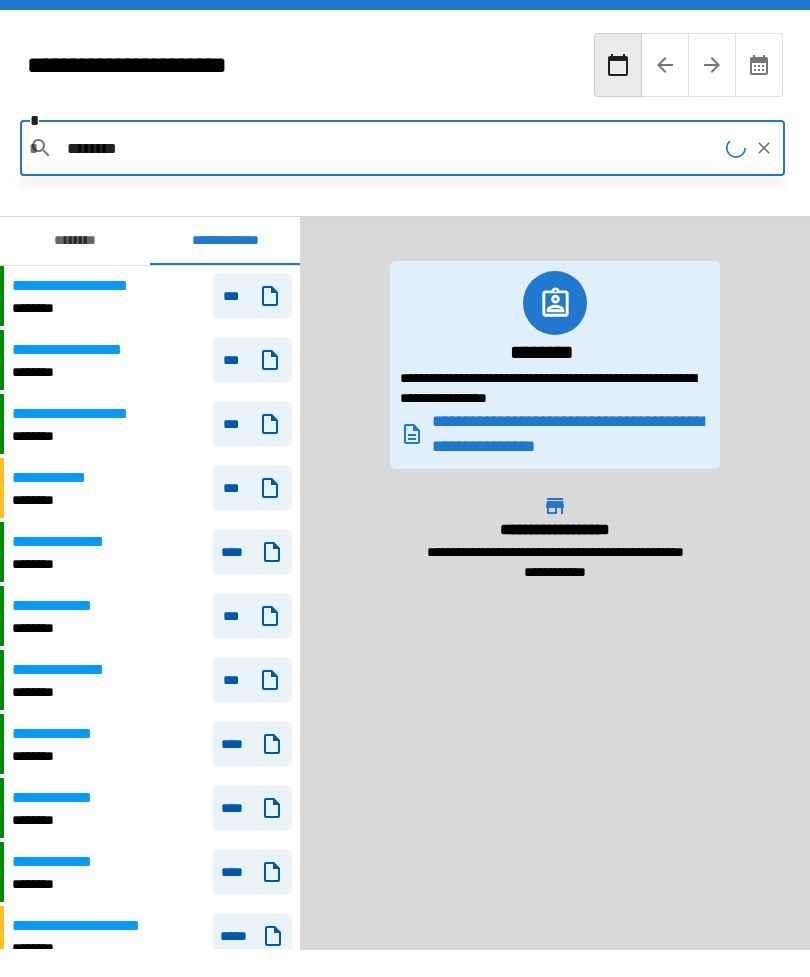 scroll, scrollTop: 0, scrollLeft: 0, axis: both 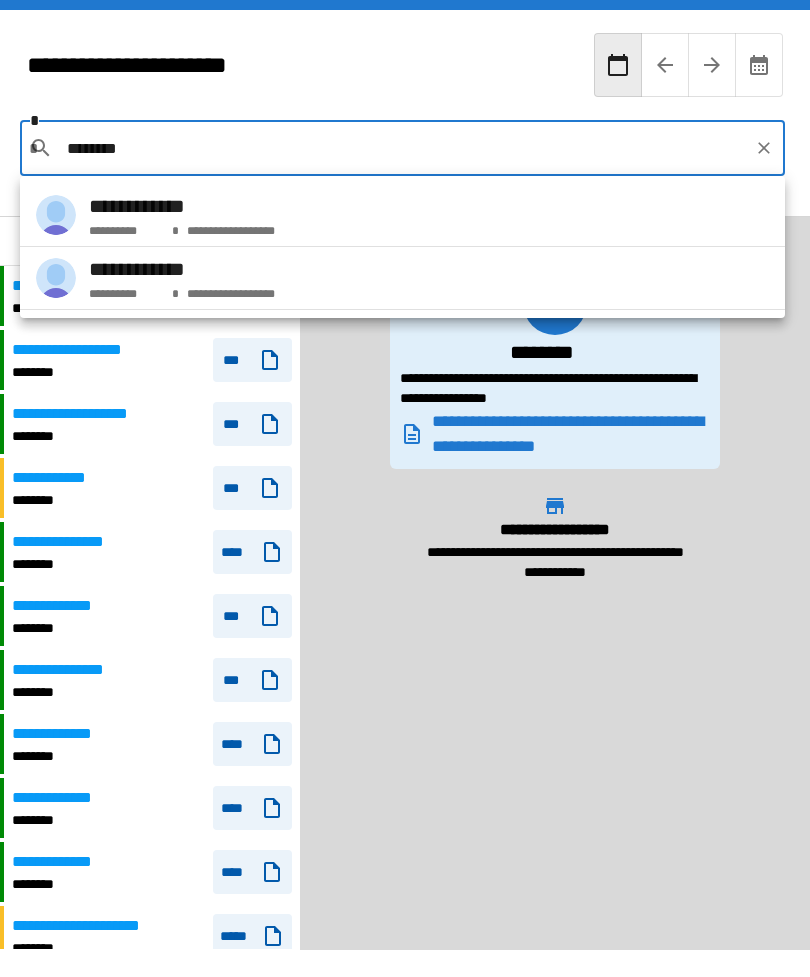 click on "**********" at bounding box center [402, 215] 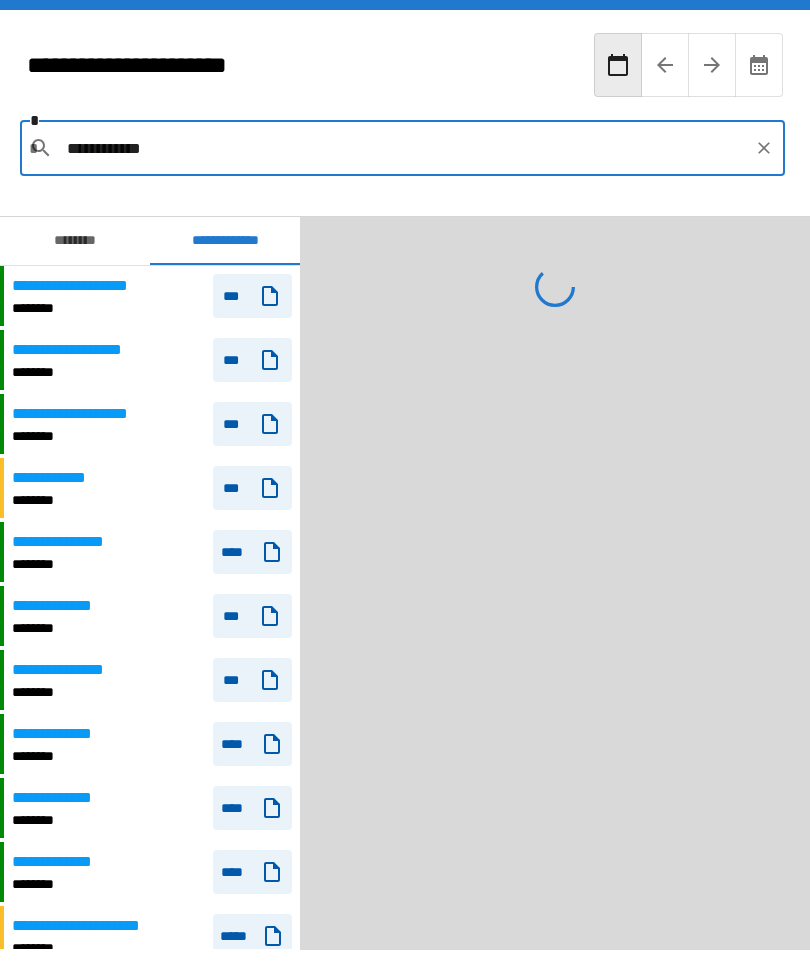 type on "**********" 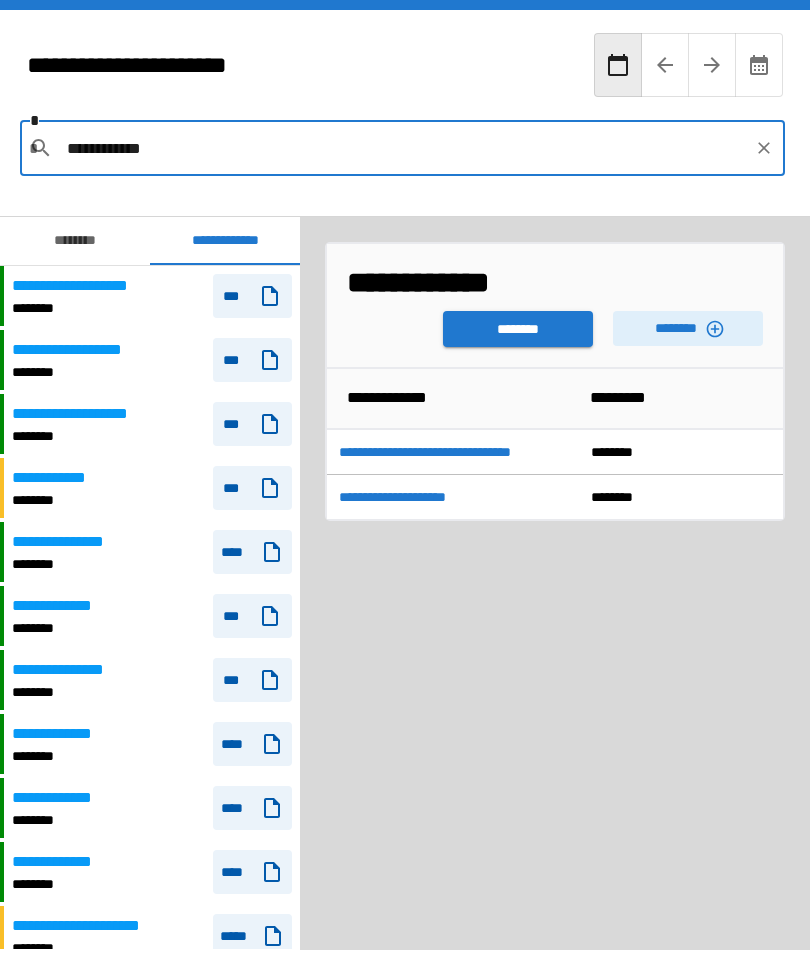 click on "********" at bounding box center (518, 329) 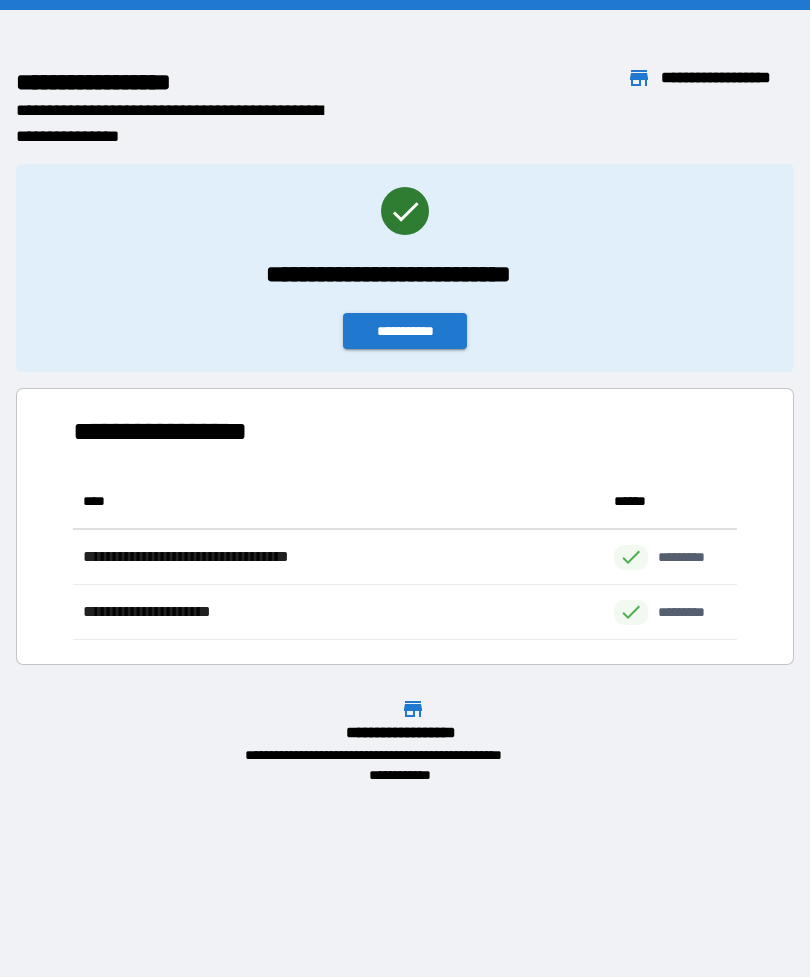 scroll, scrollTop: 1, scrollLeft: 1, axis: both 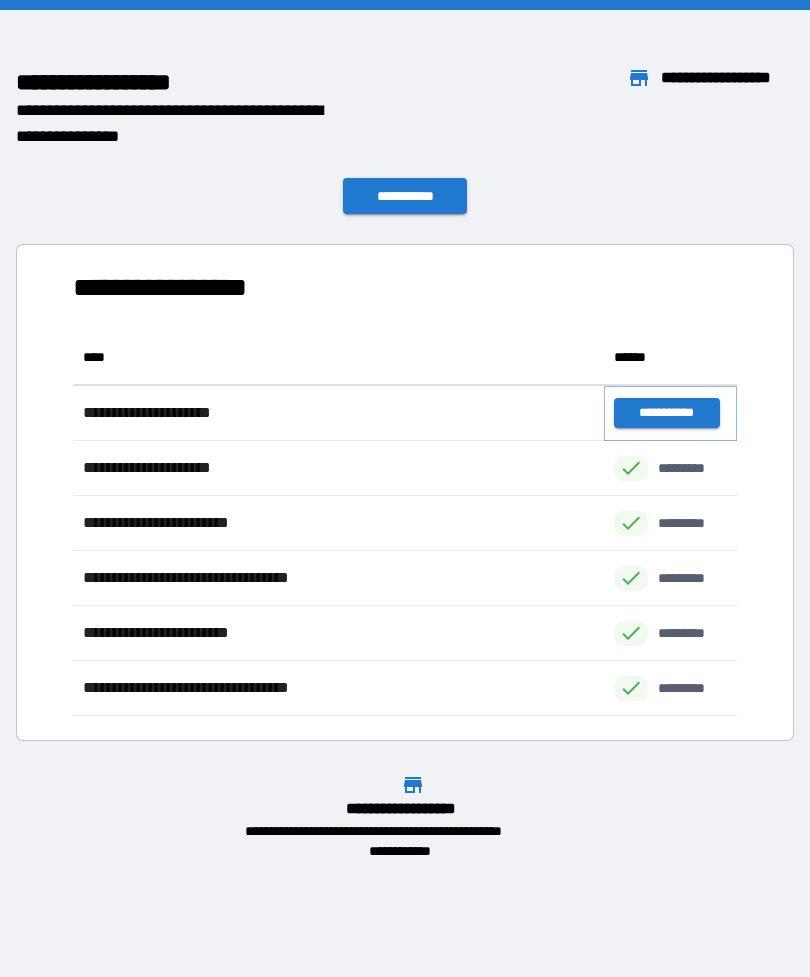click on "**********" at bounding box center (666, 413) 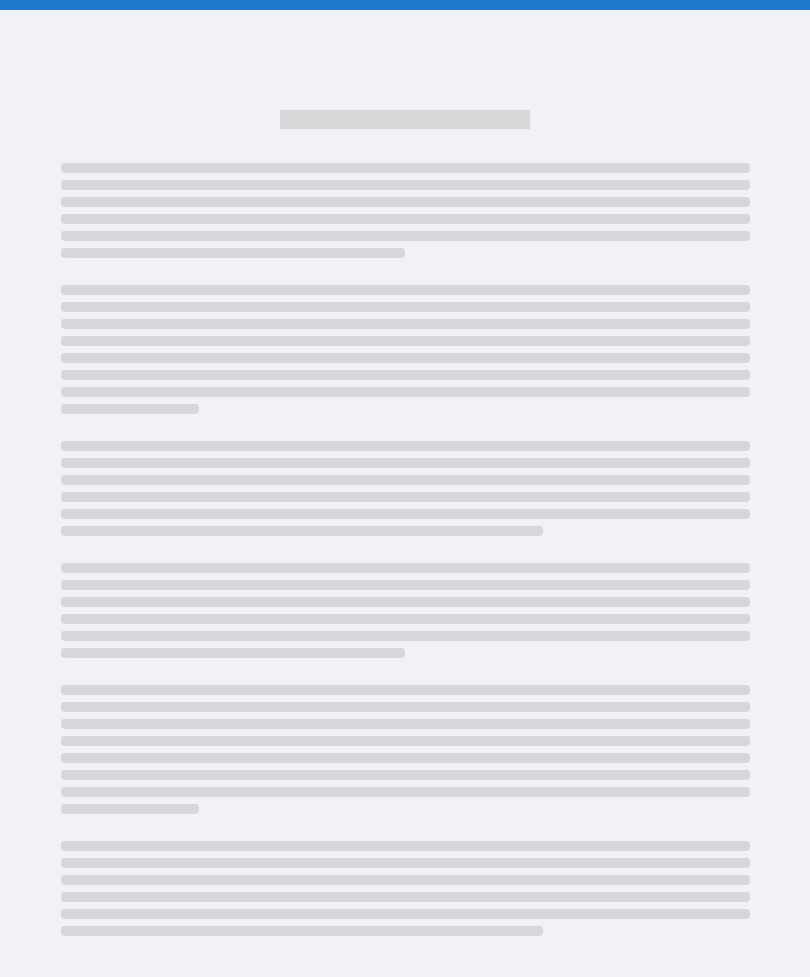 click at bounding box center [405, 549] 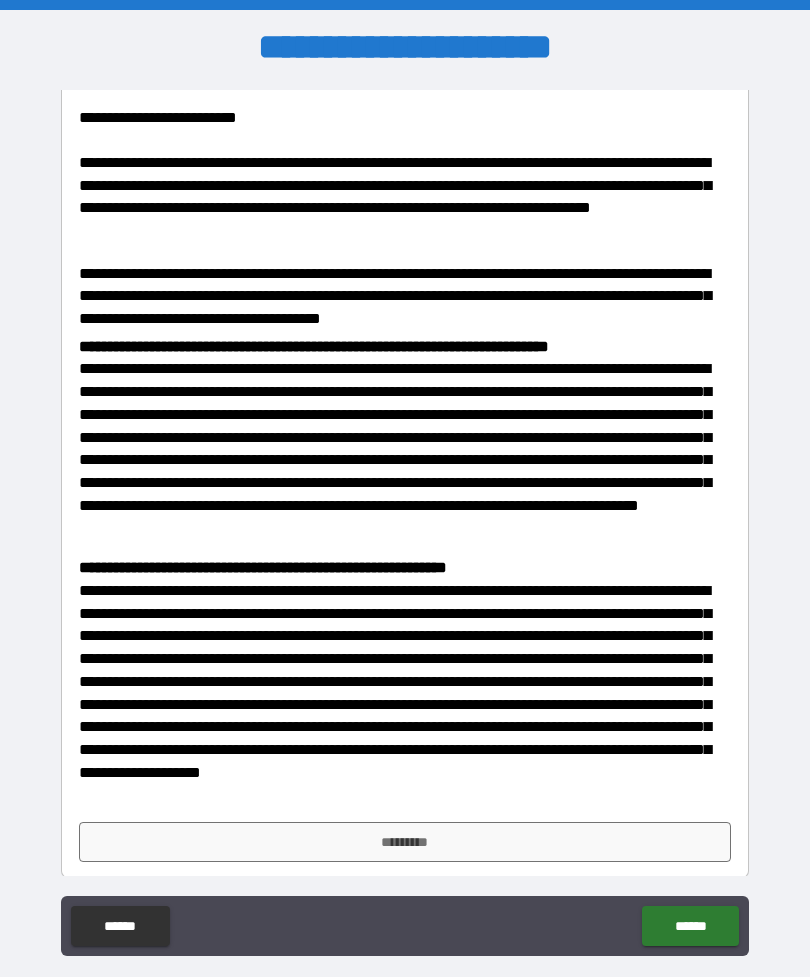 scroll, scrollTop: 412, scrollLeft: 0, axis: vertical 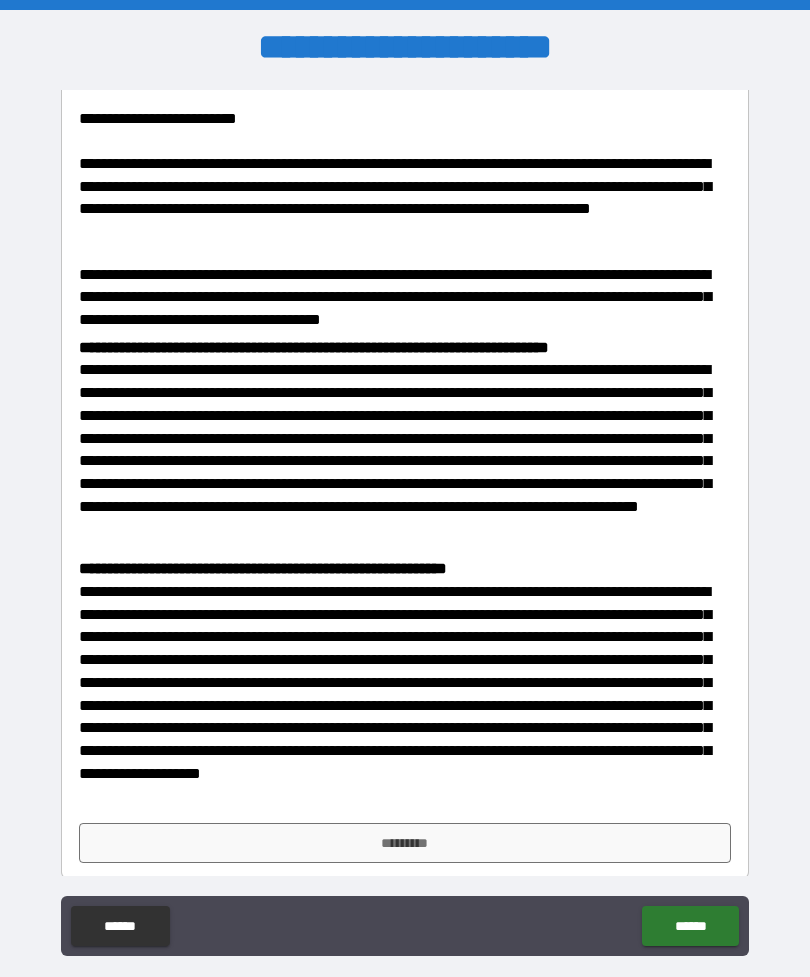 click on "*********" at bounding box center [405, 843] 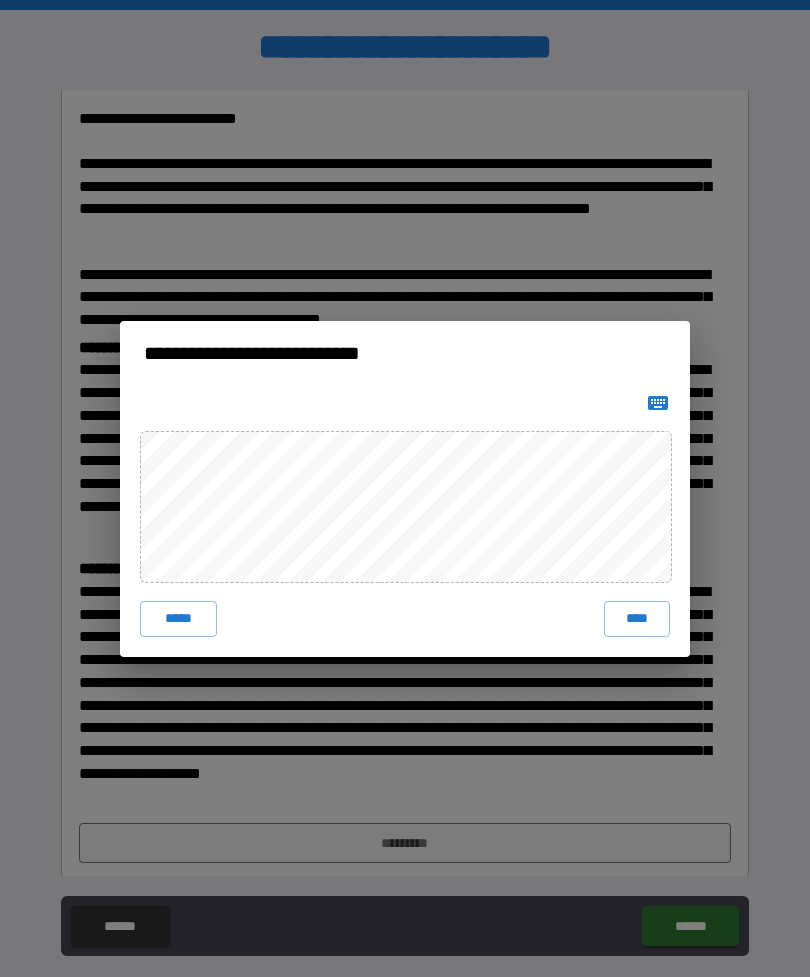 click on "*****" at bounding box center [178, 619] 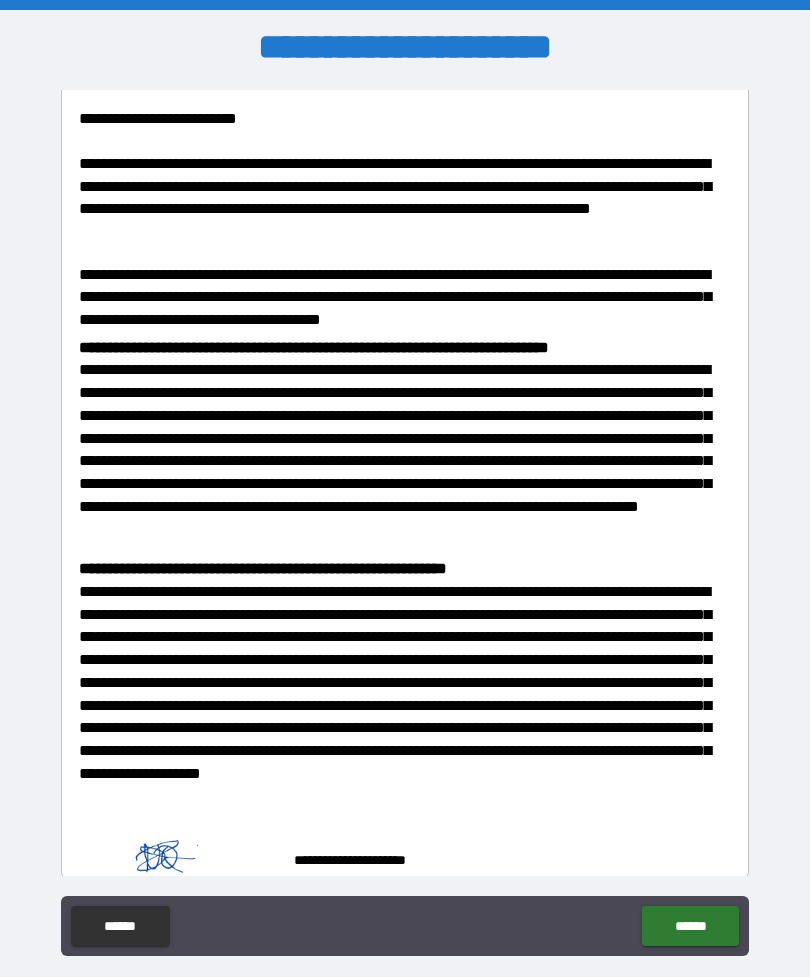 scroll, scrollTop: 402, scrollLeft: 0, axis: vertical 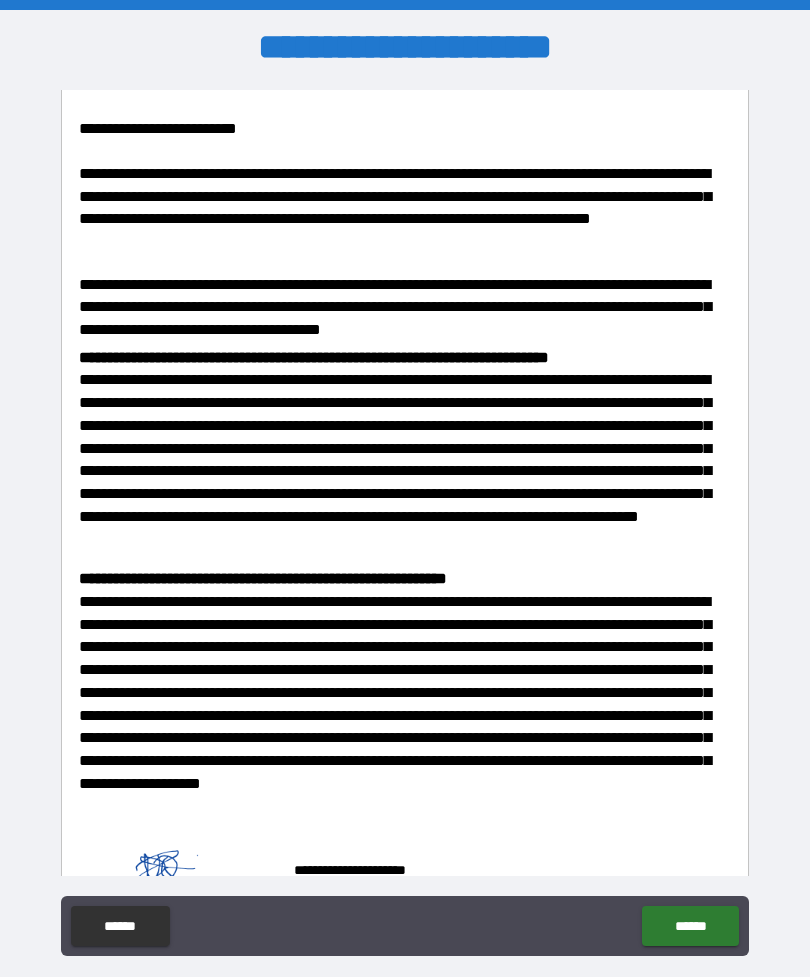 click on "******" at bounding box center [690, 926] 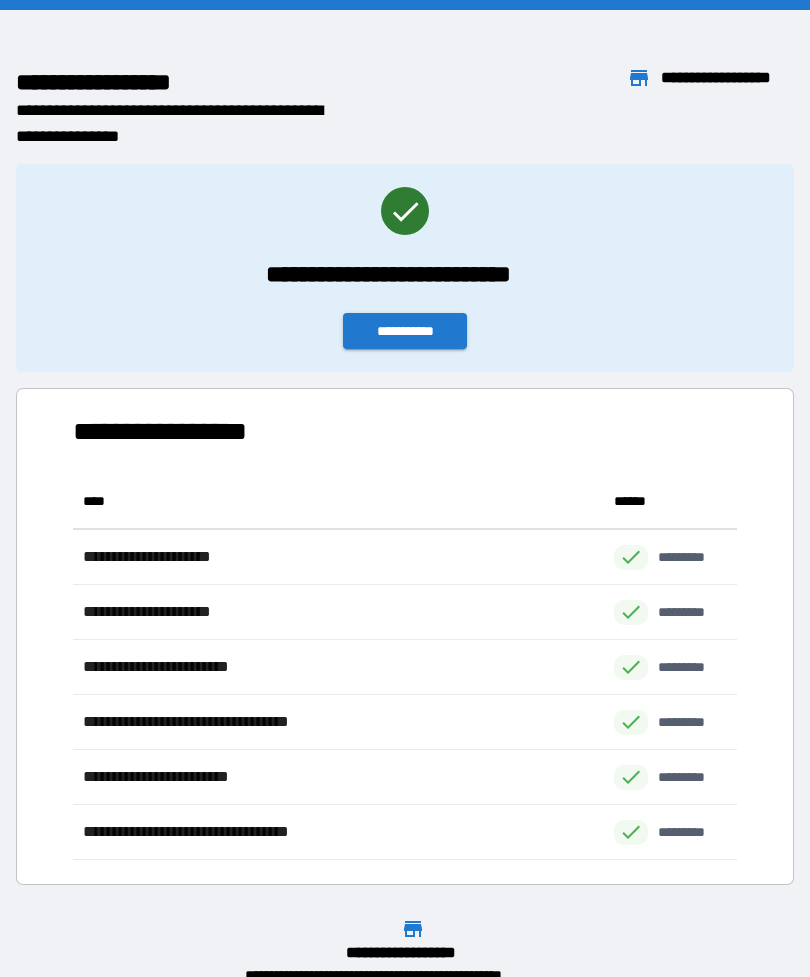 scroll, scrollTop: 1, scrollLeft: 1, axis: both 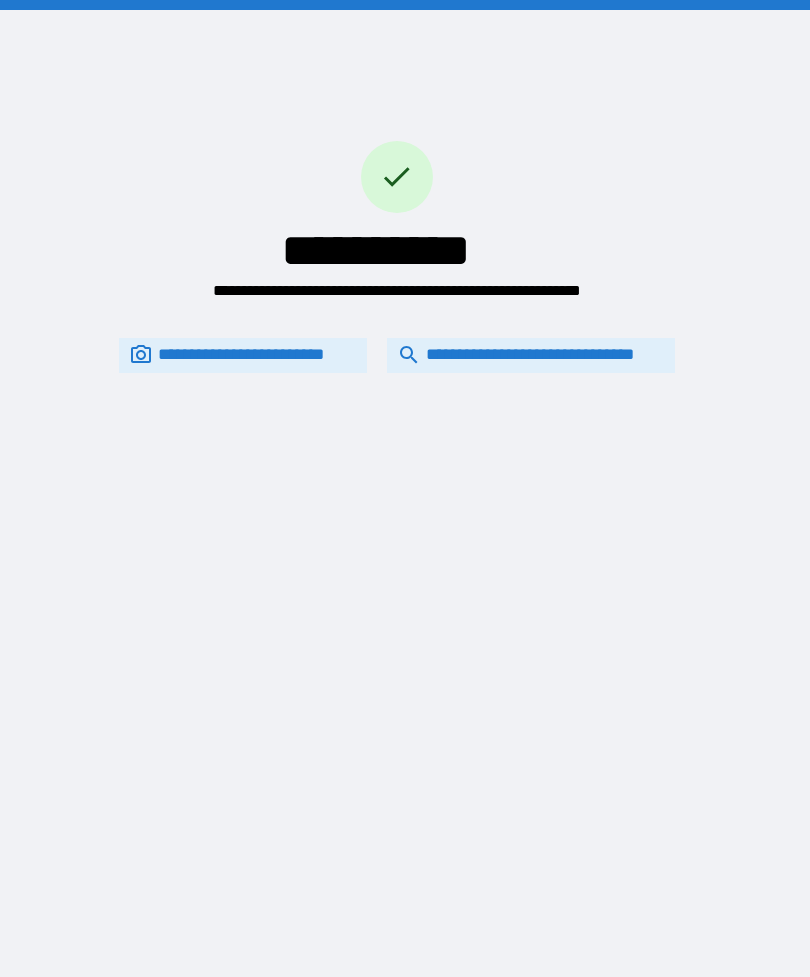 click on "**********" at bounding box center [531, 355] 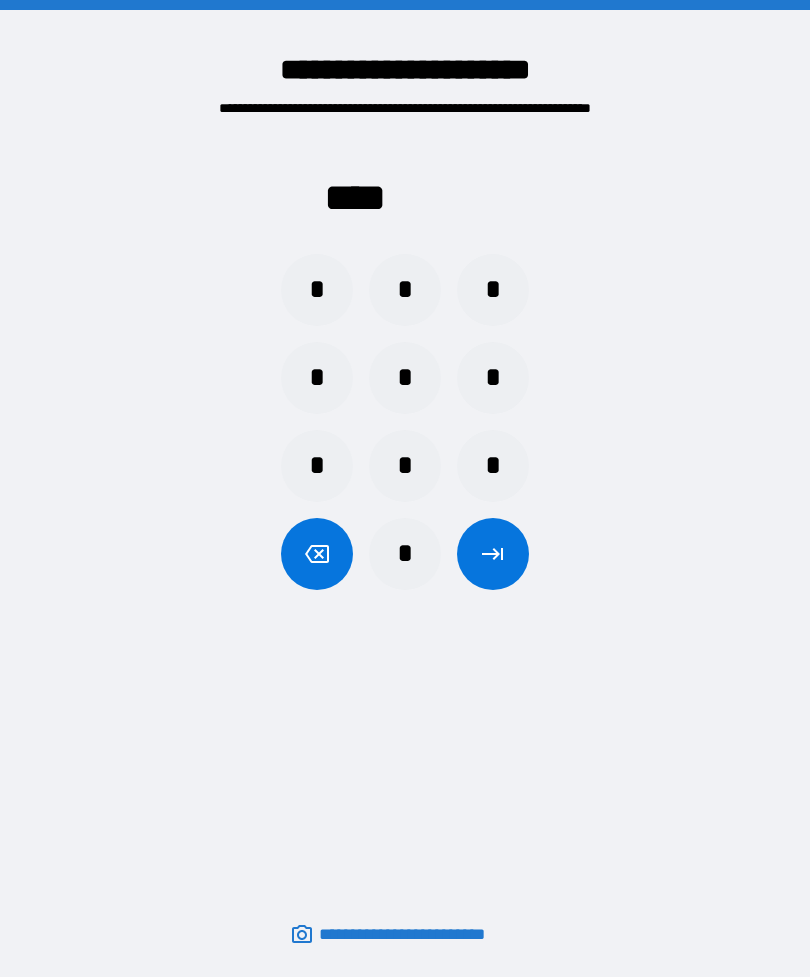 click on "*" at bounding box center (493, 378) 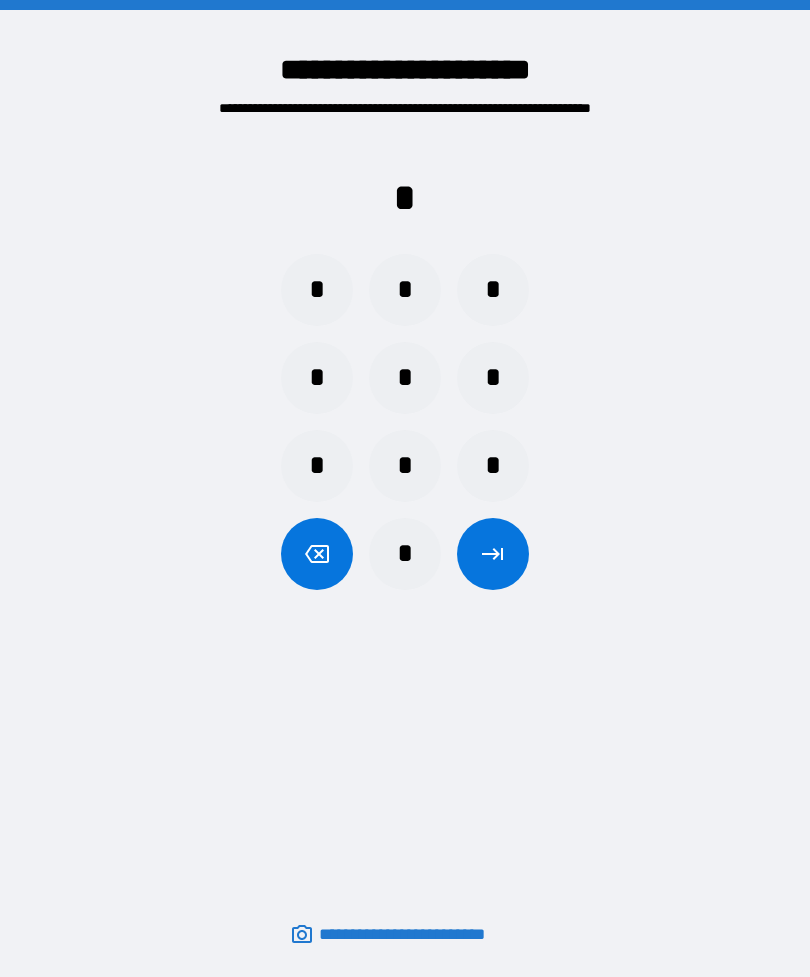click on "*" at bounding box center [405, 466] 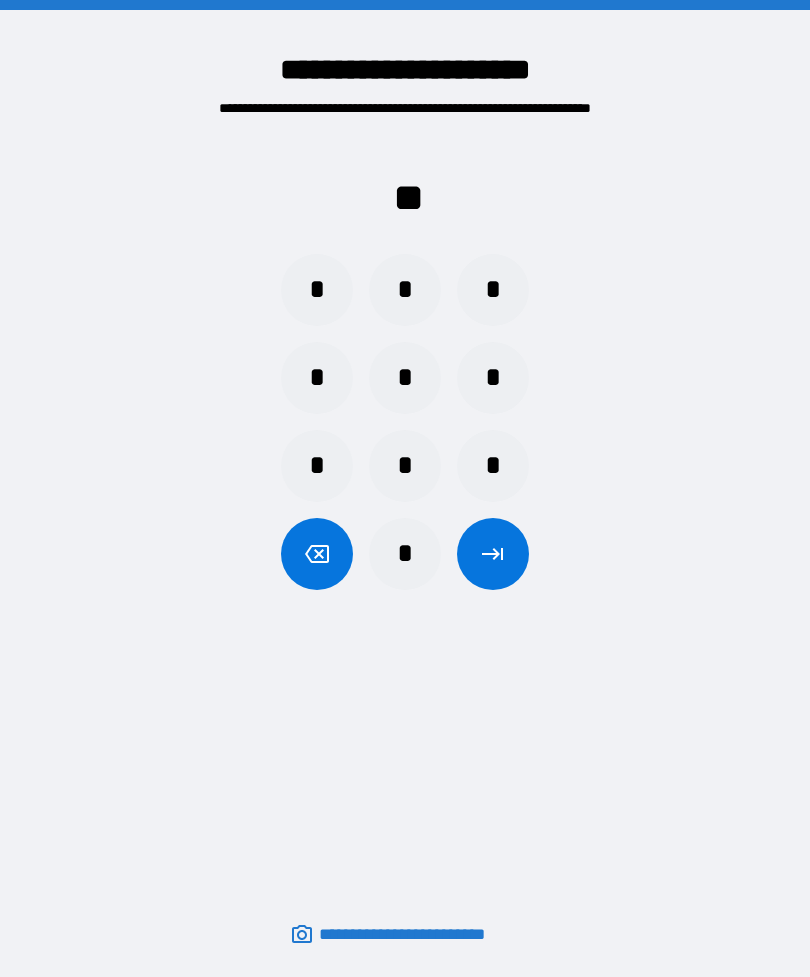 click on "*" at bounding box center [405, 290] 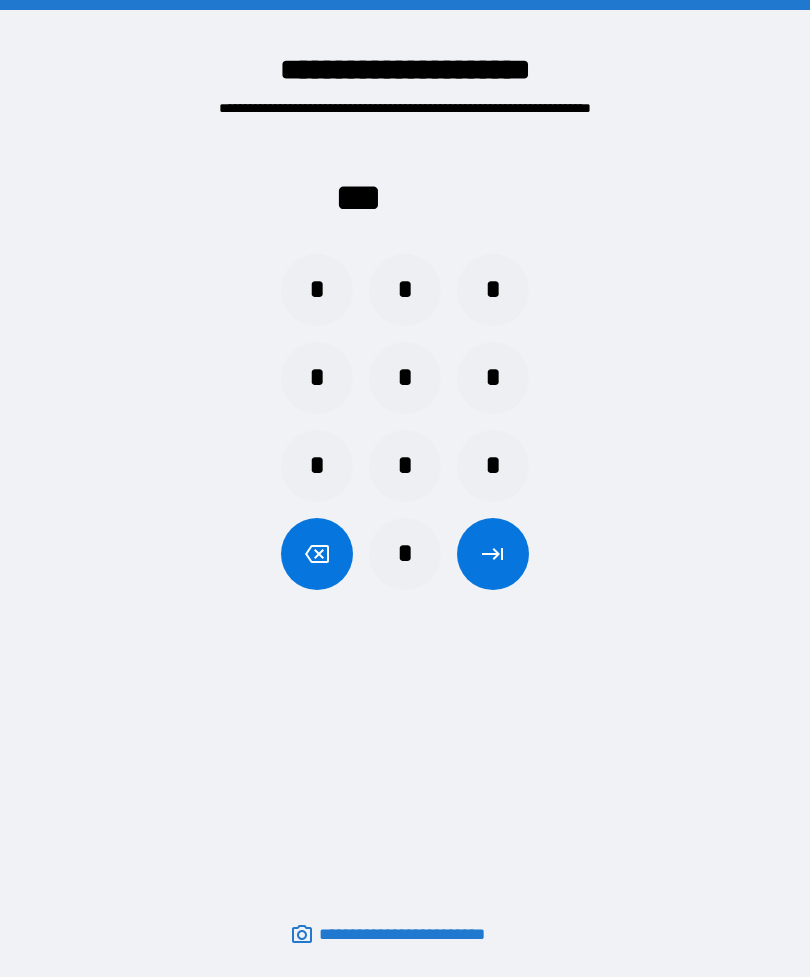 click on "*" at bounding box center (405, 554) 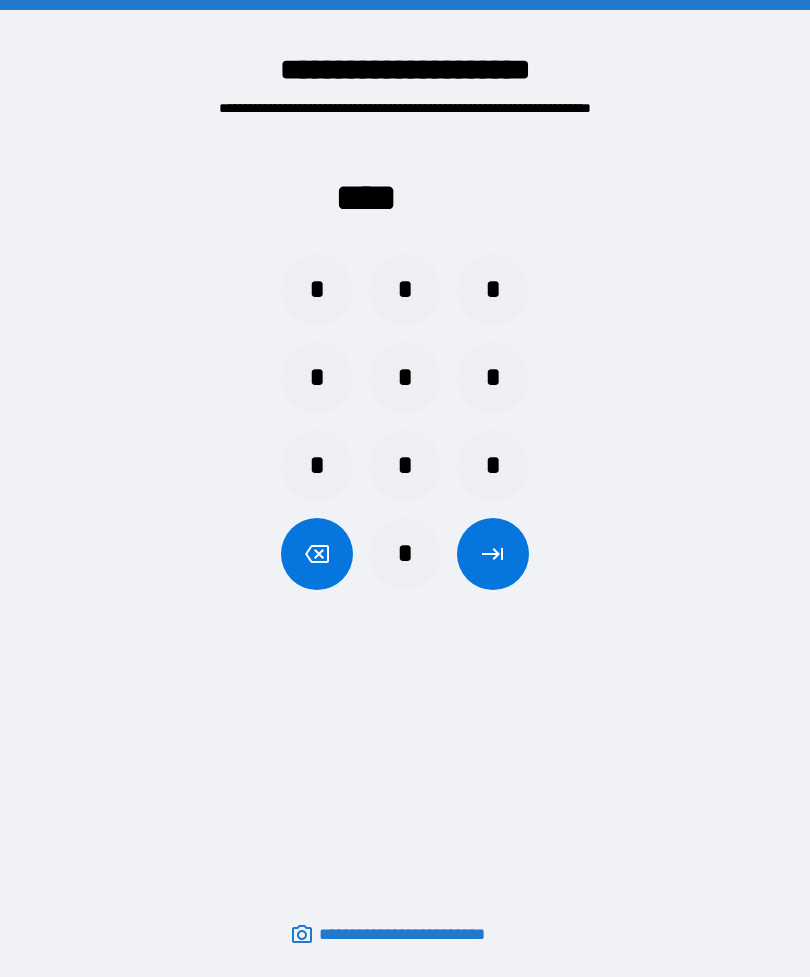 click at bounding box center (493, 554) 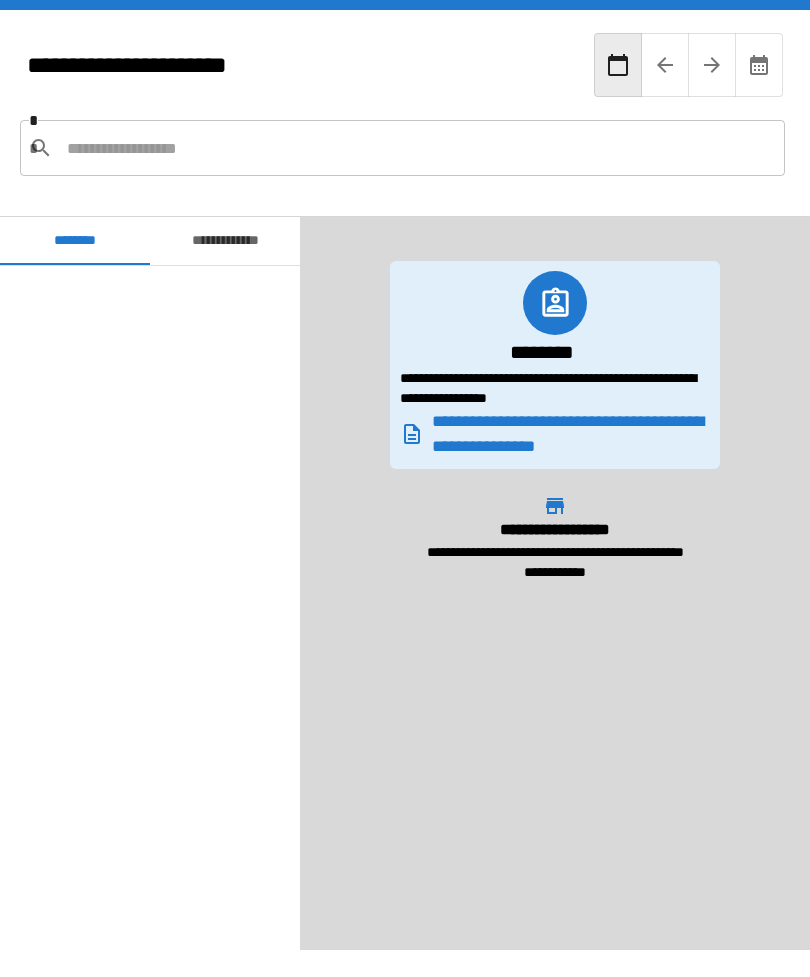 scroll, scrollTop: 900, scrollLeft: 0, axis: vertical 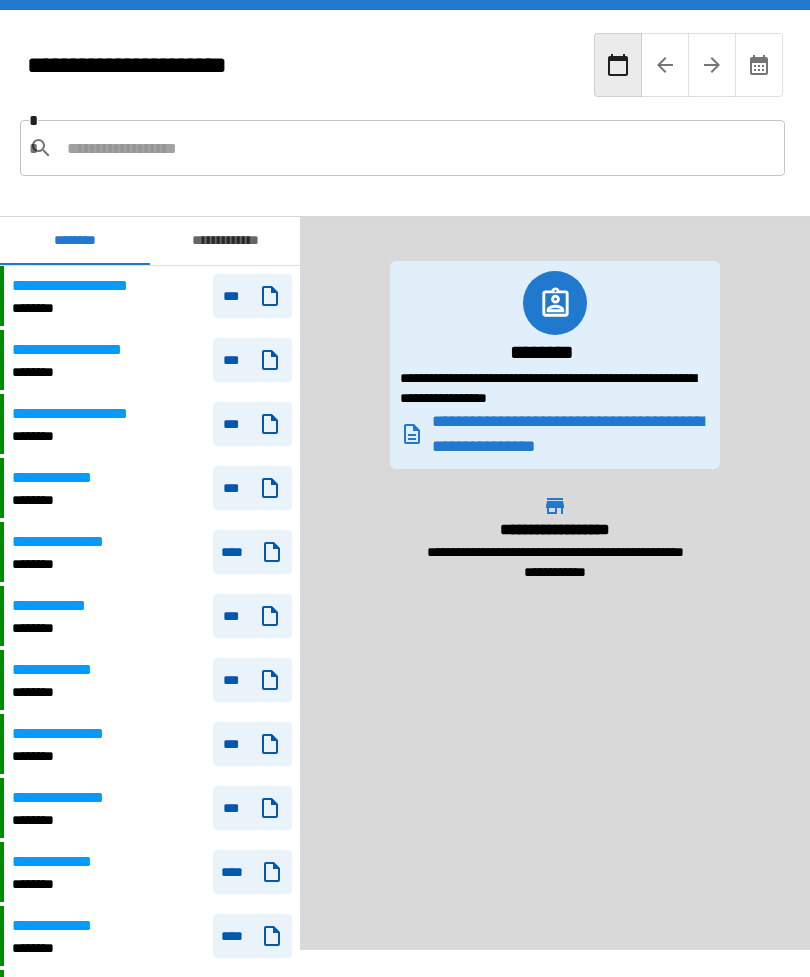 click on "**********" at bounding box center [225, 241] 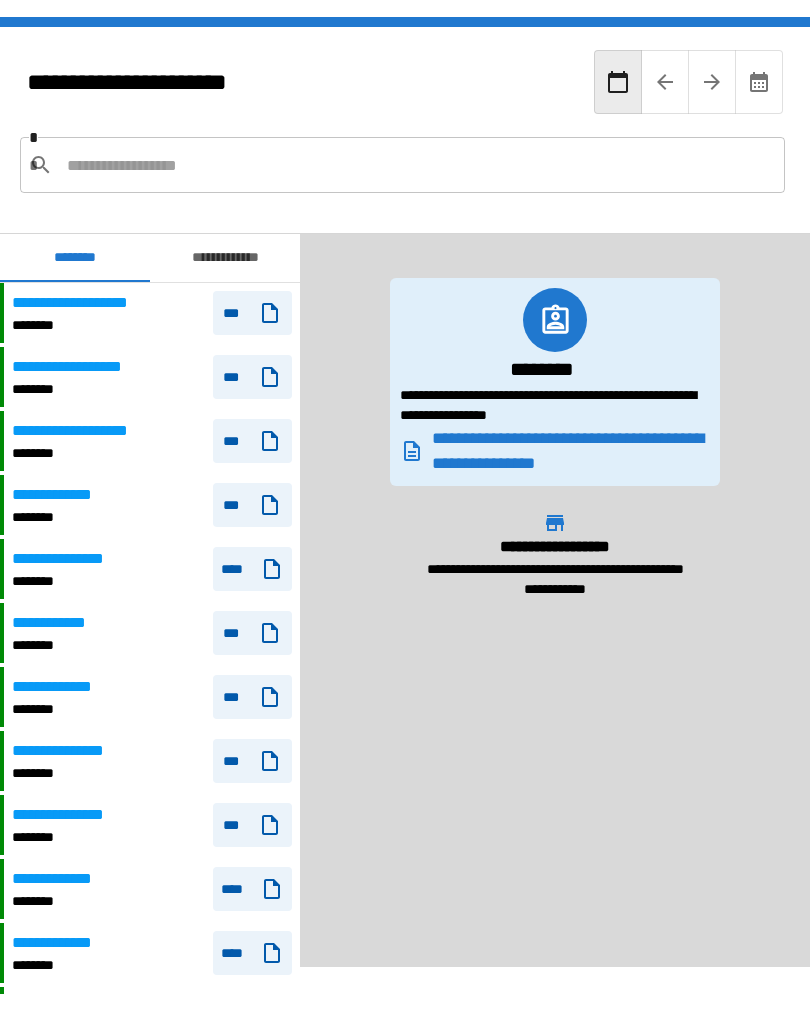 scroll, scrollTop: 597, scrollLeft: 0, axis: vertical 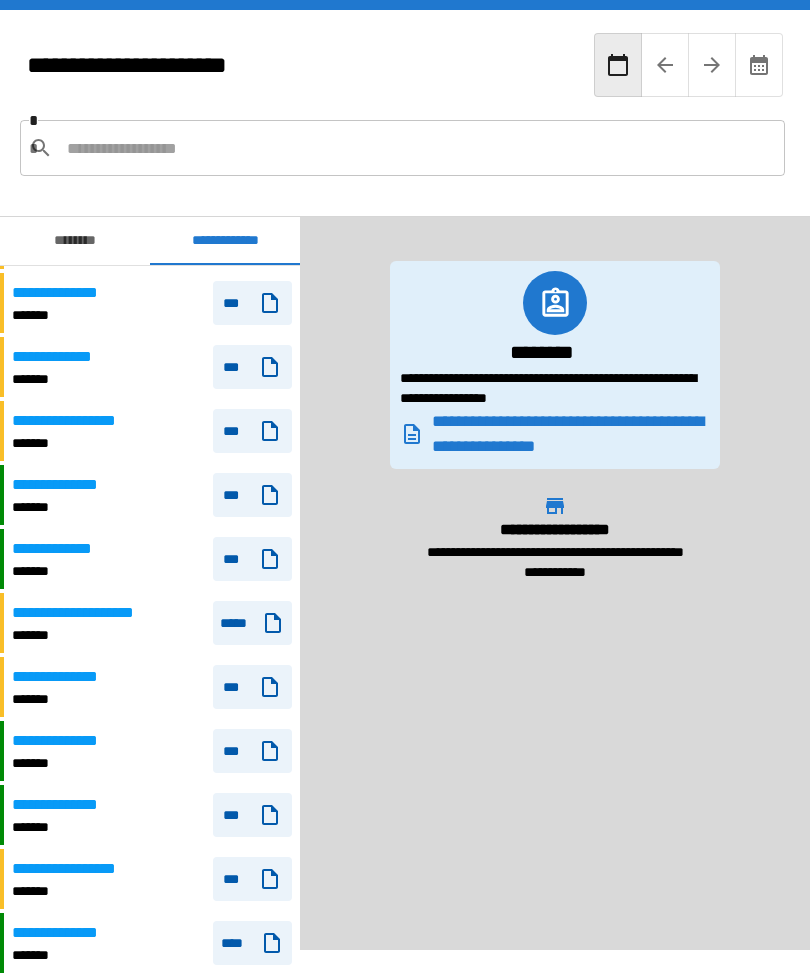 click on "**********" at bounding box center (555, 583) 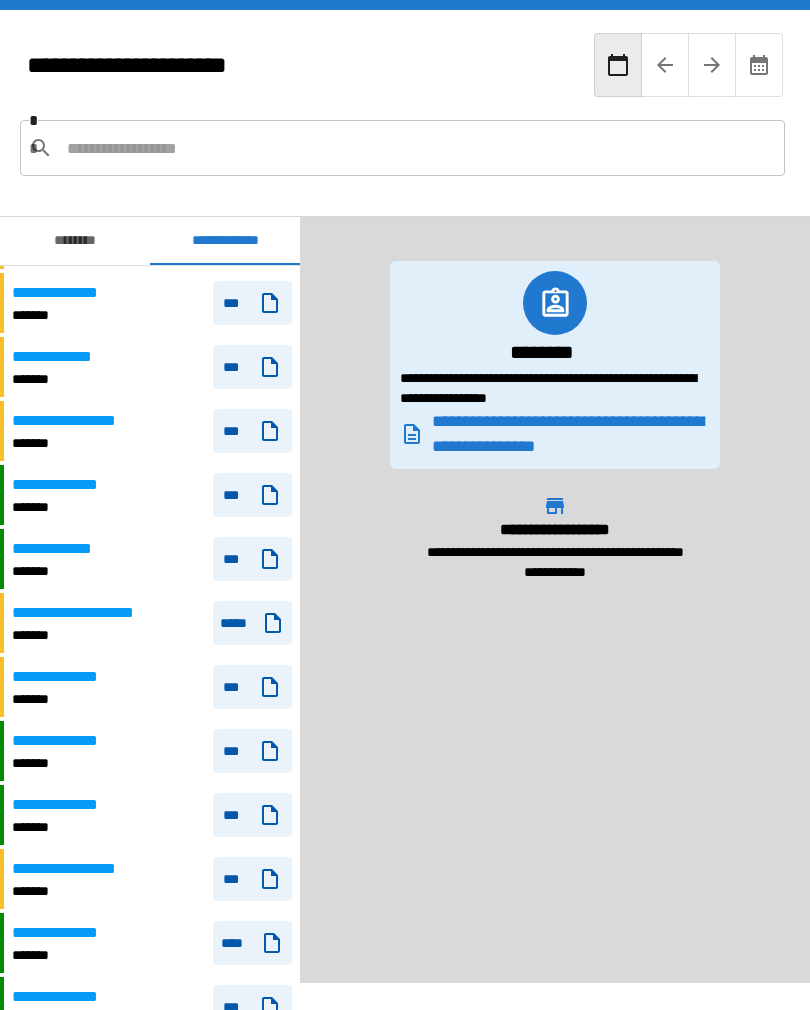 click on "********" at bounding box center (75, 241) 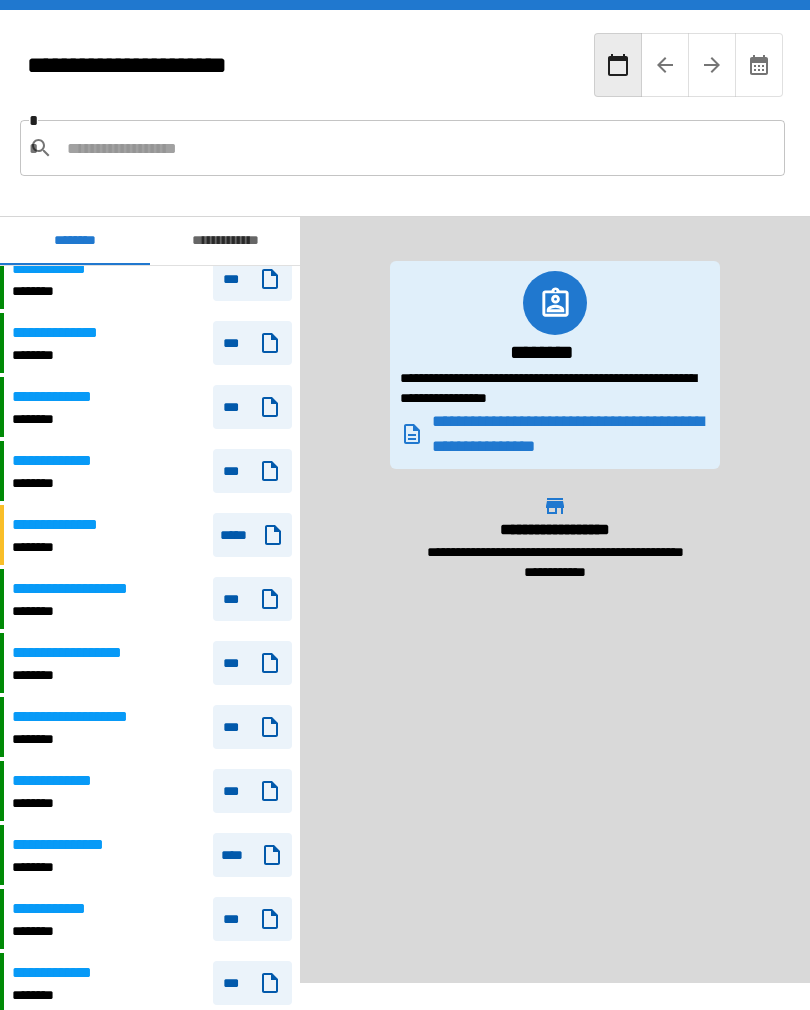 click on "**********" at bounding box center (225, 241) 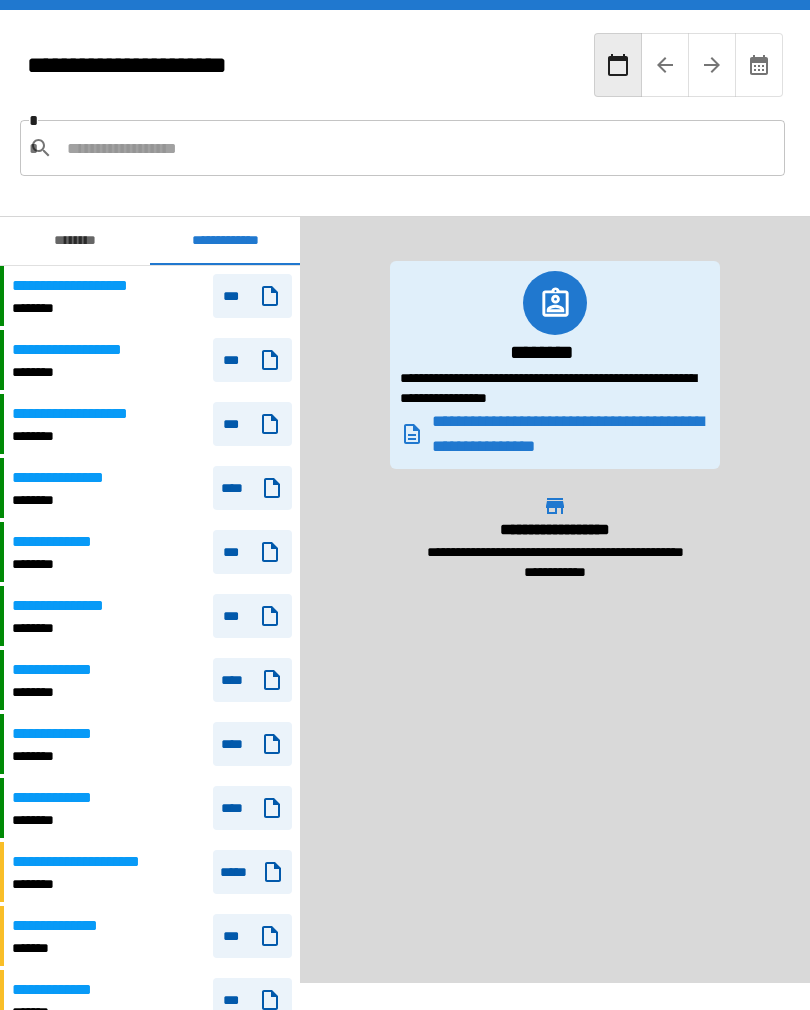 scroll, scrollTop: 0, scrollLeft: 0, axis: both 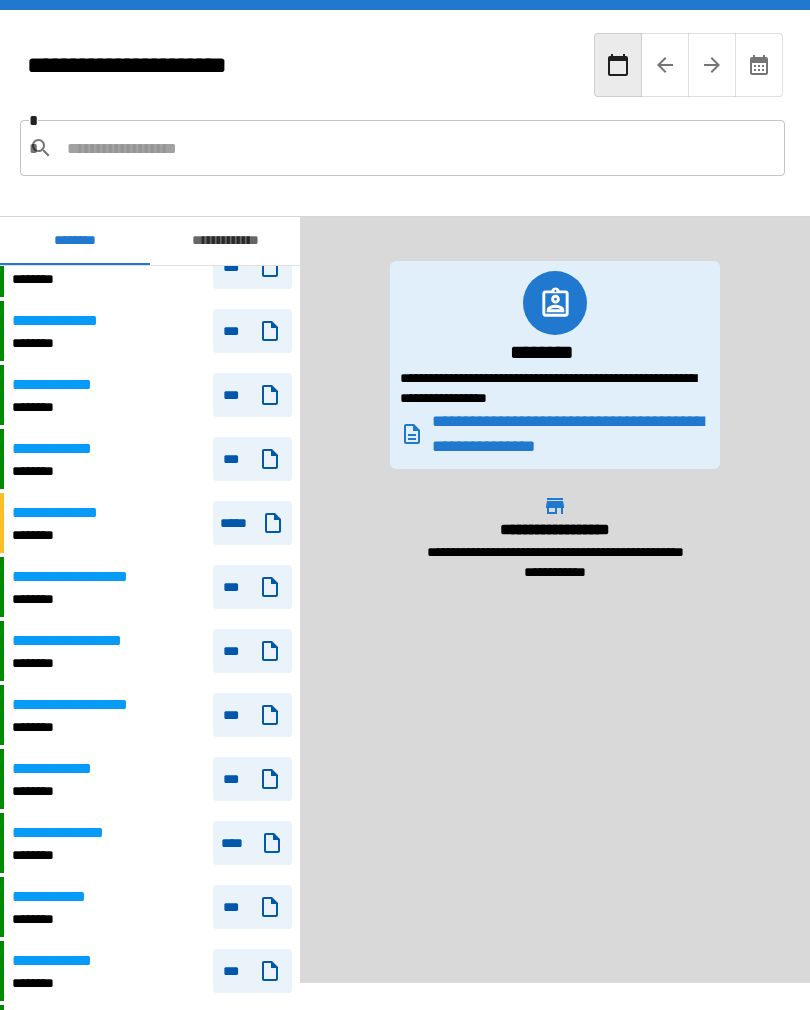 click on "**********" at bounding box center [225, 241] 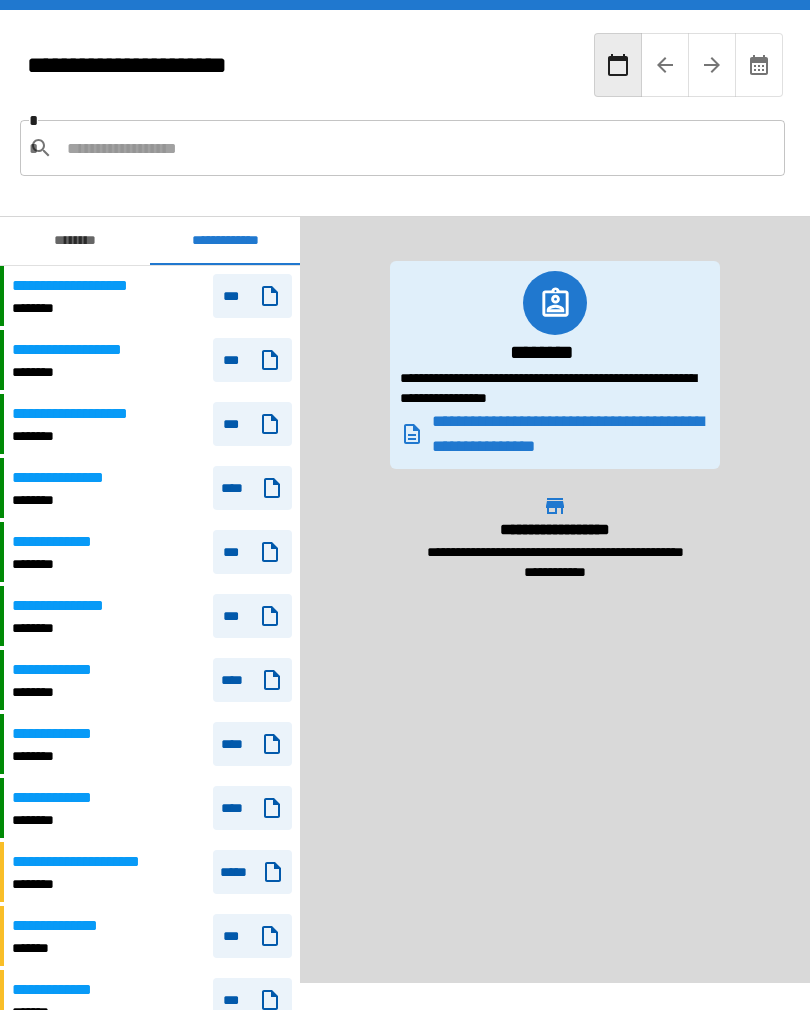scroll, scrollTop: 0, scrollLeft: 0, axis: both 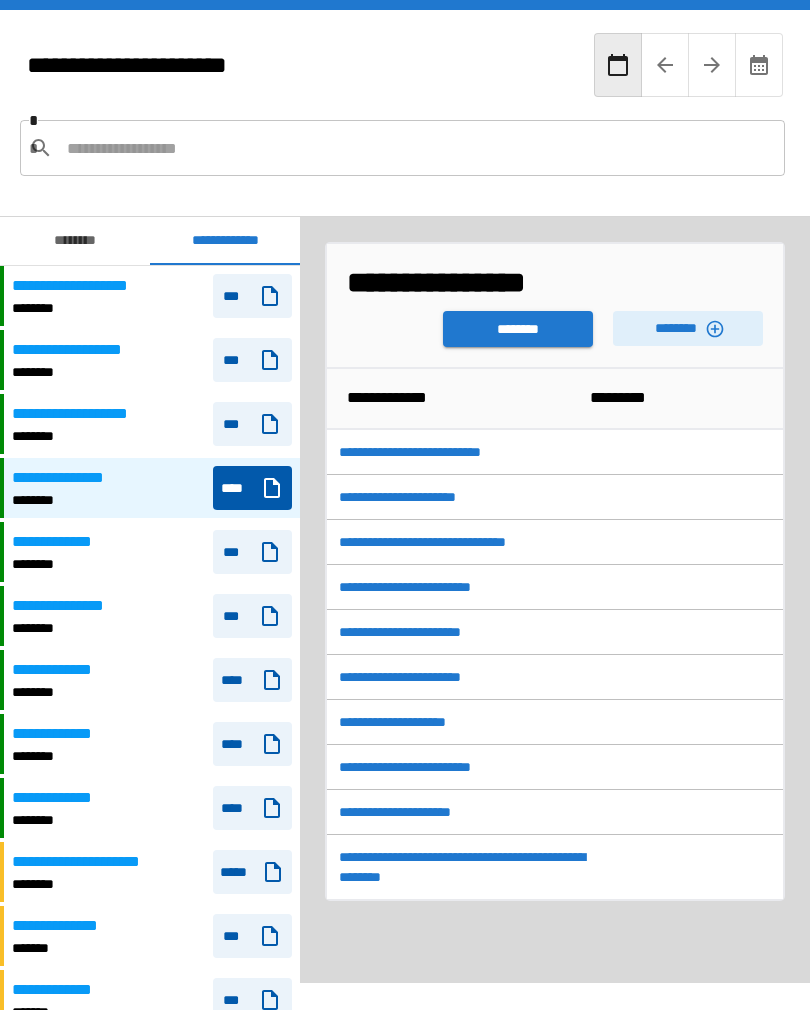 click on "********" at bounding box center [518, 329] 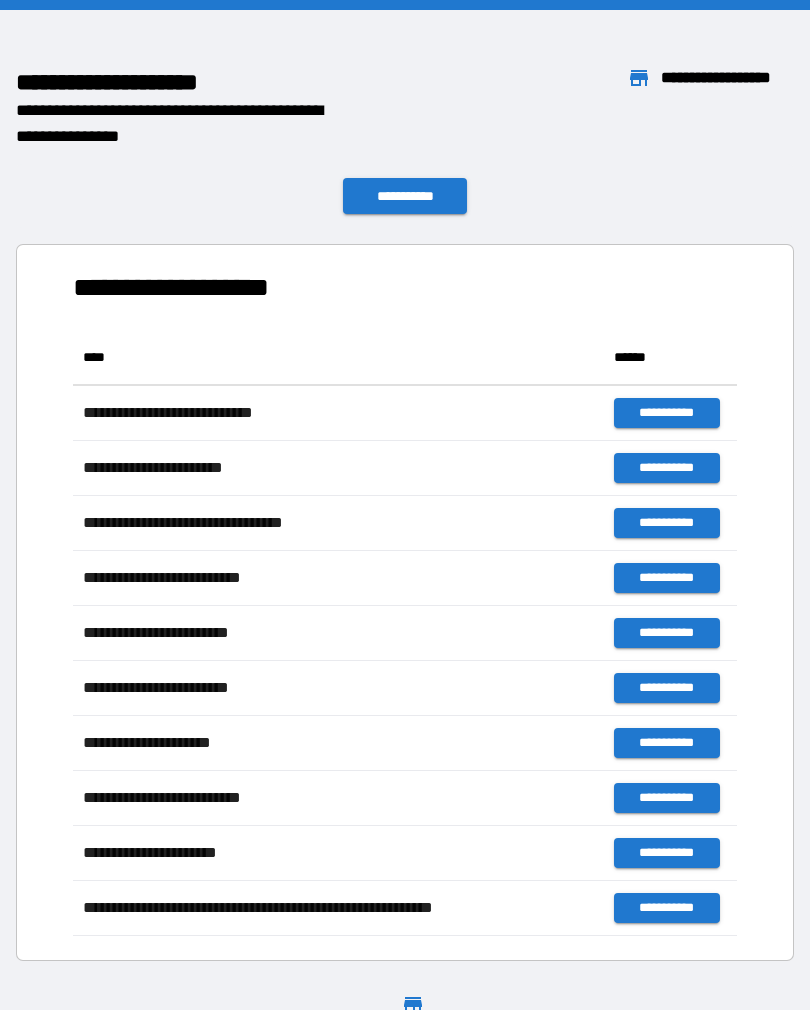 scroll, scrollTop: 1, scrollLeft: 1, axis: both 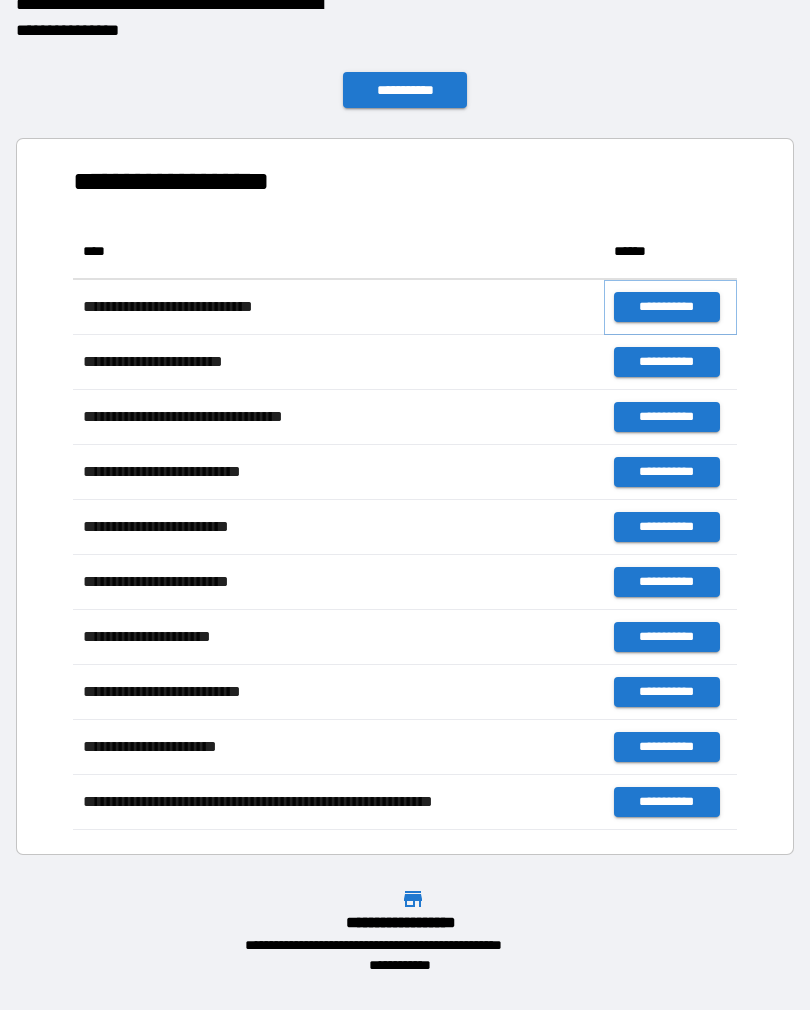 click on "**********" at bounding box center [666, 307] 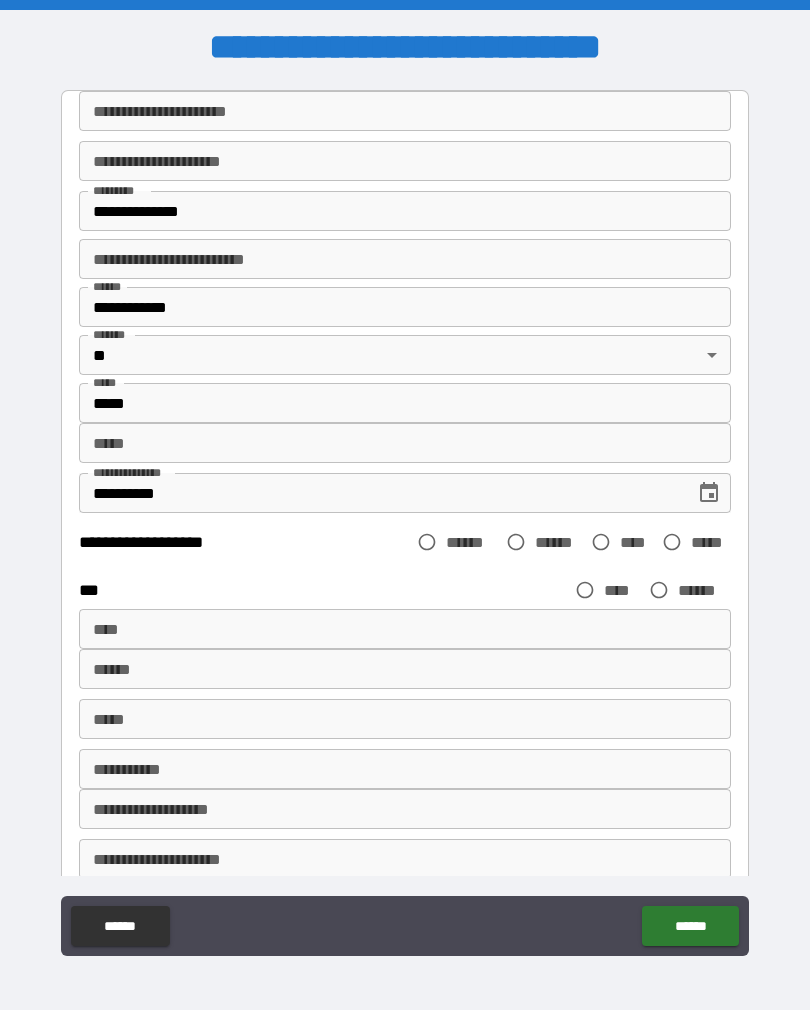 scroll, scrollTop: 0, scrollLeft: 0, axis: both 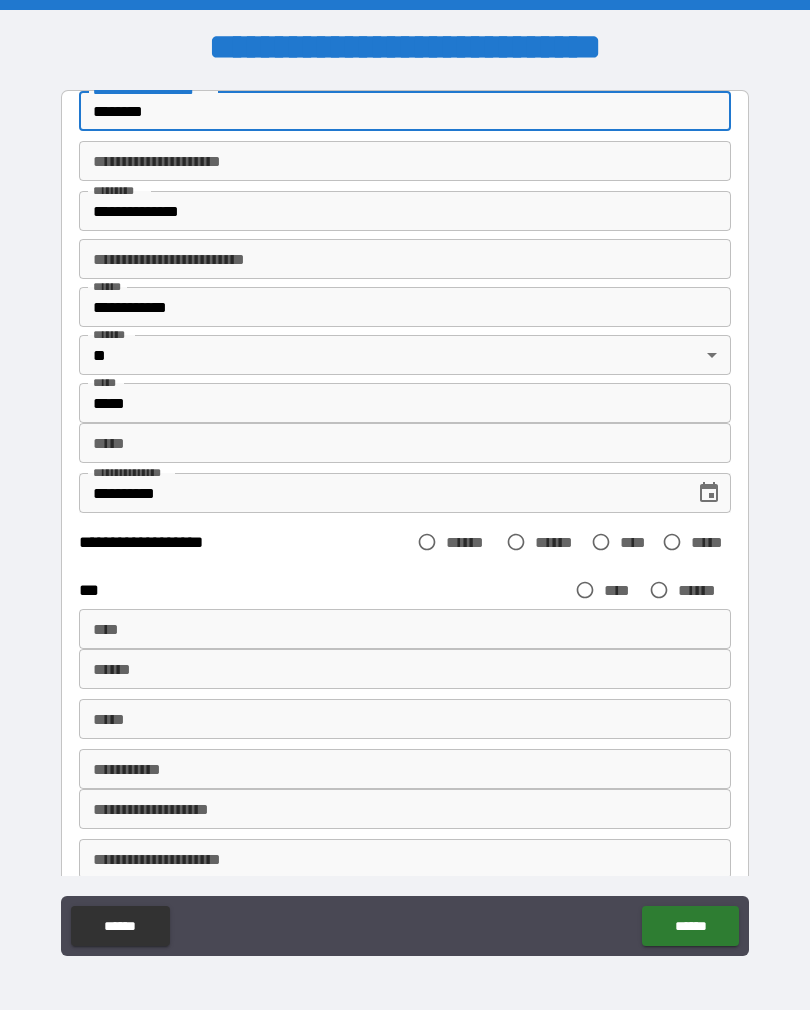 type on "********" 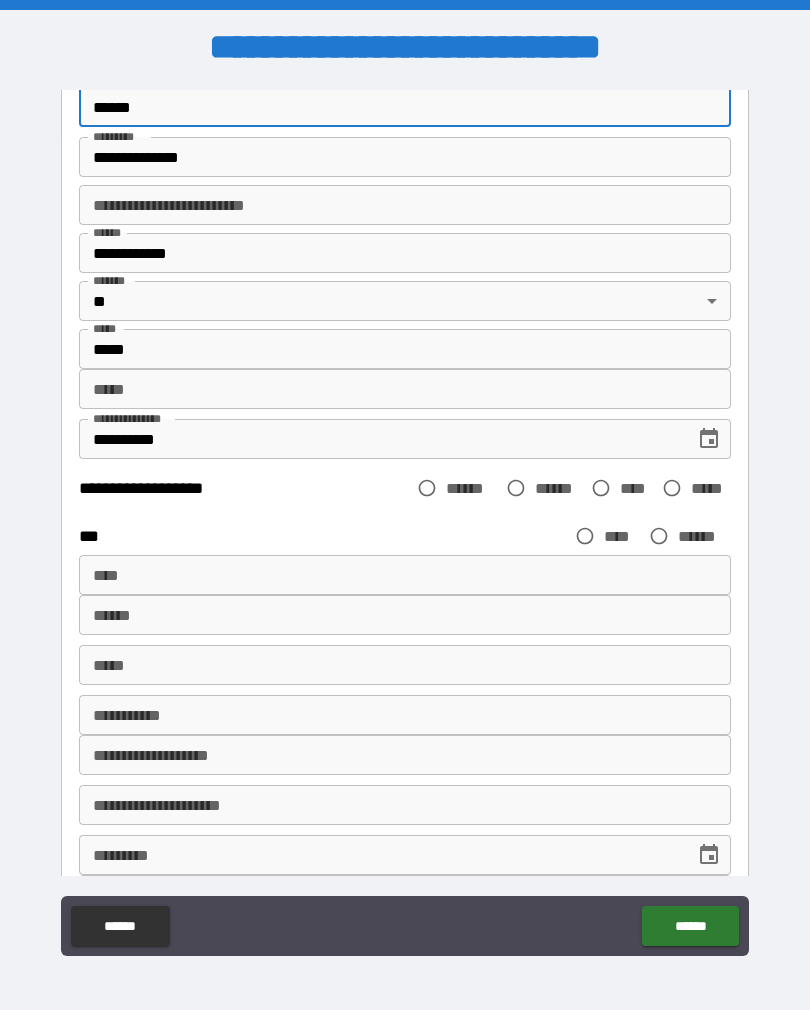 scroll, scrollTop: 89, scrollLeft: 0, axis: vertical 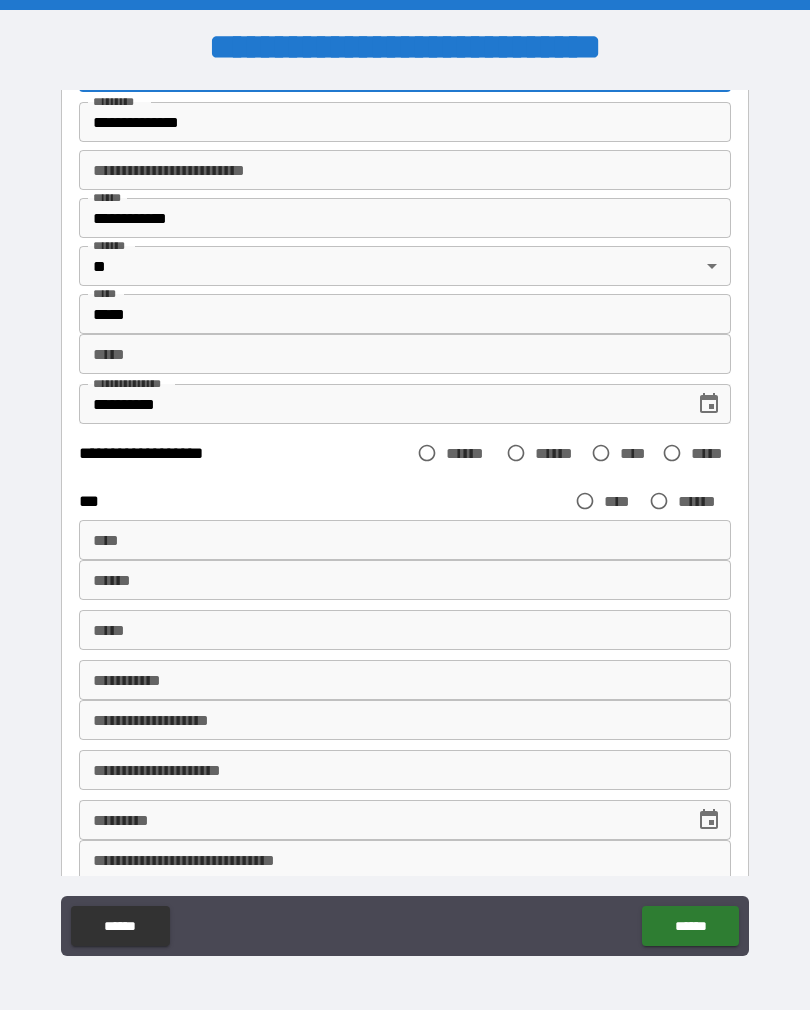 type on "******" 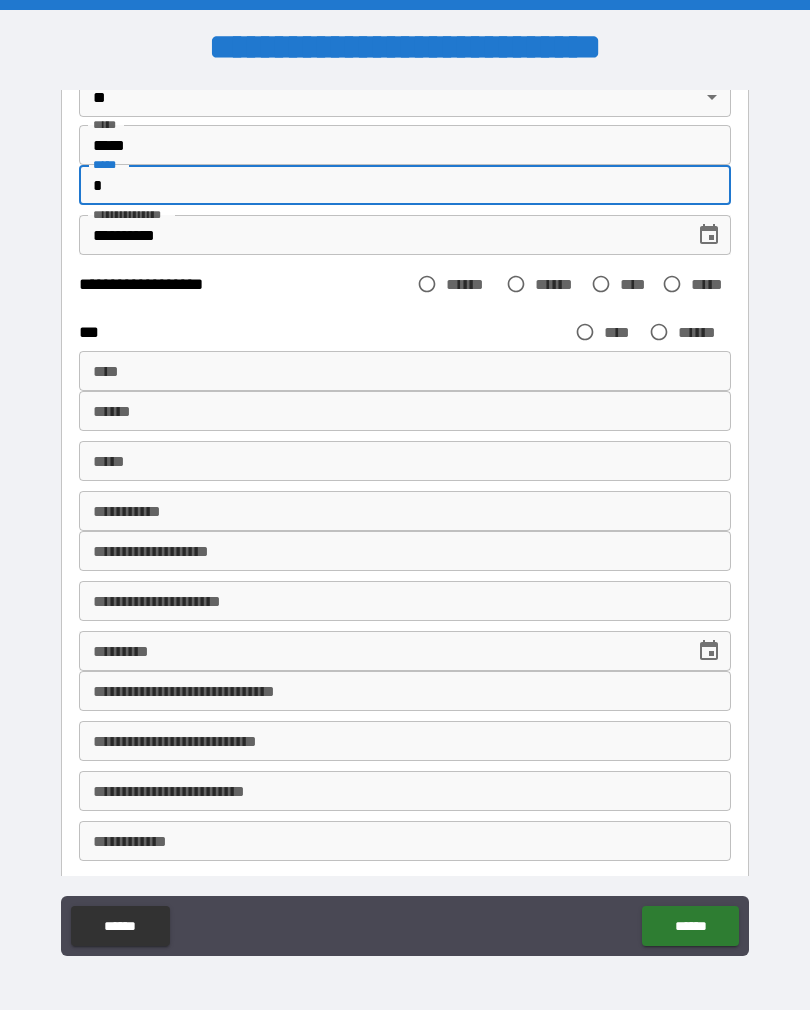 scroll, scrollTop: 268, scrollLeft: 0, axis: vertical 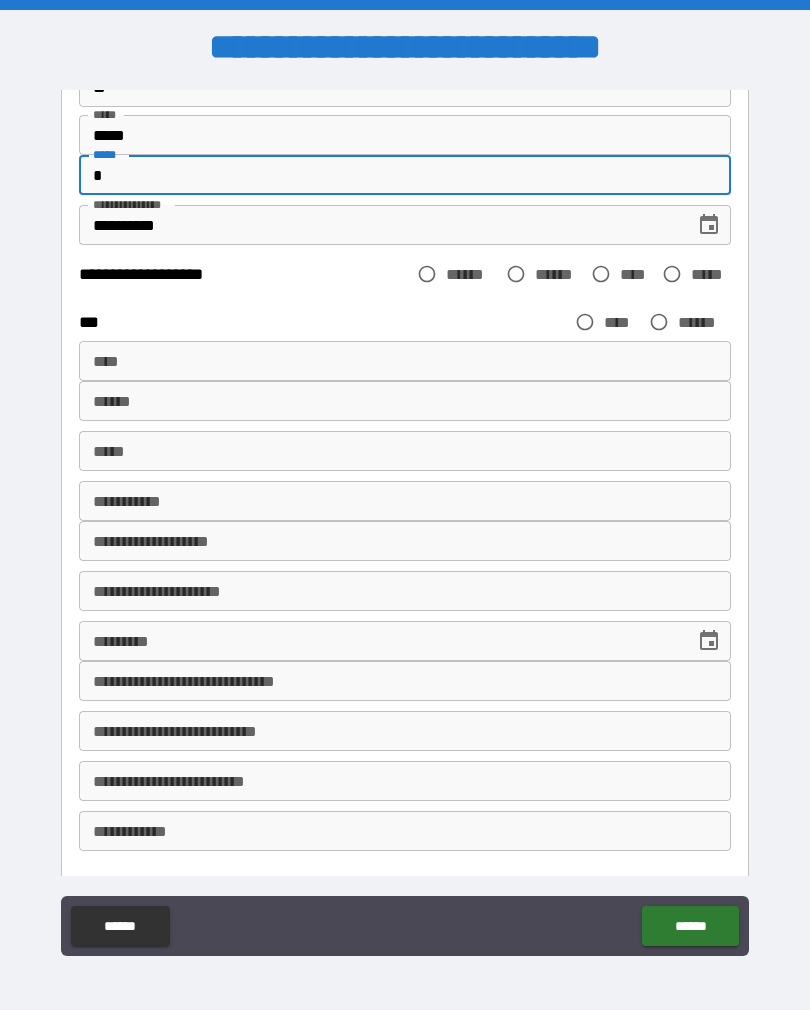 type on "*" 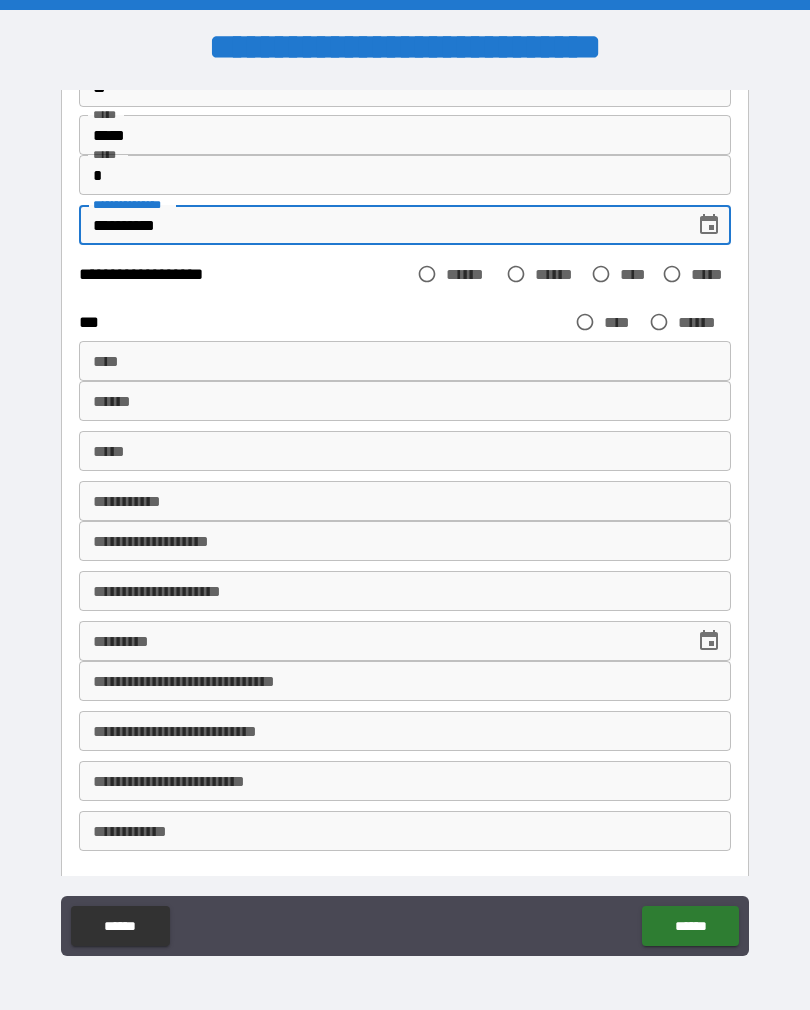 click on "**********" at bounding box center [380, 225] 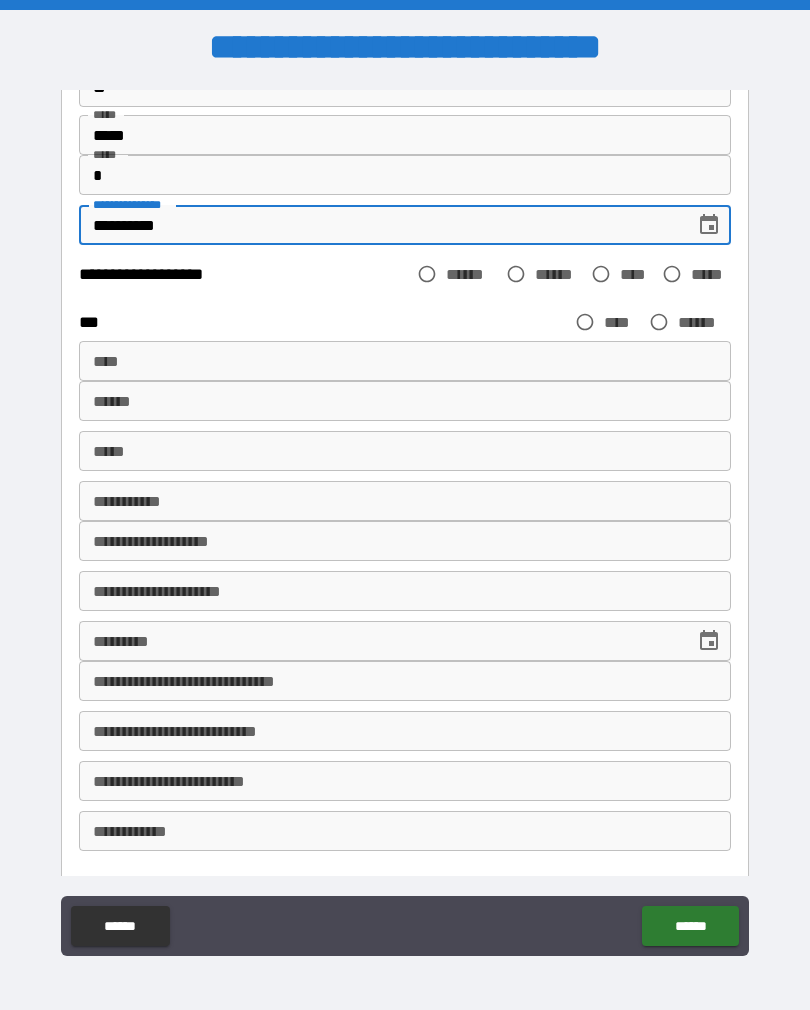 click on "**********" at bounding box center [380, 225] 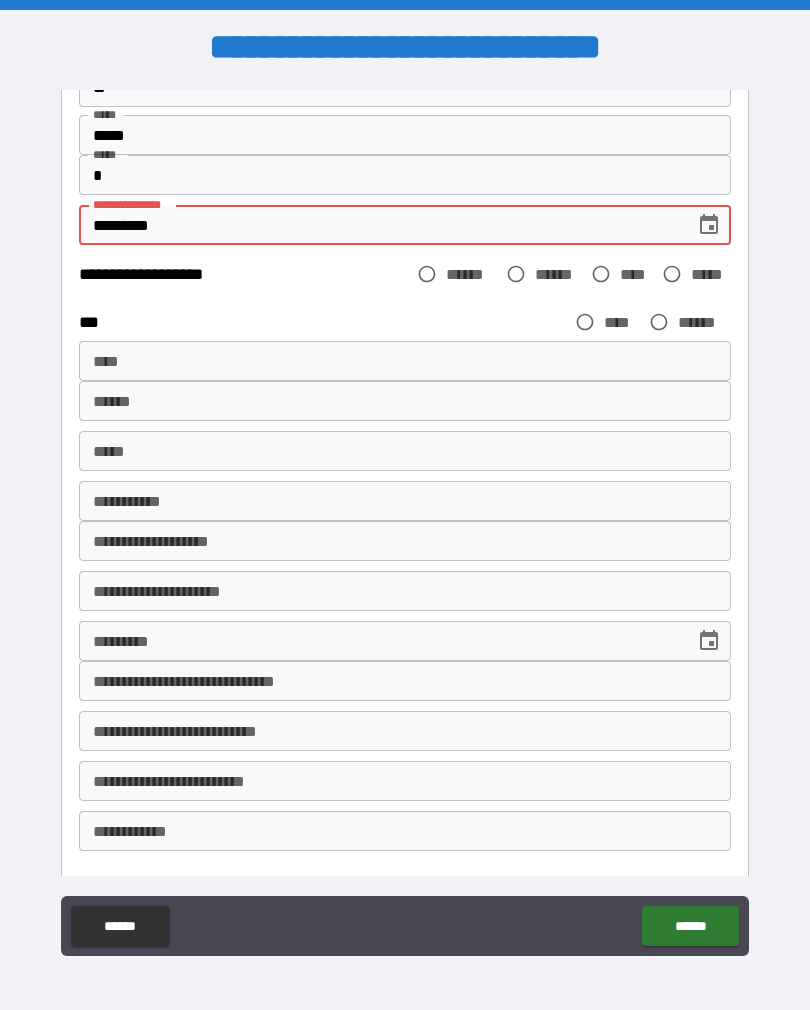 type on "**********" 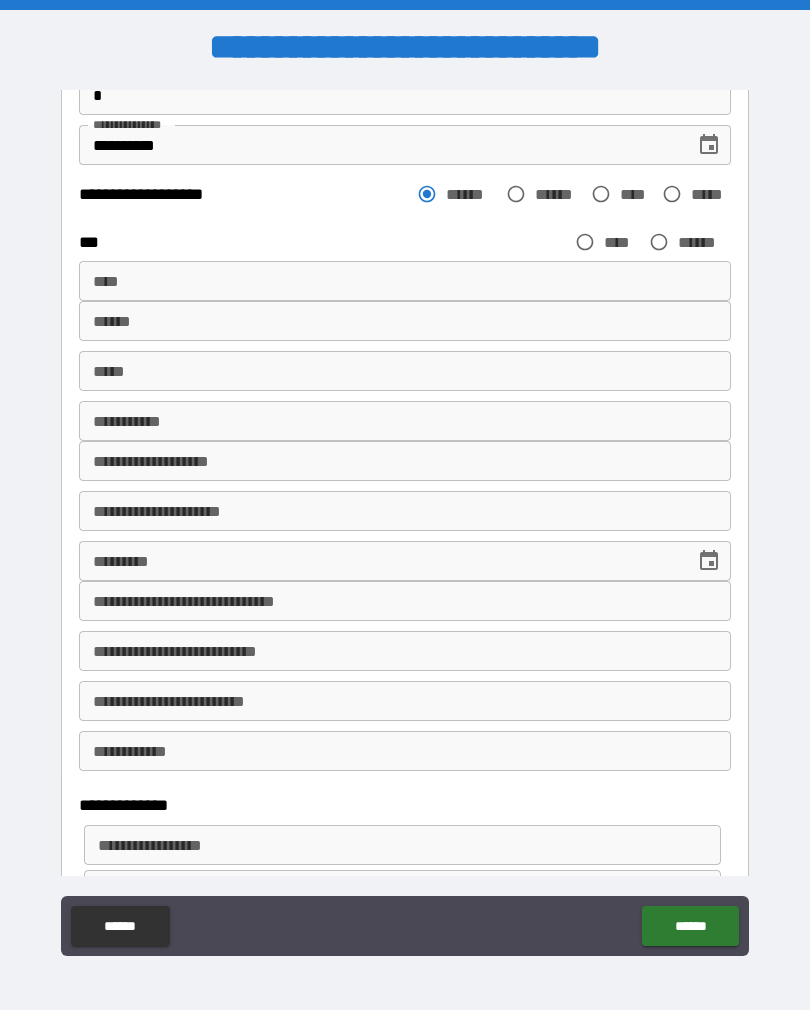 scroll, scrollTop: 391, scrollLeft: 0, axis: vertical 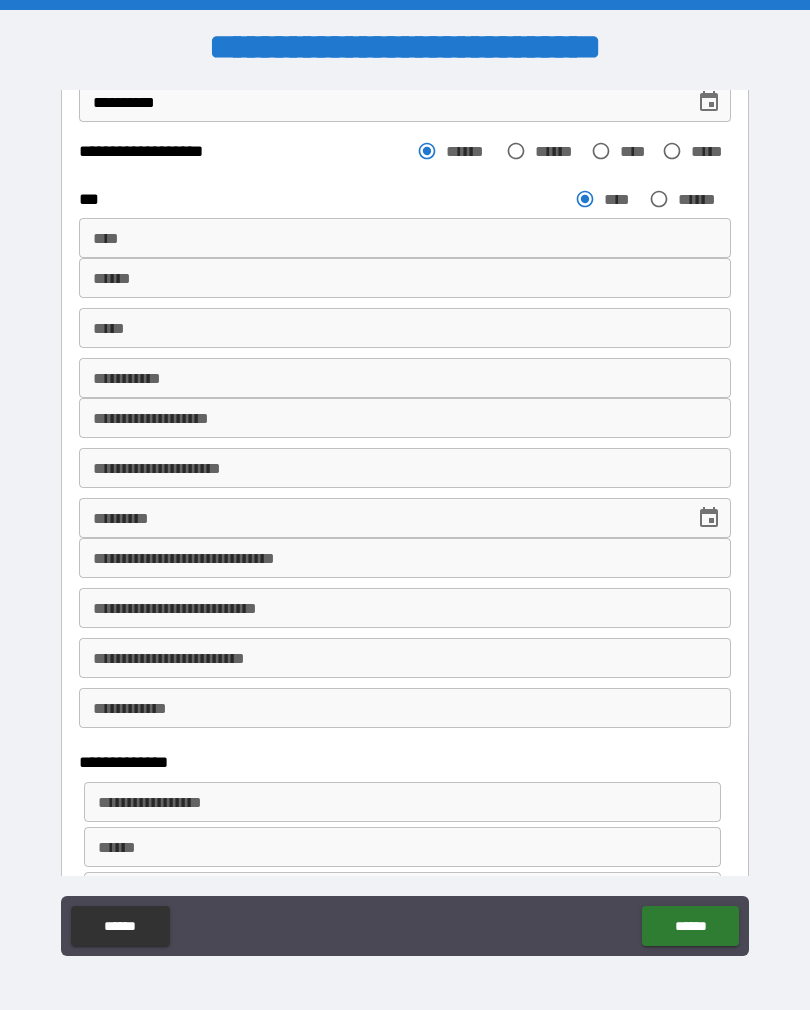 click on "****" at bounding box center (405, 238) 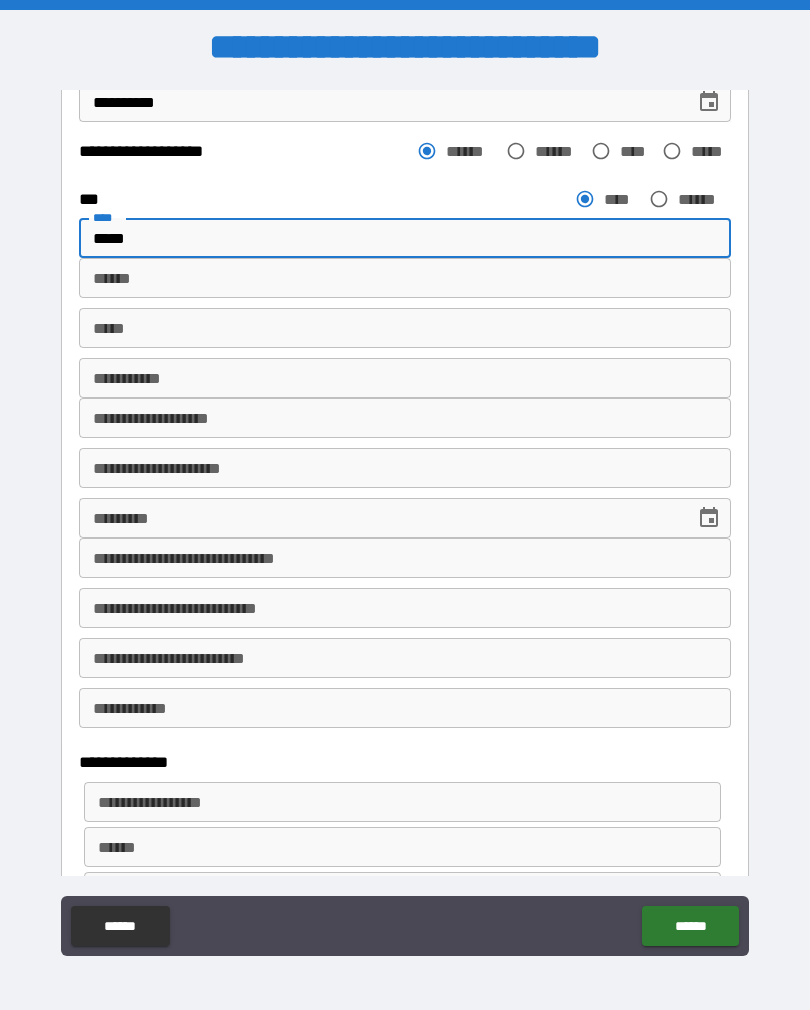 type on "*****" 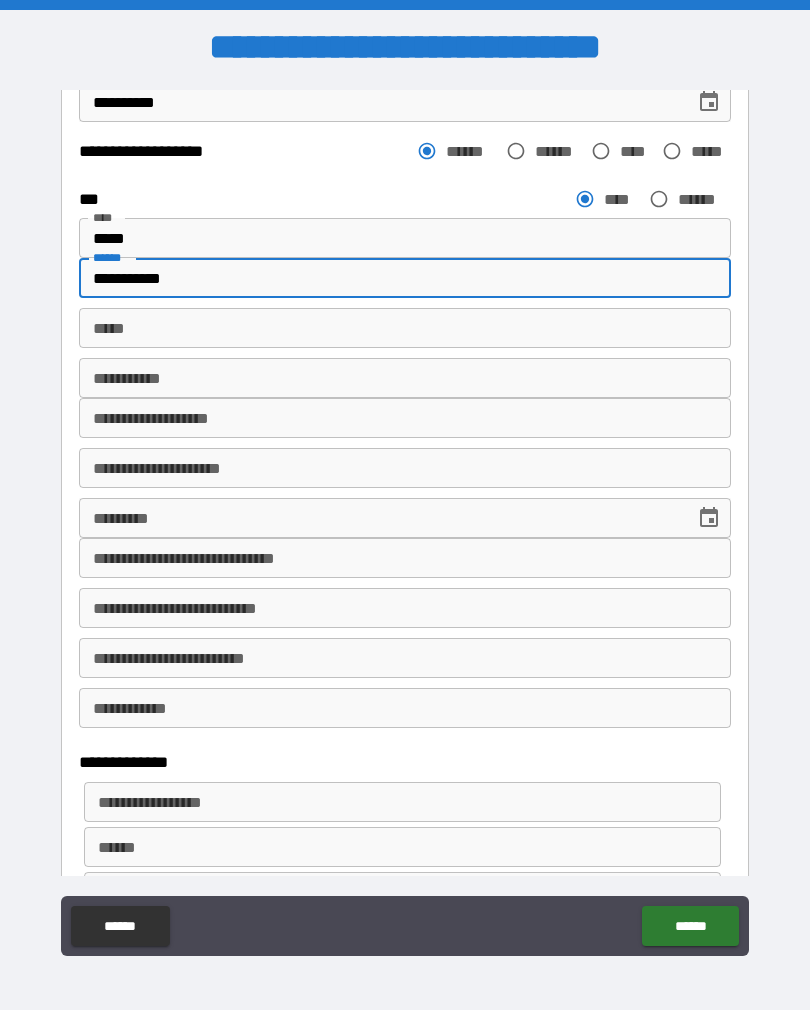 type on "**********" 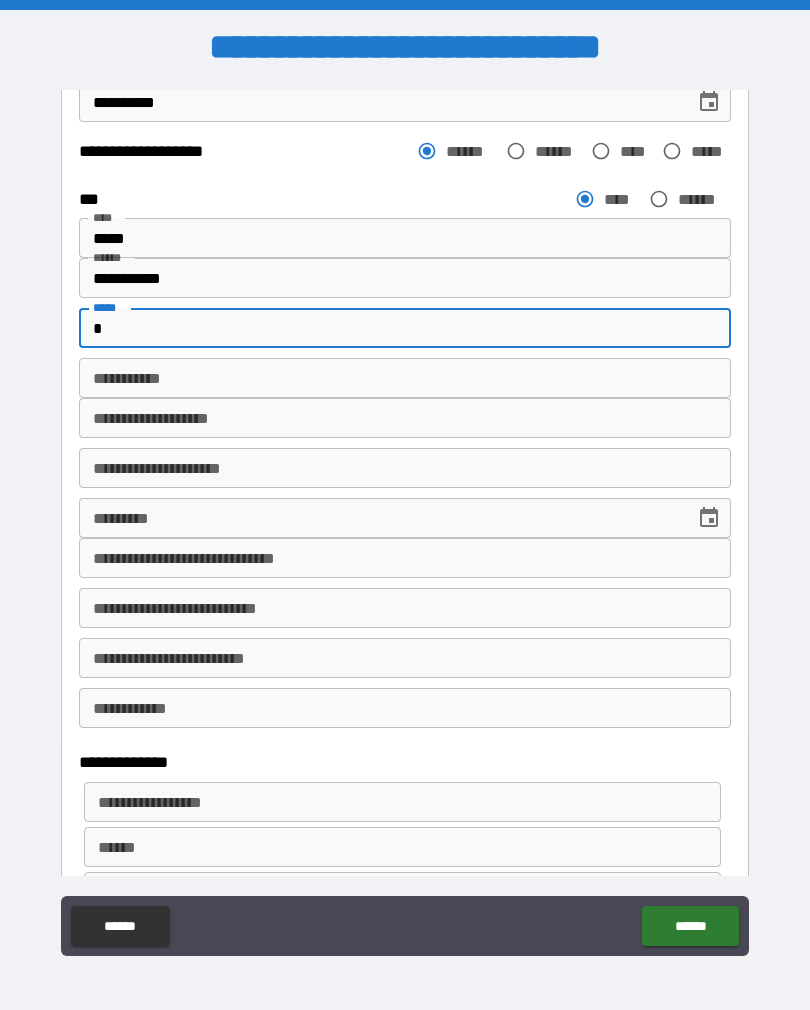 type on "*" 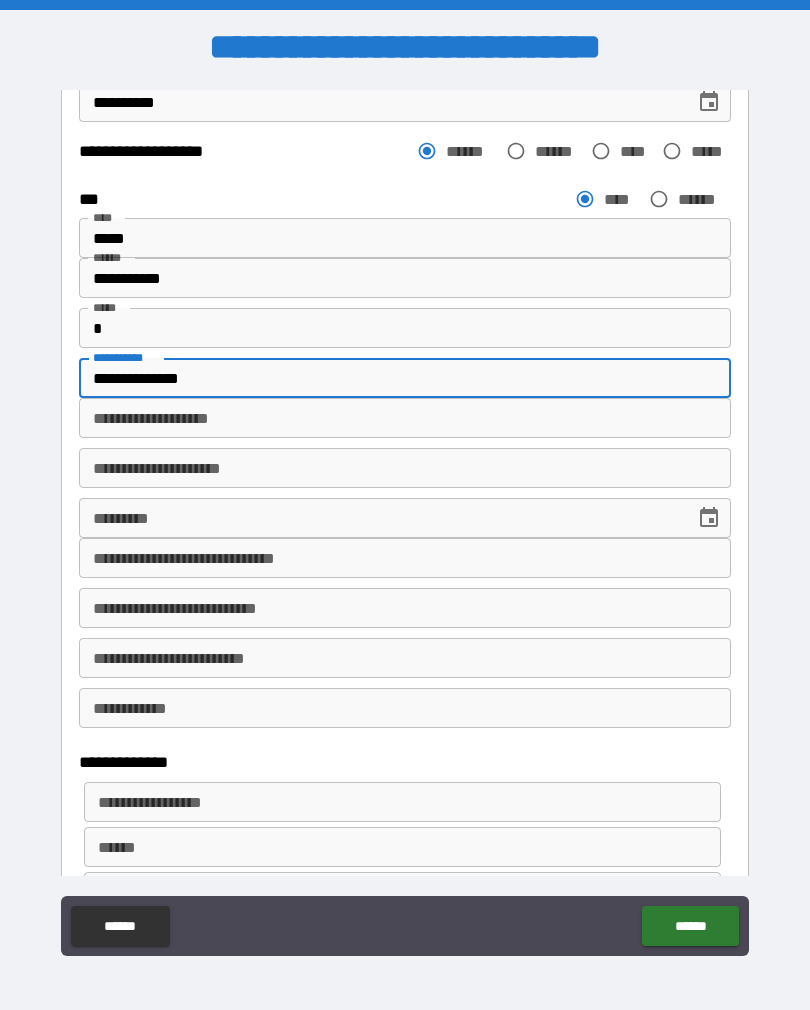 type on "**********" 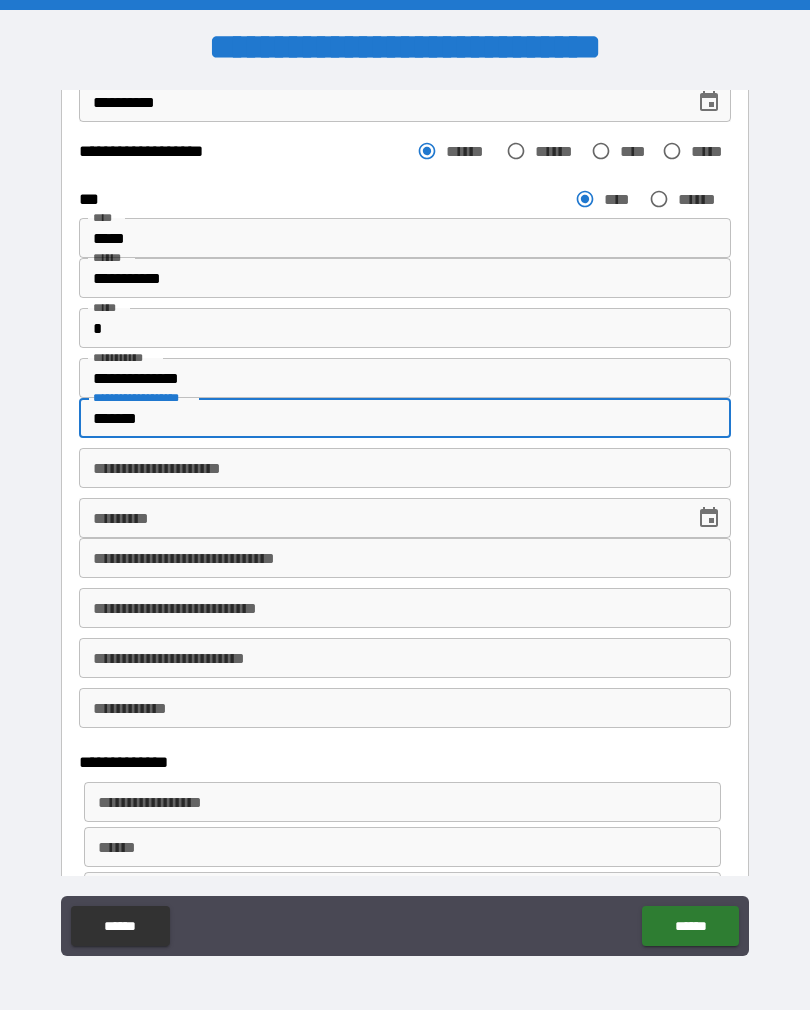 type on "*******" 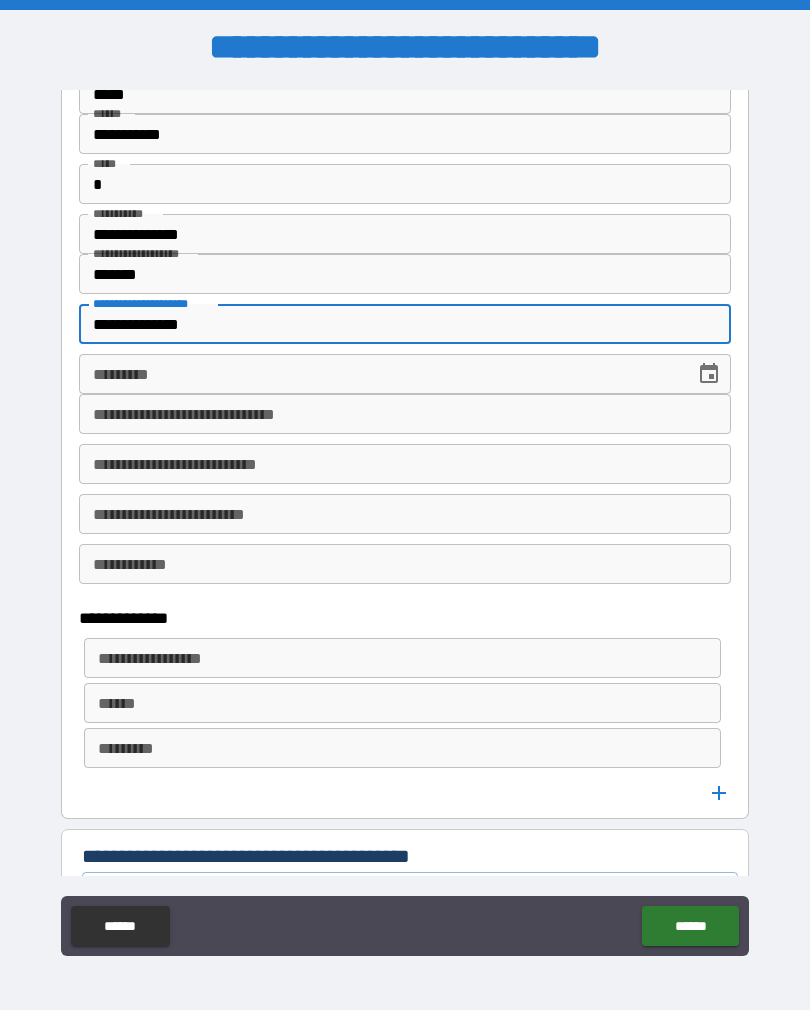 scroll, scrollTop: 549, scrollLeft: 0, axis: vertical 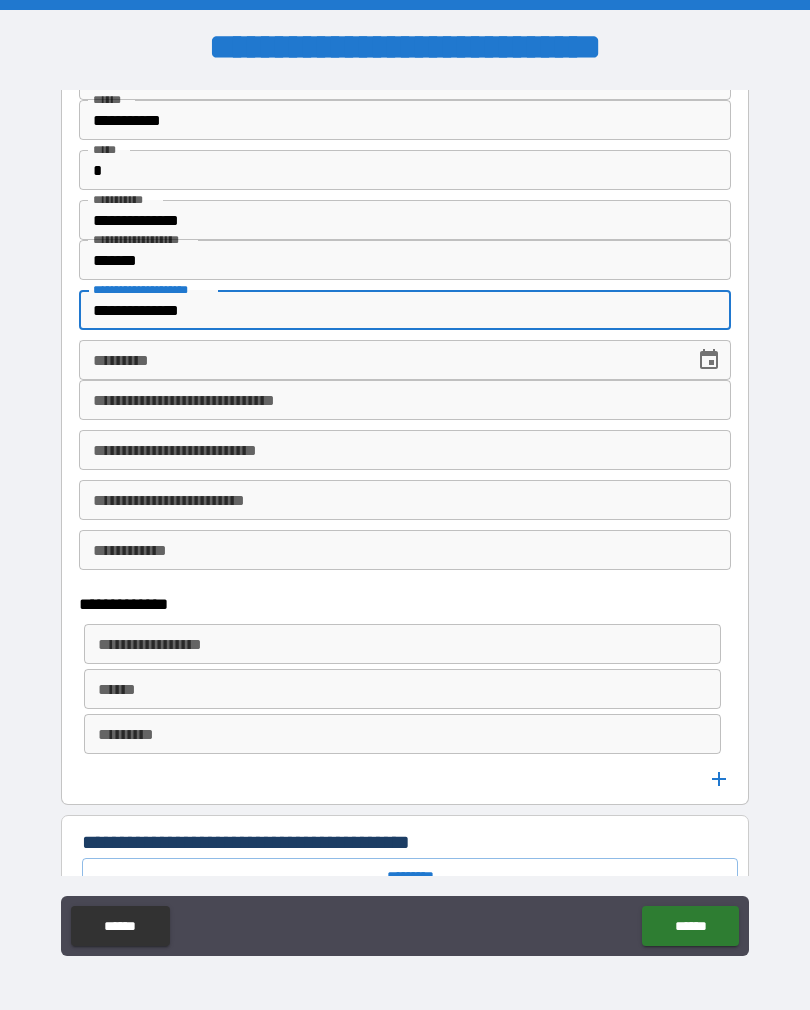 type on "**********" 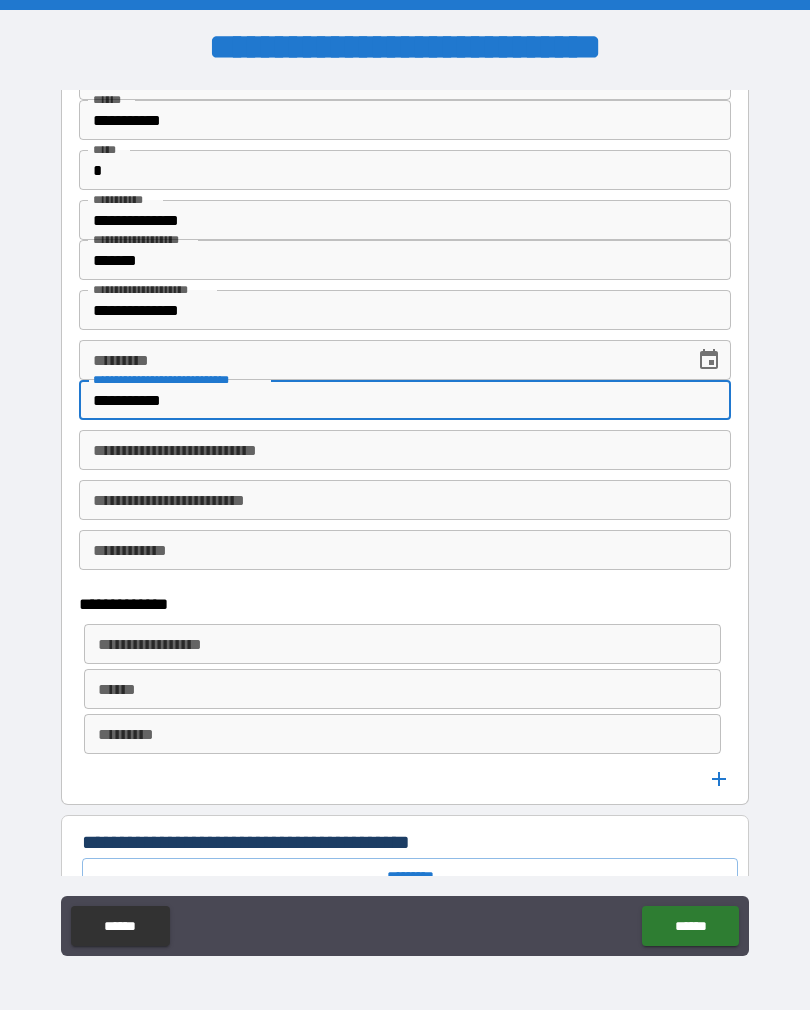 type on "**********" 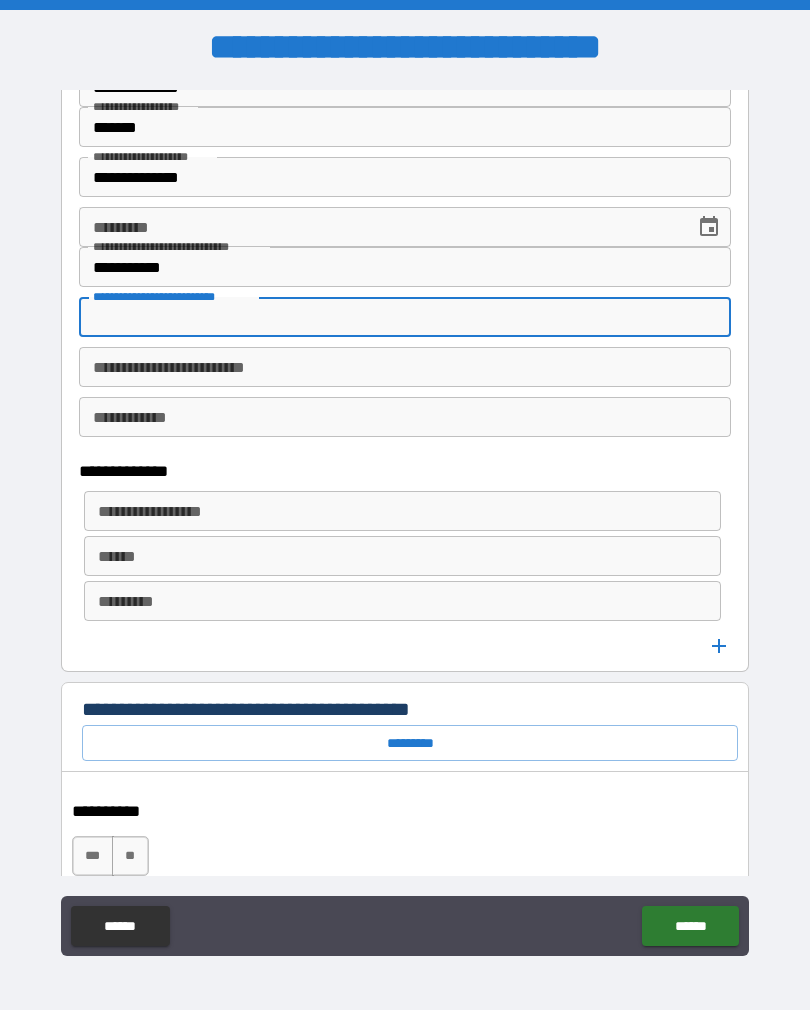 scroll, scrollTop: 684, scrollLeft: 0, axis: vertical 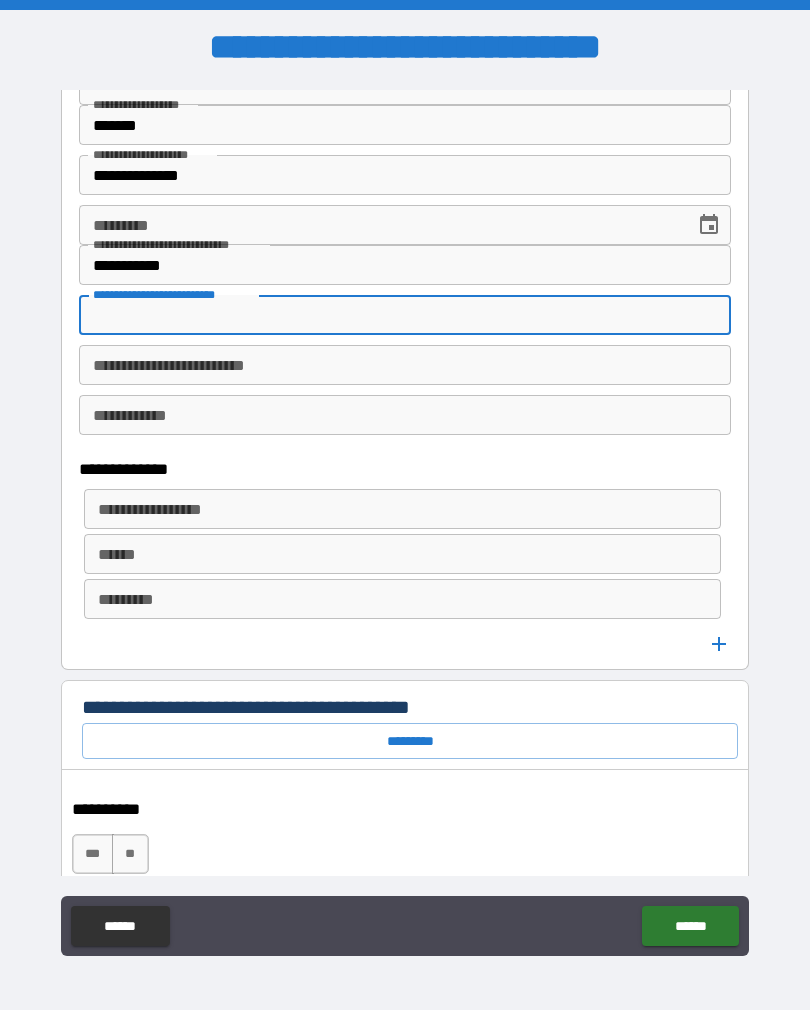 click on "**********" at bounding box center [405, 365] 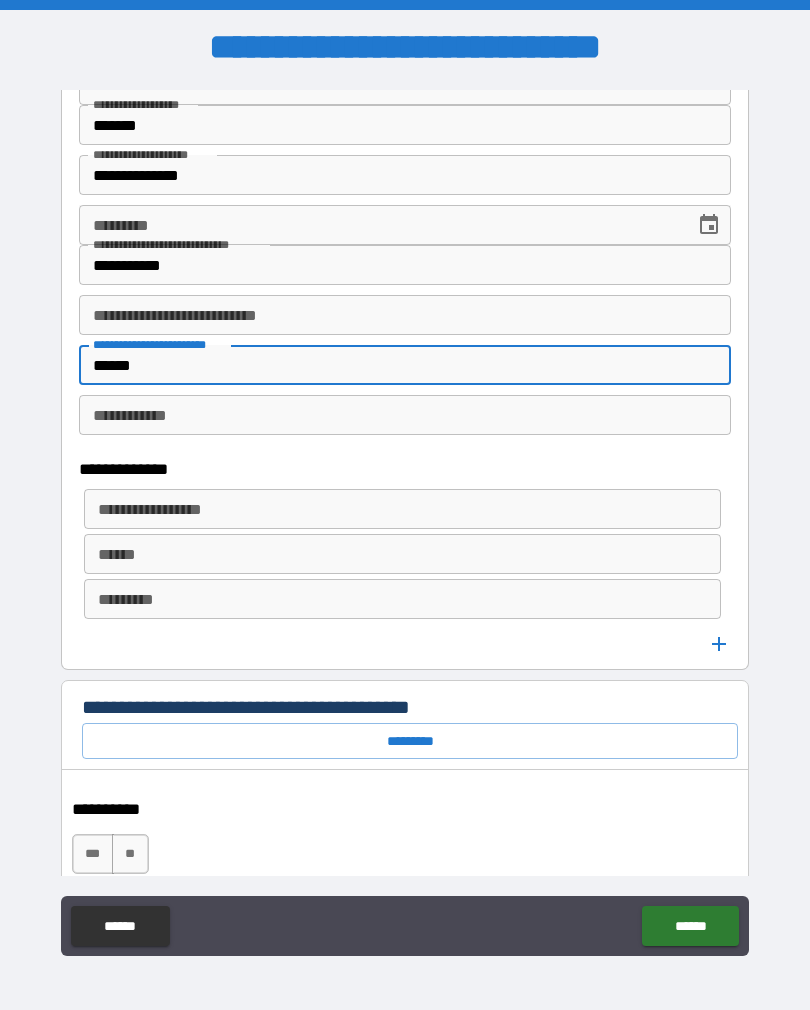 type on "******" 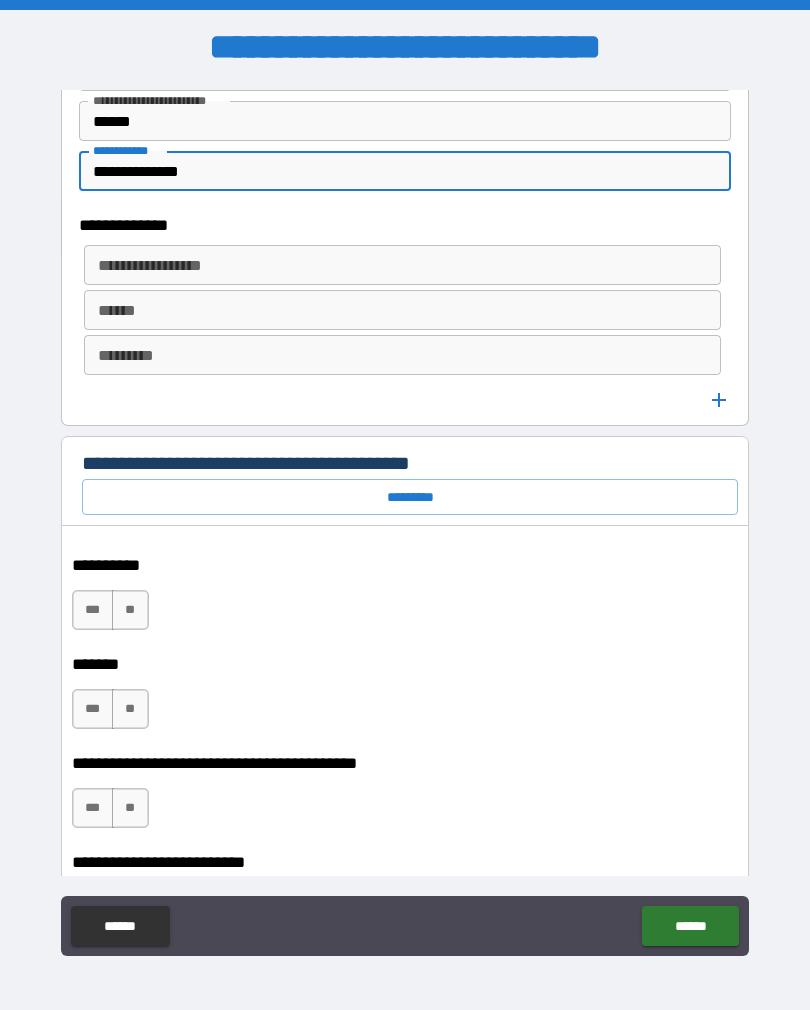 scroll, scrollTop: 957, scrollLeft: 0, axis: vertical 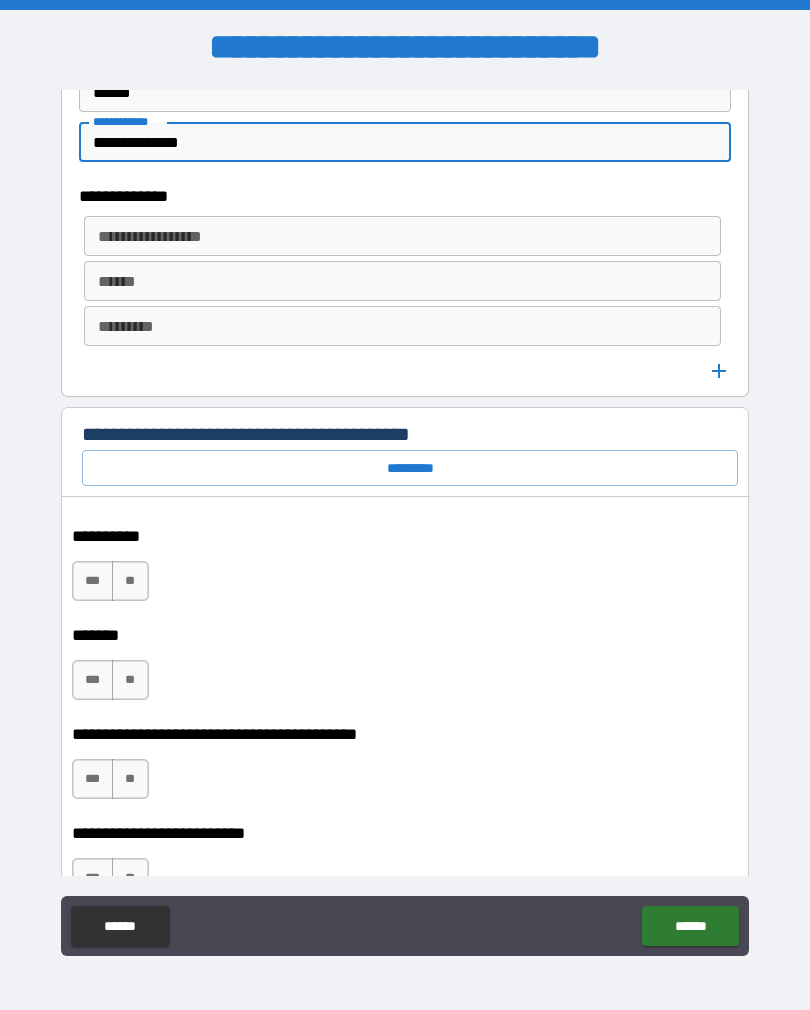 type on "**********" 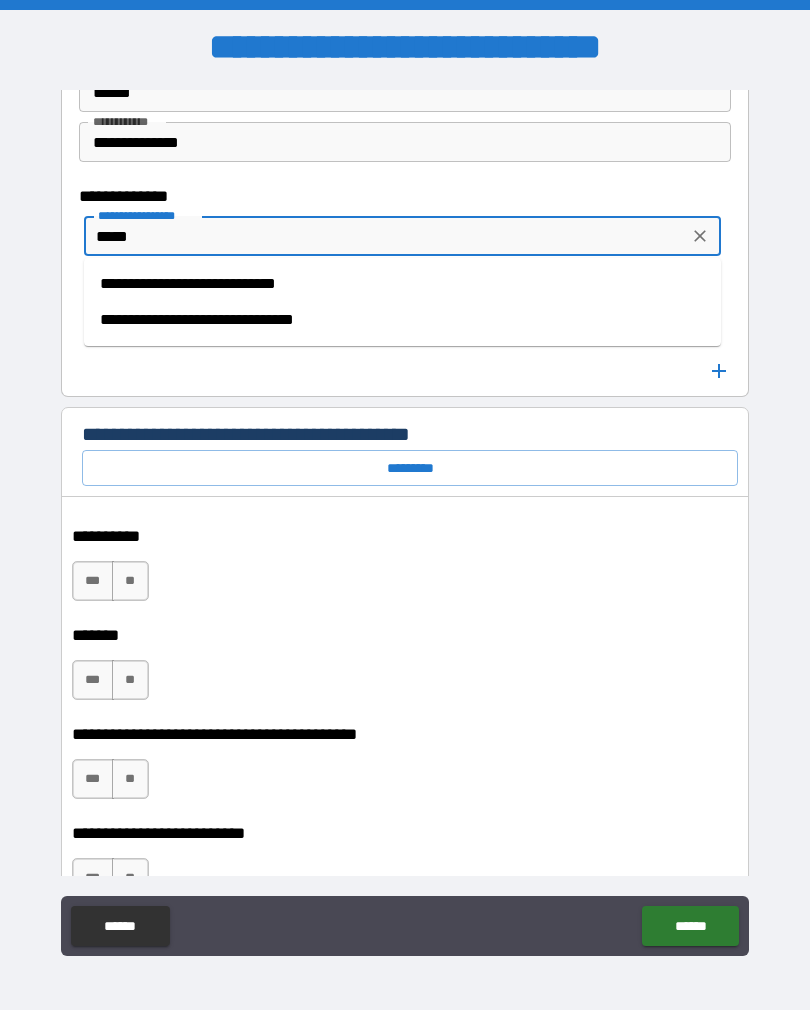 click on "**********" at bounding box center [402, 320] 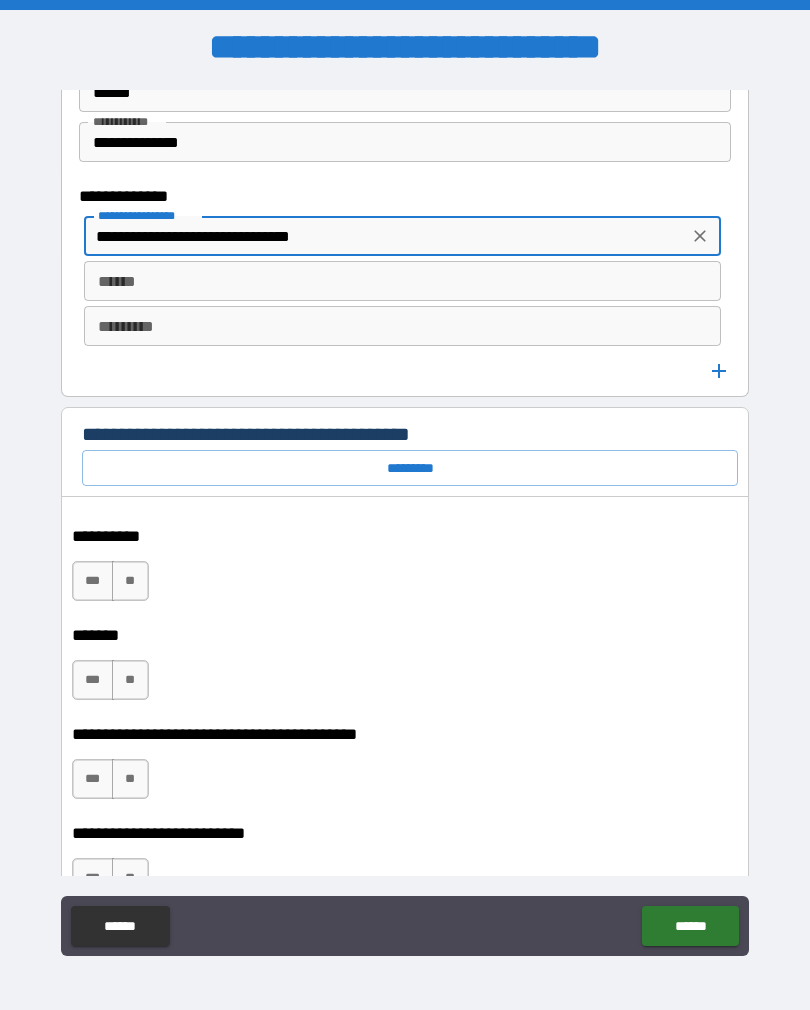 click on "******" at bounding box center [402, 281] 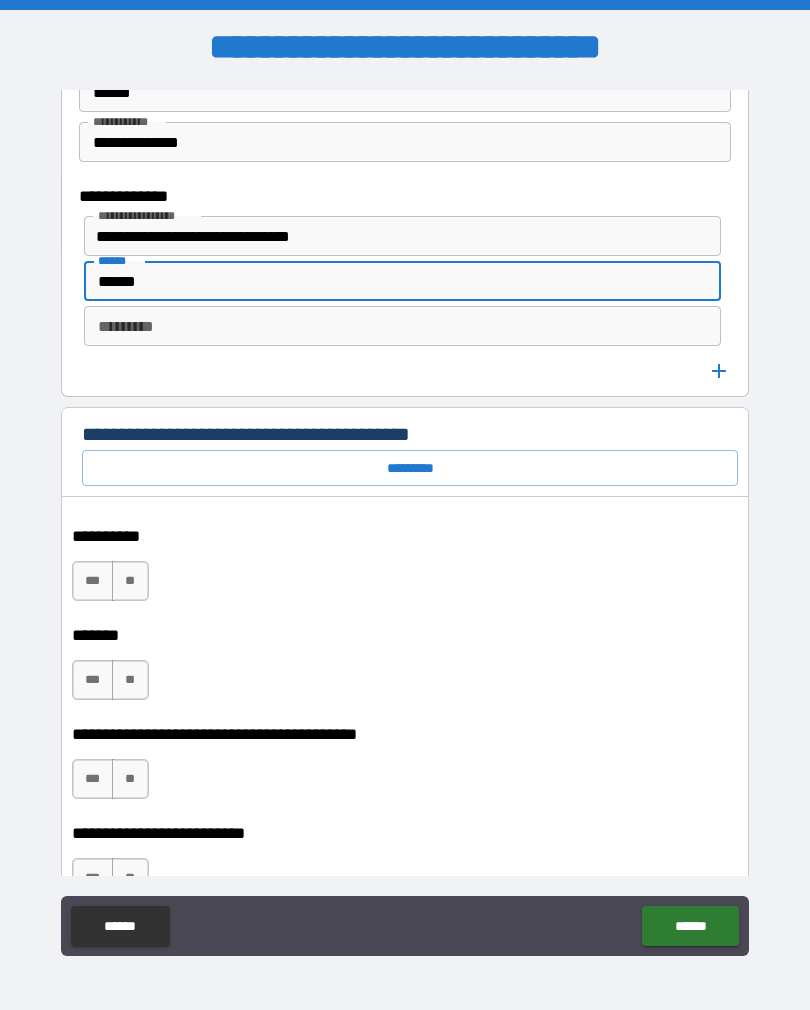 type on "******" 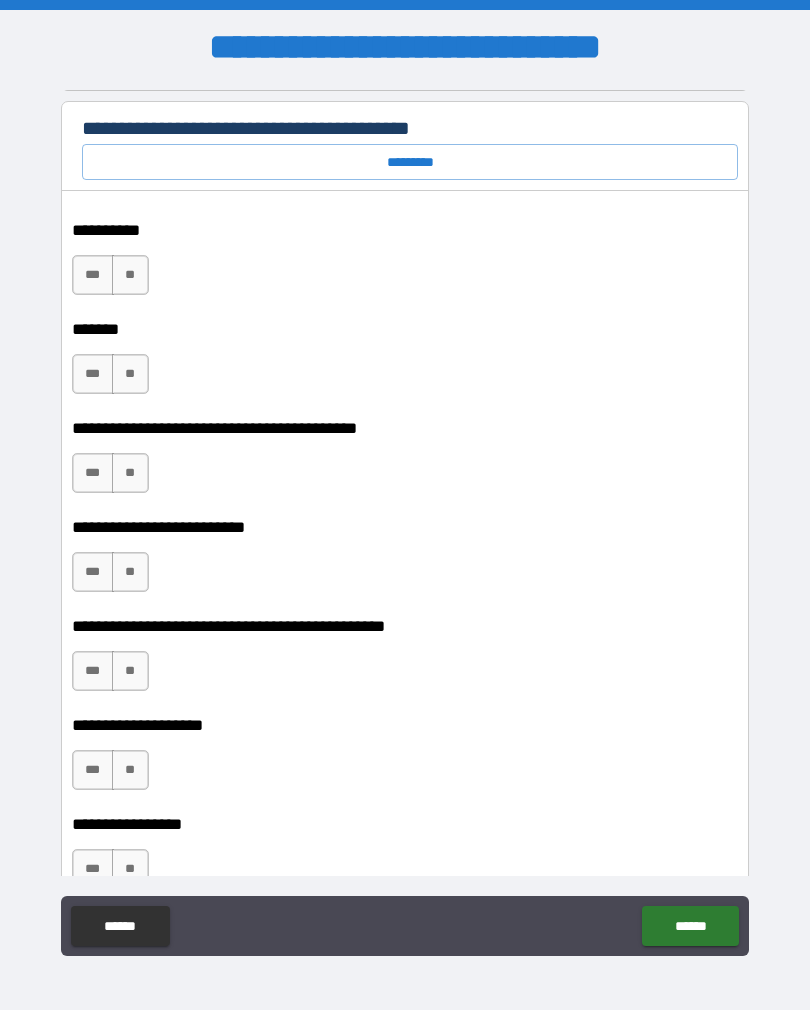 scroll, scrollTop: 1265, scrollLeft: 0, axis: vertical 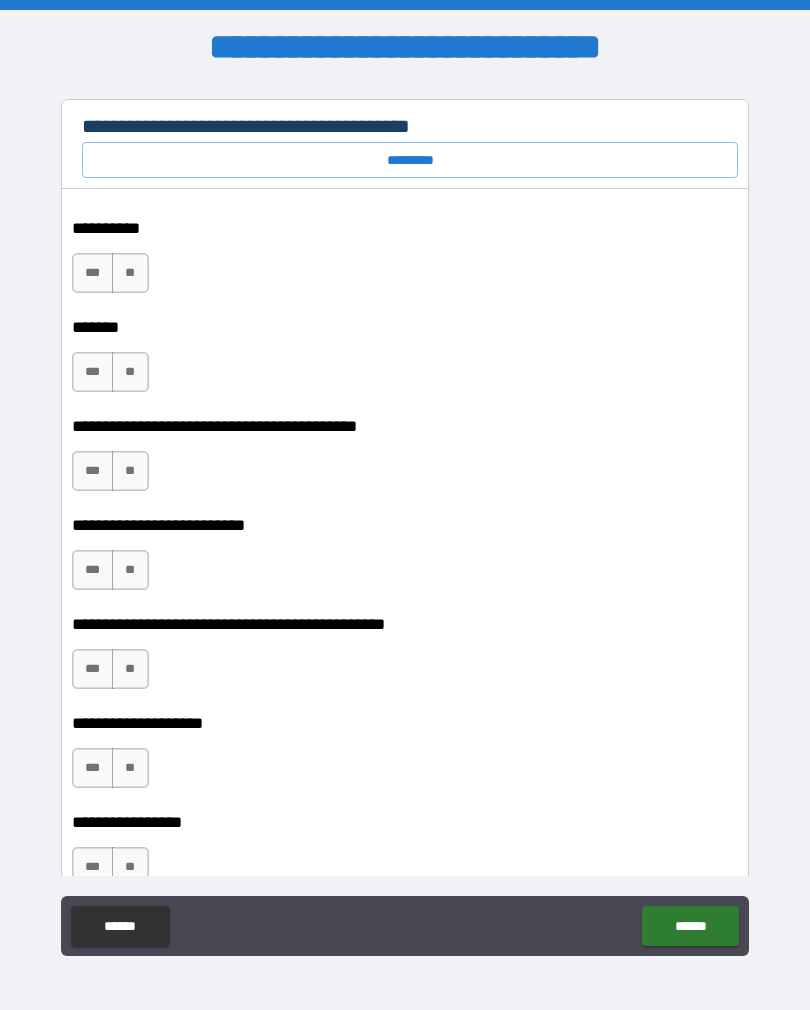 type on "*******" 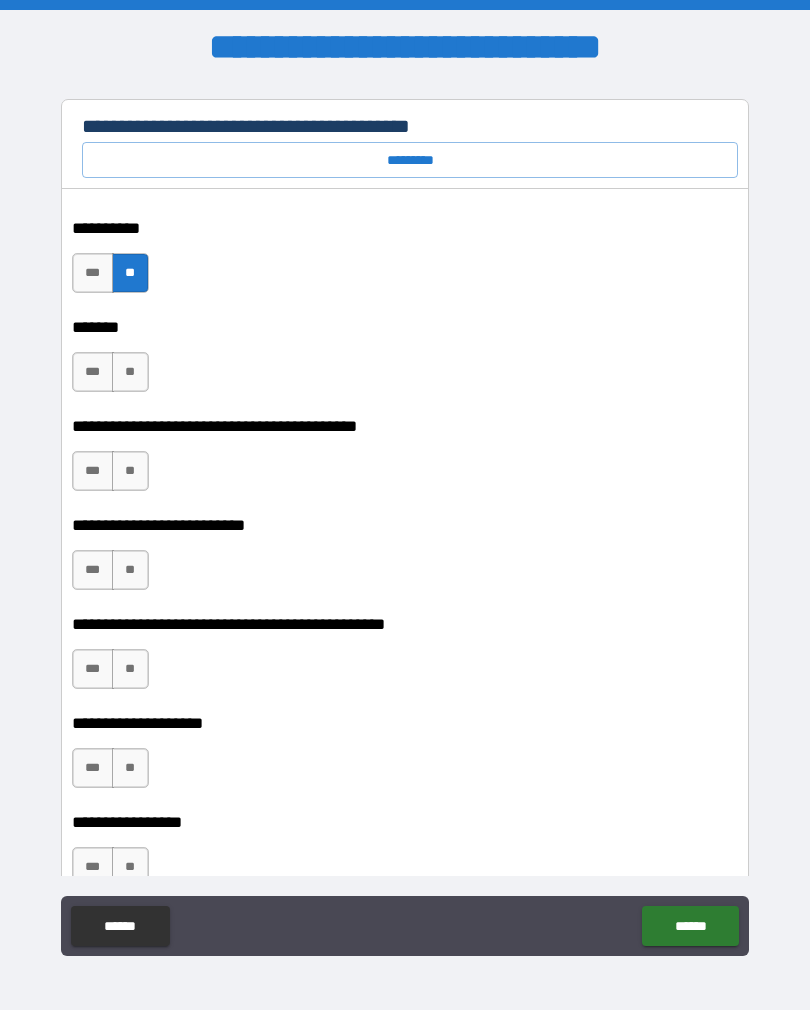 click on "**" at bounding box center (130, 372) 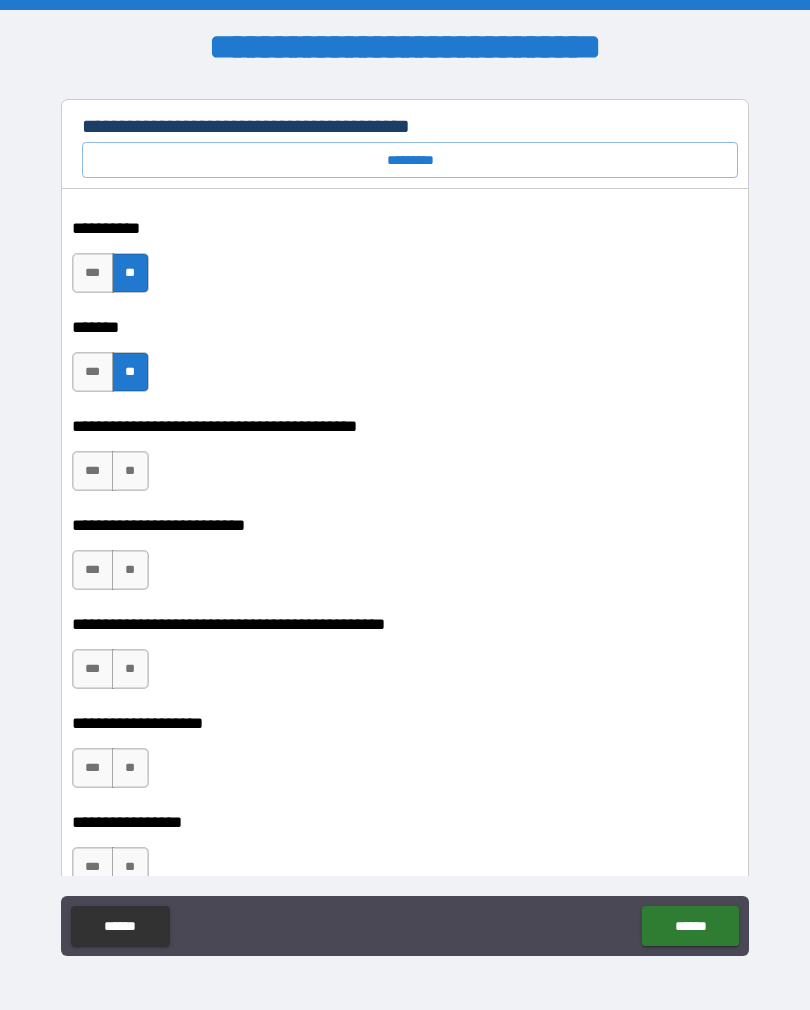click on "**" at bounding box center [130, 471] 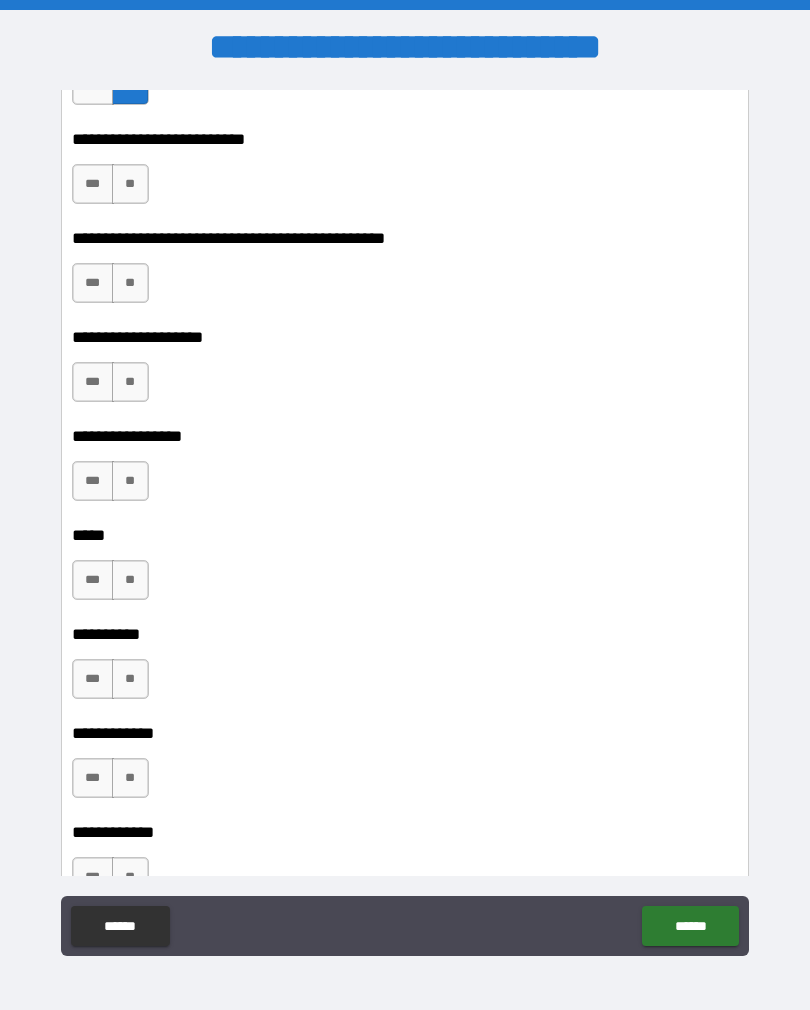 scroll, scrollTop: 1652, scrollLeft: 0, axis: vertical 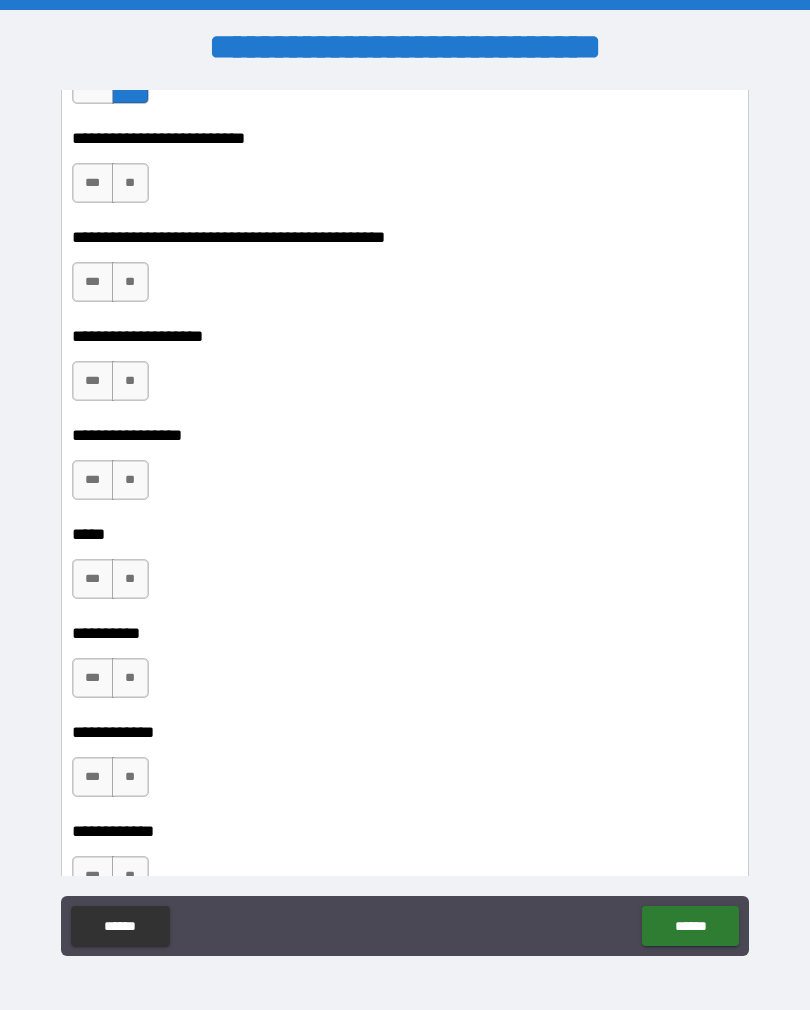 click on "***" at bounding box center (93, 678) 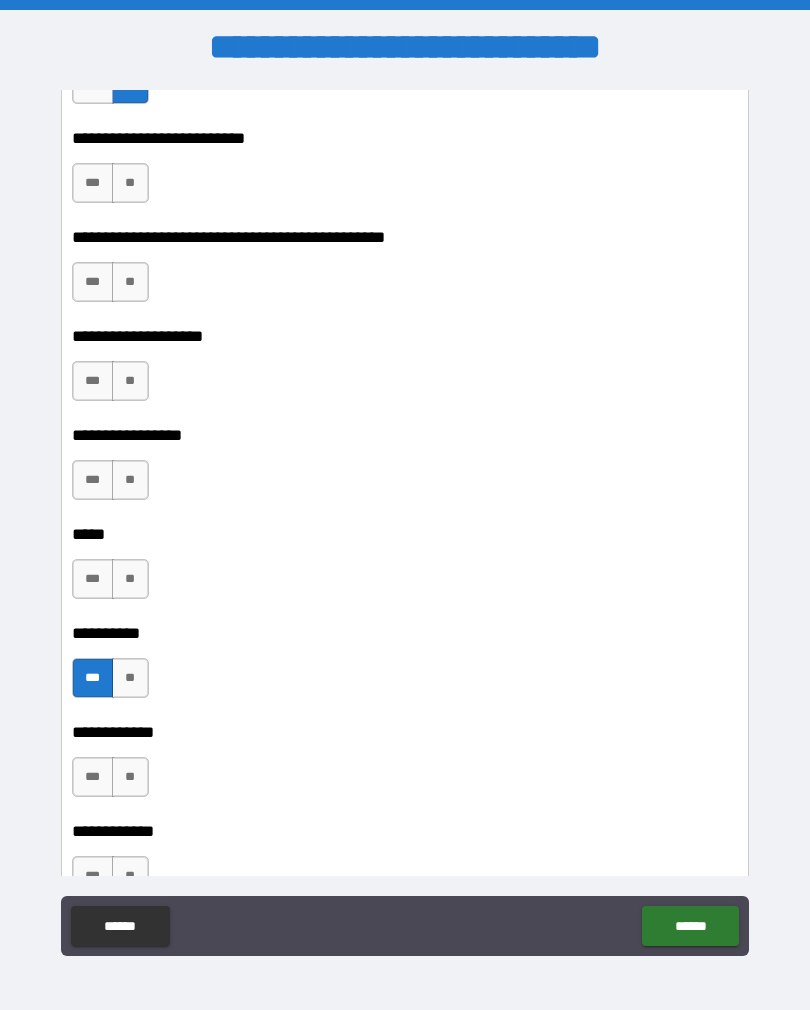 click on "**" at bounding box center (130, 579) 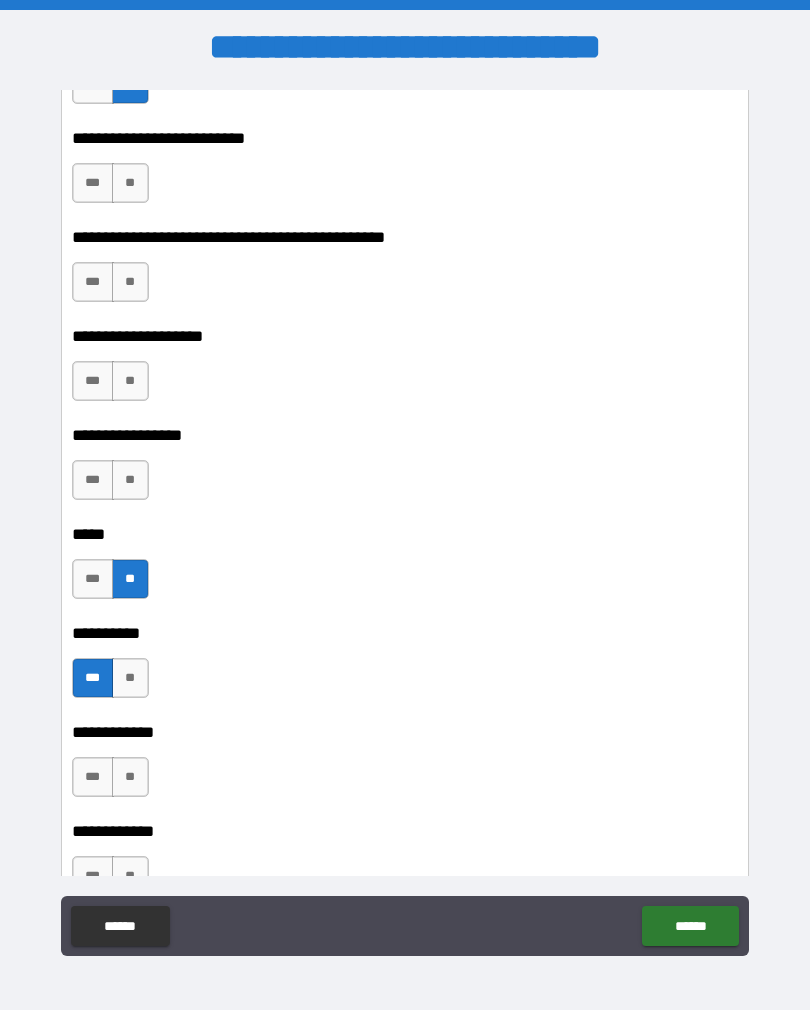 click on "**" at bounding box center [130, 480] 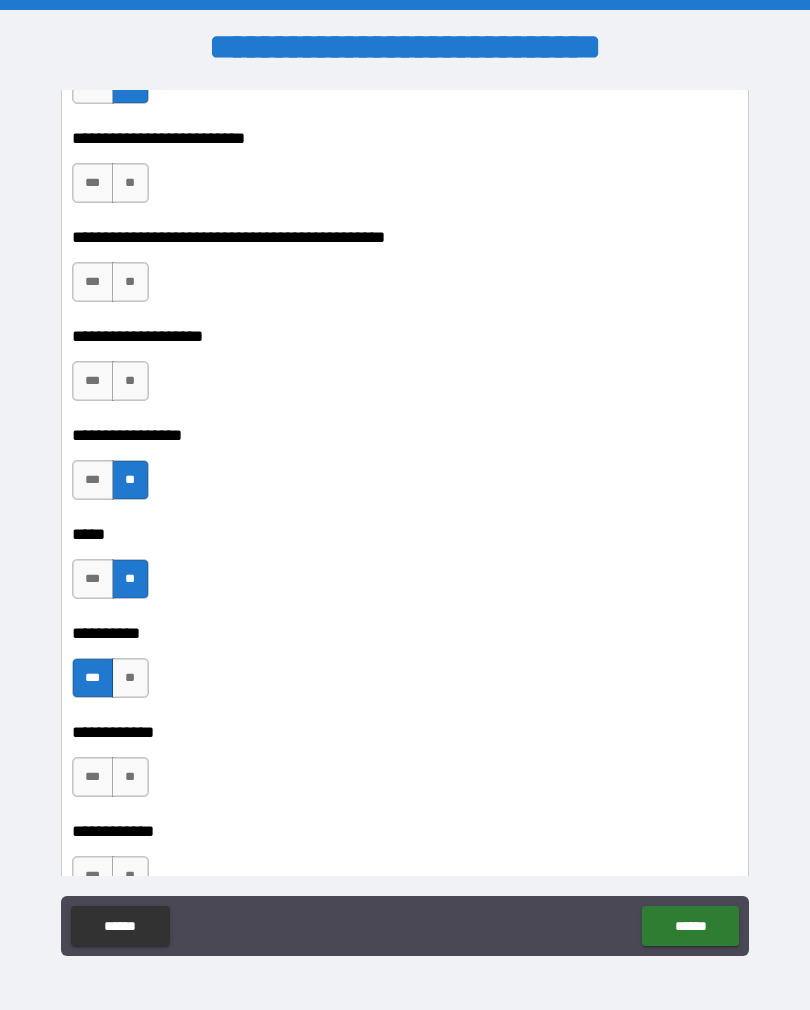 click on "**" at bounding box center [130, 381] 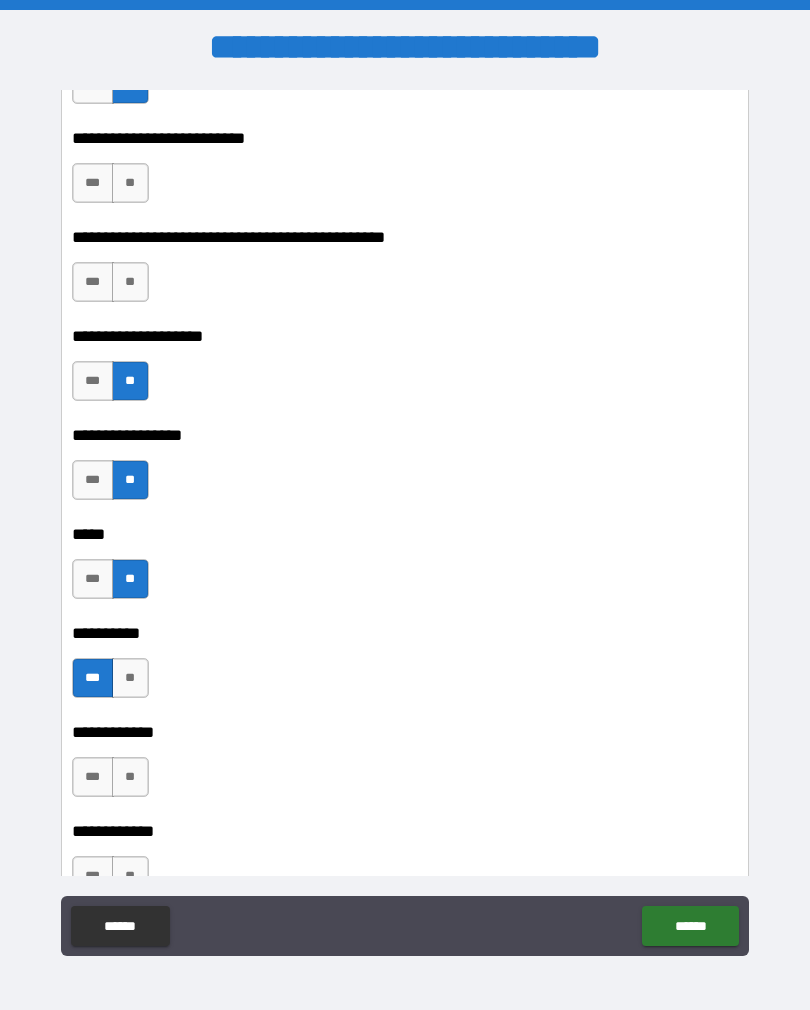 click on "**" at bounding box center (130, 282) 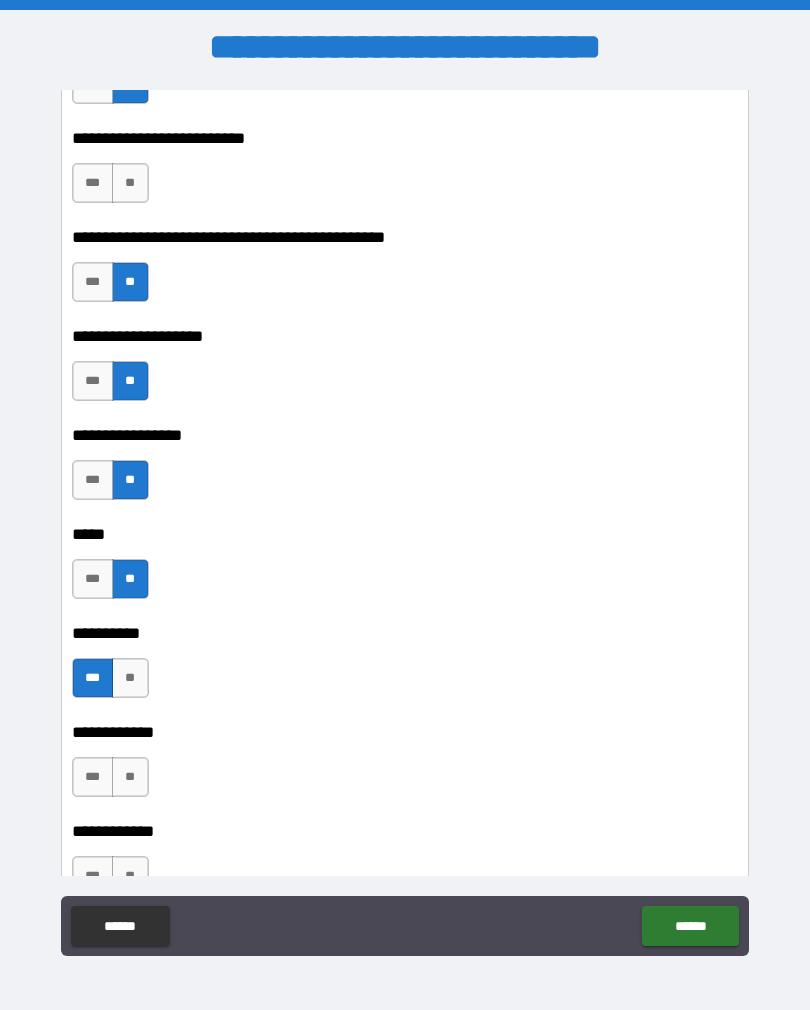 click on "**" at bounding box center [130, 183] 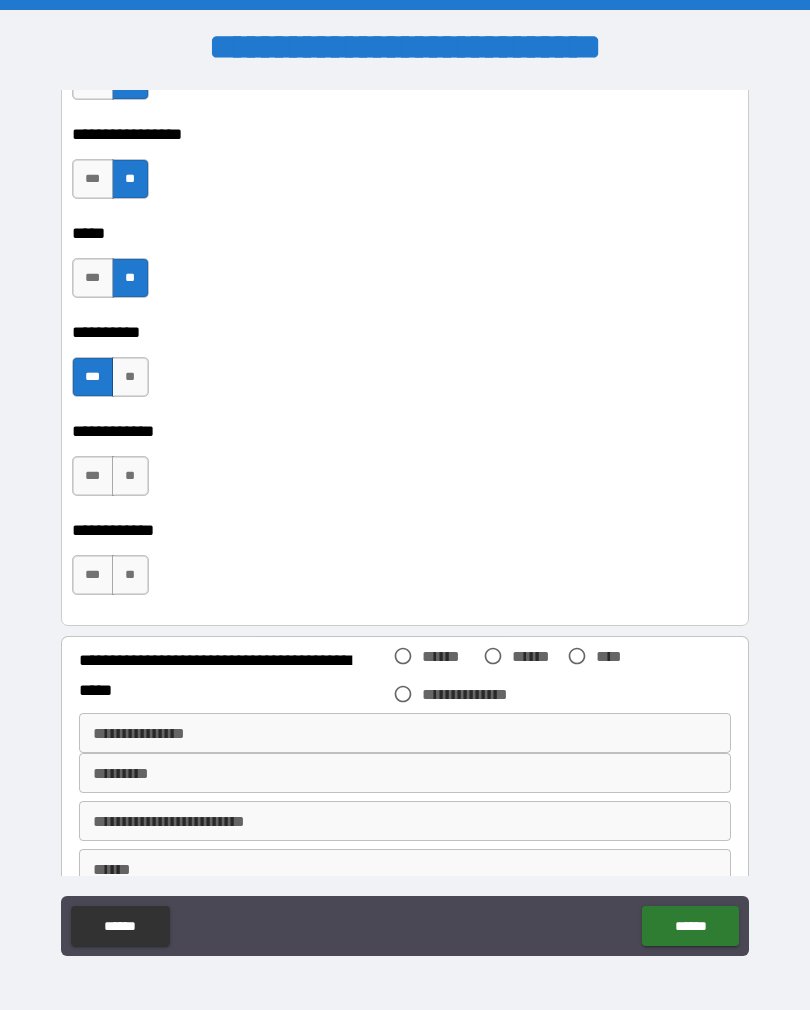 scroll, scrollTop: 1979, scrollLeft: 0, axis: vertical 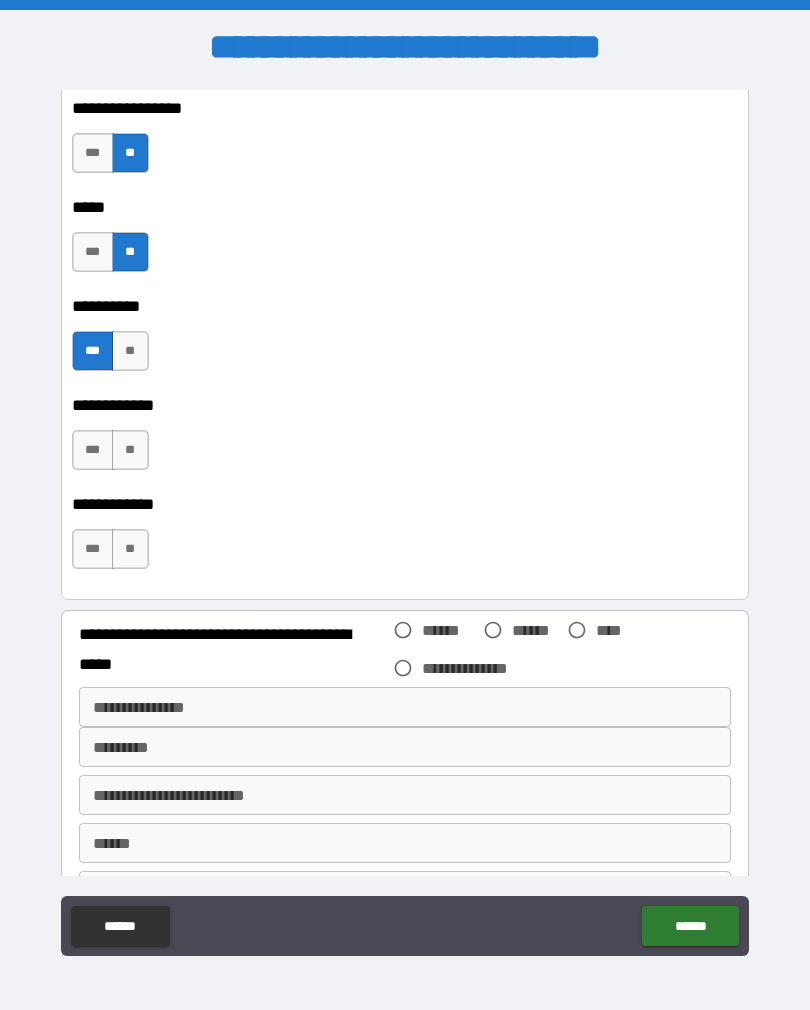 click on "**" at bounding box center (130, 450) 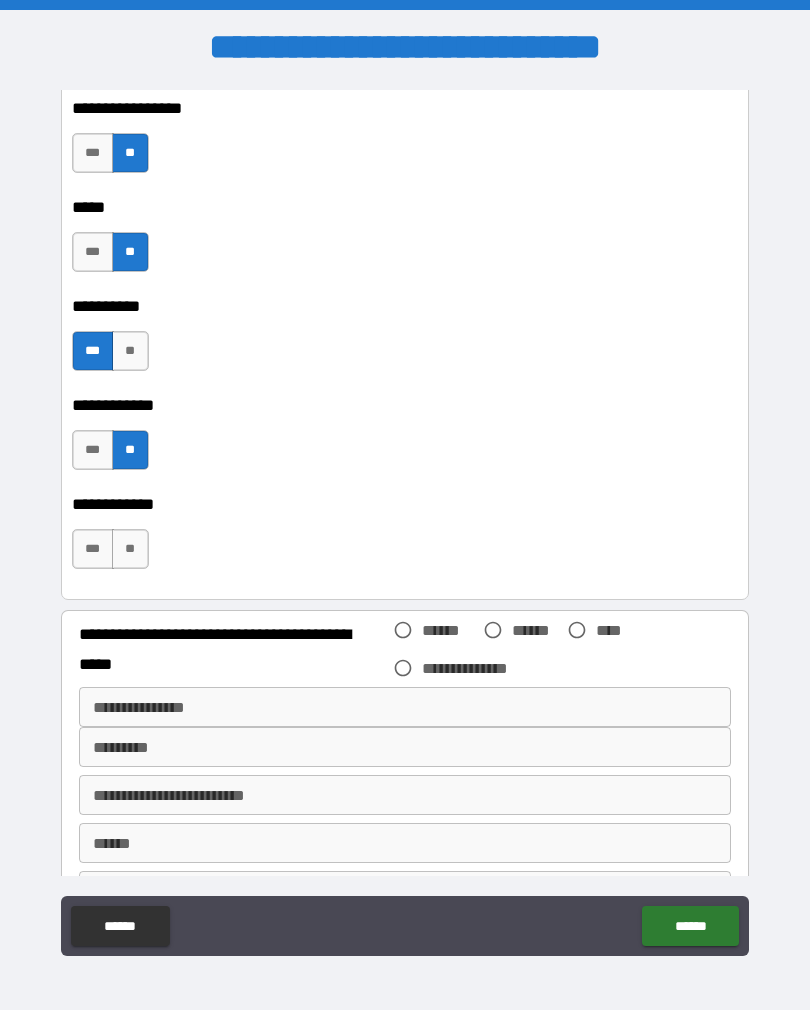 click on "**" at bounding box center (130, 549) 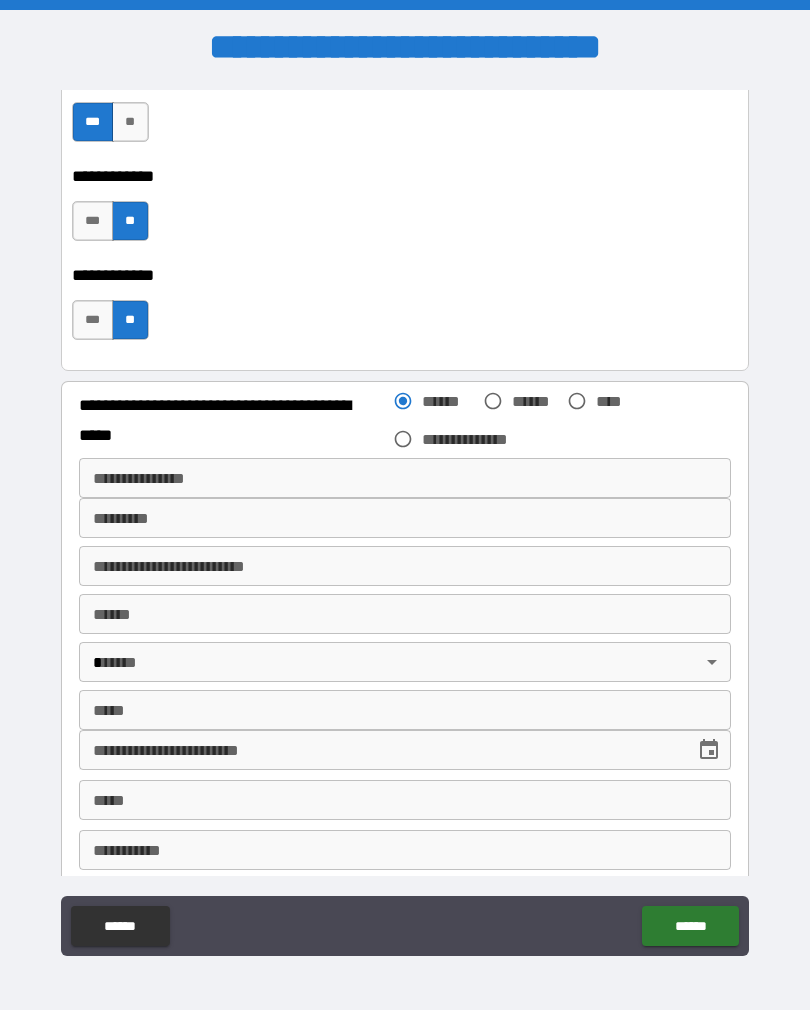 scroll, scrollTop: 2254, scrollLeft: 0, axis: vertical 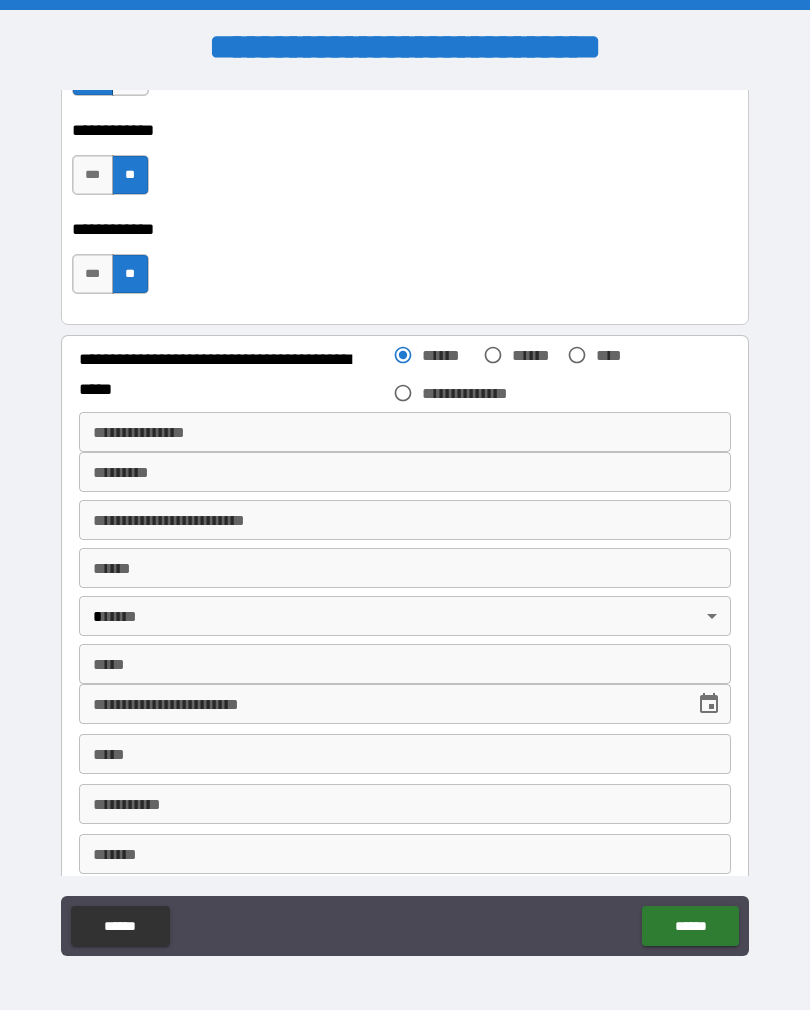 click on "**********" at bounding box center [405, 432] 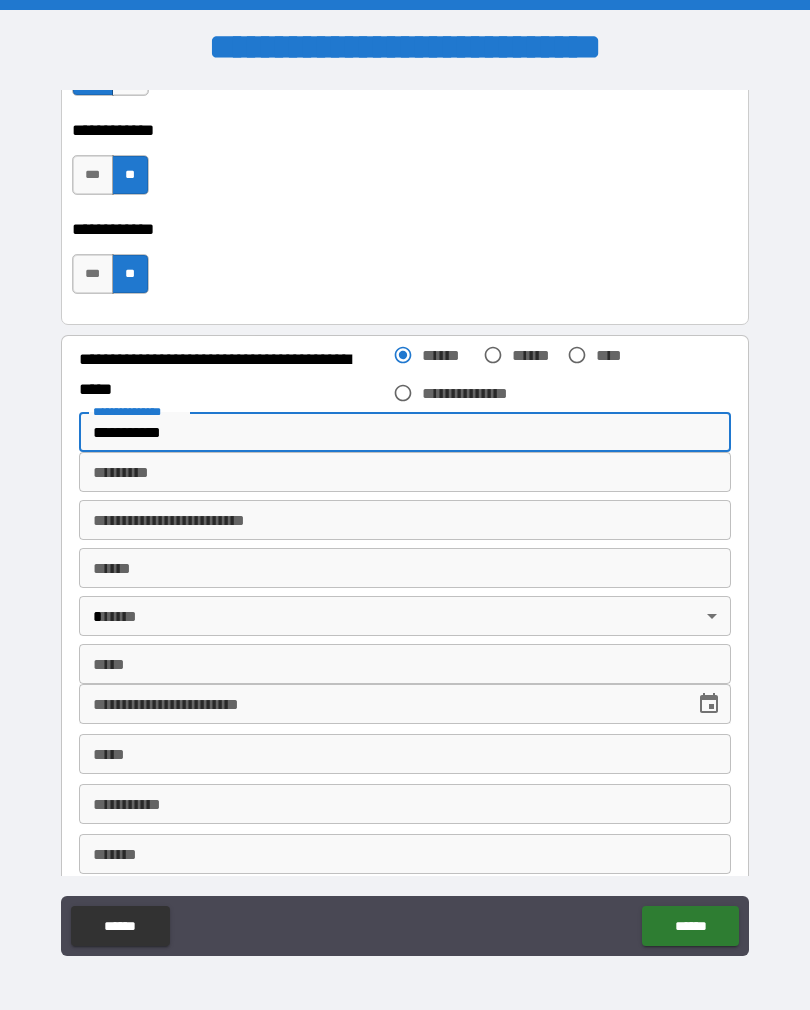 type on "**********" 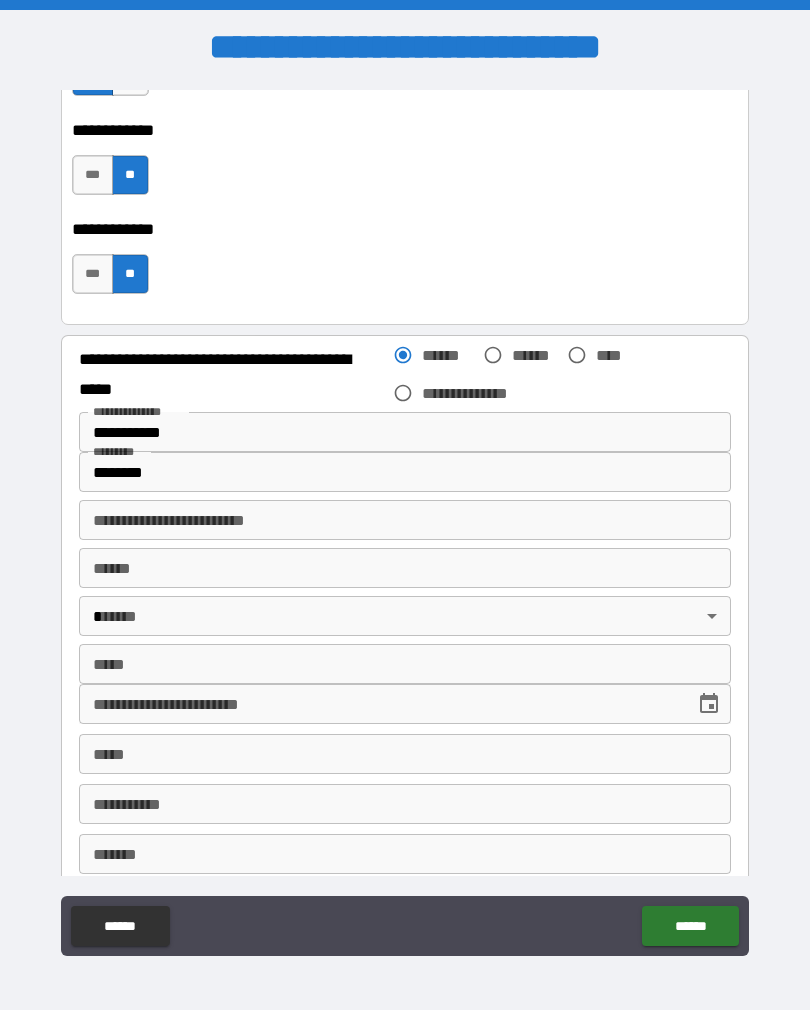 type on "**********" 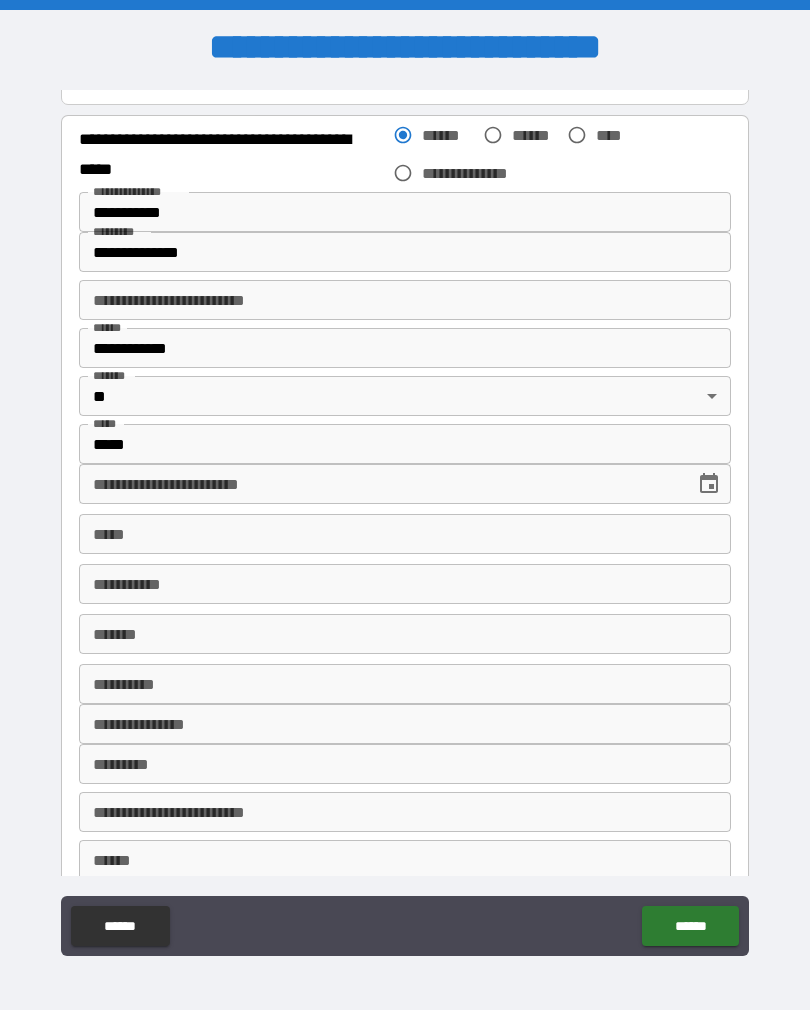 scroll, scrollTop: 2478, scrollLeft: 0, axis: vertical 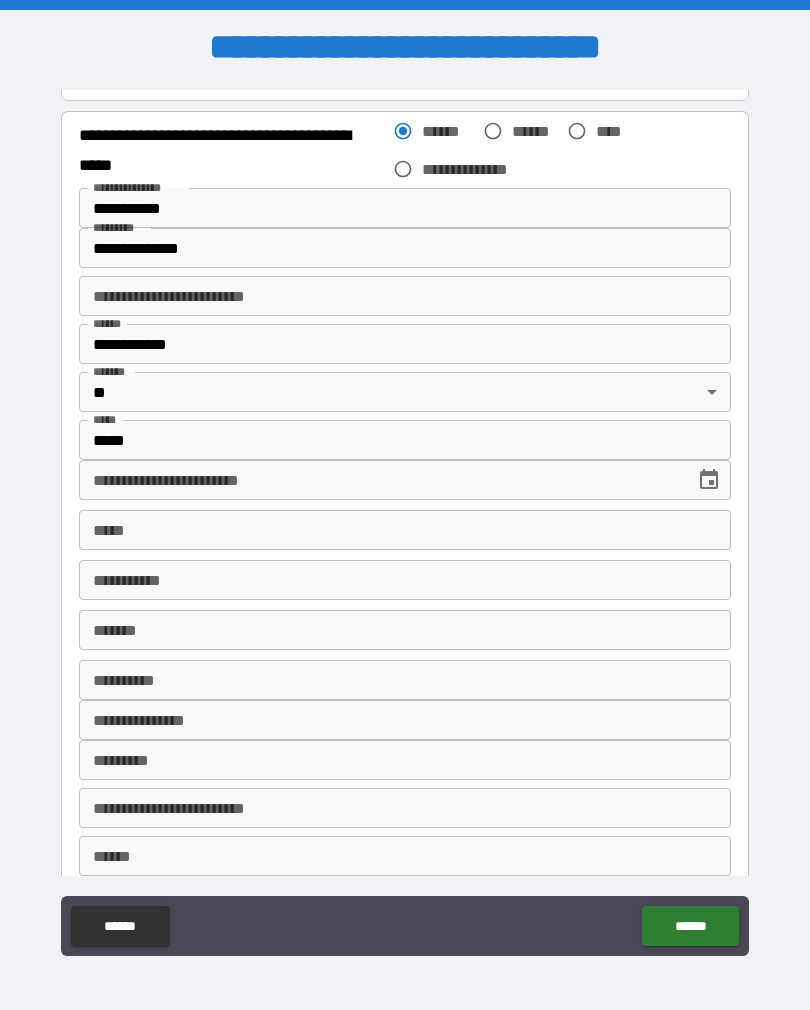 click on "**********" at bounding box center (380, 480) 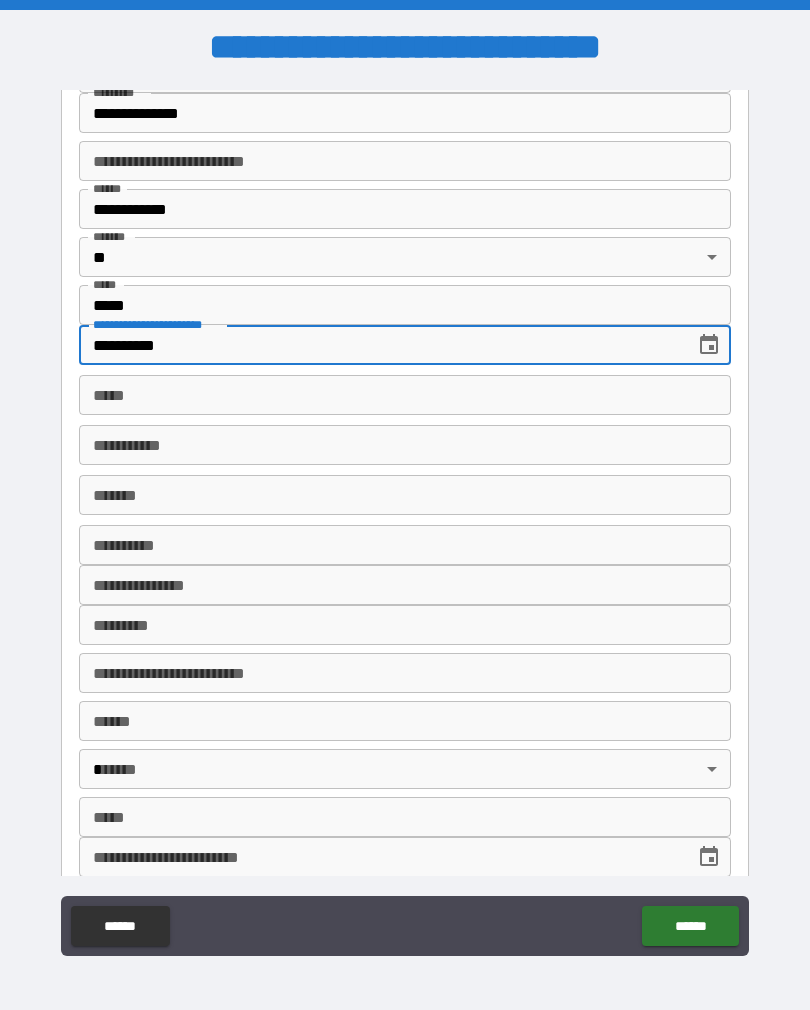 scroll, scrollTop: 2621, scrollLeft: 0, axis: vertical 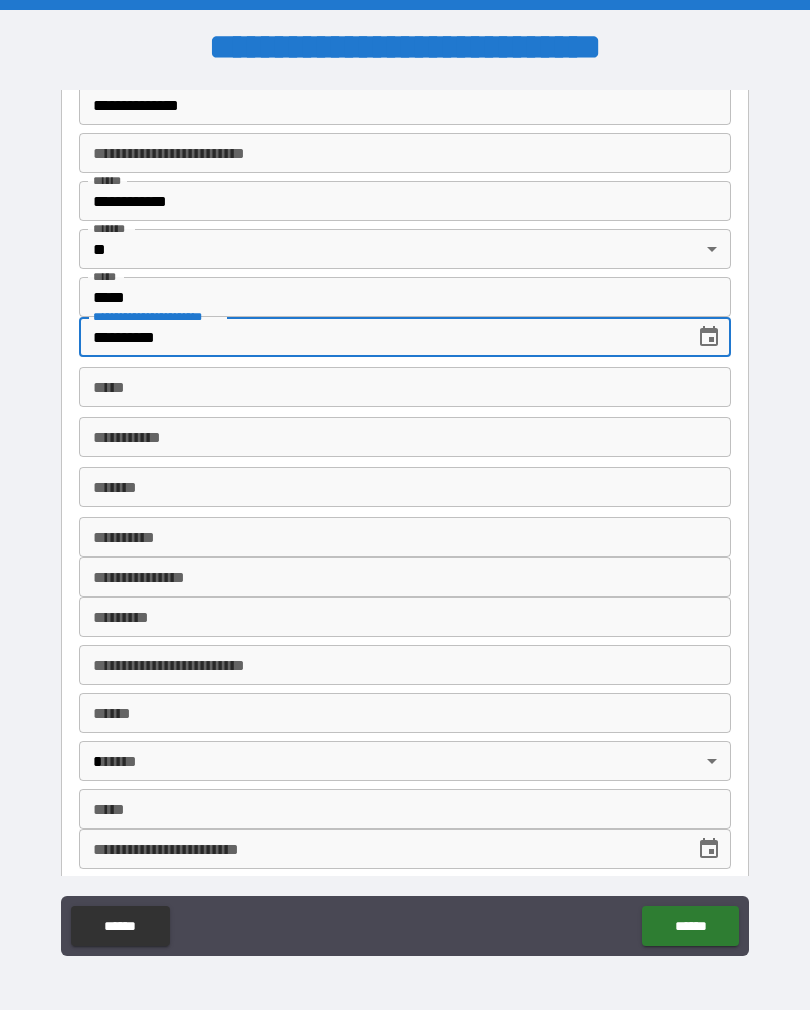 type on "**********" 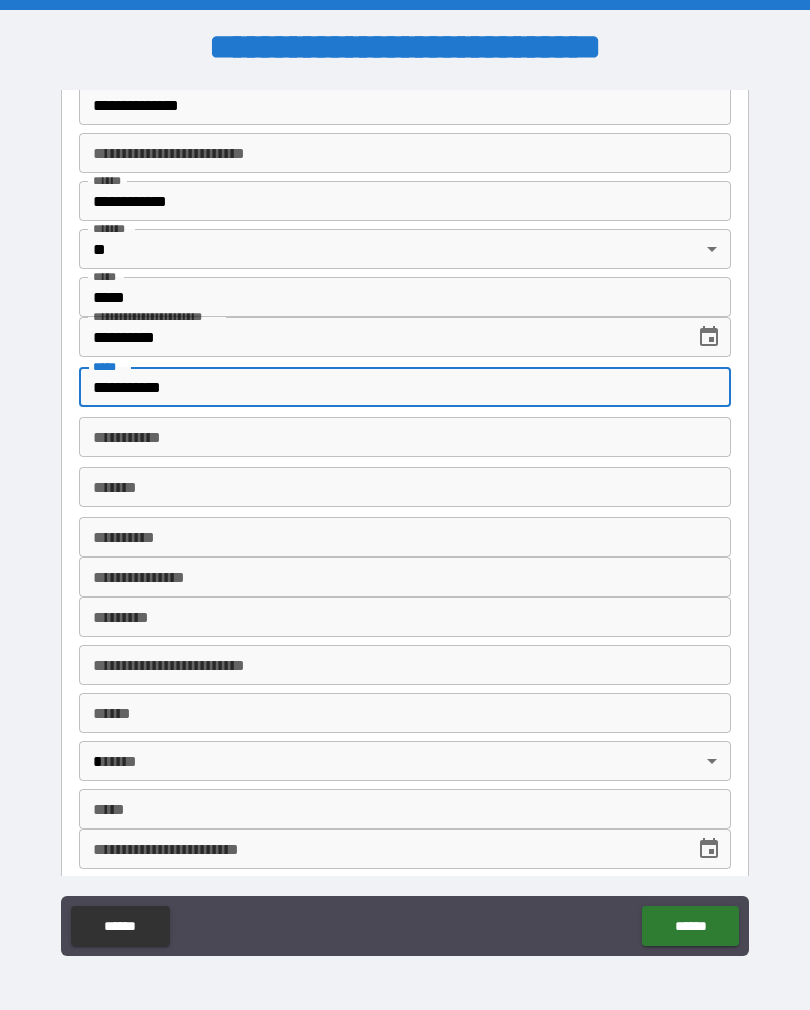 type on "**********" 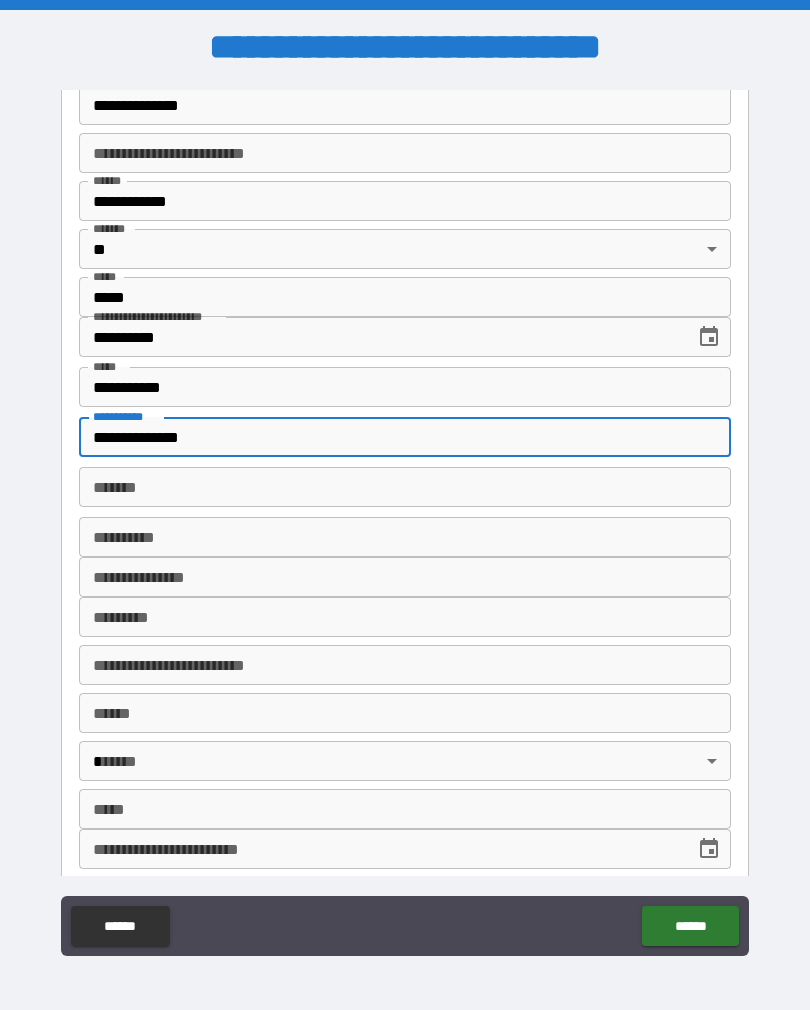 type on "**********" 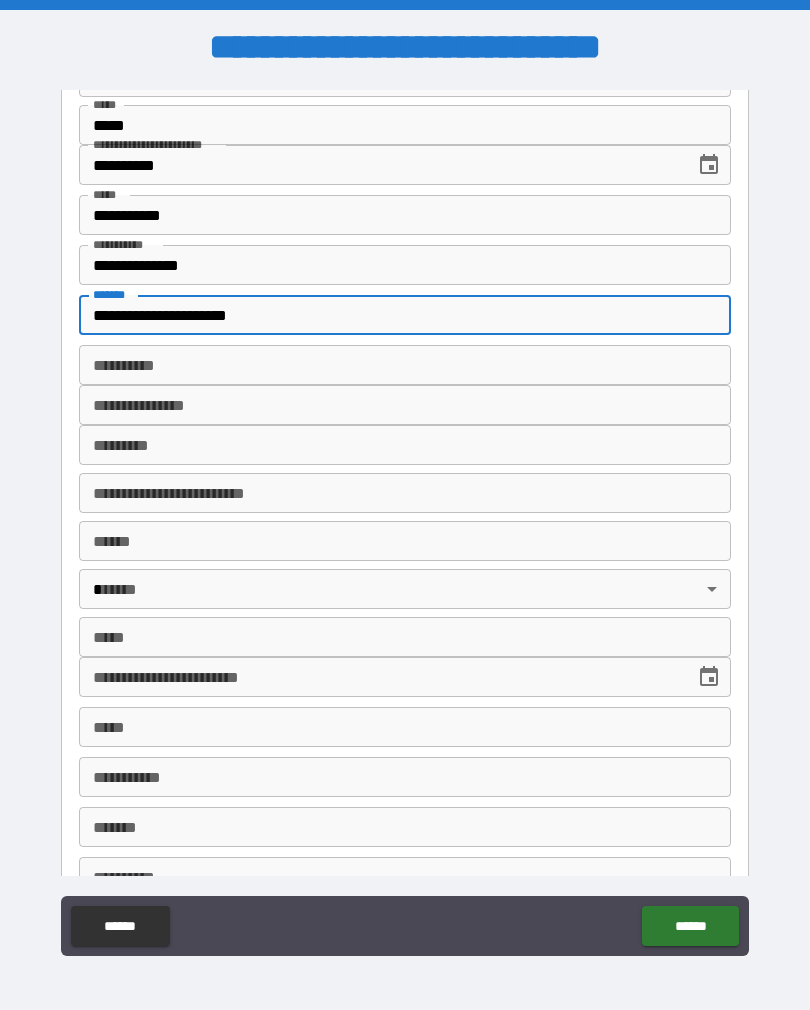scroll, scrollTop: 2810, scrollLeft: 0, axis: vertical 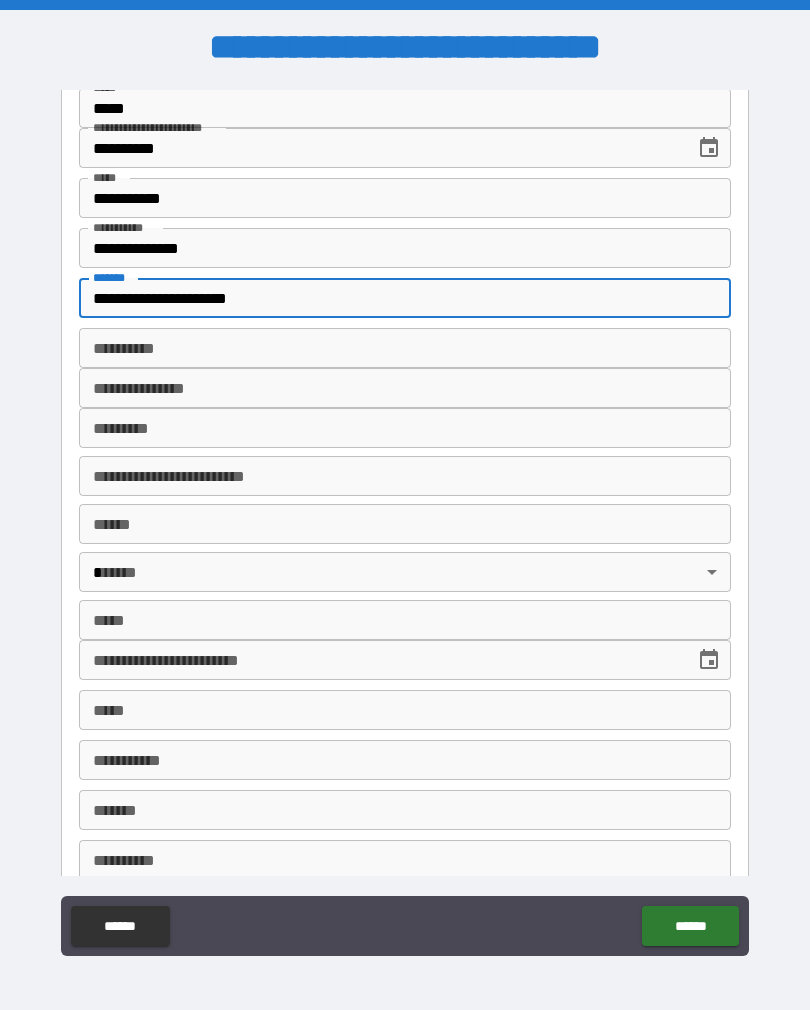 type on "**********" 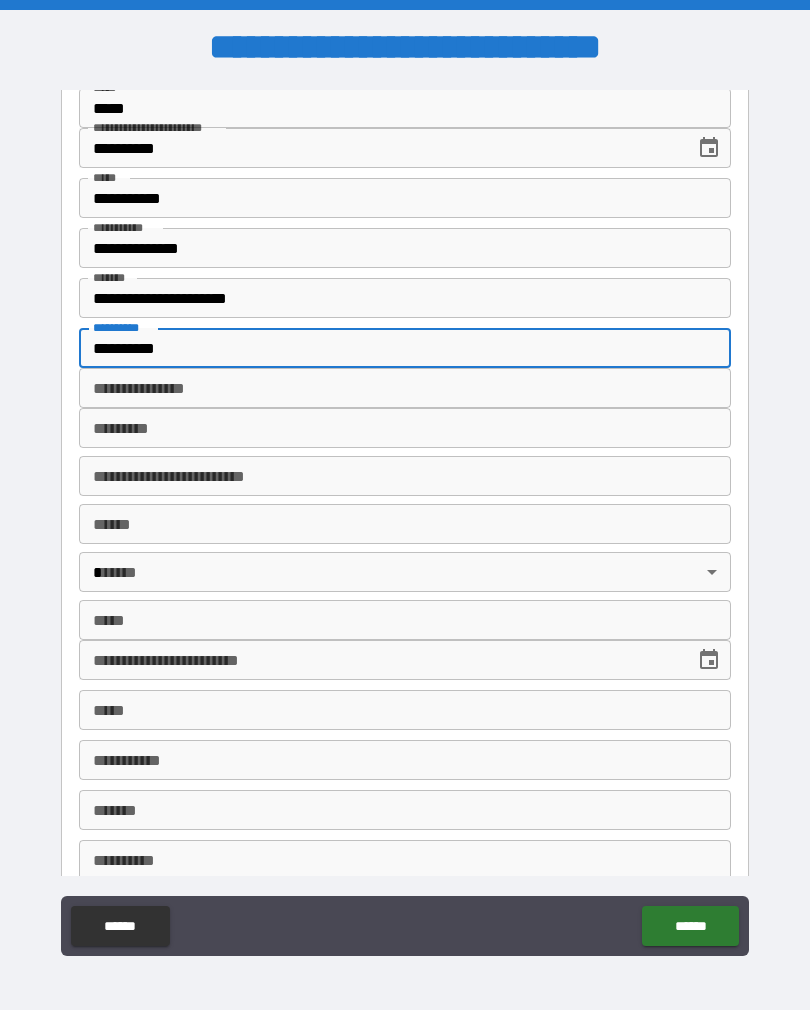 type on "**********" 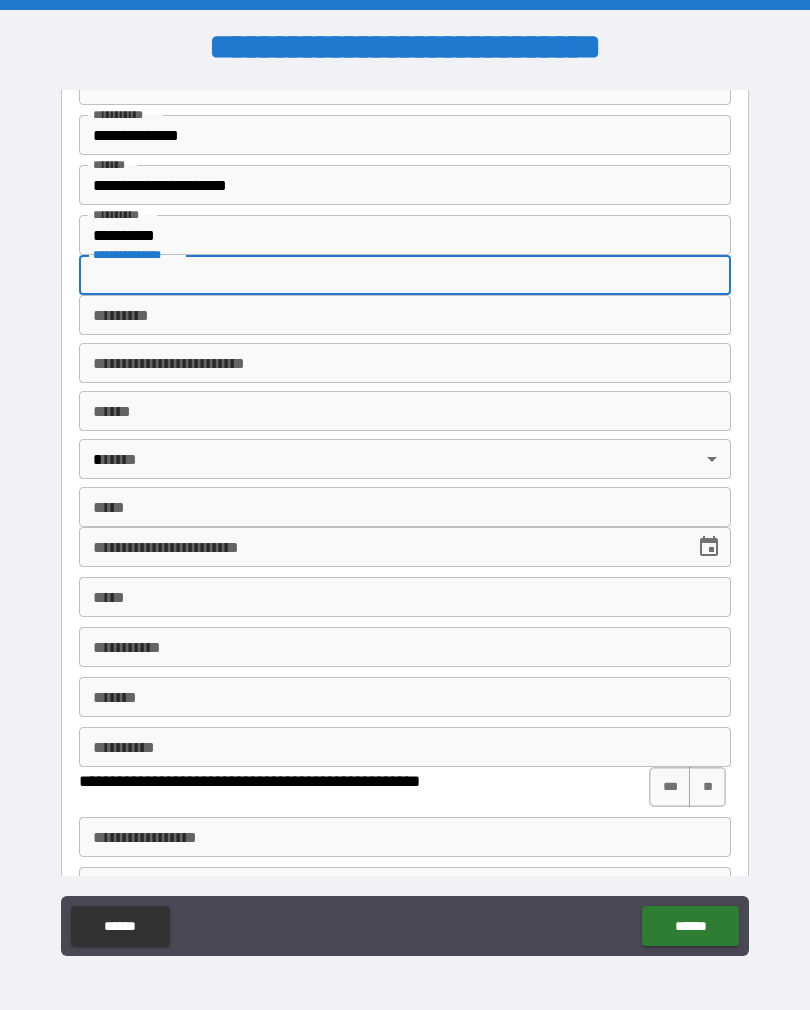 scroll, scrollTop: 2895, scrollLeft: 0, axis: vertical 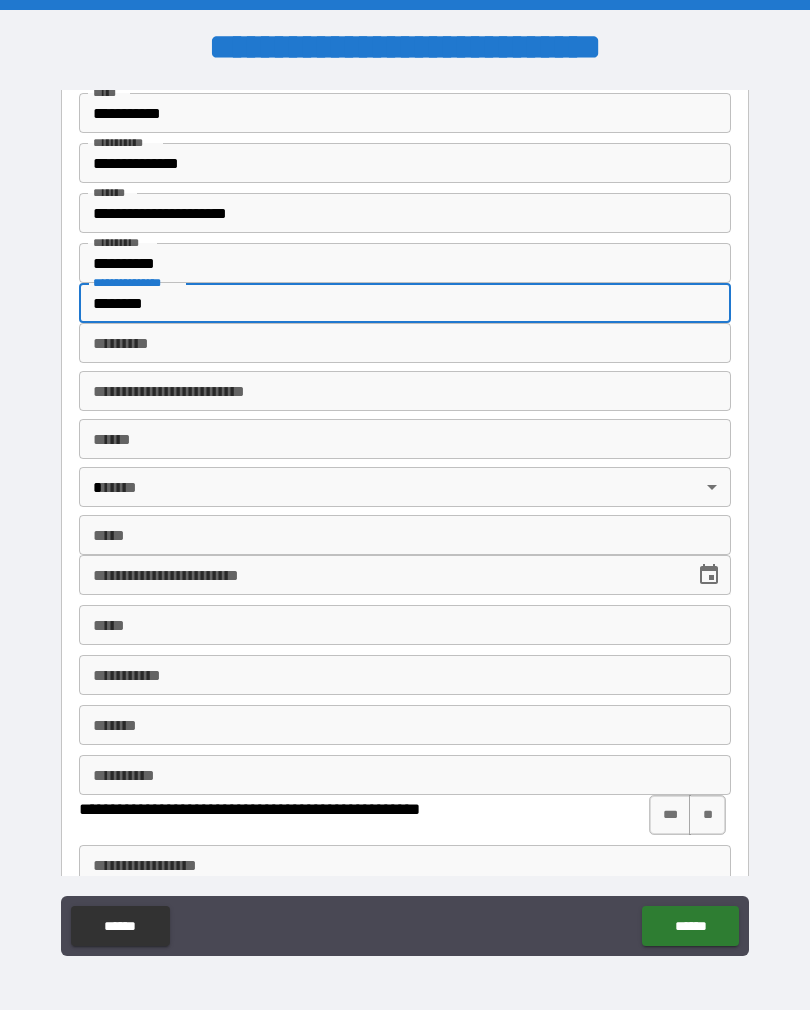 type on "********" 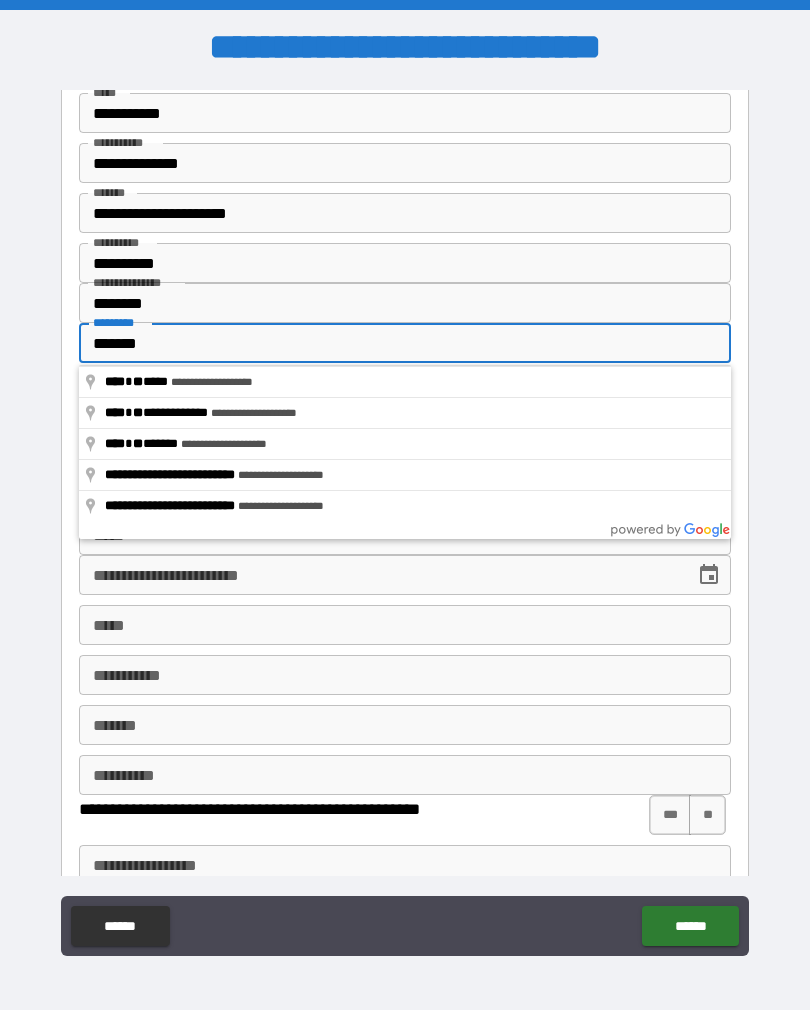 type on "**********" 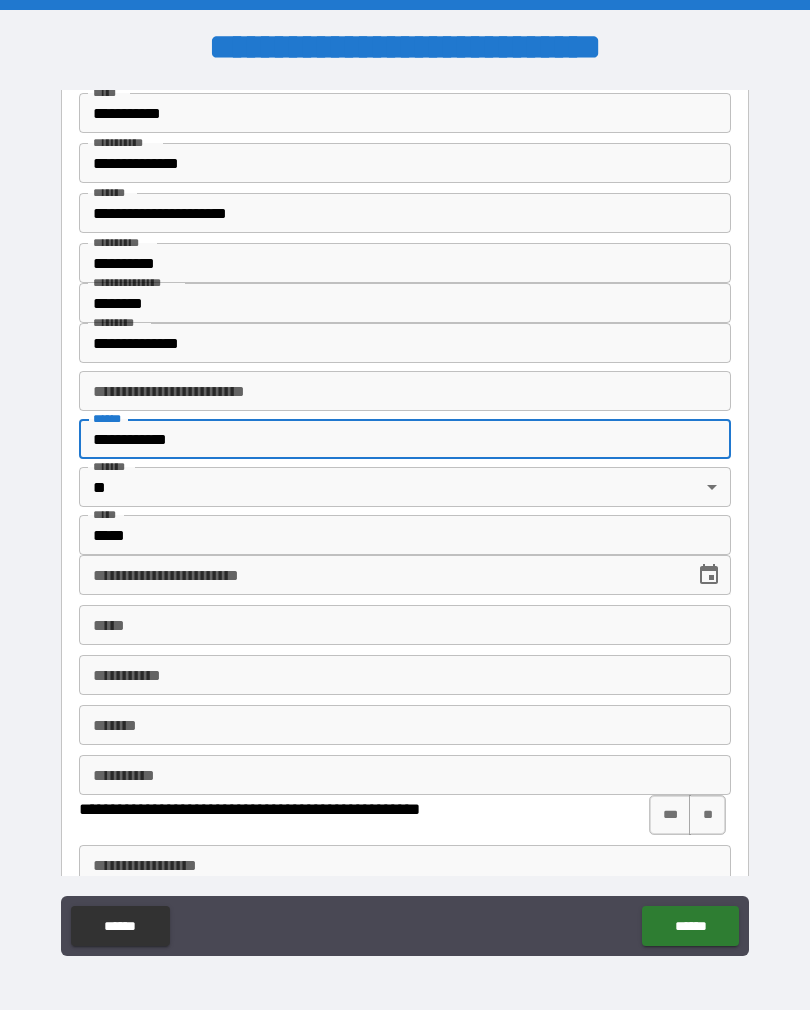click on "**********" at bounding box center (405, 439) 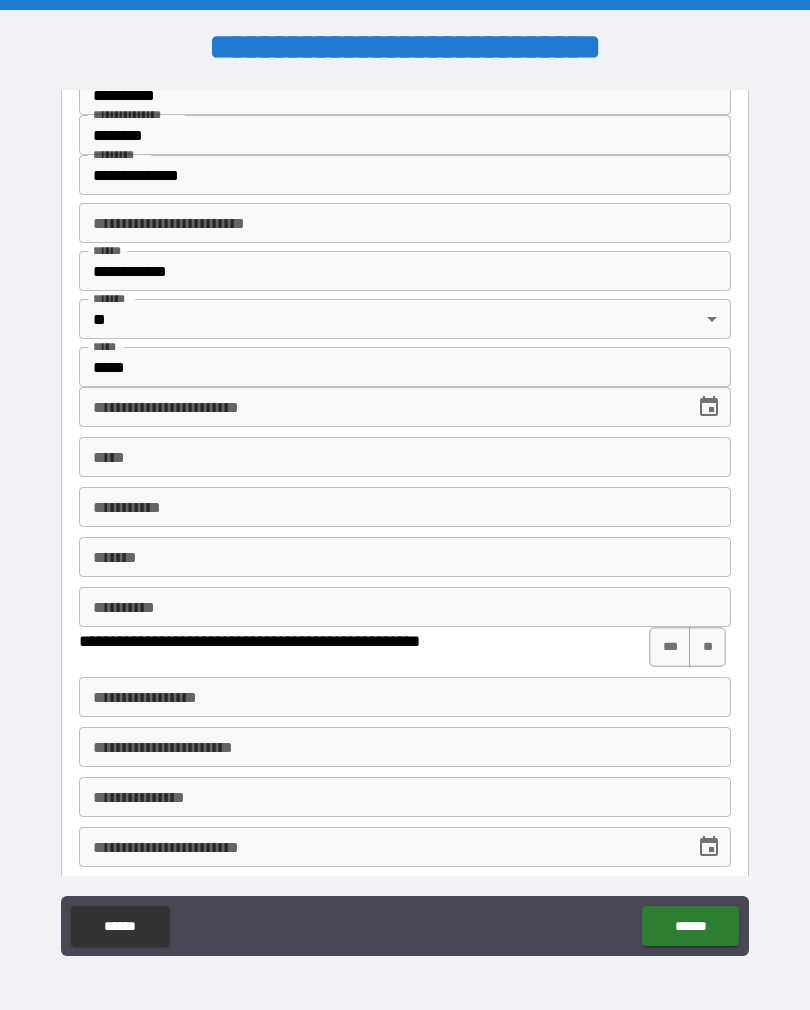 scroll, scrollTop: 3084, scrollLeft: 0, axis: vertical 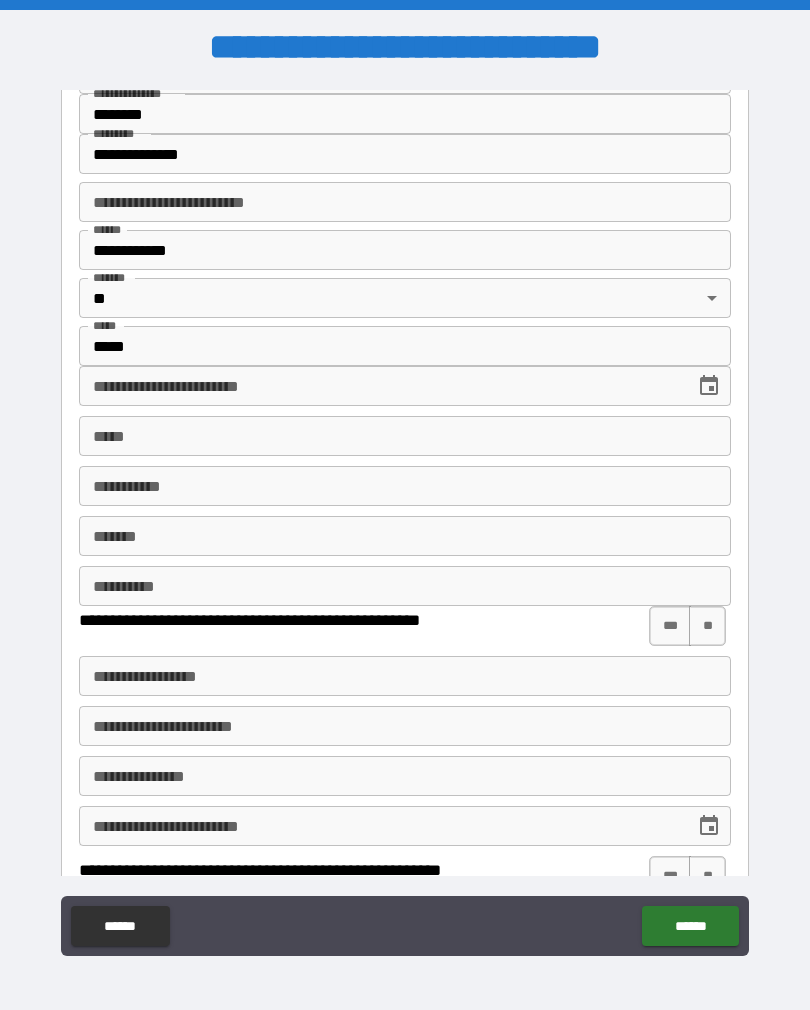 click 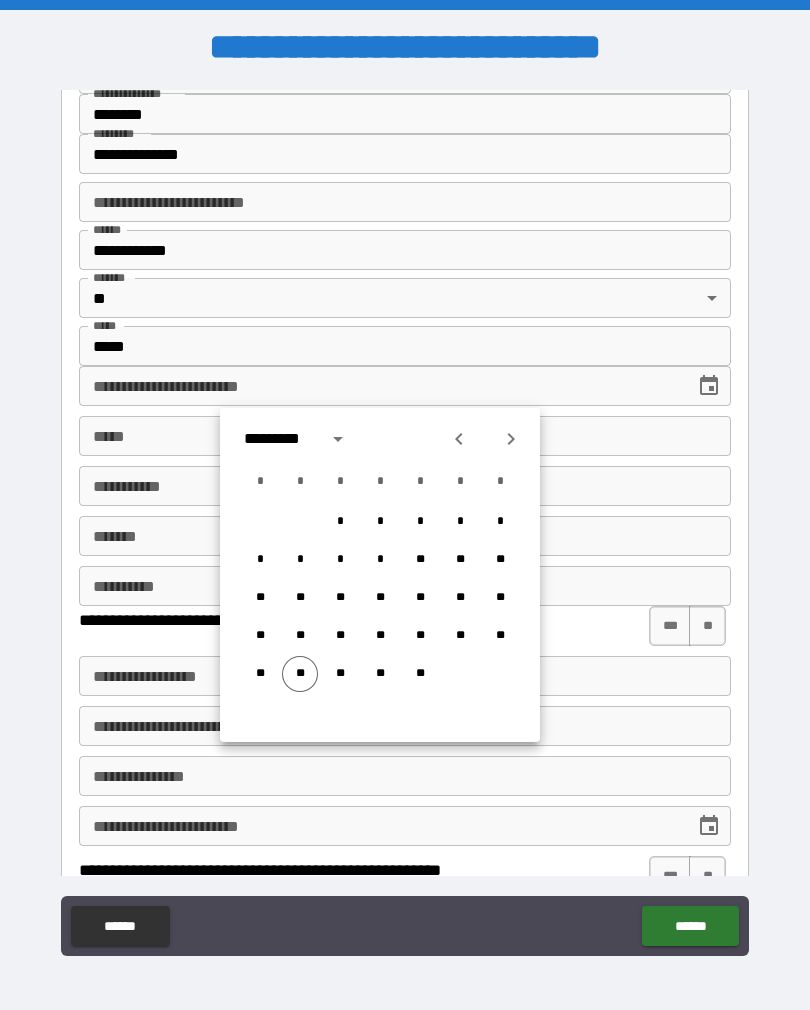 click on "*********" at bounding box center (279, 439) 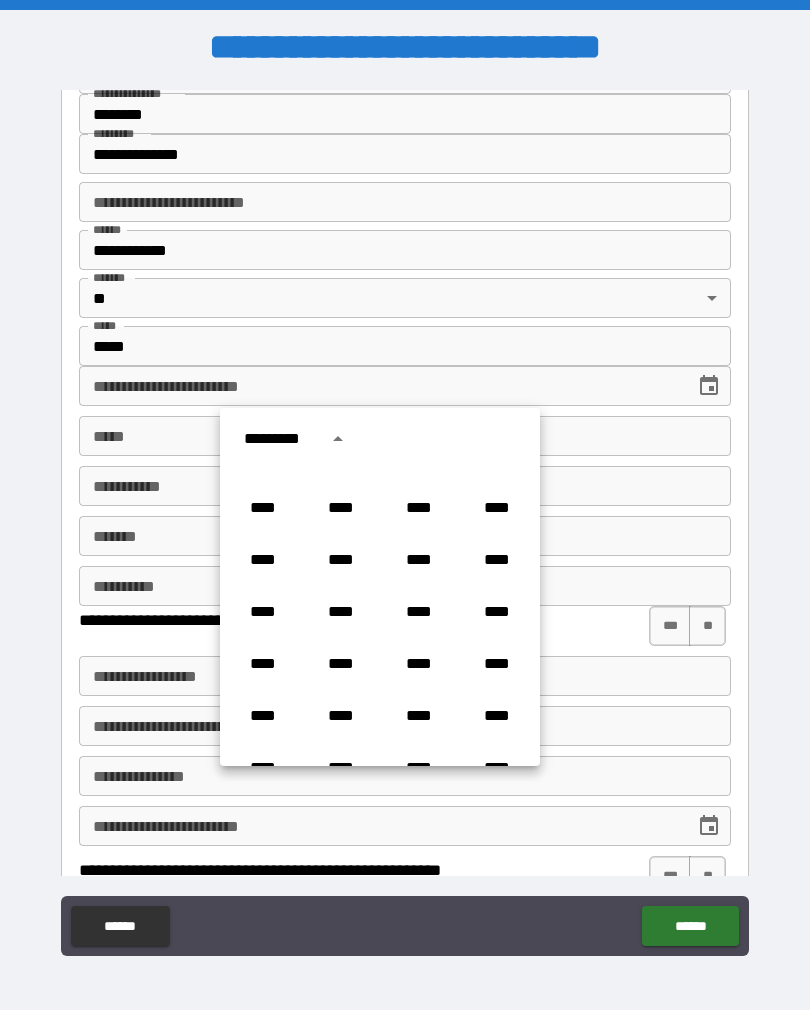 scroll, scrollTop: 1118, scrollLeft: 0, axis: vertical 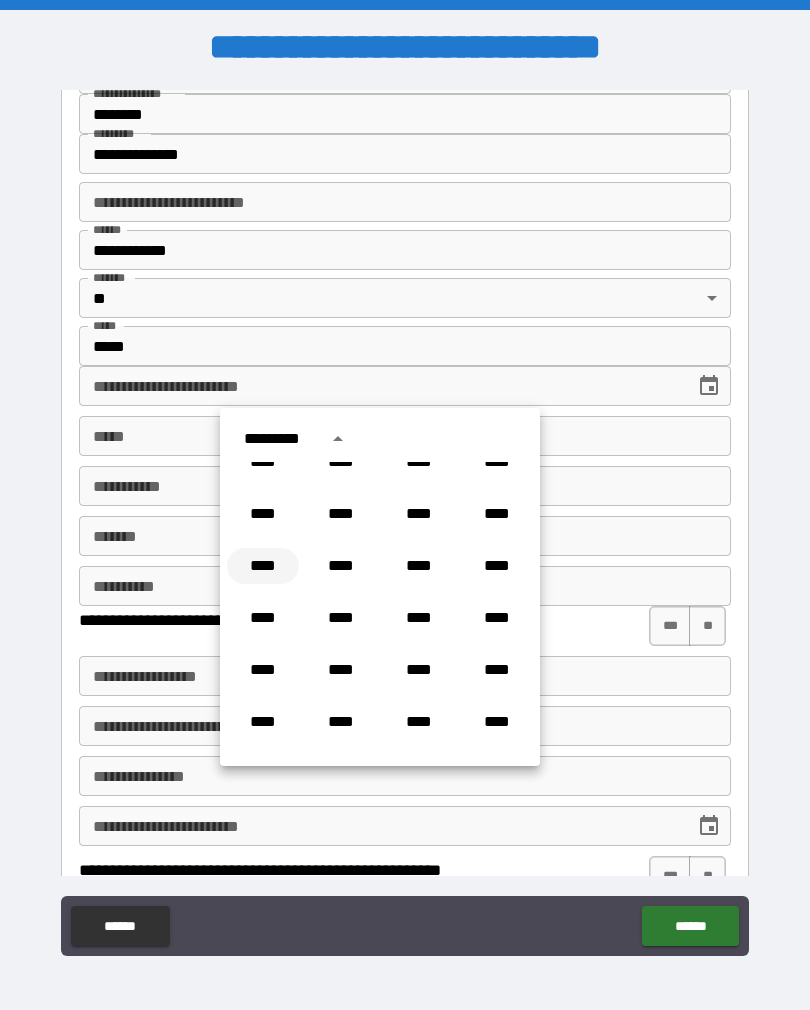 click on "****" at bounding box center [263, 566] 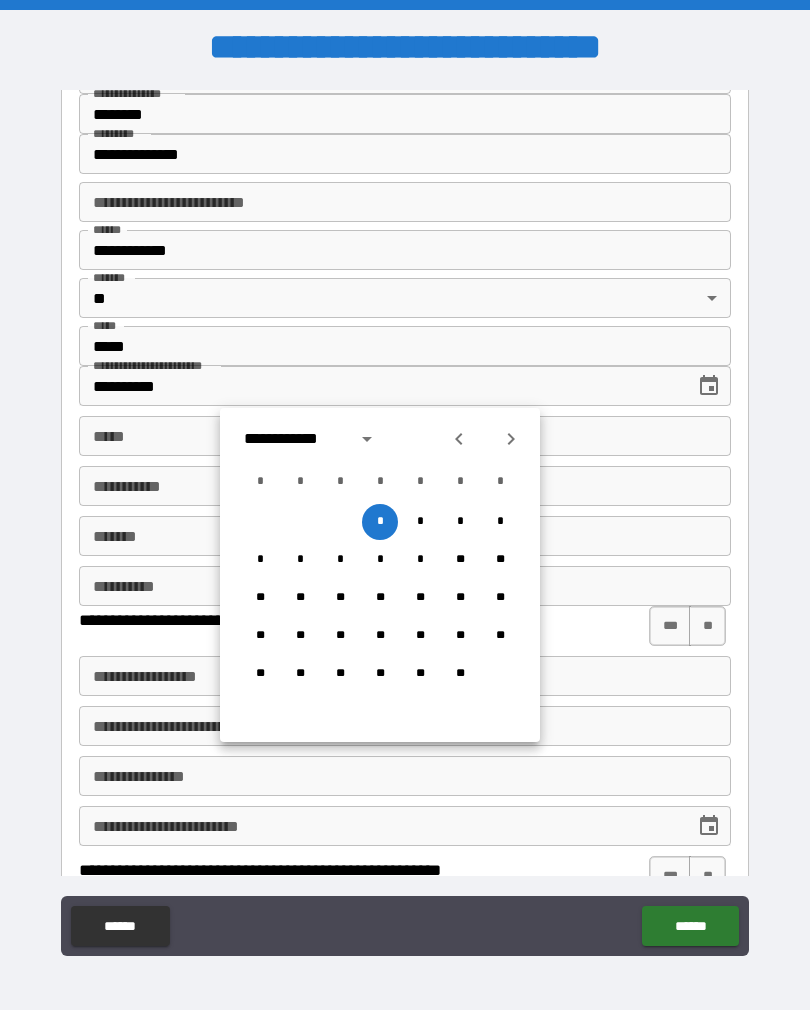 click 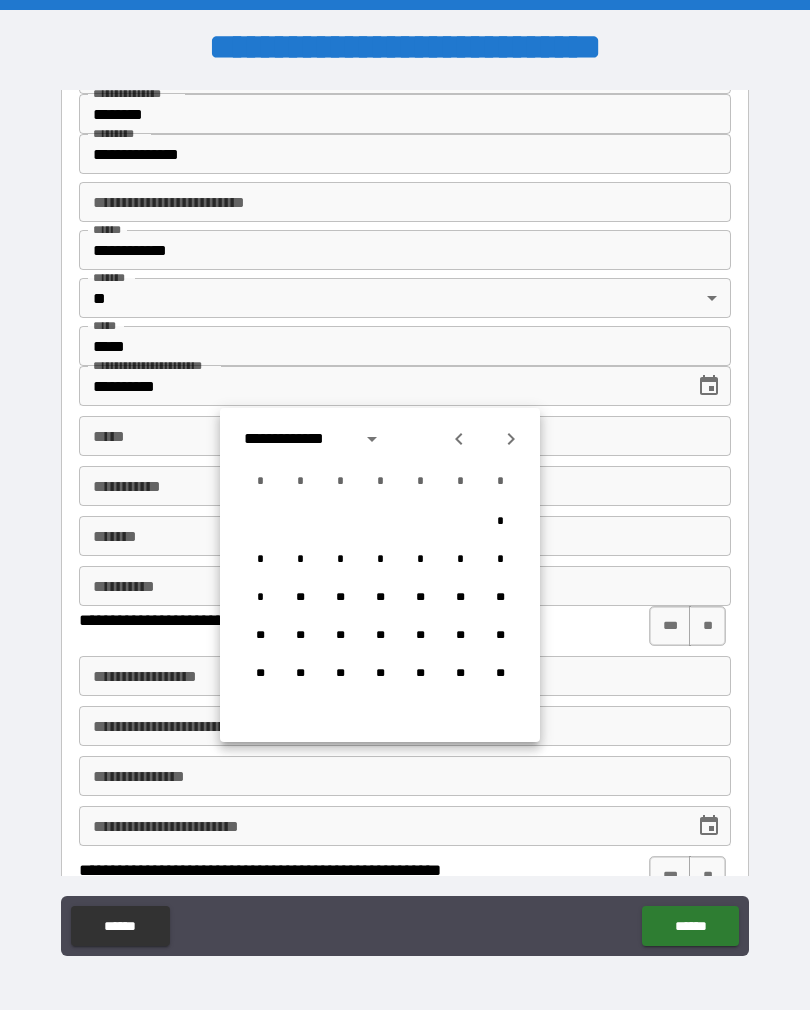 click 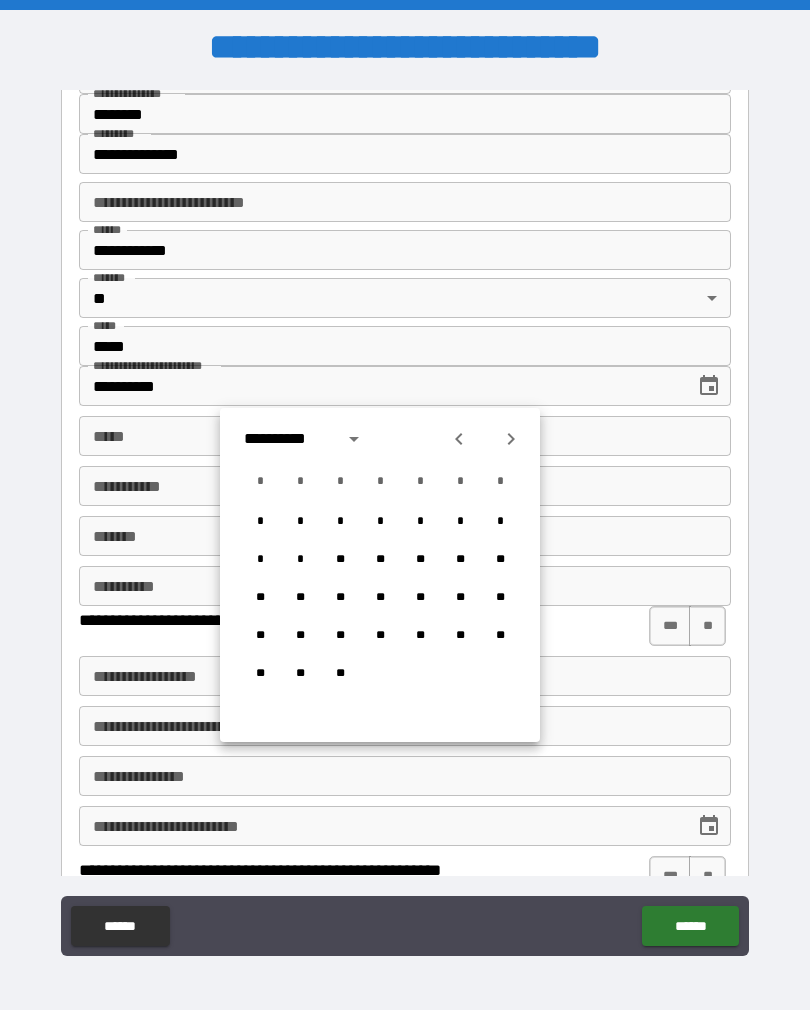 click 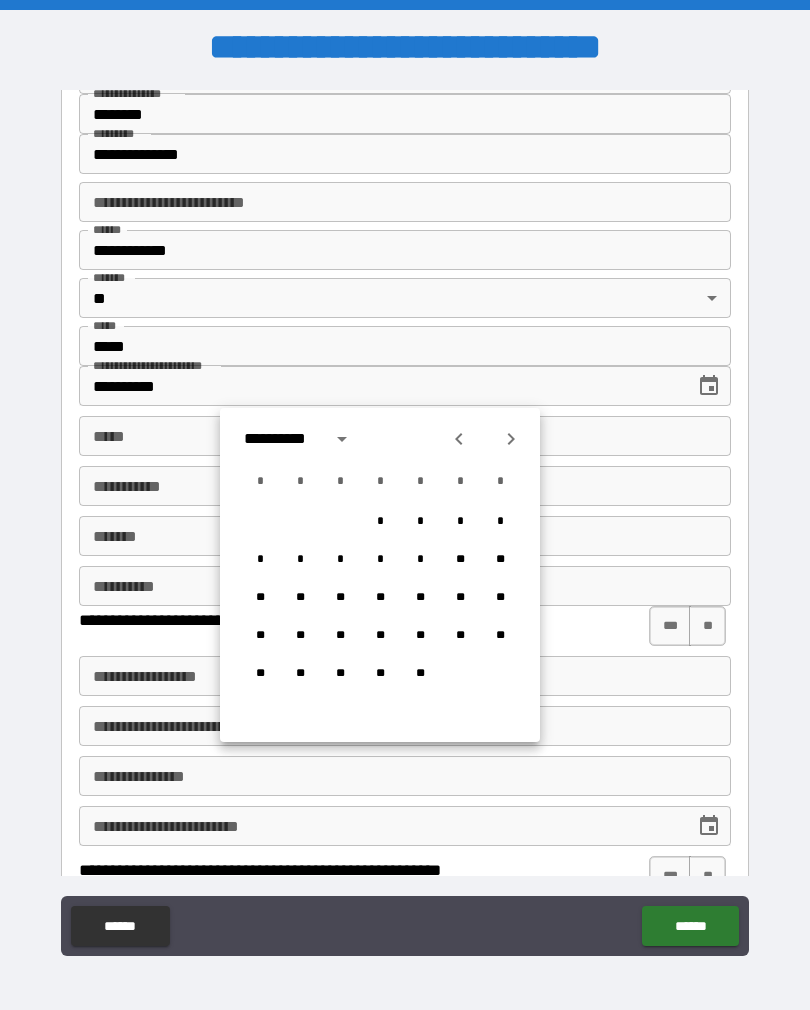 click 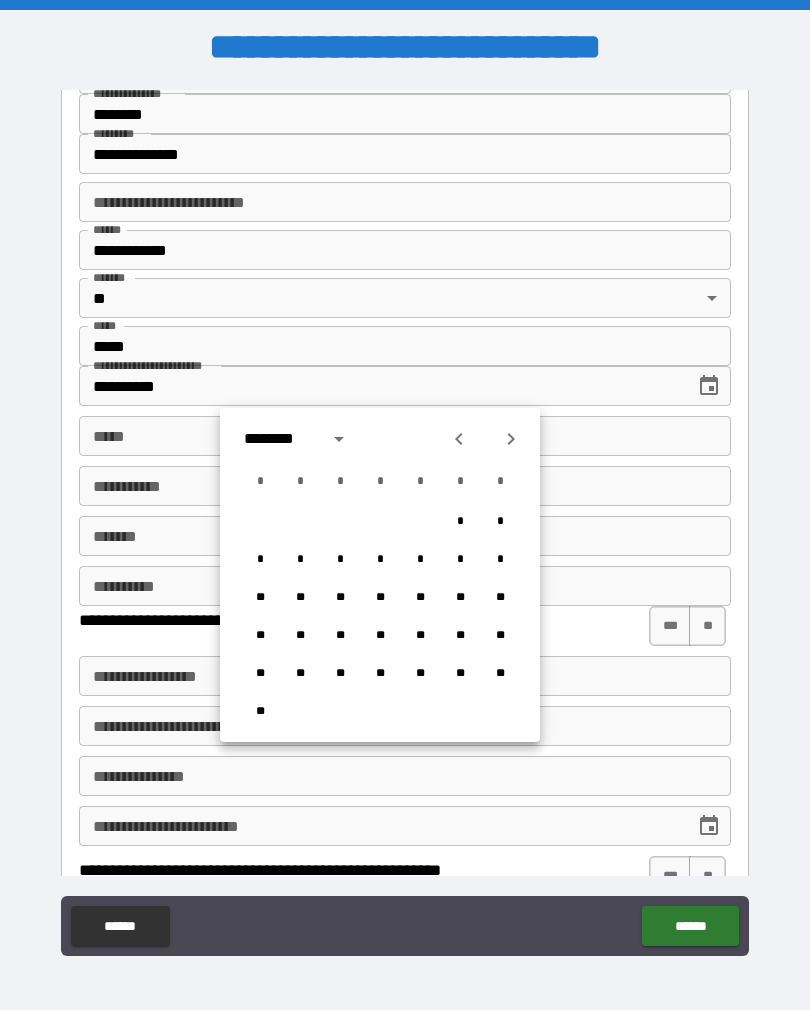 click 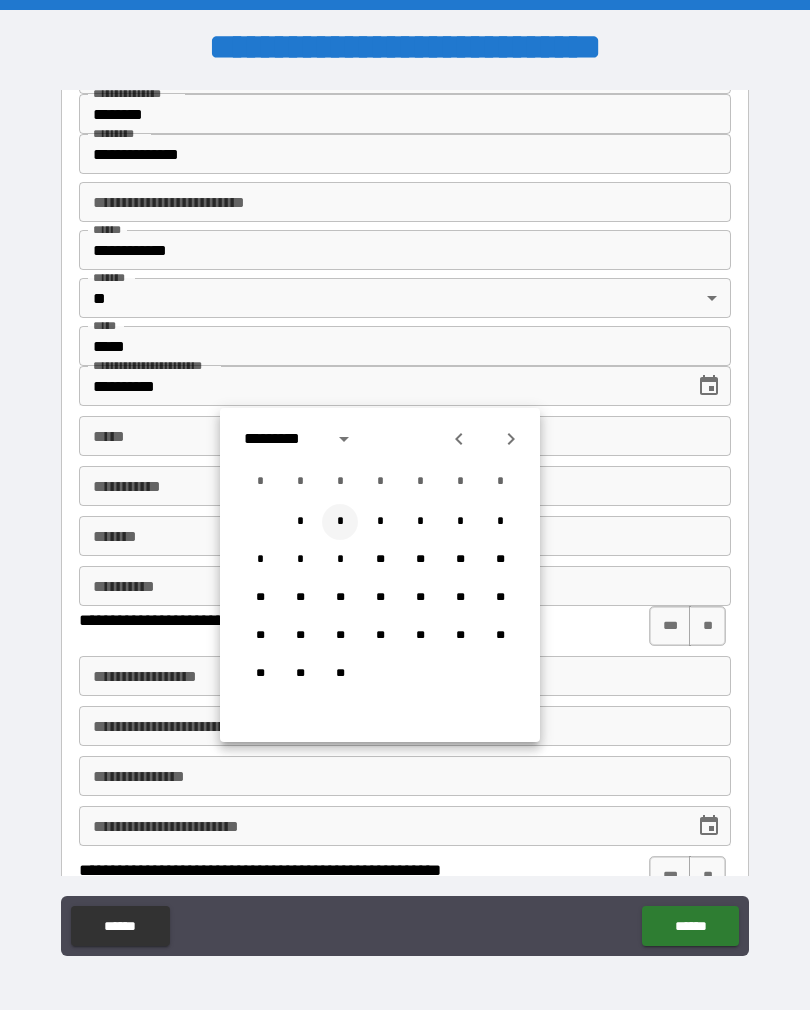 click on "*" at bounding box center (340, 522) 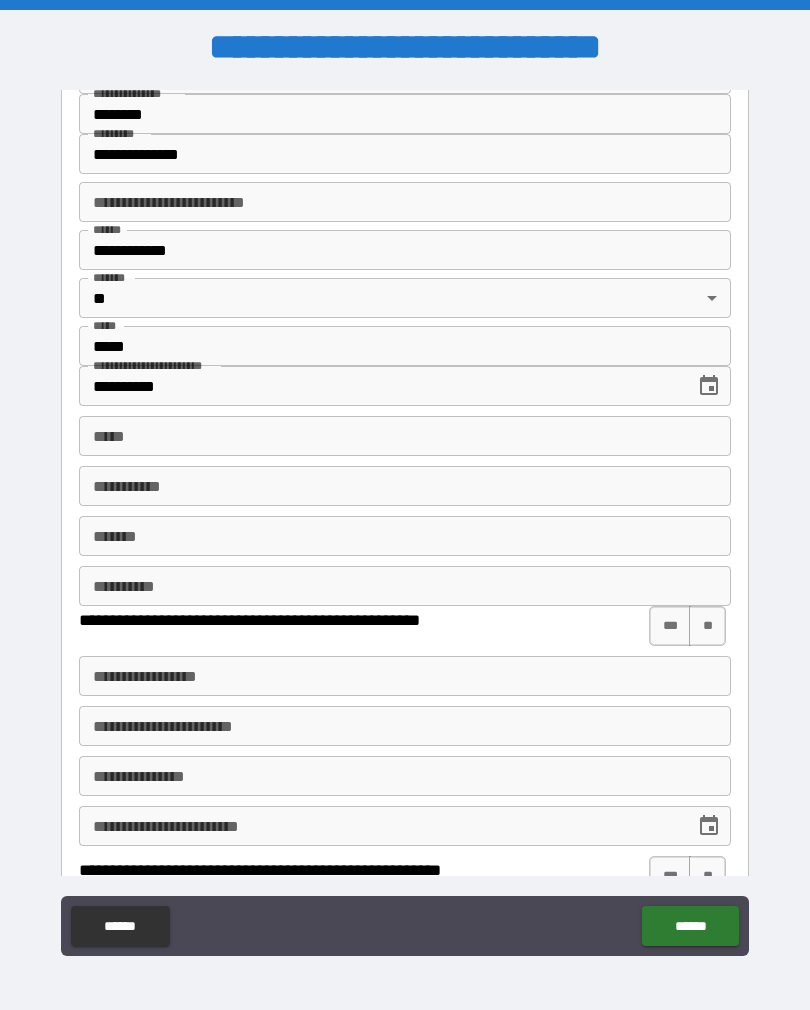 type on "**********" 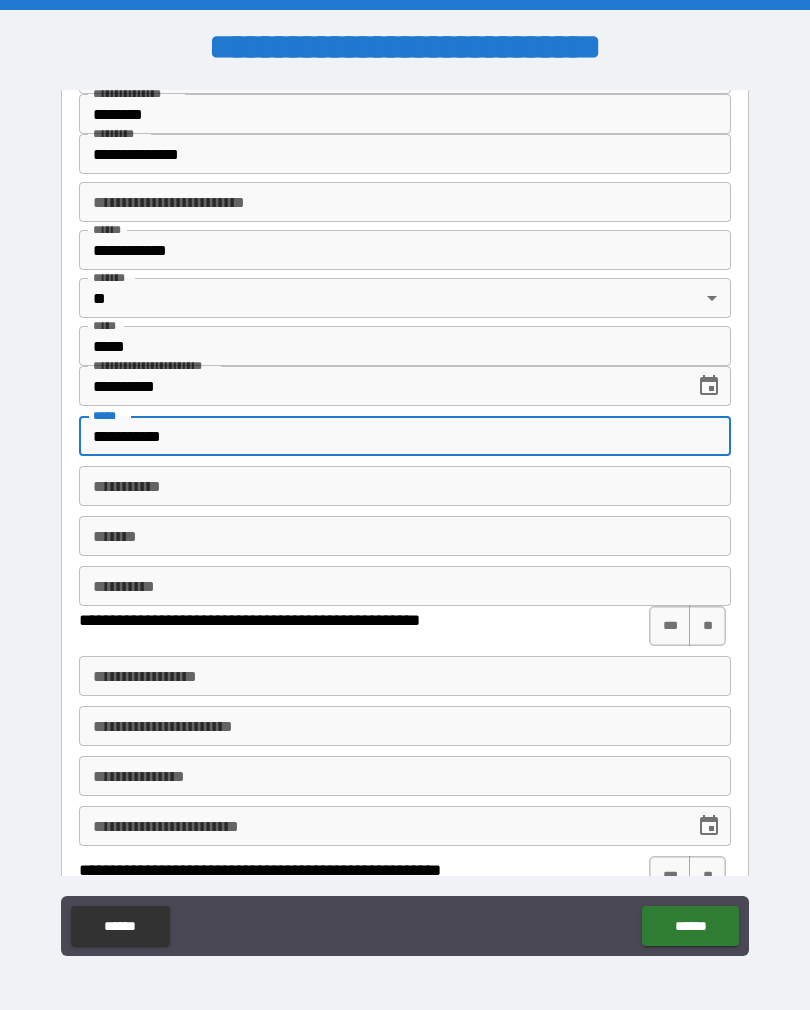 type on "**********" 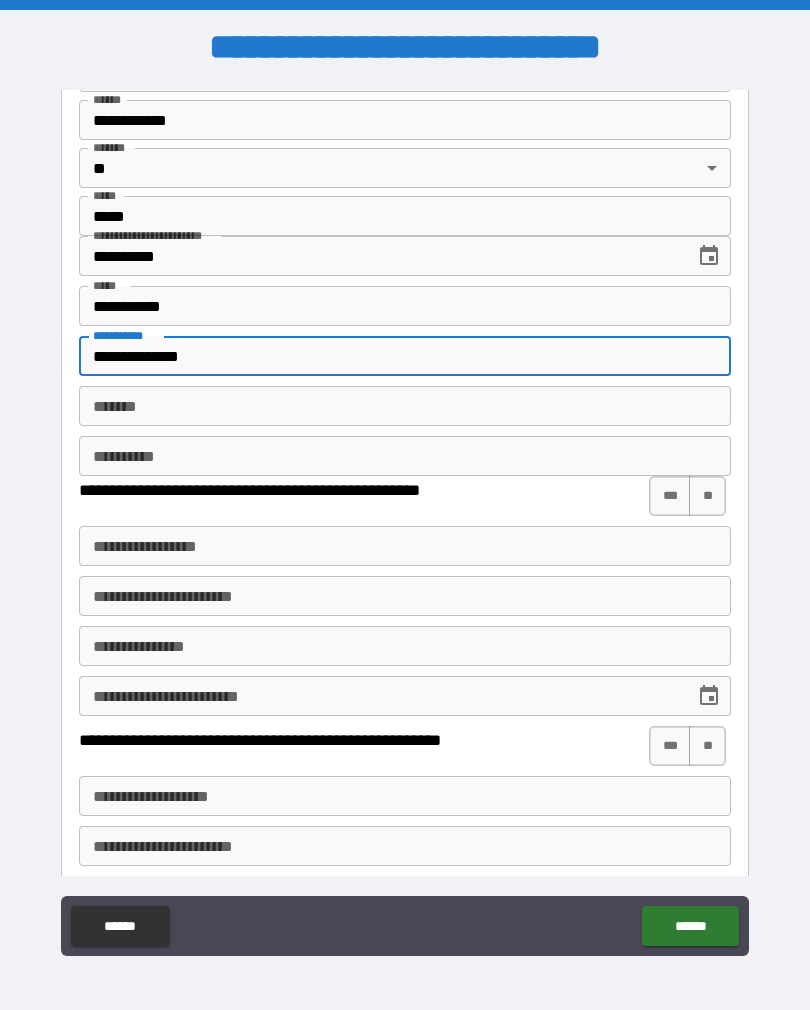 scroll, scrollTop: 3215, scrollLeft: 0, axis: vertical 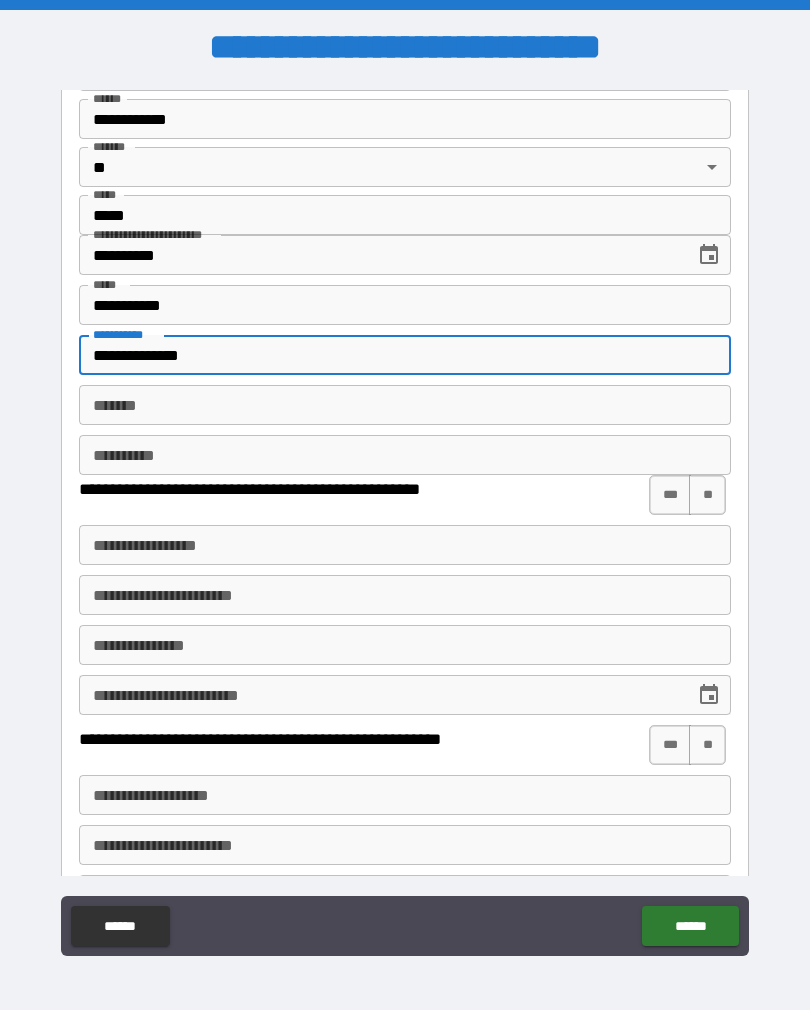 type on "**********" 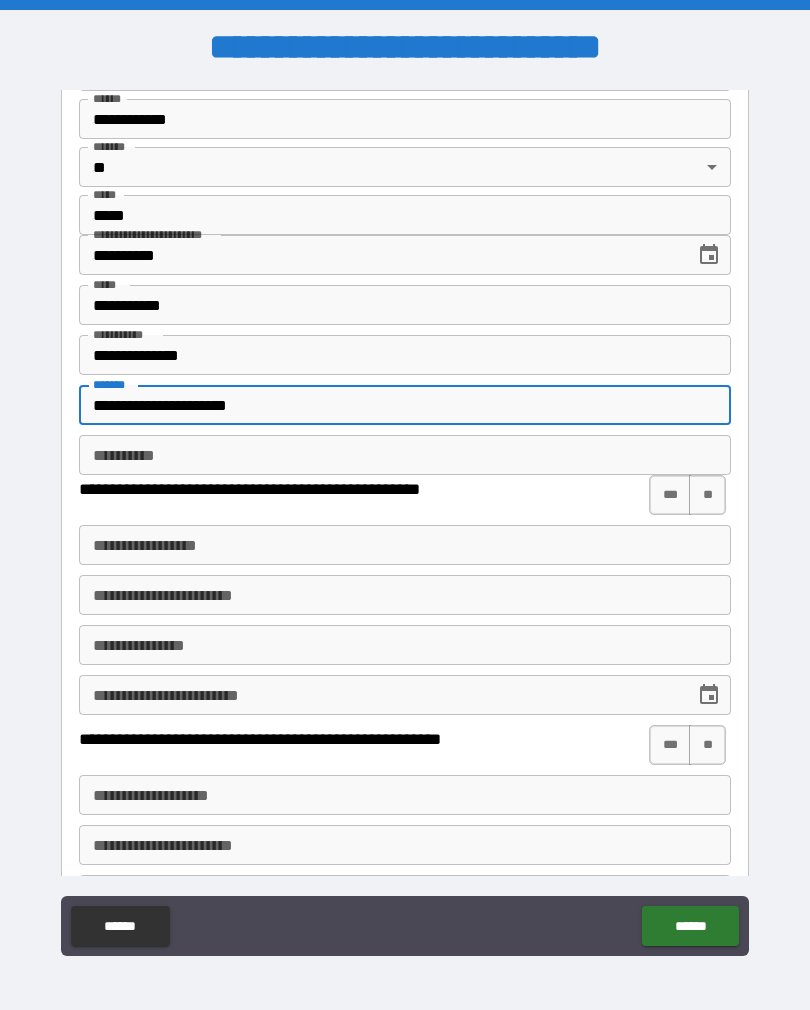 type on "**********" 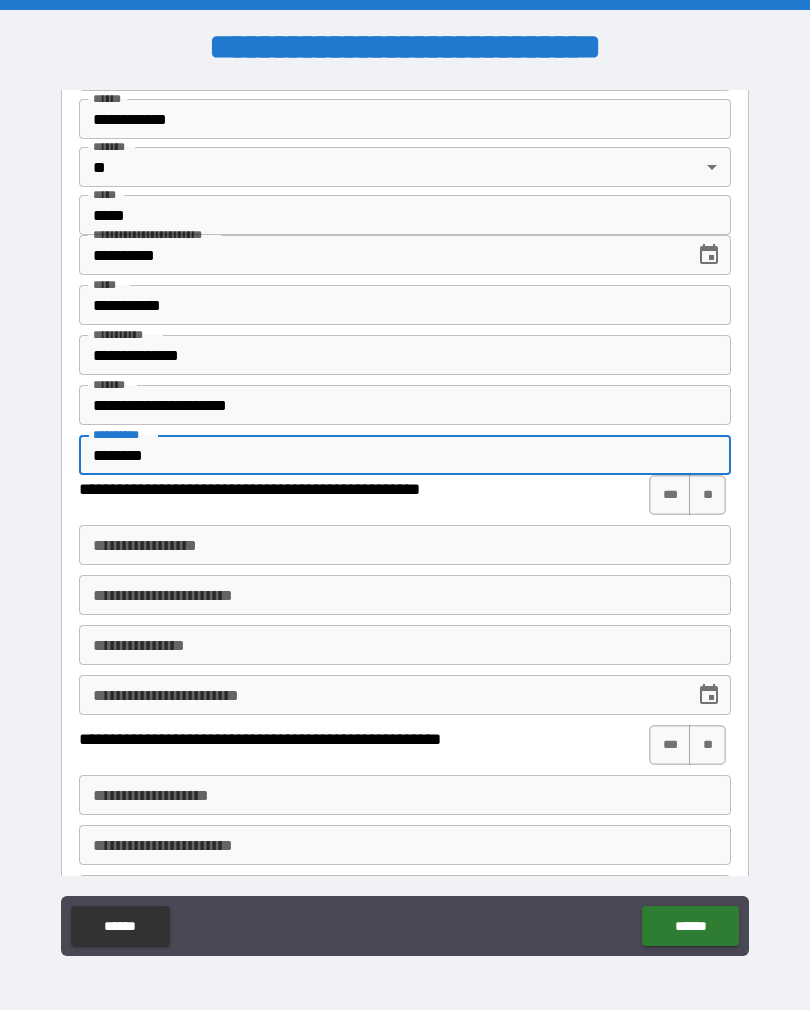 type on "********" 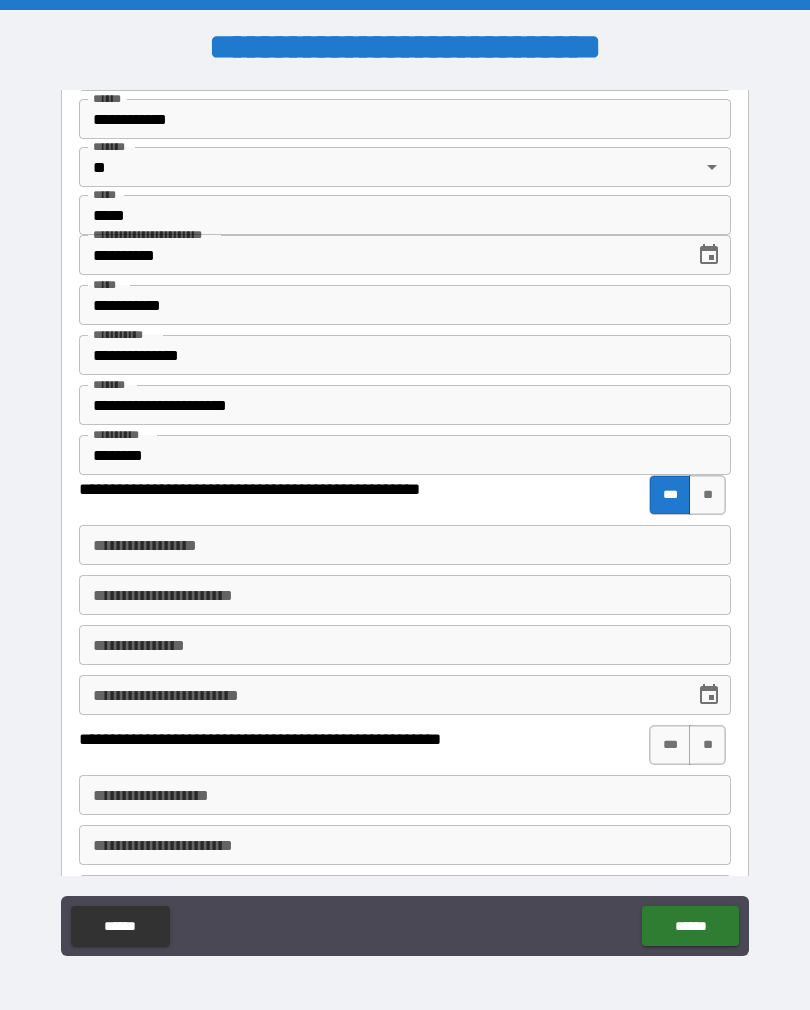 click on "**********" at bounding box center [405, 523] 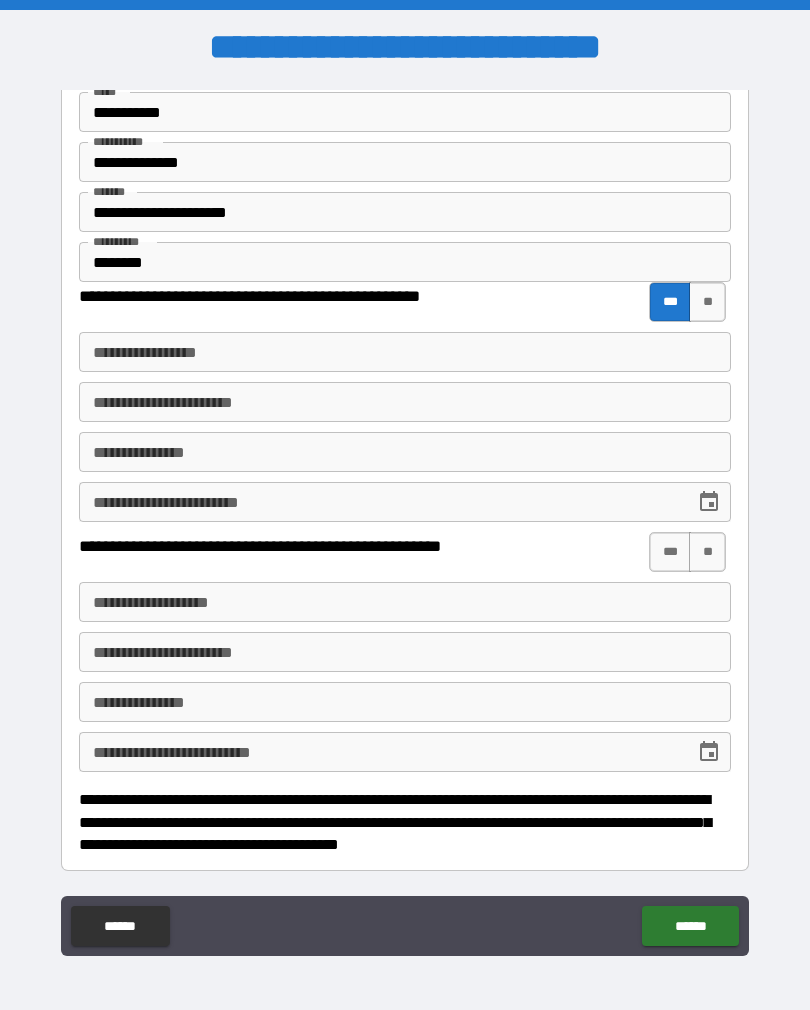 scroll, scrollTop: 3408, scrollLeft: 0, axis: vertical 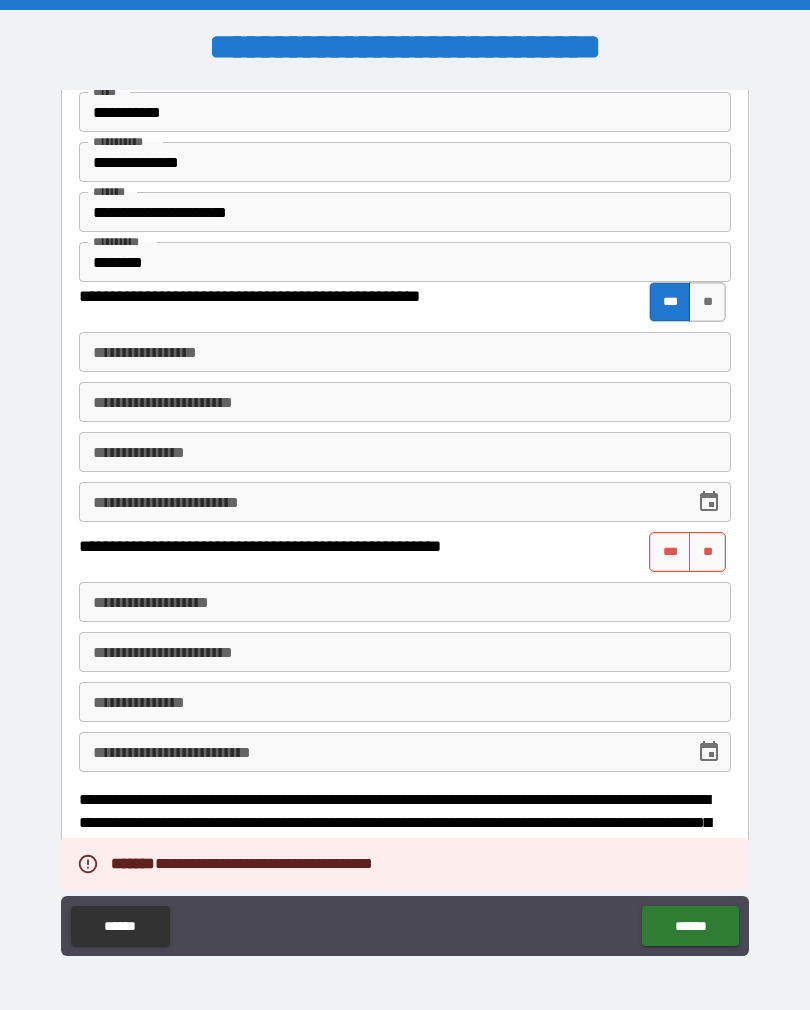 click on "**" at bounding box center (707, 552) 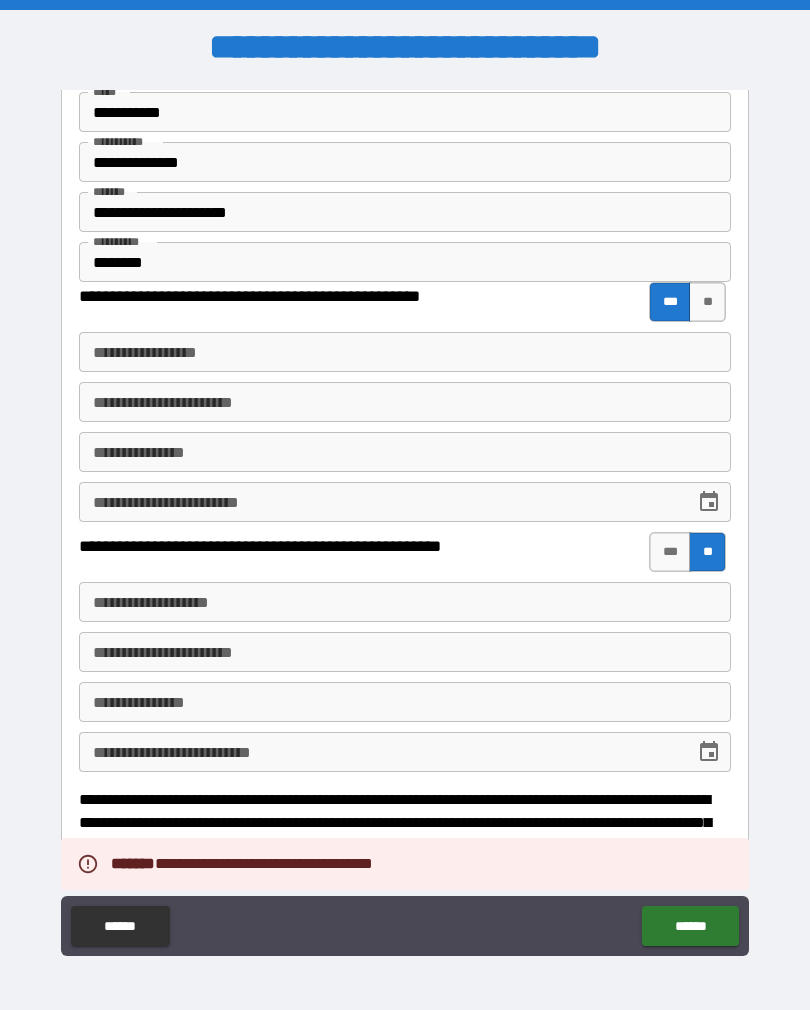 click on "******" at bounding box center [690, 926] 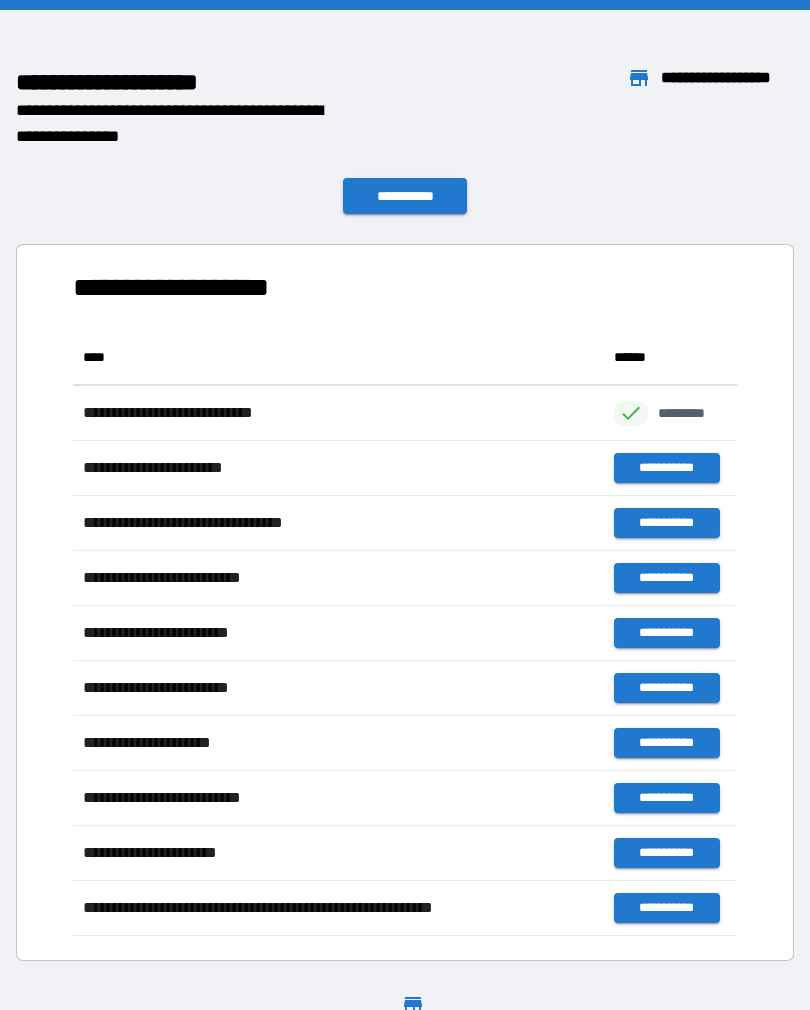scroll, scrollTop: 1, scrollLeft: 1, axis: both 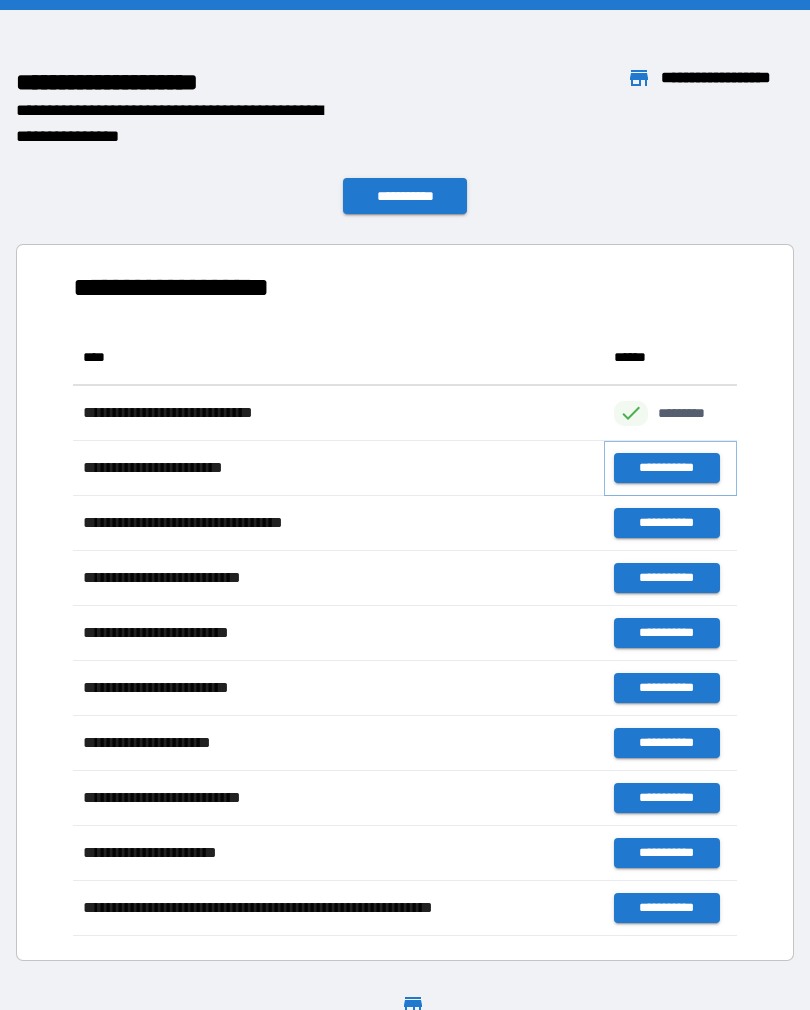 click on "**********" at bounding box center [666, 468] 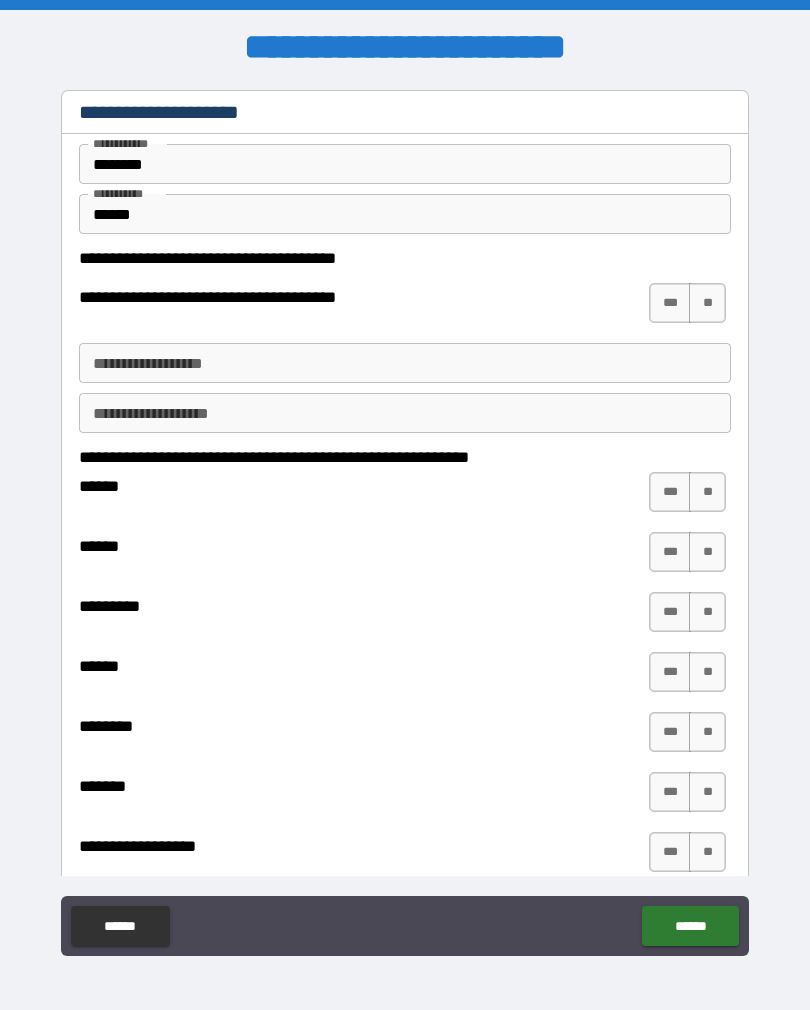 click on "***" at bounding box center (670, 303) 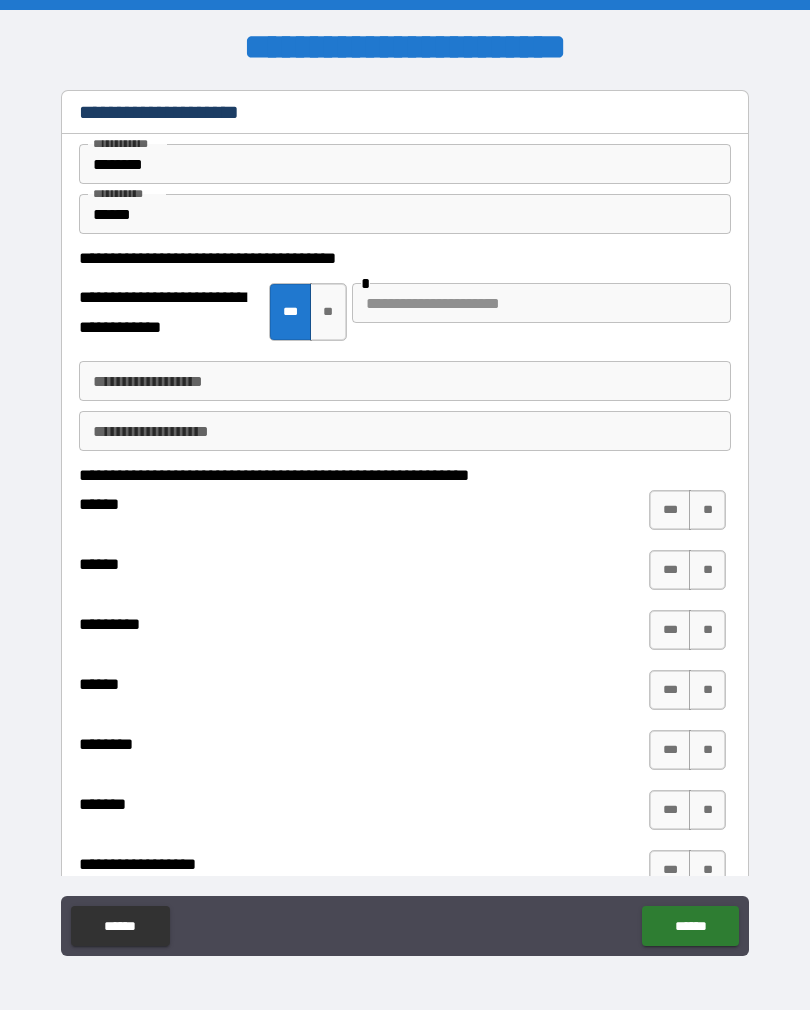 click on "**" at bounding box center (328, 312) 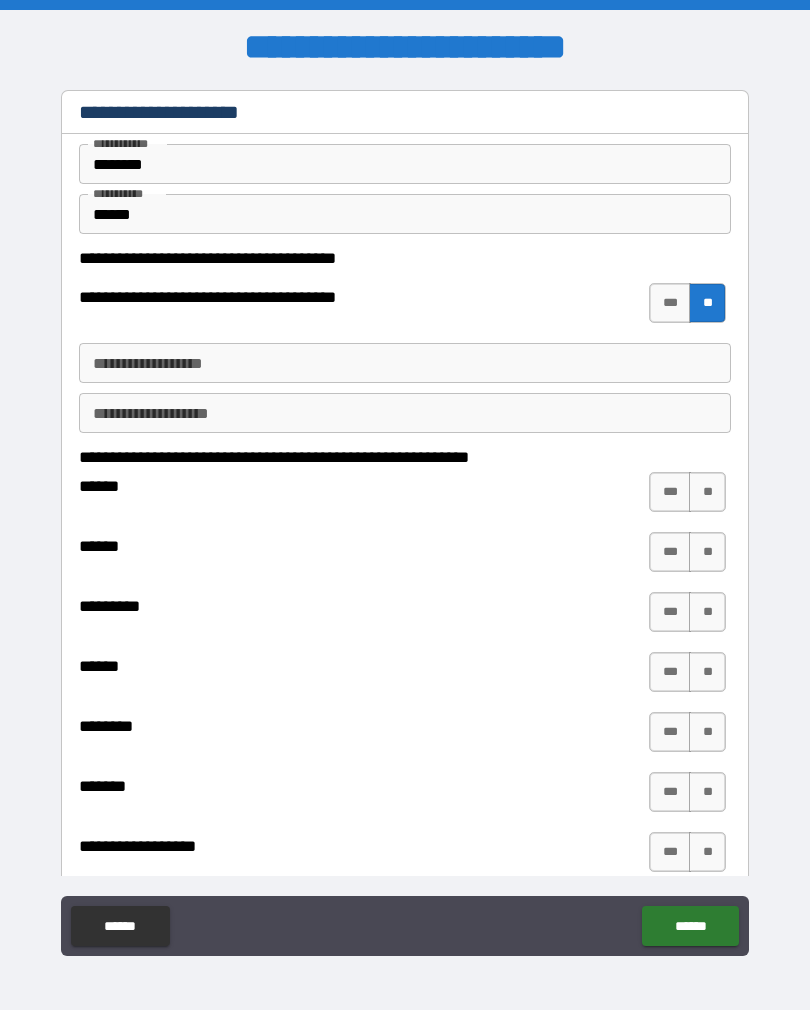 click on "**********" at bounding box center [405, 363] 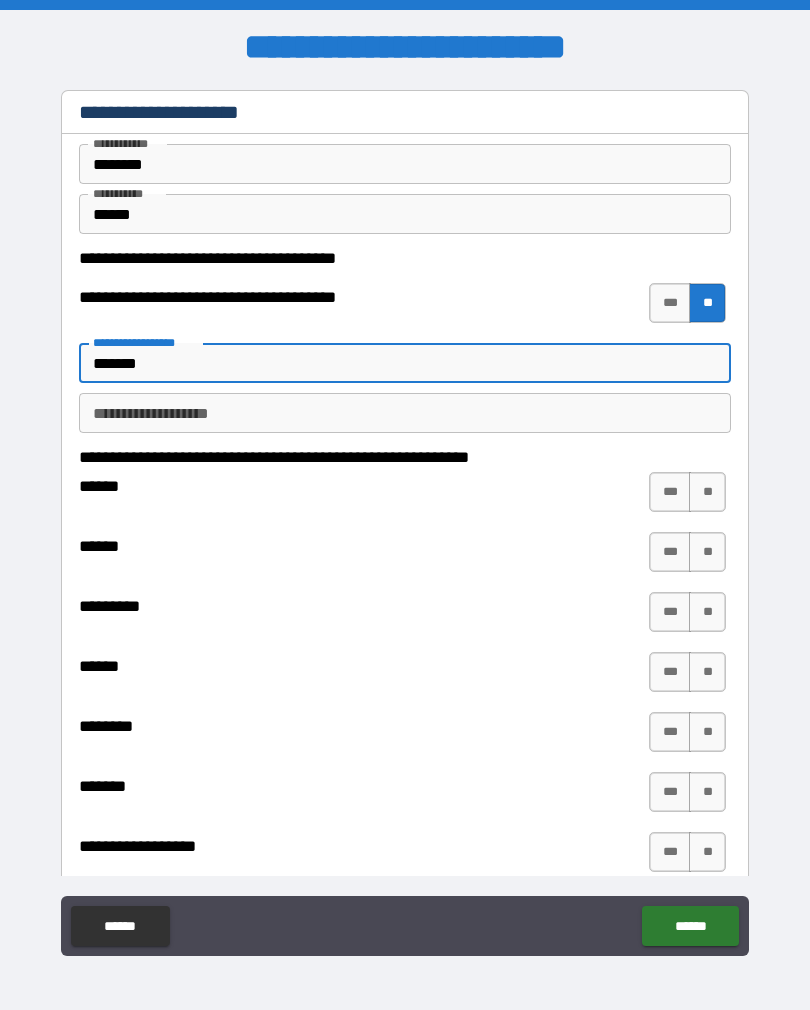 type on "*******" 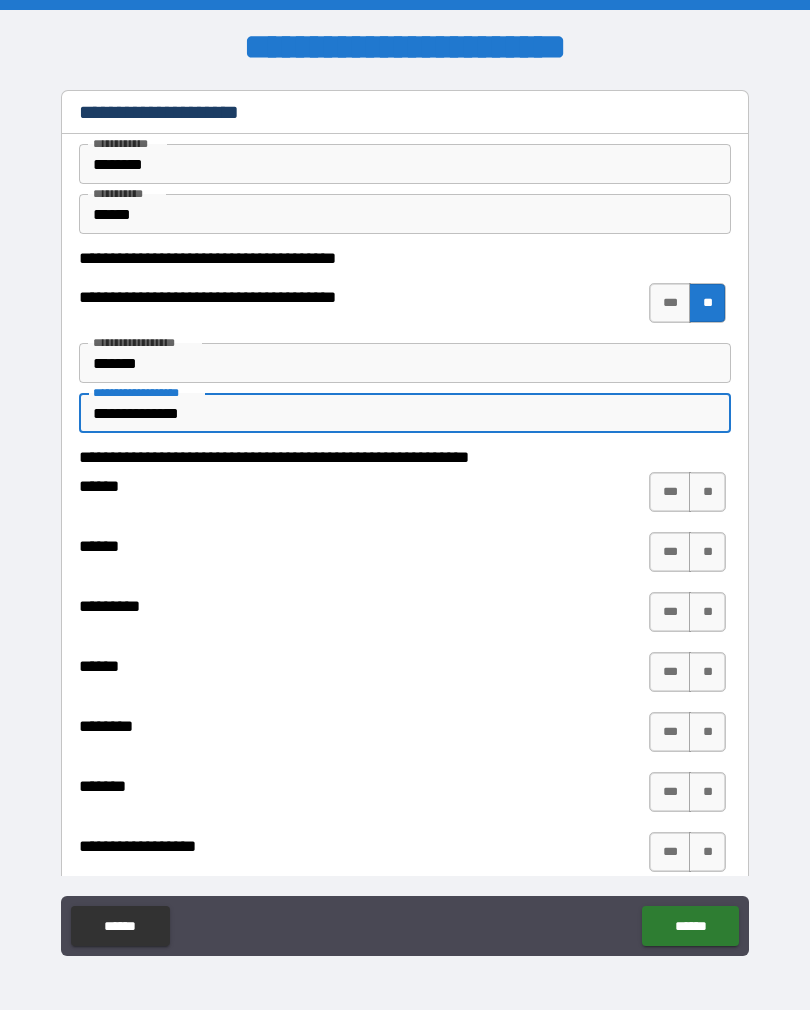type on "**********" 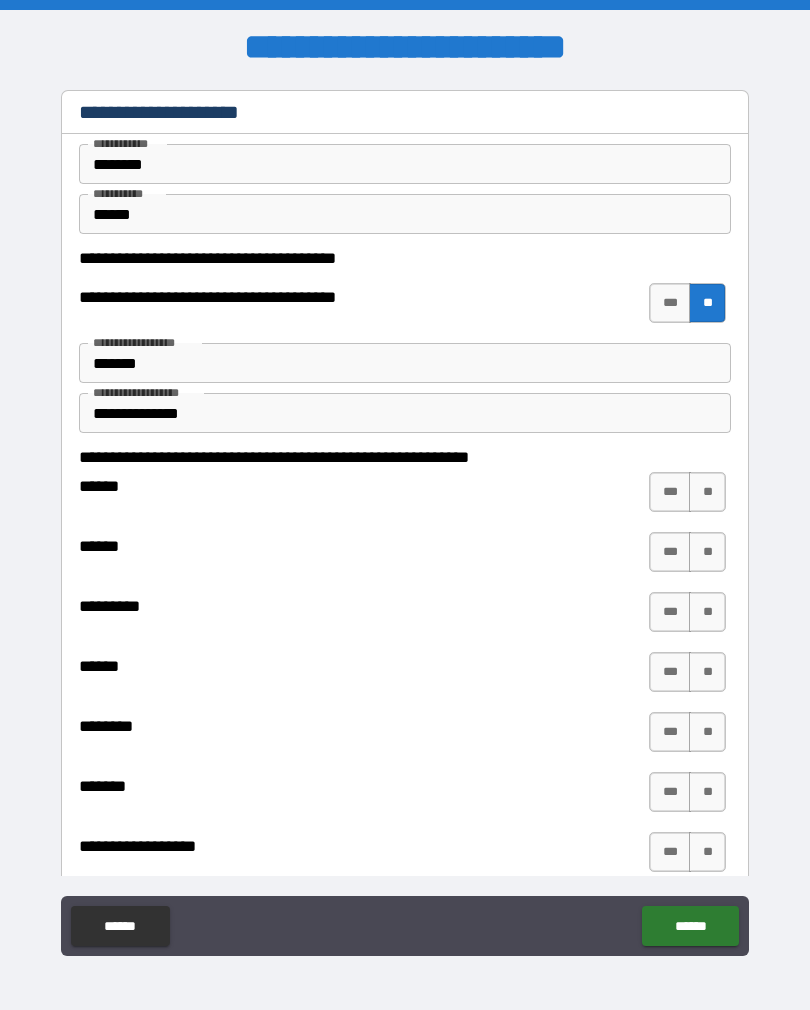 click on "**" at bounding box center [707, 492] 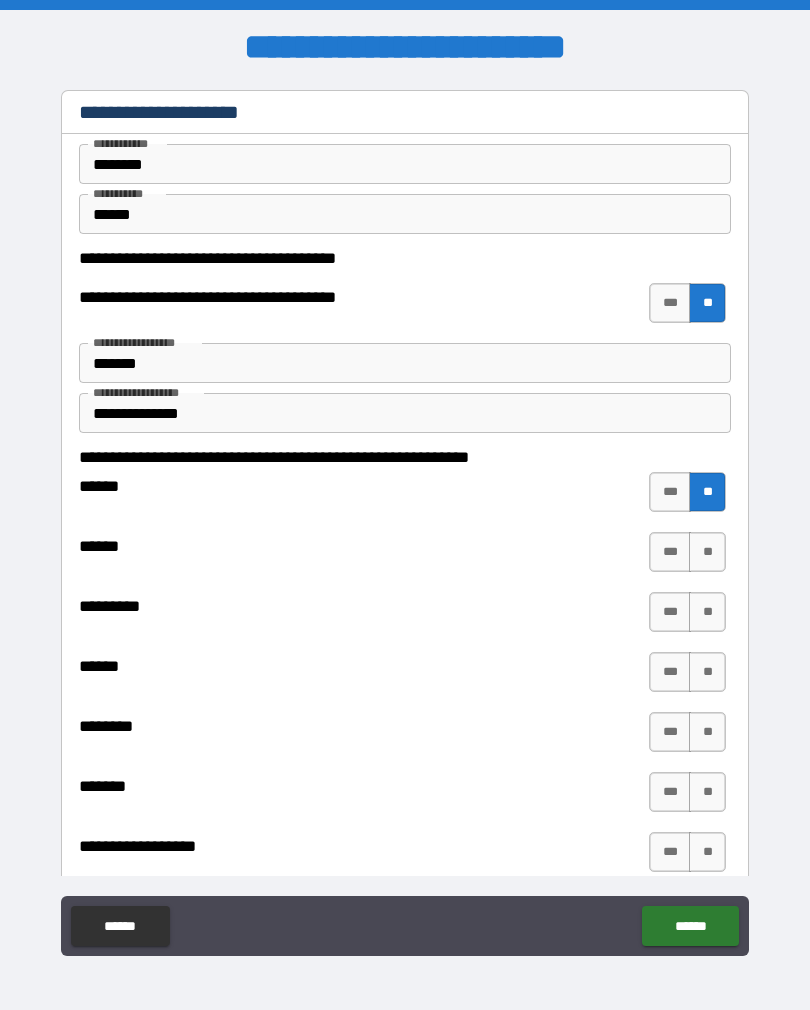 click on "**" at bounding box center (707, 552) 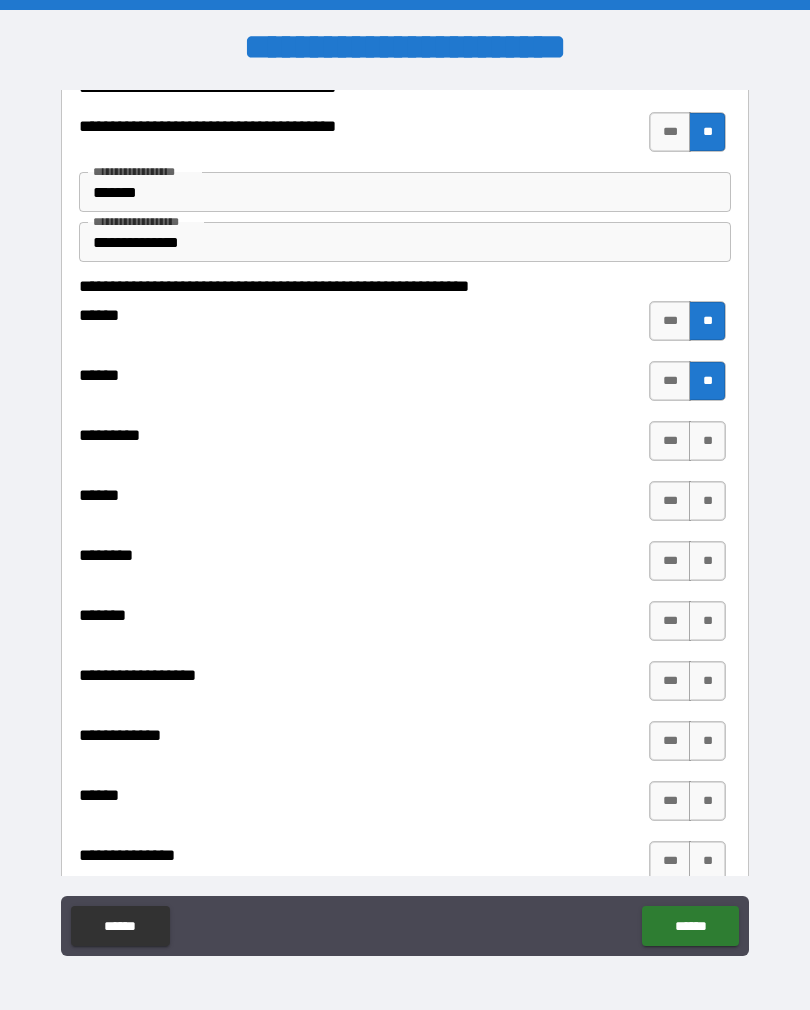 scroll, scrollTop: 174, scrollLeft: 0, axis: vertical 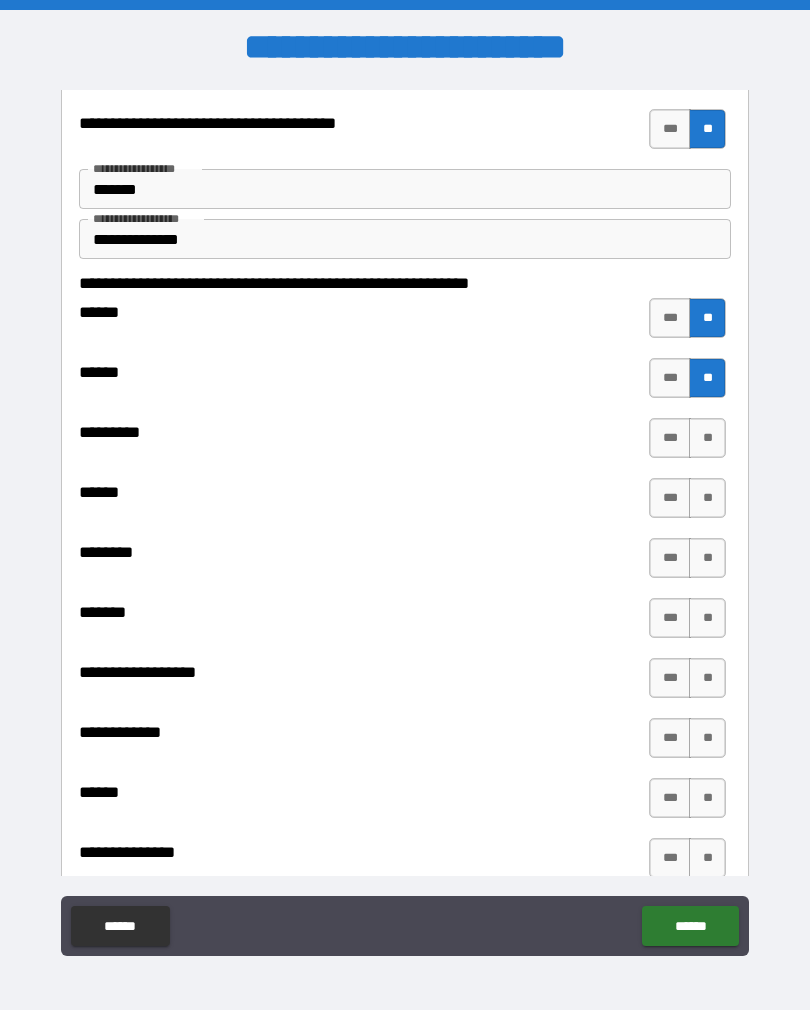 click on "**" at bounding box center (707, 438) 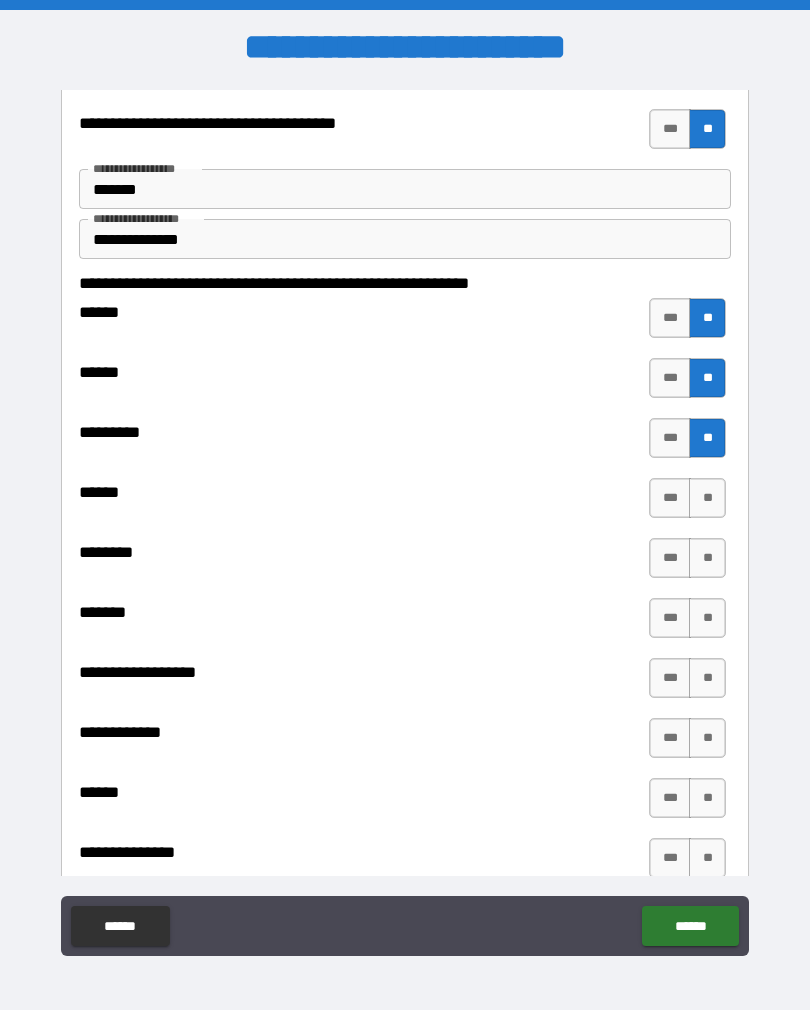 click on "**" at bounding box center [707, 498] 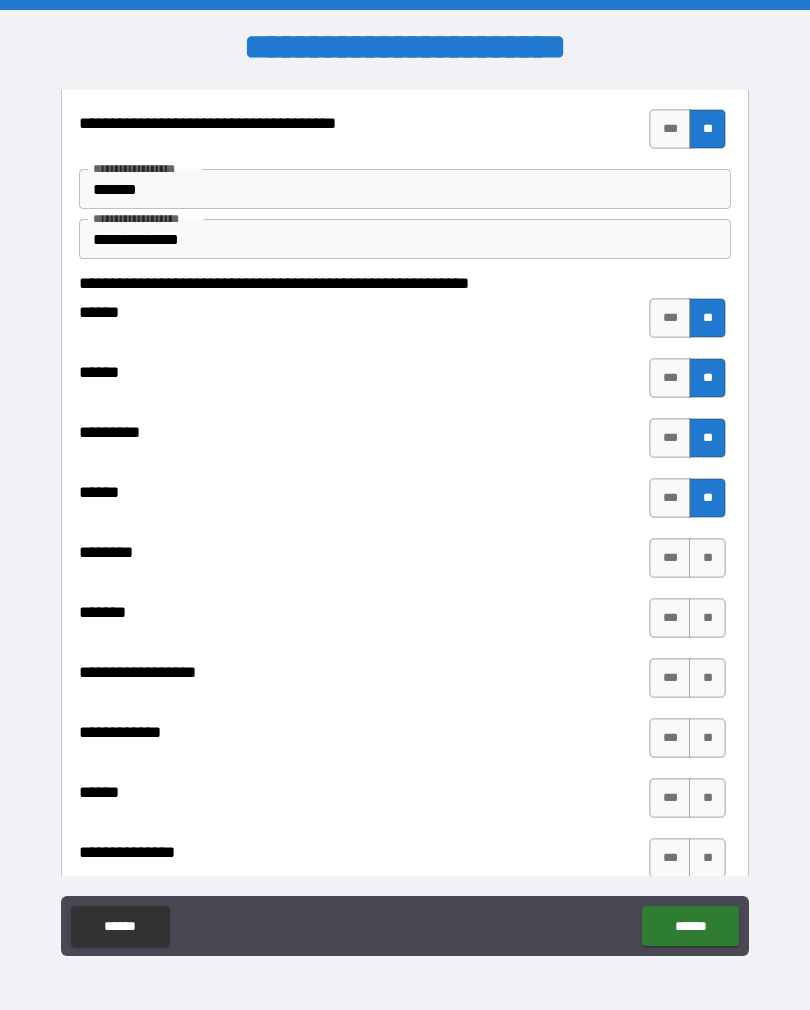 click on "***" at bounding box center [670, 558] 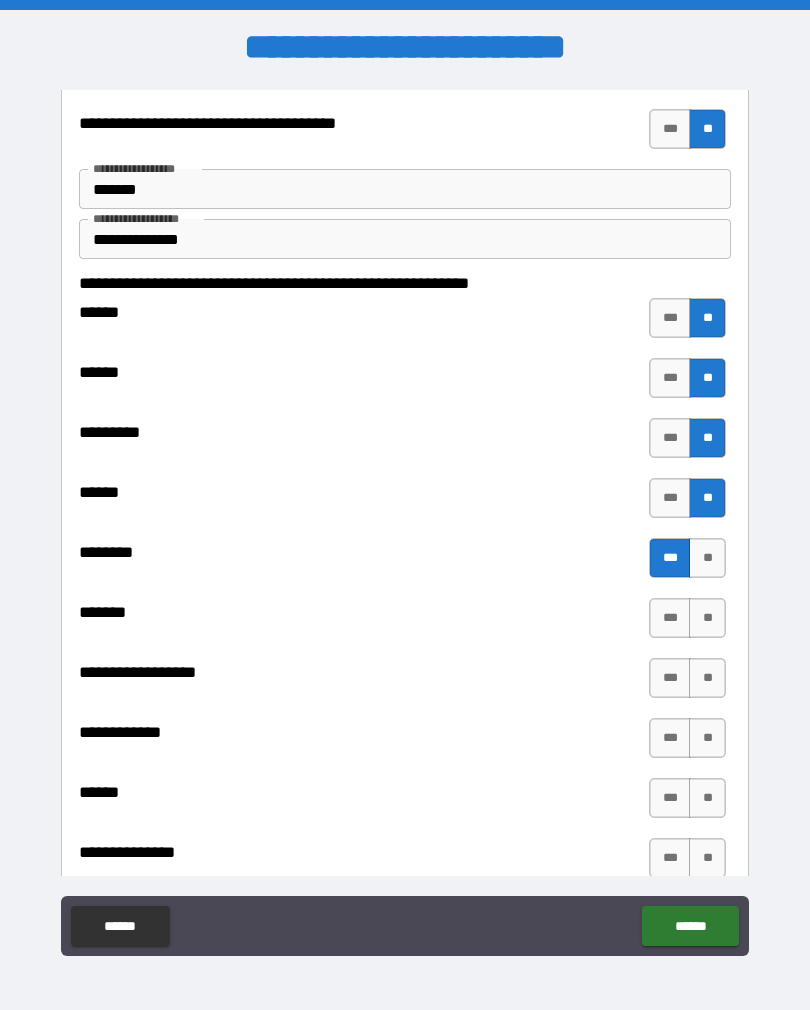 click on "**" at bounding box center [707, 618] 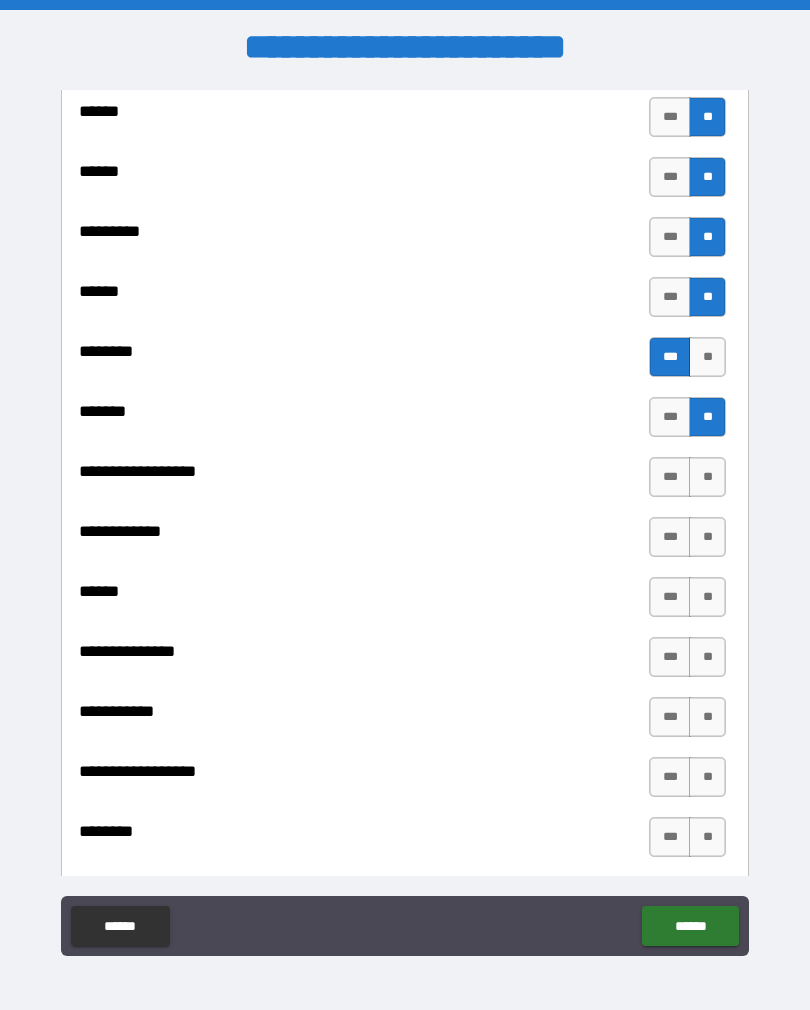 scroll, scrollTop: 380, scrollLeft: 0, axis: vertical 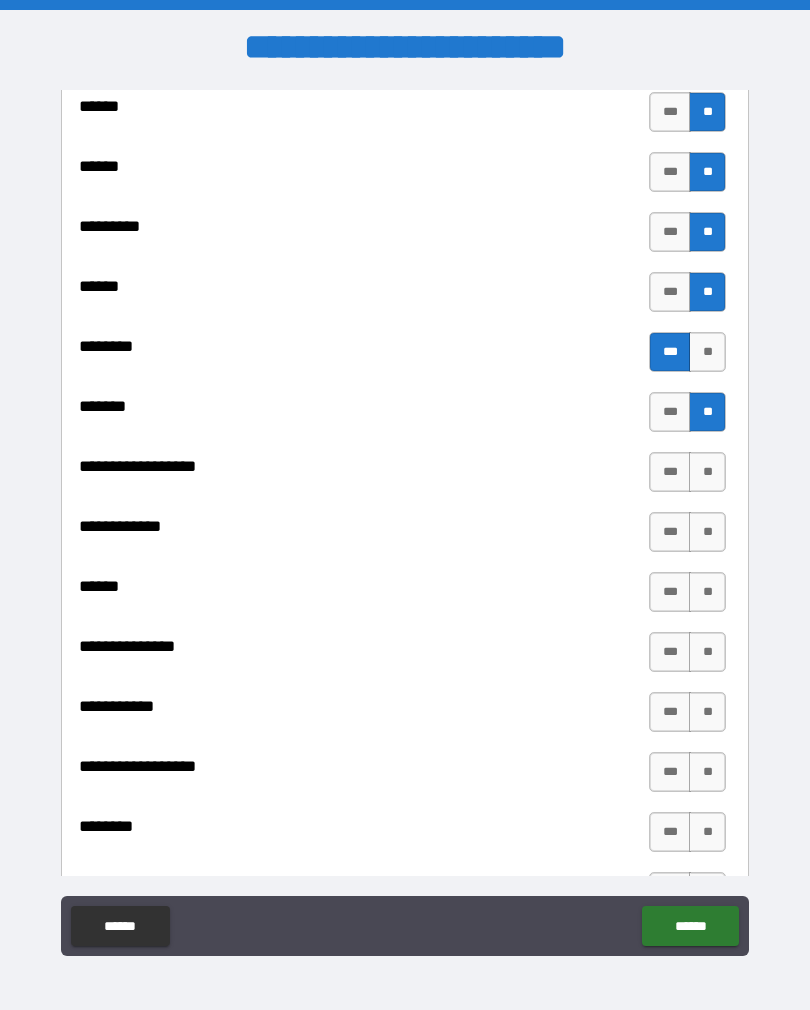 click on "**" at bounding box center (707, 472) 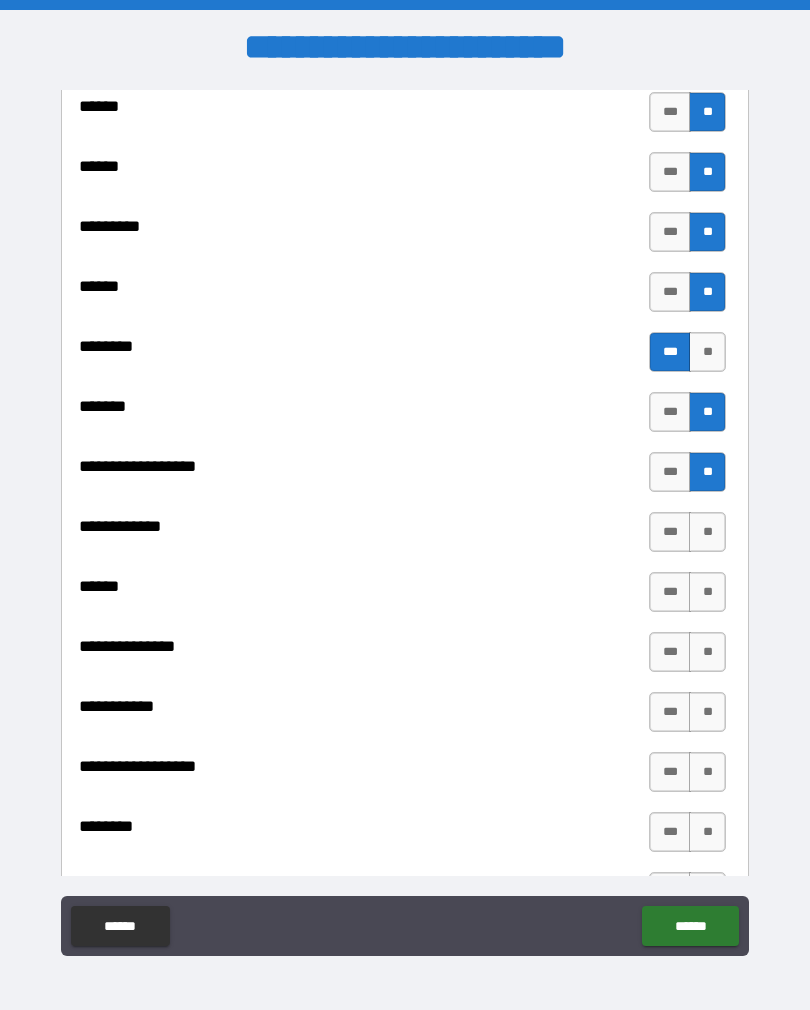 click on "**" at bounding box center (707, 532) 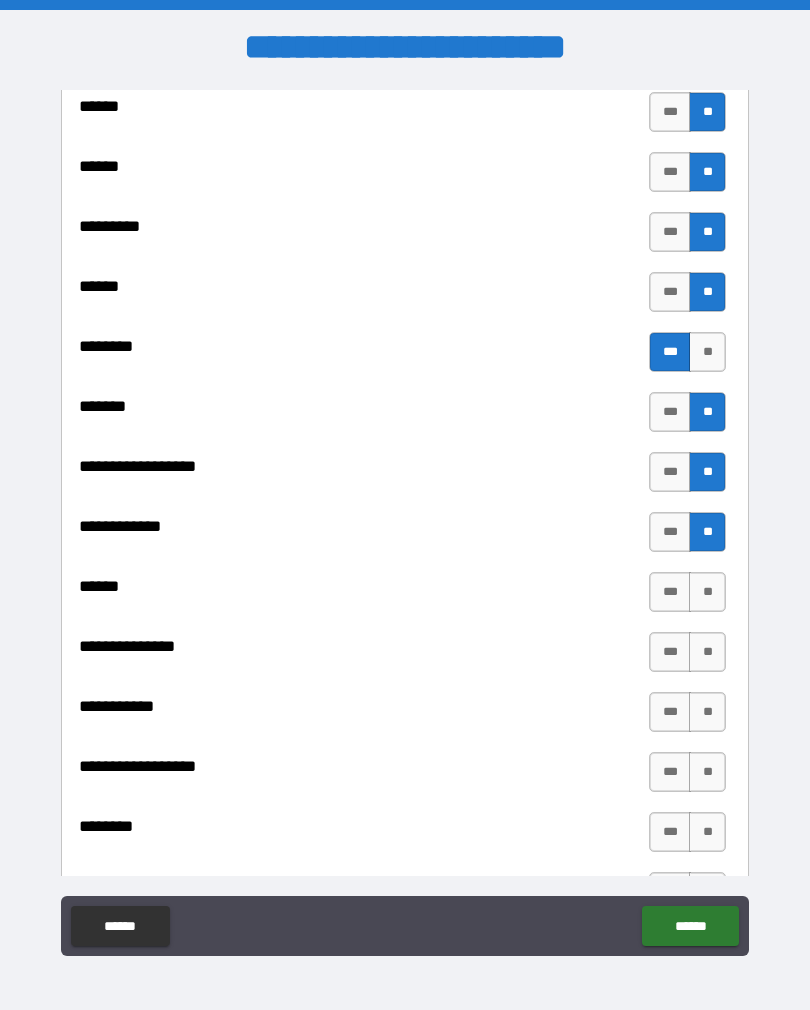 click on "**" at bounding box center [707, 592] 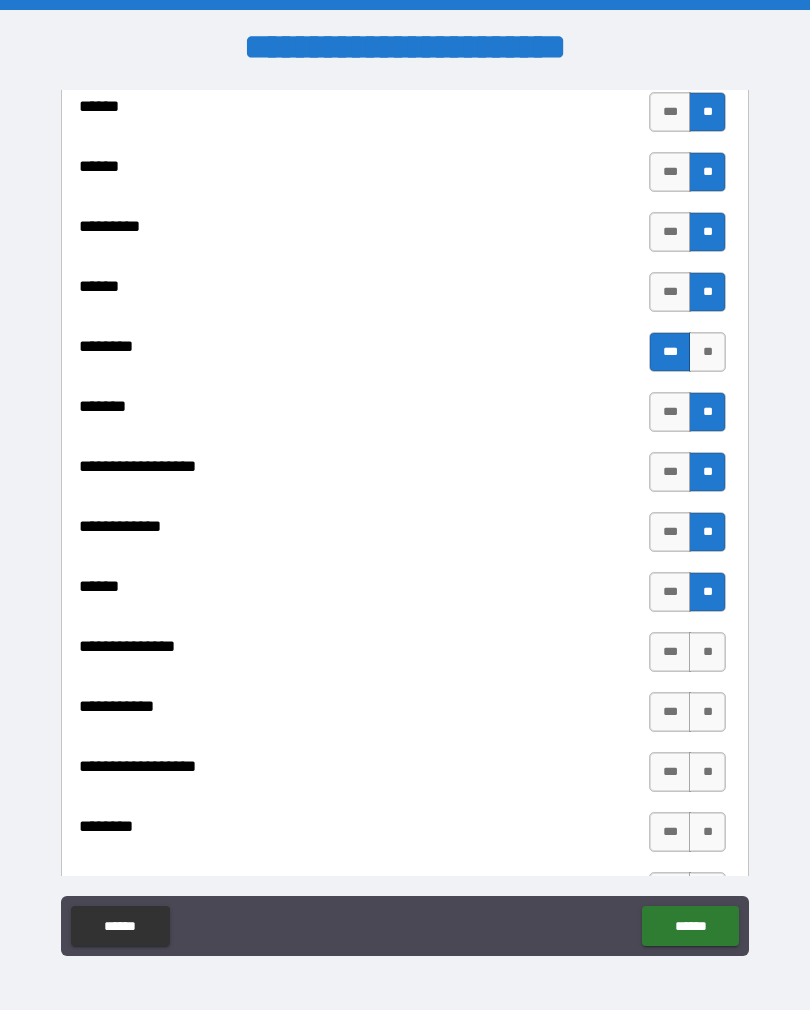 click on "**" at bounding box center (707, 652) 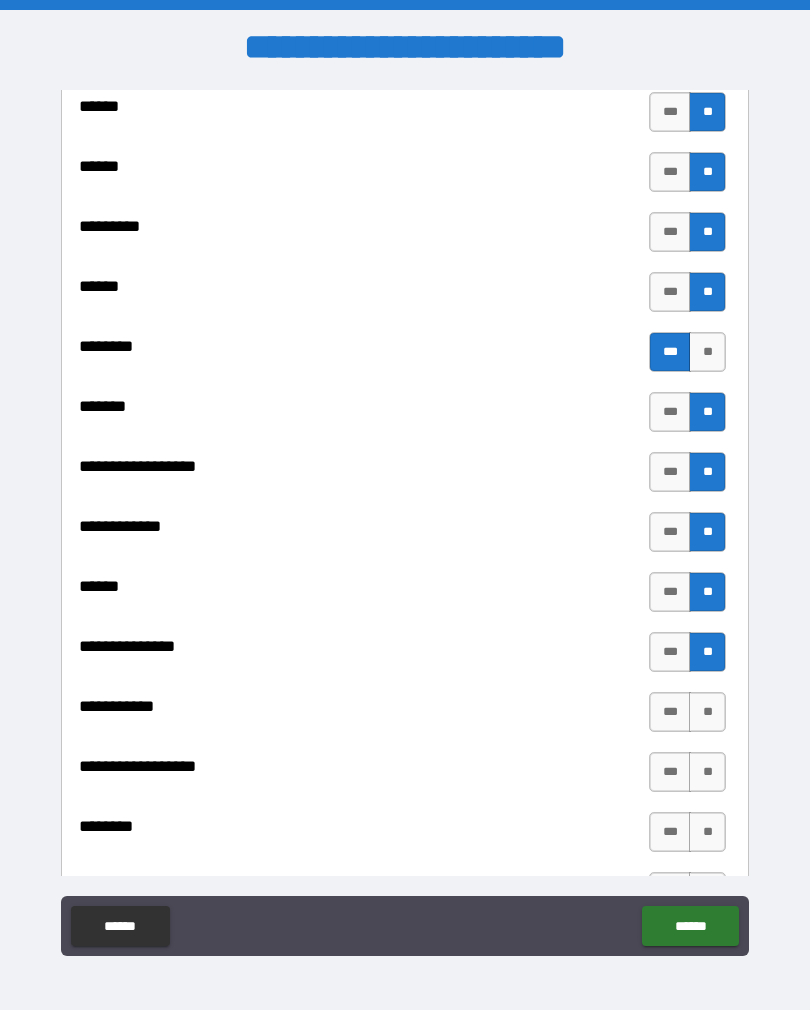click on "**" at bounding box center (707, 712) 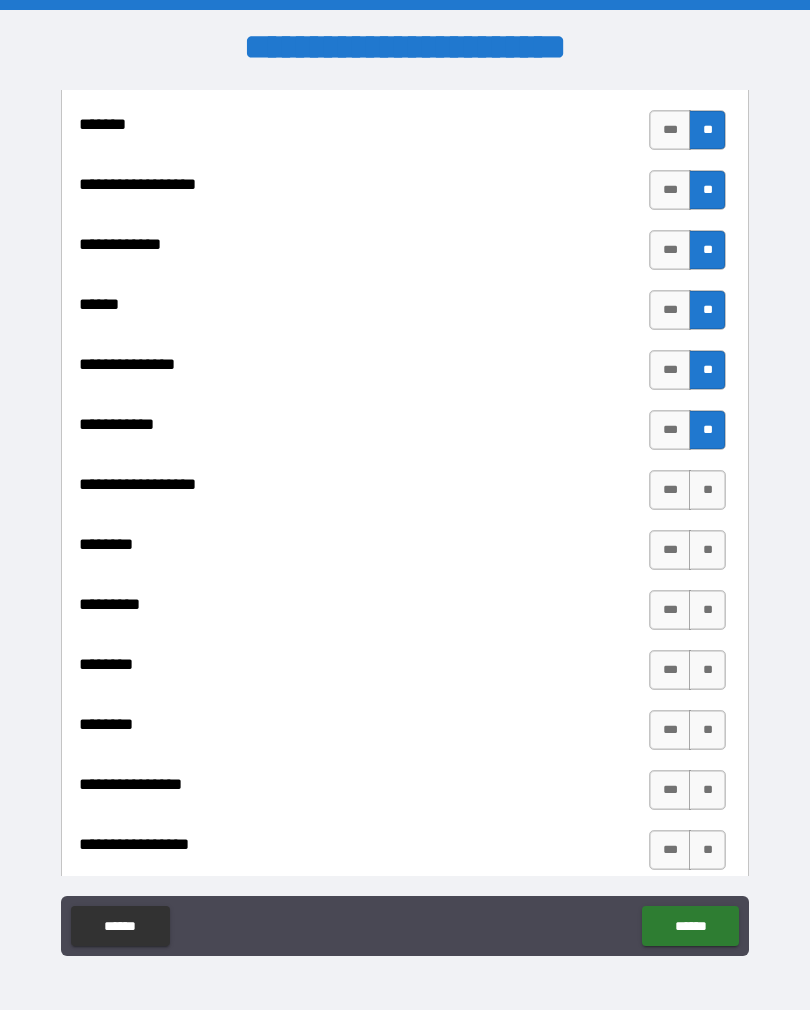 scroll, scrollTop: 666, scrollLeft: 0, axis: vertical 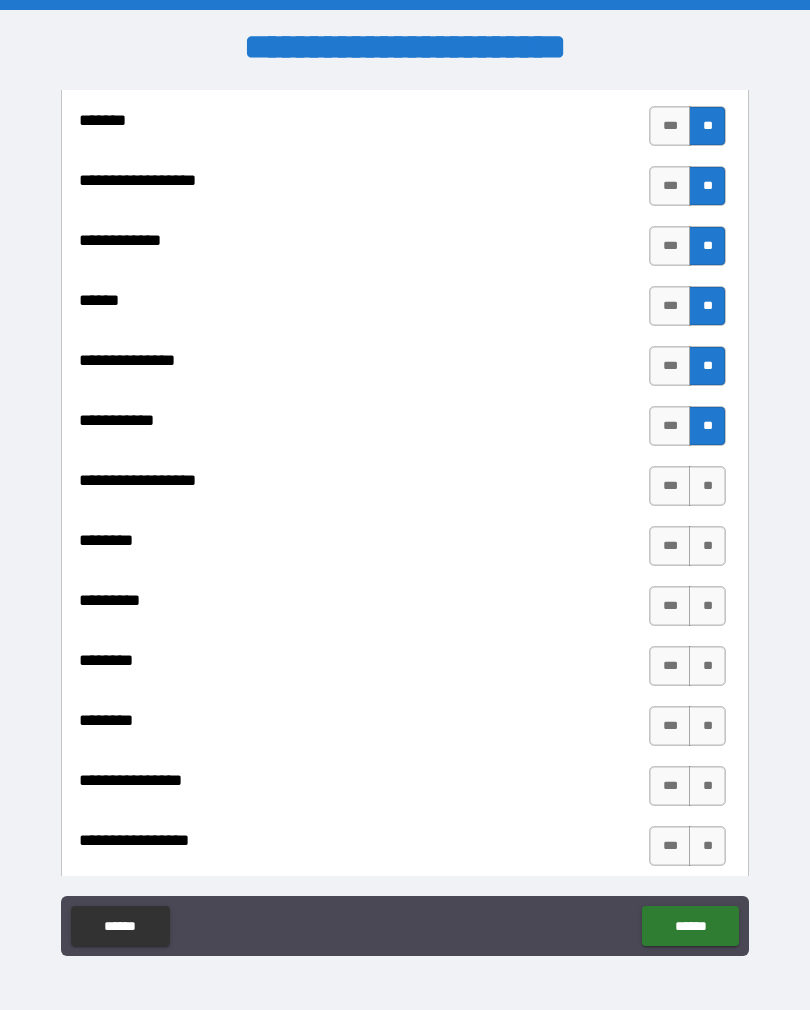click on "**" at bounding box center [707, 486] 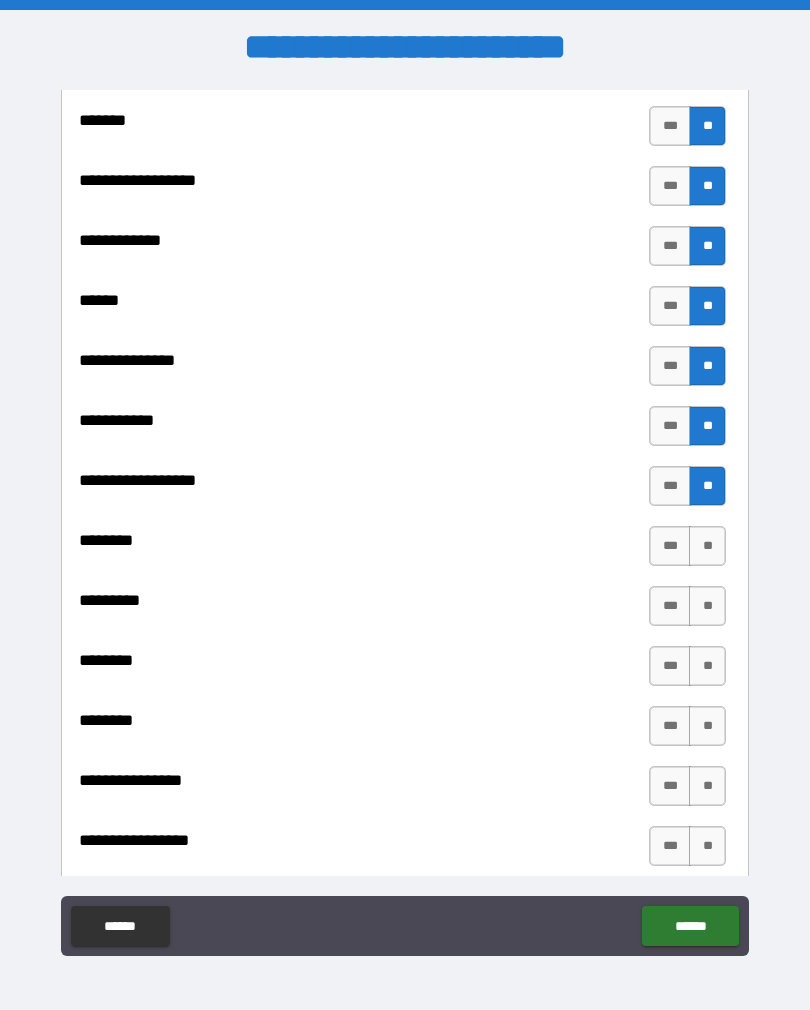 click on "**" at bounding box center [707, 546] 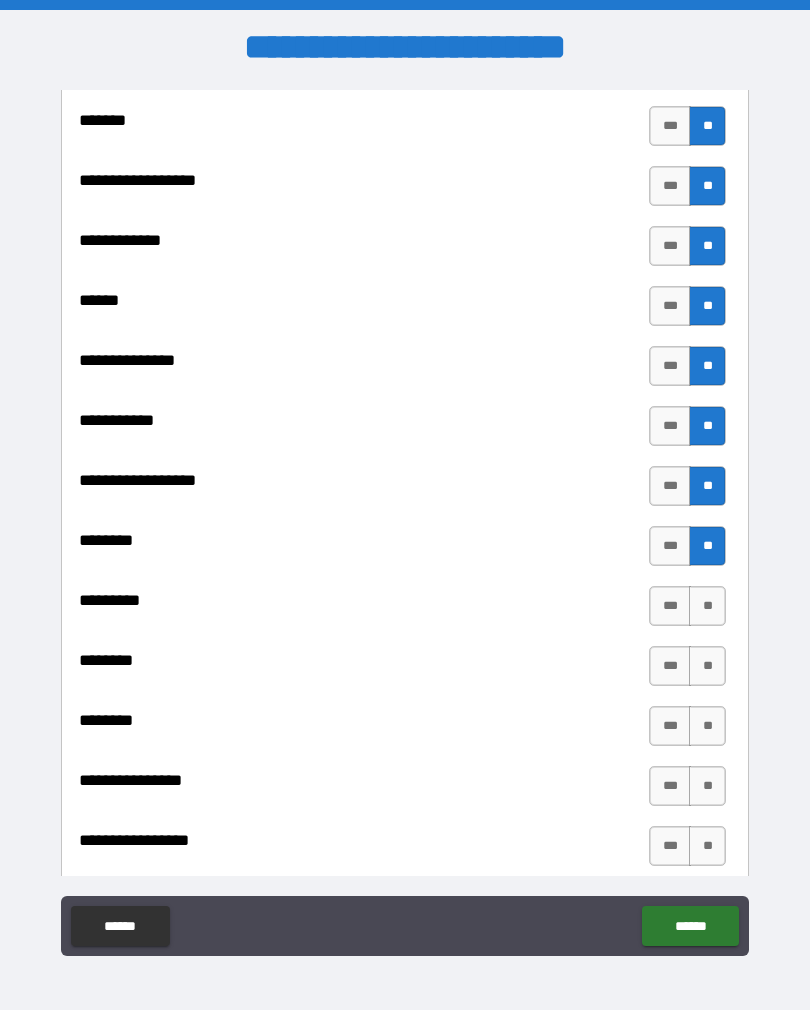 click on "**" at bounding box center [707, 606] 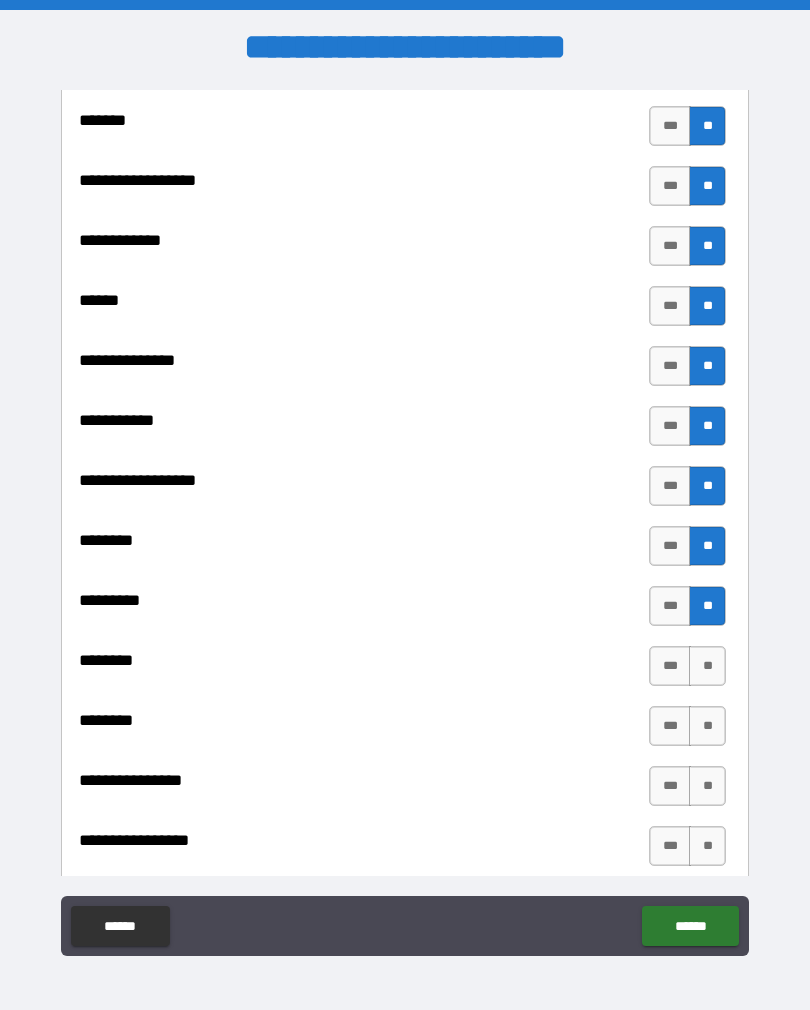 click on "**" at bounding box center [707, 666] 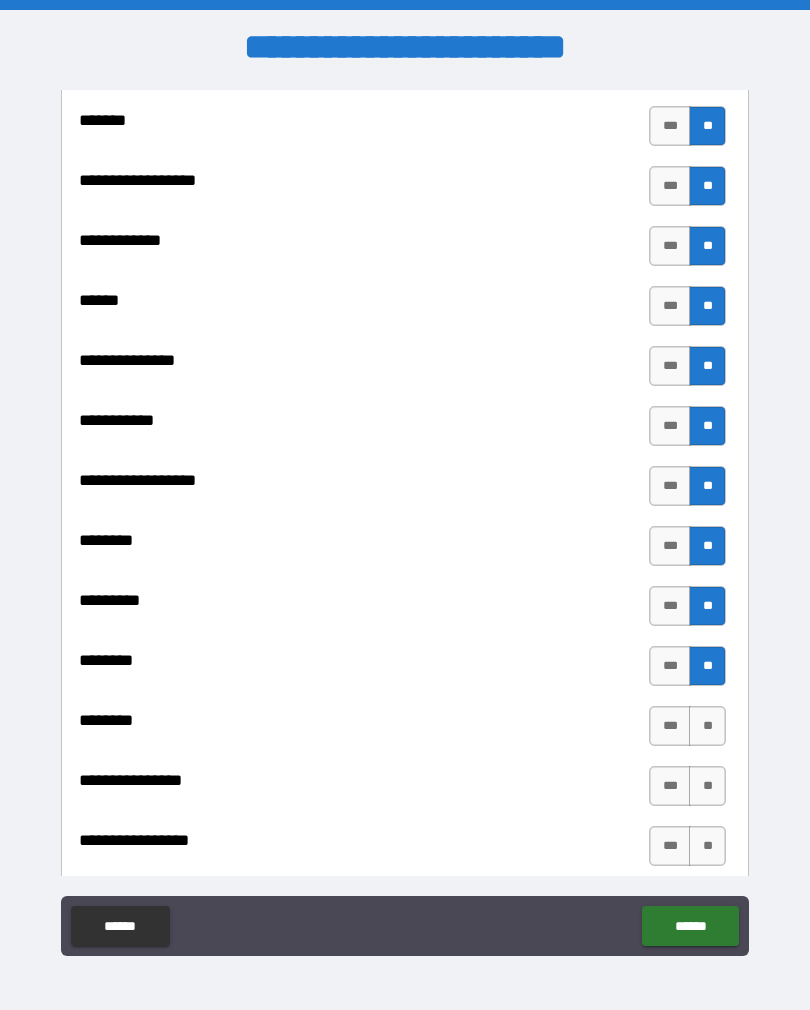 click on "**" at bounding box center (707, 726) 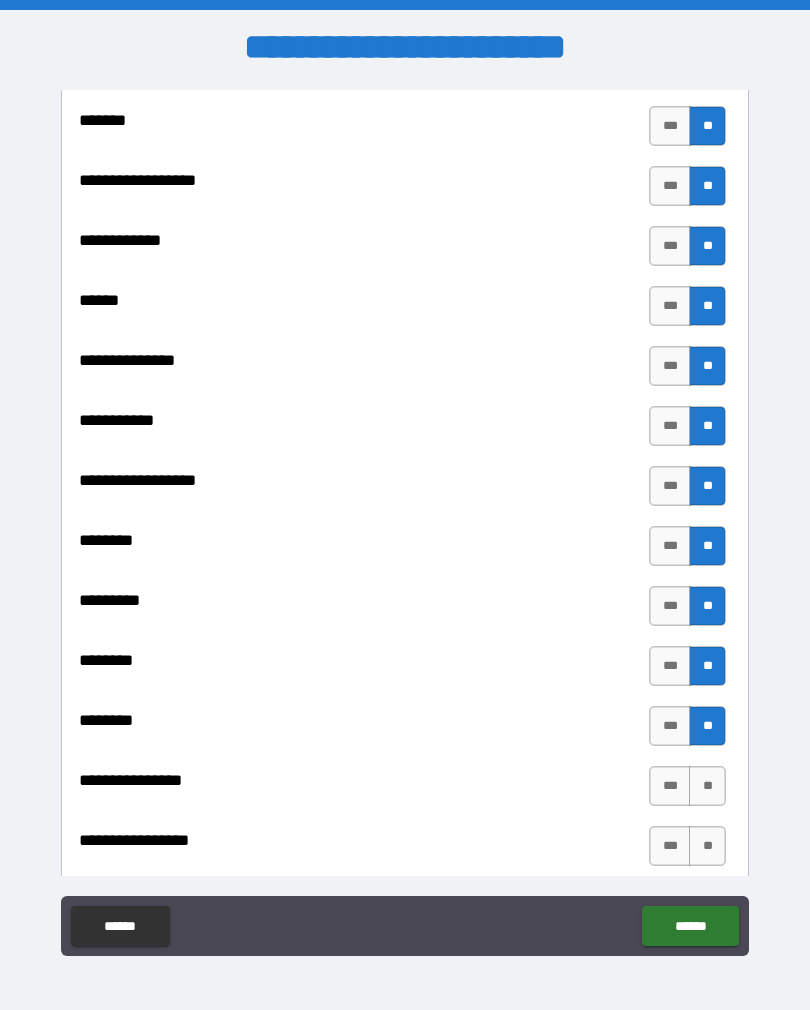 click on "**" at bounding box center (707, 786) 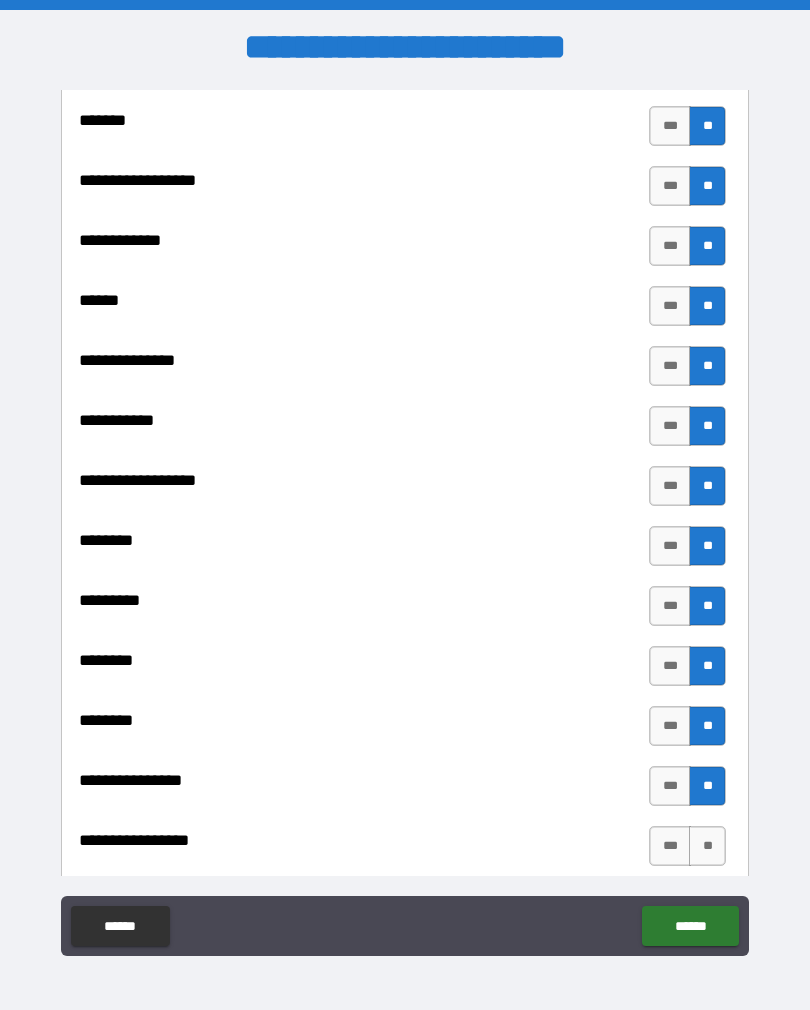 click on "**" at bounding box center (707, 846) 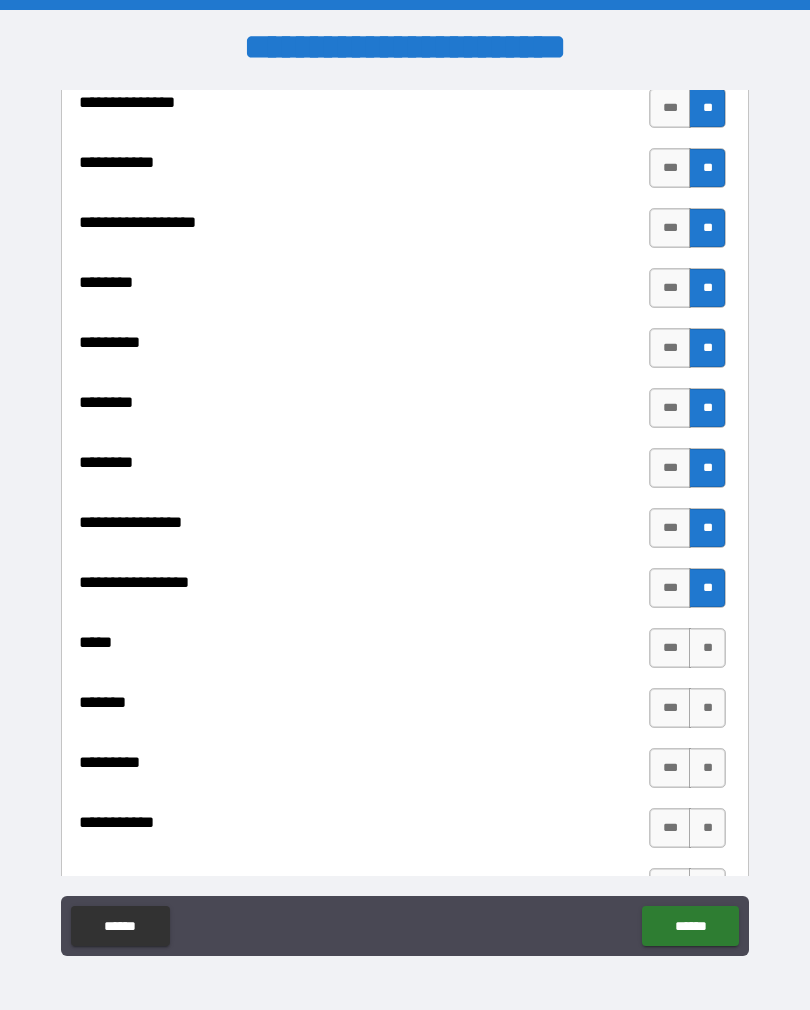 scroll, scrollTop: 937, scrollLeft: 0, axis: vertical 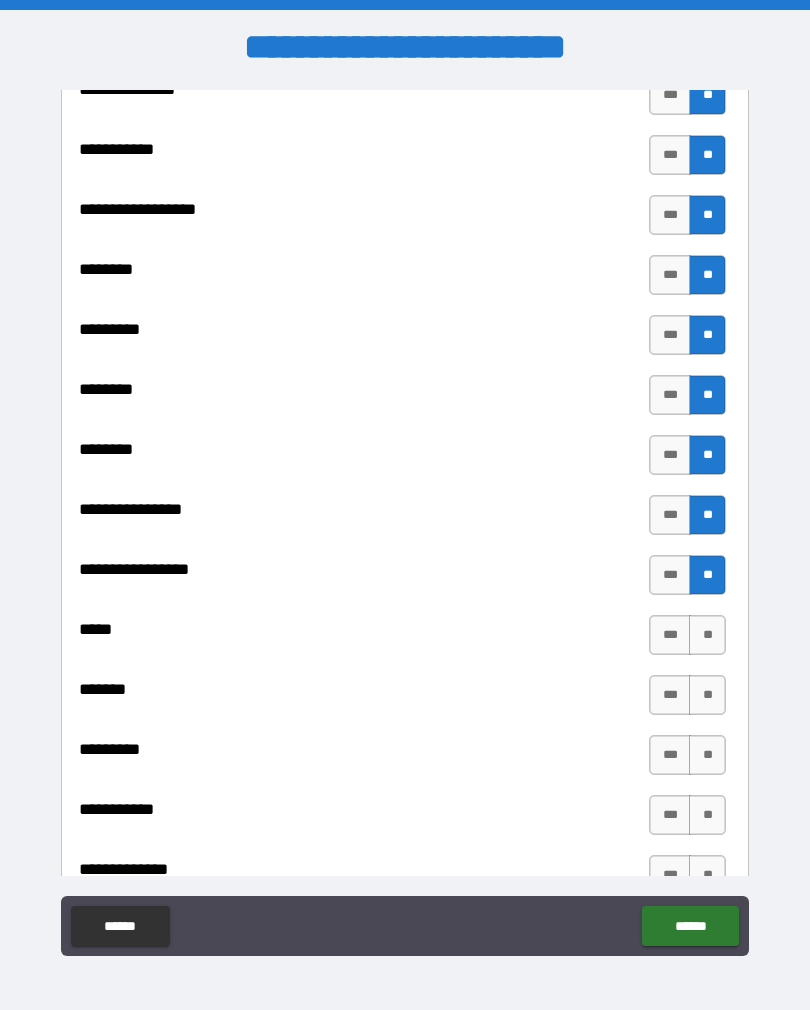 click on "**" at bounding box center [707, 635] 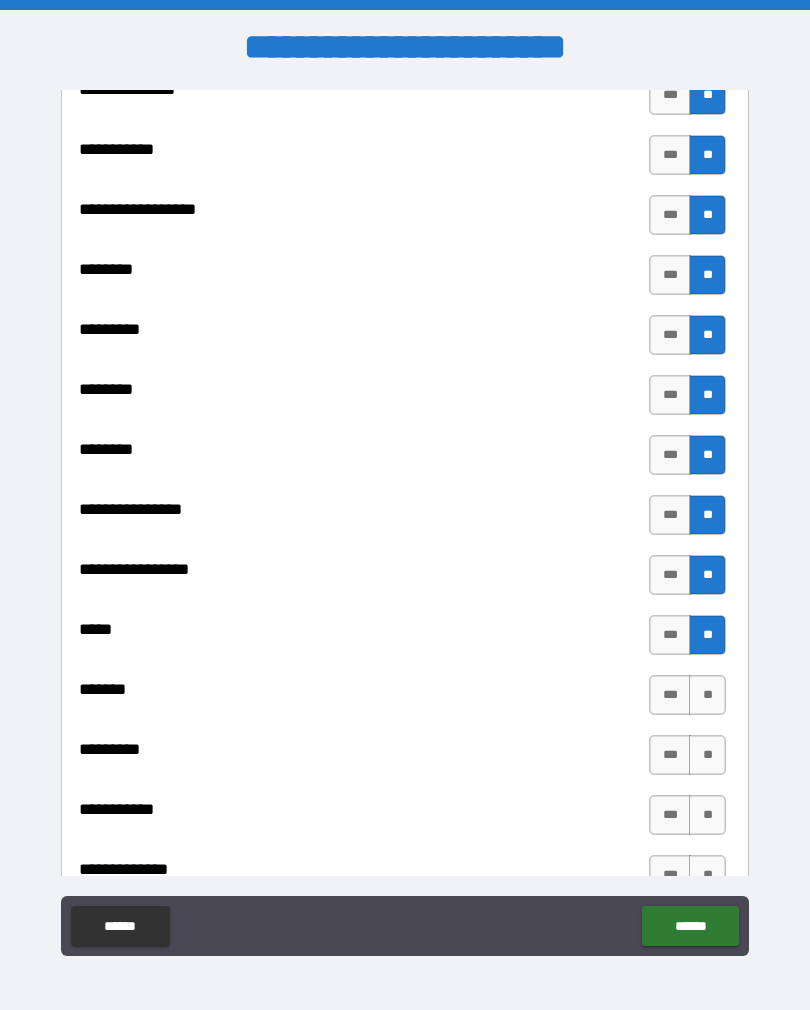 click on "**" at bounding box center (707, 695) 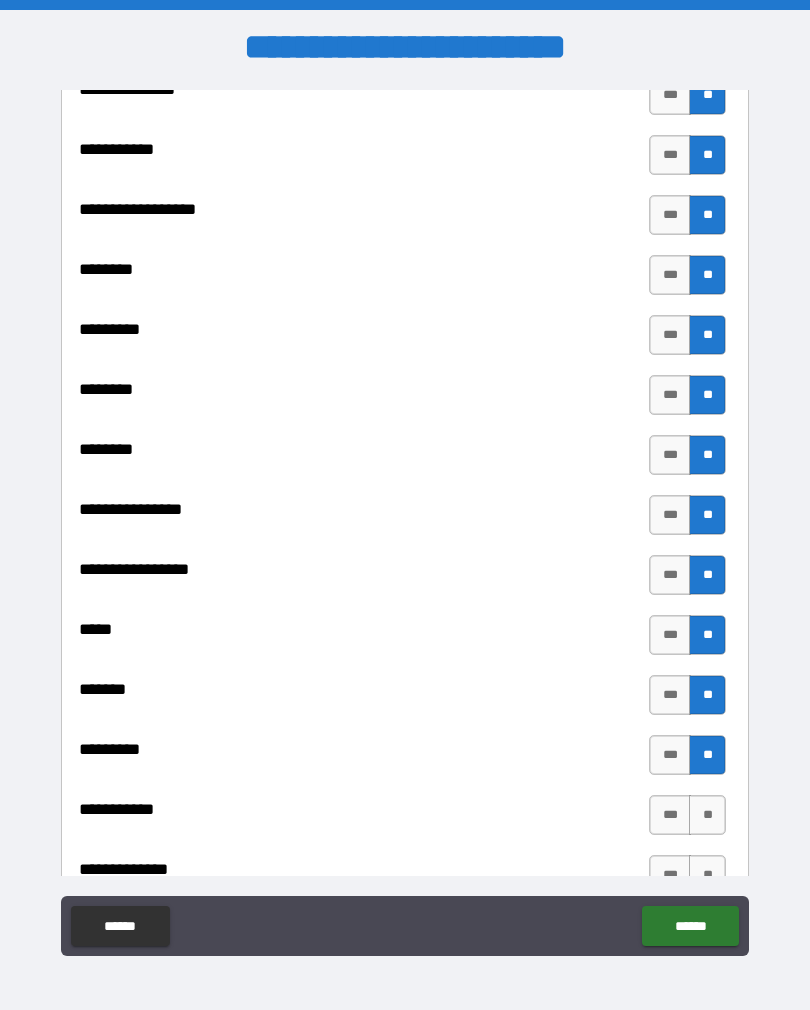 click on "**" at bounding box center (707, 815) 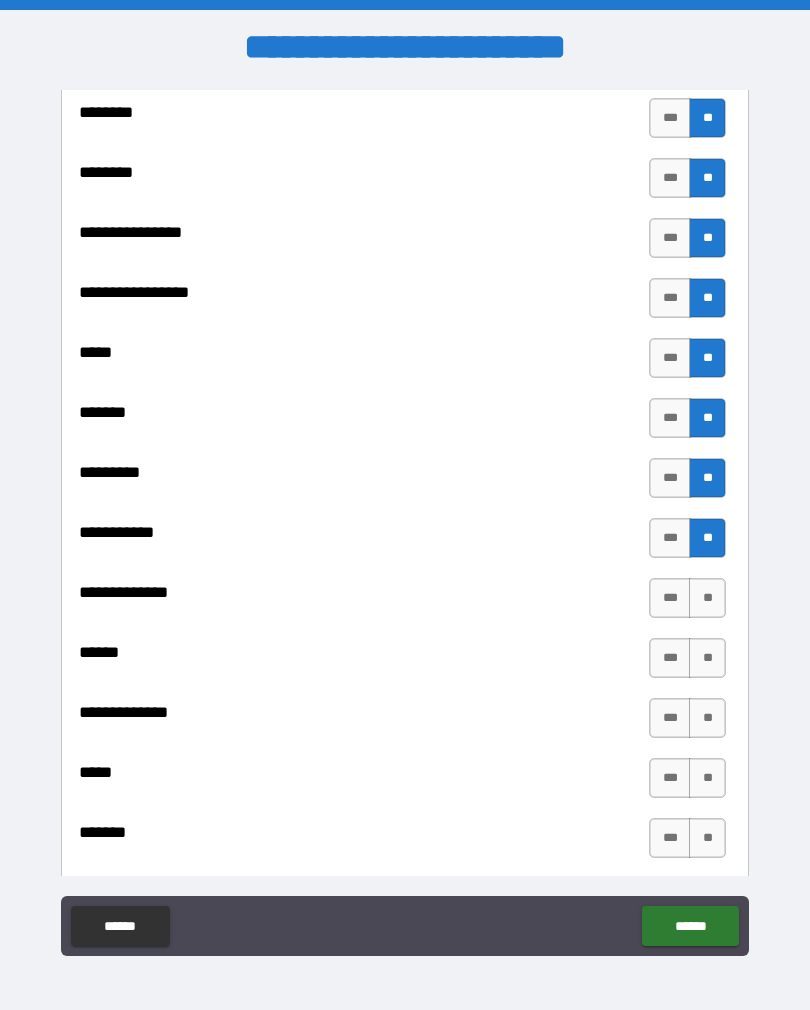 scroll, scrollTop: 1217, scrollLeft: 0, axis: vertical 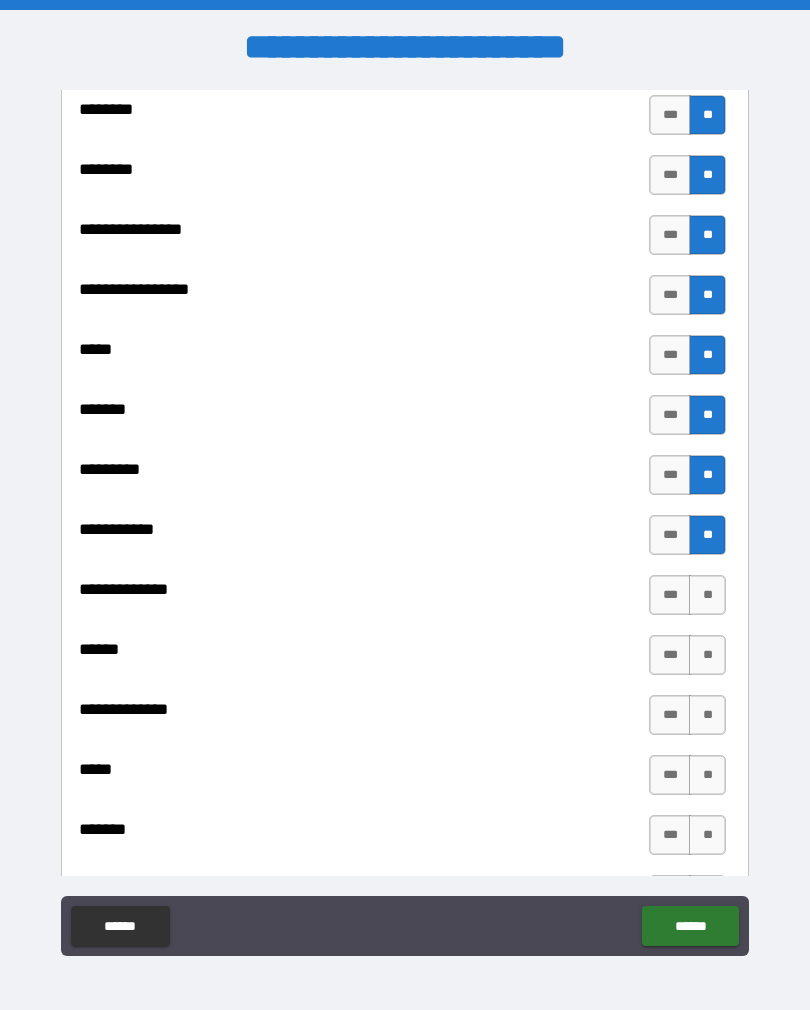 click on "**" at bounding box center (707, 595) 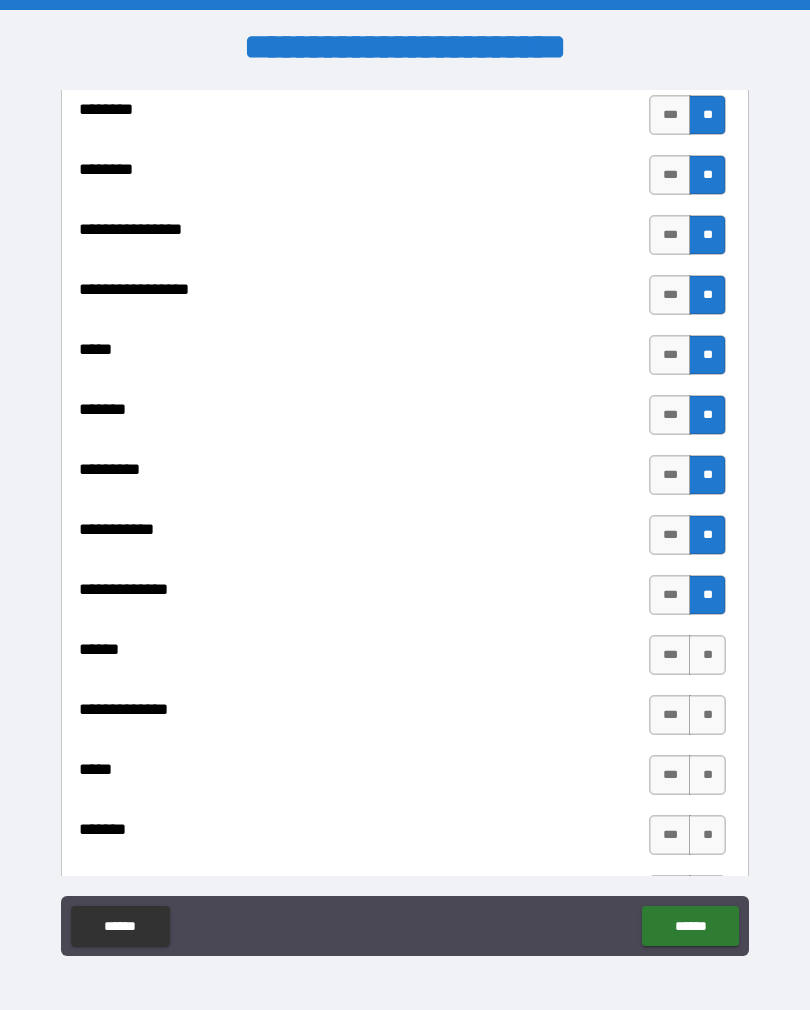 click on "**" at bounding box center (707, 655) 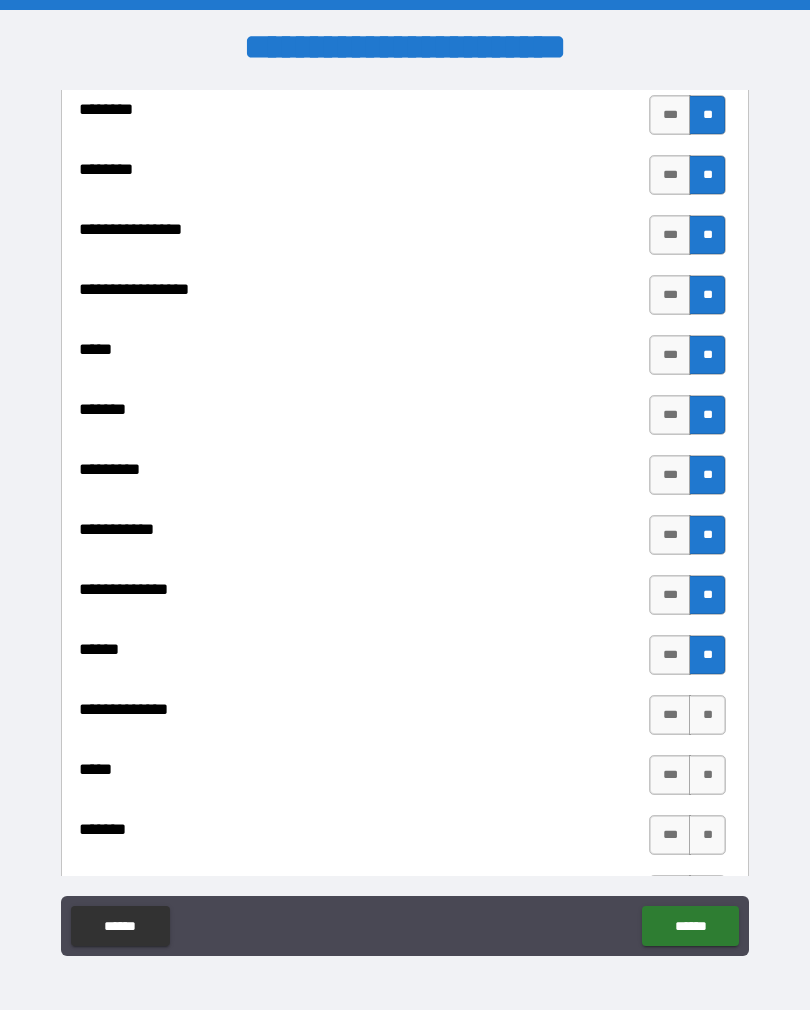 click on "**" at bounding box center (707, 715) 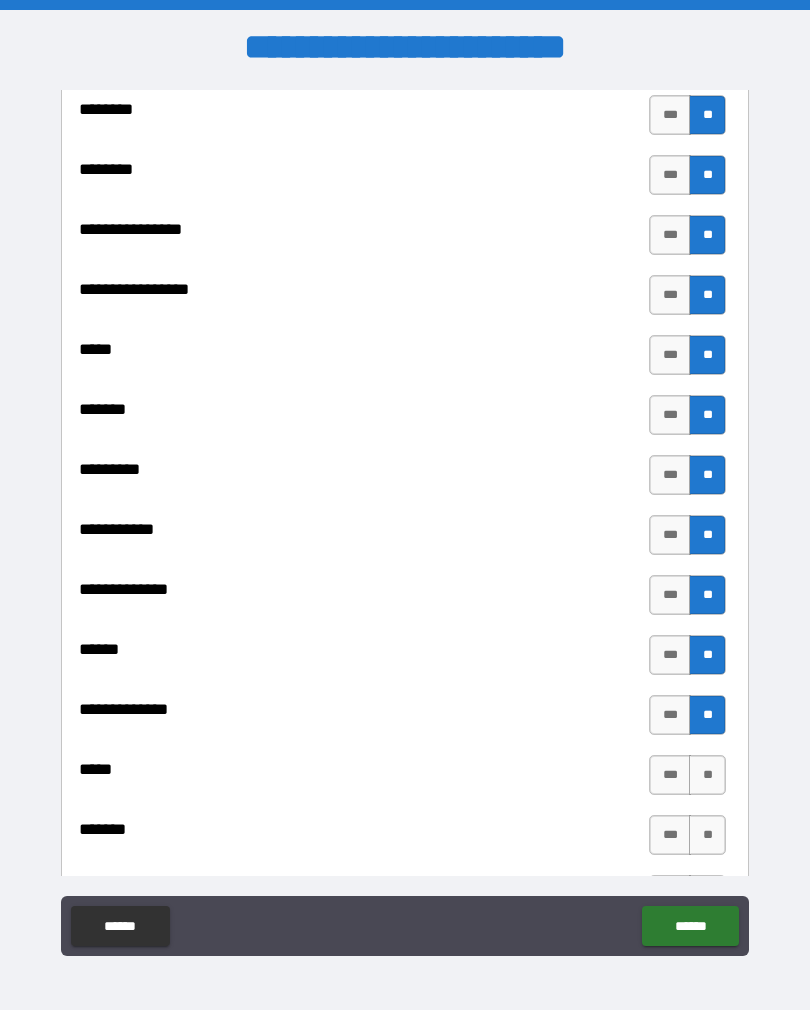 click on "**" at bounding box center (707, 775) 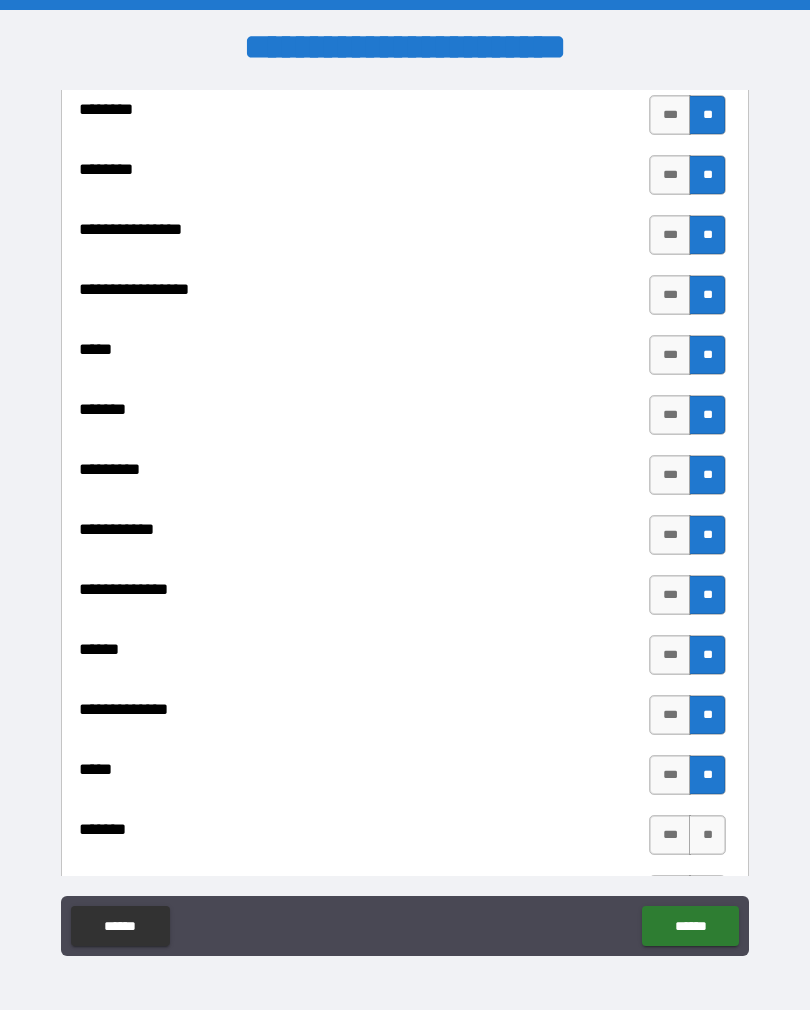 click on "**" at bounding box center [707, 835] 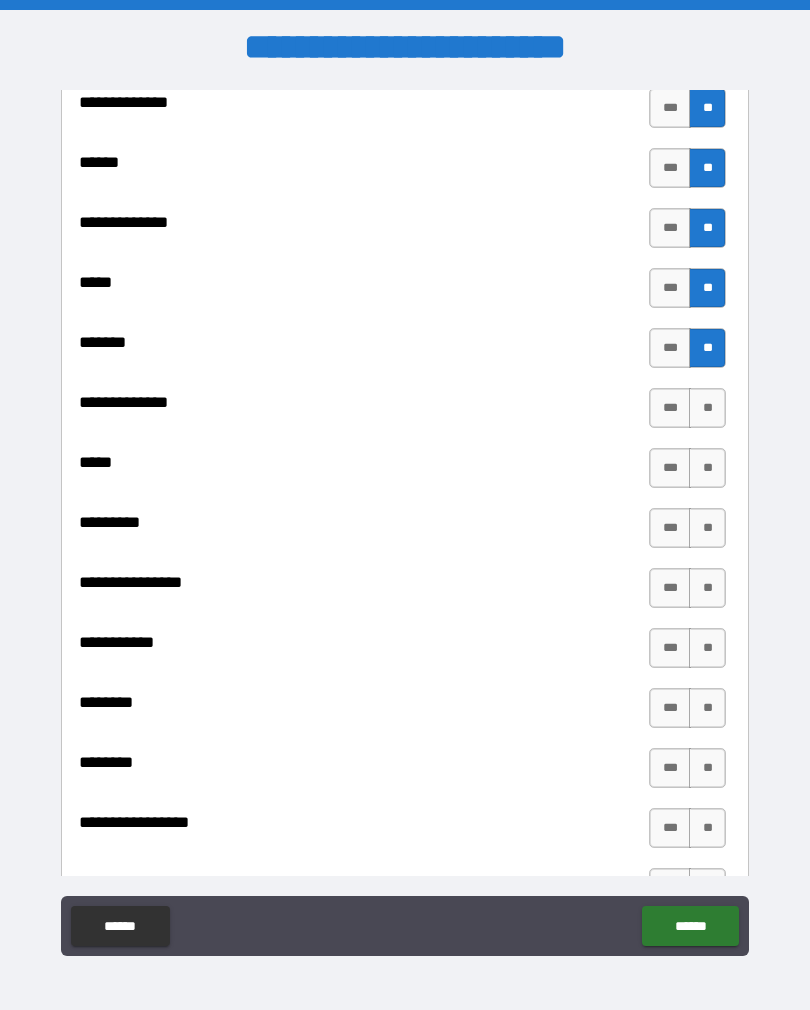 scroll, scrollTop: 1705, scrollLeft: 0, axis: vertical 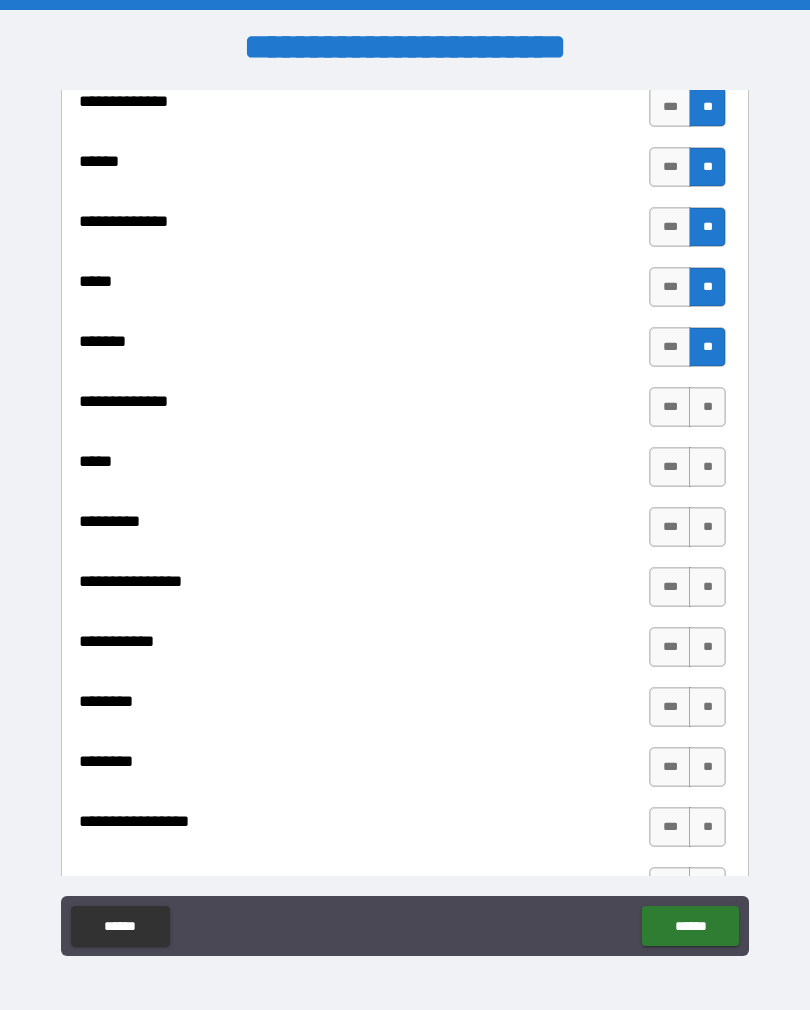click on "**" at bounding box center (707, 407) 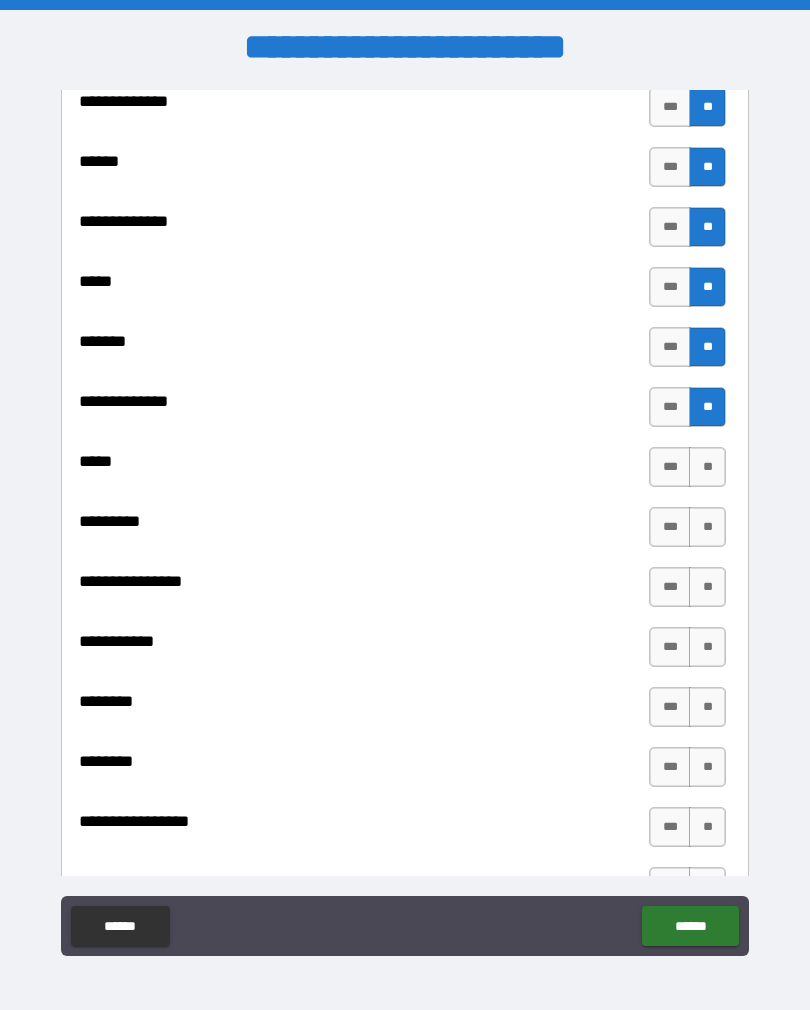 click on "**" at bounding box center [707, 467] 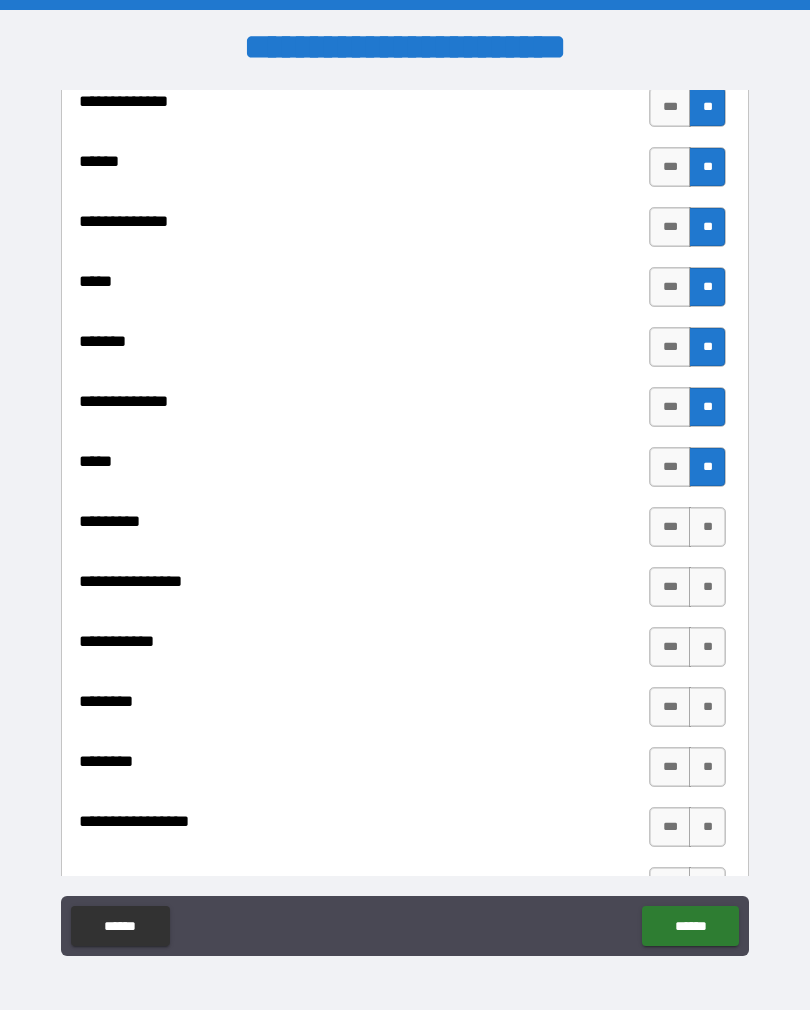 click on "**" at bounding box center [707, 527] 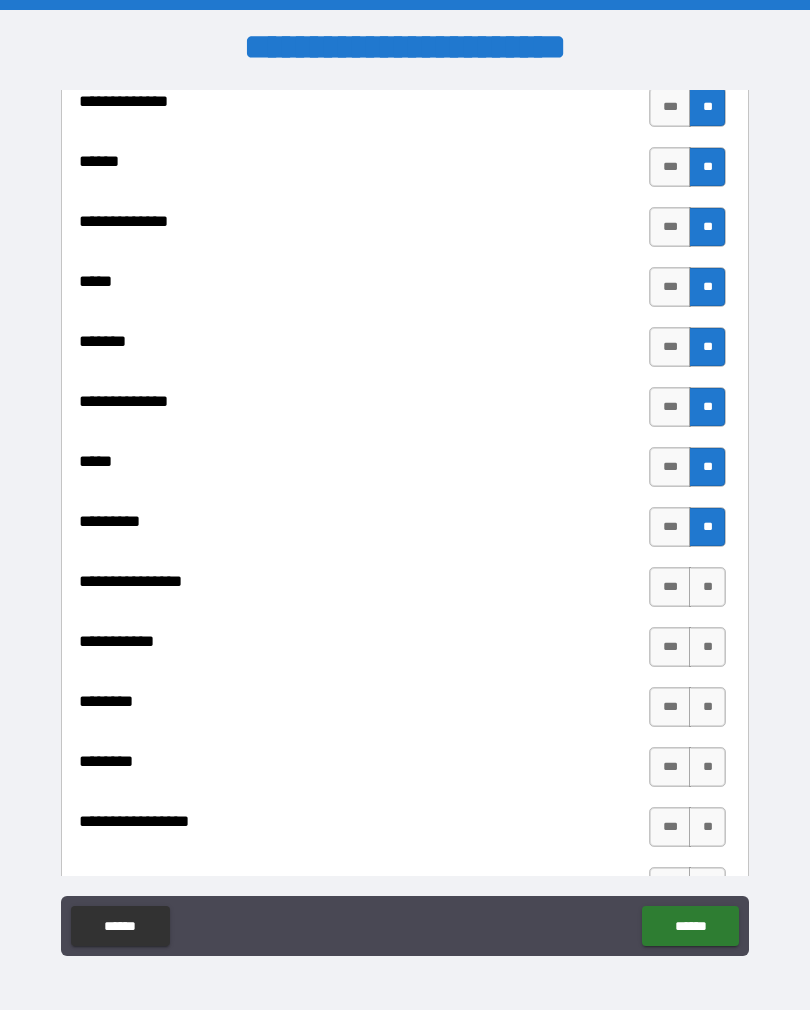 click on "**" at bounding box center (707, 587) 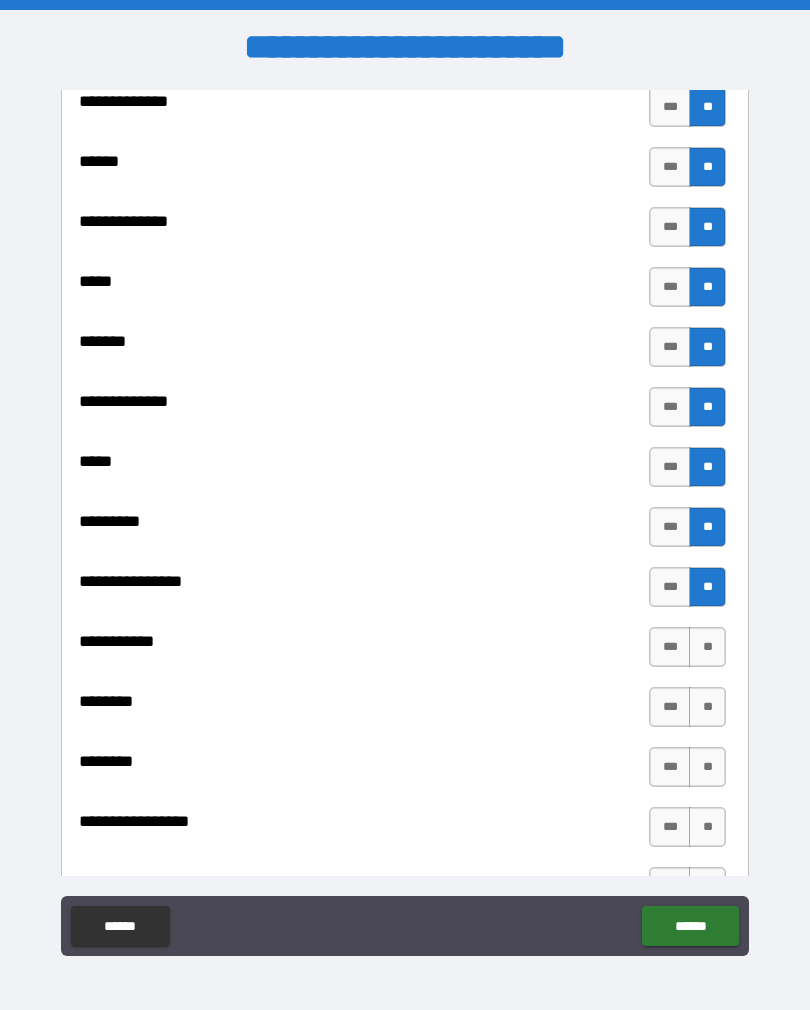 click on "**" at bounding box center [707, 647] 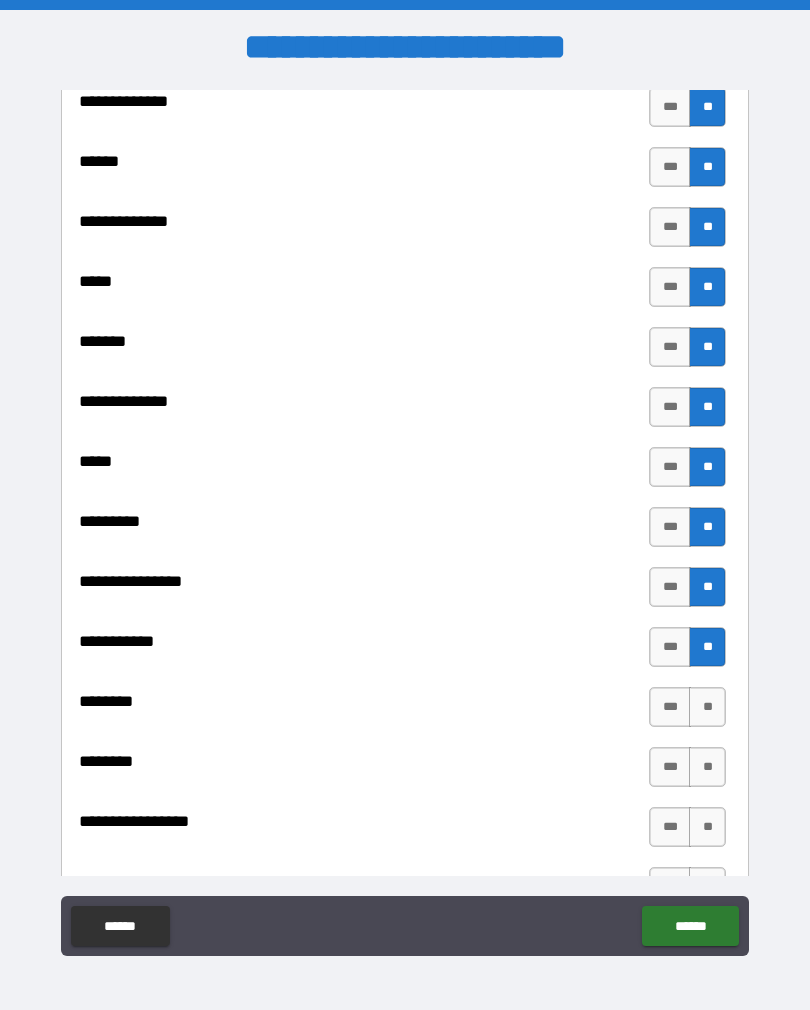 click on "**" at bounding box center (707, 707) 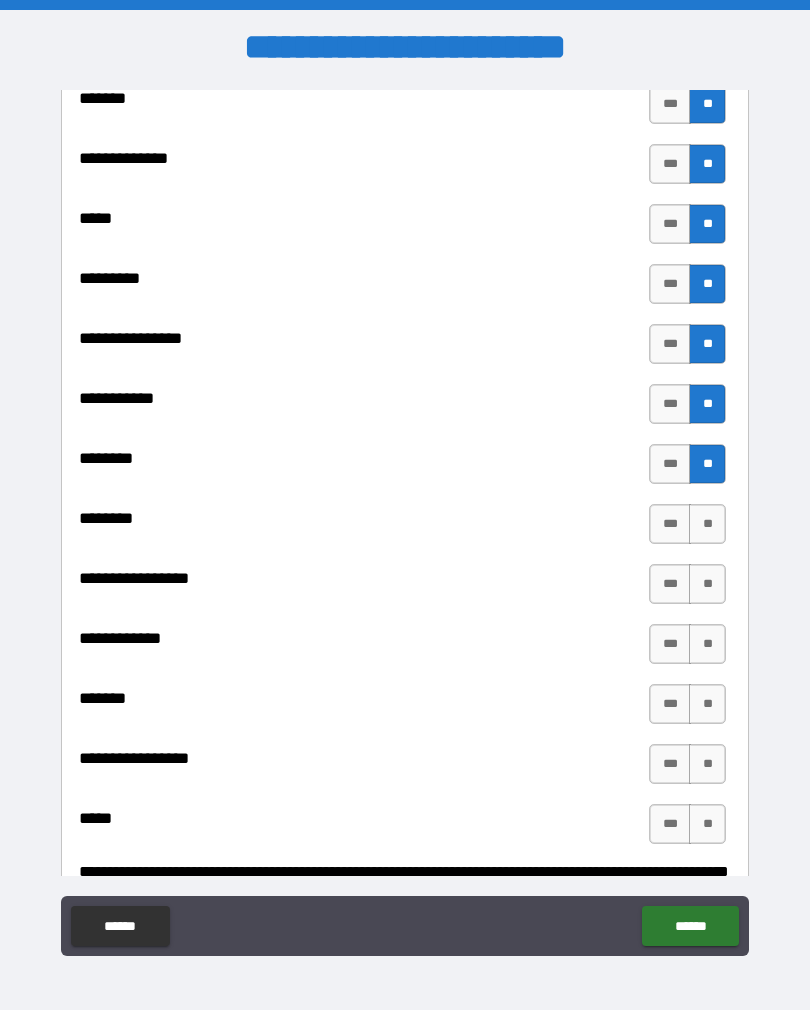scroll, scrollTop: 1956, scrollLeft: 0, axis: vertical 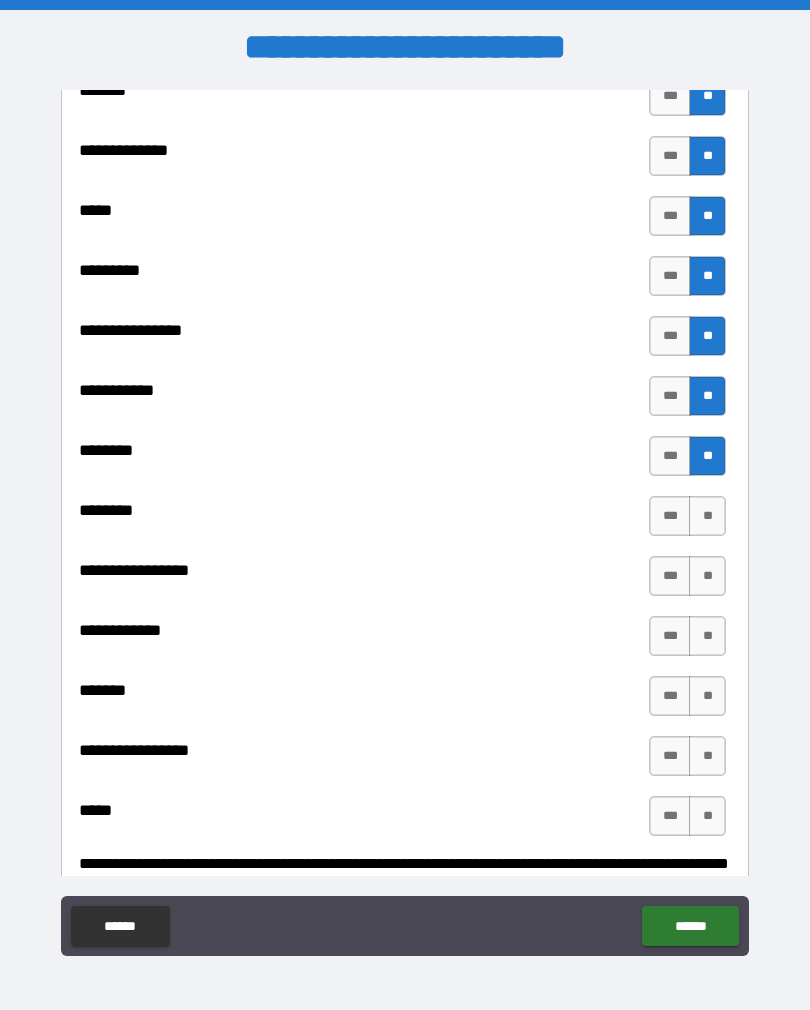 click on "**" at bounding box center [707, 516] 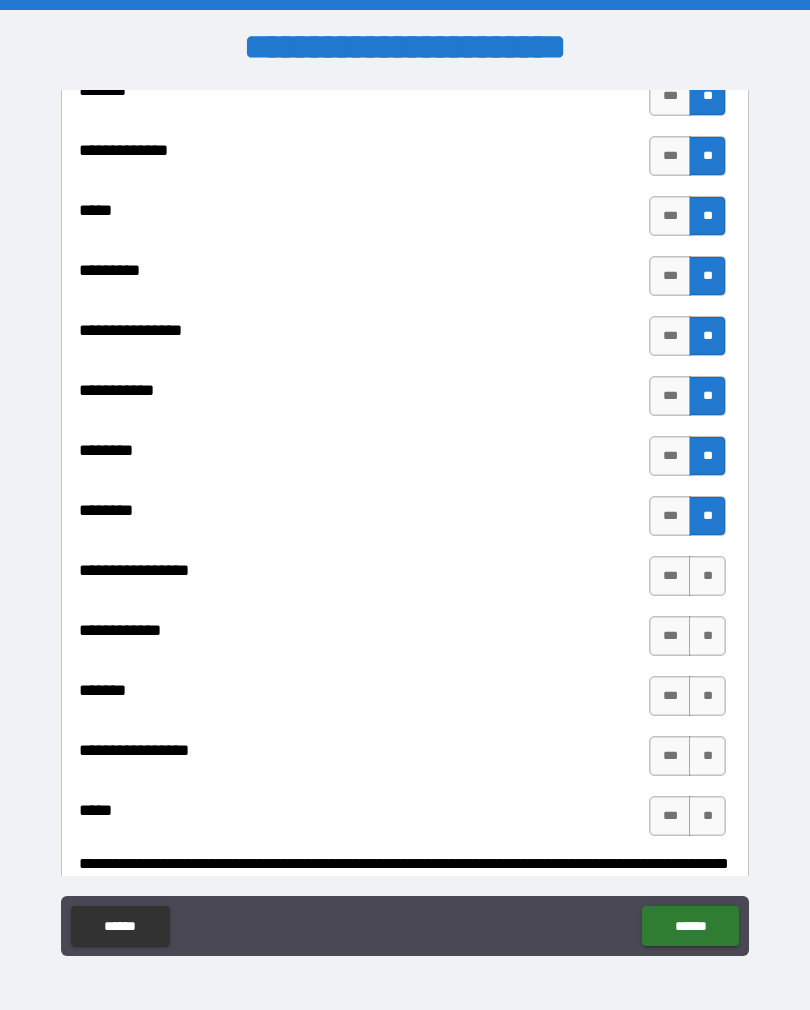 click on "**" at bounding box center (707, 576) 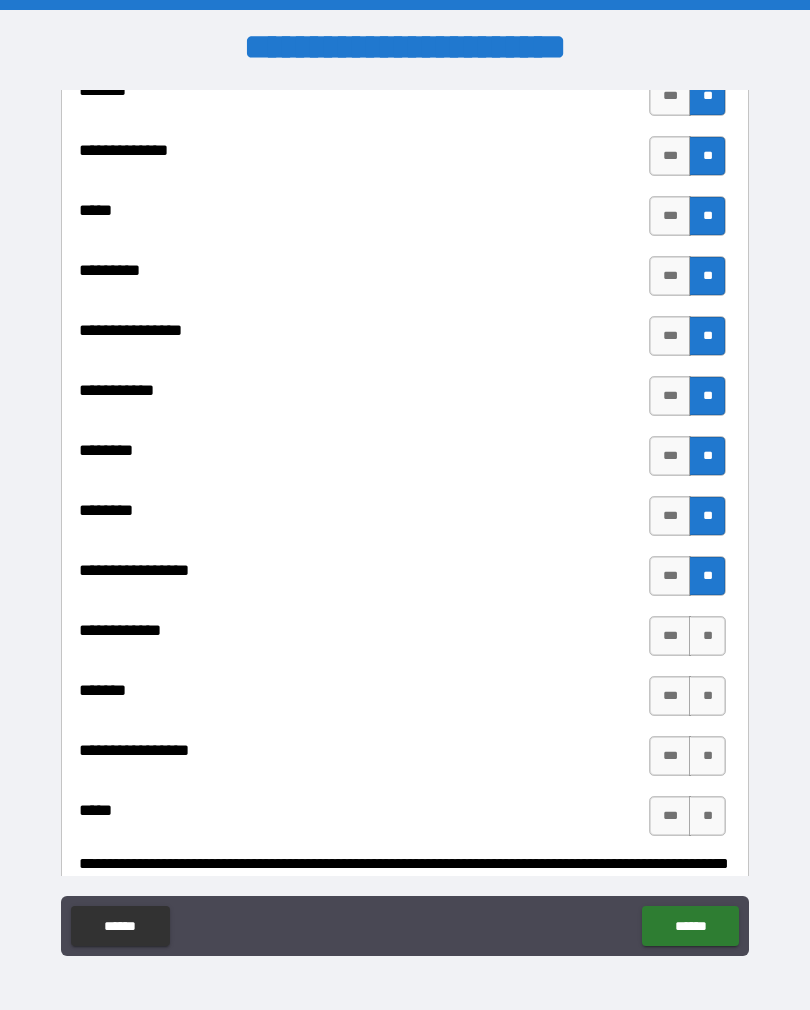 click on "**" at bounding box center (707, 636) 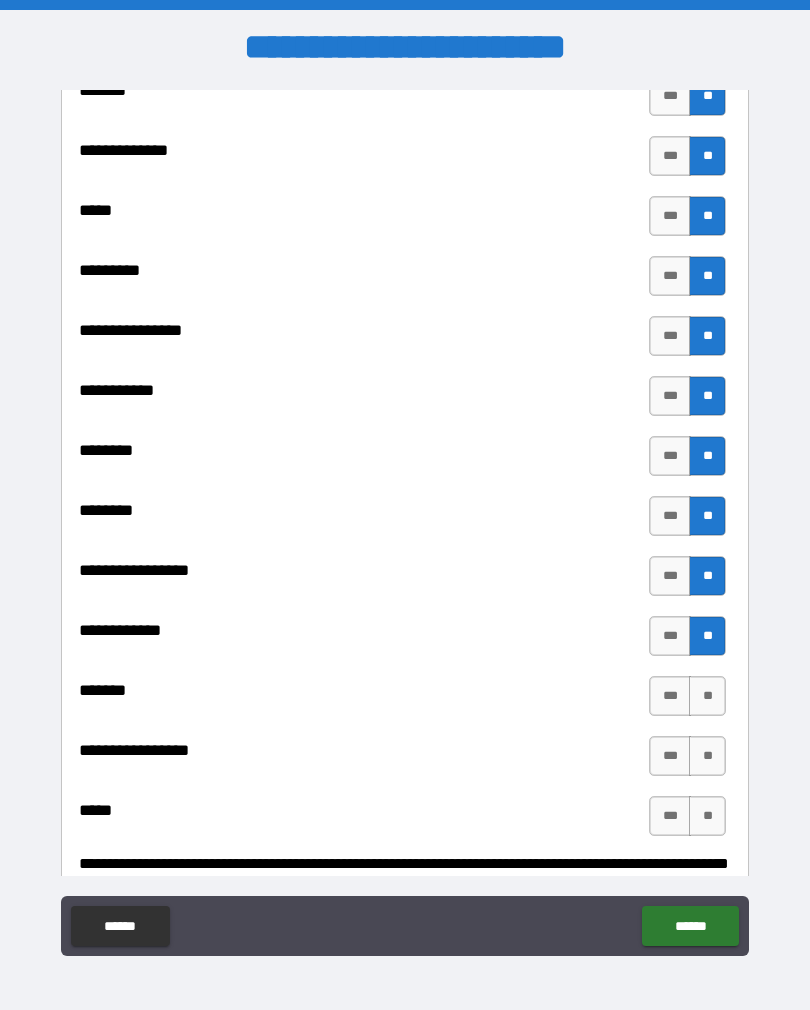click on "**" at bounding box center [707, 696] 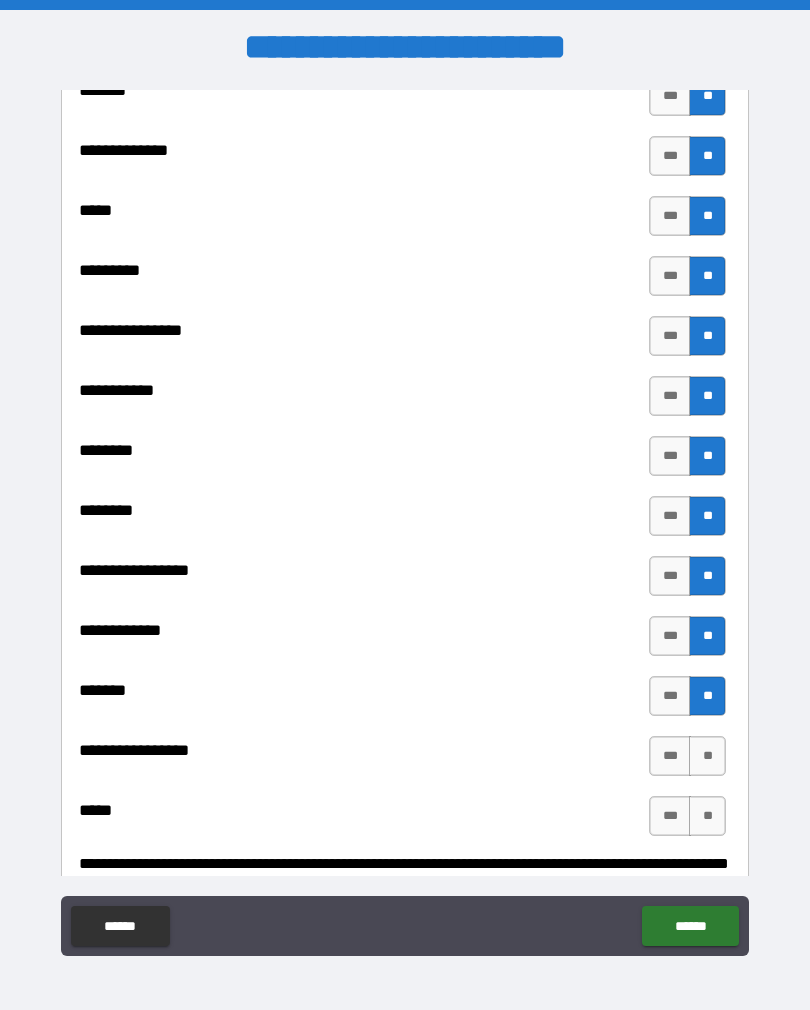 click on "**" at bounding box center [707, 756] 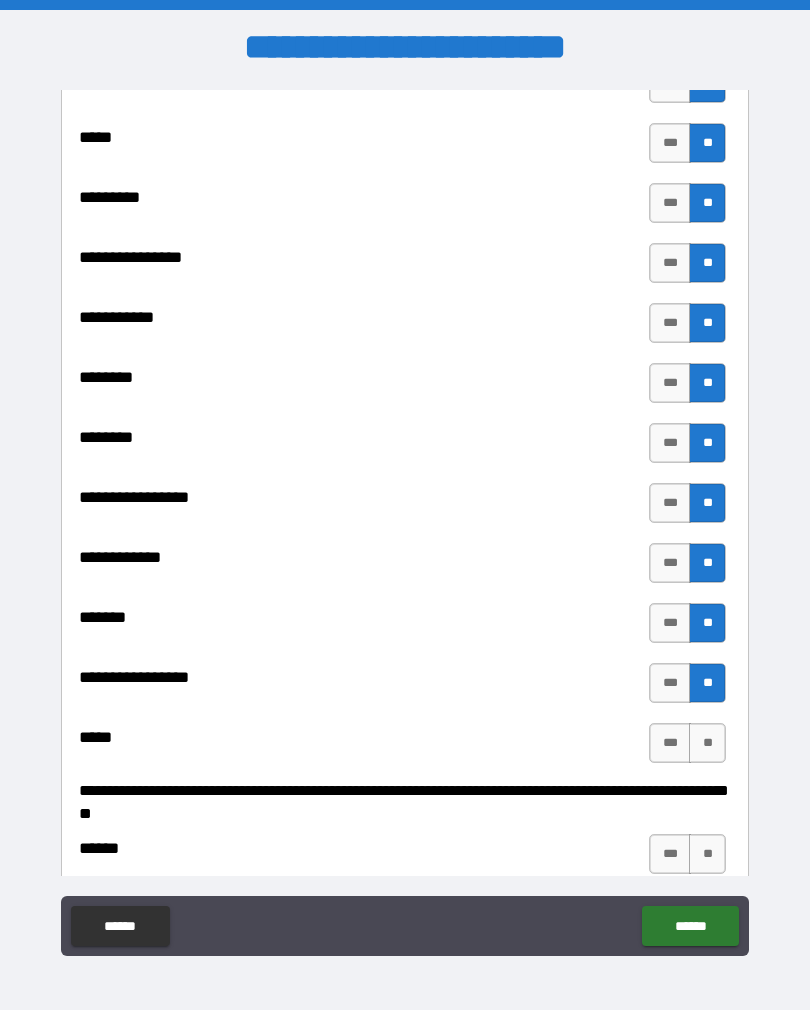 scroll, scrollTop: 2122, scrollLeft: 0, axis: vertical 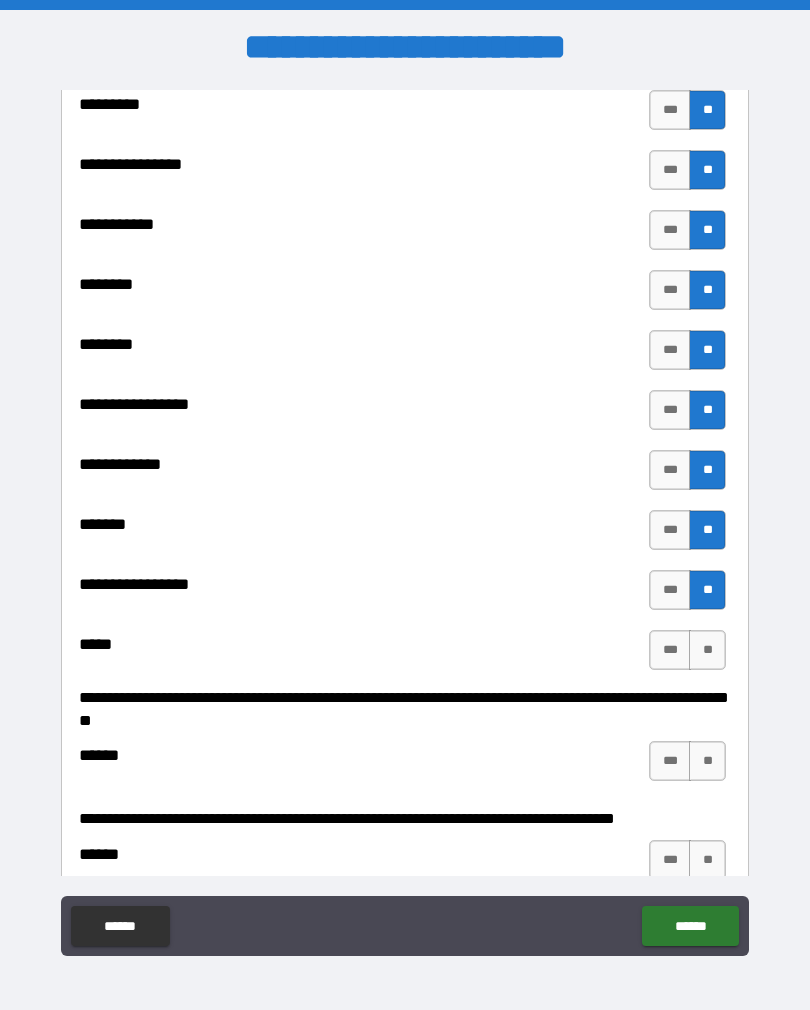 click on "**" at bounding box center (707, 650) 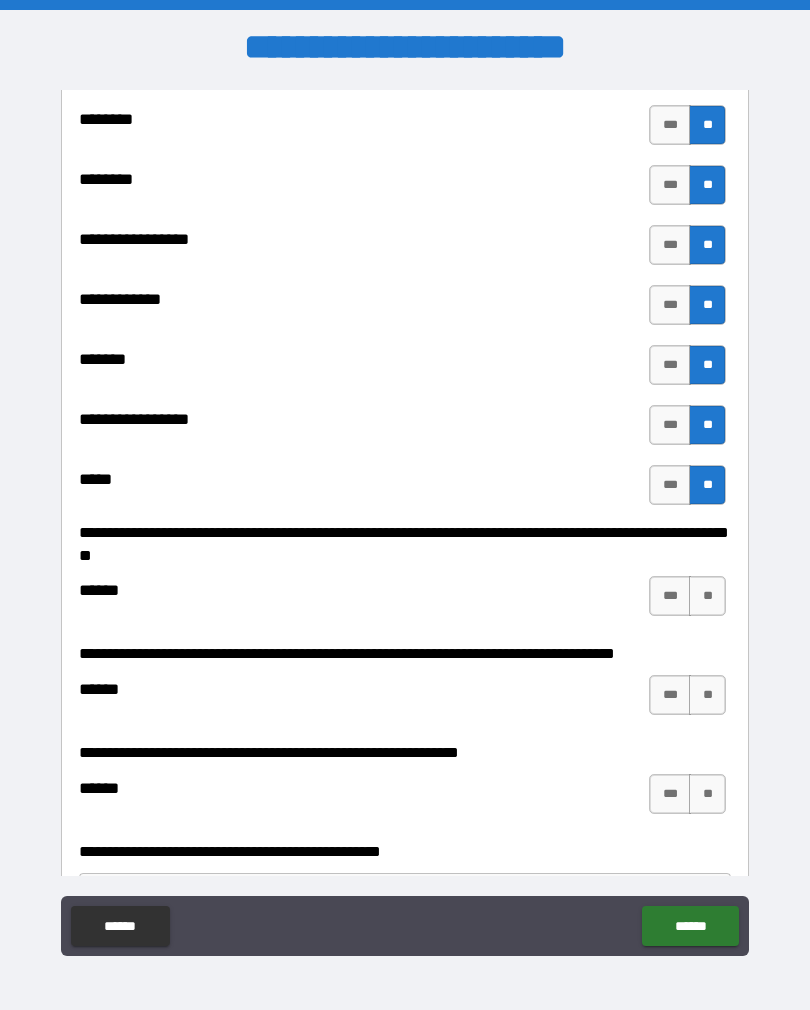 scroll, scrollTop: 2300, scrollLeft: 0, axis: vertical 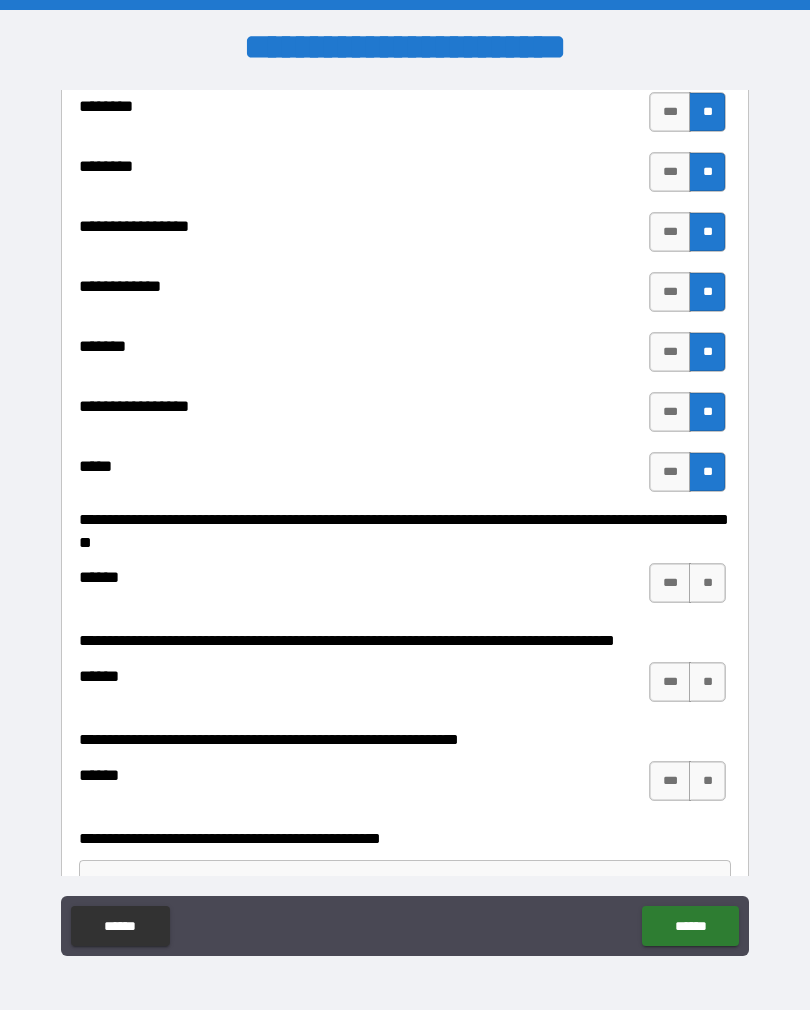 click on "***" at bounding box center [670, 583] 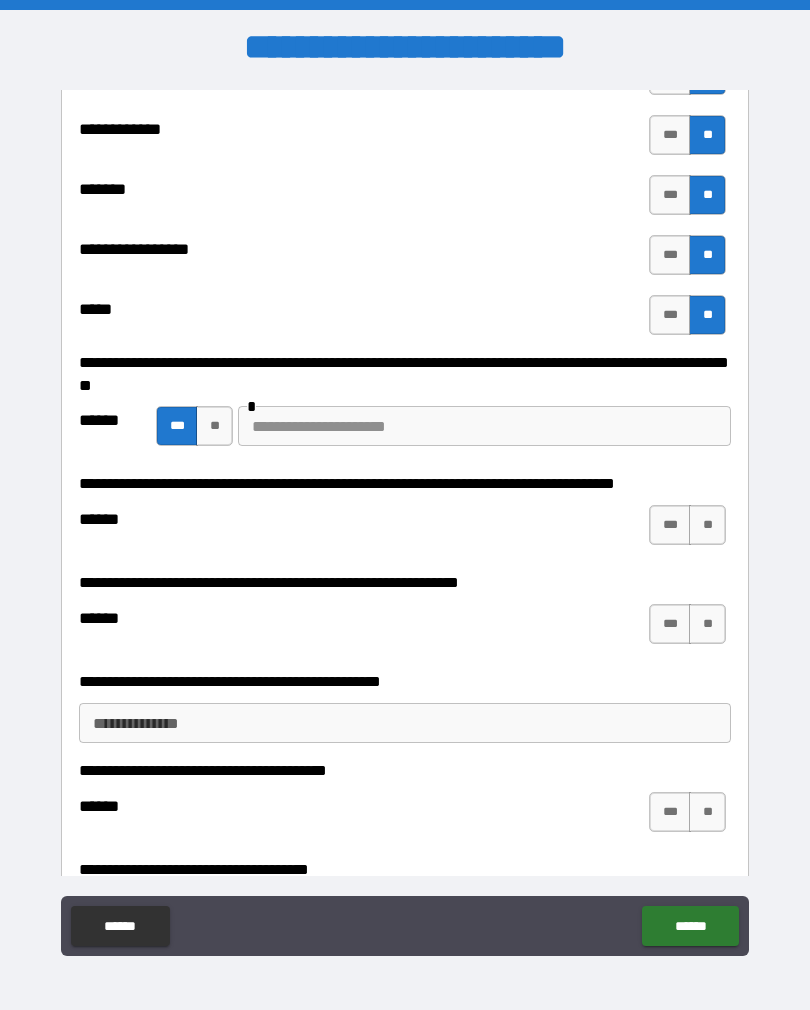 scroll, scrollTop: 2459, scrollLeft: 0, axis: vertical 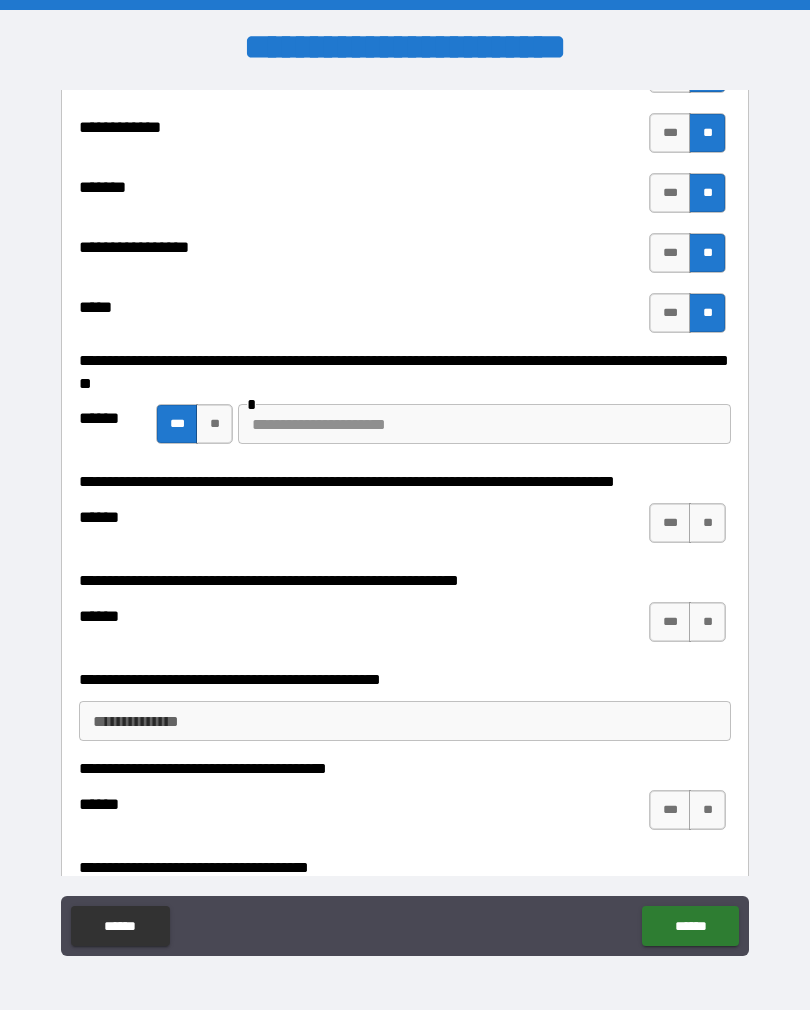 click at bounding box center (484, 424) 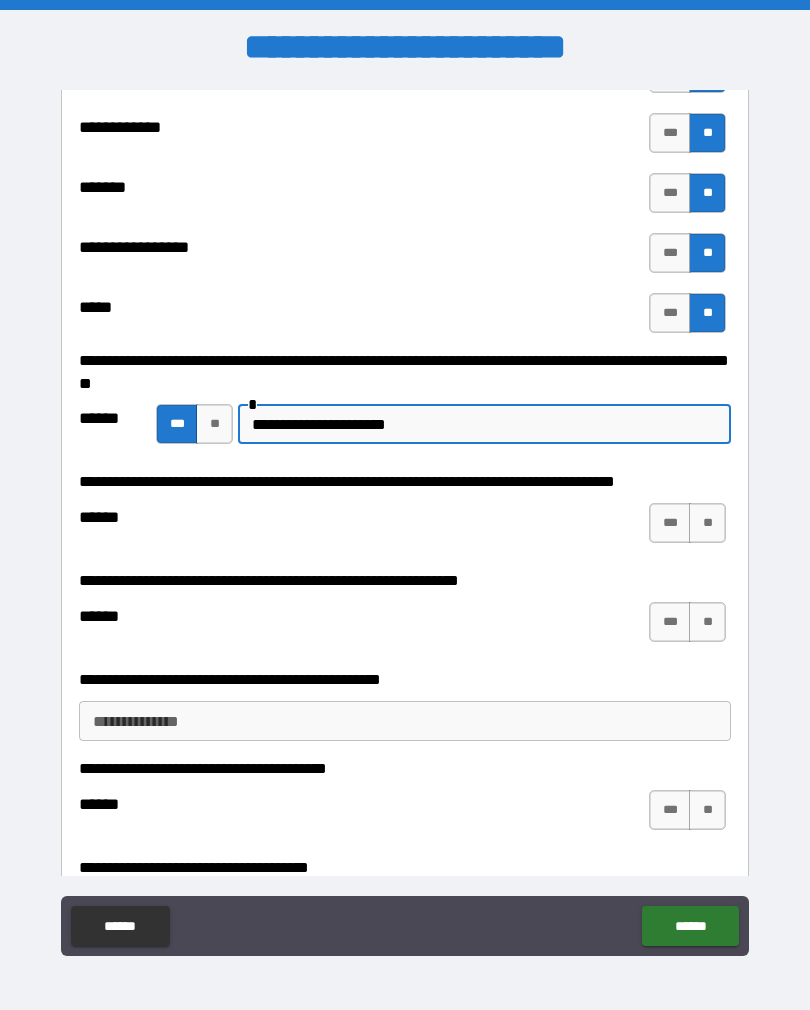 click on "**********" at bounding box center (484, 424) 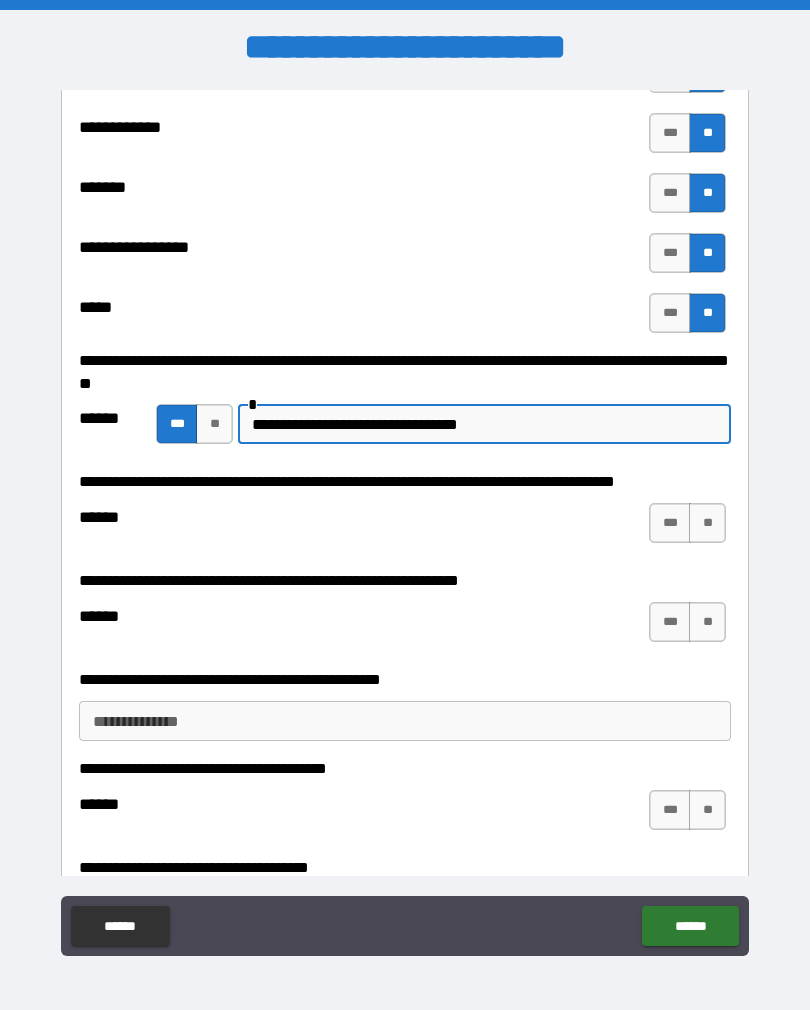 type on "**********" 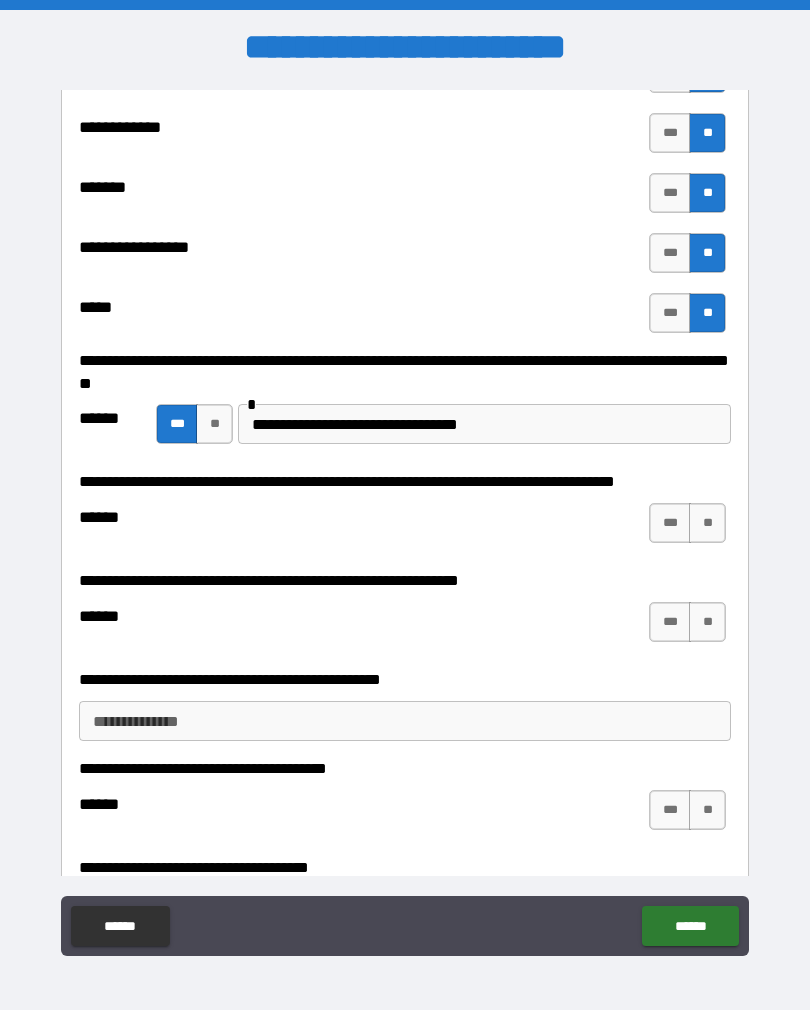 click on "**" at bounding box center [707, 523] 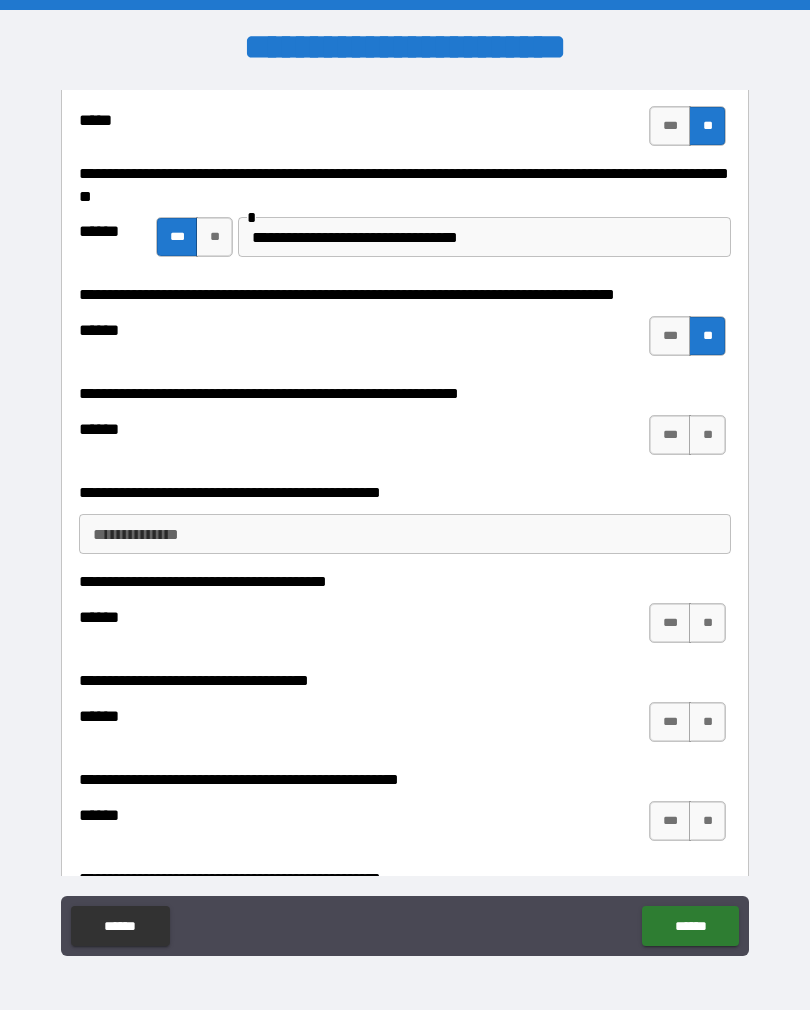 scroll, scrollTop: 2666, scrollLeft: 0, axis: vertical 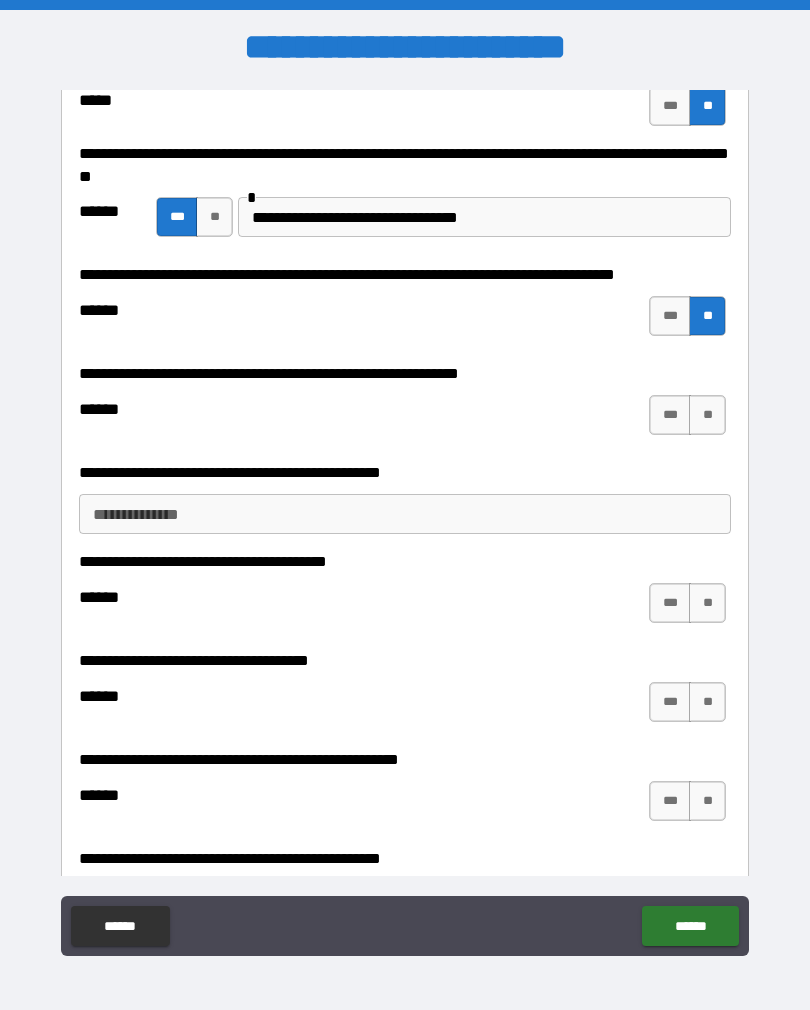 click on "**" at bounding box center (707, 415) 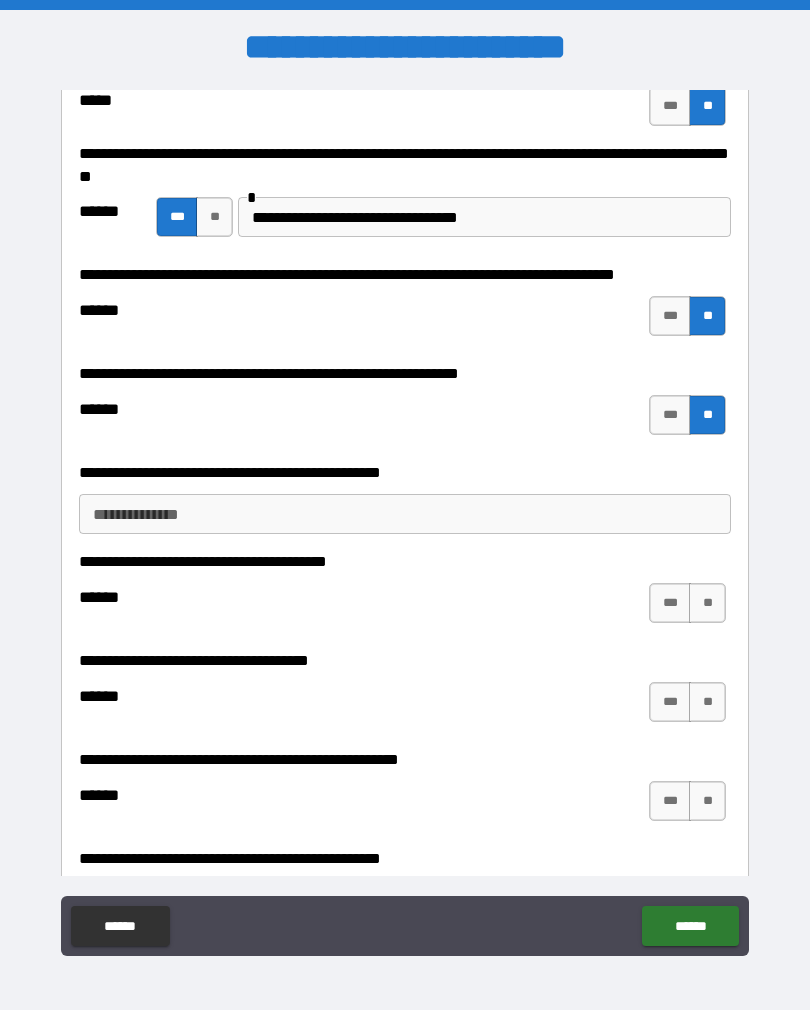 click on "**********" at bounding box center [405, 514] 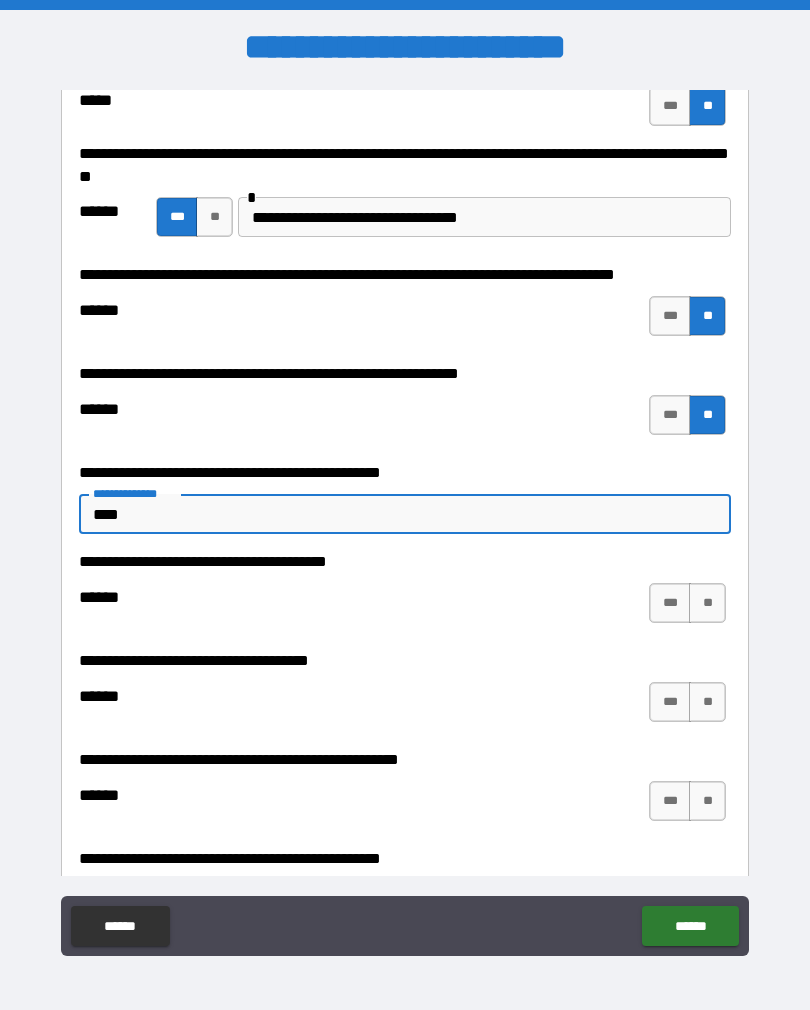 type on "****" 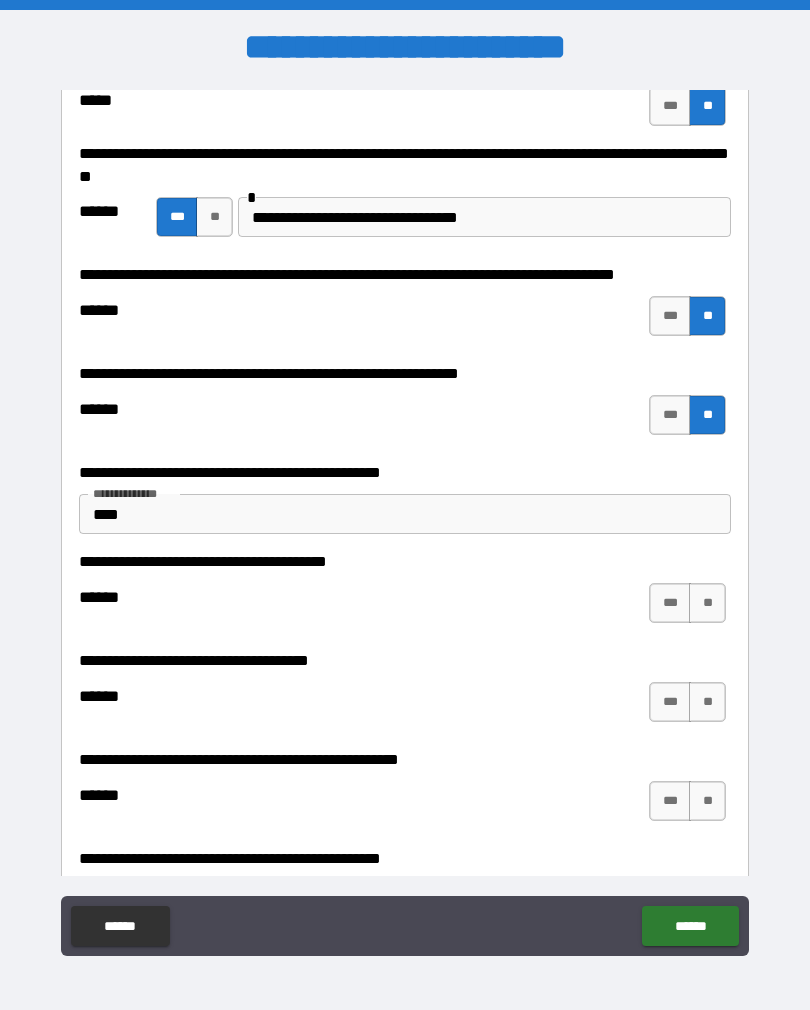 click on "**" at bounding box center [707, 603] 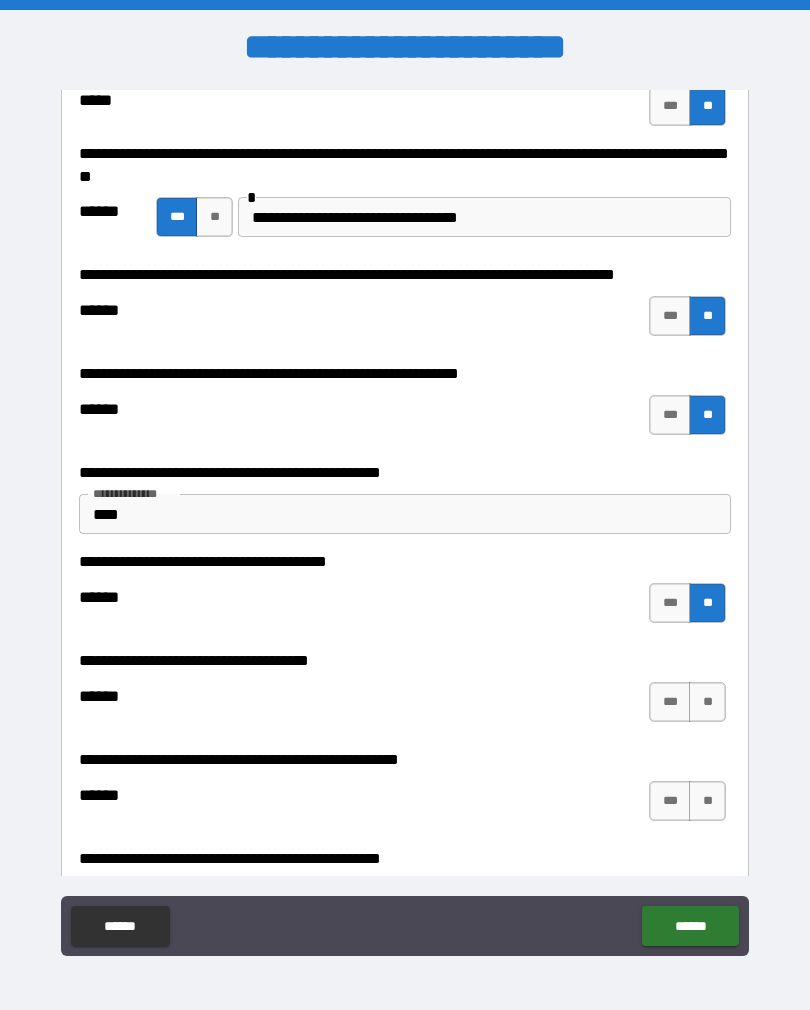 click on "**" at bounding box center (707, 702) 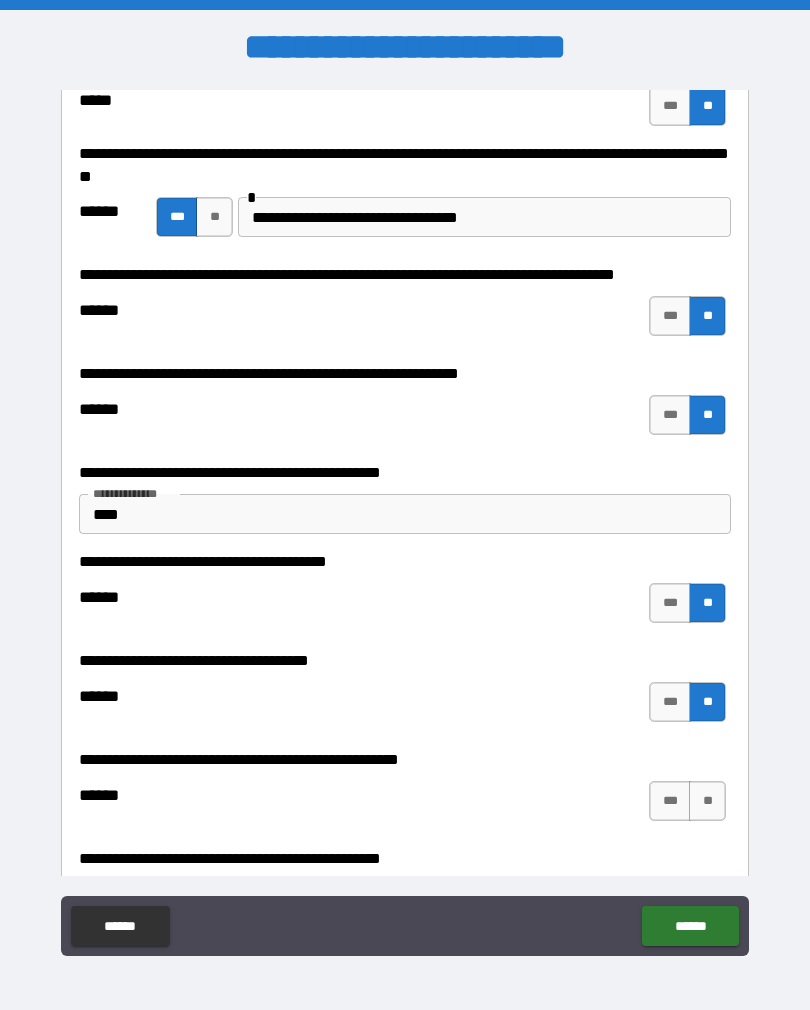 click on "**" at bounding box center [707, 801] 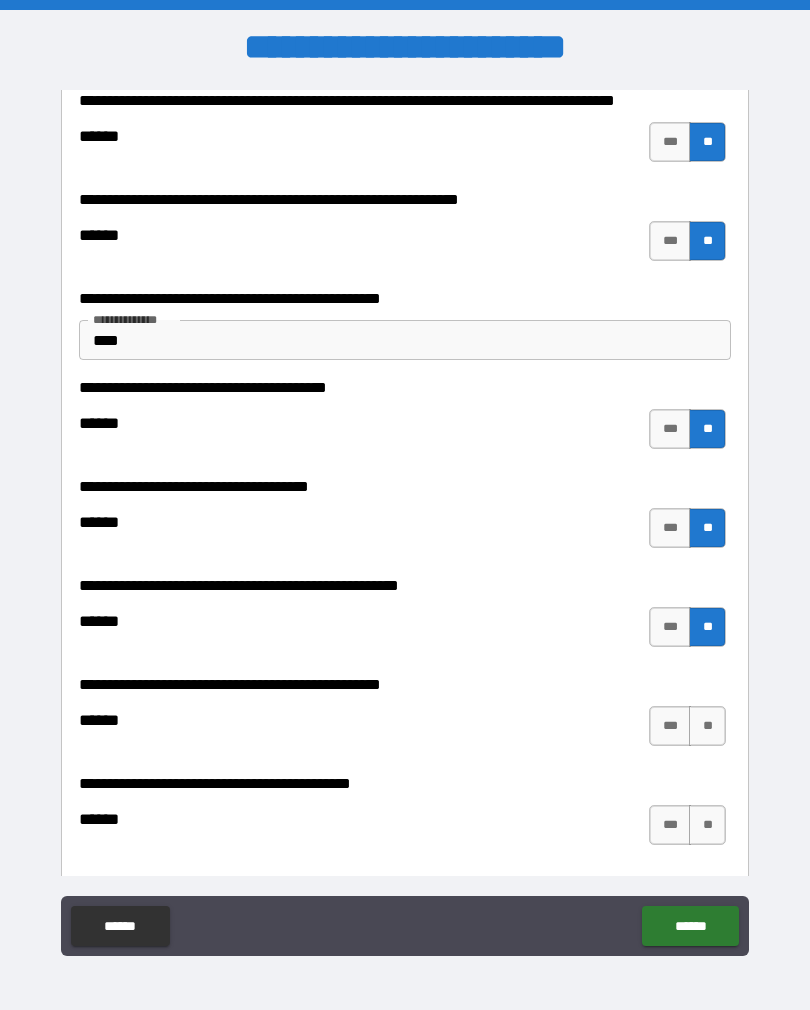 scroll, scrollTop: 2863, scrollLeft: 0, axis: vertical 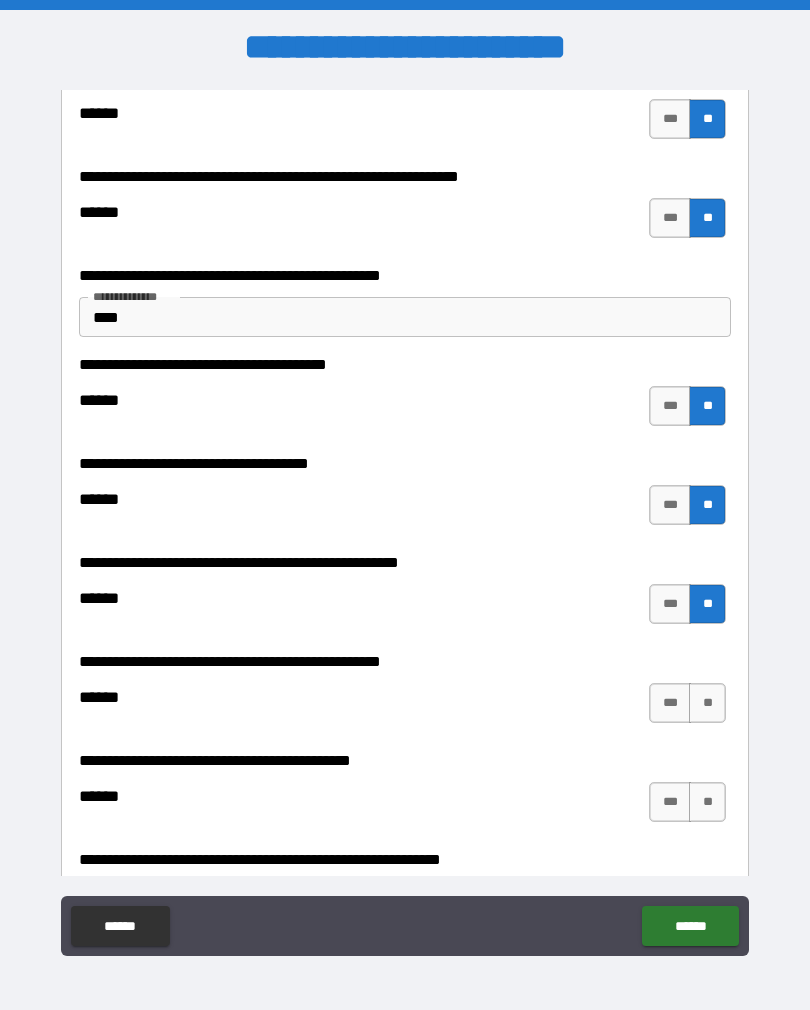 click on "**" at bounding box center (707, 703) 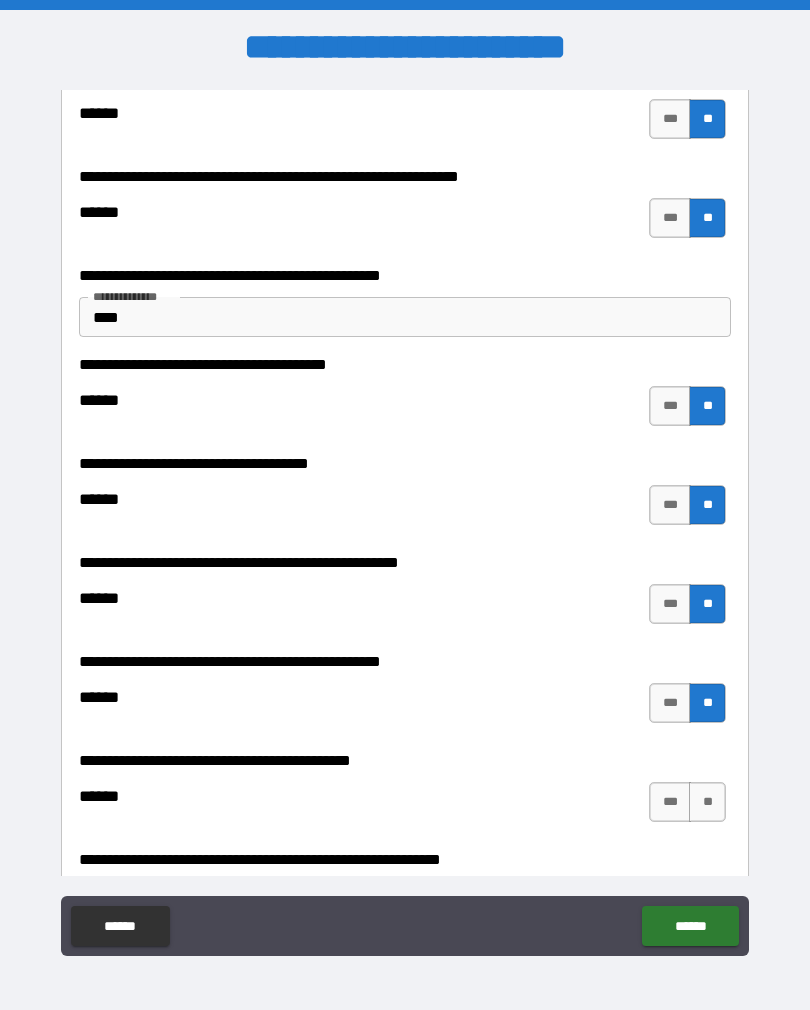 click on "**" at bounding box center [707, 802] 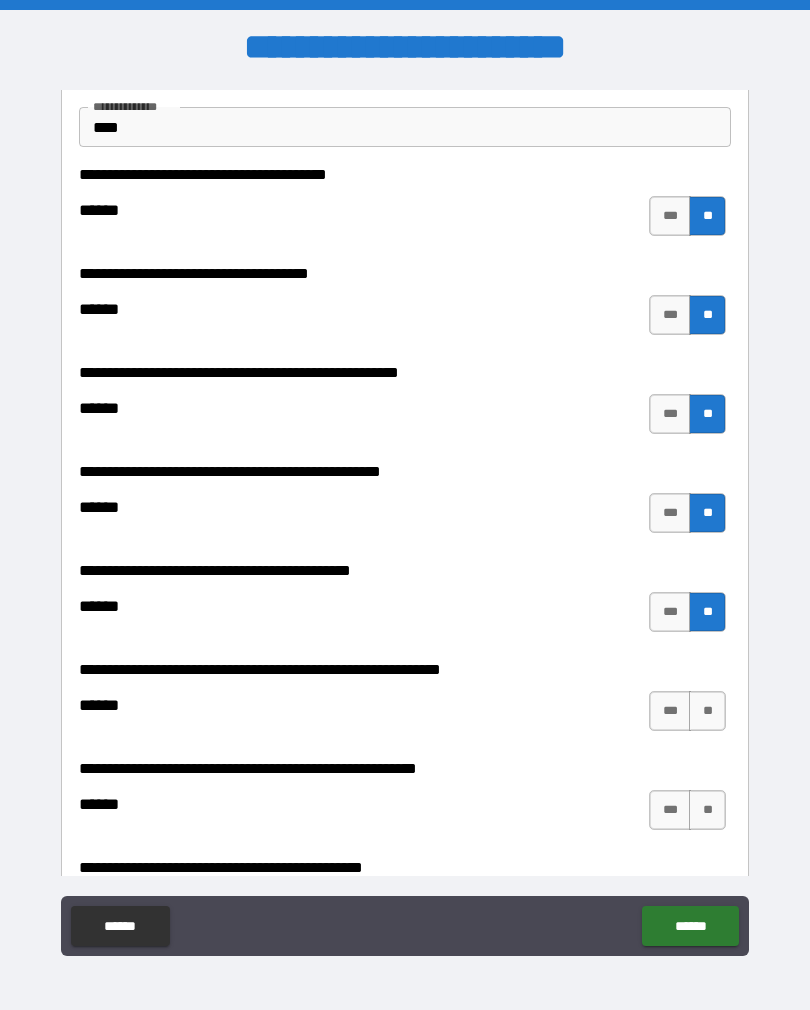 scroll, scrollTop: 3069, scrollLeft: 0, axis: vertical 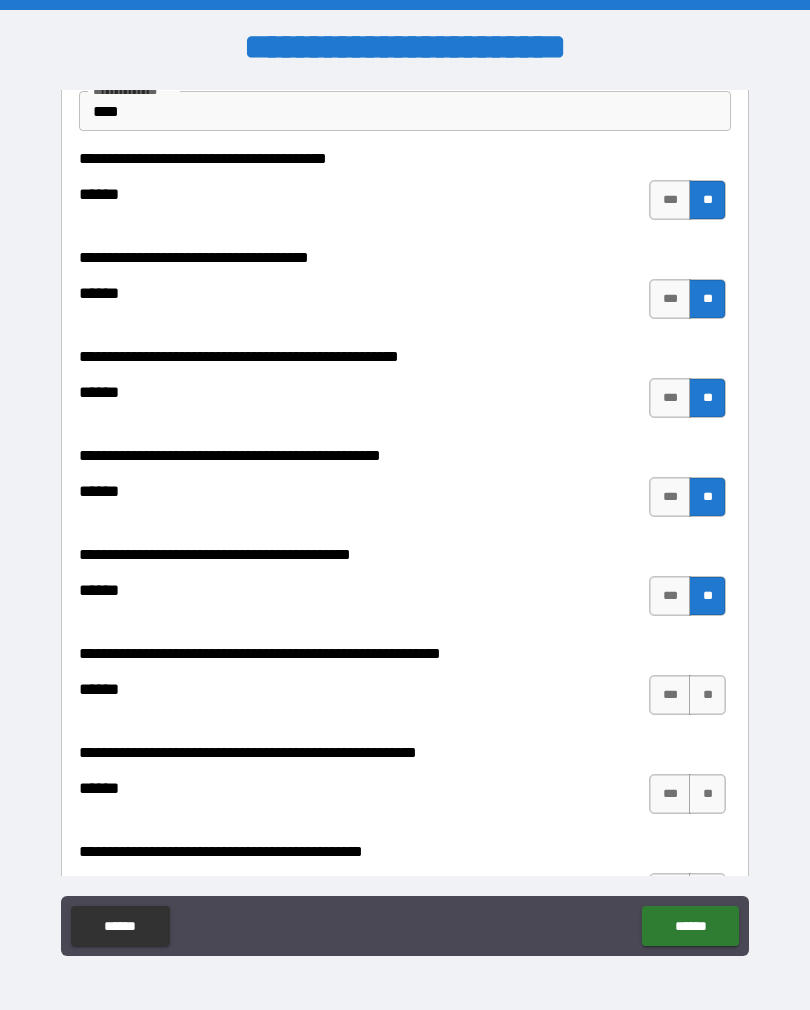 click on "**" at bounding box center (707, 695) 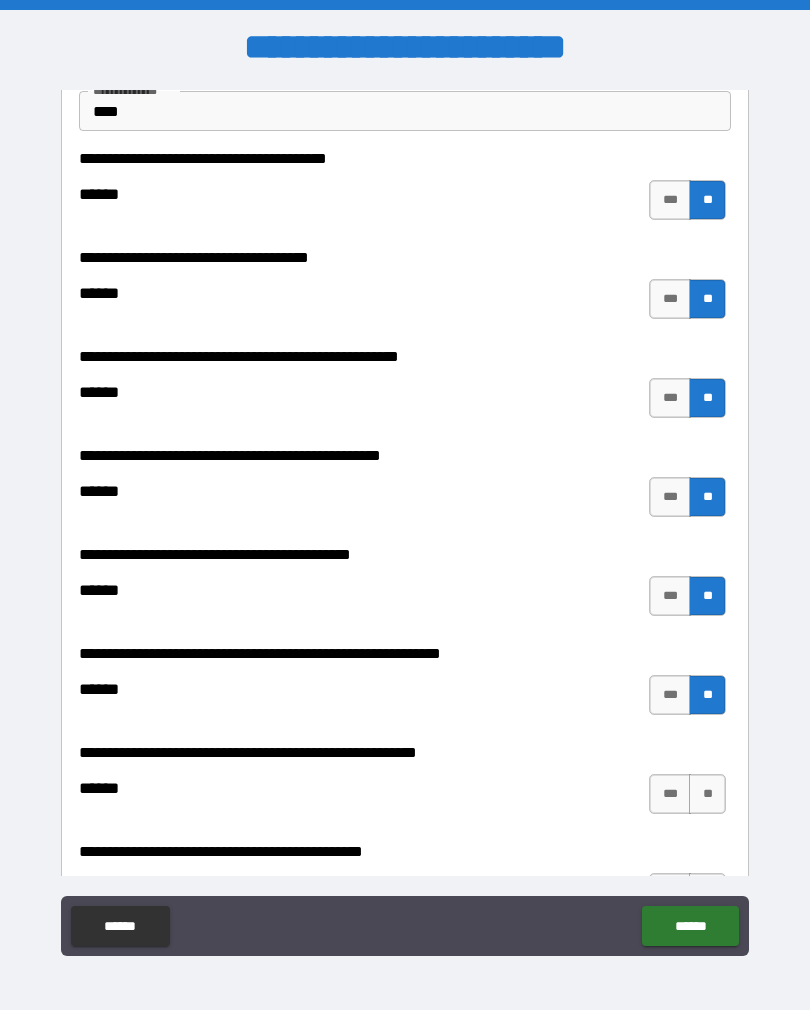 click on "**" at bounding box center [707, 794] 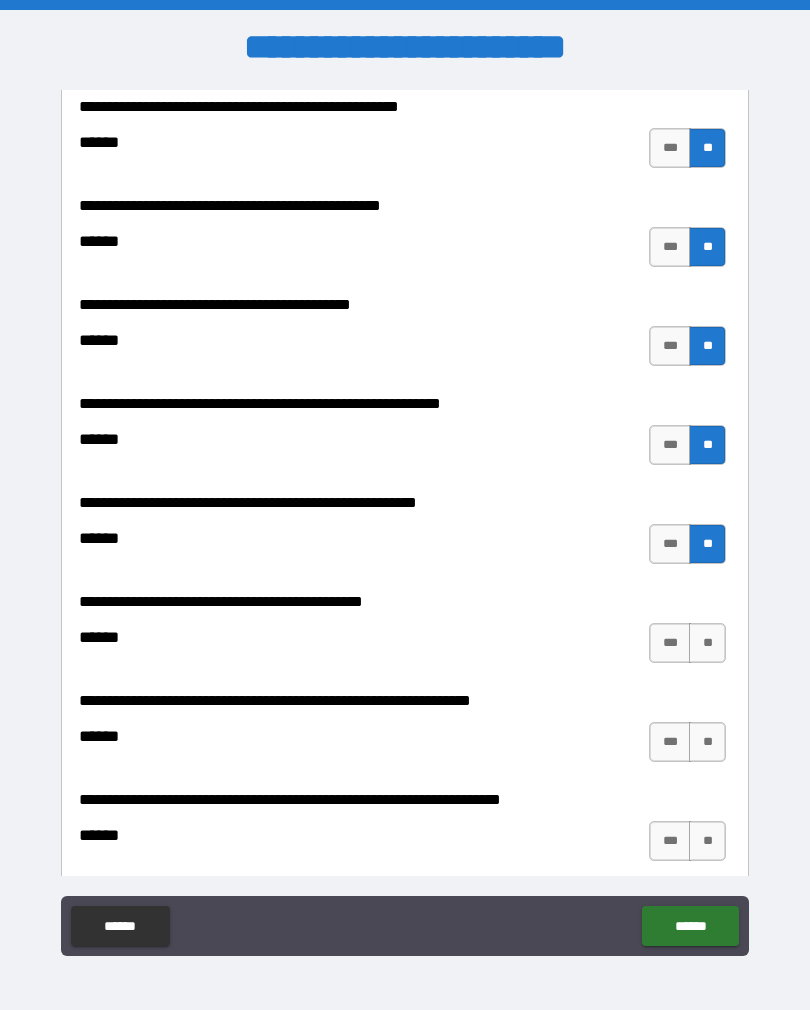 scroll, scrollTop: 3320, scrollLeft: 0, axis: vertical 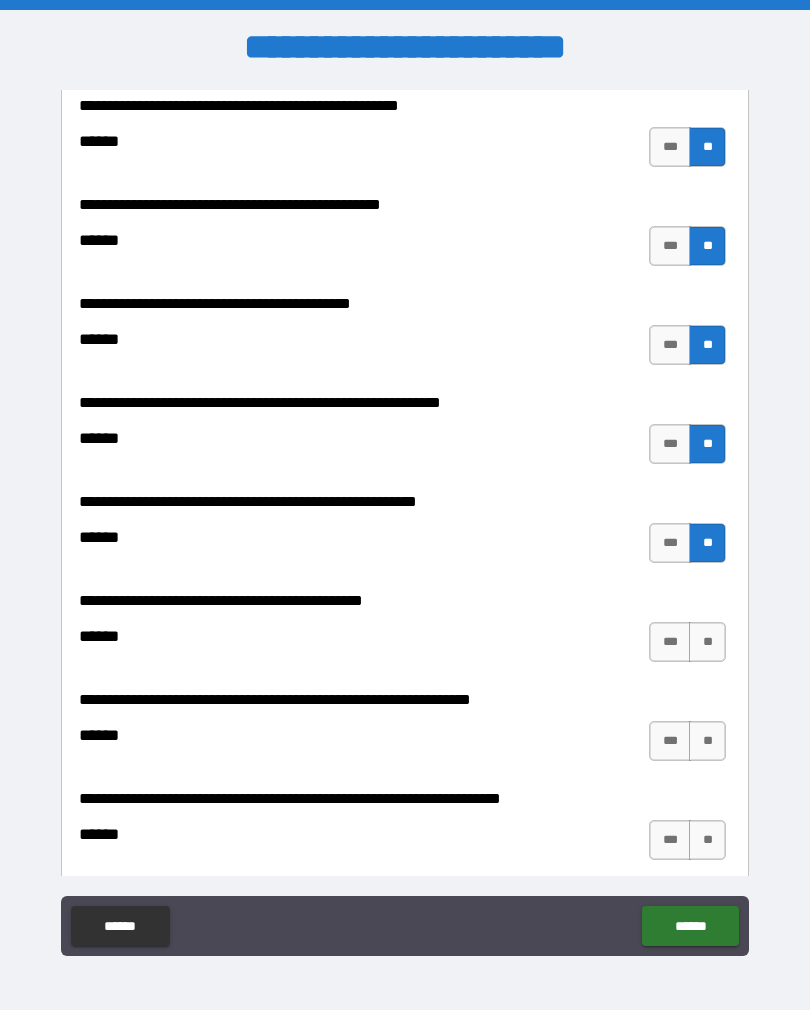 click on "**" at bounding box center (707, 642) 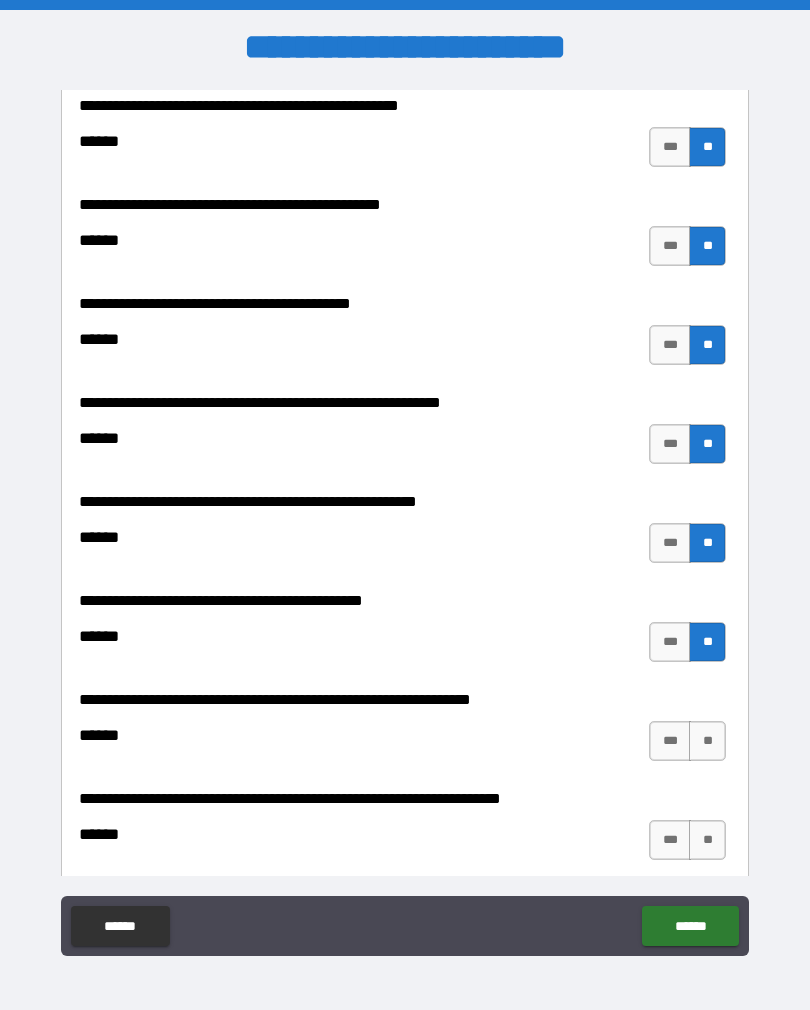 click on "**" at bounding box center [707, 741] 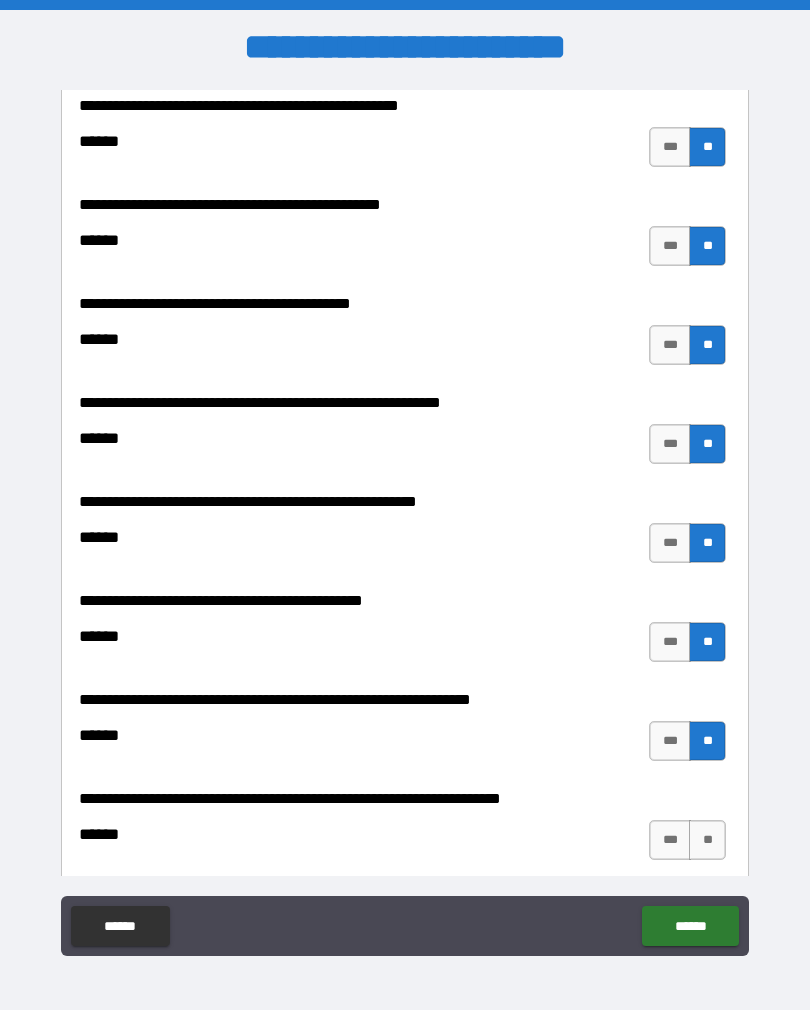 click on "***" at bounding box center (670, 840) 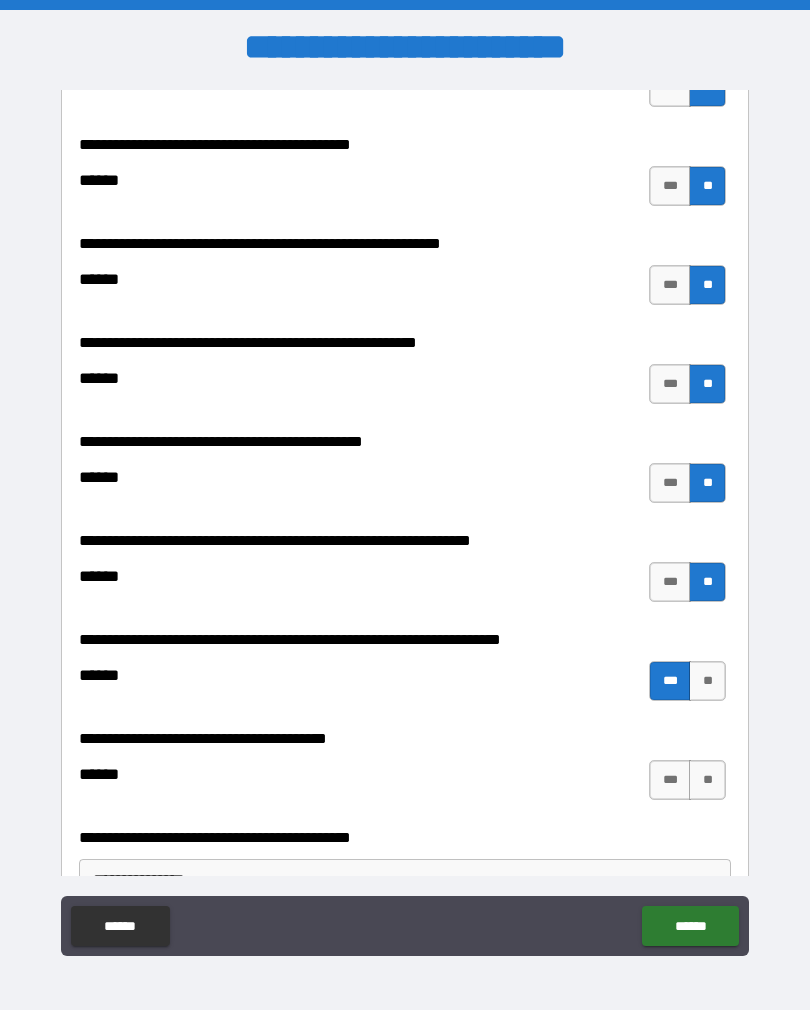scroll, scrollTop: 3488, scrollLeft: 0, axis: vertical 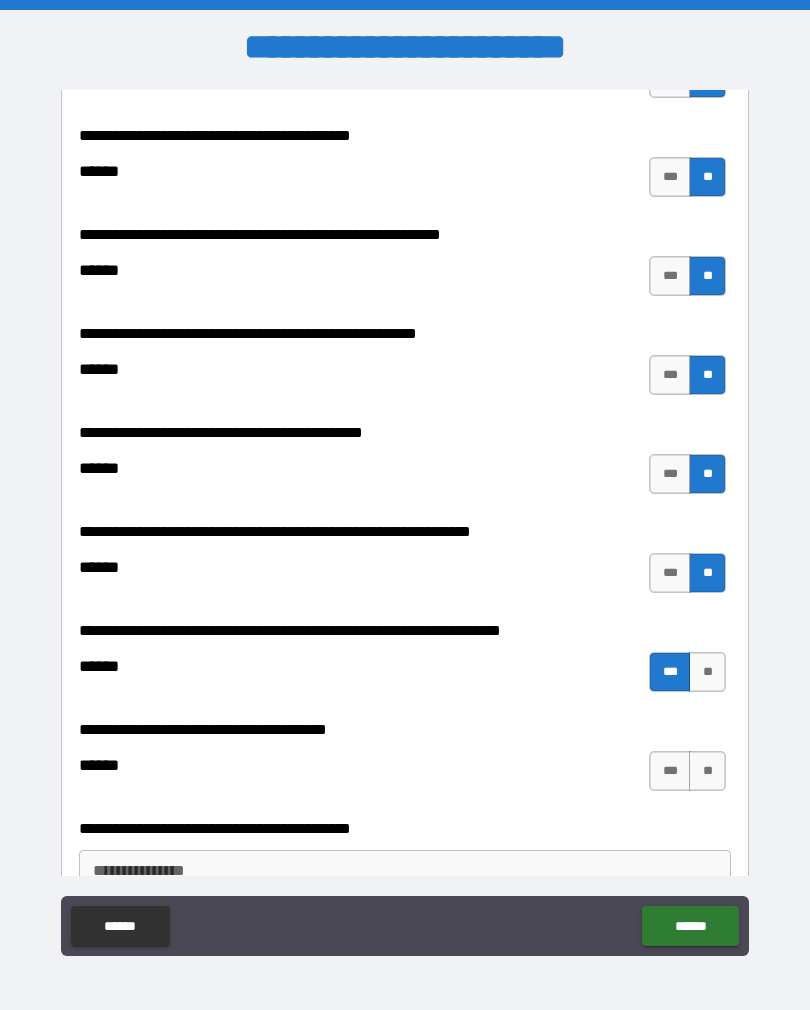 click on "**" at bounding box center (707, 672) 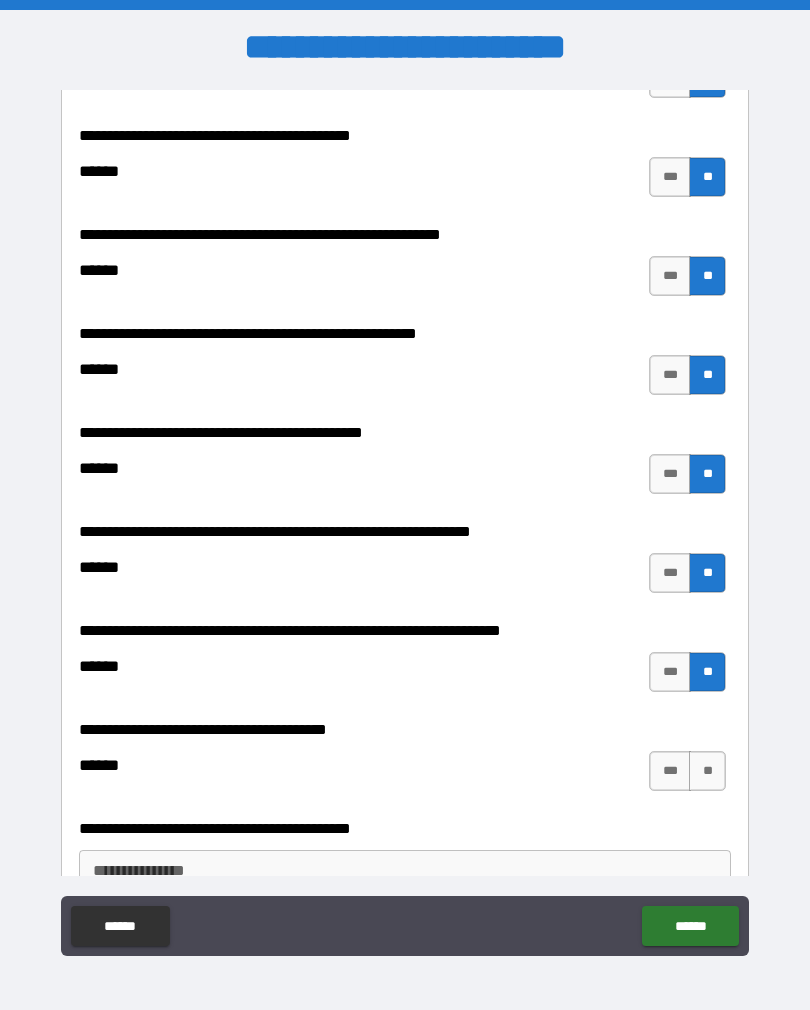click on "**" at bounding box center [707, 771] 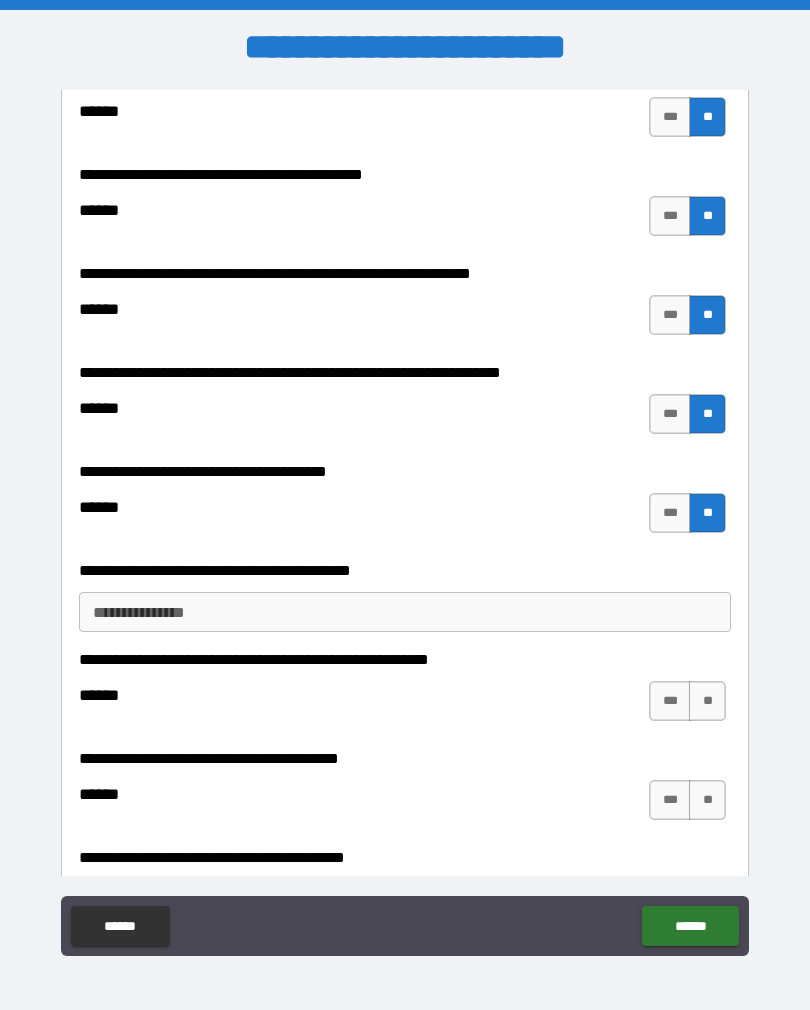 scroll, scrollTop: 3747, scrollLeft: 0, axis: vertical 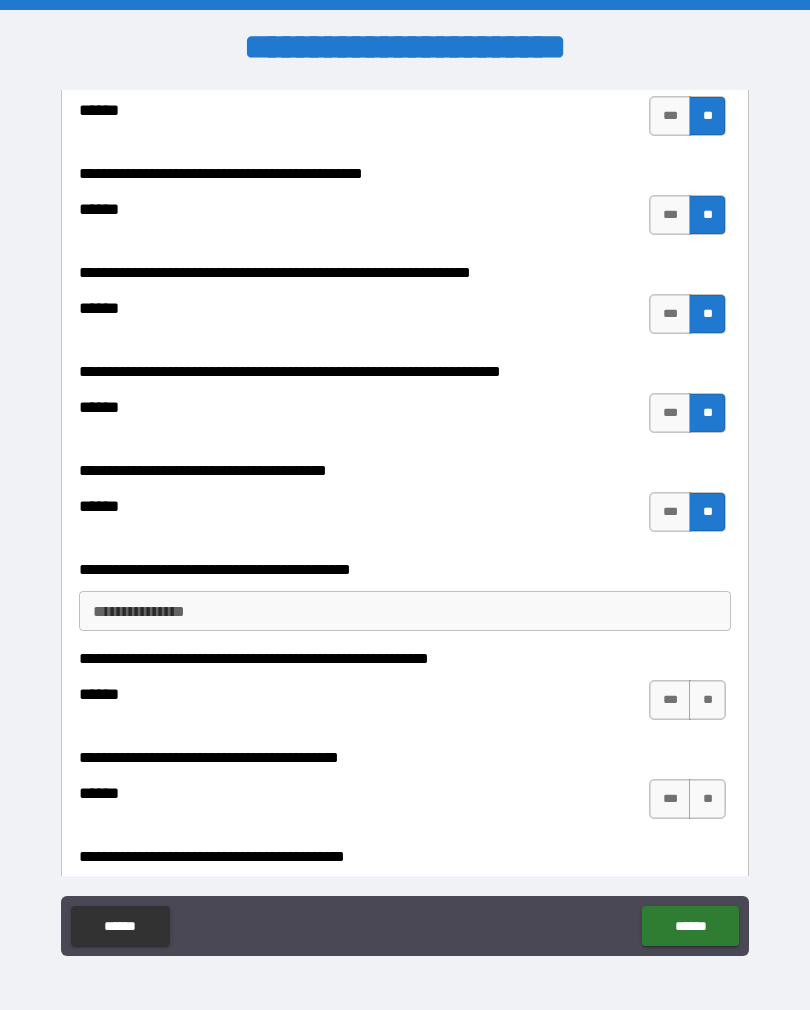 click on "**********" at bounding box center [405, 611] 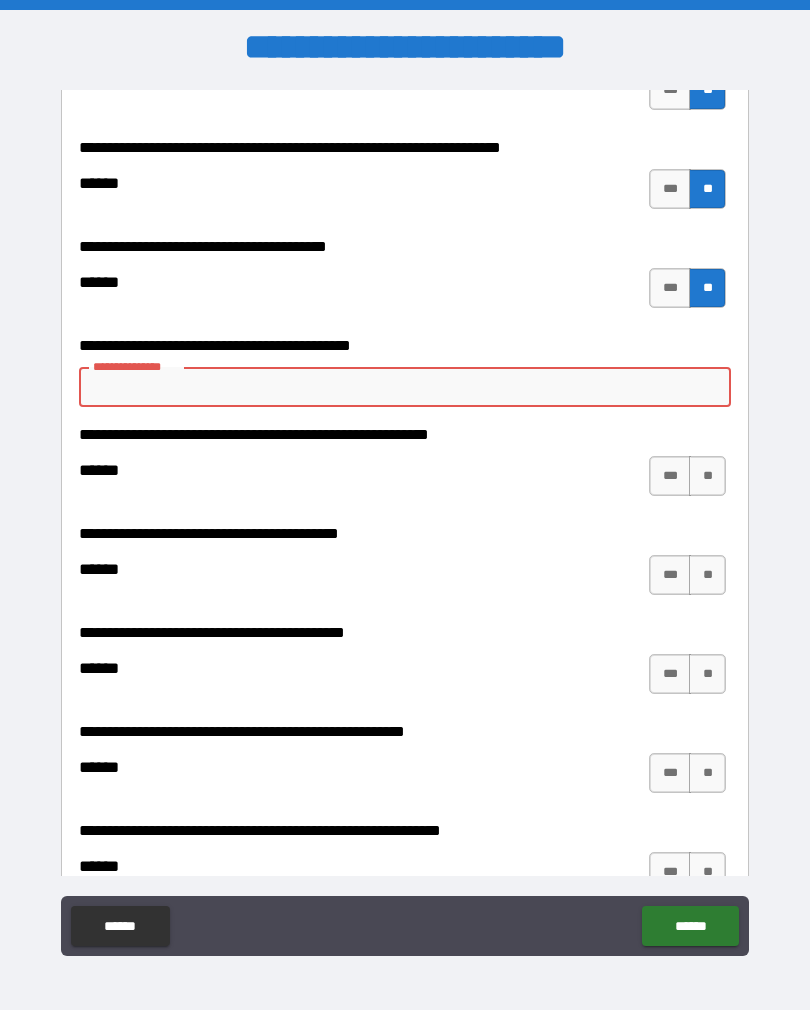 scroll, scrollTop: 3972, scrollLeft: 0, axis: vertical 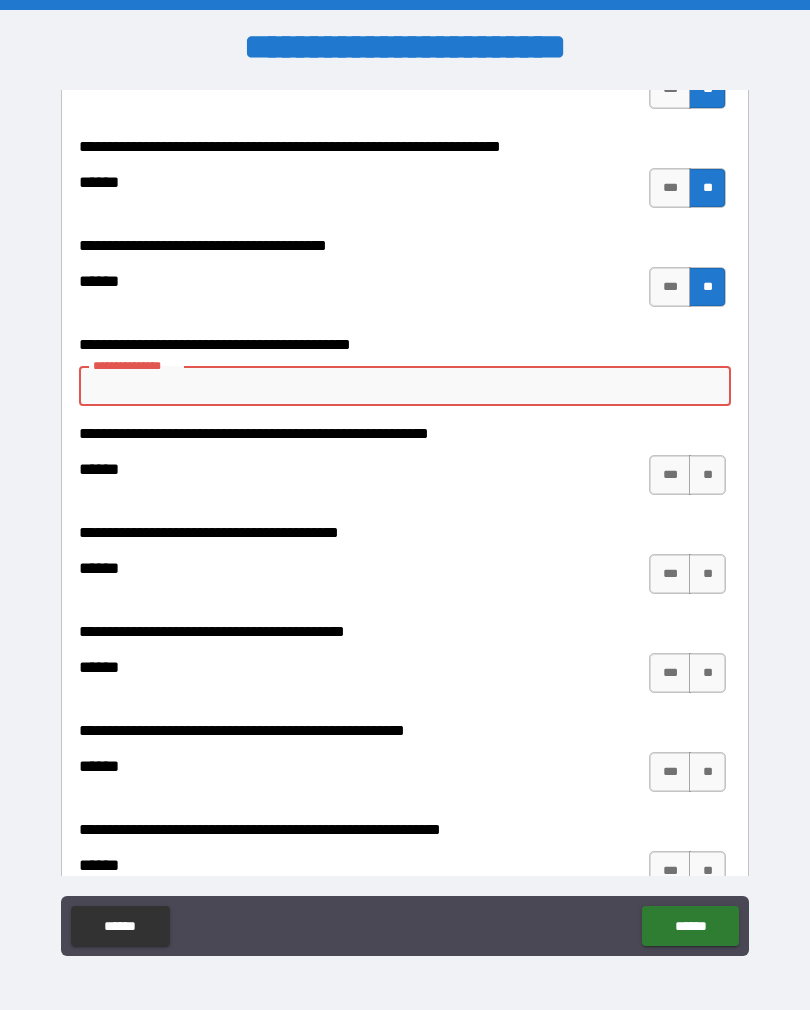click on "**********" at bounding box center [405, 386] 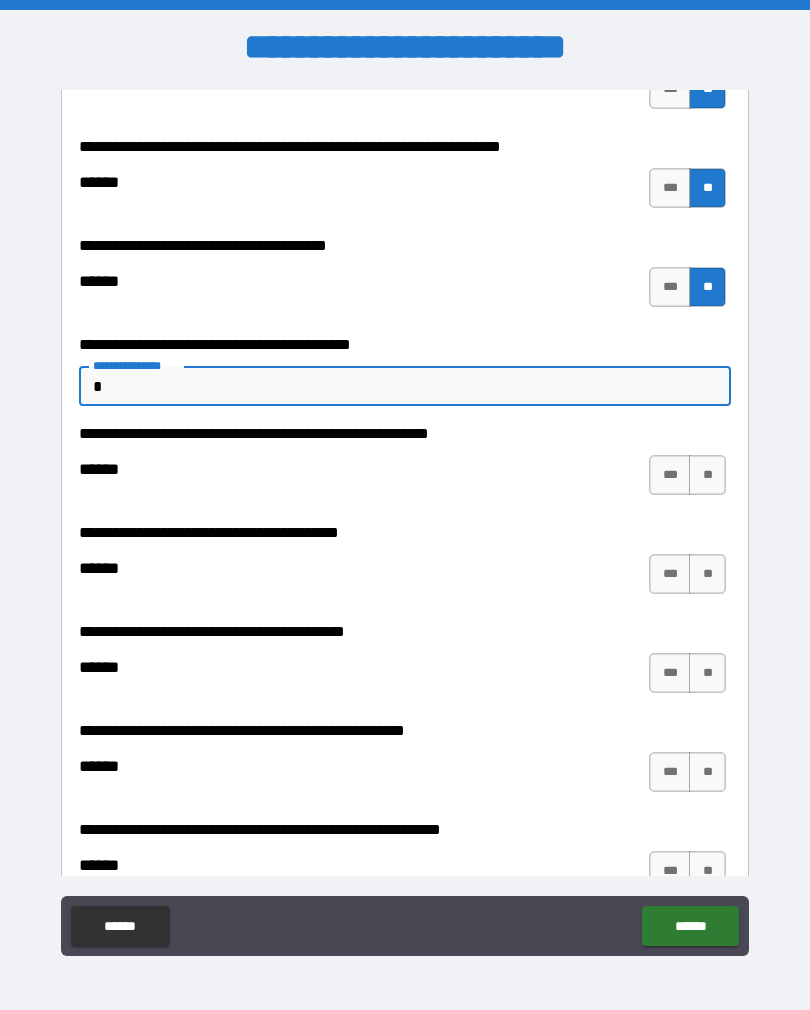 type on "*" 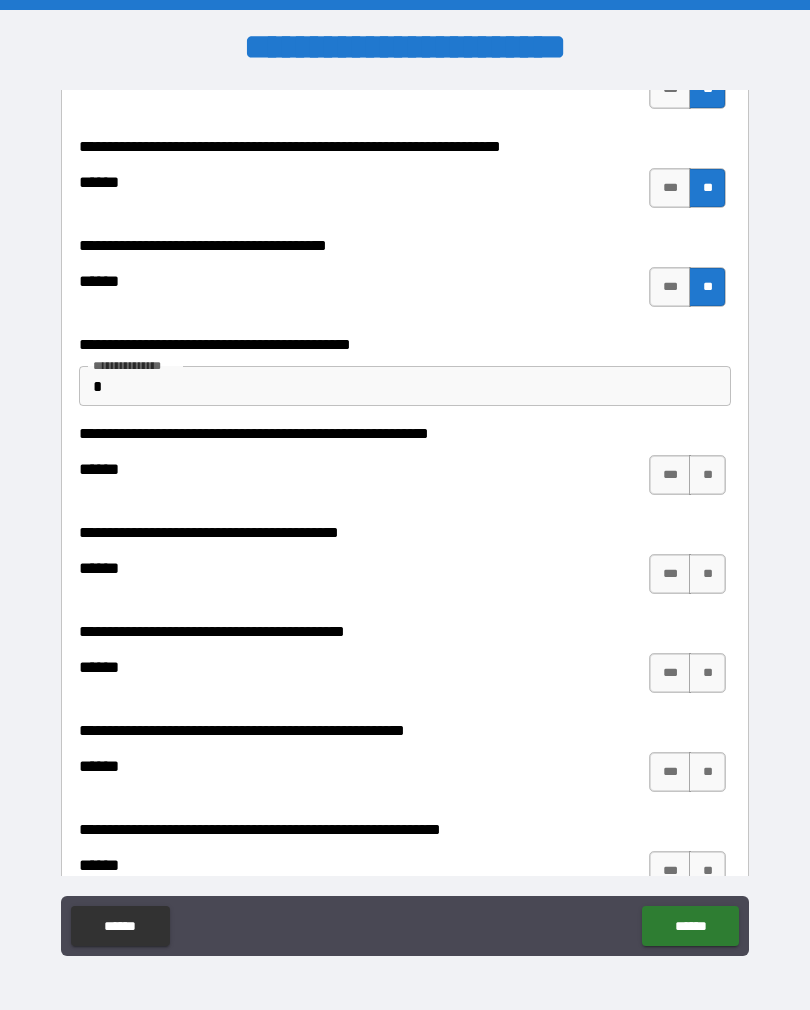 click on "***" at bounding box center [670, 475] 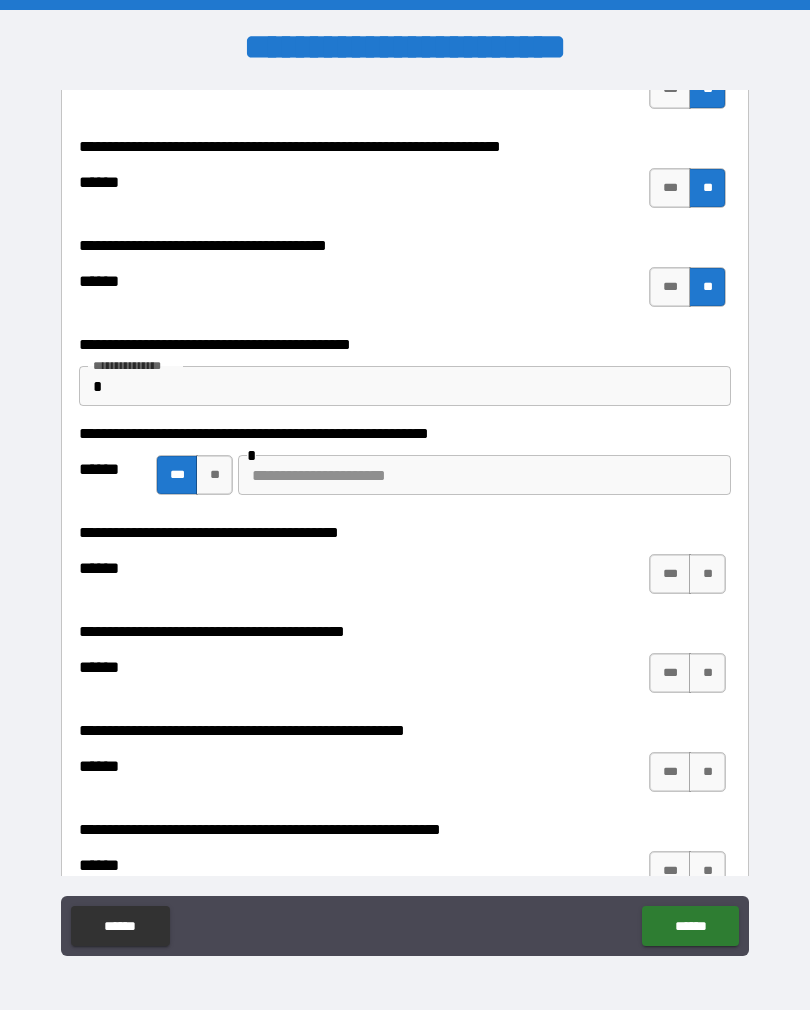 click at bounding box center [484, 475] 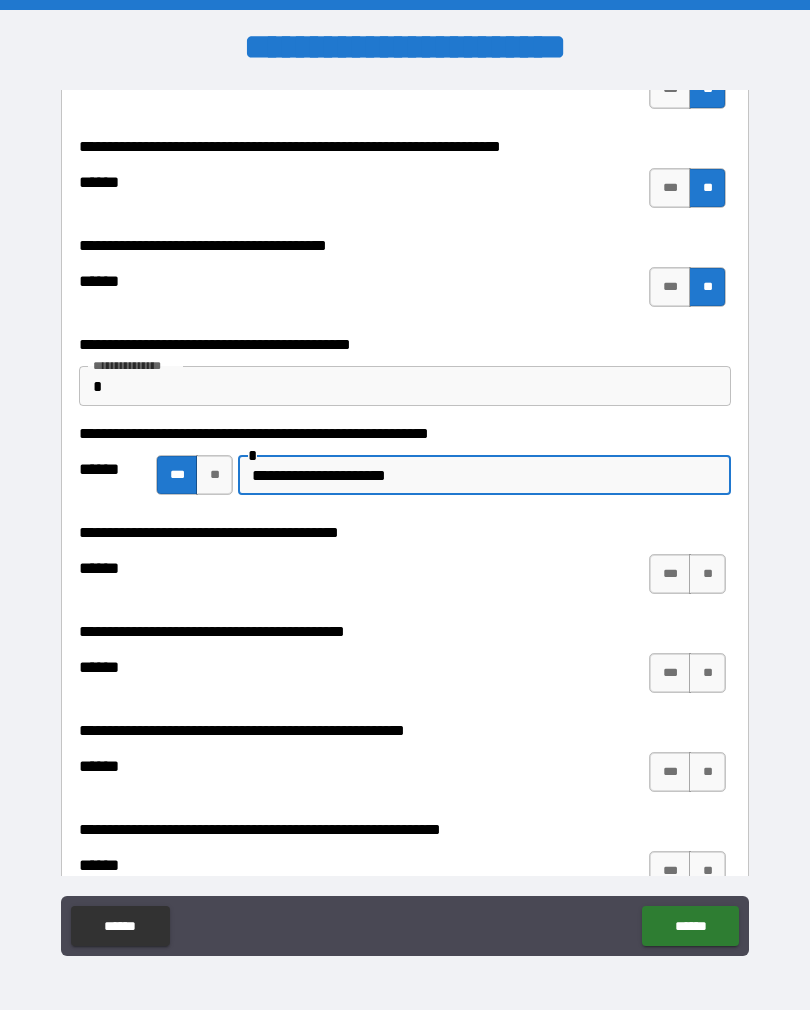 type on "**********" 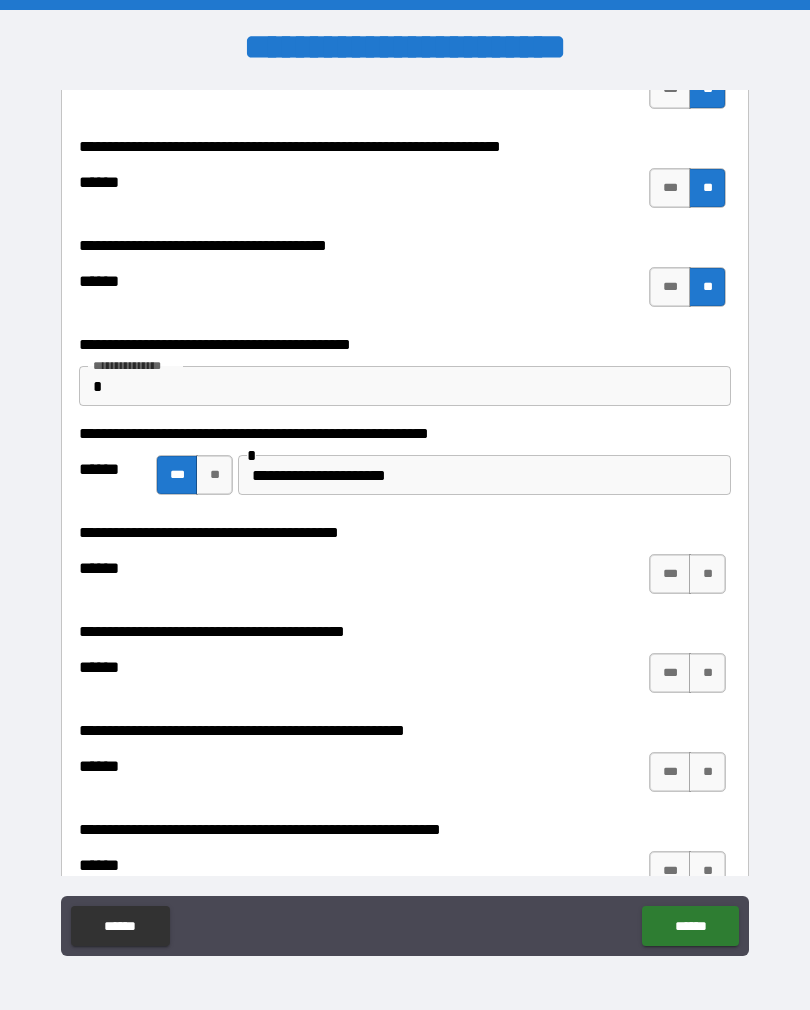 click on "**" at bounding box center (707, 574) 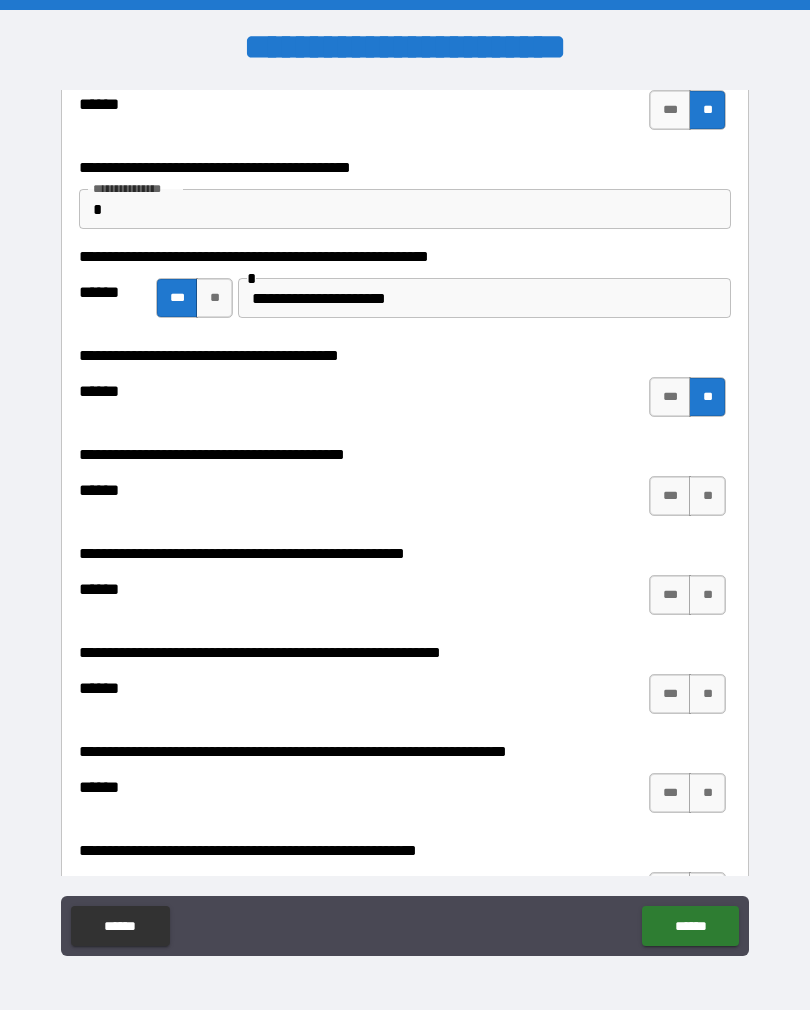 scroll, scrollTop: 4157, scrollLeft: 0, axis: vertical 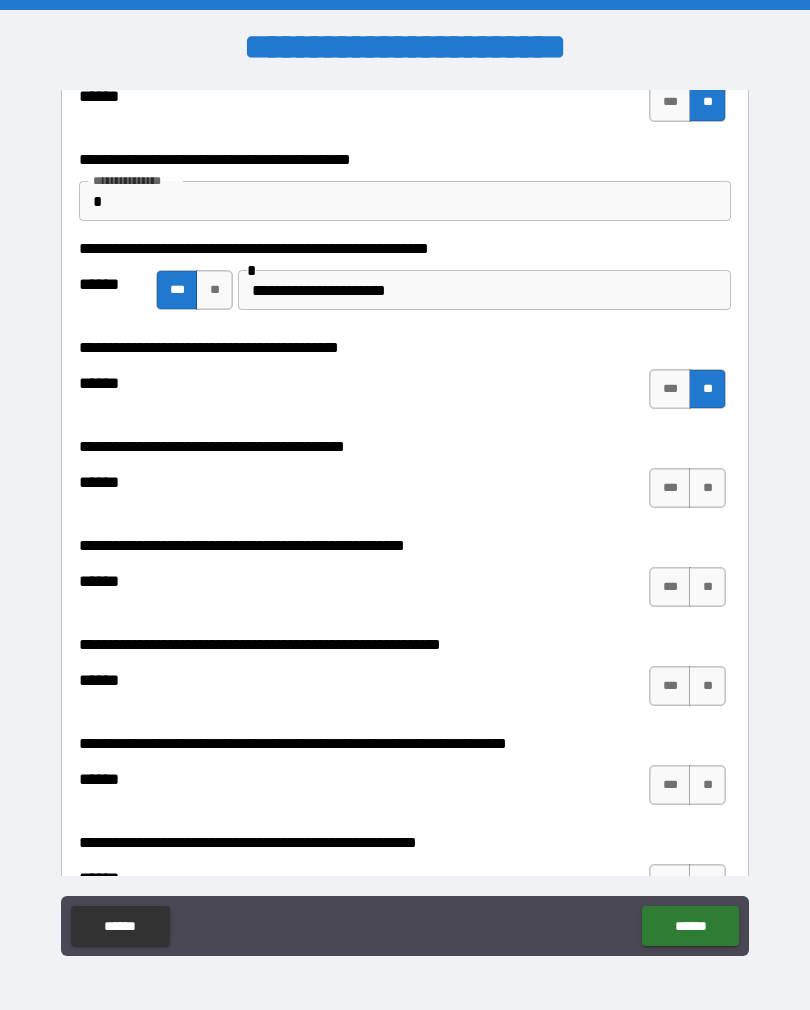 click on "**" at bounding box center (707, 488) 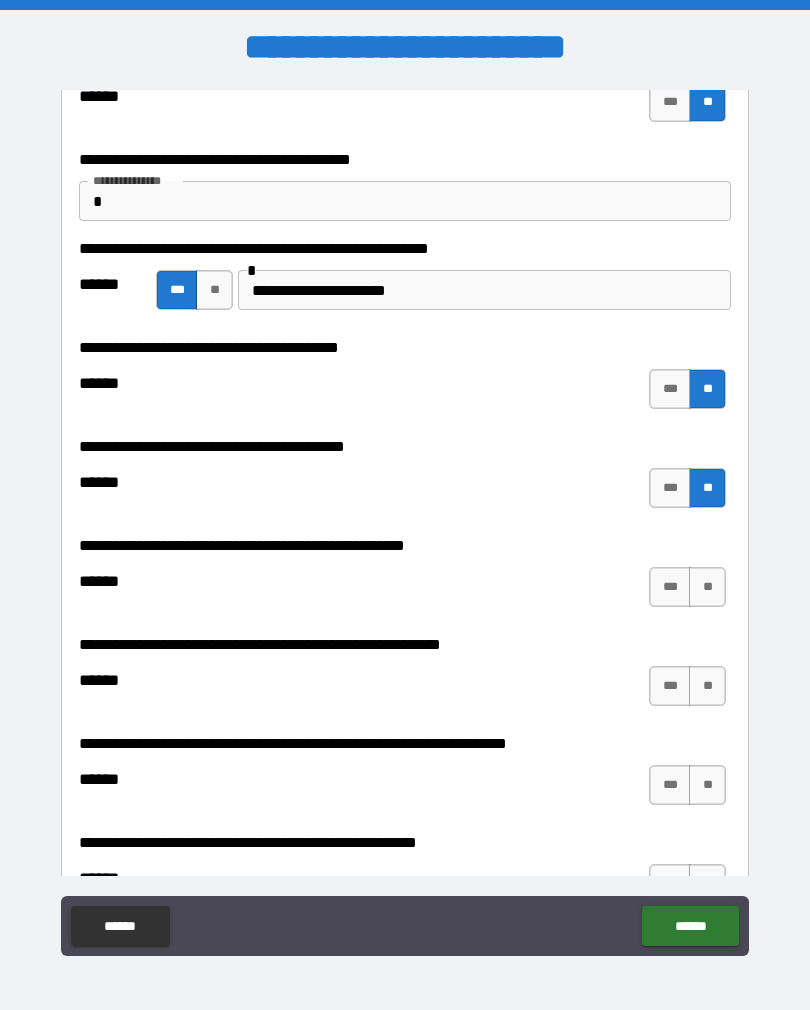 click on "**" at bounding box center (707, 587) 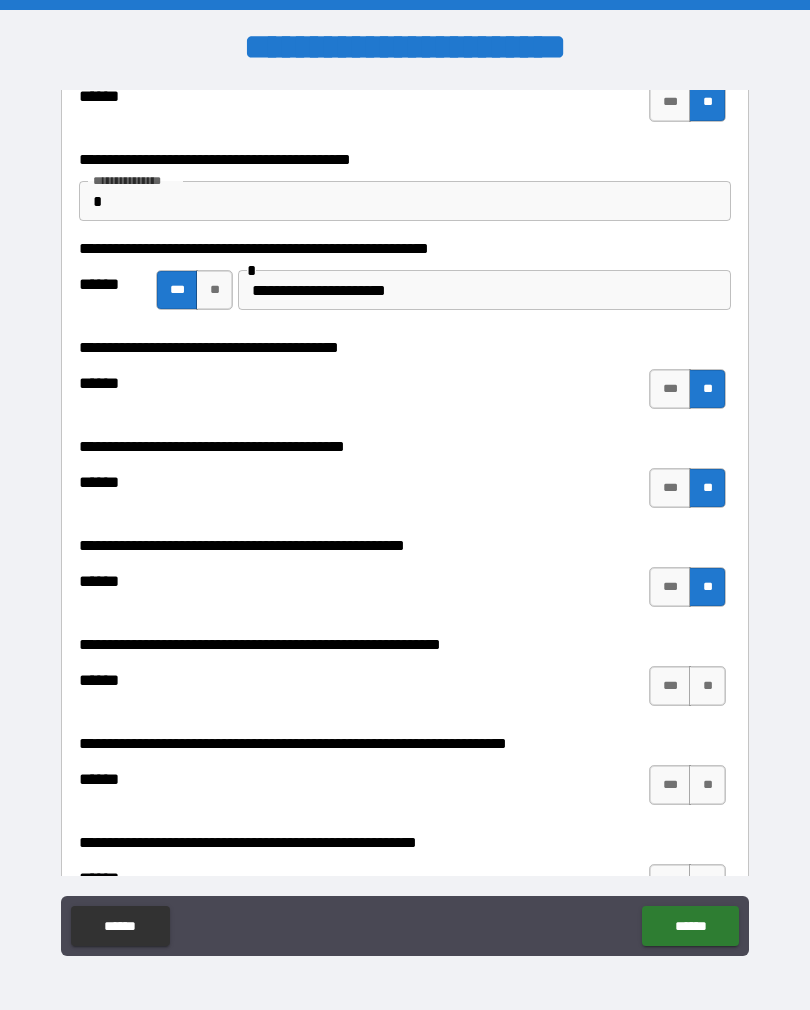 click on "**" at bounding box center (707, 686) 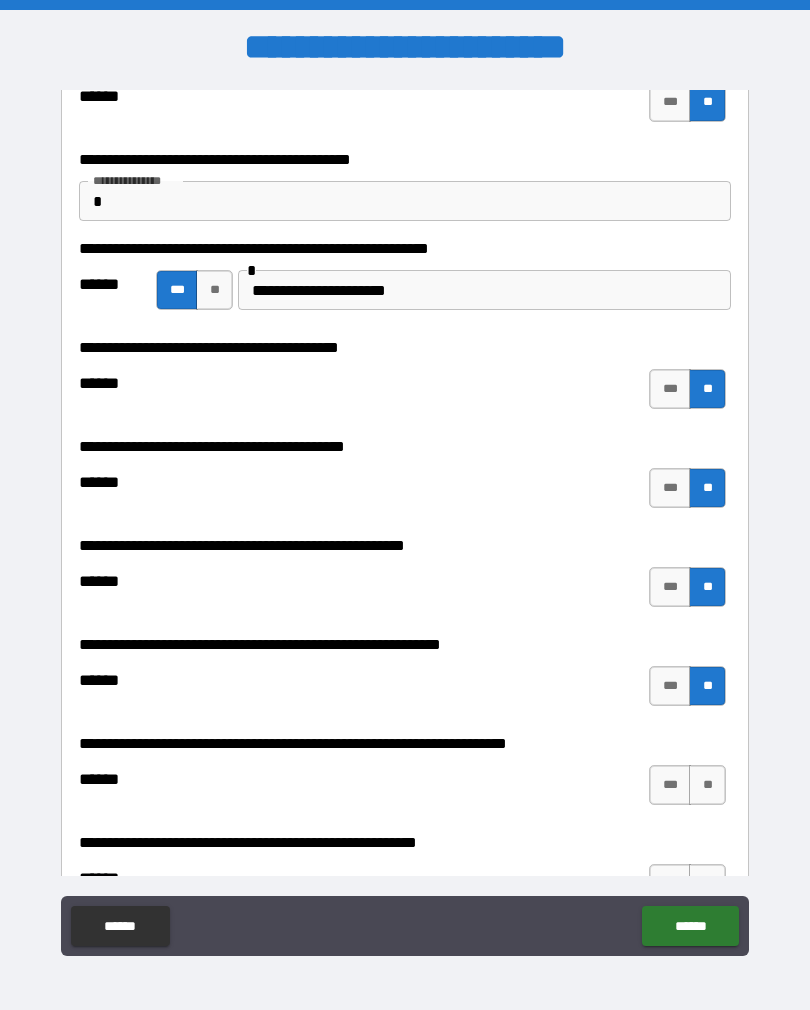 click on "**" at bounding box center (707, 785) 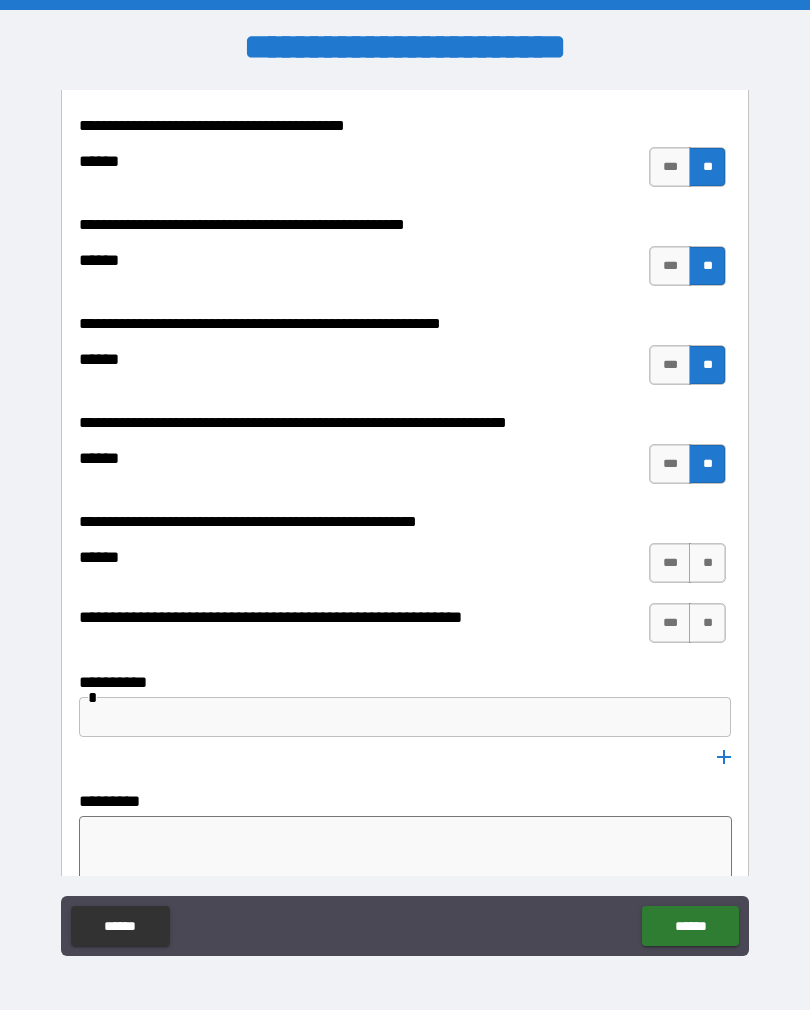 scroll, scrollTop: 4489, scrollLeft: 0, axis: vertical 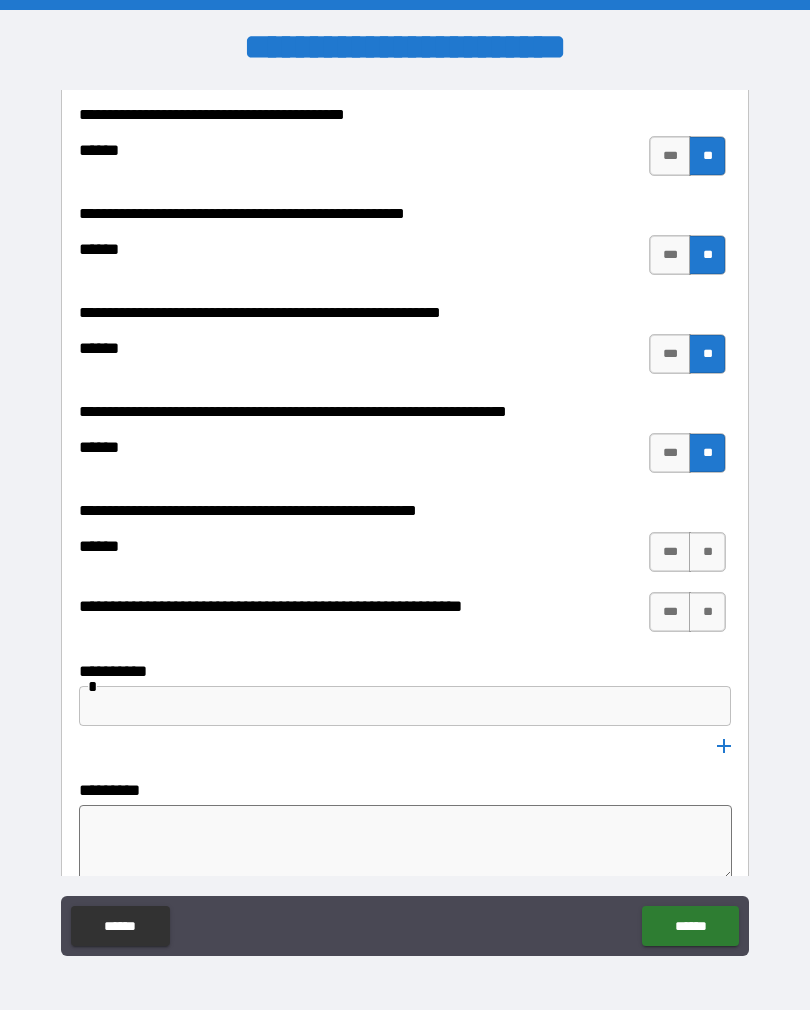 click on "**" at bounding box center [707, 552] 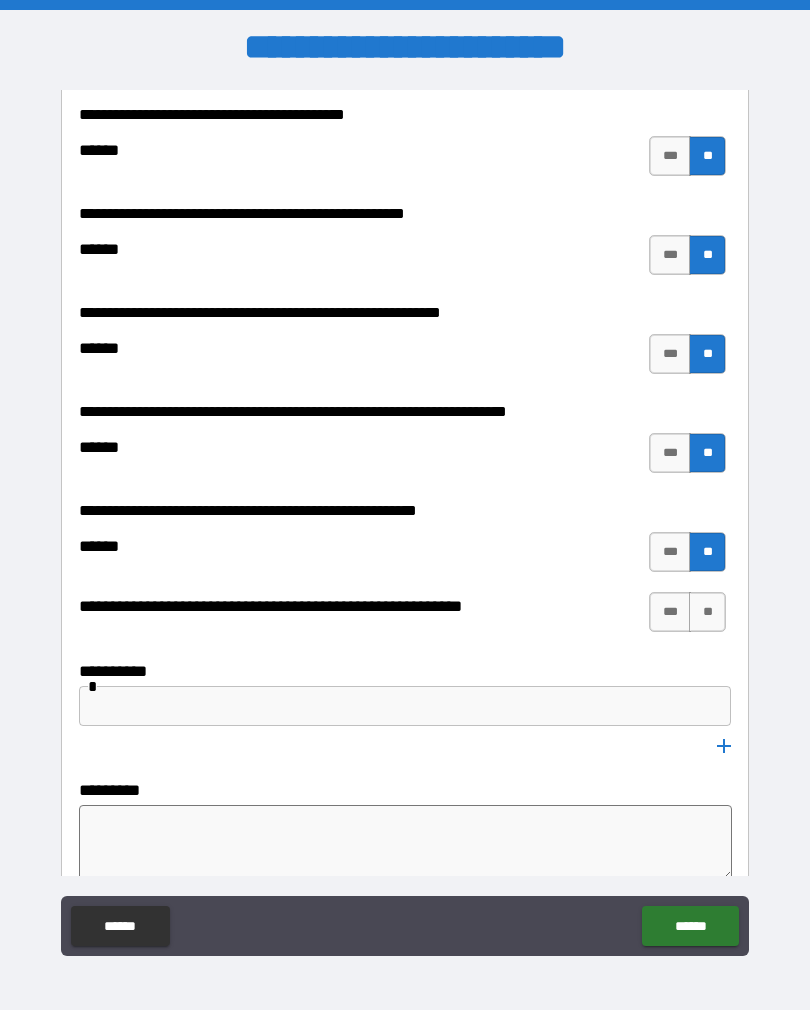 click on "**" at bounding box center (707, 612) 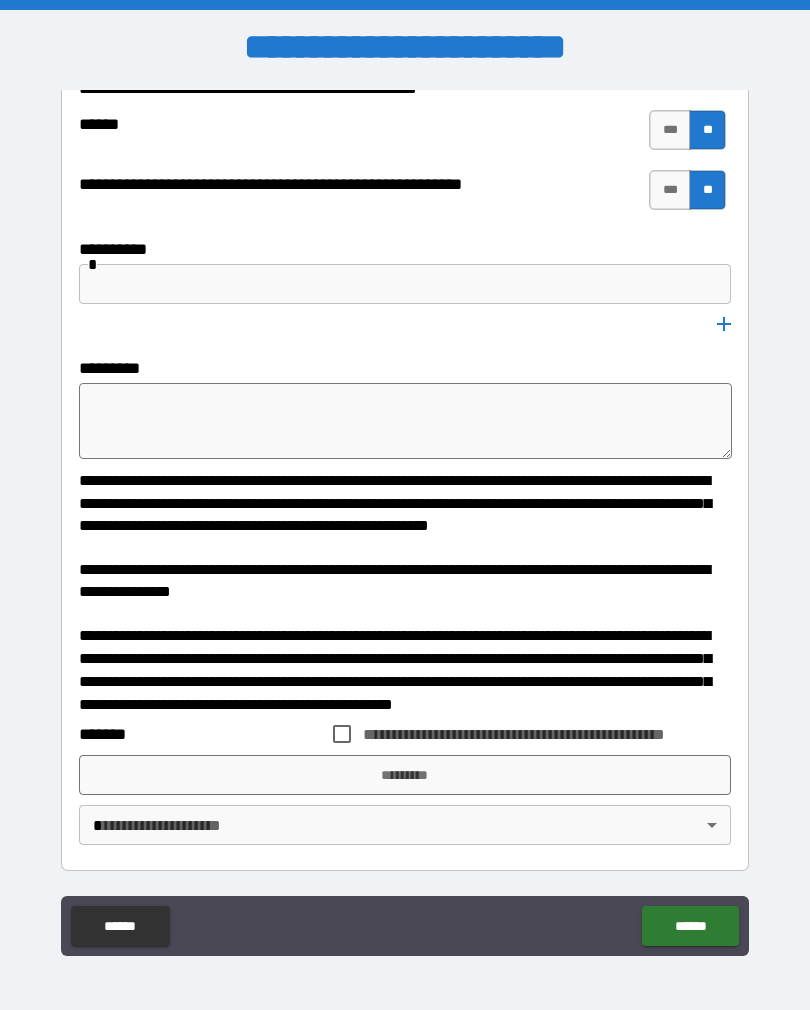 scroll, scrollTop: 4910, scrollLeft: 0, axis: vertical 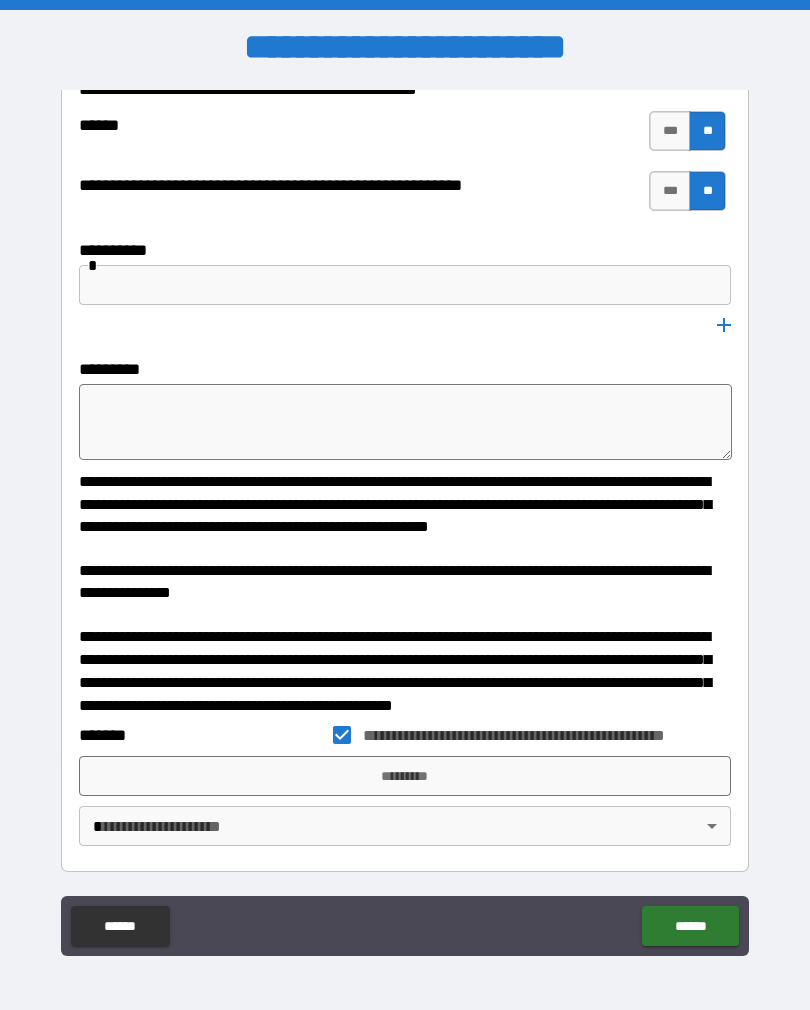 click on "*********" at bounding box center [405, 776] 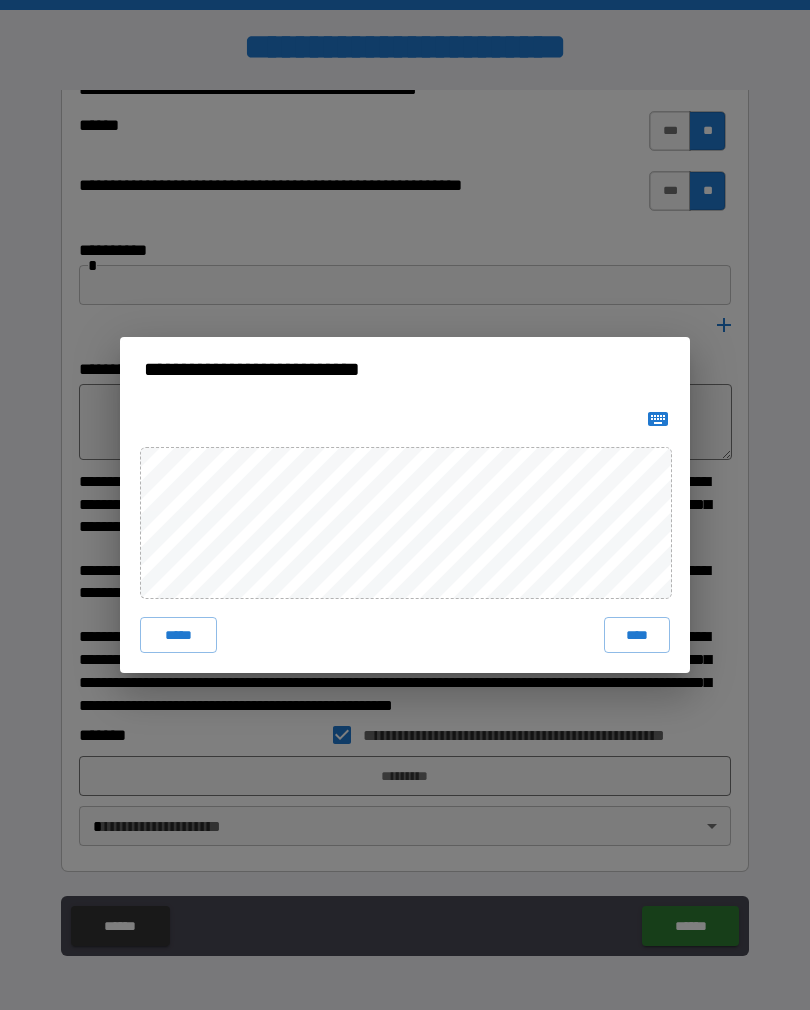 click on "****" at bounding box center (637, 635) 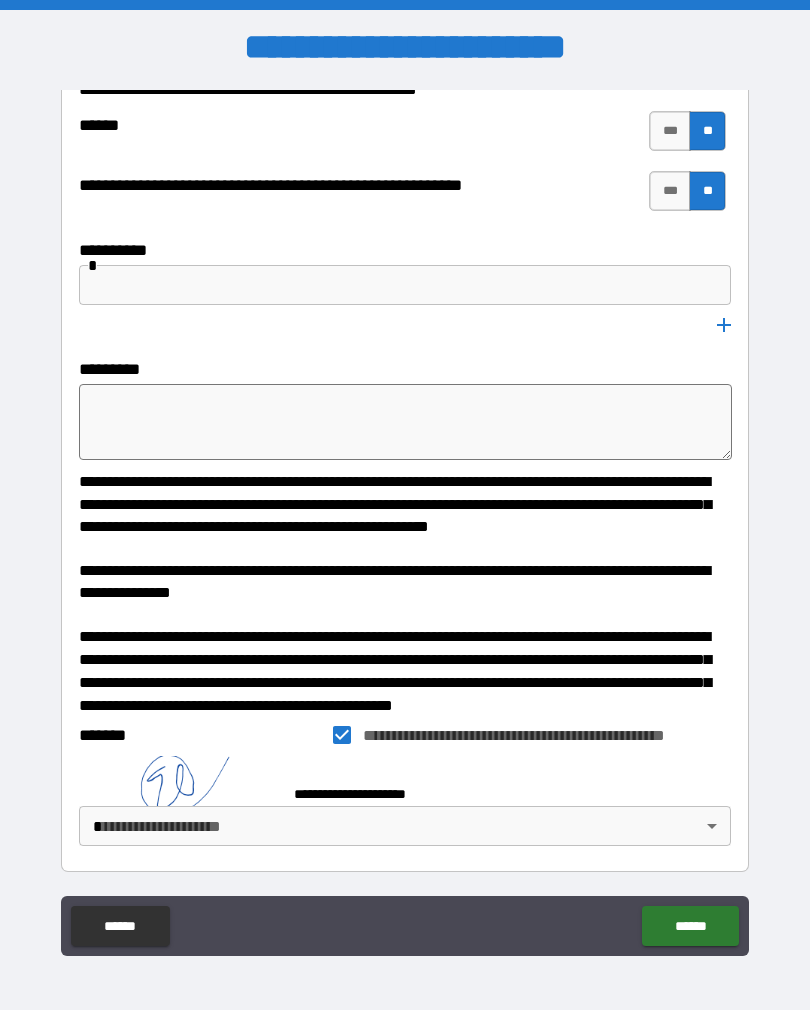 scroll, scrollTop: 4900, scrollLeft: 0, axis: vertical 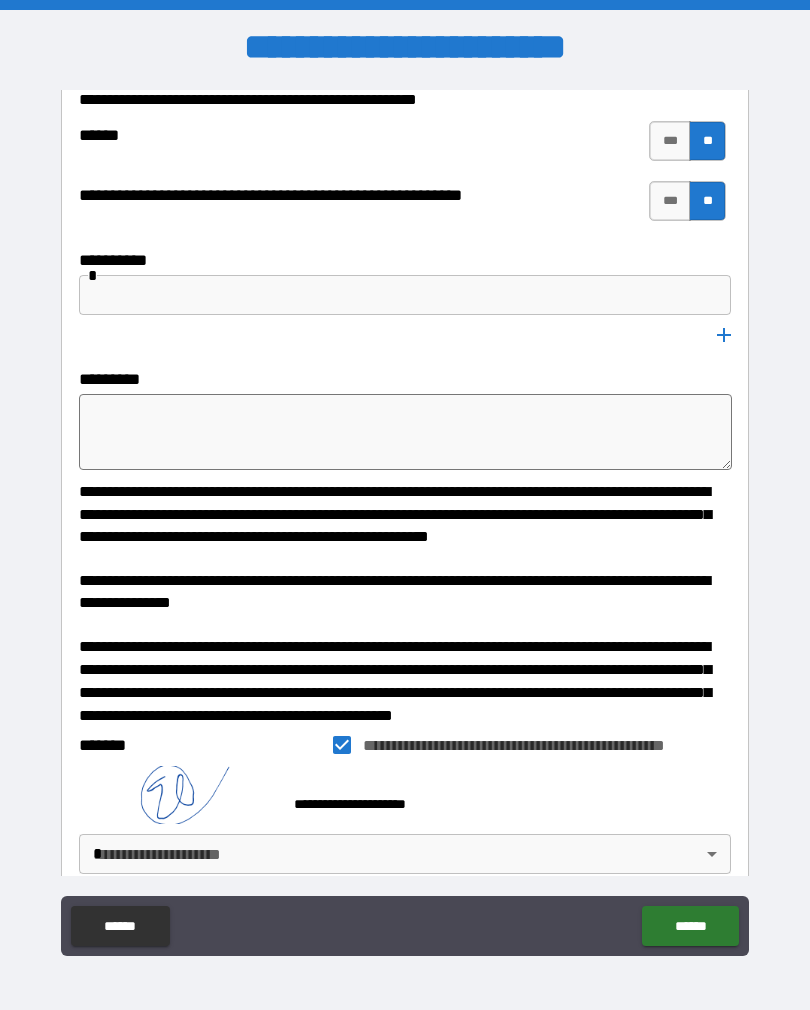 click on "**********" at bounding box center (405, 520) 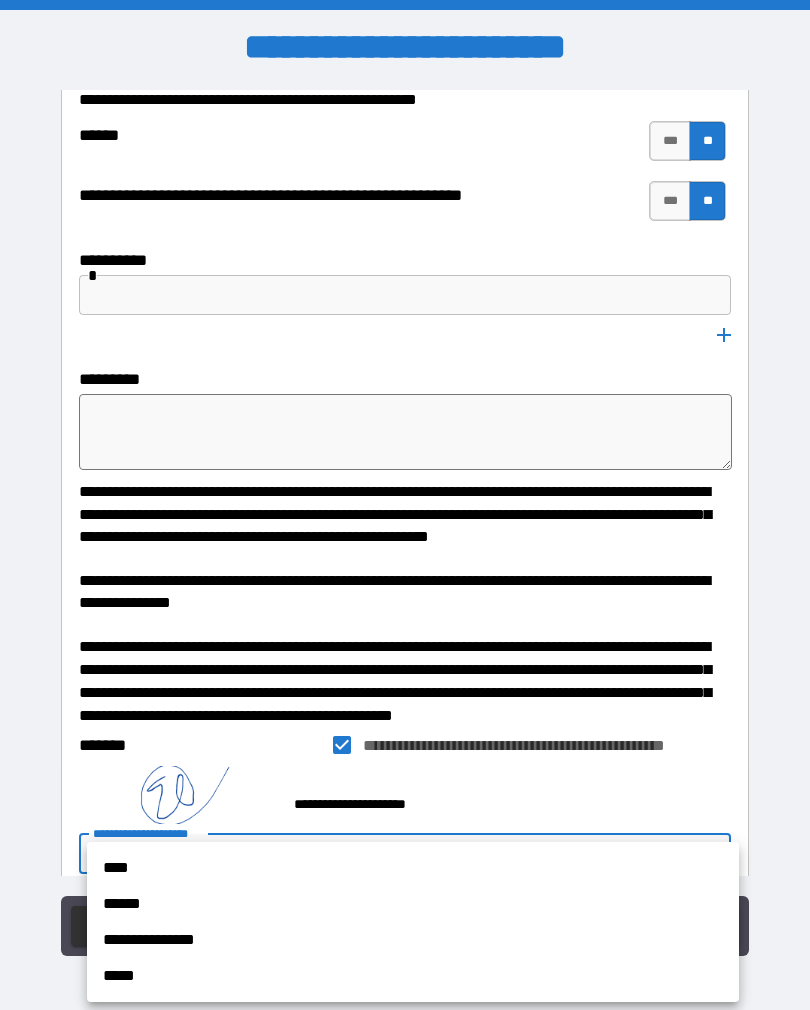click on "**********" at bounding box center [413, 940] 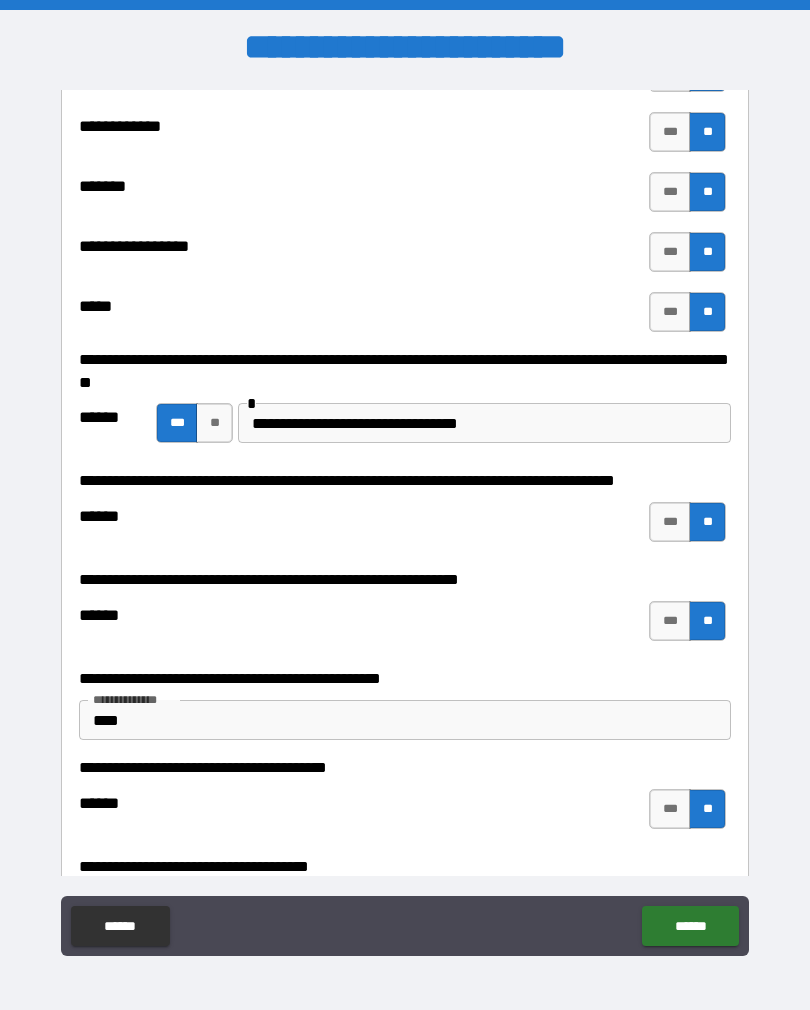 scroll, scrollTop: 2459, scrollLeft: 0, axis: vertical 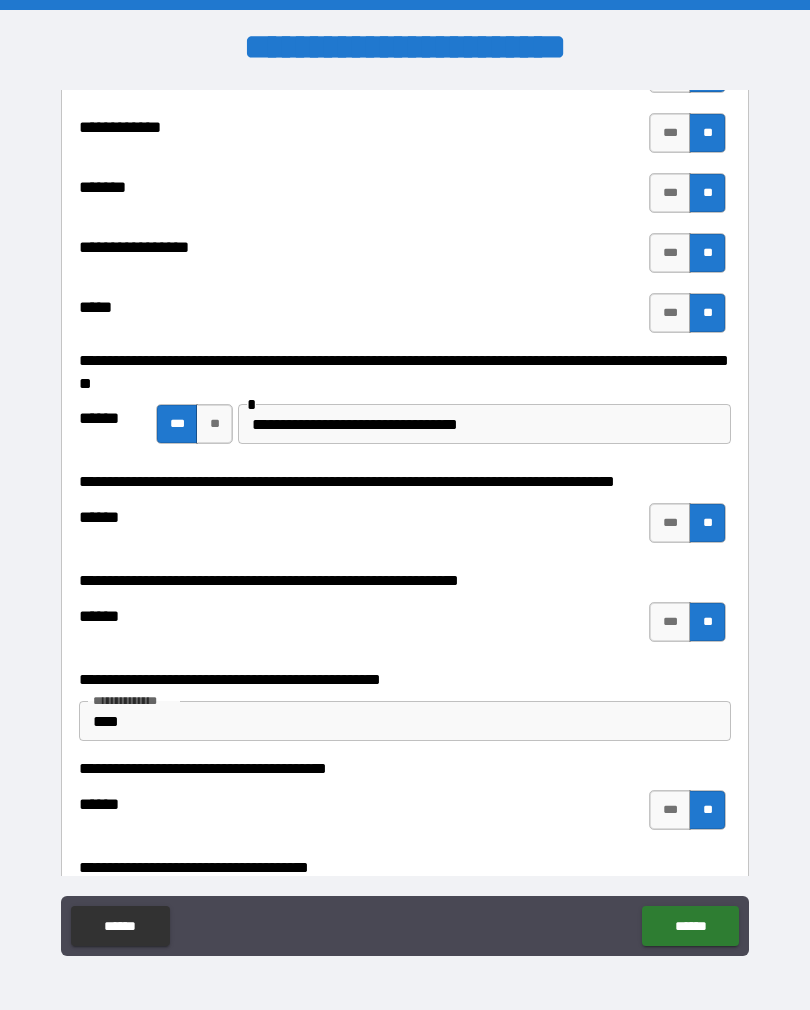 click on "***" at bounding box center [670, 622] 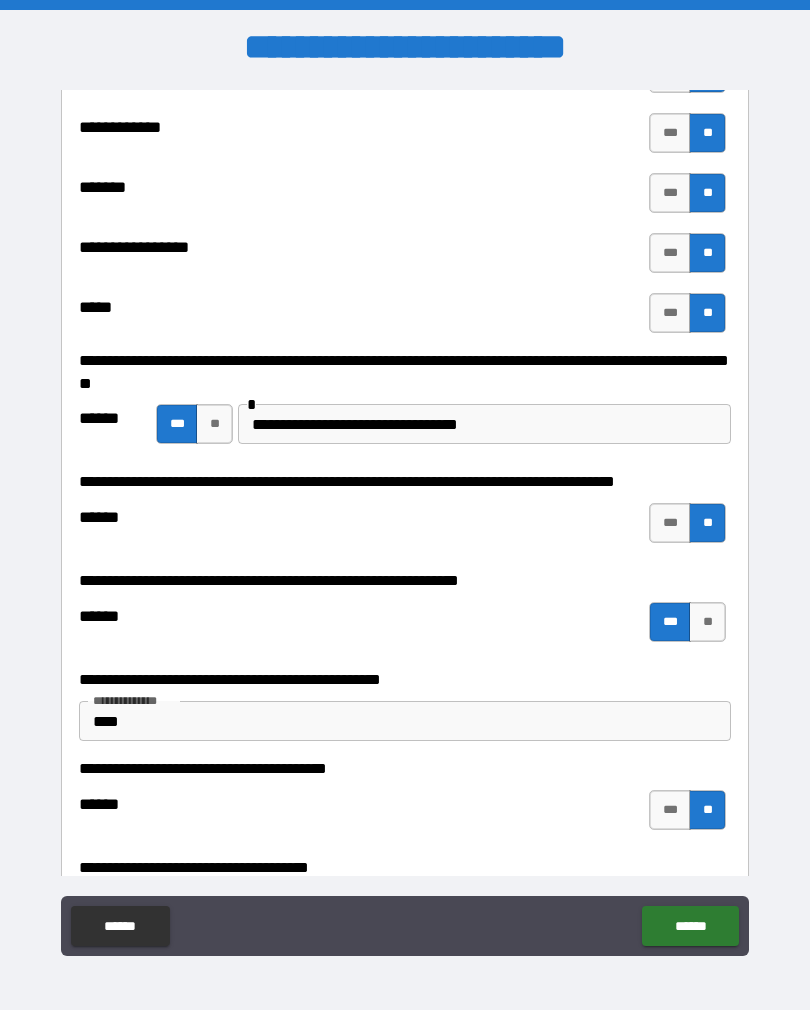 click on "**" at bounding box center [707, 622] 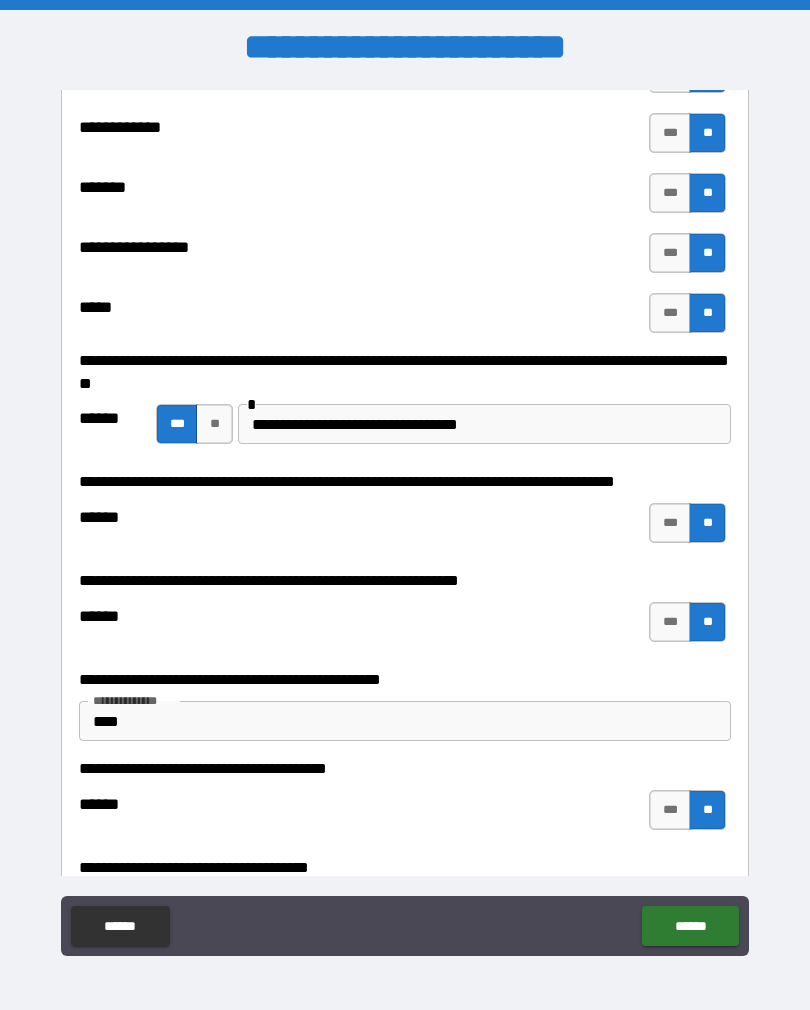 click on "***" at bounding box center [670, 622] 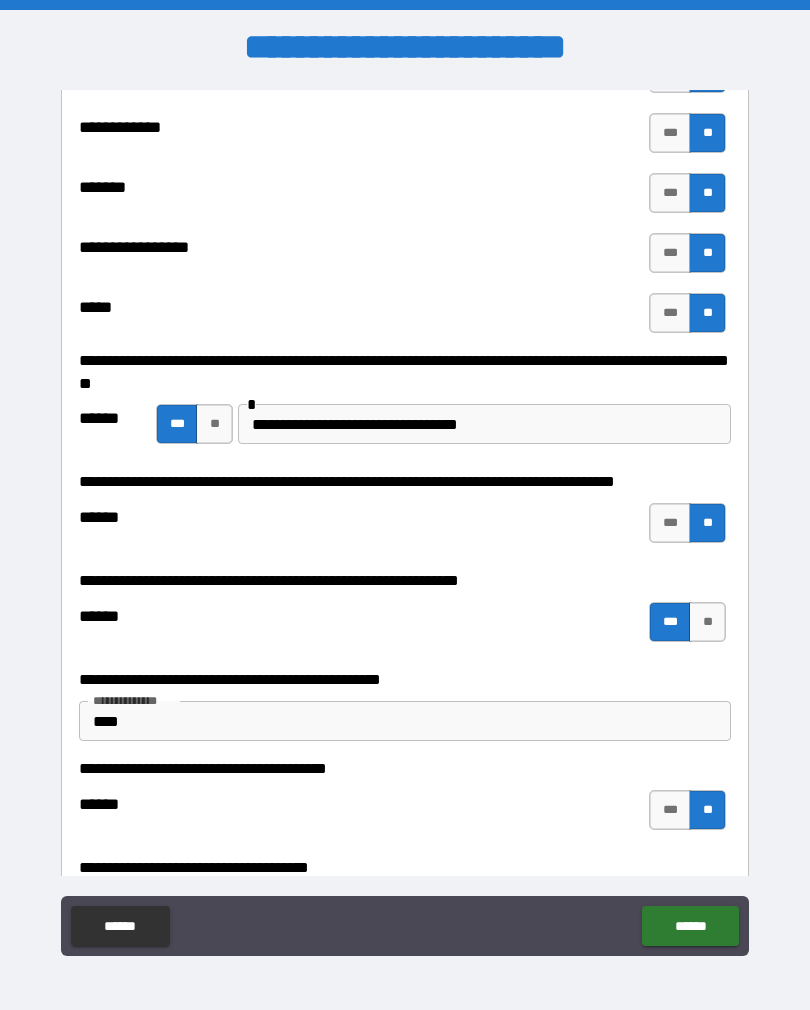 click on "******" at bounding box center (690, 926) 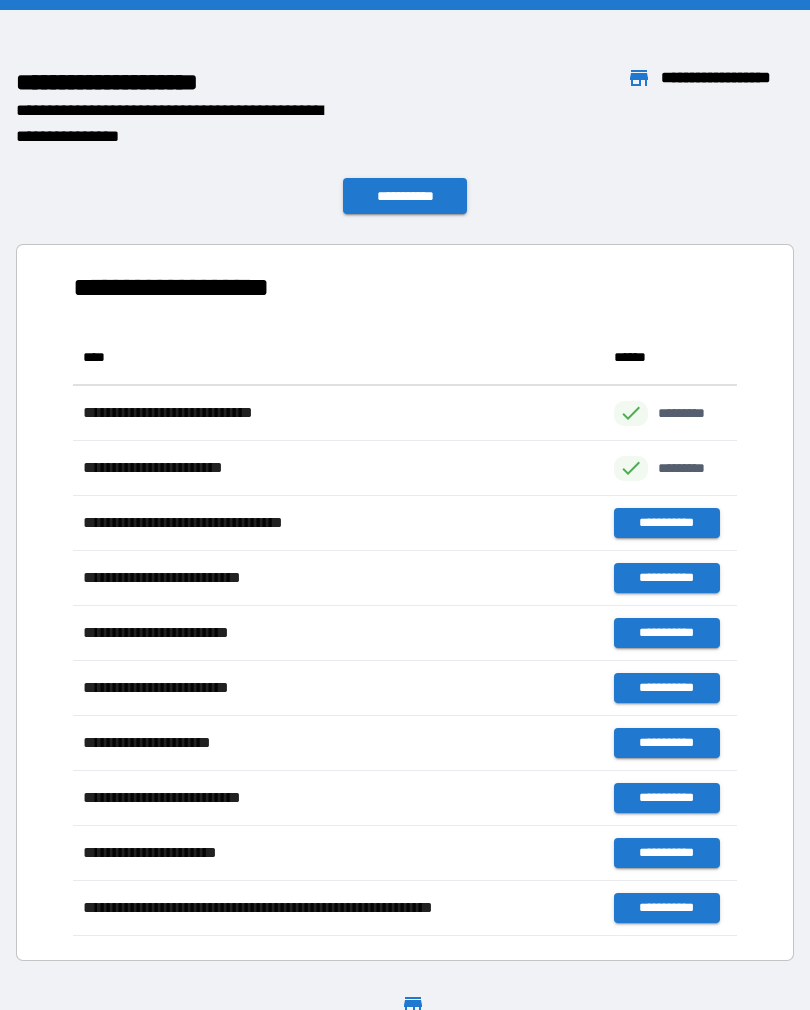 scroll, scrollTop: 1, scrollLeft: 1, axis: both 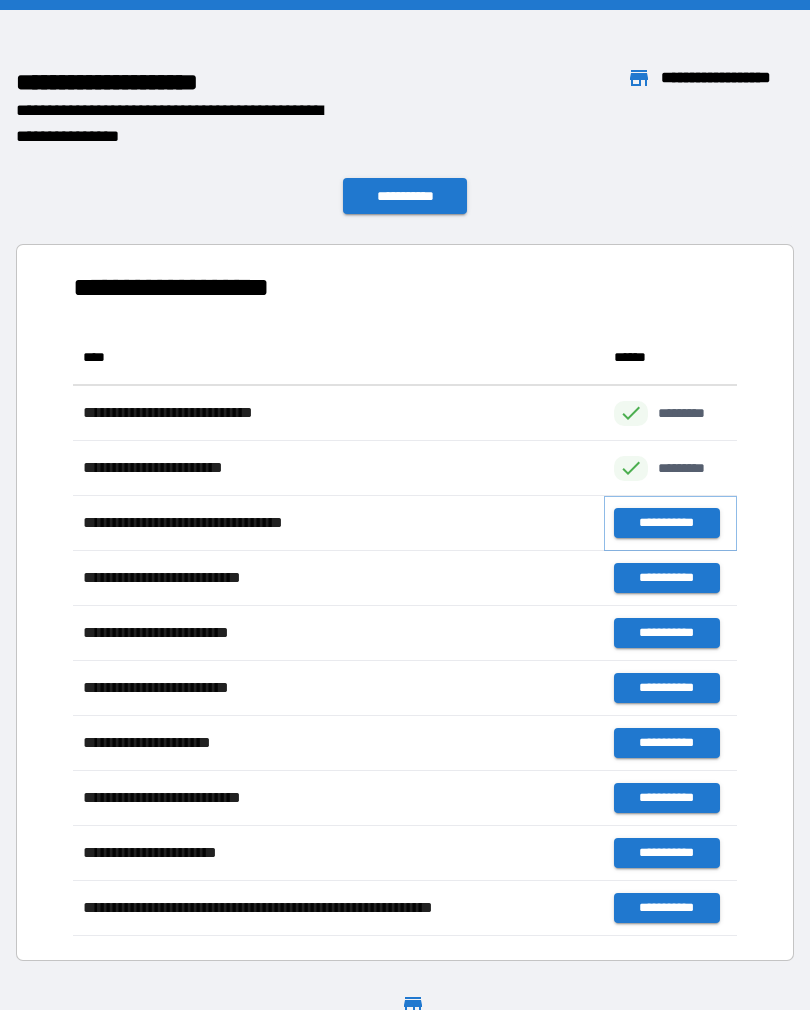 click on "**********" at bounding box center (666, 523) 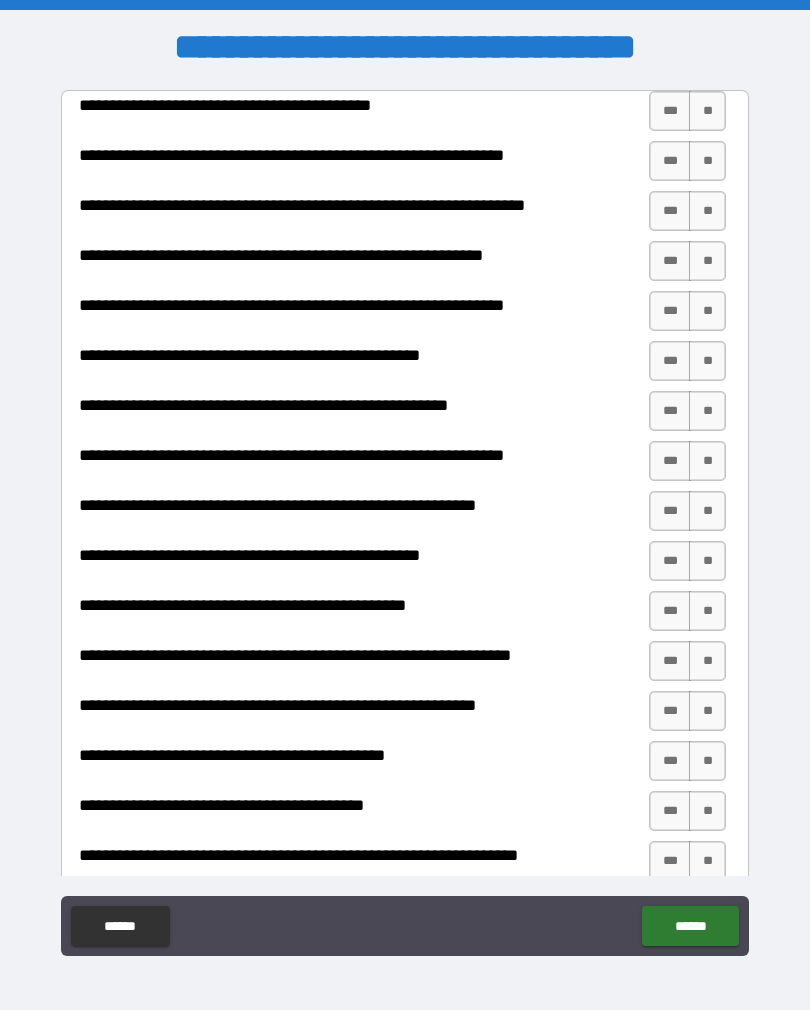 scroll, scrollTop: 0, scrollLeft: 0, axis: both 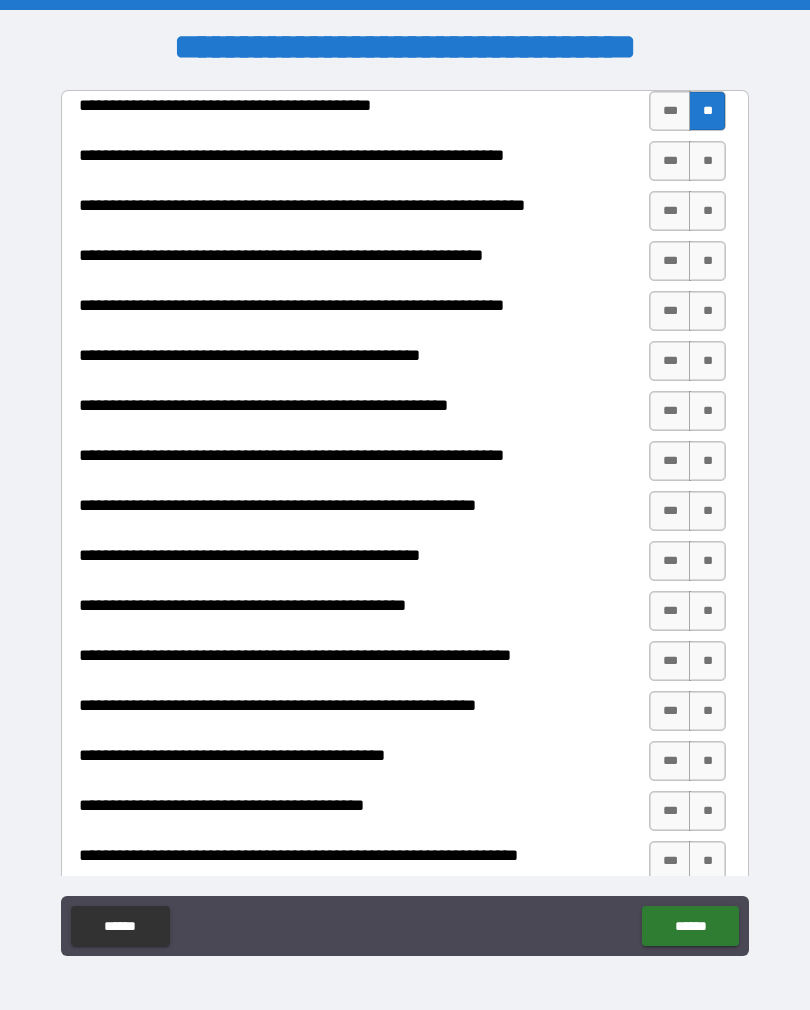 click on "**" at bounding box center [707, 161] 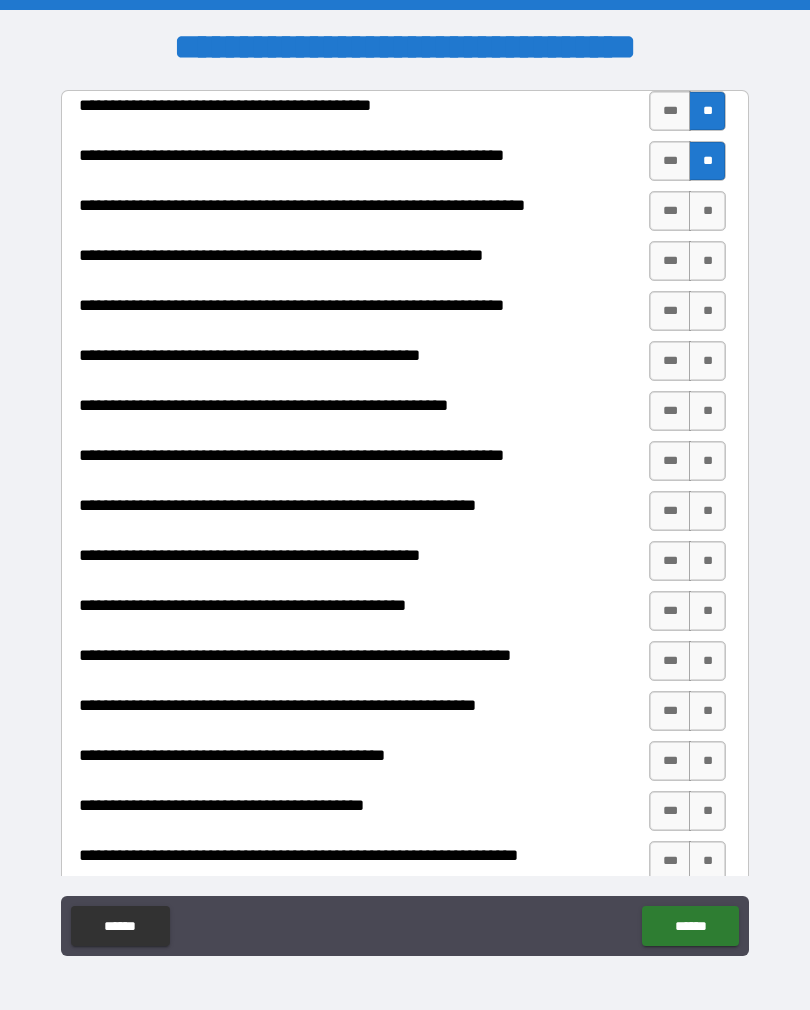 click on "**" at bounding box center (707, 211) 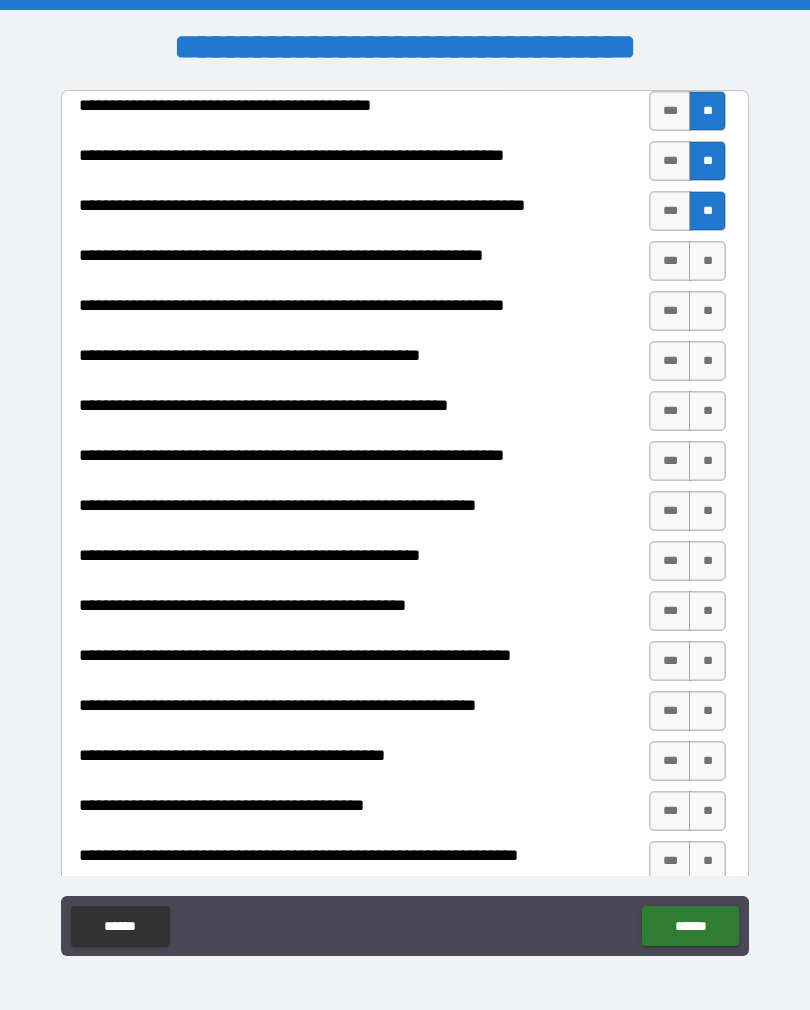 click on "**" at bounding box center [707, 261] 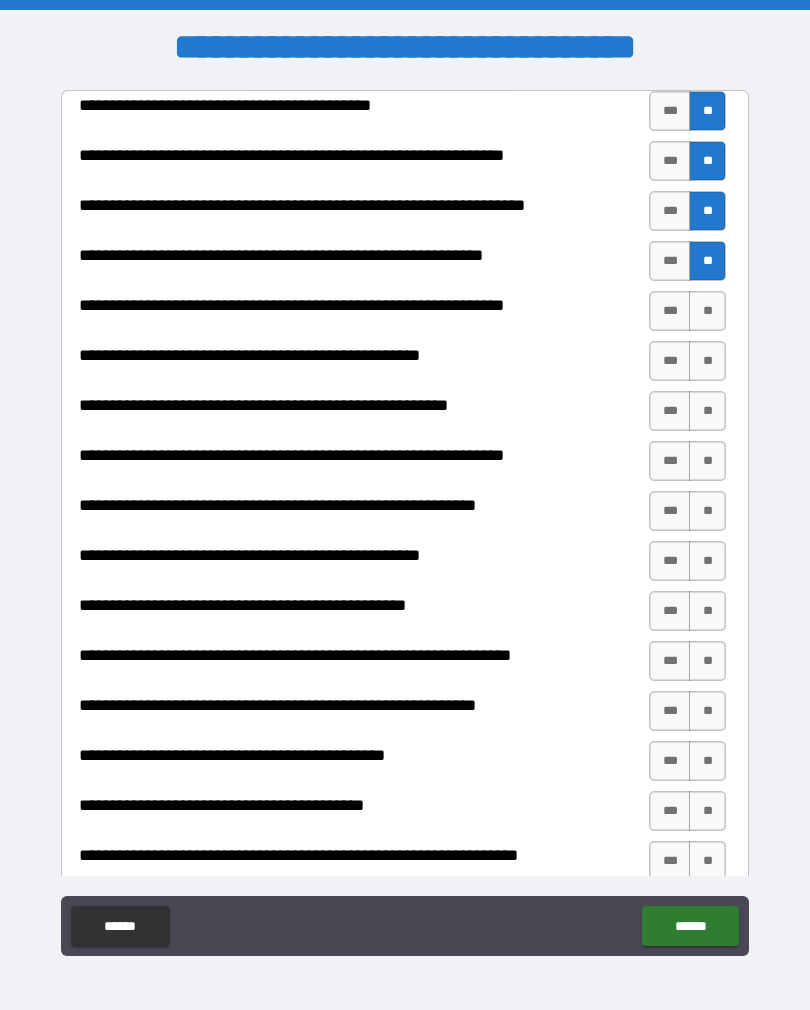 click on "**" at bounding box center [707, 311] 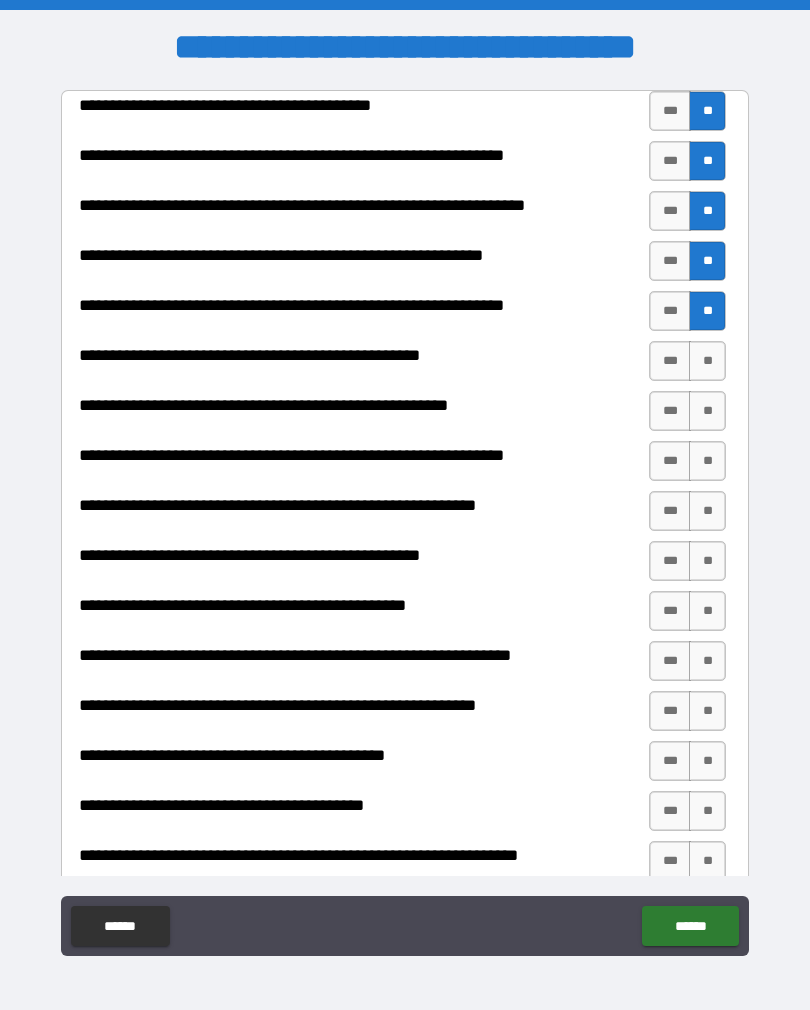 click on "**" at bounding box center [707, 361] 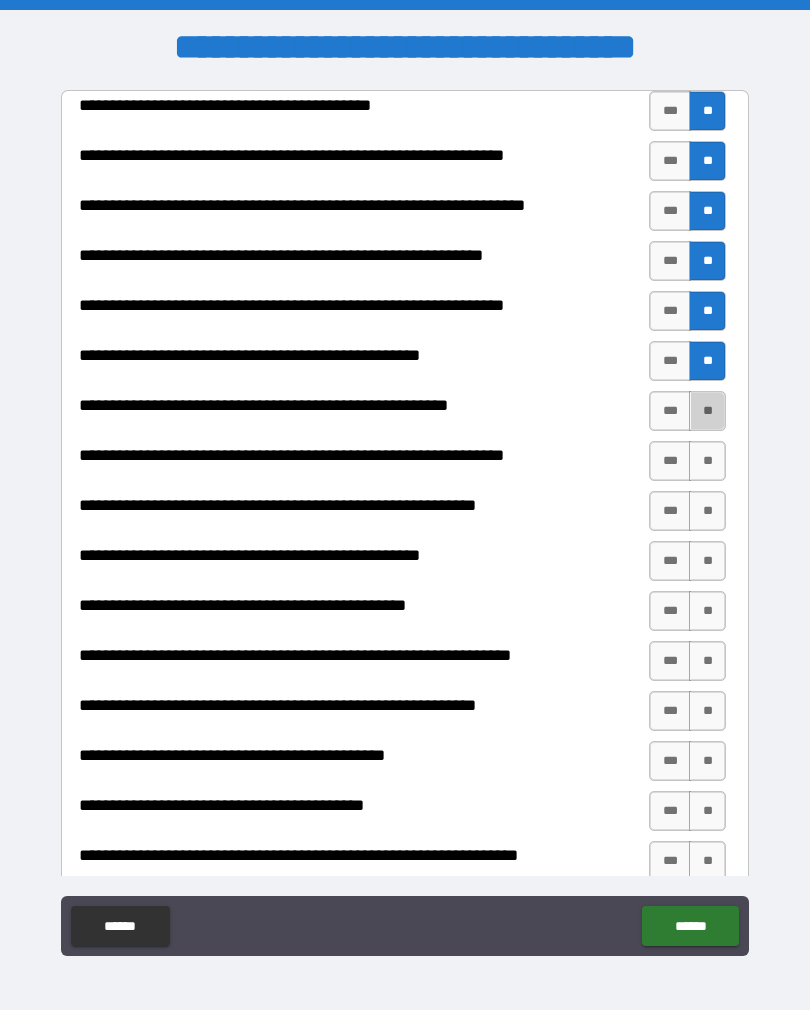 click on "**" at bounding box center (707, 411) 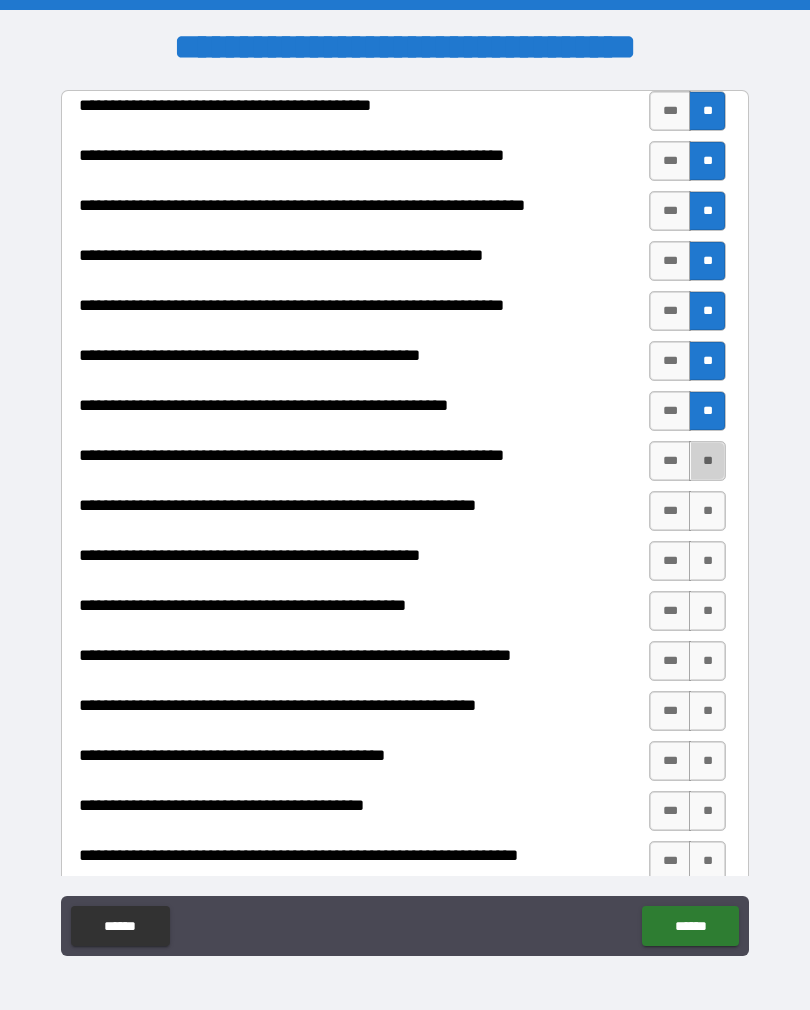 click on "**" at bounding box center [707, 461] 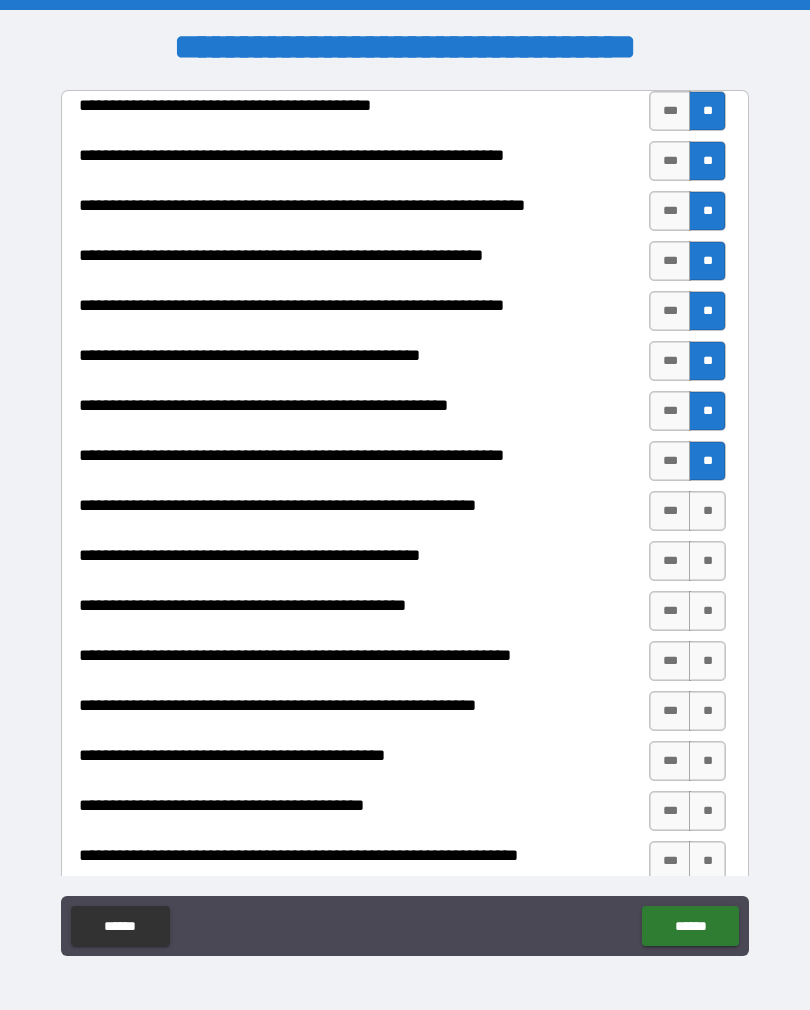 click on "**" at bounding box center (707, 511) 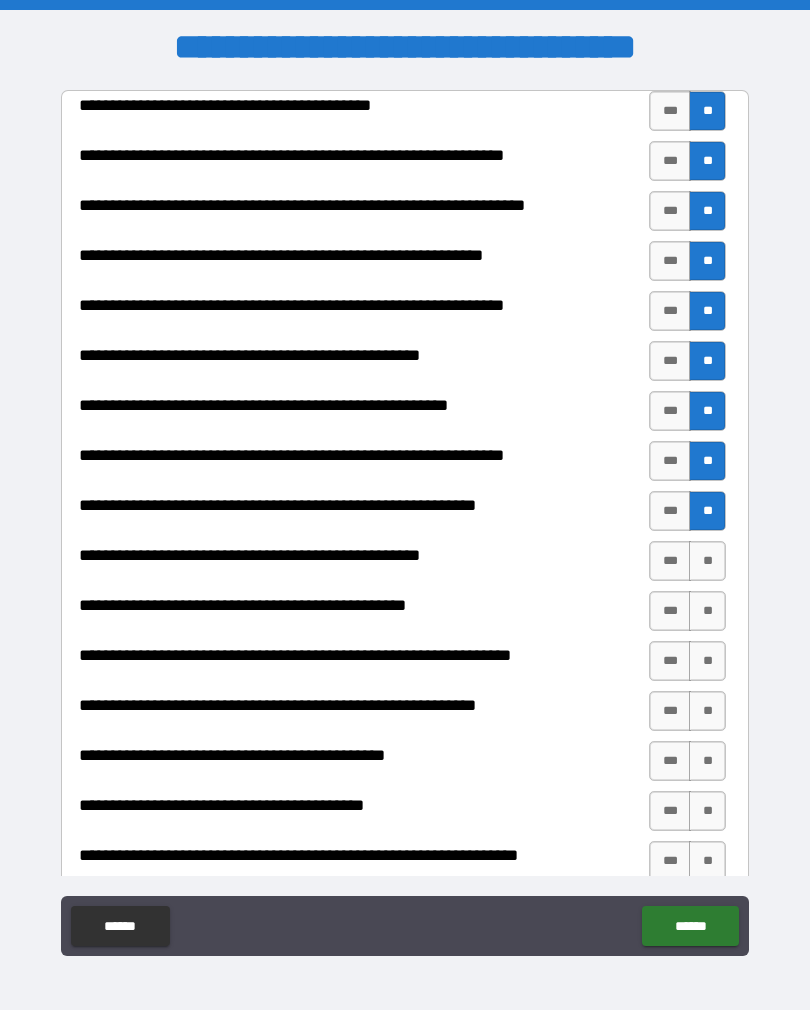 click on "**" at bounding box center (707, 561) 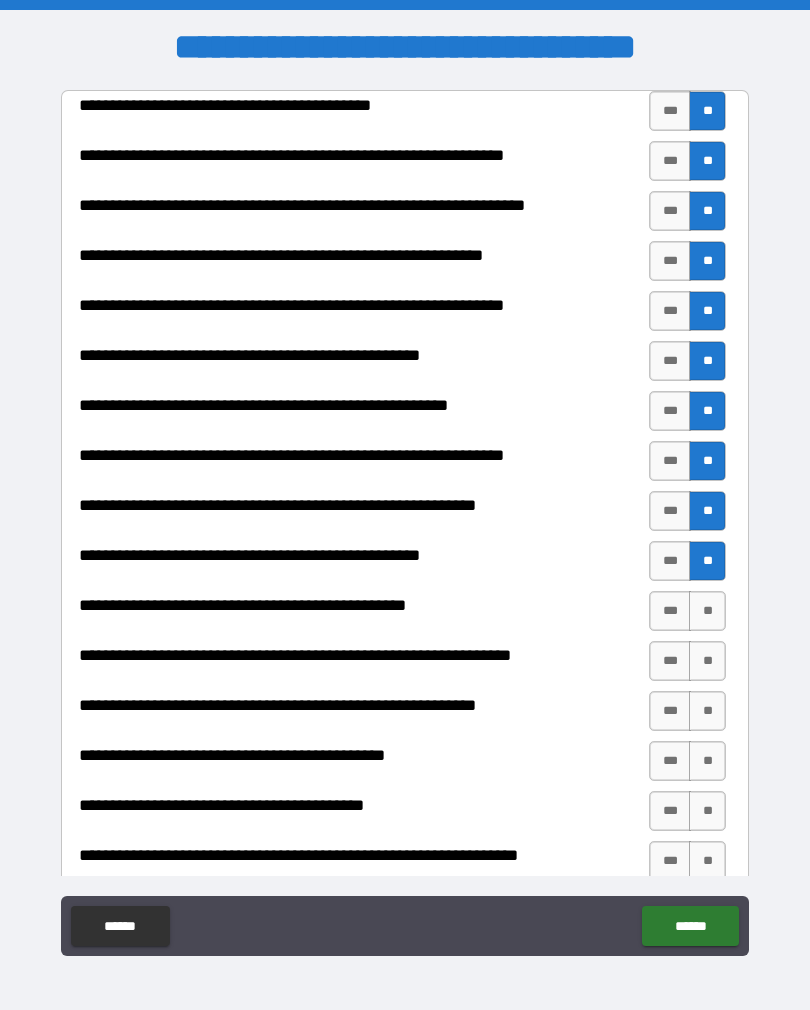 click on "**" at bounding box center (707, 611) 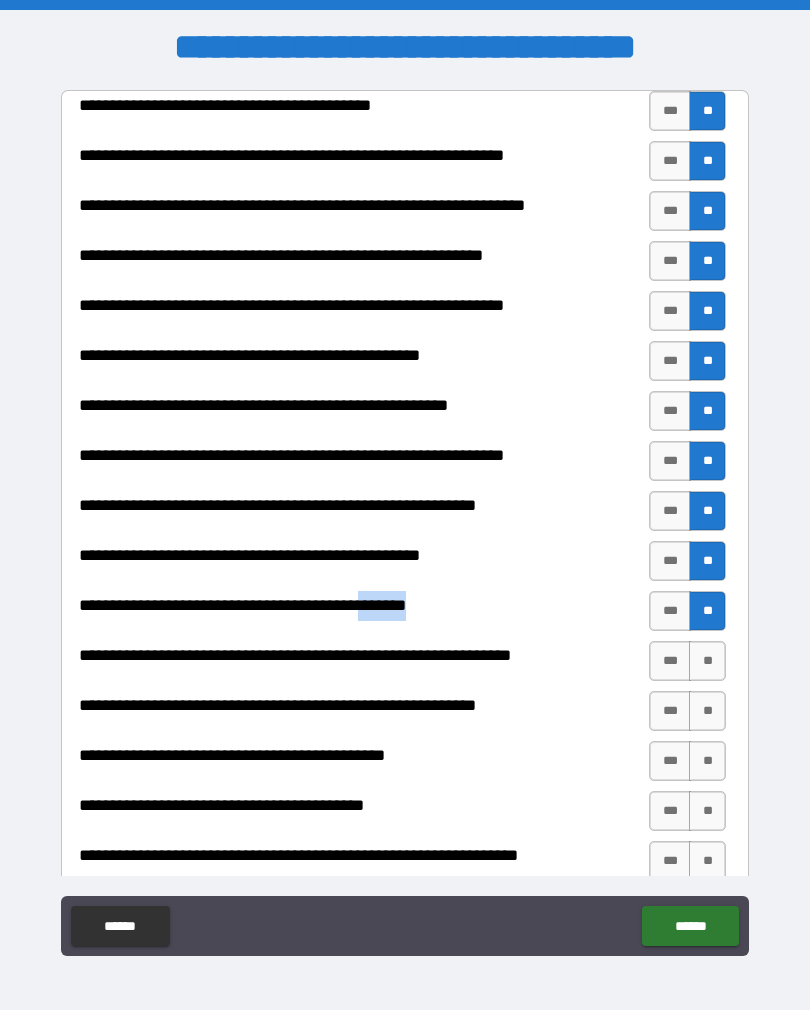 click on "**" at bounding box center [707, 661] 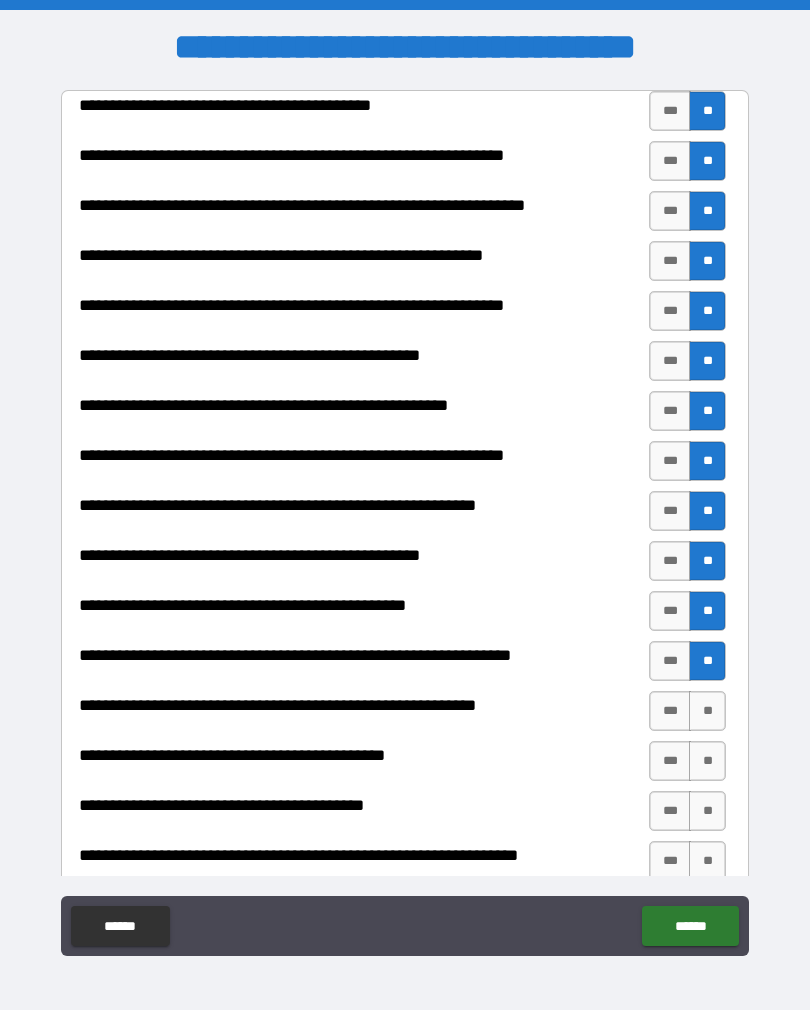 click on "**" at bounding box center (707, 711) 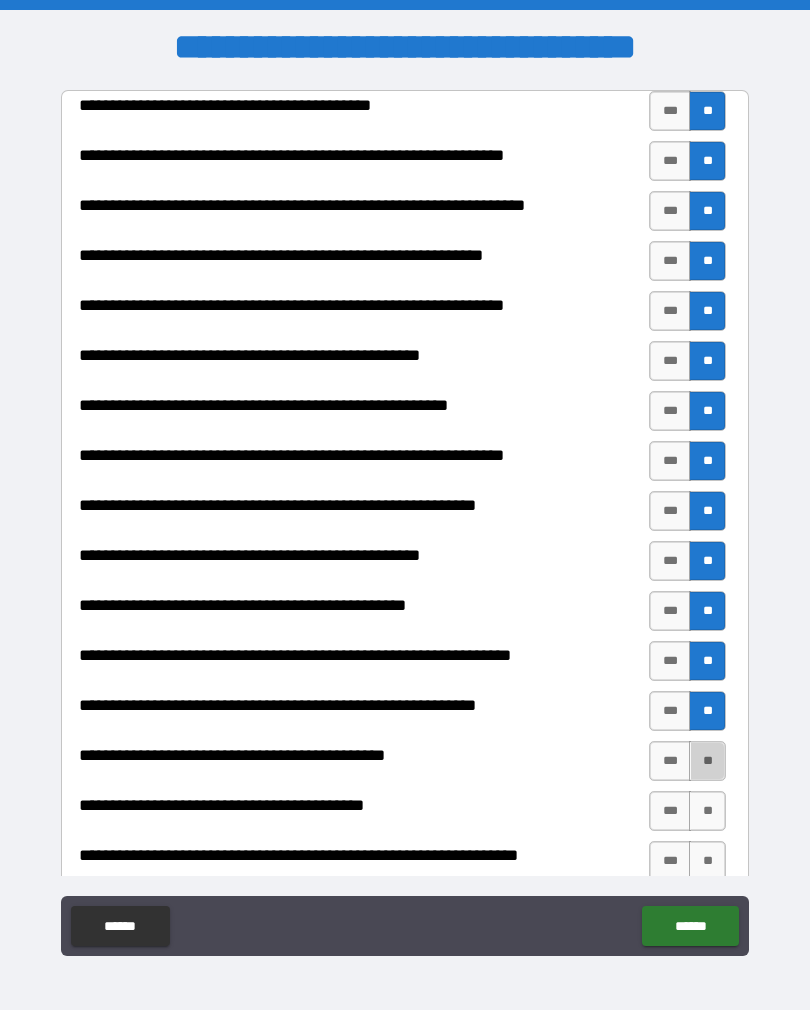 click on "**" at bounding box center (707, 761) 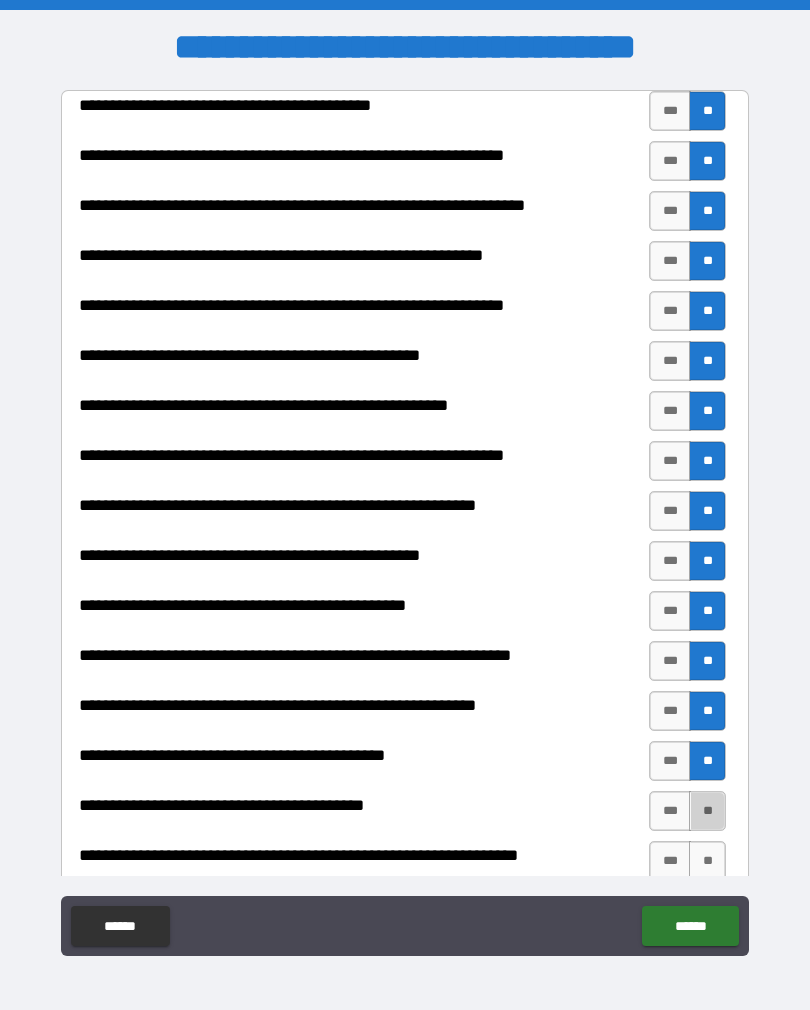 click on "**" at bounding box center [707, 811] 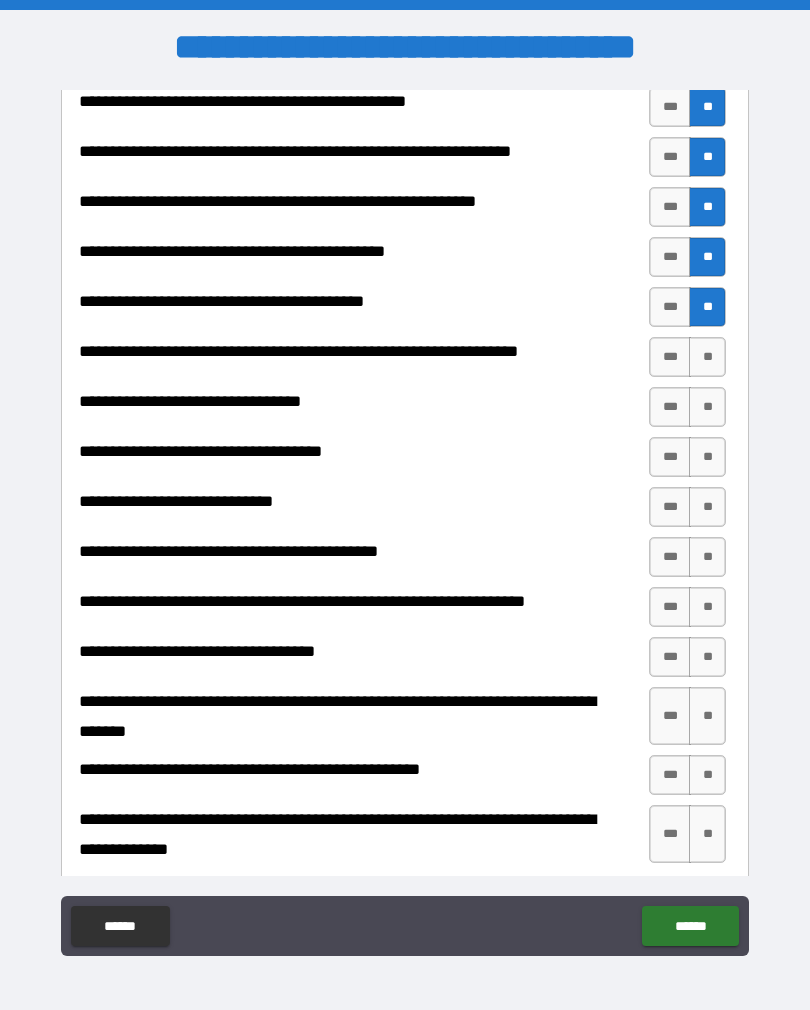 scroll, scrollTop: 505, scrollLeft: 0, axis: vertical 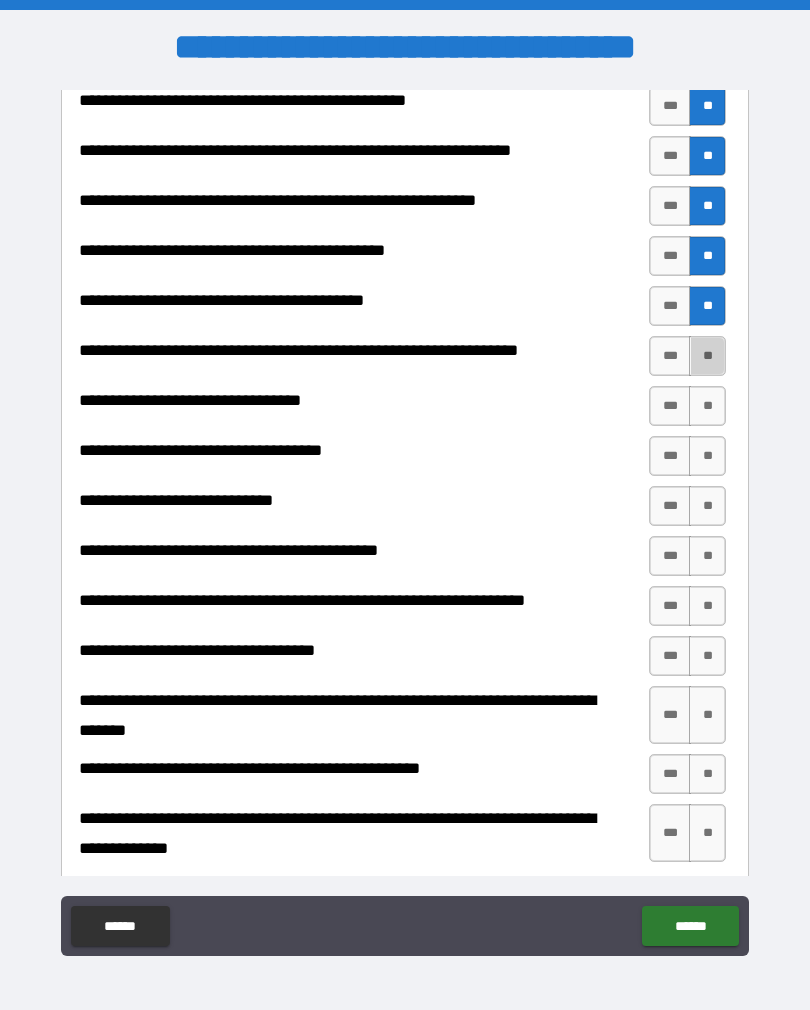click on "**" at bounding box center [707, 356] 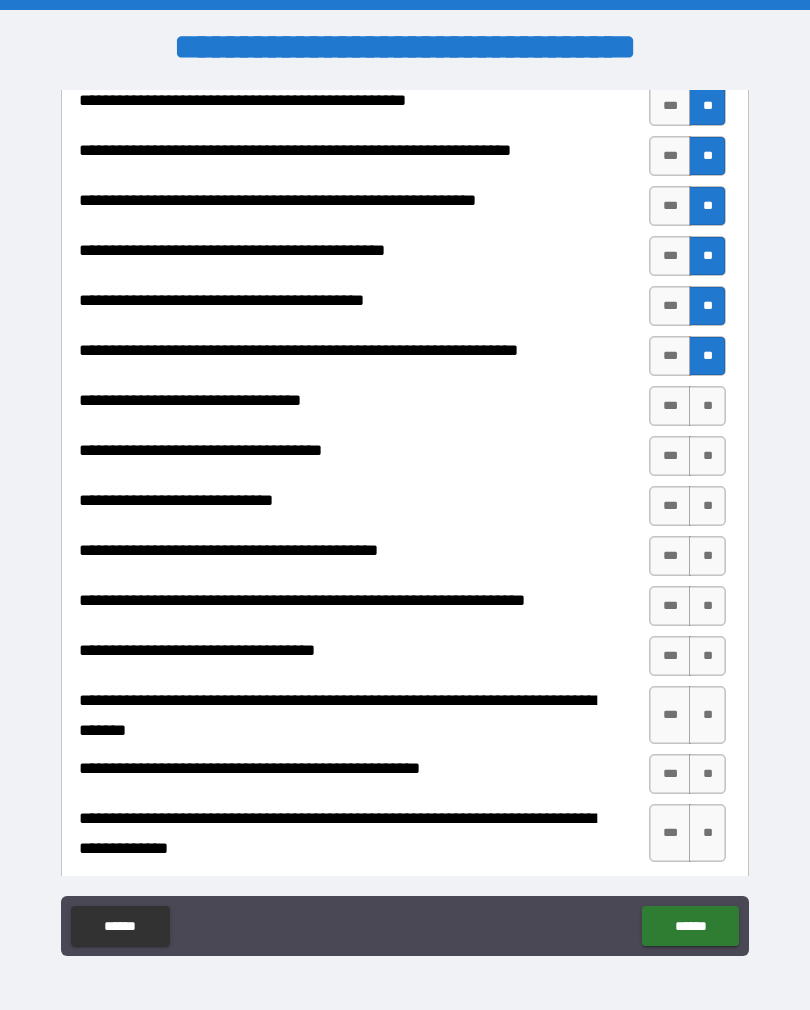 click on "***" at bounding box center (670, 406) 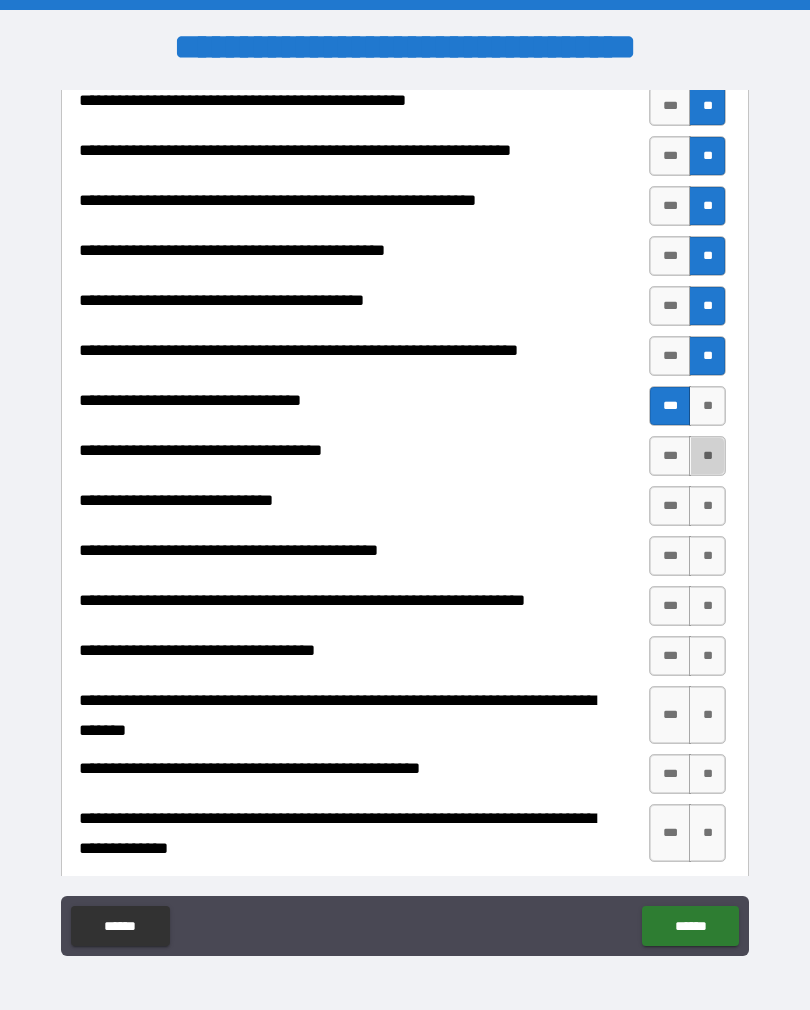 click on "**" at bounding box center [707, 456] 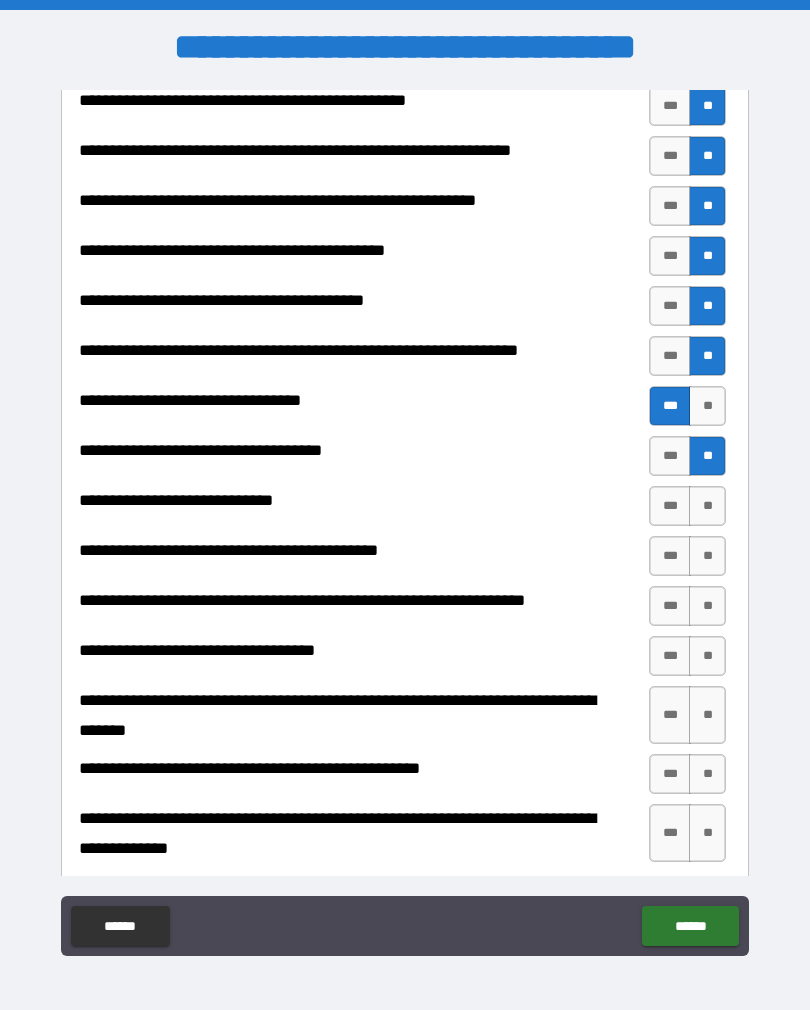 click on "**" at bounding box center [707, 506] 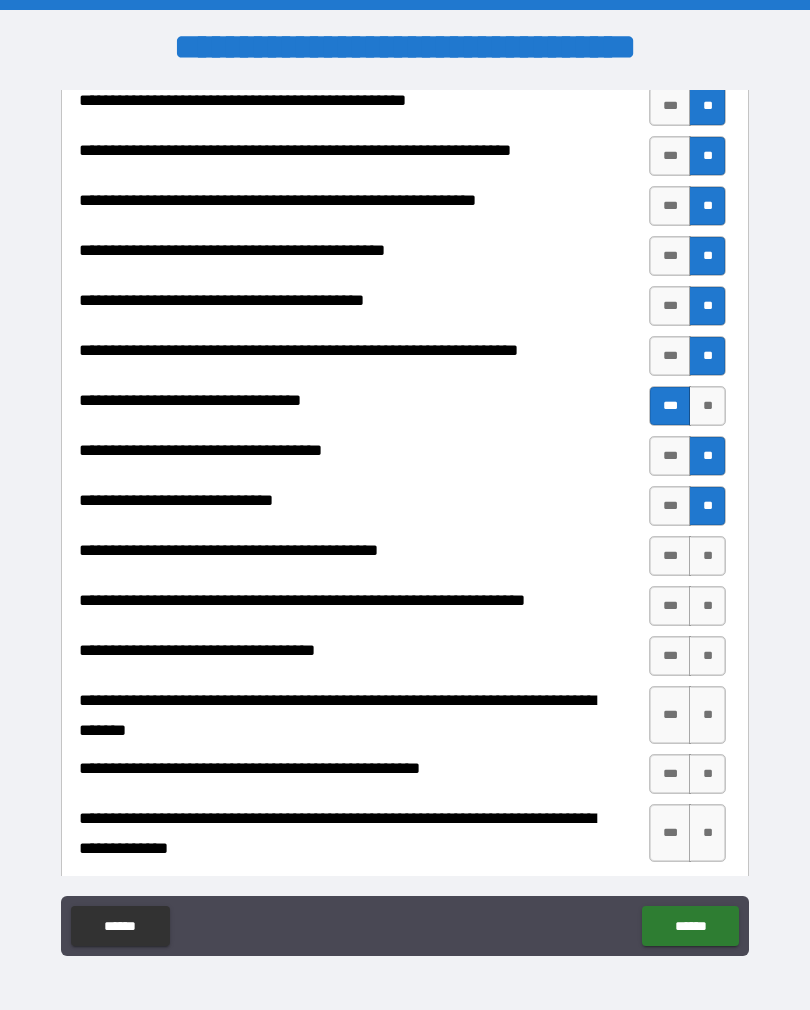 click on "***" at bounding box center [670, 556] 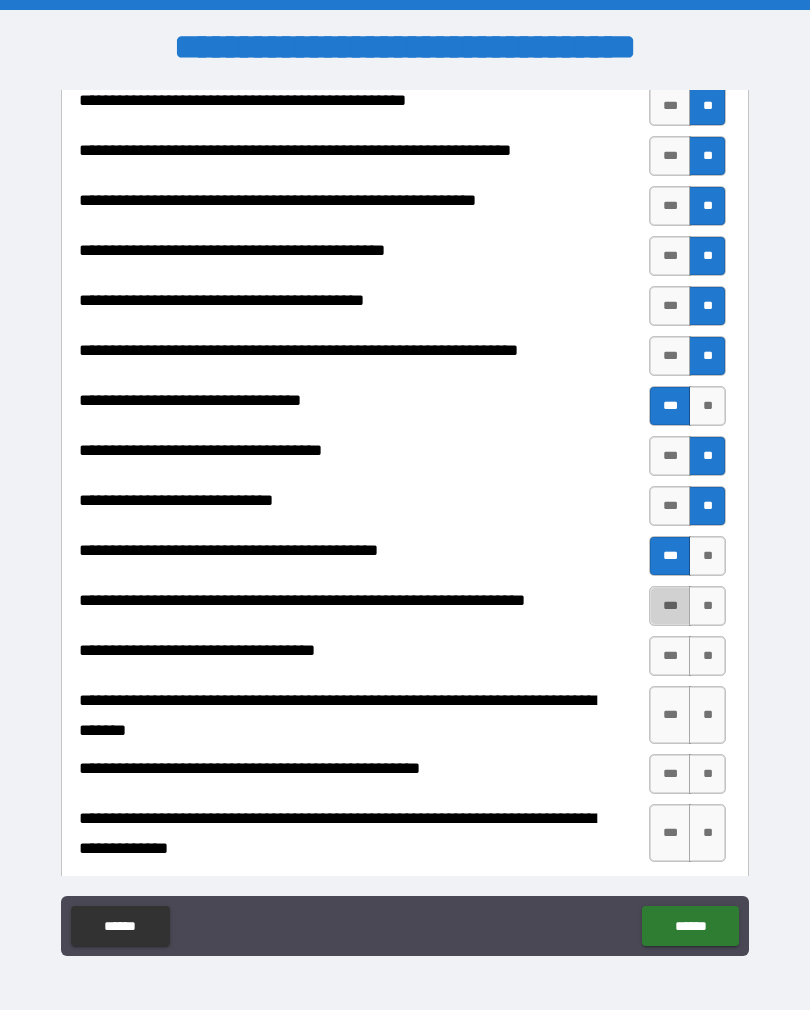 click on "***" at bounding box center (670, 606) 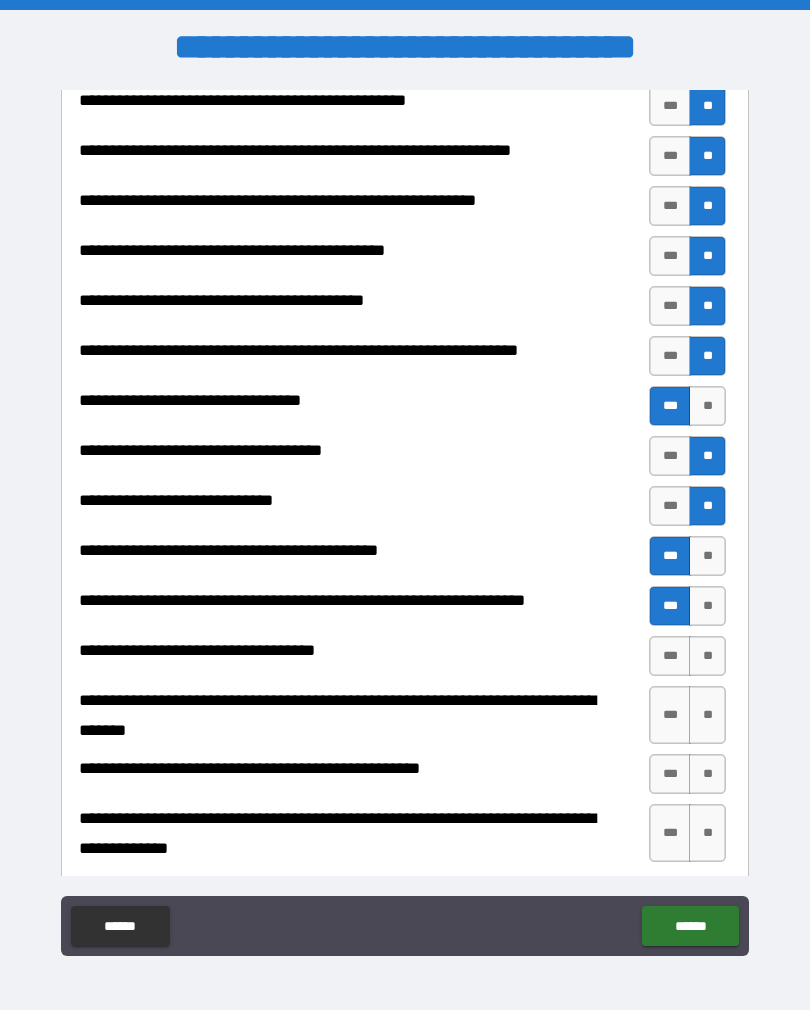 click on "***" at bounding box center [670, 656] 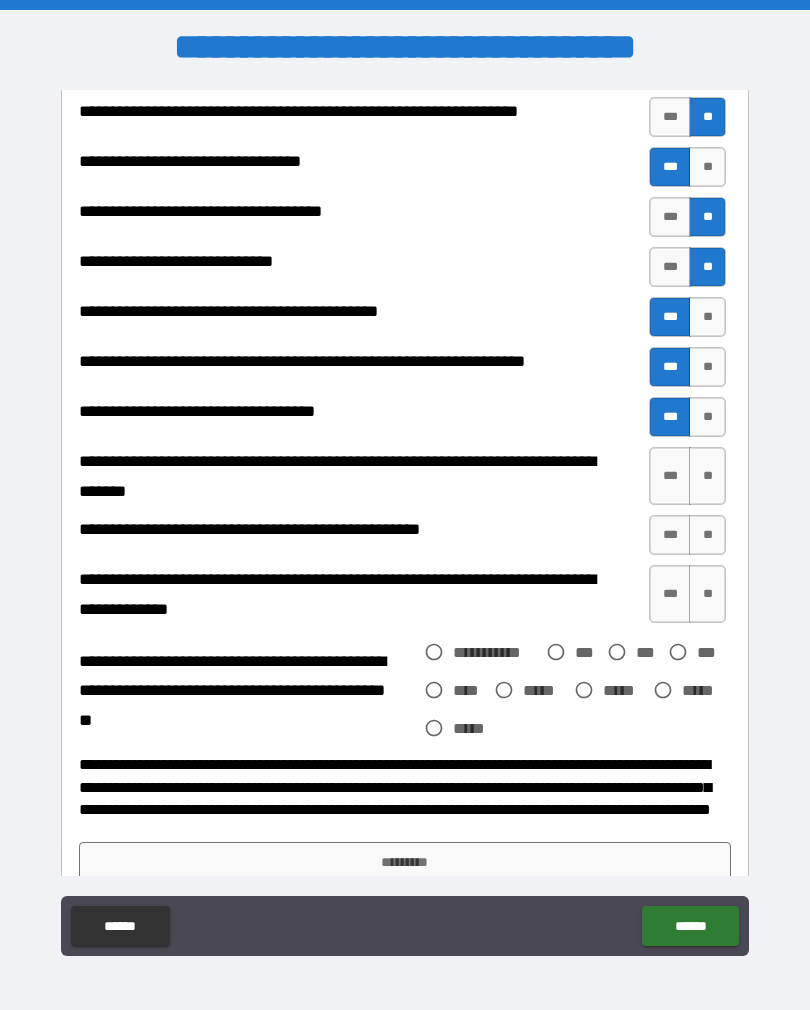 scroll, scrollTop: 752, scrollLeft: 0, axis: vertical 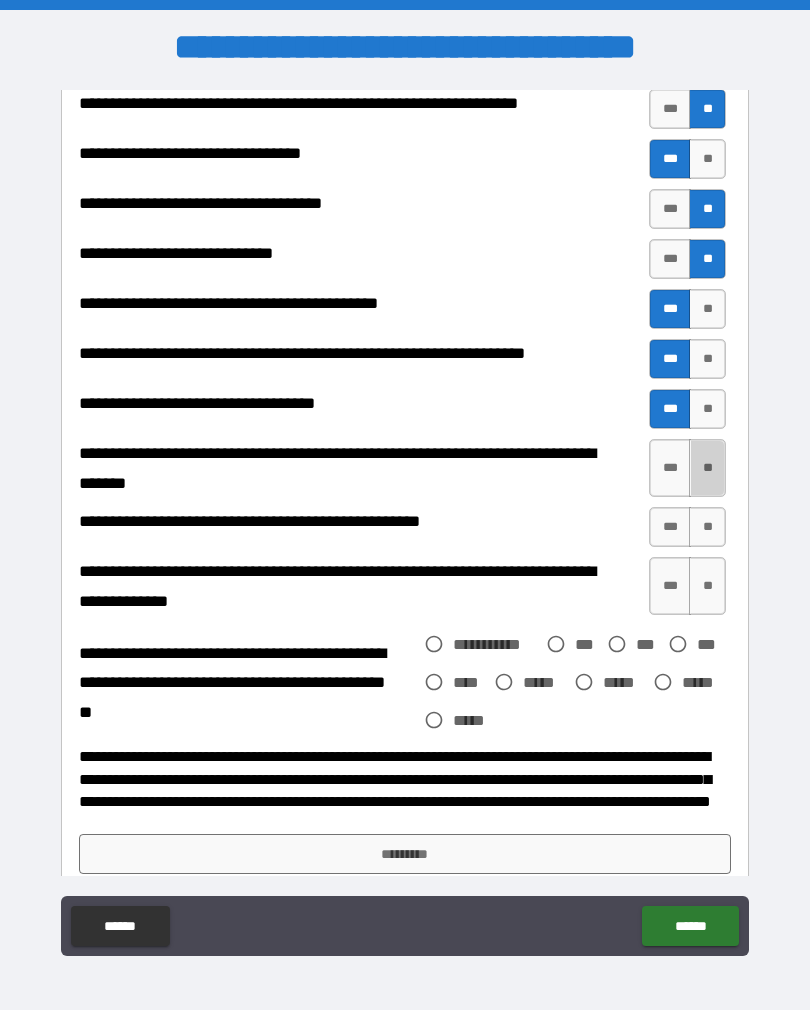 click on "**" at bounding box center (707, 468) 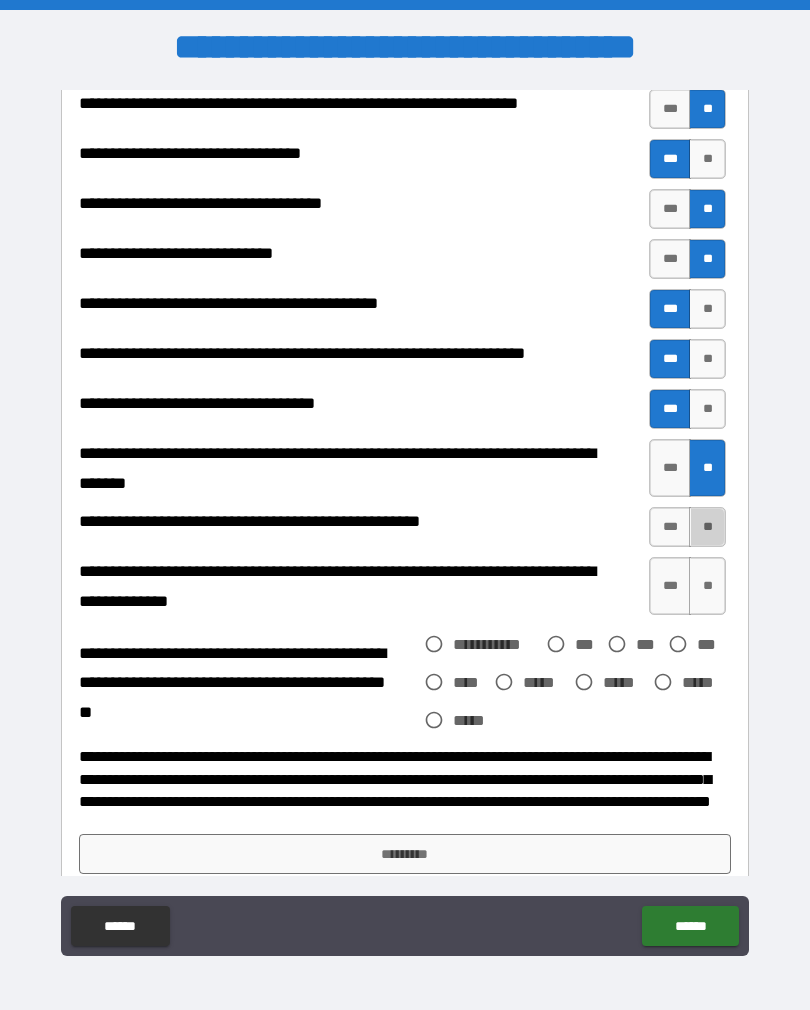 click on "**" at bounding box center [707, 527] 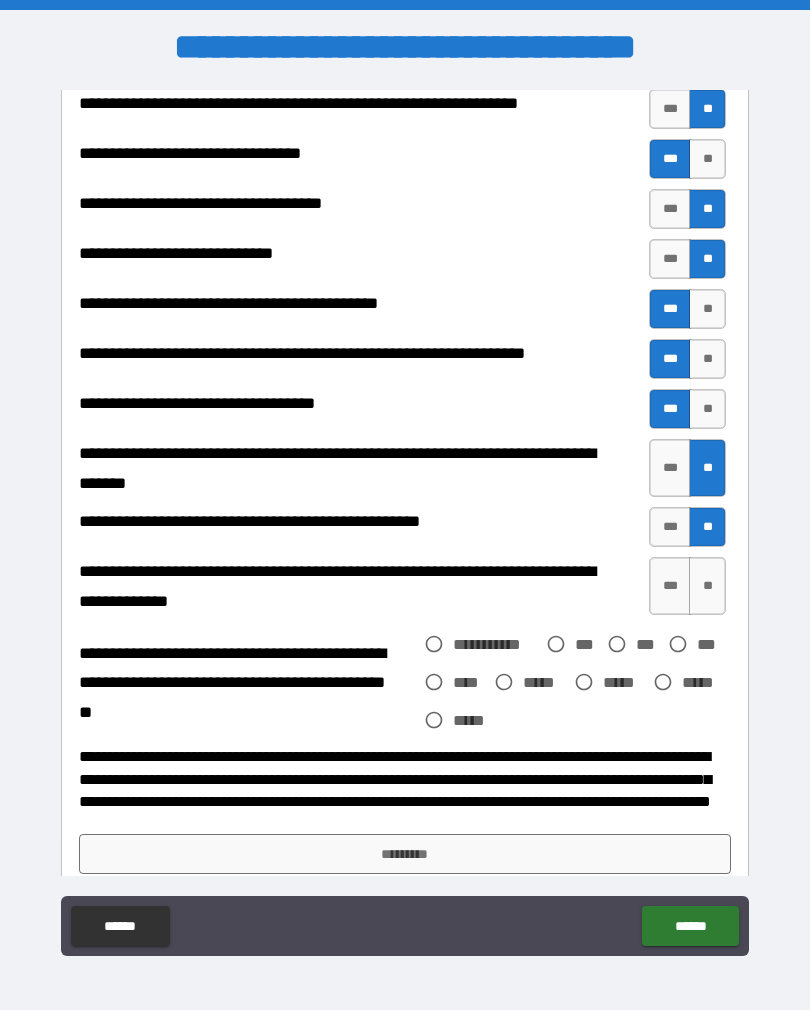 click on "**" at bounding box center (707, 586) 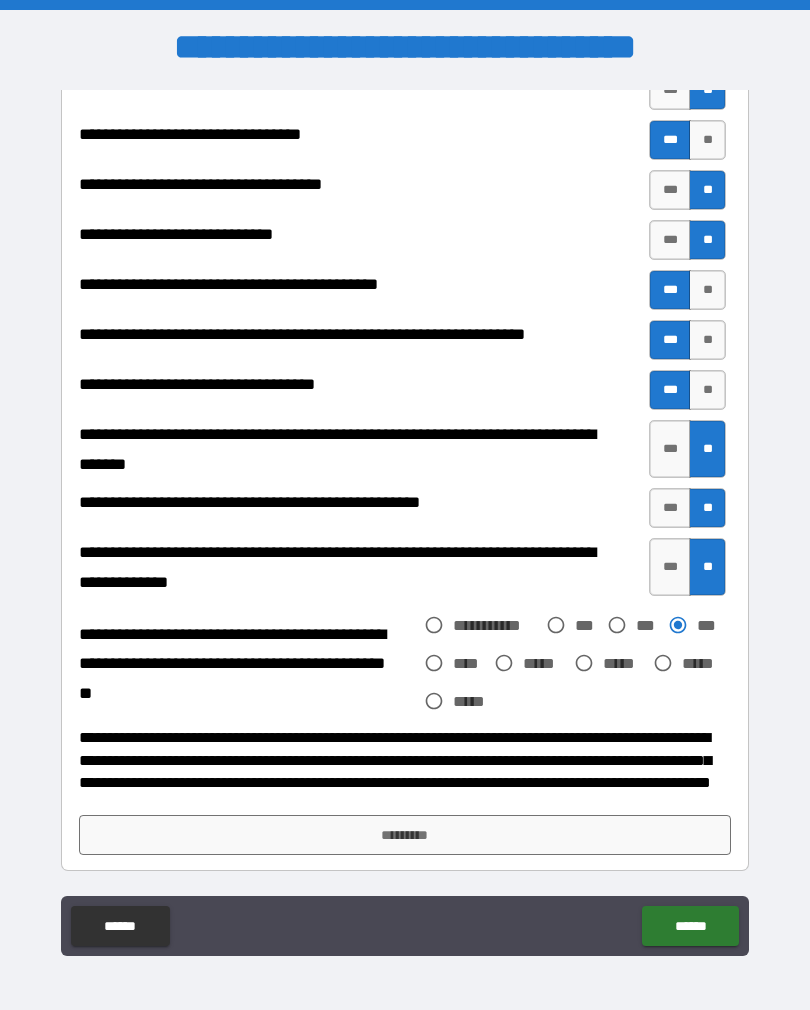 scroll, scrollTop: 771, scrollLeft: 0, axis: vertical 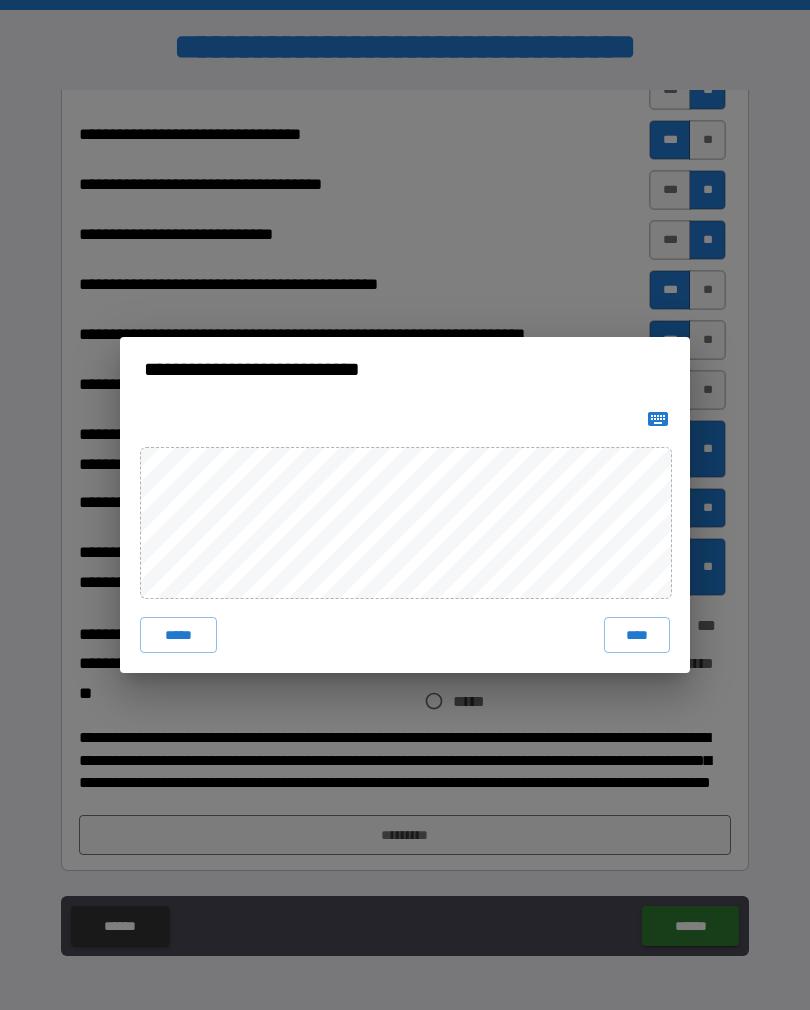 click on "****" at bounding box center [637, 635] 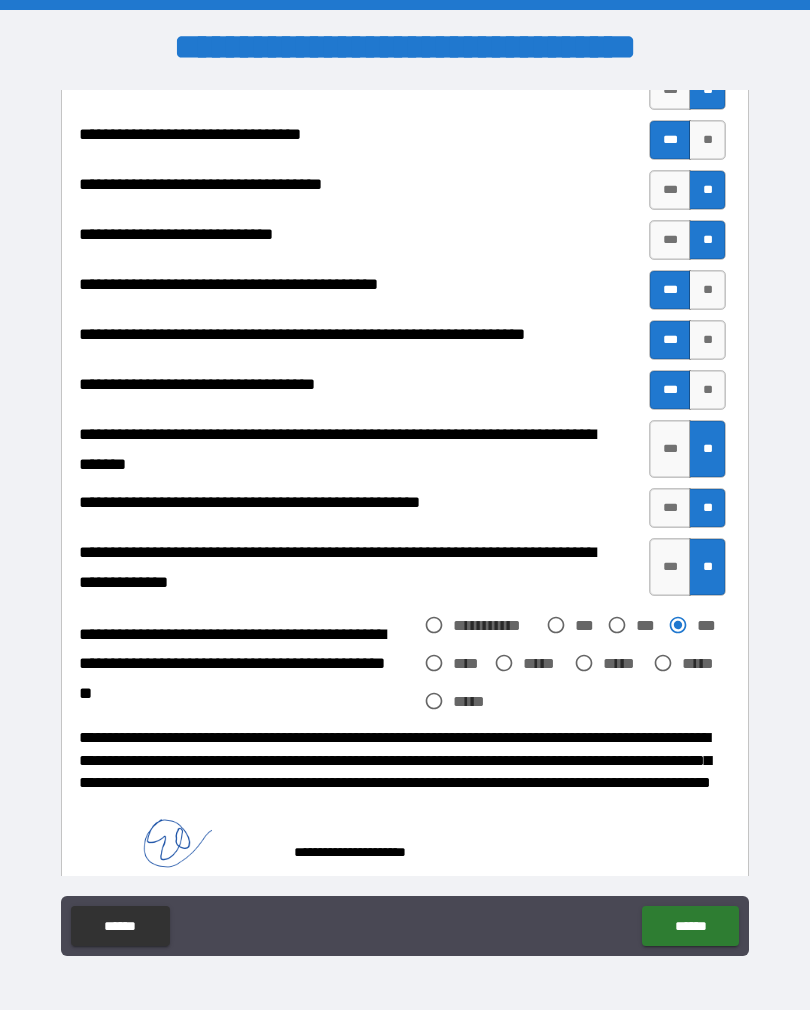 scroll, scrollTop: 761, scrollLeft: 0, axis: vertical 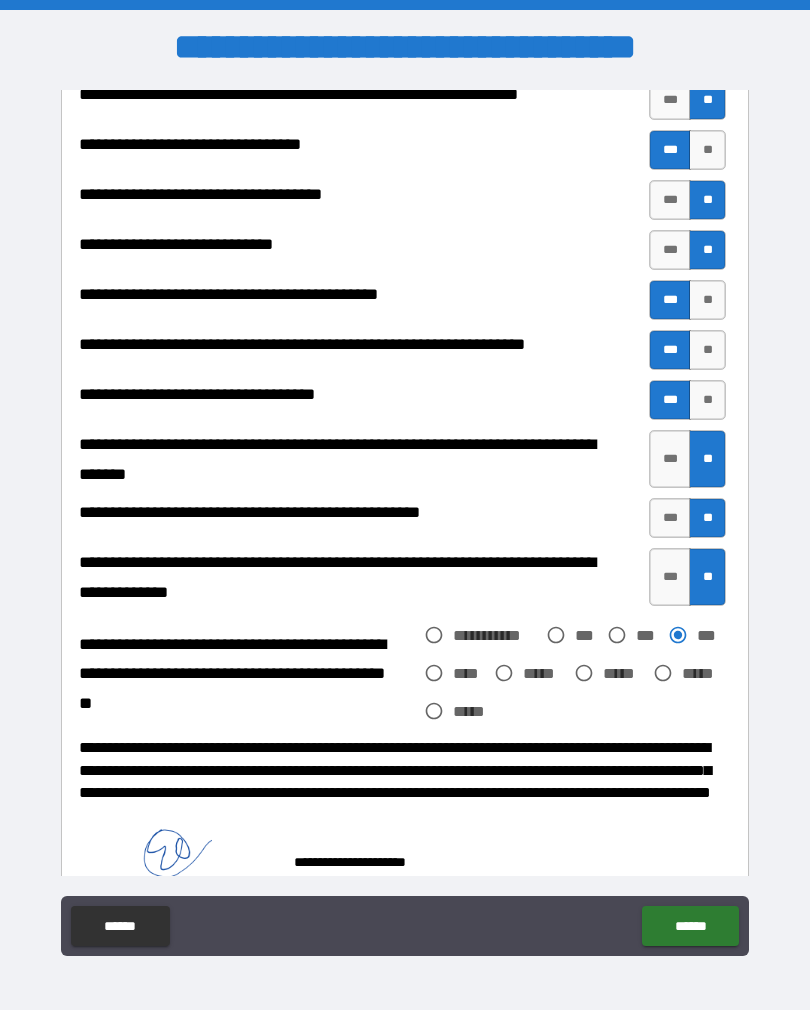 click on "******" at bounding box center (690, 926) 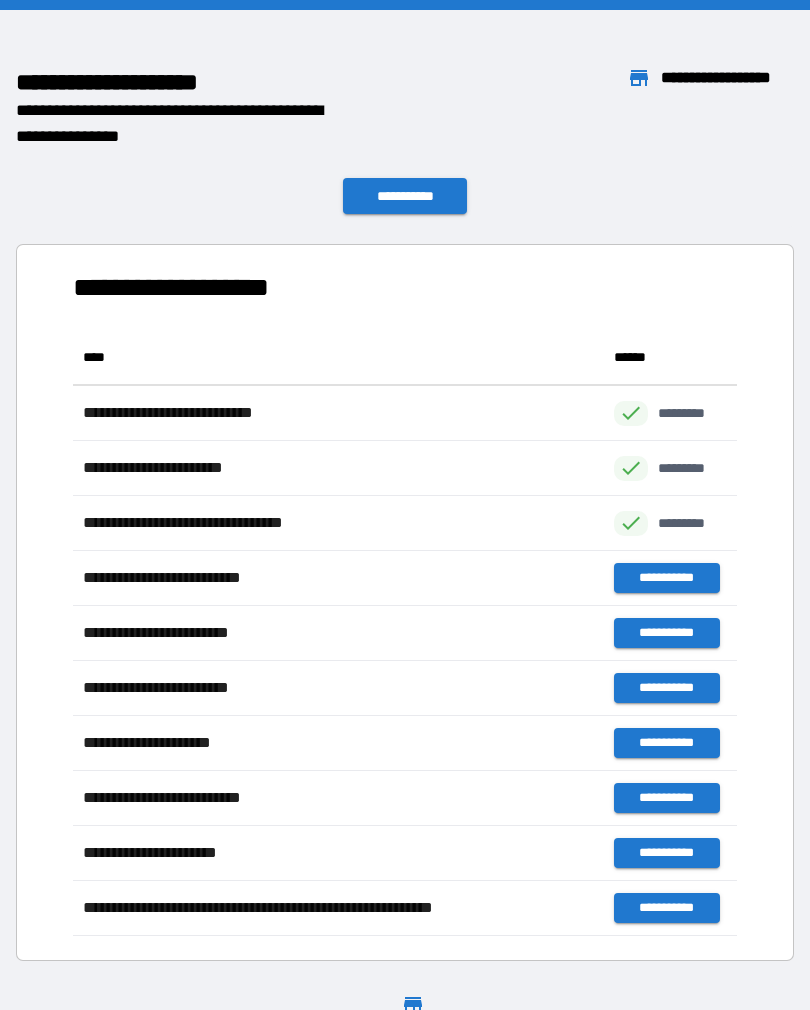 scroll, scrollTop: 1, scrollLeft: 1, axis: both 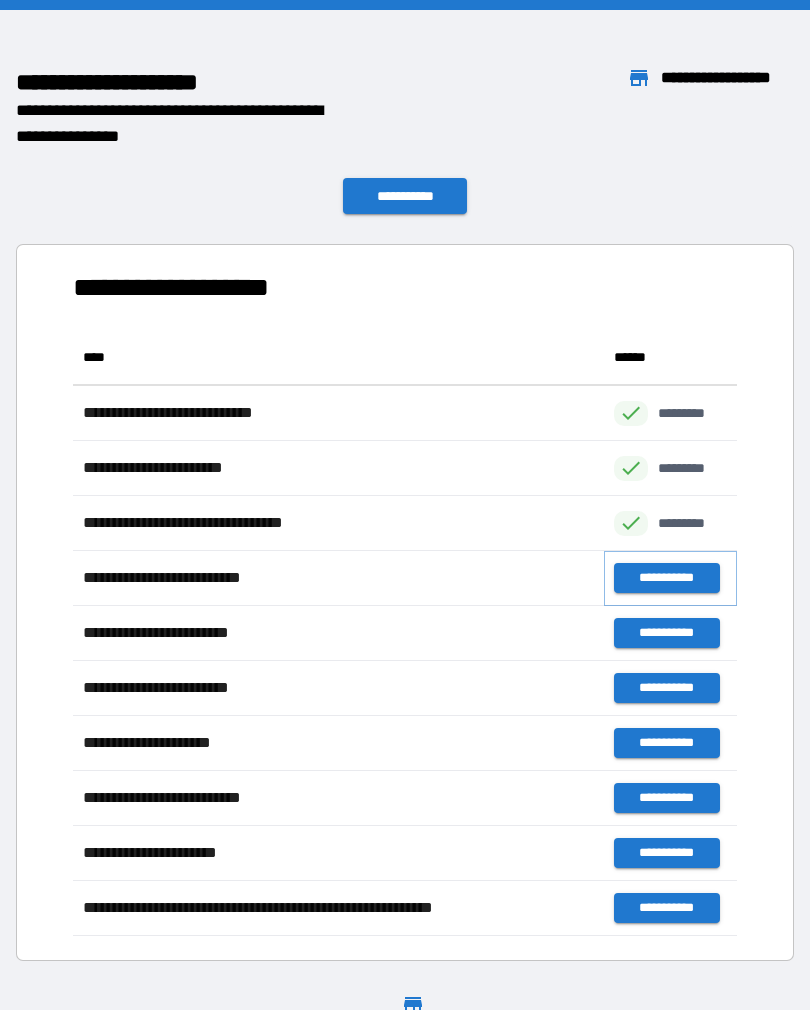 click on "**********" at bounding box center [666, 578] 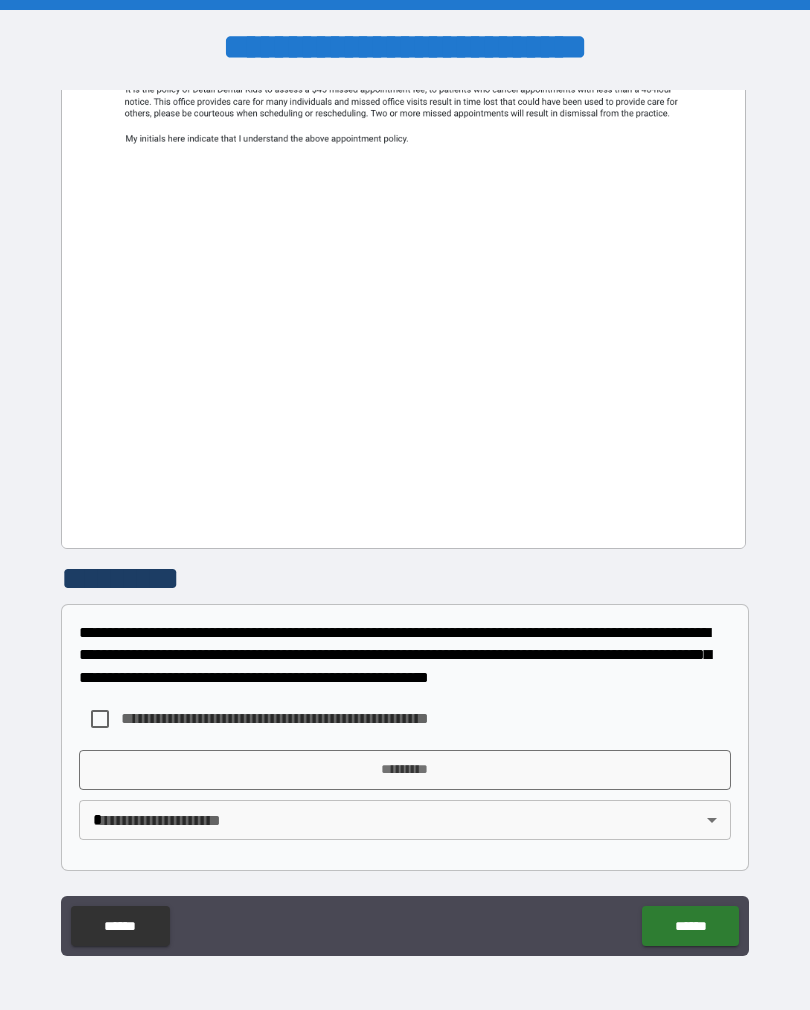 scroll, scrollTop: 458, scrollLeft: 0, axis: vertical 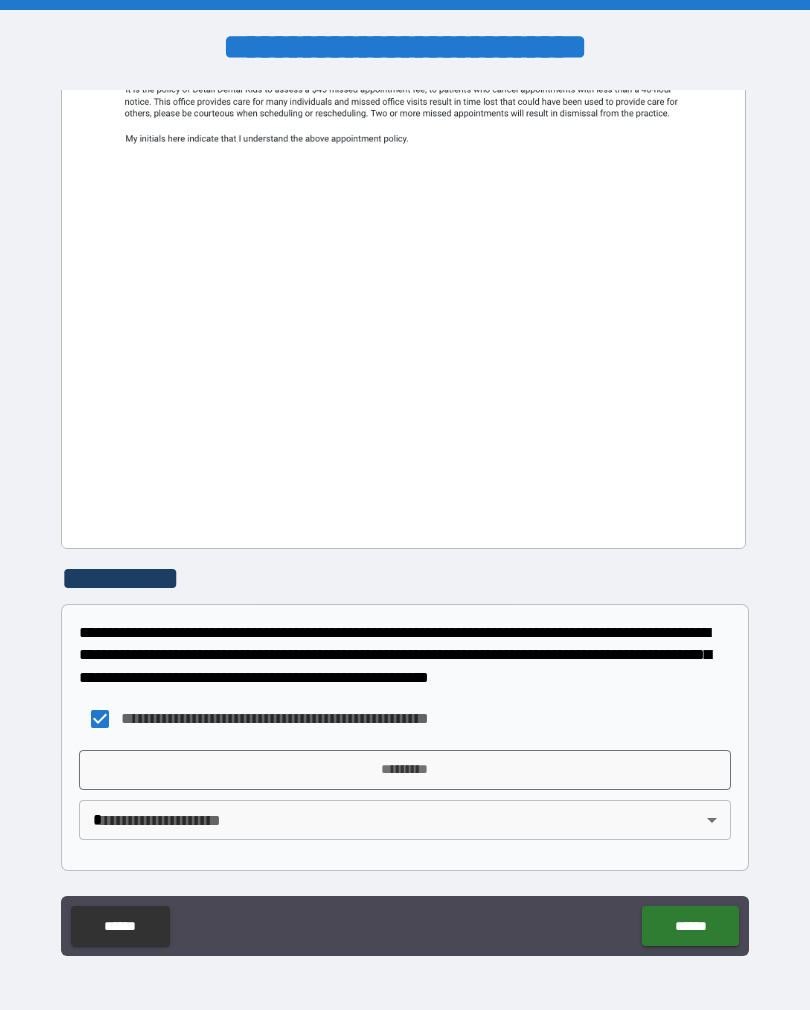 click on "*********" at bounding box center [405, 770] 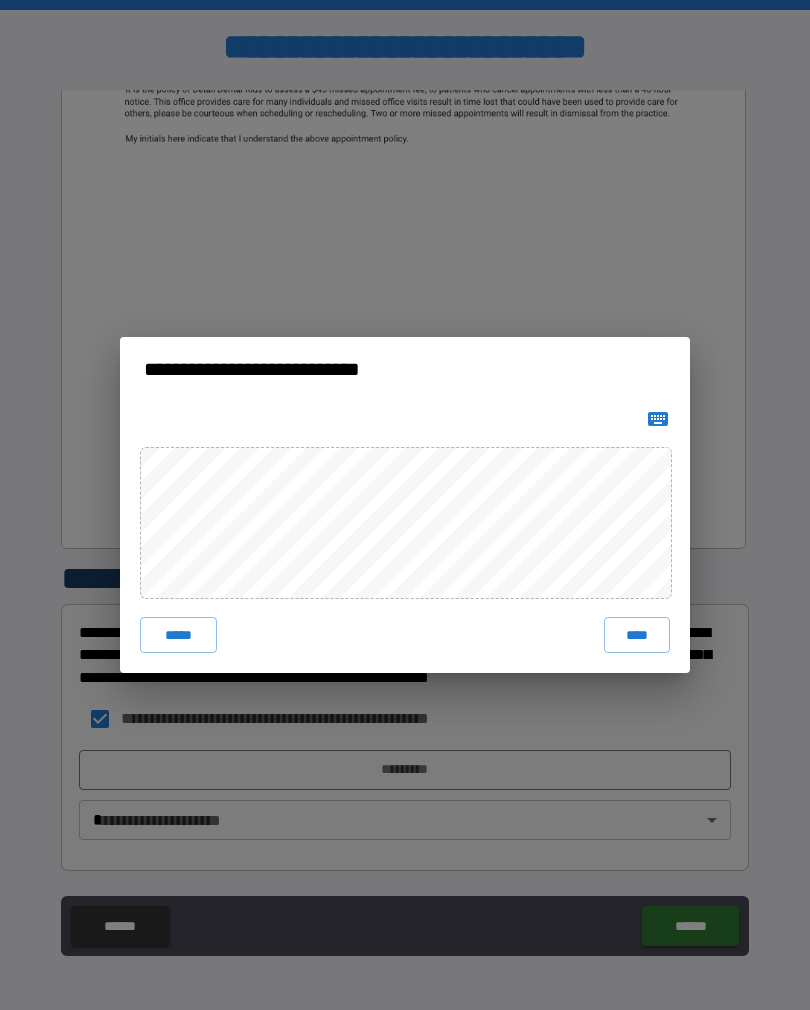click on "****" at bounding box center (637, 635) 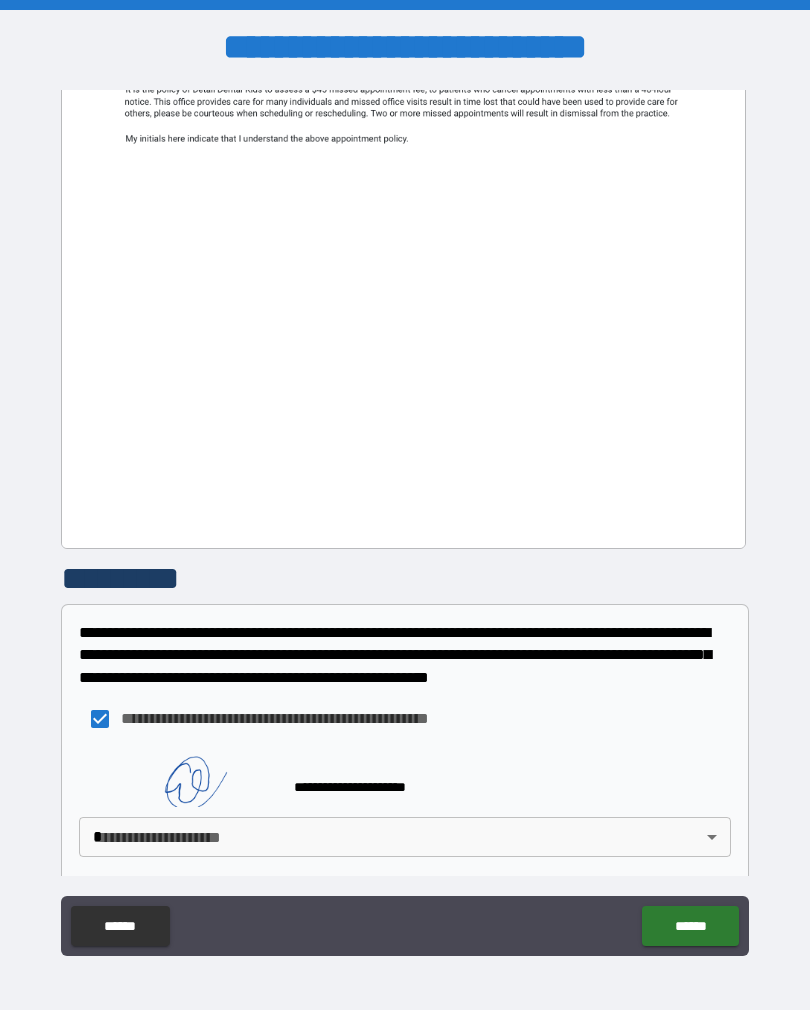 scroll, scrollTop: 448, scrollLeft: 0, axis: vertical 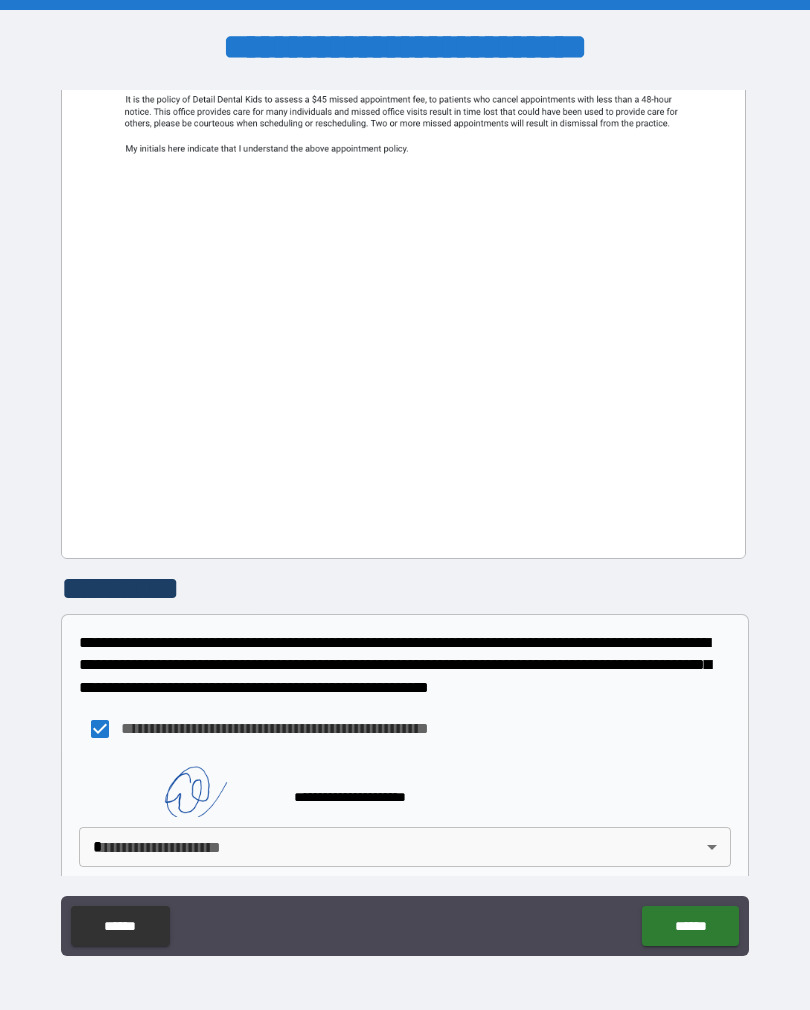 click on "**********" at bounding box center (405, 520) 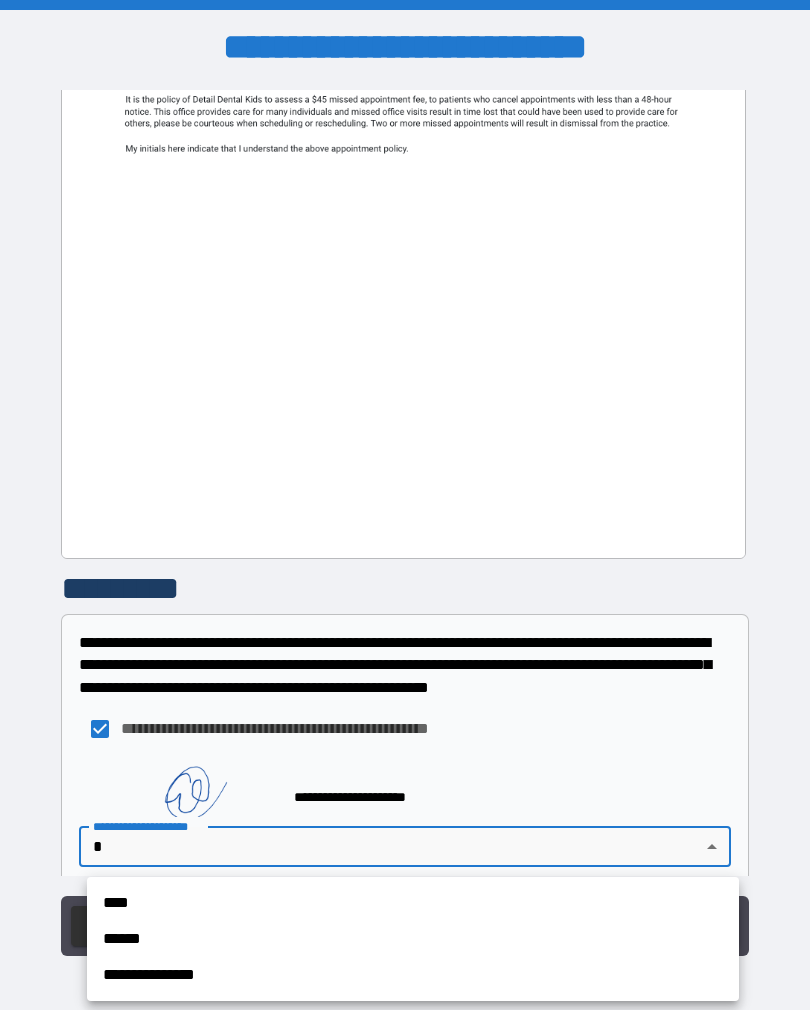 click on "**********" at bounding box center (413, 975) 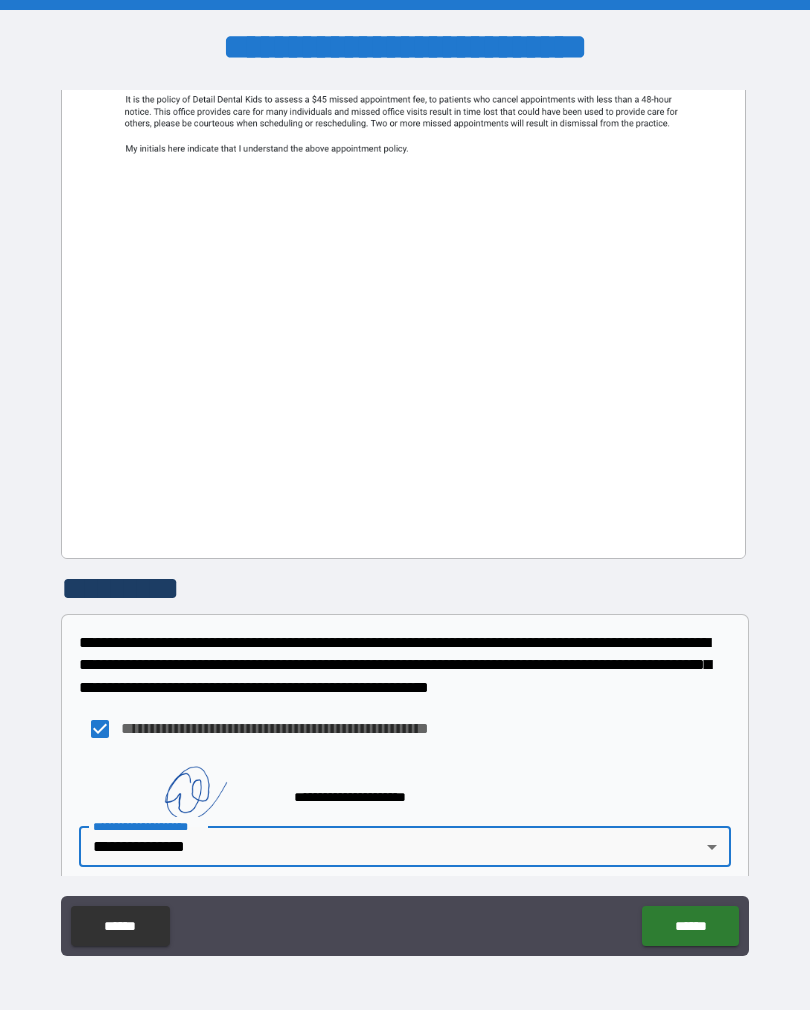 click on "******" at bounding box center [690, 926] 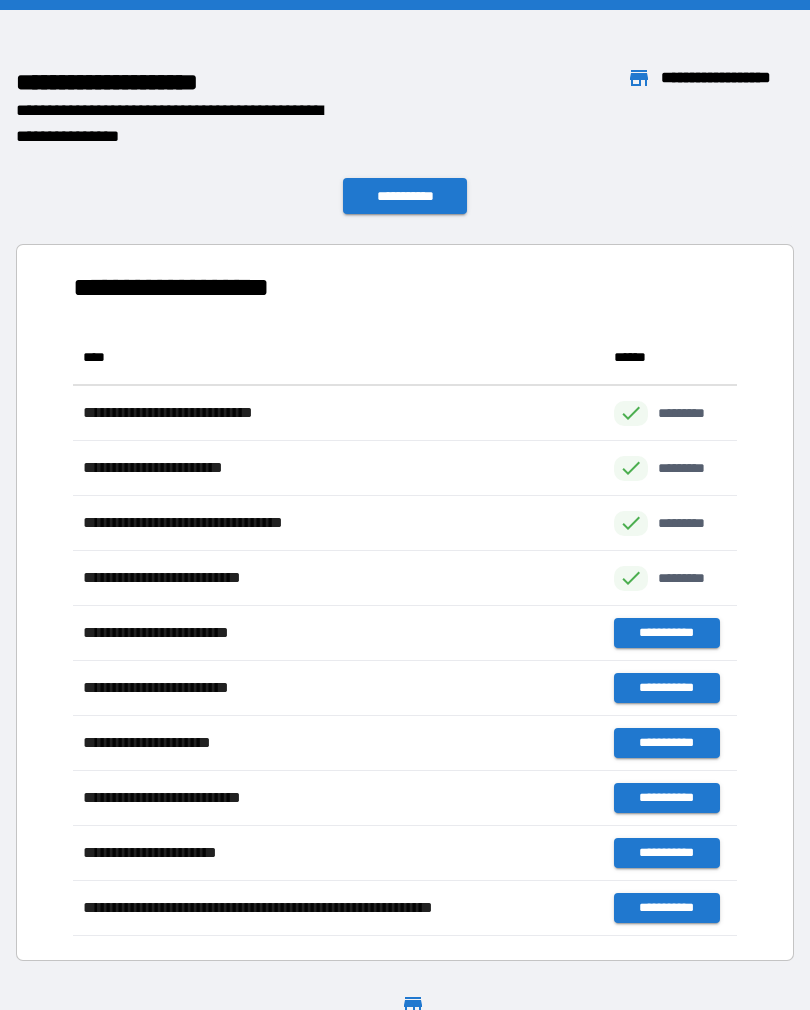 scroll, scrollTop: 606, scrollLeft: 664, axis: both 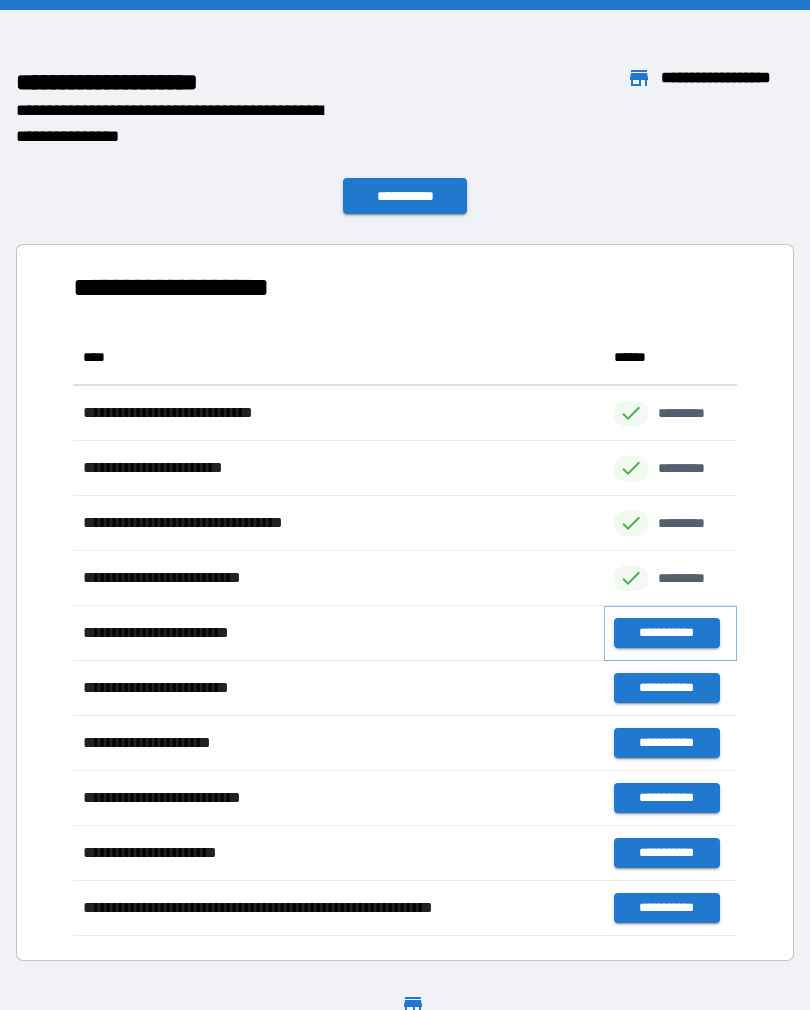 click on "**********" at bounding box center (666, 633) 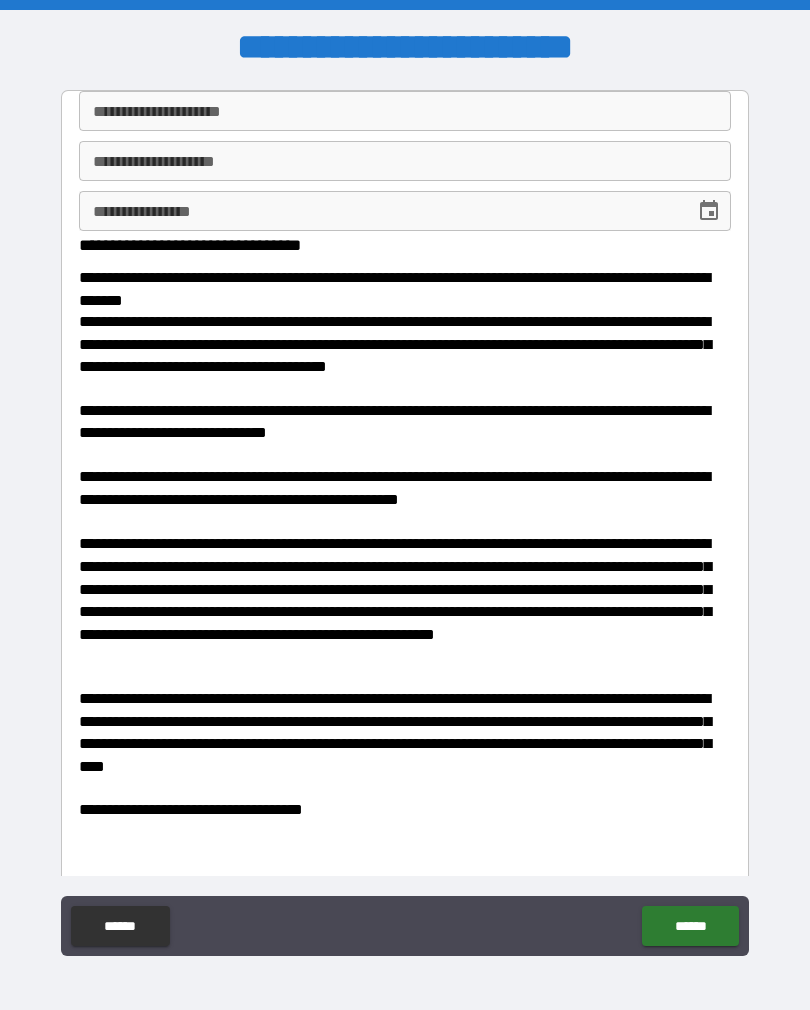scroll, scrollTop: 0, scrollLeft: 0, axis: both 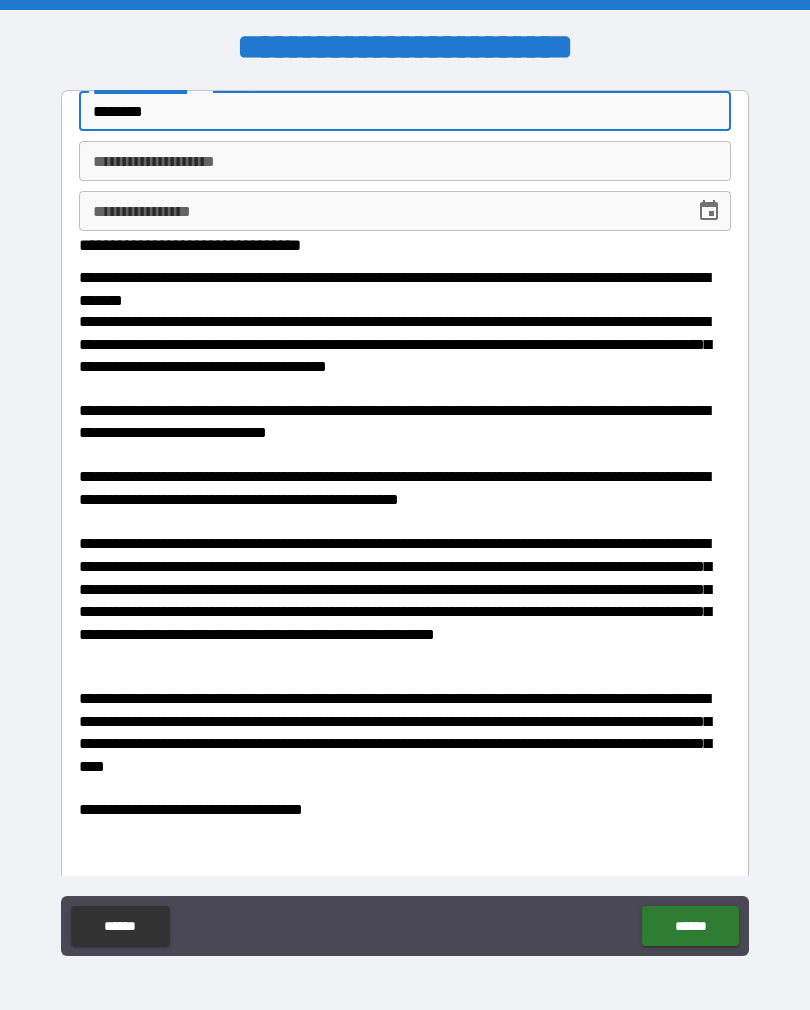 type on "********" 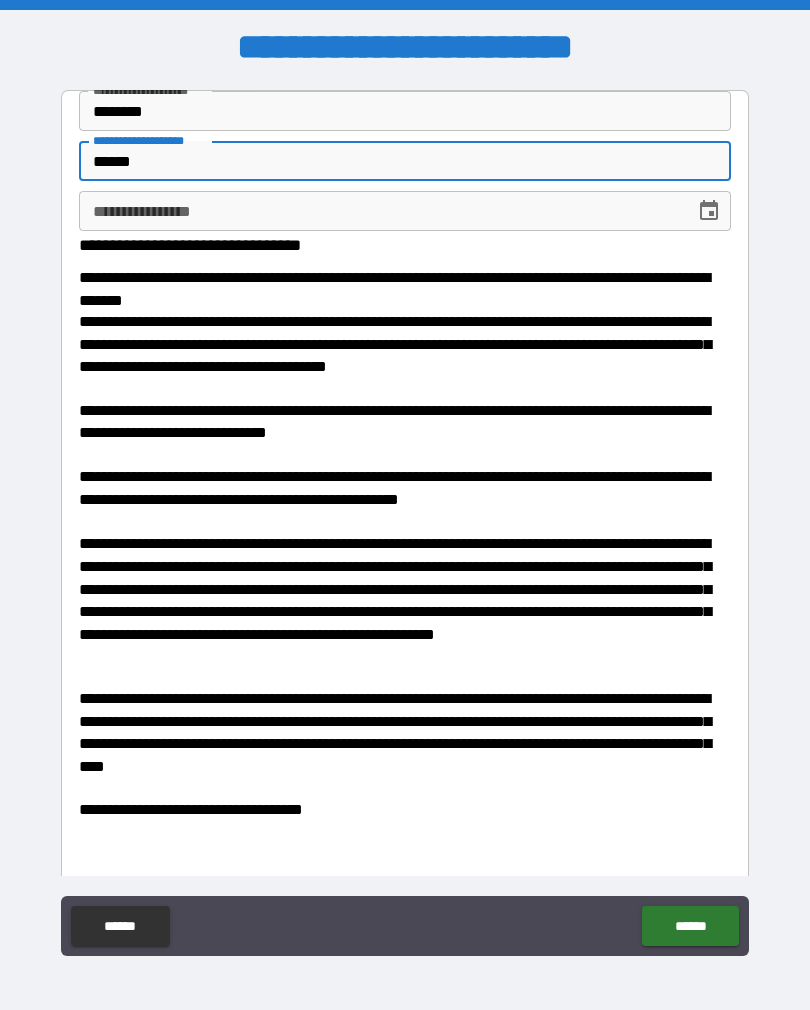 type on "******" 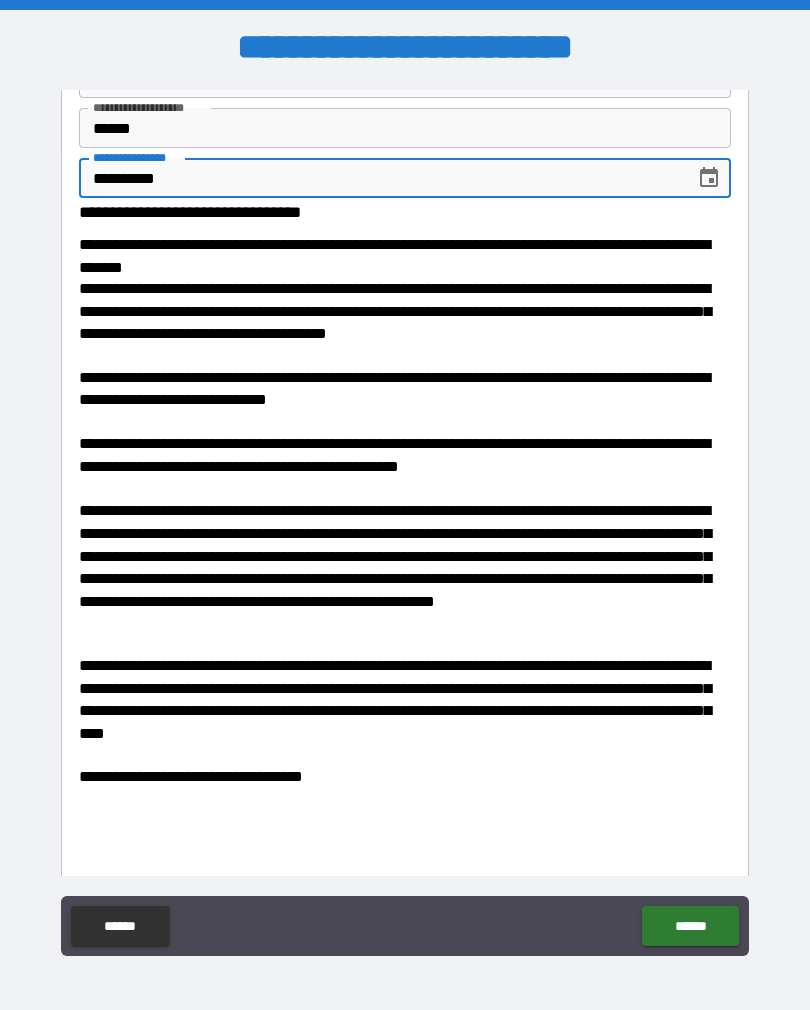 scroll, scrollTop: 37, scrollLeft: 0, axis: vertical 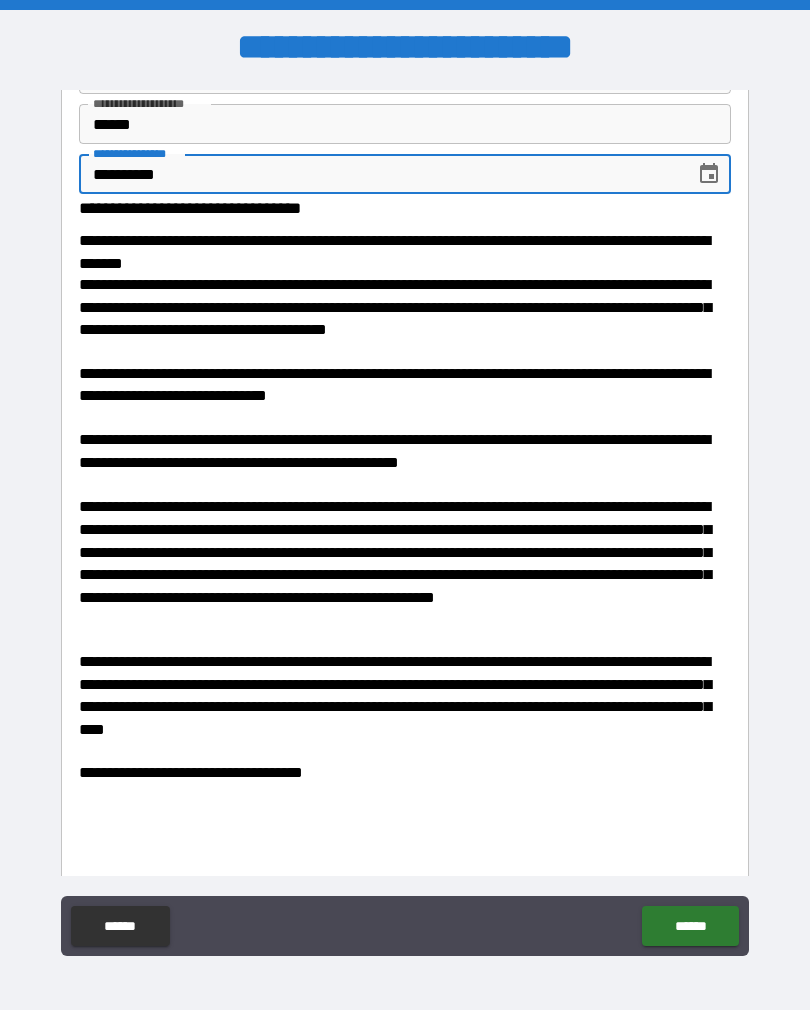 type on "**********" 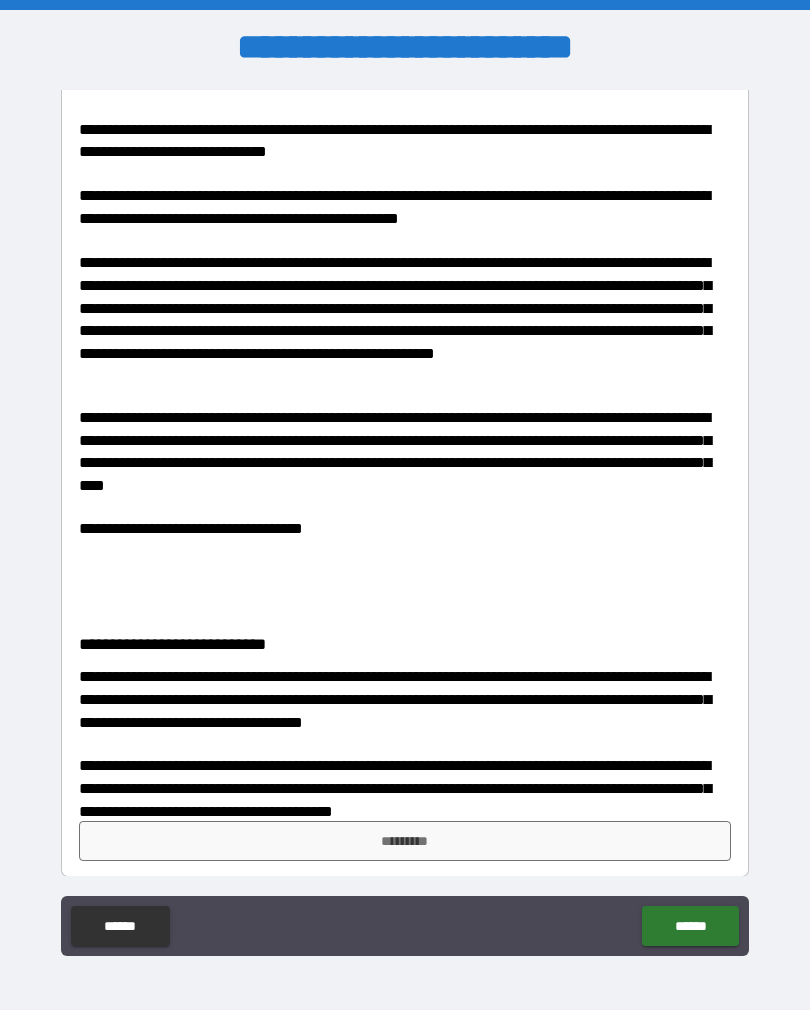 scroll, scrollTop: 280, scrollLeft: 0, axis: vertical 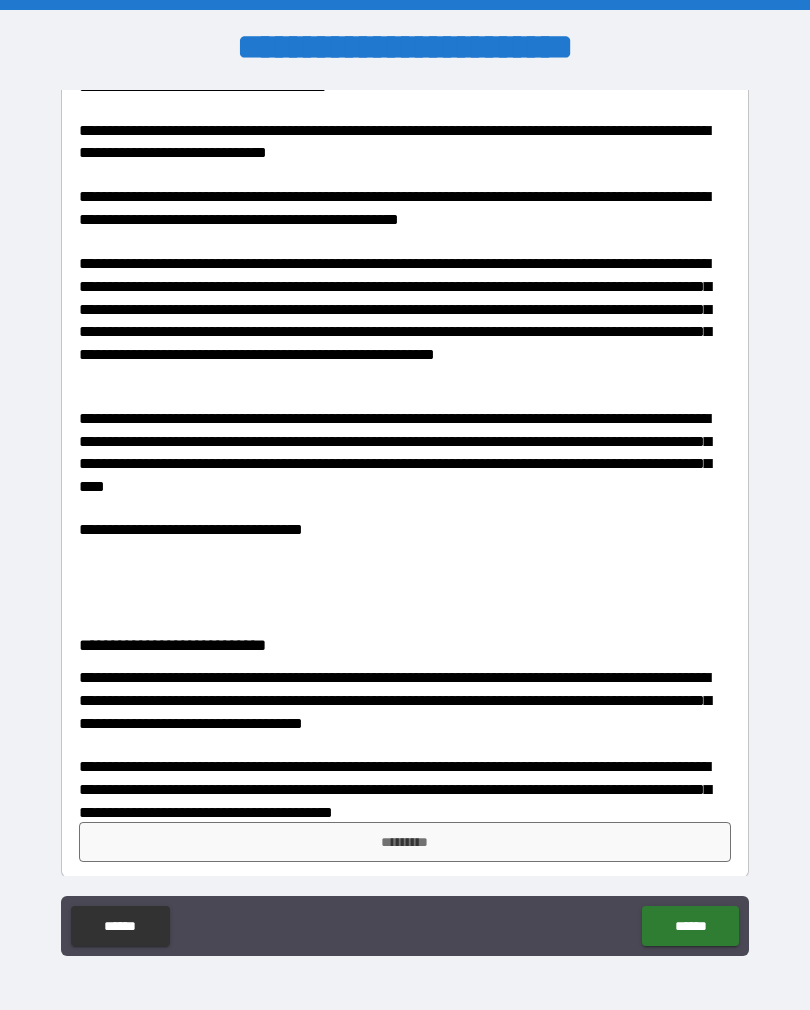 click on "*********" at bounding box center [405, 842] 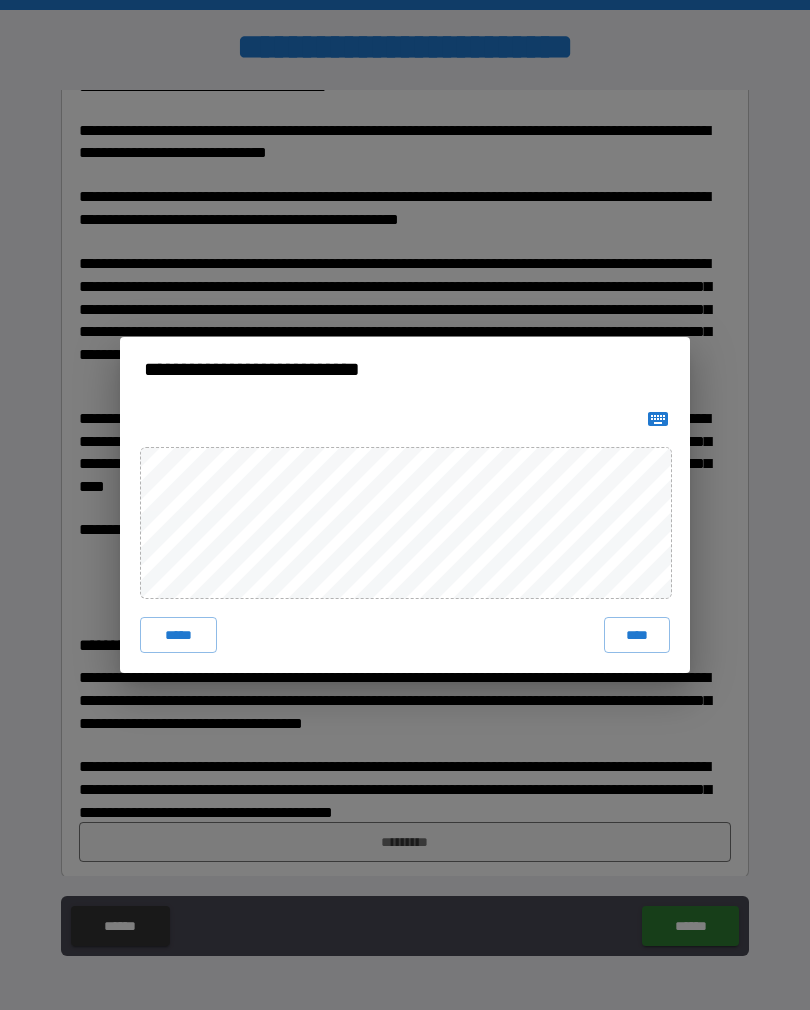 click on "****" at bounding box center [637, 635] 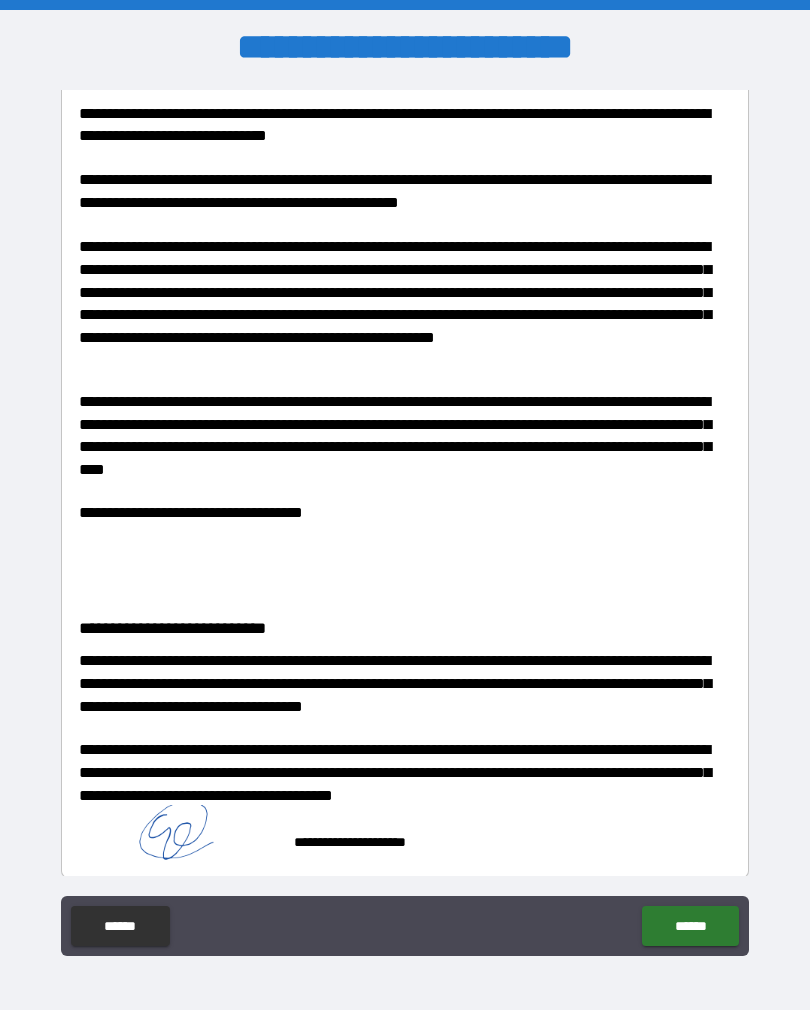 scroll, scrollTop: 297, scrollLeft: 0, axis: vertical 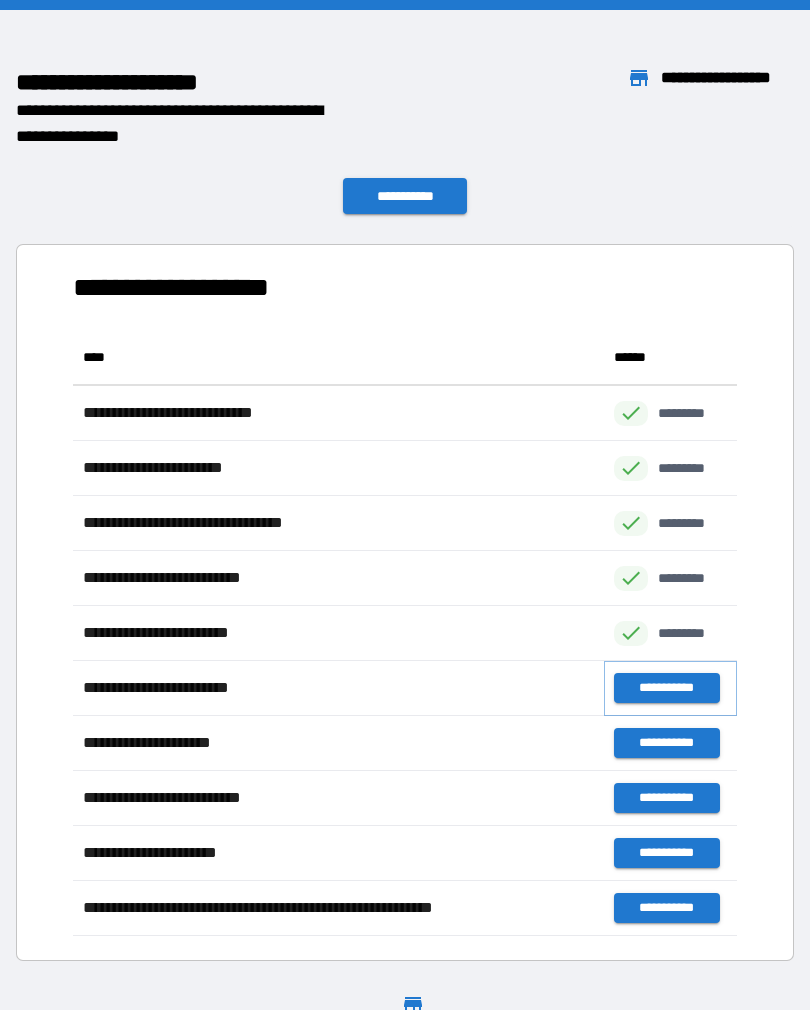 click on "**********" at bounding box center [666, 688] 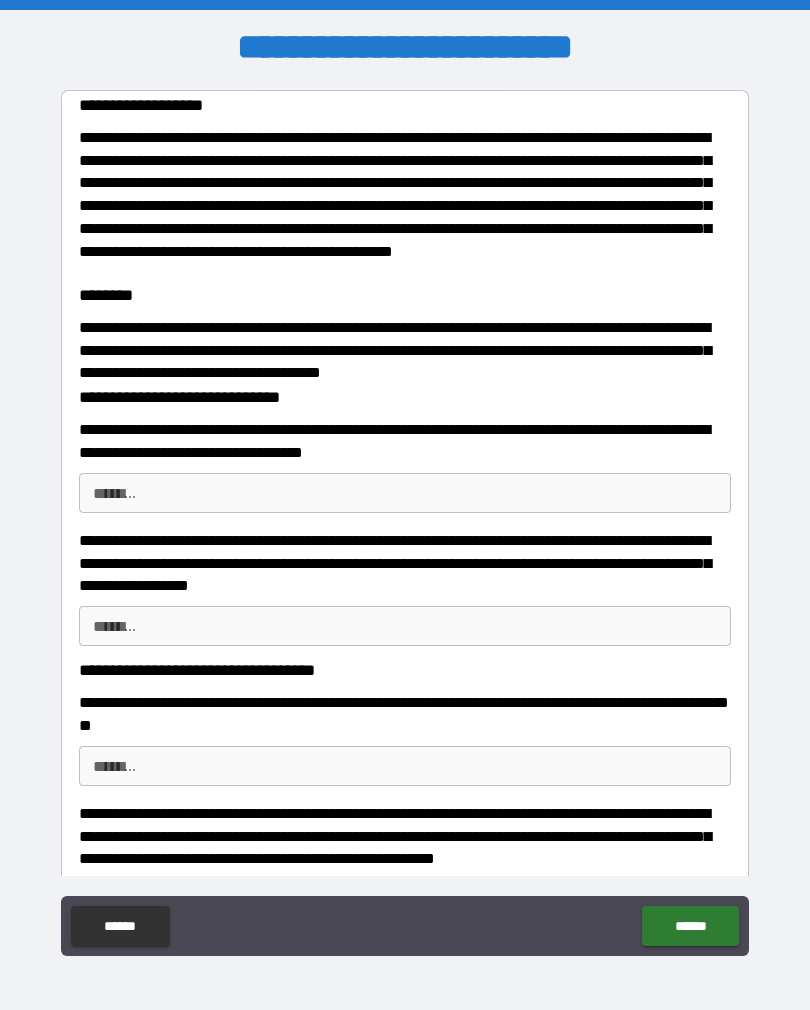 click on "********" at bounding box center (405, 493) 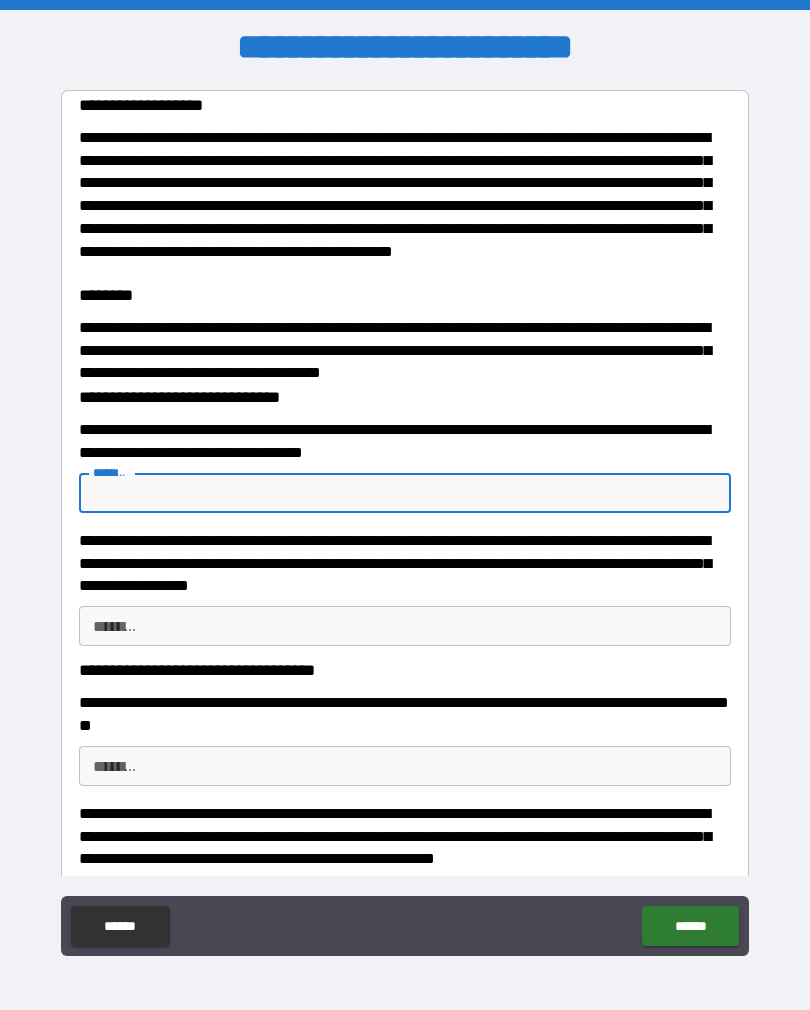 click on "**********" at bounding box center (405, 346) 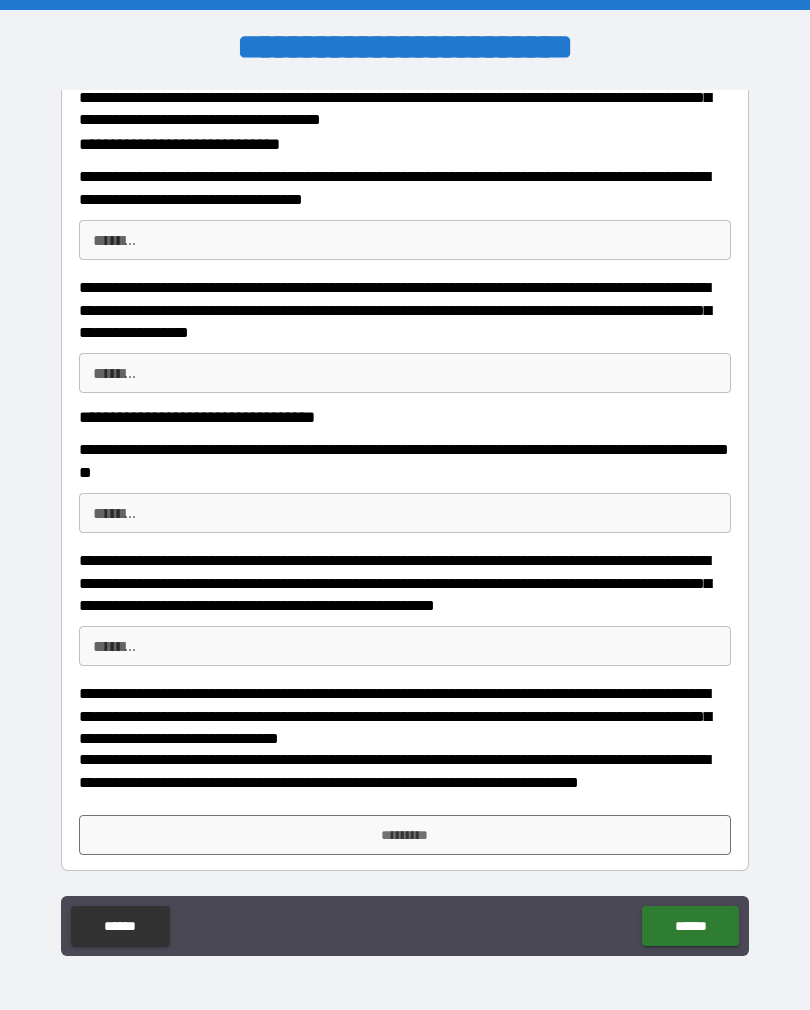 scroll, scrollTop: 253, scrollLeft: 0, axis: vertical 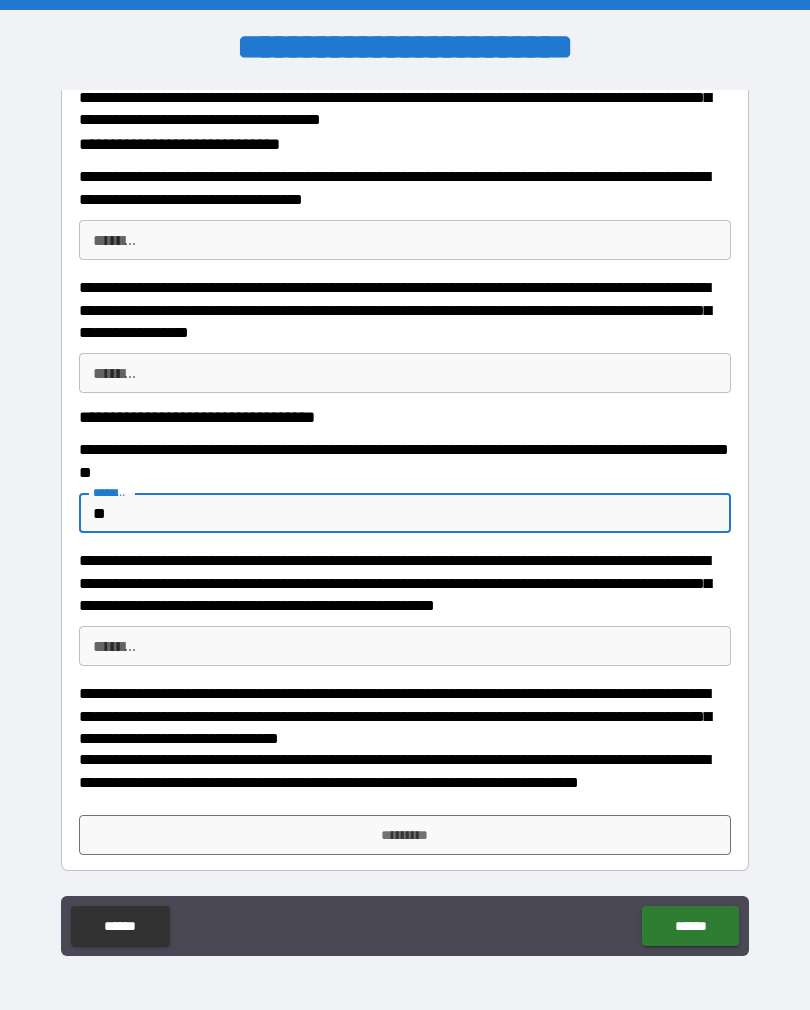 type on "**" 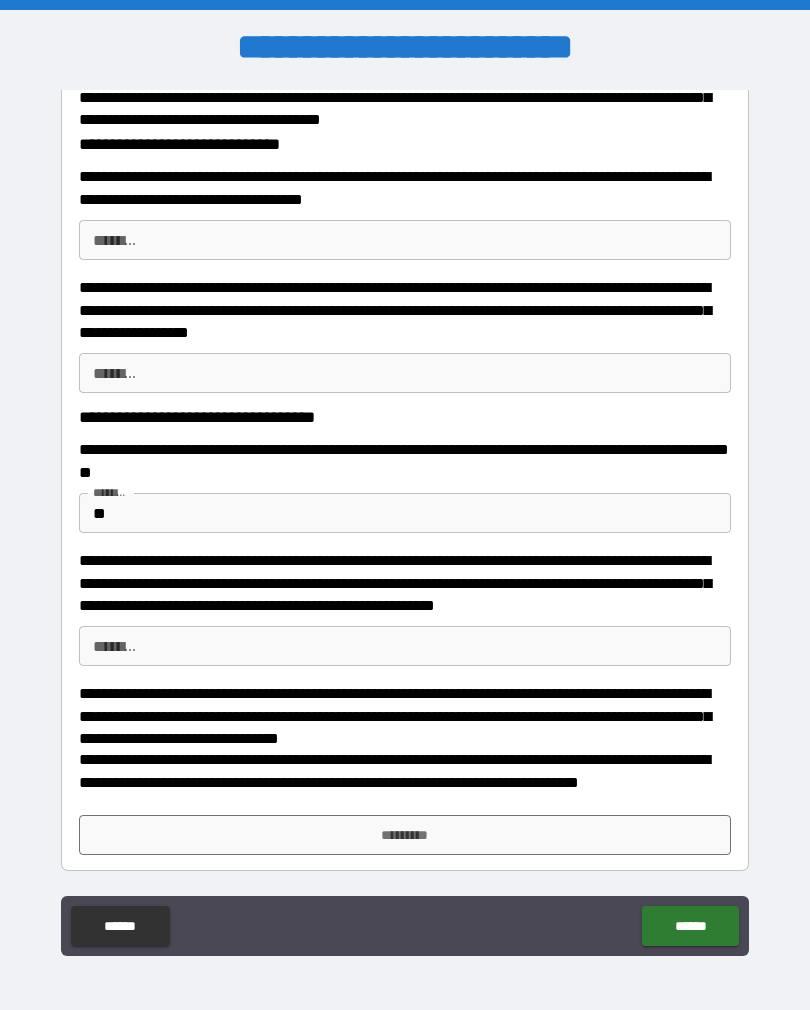 click on "*********" at bounding box center [405, 835] 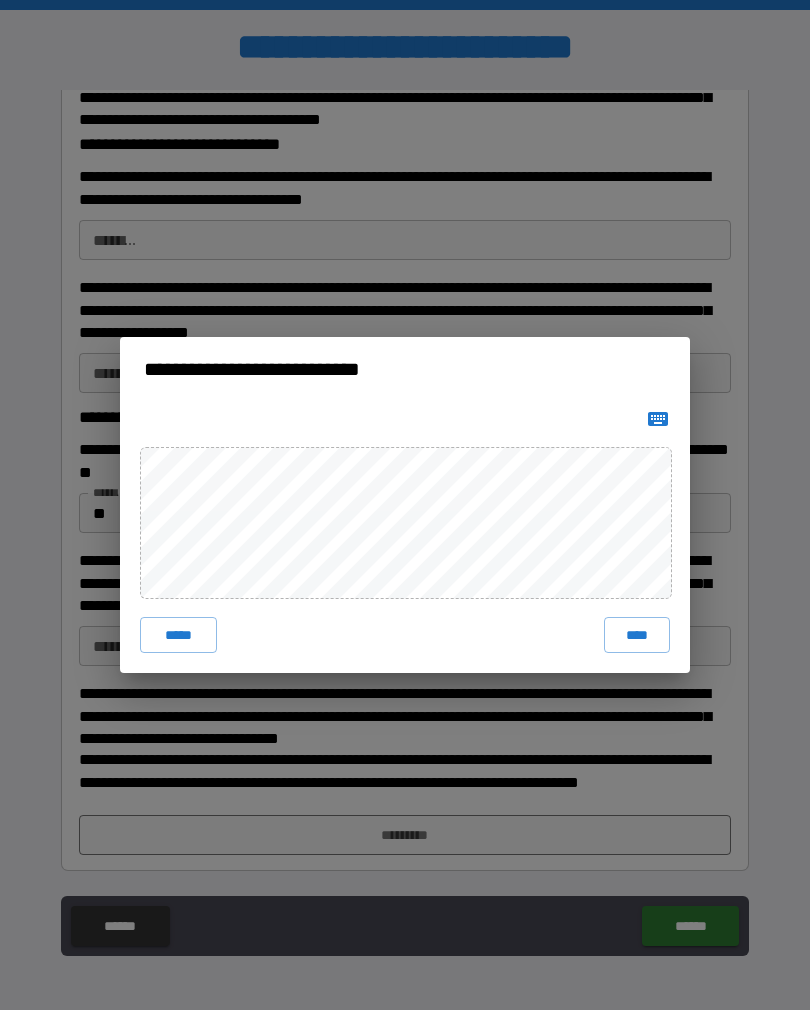 click on "****" at bounding box center (637, 635) 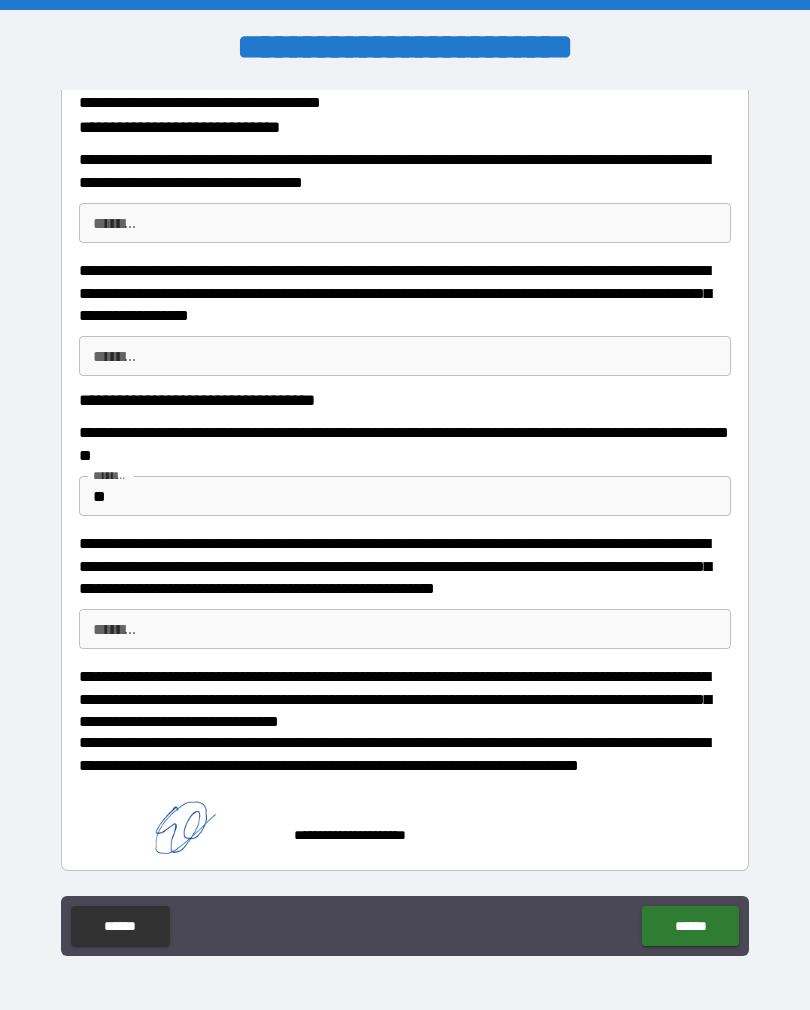 scroll, scrollTop: 270, scrollLeft: 0, axis: vertical 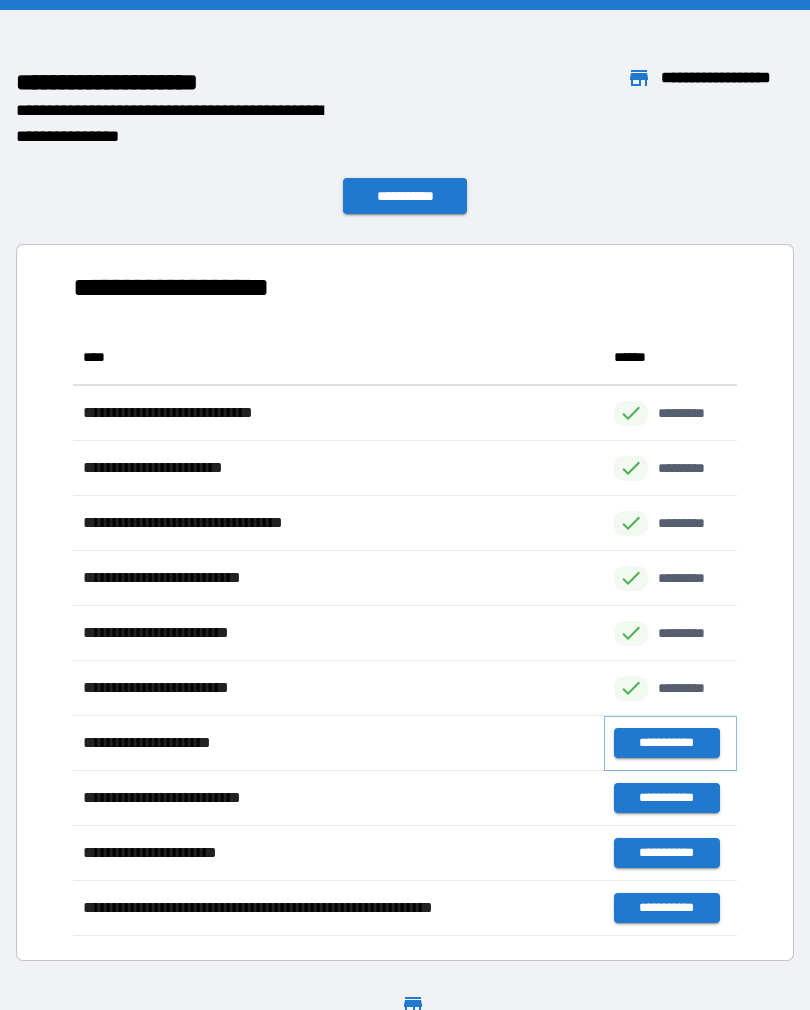 click on "**********" at bounding box center (666, 743) 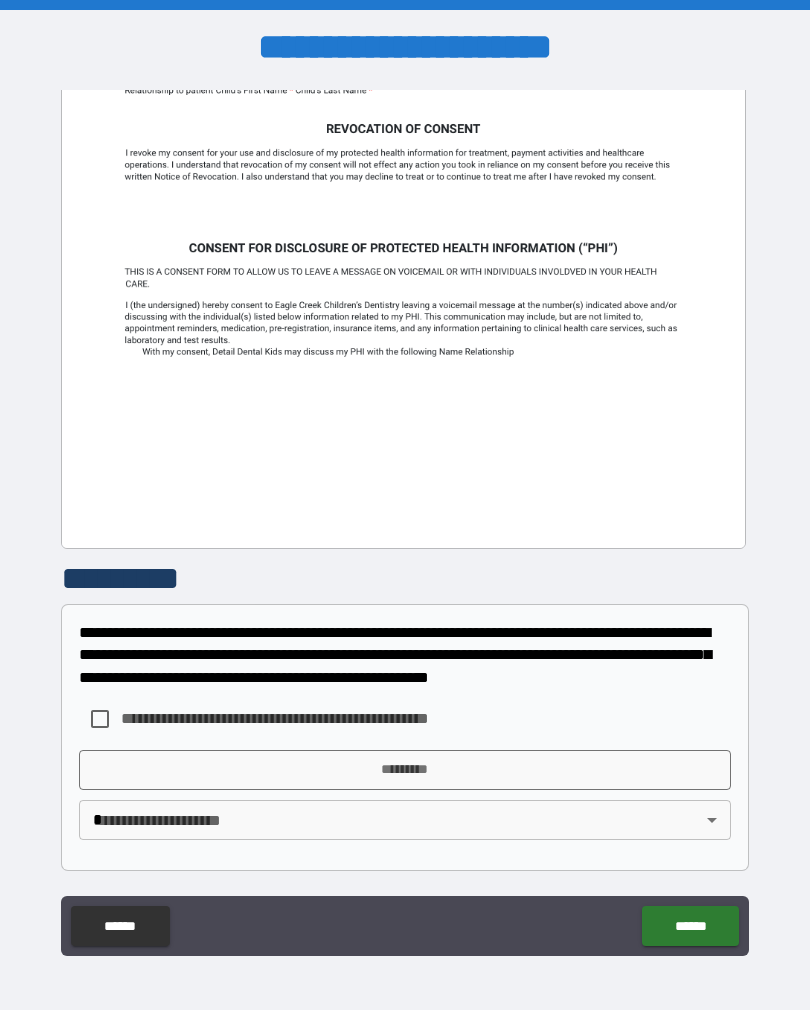 scroll, scrollTop: 458, scrollLeft: 0, axis: vertical 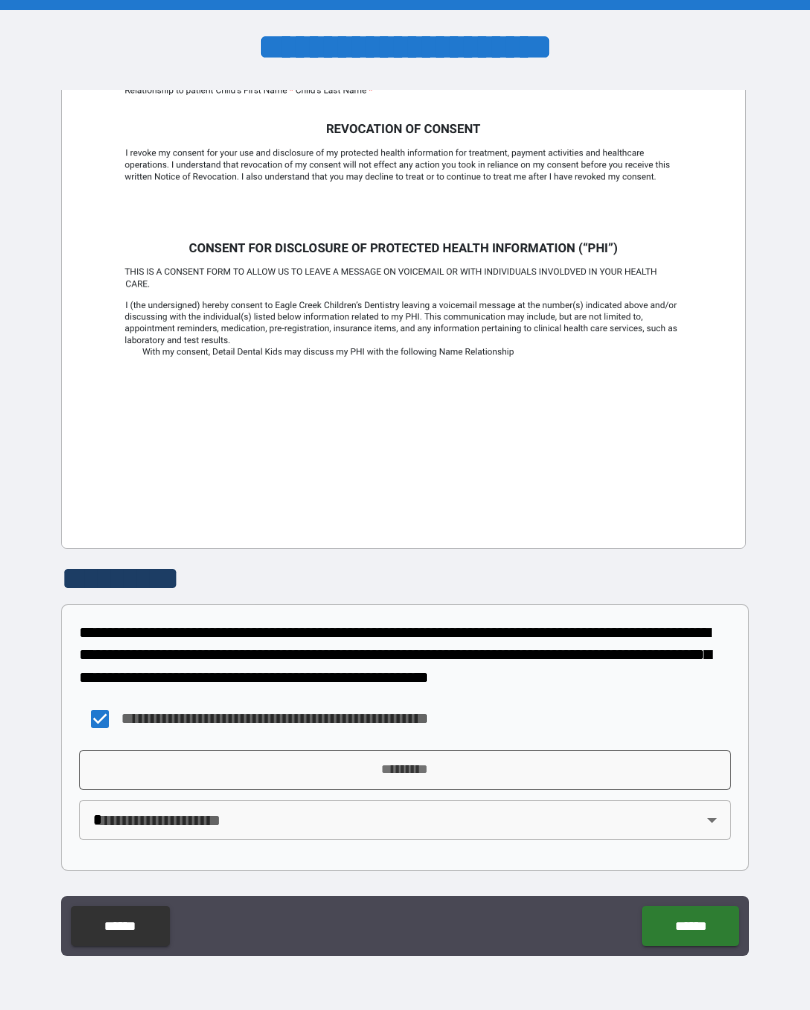 click on "*********" at bounding box center [405, 770] 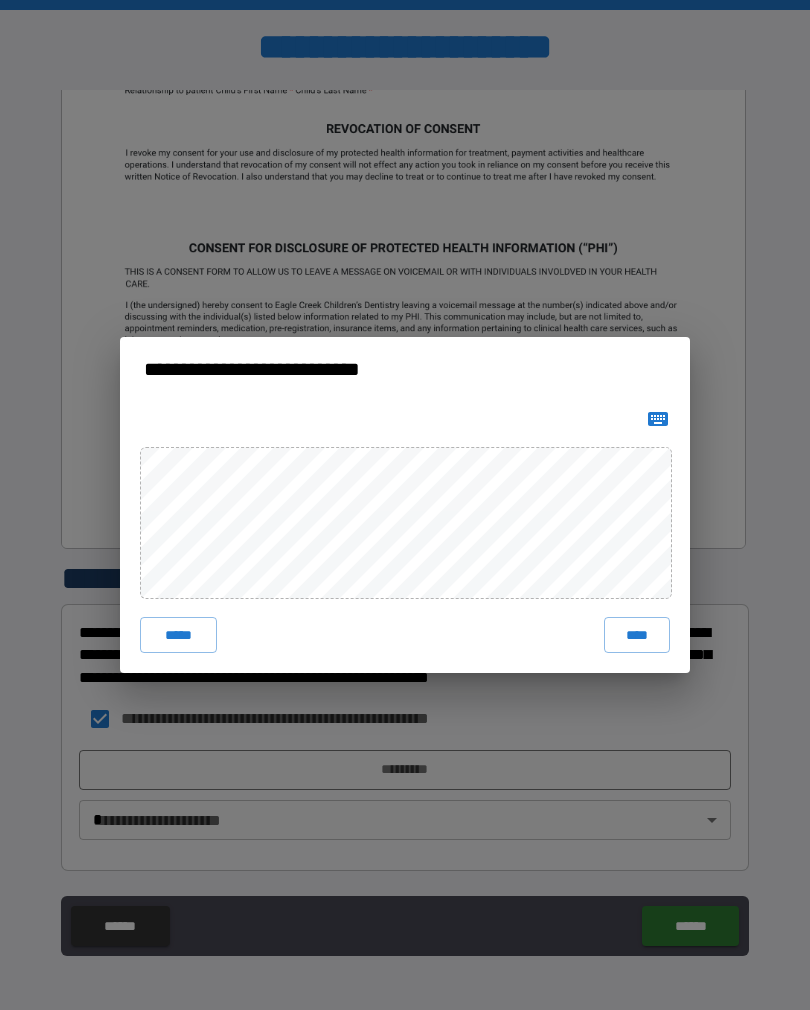 click on "****" at bounding box center (637, 635) 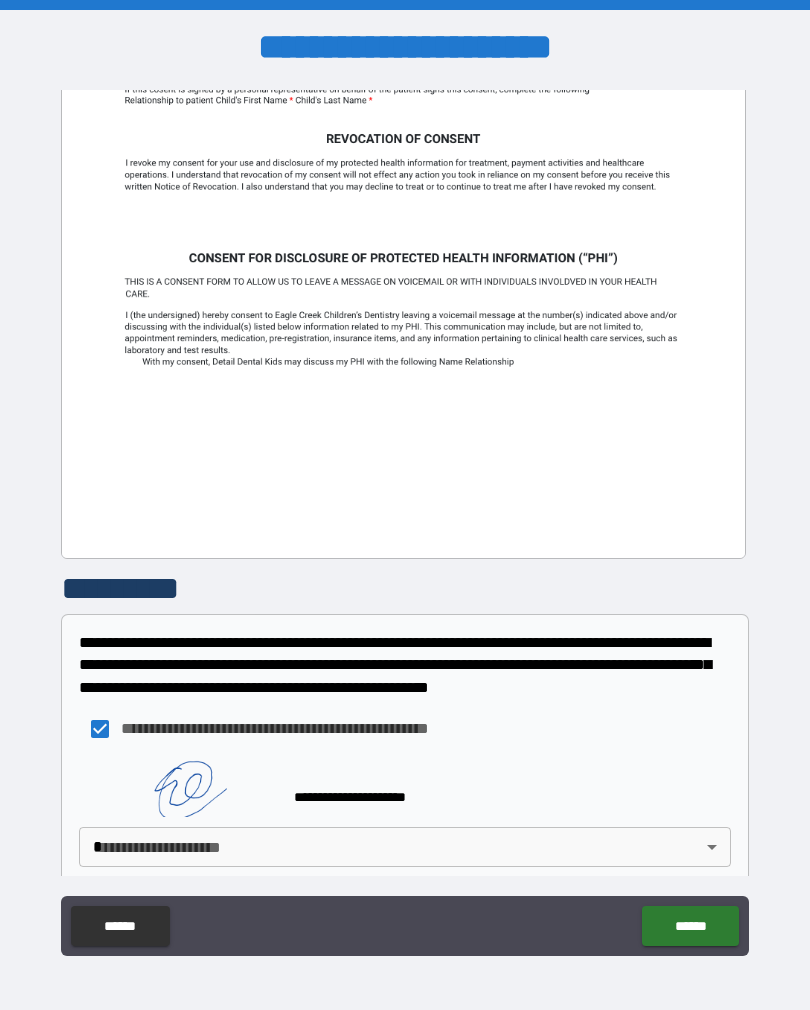 click on "**********" at bounding box center [405, 520] 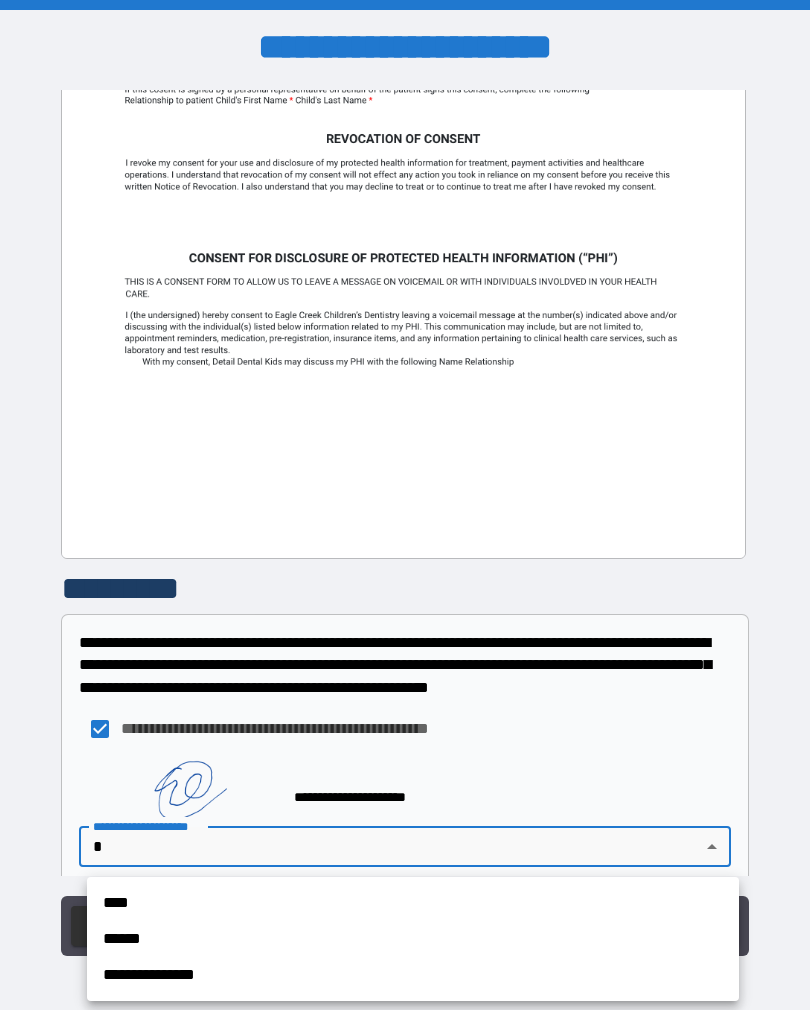 click on "**********" at bounding box center (413, 975) 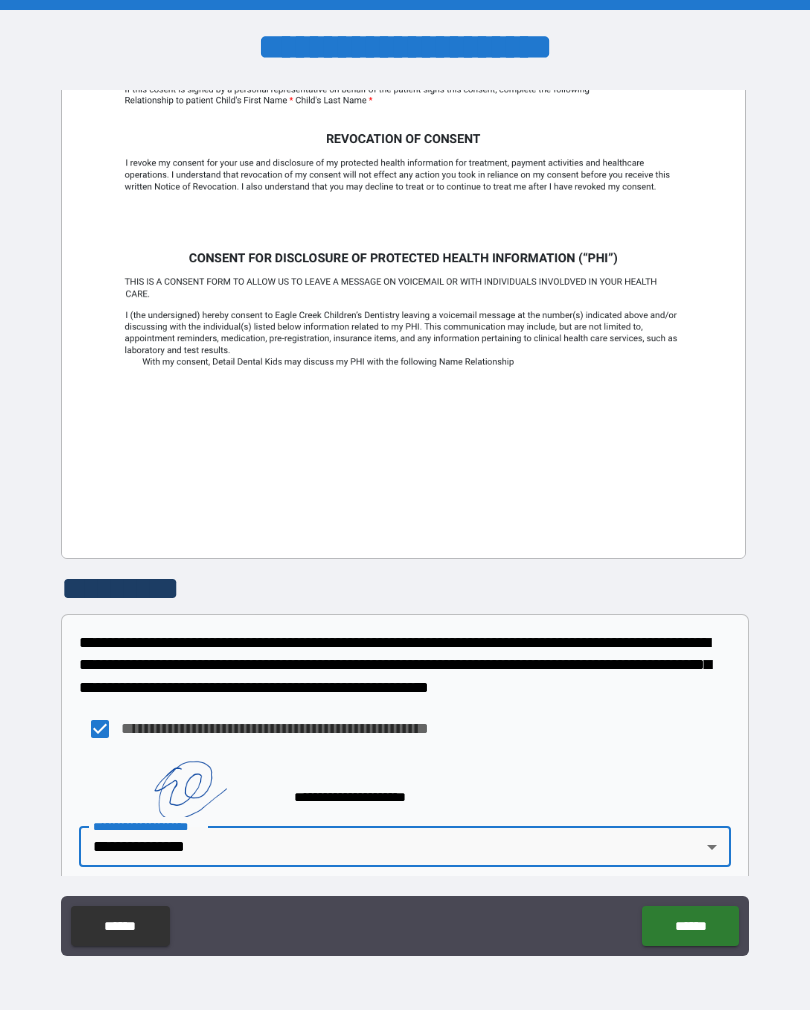 click on "******" at bounding box center [690, 926] 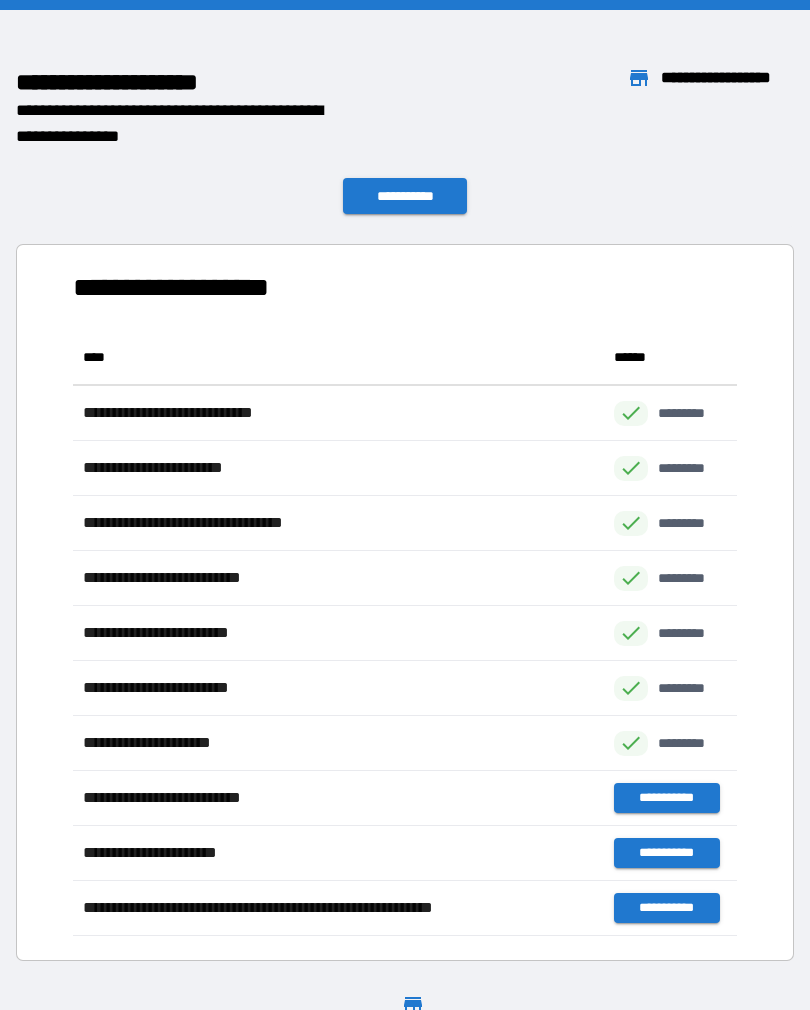 scroll, scrollTop: 1, scrollLeft: 1, axis: both 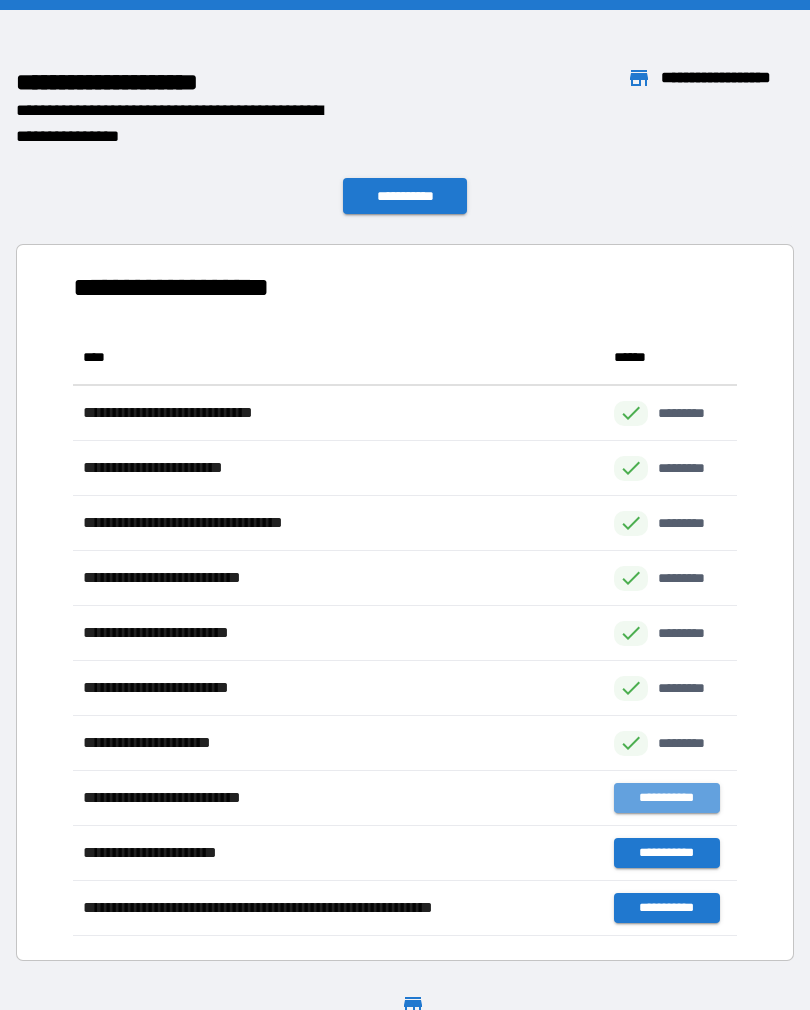 click on "**********" at bounding box center (666, 798) 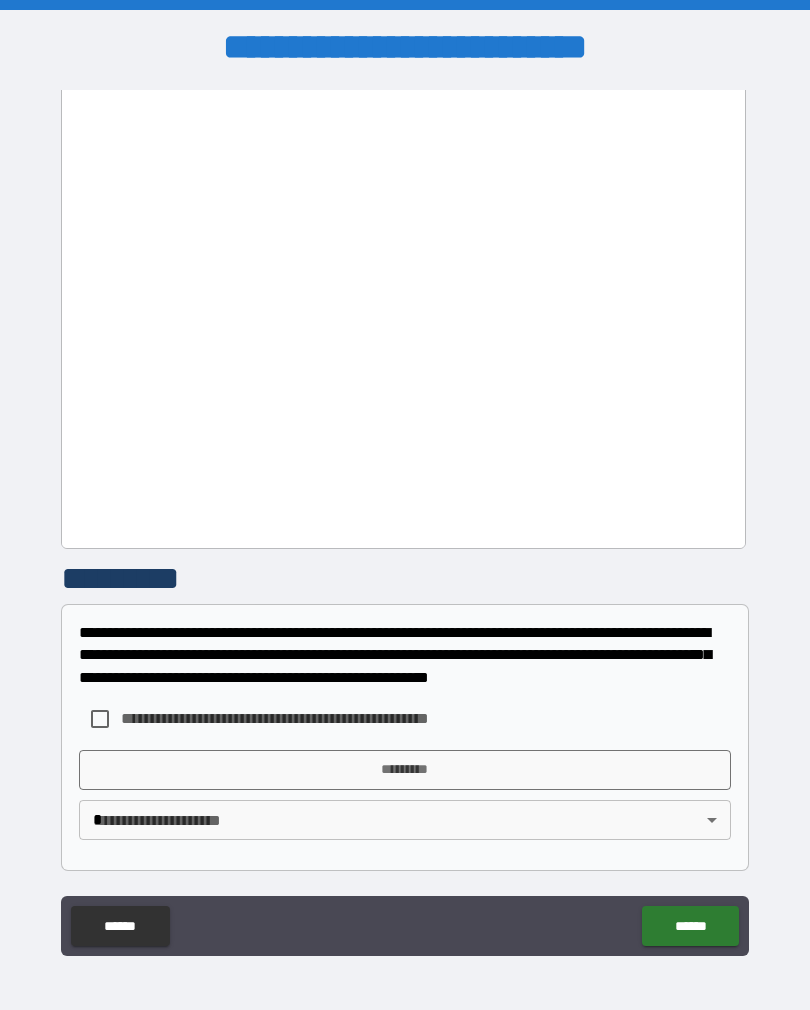 scroll, scrollTop: 458, scrollLeft: 0, axis: vertical 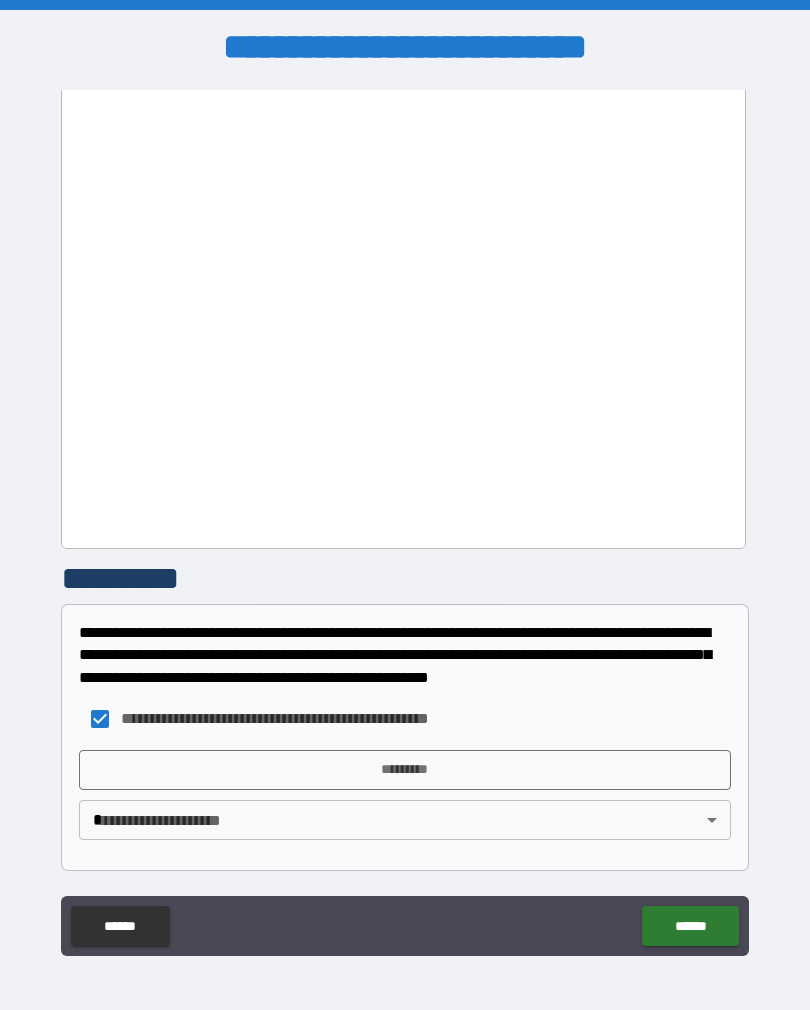 click on "*********" at bounding box center (405, 770) 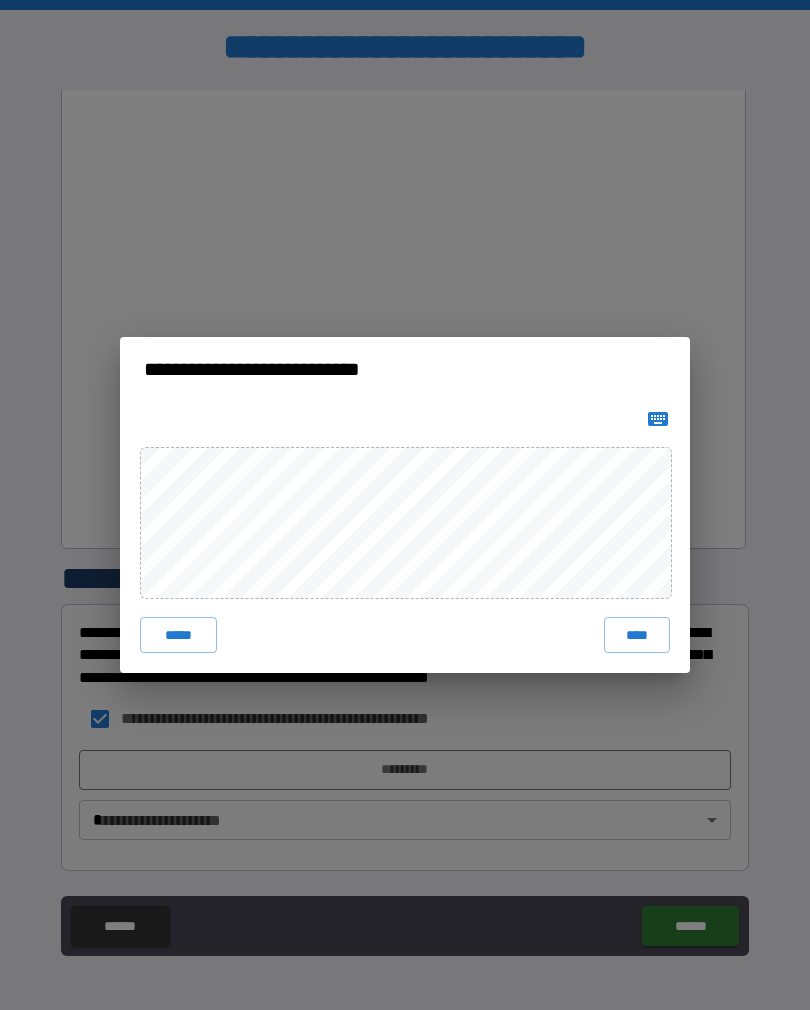 click on "****" at bounding box center [637, 635] 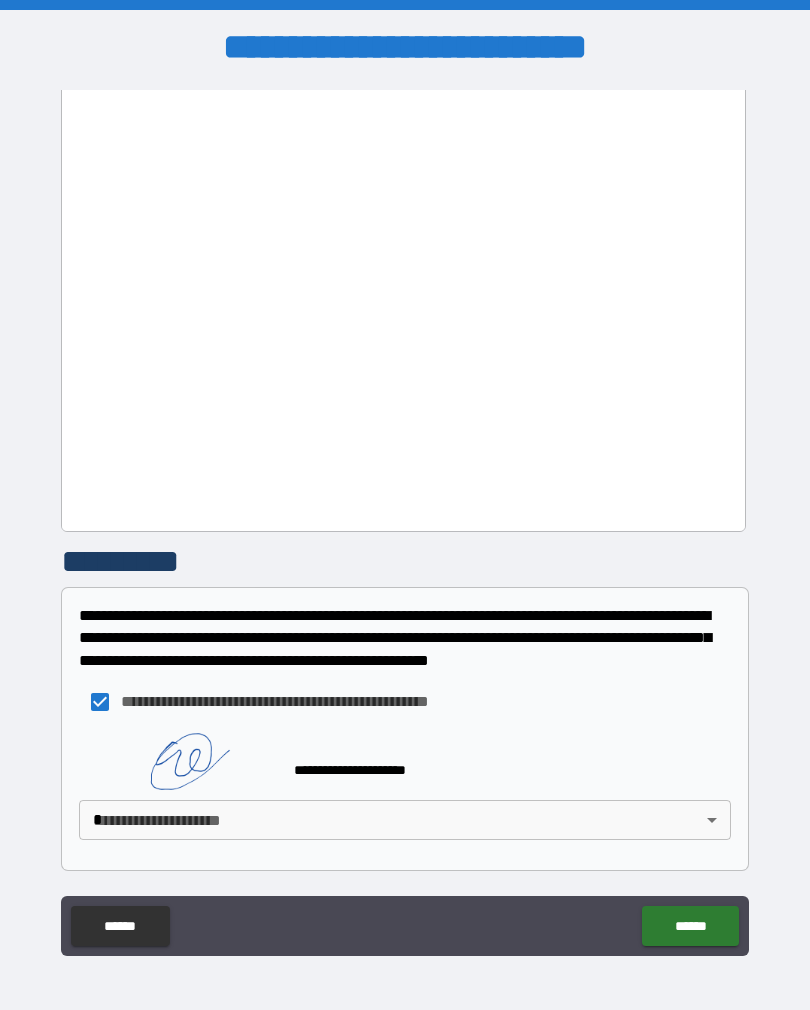 scroll, scrollTop: 475, scrollLeft: 0, axis: vertical 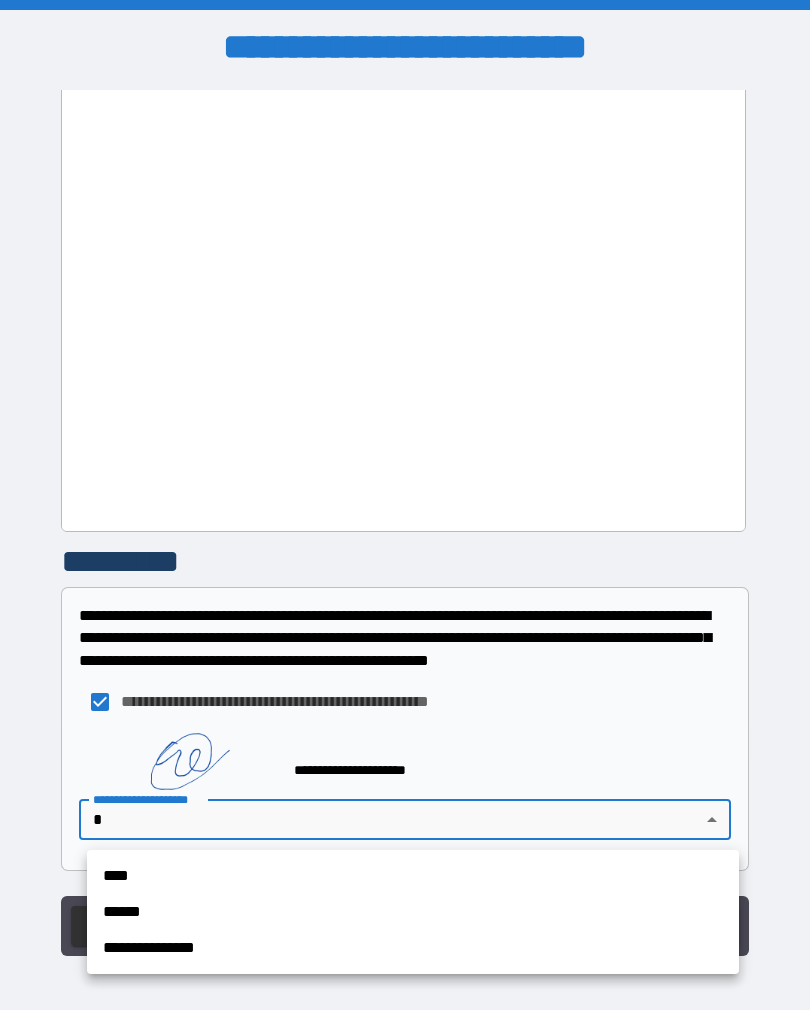 click on "**********" at bounding box center (413, 948) 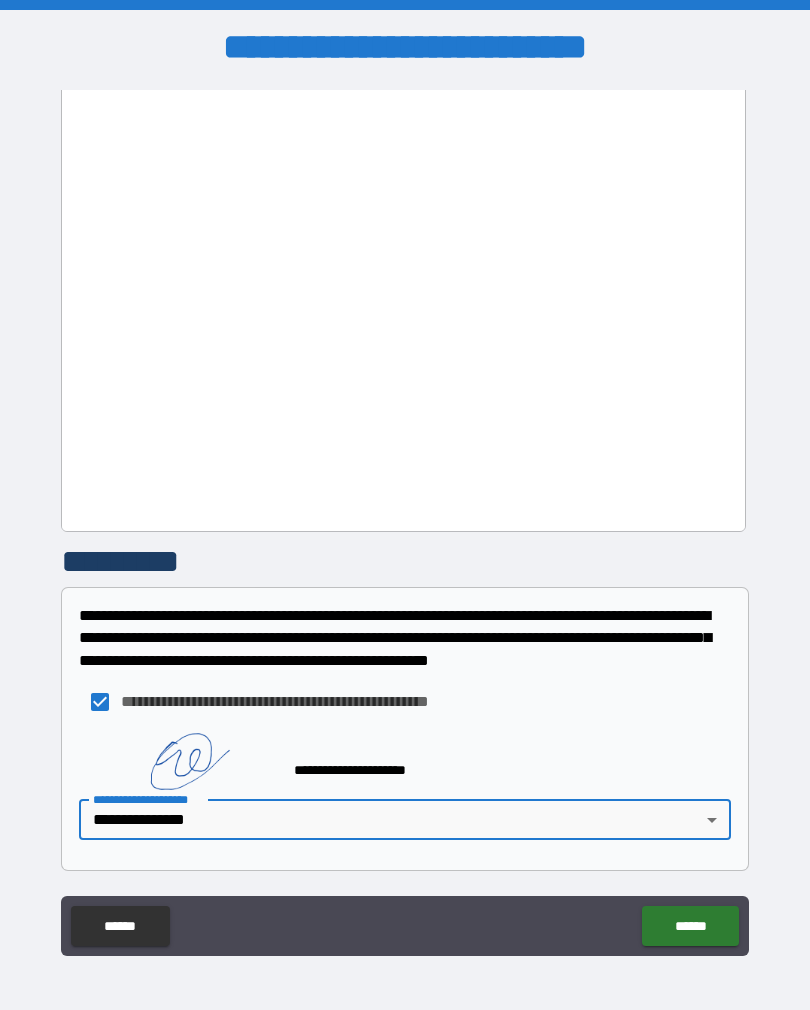 click on "******" at bounding box center [690, 926] 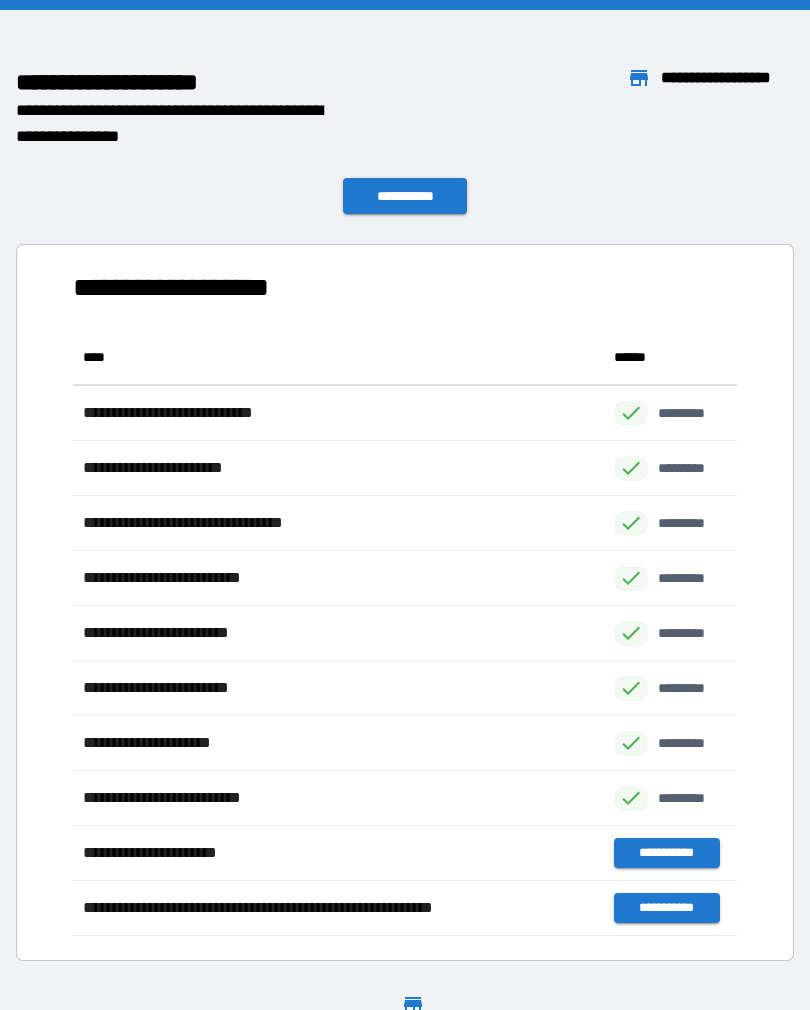 scroll, scrollTop: 606, scrollLeft: 664, axis: both 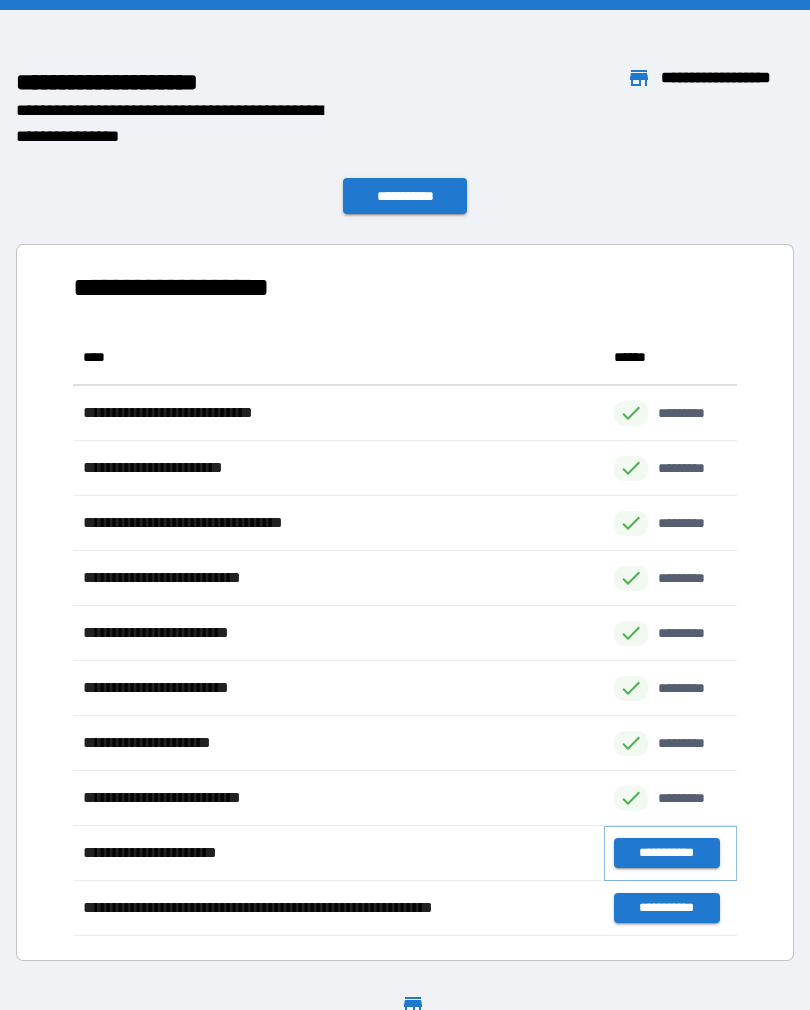 click on "**********" at bounding box center [666, 853] 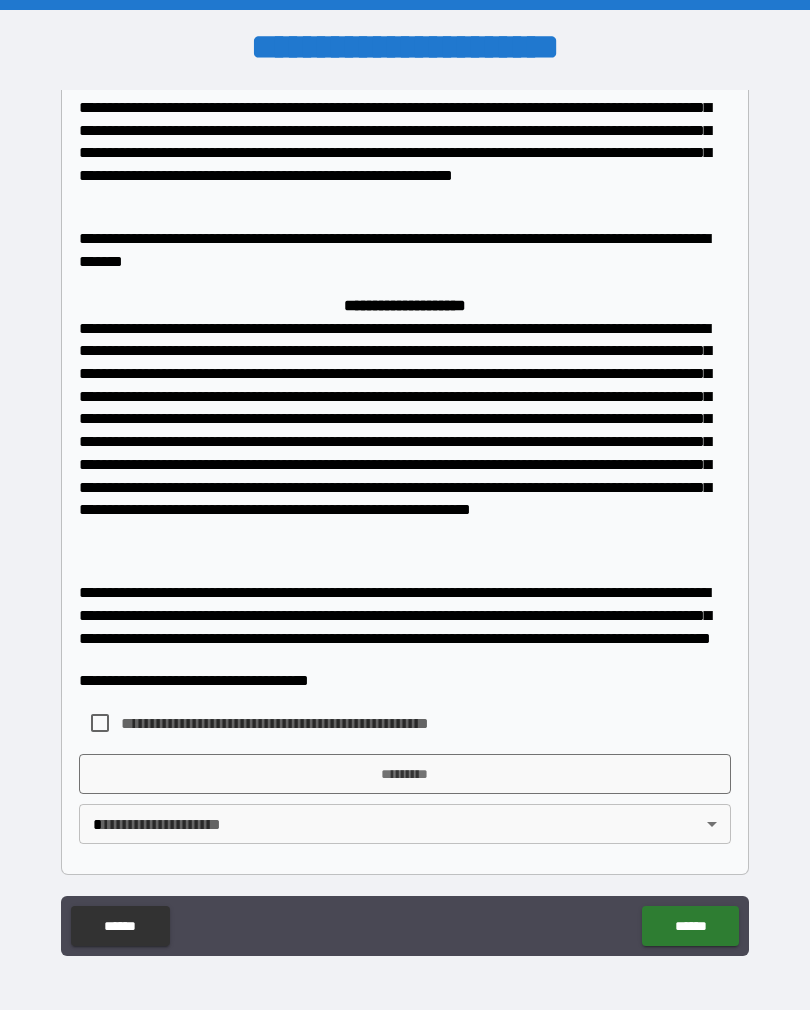 scroll, scrollTop: 1282, scrollLeft: 0, axis: vertical 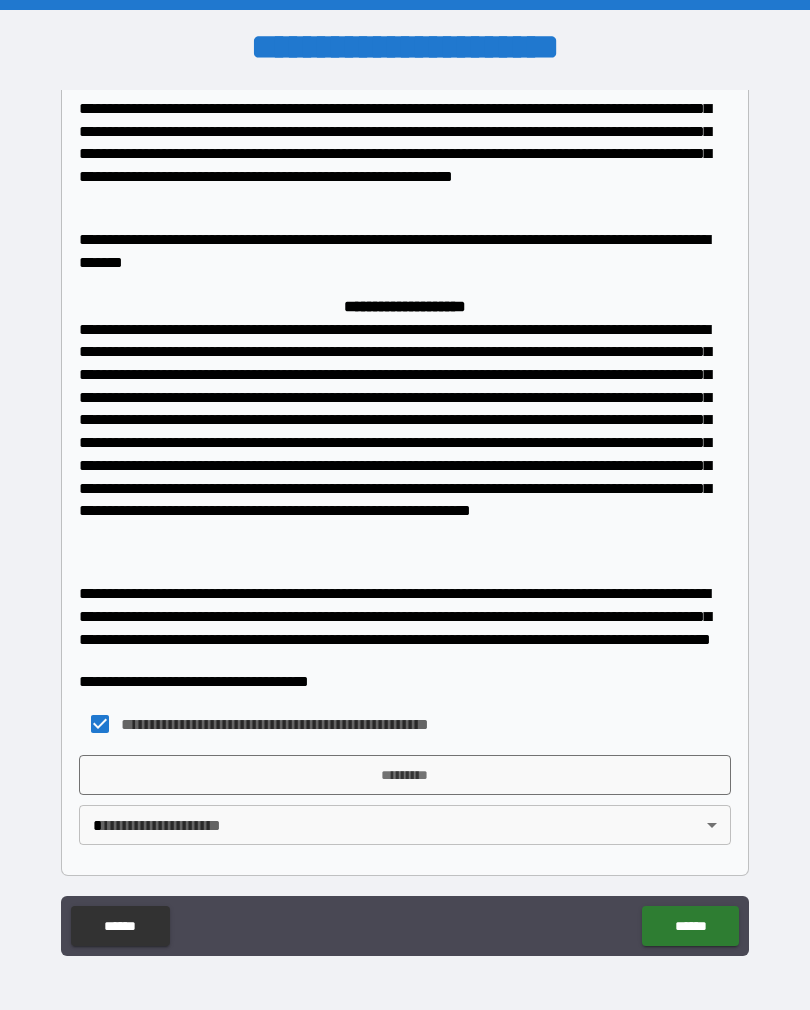 click on "*********" at bounding box center [405, 775] 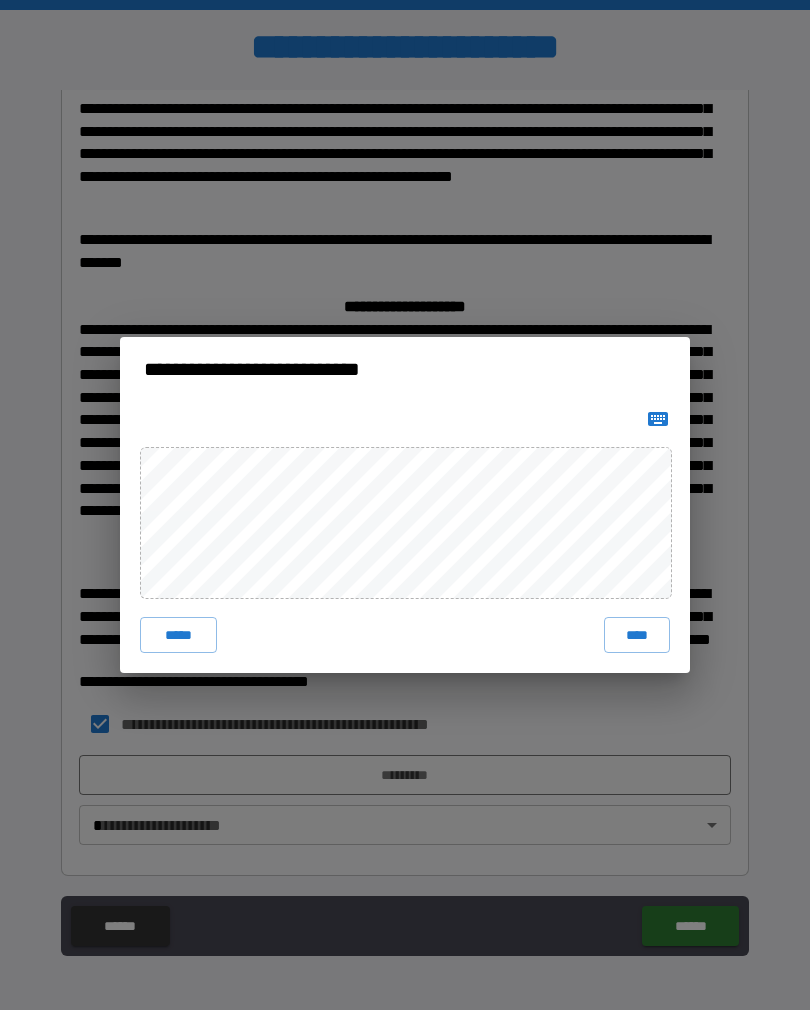 click on "****" at bounding box center (637, 635) 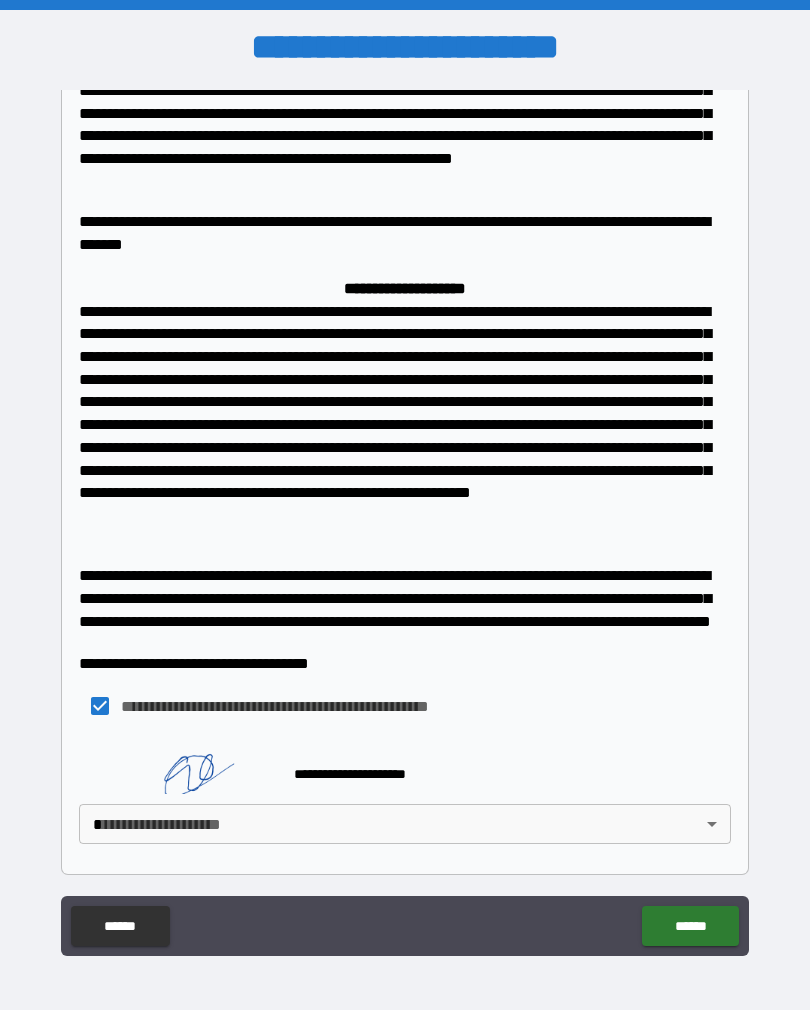 scroll, scrollTop: 1299, scrollLeft: 0, axis: vertical 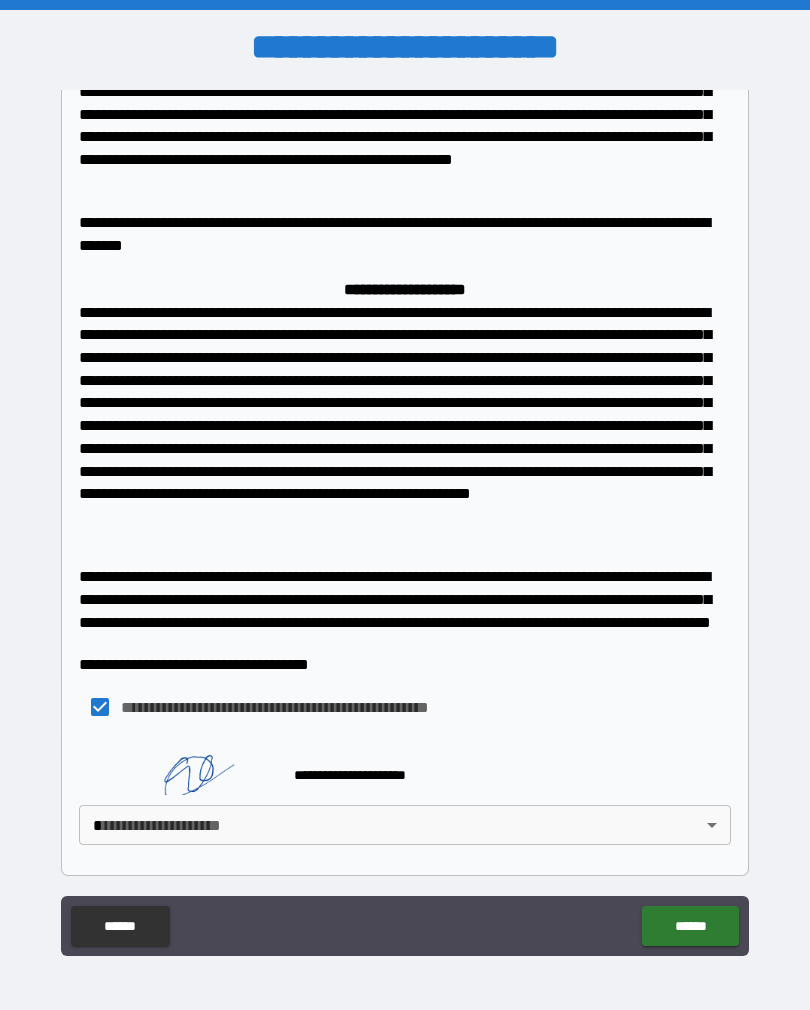 click on "**********" at bounding box center [405, 520] 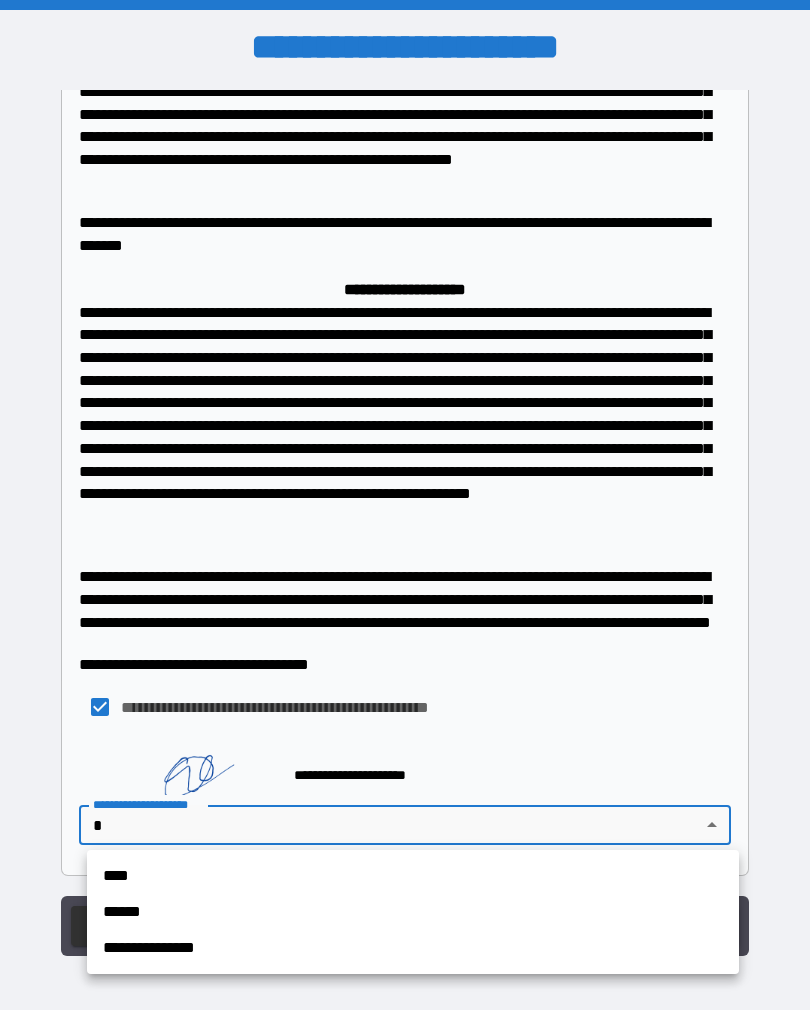 click on "**********" at bounding box center [413, 948] 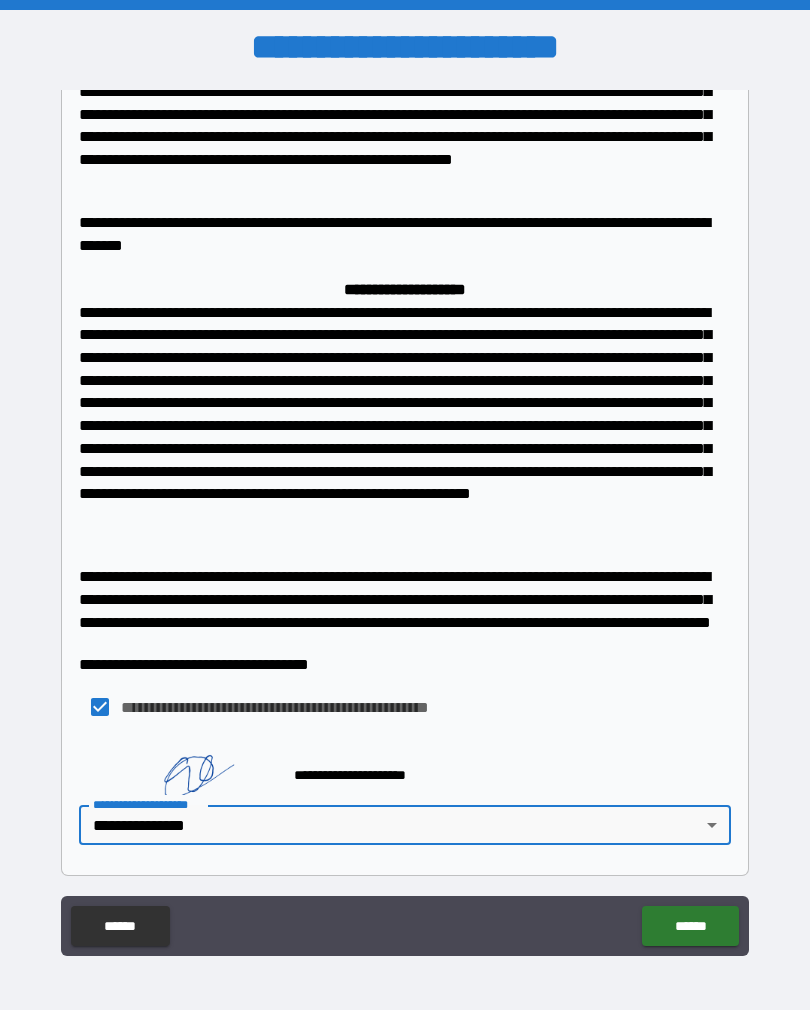 type on "**********" 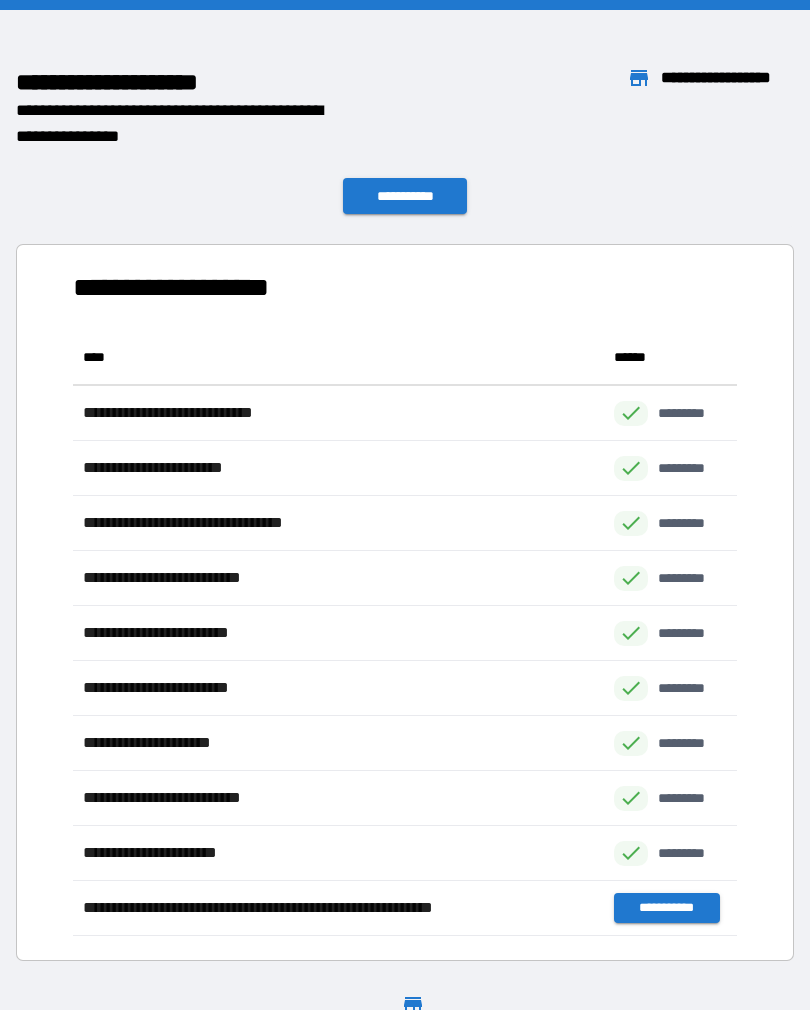 scroll, scrollTop: 1, scrollLeft: 1, axis: both 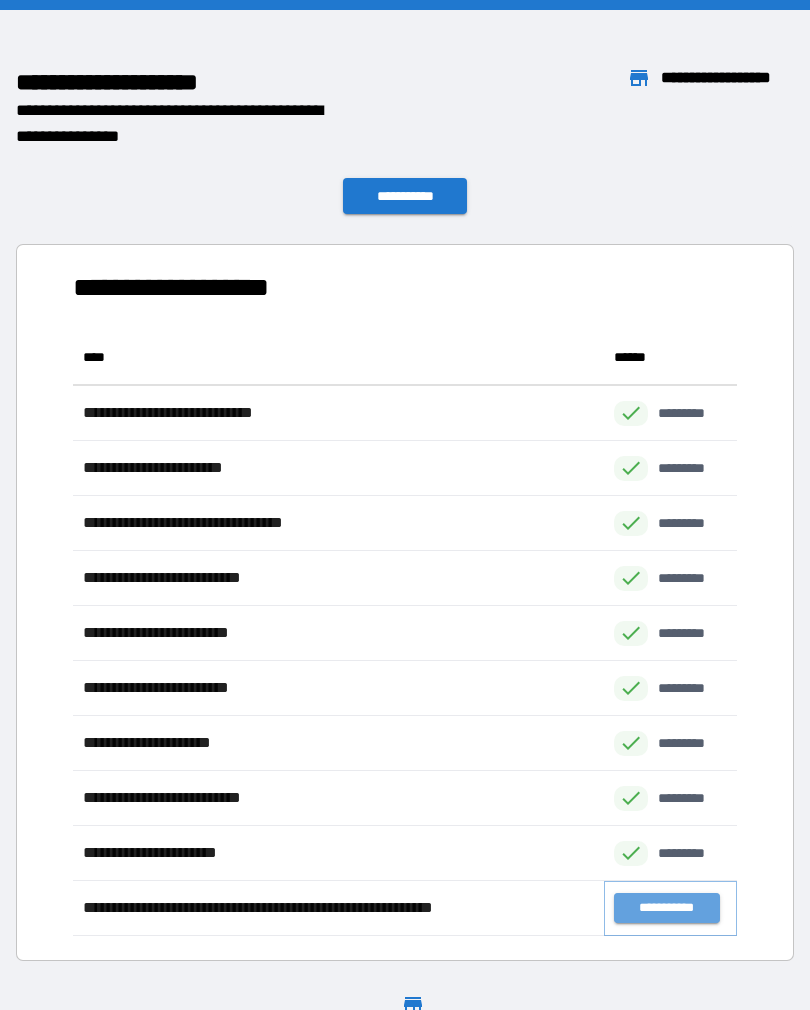 click on "**********" at bounding box center [666, 908] 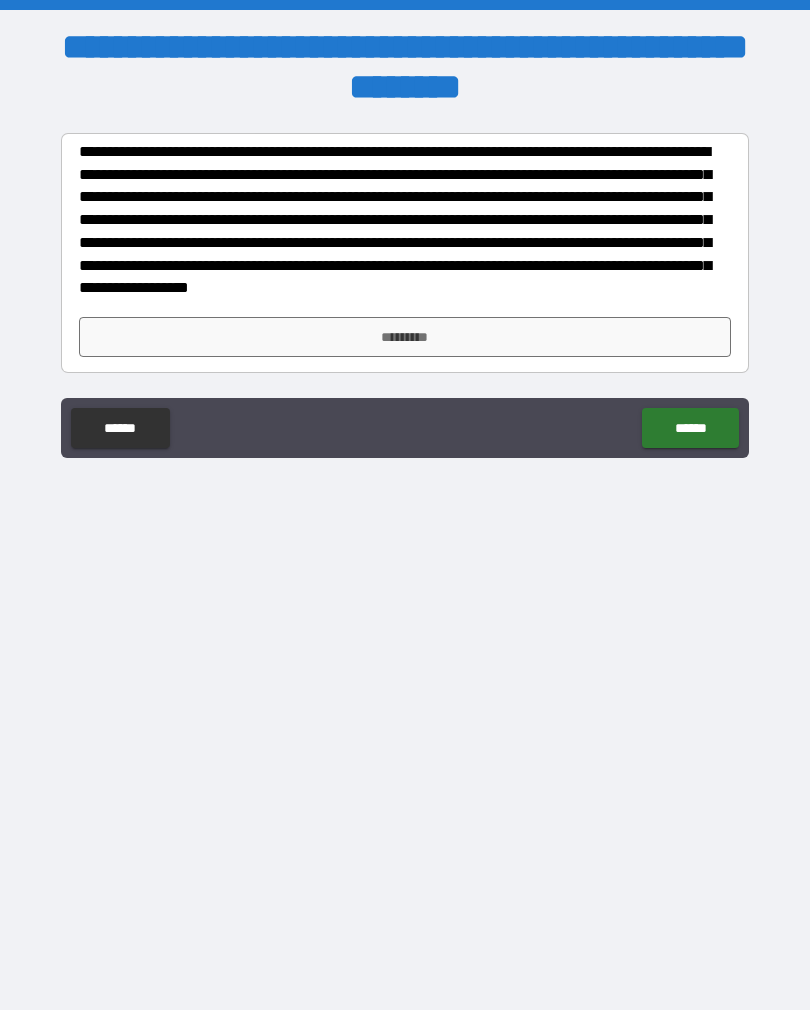 click on "*********" at bounding box center (405, 337) 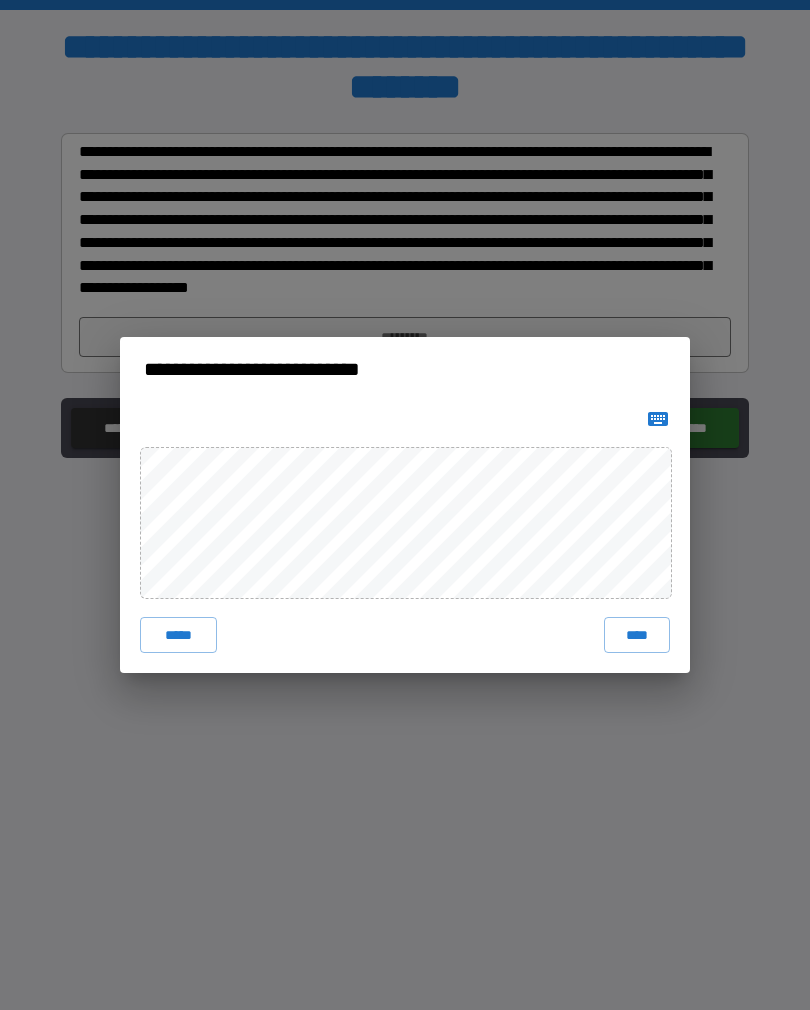click on "****" at bounding box center [637, 635] 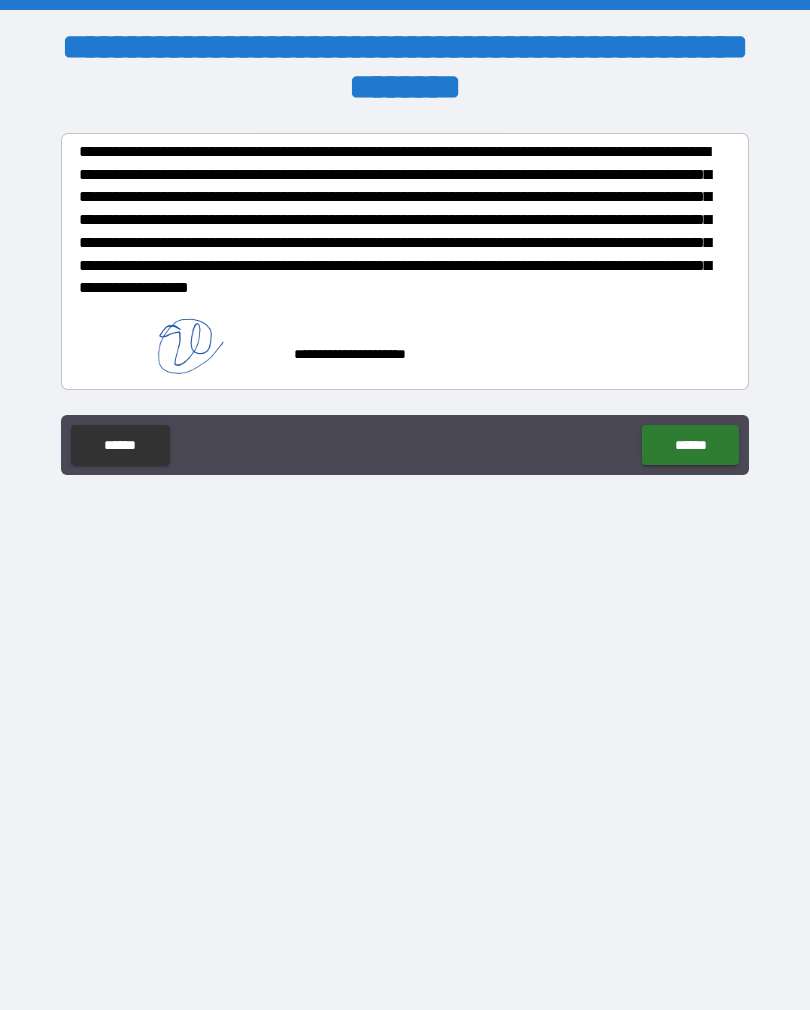 click on "******" at bounding box center (690, 445) 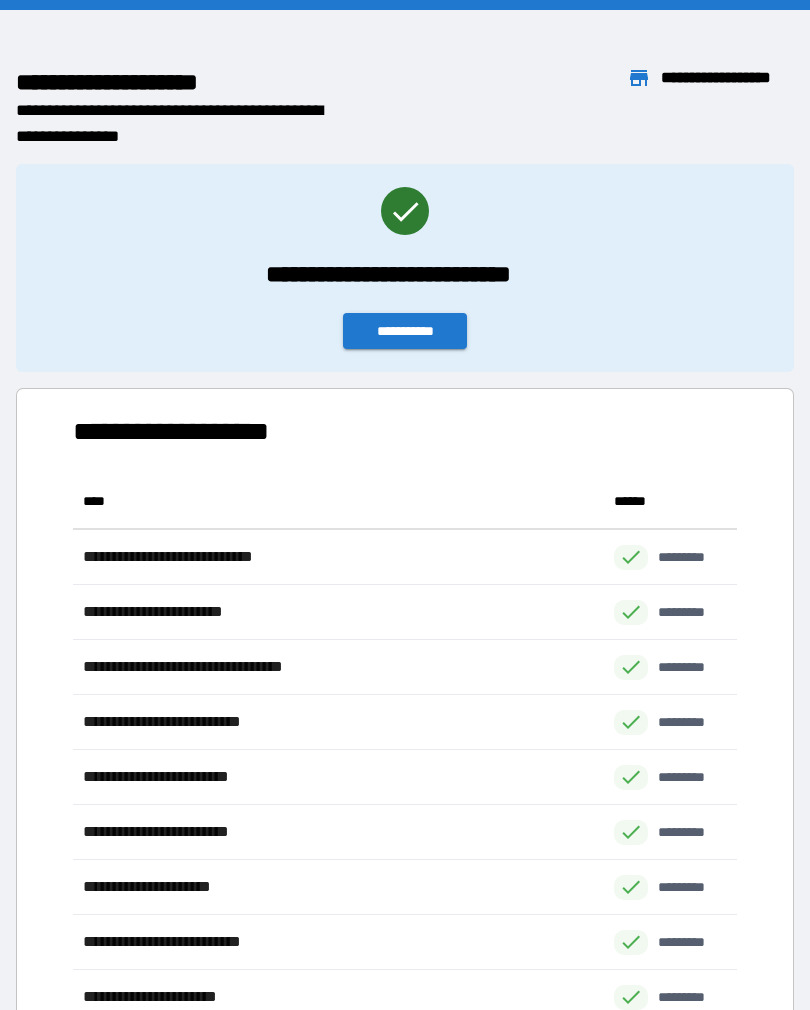 scroll, scrollTop: 1, scrollLeft: 1, axis: both 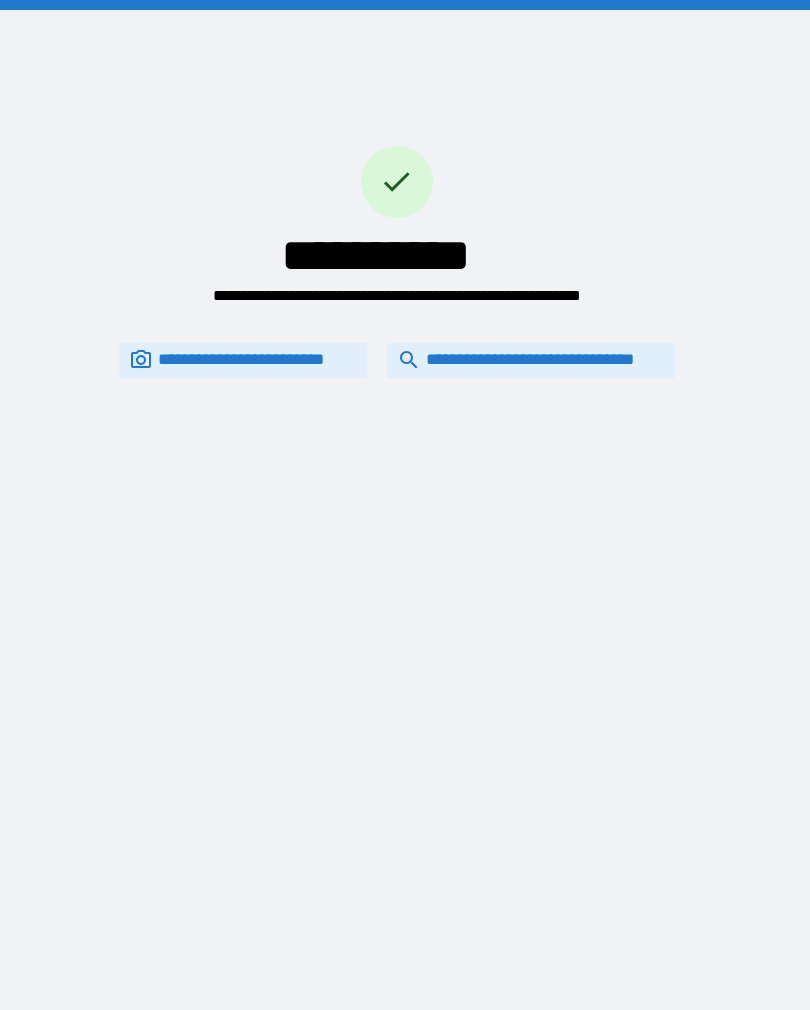 click on "**********" at bounding box center (531, 360) 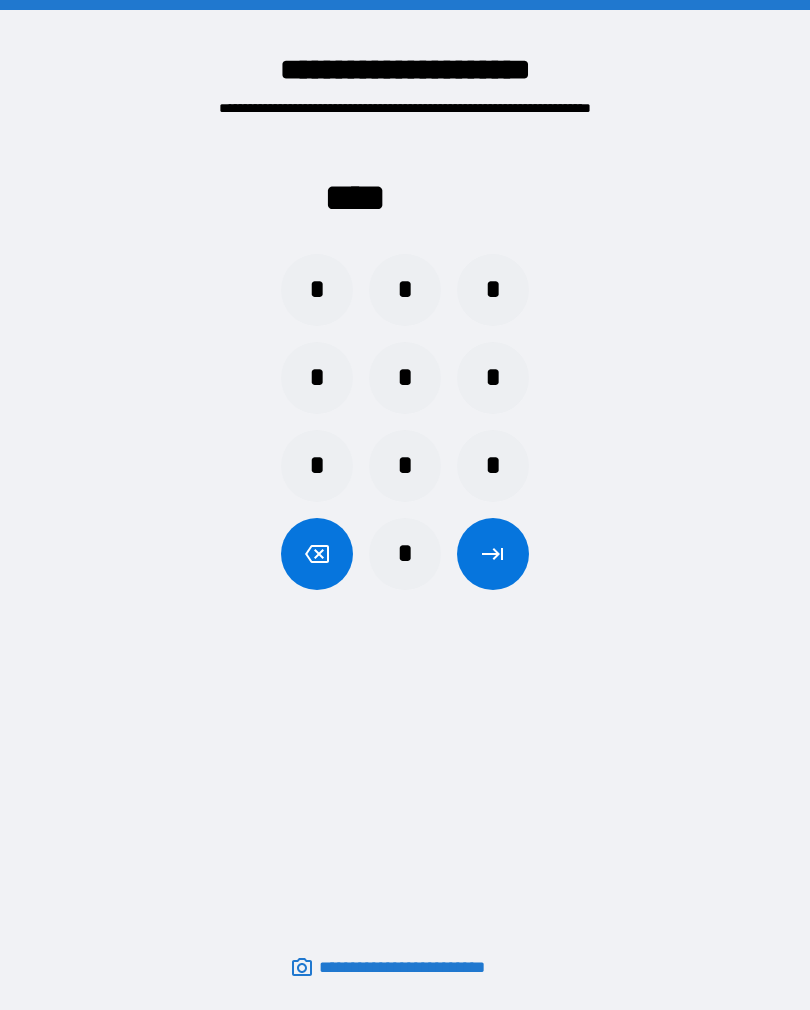 click on "*" at bounding box center [493, 378] 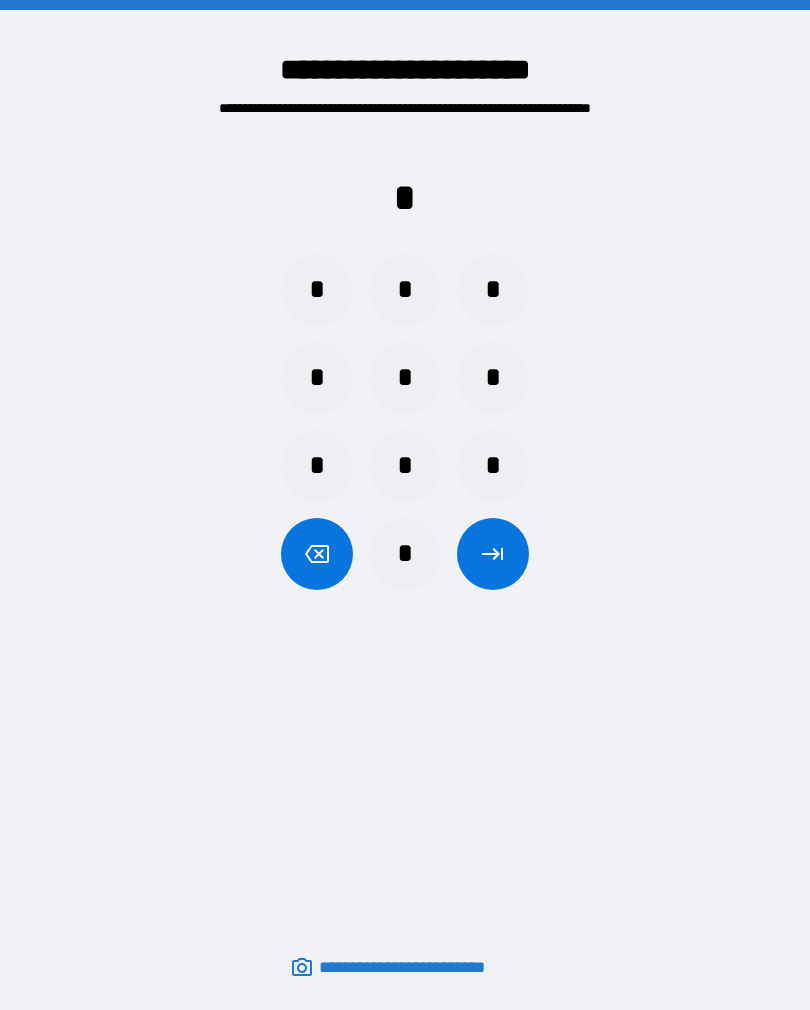 click on "*" at bounding box center [405, 466] 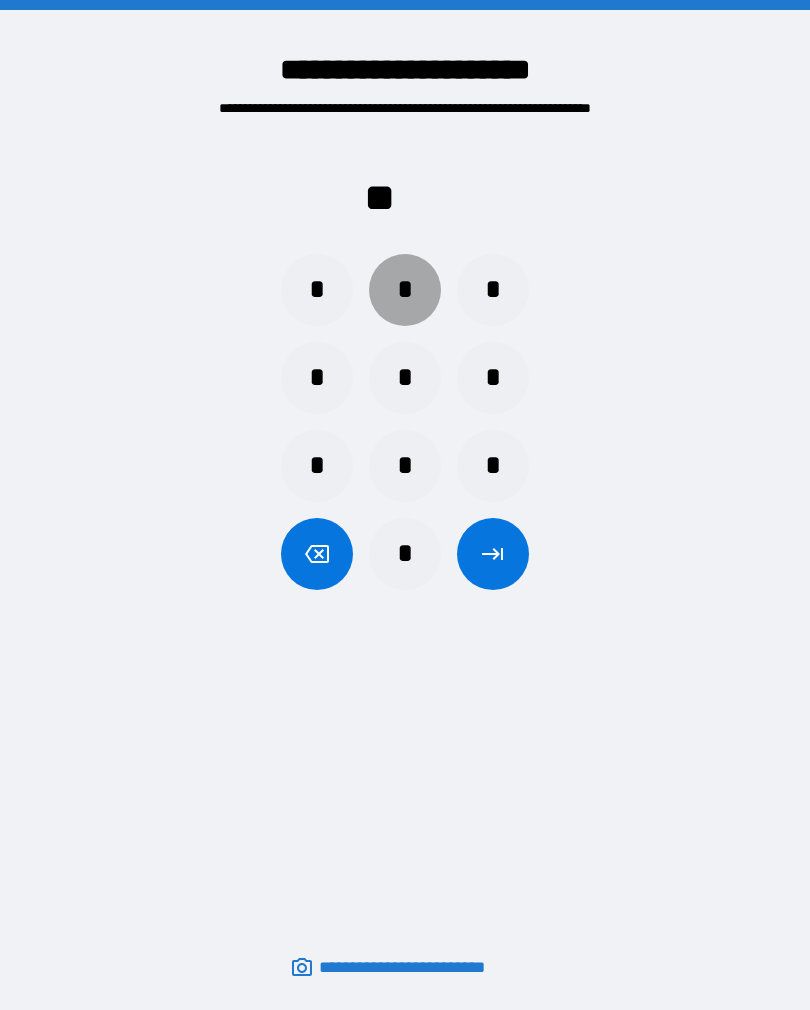 click on "*" at bounding box center [405, 290] 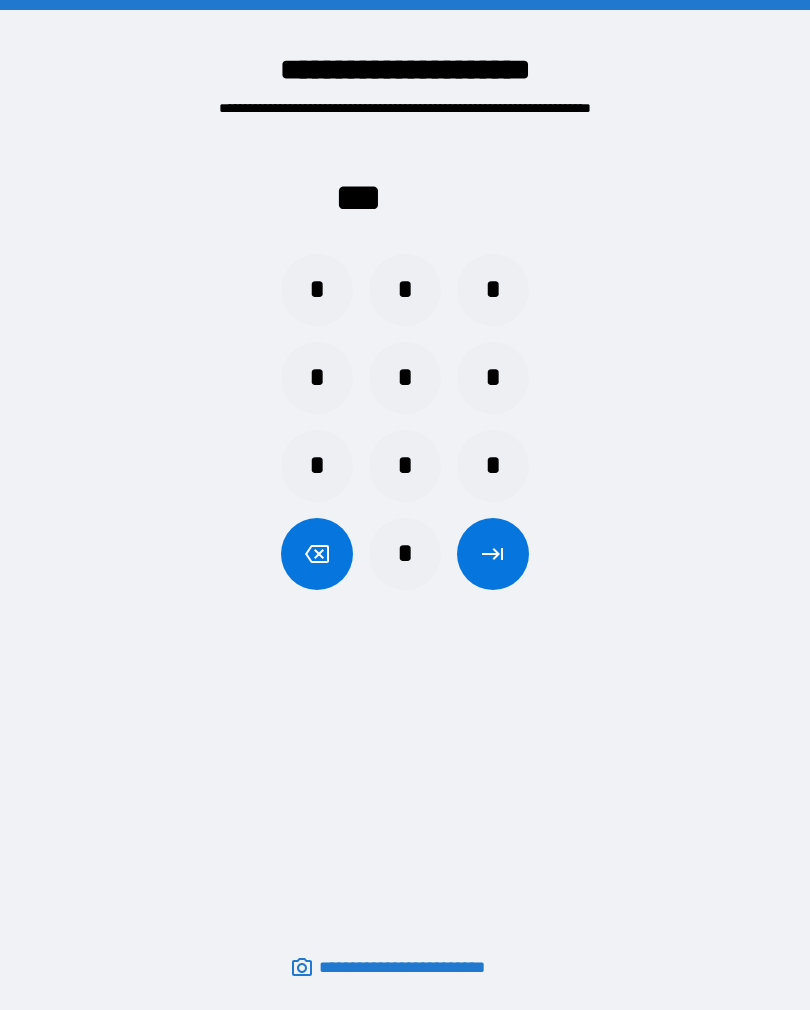 click on "*" at bounding box center [405, 554] 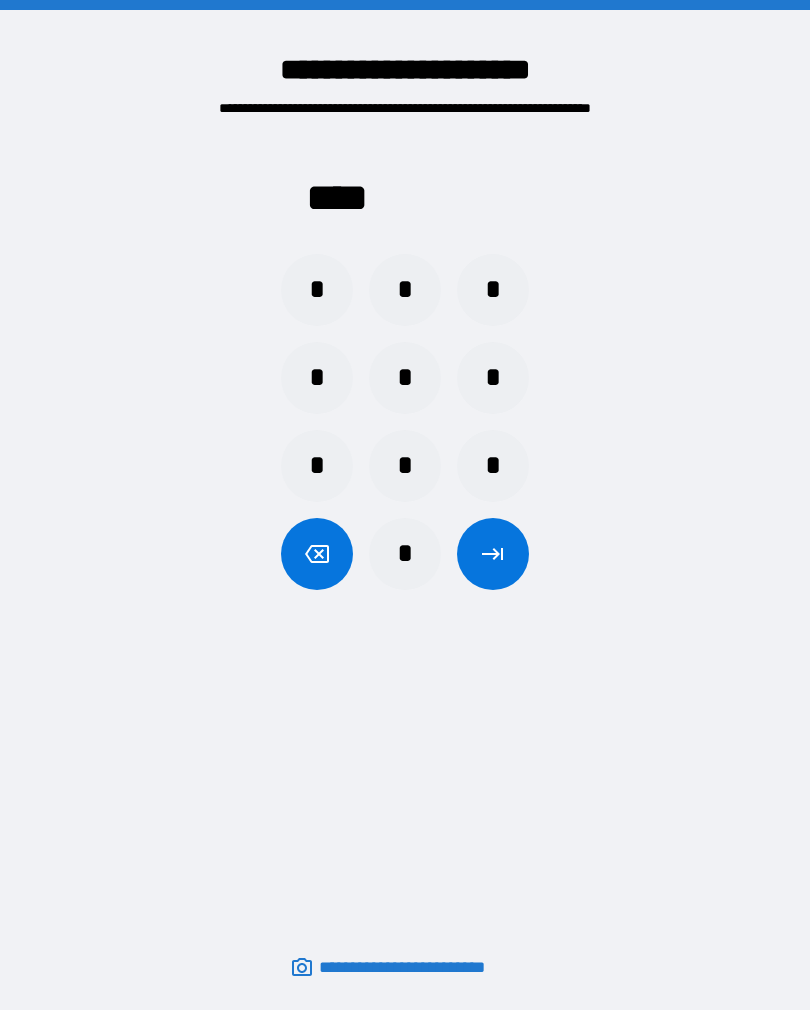 click 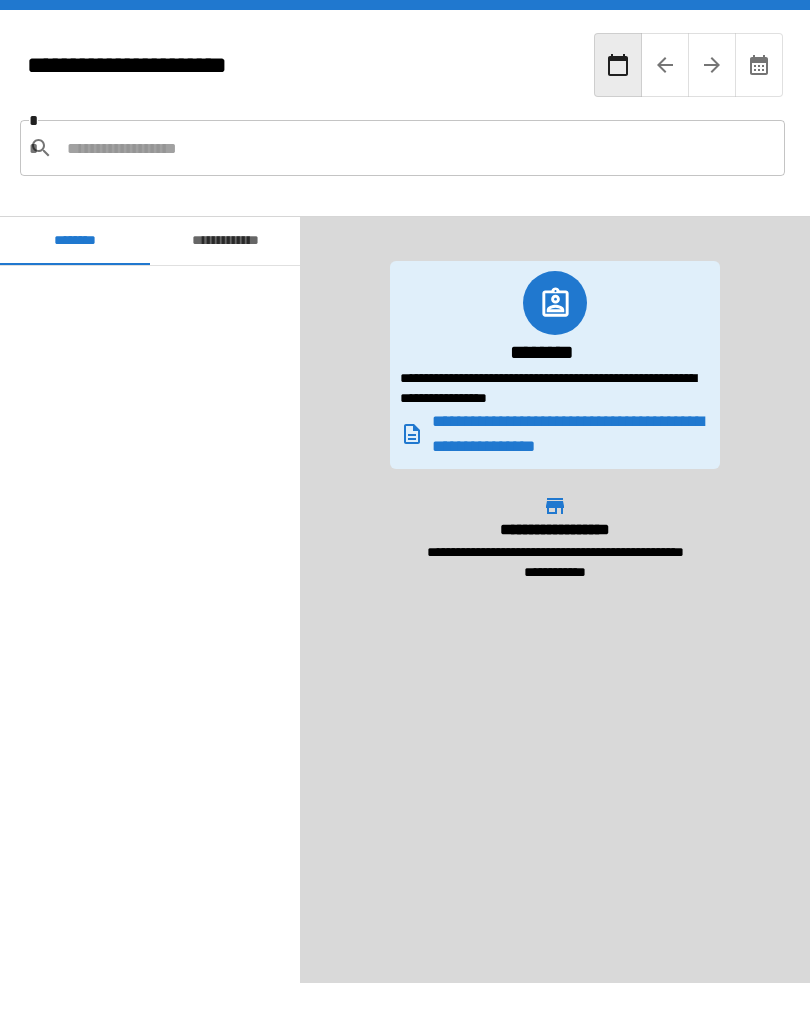 scroll, scrollTop: 1260, scrollLeft: 0, axis: vertical 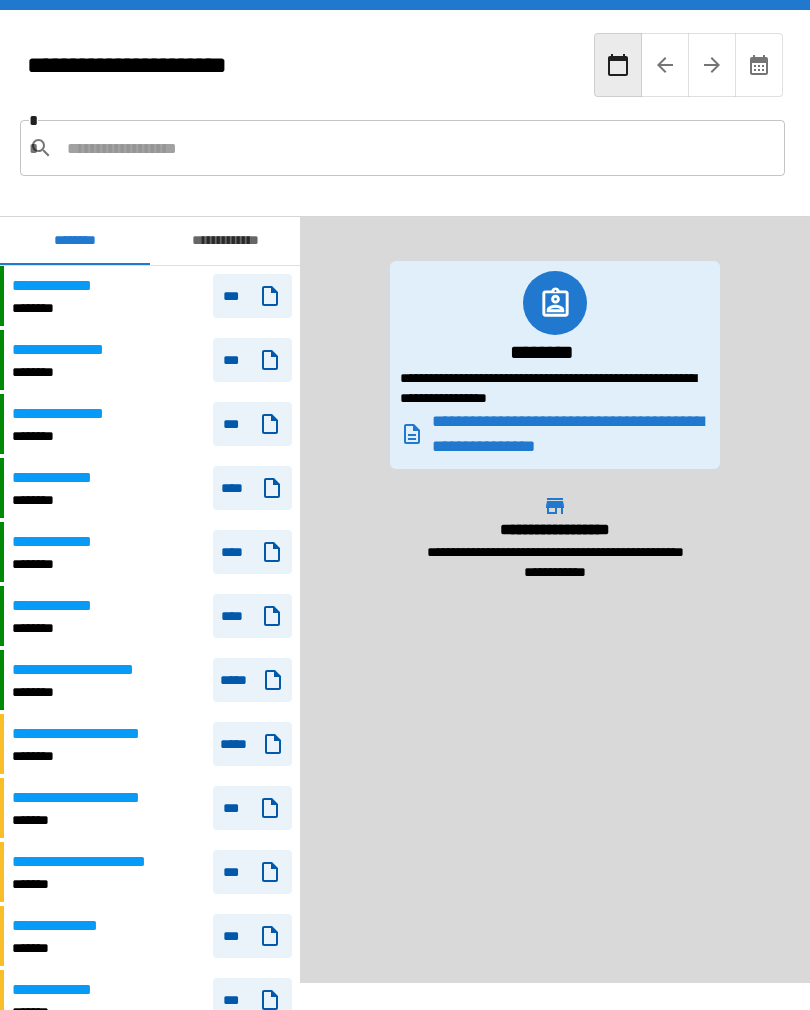 click on "**********" at bounding box center [67, 286] 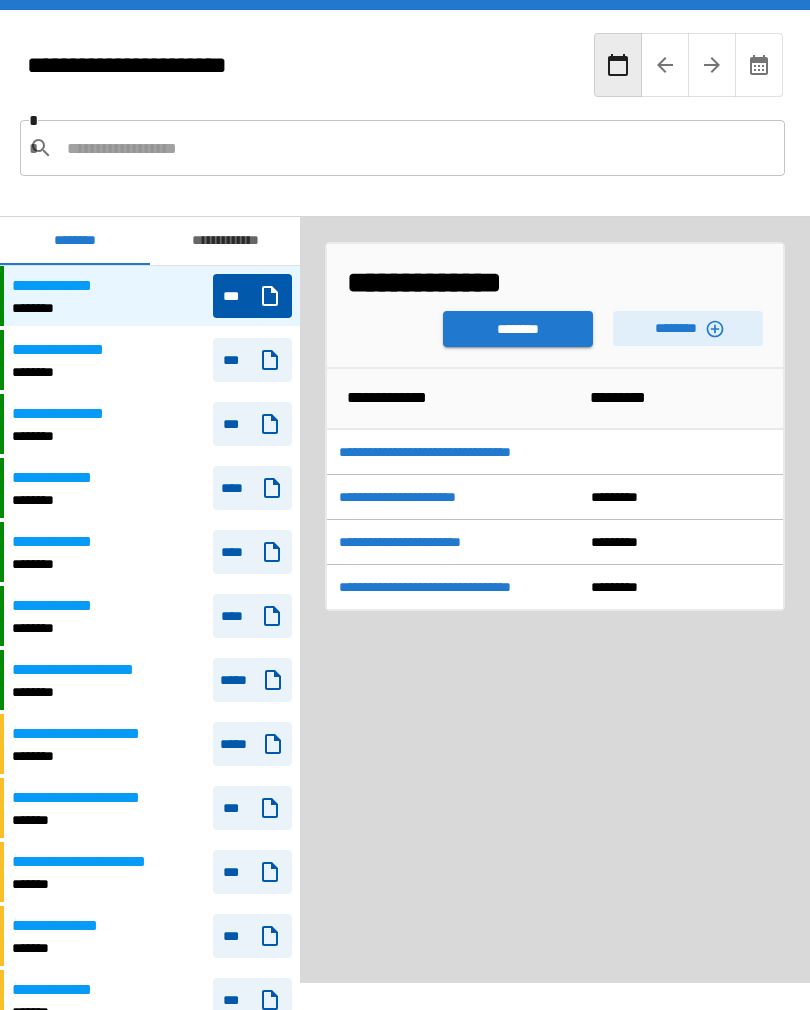 click on "********" at bounding box center (518, 329) 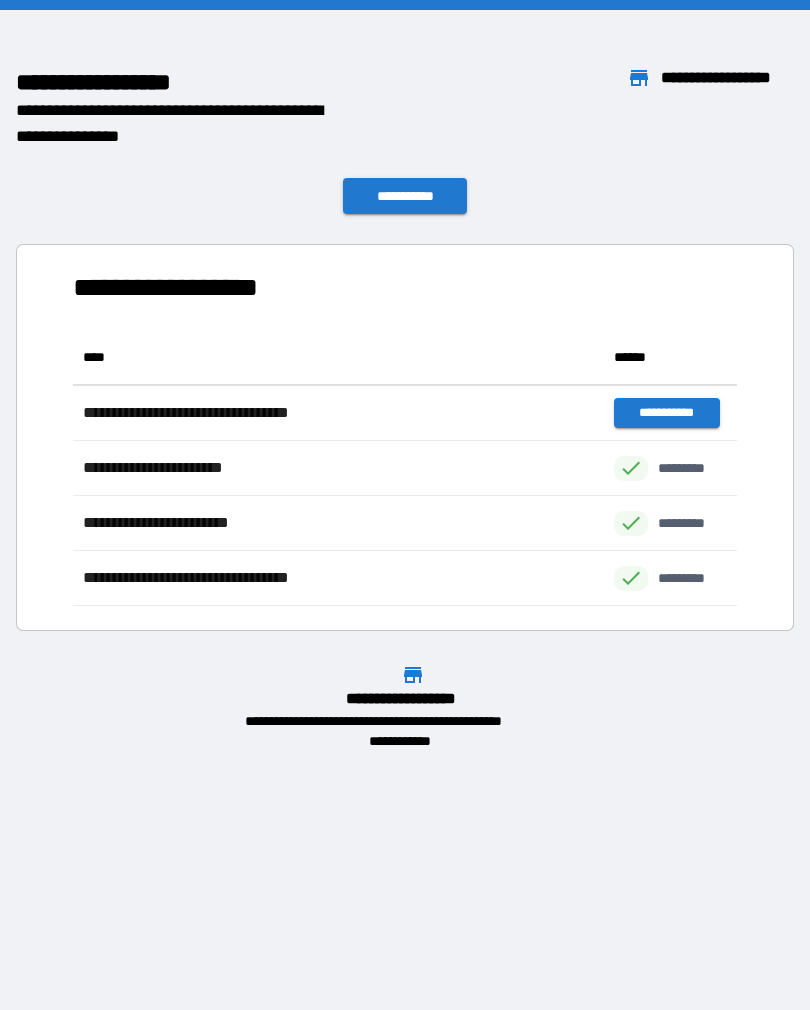 scroll, scrollTop: 1, scrollLeft: 1, axis: both 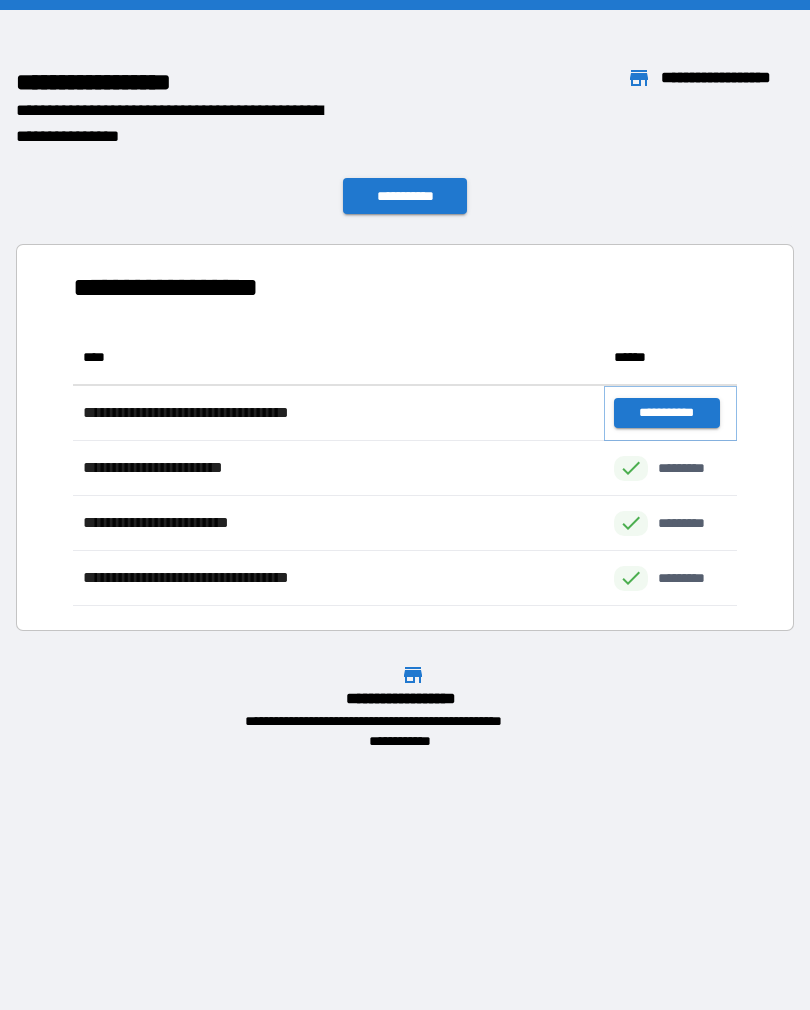 click on "**********" at bounding box center [666, 413] 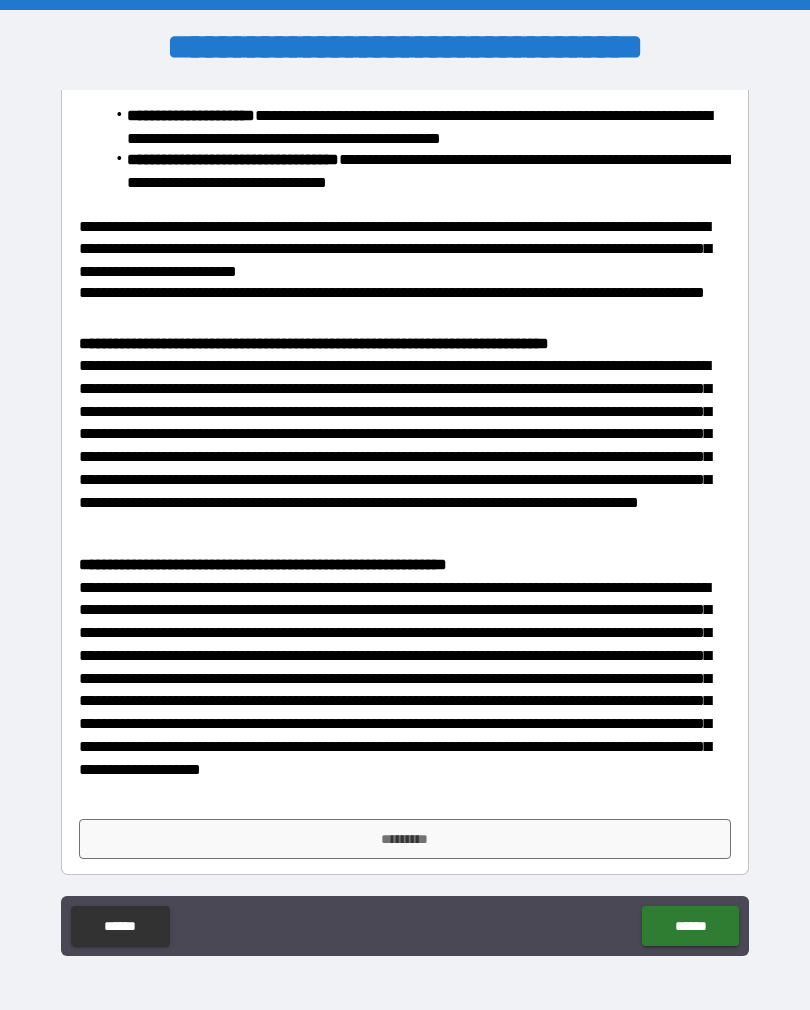 scroll, scrollTop: 434, scrollLeft: 0, axis: vertical 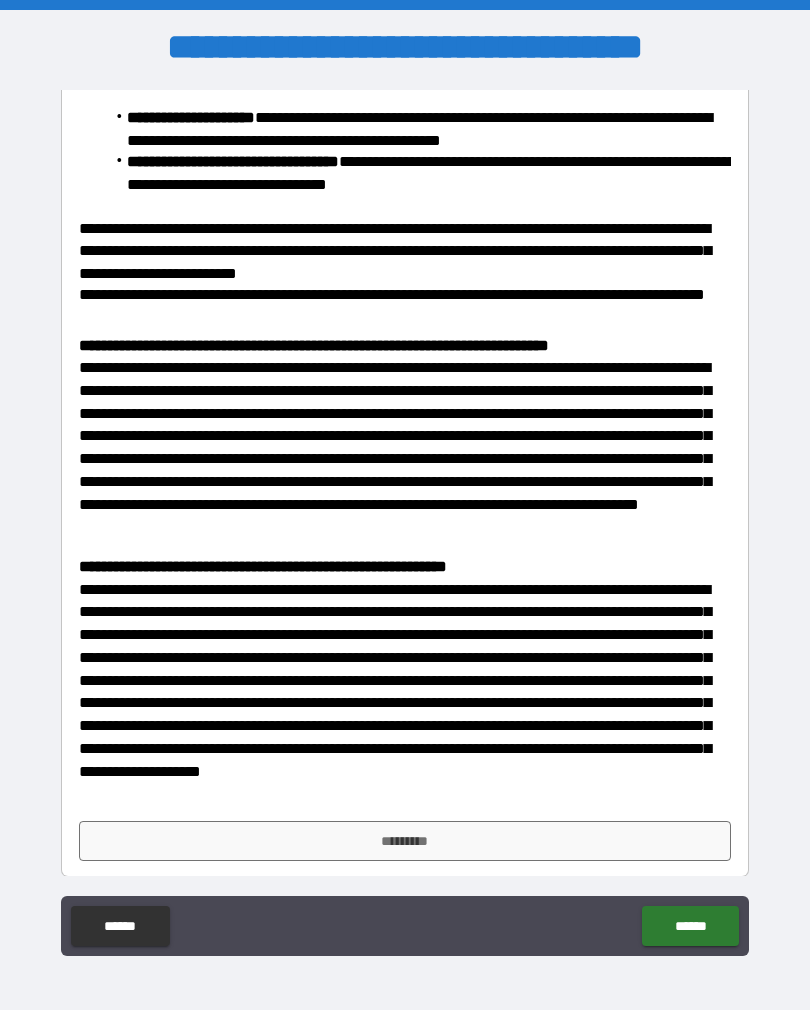 click on "*********" at bounding box center (405, 841) 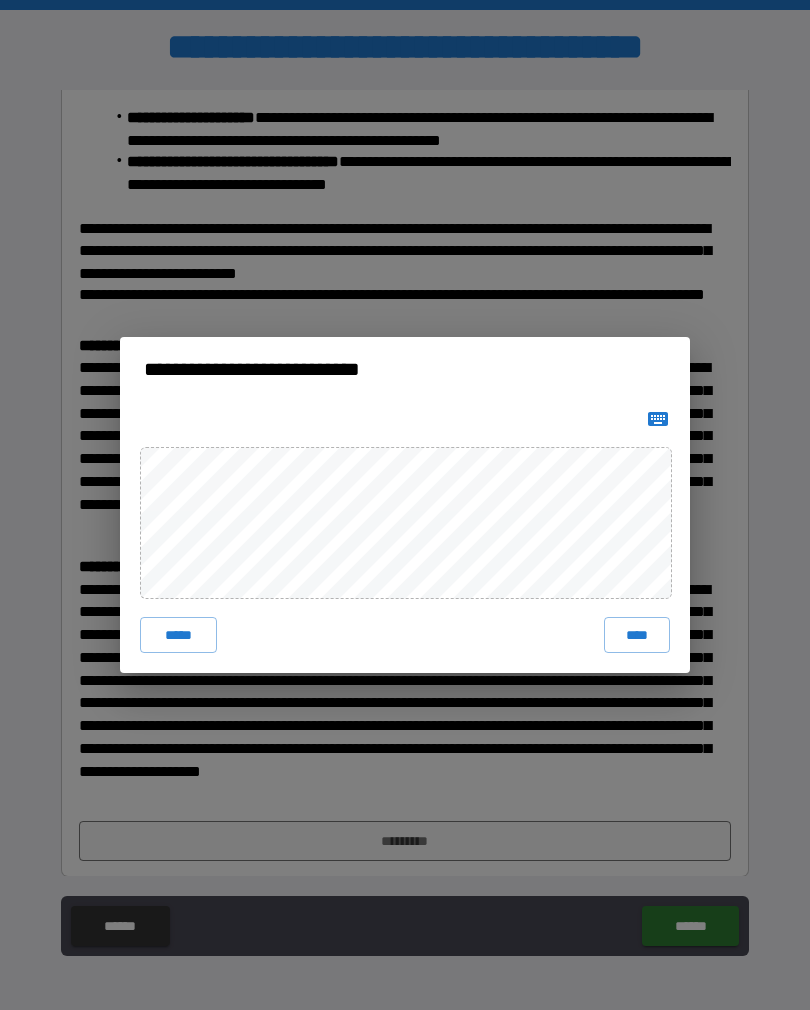 click on "****" at bounding box center [637, 635] 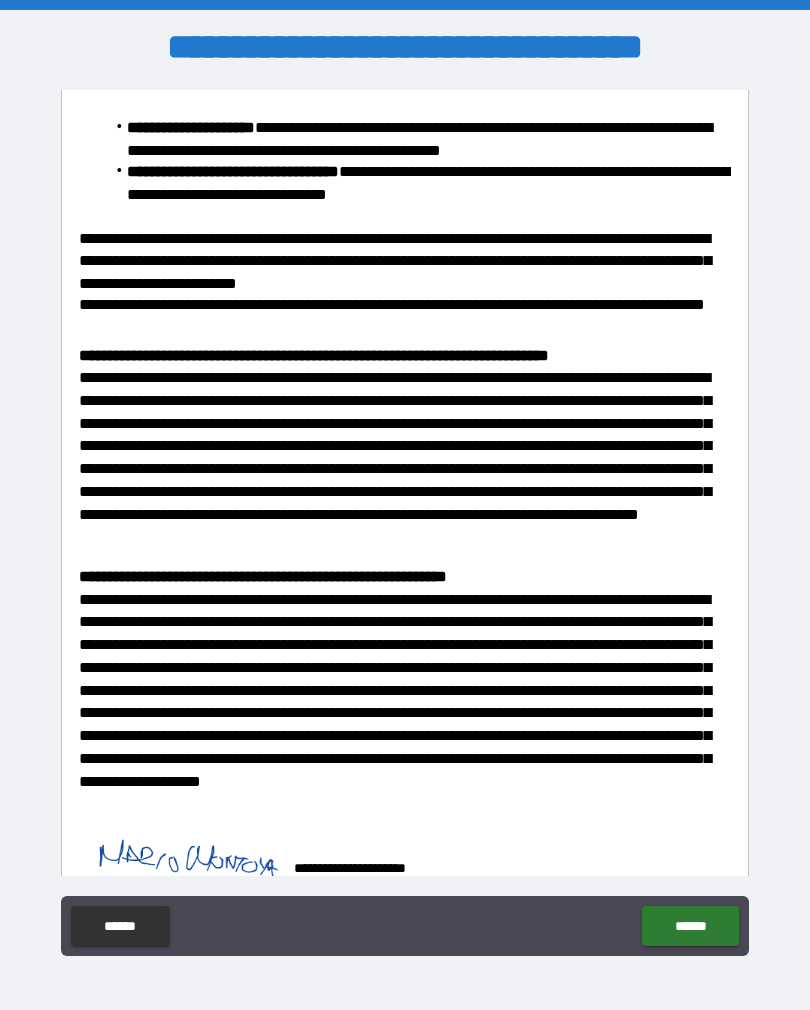 click on "******" at bounding box center (690, 926) 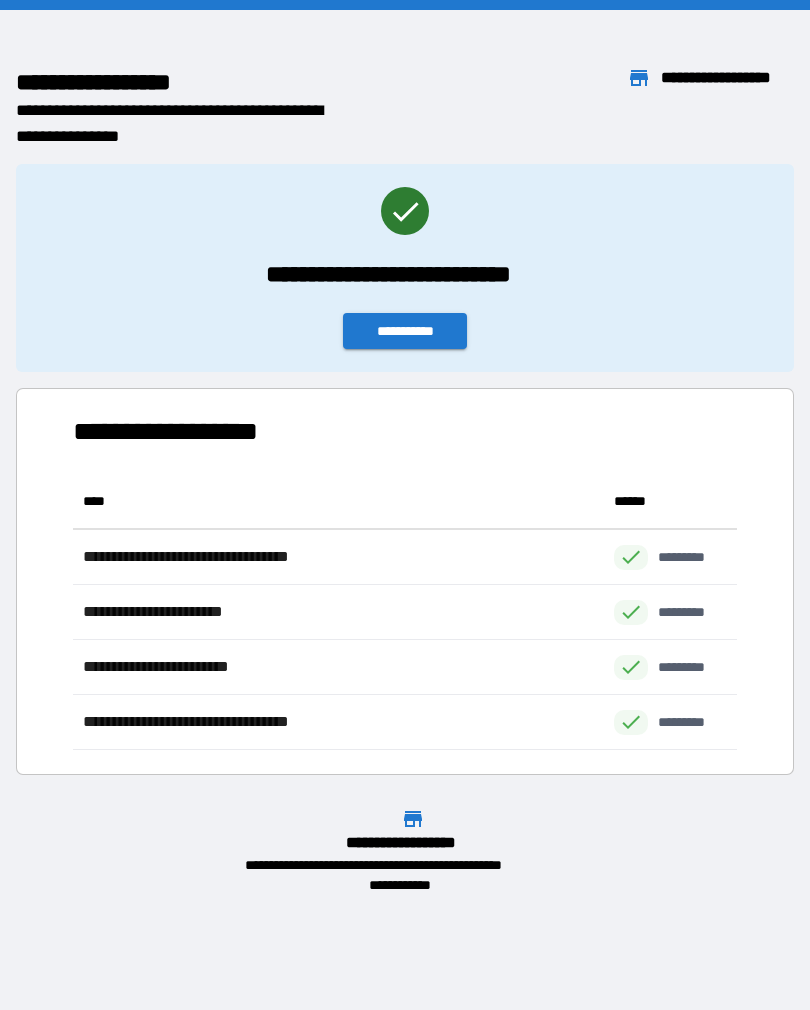 scroll, scrollTop: 1, scrollLeft: 1, axis: both 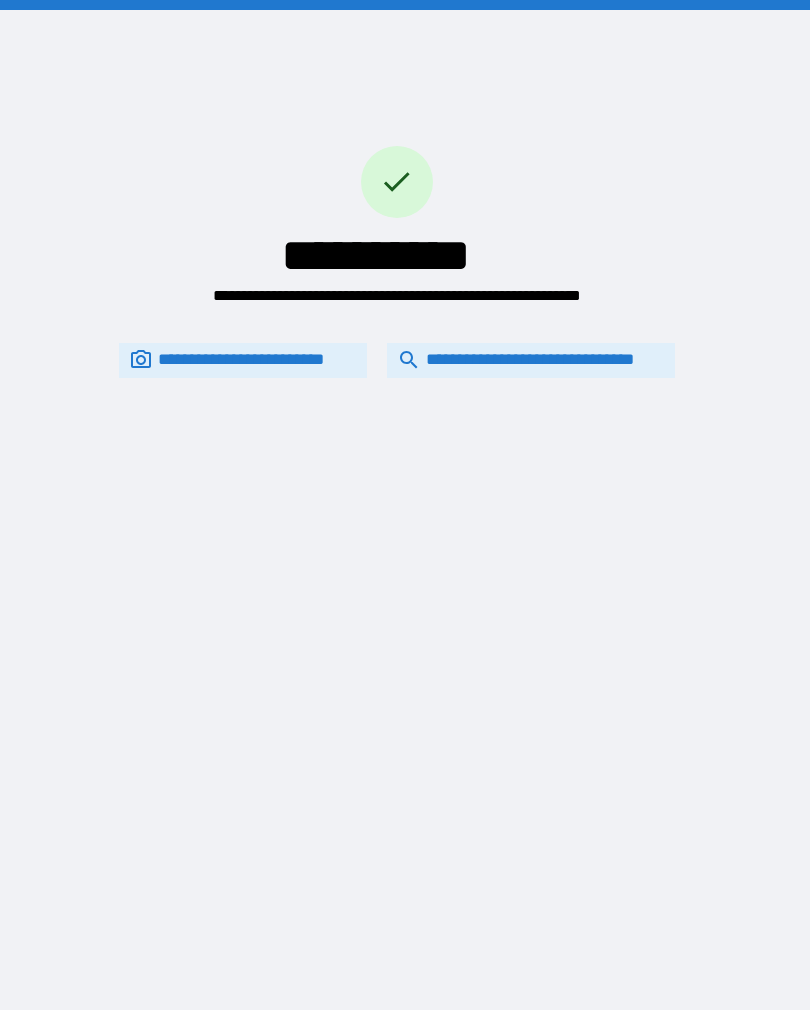 click on "**********" at bounding box center (531, 360) 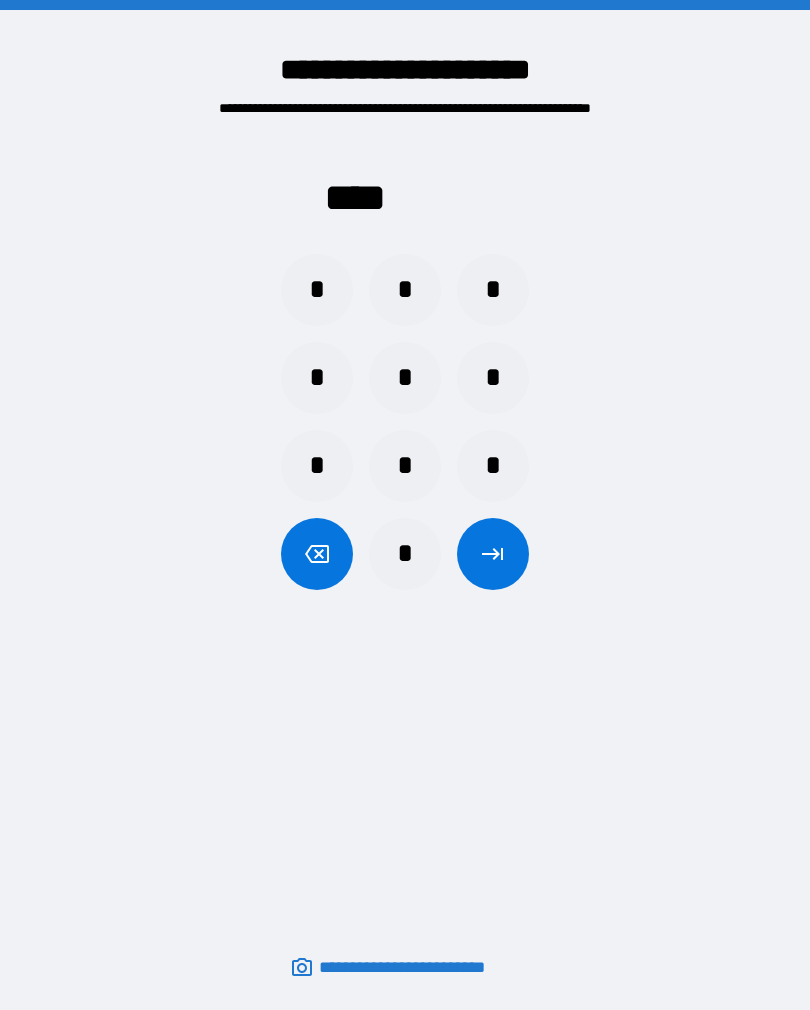 click on "*" at bounding box center [493, 378] 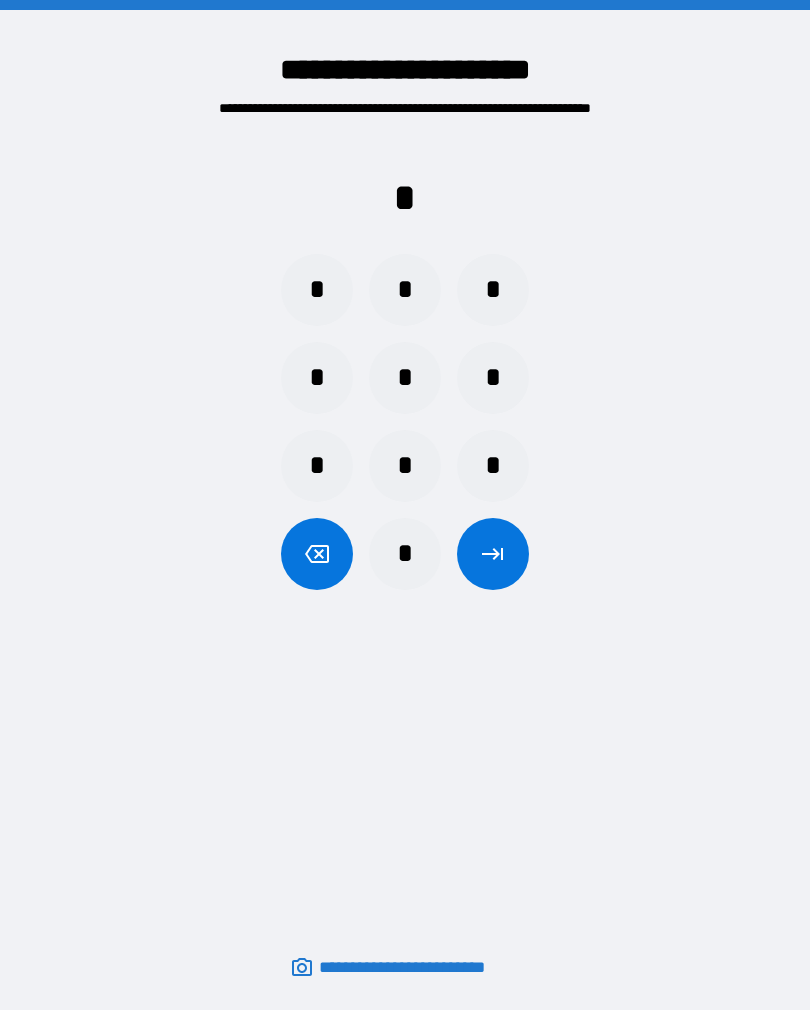 click on "*" at bounding box center [405, 466] 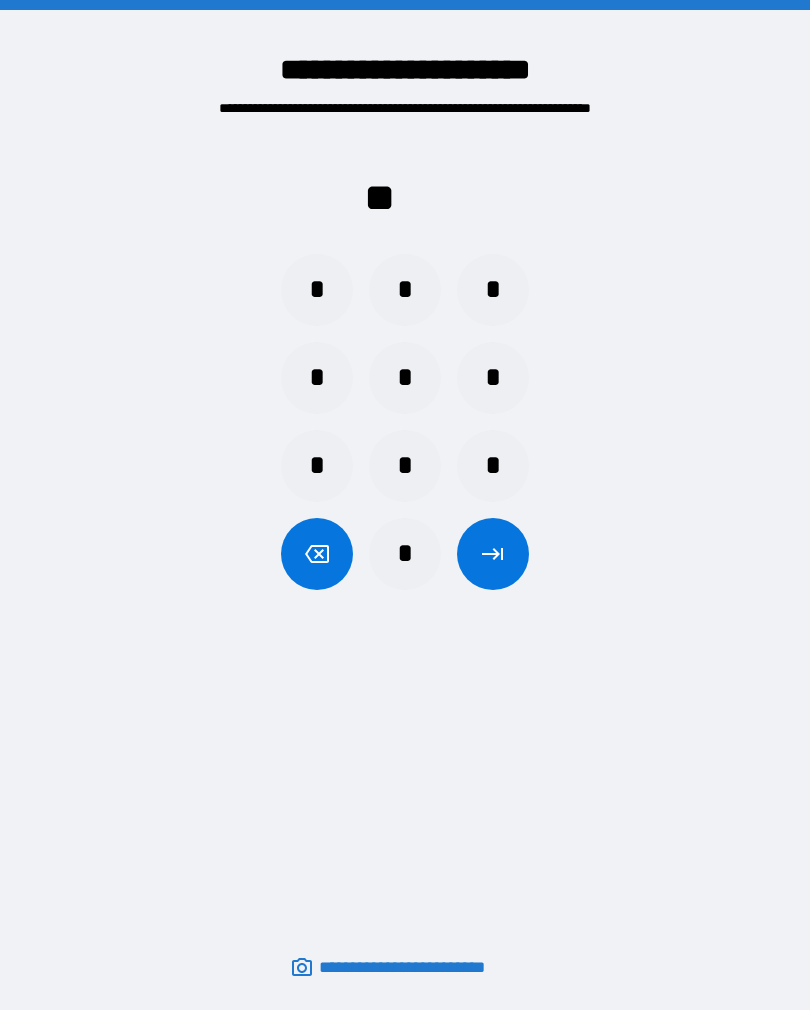 click on "*" at bounding box center (405, 290) 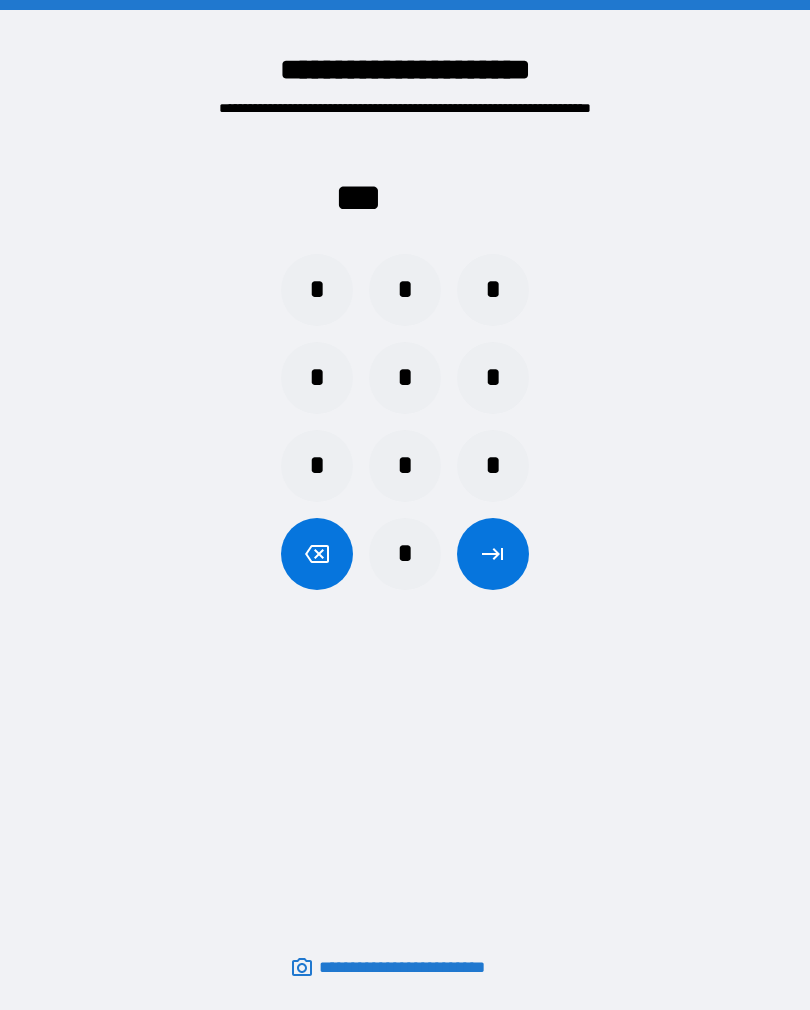 click on "*" at bounding box center (405, 554) 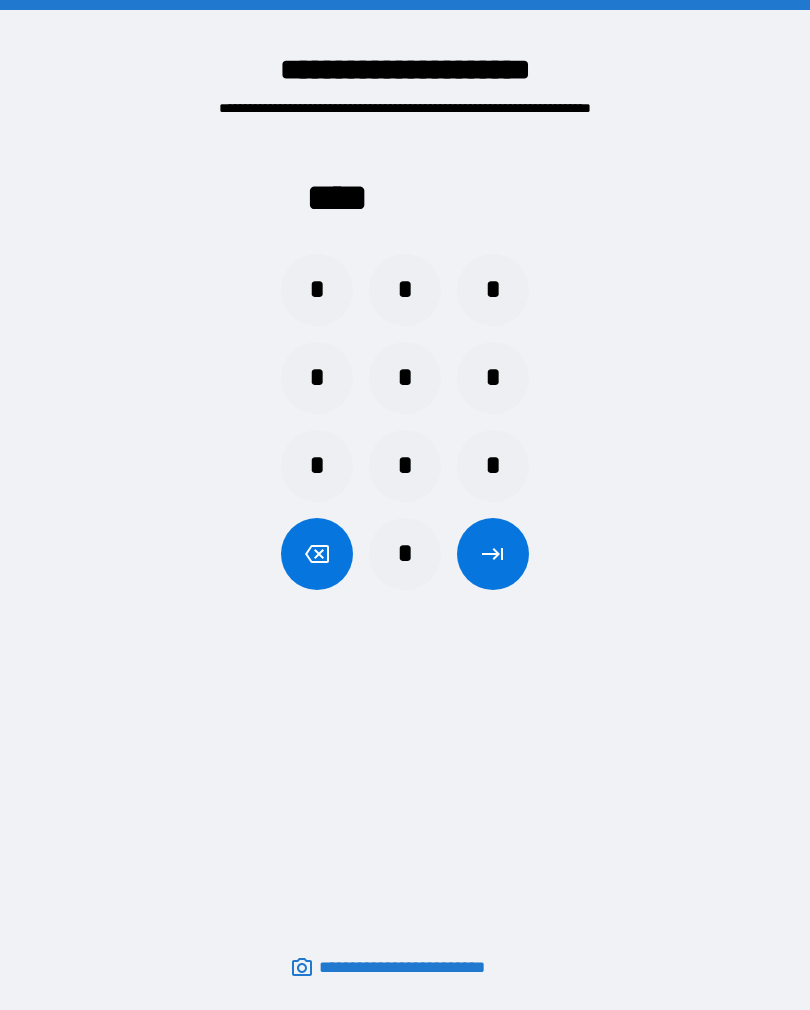 click at bounding box center (493, 554) 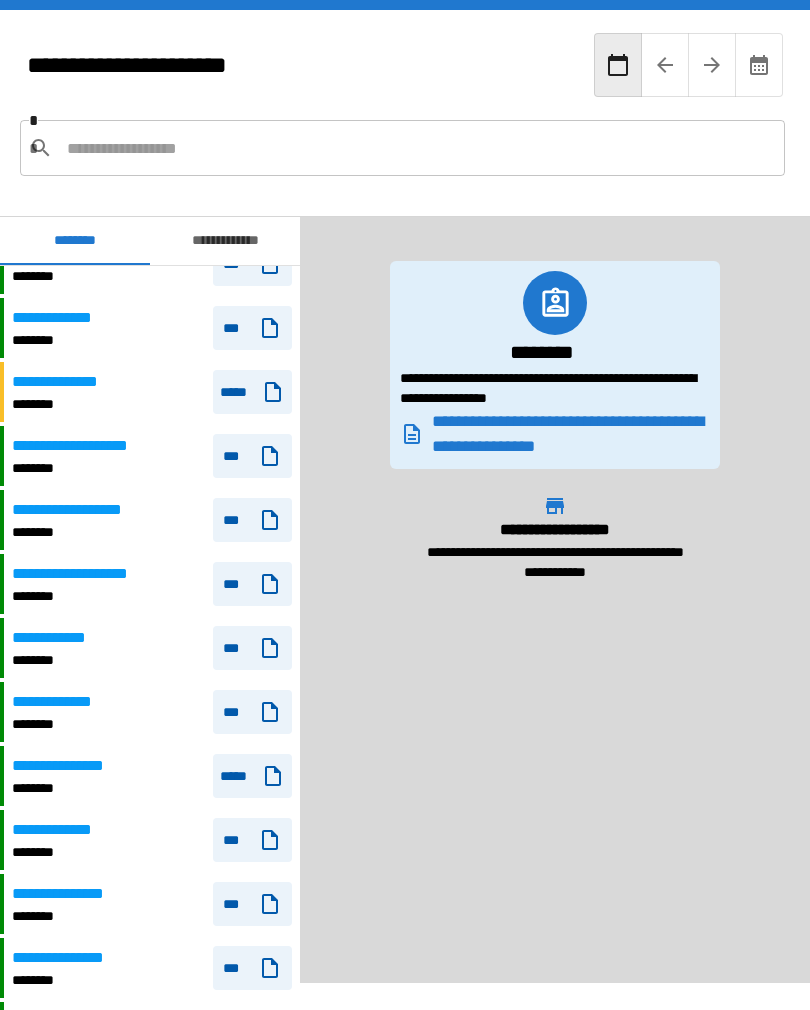 scroll, scrollTop: 753, scrollLeft: 0, axis: vertical 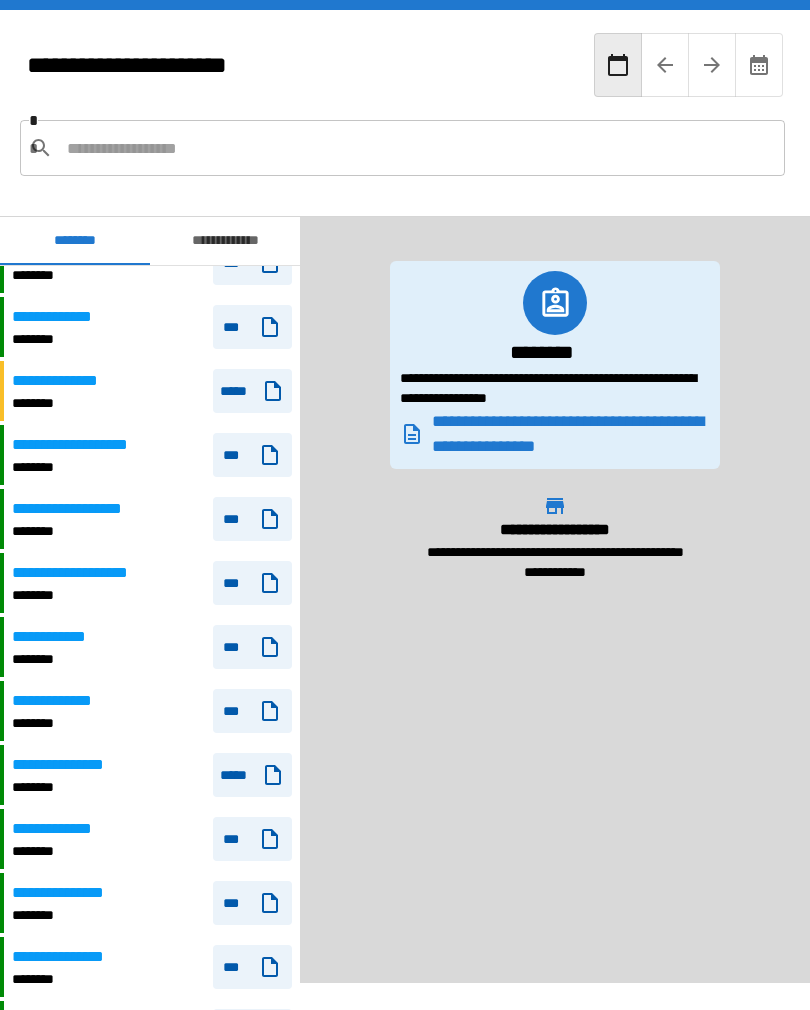 click on "********" at bounding box center (89, 467) 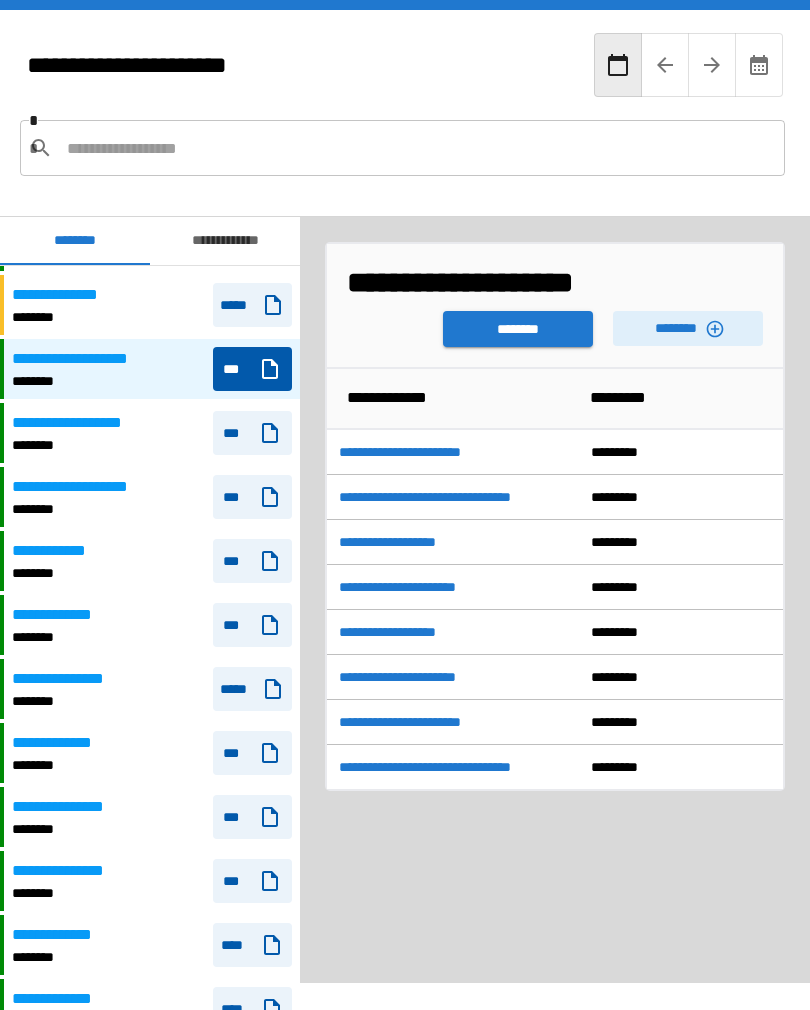 scroll, scrollTop: 831, scrollLeft: 0, axis: vertical 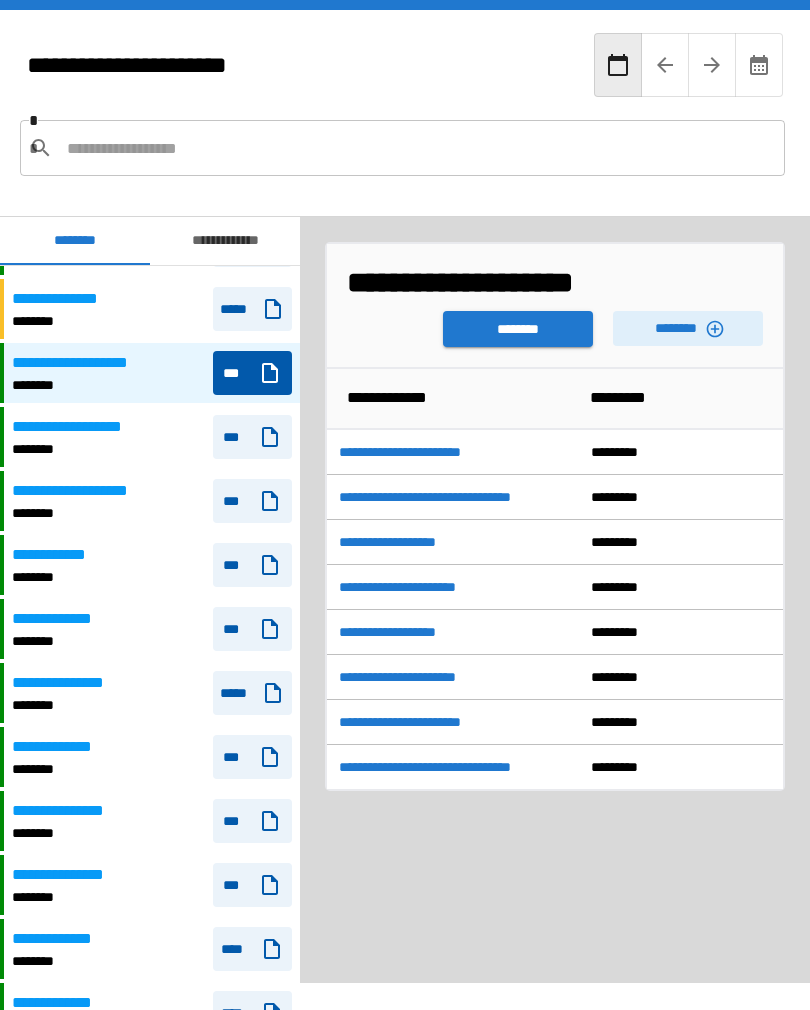click on "**********" at bounding box center [86, 491] 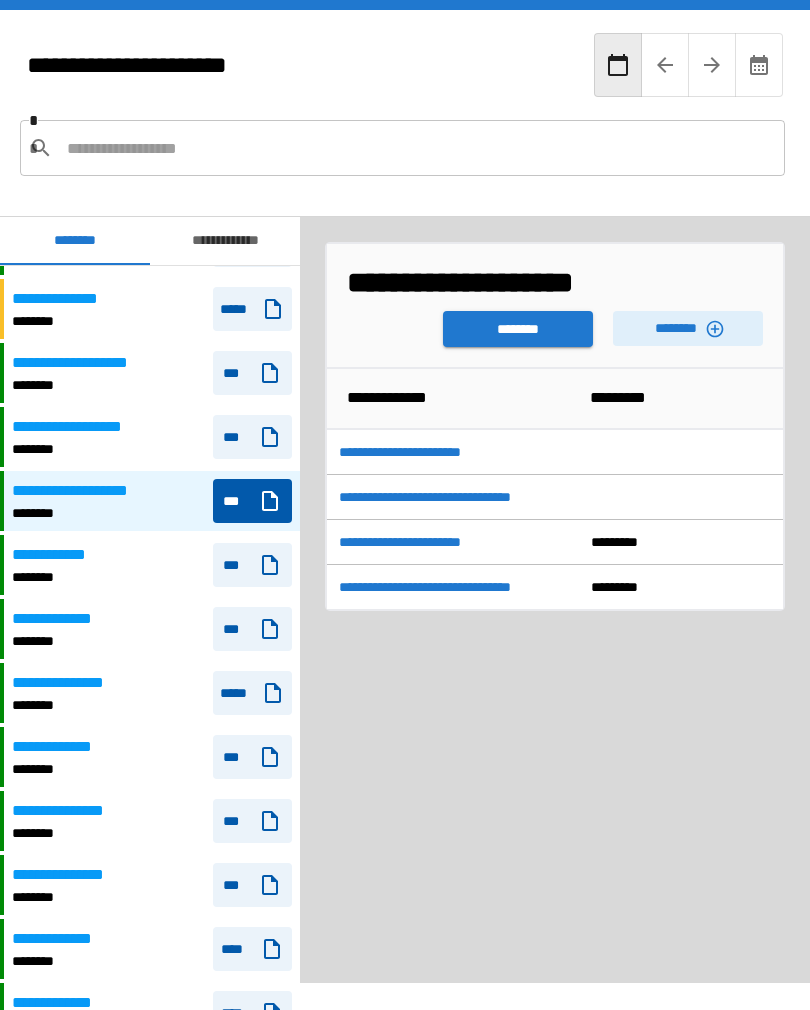 click on "********" at bounding box center (518, 329) 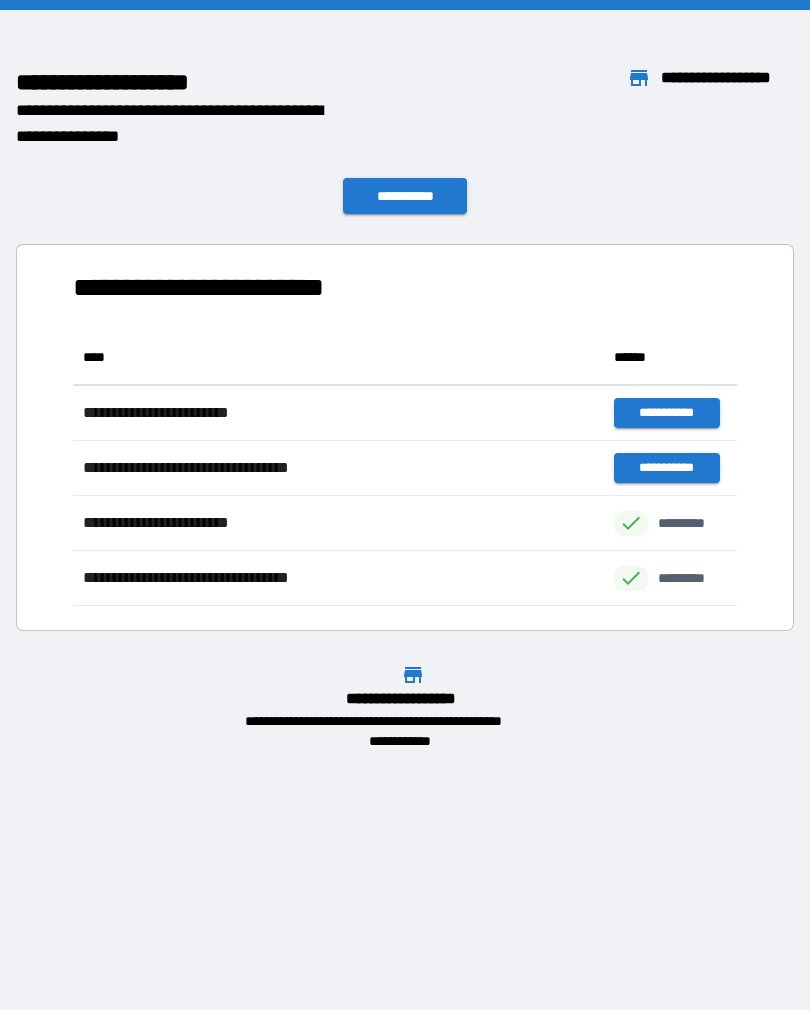 scroll, scrollTop: 1, scrollLeft: 1, axis: both 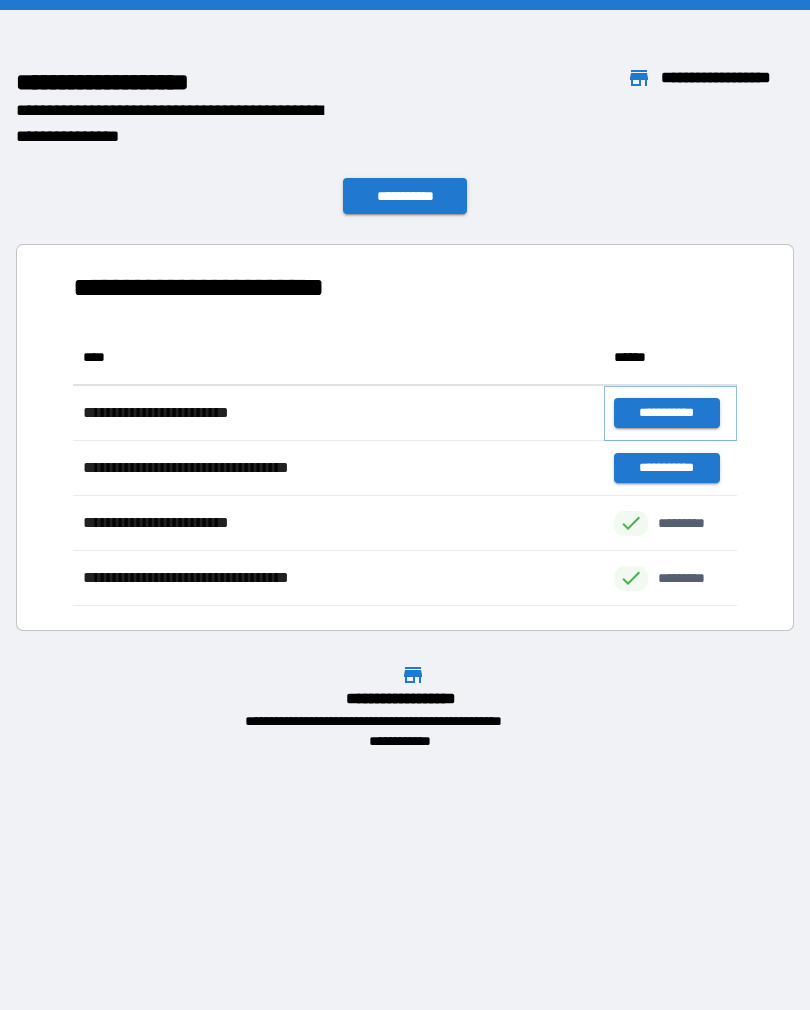 click on "**********" at bounding box center [666, 413] 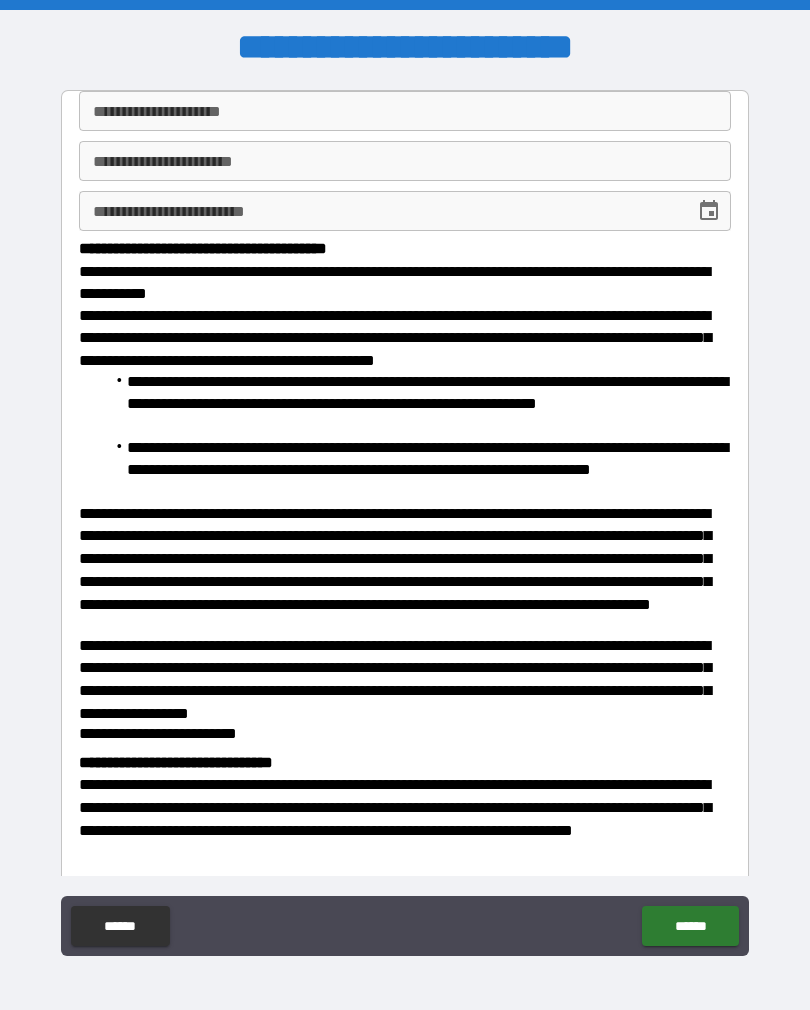 click on "**********" at bounding box center [405, 111] 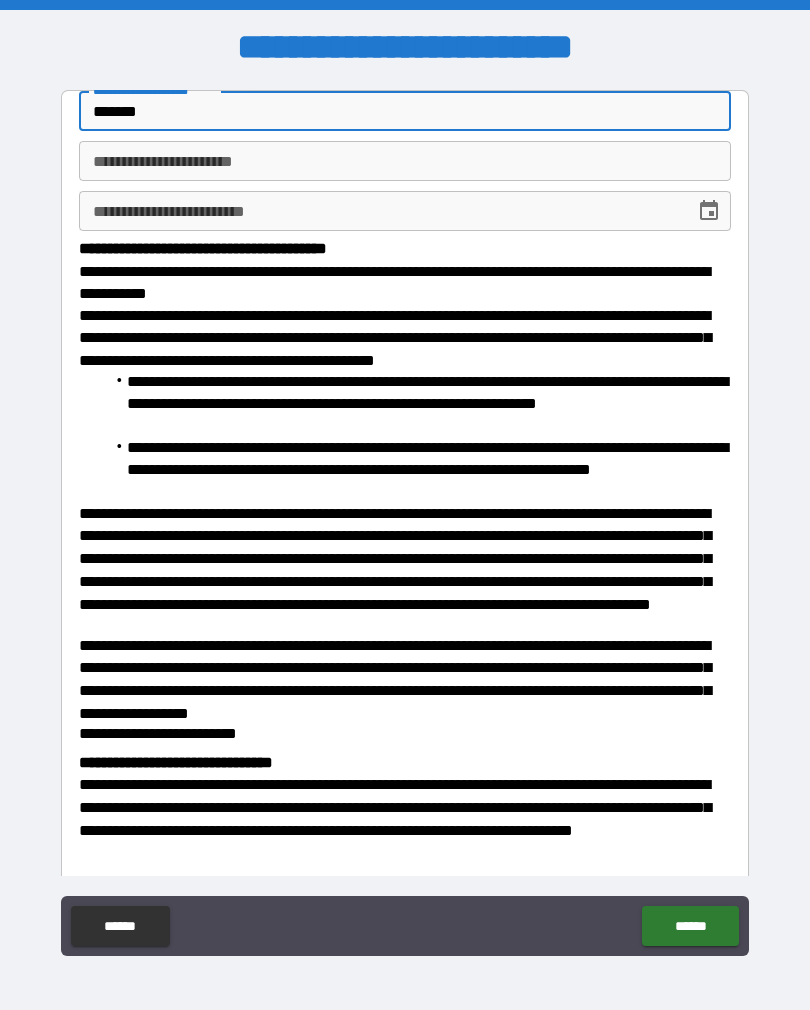click on "**********" at bounding box center [405, 818] 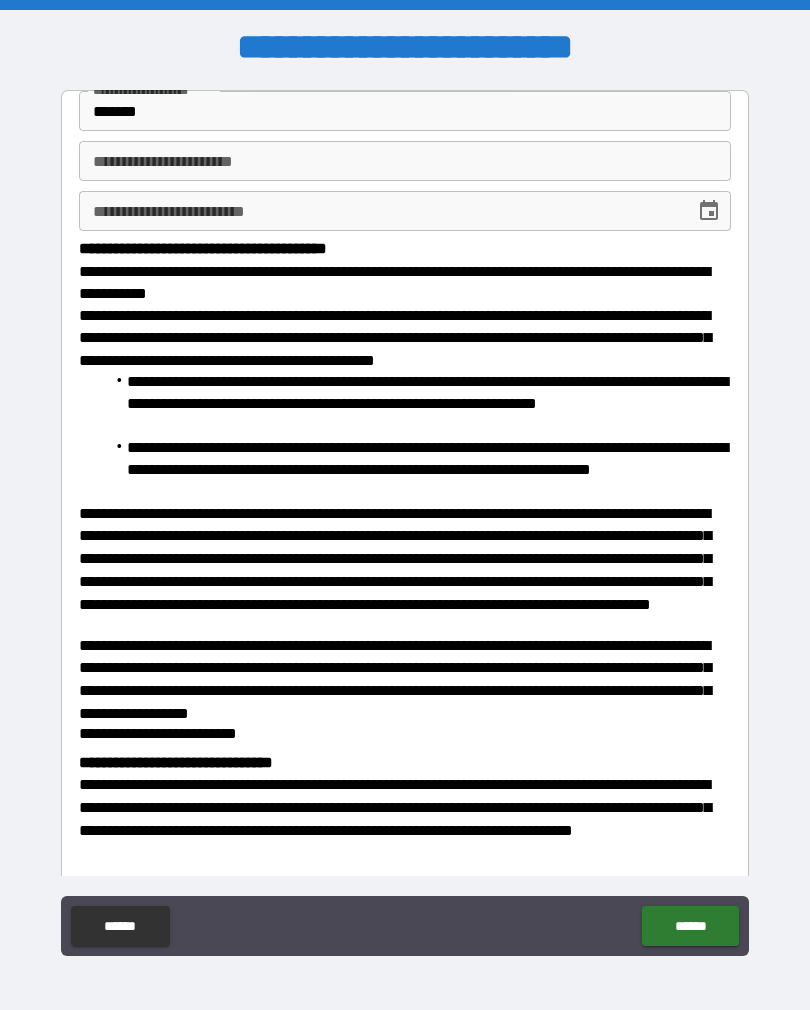 click on "**********" at bounding box center (405, 161) 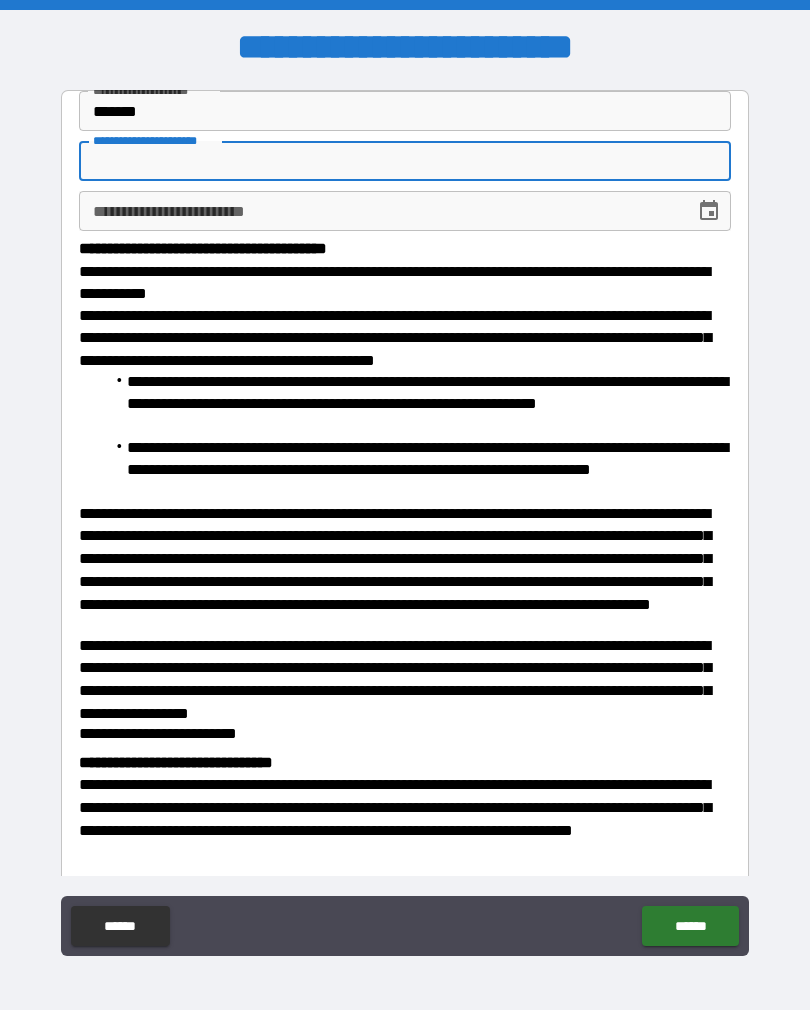 click on "*******" at bounding box center [405, 111] 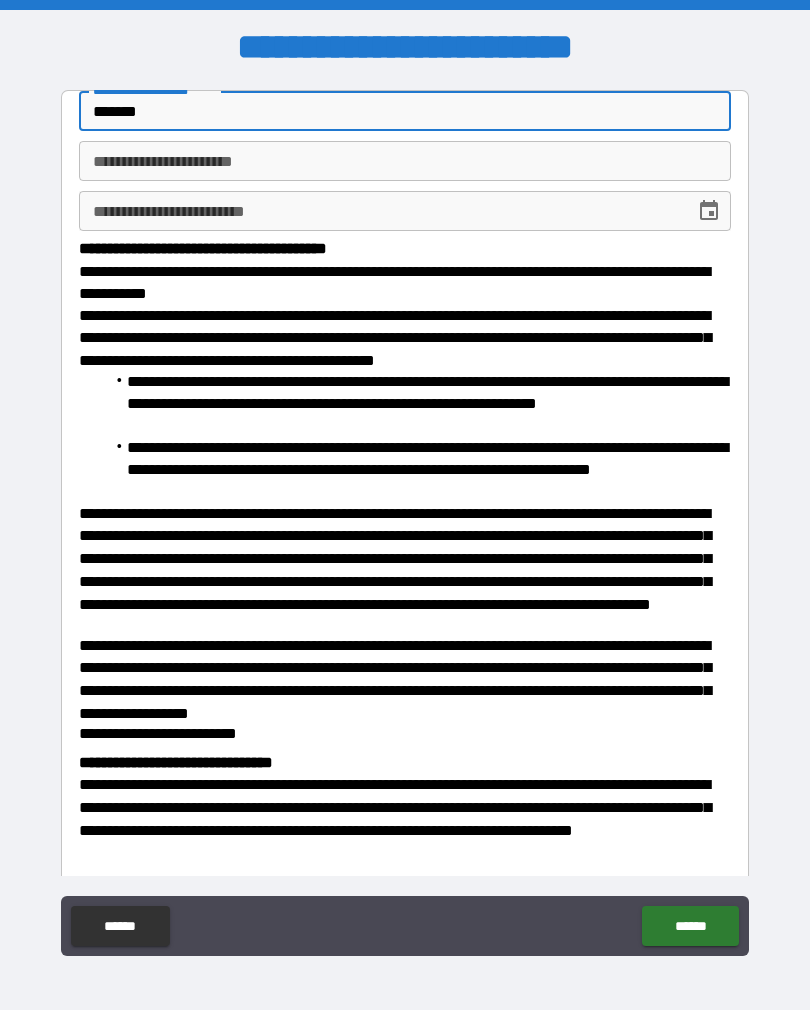 type on "*******" 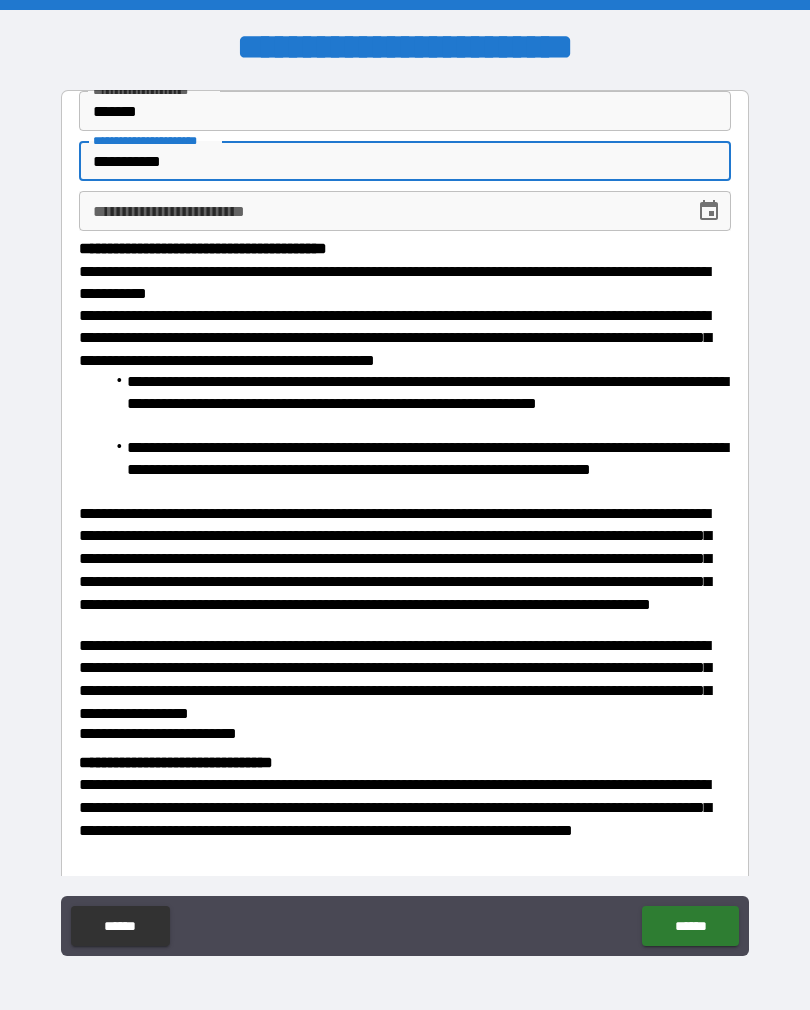 type on "**********" 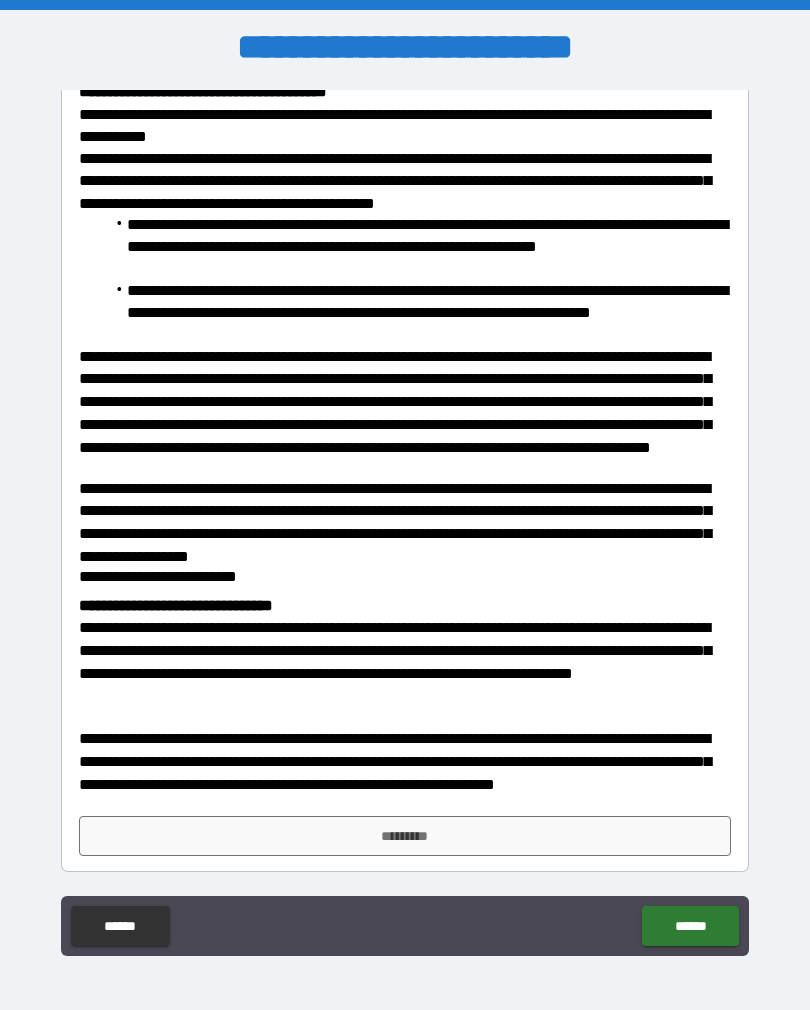 type on "**********" 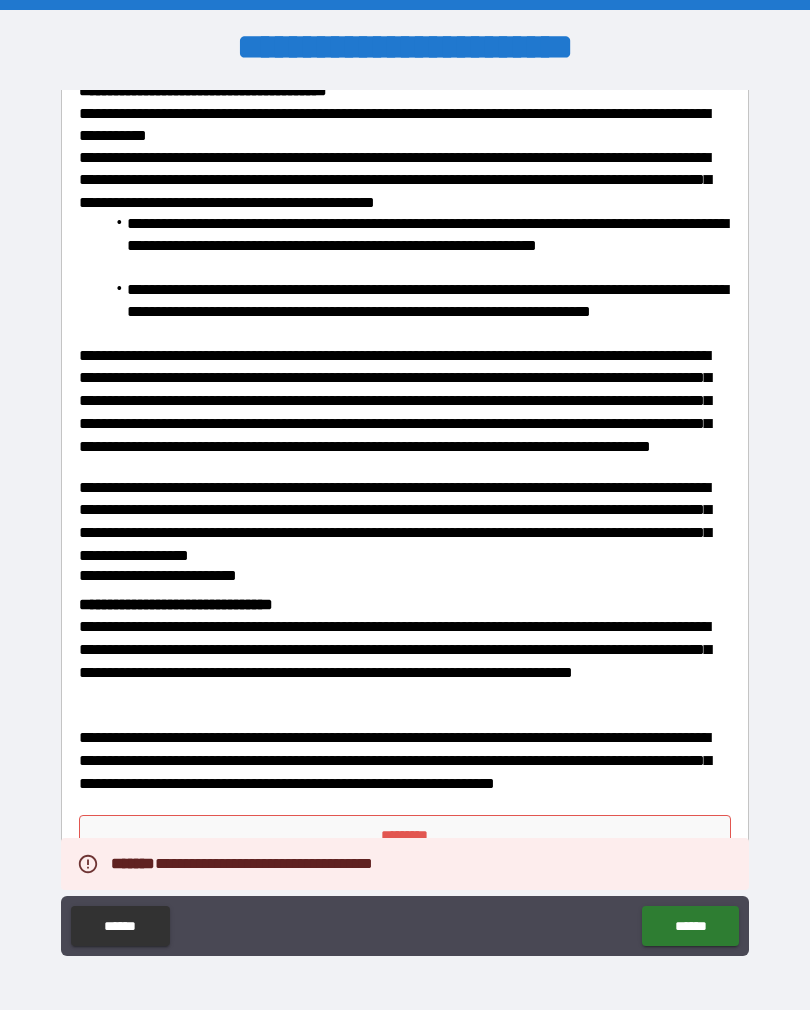 scroll, scrollTop: 156, scrollLeft: 0, axis: vertical 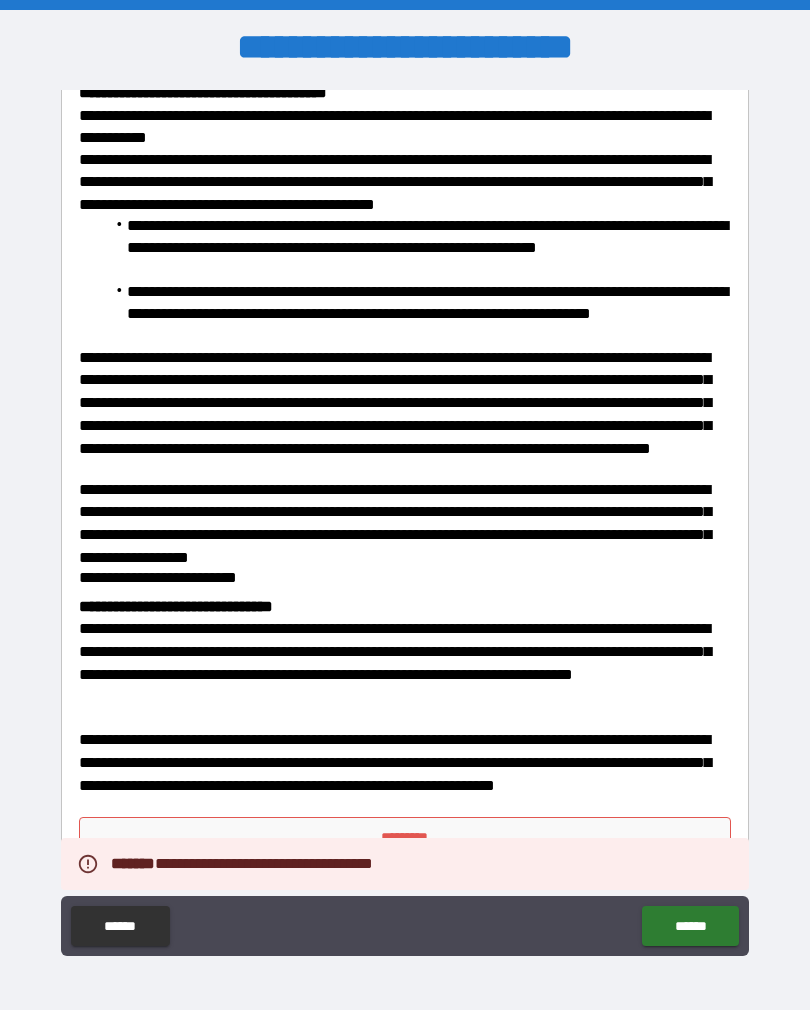 click on "*********" at bounding box center [405, 837] 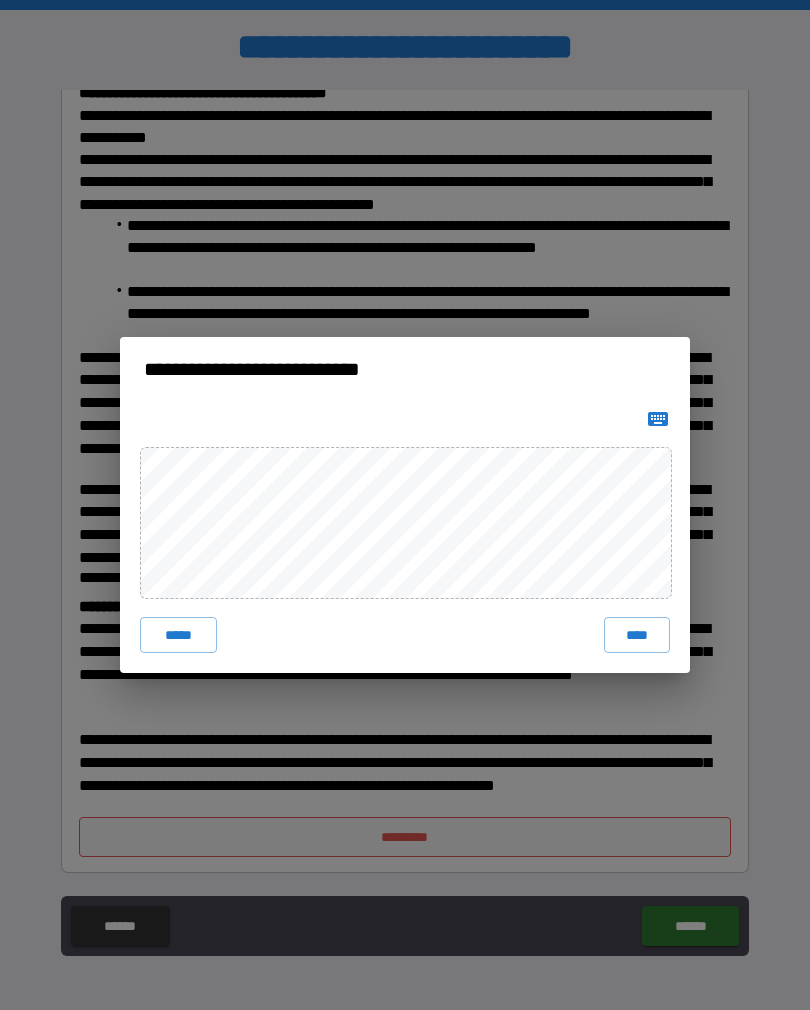 click on "****" at bounding box center (637, 635) 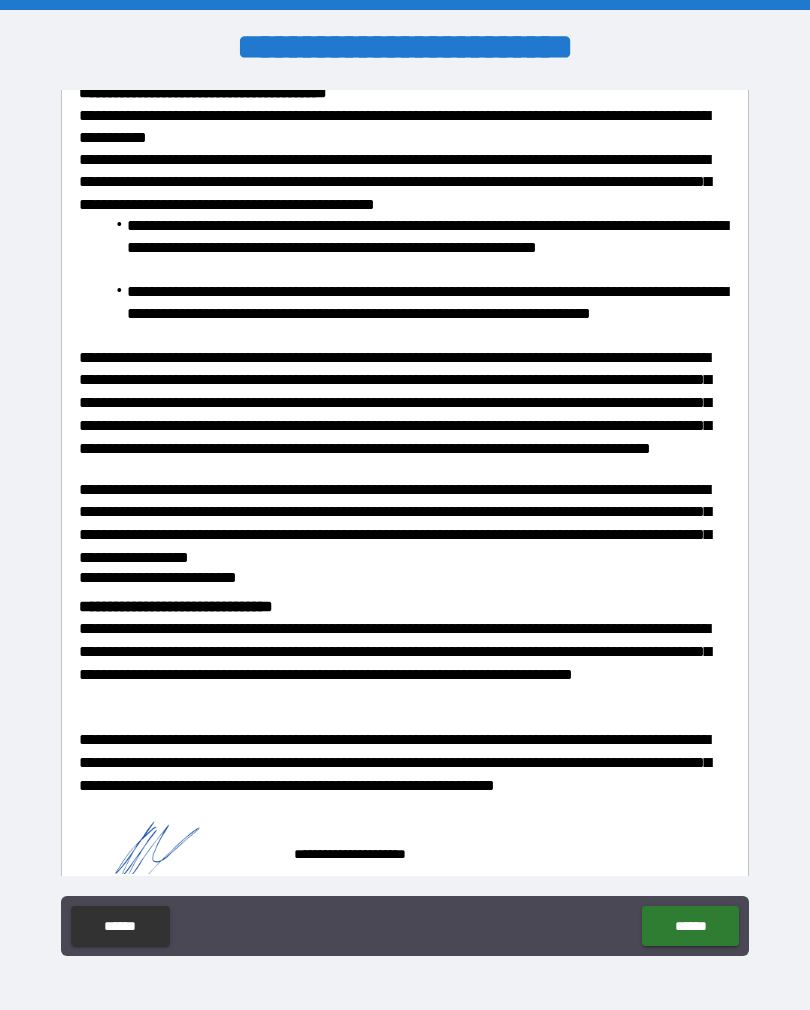 click on "******" at bounding box center [690, 926] 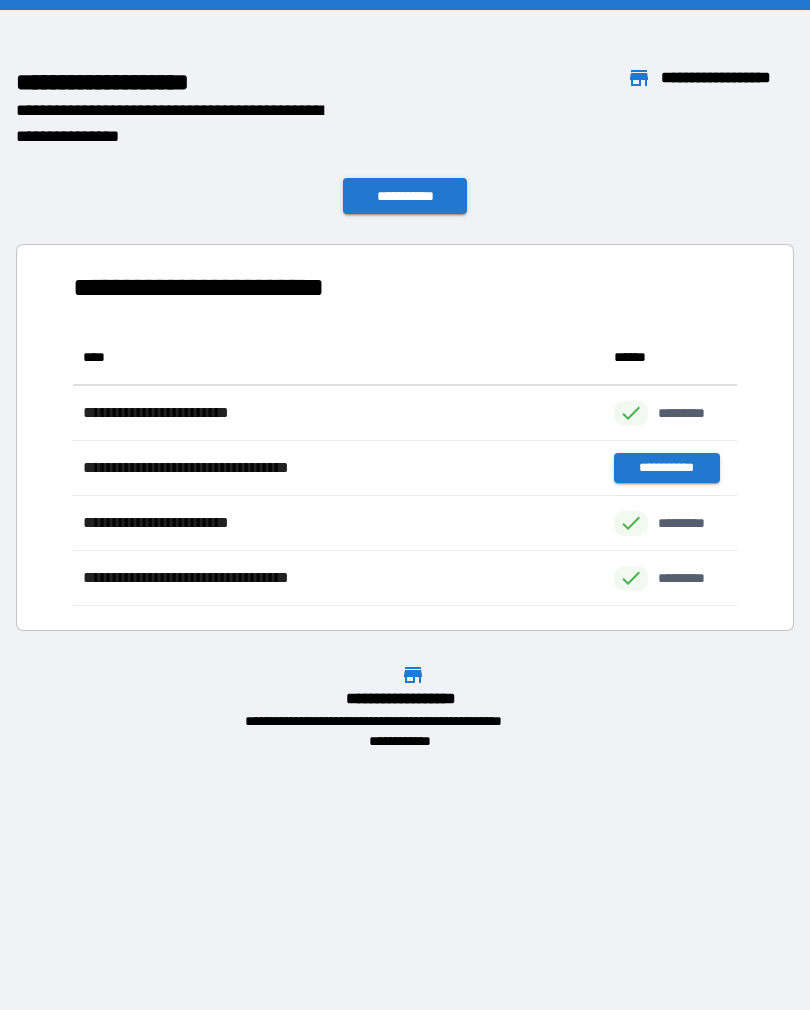 scroll, scrollTop: 1, scrollLeft: 1, axis: both 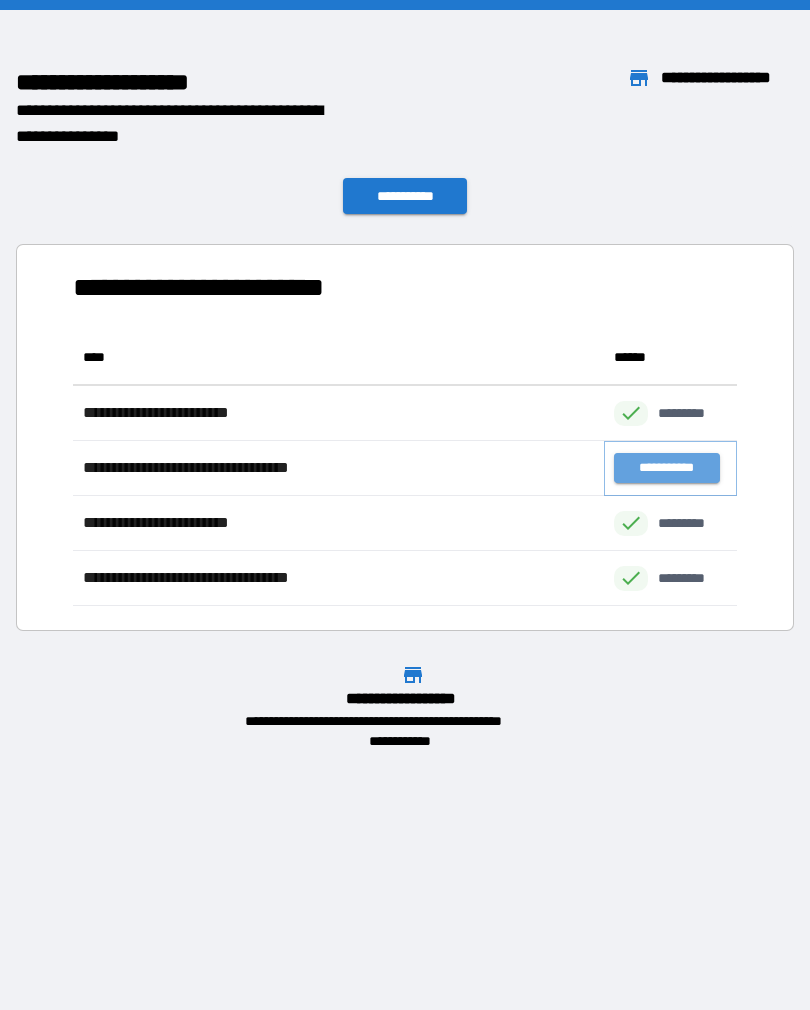 click on "**********" at bounding box center [666, 468] 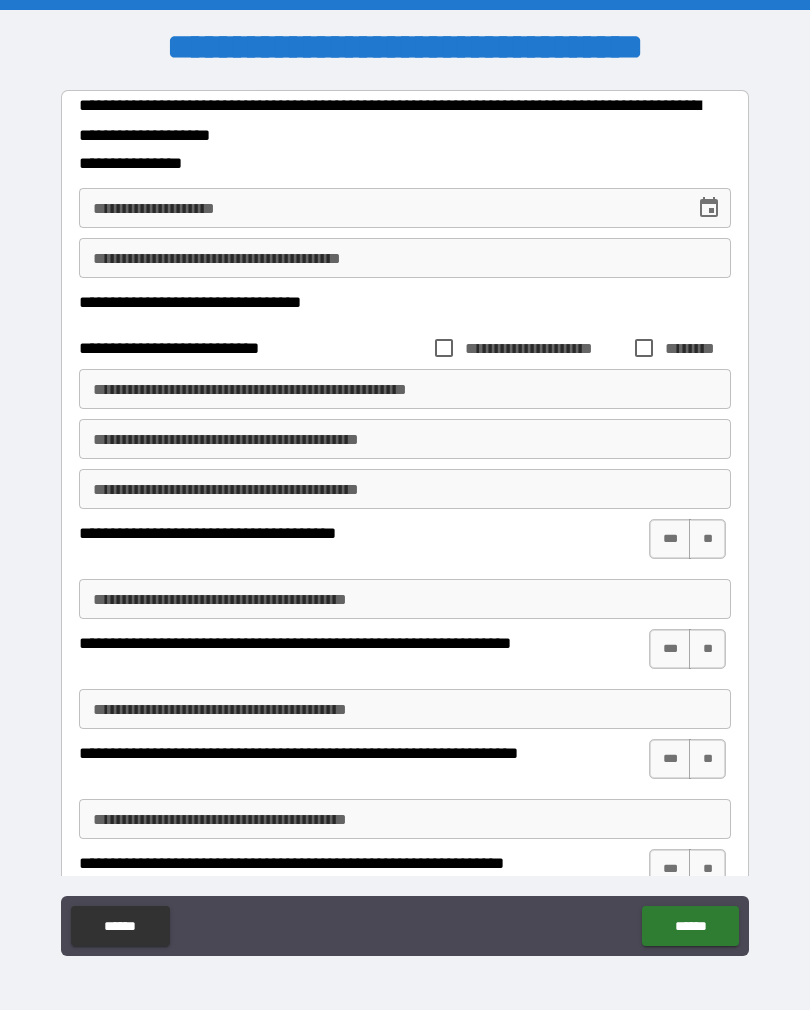 click on "**********" at bounding box center [380, 208] 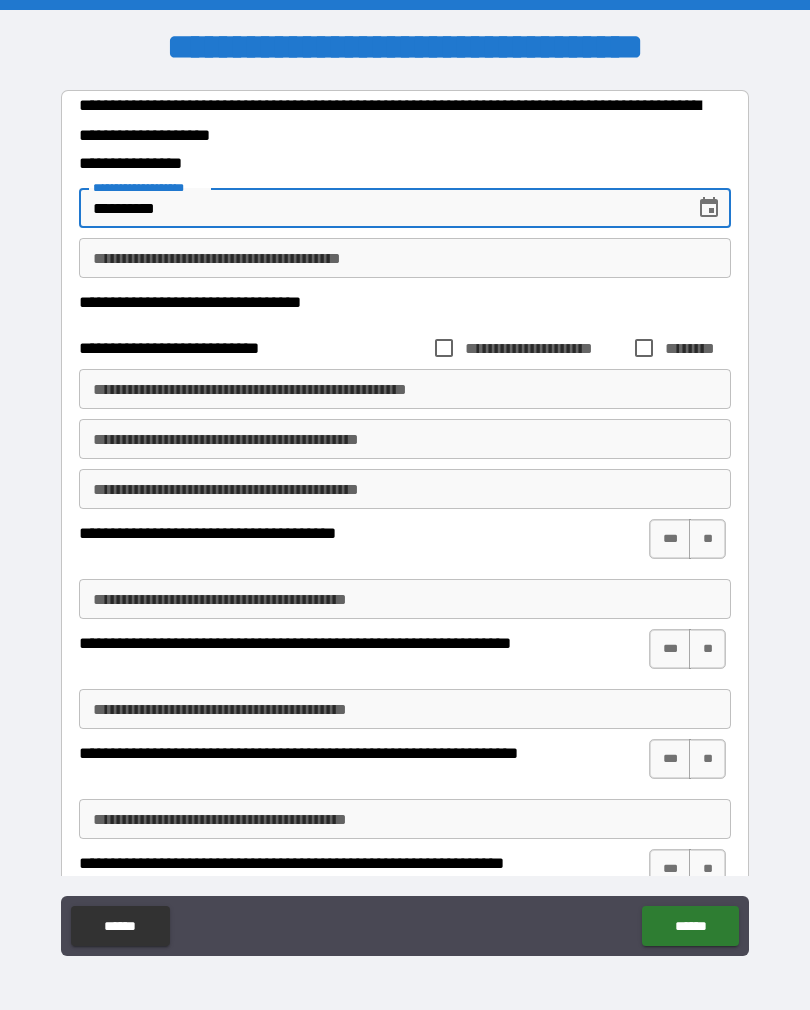 type on "**********" 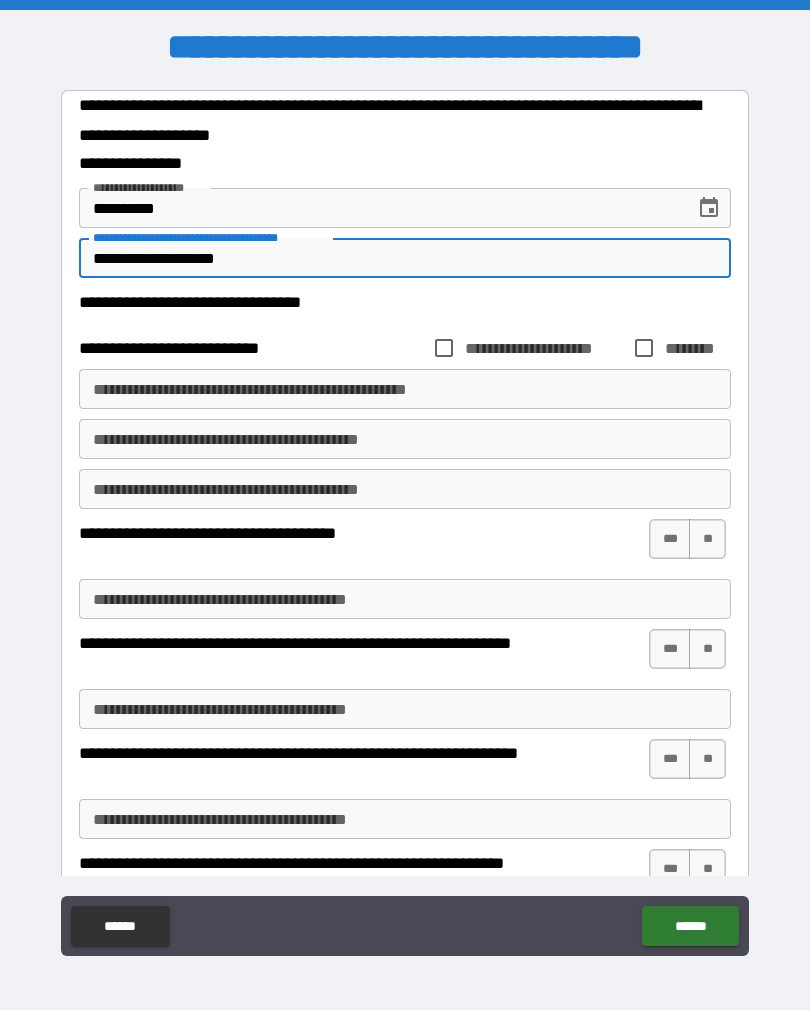 type on "**********" 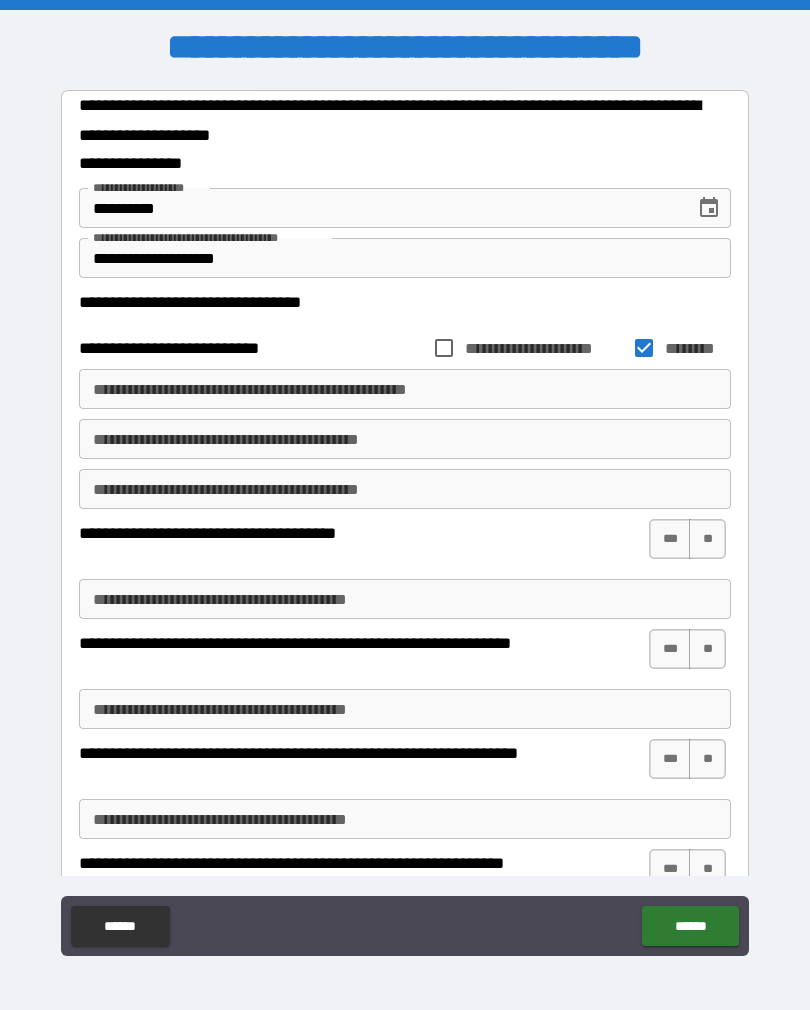 click on "**********" at bounding box center (405, 389) 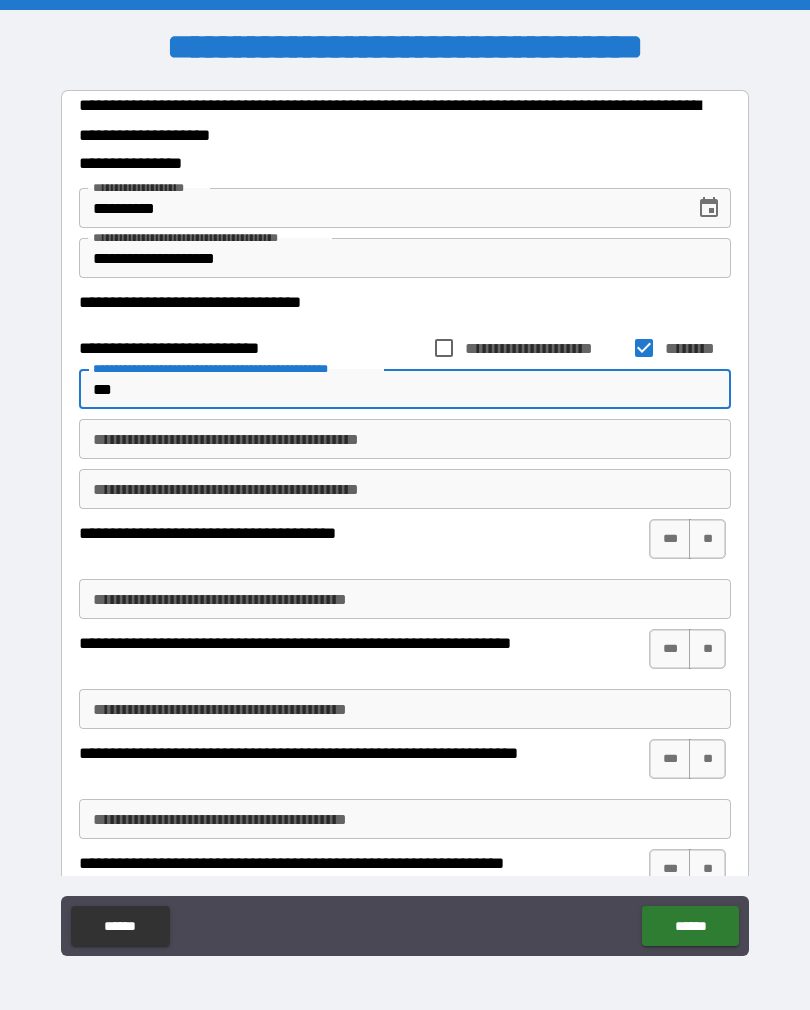 click on "******   ******" at bounding box center [405, 928] 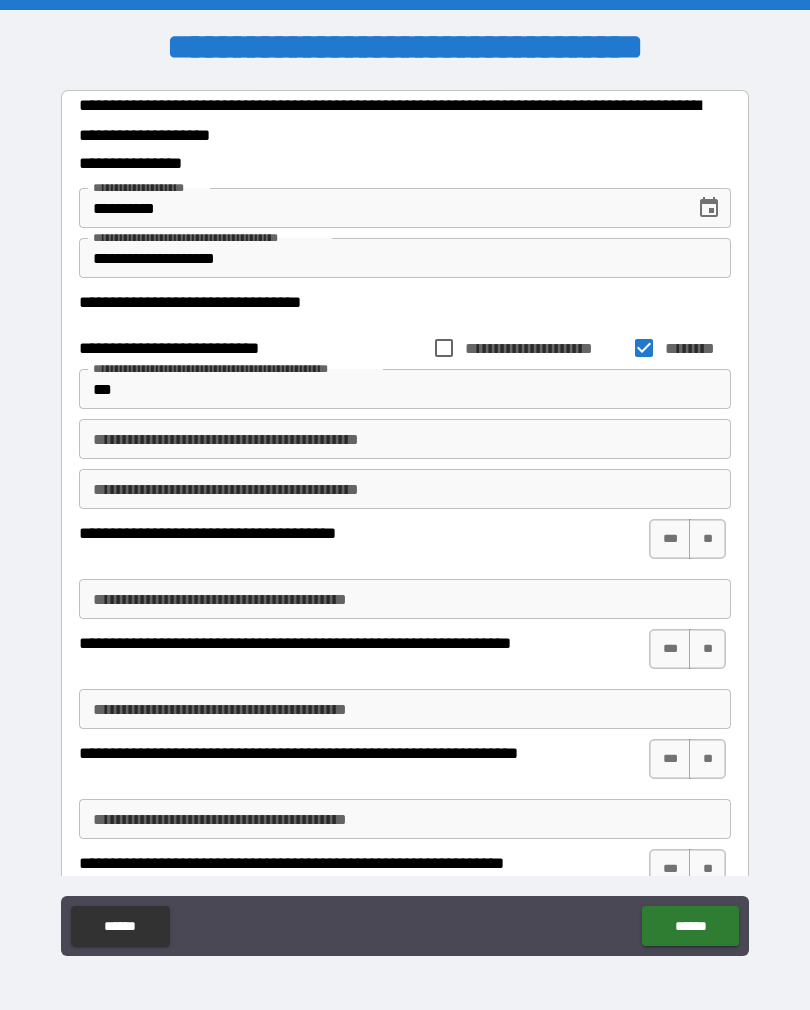 click on "**********" at bounding box center (405, 819) 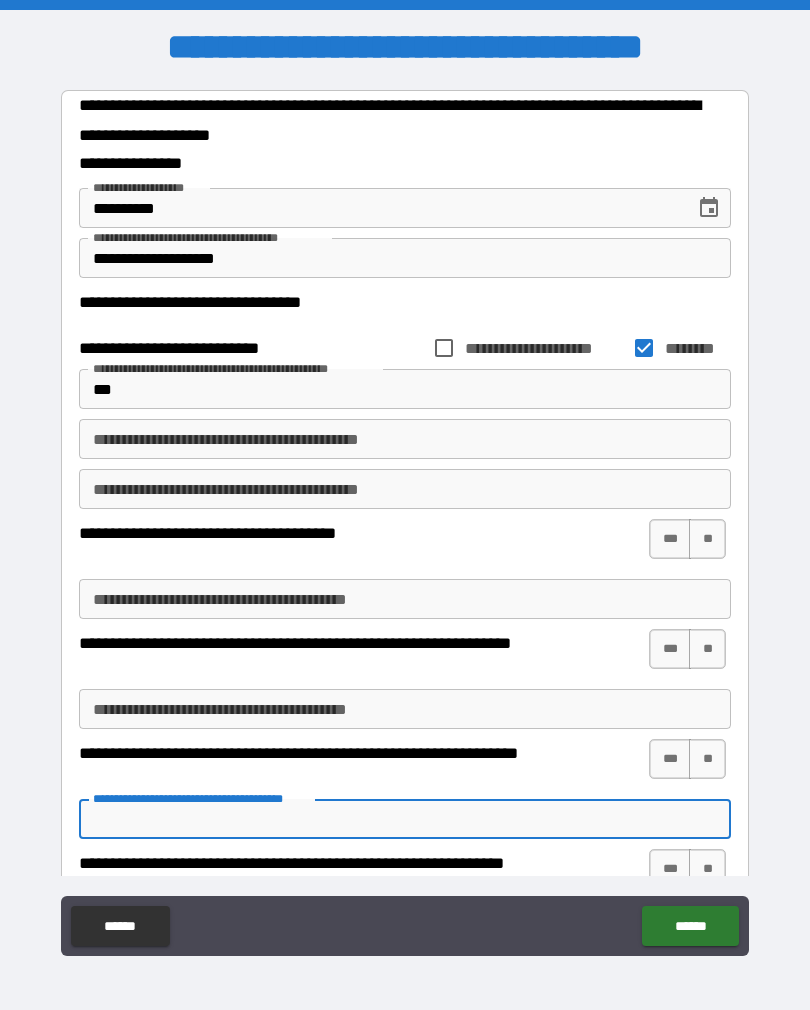 click on "***" at bounding box center [405, 389] 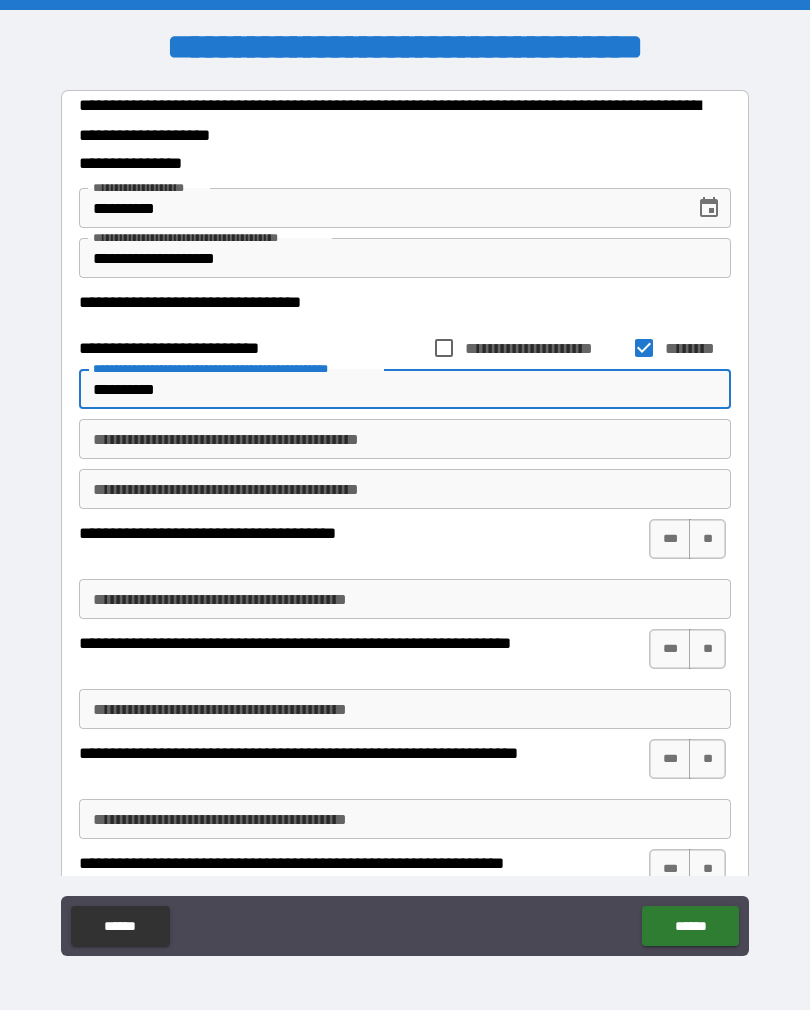type on "**********" 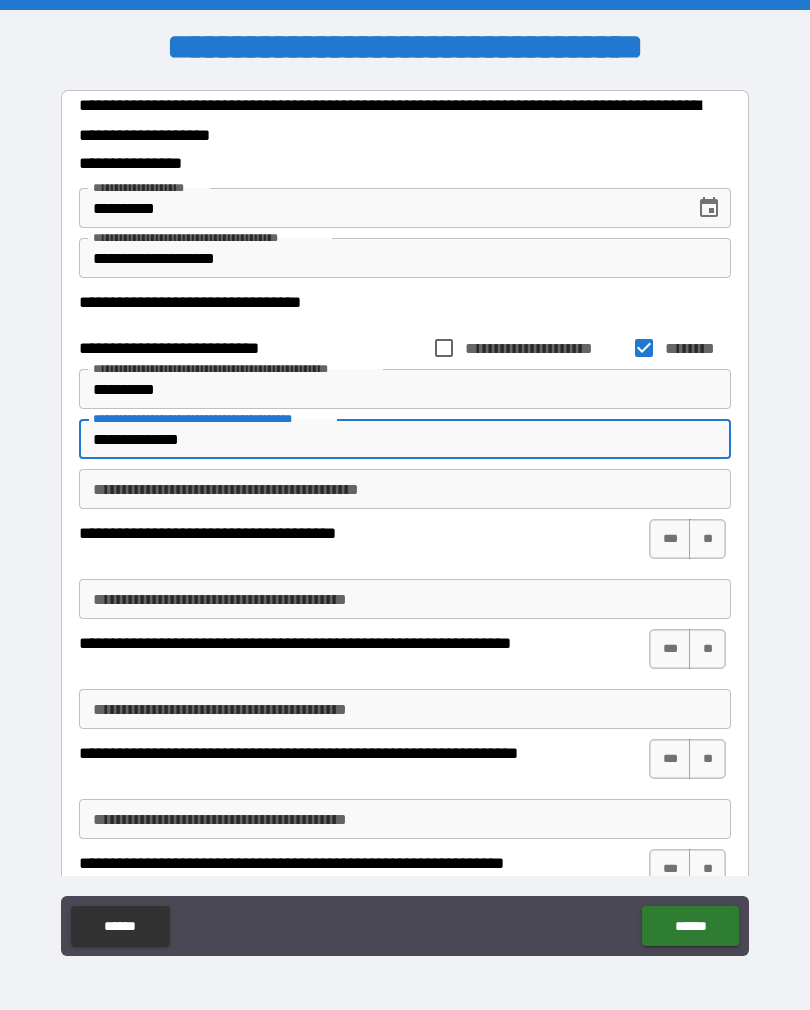 type on "**********" 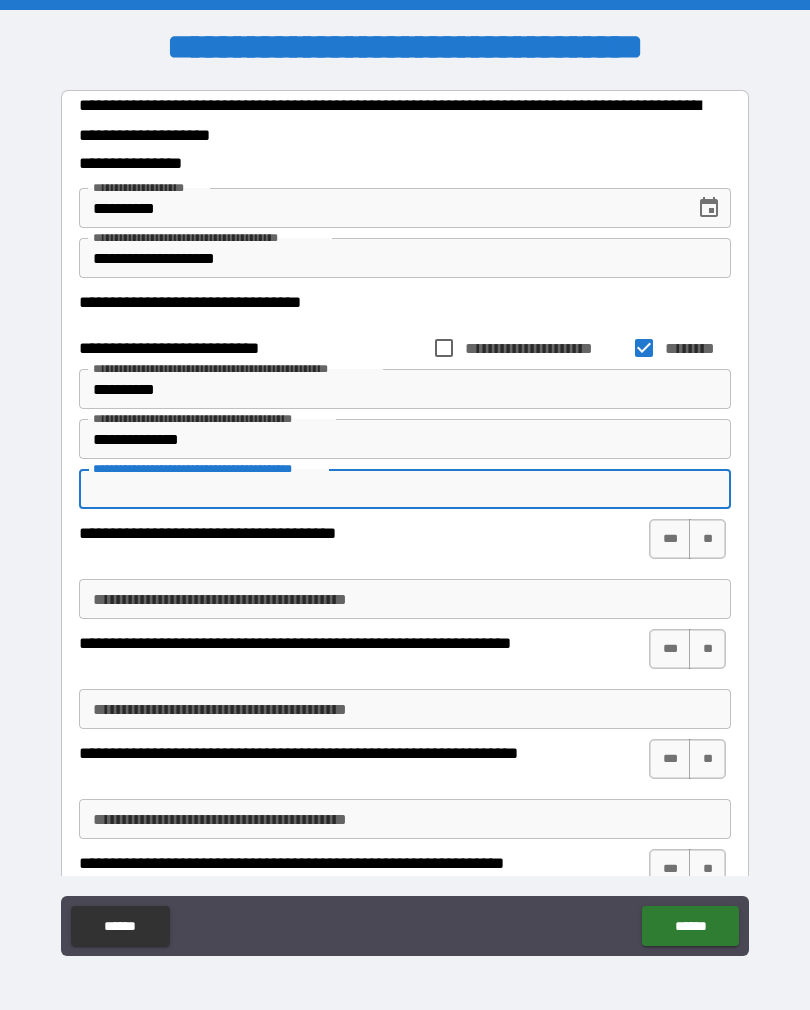 type on "*" 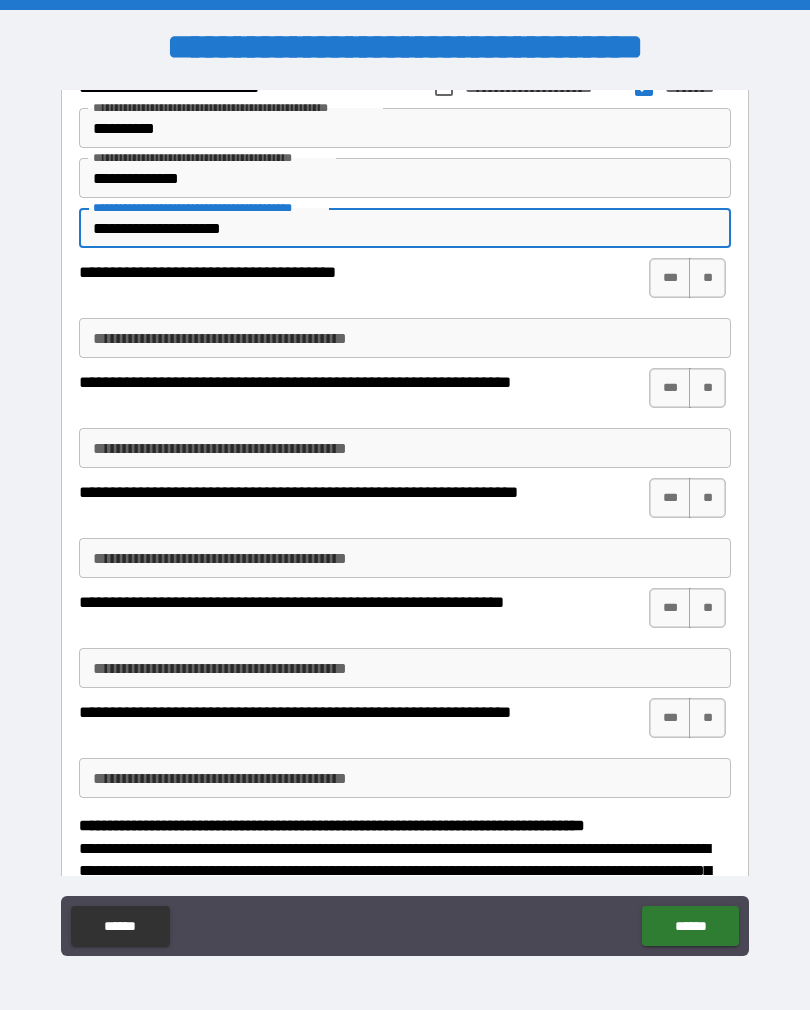 scroll, scrollTop: 273, scrollLeft: 0, axis: vertical 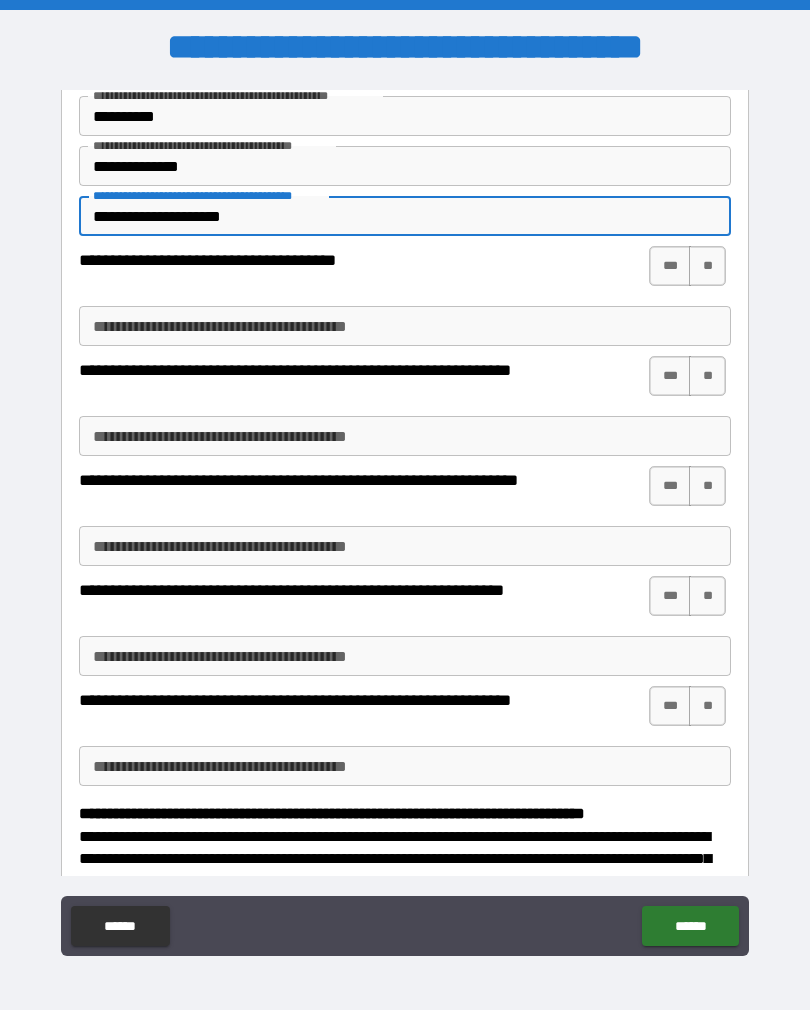 type on "**********" 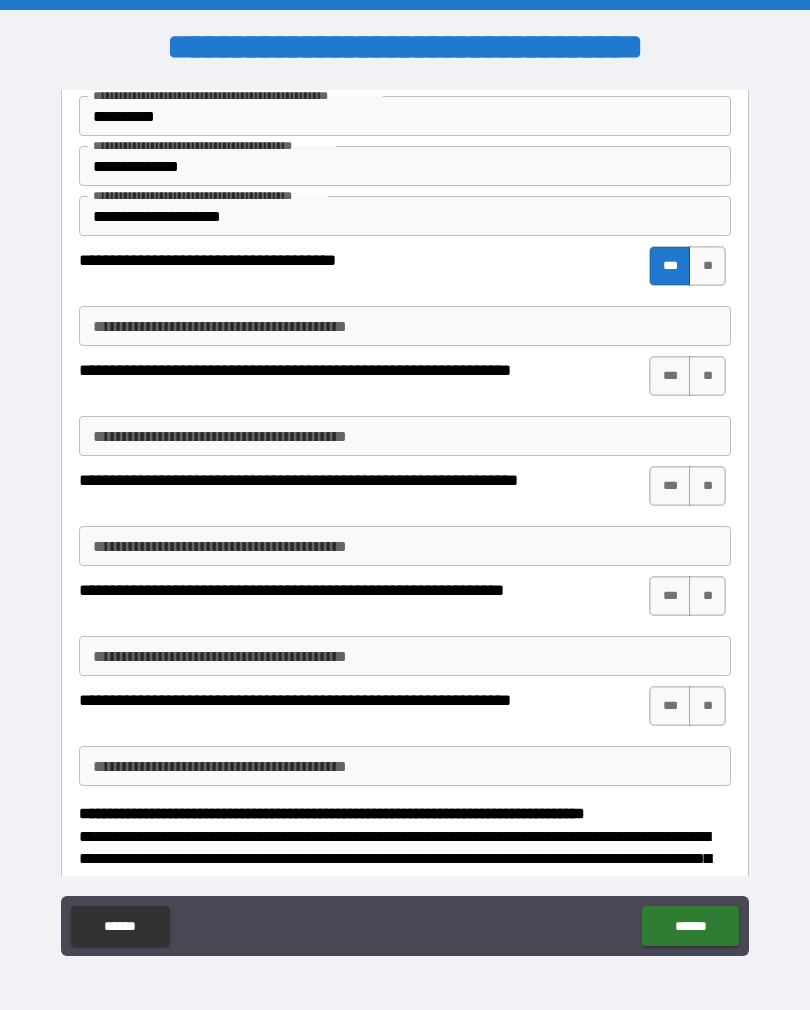 click on "**" at bounding box center (707, 266) 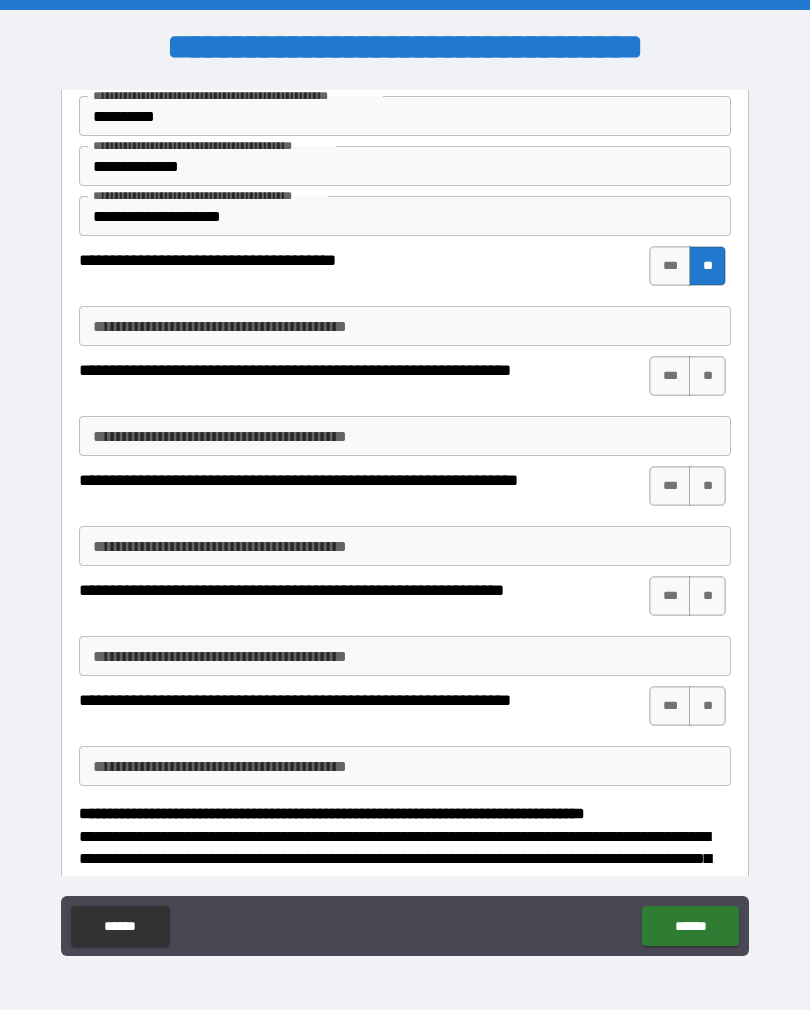 click on "**" at bounding box center (707, 376) 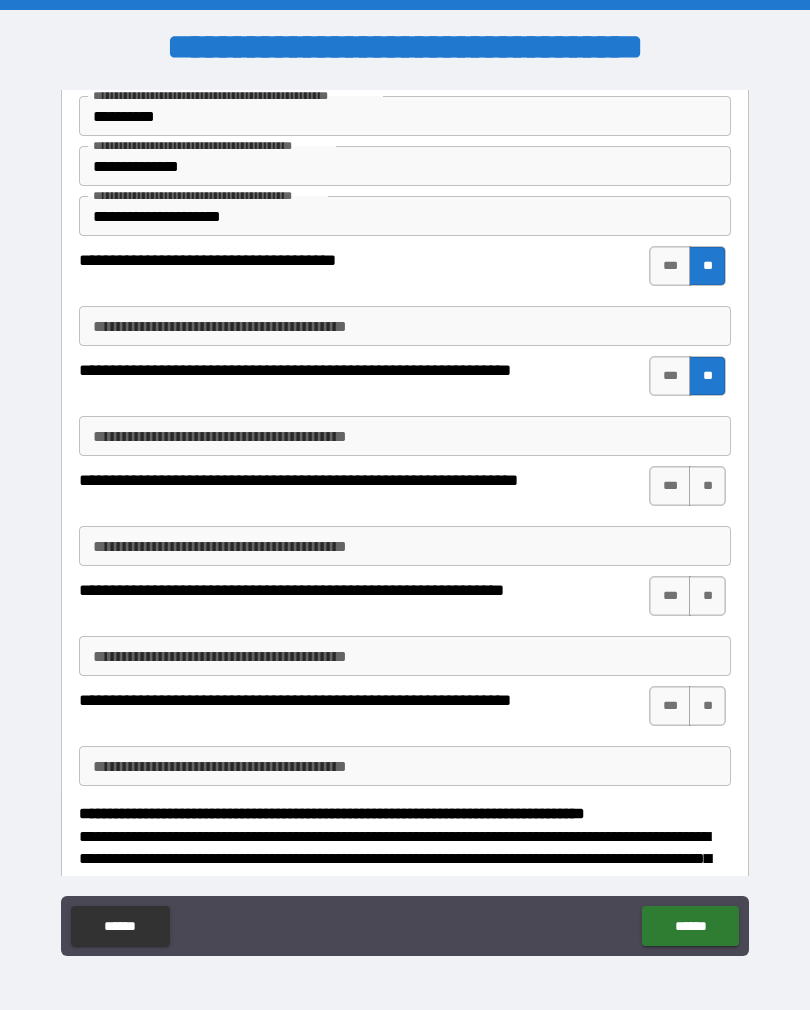 click on "**" at bounding box center (707, 486) 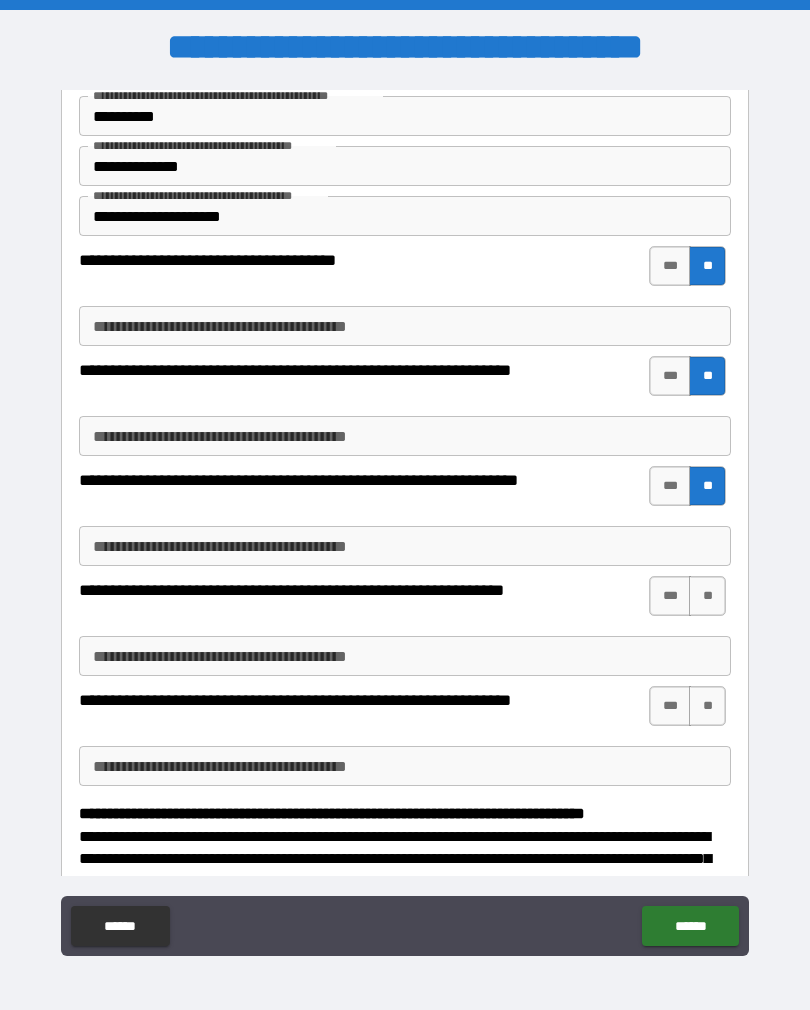 click on "**" at bounding box center [707, 596] 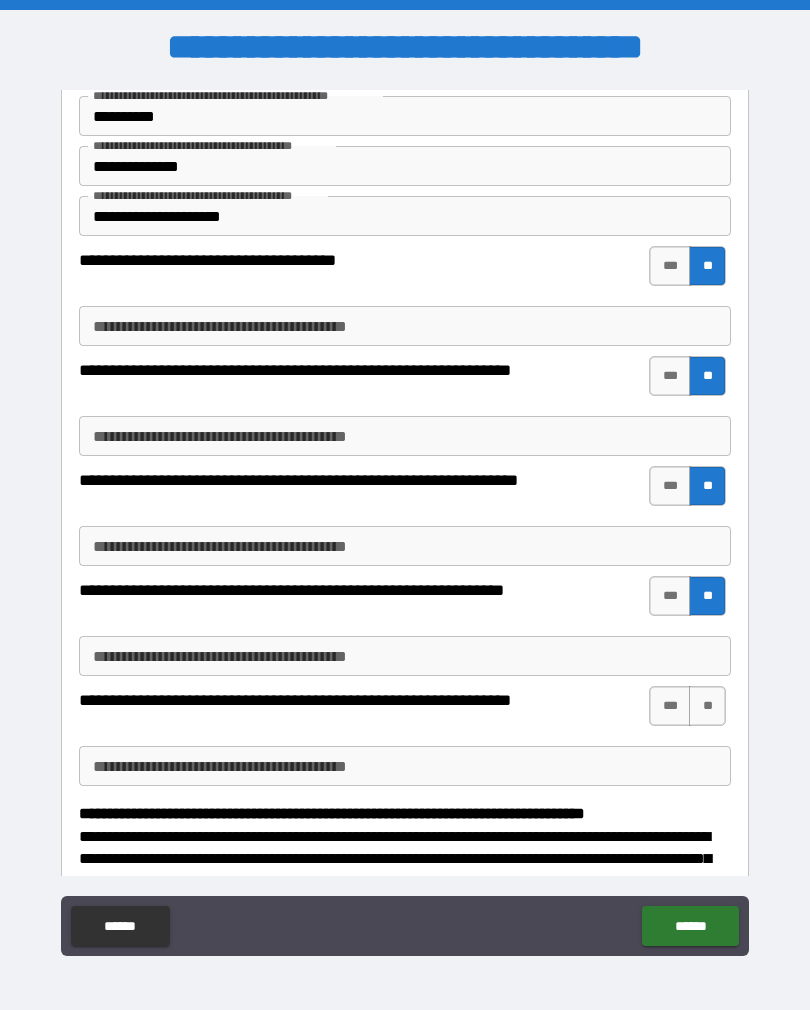 click on "**" at bounding box center [707, 706] 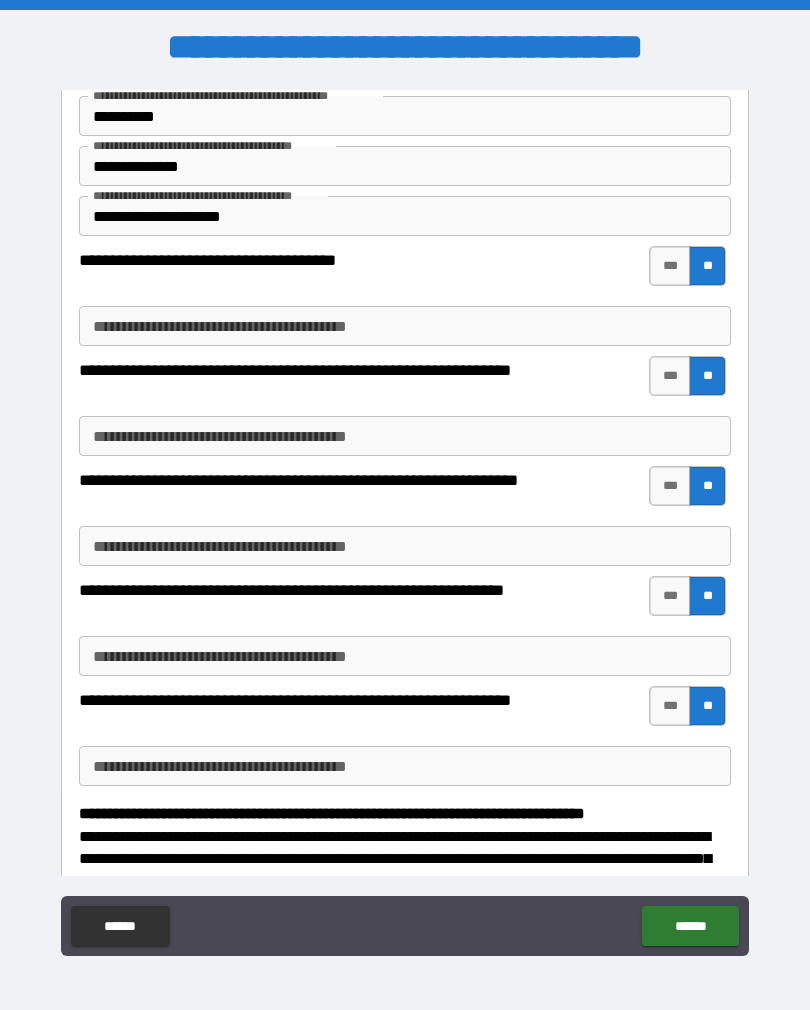 click on "******" at bounding box center (690, 926) 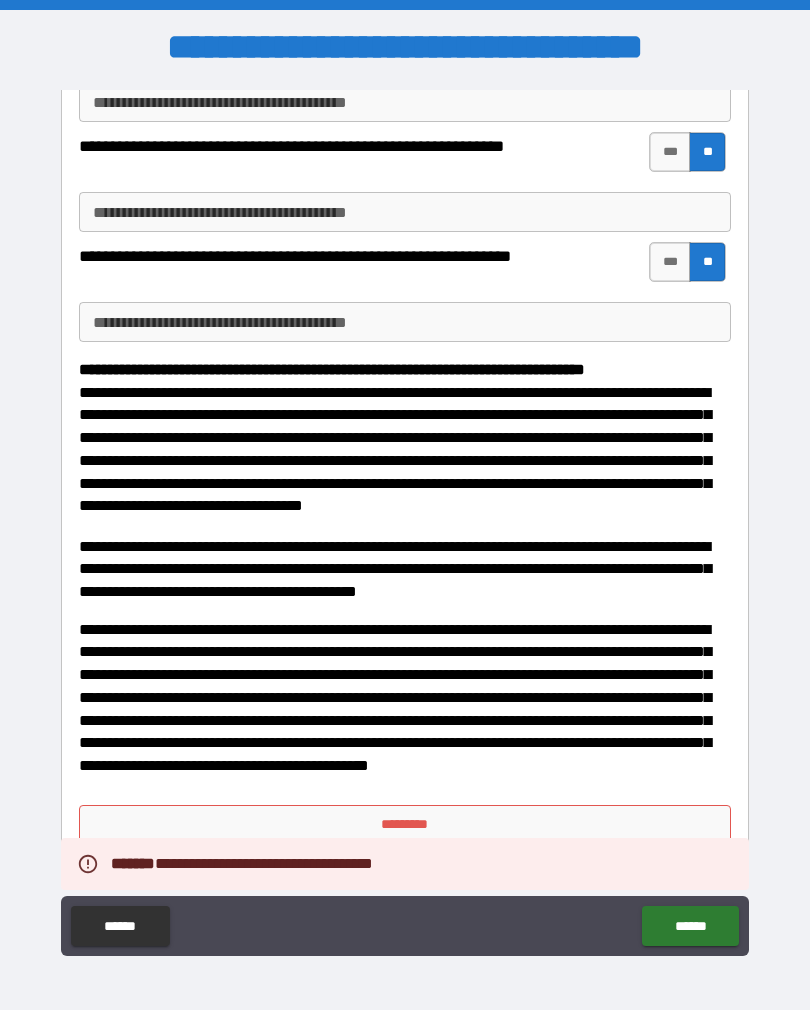 scroll, scrollTop: 716, scrollLeft: 0, axis: vertical 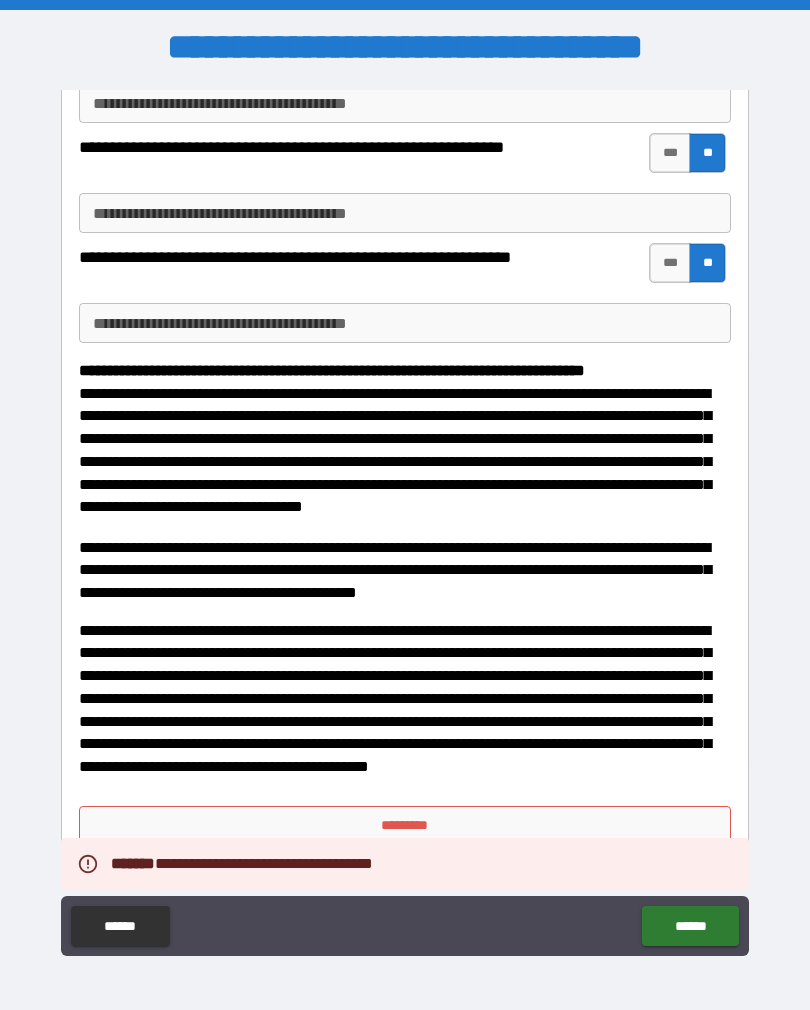 click on "*********" at bounding box center (405, 826) 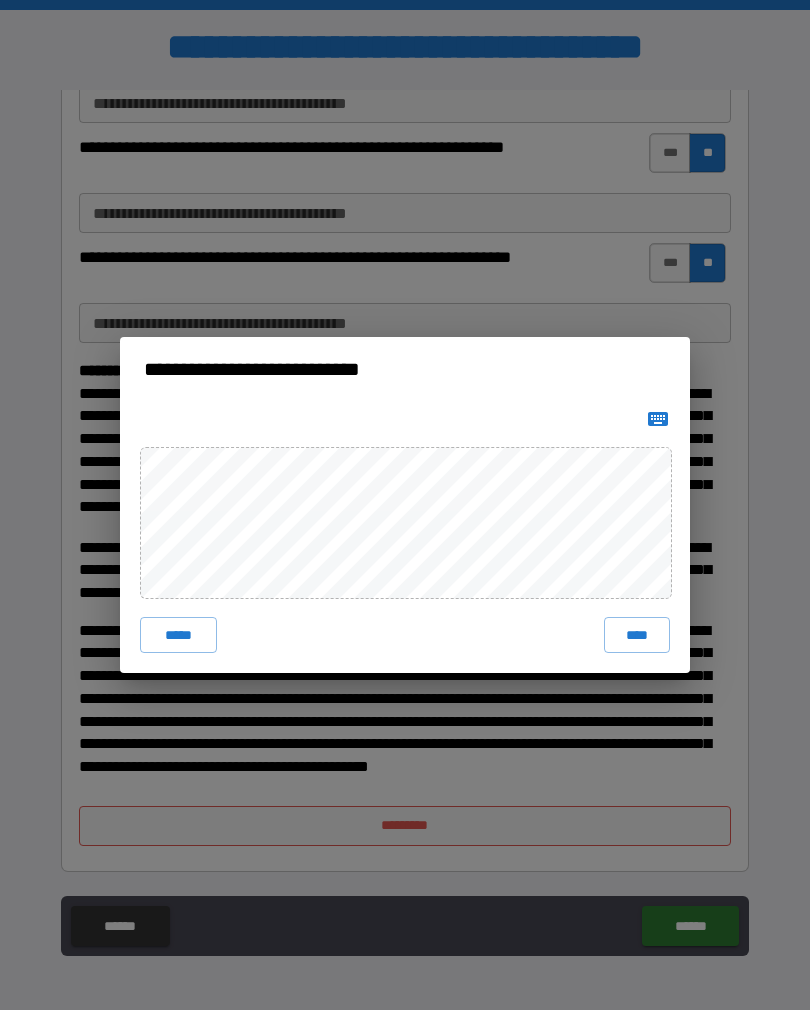 click on "****" at bounding box center (637, 635) 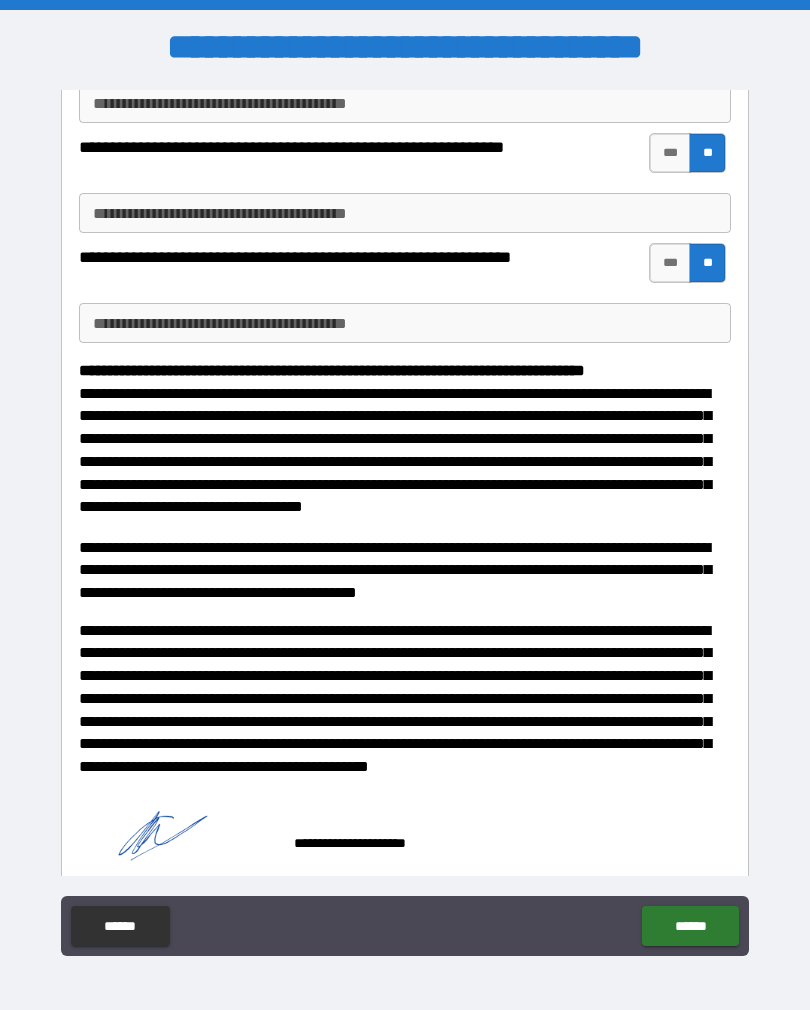 click on "******" at bounding box center (690, 926) 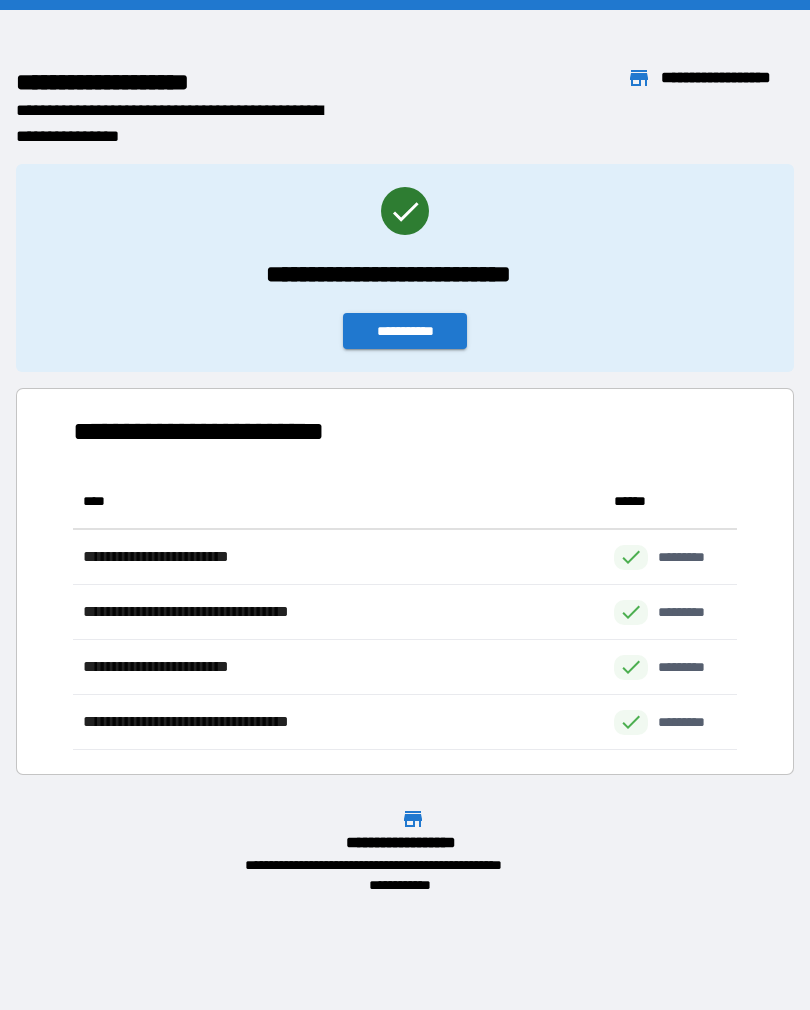 scroll, scrollTop: 1, scrollLeft: 1, axis: both 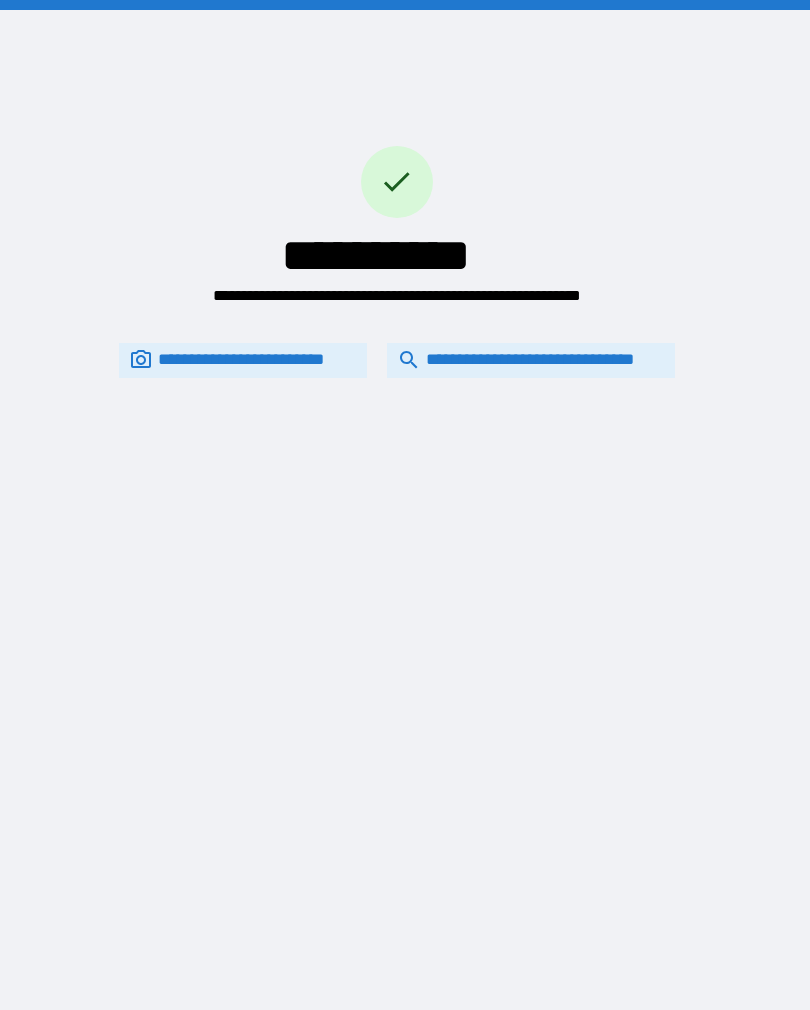 click on "**********" at bounding box center (531, 360) 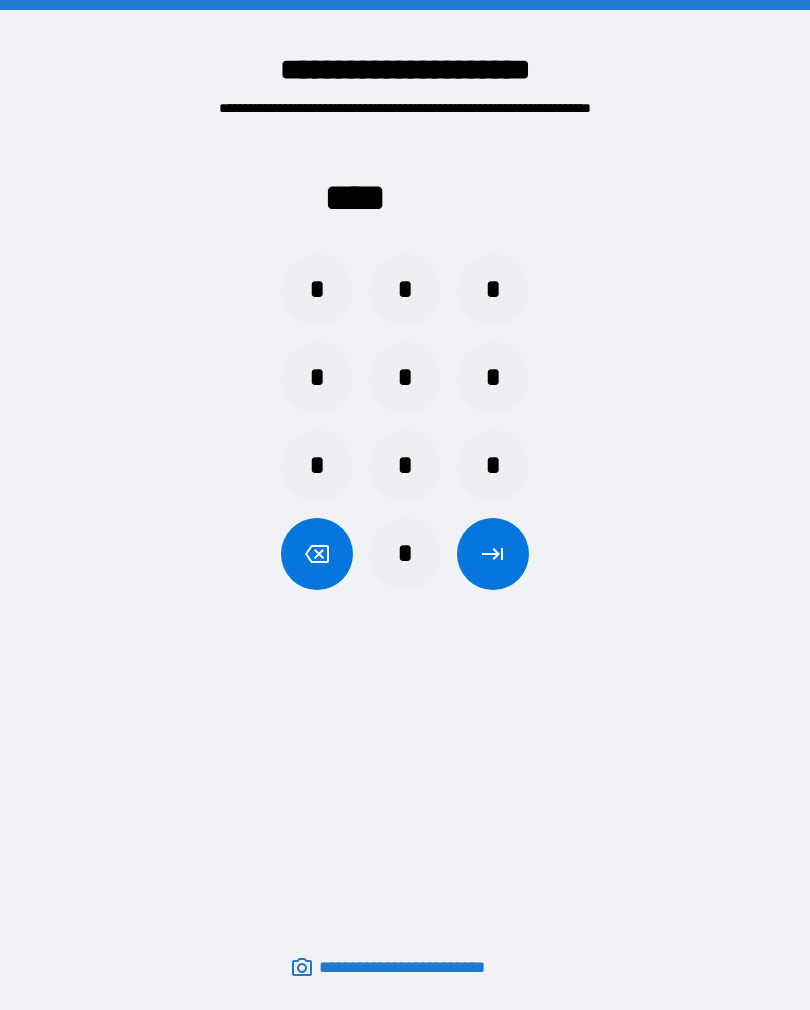 click on "*" at bounding box center (493, 378) 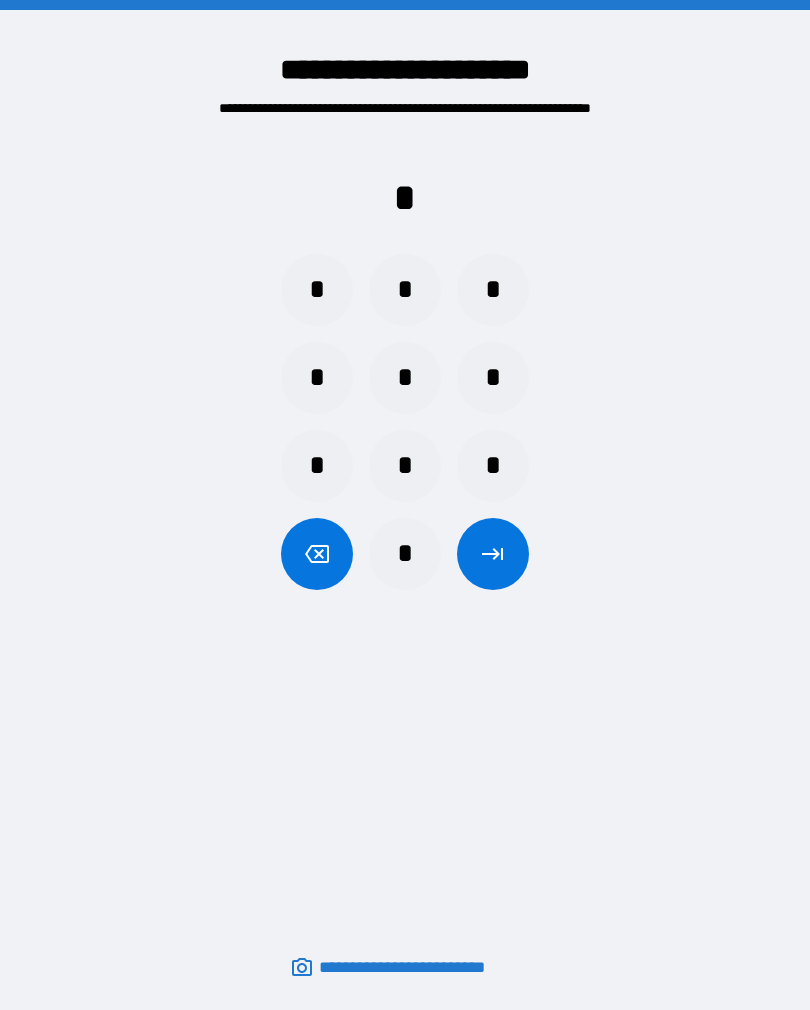 click on "*" at bounding box center [405, 466] 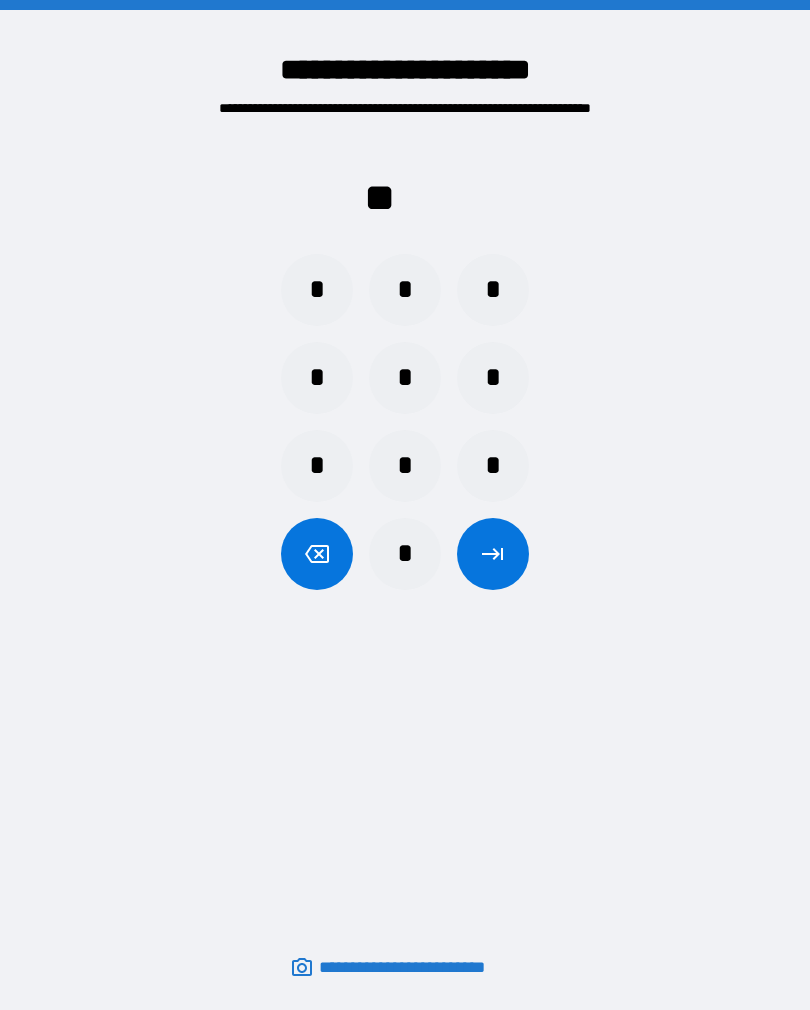 click on "*" at bounding box center [405, 290] 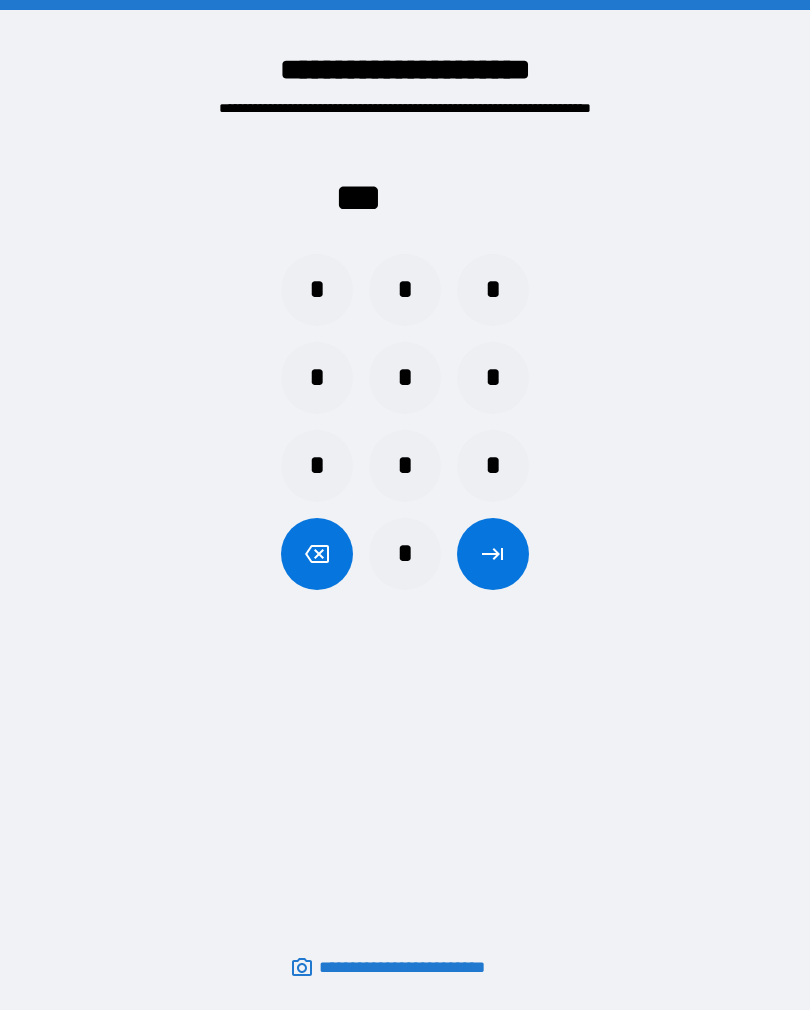 click on "*" at bounding box center (405, 554) 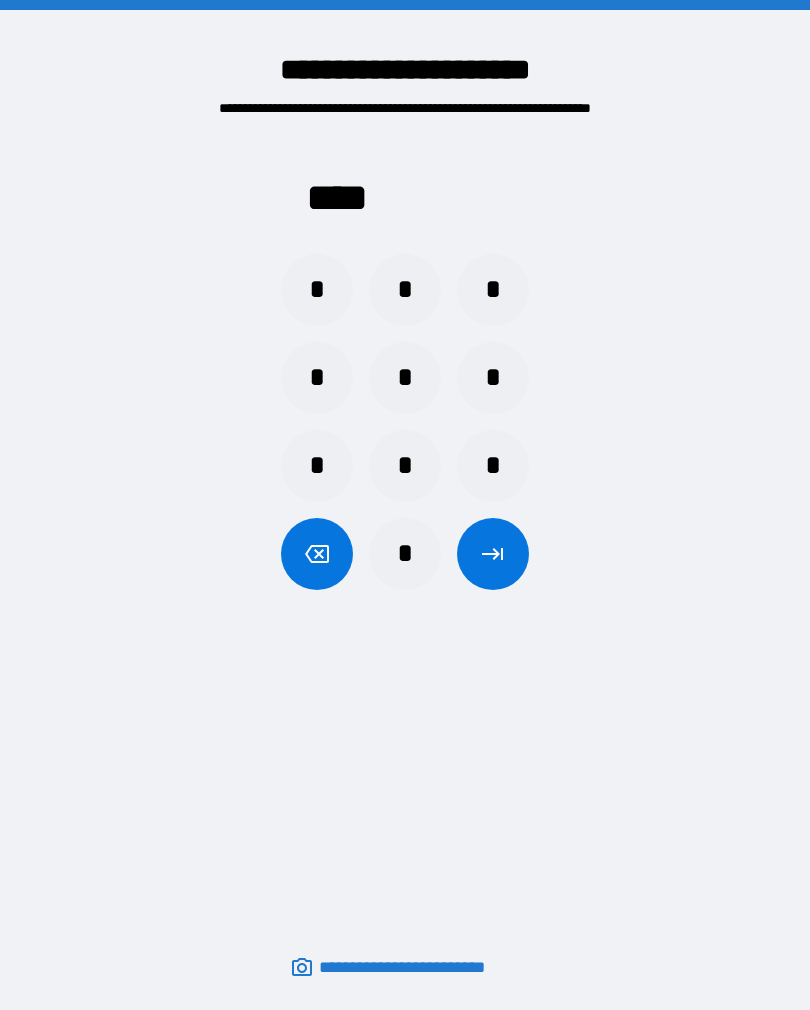 click at bounding box center (493, 554) 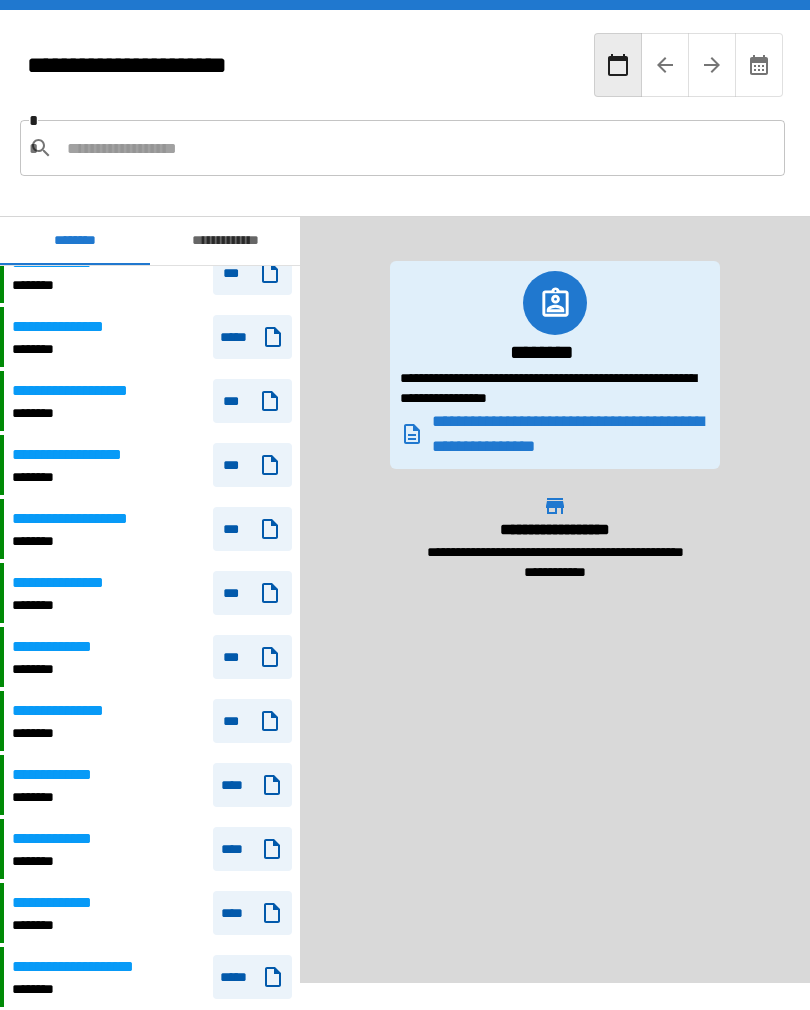 scroll, scrollTop: 982, scrollLeft: 0, axis: vertical 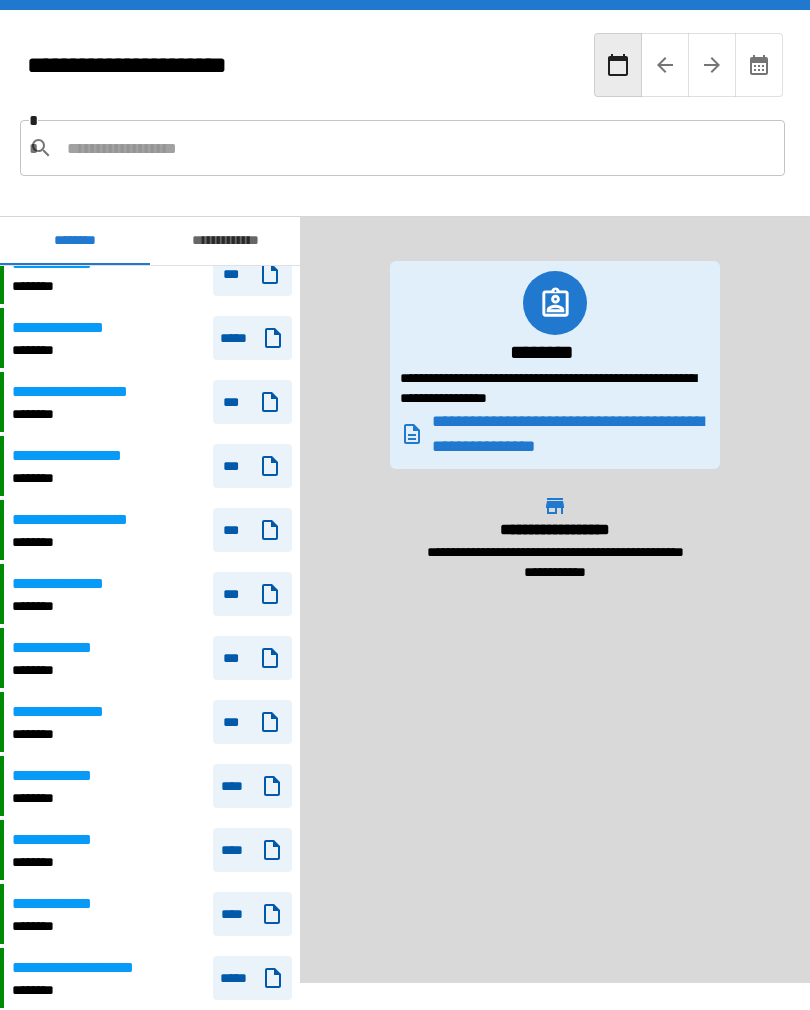click on "**********" at bounding box center (81, 456) 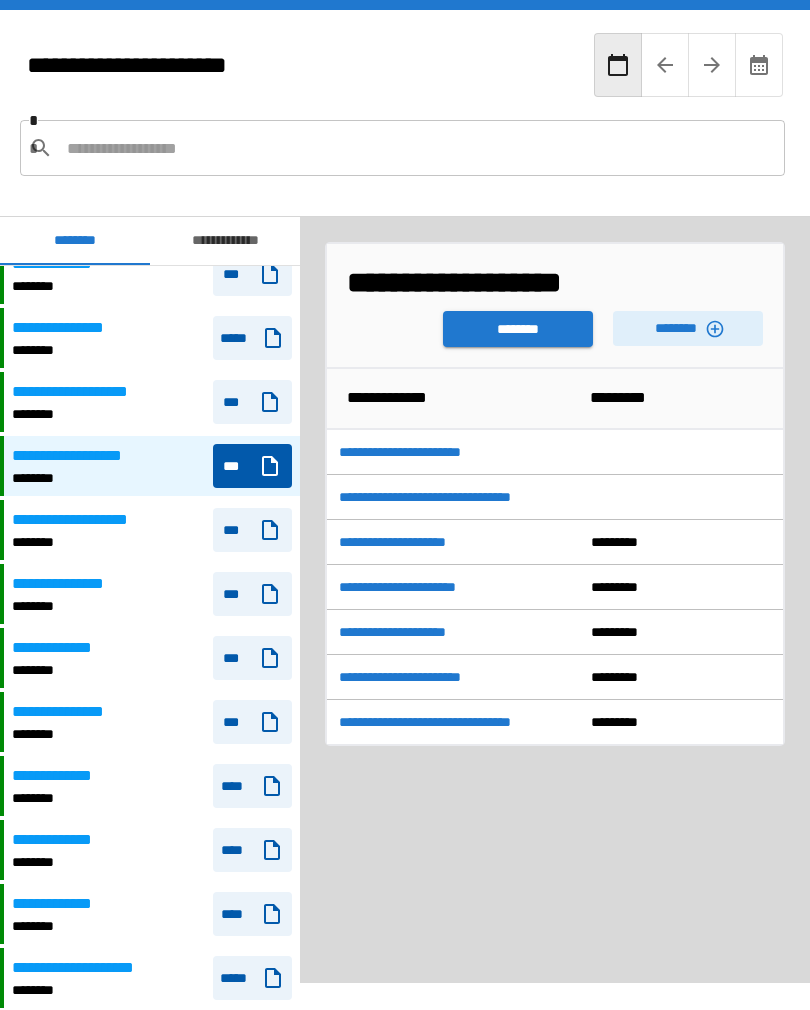 click on "********" at bounding box center (518, 329) 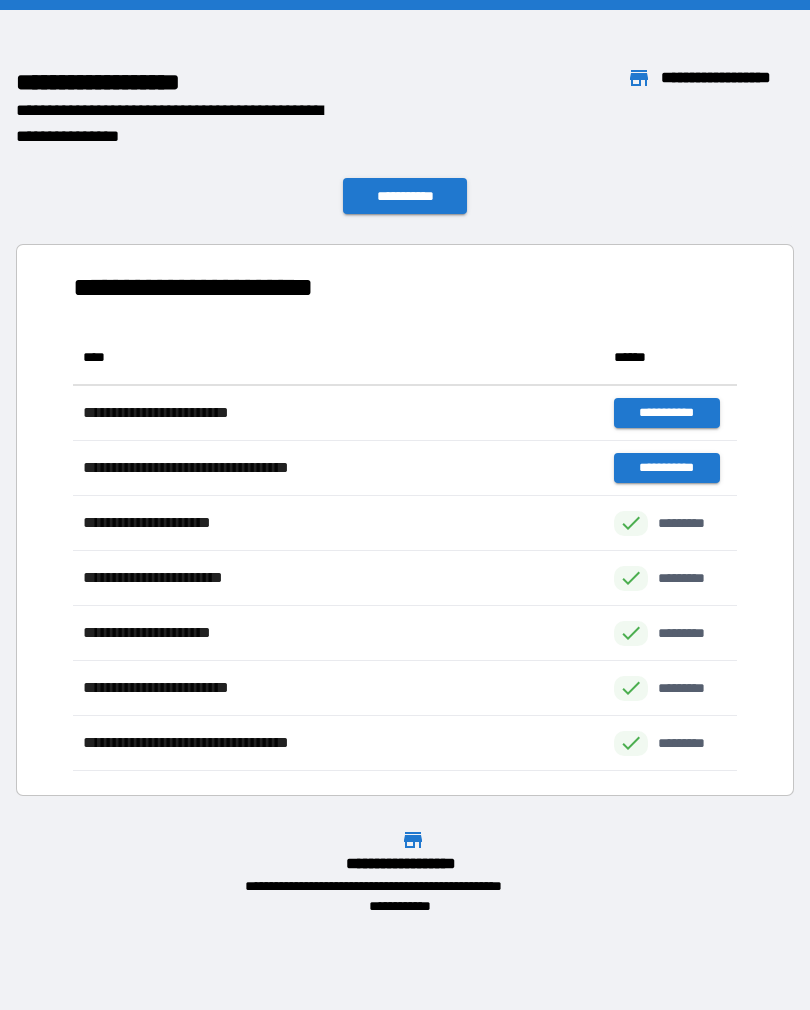 scroll, scrollTop: 1, scrollLeft: 1, axis: both 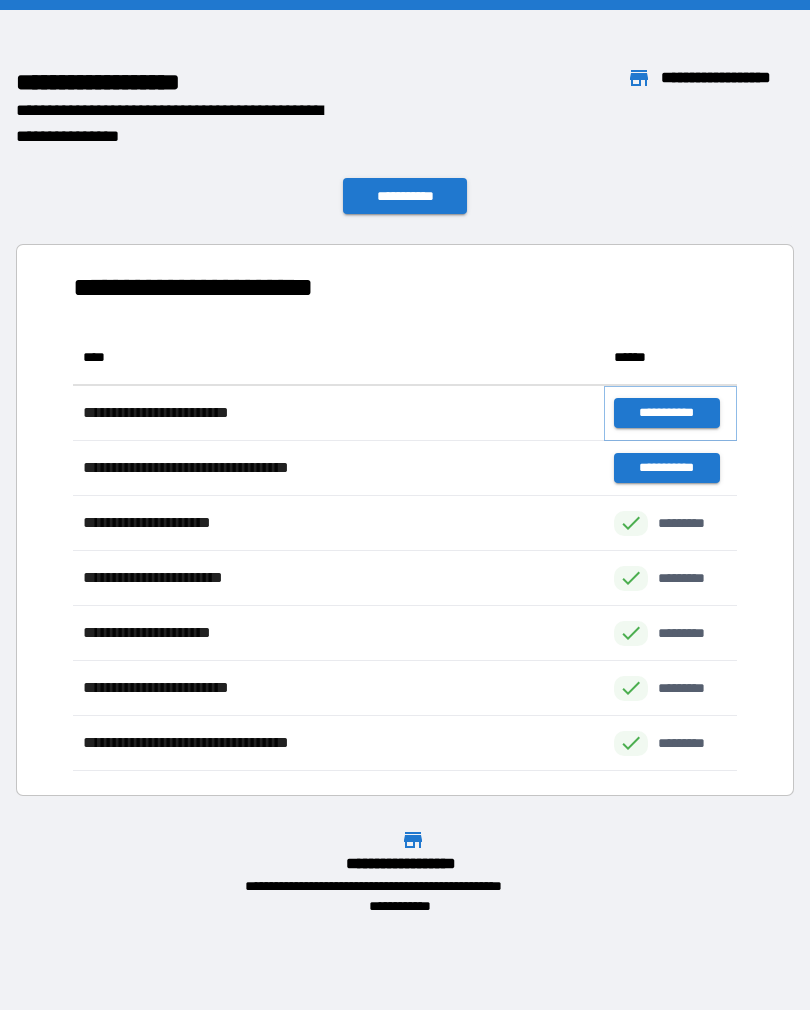 click on "**********" at bounding box center [666, 413] 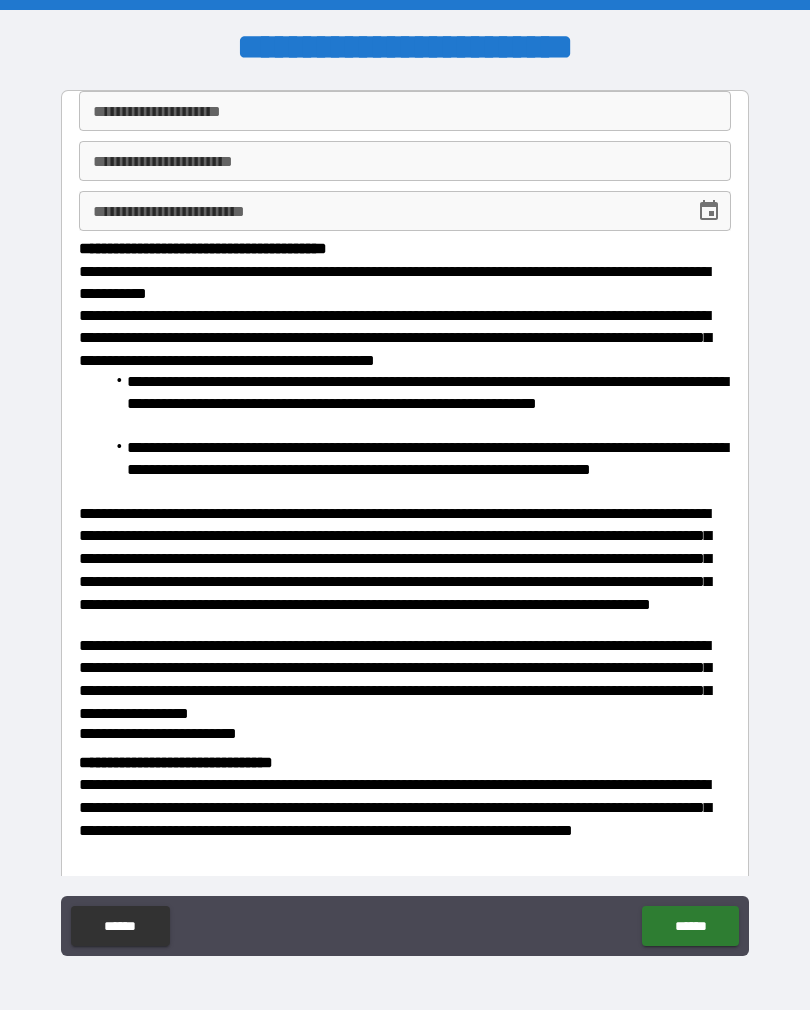 click on "**********" at bounding box center (405, 111) 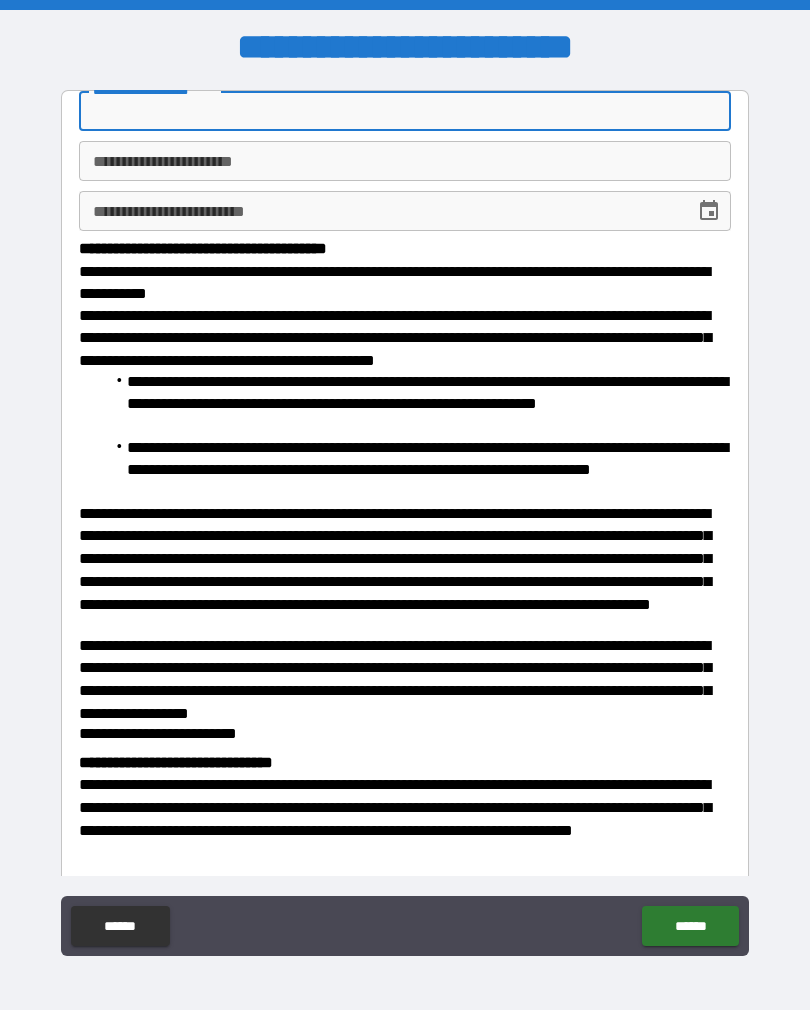 scroll, scrollTop: 0, scrollLeft: 0, axis: both 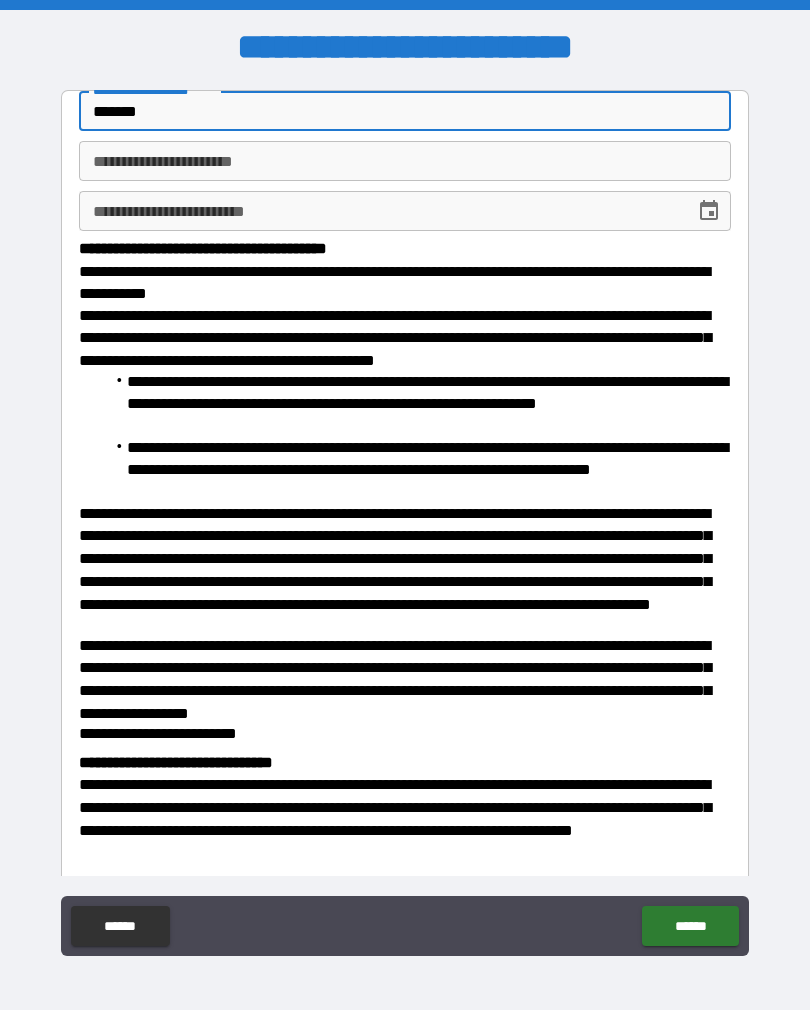 type on "******" 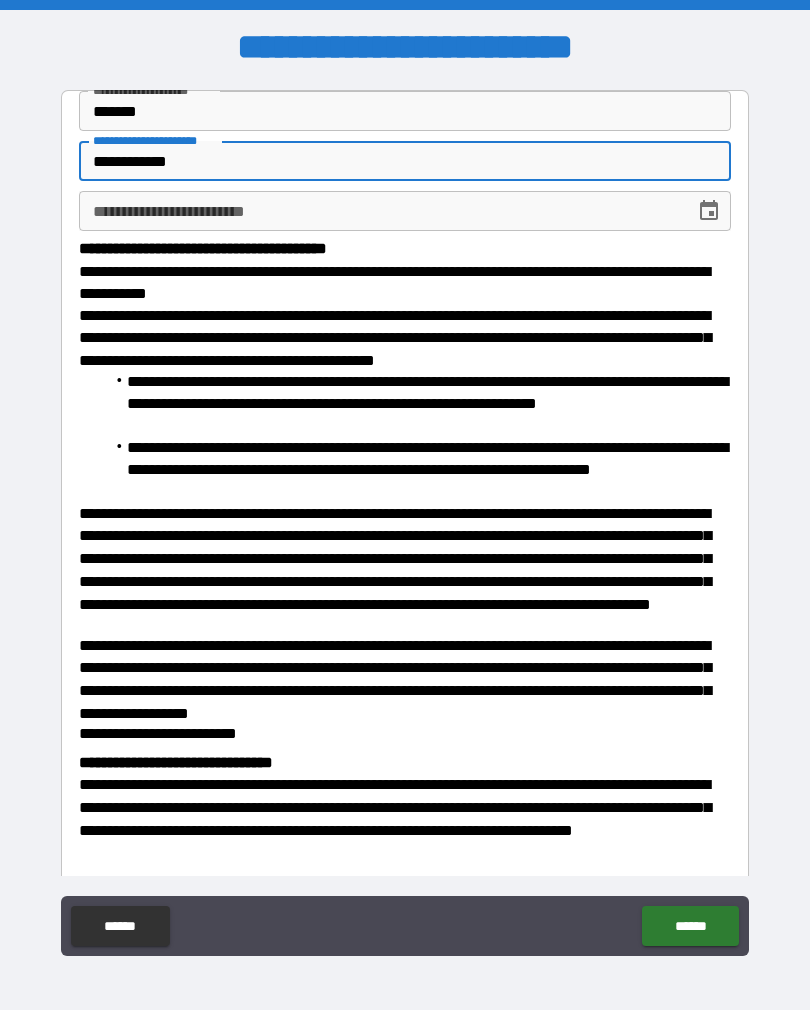type on "**********" 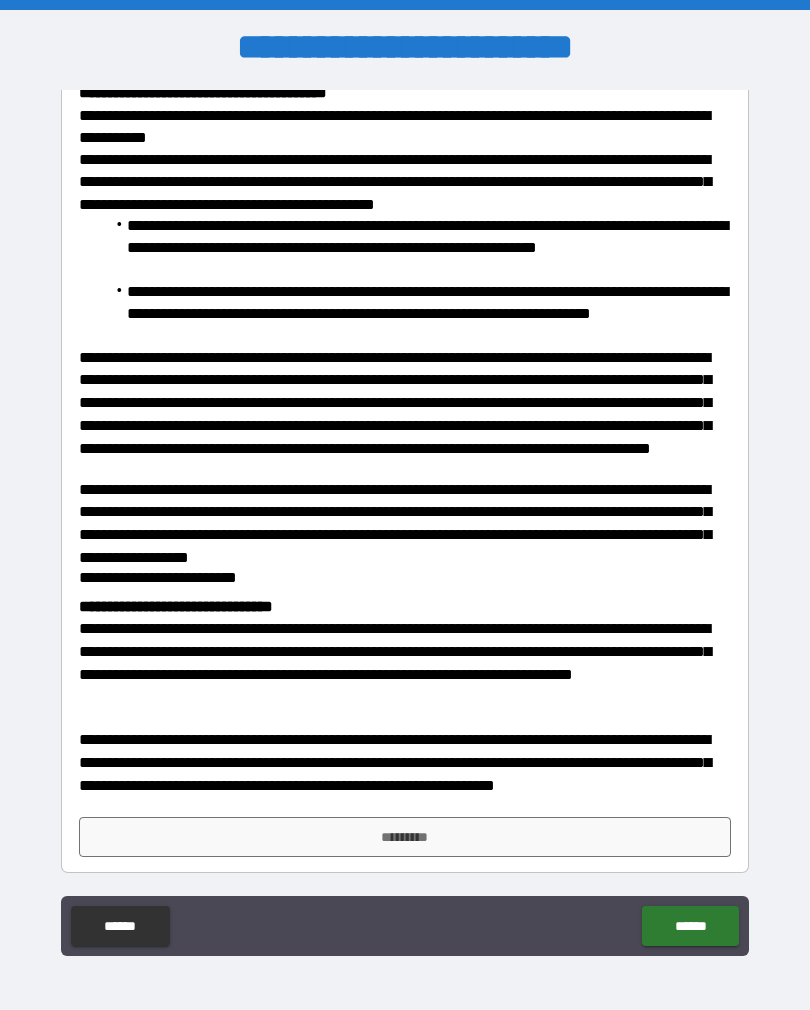 type on "**********" 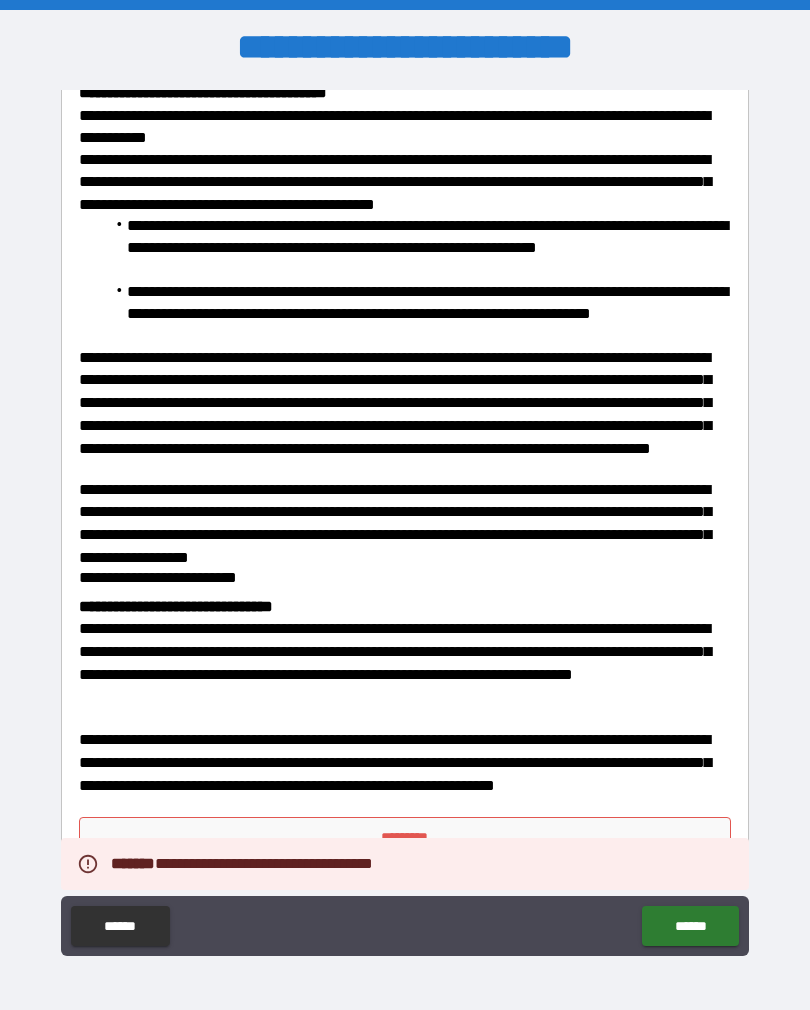 click on "*********" at bounding box center (405, 837) 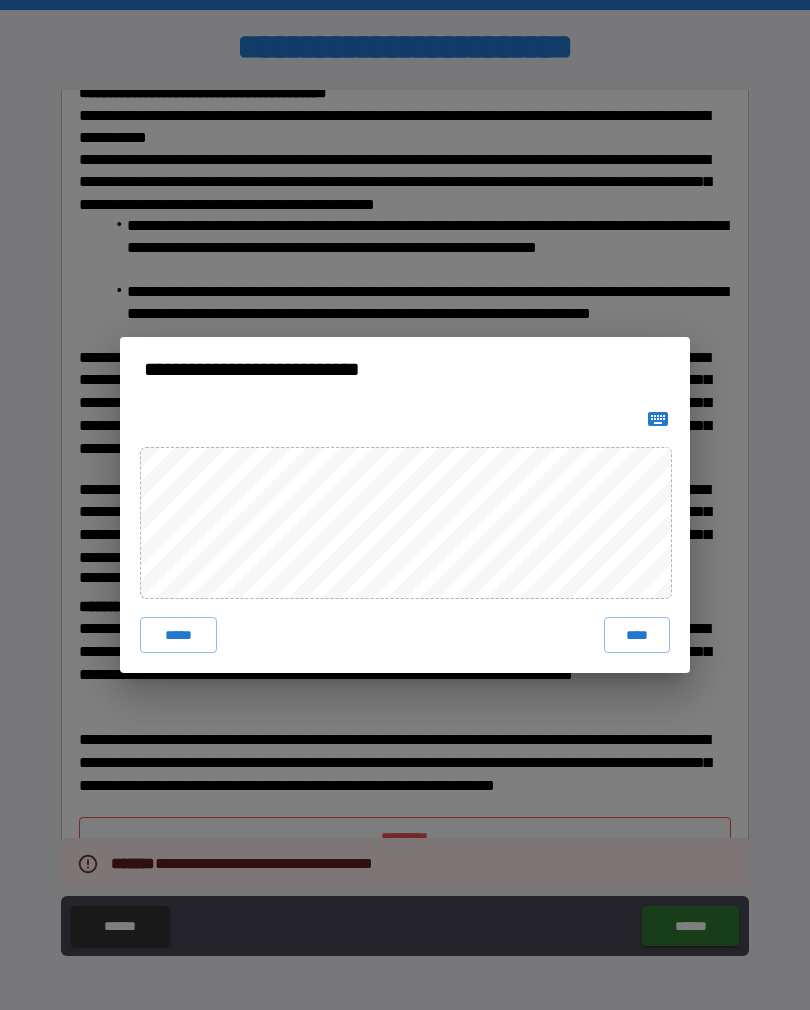 click on "****" at bounding box center [637, 635] 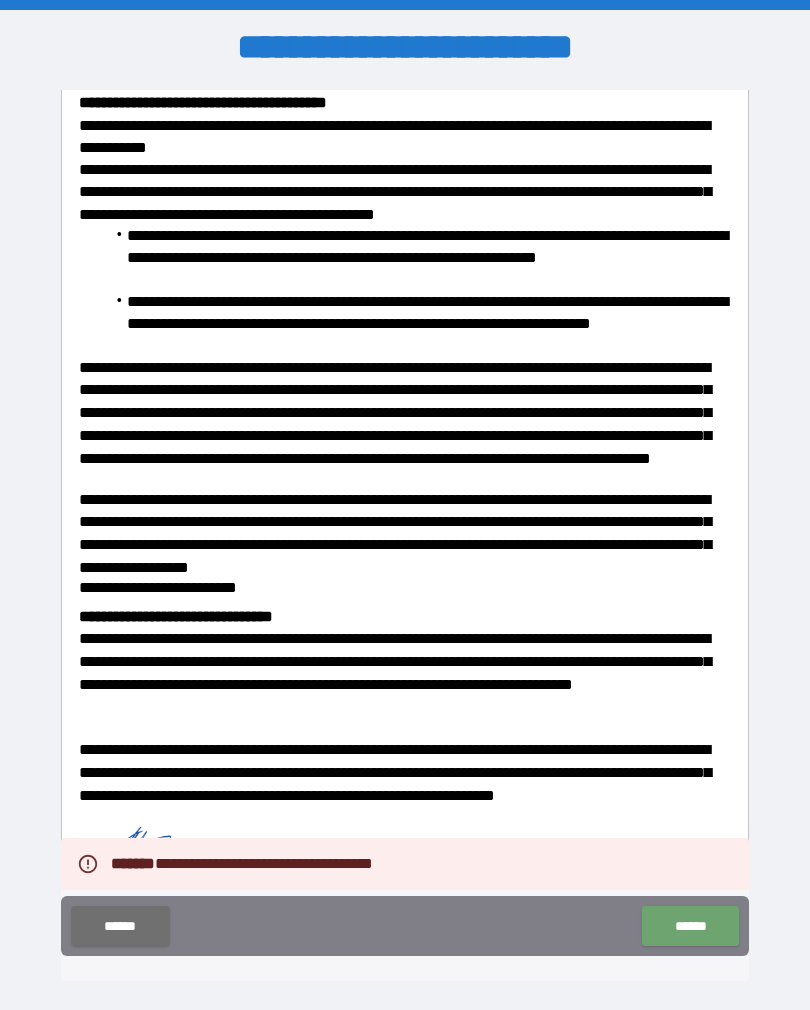 click on "******" at bounding box center [690, 926] 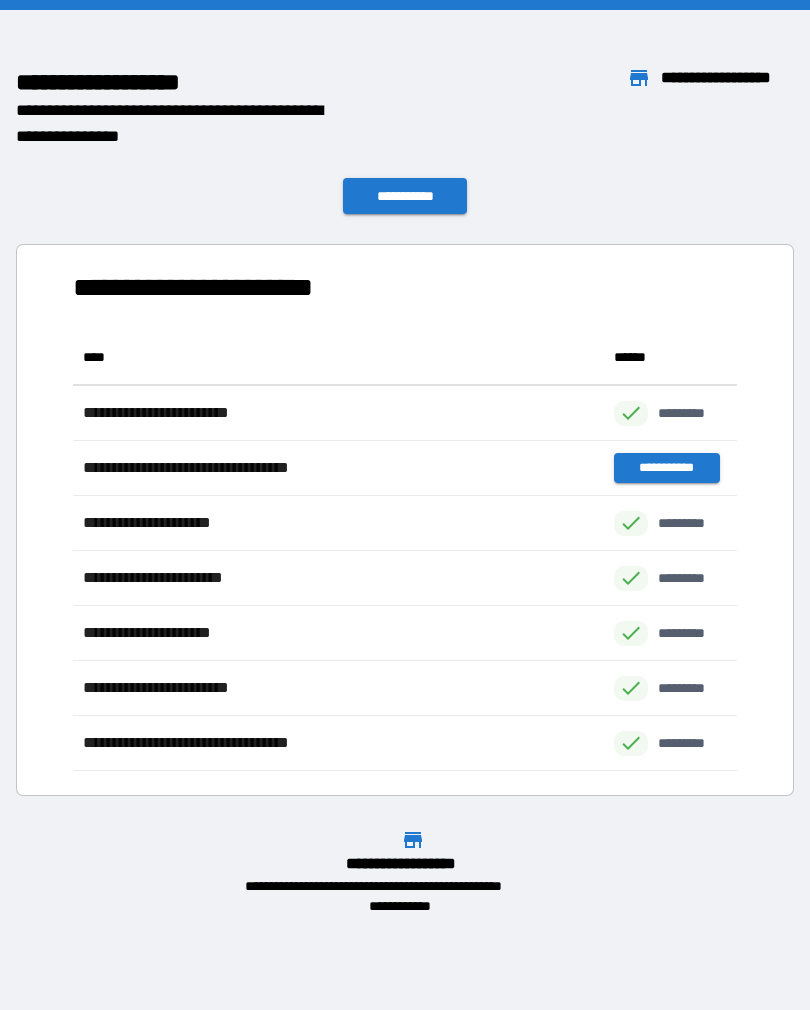 scroll, scrollTop: 1, scrollLeft: 1, axis: both 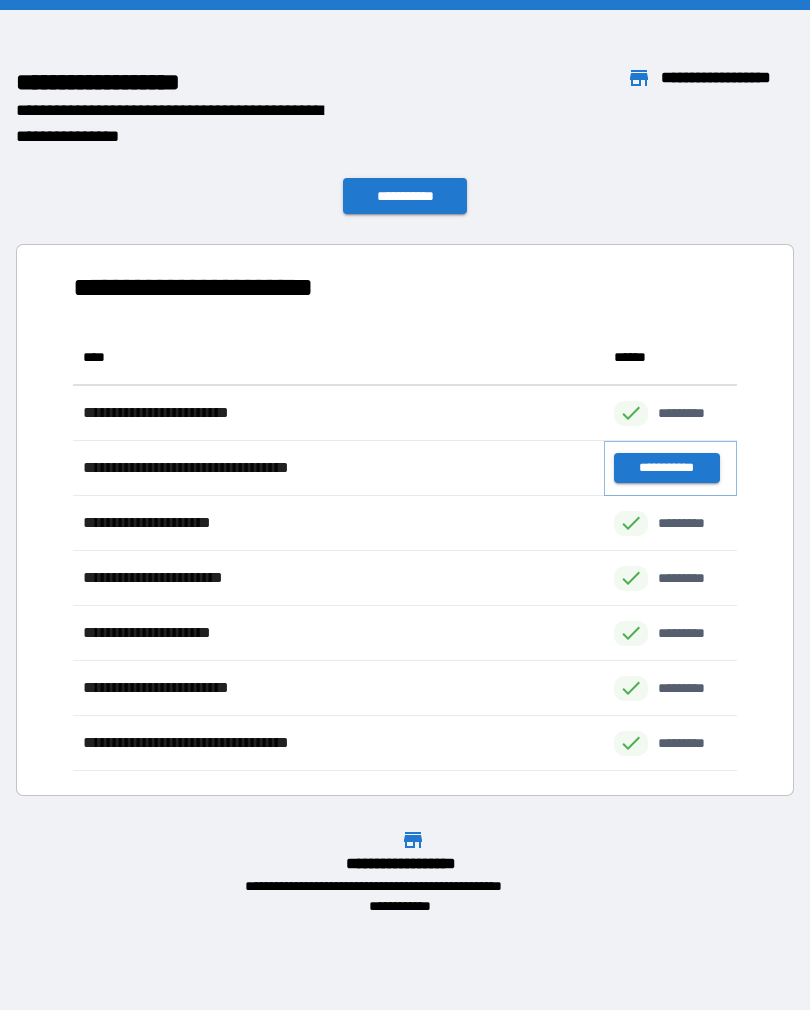 click on "**********" at bounding box center (666, 468) 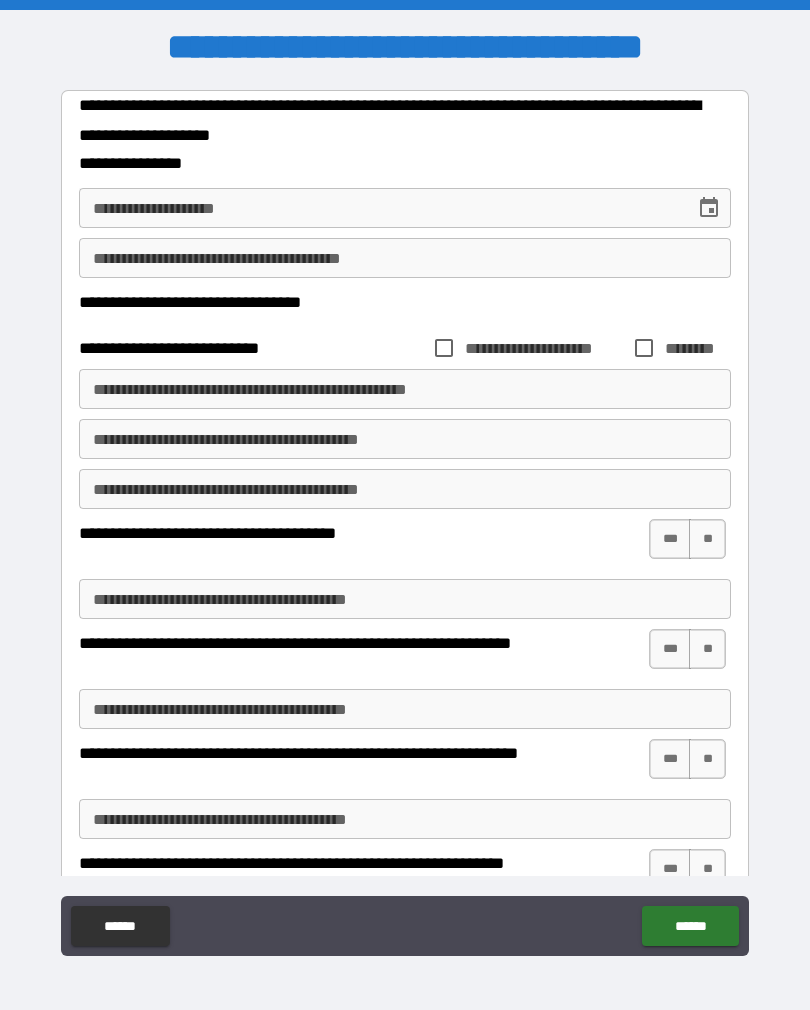 click on "**********" at bounding box center [380, 208] 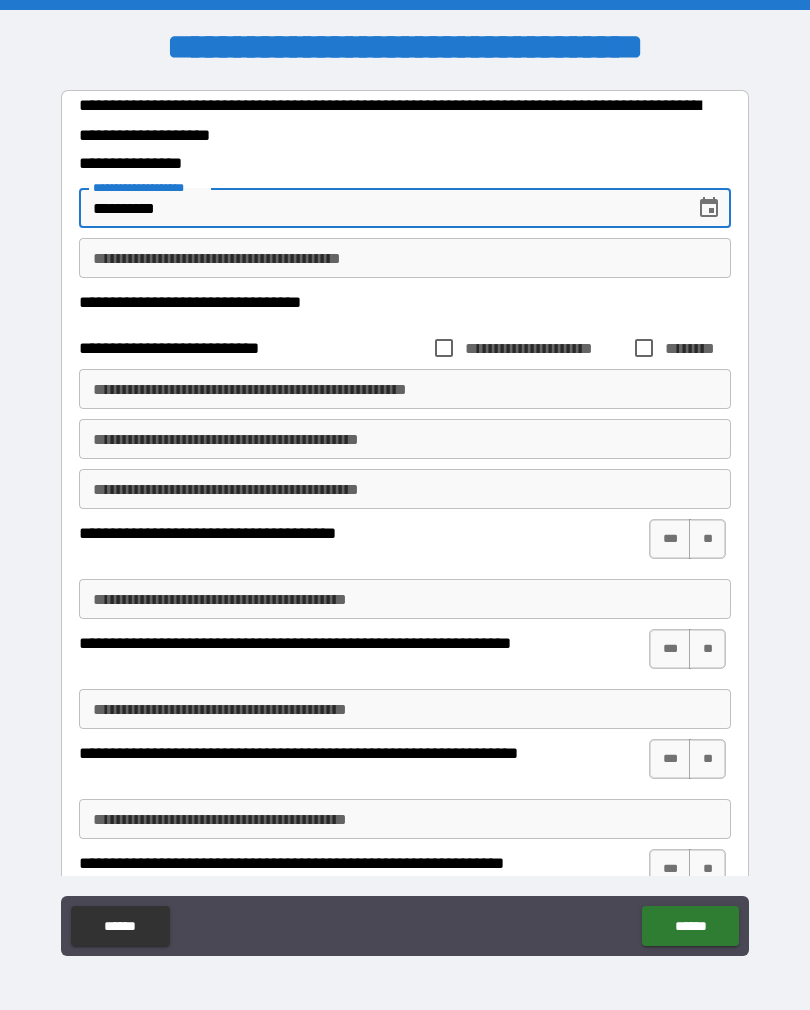 type on "**********" 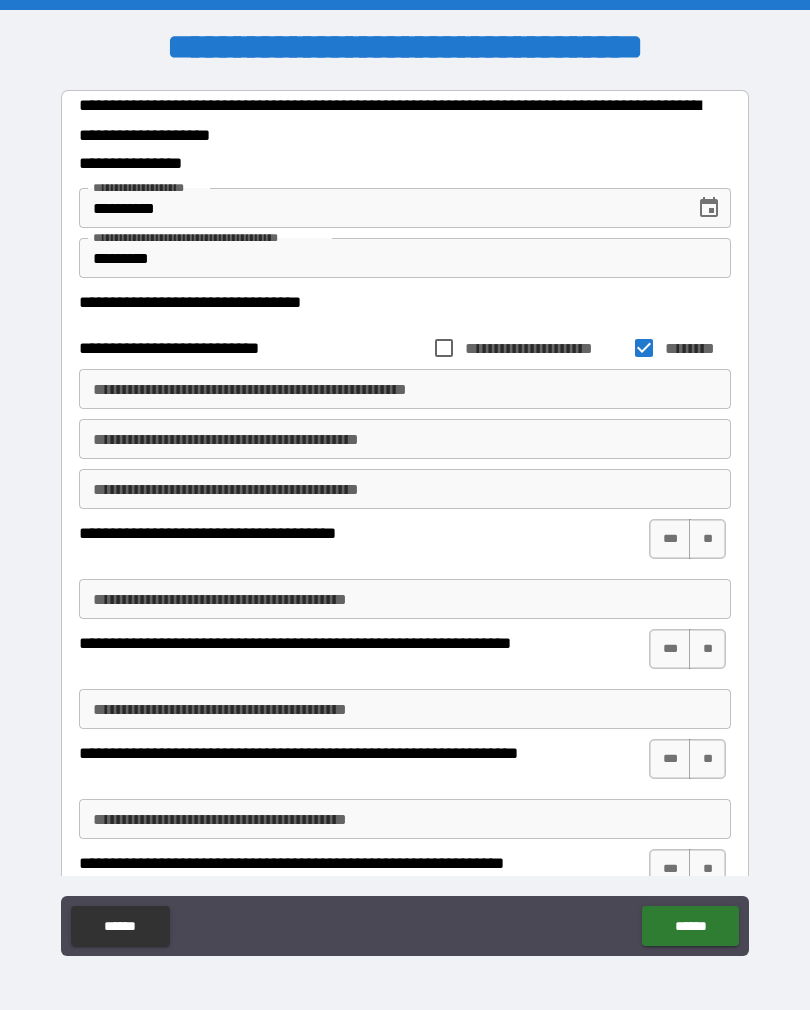 click on "**********" at bounding box center (405, 389) 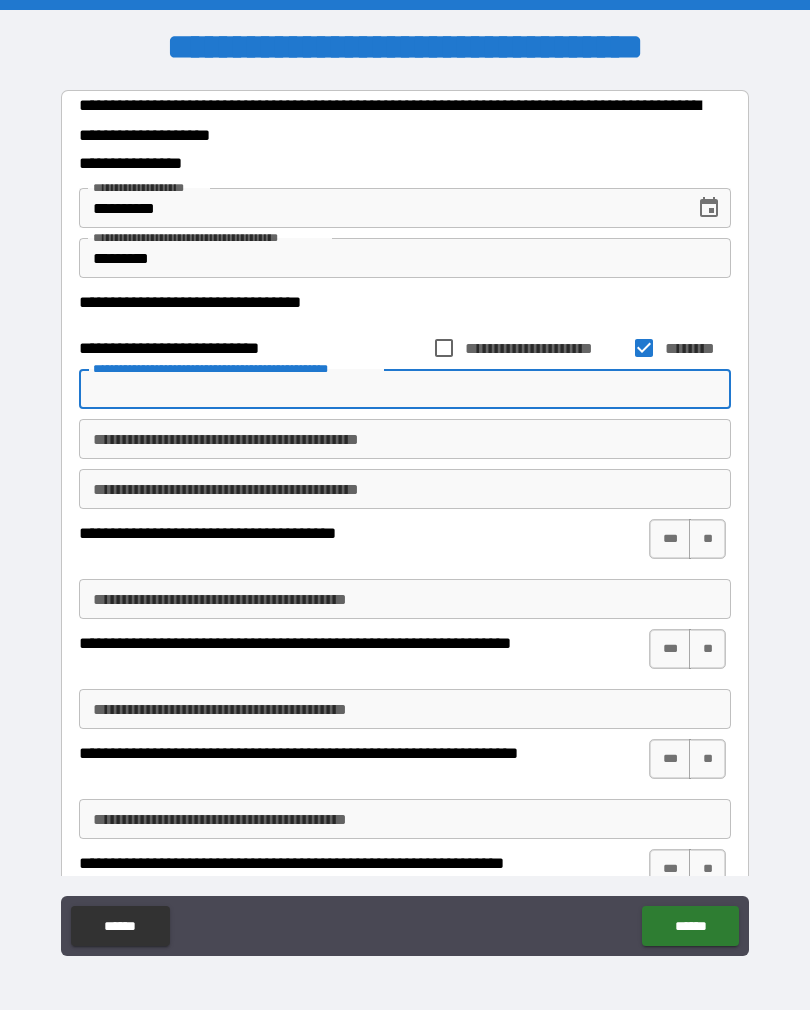 click on "*********" at bounding box center [405, 258] 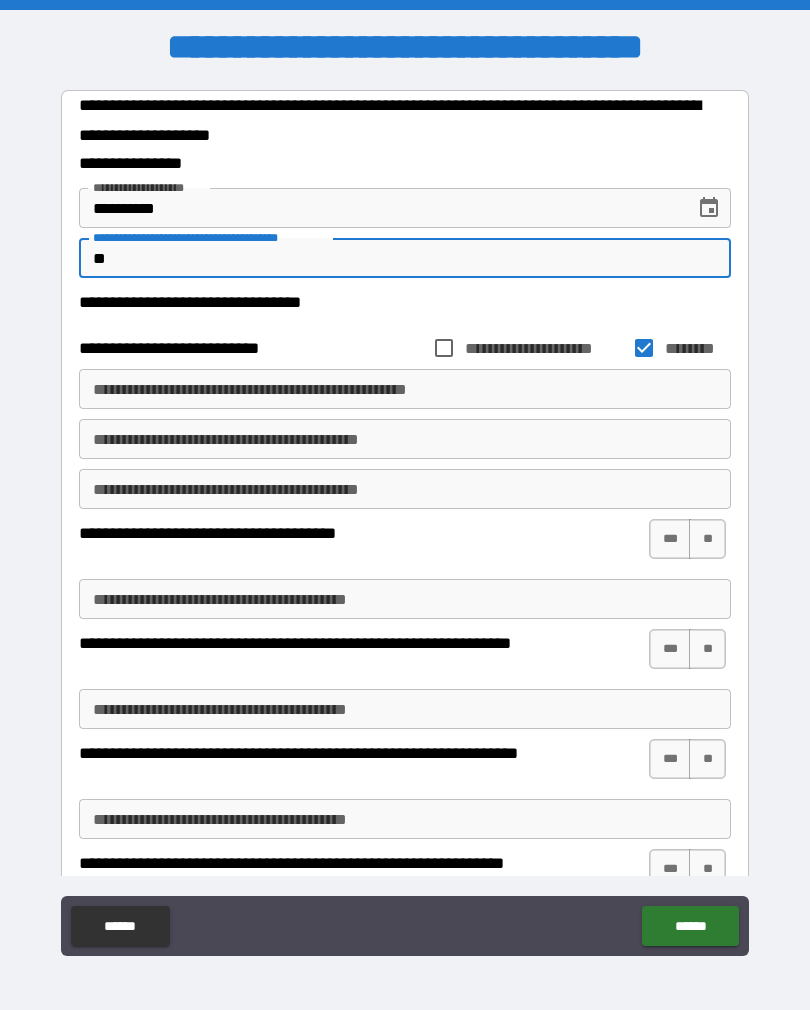 type on "*" 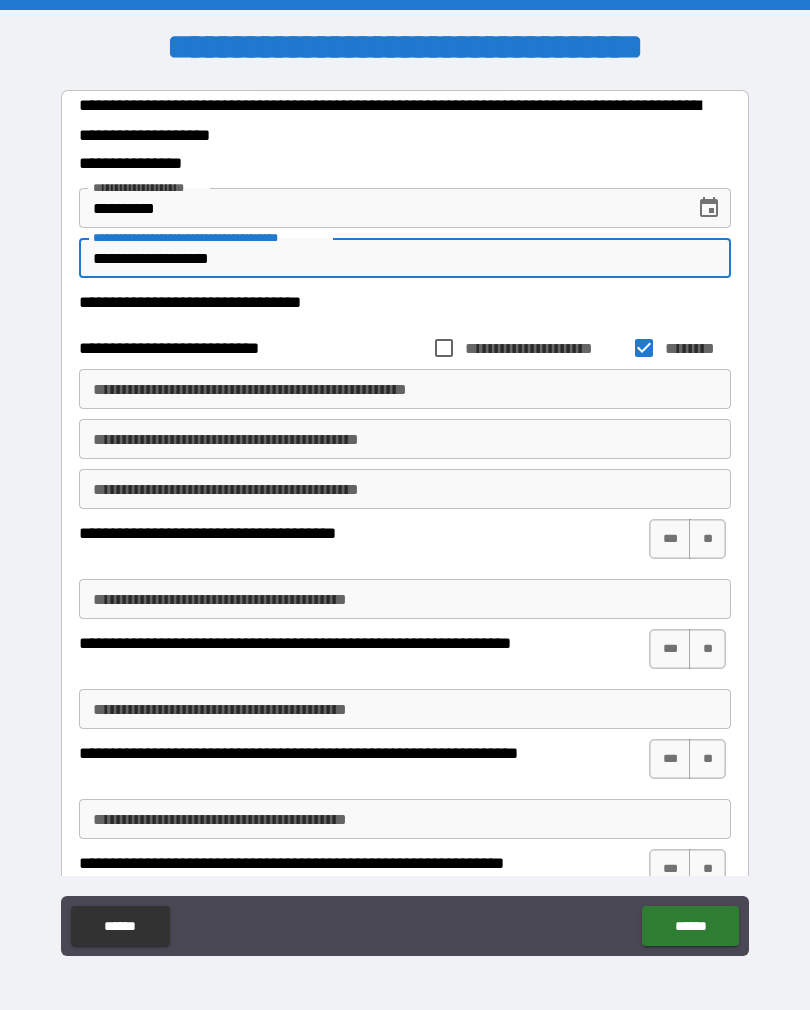 type on "**********" 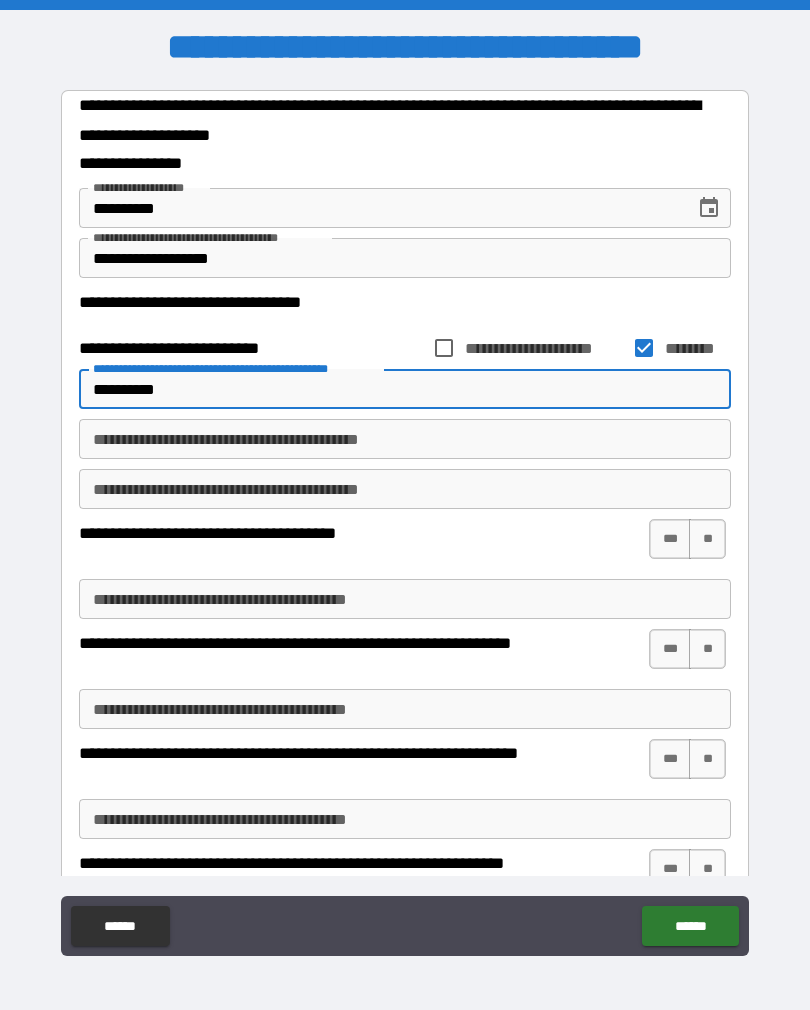 type on "**********" 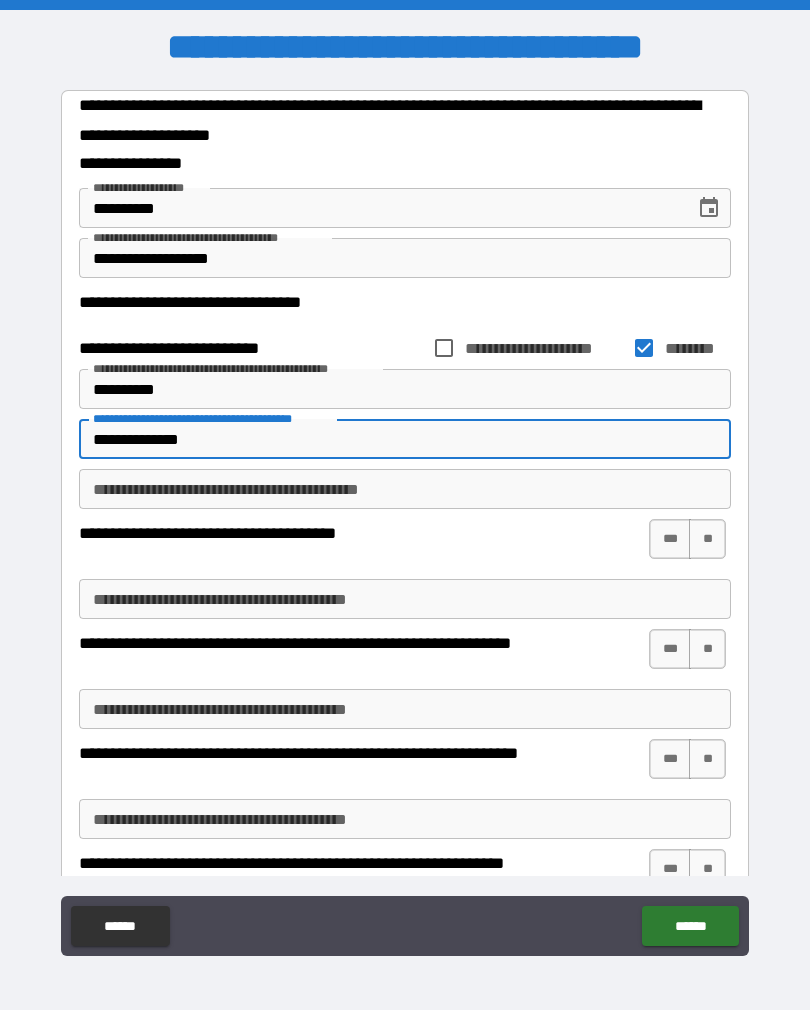 type on "**********" 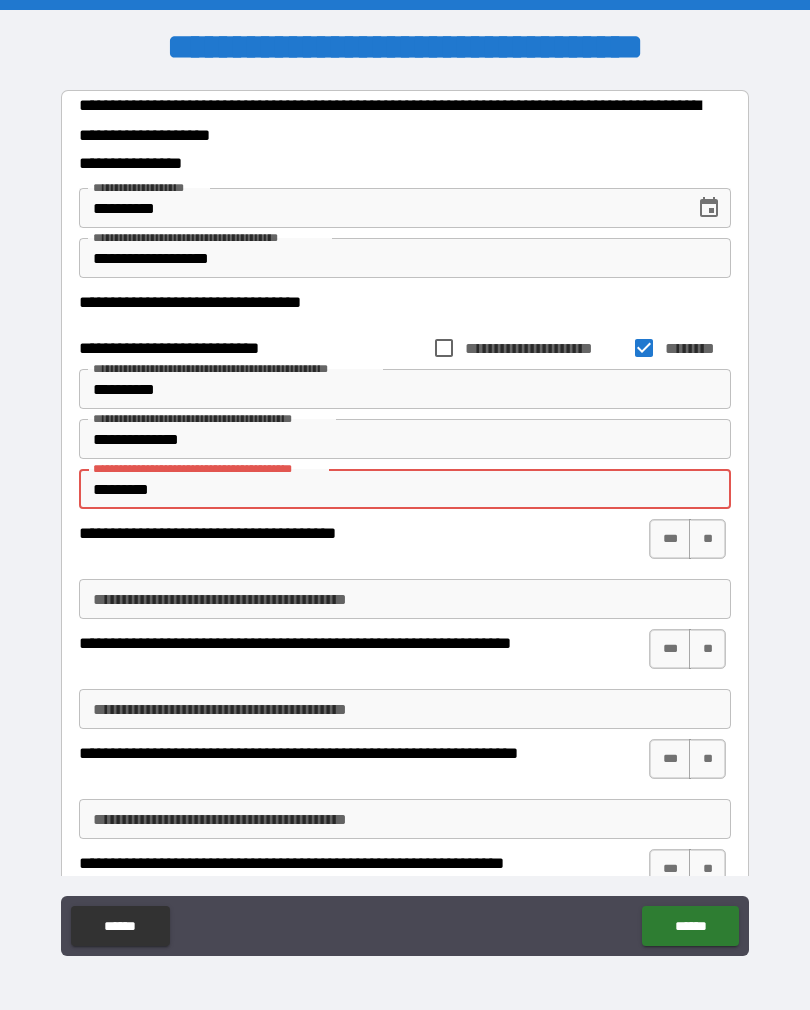click on "**********" at bounding box center [405, 523] 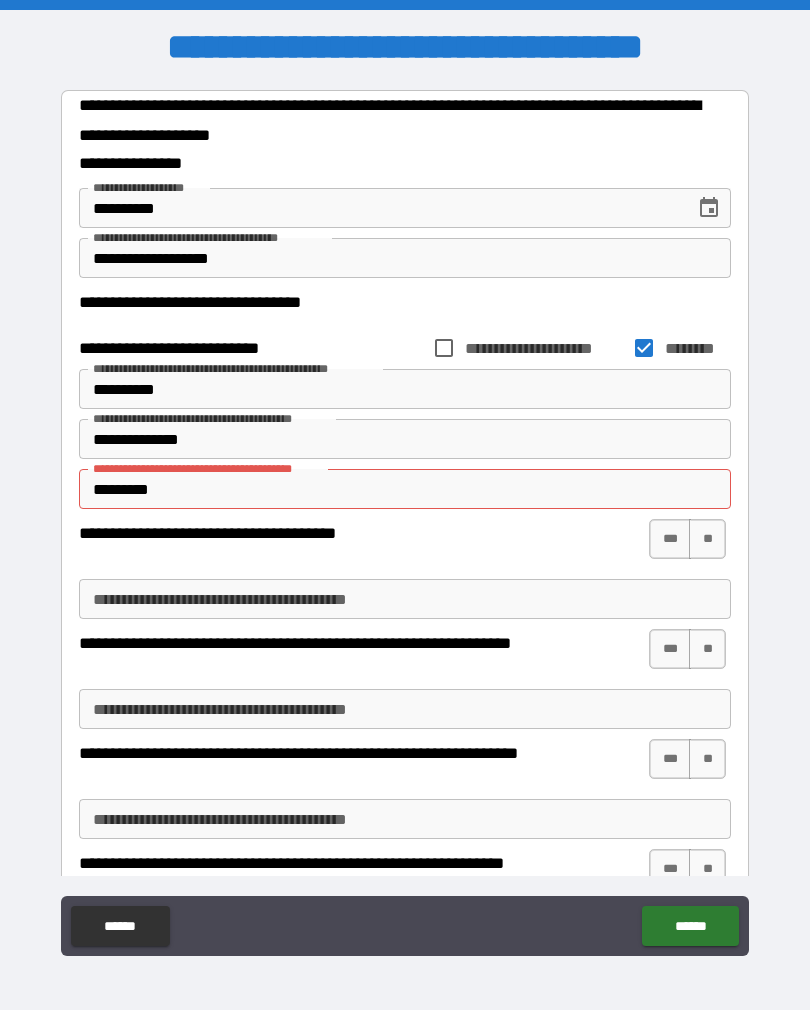 click on "*********" at bounding box center [405, 489] 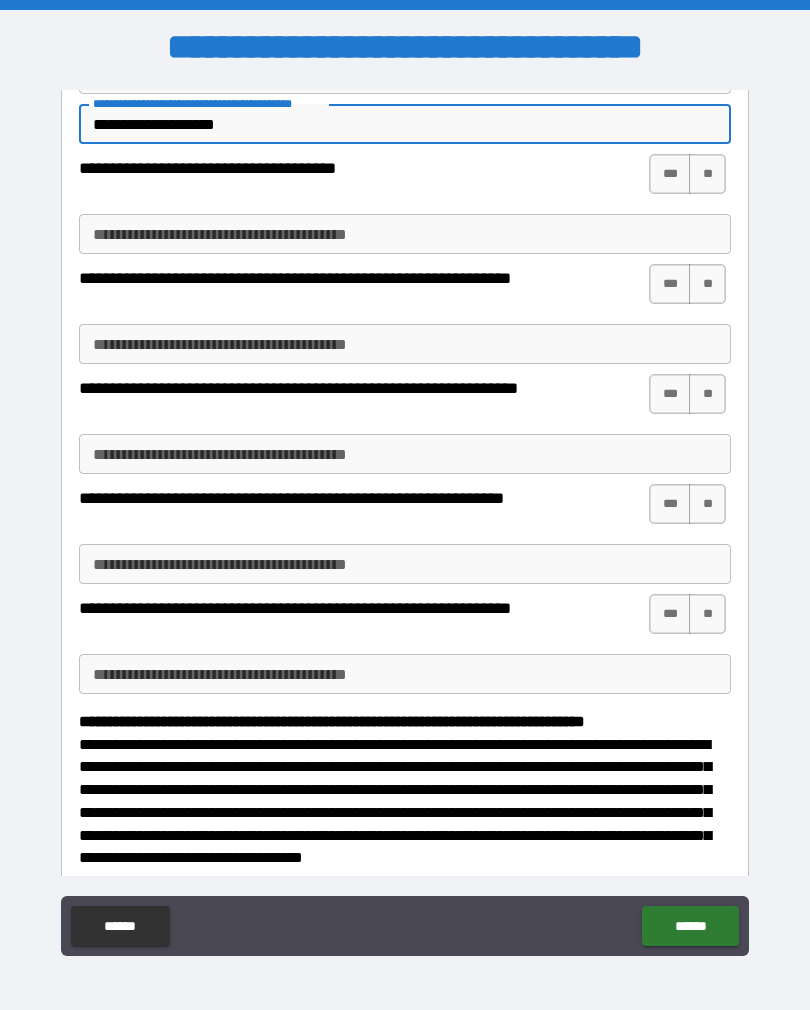 scroll, scrollTop: 356, scrollLeft: 0, axis: vertical 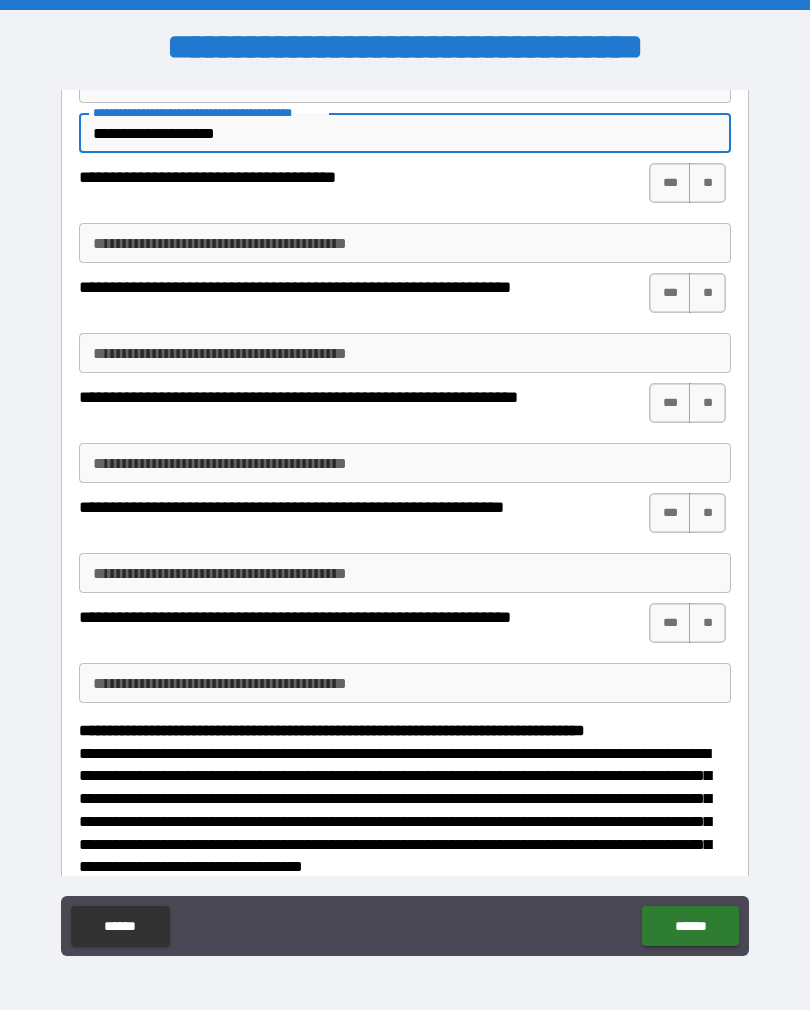 click on "**********" at bounding box center [405, 133] 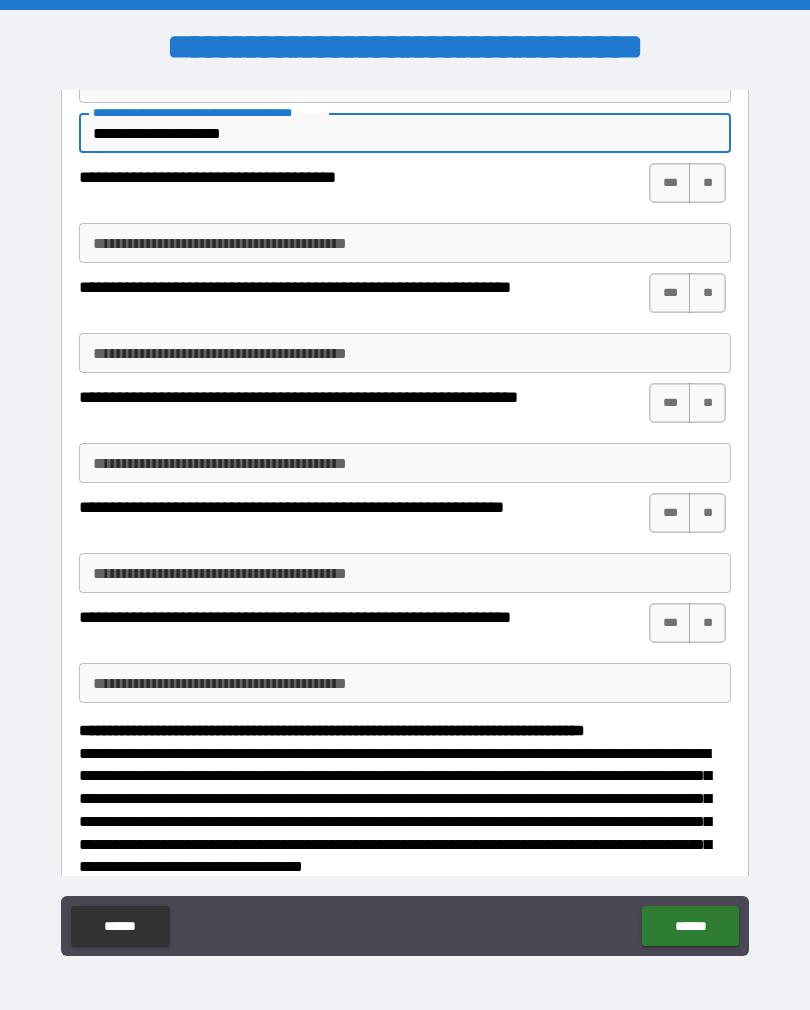 type on "**********" 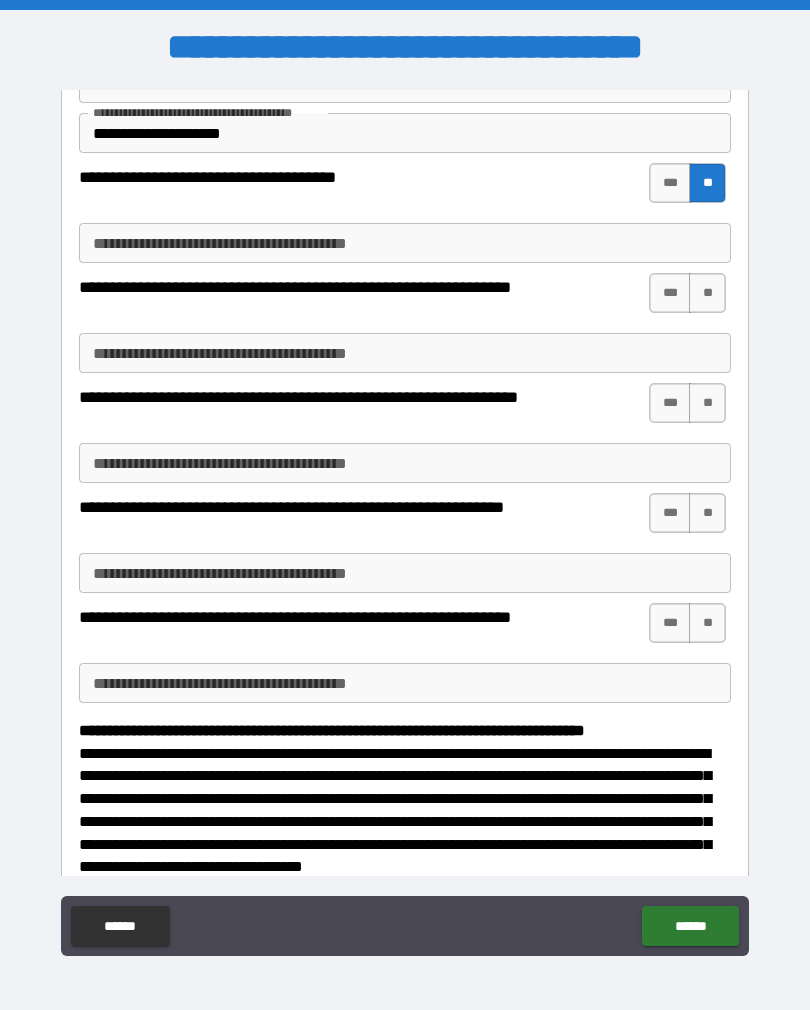 click on "**" at bounding box center [707, 293] 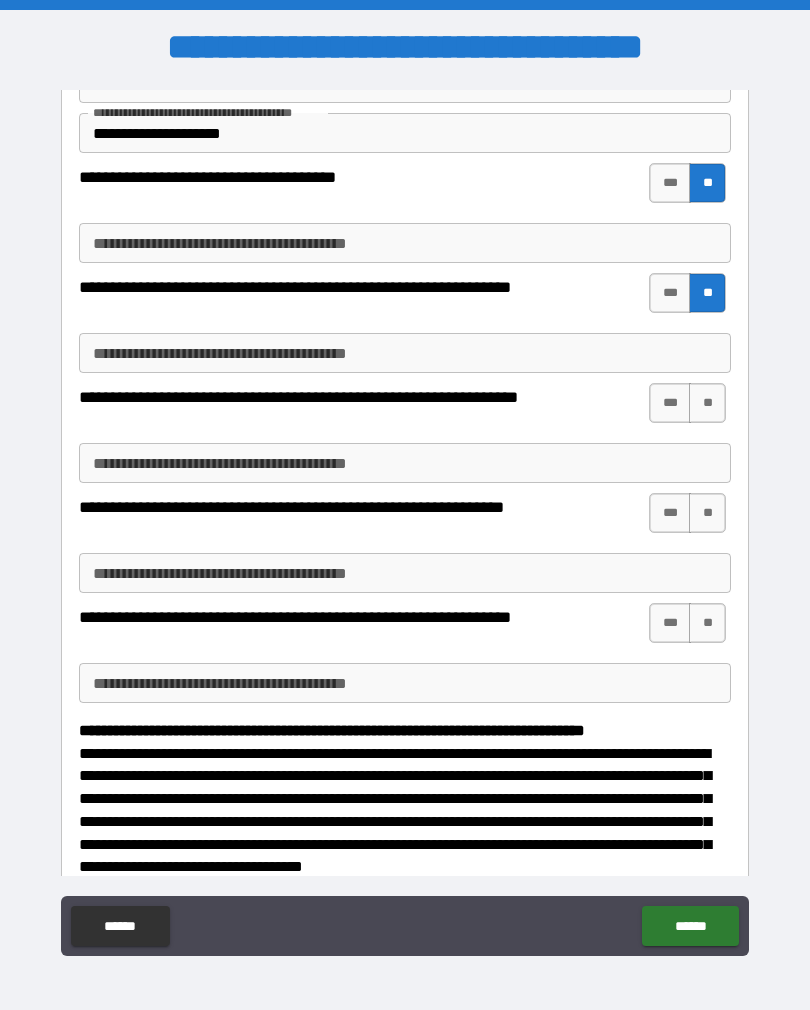 click on "**" at bounding box center [707, 403] 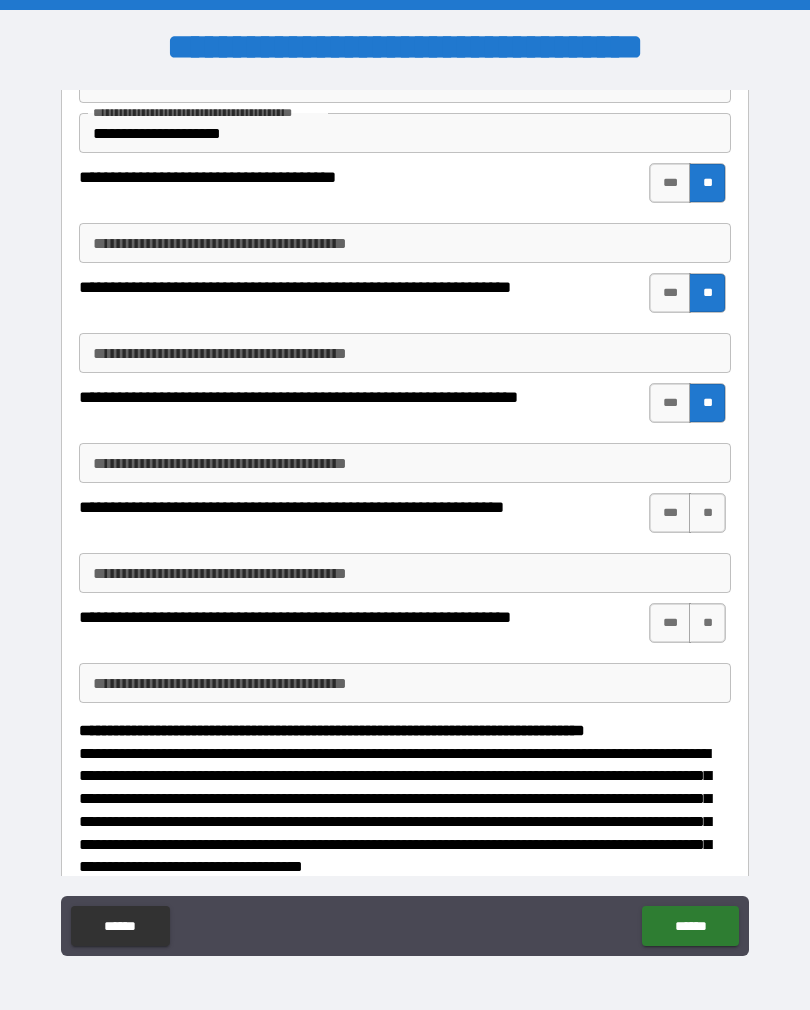 click on "**" at bounding box center (707, 513) 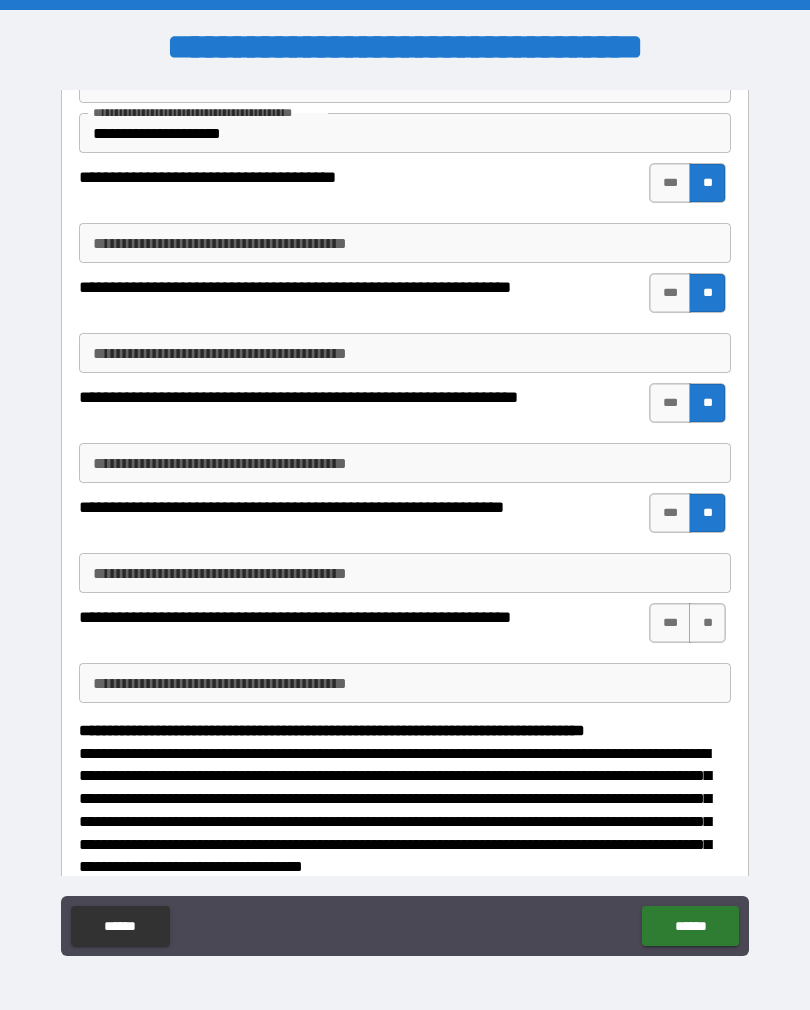 click on "**" at bounding box center (707, 623) 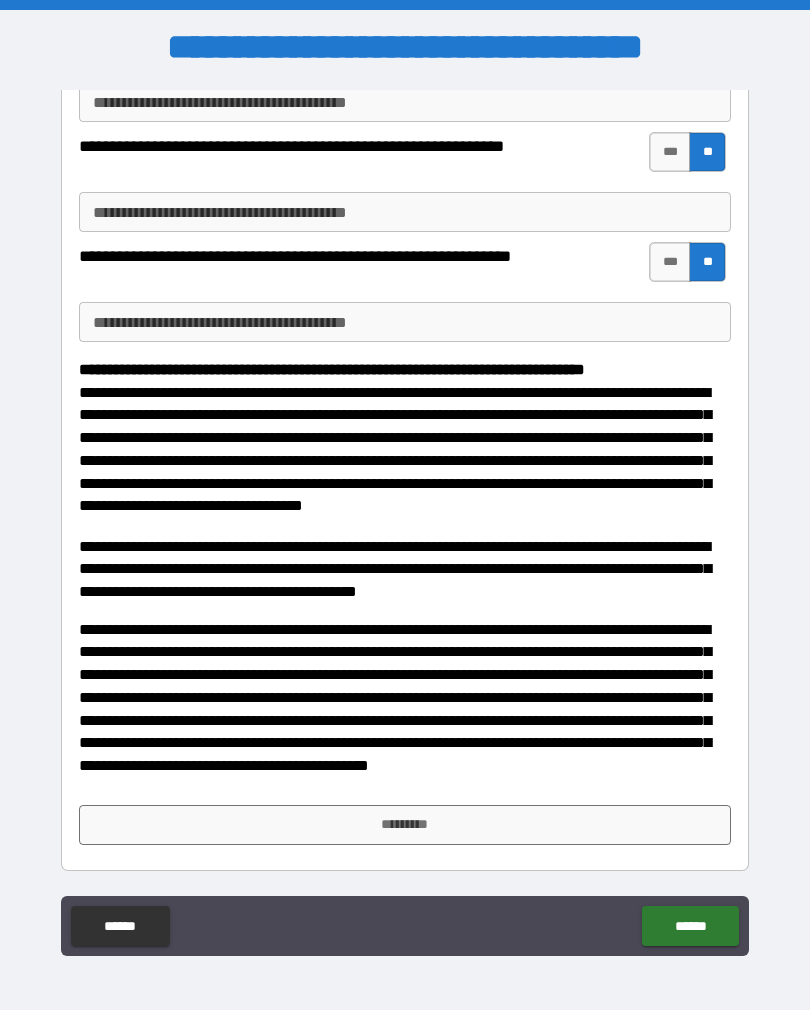scroll, scrollTop: 716, scrollLeft: 0, axis: vertical 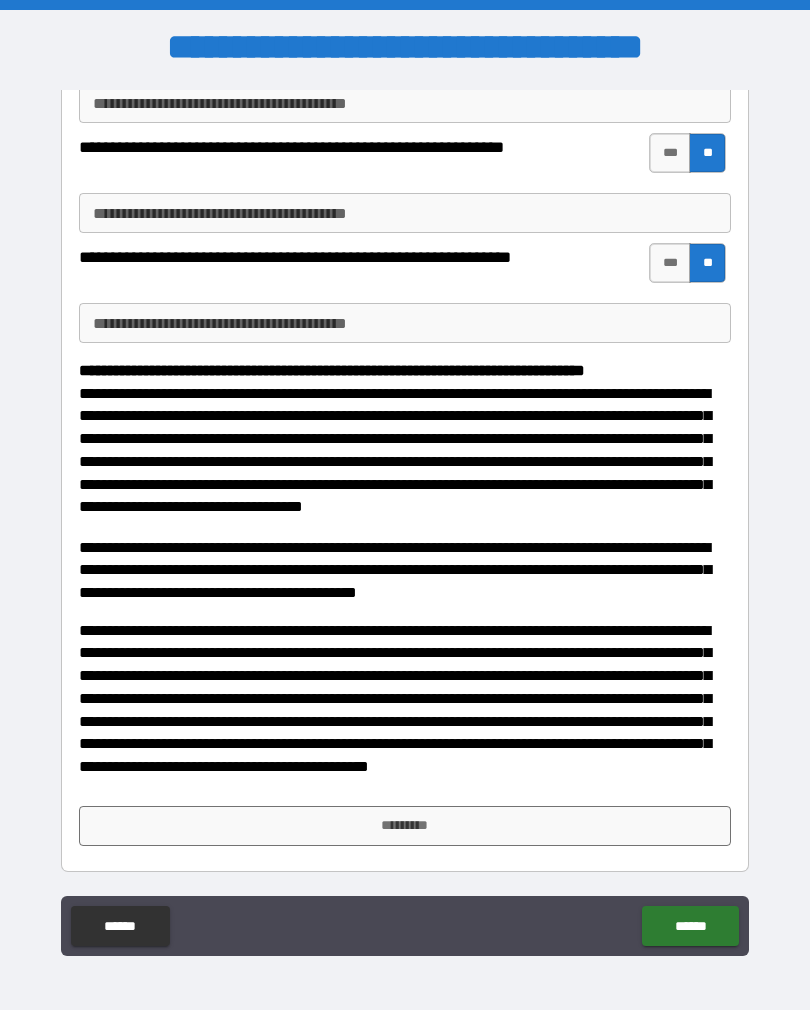 click on "*********" at bounding box center [405, 826] 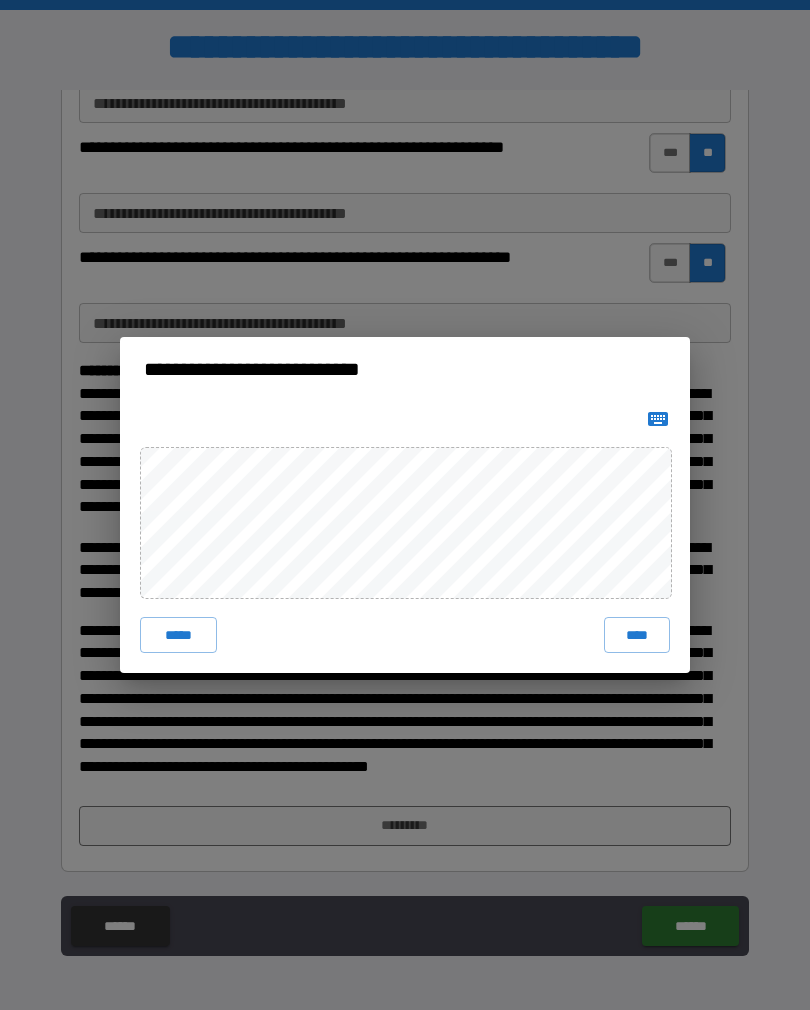 click on "****" at bounding box center (637, 635) 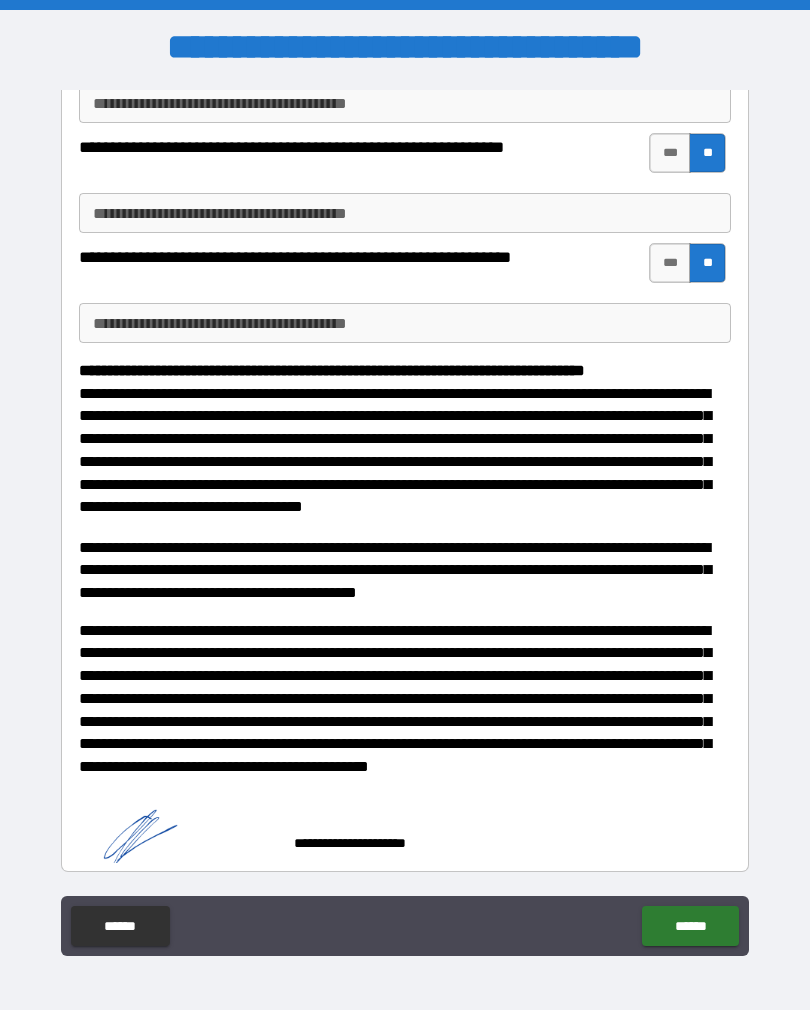 scroll, scrollTop: 706, scrollLeft: 0, axis: vertical 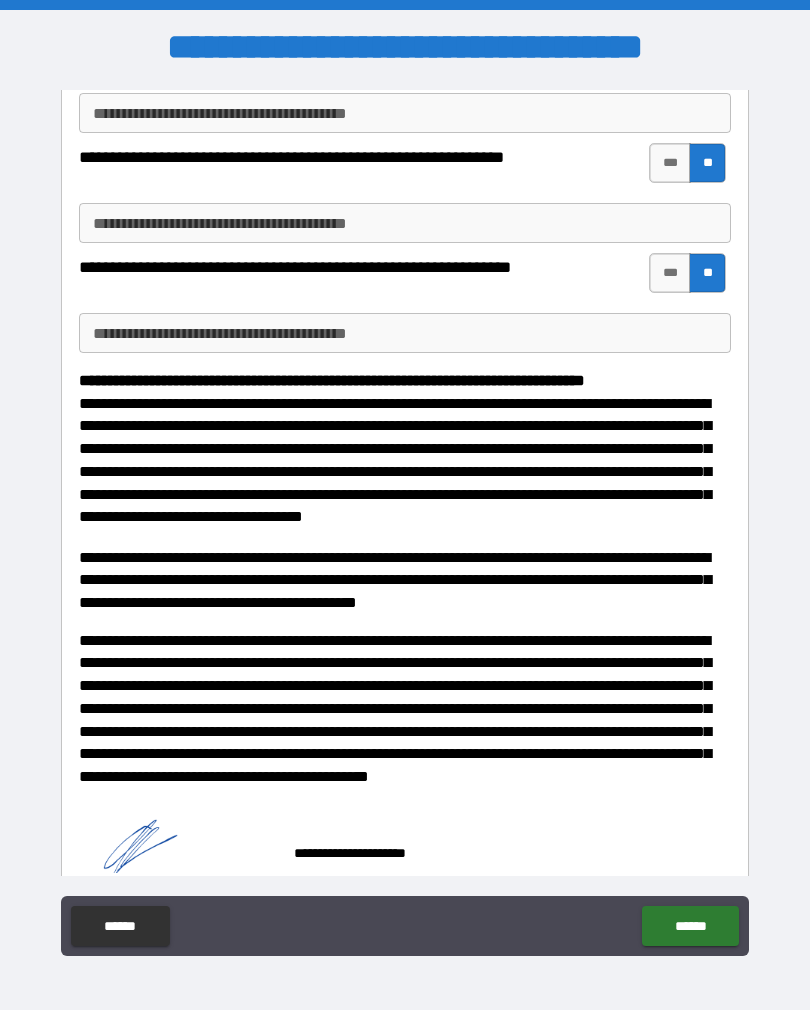 click on "******" at bounding box center [690, 926] 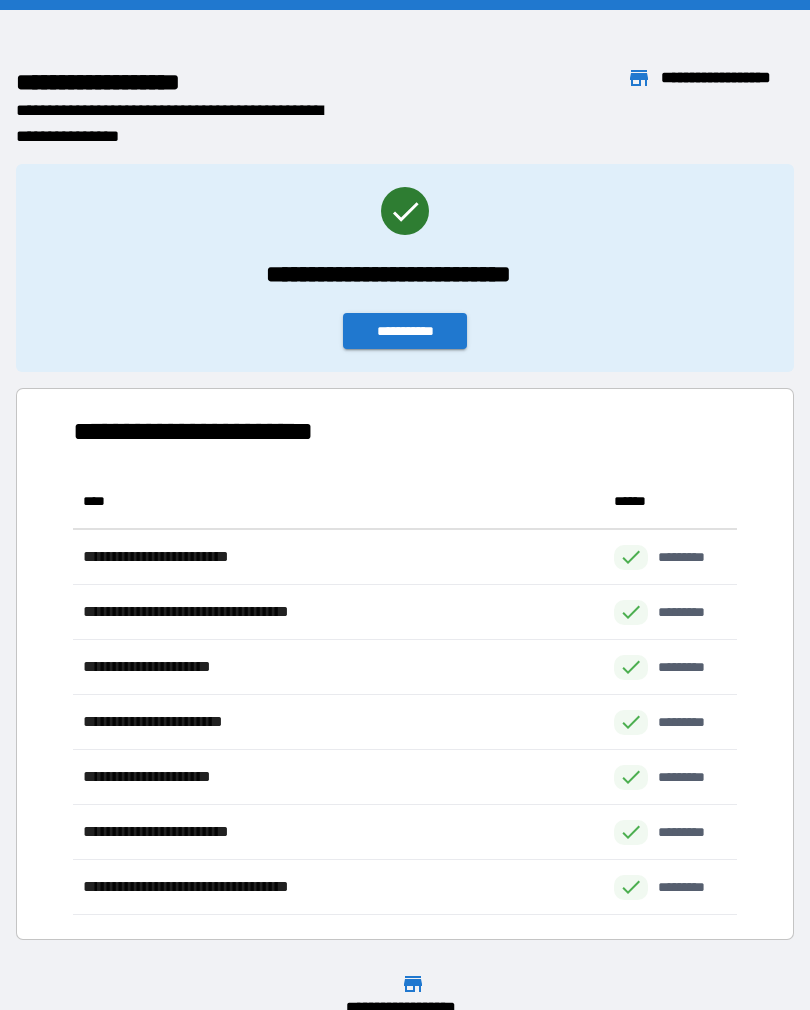 scroll, scrollTop: 1, scrollLeft: 1, axis: both 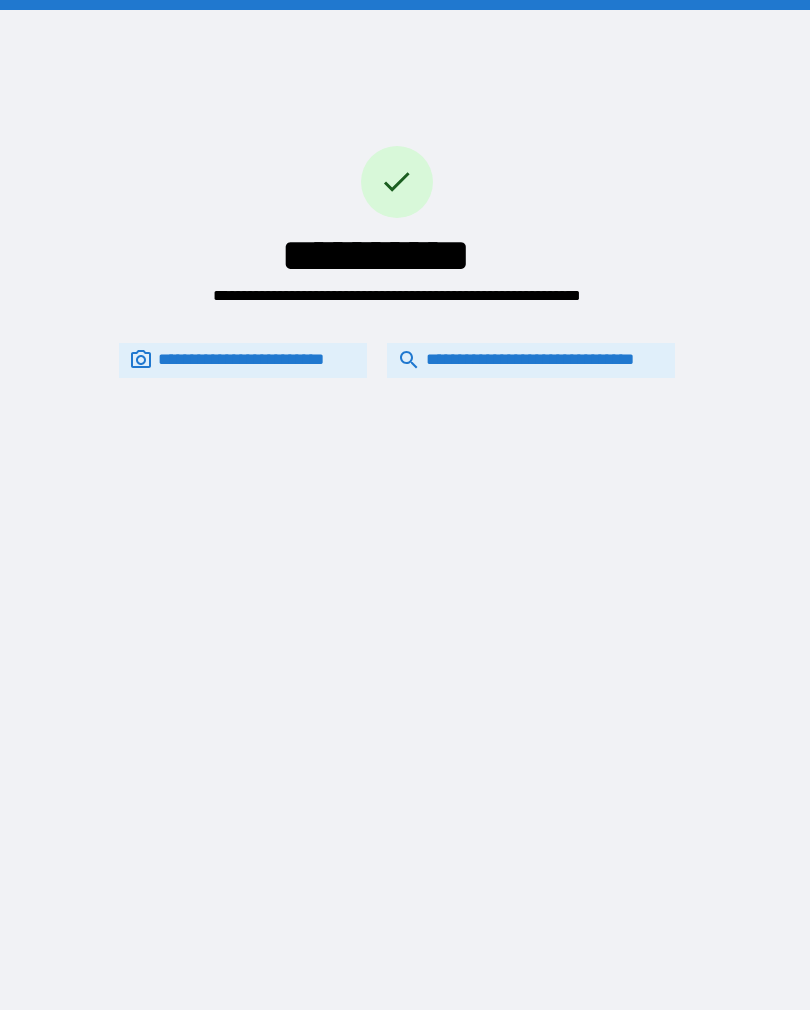 click on "**********" at bounding box center [531, 360] 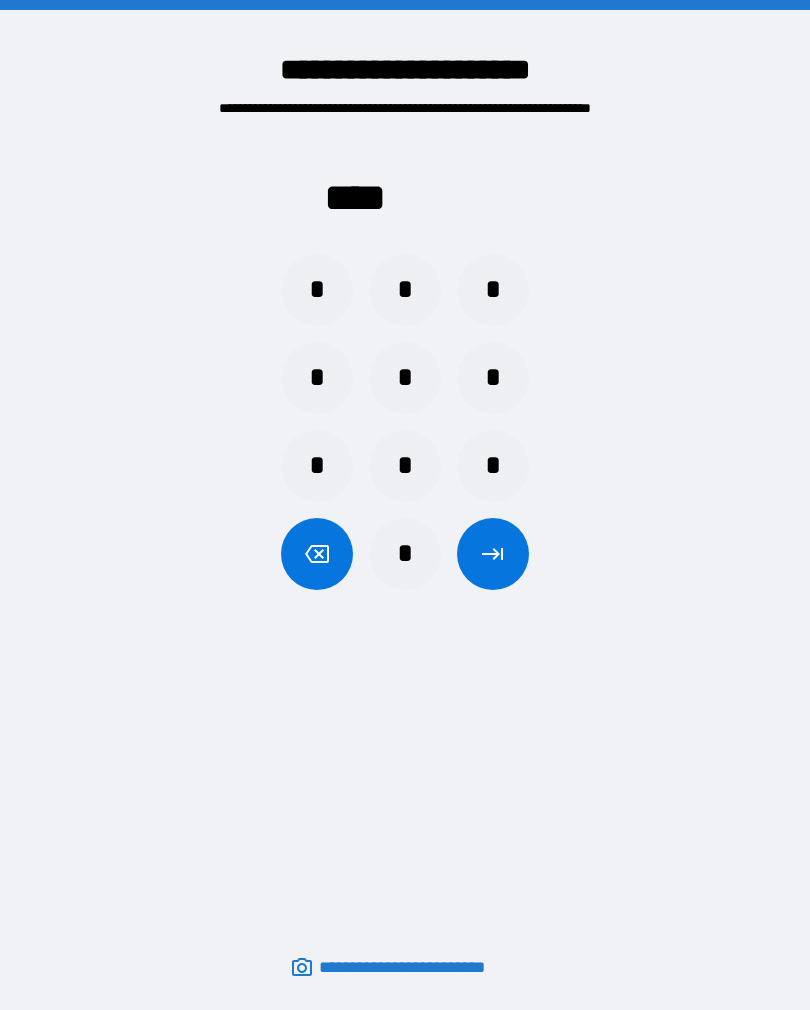 click on "*" at bounding box center [493, 378] 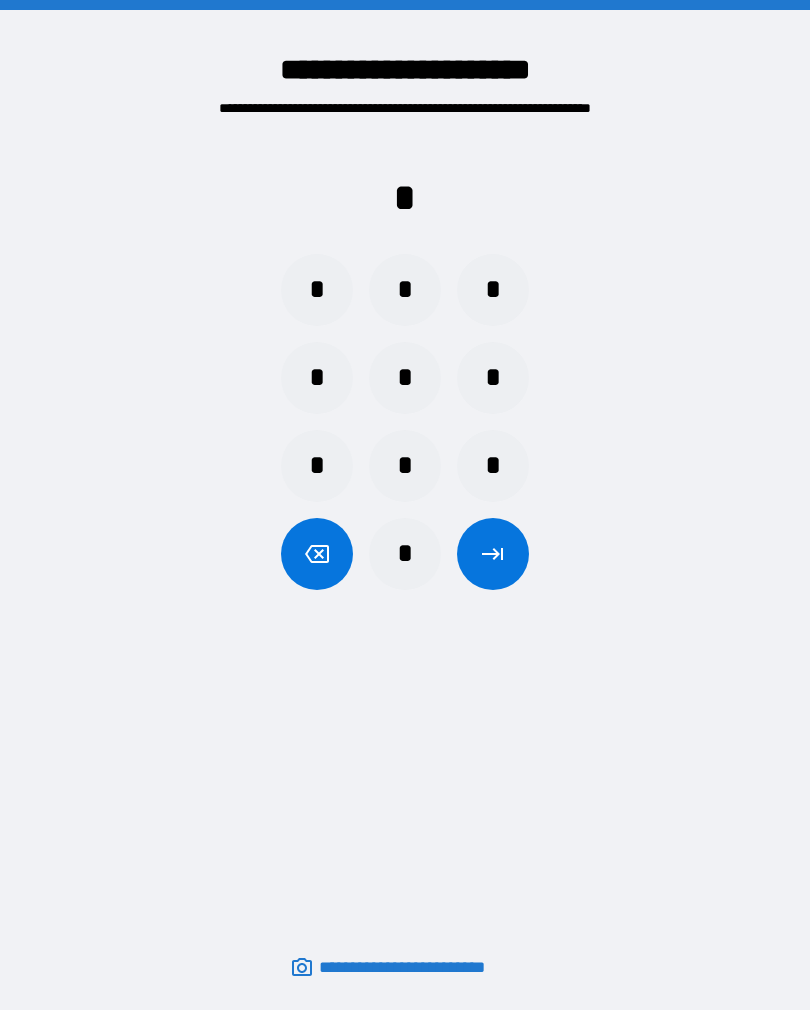 click on "*" at bounding box center (405, 466) 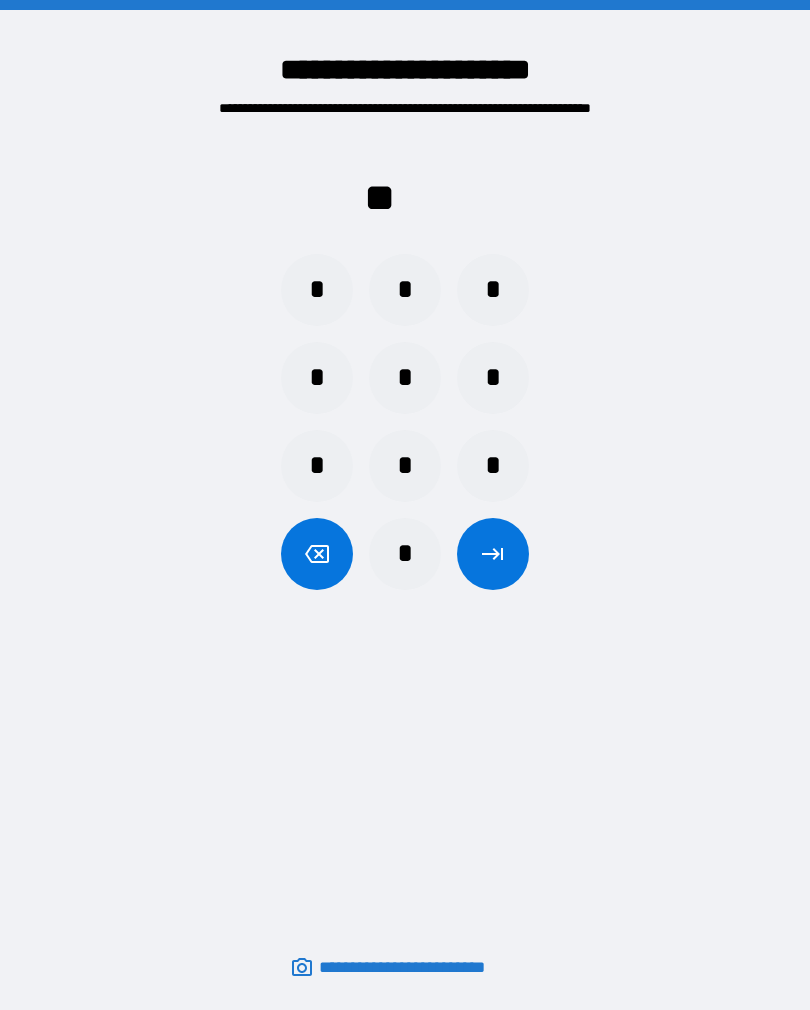 click on "*" at bounding box center (405, 290) 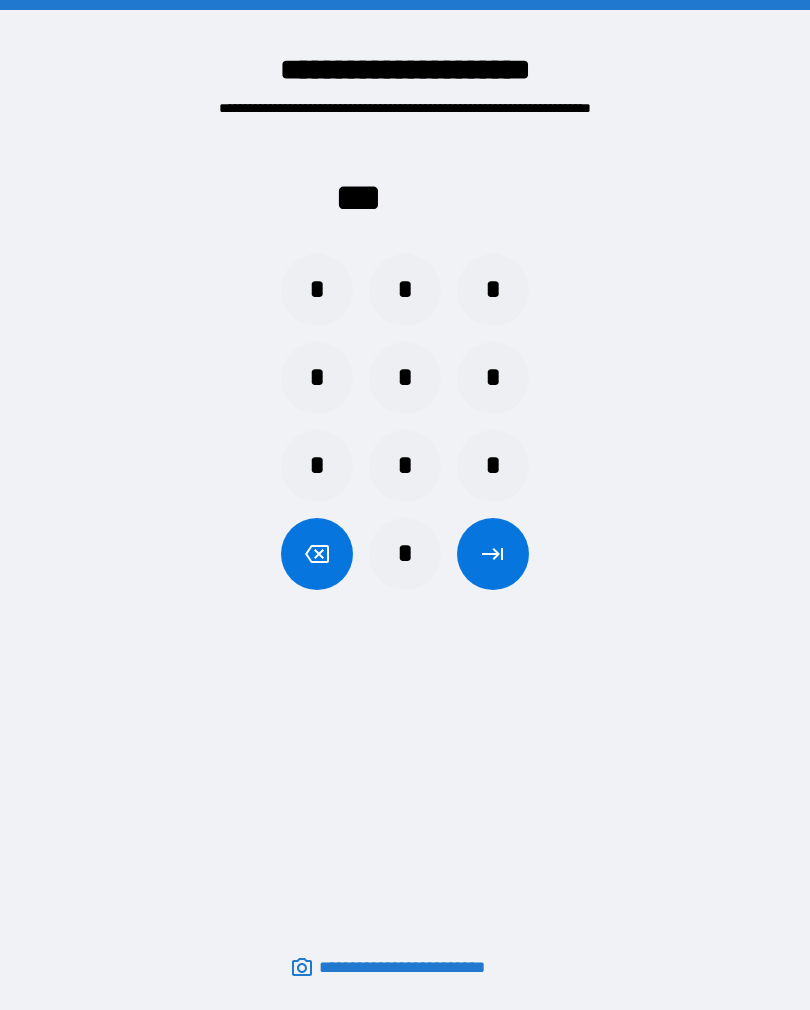 click on "*" at bounding box center [405, 554] 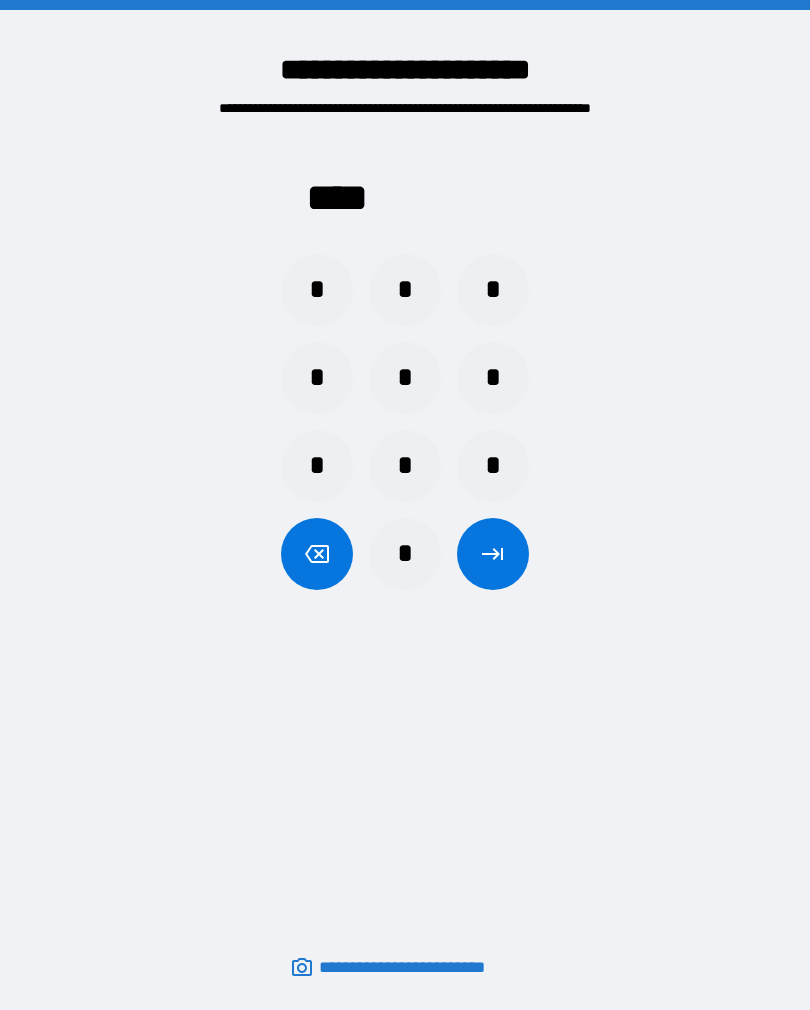 click 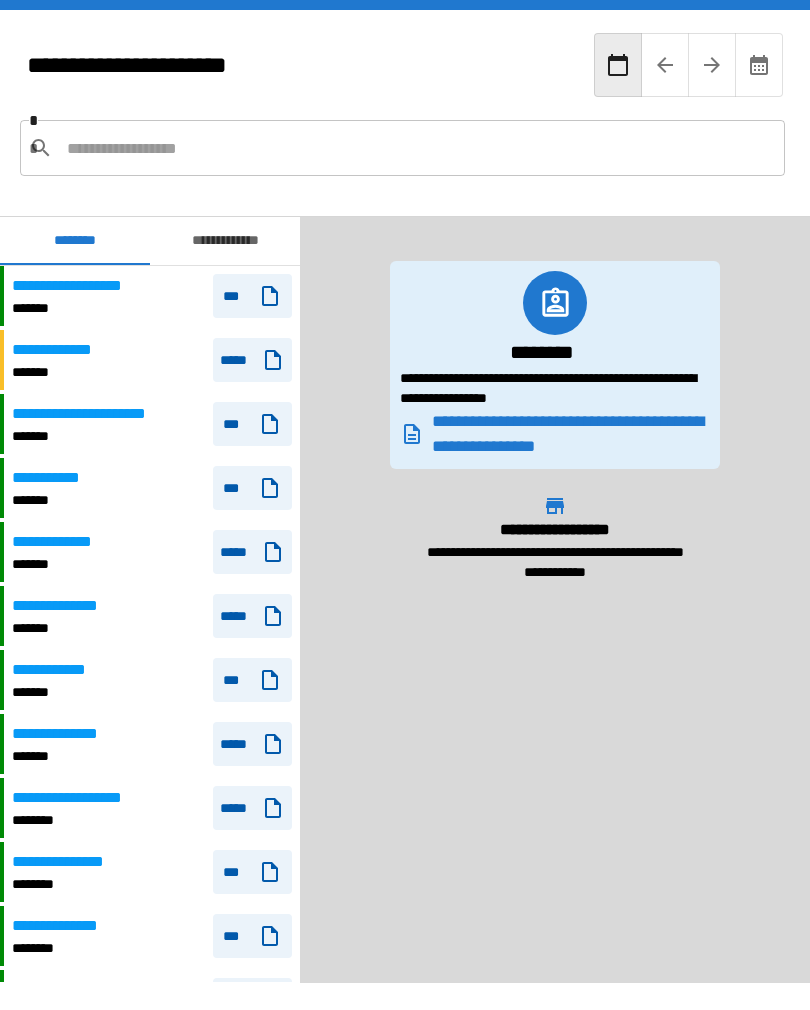 scroll, scrollTop: 1380, scrollLeft: 0, axis: vertical 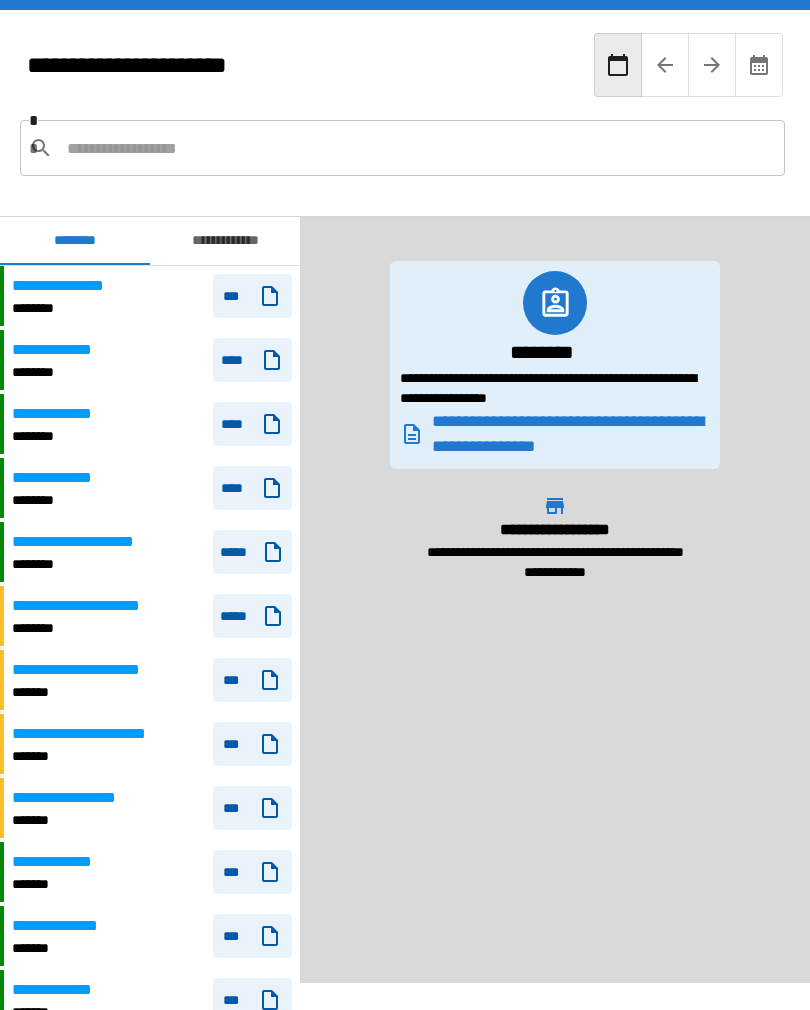 click on "**********" at bounding box center [225, 241] 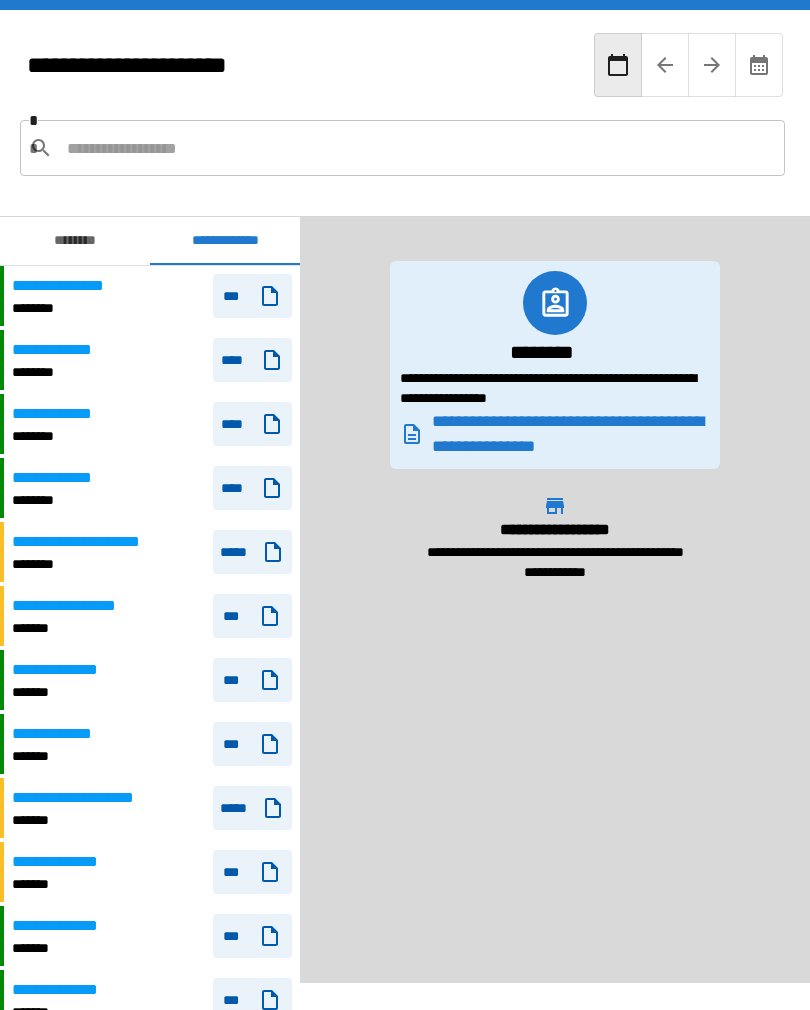 scroll, scrollTop: 0, scrollLeft: 0, axis: both 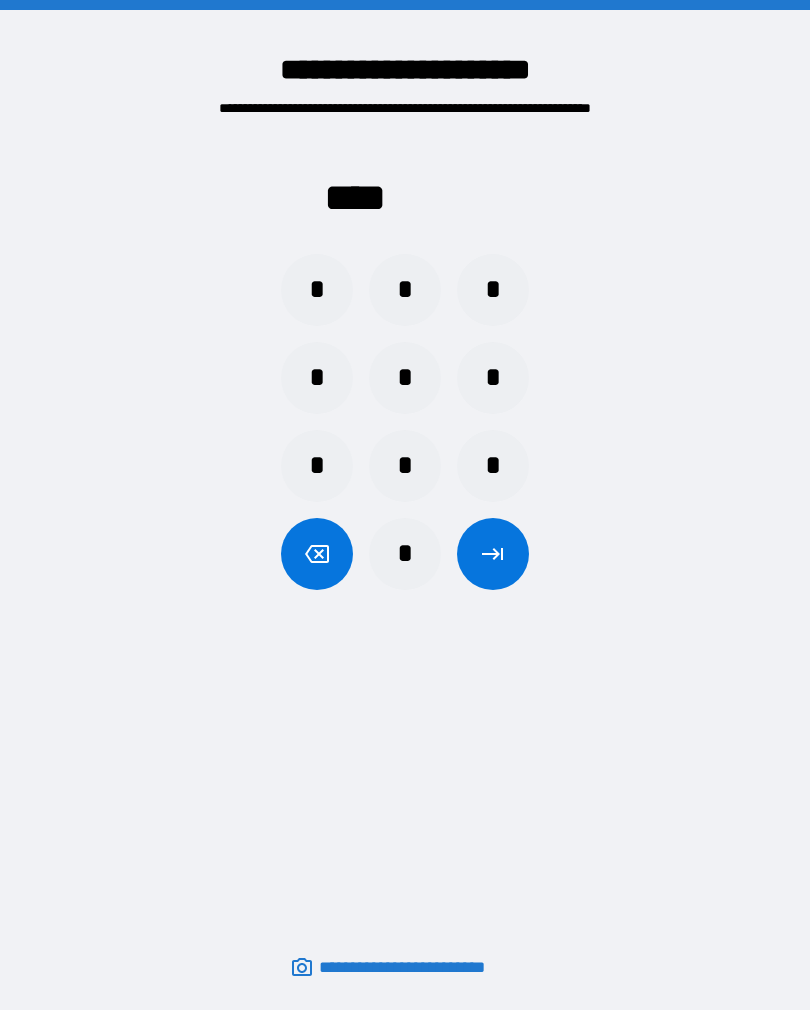click on "*" at bounding box center (493, 378) 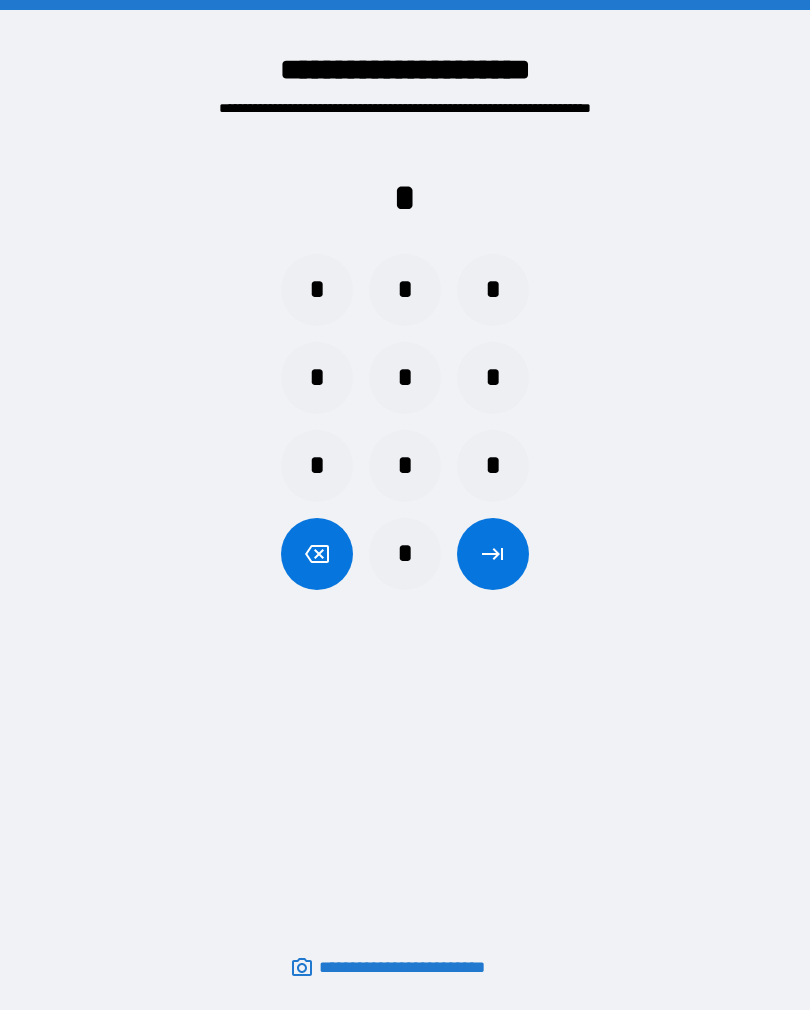 click on "*" at bounding box center [405, 466] 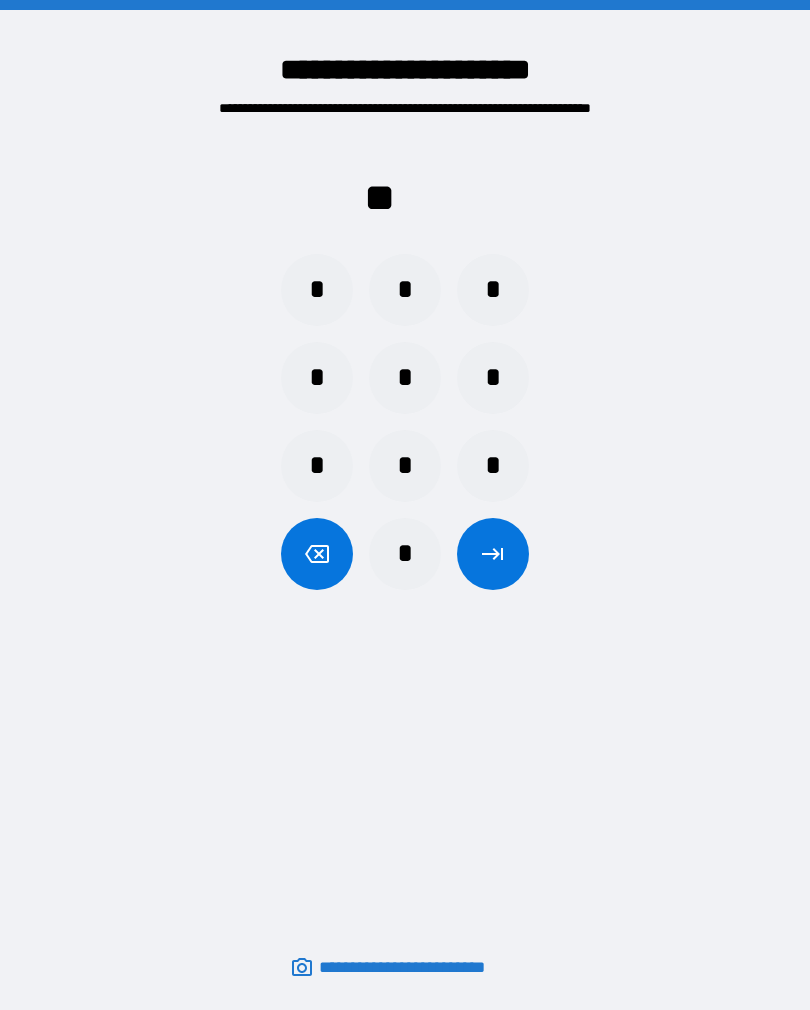 click on "*" at bounding box center [405, 290] 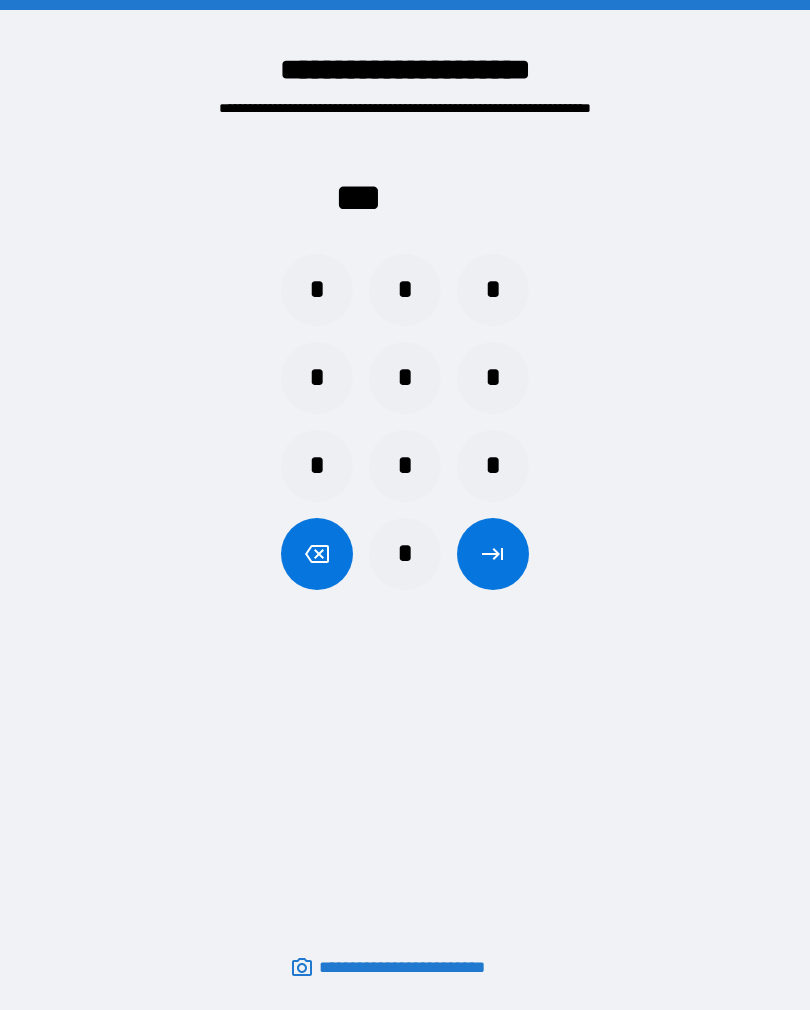 click on "*" at bounding box center (405, 554) 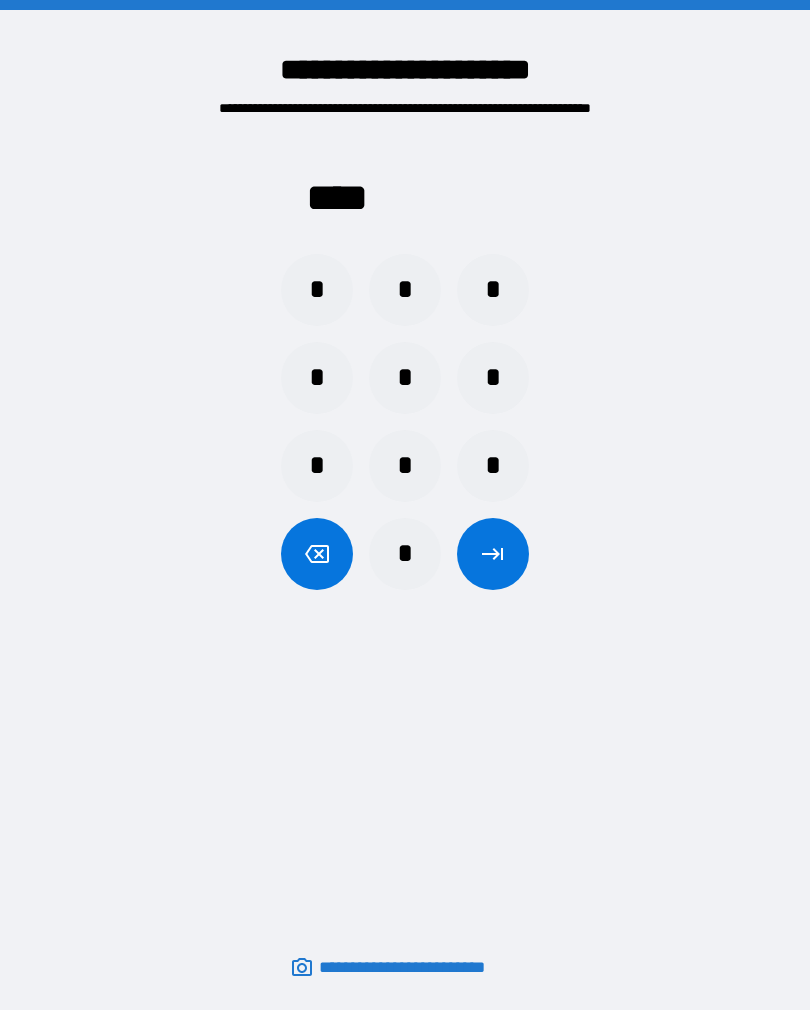 click 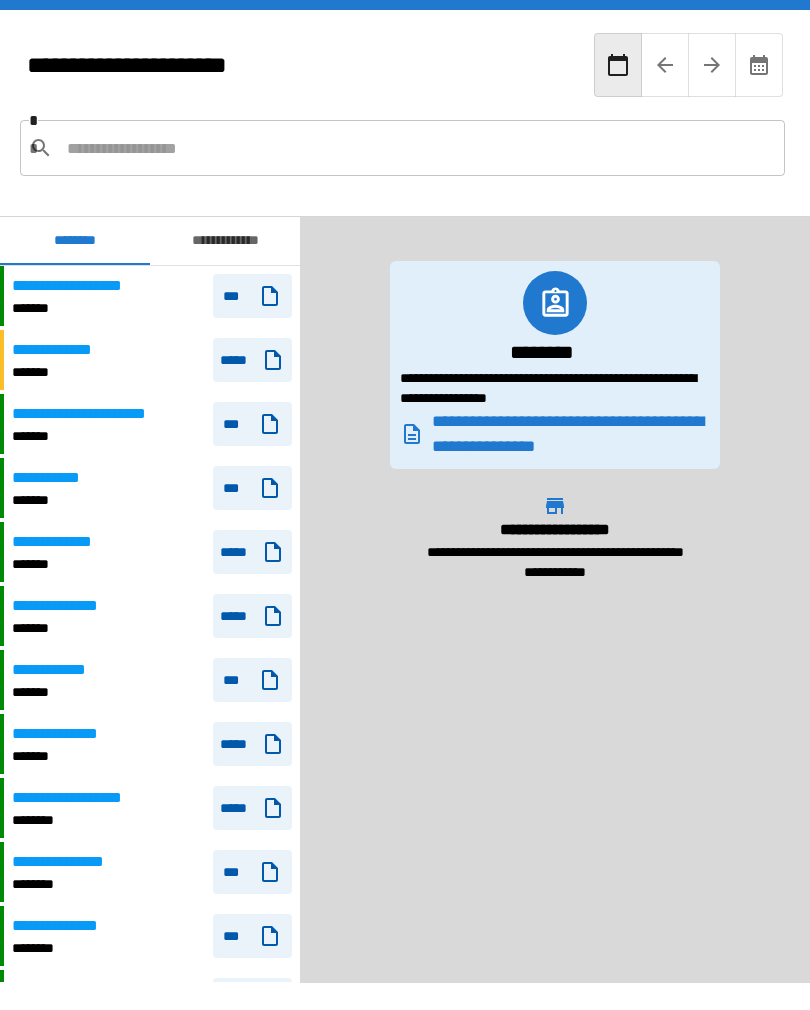 scroll, scrollTop: 1380, scrollLeft: 0, axis: vertical 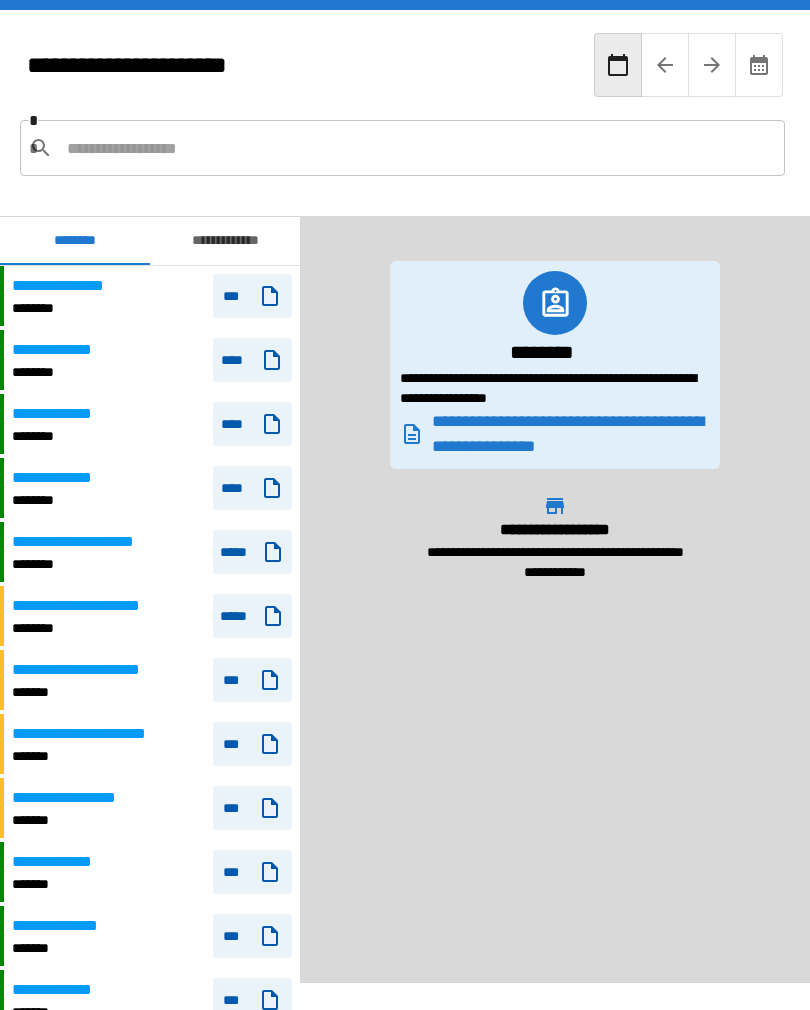 click on "**********" at bounding box center [225, 241] 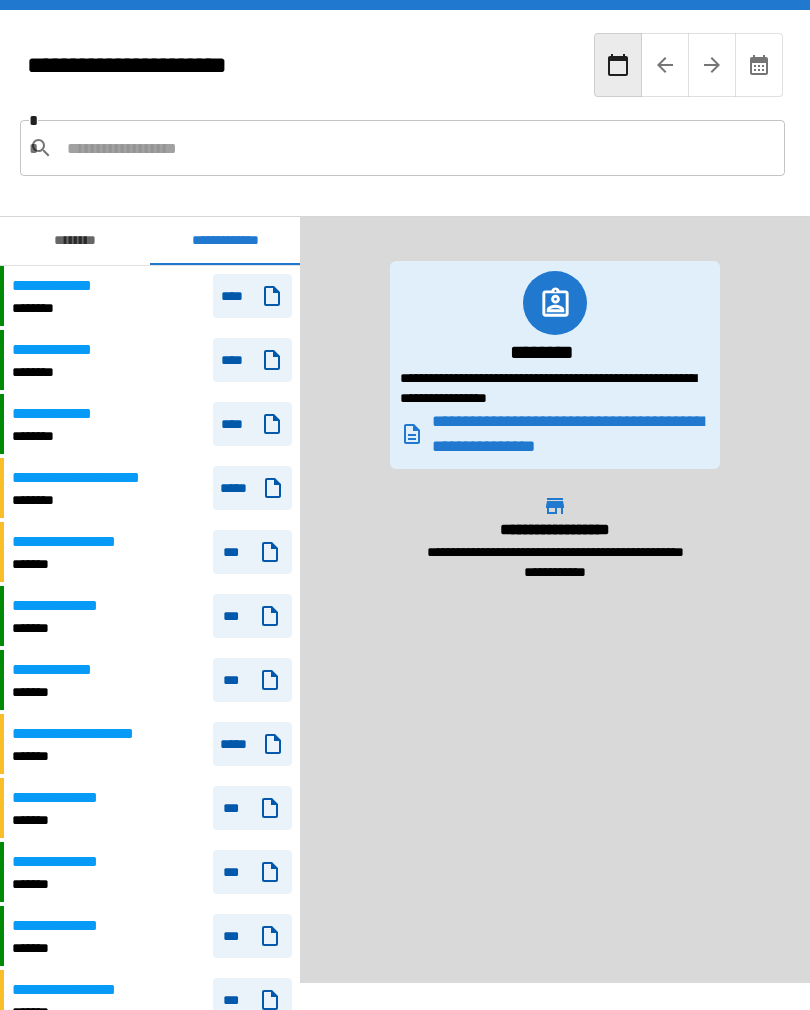 scroll, scrollTop: 0, scrollLeft: 0, axis: both 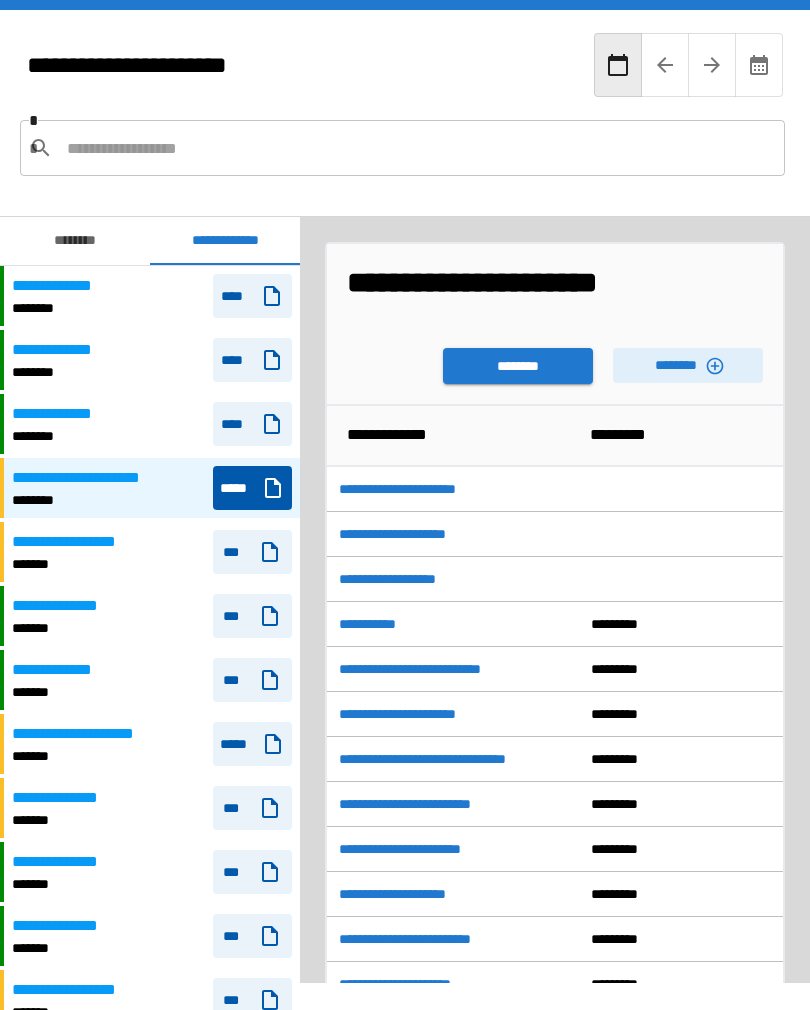 click on "**********" at bounding box center (503, 301) 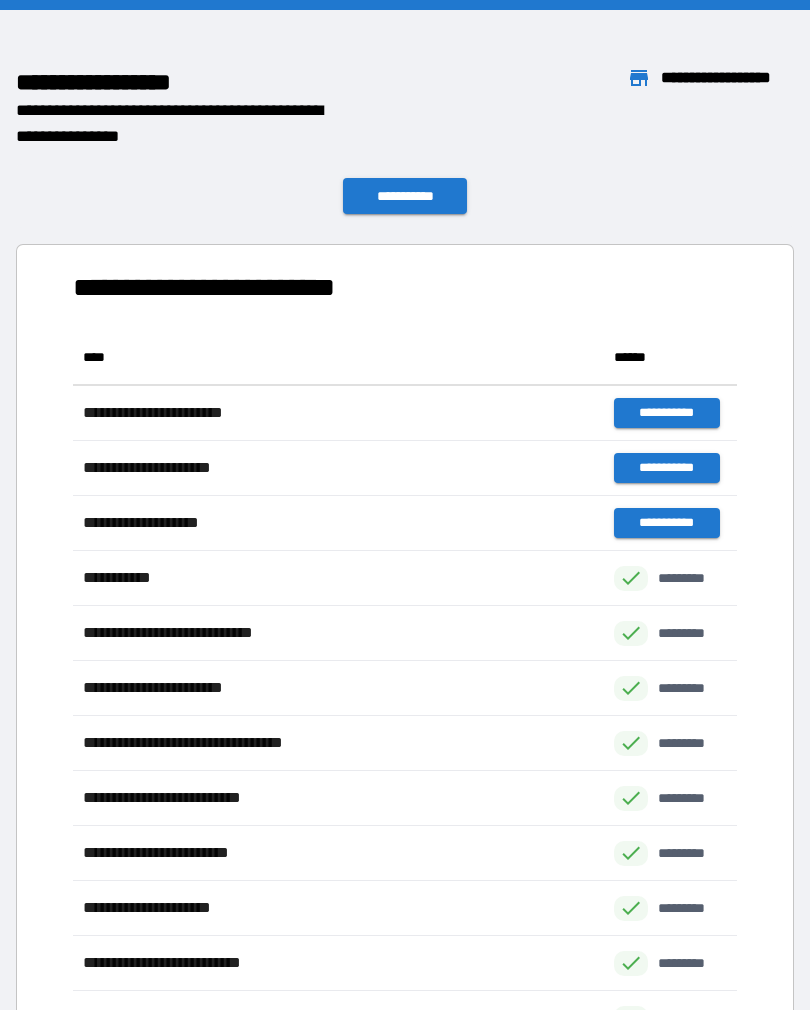 scroll, scrollTop: 1, scrollLeft: 1, axis: both 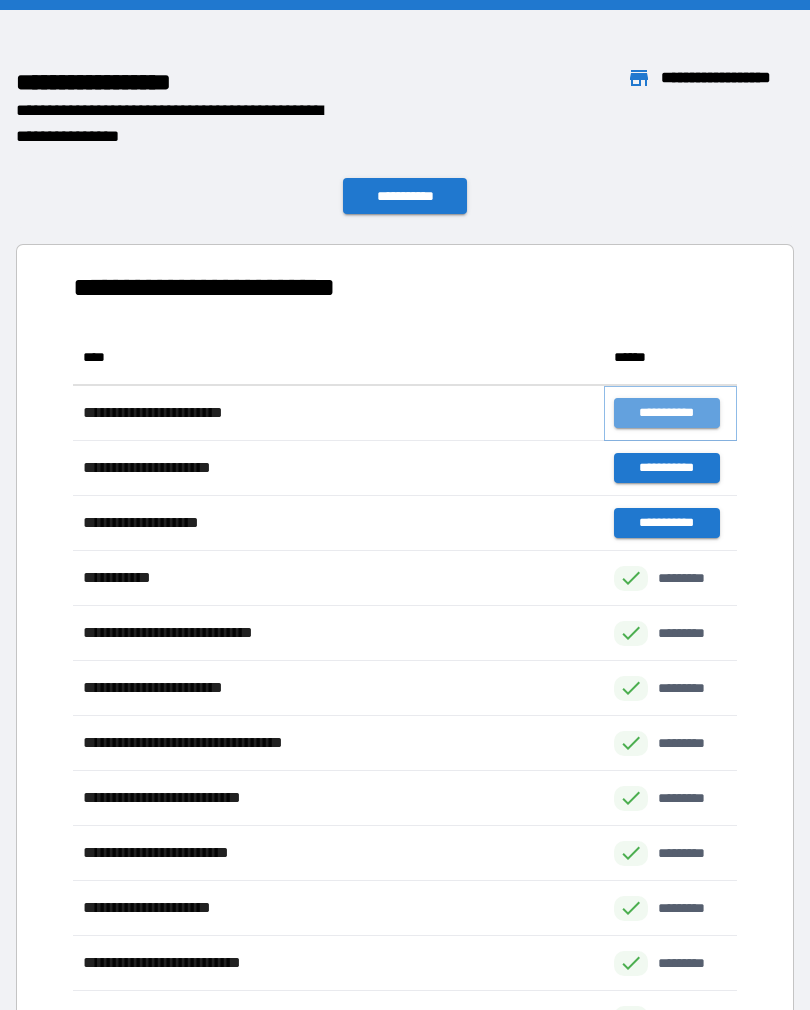 click on "**********" at bounding box center [666, 413] 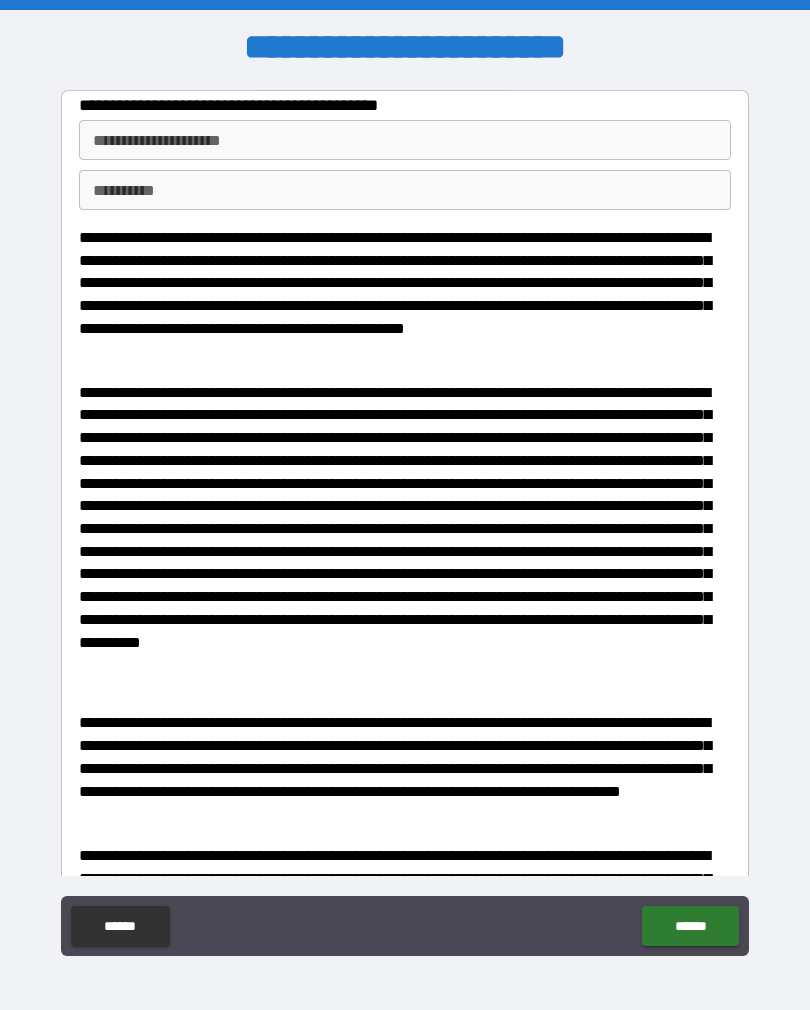 click on "**********" at bounding box center (405, 140) 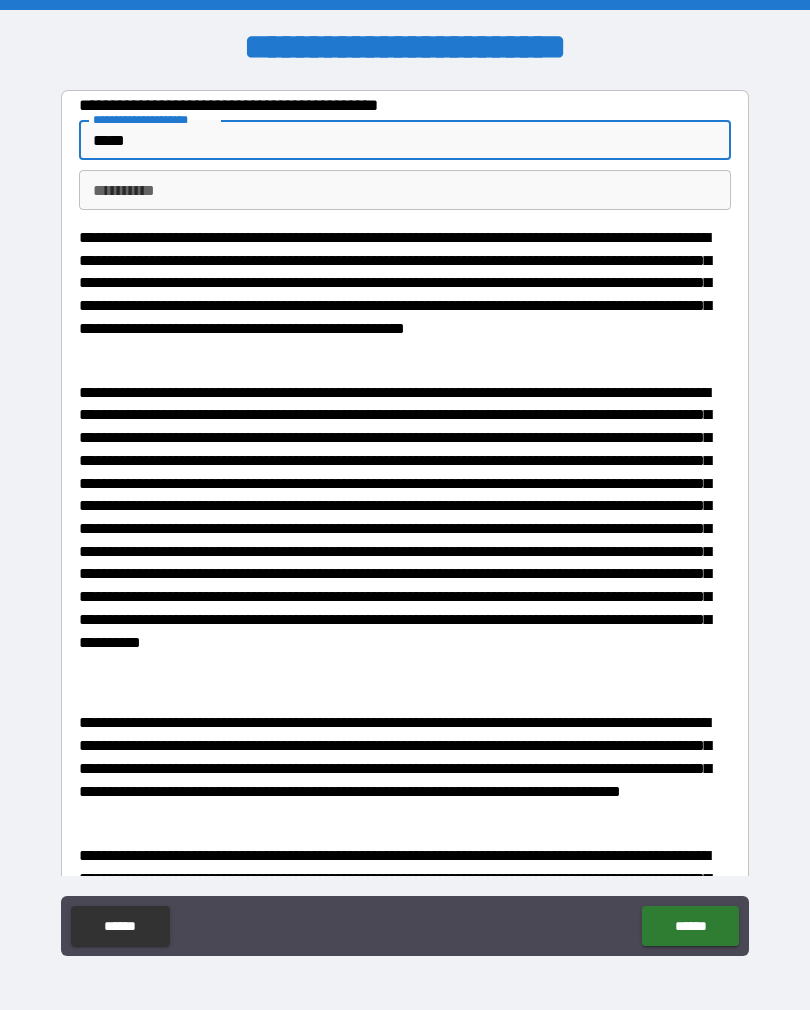 type on "*****" 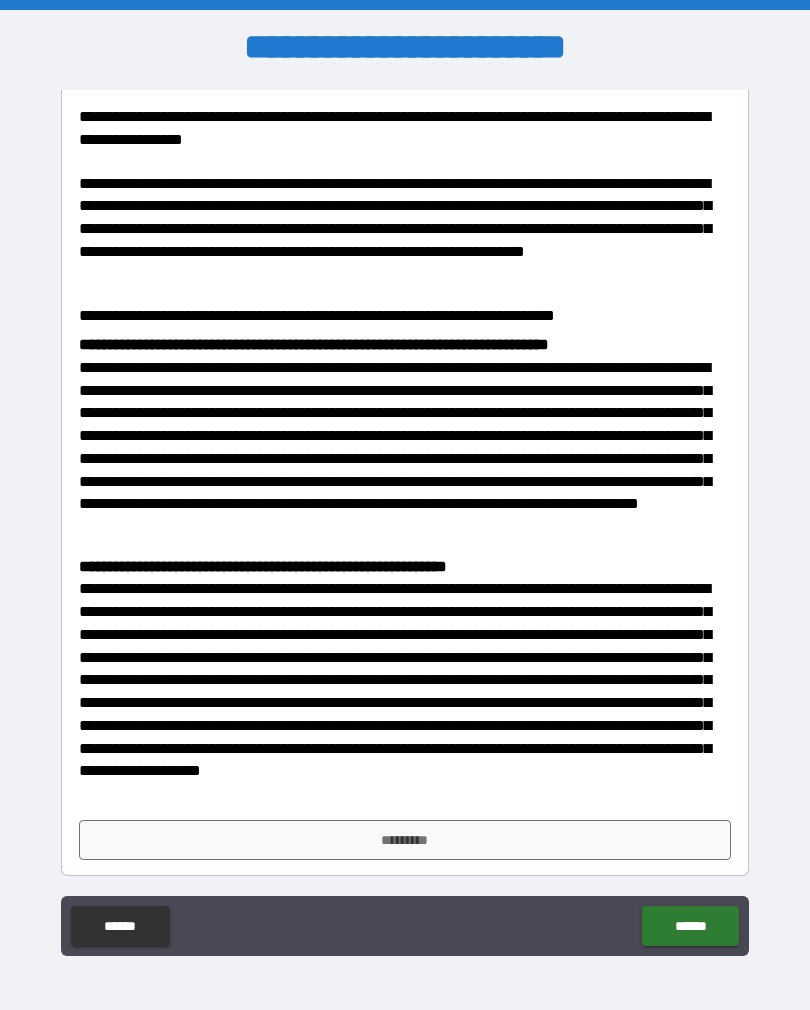 scroll, scrollTop: 849, scrollLeft: 0, axis: vertical 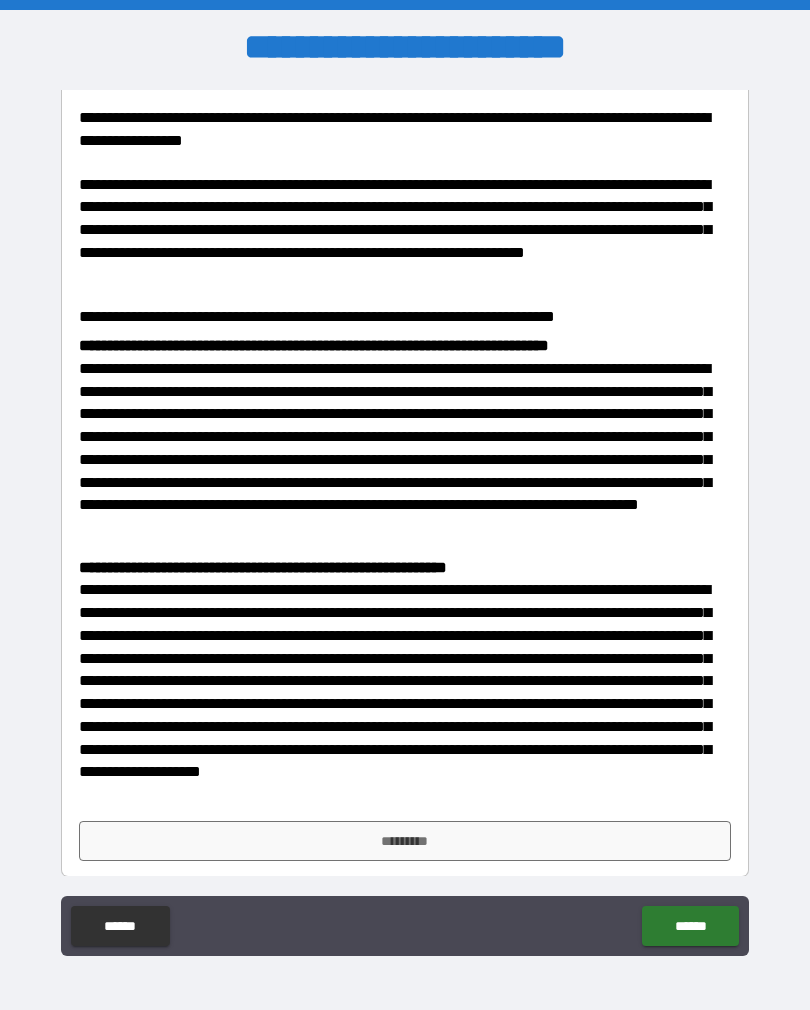 type on "**********" 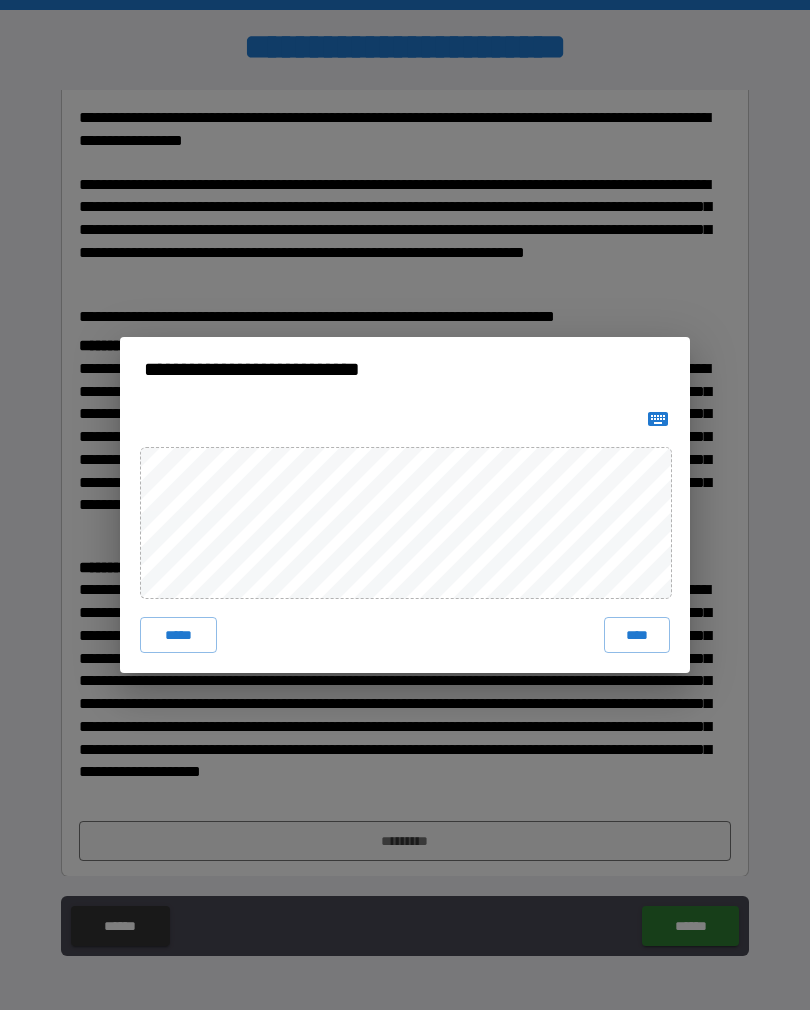 click on "****" at bounding box center (637, 635) 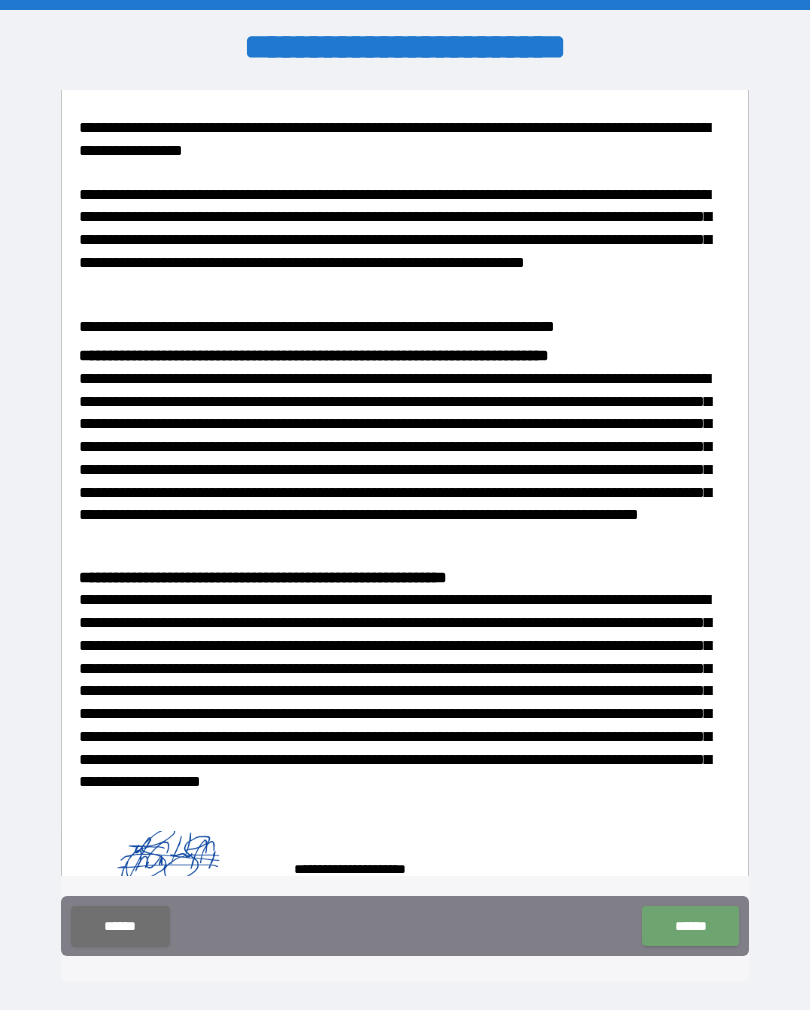 click on "******" at bounding box center [690, 926] 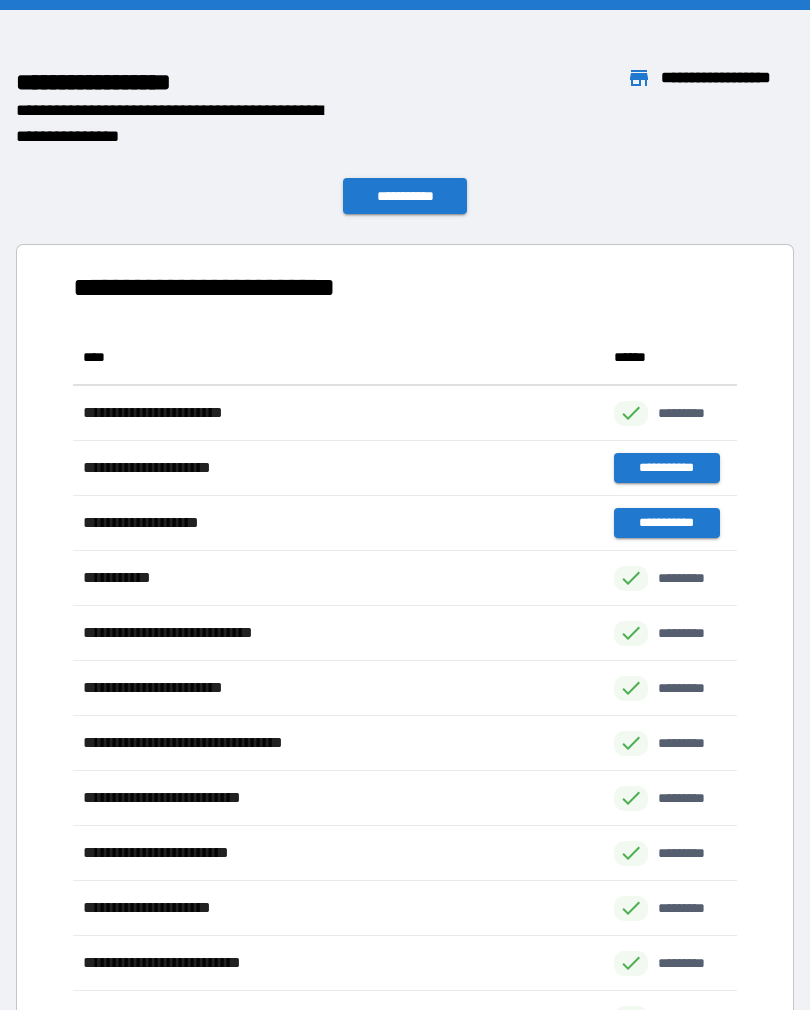 scroll, scrollTop: 1, scrollLeft: 1, axis: both 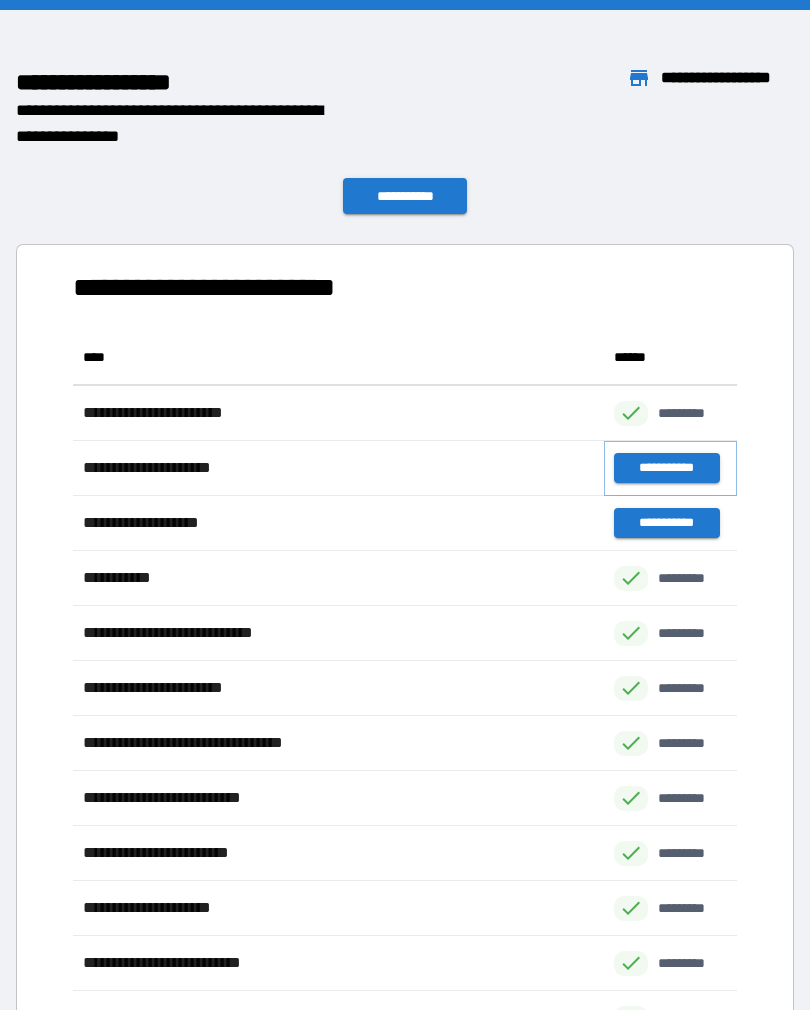 click on "**********" at bounding box center [666, 468] 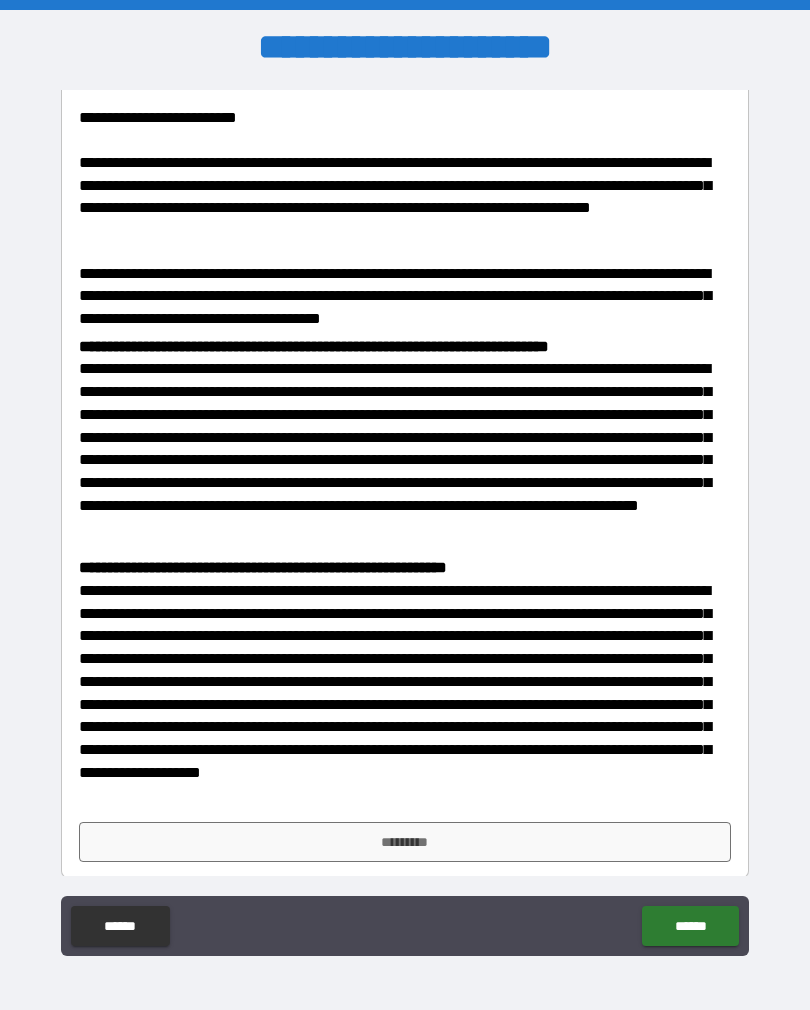 scroll, scrollTop: 412, scrollLeft: 0, axis: vertical 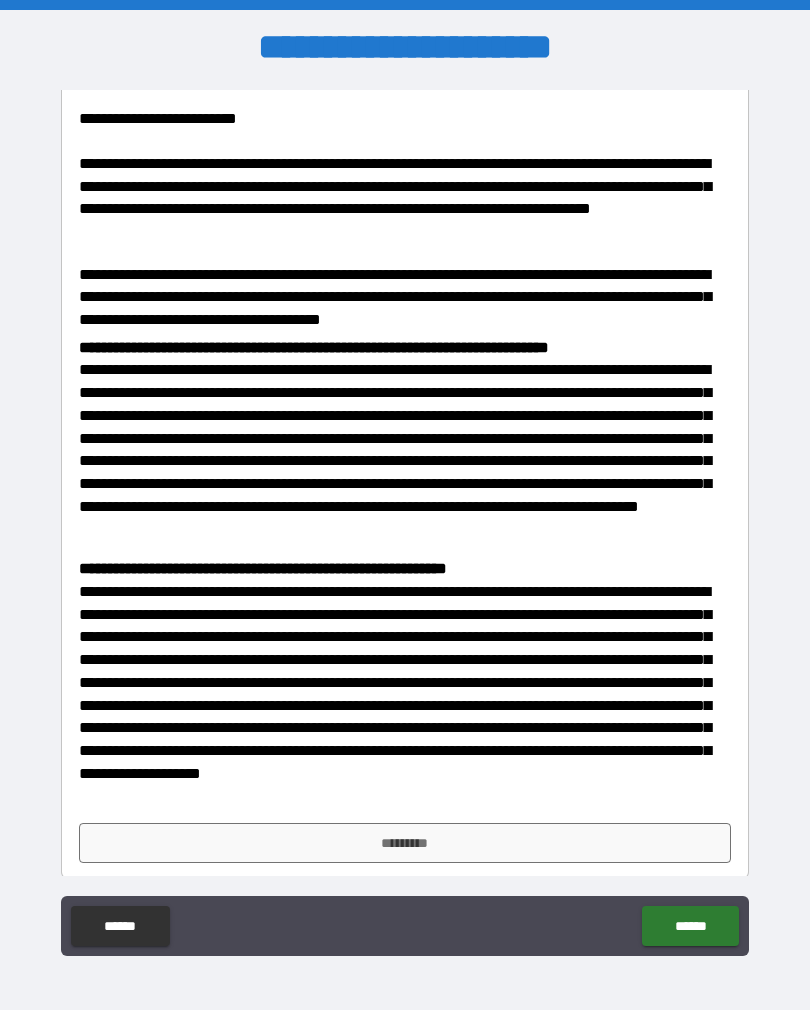 click on "*********" at bounding box center (405, 843) 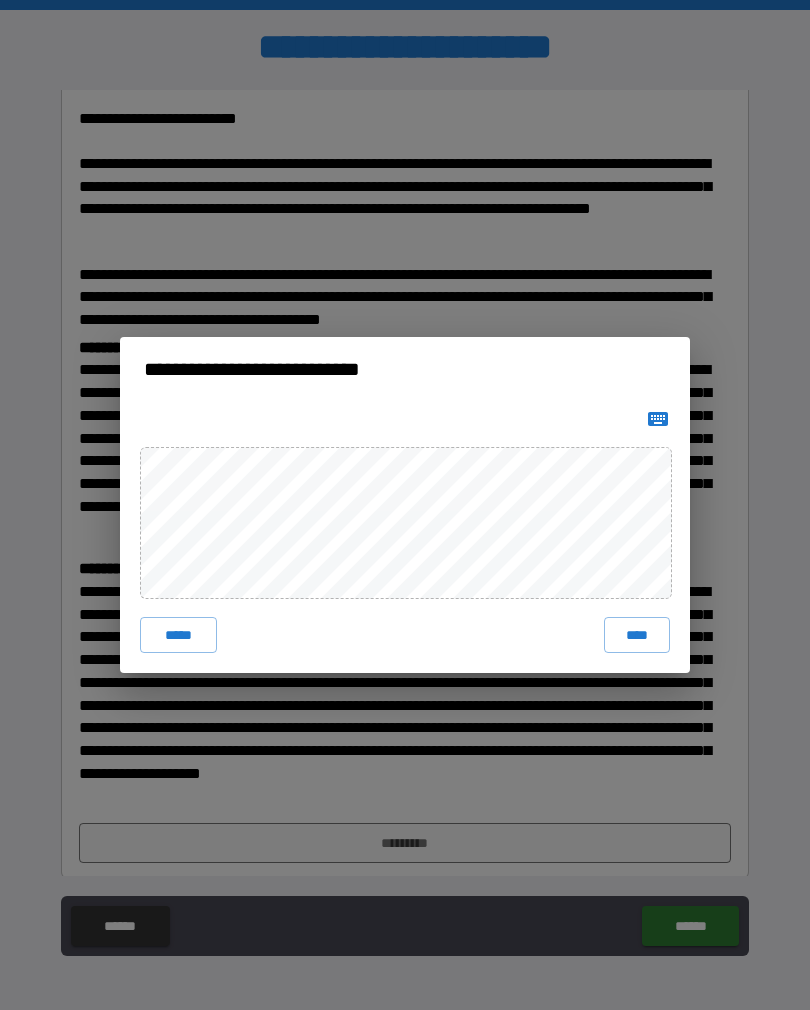 click on "****" at bounding box center (637, 635) 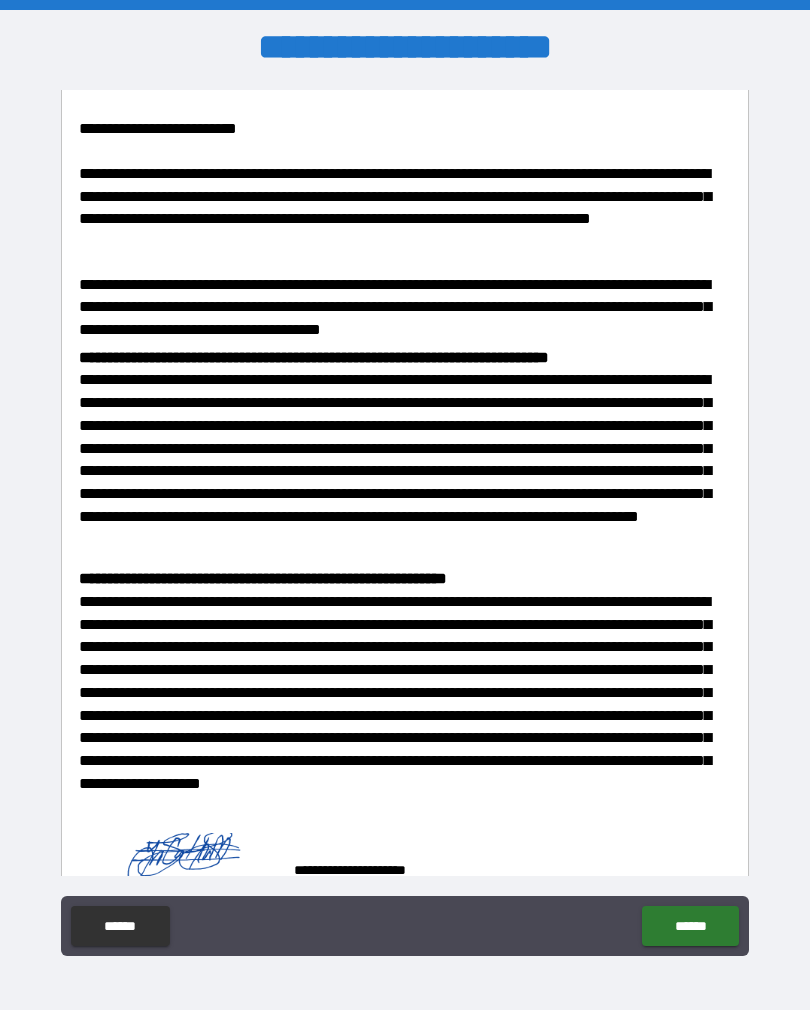 click on "******" at bounding box center (690, 926) 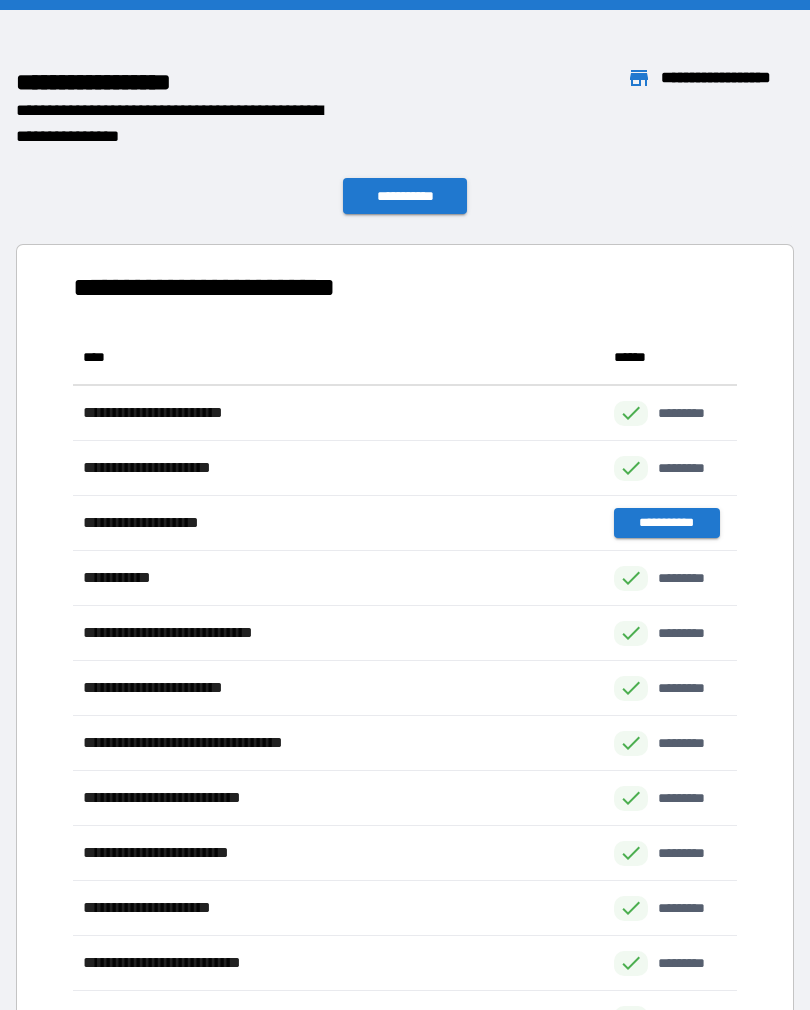 scroll, scrollTop: 1, scrollLeft: 1, axis: both 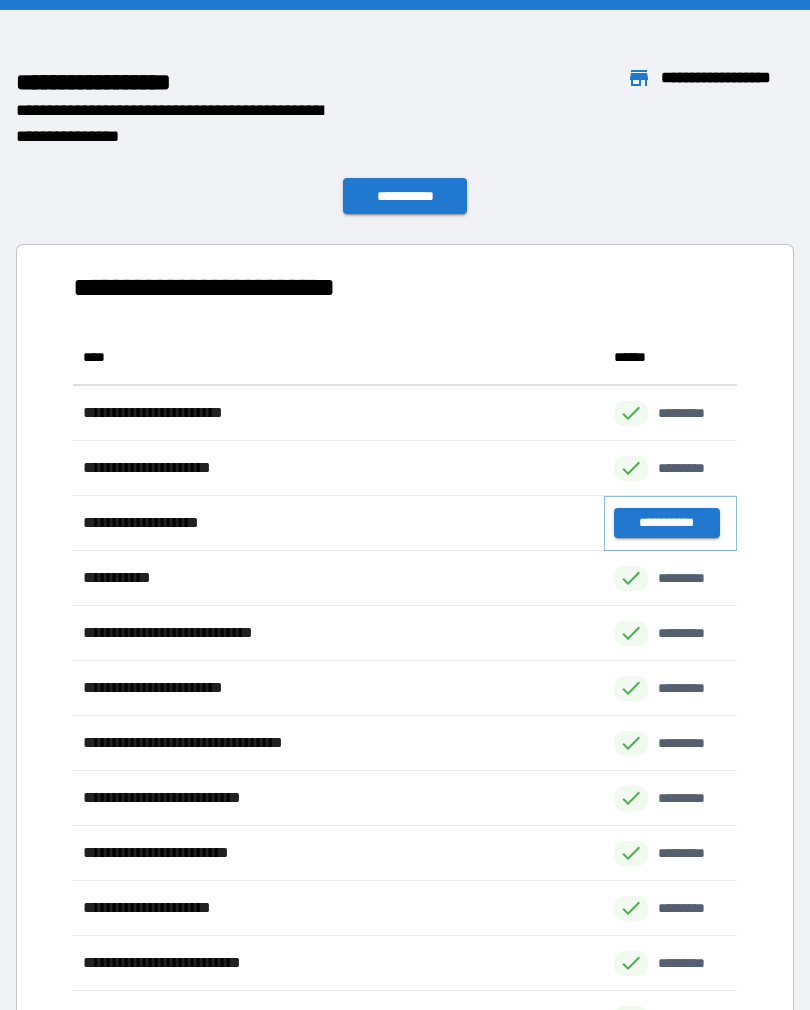 click on "**********" at bounding box center (666, 523) 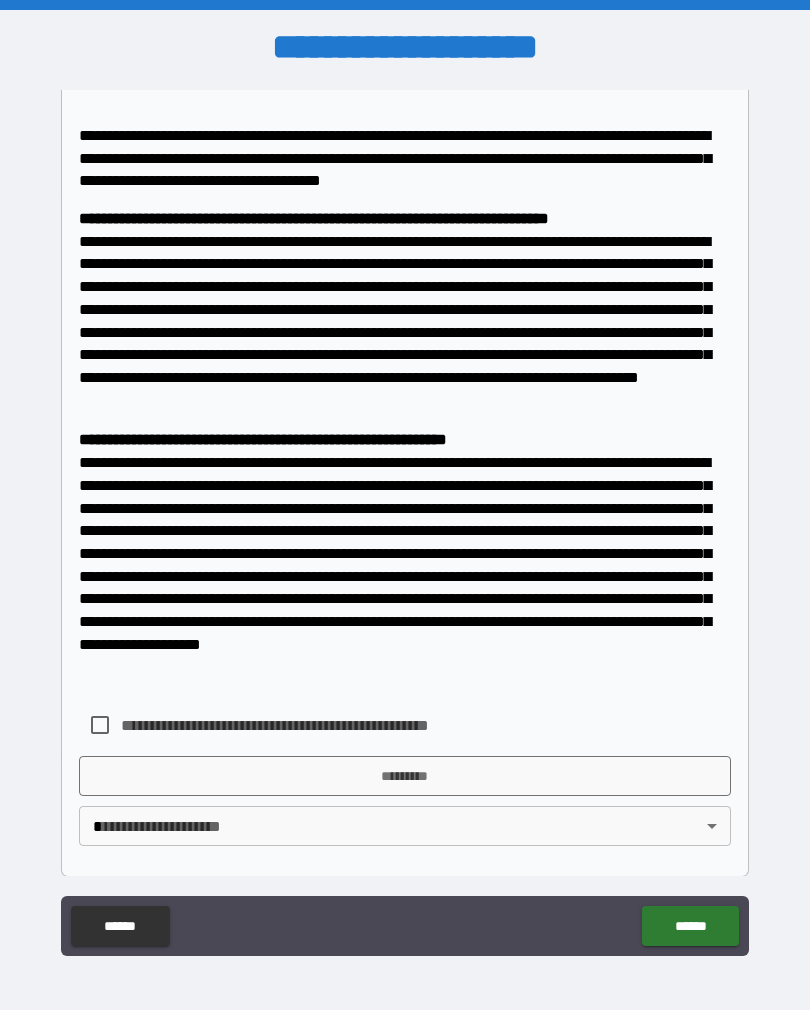 scroll, scrollTop: 1475, scrollLeft: 0, axis: vertical 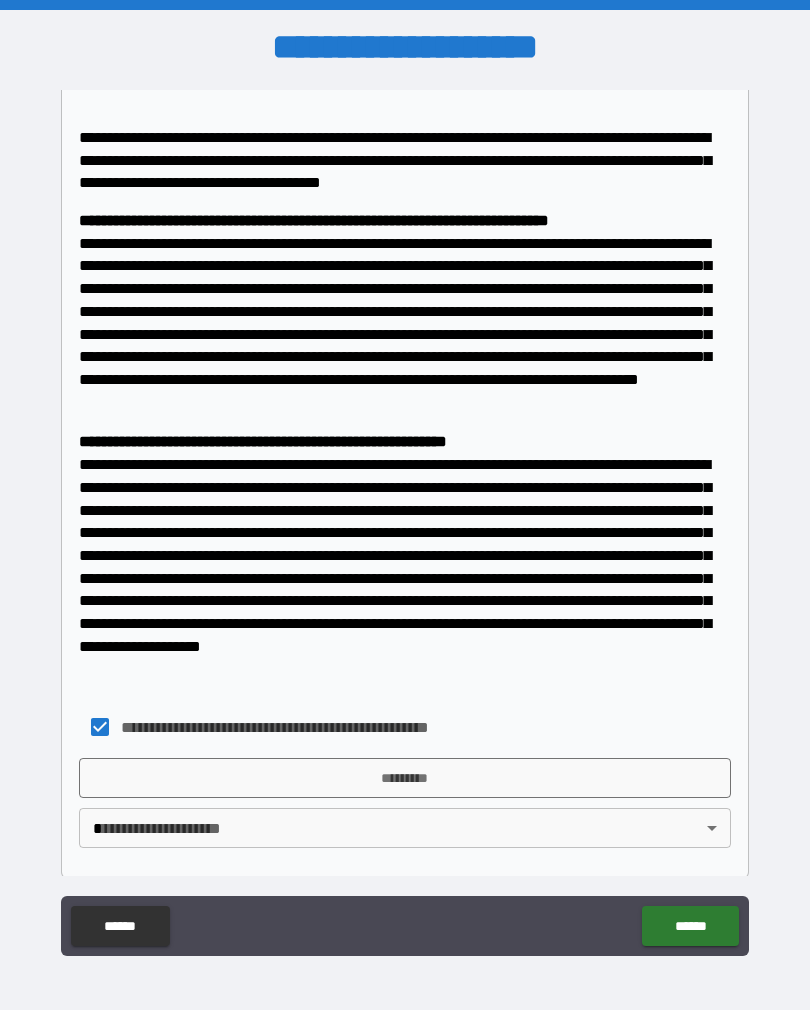 click on "*********" at bounding box center [405, 778] 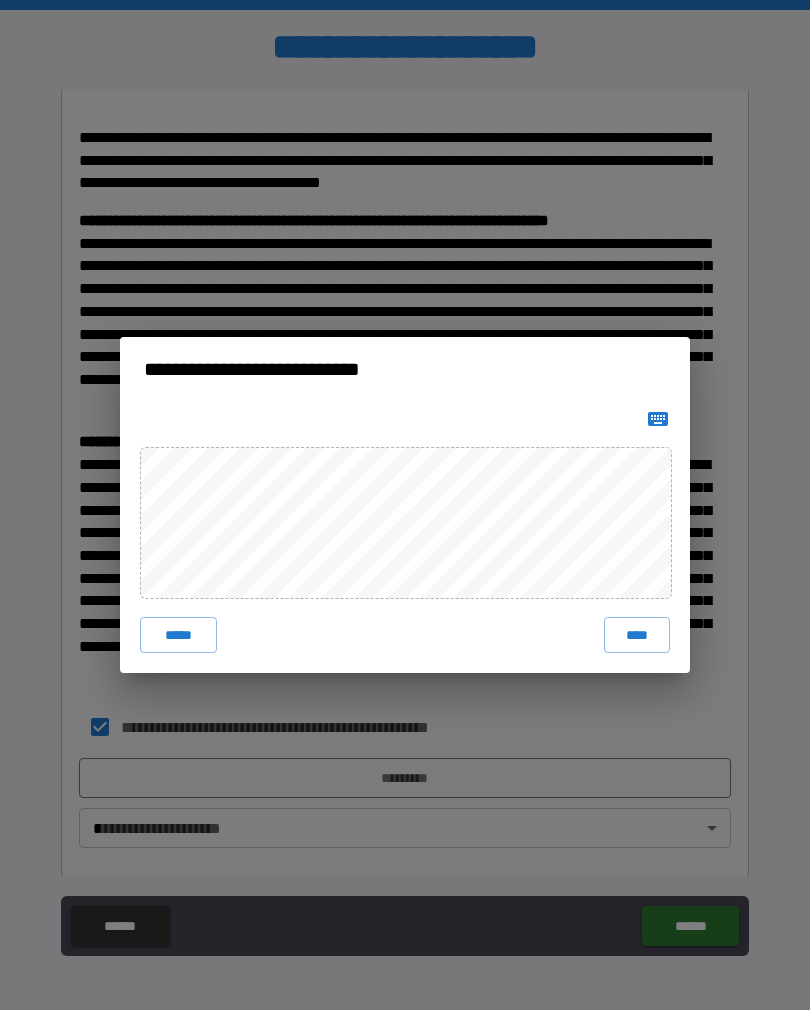 click on "****" at bounding box center (637, 635) 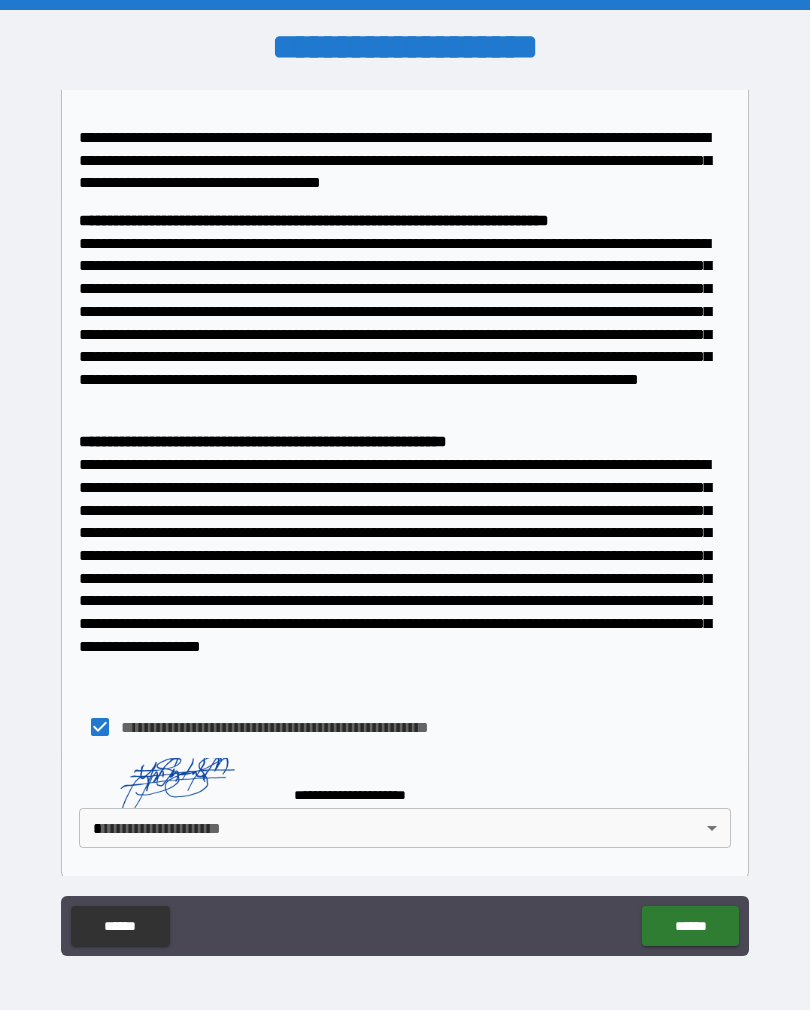 scroll, scrollTop: 1465, scrollLeft: 0, axis: vertical 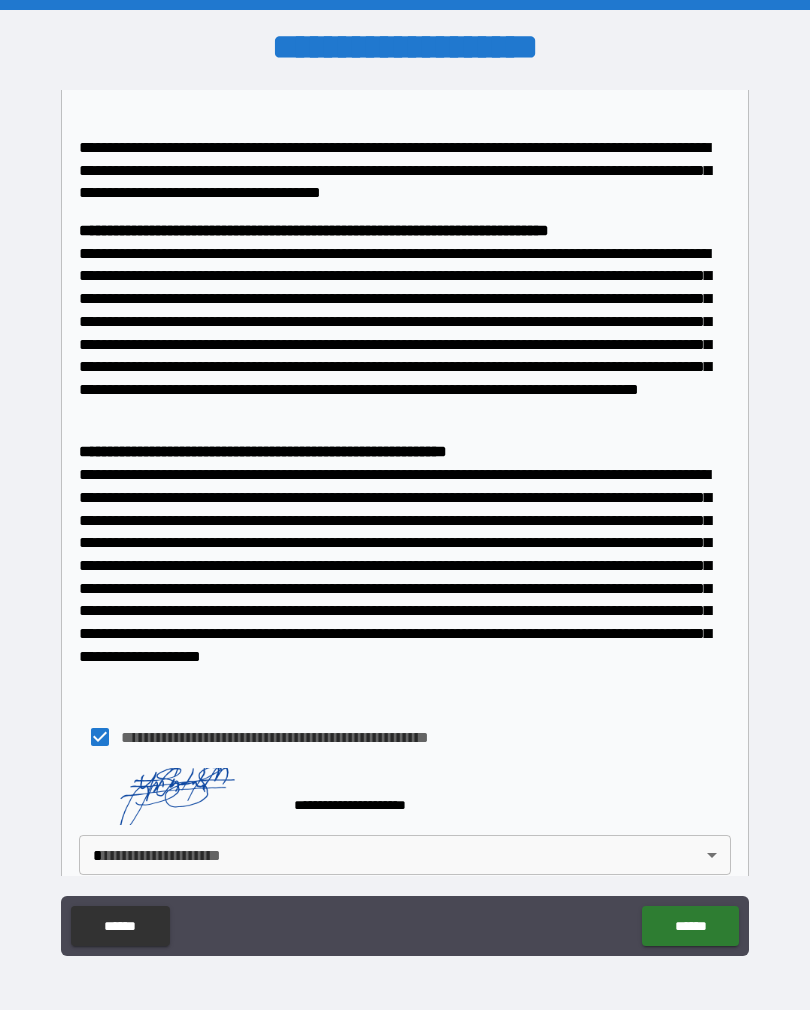 click on "**********" at bounding box center [405, 520] 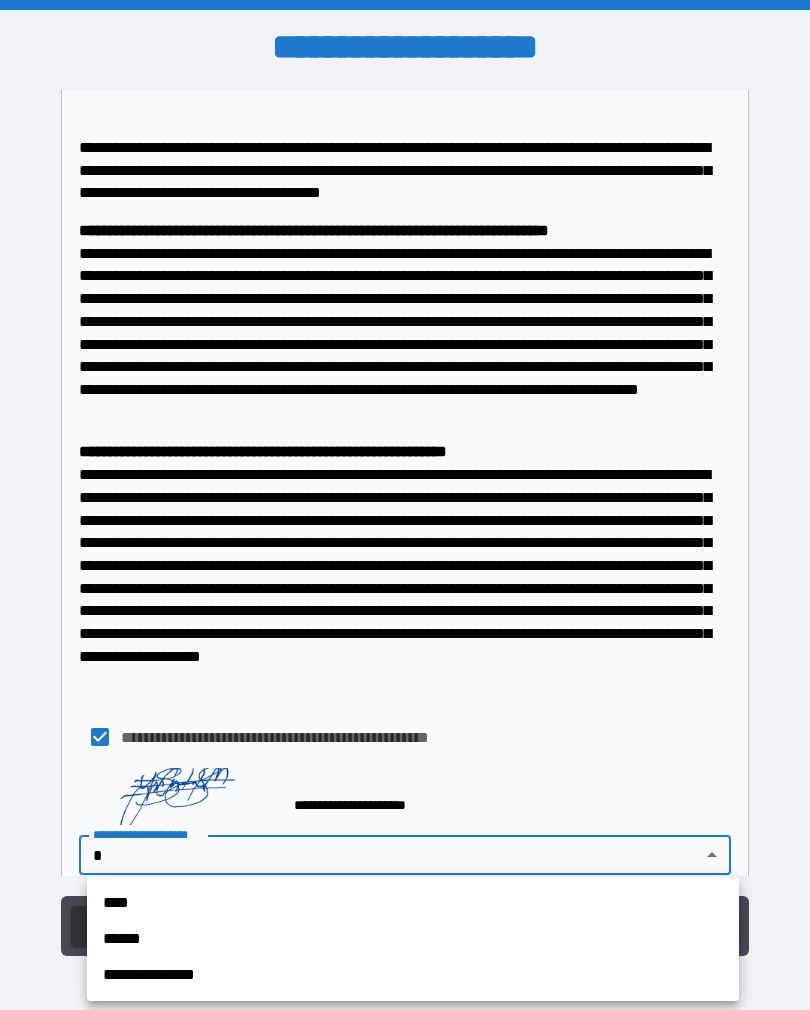 click on "**********" at bounding box center [413, 975] 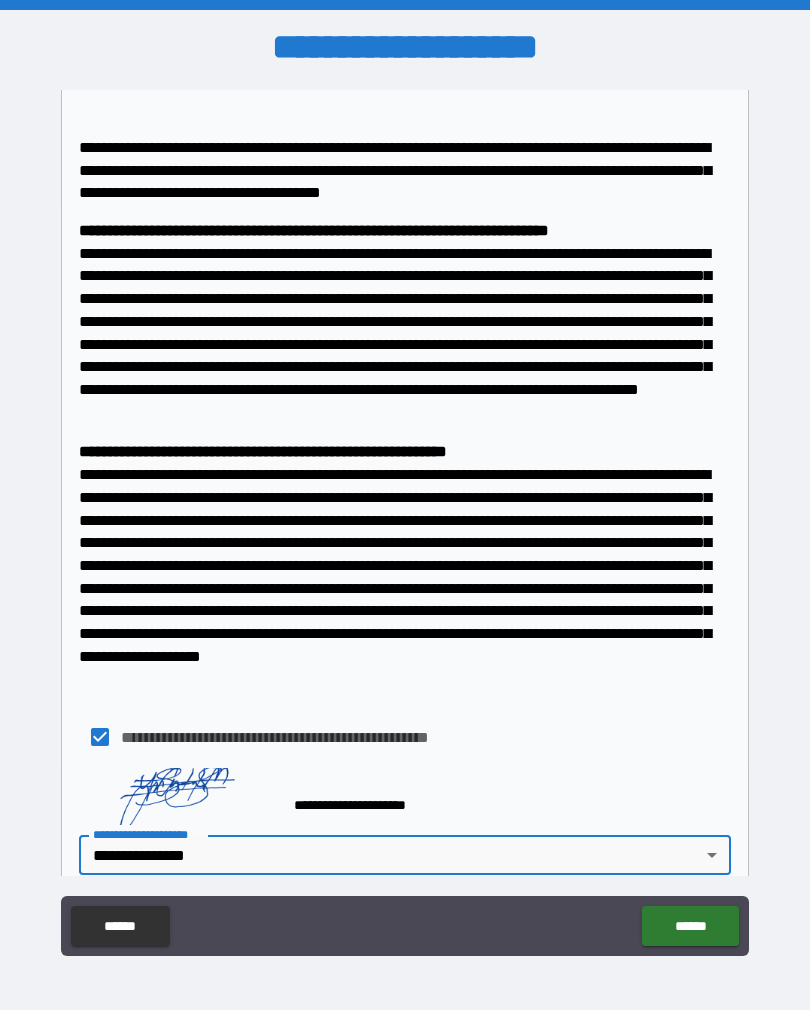 click on "******" at bounding box center [690, 926] 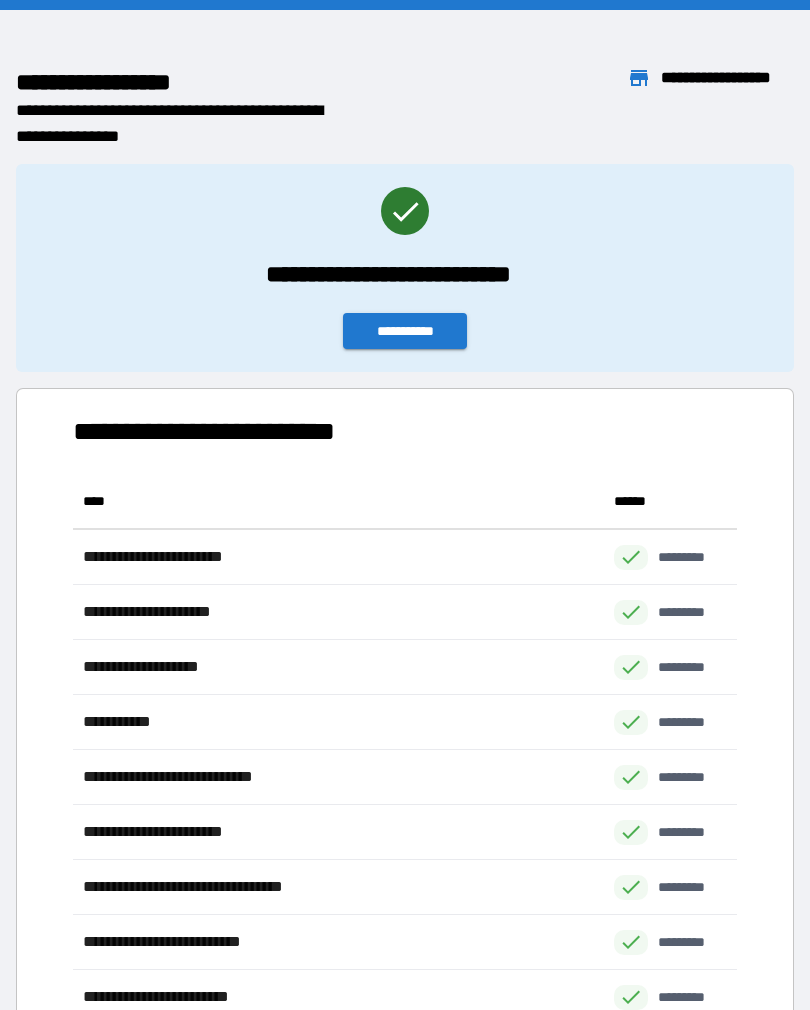 scroll, scrollTop: 1, scrollLeft: 1, axis: both 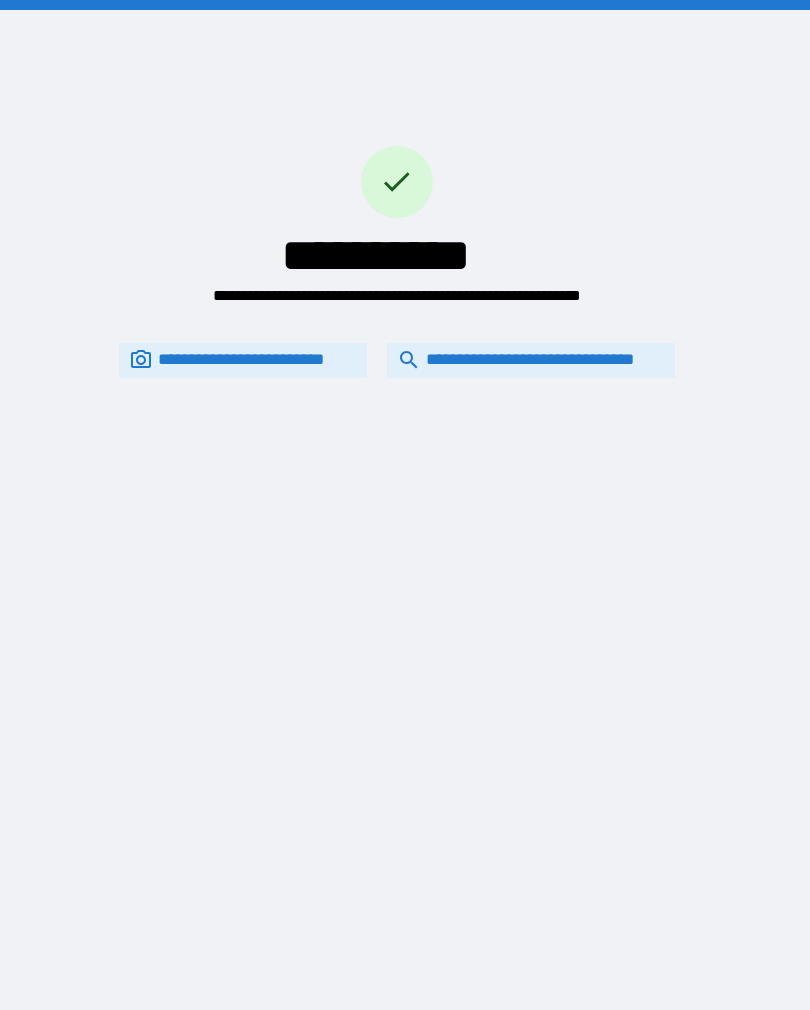 click on "**********" at bounding box center (531, 360) 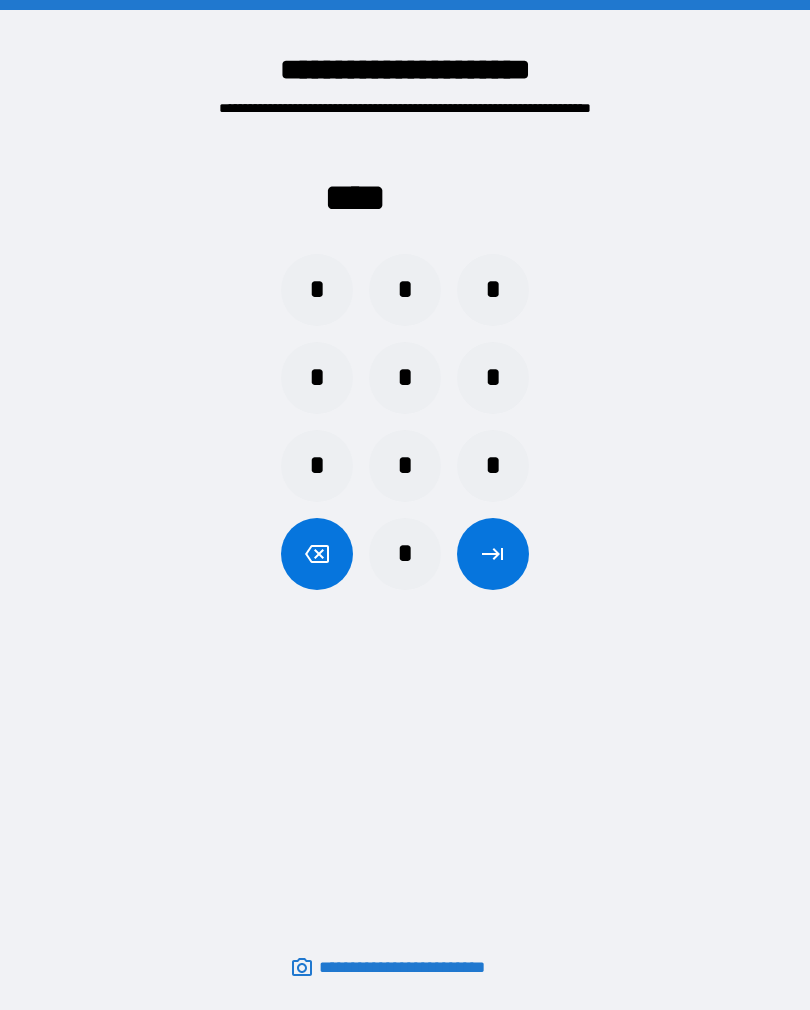 click on "*" at bounding box center (493, 378) 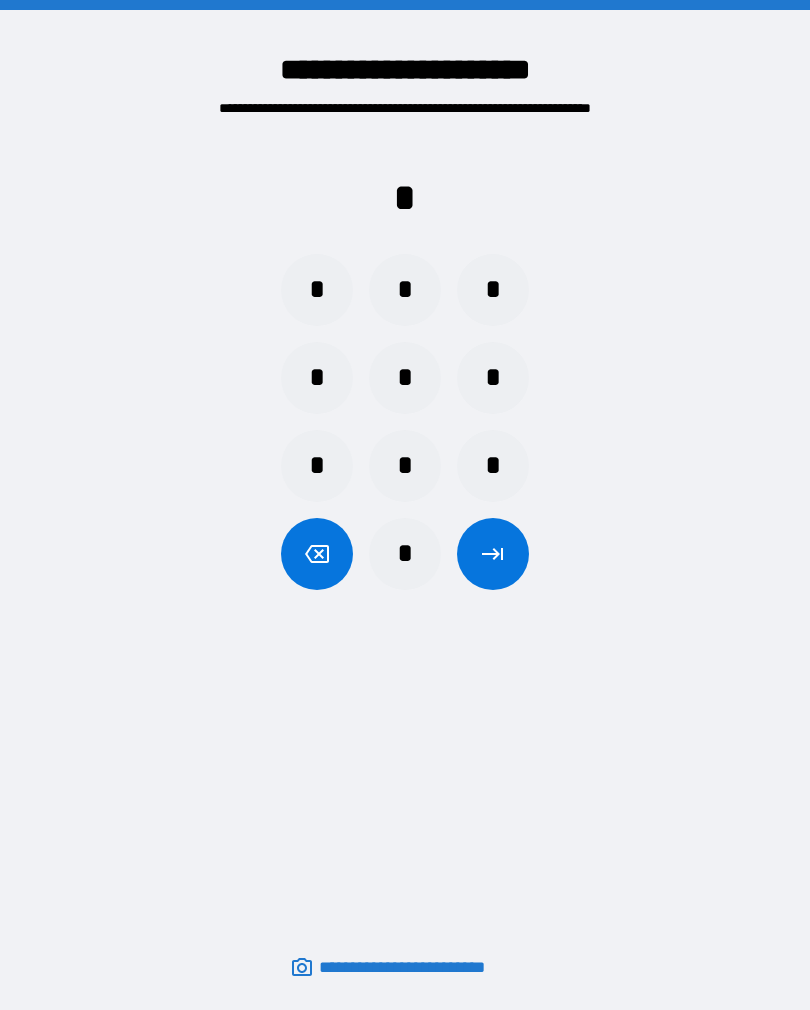 click on "*" at bounding box center [405, 466] 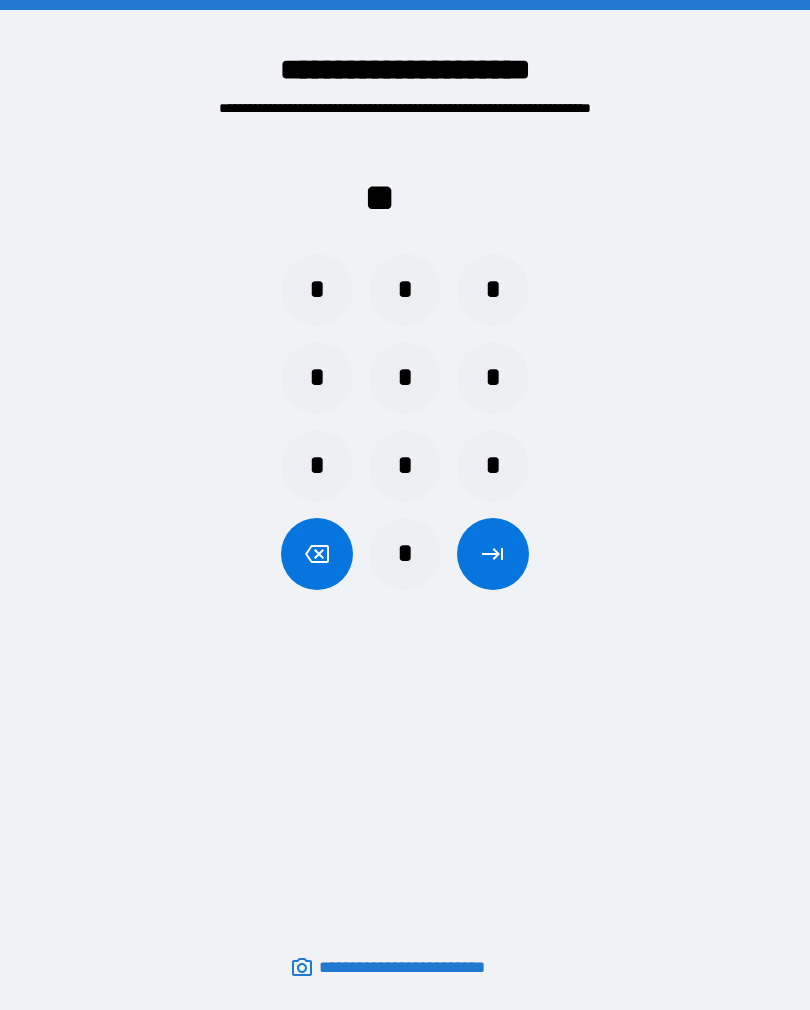 click on "*" at bounding box center (405, 290) 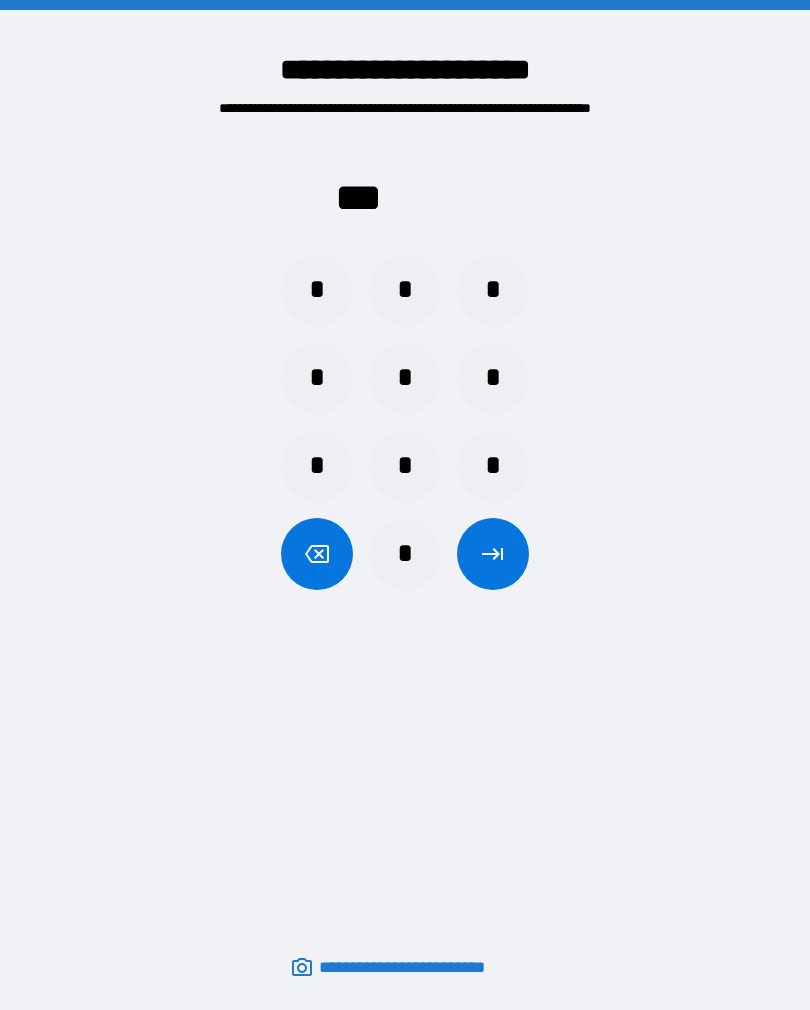 click on "*" at bounding box center (405, 554) 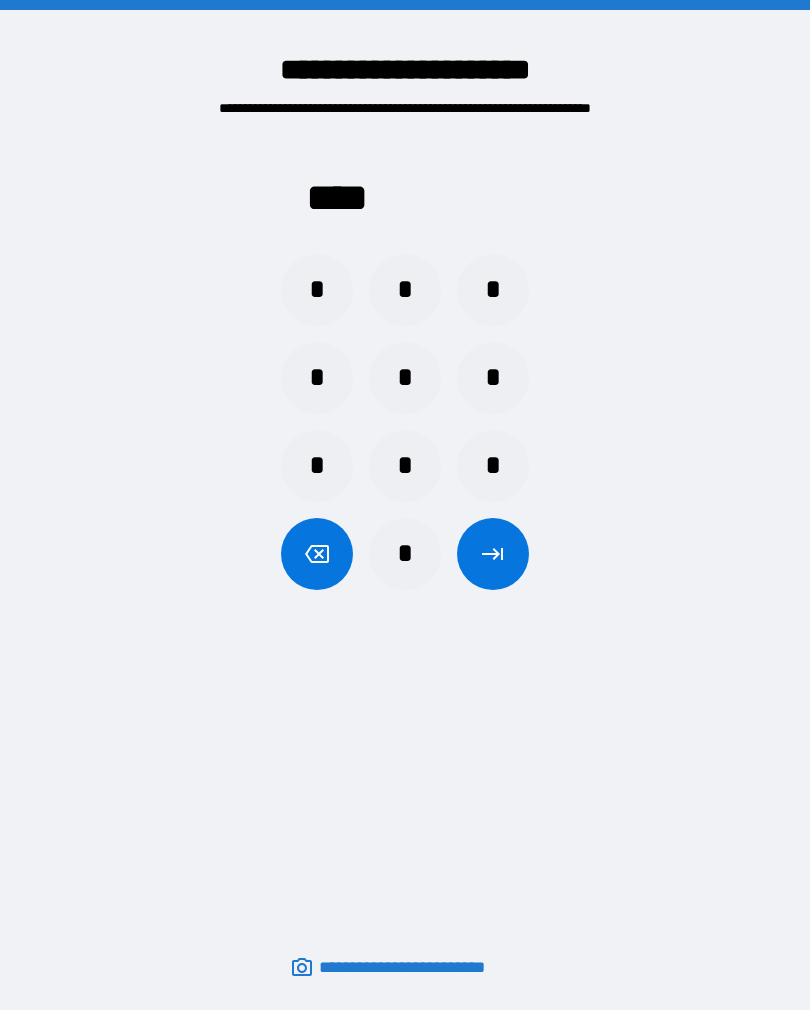 click on "*" at bounding box center (405, 554) 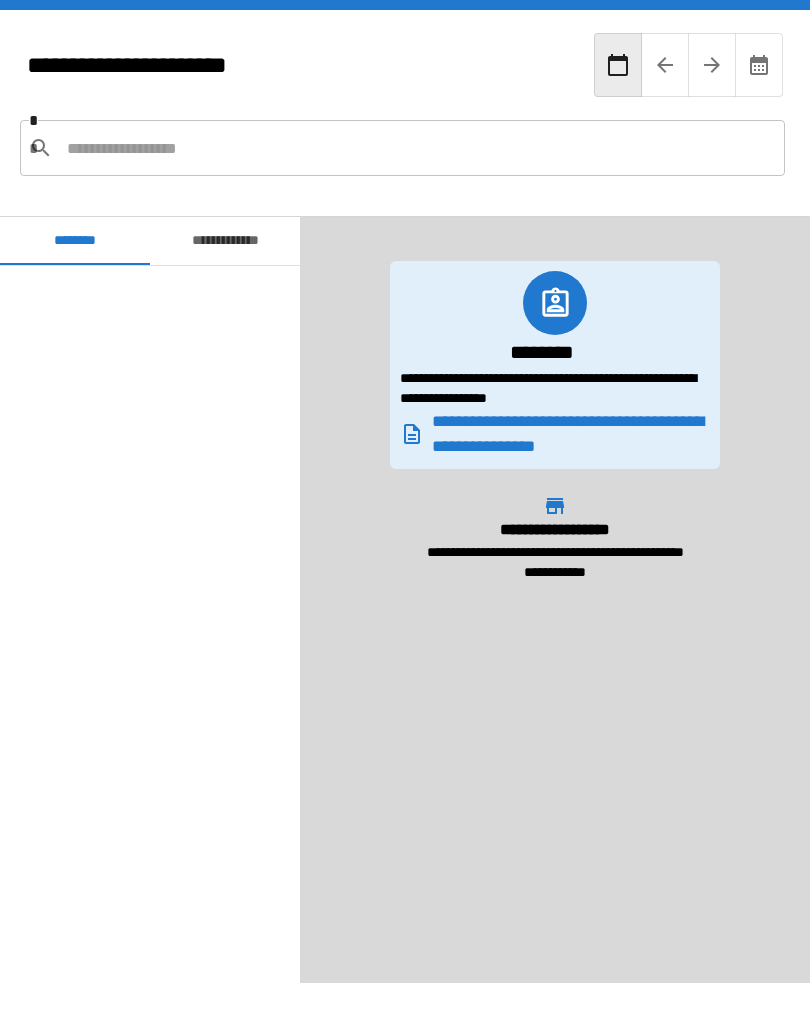 scroll, scrollTop: 1380, scrollLeft: 0, axis: vertical 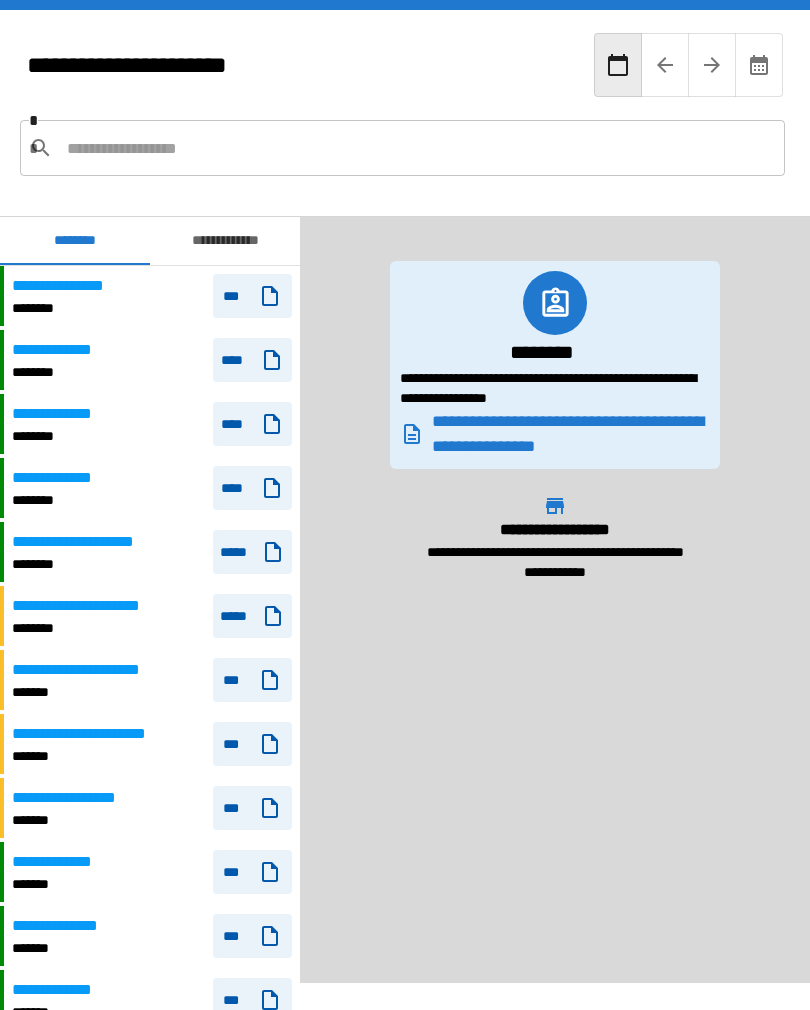 click on "**********" at bounding box center (225, 241) 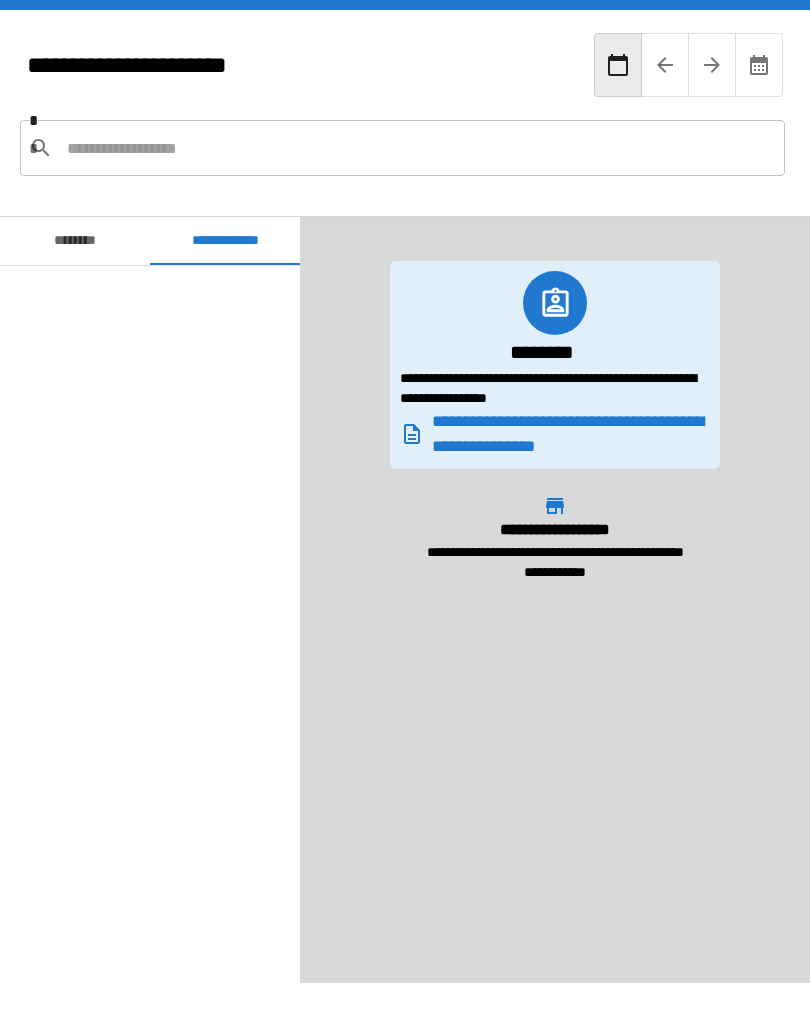 scroll, scrollTop: 0, scrollLeft: 0, axis: both 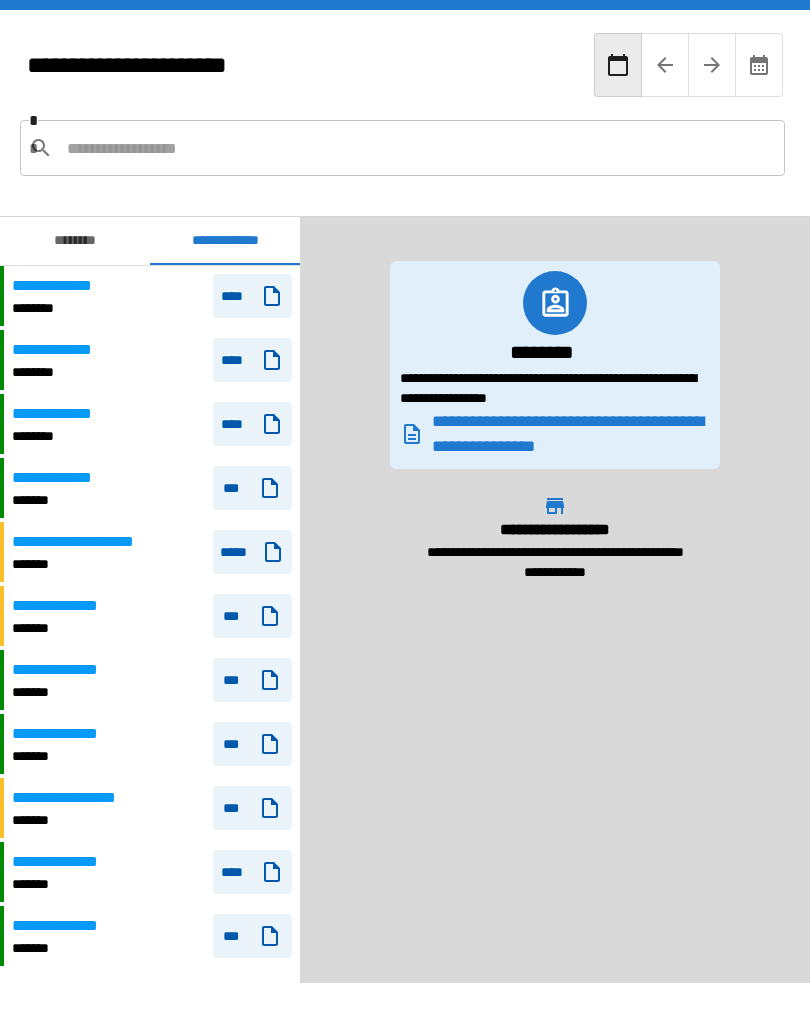 click on "********" at bounding box center (71, 372) 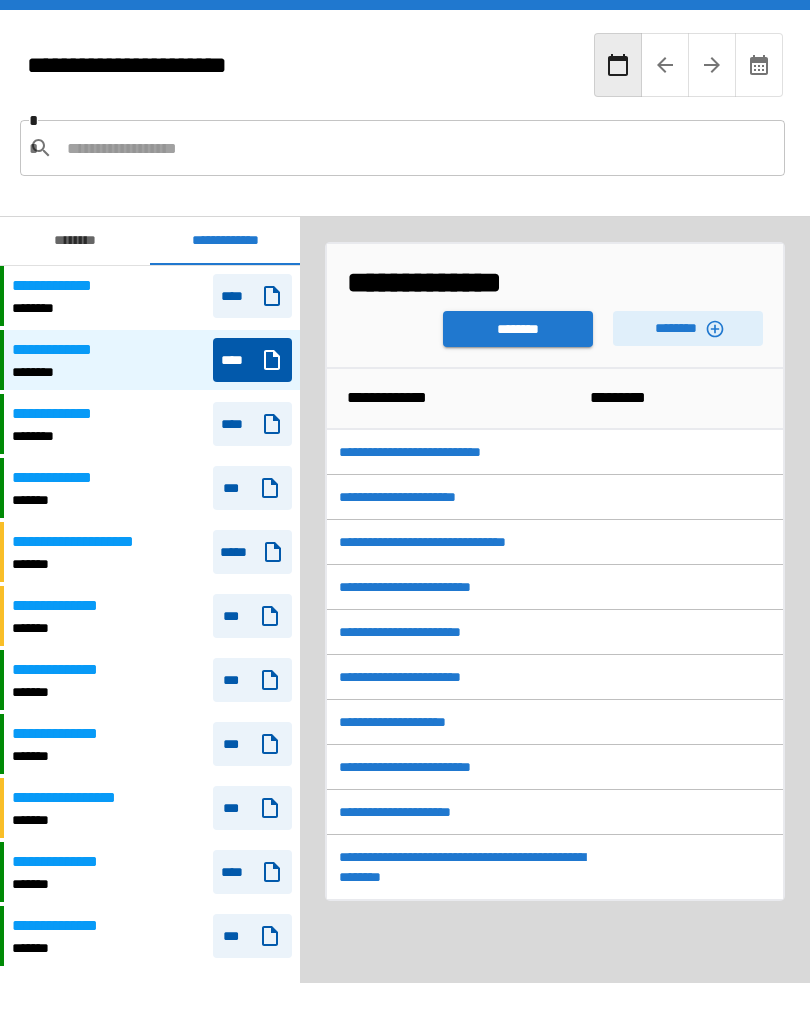 click on "********" at bounding box center [518, 329] 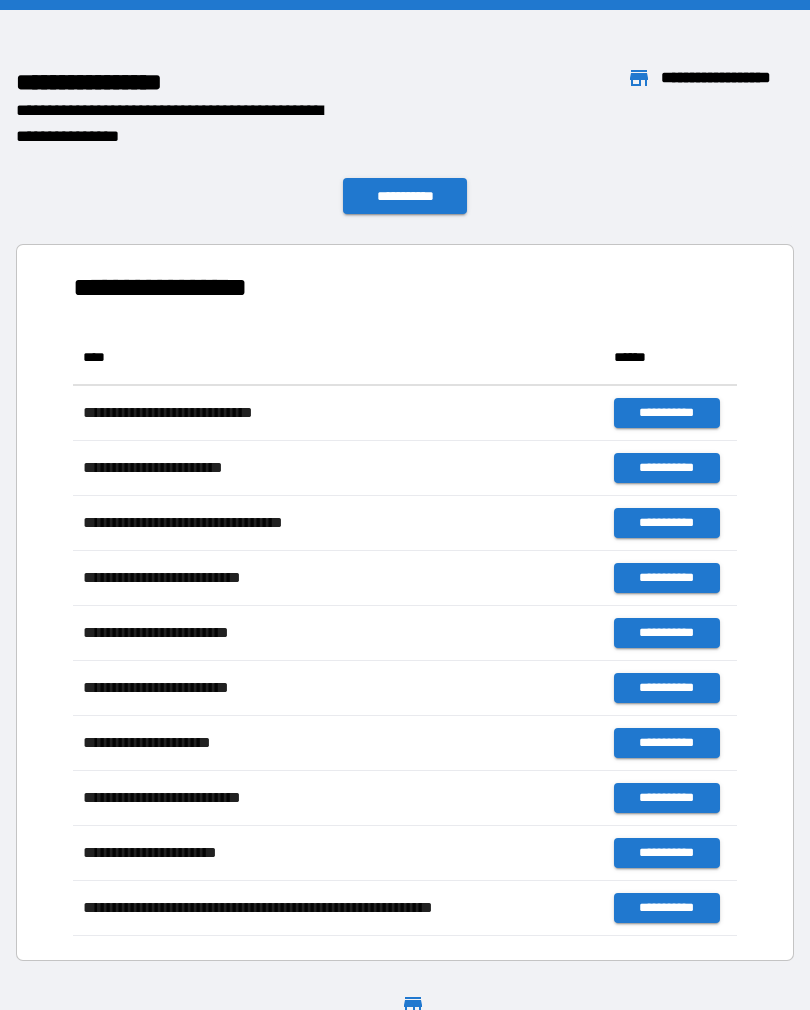 scroll, scrollTop: 1, scrollLeft: 1, axis: both 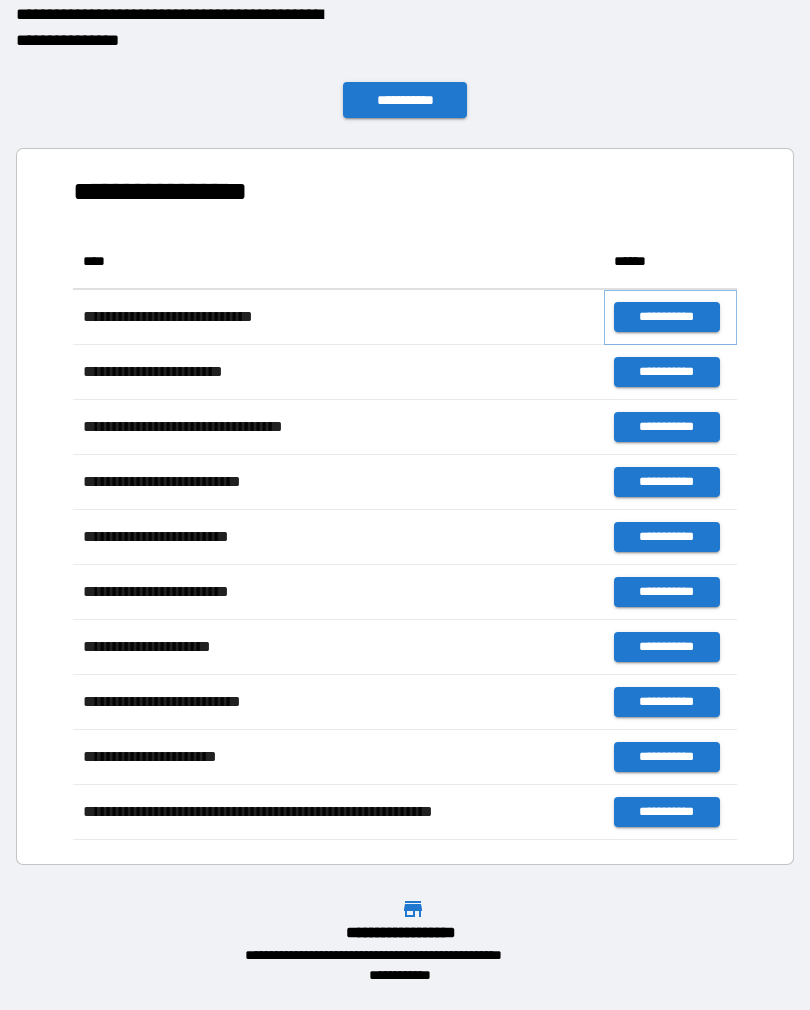 click on "**********" at bounding box center [666, 317] 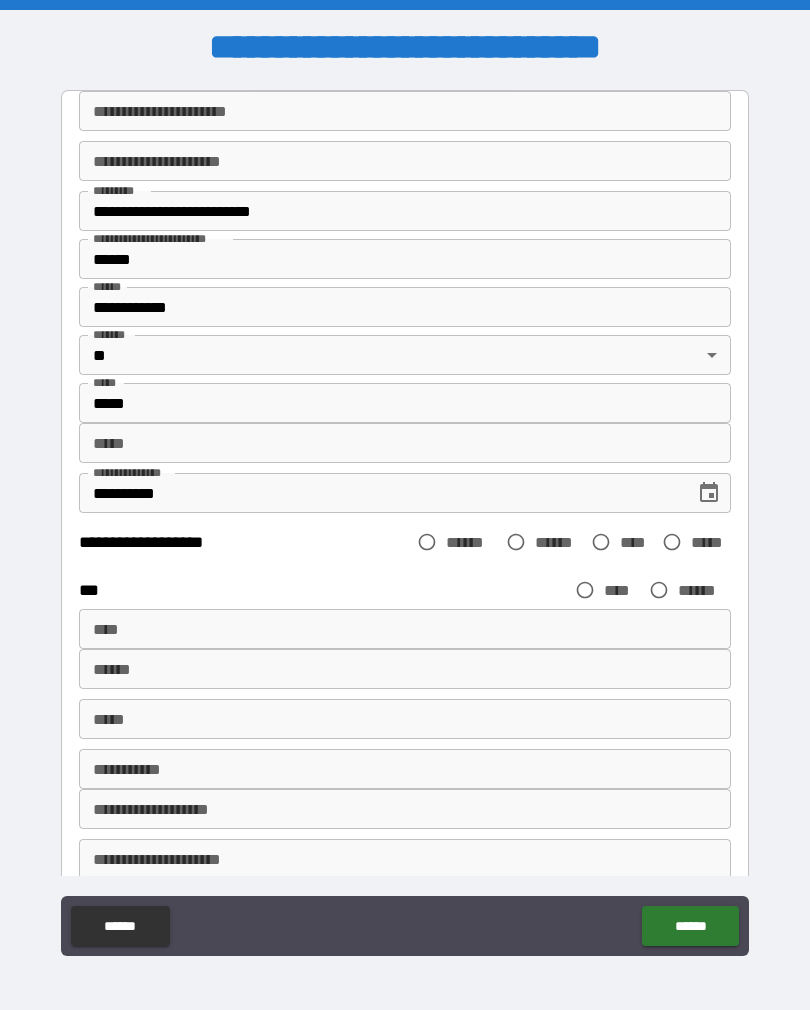 click on "**********" at bounding box center (405, 211) 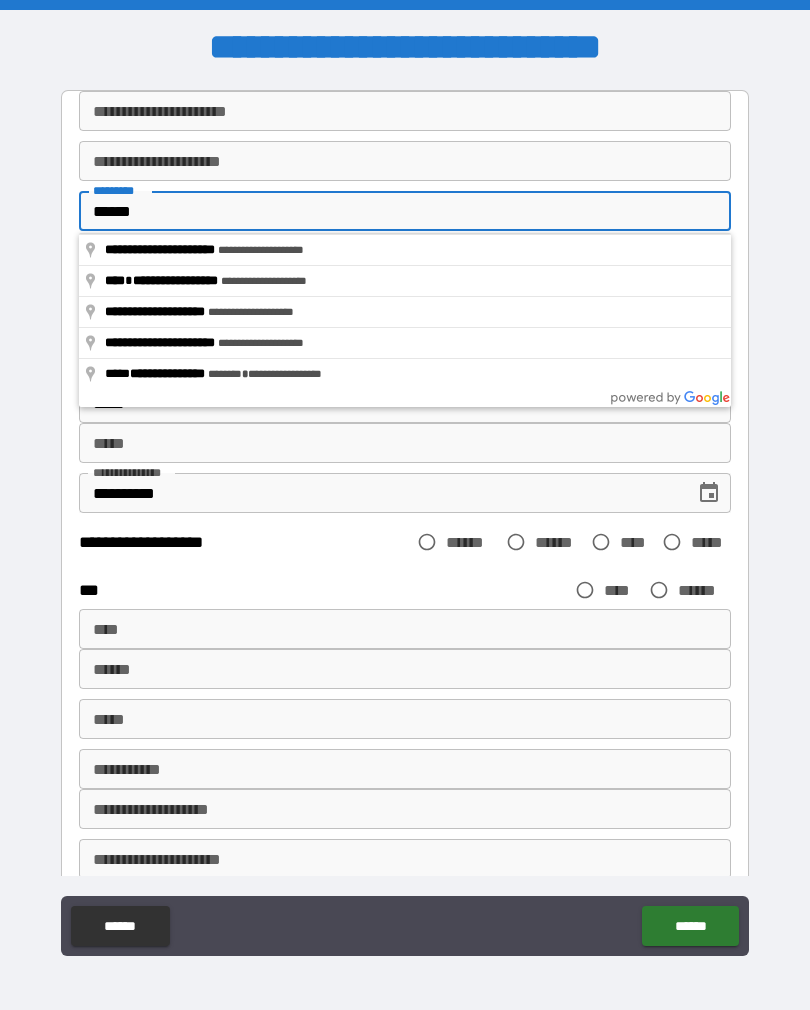 type on "****" 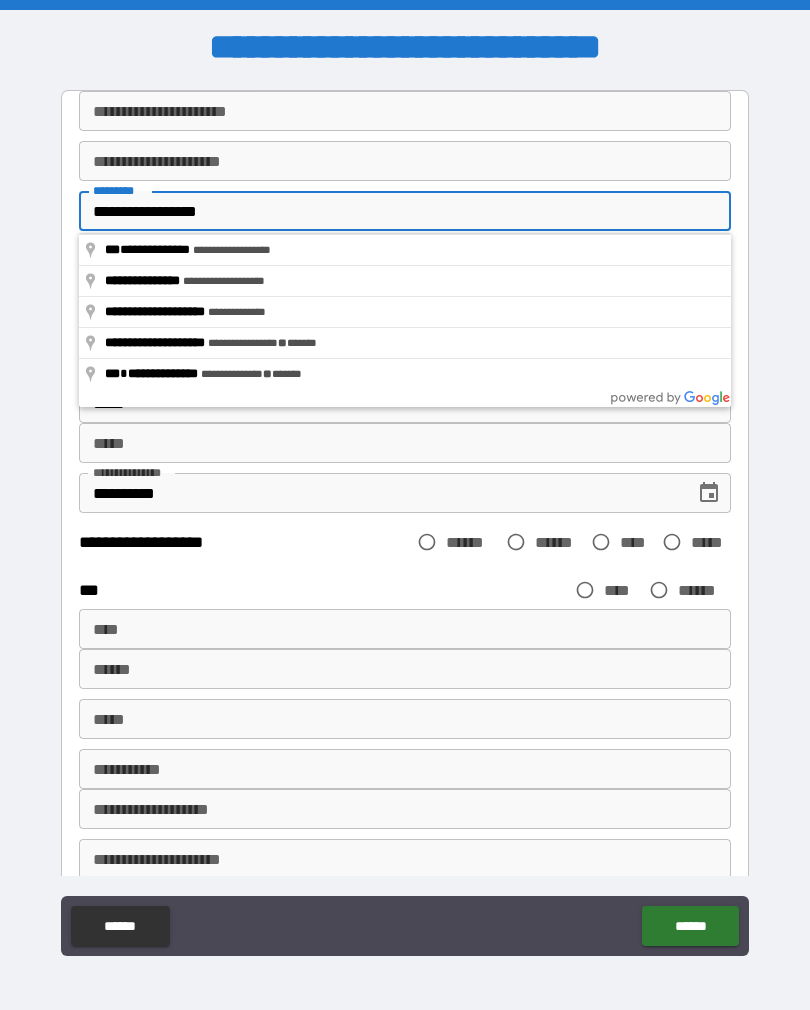 type on "**********" 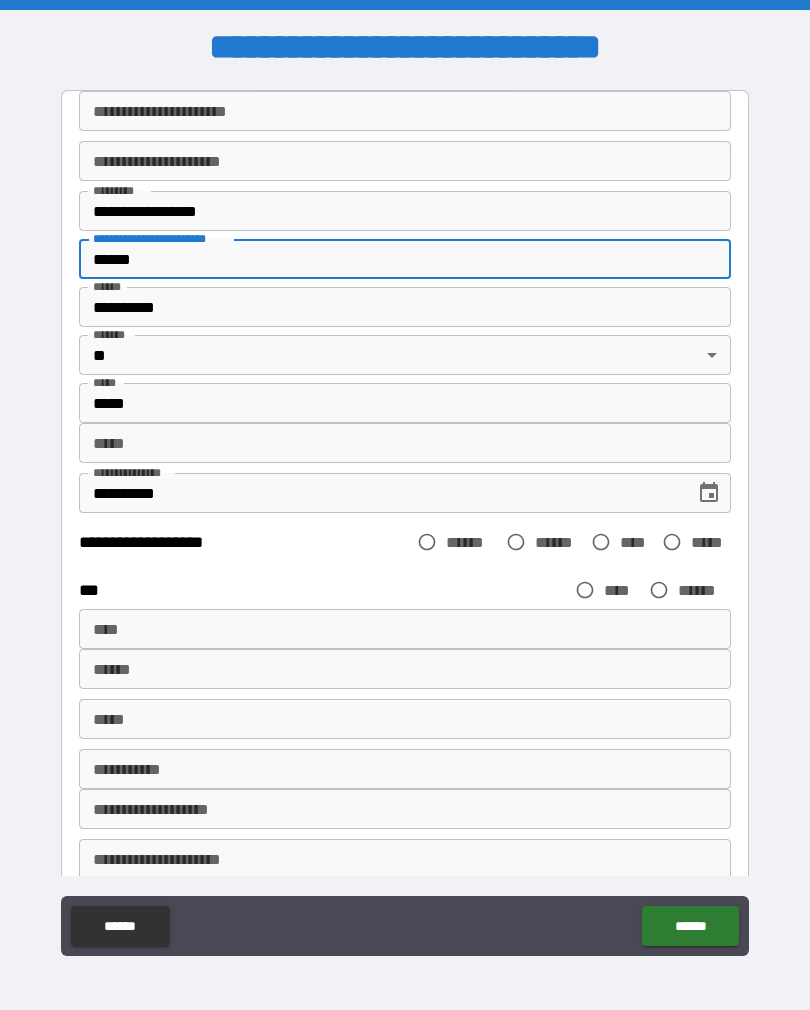 click on "******" at bounding box center [405, 259] 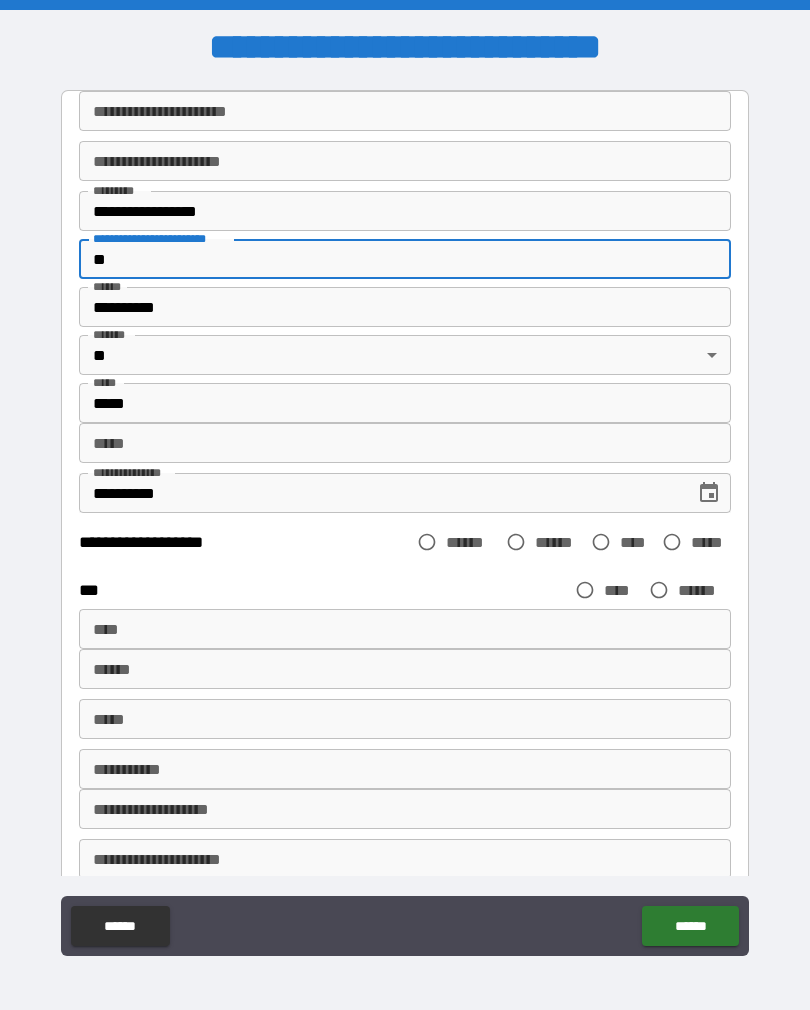 type on "*" 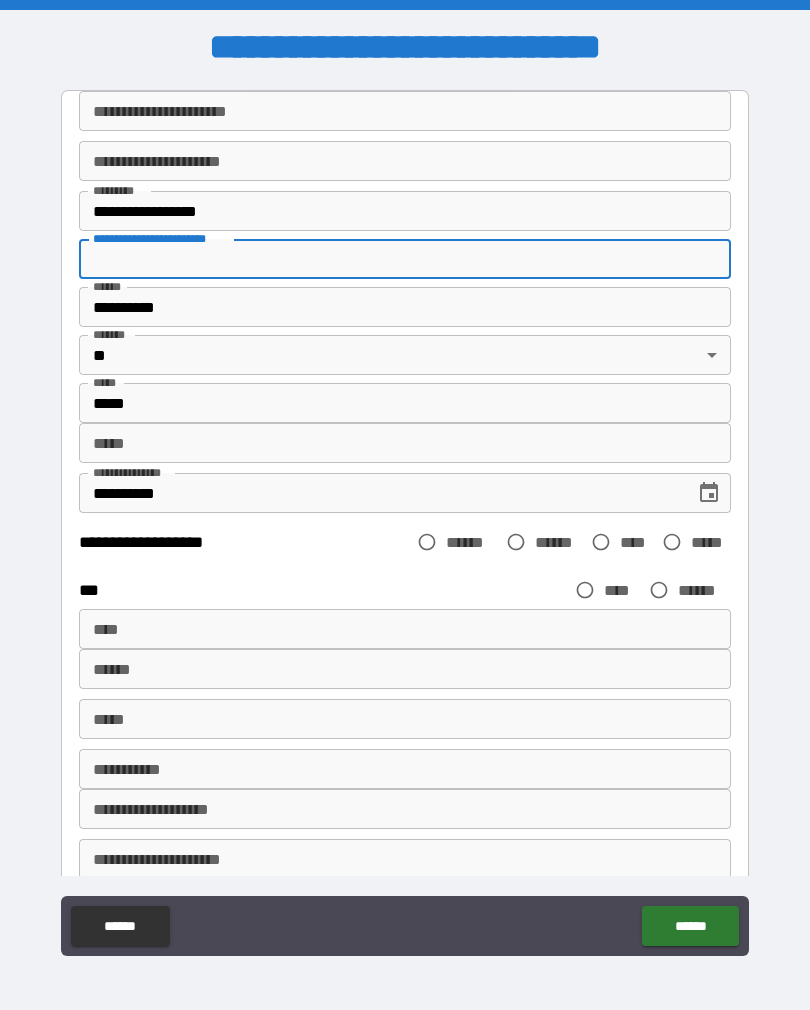 scroll, scrollTop: 0, scrollLeft: 0, axis: both 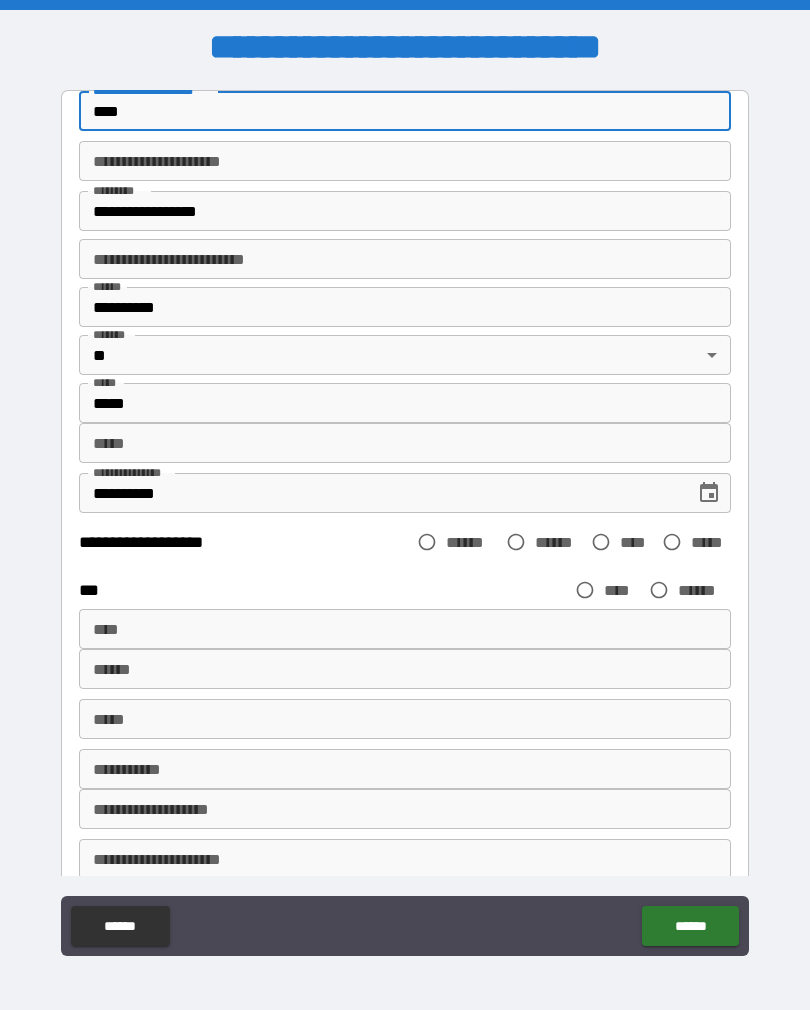 type on "****" 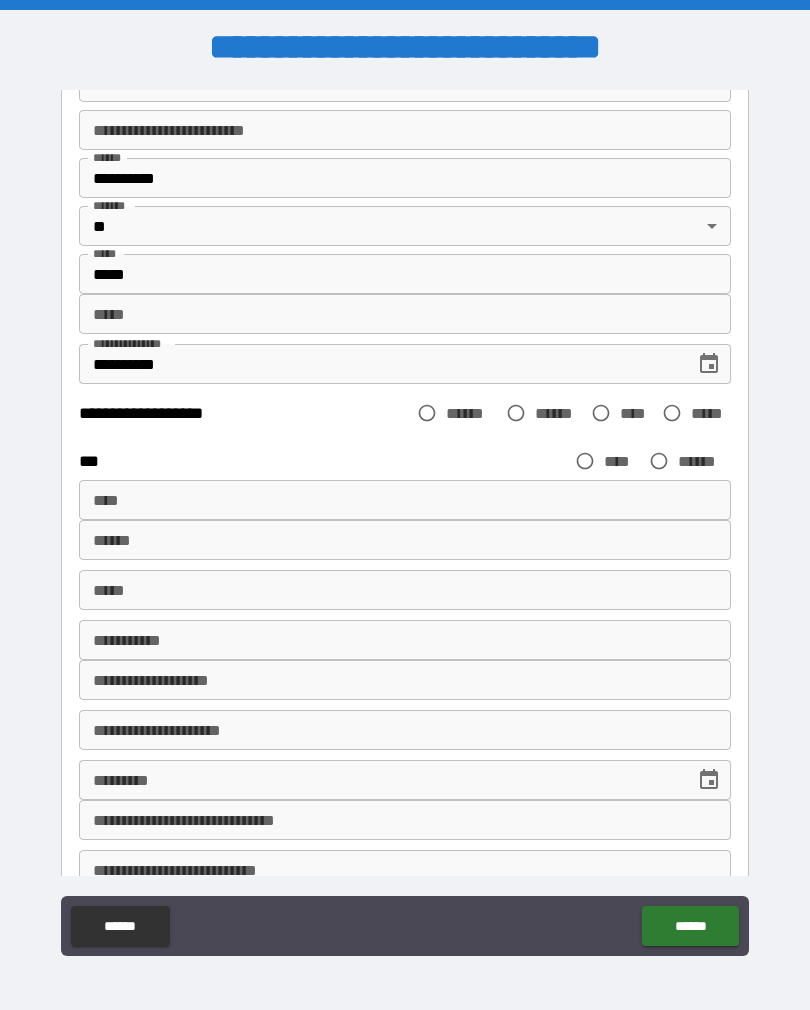 scroll, scrollTop: 160, scrollLeft: 0, axis: vertical 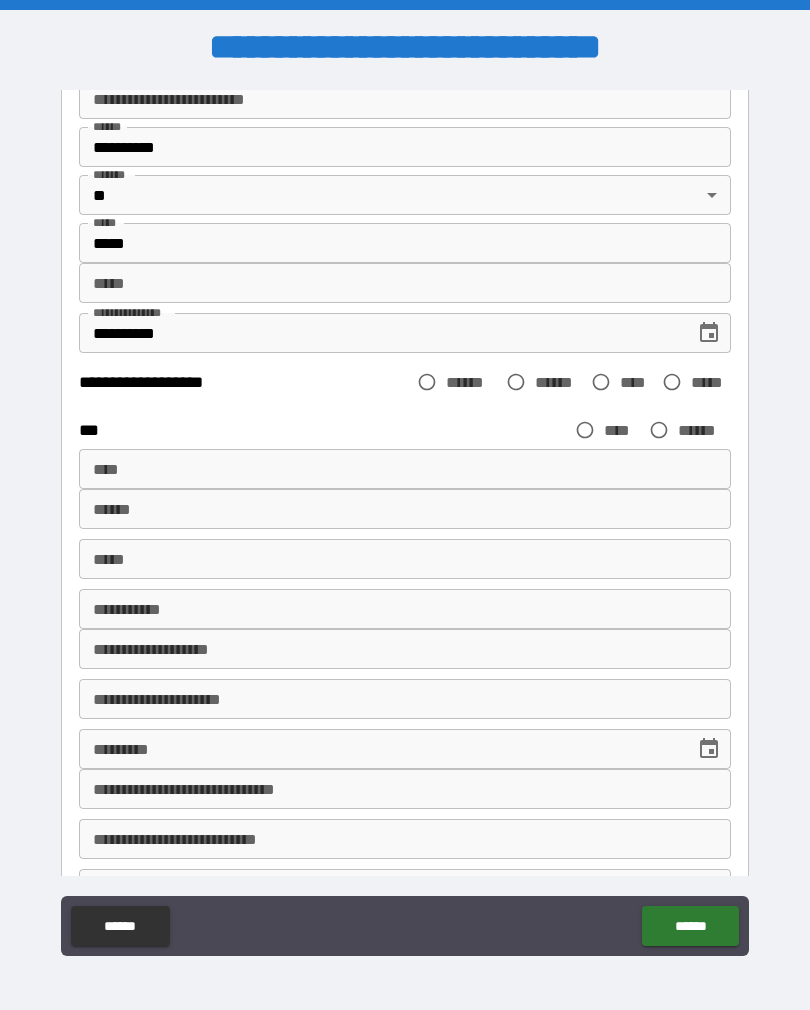 type on "********" 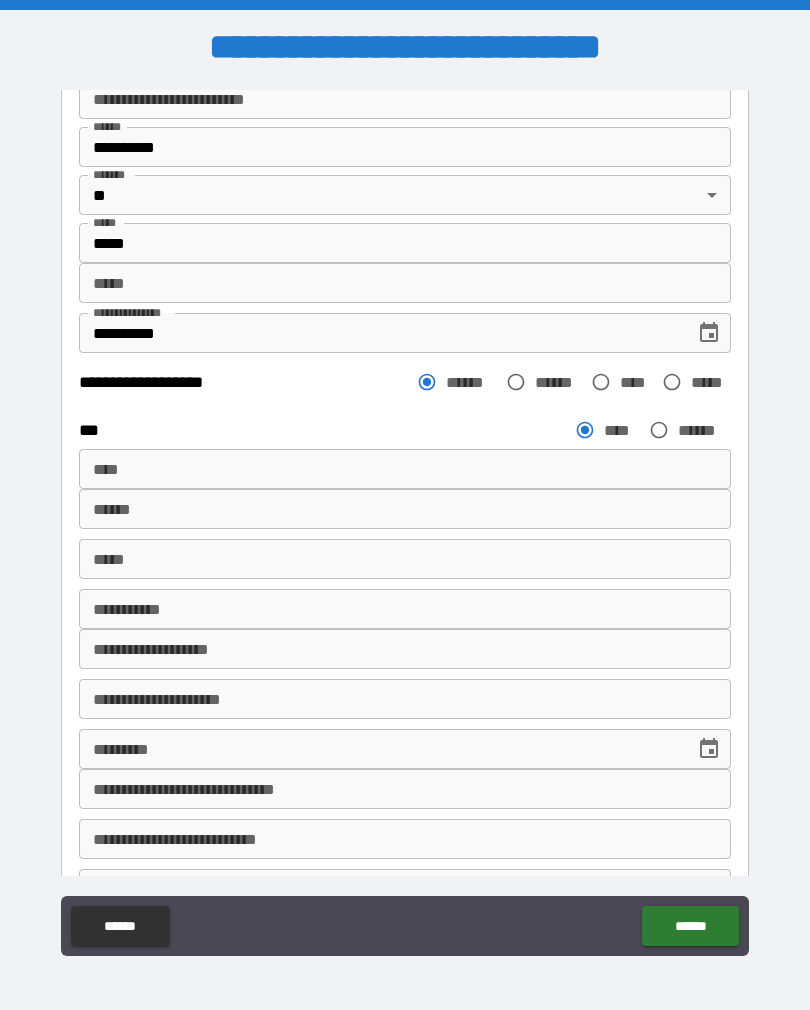 click on "******" at bounding box center (405, 509) 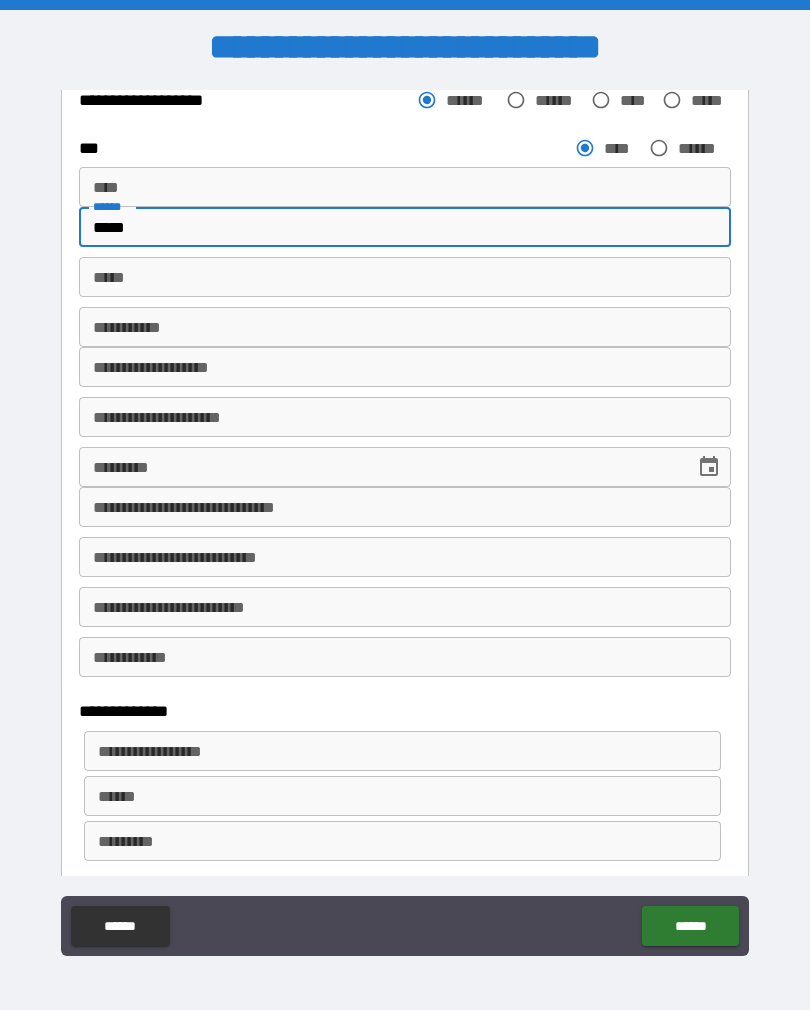 scroll, scrollTop: 446, scrollLeft: 0, axis: vertical 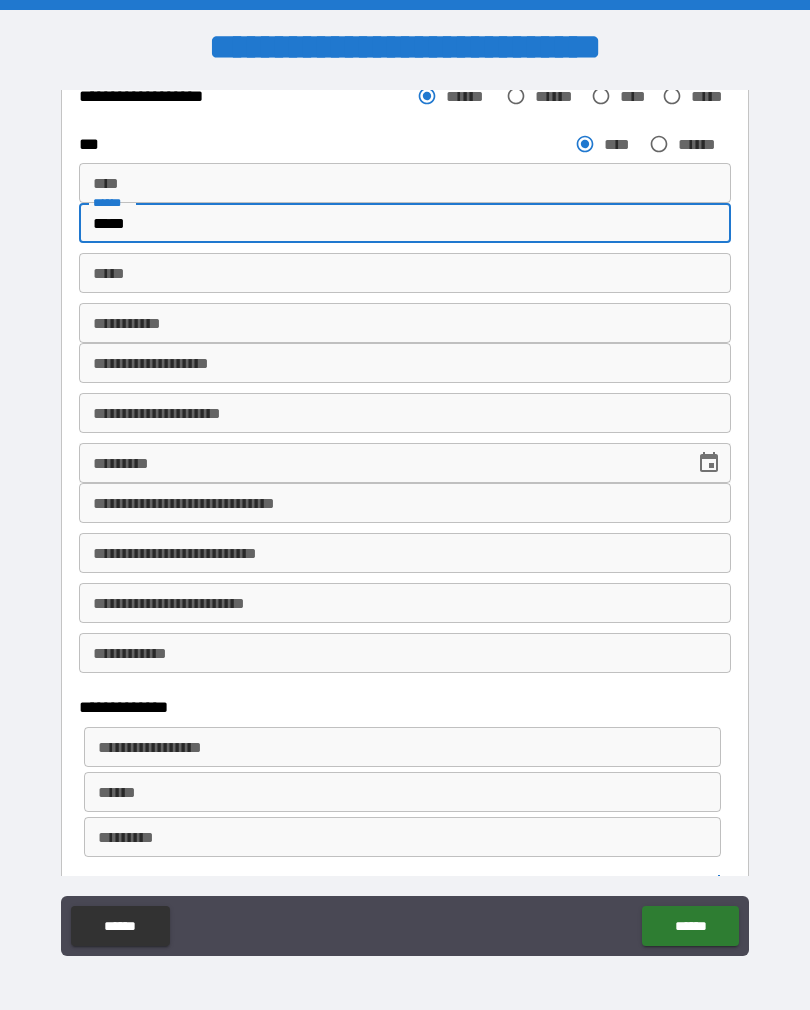 type on "*****" 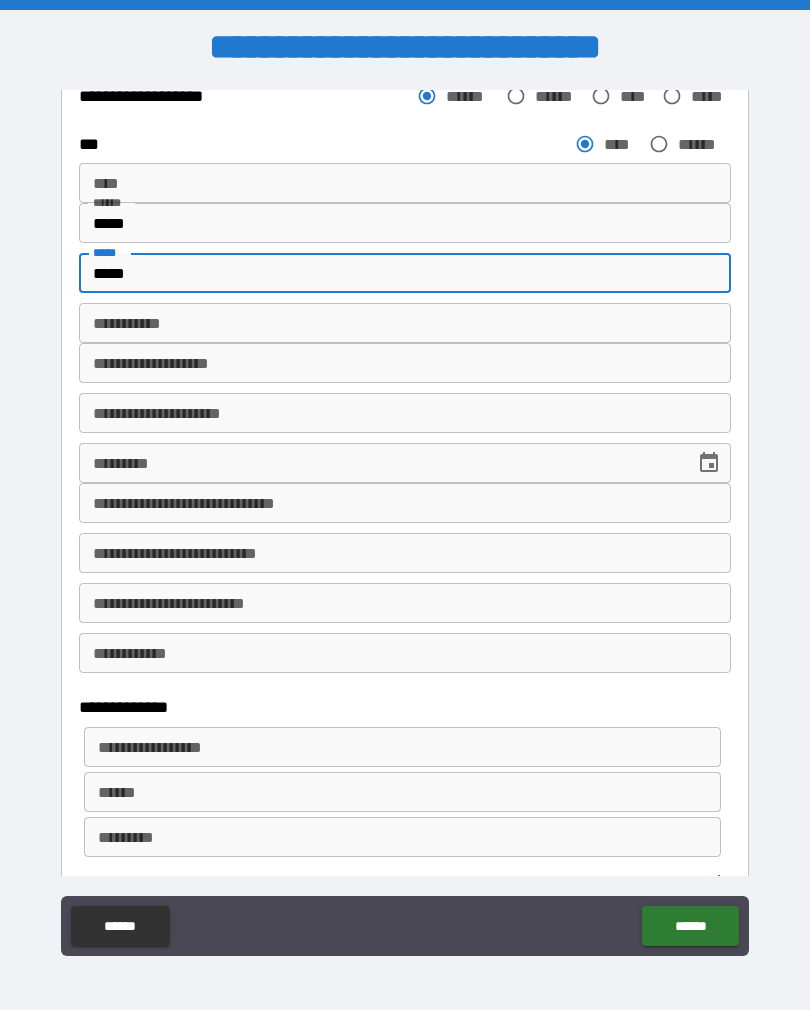 type on "*****" 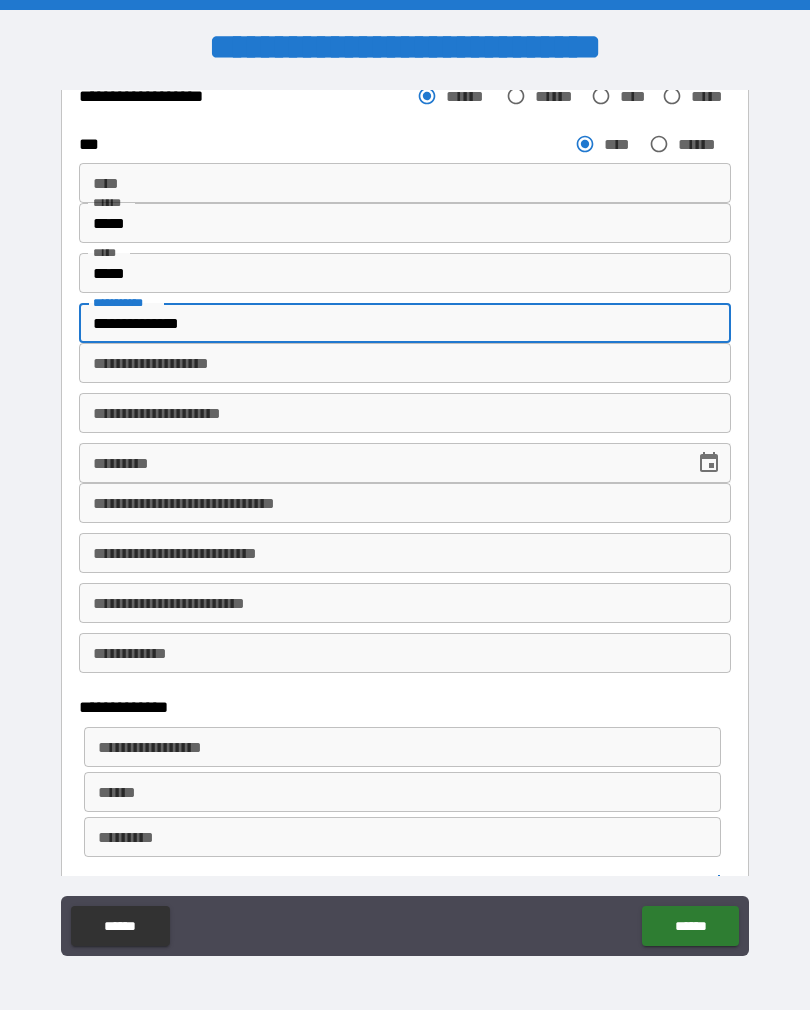 type on "**********" 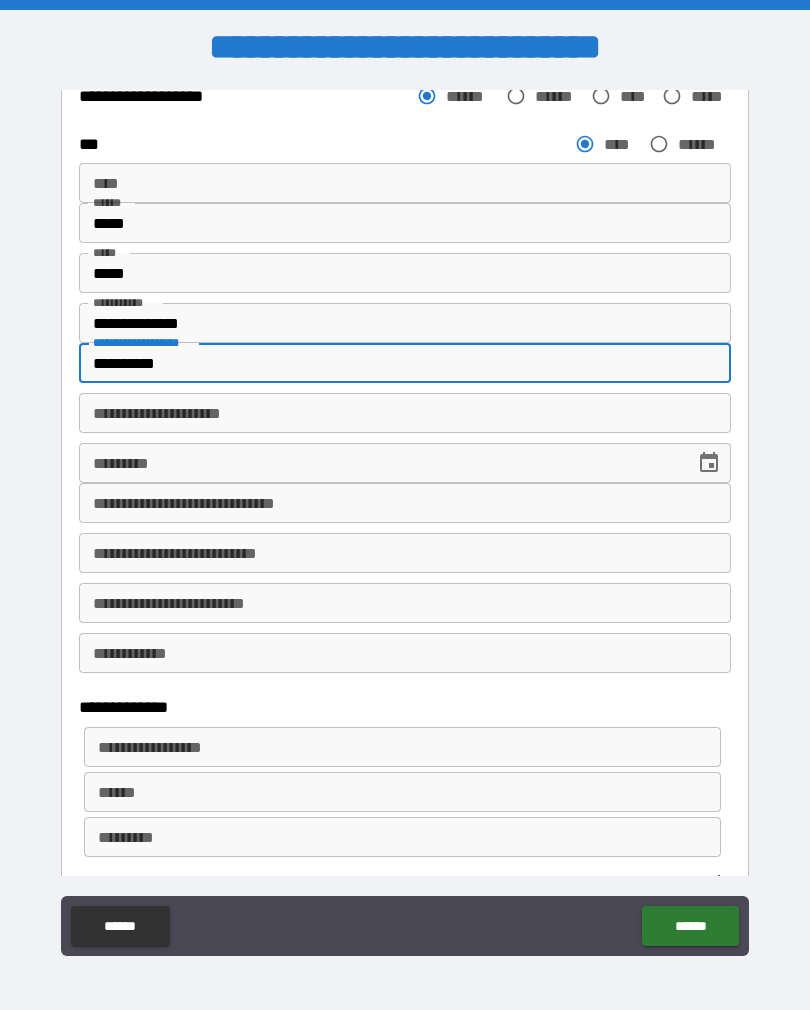 type on "**********" 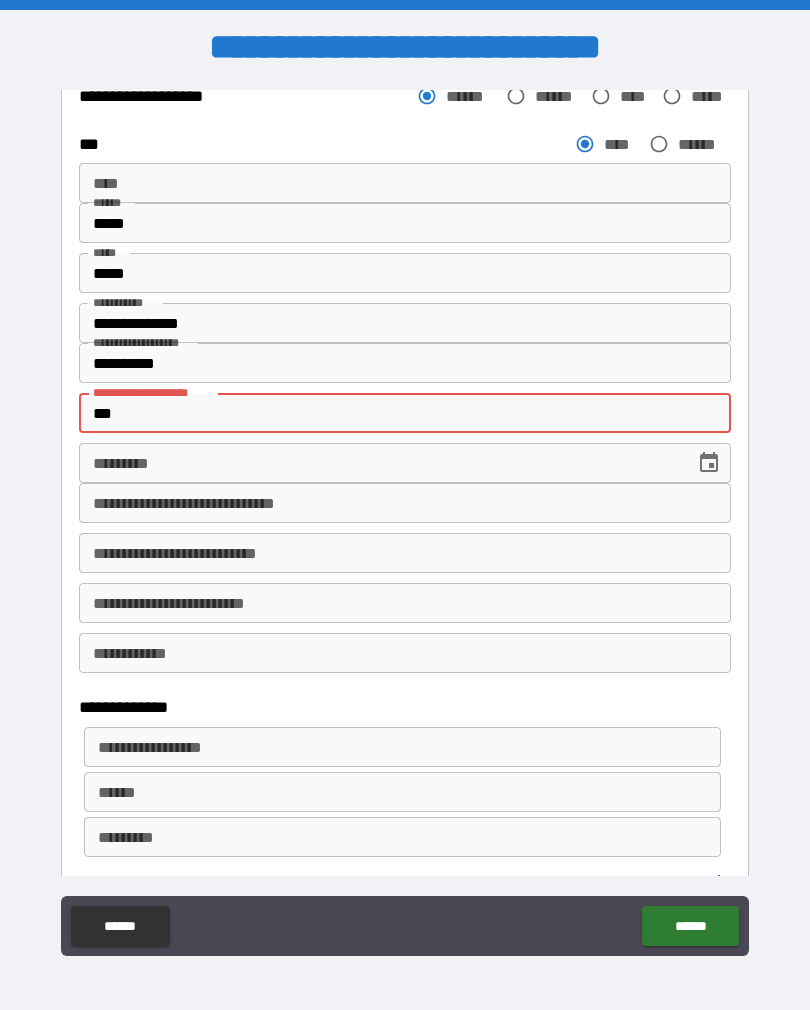 type on "*****" 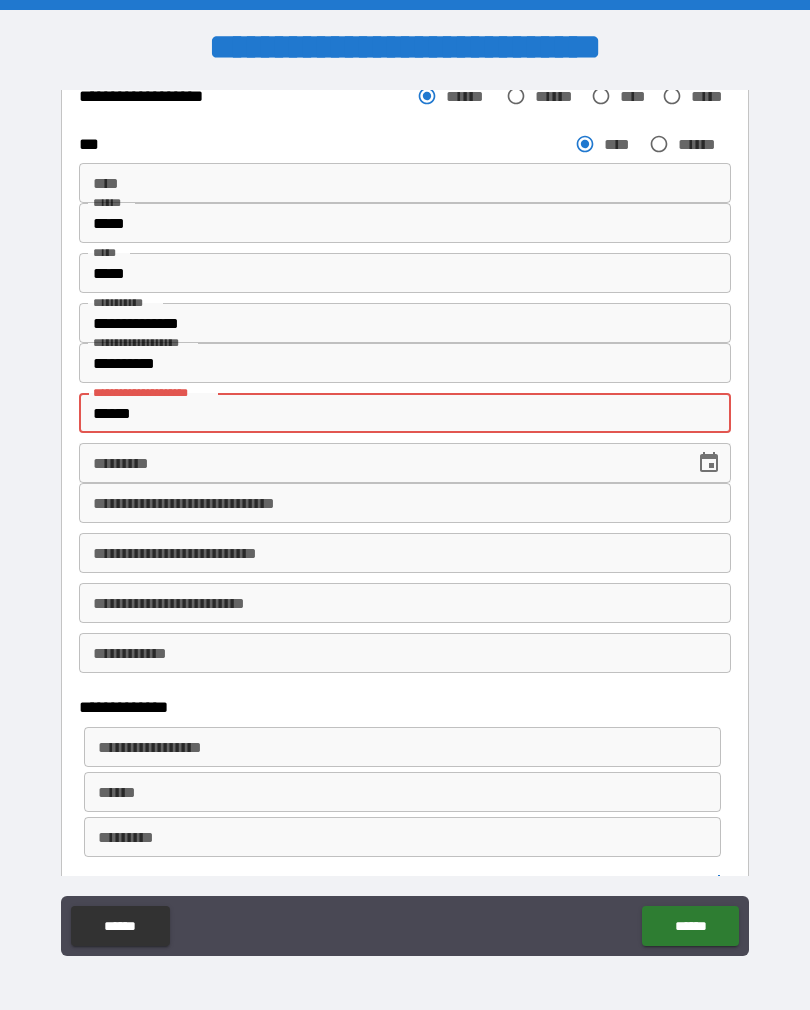 click on "**********" at bounding box center [405, 363] 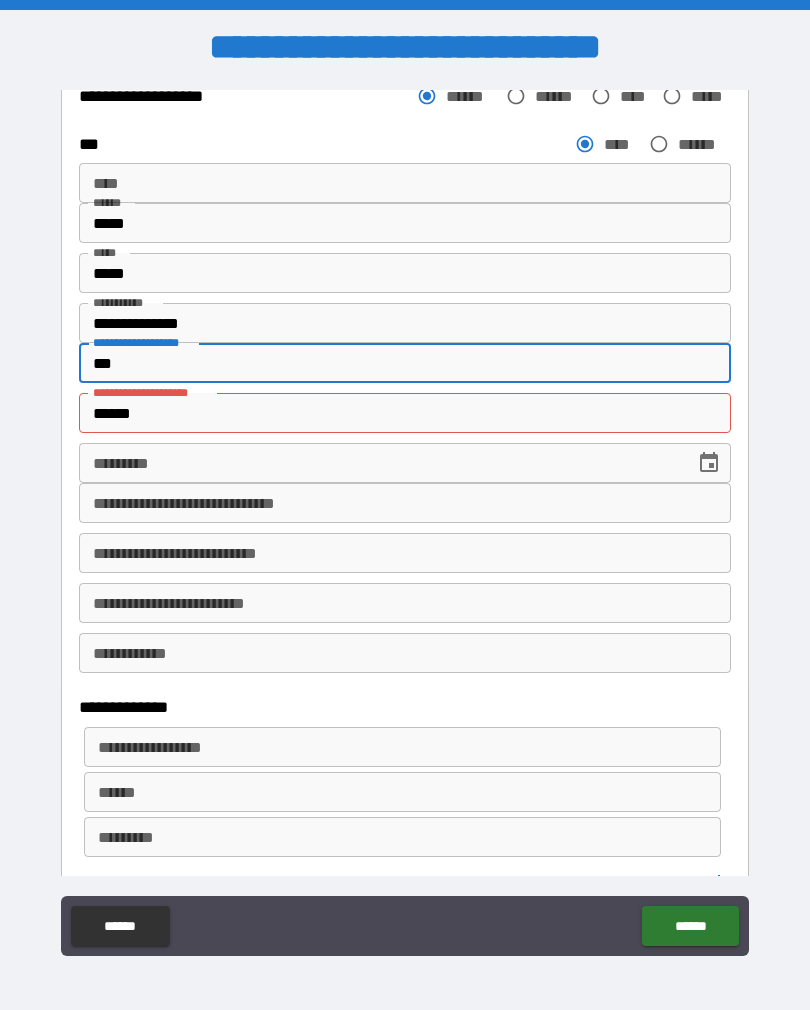 type on "***" 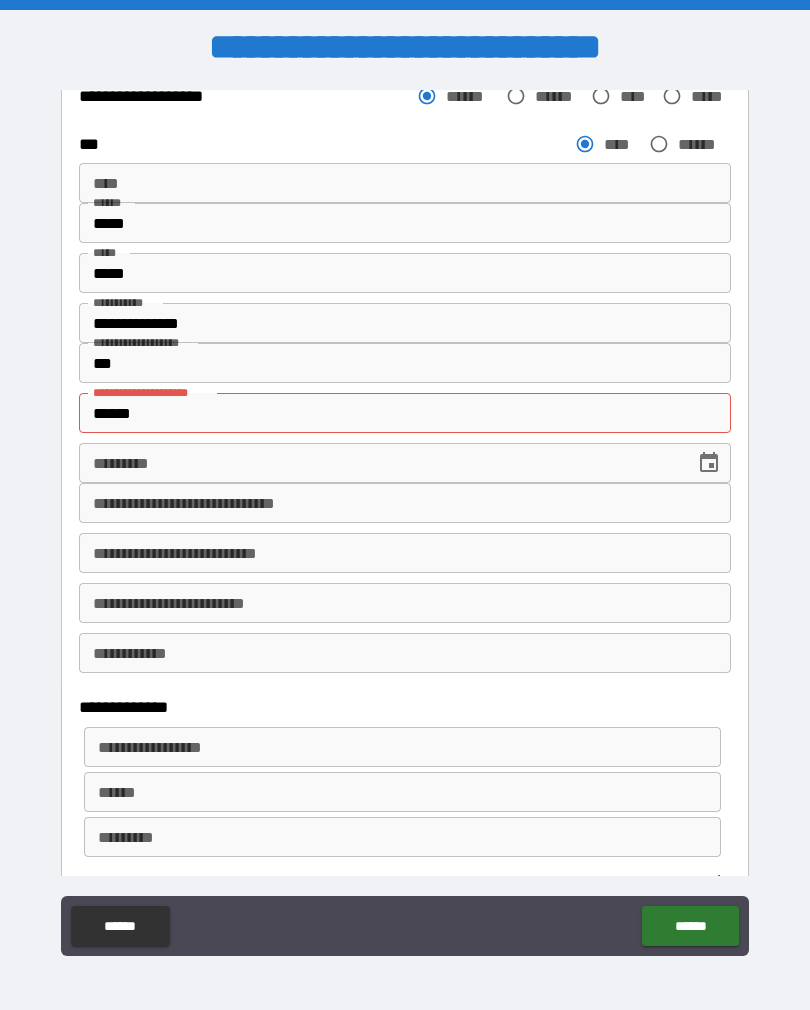 click on "*****" at bounding box center (405, 413) 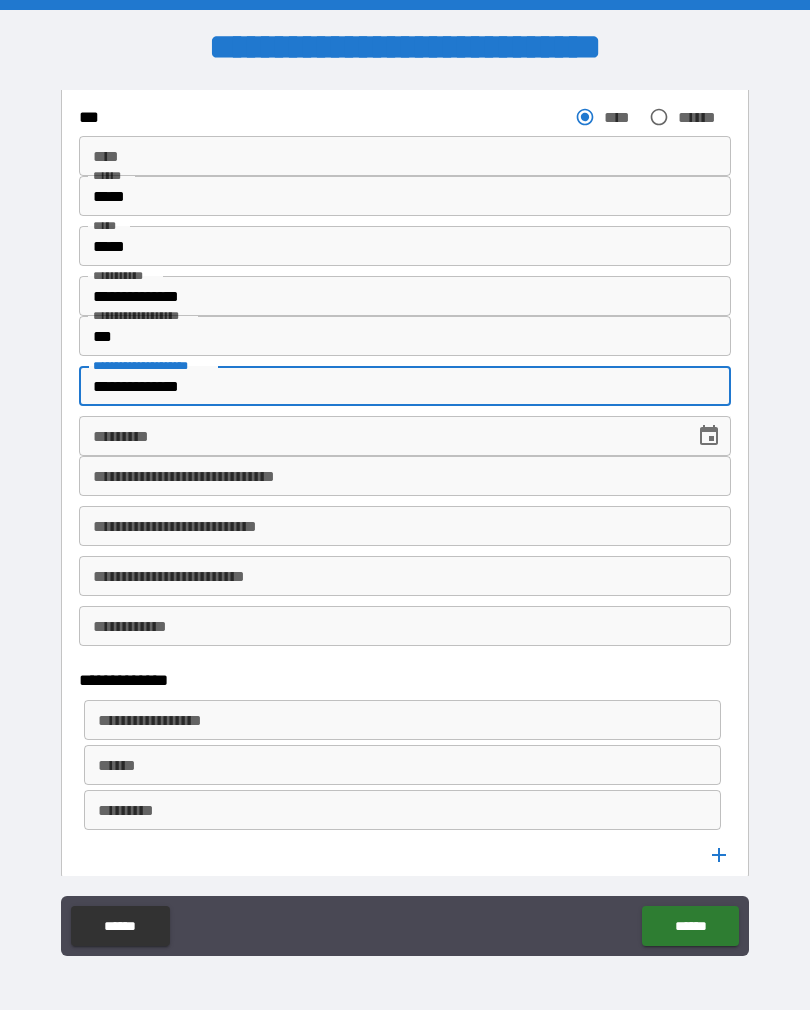 scroll, scrollTop: 496, scrollLeft: 0, axis: vertical 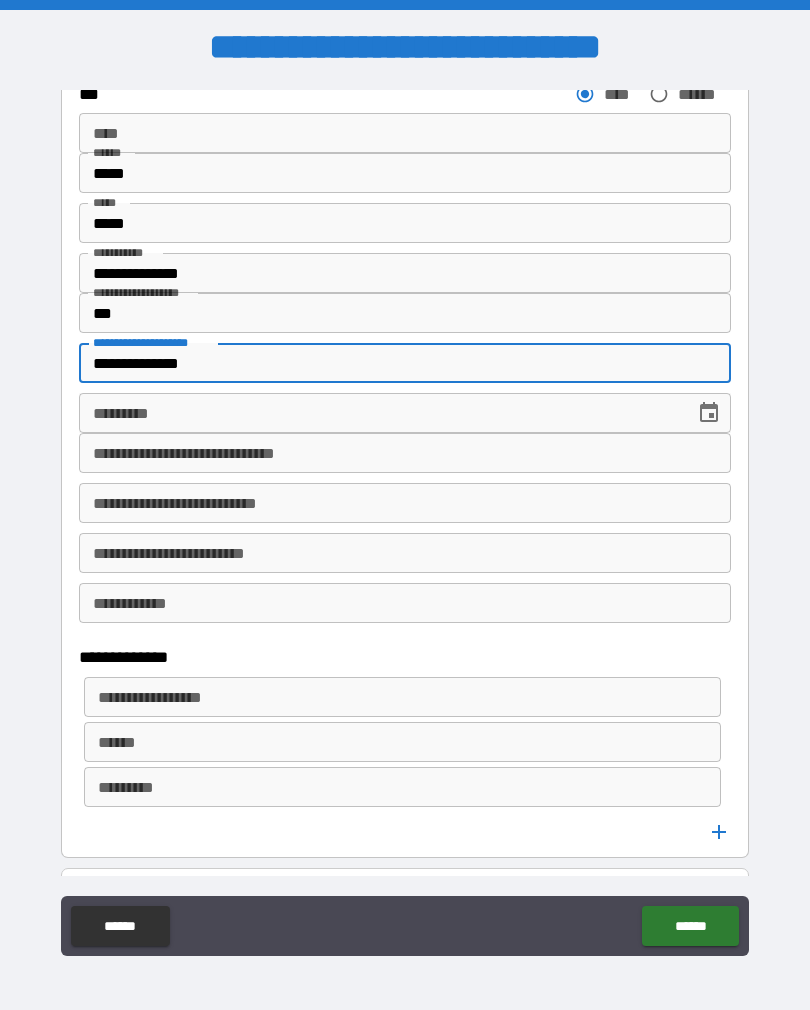 type on "**********" 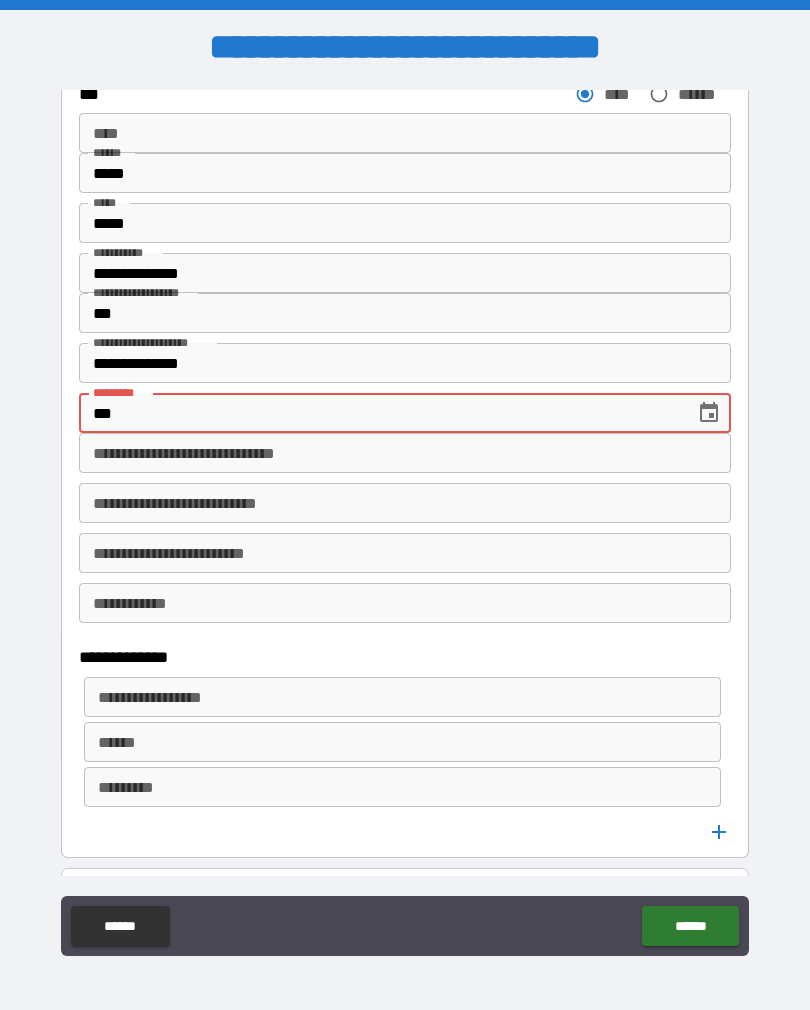 type on "*" 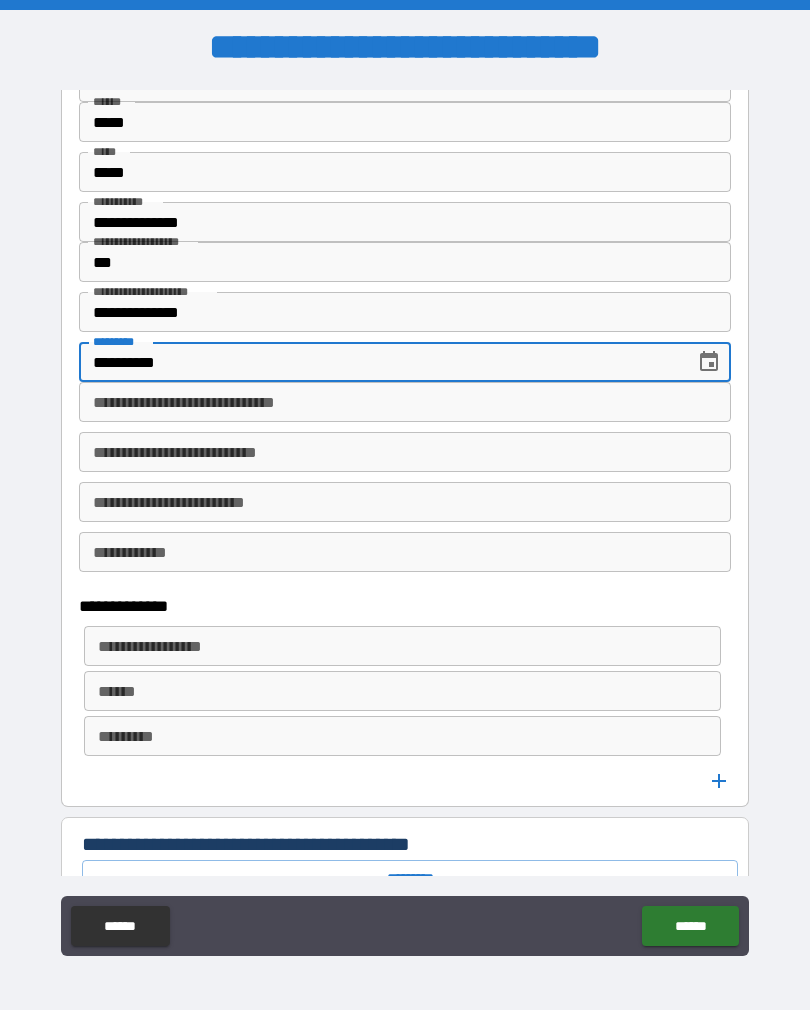 scroll, scrollTop: 552, scrollLeft: 0, axis: vertical 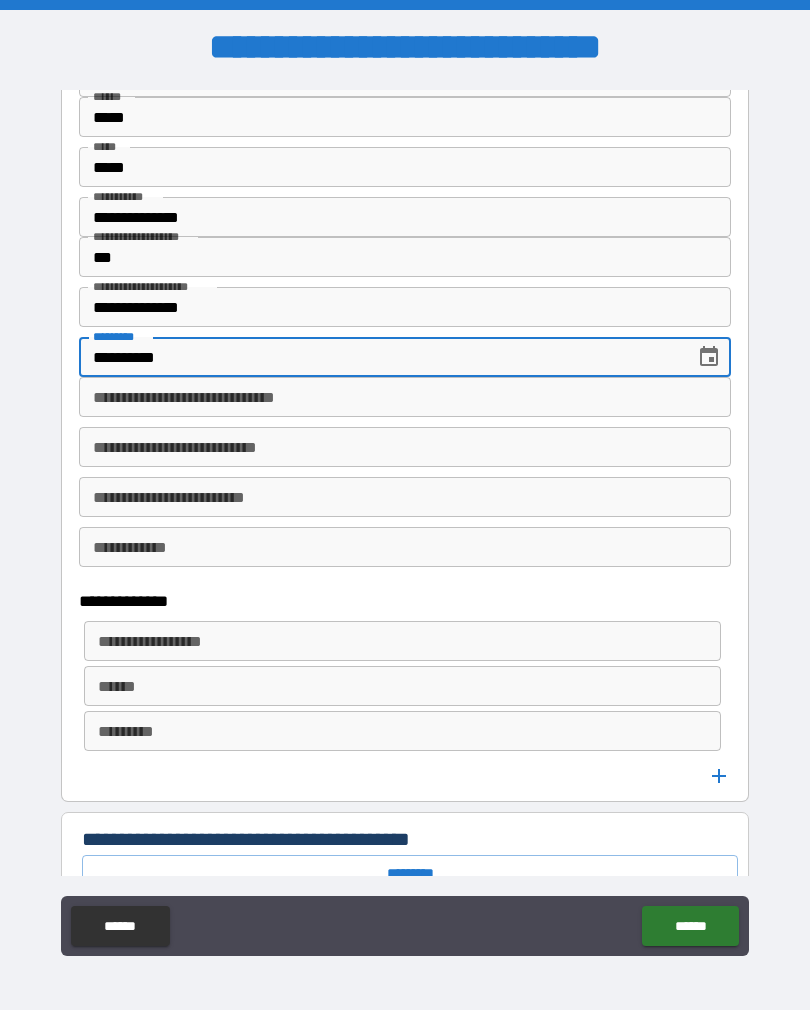 type on "**********" 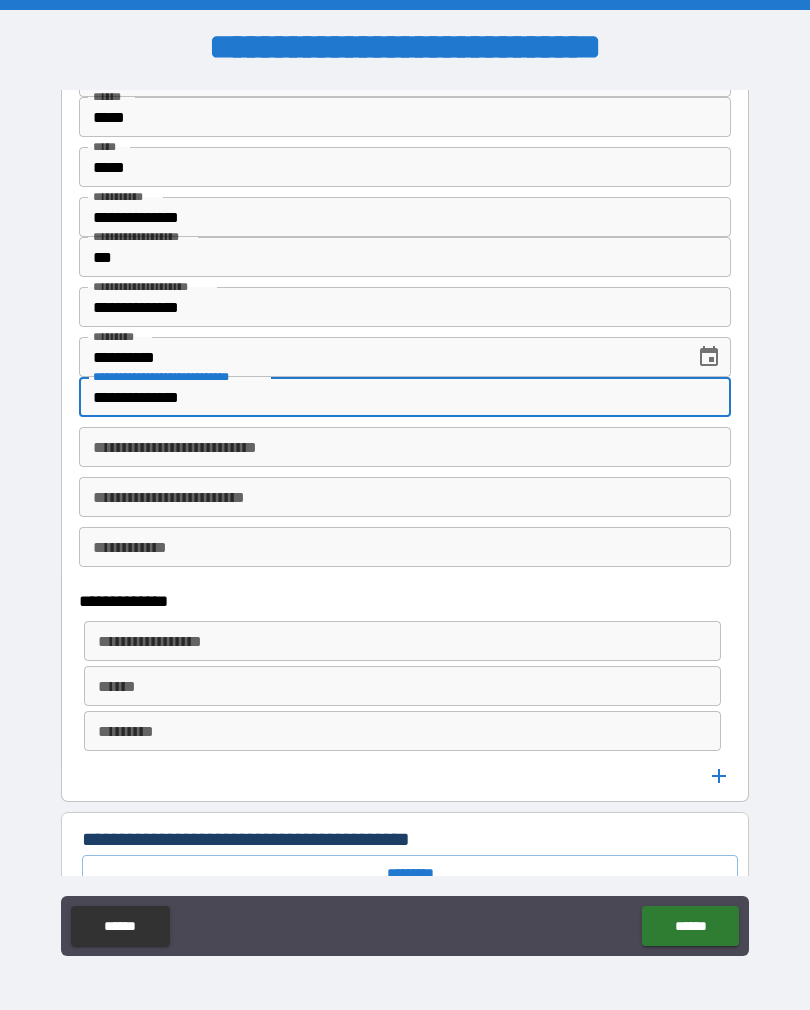 type on "**********" 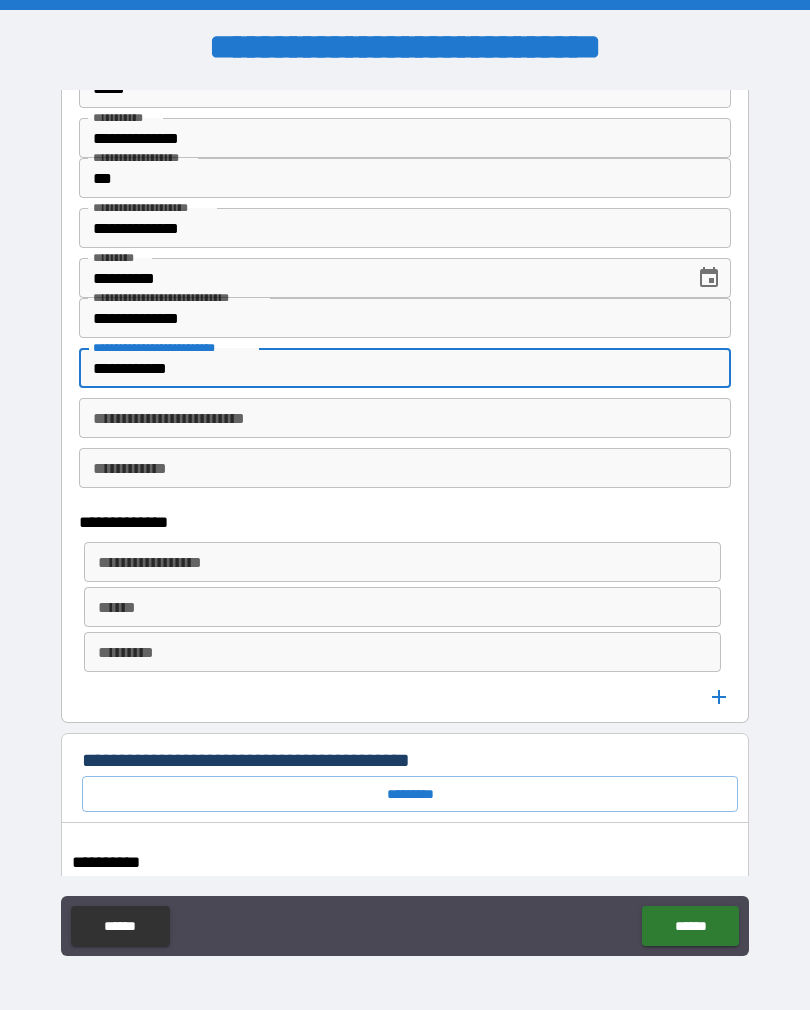 scroll, scrollTop: 655, scrollLeft: 0, axis: vertical 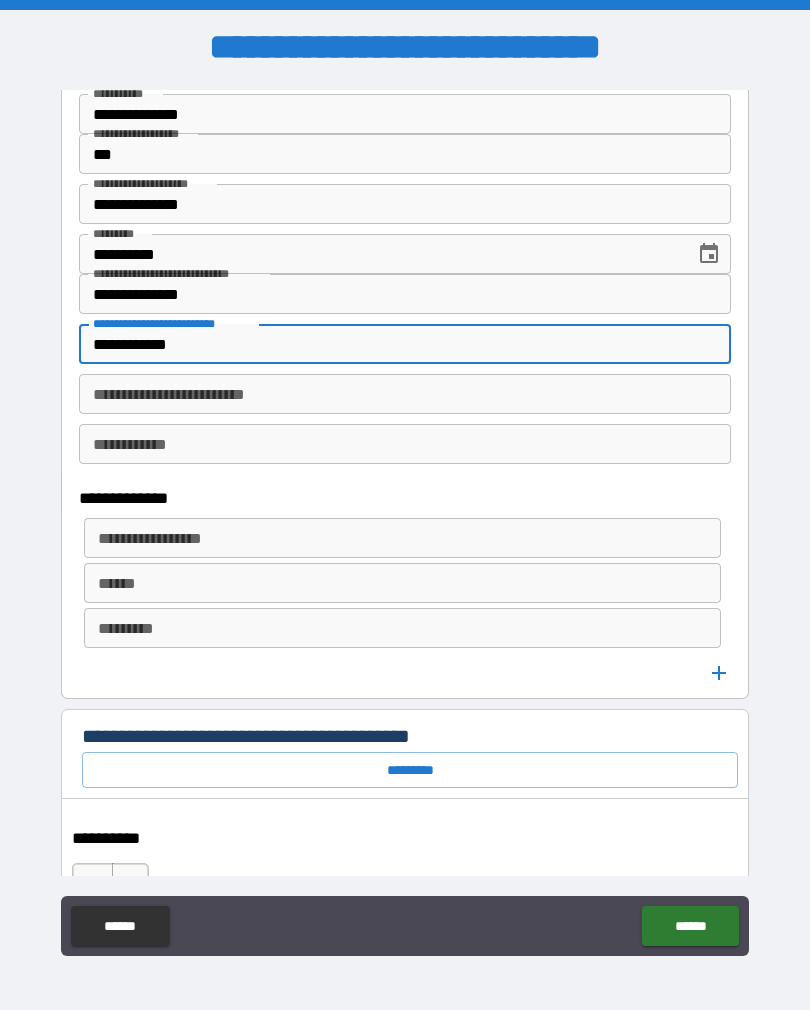 type on "**********" 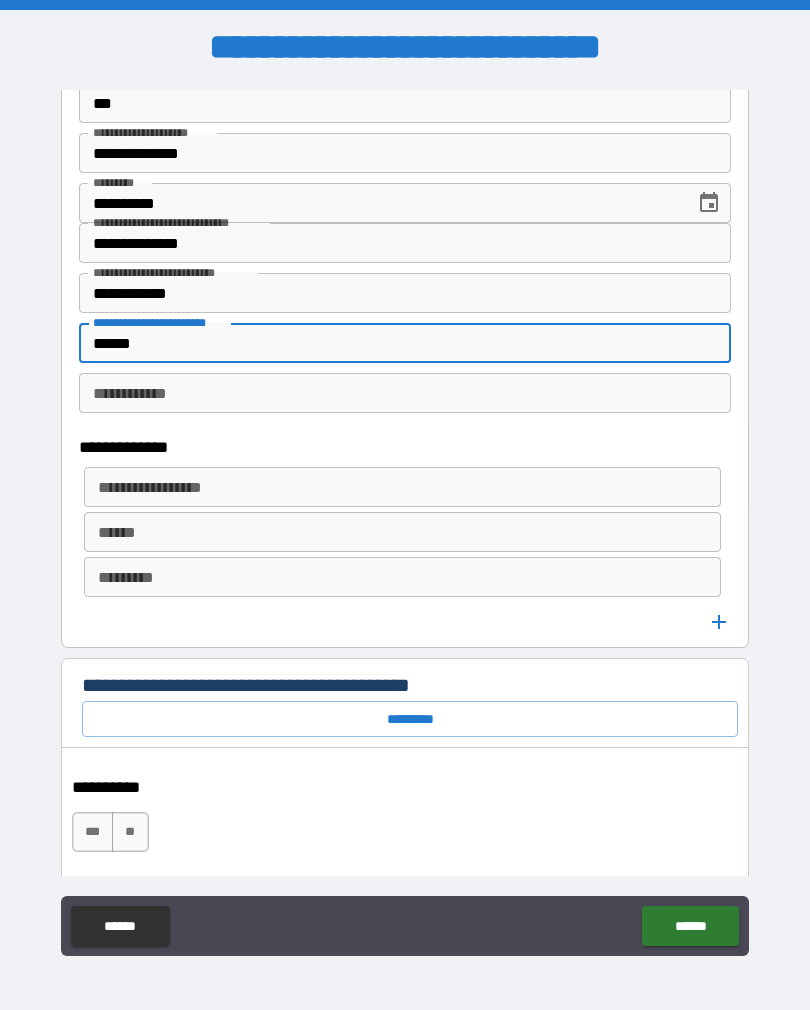 scroll, scrollTop: 707, scrollLeft: 0, axis: vertical 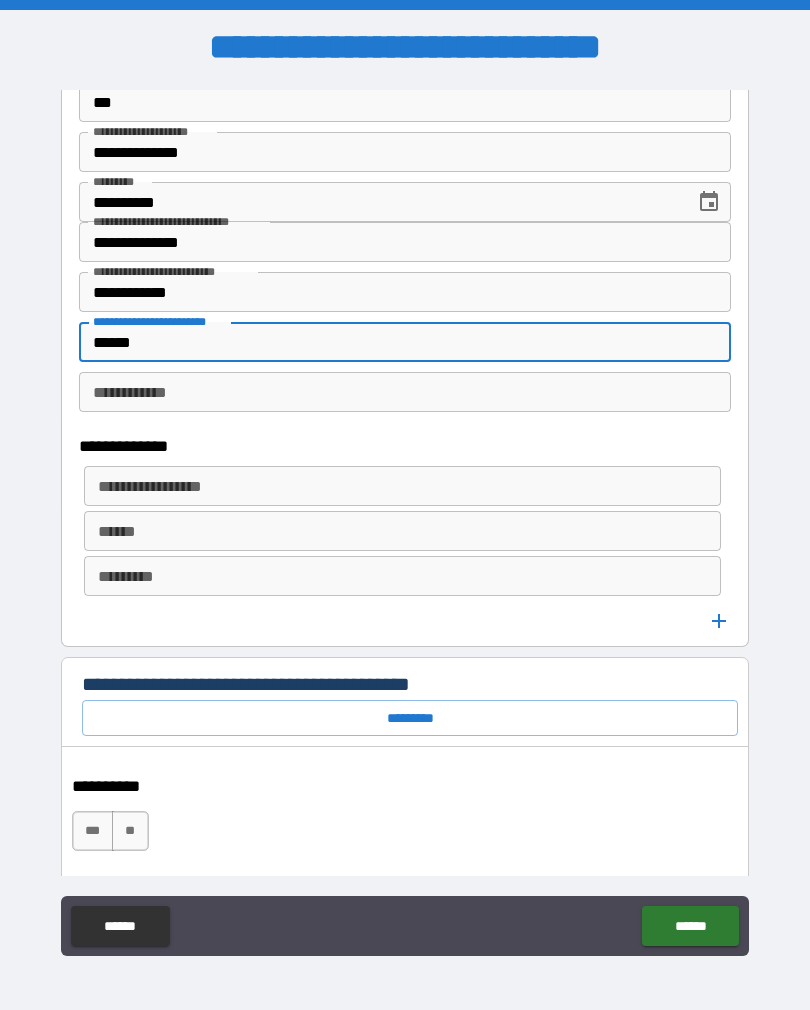 type on "******" 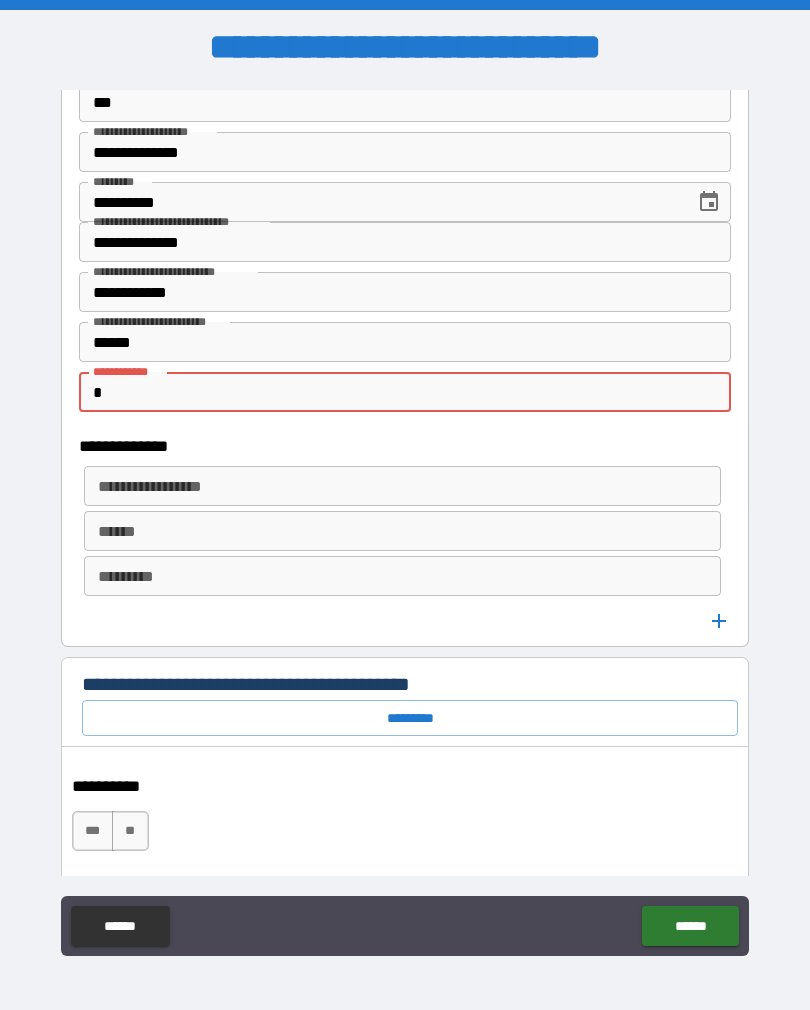 click on "******" at bounding box center [405, 342] 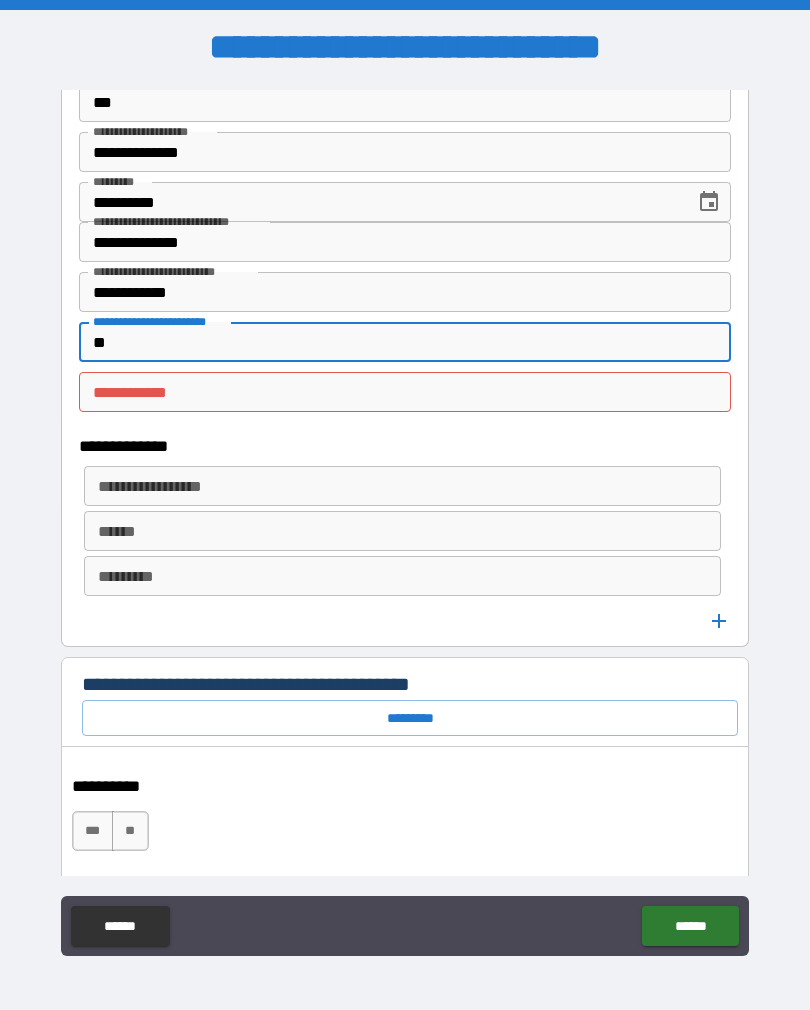 type on "*" 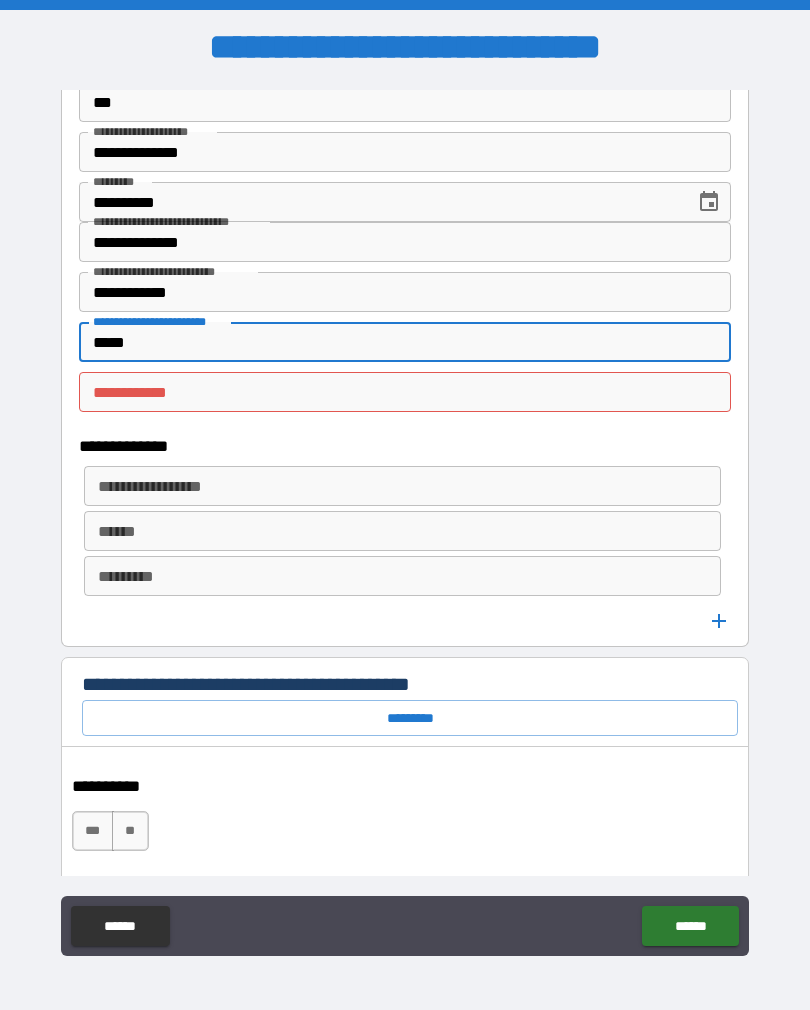 type on "*****" 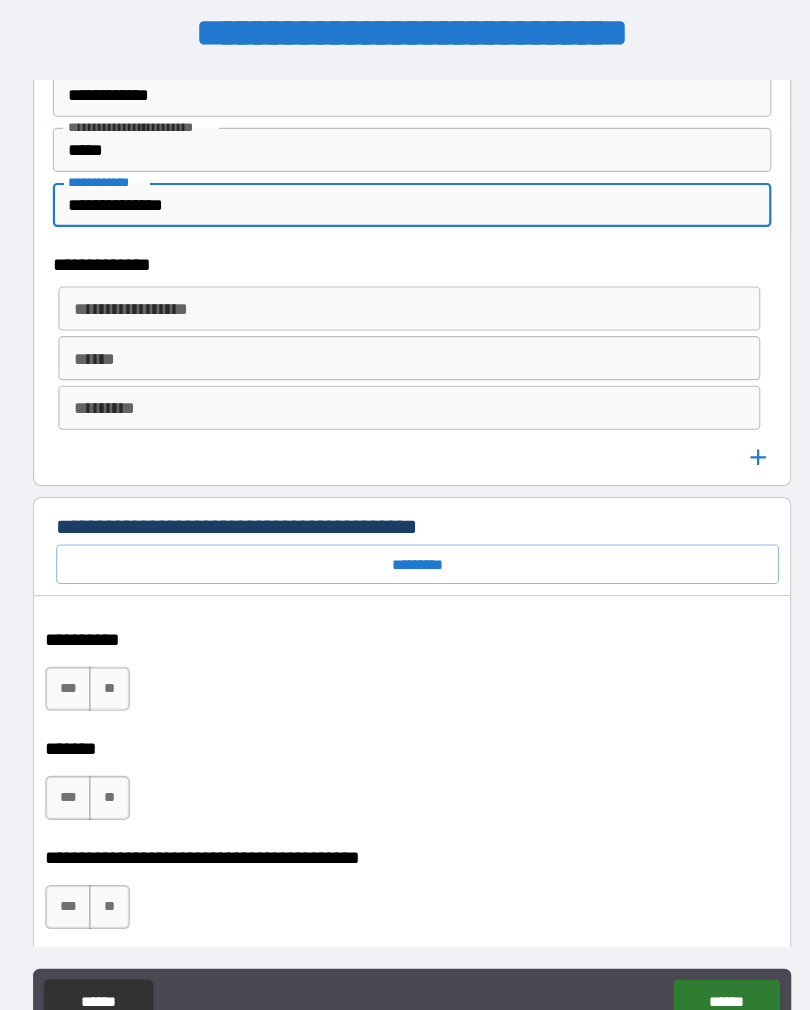 scroll, scrollTop: 914, scrollLeft: 0, axis: vertical 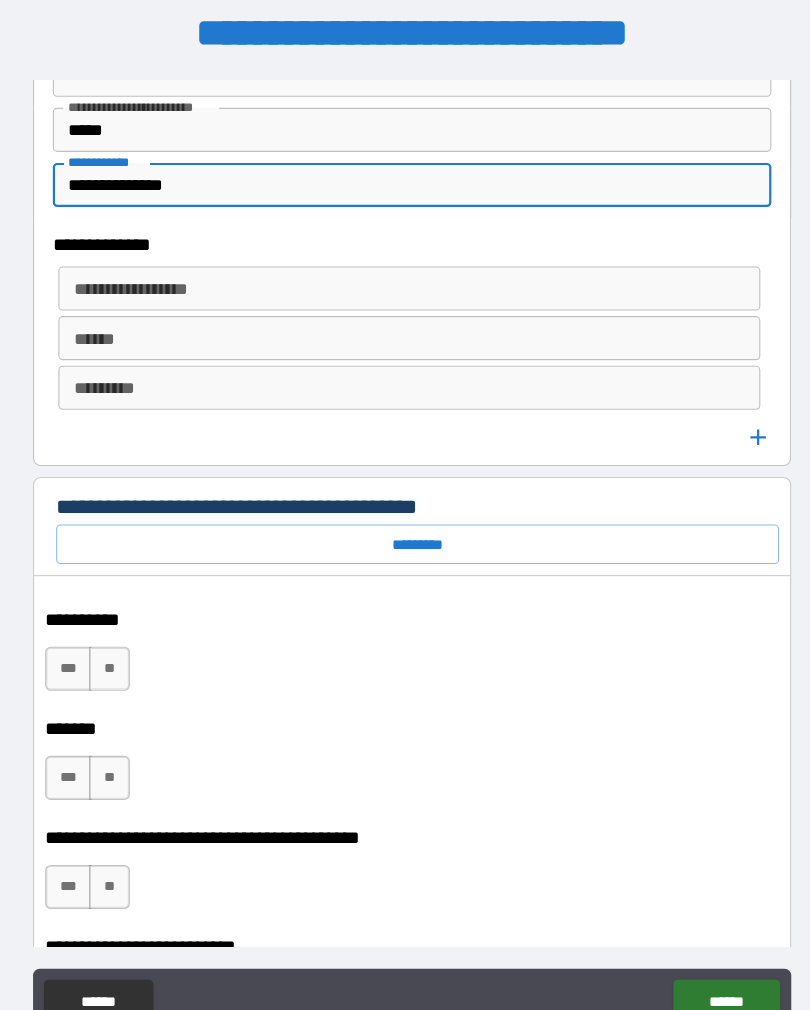type on "**********" 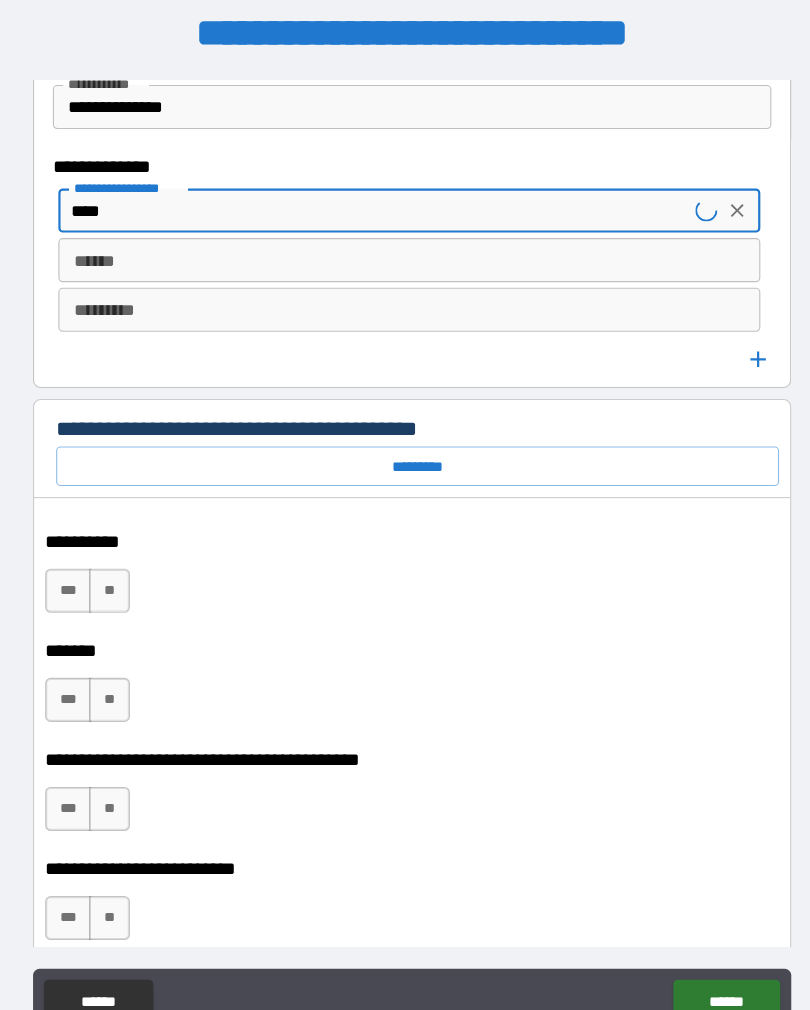 scroll, scrollTop: 991, scrollLeft: 0, axis: vertical 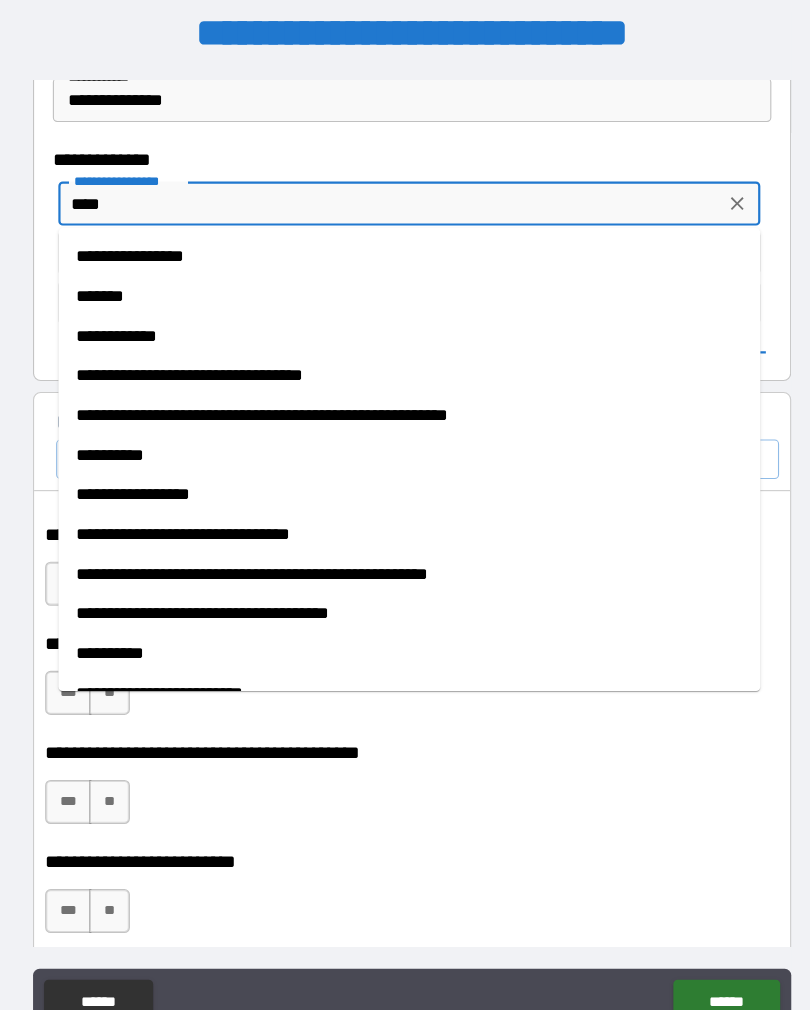 type on "****" 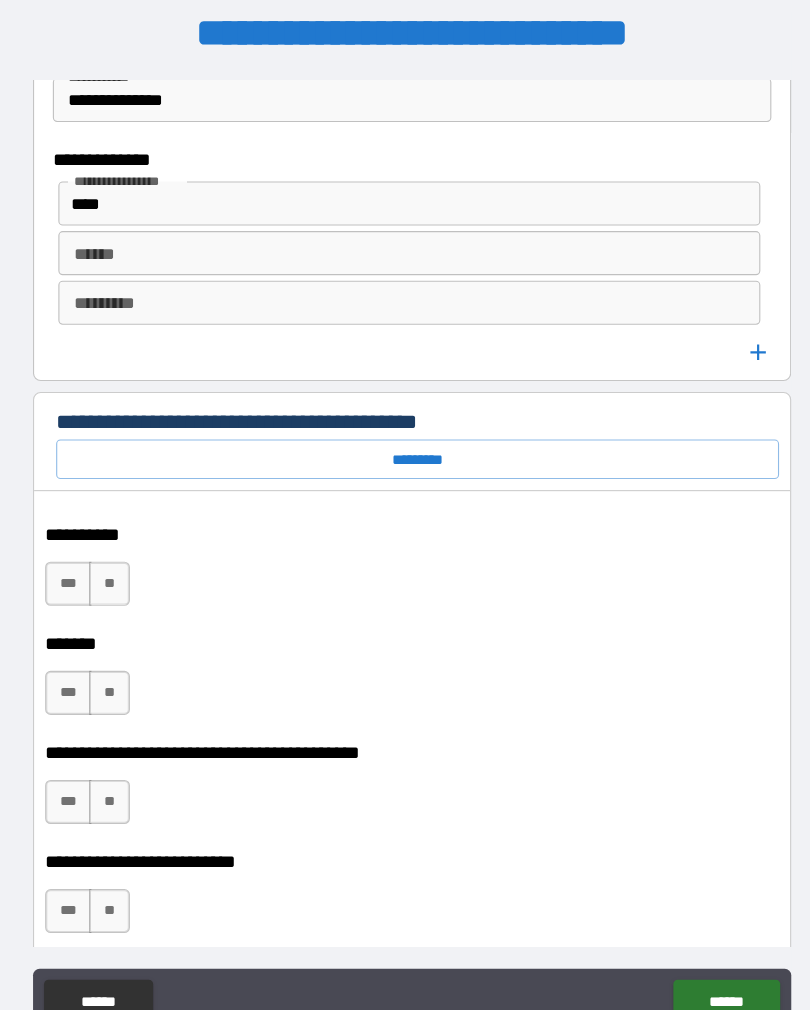 scroll, scrollTop: 1023, scrollLeft: 0, axis: vertical 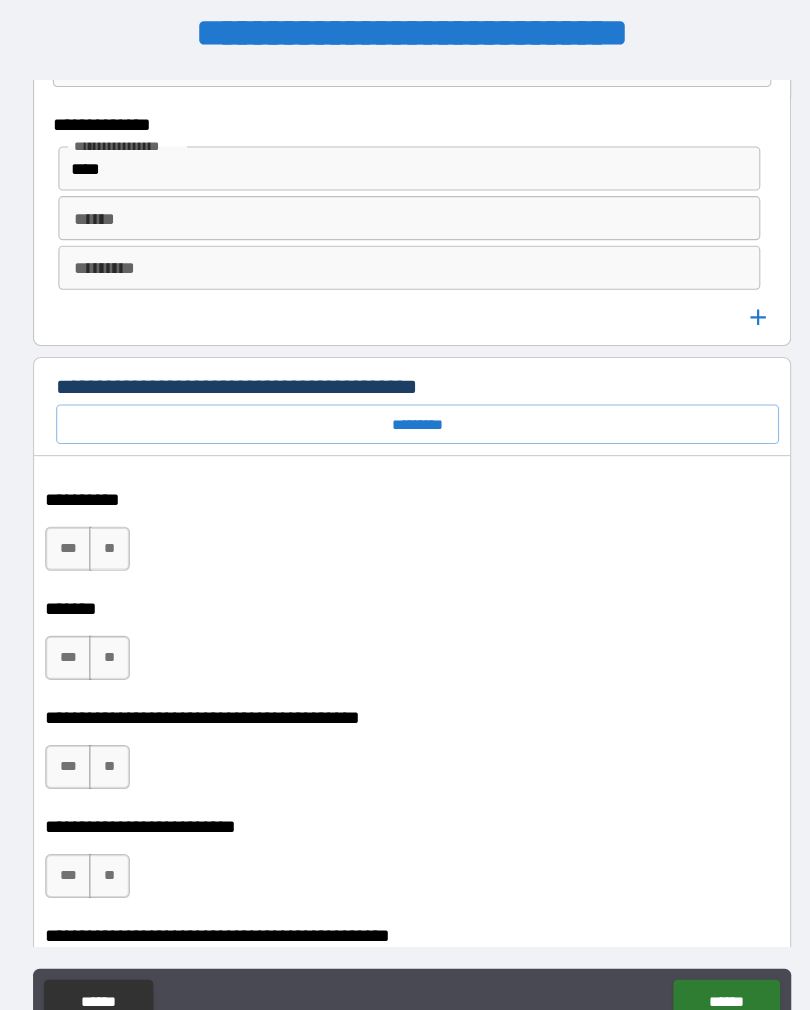 click on "*********" at bounding box center (410, 402) 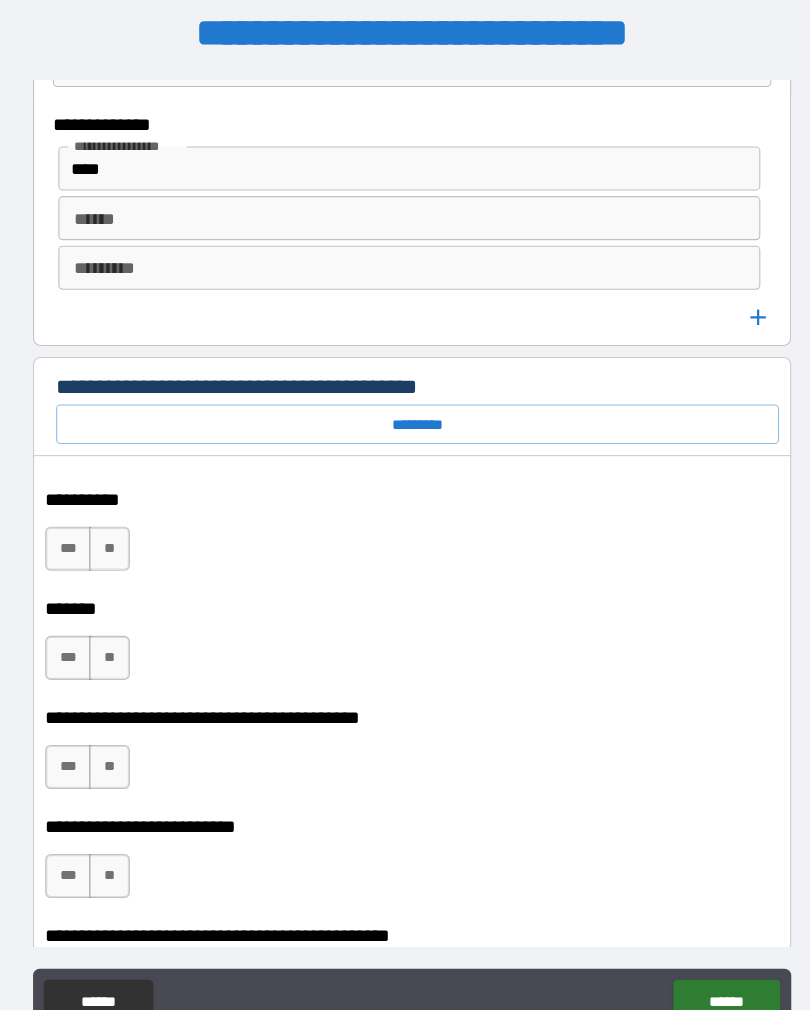 click on "*********" at bounding box center (410, 402) 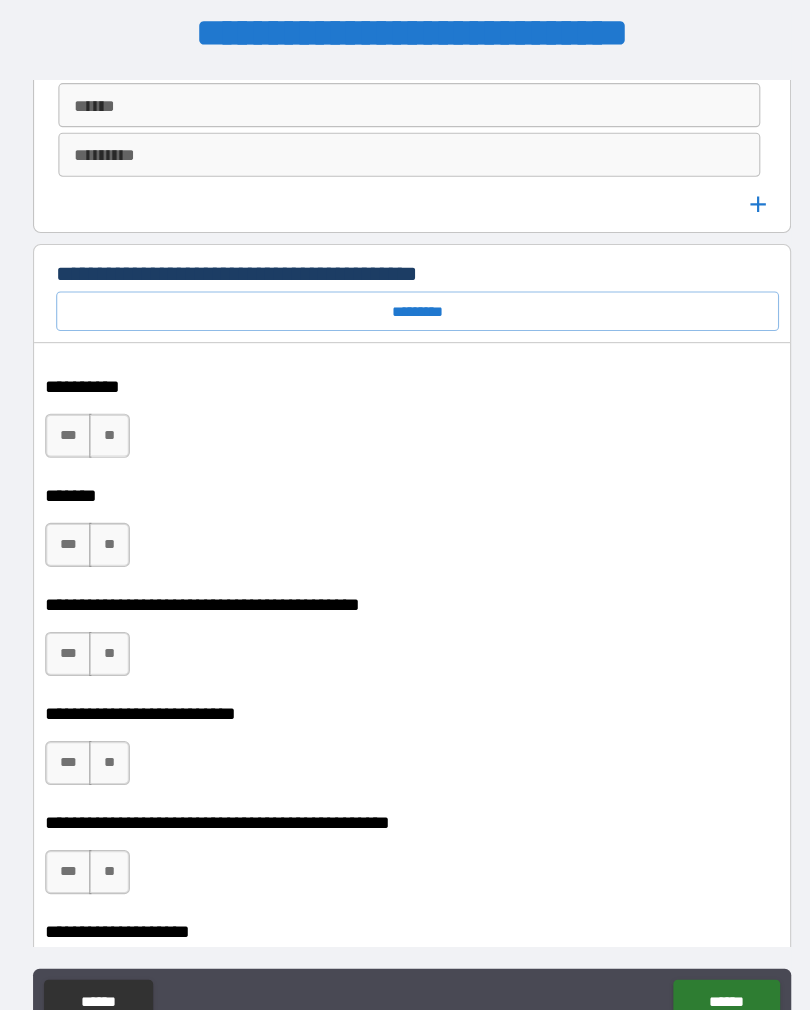 scroll, scrollTop: 1294, scrollLeft: 0, axis: vertical 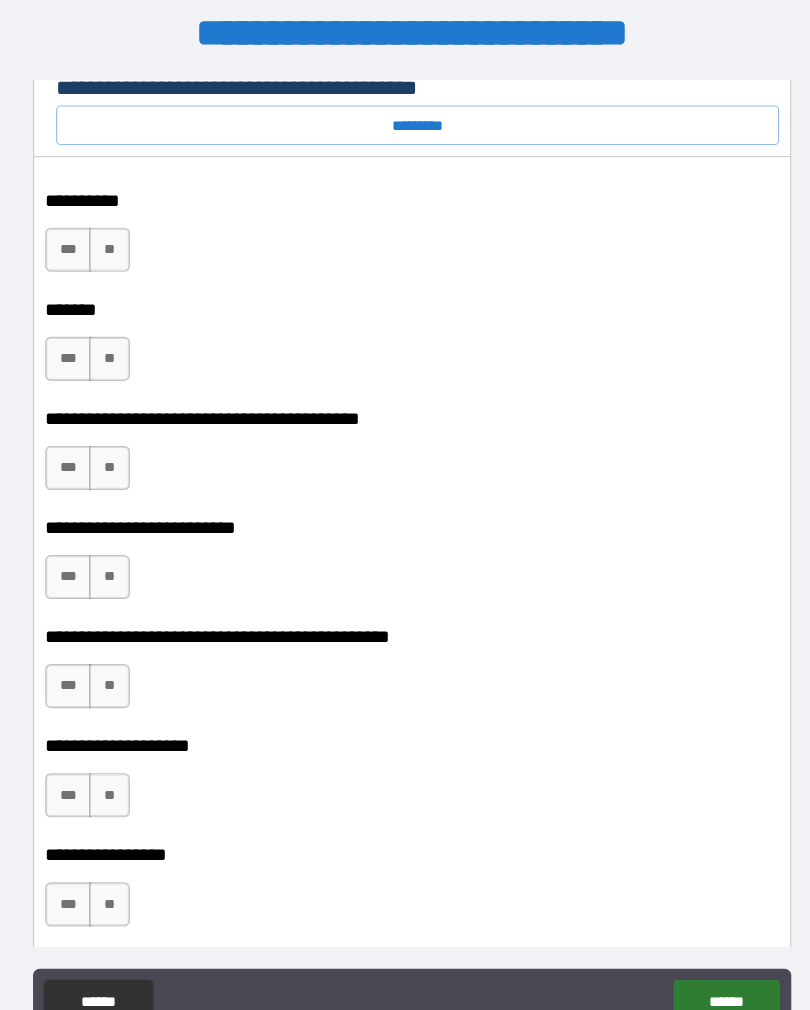click on "**" at bounding box center [130, 244] 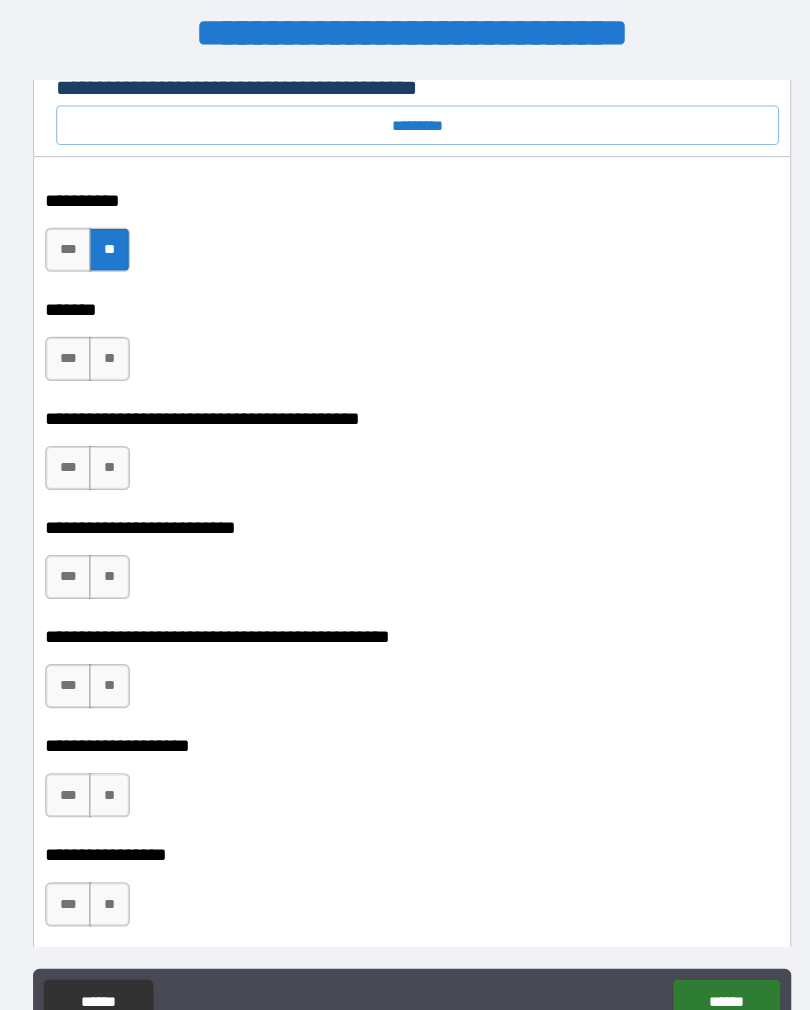click on "**" at bounding box center [130, 343] 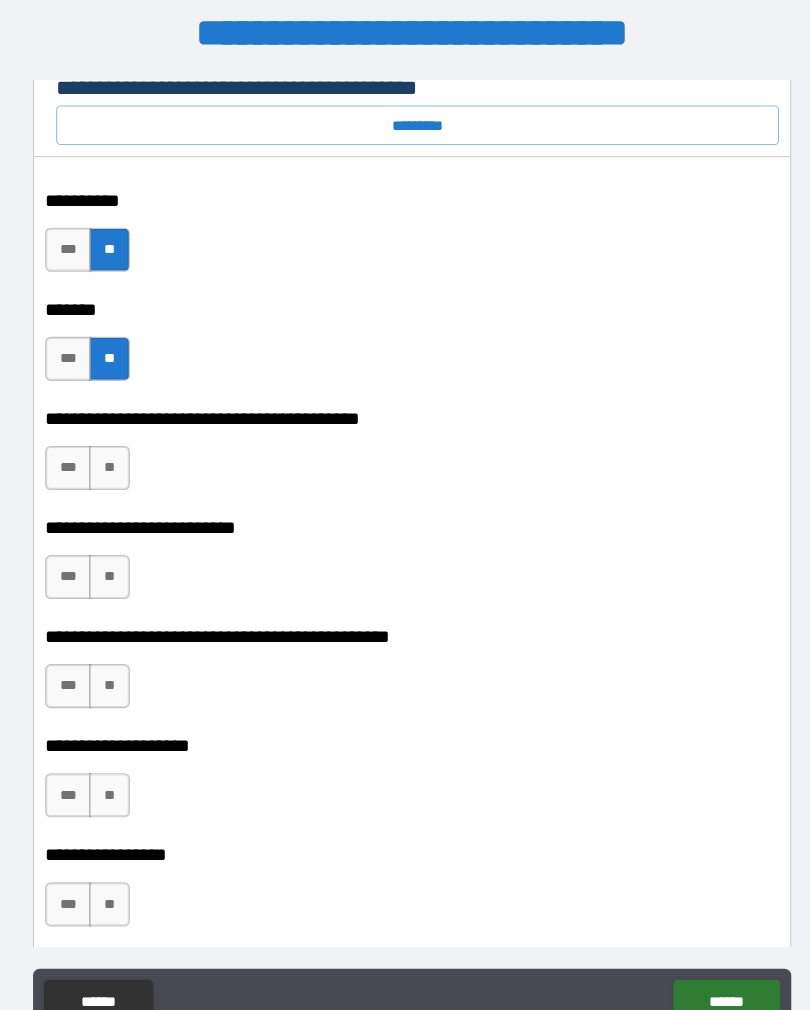 click on "*********" at bounding box center (410, 131) 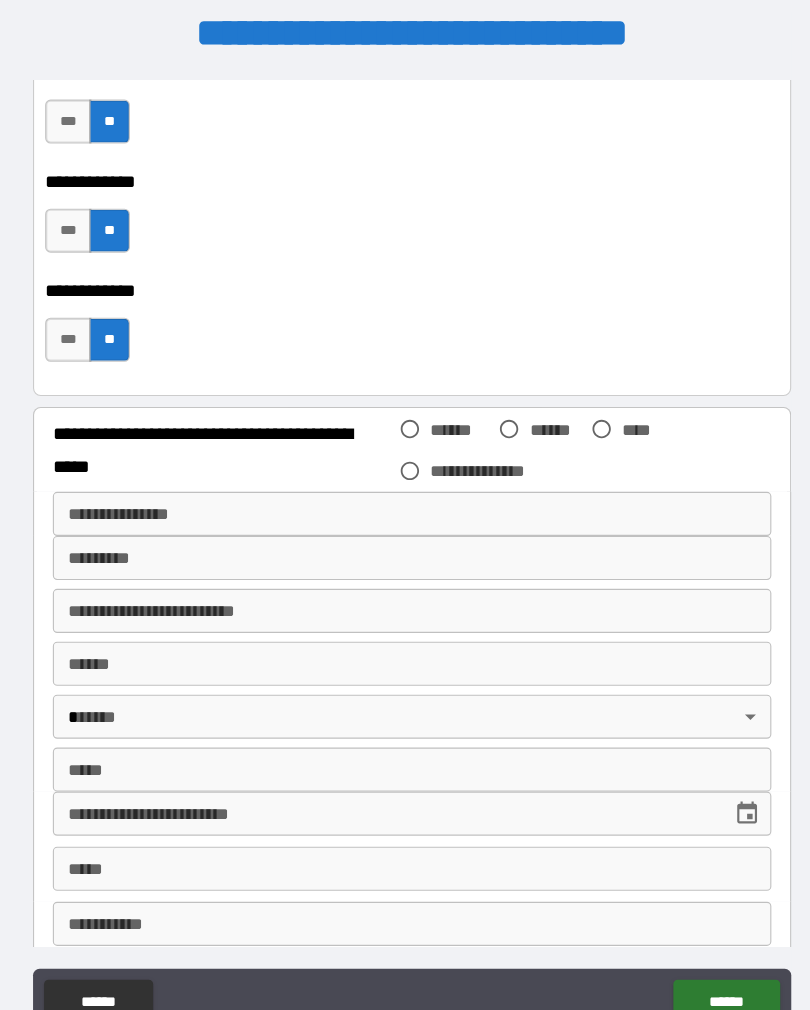 scroll, scrollTop: 2237, scrollLeft: 0, axis: vertical 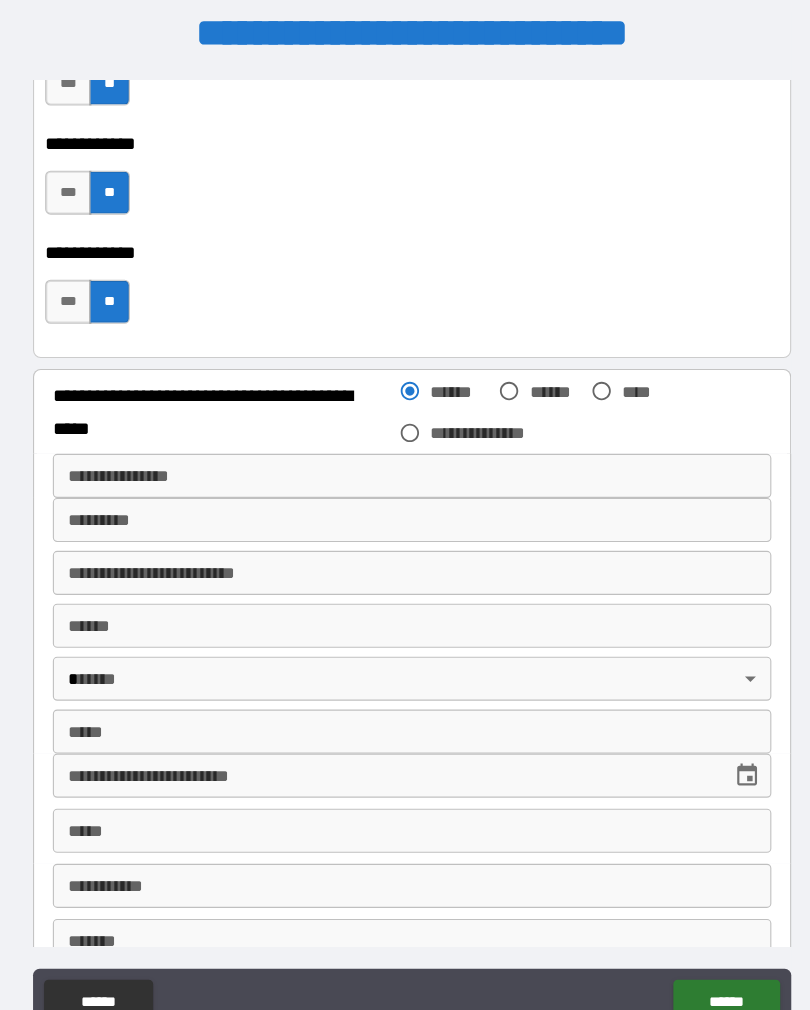 click on "**********" at bounding box center [405, 449] 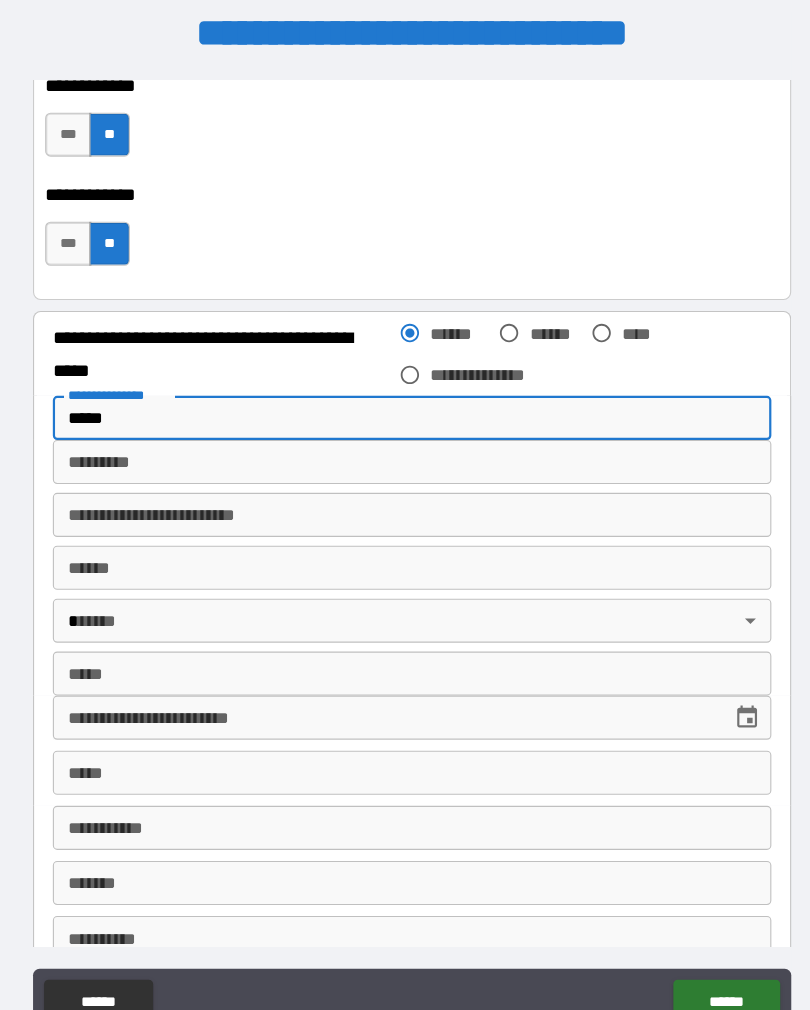 scroll, scrollTop: 2331, scrollLeft: 0, axis: vertical 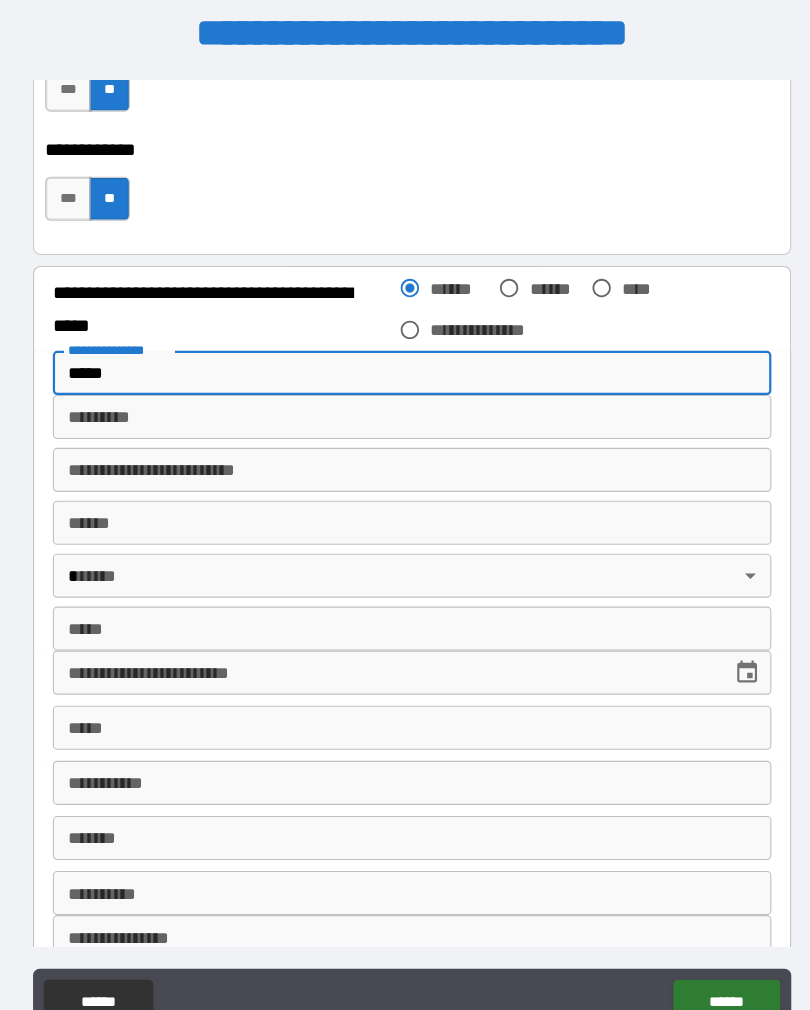 click on "*****" at bounding box center [405, 355] 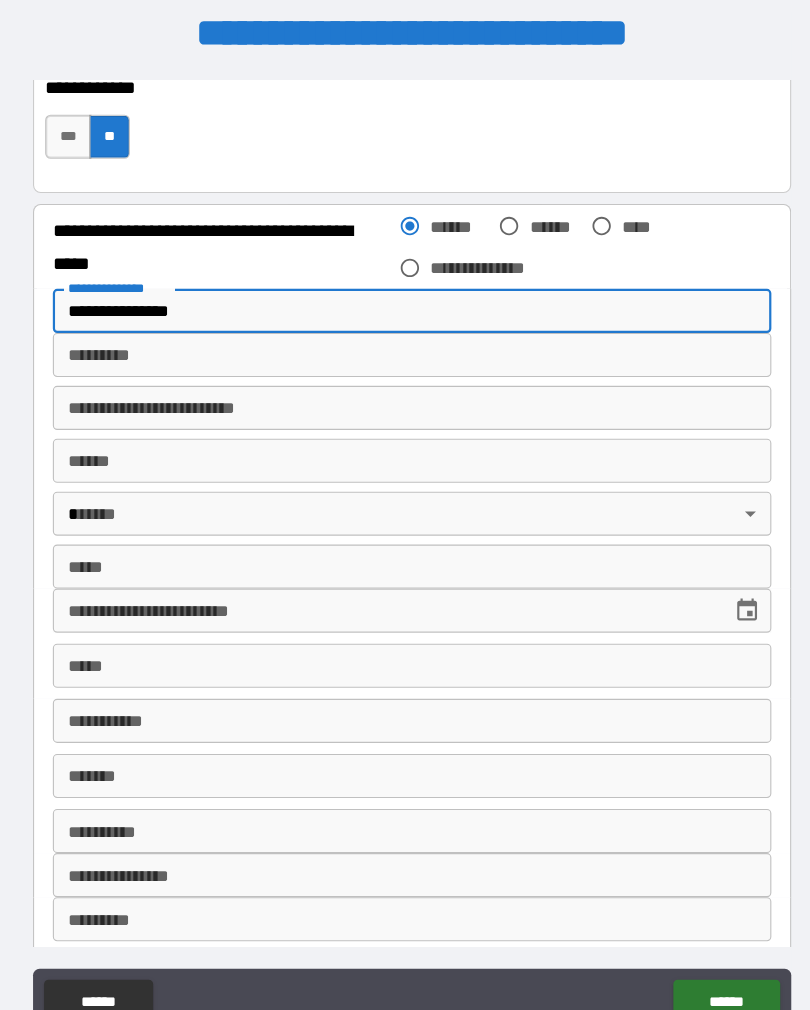 scroll, scrollTop: 2406, scrollLeft: 0, axis: vertical 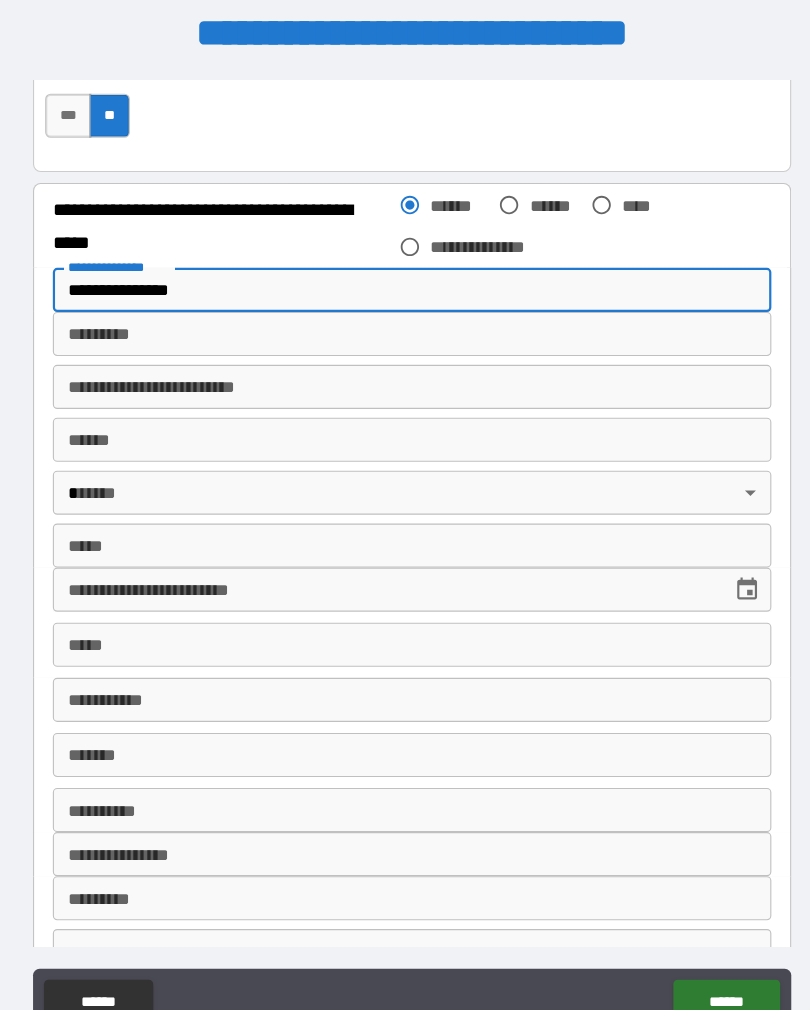 type on "**********" 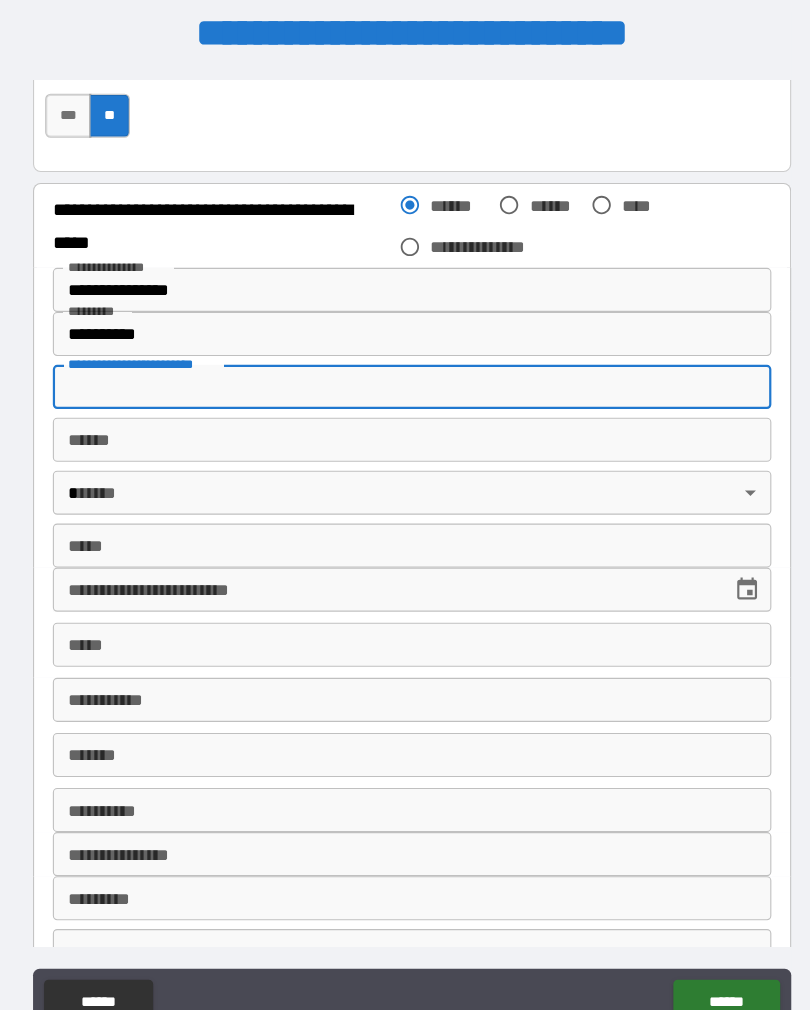 type on "*********" 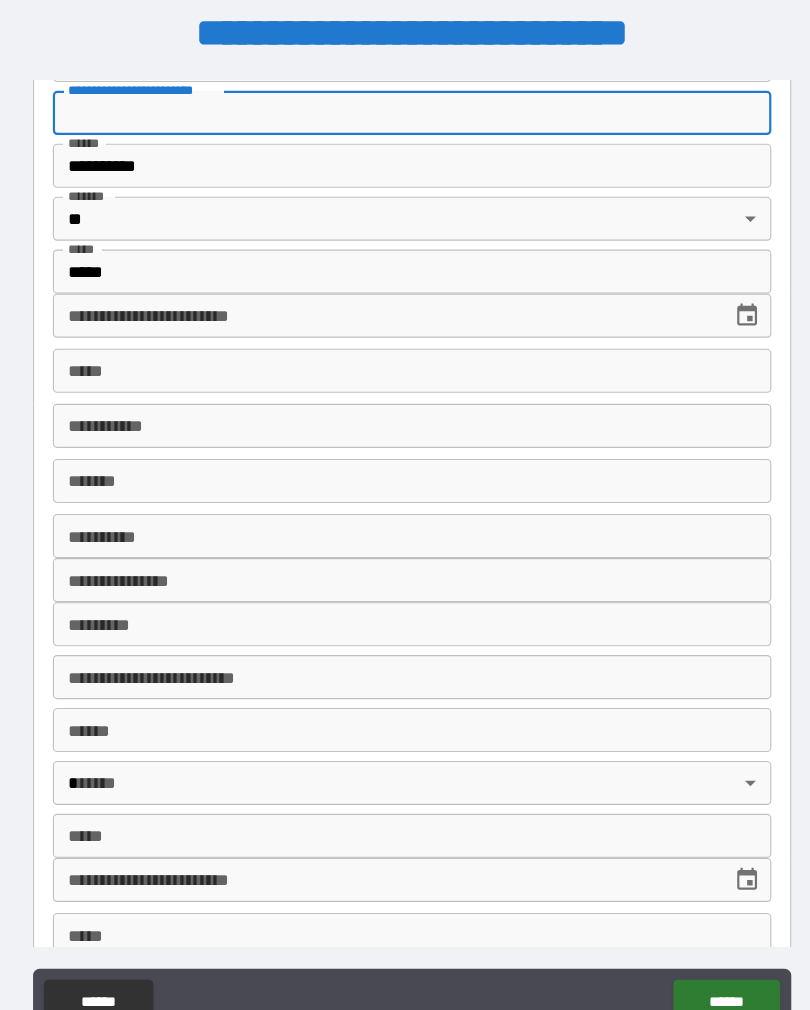 scroll, scrollTop: 2658, scrollLeft: 0, axis: vertical 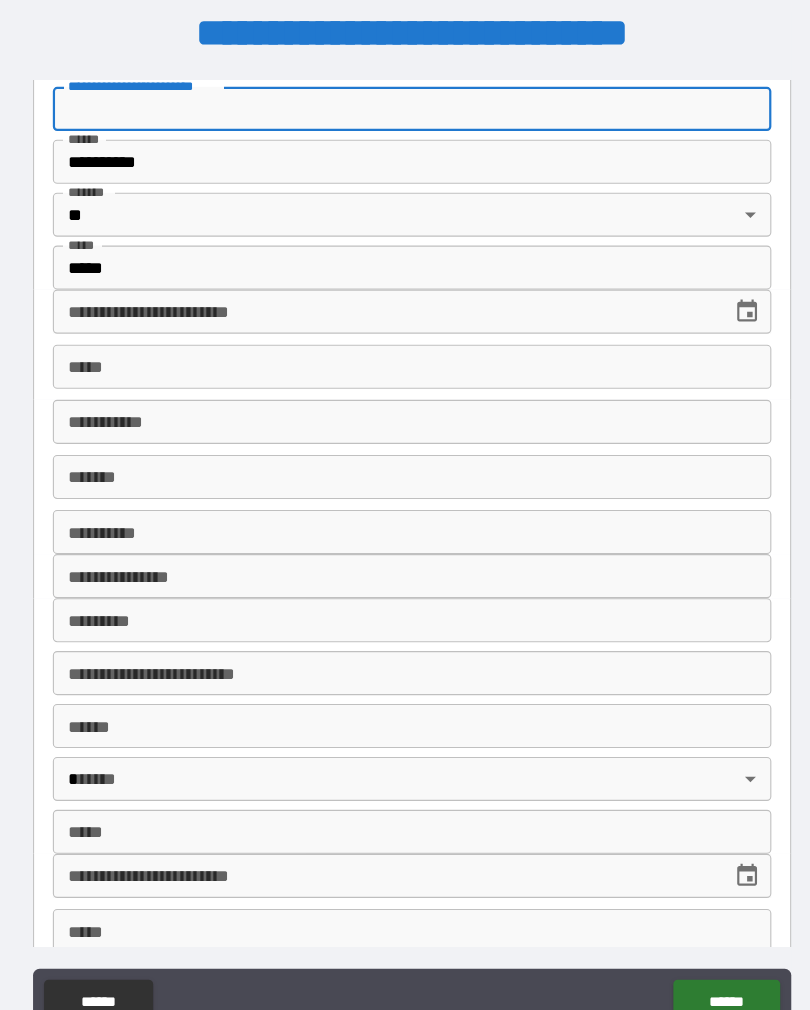 click on "**********" at bounding box center (380, 300) 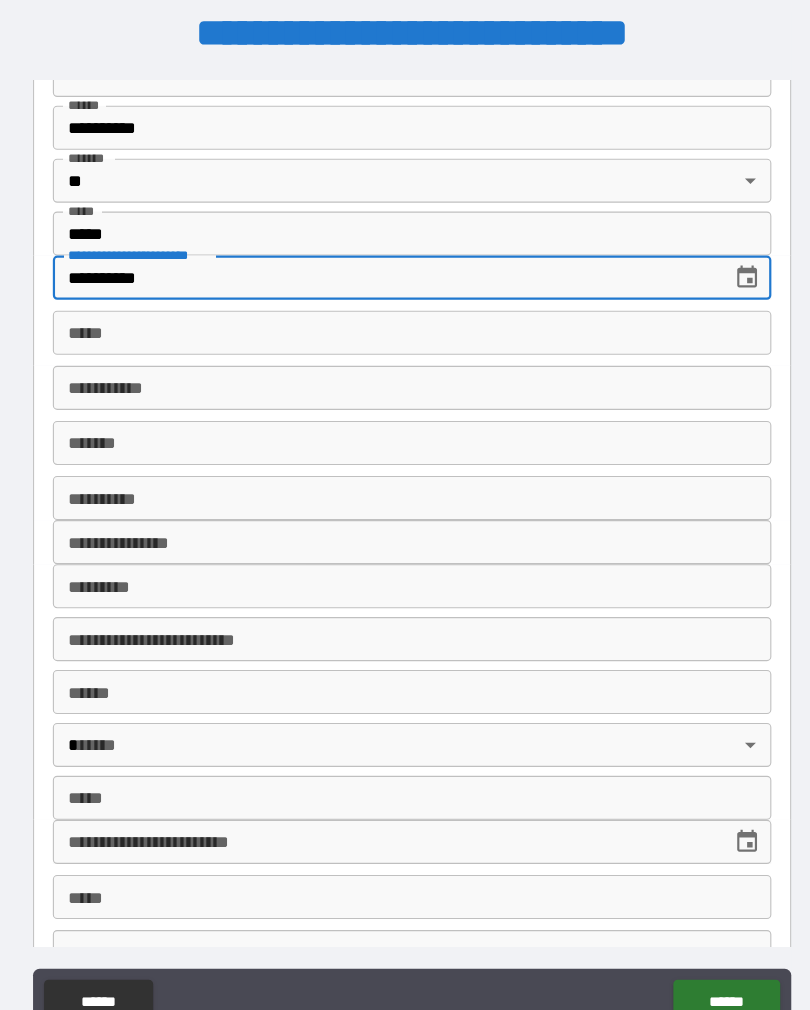 scroll, scrollTop: 2723, scrollLeft: 0, axis: vertical 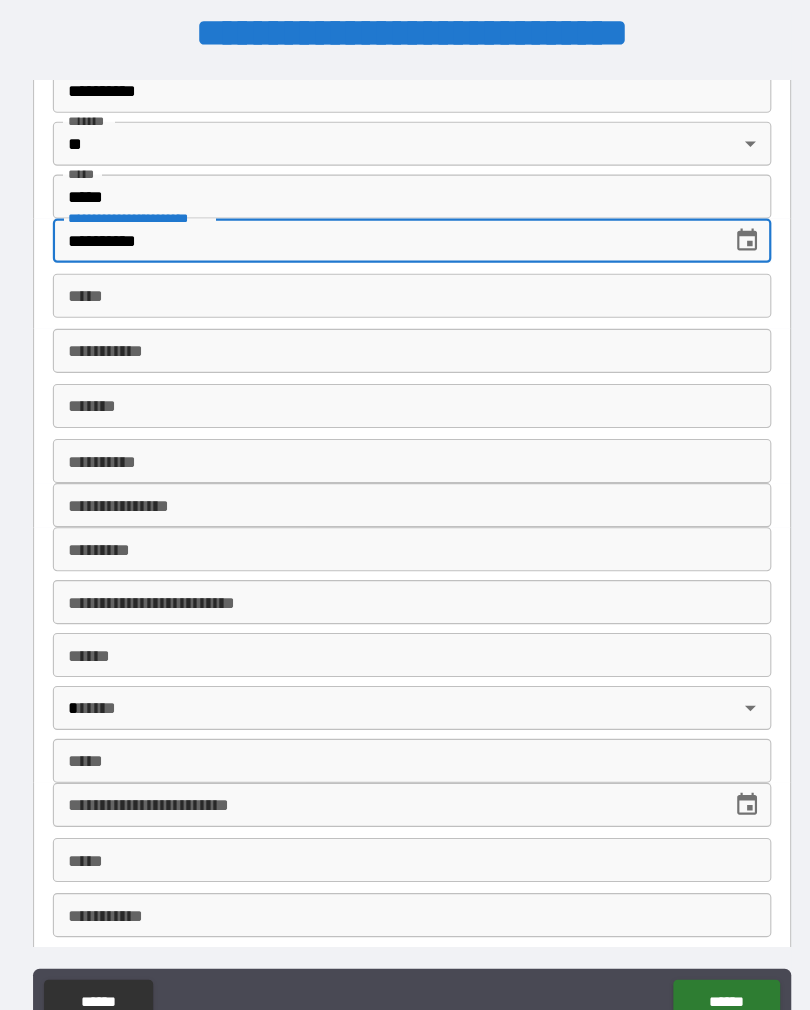 type on "**********" 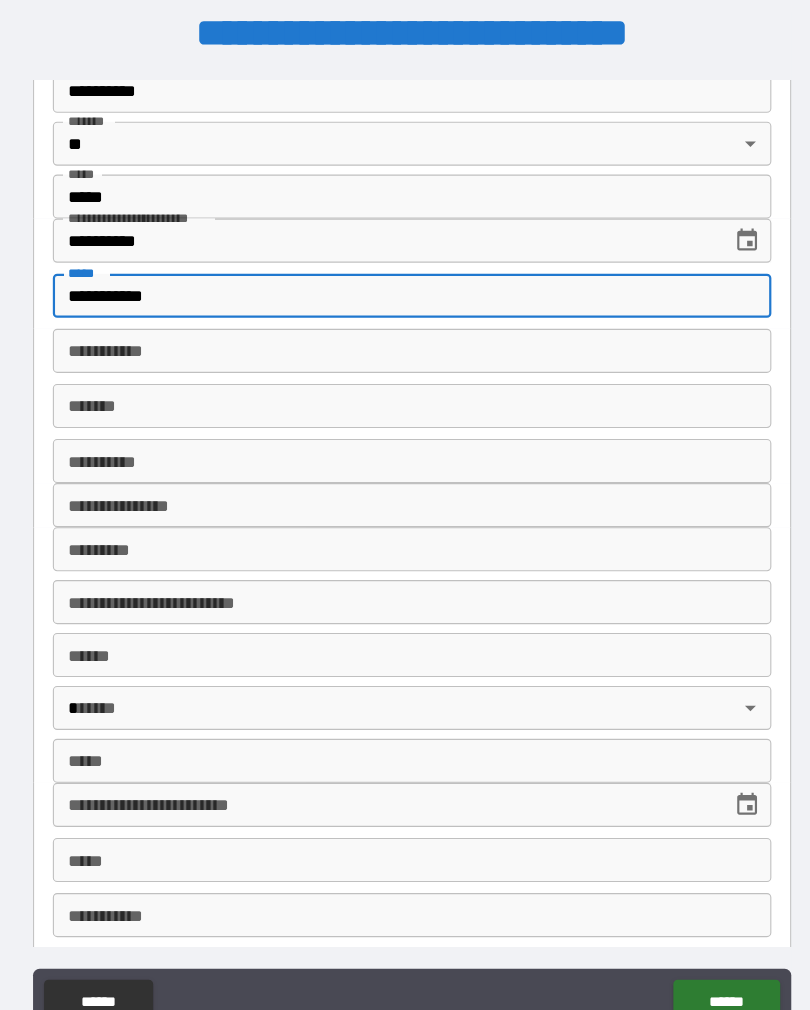 type on "**********" 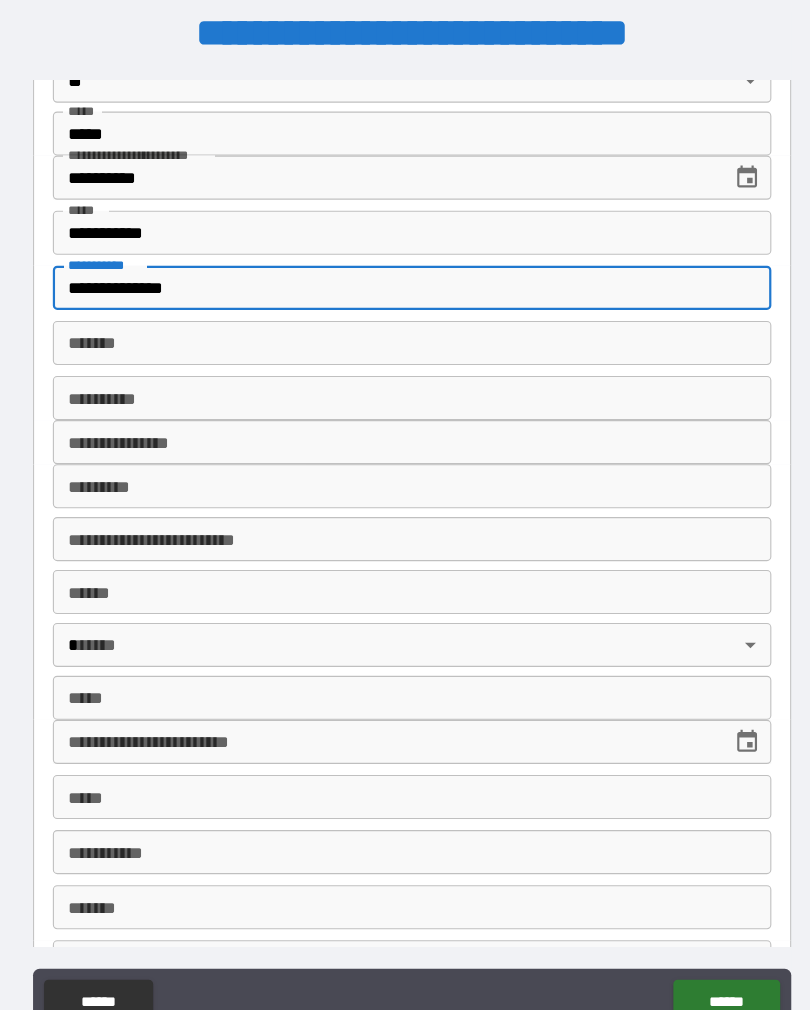 scroll, scrollTop: 2783, scrollLeft: 0, axis: vertical 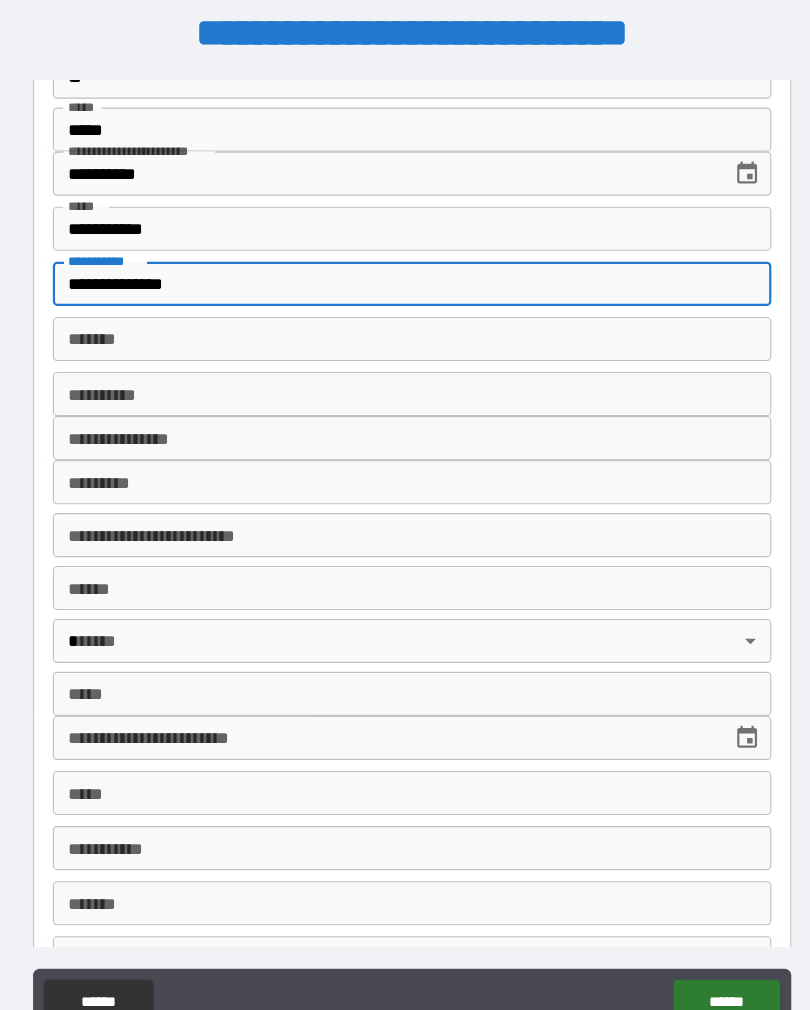 type on "**********" 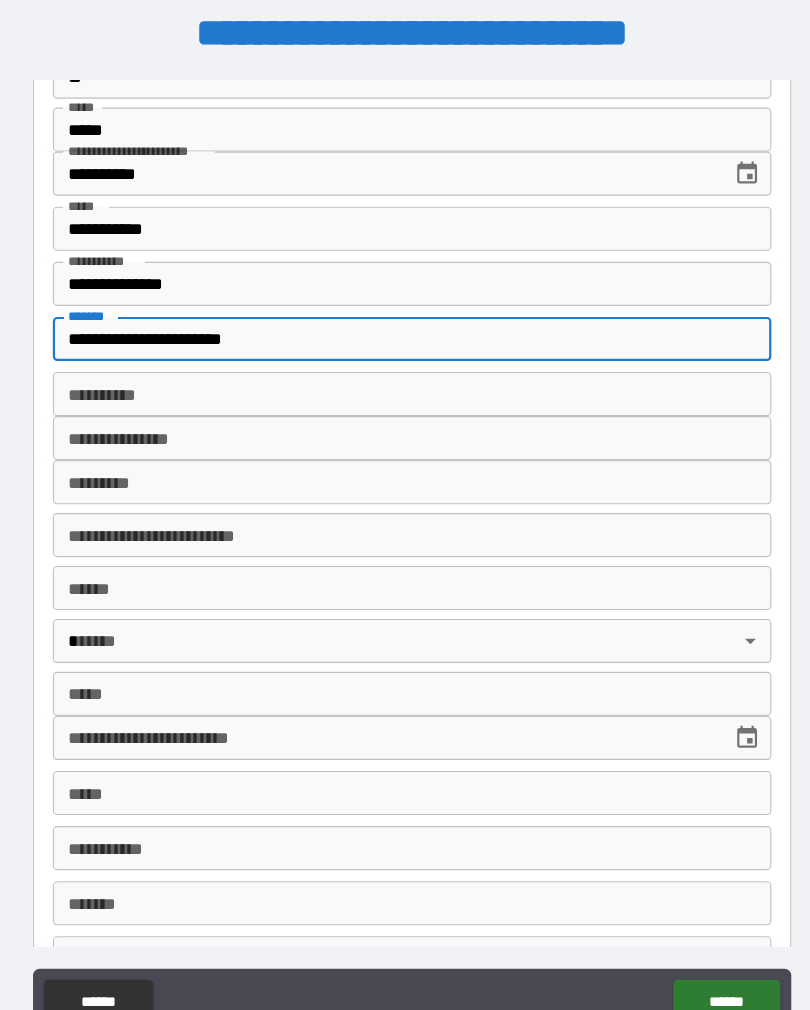 type on "**********" 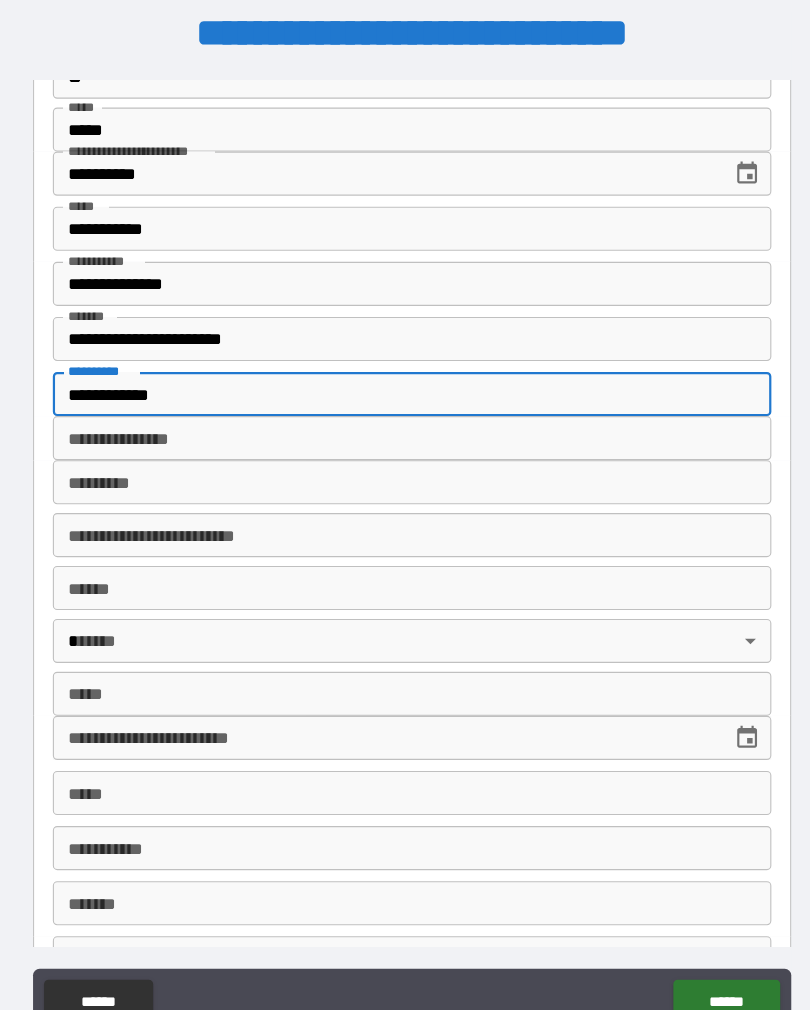 click on "**********" at bounding box center [405, 375] 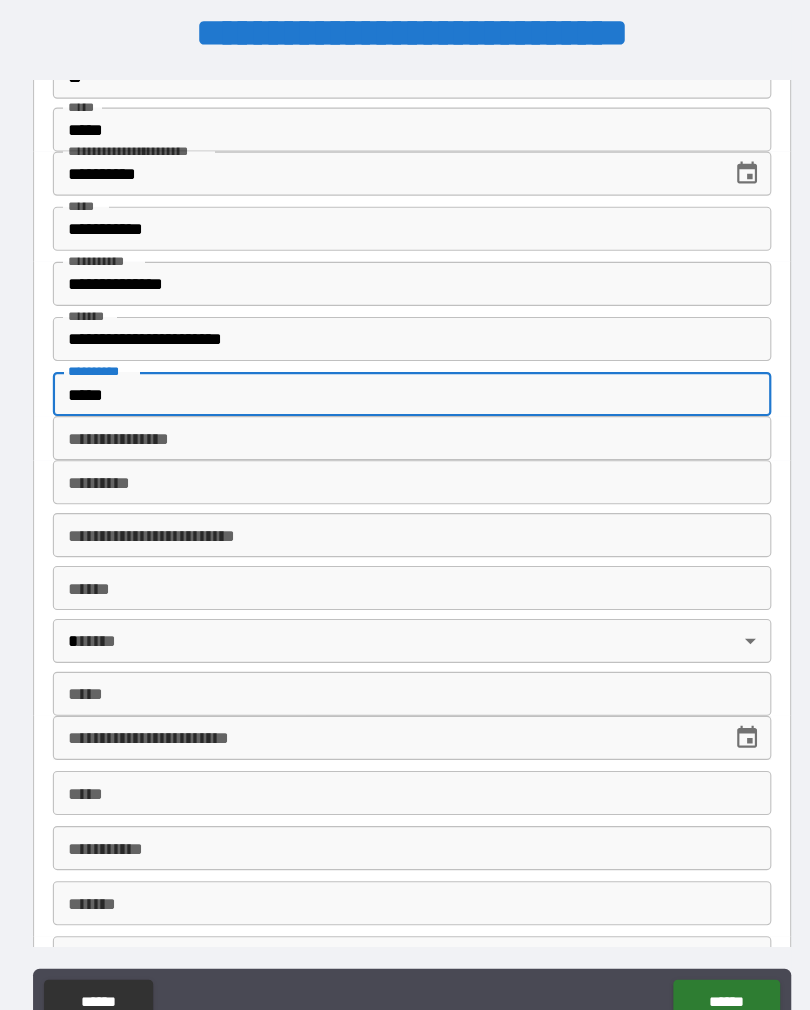 click on "*****" at bounding box center (405, 375) 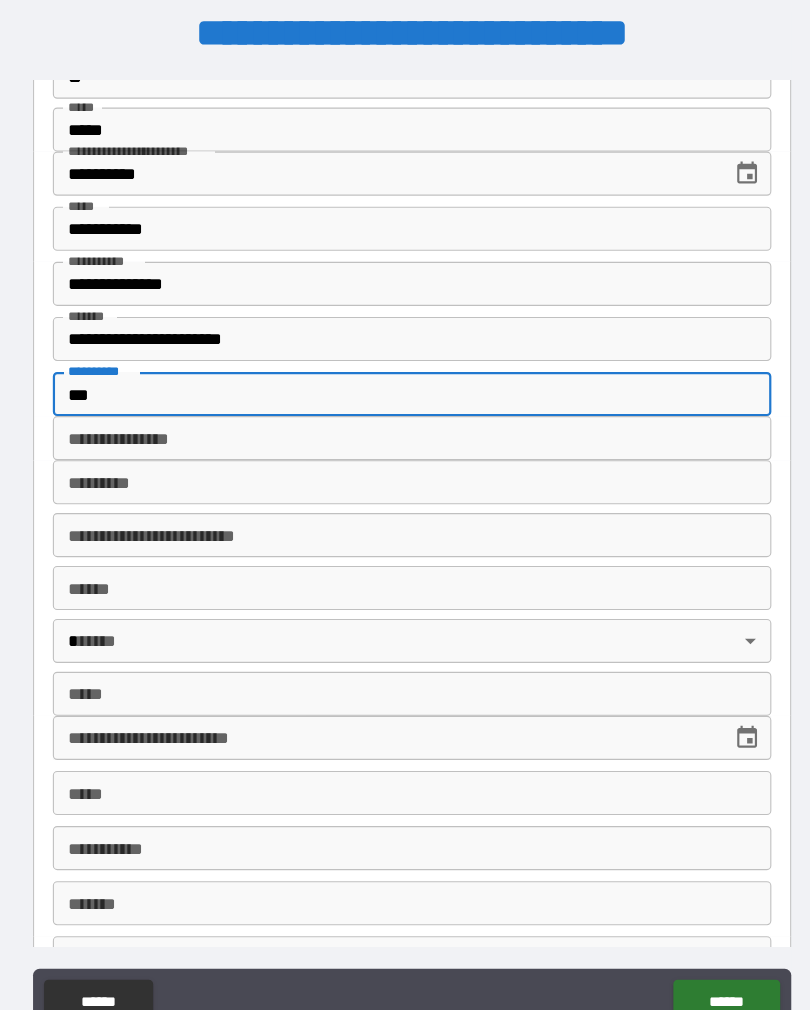 click on "***" at bounding box center (405, 375) 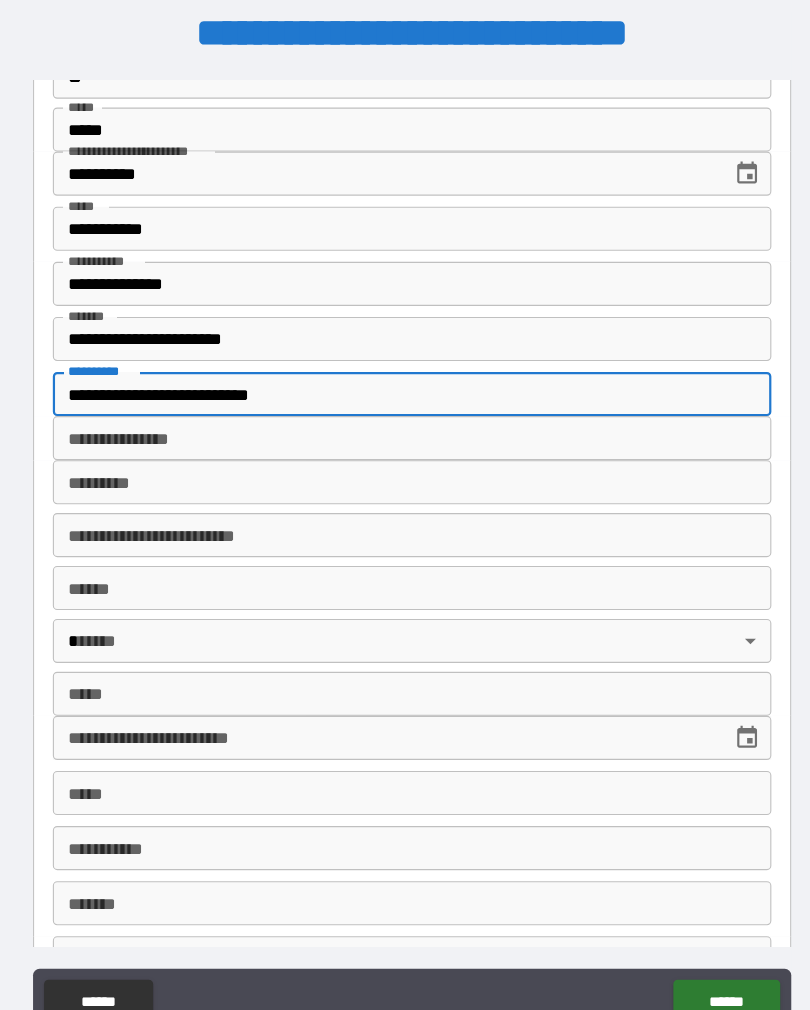 click on "**********" at bounding box center (405, 375) 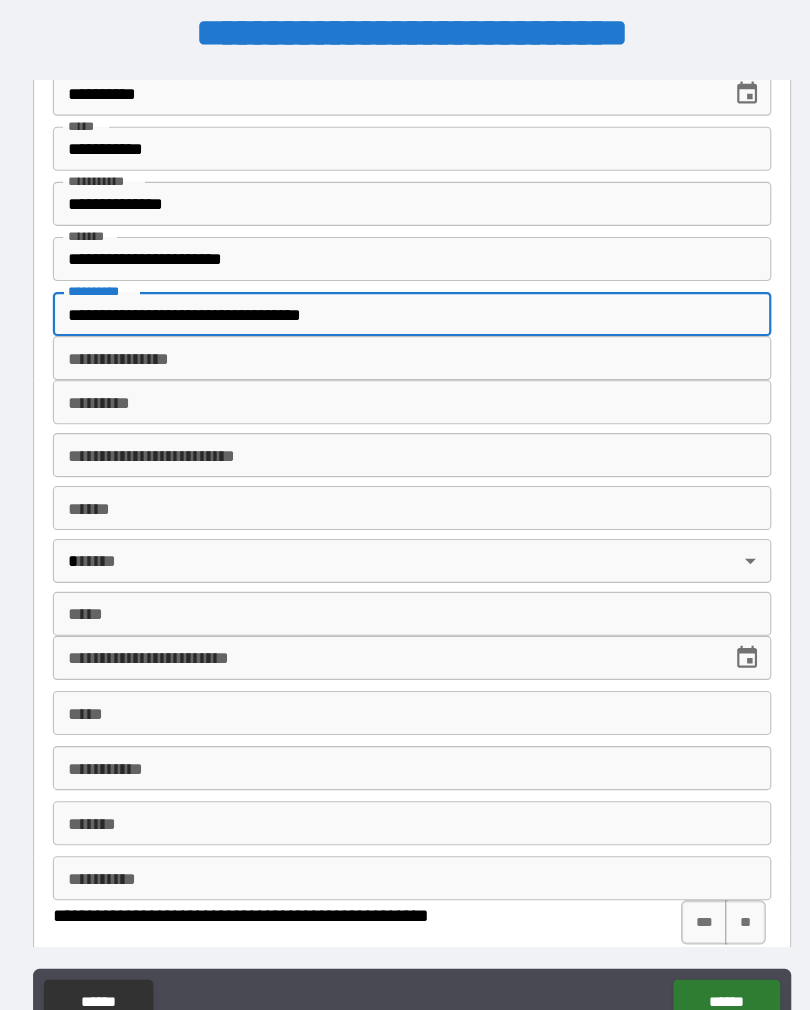 scroll, scrollTop: 2859, scrollLeft: 0, axis: vertical 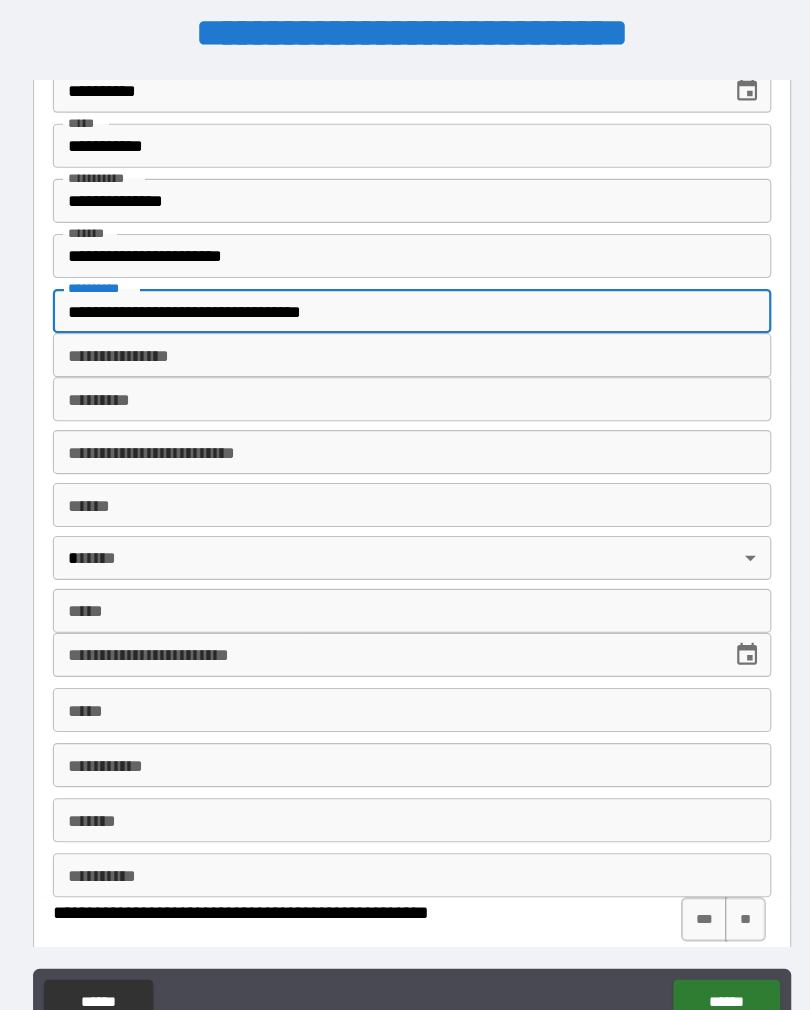 type on "**********" 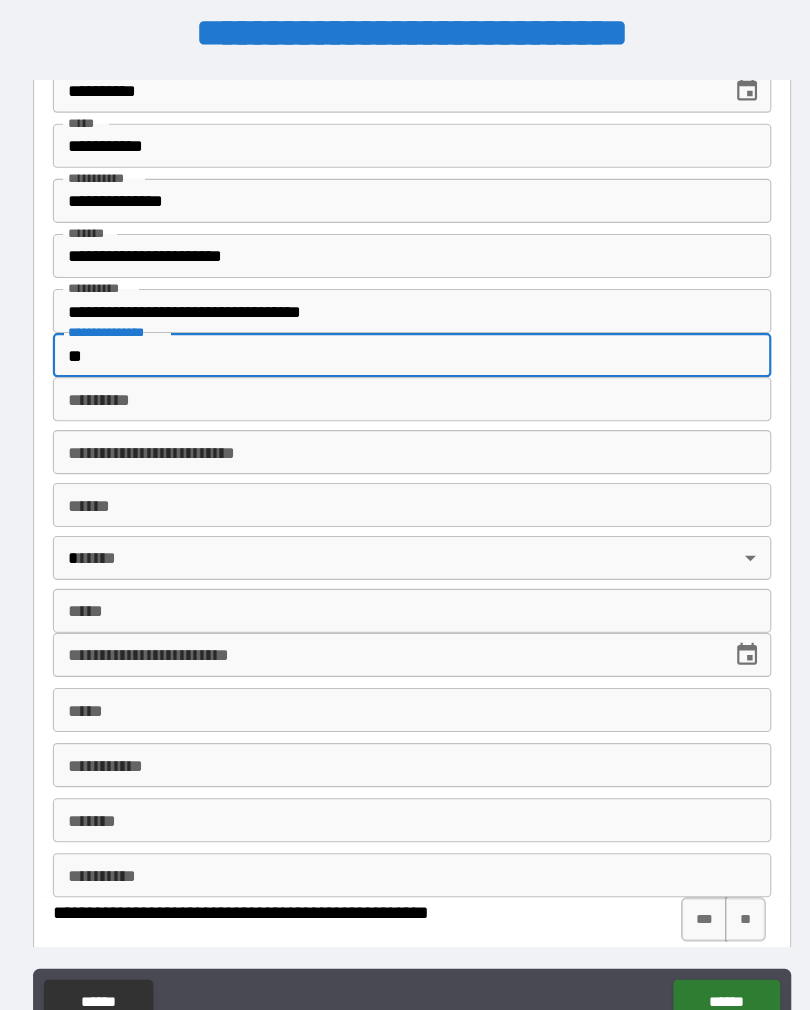 type on "*" 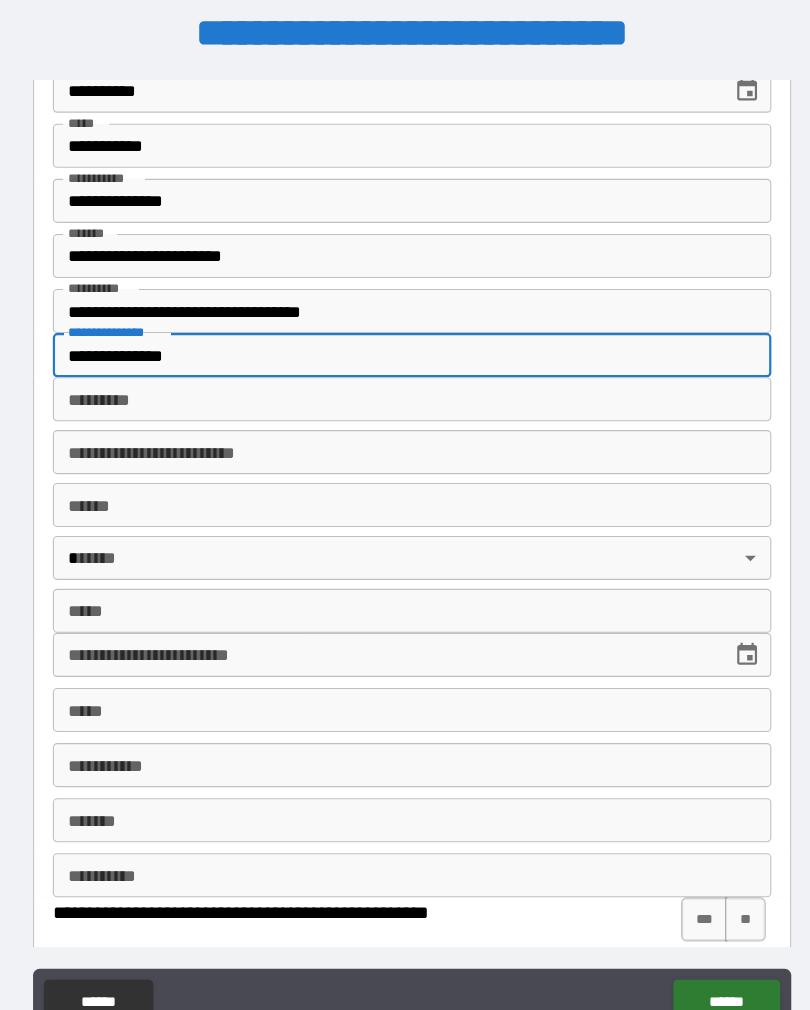 scroll, scrollTop: 2912, scrollLeft: 0, axis: vertical 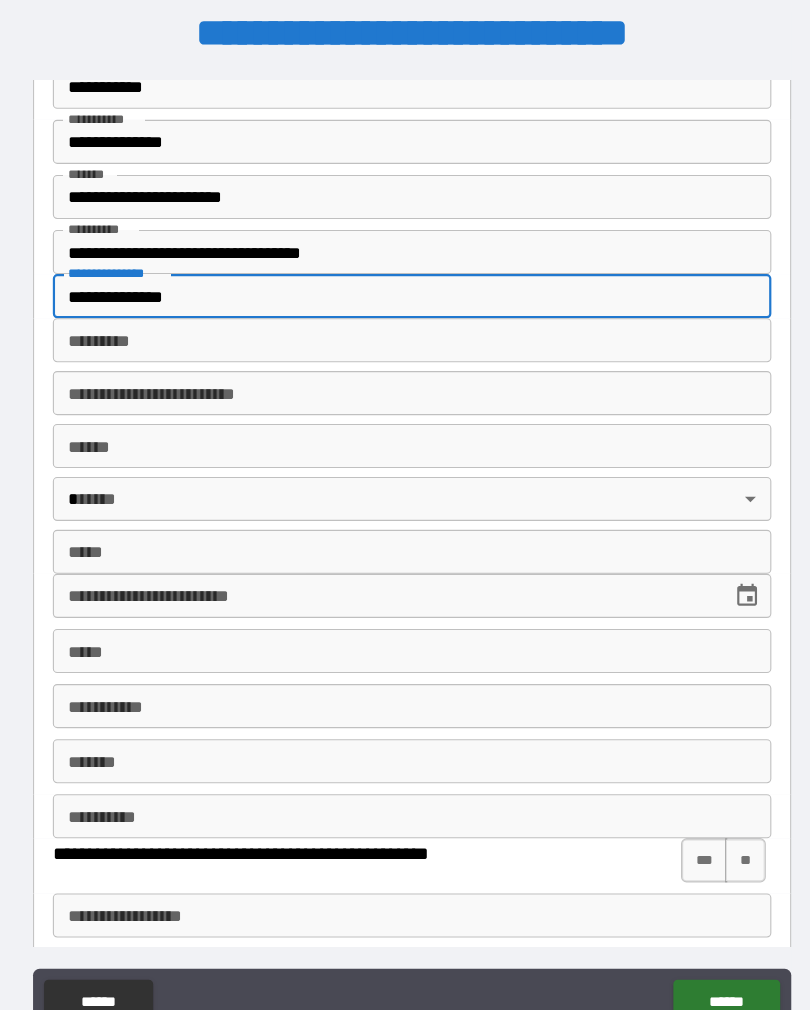 type on "**********" 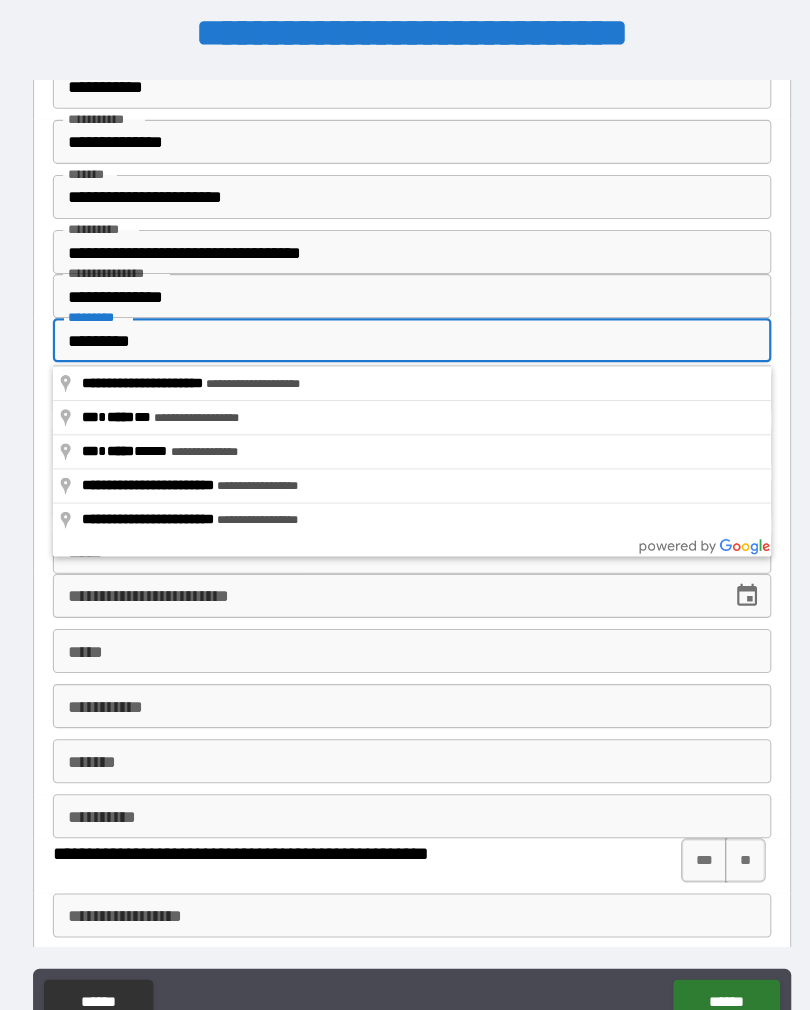 type on "*********" 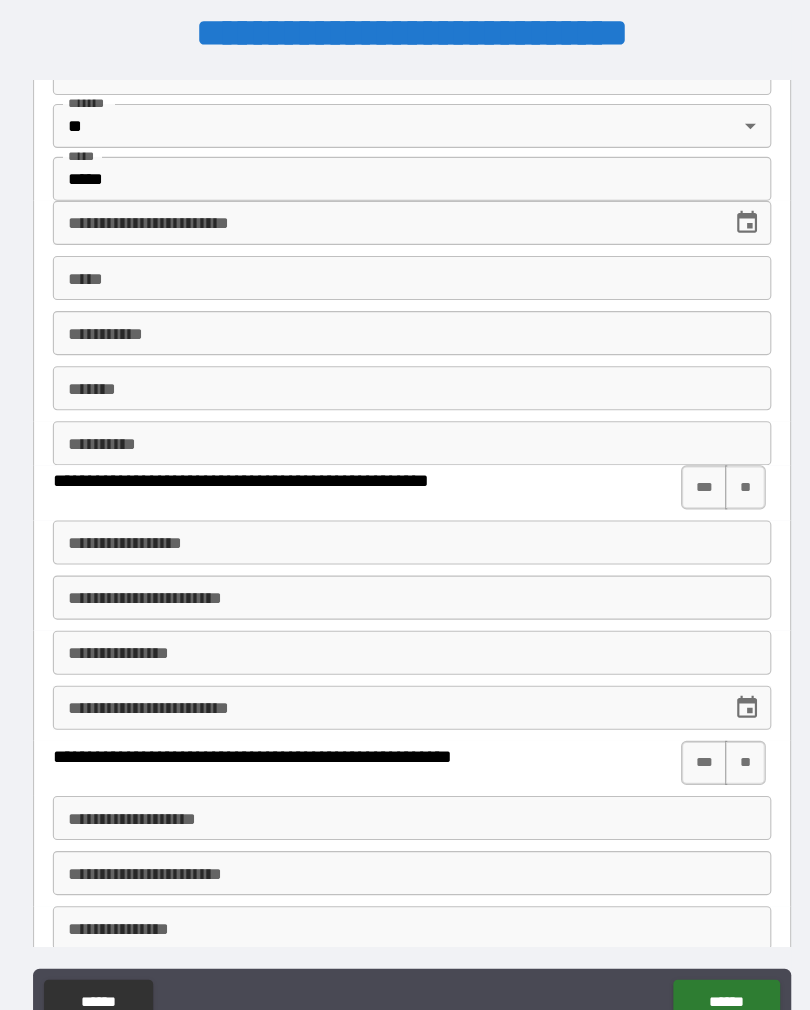 scroll, scrollTop: 3254, scrollLeft: 0, axis: vertical 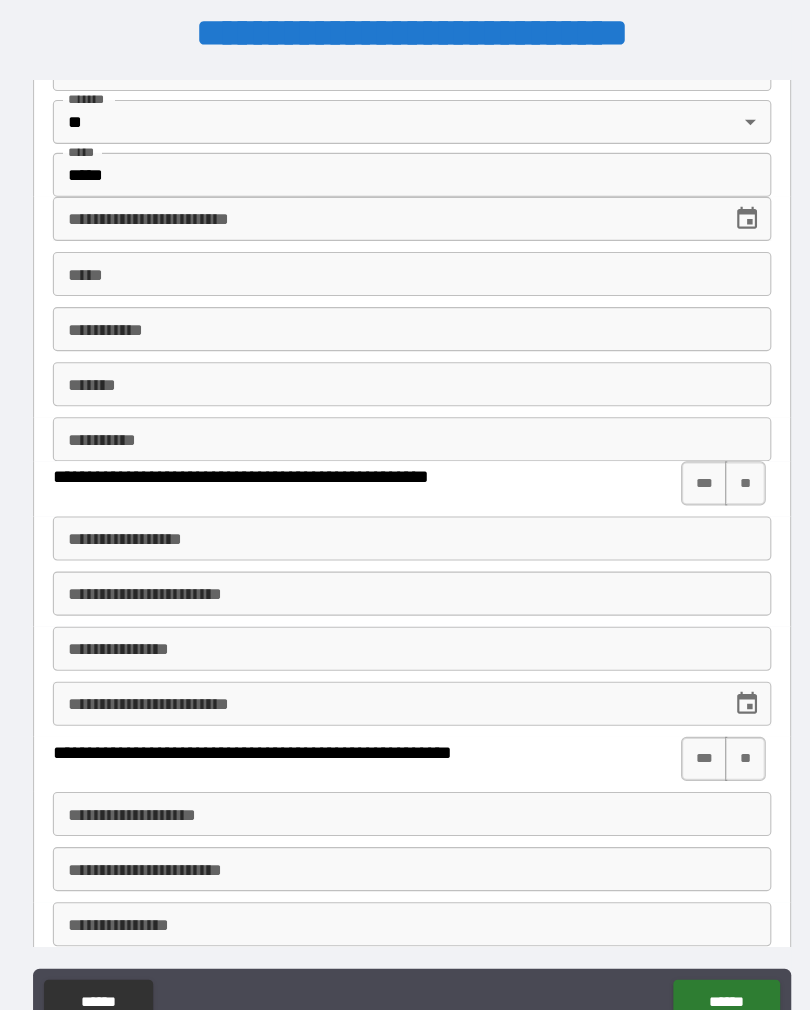 click on "**********" at bounding box center (380, 216) 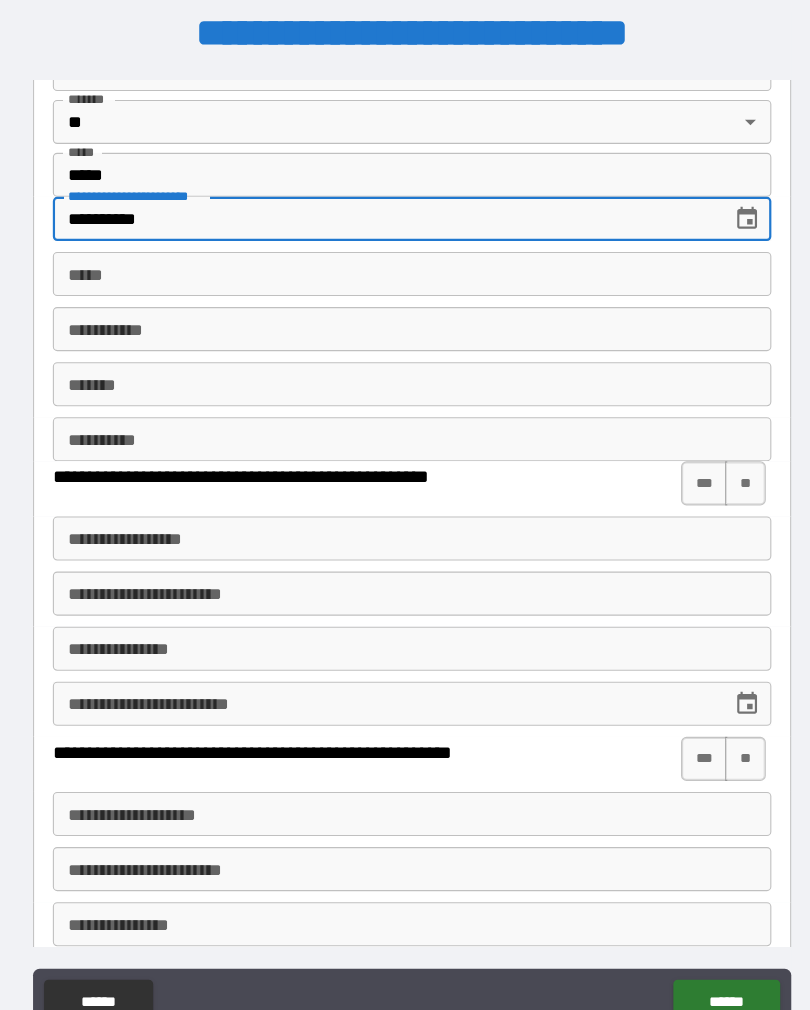 type on "**********" 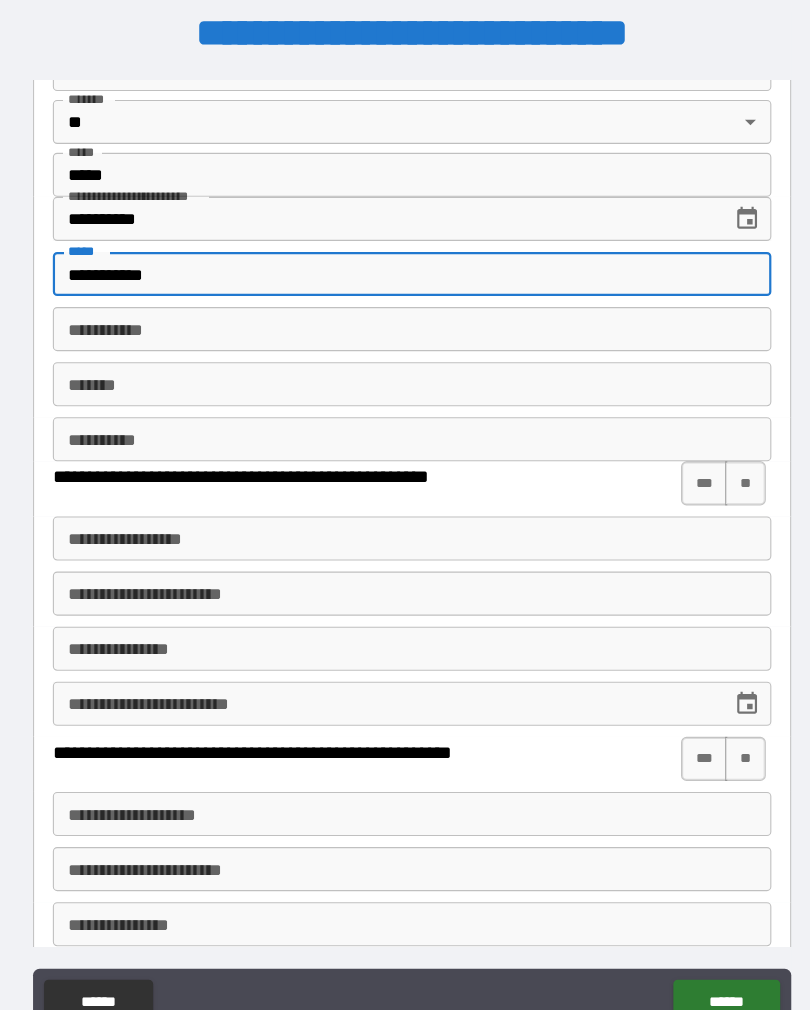 type on "**********" 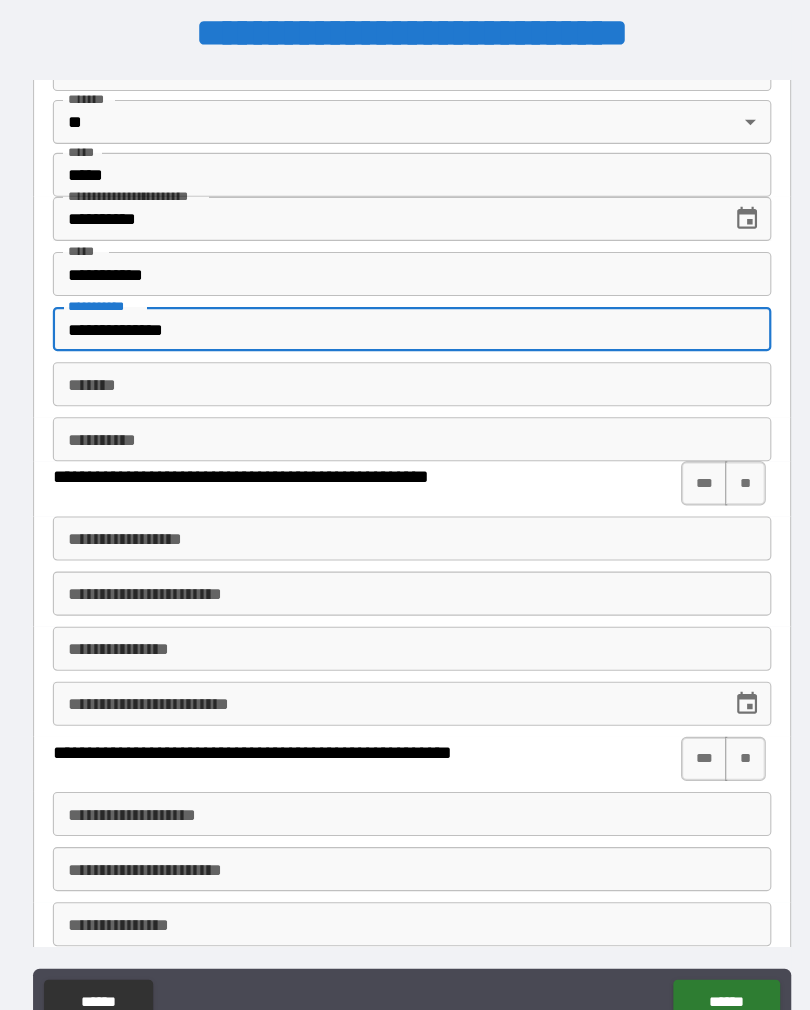 type on "**********" 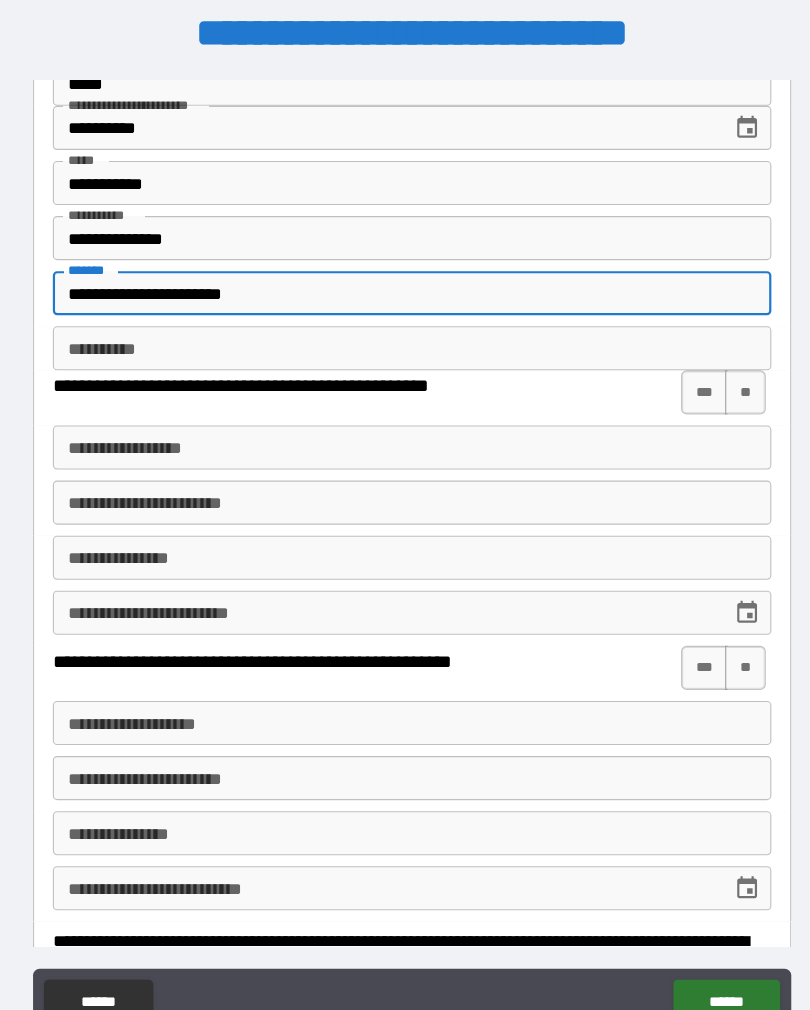 scroll, scrollTop: 3339, scrollLeft: 0, axis: vertical 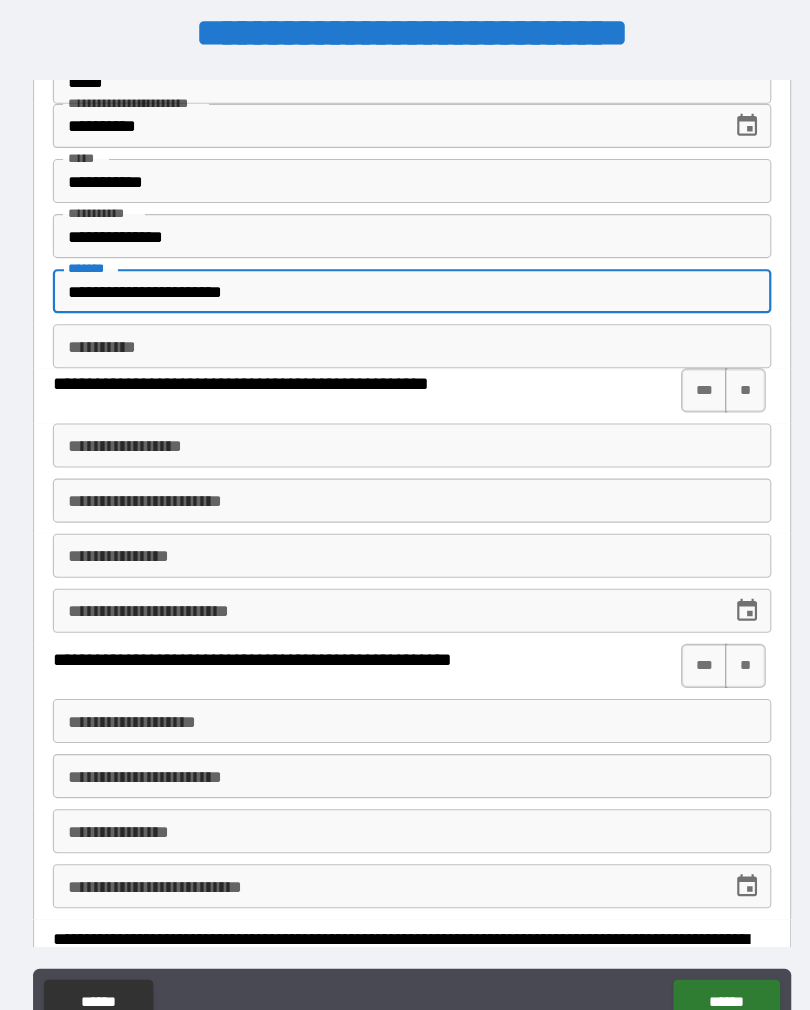type on "**********" 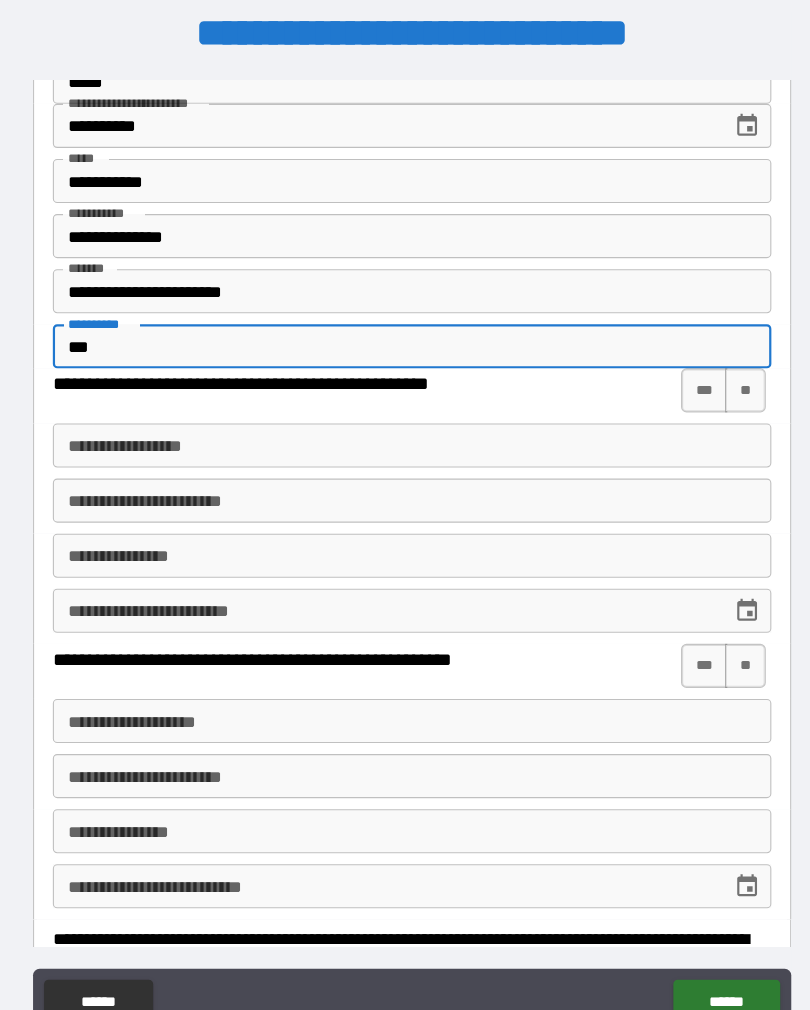 type on "***" 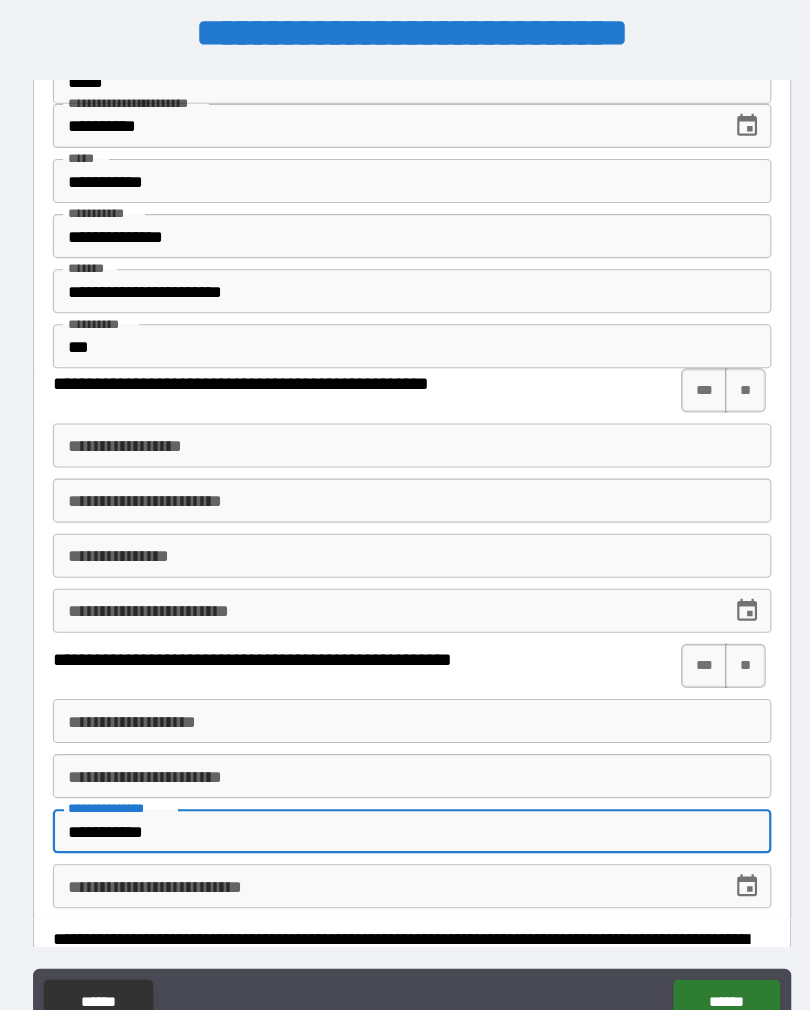 type on "**********" 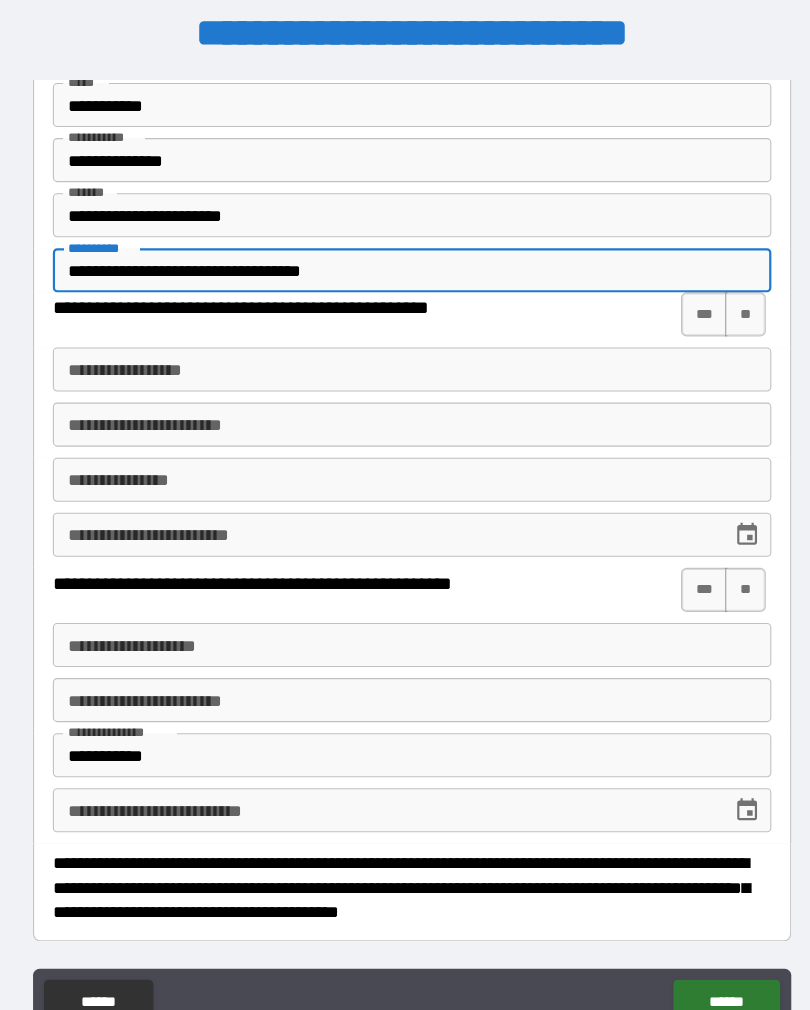scroll, scrollTop: 3408, scrollLeft: 0, axis: vertical 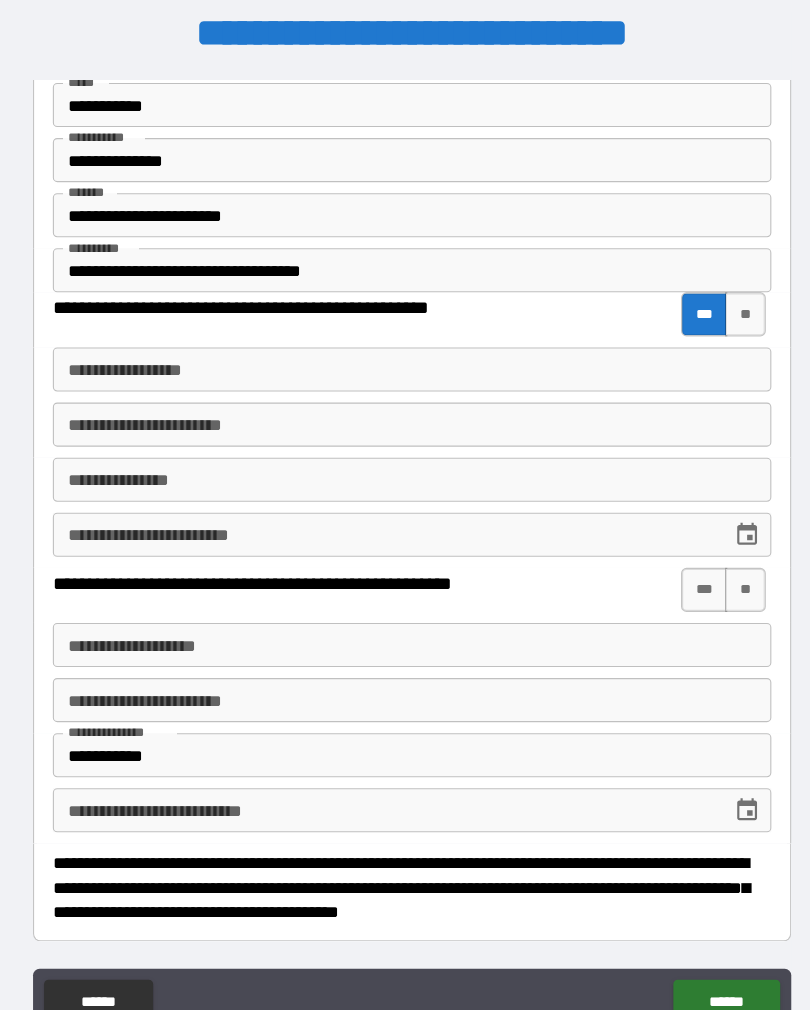click on "**********" at bounding box center (405, 352) 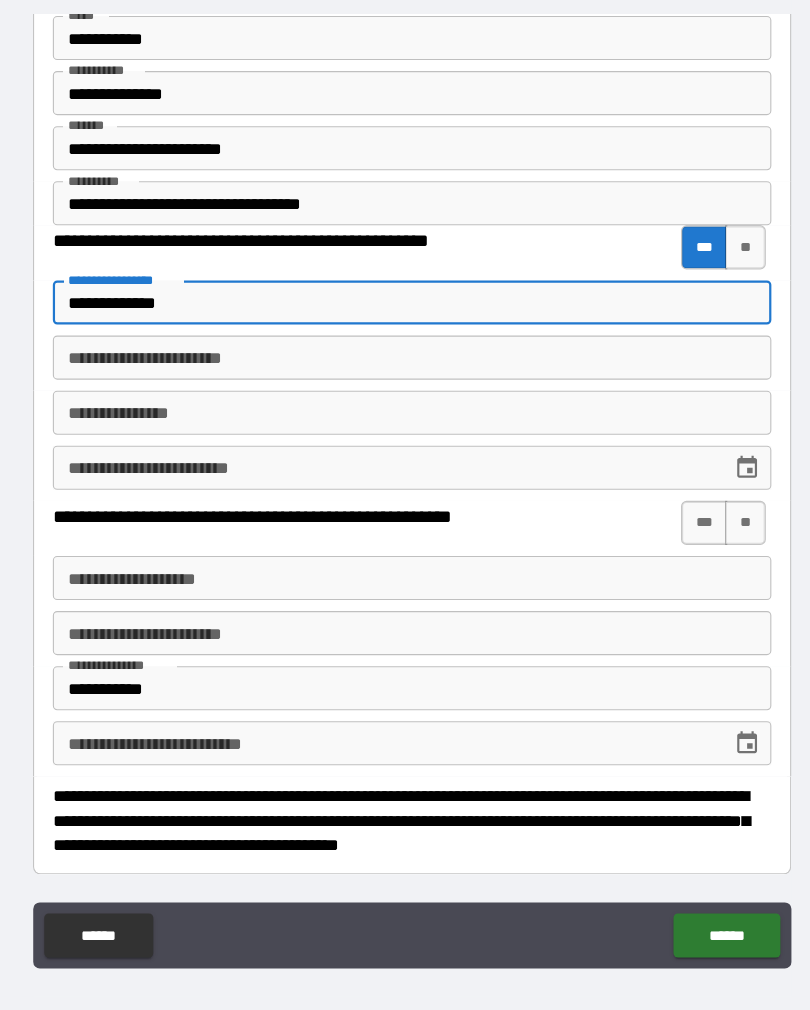 scroll, scrollTop: 31, scrollLeft: 0, axis: vertical 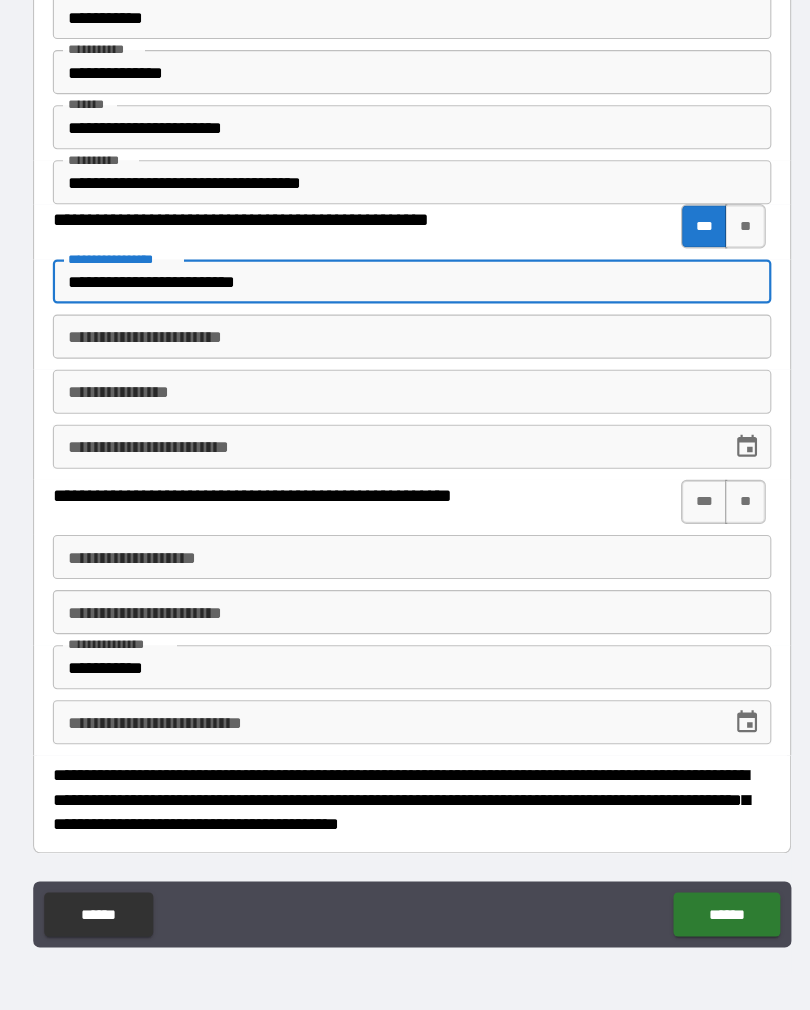 type on "**********" 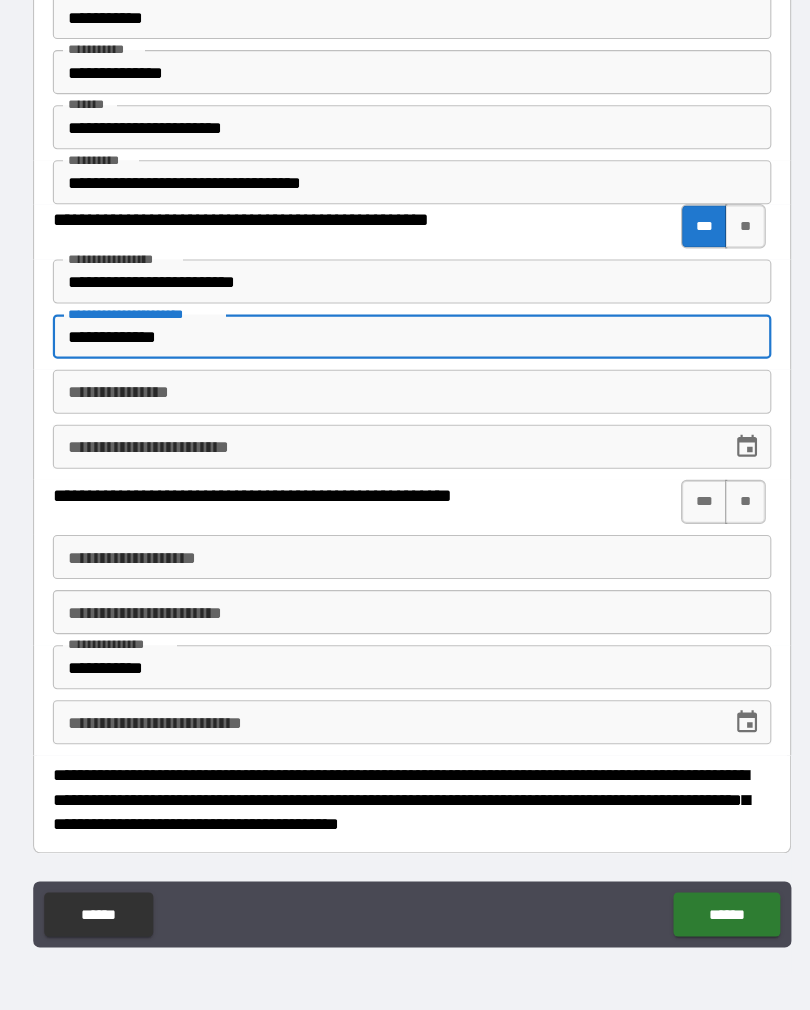 type on "**********" 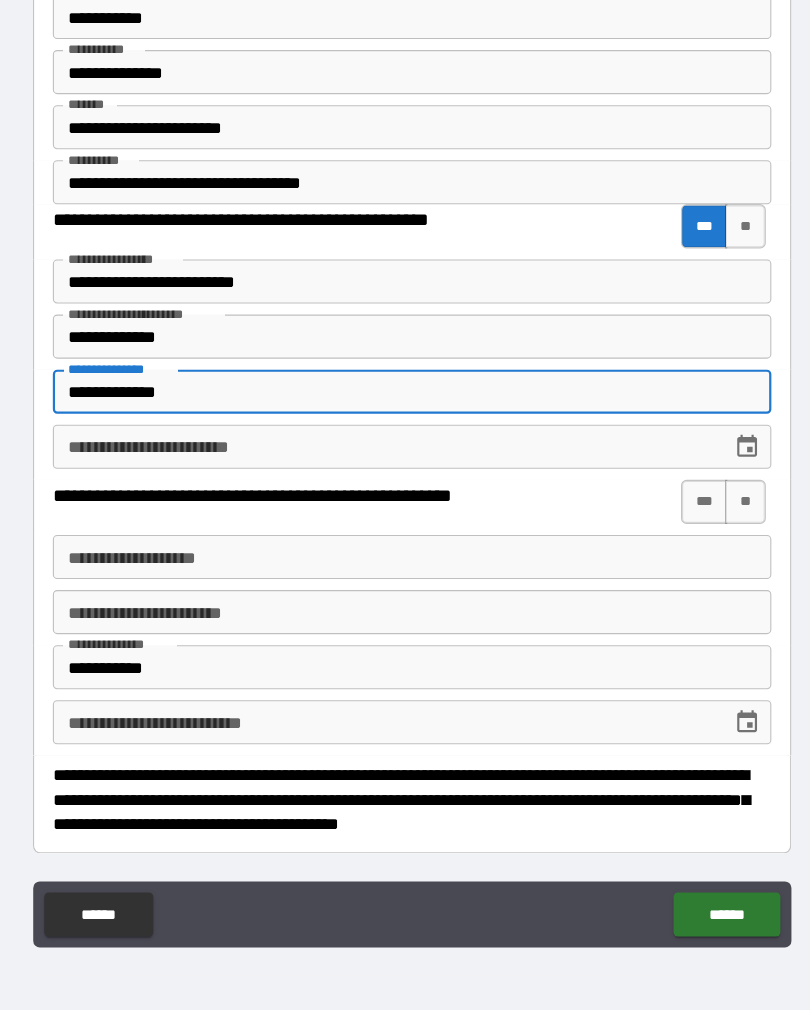 type on "**********" 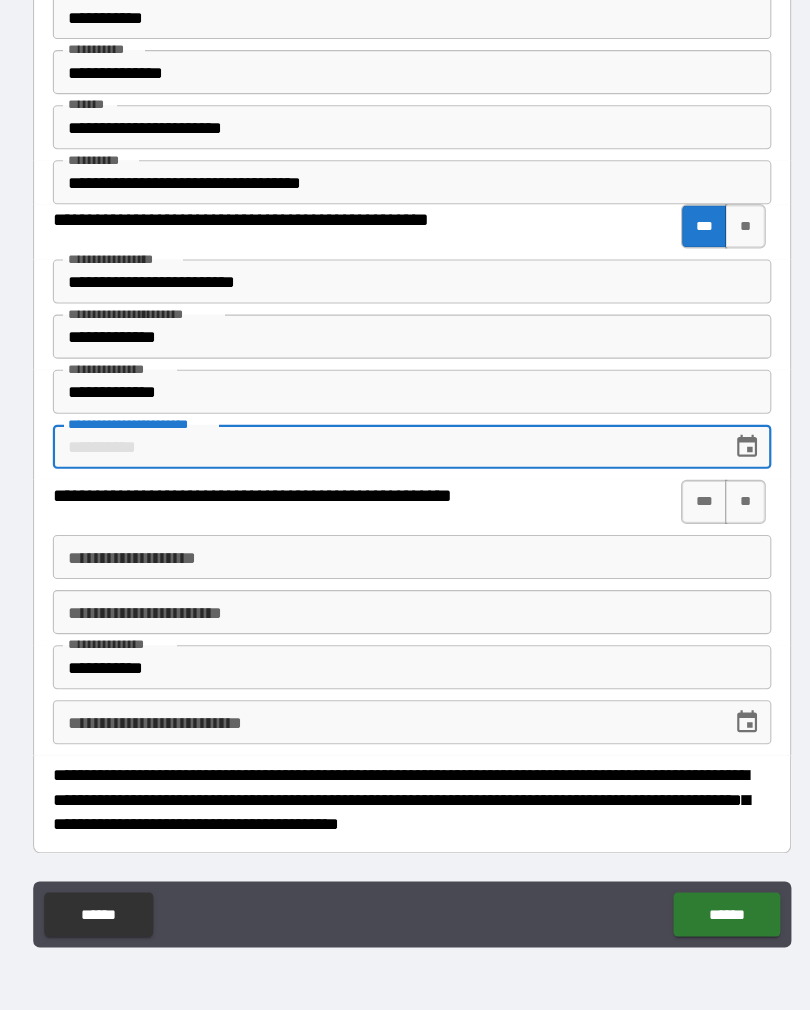 type on "*" 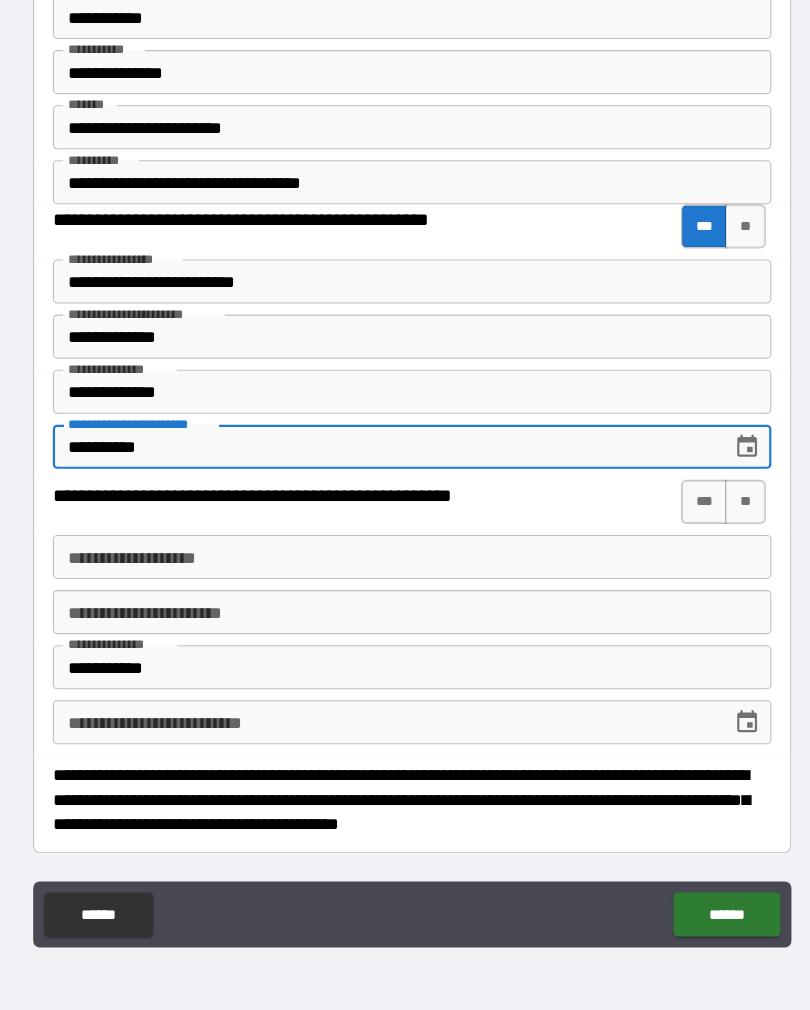 type on "**********" 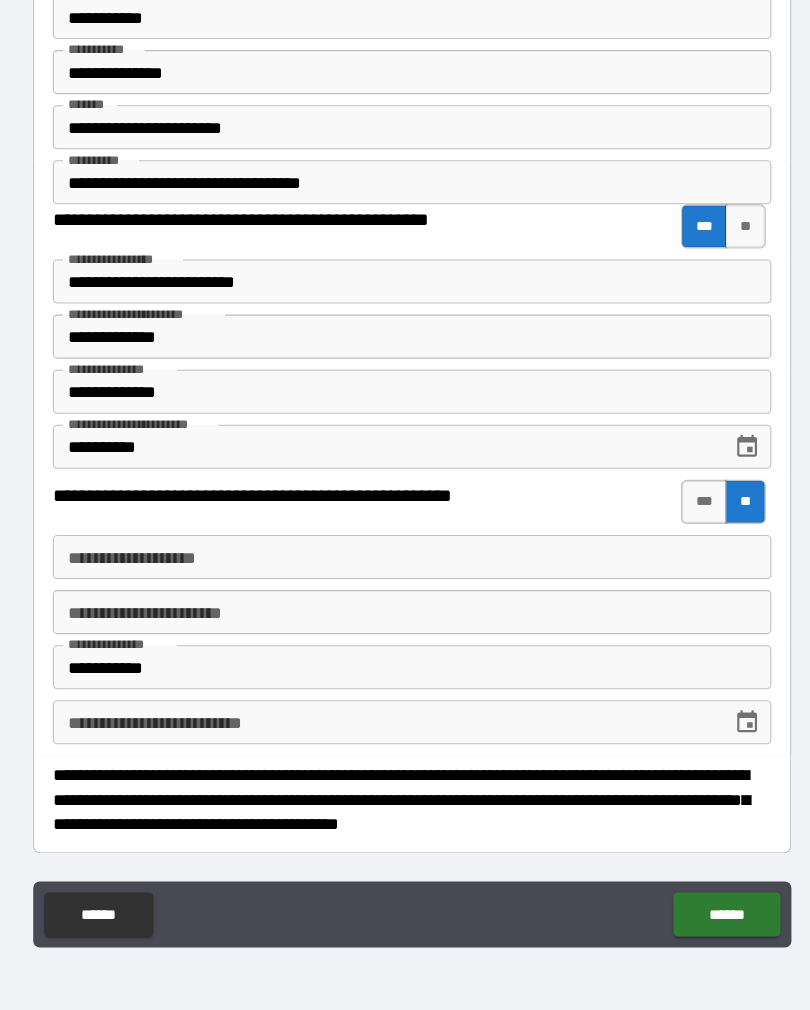 click on "**********" at bounding box center (405, 671) 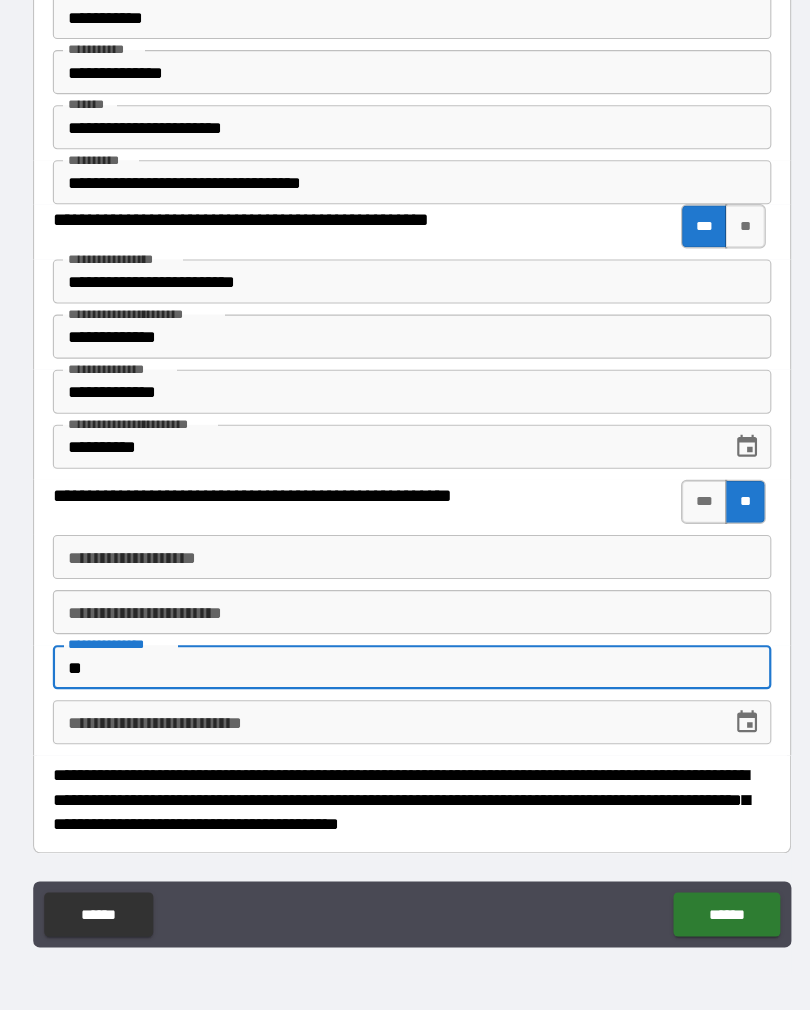 type on "*" 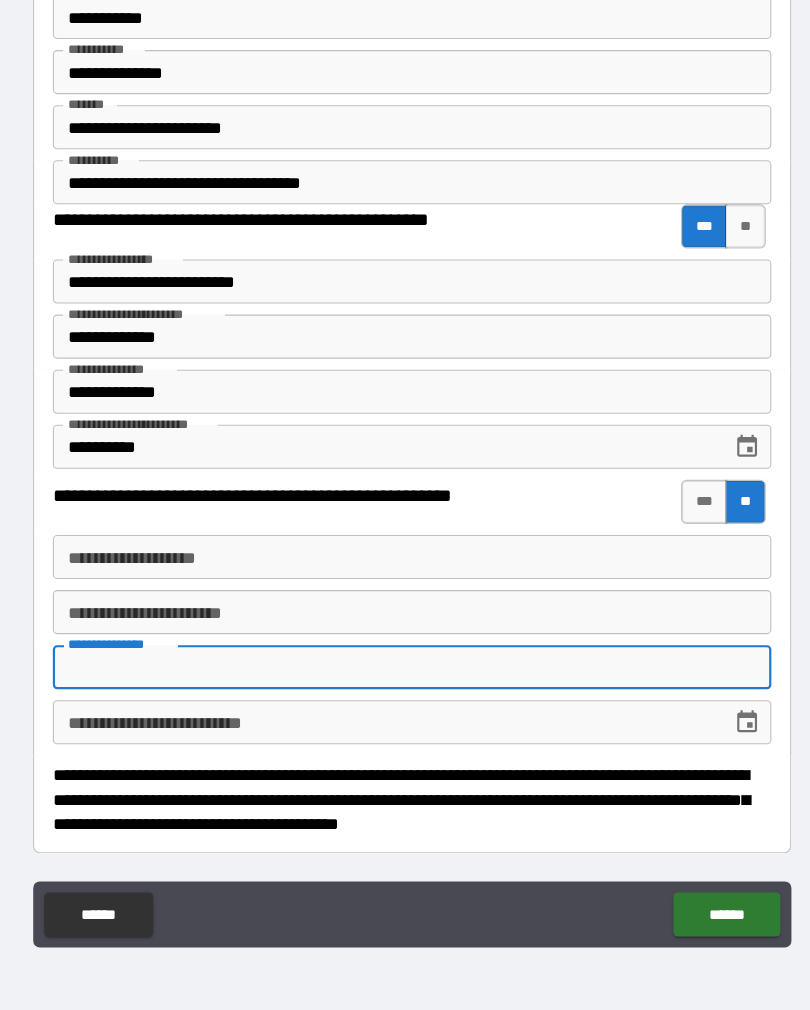 type 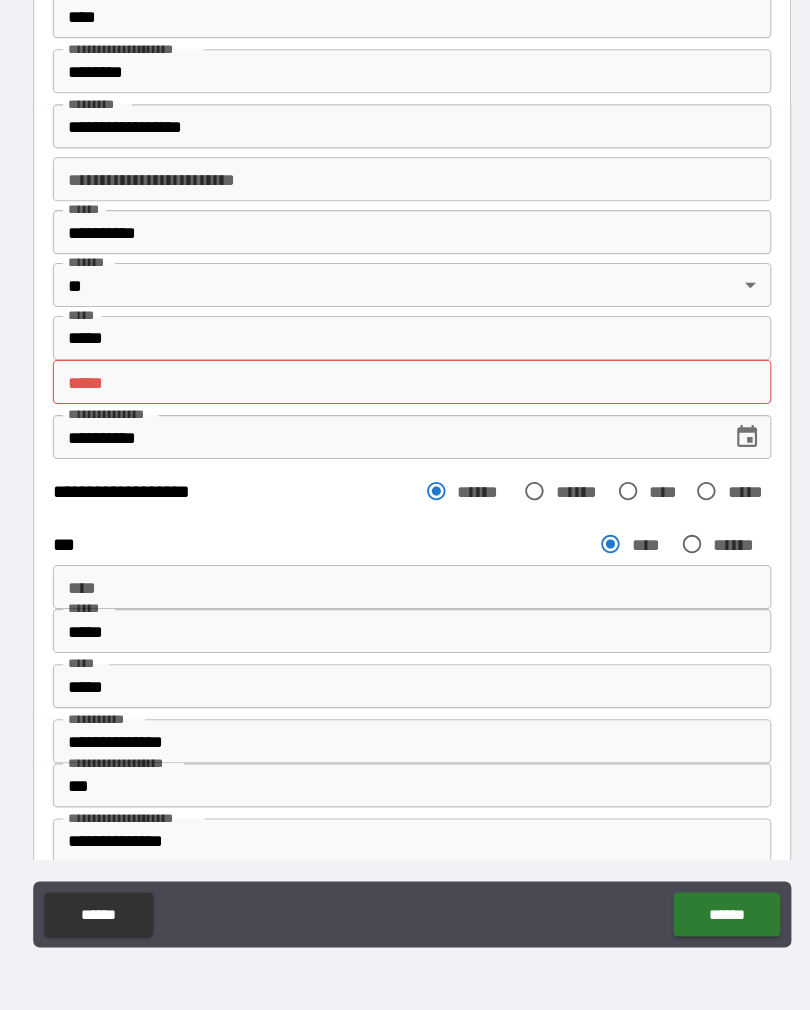 scroll, scrollTop: 0, scrollLeft: 0, axis: both 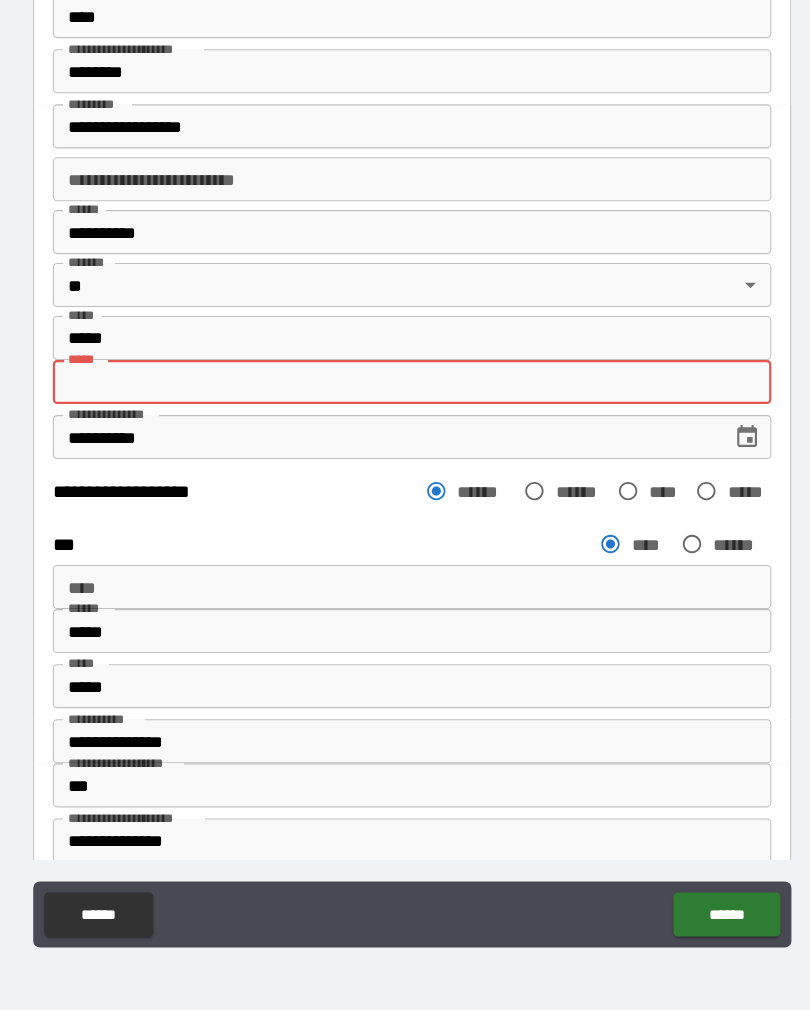 type on "*" 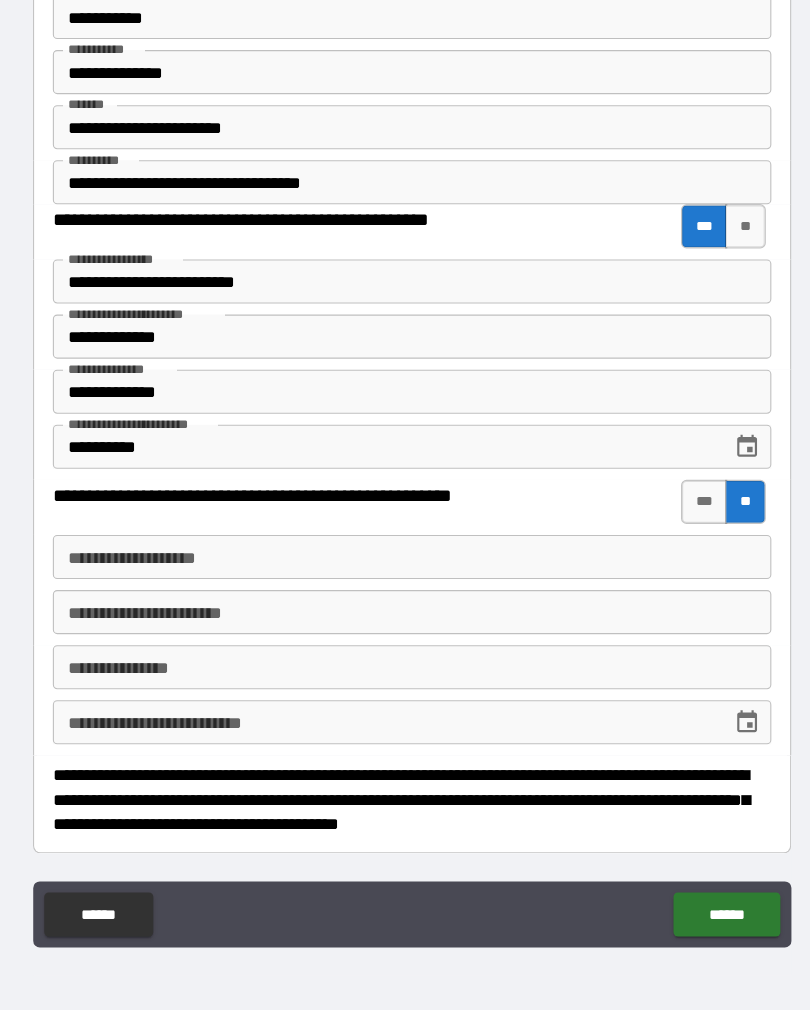 scroll, scrollTop: 0, scrollLeft: 0, axis: both 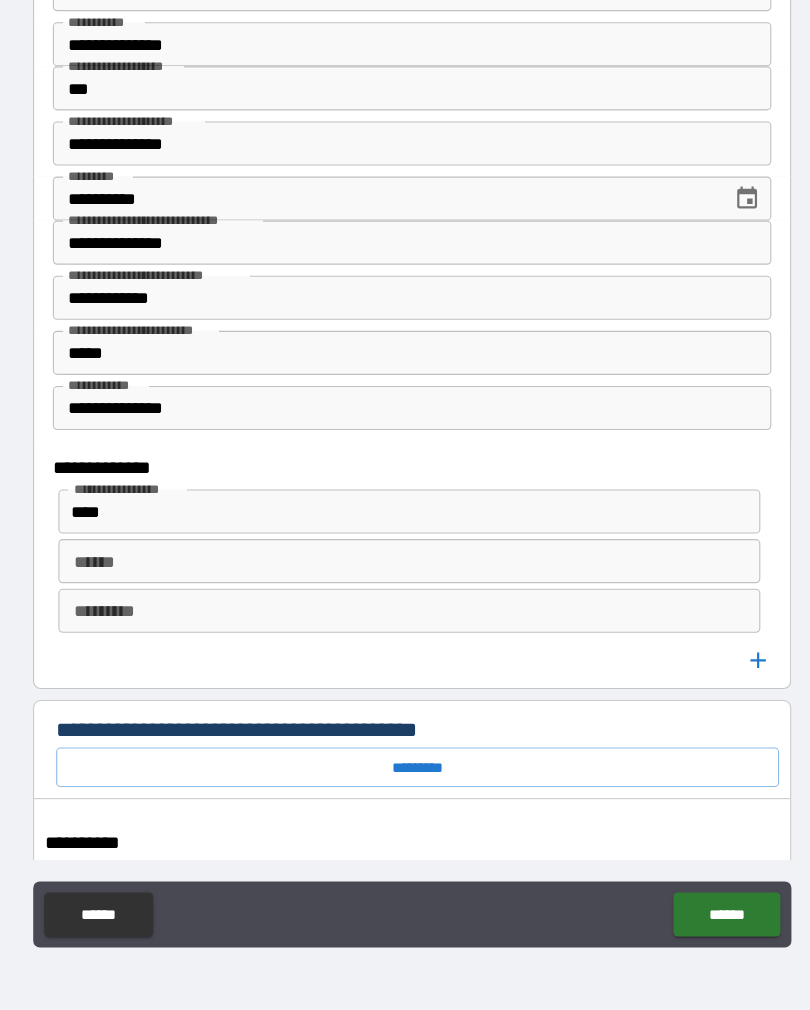 click on "******" at bounding box center [690, 895] 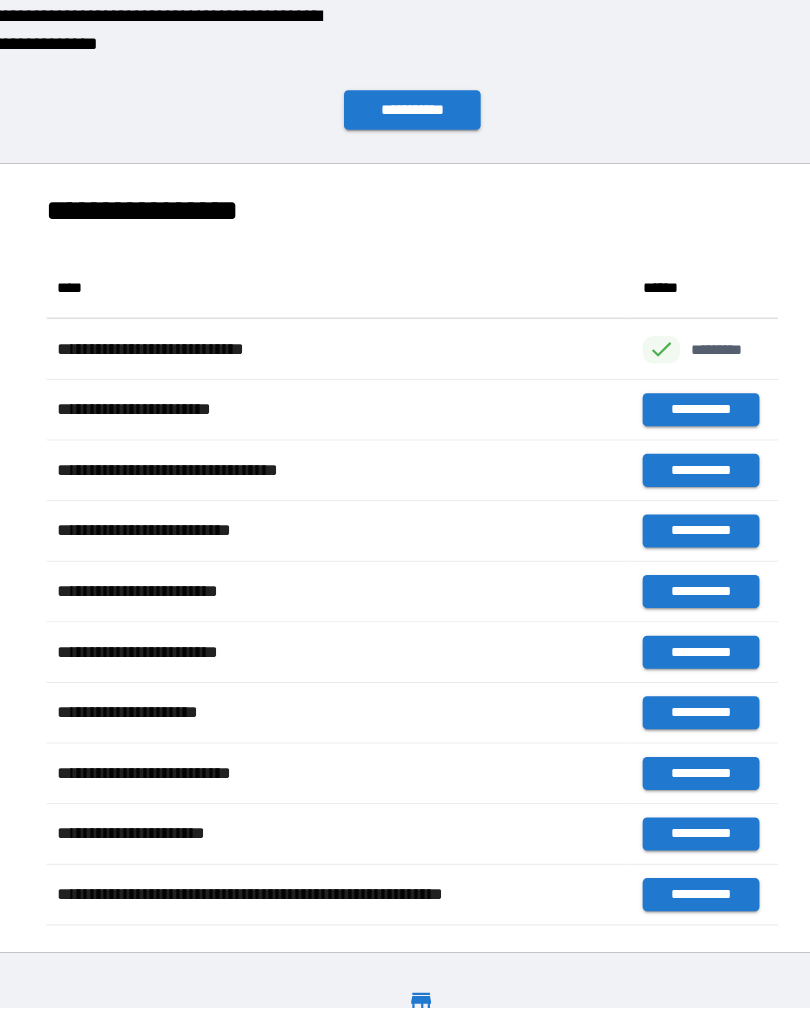 scroll, scrollTop: 1, scrollLeft: 1, axis: both 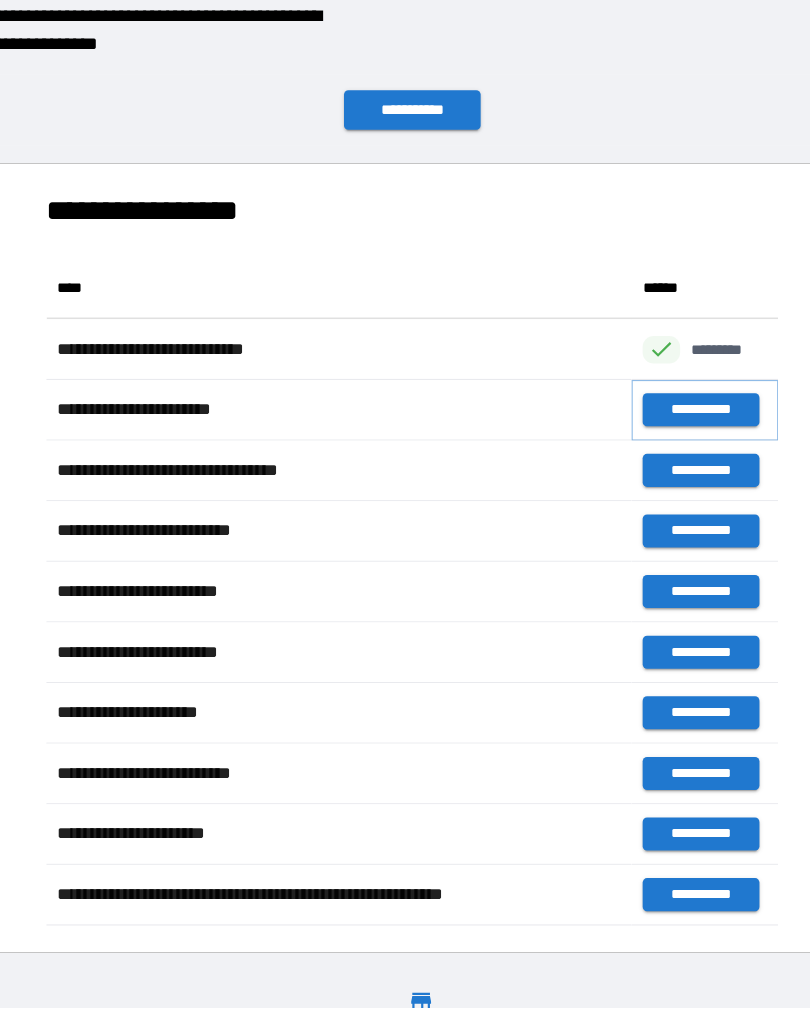 click on "**********" at bounding box center (666, 437) 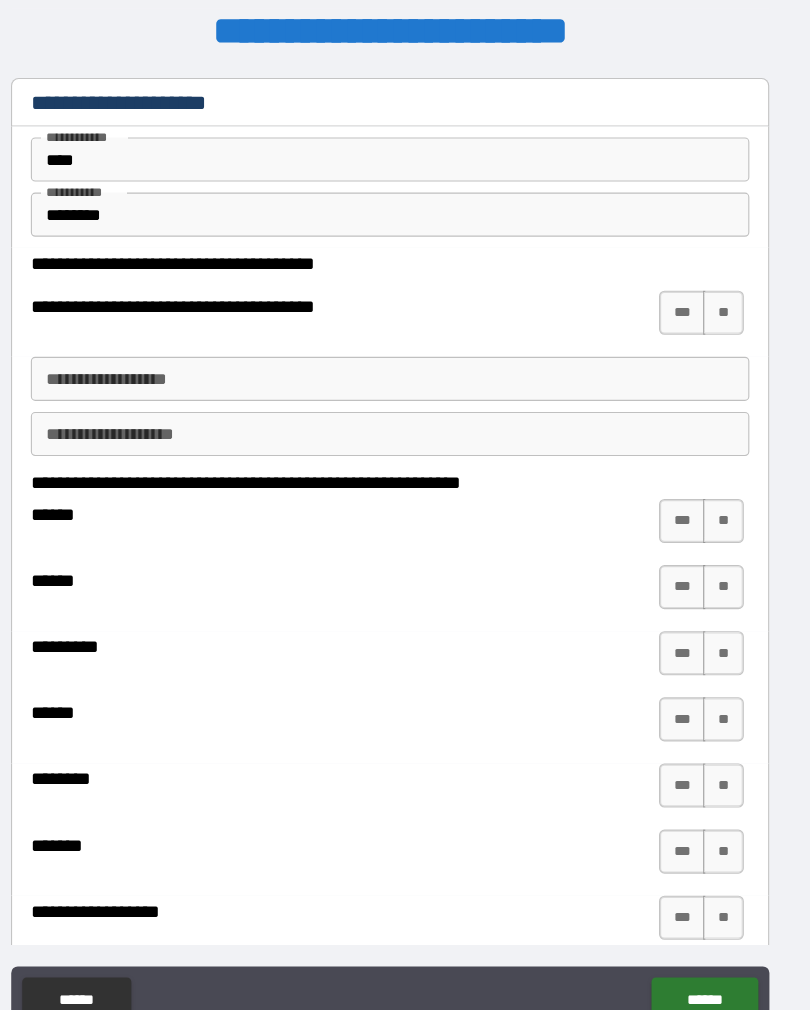 scroll, scrollTop: 0, scrollLeft: 0, axis: both 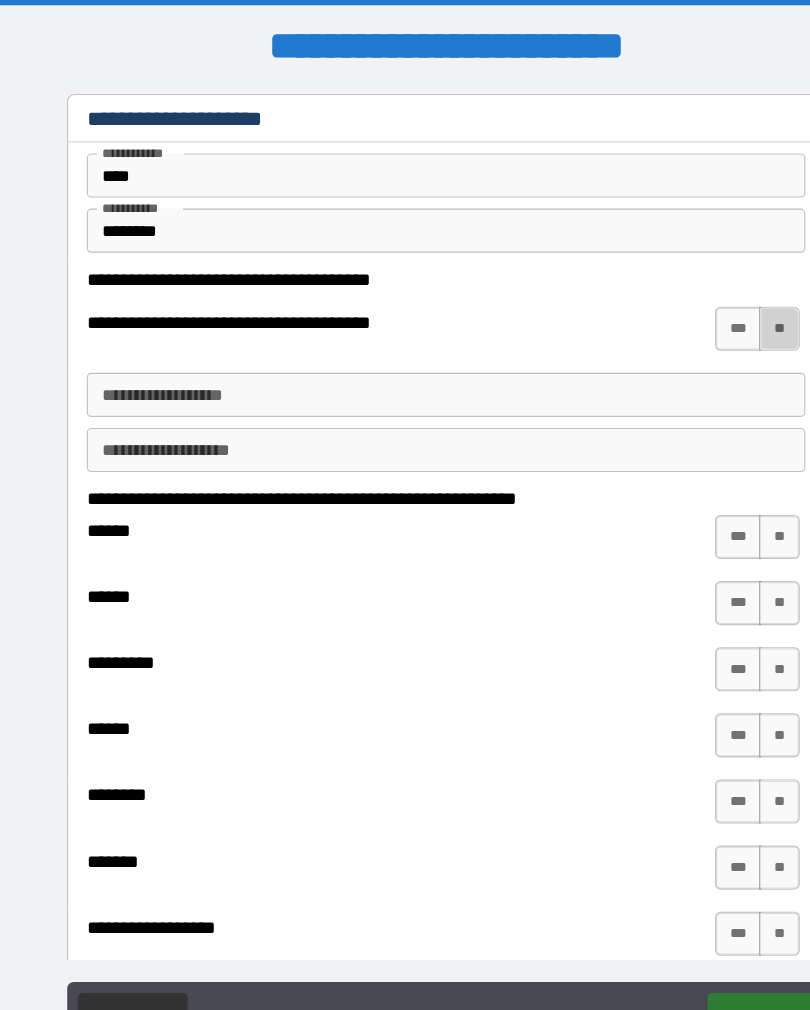 click on "**" at bounding box center (707, 303) 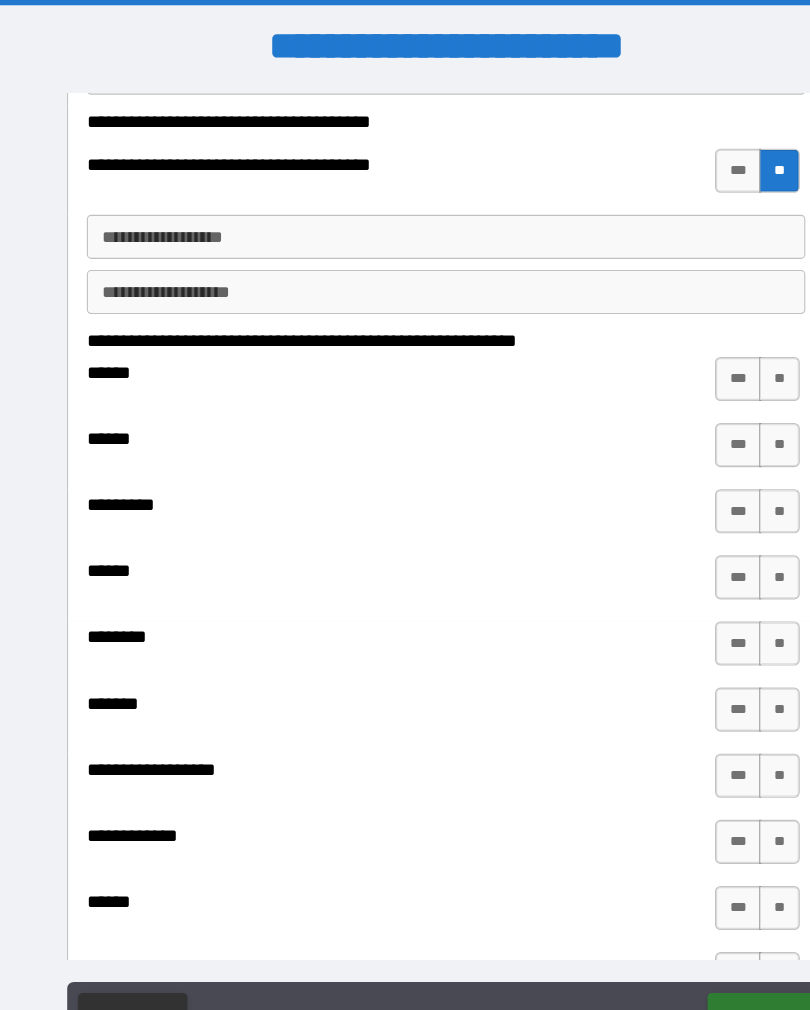 scroll, scrollTop: 163, scrollLeft: 0, axis: vertical 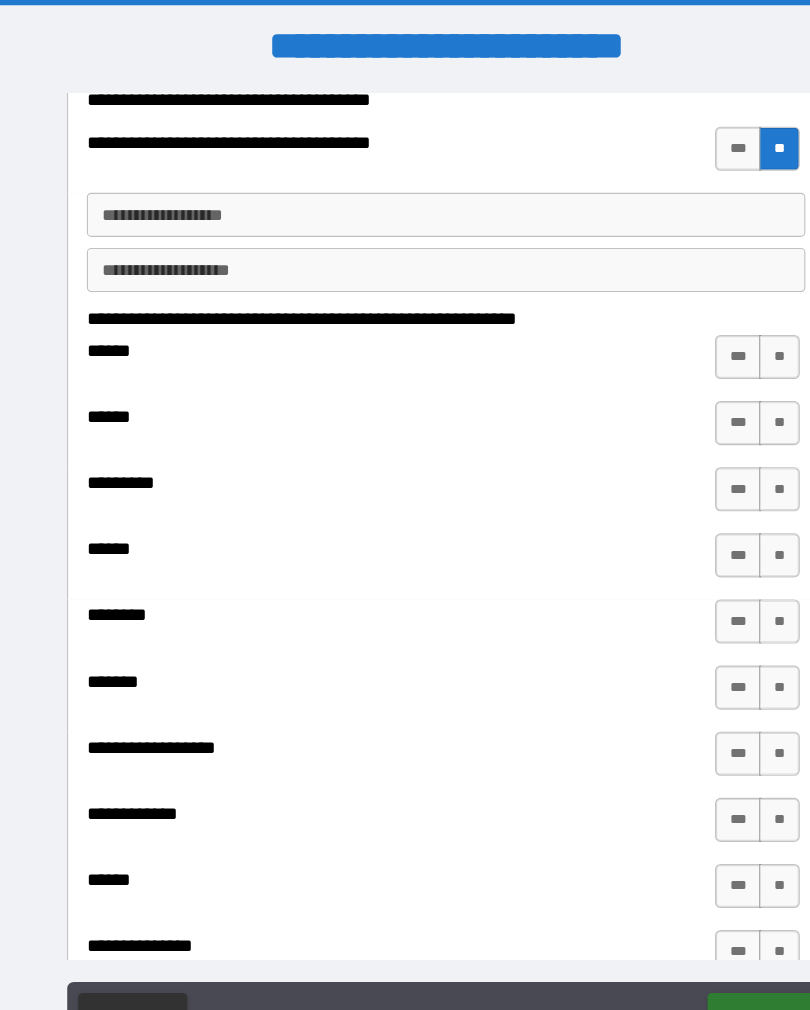 click on "**" at bounding box center (707, 329) 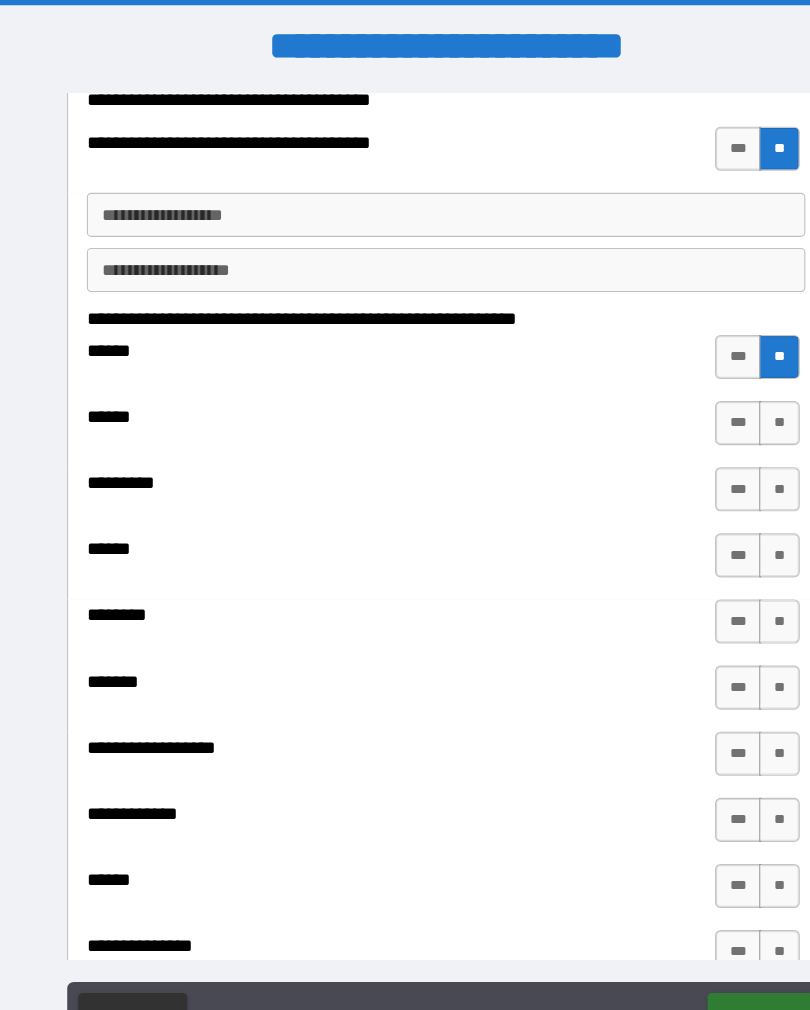 click on "**" at bounding box center [707, 389] 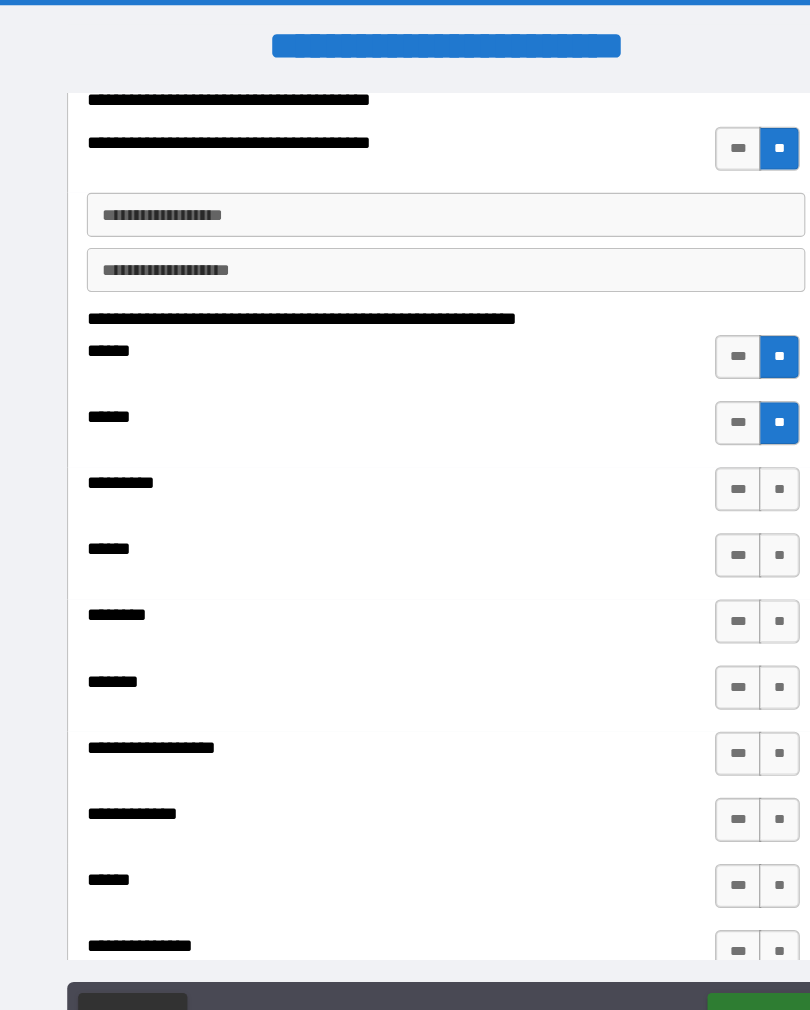 click on "**" at bounding box center (707, 449) 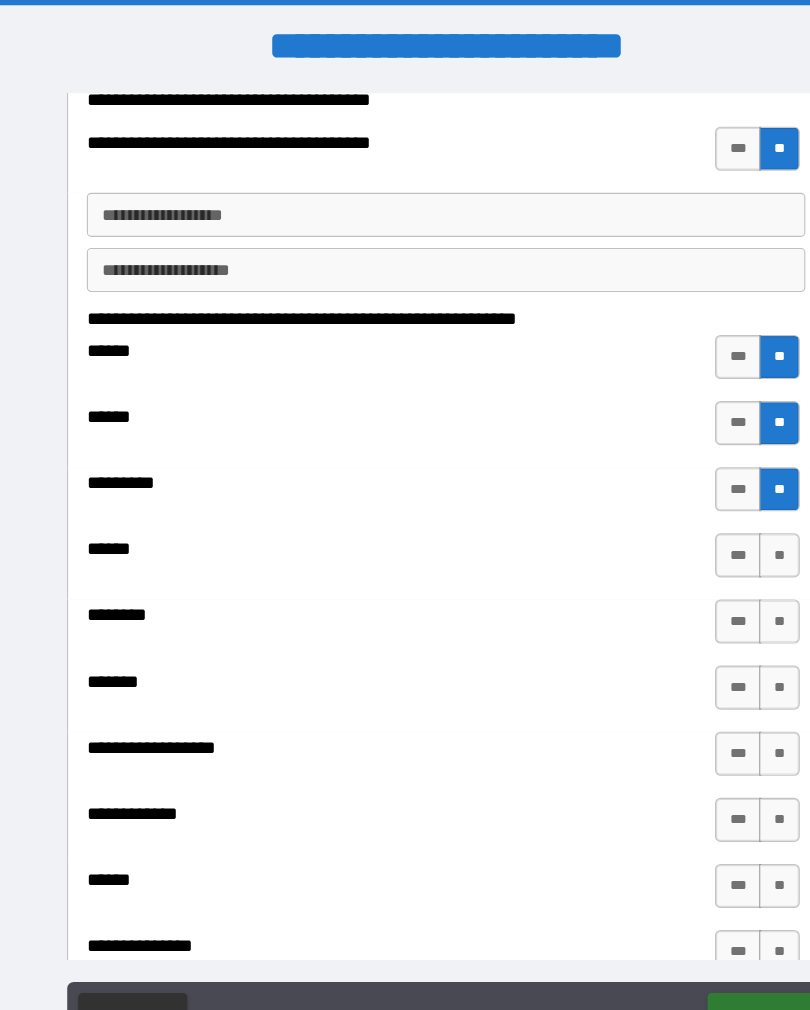 click on "**" at bounding box center [707, 509] 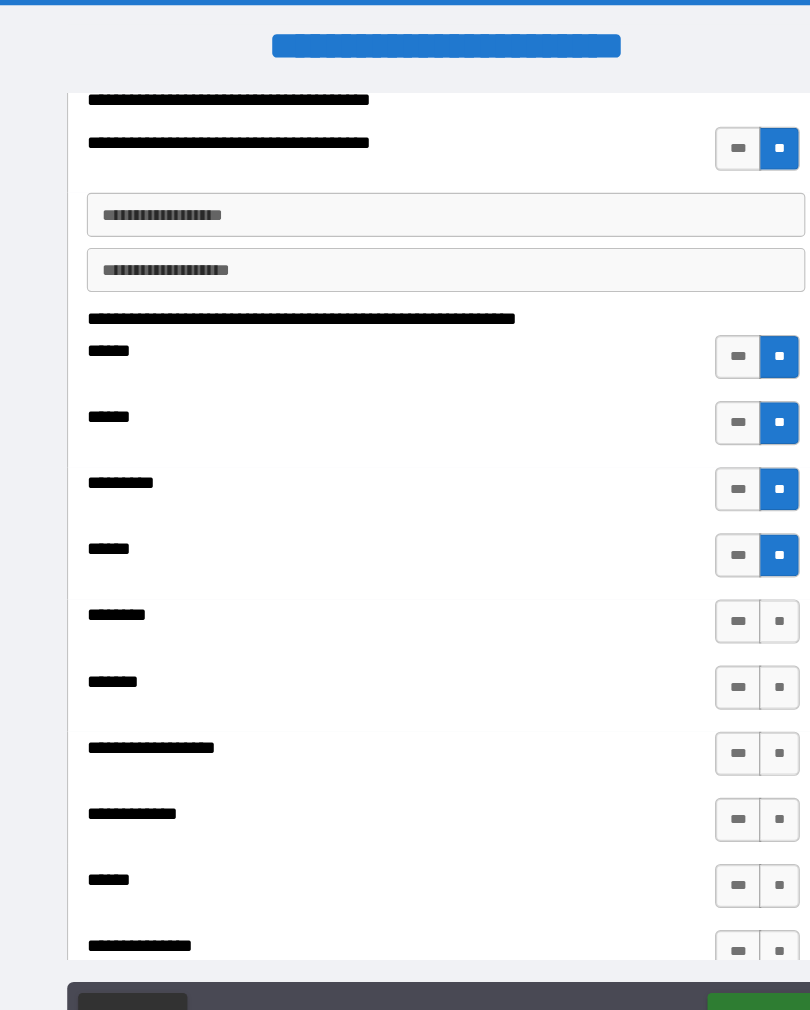 click on "**" at bounding box center (707, 569) 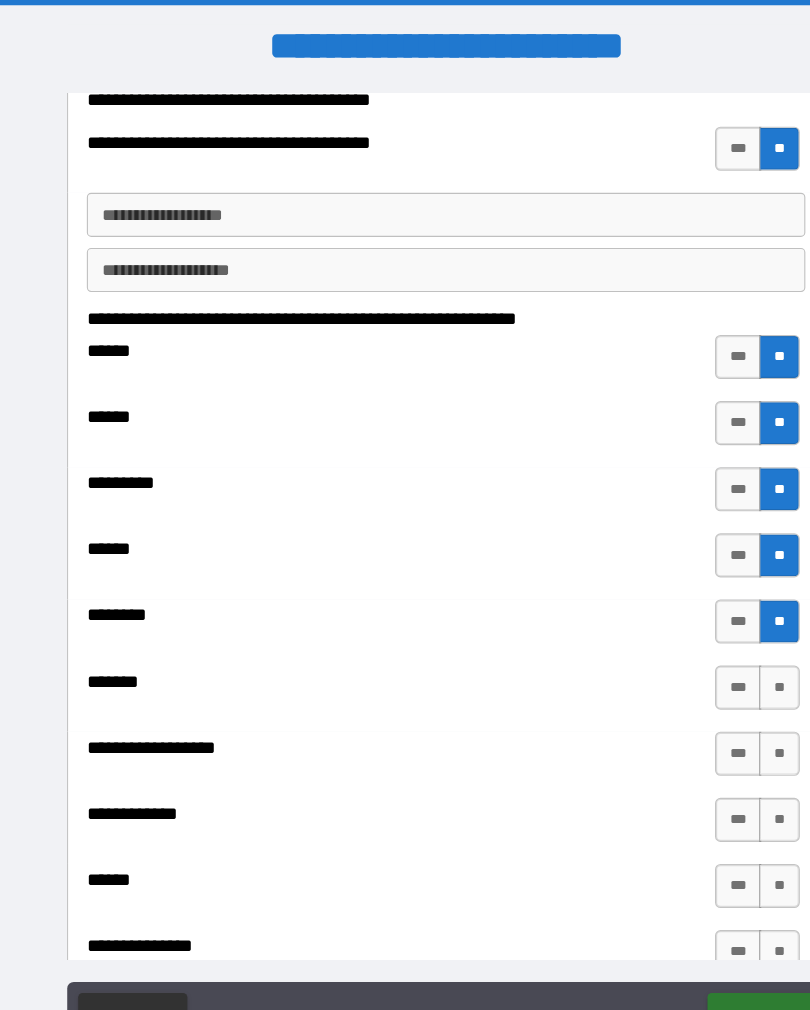 click on "**" at bounding box center [707, 629] 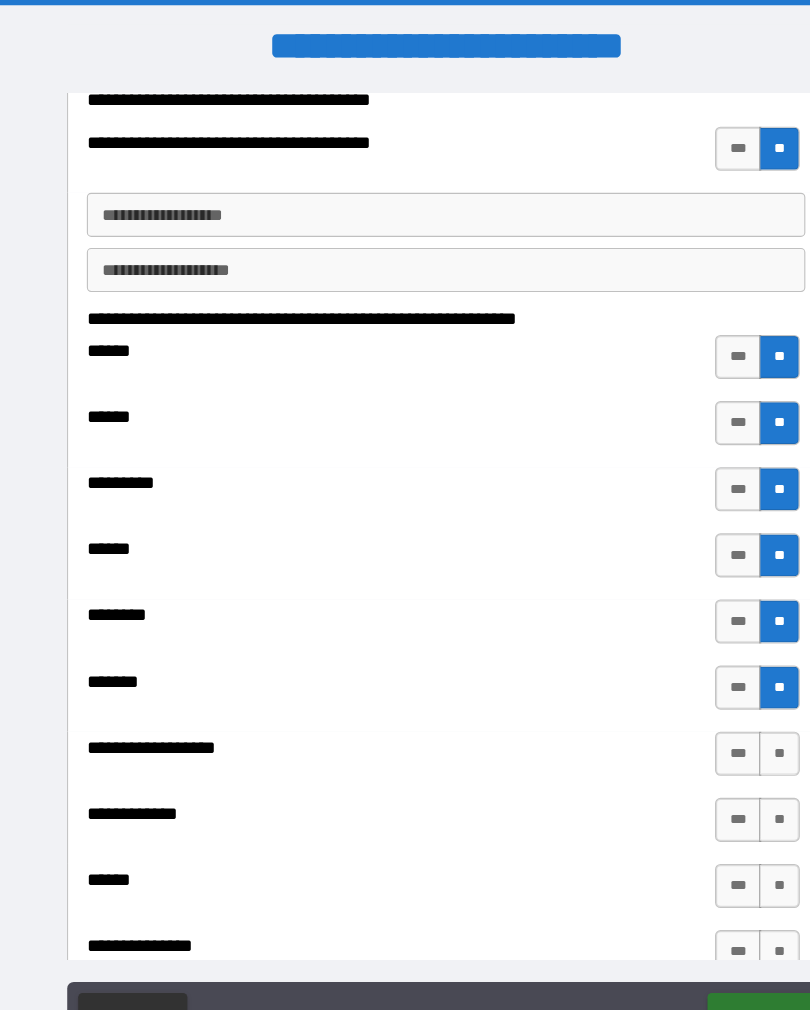 click on "**" at bounding box center (707, 689) 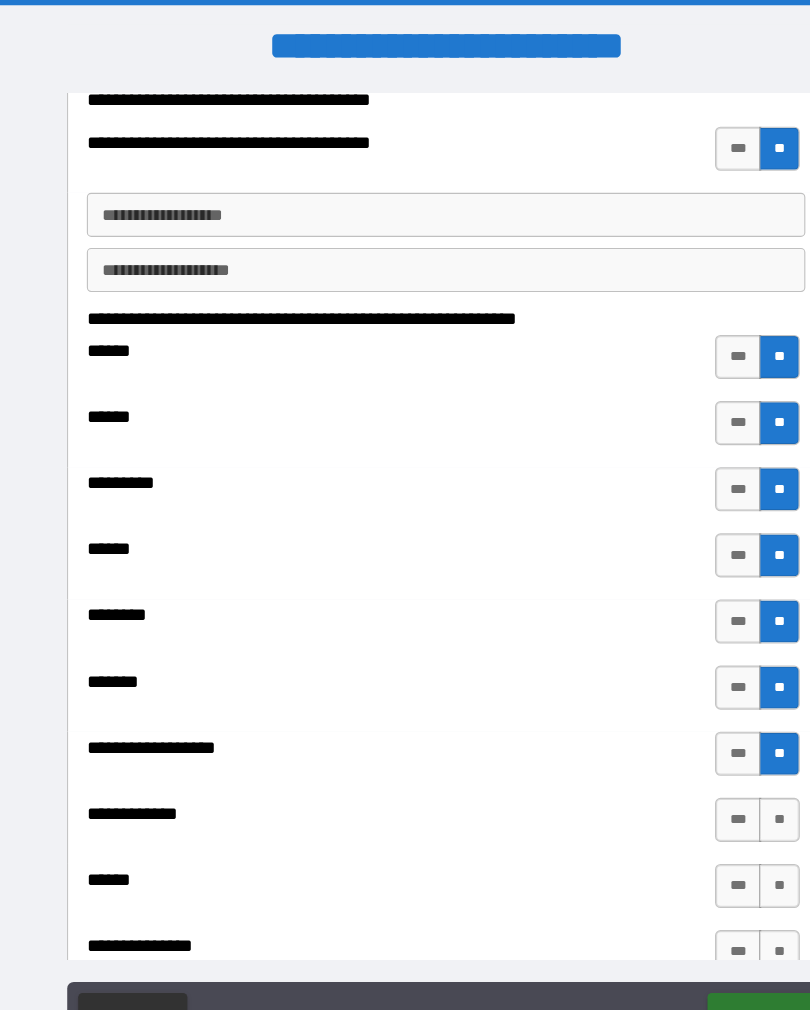 click on "**" at bounding box center (707, 749) 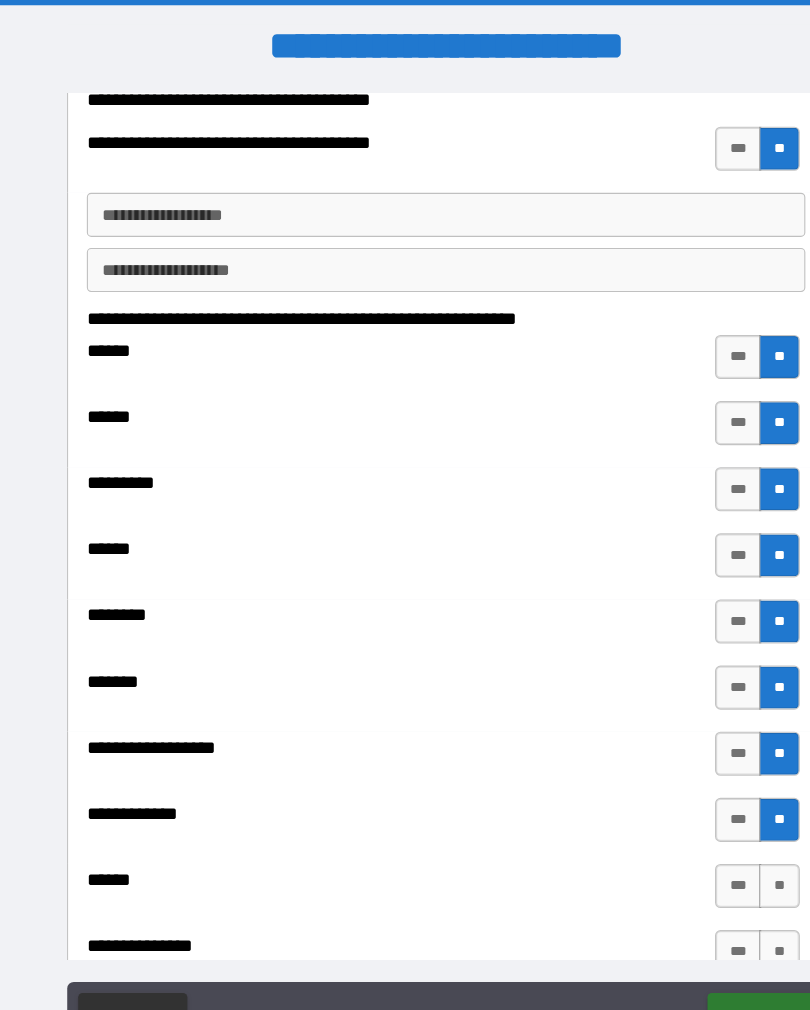 click at bounding box center (405, 18) 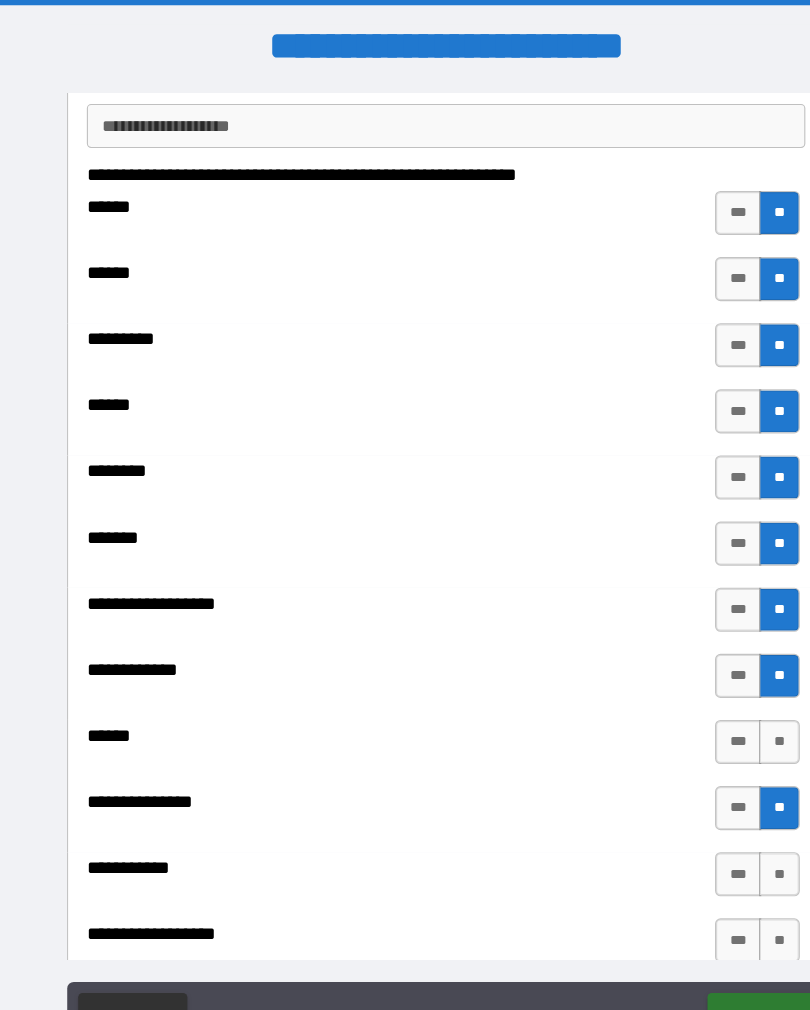 scroll, scrollTop: 316, scrollLeft: 0, axis: vertical 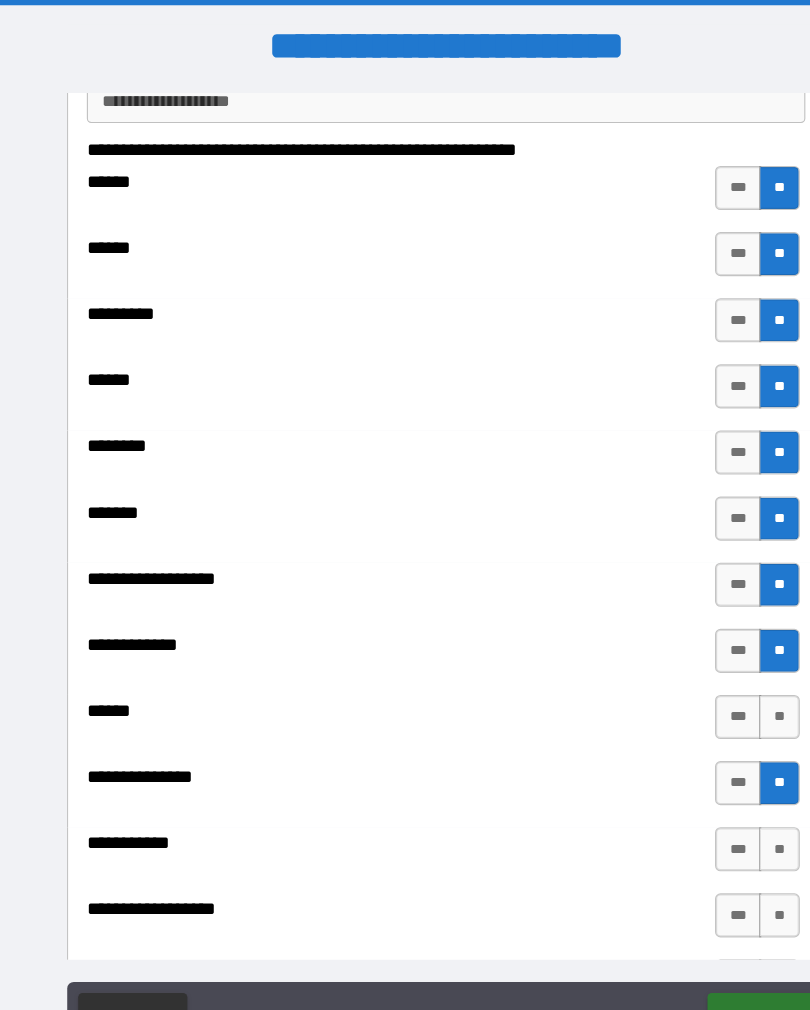 click on "**" at bounding box center (707, 656) 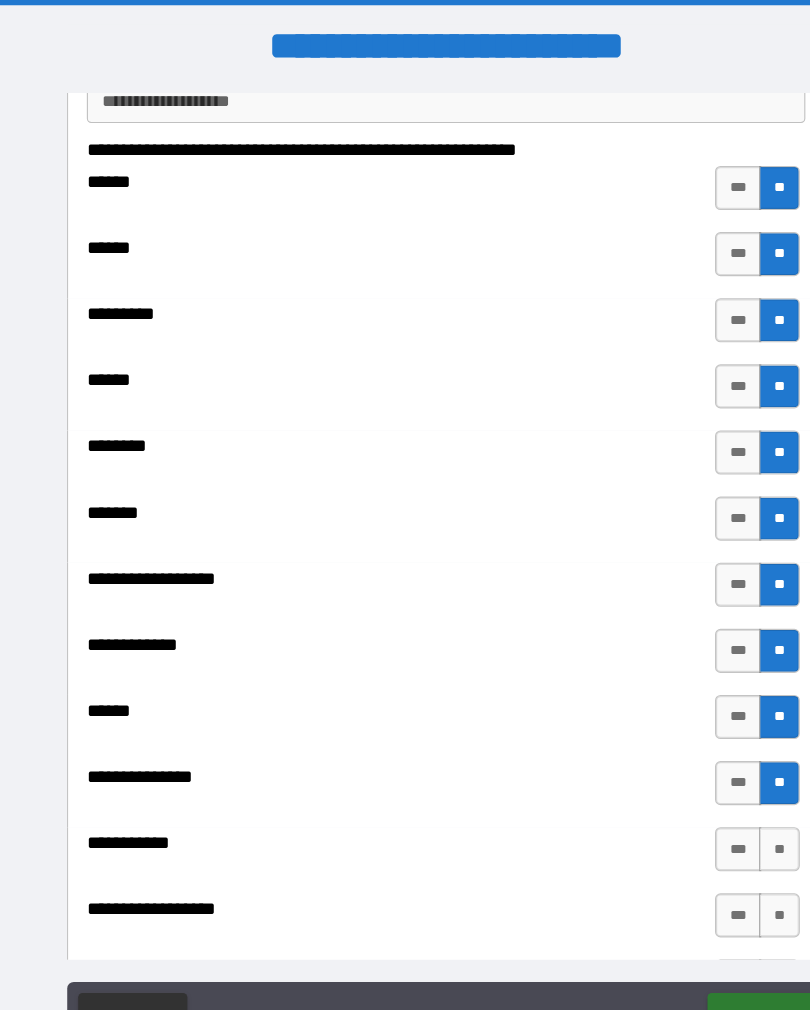 click on "**" at bounding box center [707, 776] 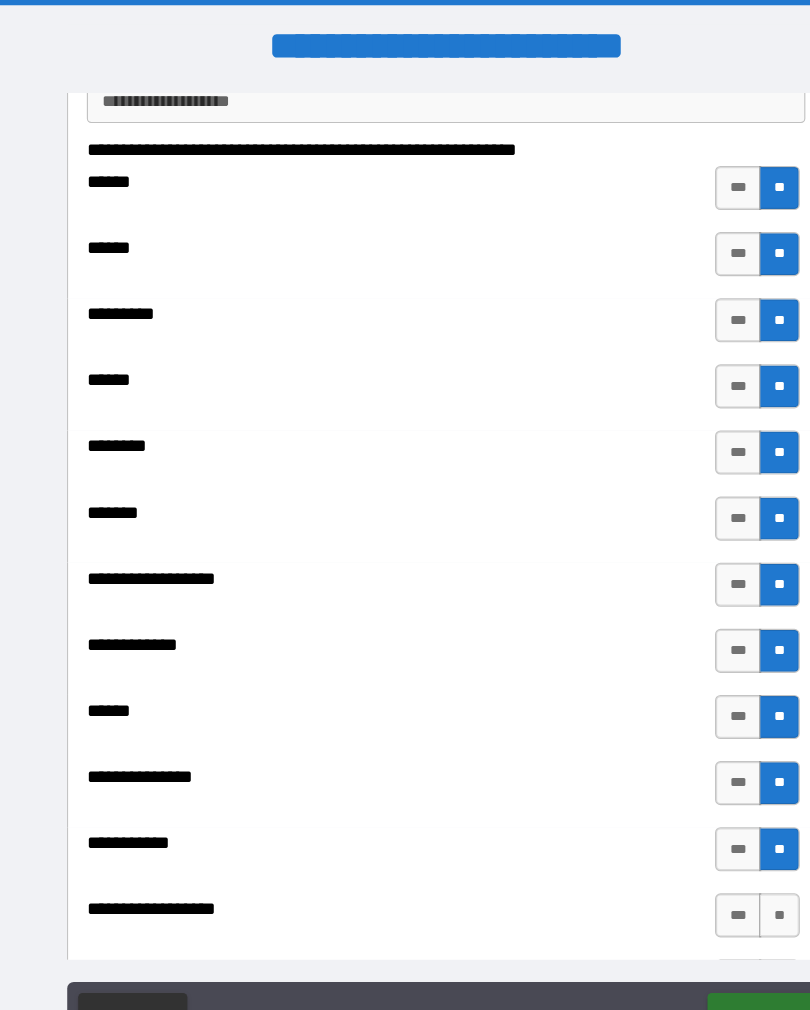 click on "**" at bounding box center (707, 836) 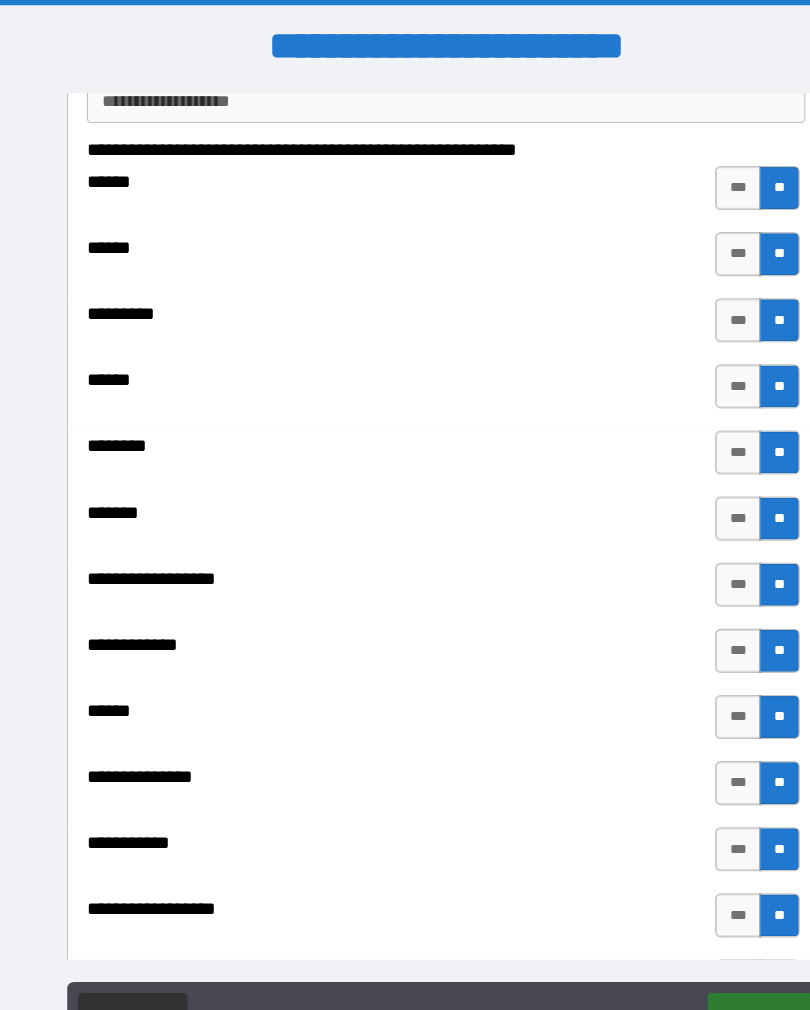 click on "******" at bounding box center [690, 926] 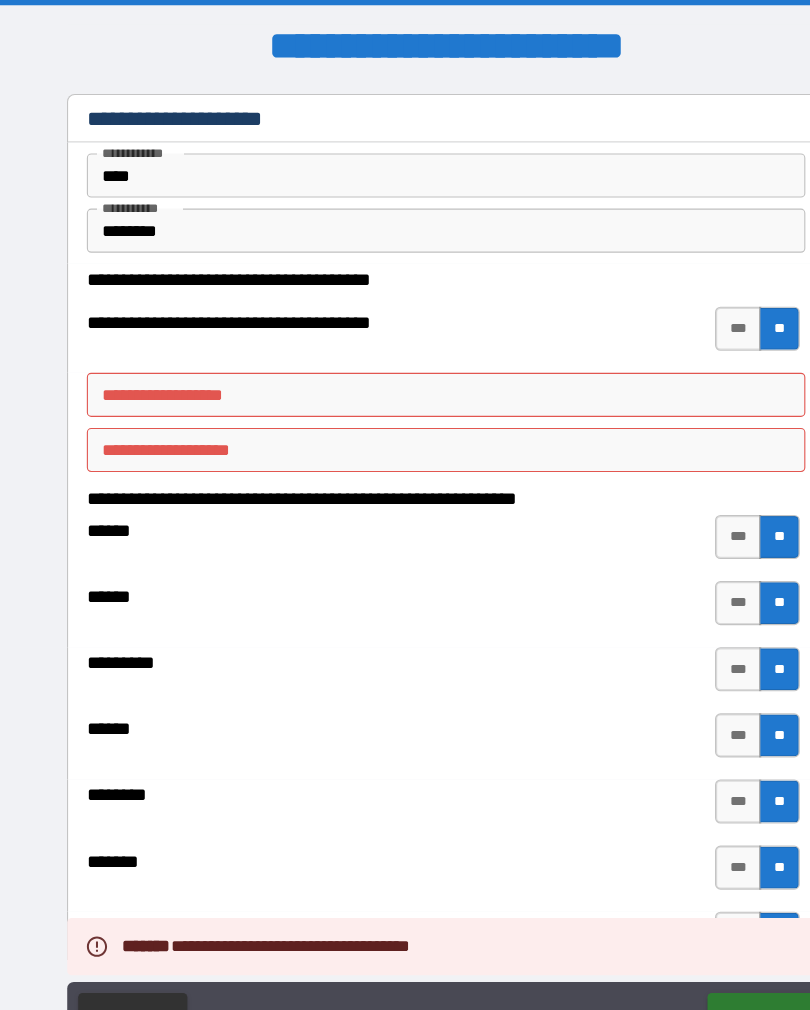 scroll, scrollTop: 0, scrollLeft: 0, axis: both 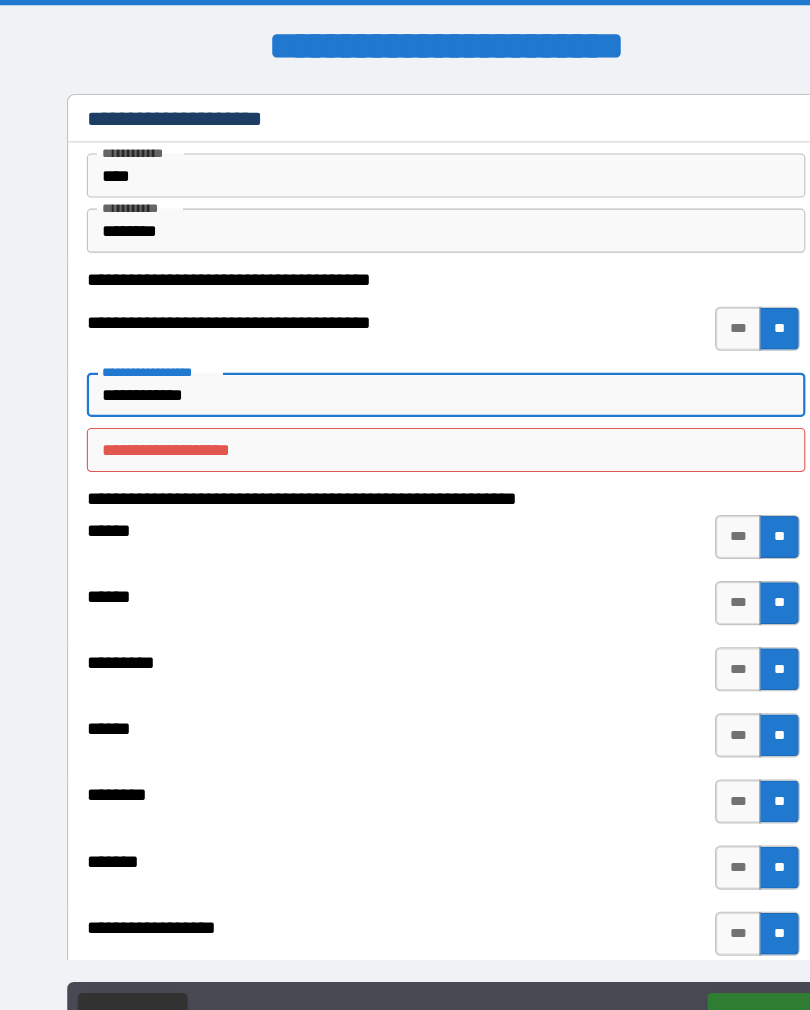 type on "**********" 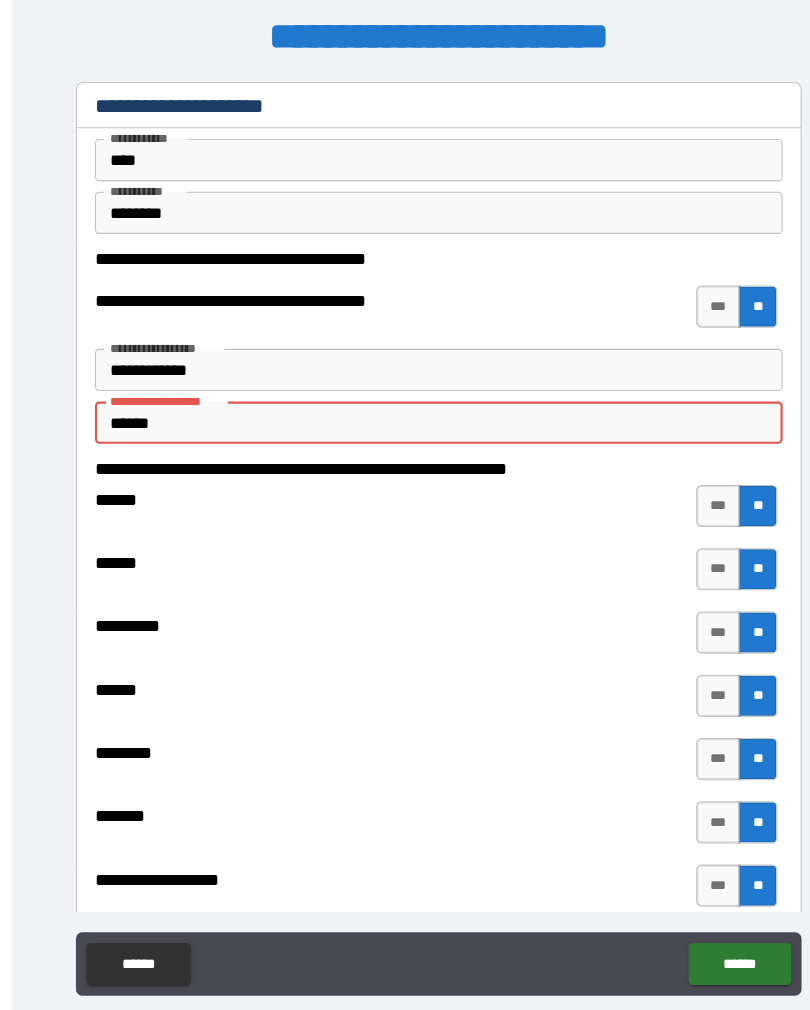 scroll, scrollTop: 0, scrollLeft: 0, axis: both 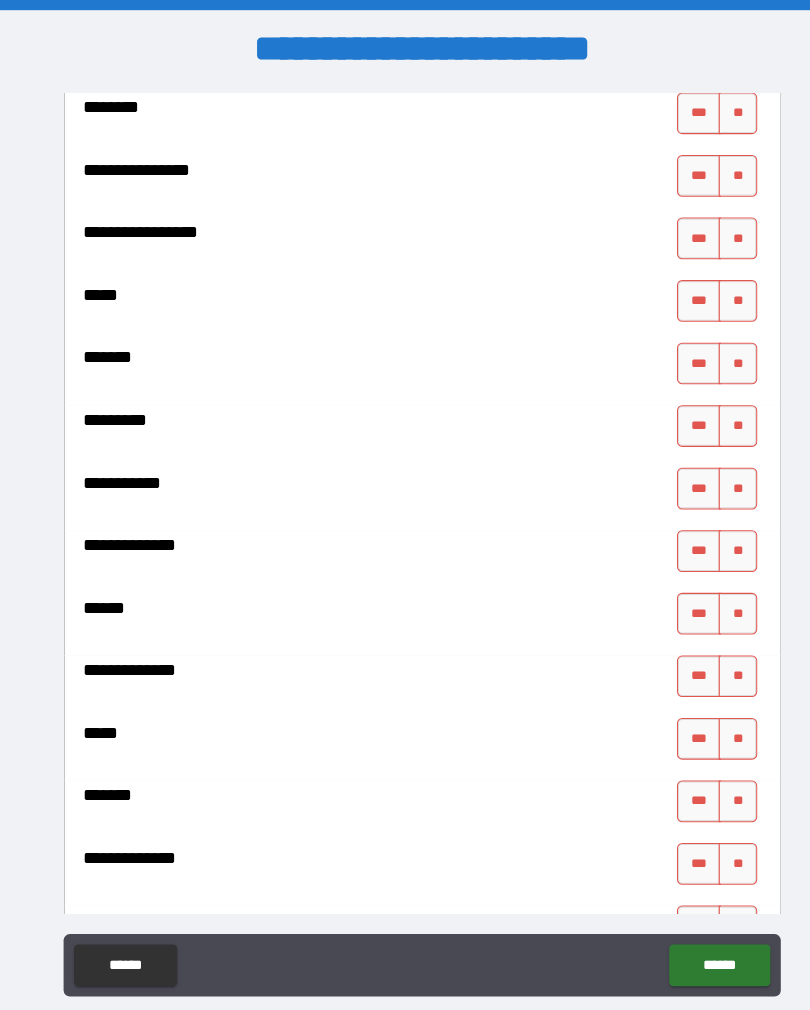 type on "**********" 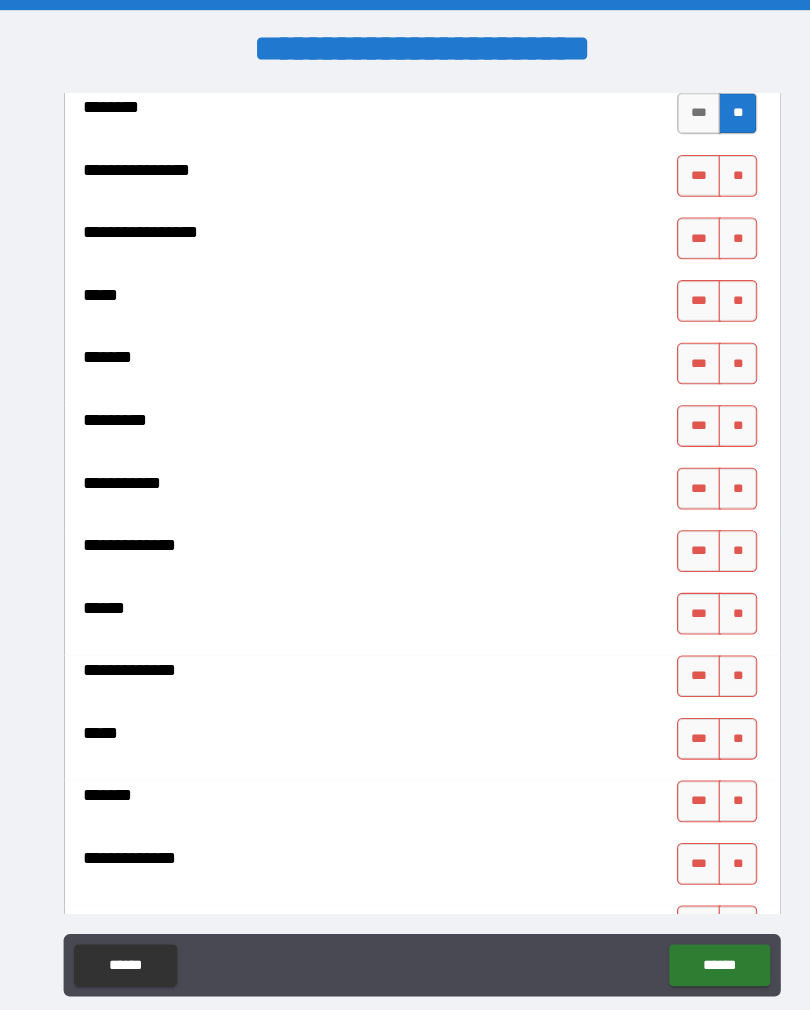 click on "**" at bounding box center [707, 169] 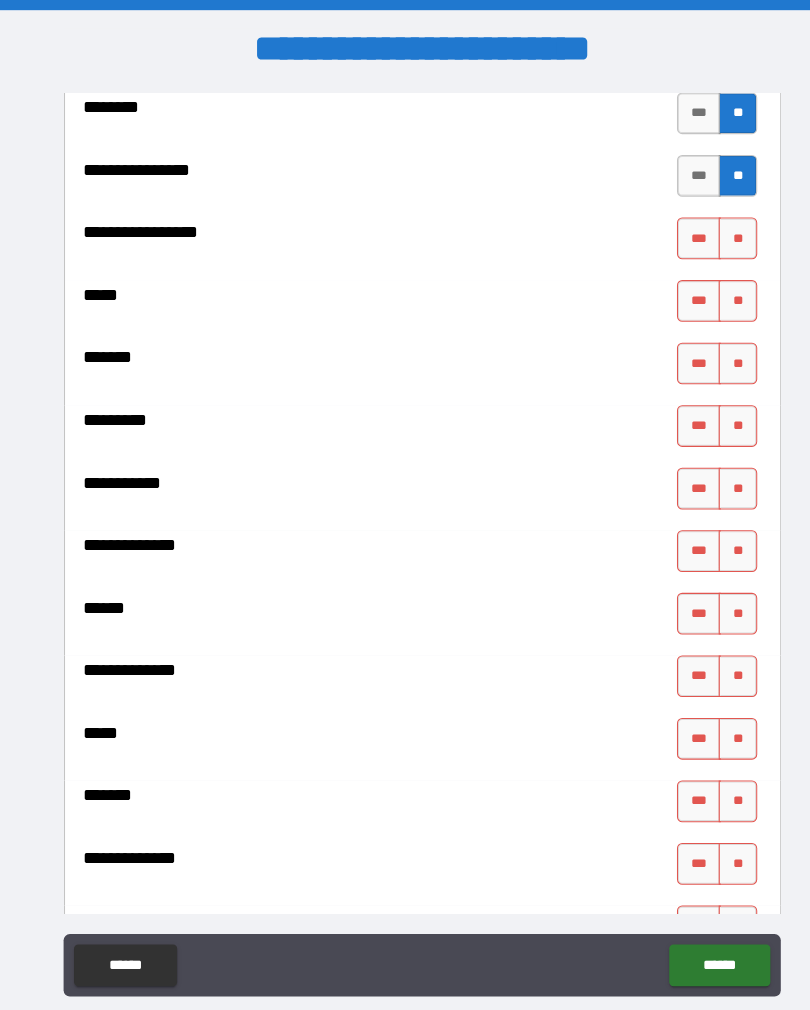 click on "**" at bounding box center [707, 229] 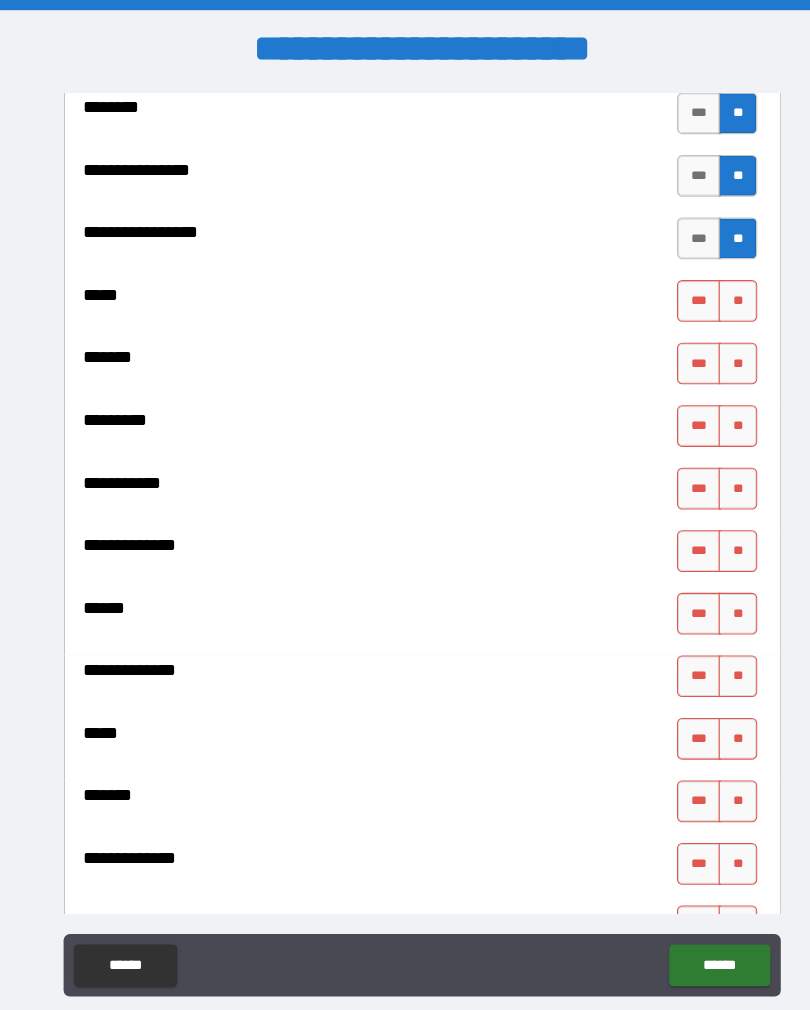 click on "**" at bounding box center [707, 289] 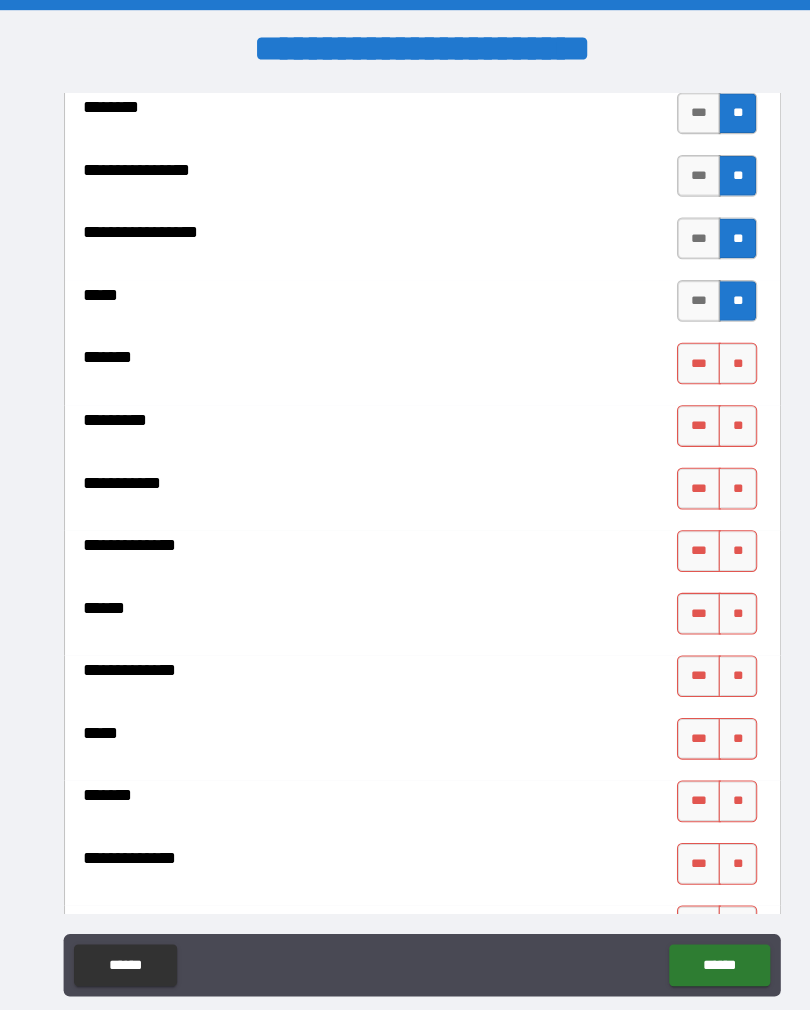 click on "**" at bounding box center (707, 349) 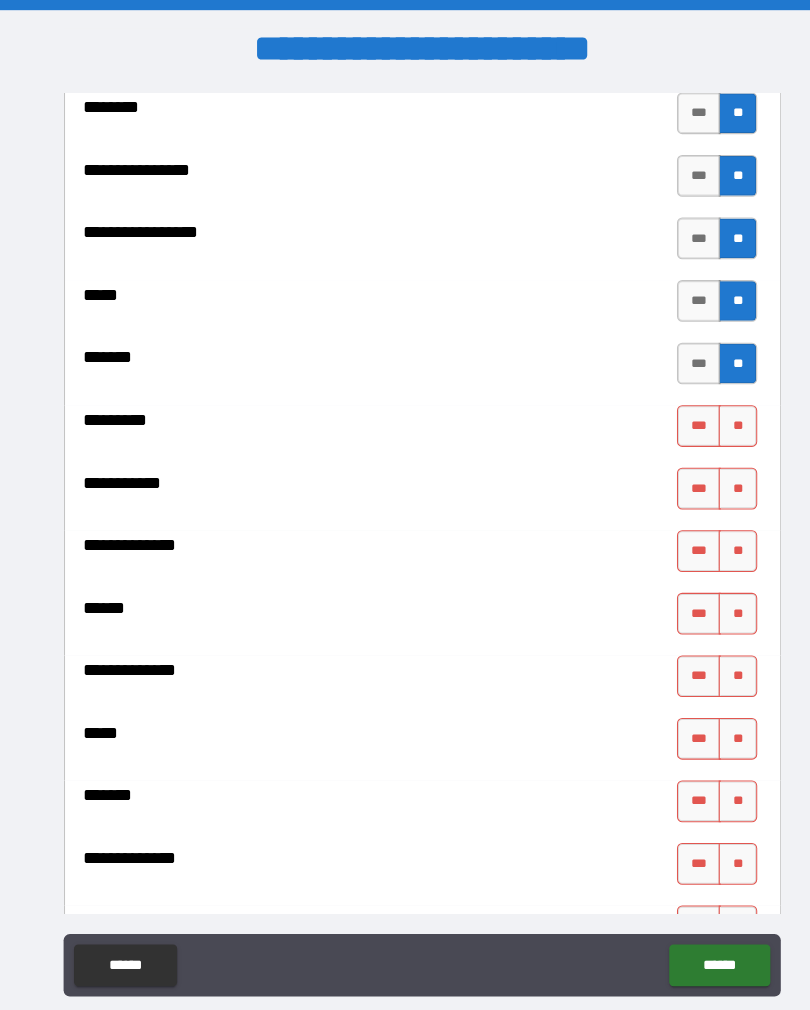 click on "**" at bounding box center [707, 409] 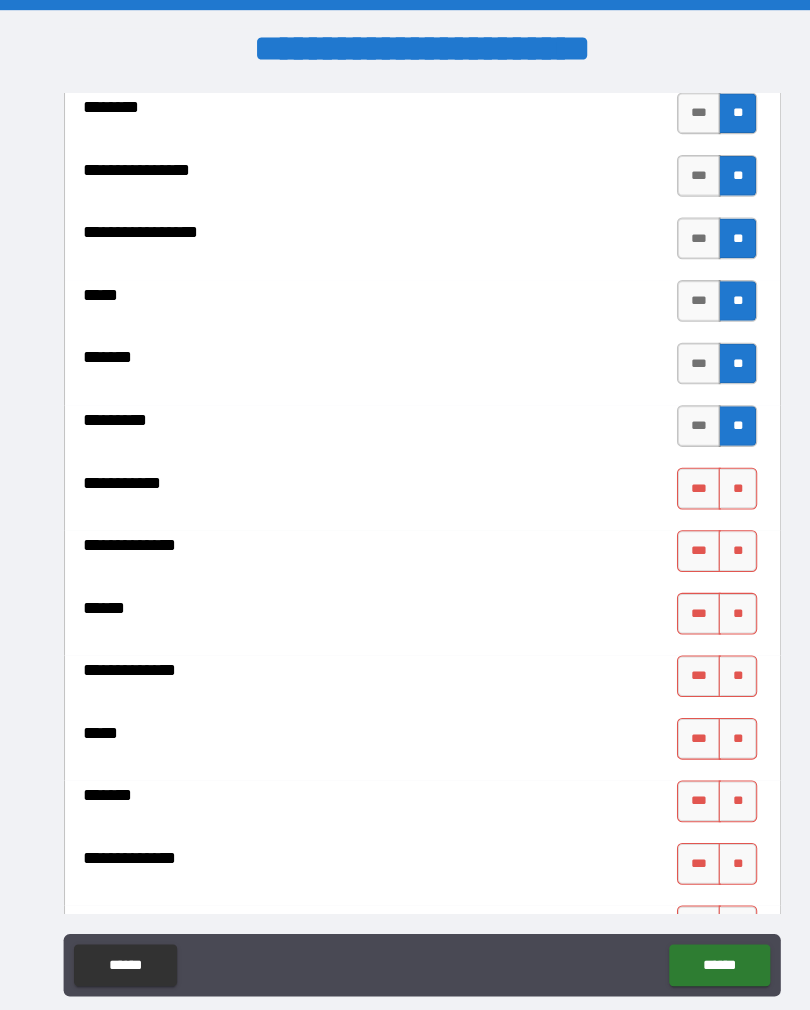 click on "**" at bounding box center (707, 469) 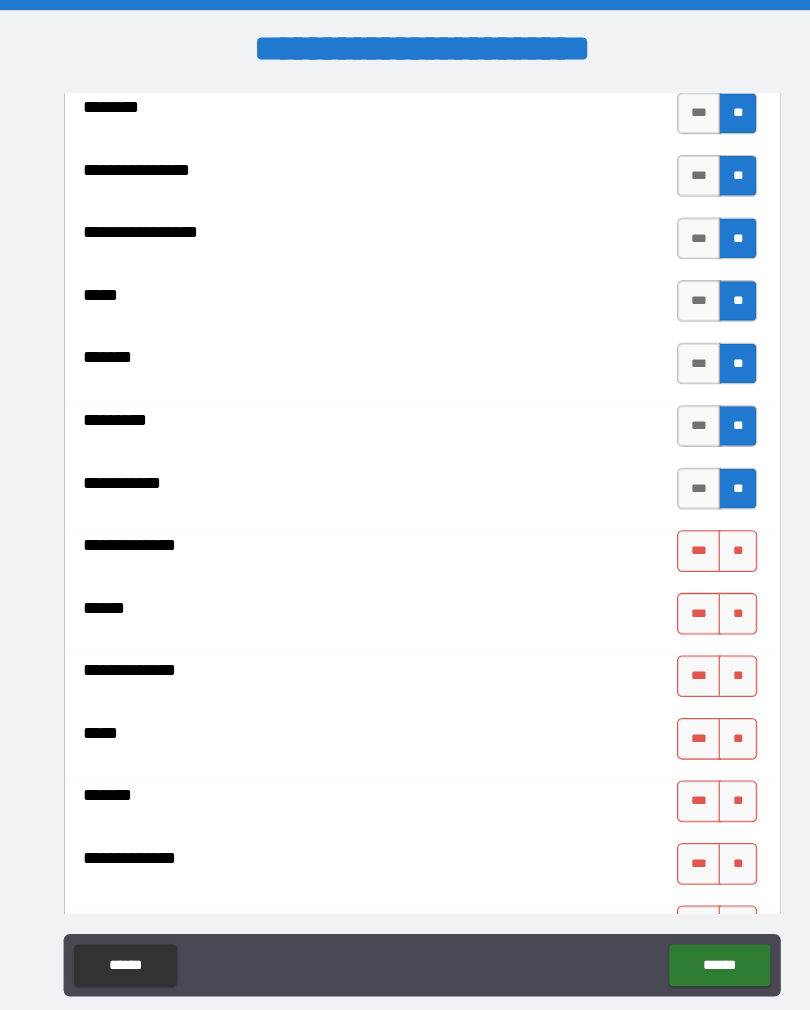 click on "**" at bounding box center [707, 529] 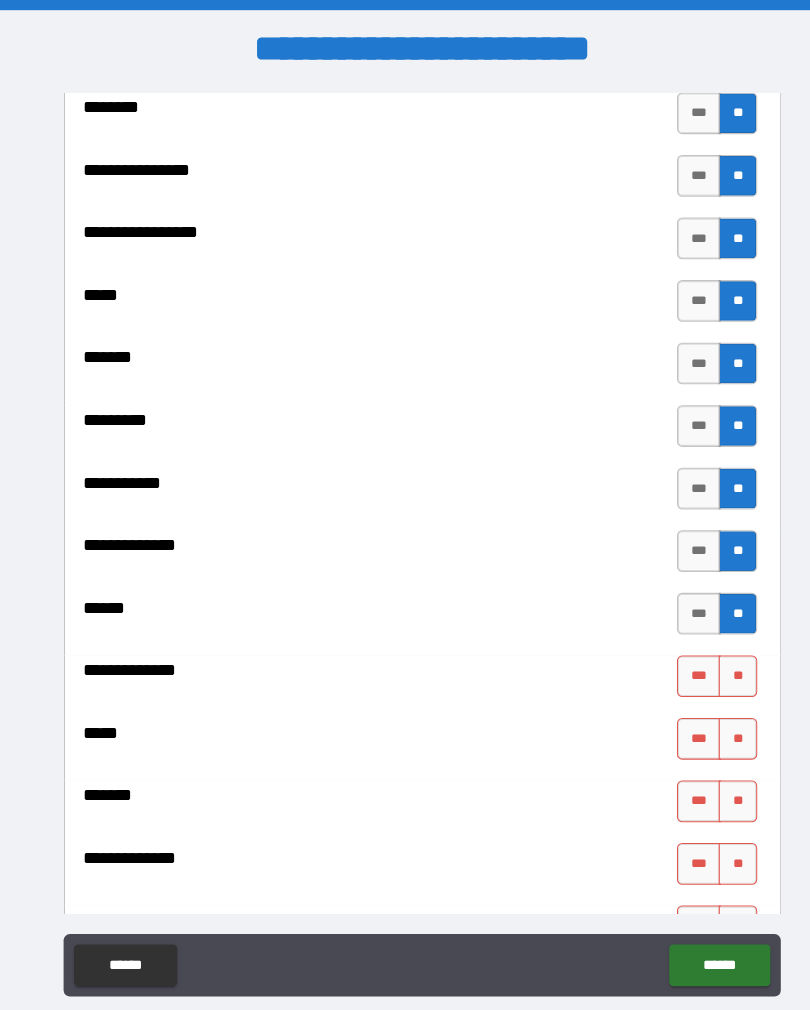 click on "**" at bounding box center (707, 649) 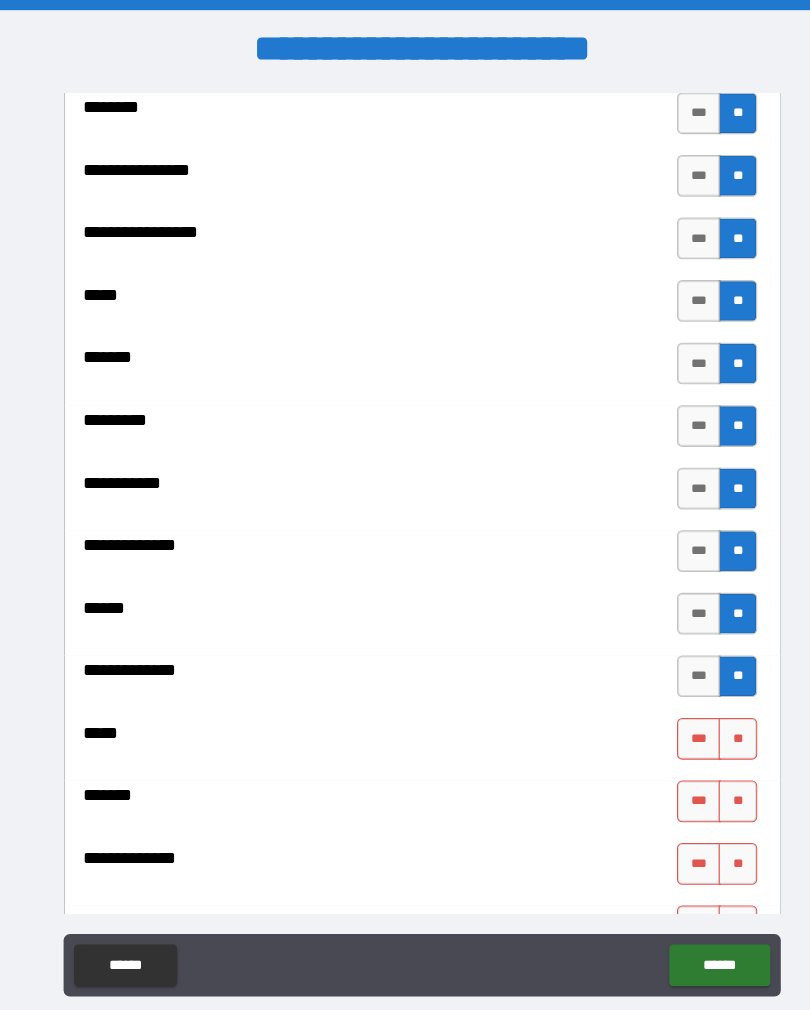 click on "**" at bounding box center [707, 709] 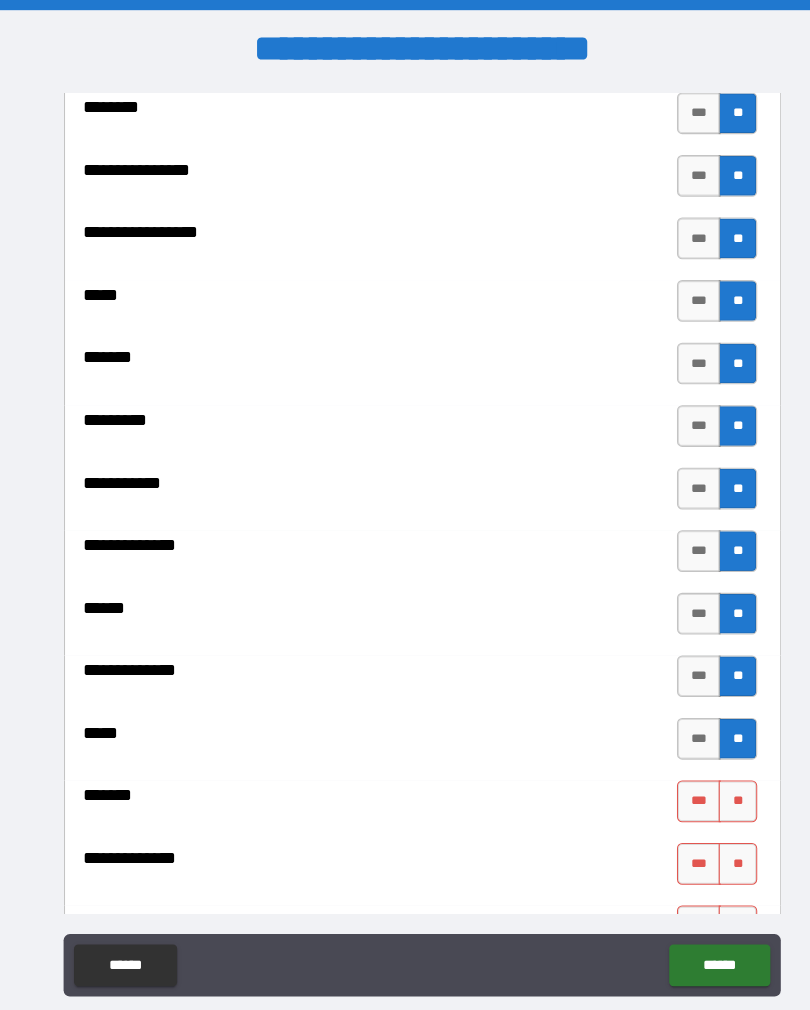 click on "**" at bounding box center [707, 769] 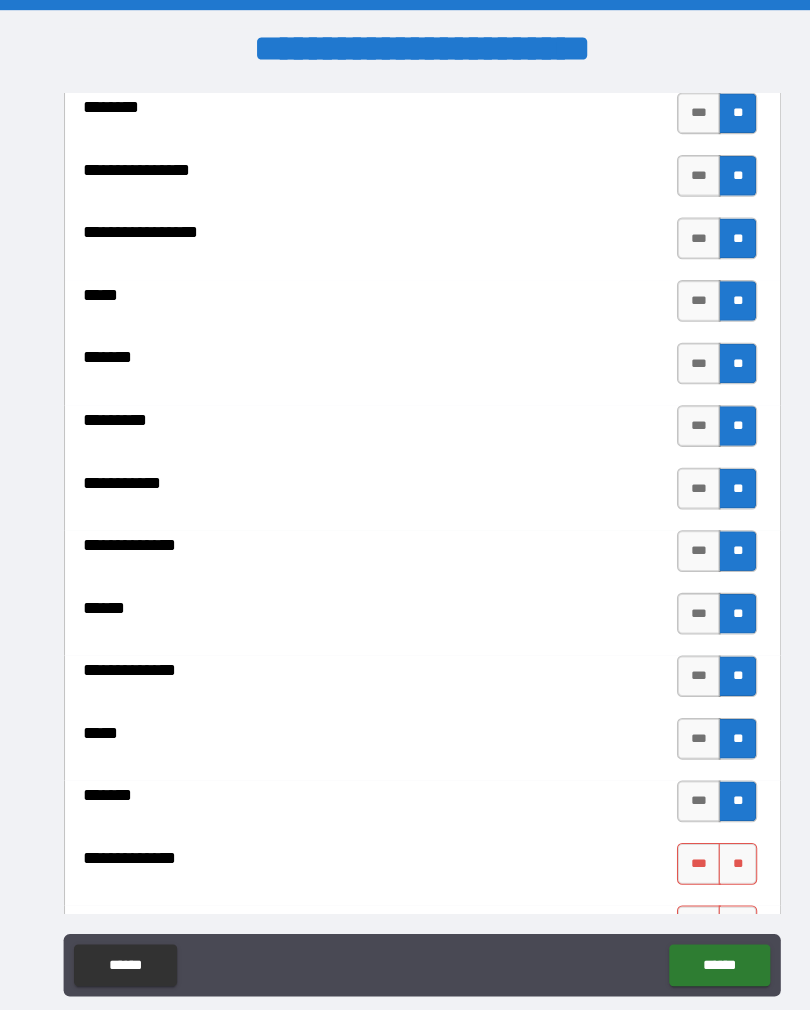 click on "**" at bounding box center [707, 829] 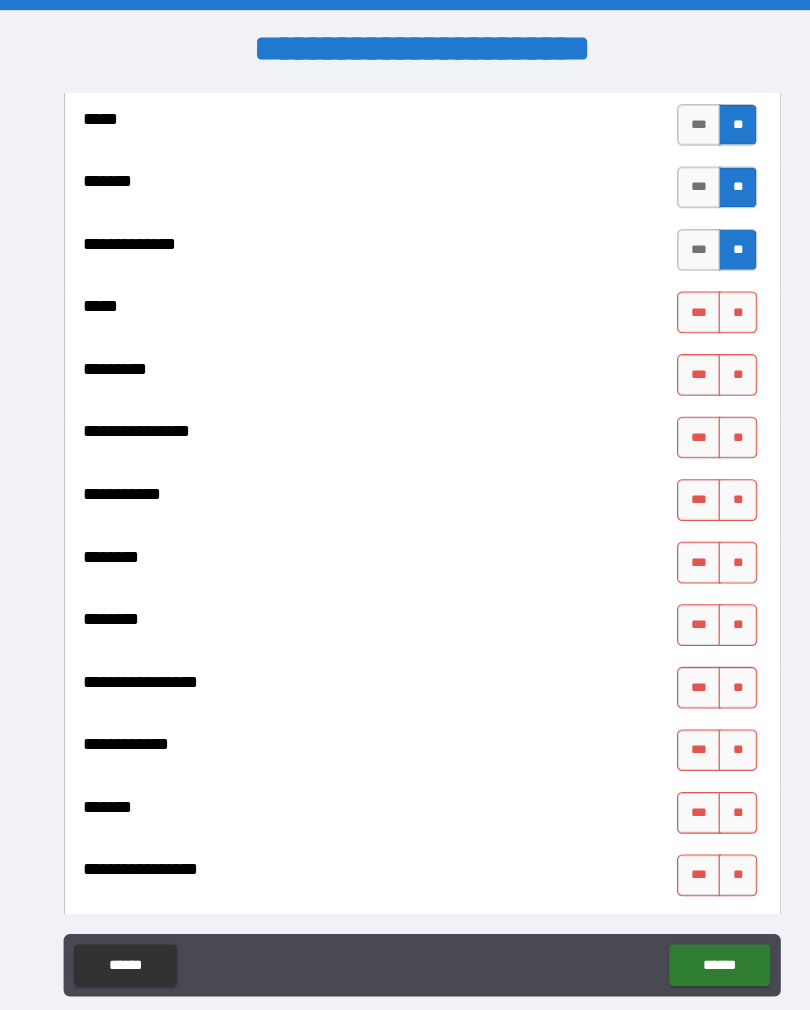 scroll, scrollTop: 1888, scrollLeft: 0, axis: vertical 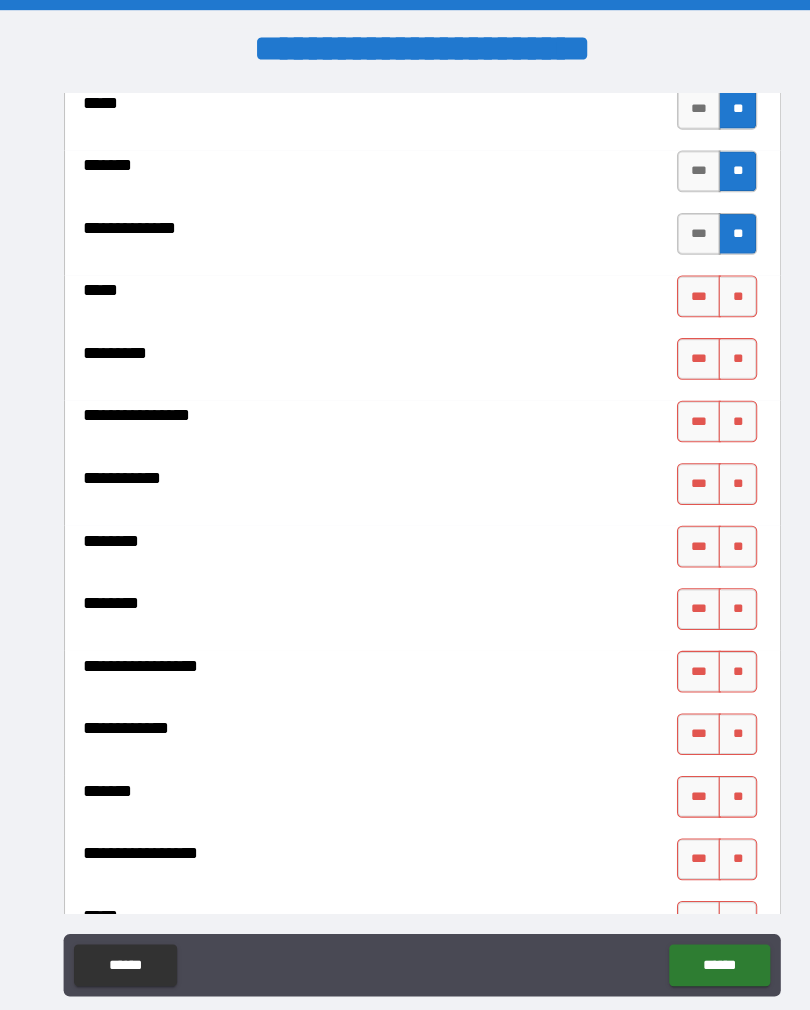 click on "**" at bounding box center (707, 284) 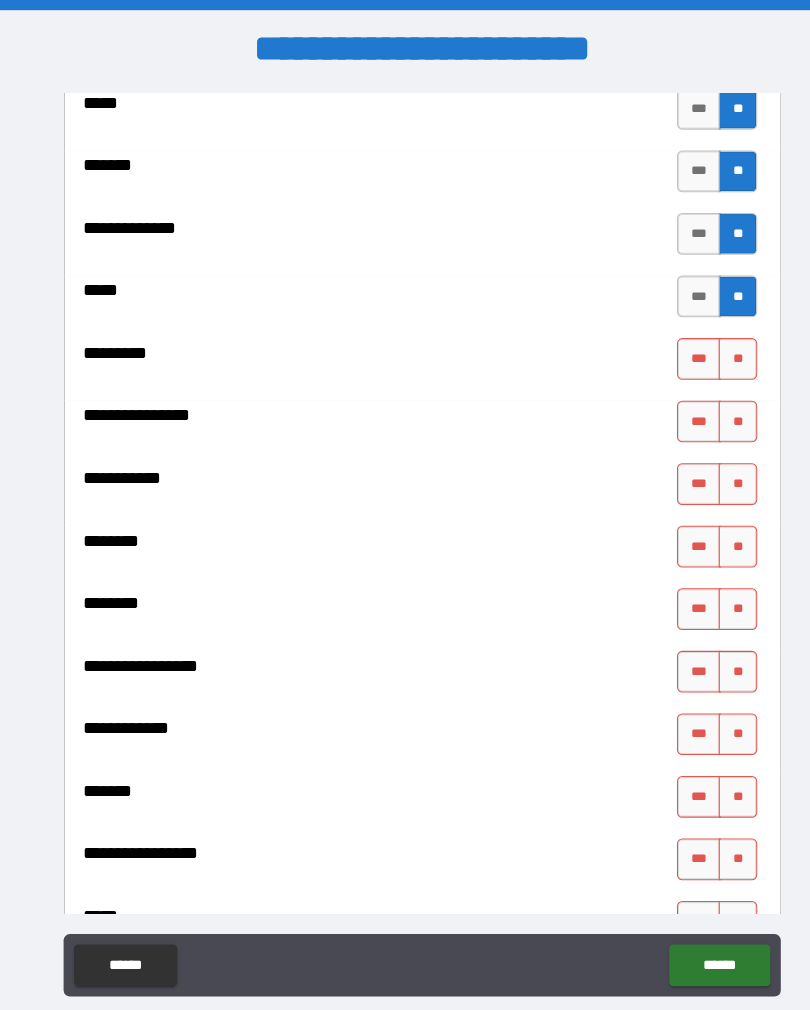 click on "**" at bounding box center (707, 344) 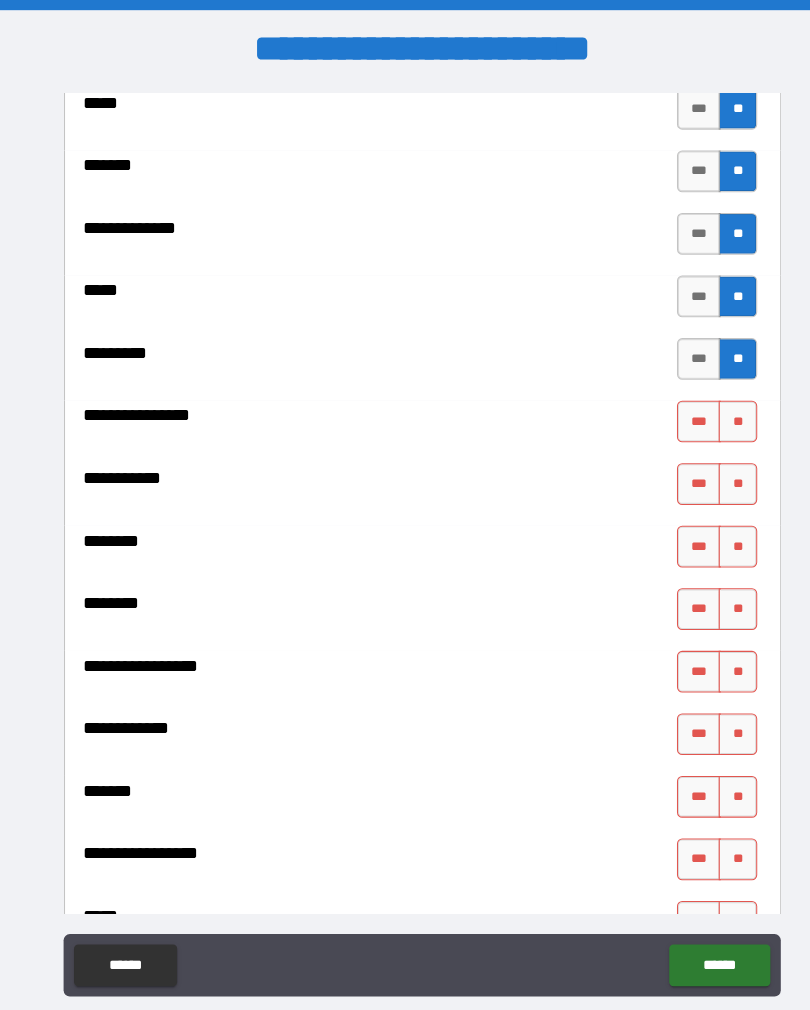 click on "**" at bounding box center [707, 404] 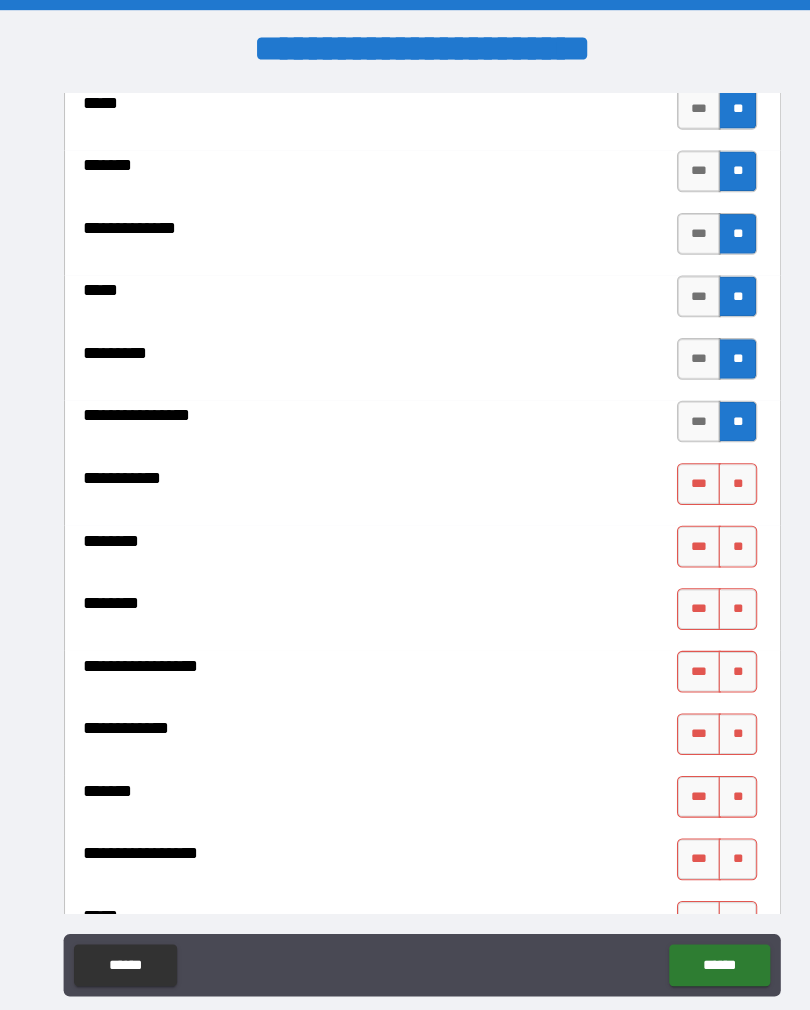 click on "**" at bounding box center (707, 464) 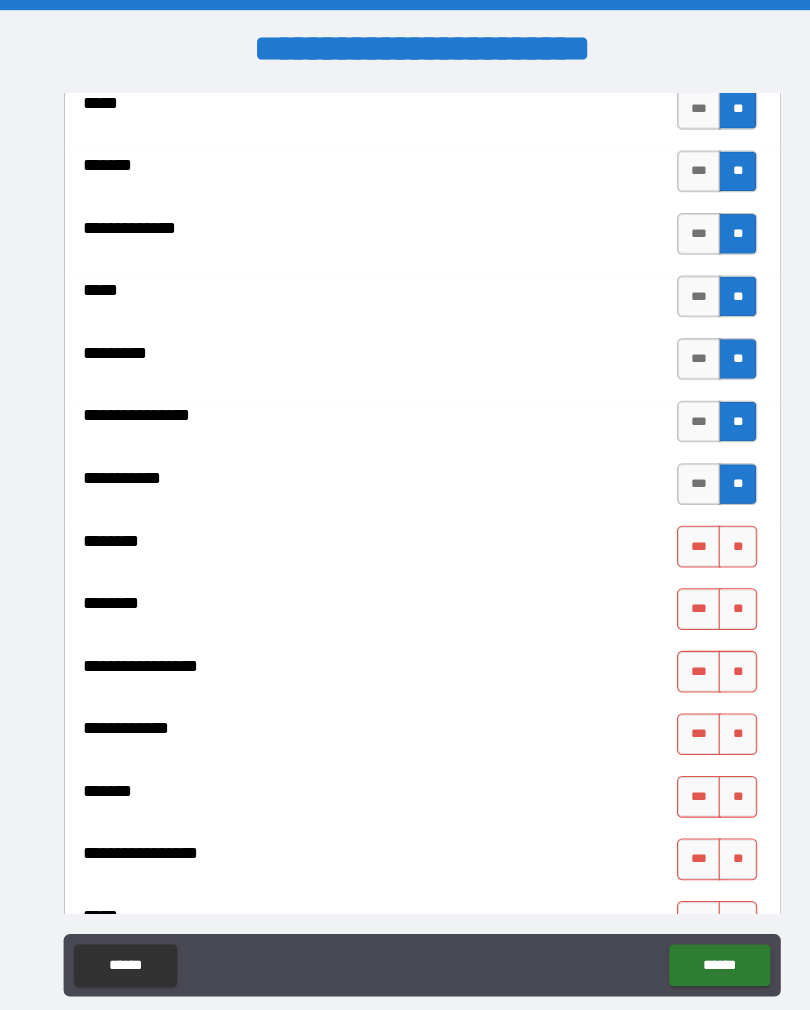 click on "**" at bounding box center [707, 524] 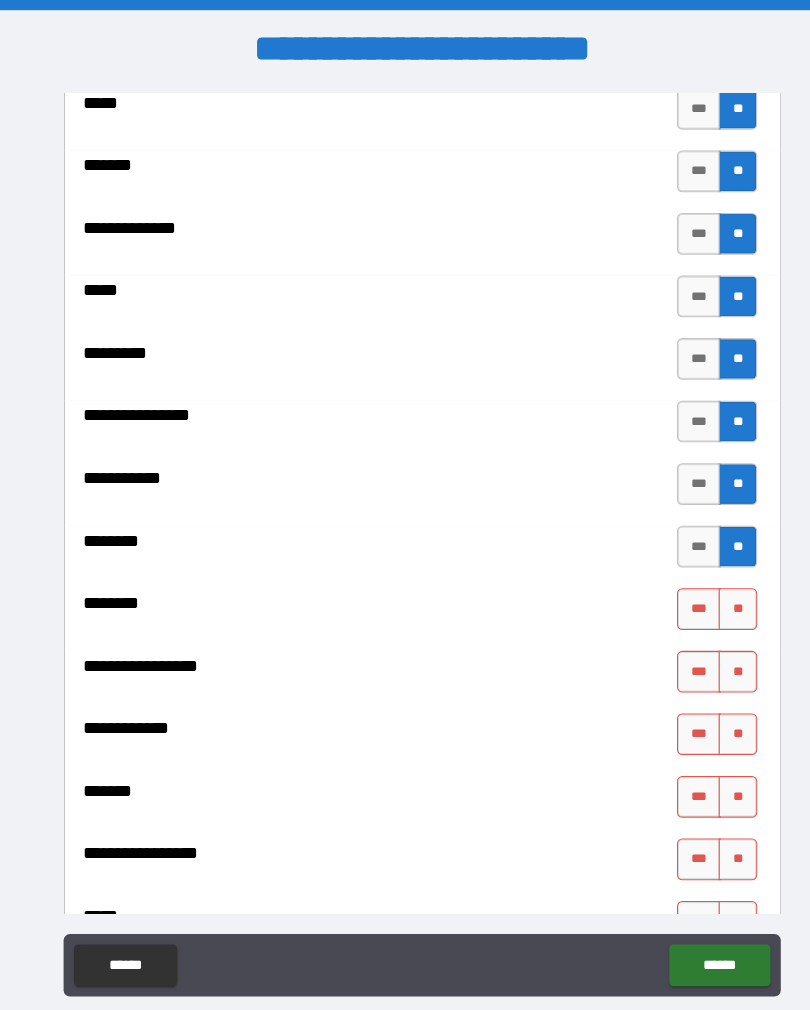click on "**" at bounding box center (707, 584) 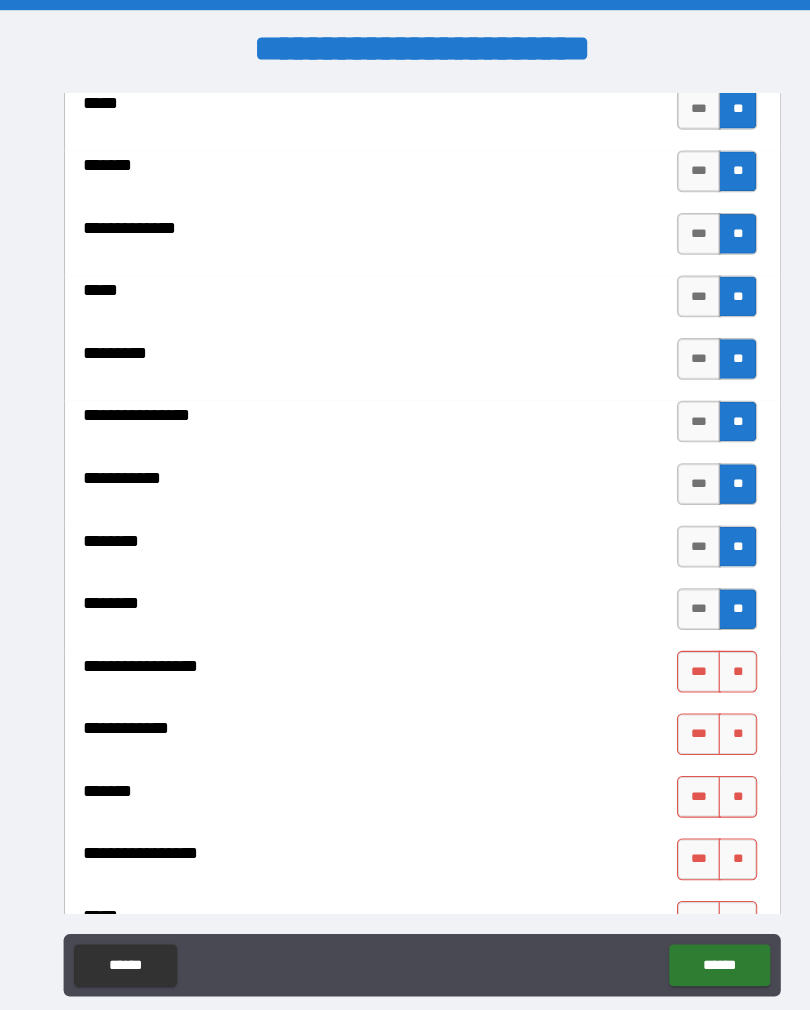 click on "**" at bounding box center [707, 644] 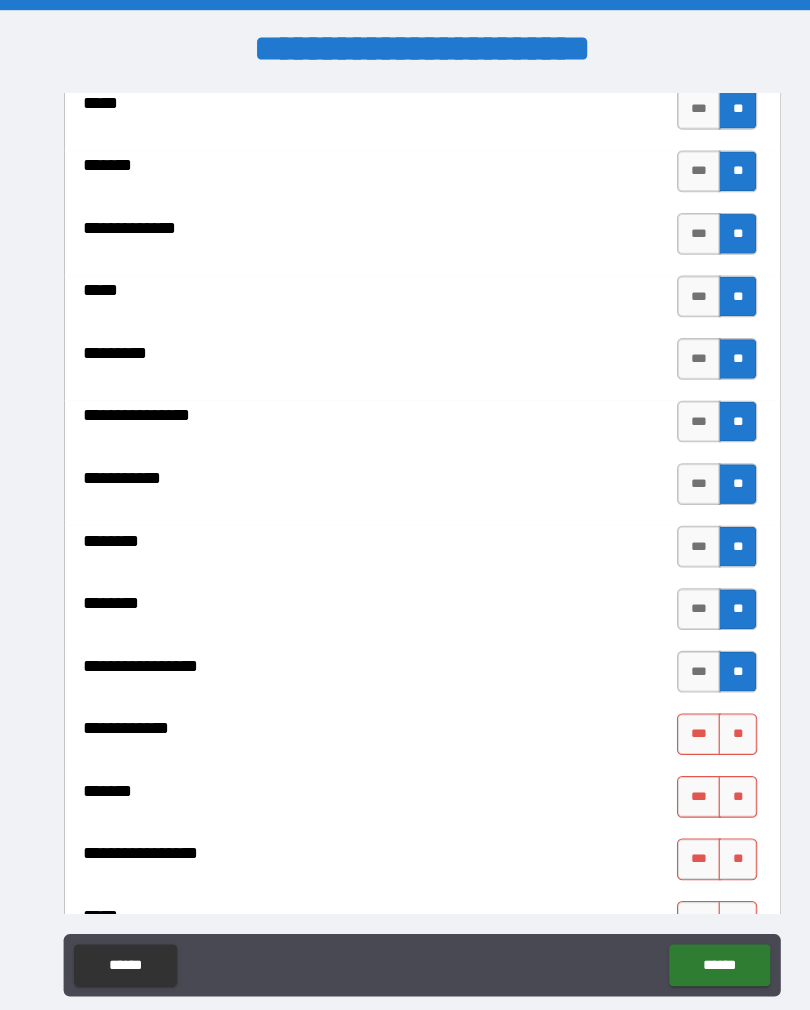 click on "**" at bounding box center (707, 704) 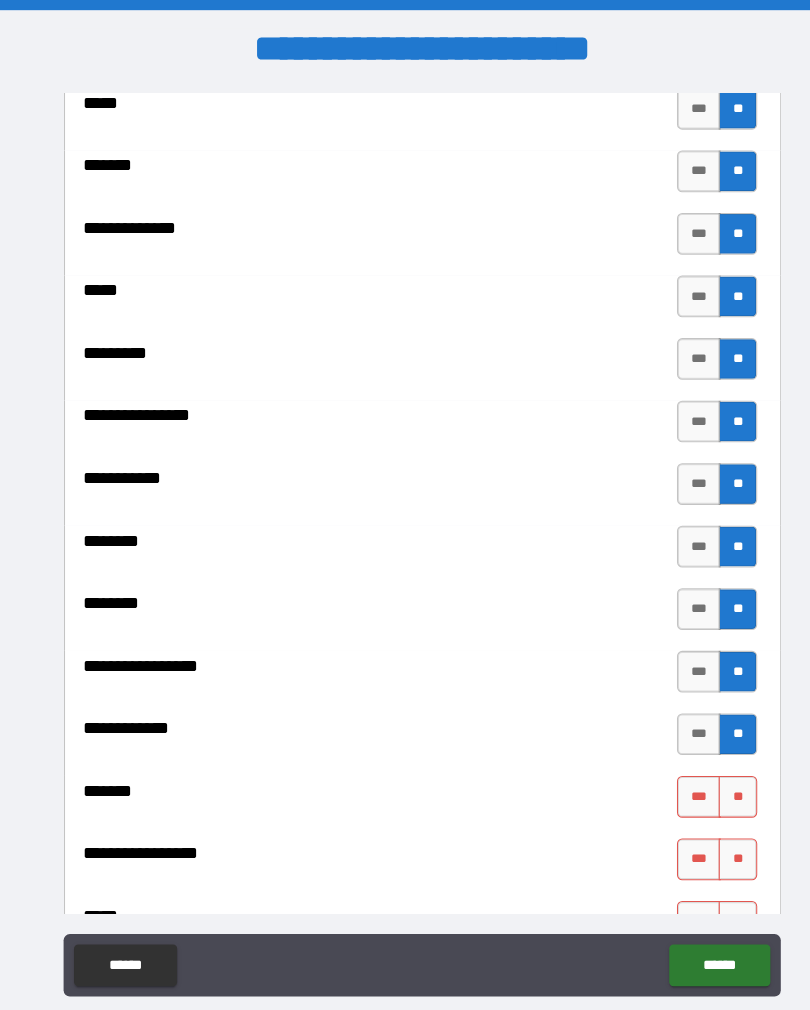 click on "**" at bounding box center (707, 764) 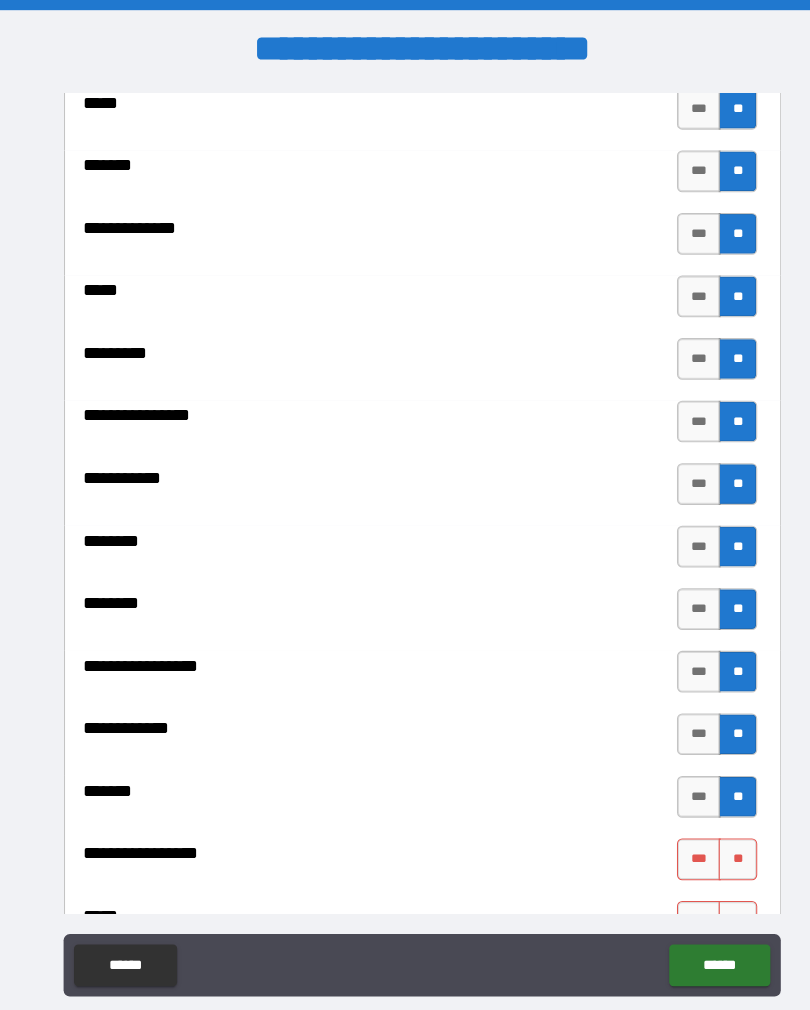 click on "**" at bounding box center (707, 824) 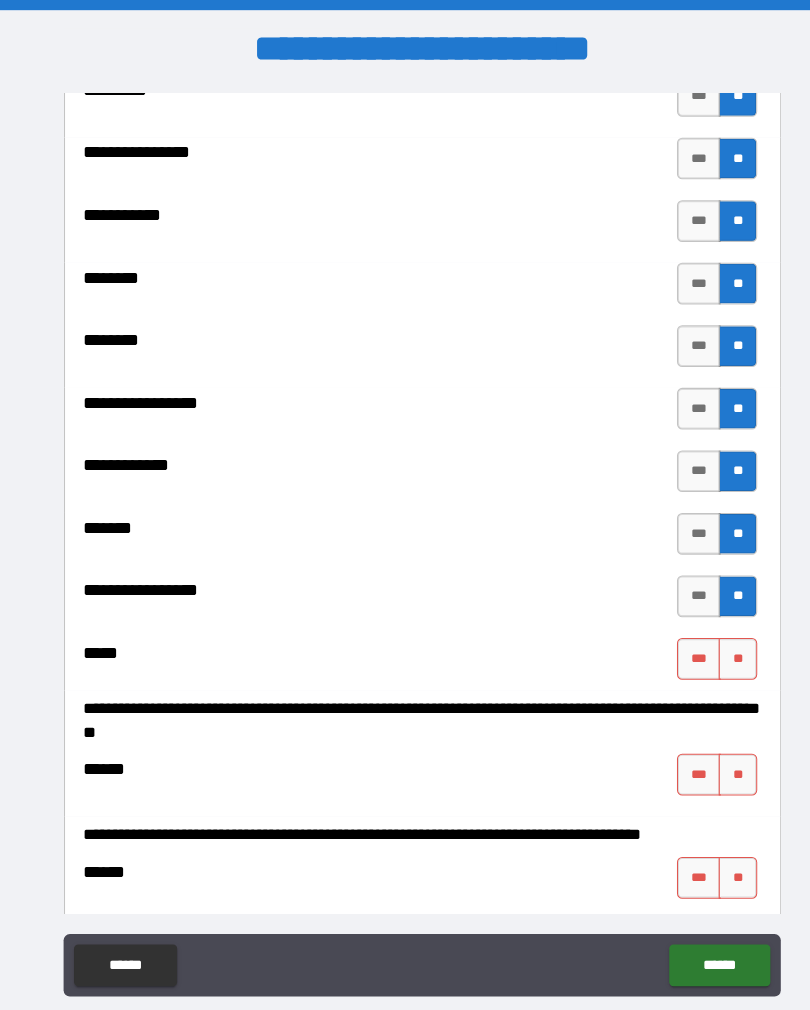 scroll, scrollTop: 2204, scrollLeft: 0, axis: vertical 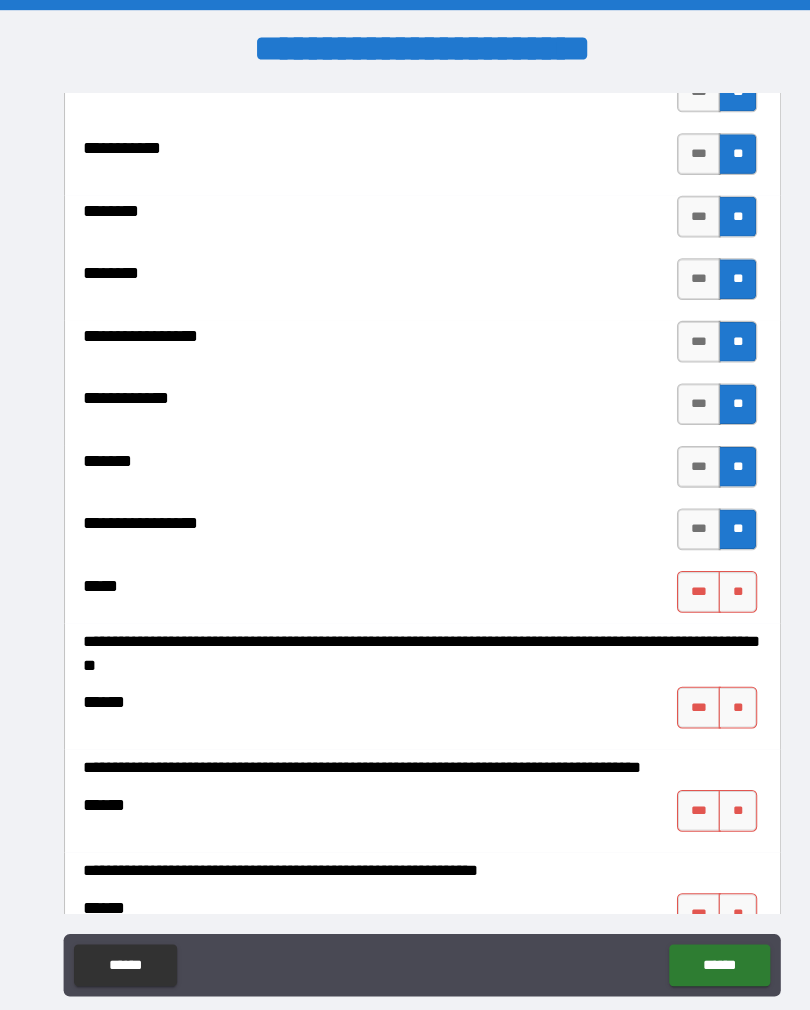 click on "**" at bounding box center (707, 568) 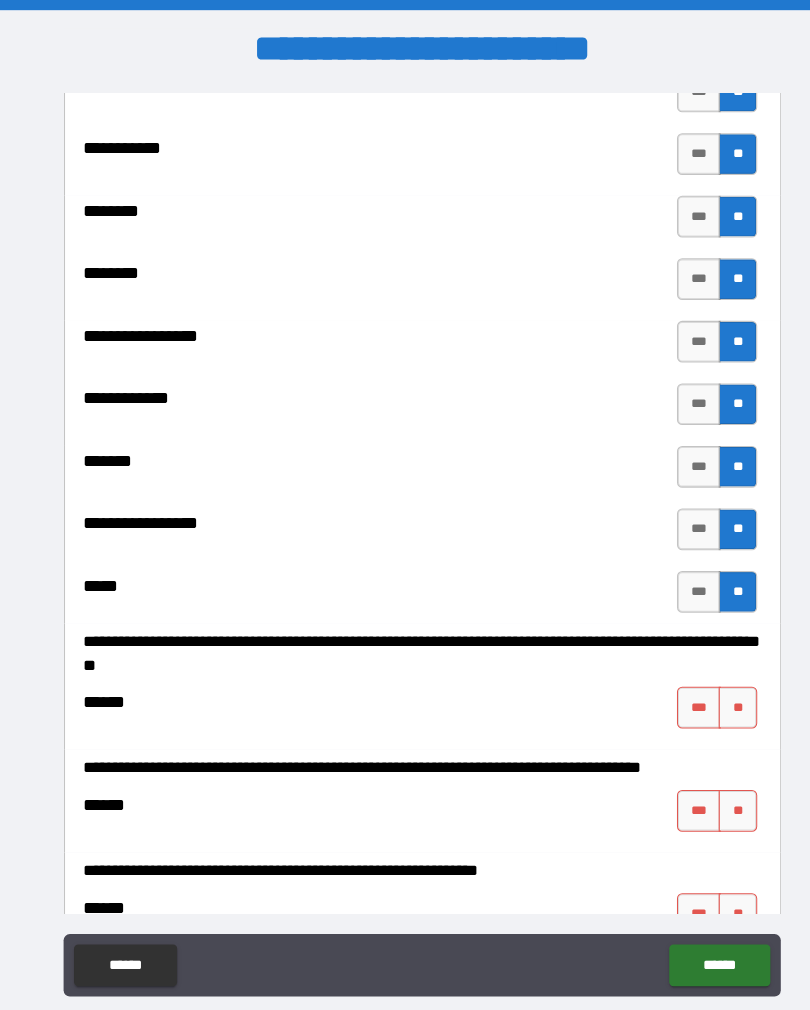 click on "**" at bounding box center (707, 679) 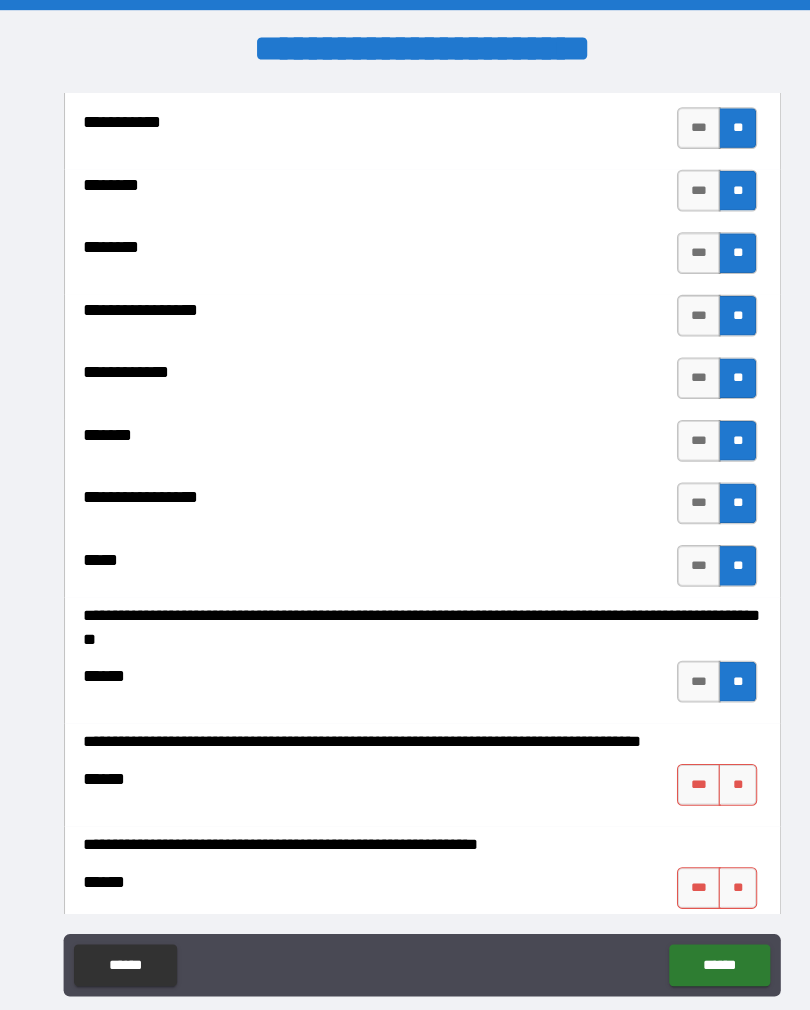 scroll, scrollTop: 2235, scrollLeft: 0, axis: vertical 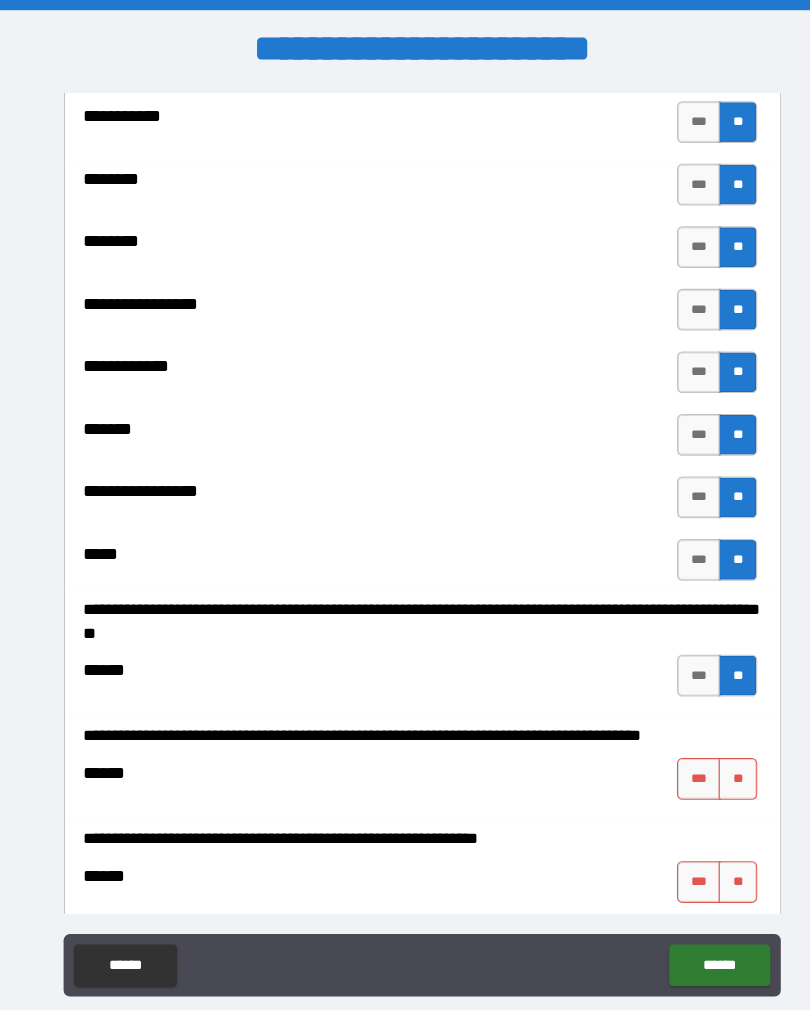 click on "**" at bounding box center (707, 747) 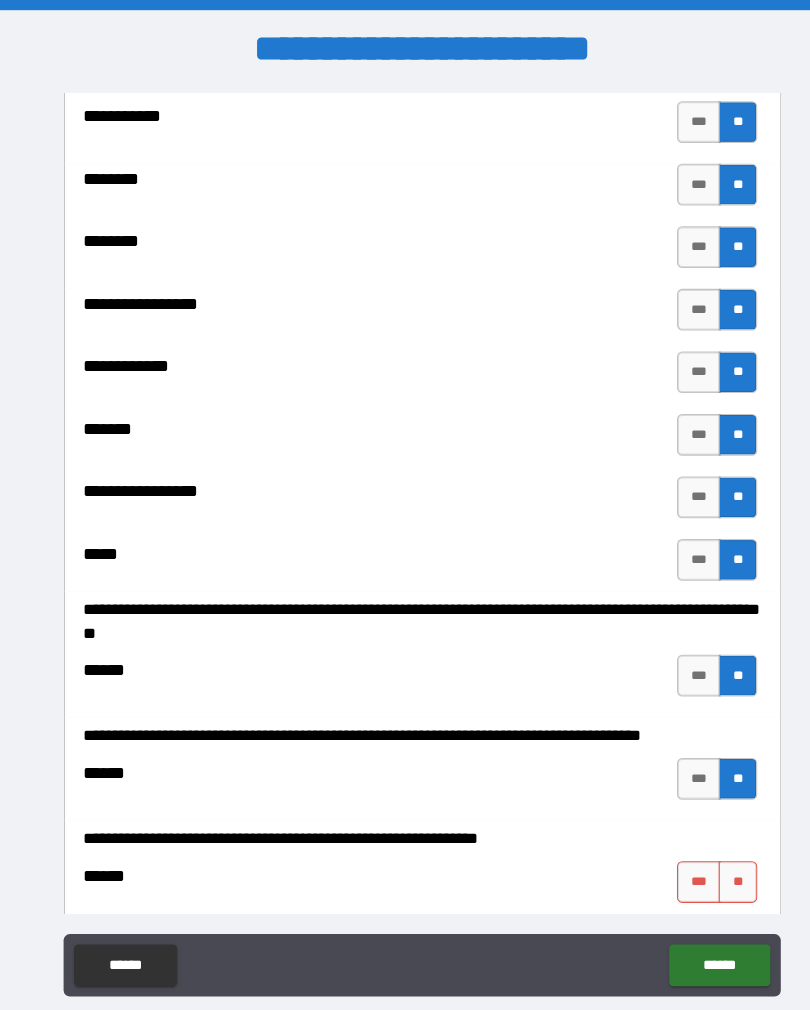 click on "**" at bounding box center (707, 846) 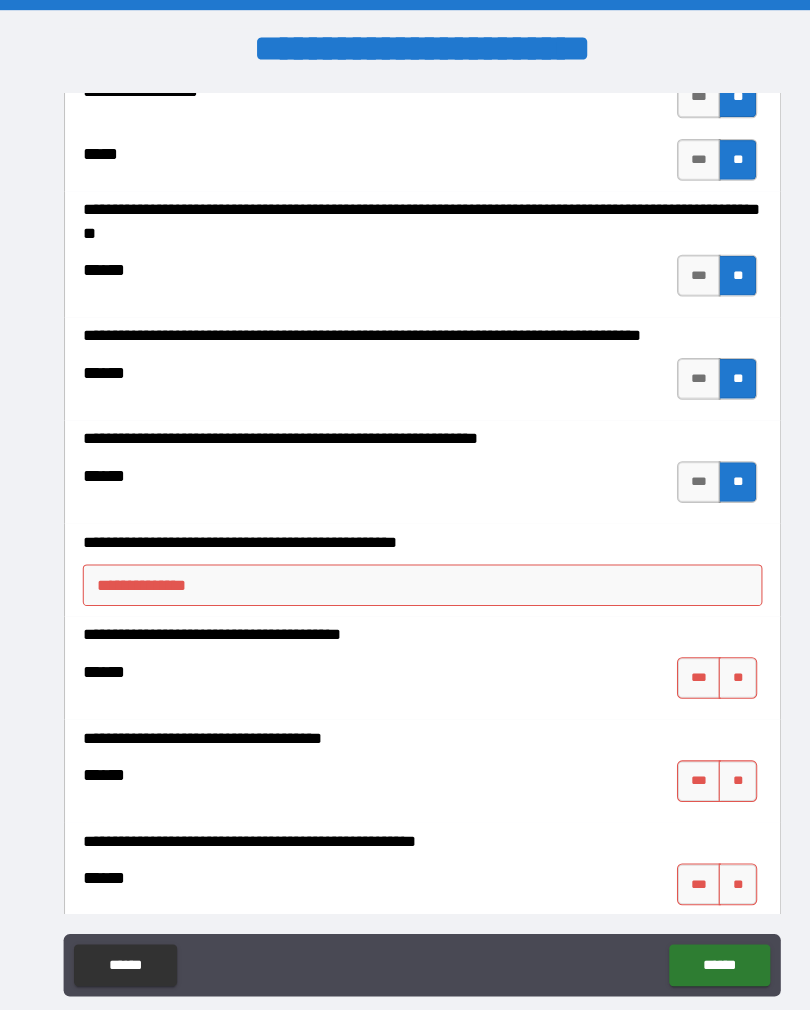 scroll, scrollTop: 2628, scrollLeft: 0, axis: vertical 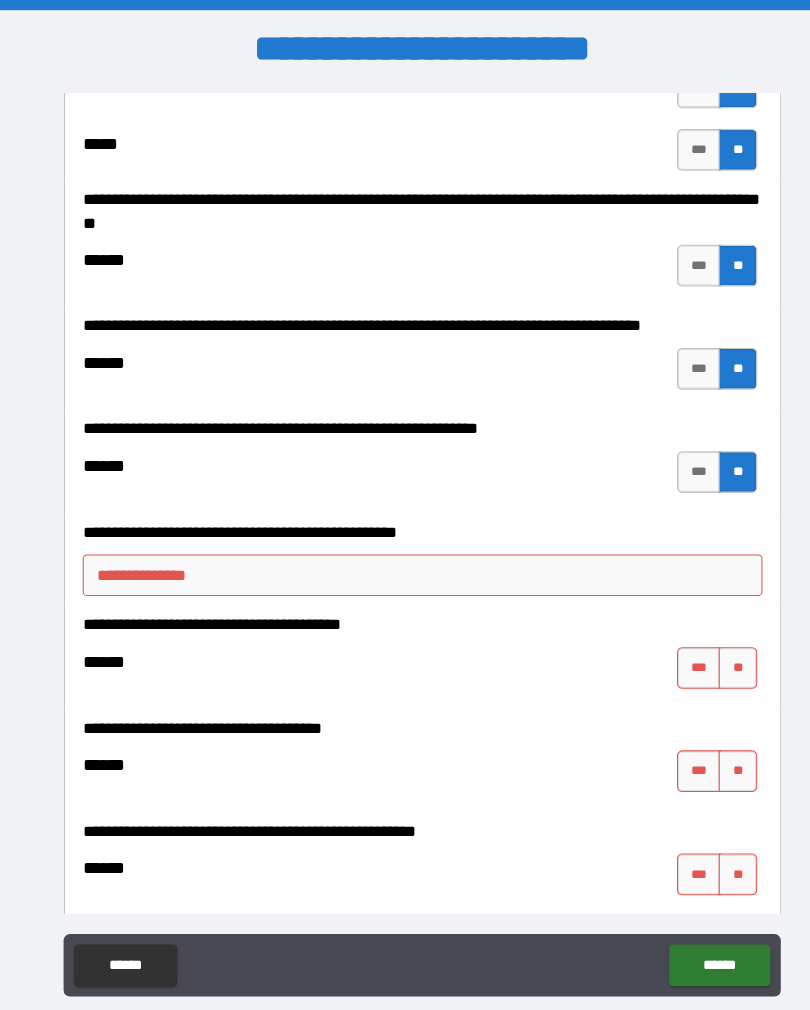 click on "**********" at bounding box center (405, 552) 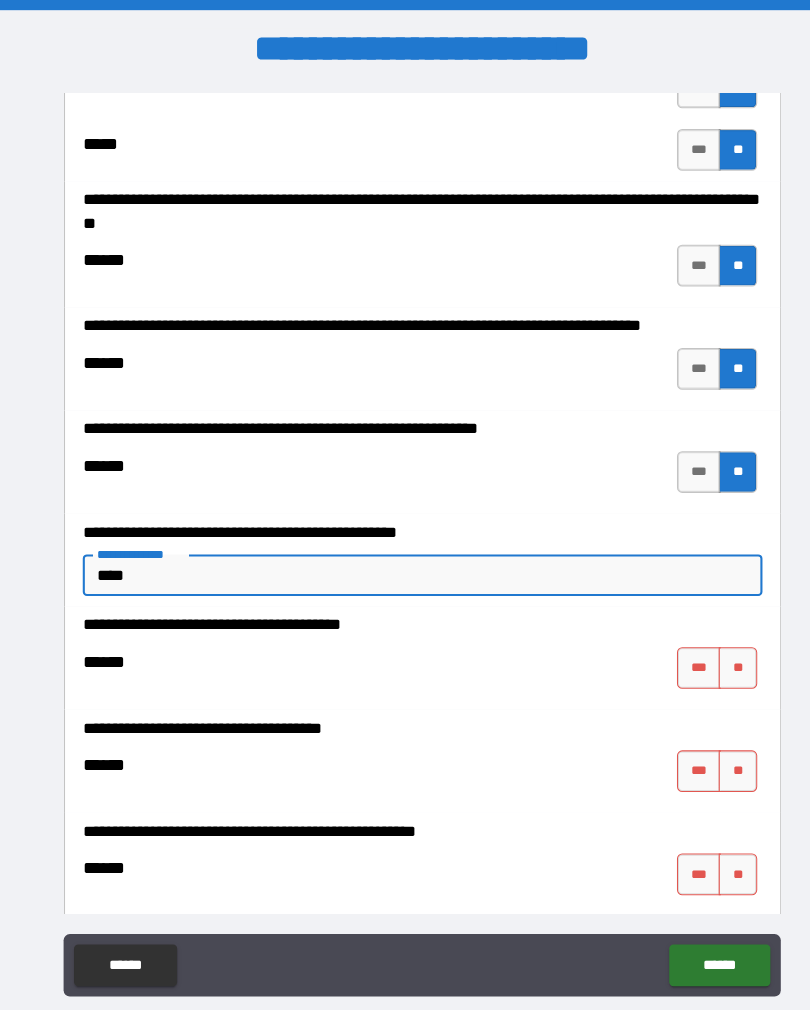 type on "****" 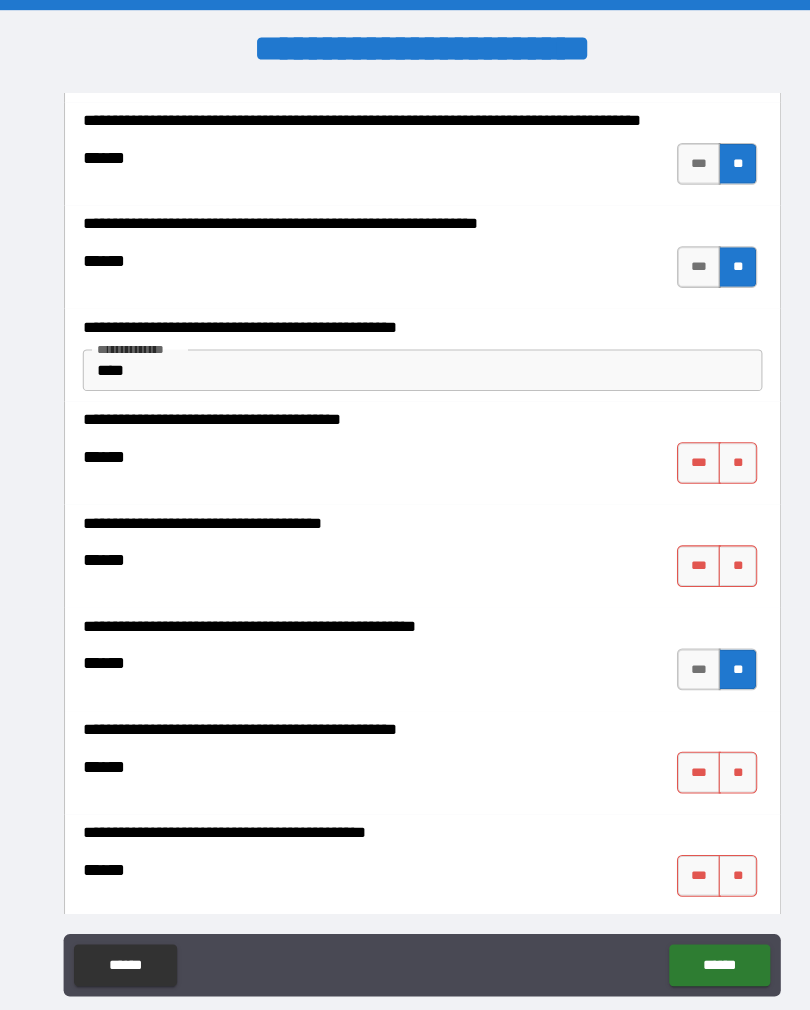 scroll, scrollTop: 2828, scrollLeft: 0, axis: vertical 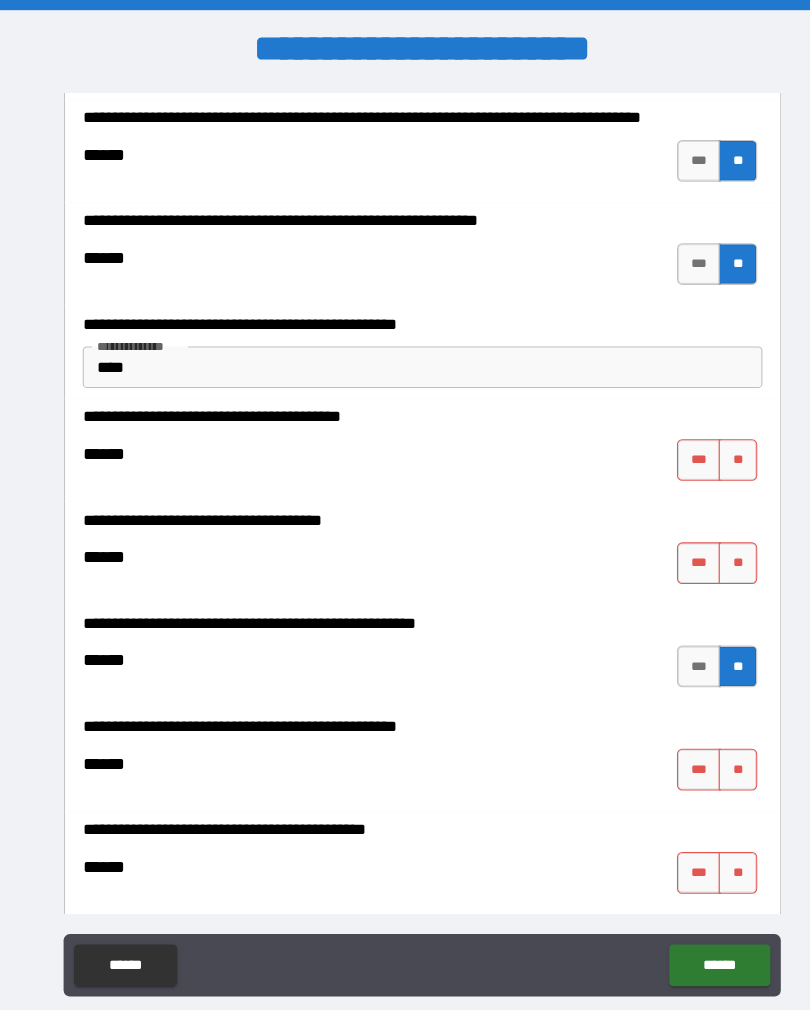 click on "**" at bounding box center (707, 540) 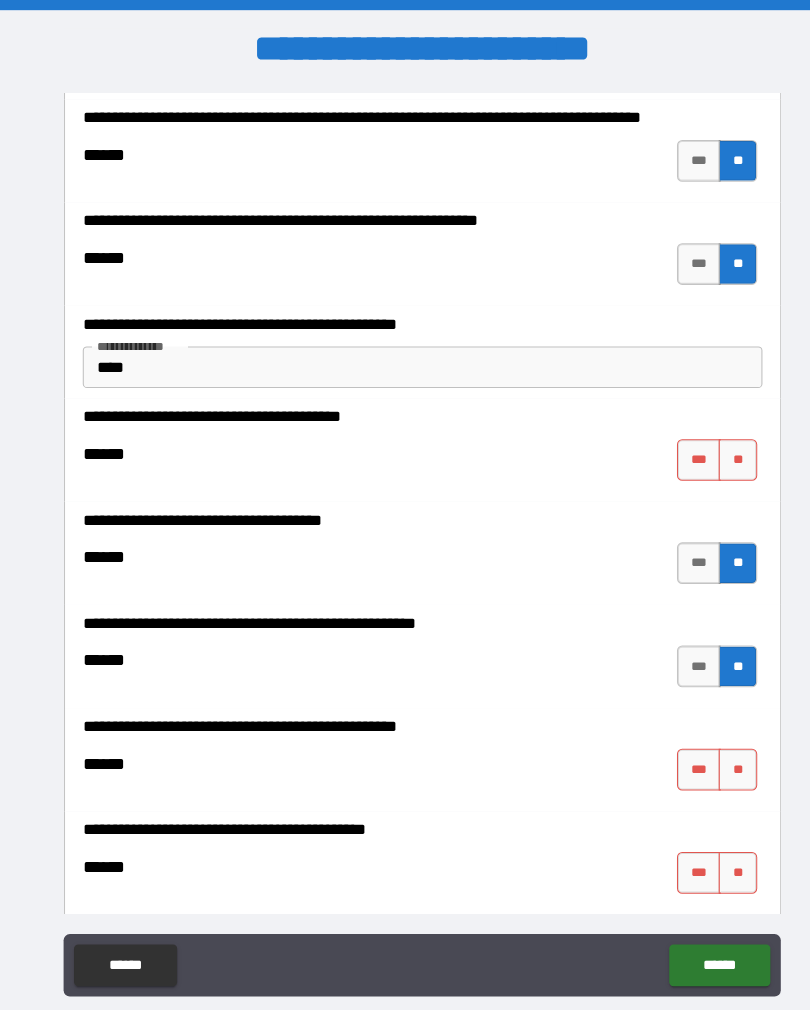 click on "**" at bounding box center [707, 441] 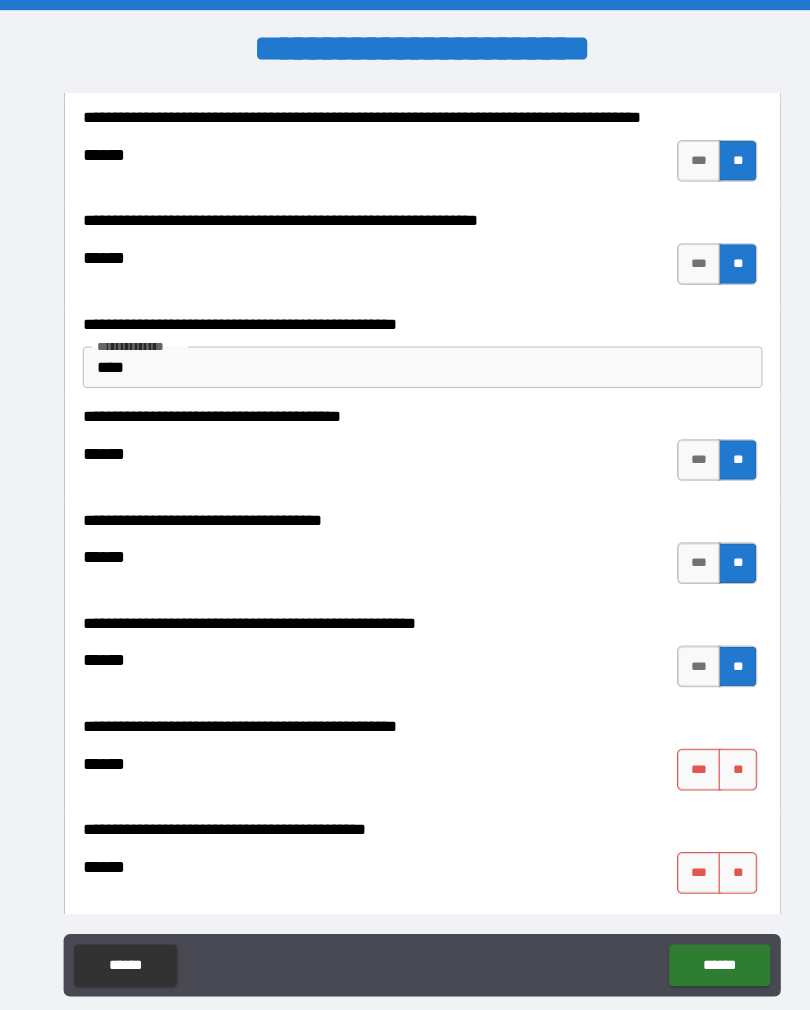 click on "**" at bounding box center [707, 738] 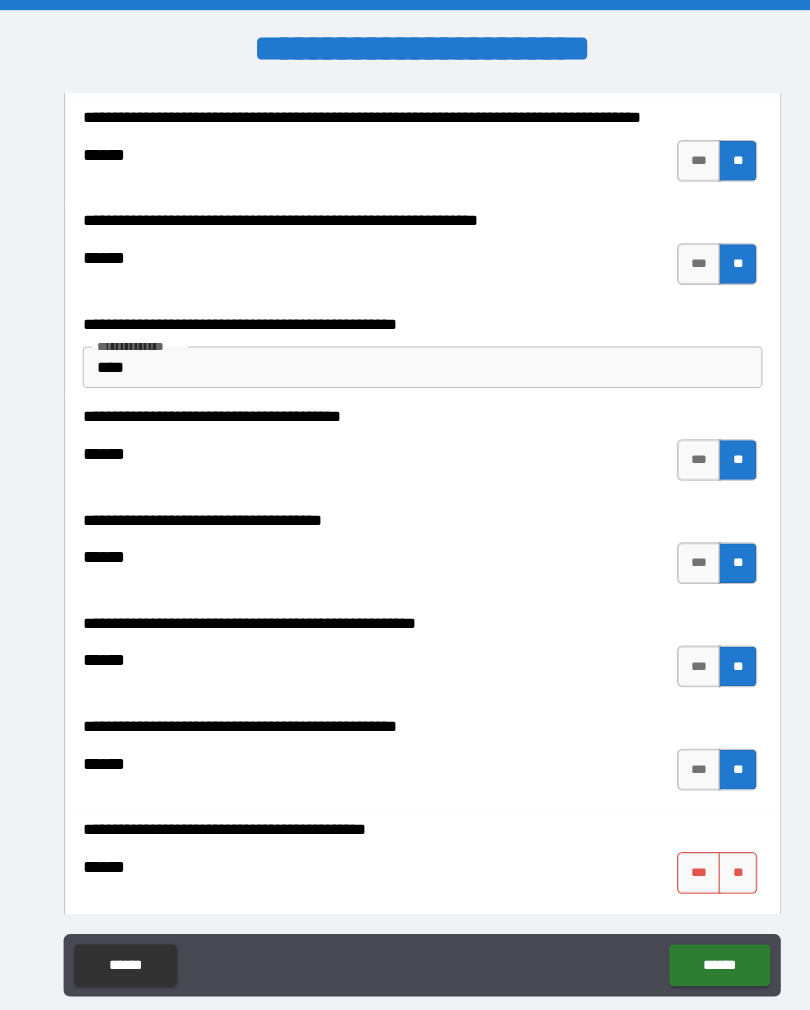 click on "**" at bounding box center (707, 837) 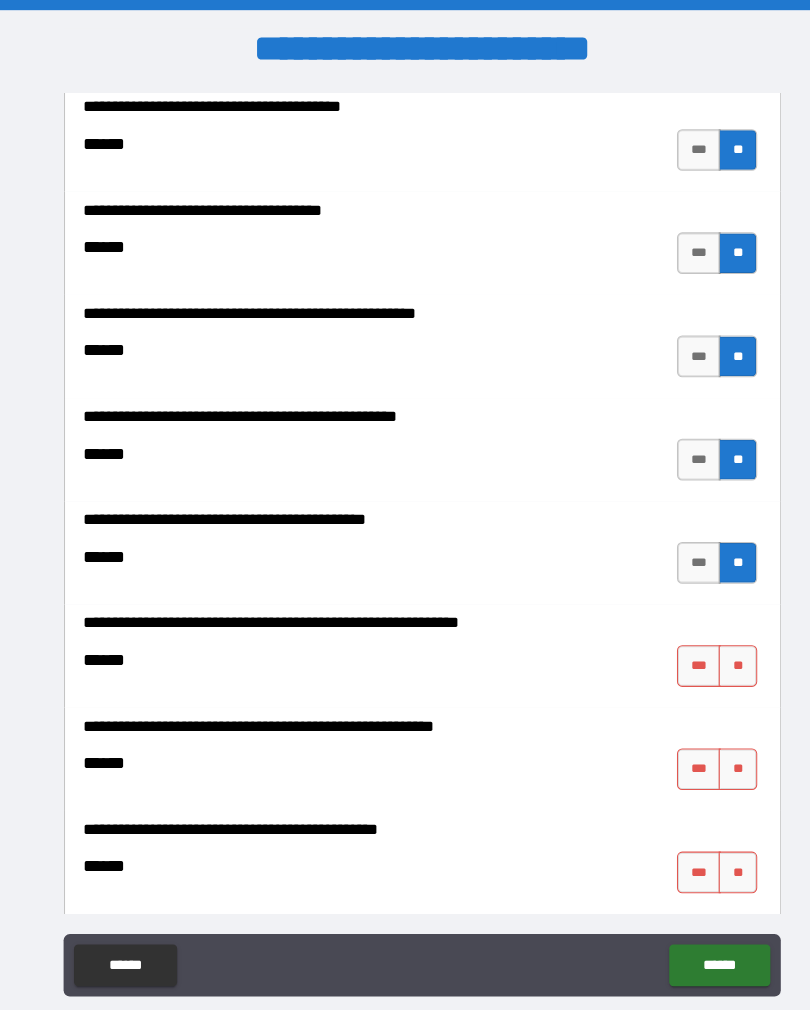 scroll, scrollTop: 3135, scrollLeft: 0, axis: vertical 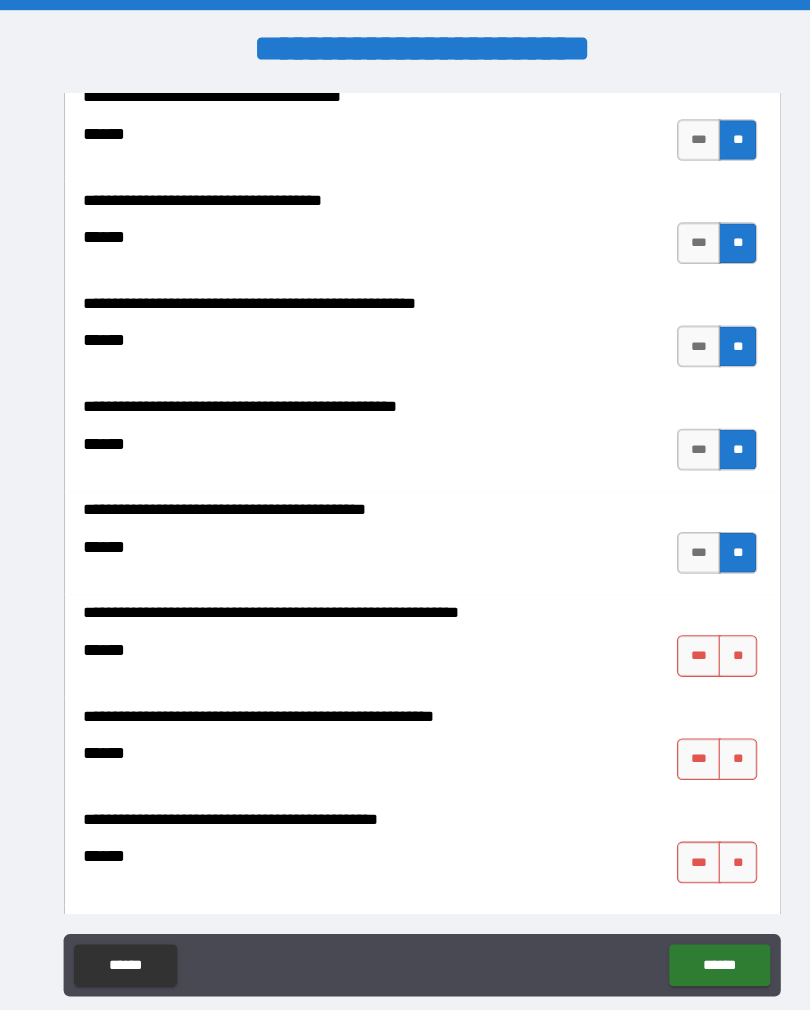 click on "**" at bounding box center [707, 629] 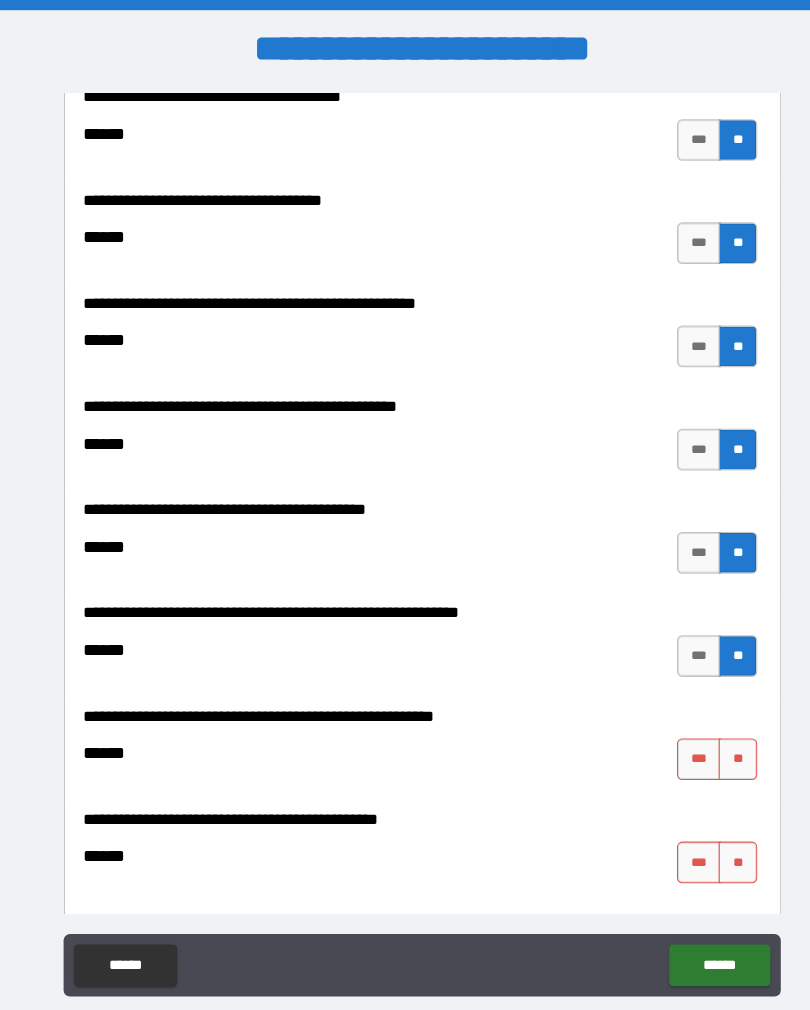 click on "**" at bounding box center (707, 728) 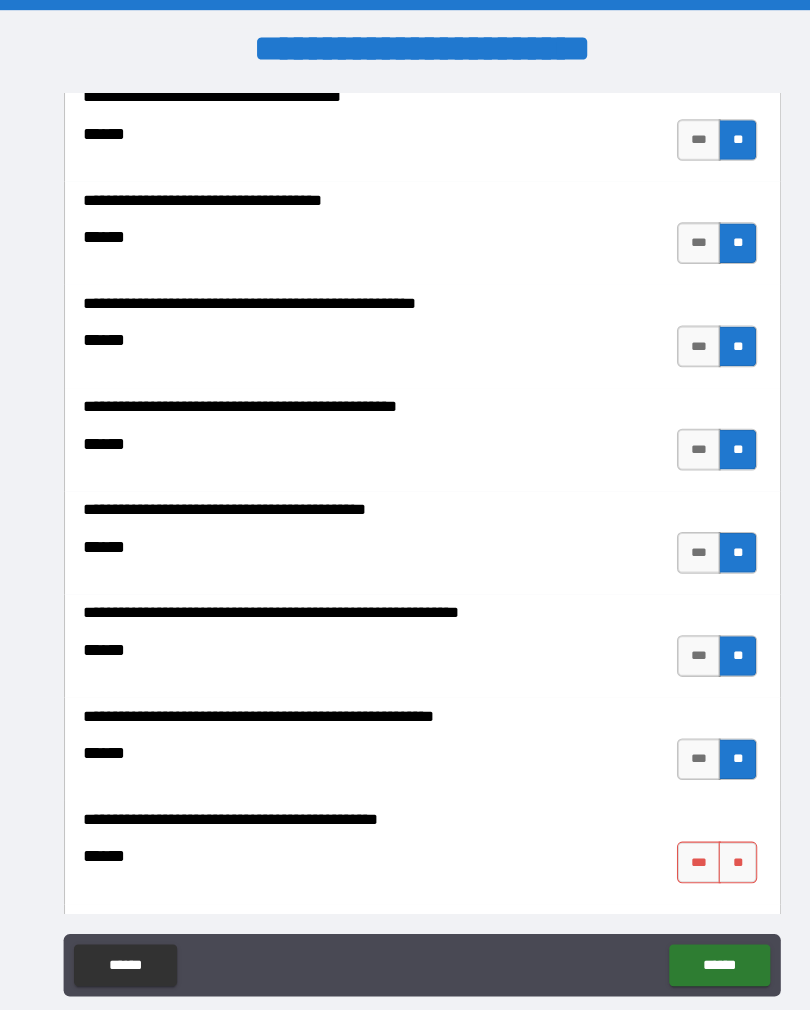 click on "**" at bounding box center [707, 827] 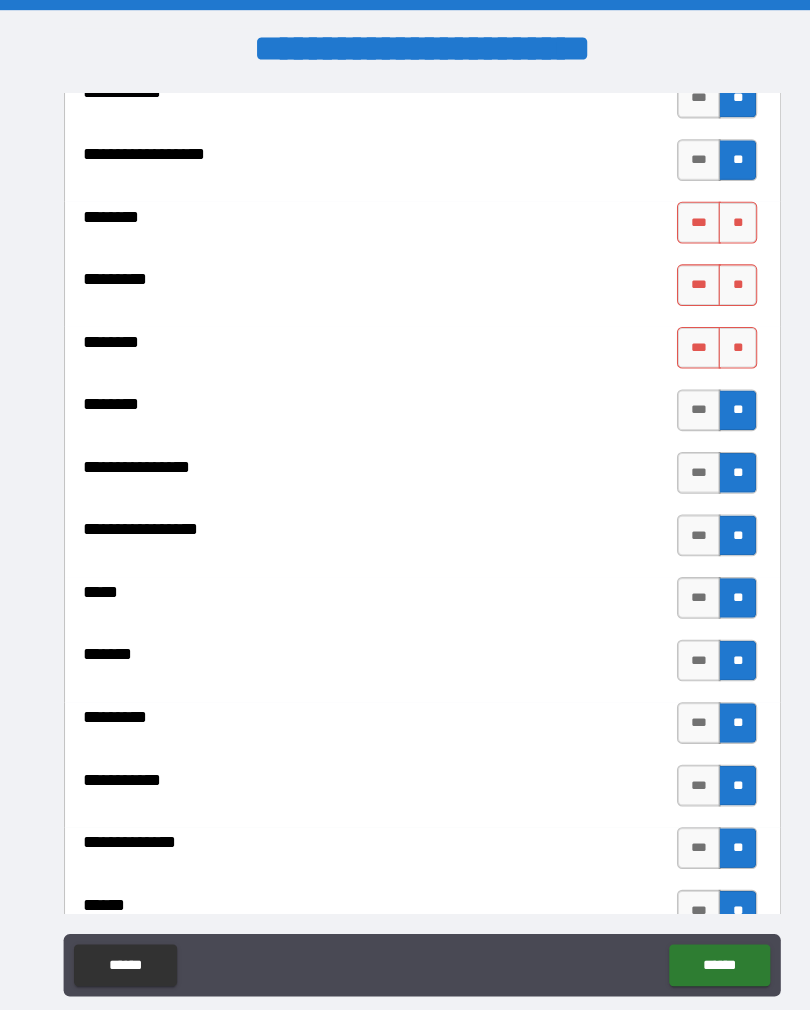 scroll, scrollTop: 991, scrollLeft: 0, axis: vertical 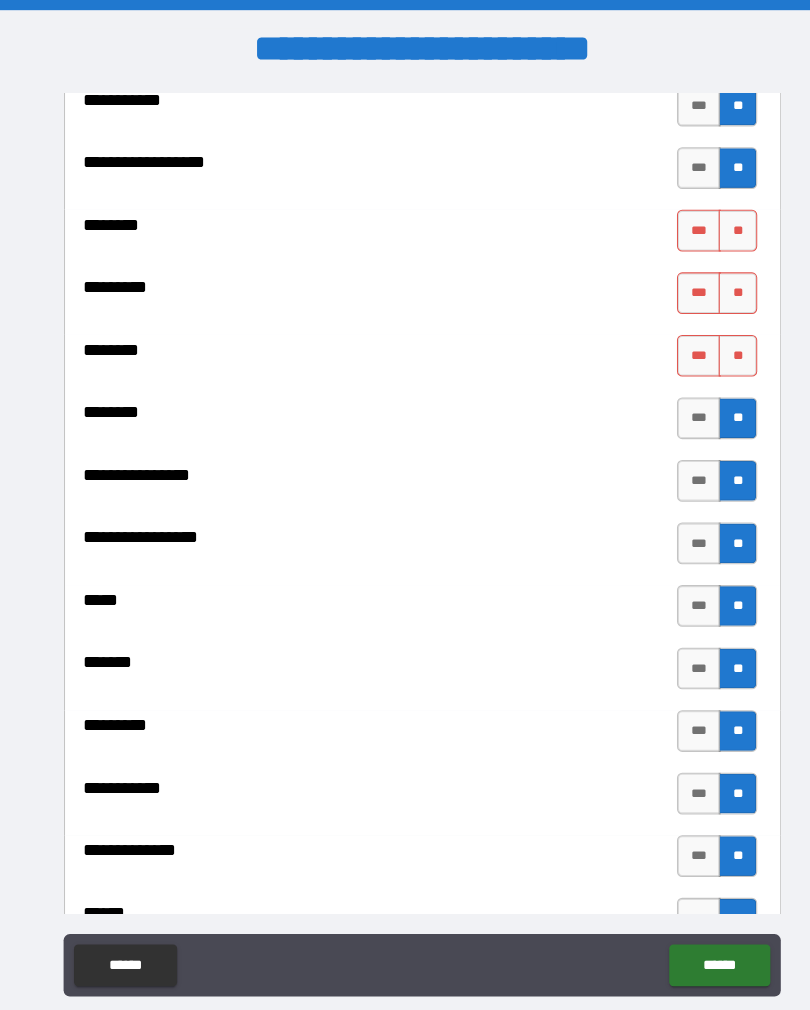 click on "**" at bounding box center [707, 341] 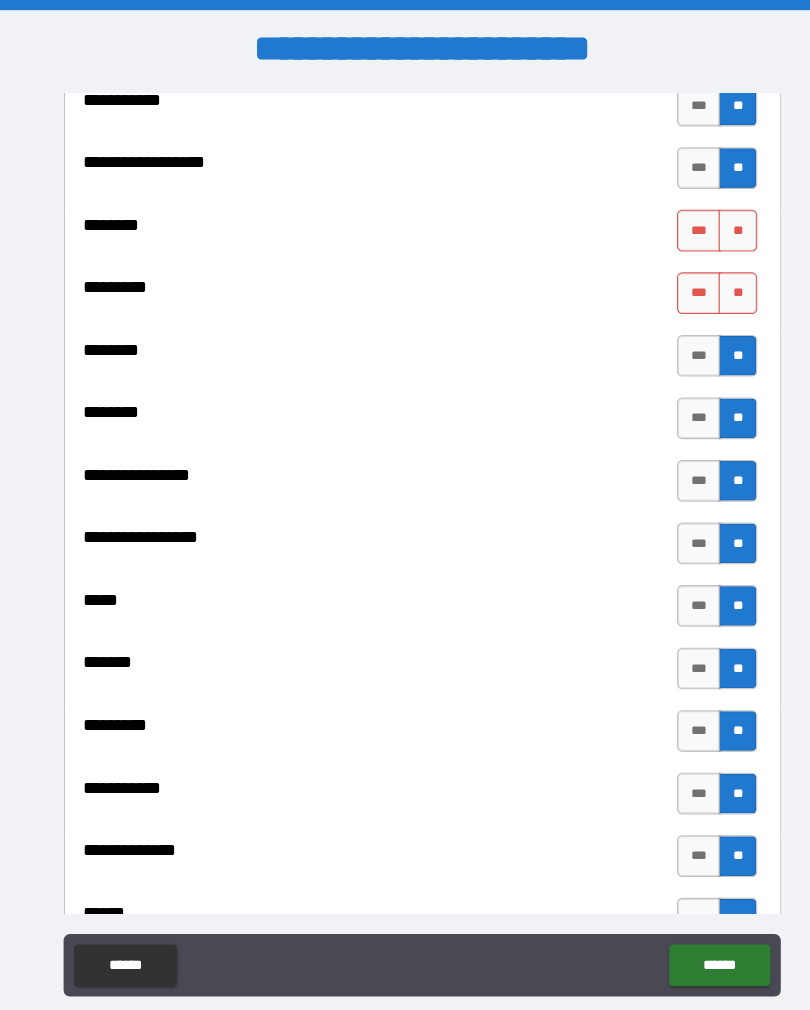 click on "**" at bounding box center [707, 281] 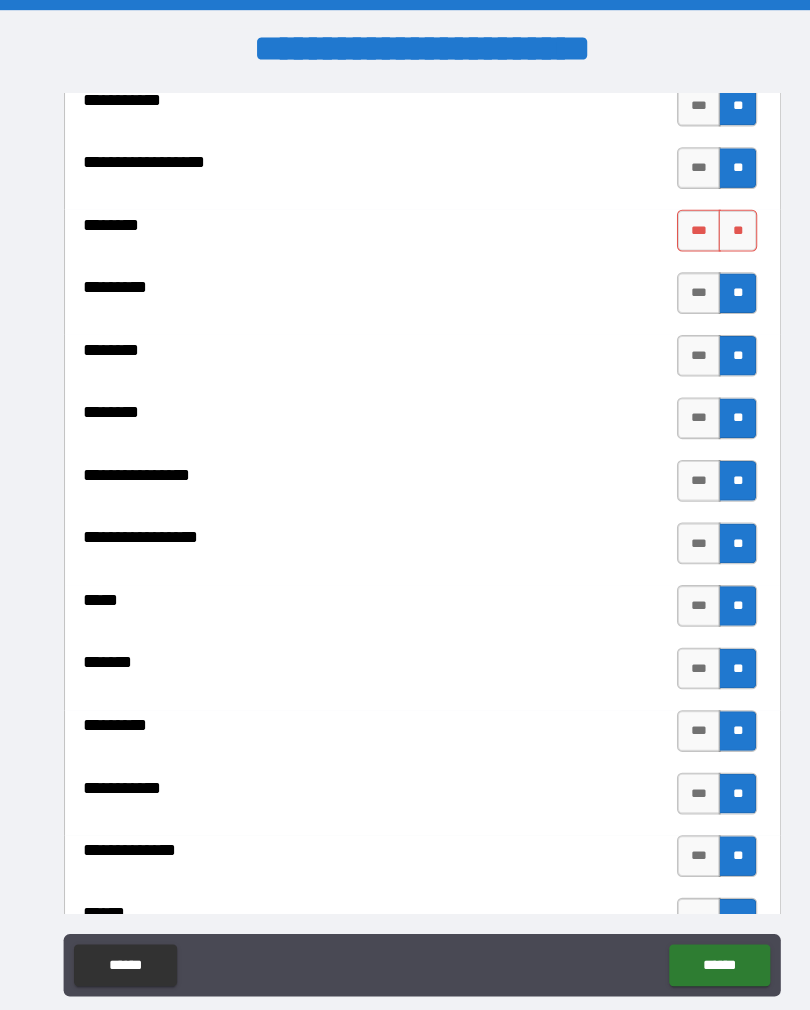 click on "**" at bounding box center [707, 221] 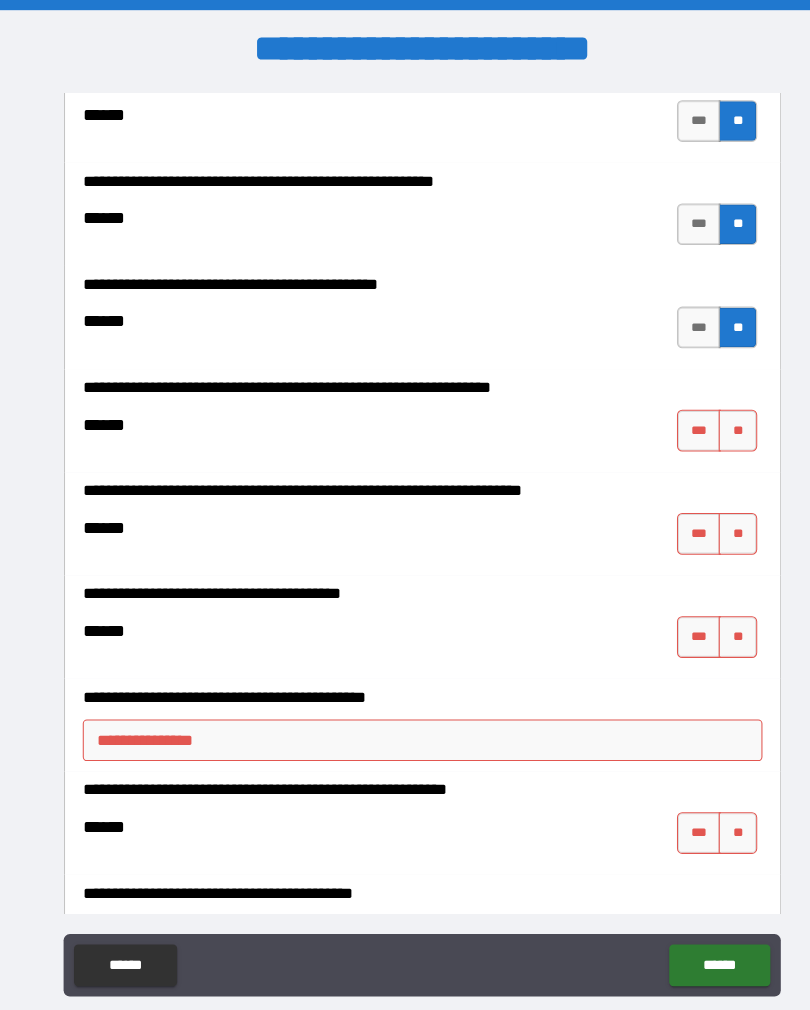 scroll, scrollTop: 3680, scrollLeft: 0, axis: vertical 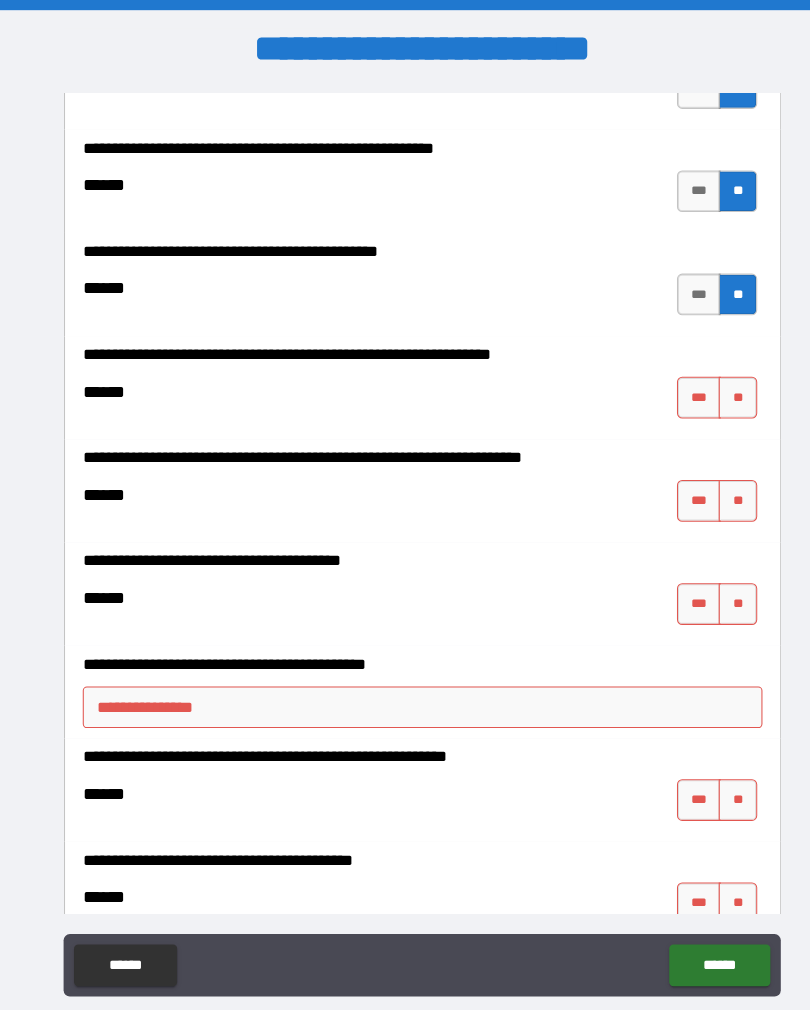 click on "**" at bounding box center [707, 480] 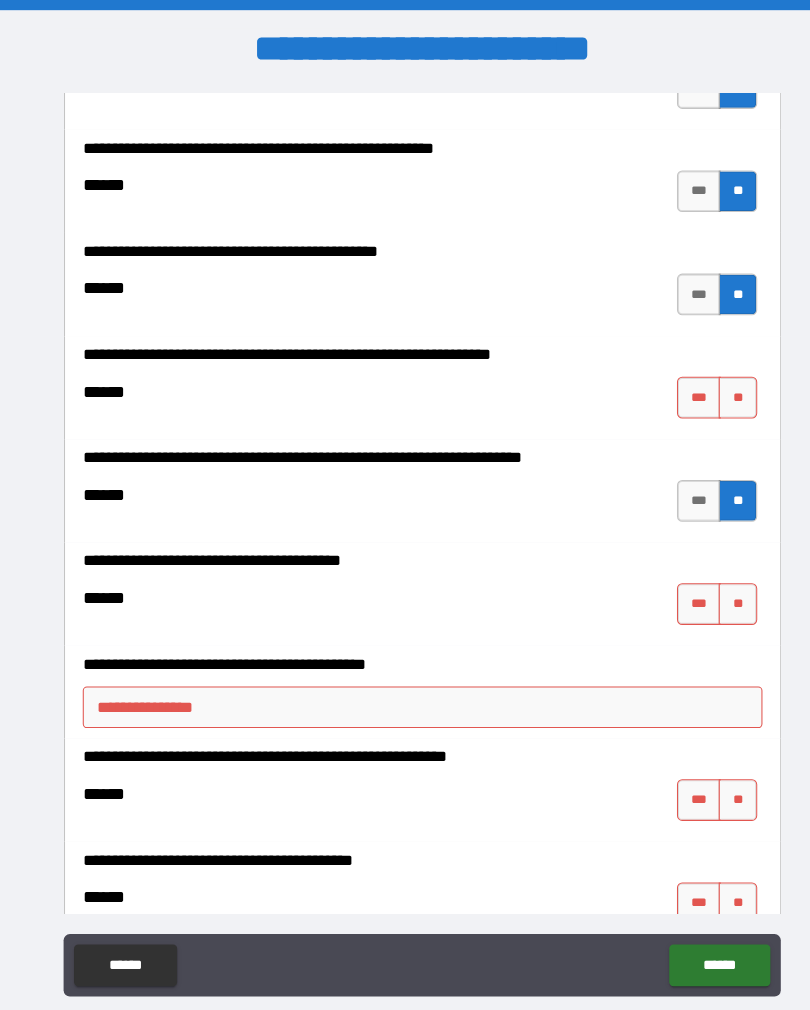 click on "**" at bounding box center (707, 381) 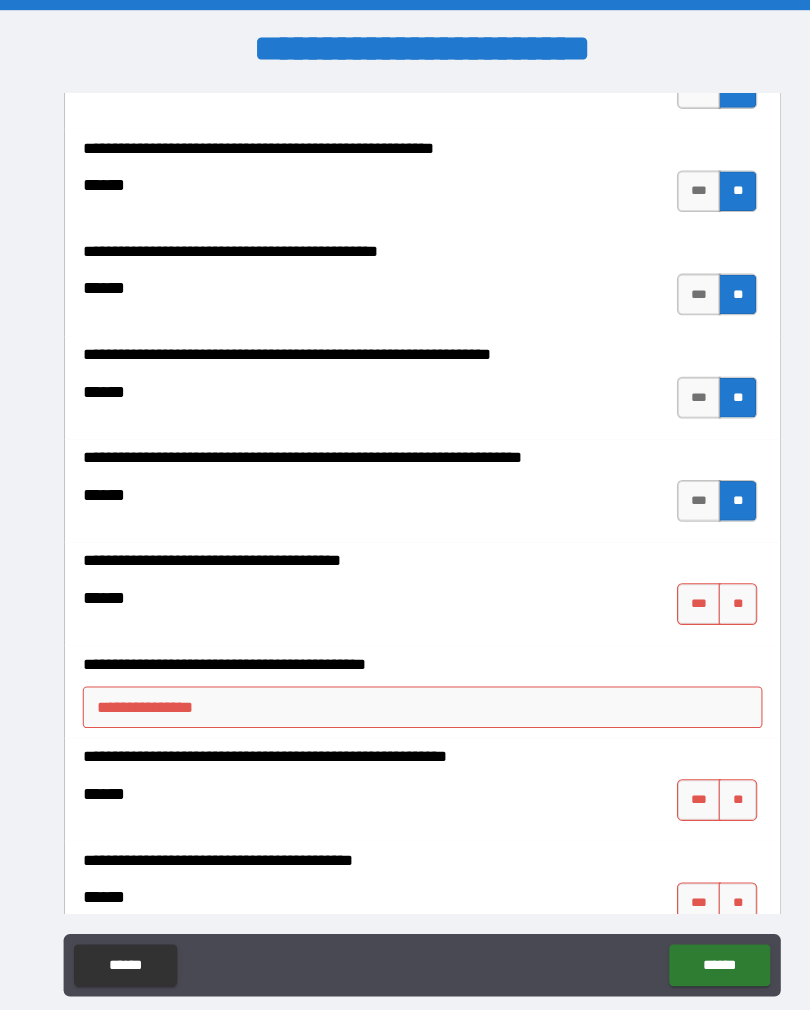 click on "**" at bounding box center (707, 579) 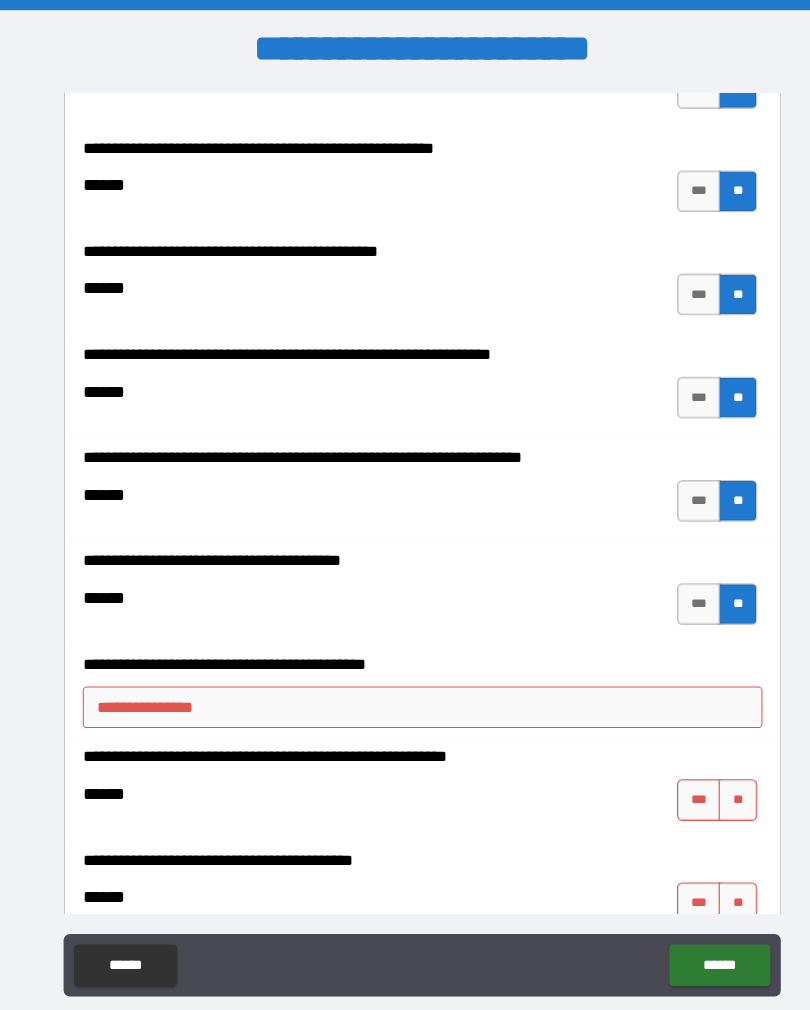 click on "**" at bounding box center (707, 767) 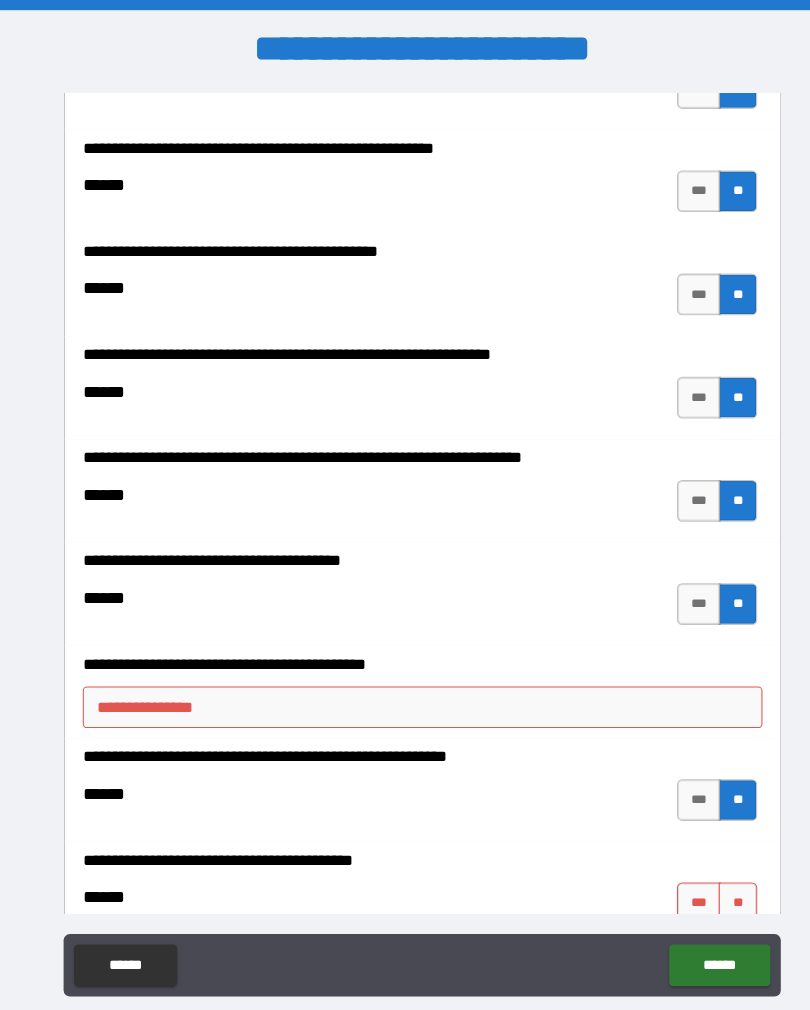 click on "**********" at bounding box center [405, 678] 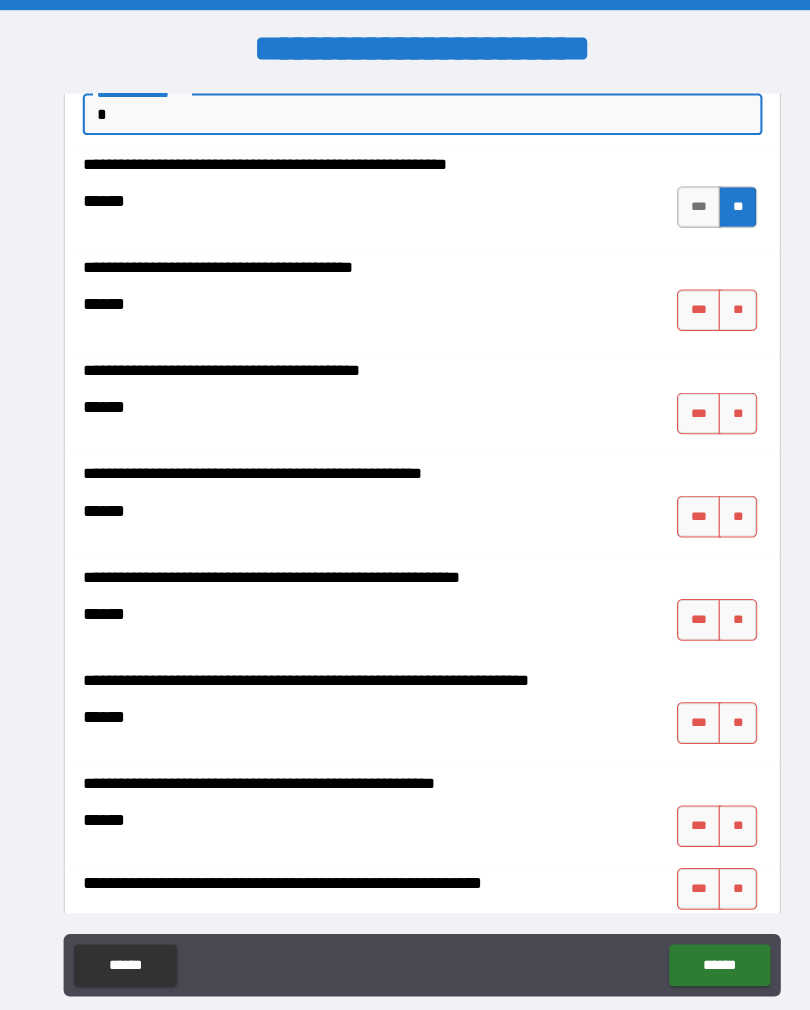 scroll, scrollTop: 4262, scrollLeft: 0, axis: vertical 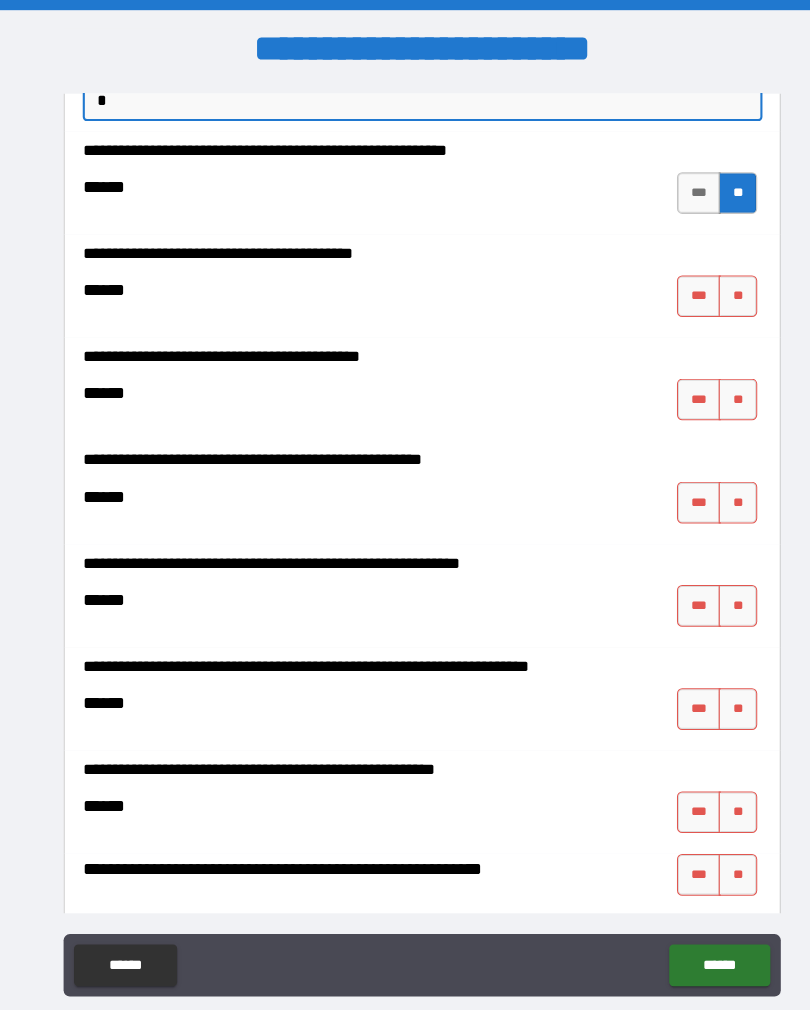 type on "*" 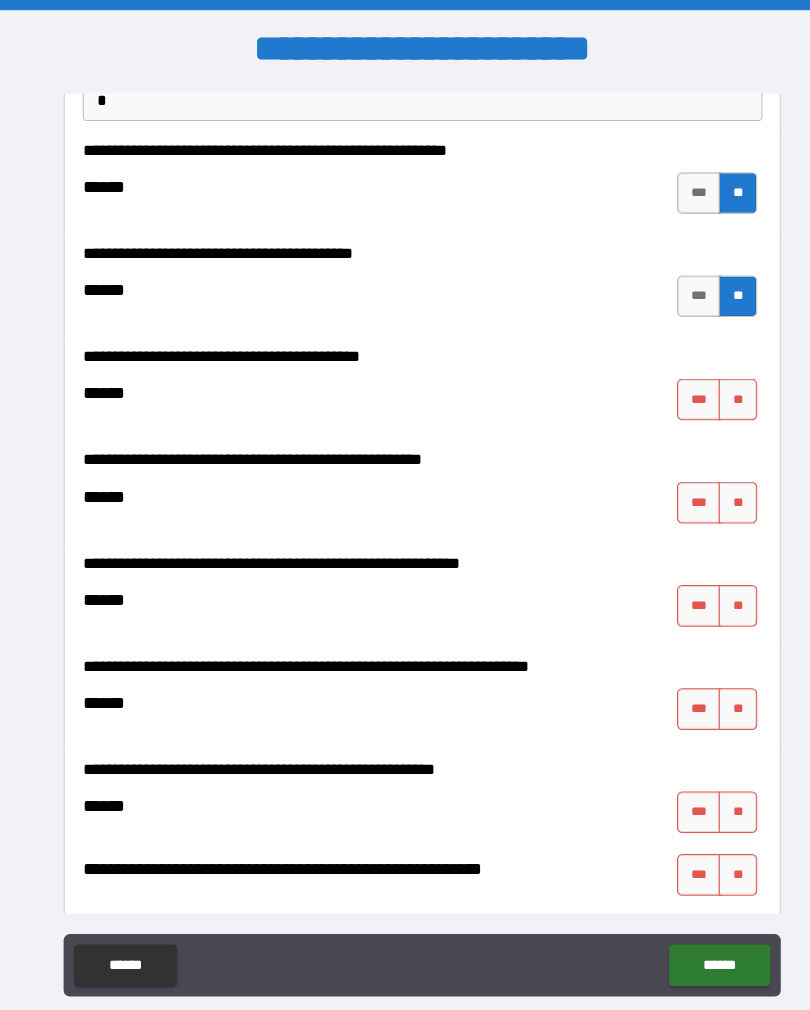 click on "**" at bounding box center [707, 383] 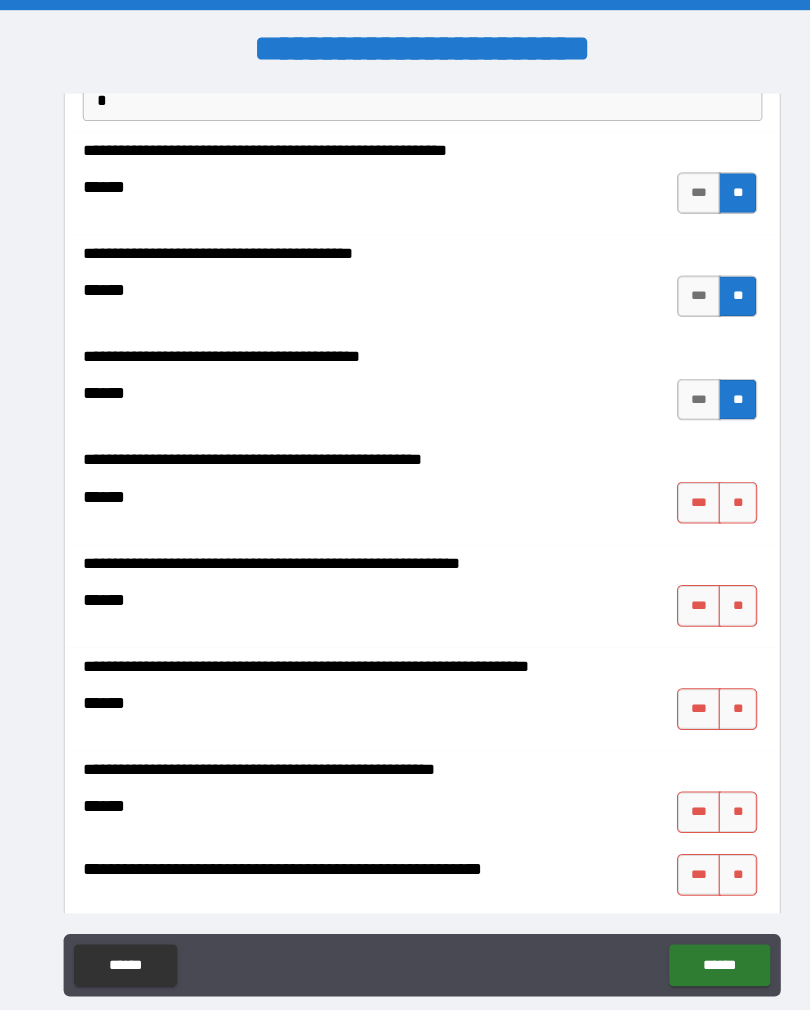 click on "**" at bounding box center [707, 482] 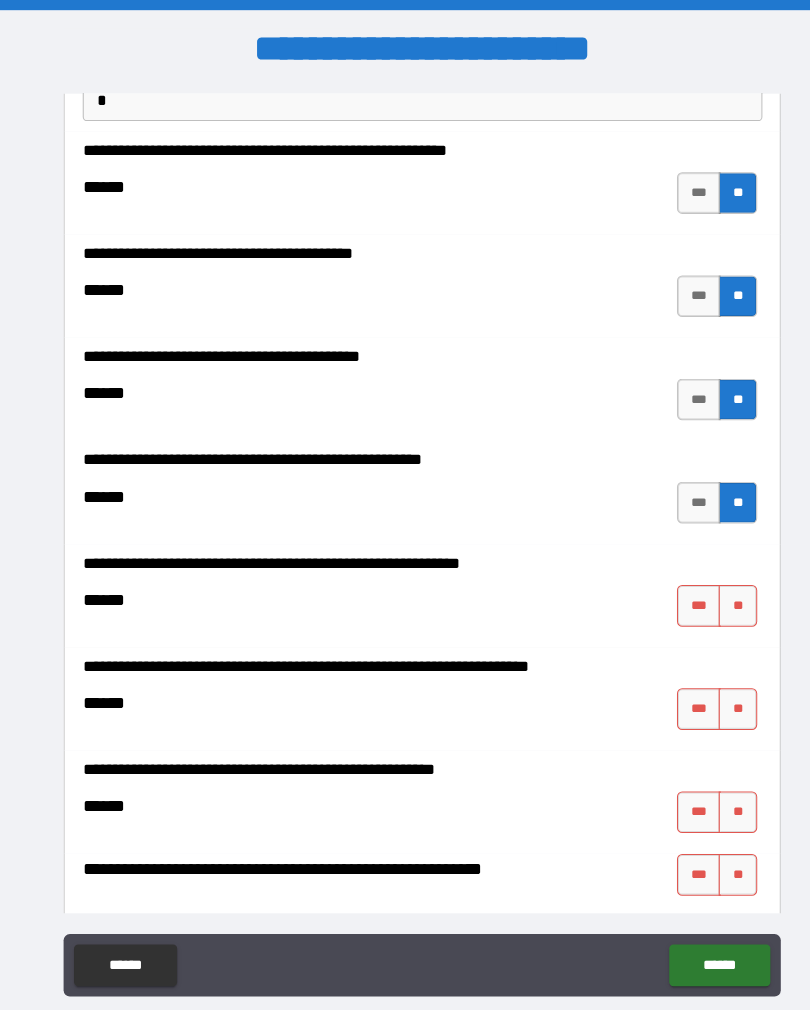click on "**" at bounding box center (707, 581) 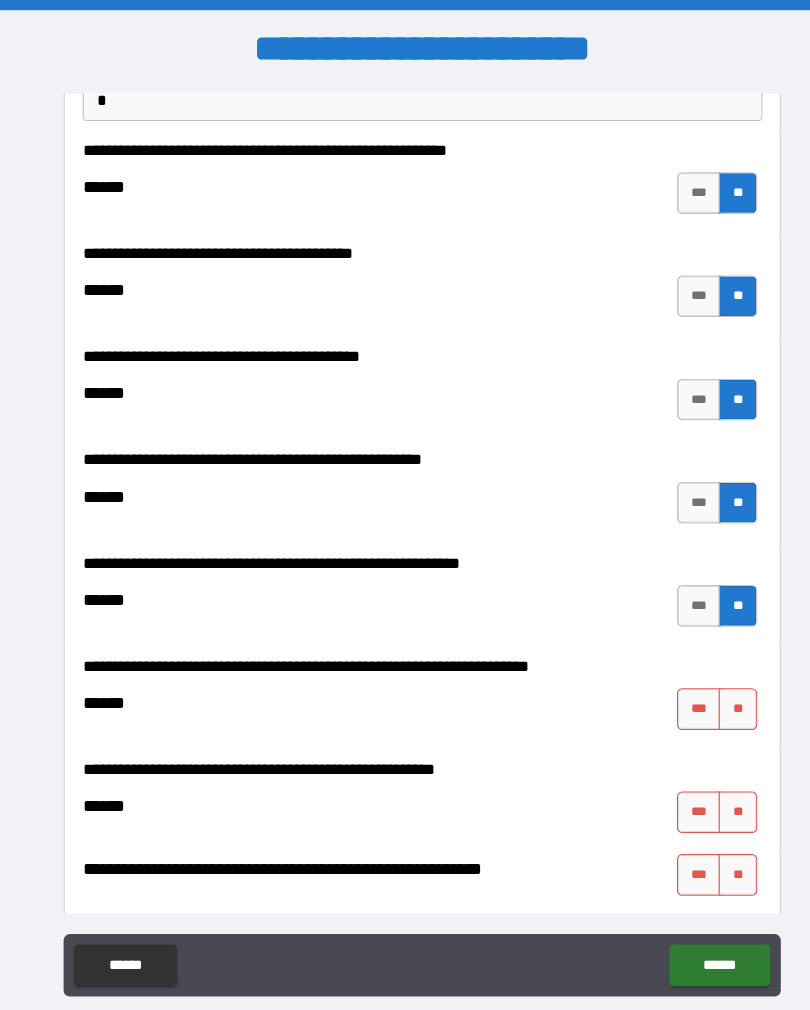 click on "**" at bounding box center [707, 680] 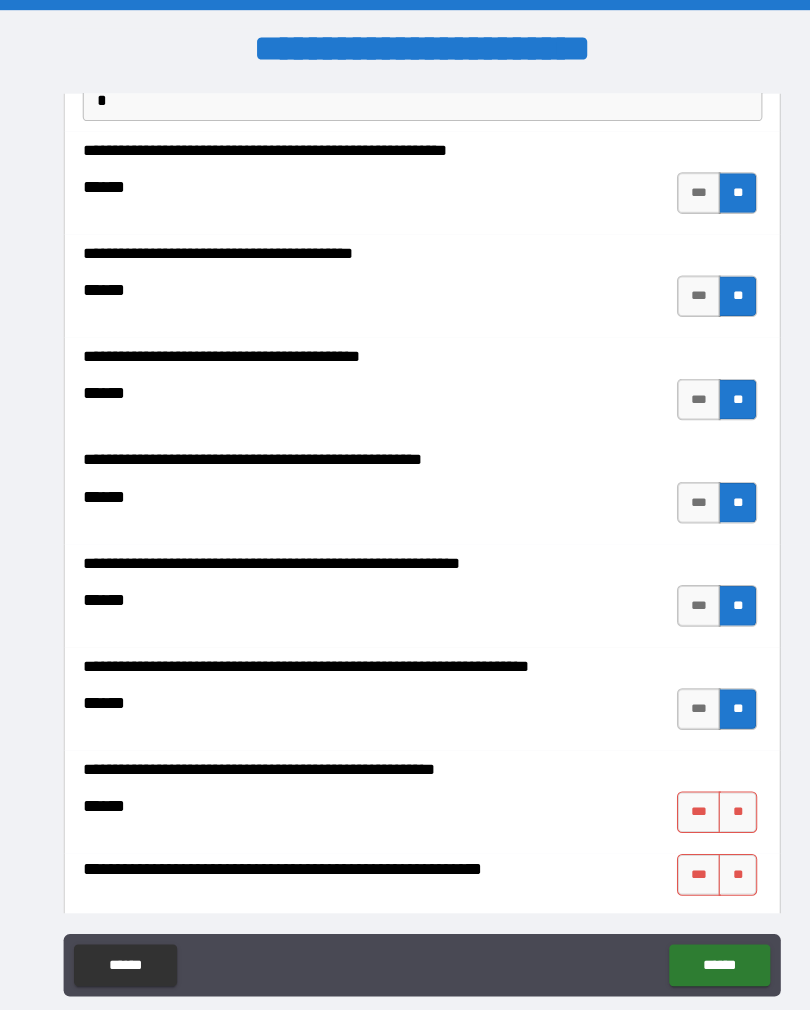 click on "**" at bounding box center [707, 779] 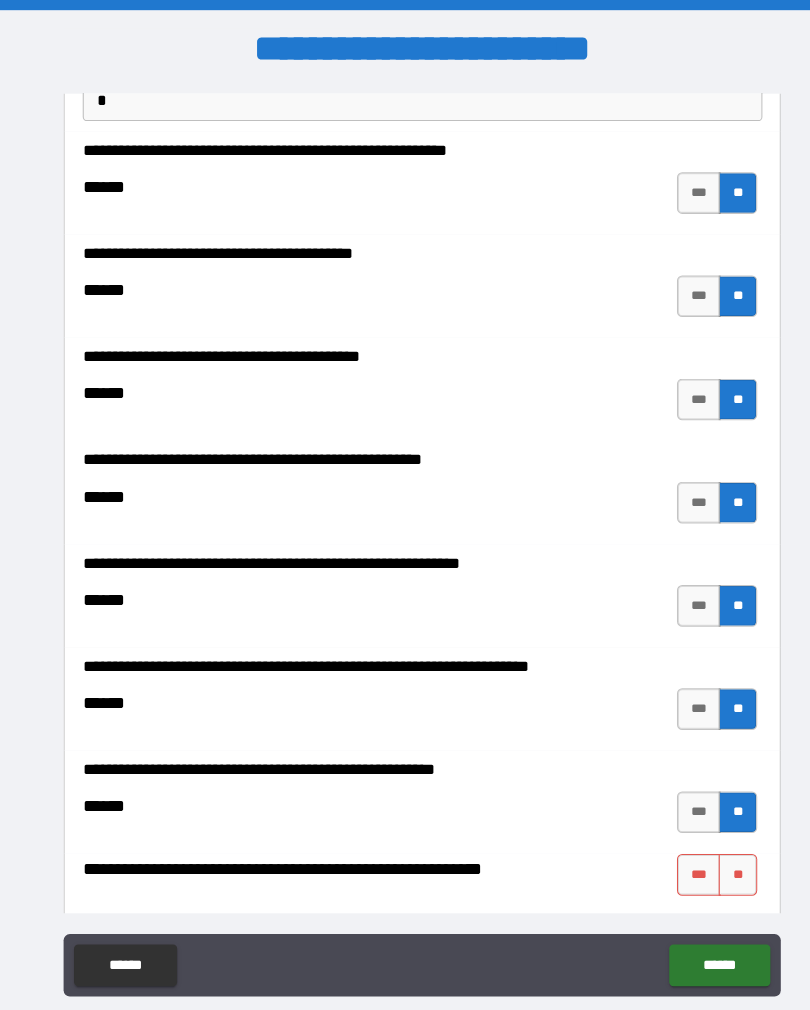 click on "**" at bounding box center (707, 839) 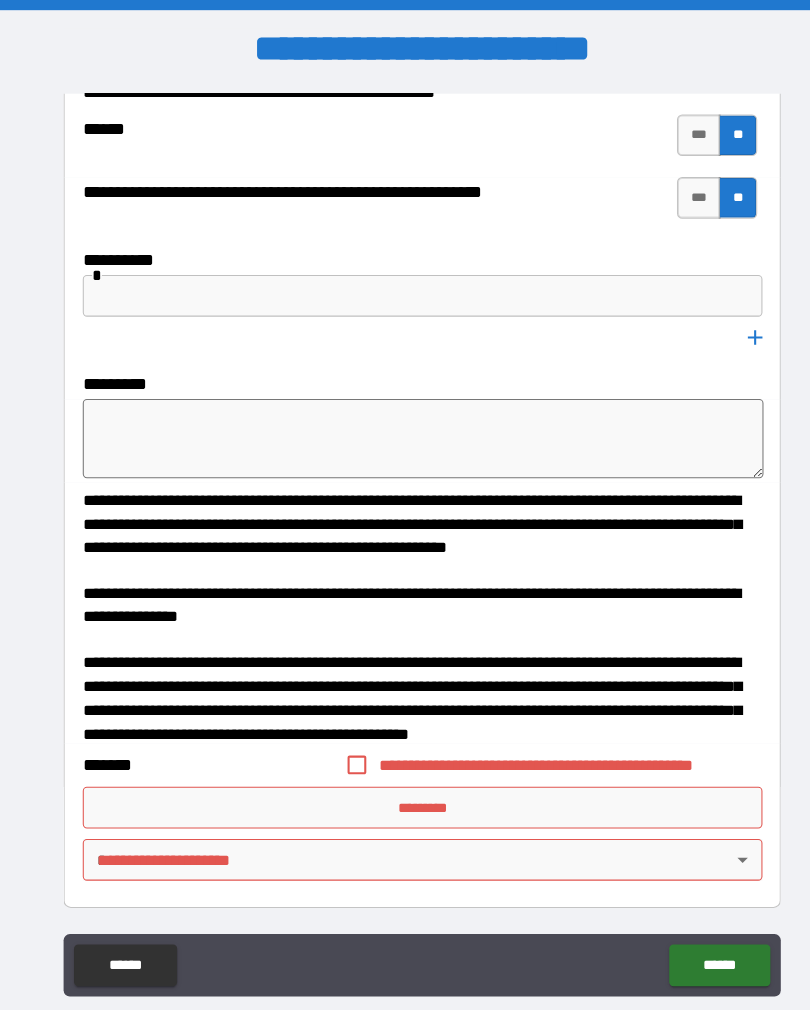 scroll, scrollTop: 4910, scrollLeft: 0, axis: vertical 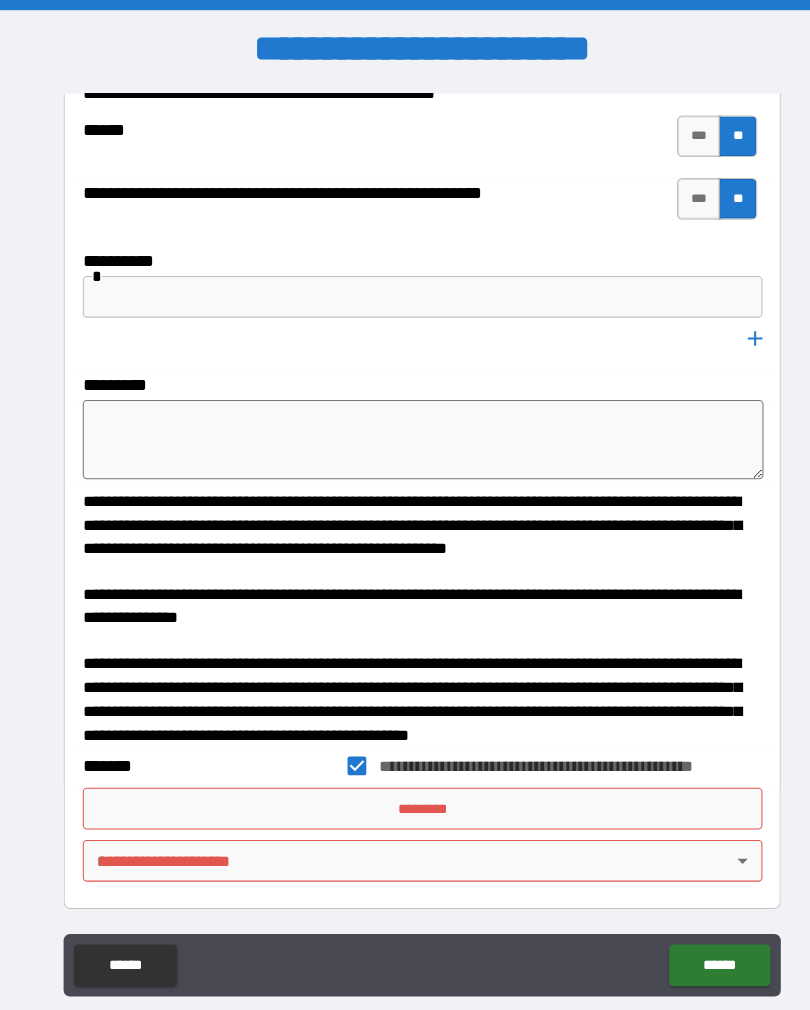 click on "*********" at bounding box center [405, 776] 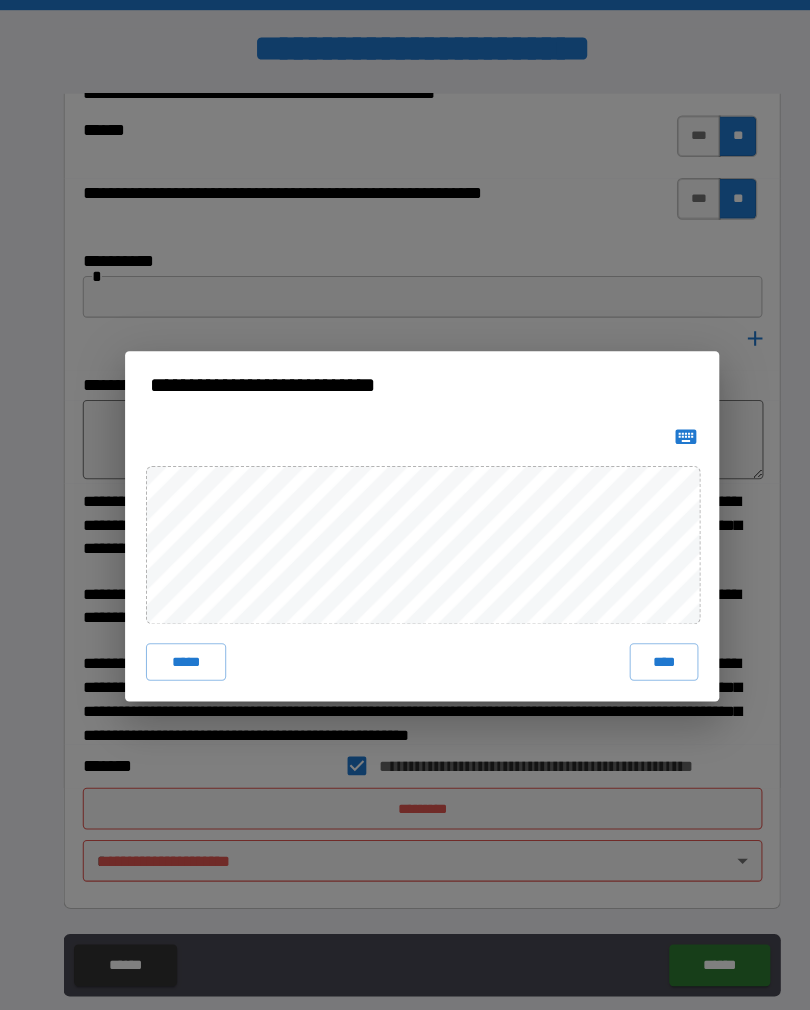 click on "****" at bounding box center (637, 635) 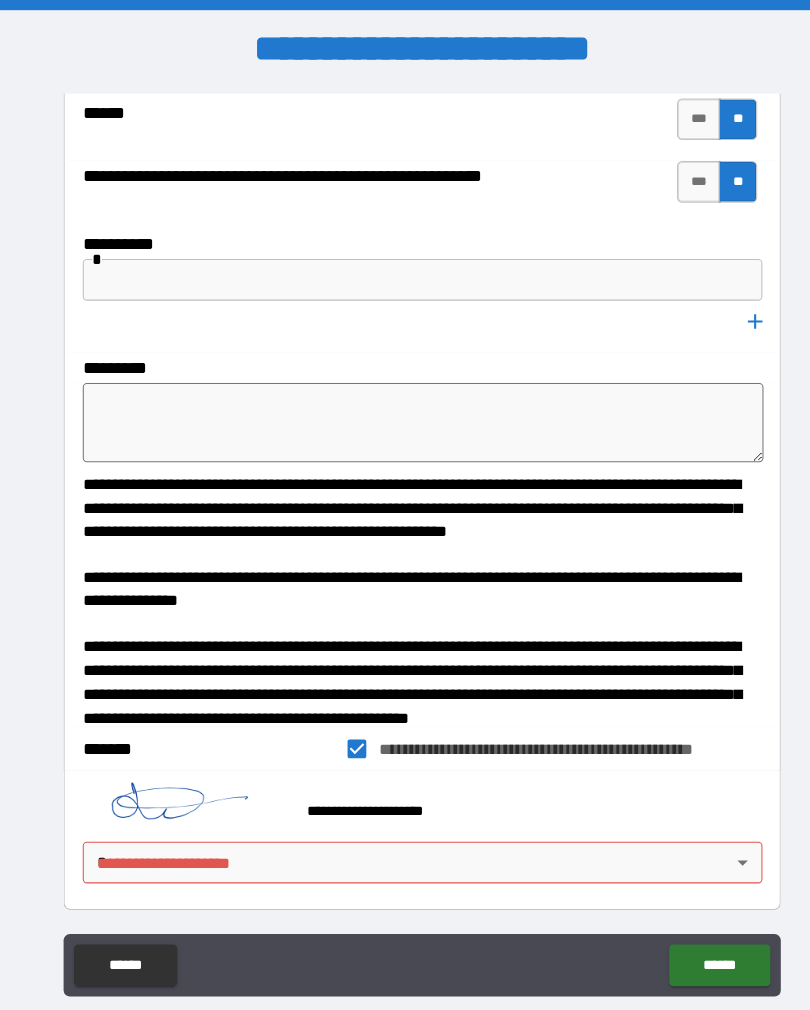 scroll, scrollTop: 4927, scrollLeft: 0, axis: vertical 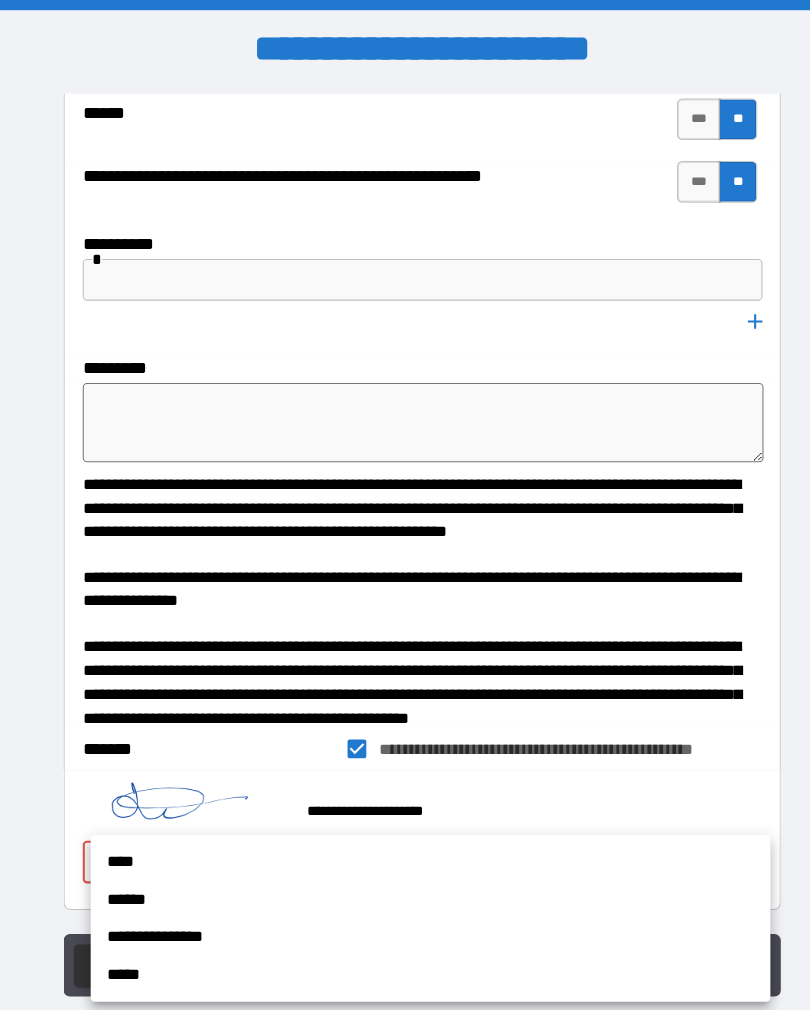 click on "**********" at bounding box center (413, 899) 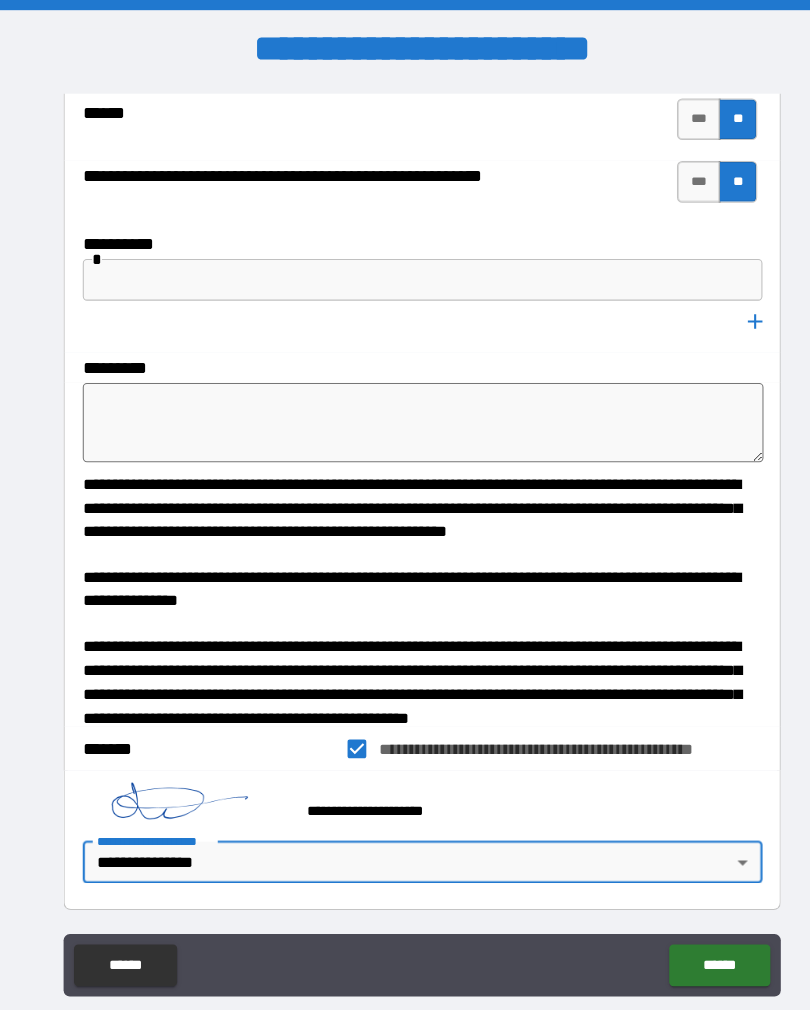 click on "******" at bounding box center (690, 926) 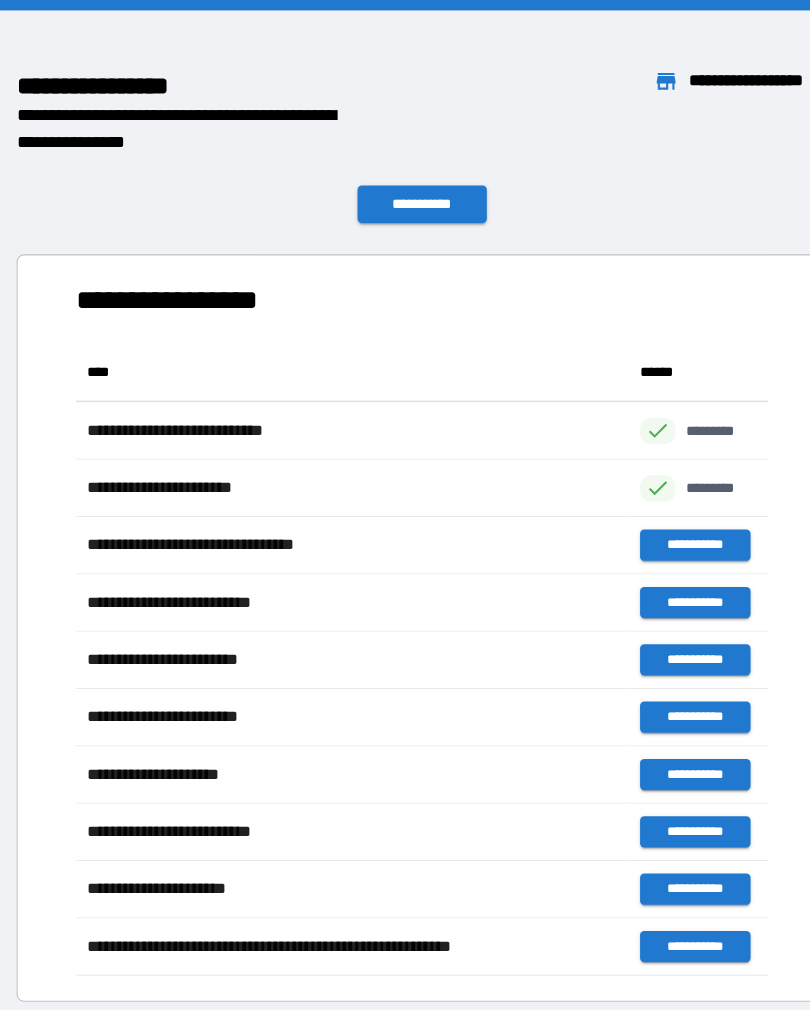scroll, scrollTop: 1, scrollLeft: 1, axis: both 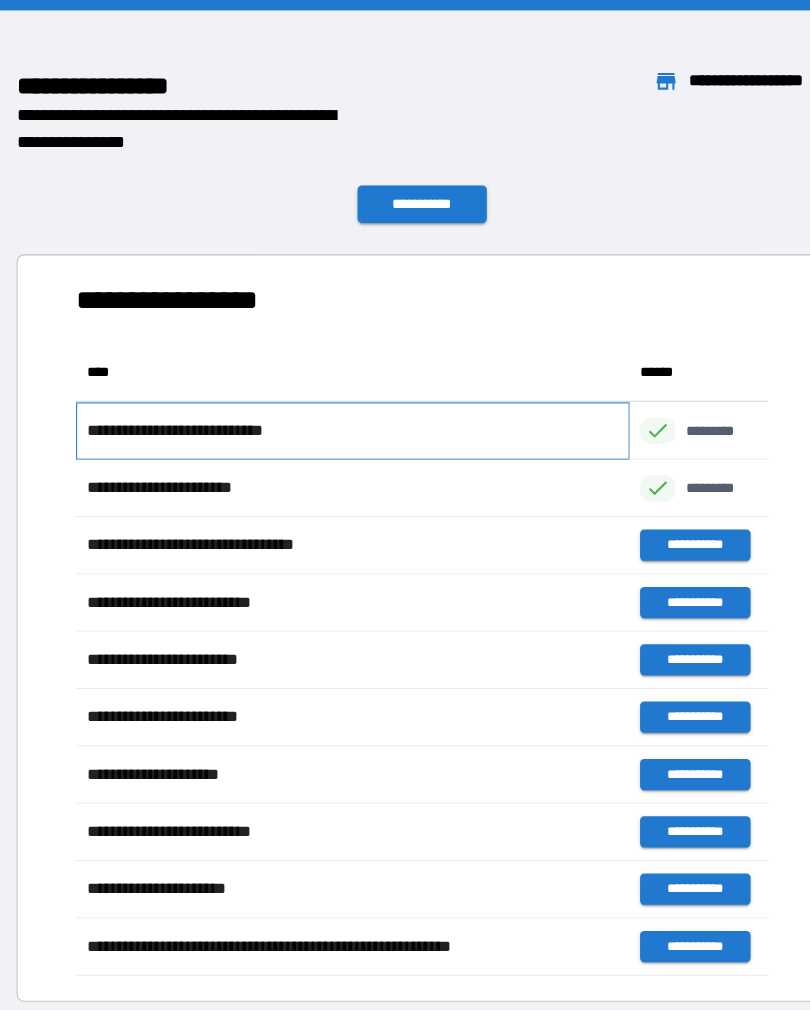 click on "**********" at bounding box center [338, 413] 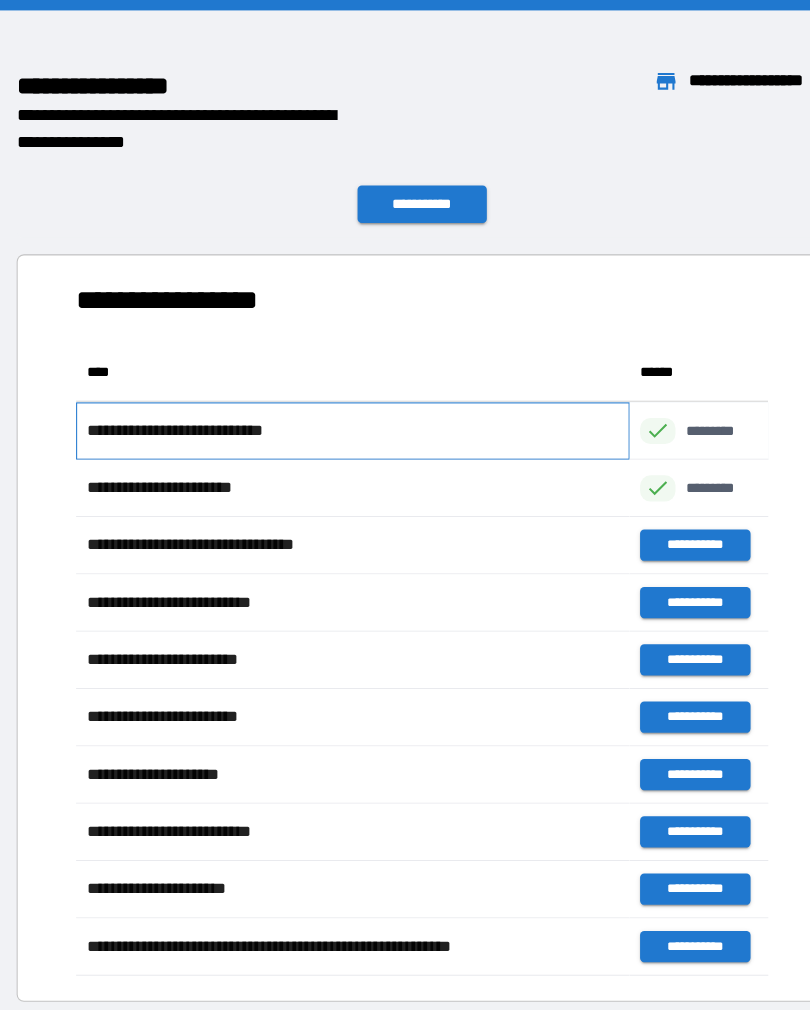 click on "**********" at bounding box center (338, 413) 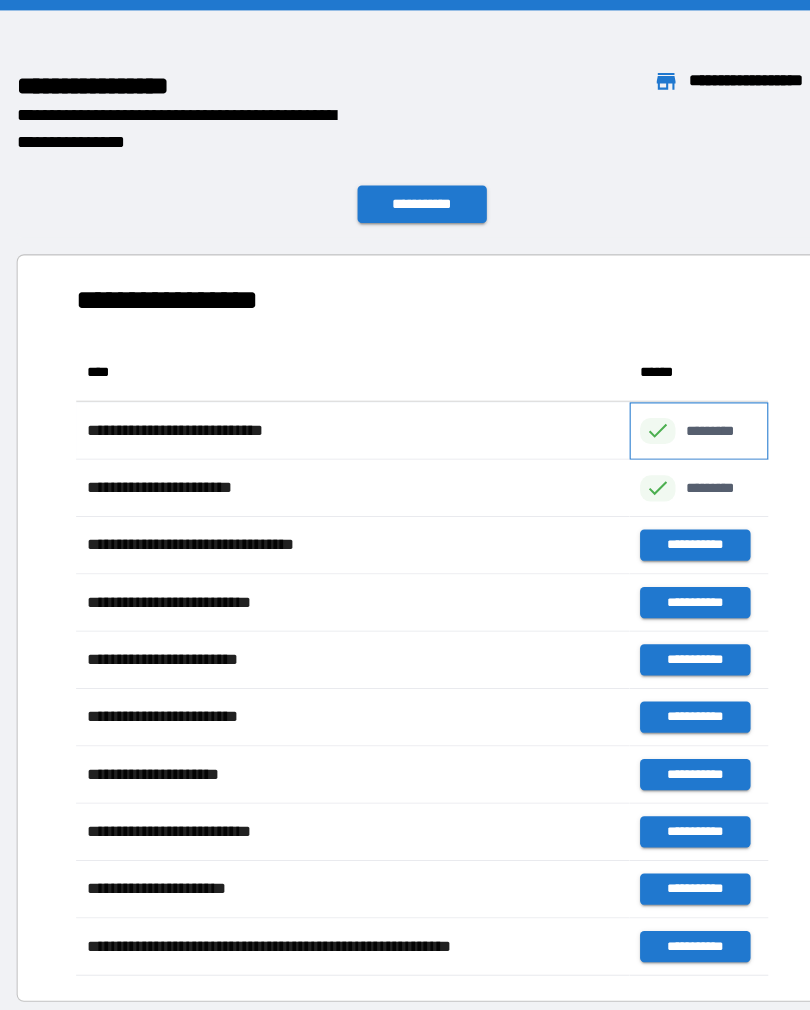 click on "*********" at bounding box center [692, 413] 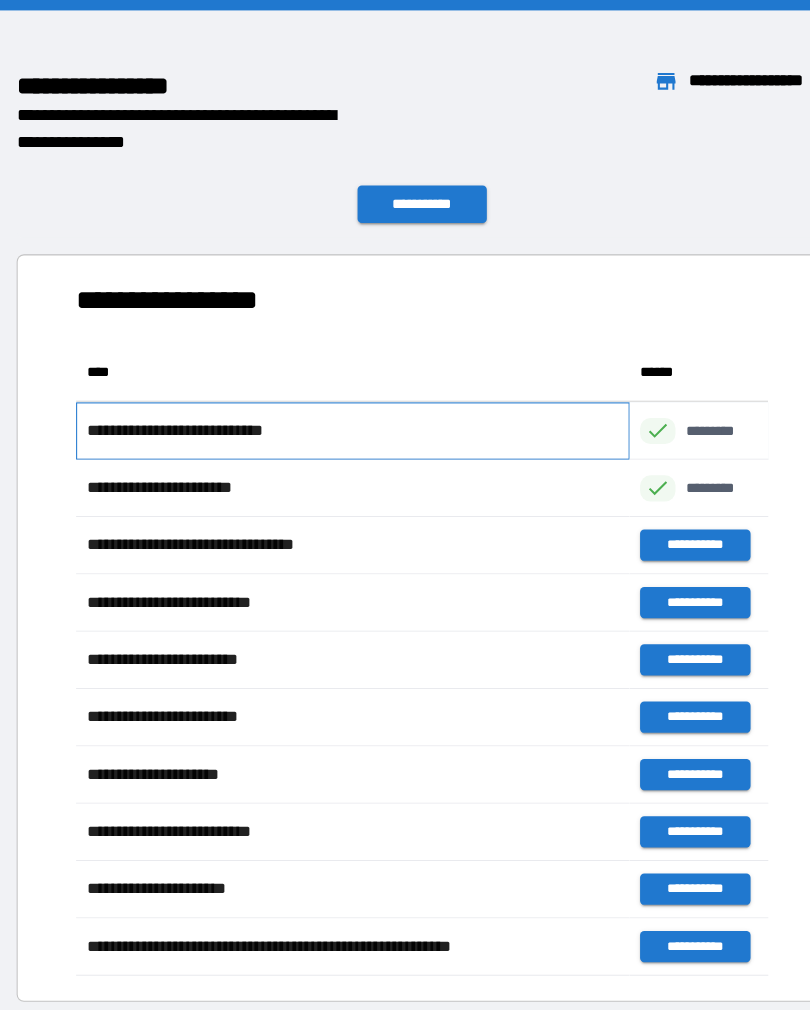 click on "**********" at bounding box center (338, 413) 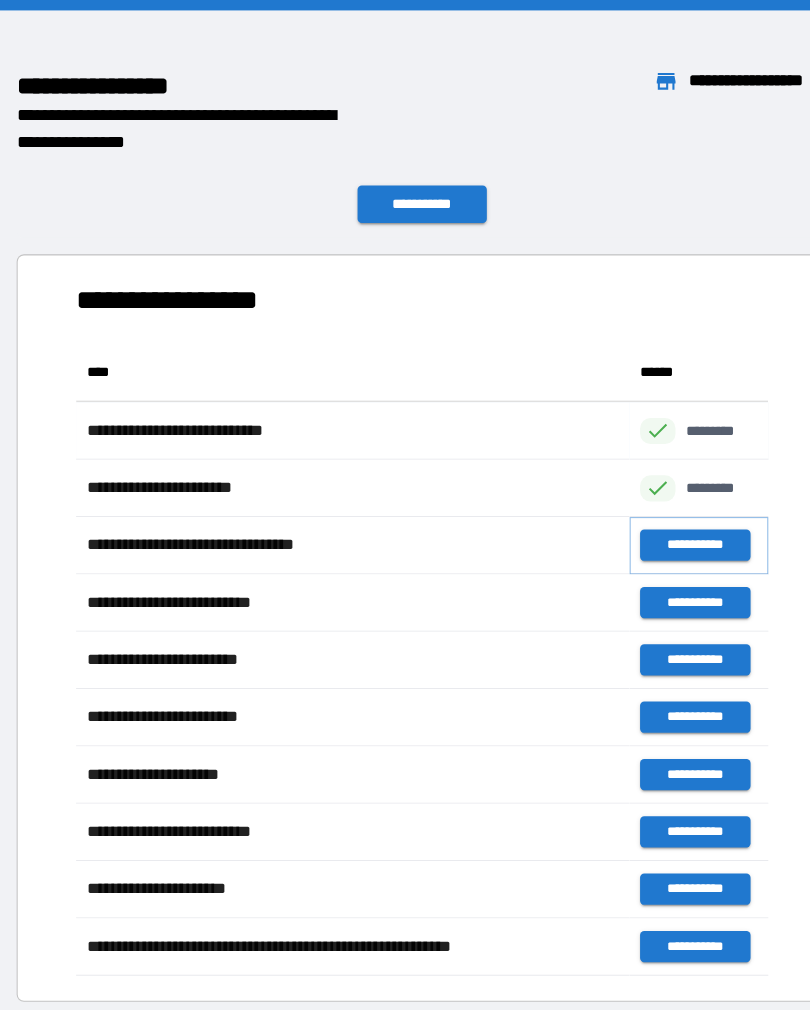 click on "**********" at bounding box center [666, 523] 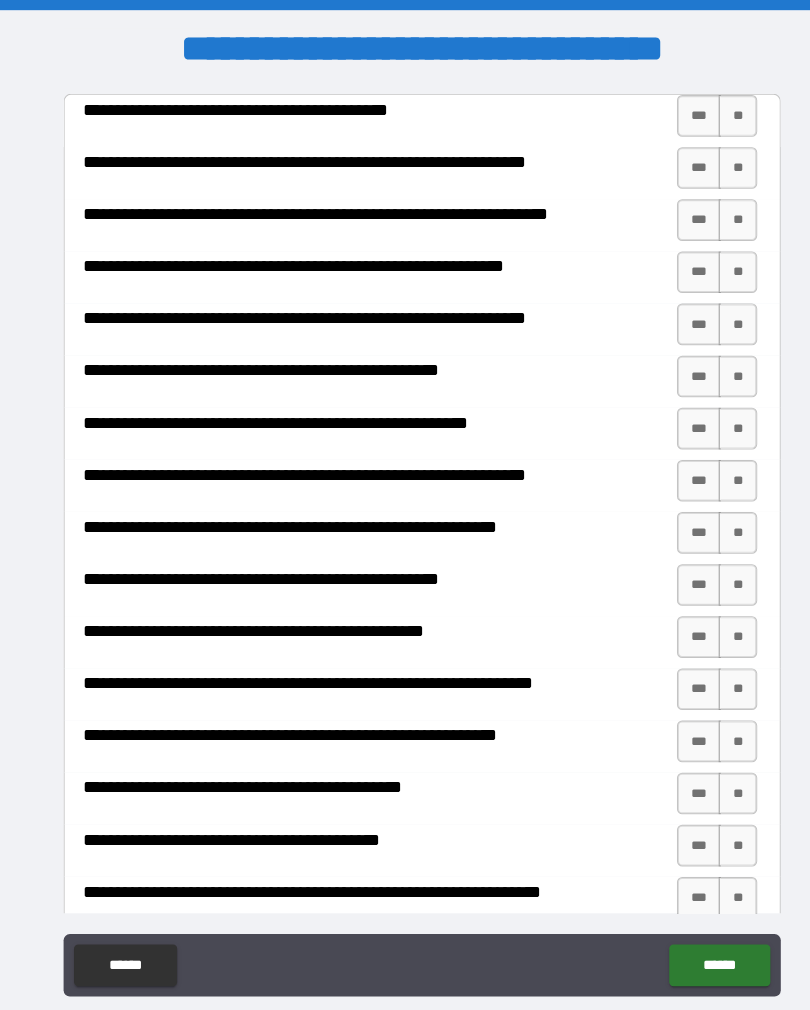 click on "***" at bounding box center [670, 111] 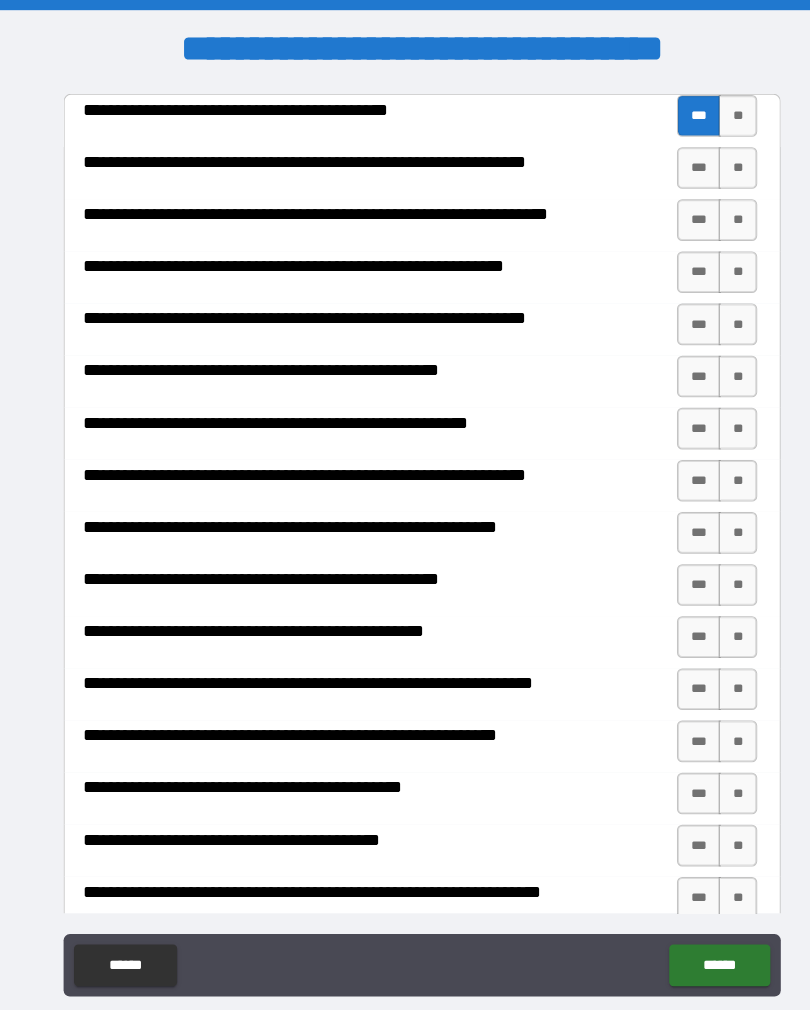click on "**" at bounding box center (707, 161) 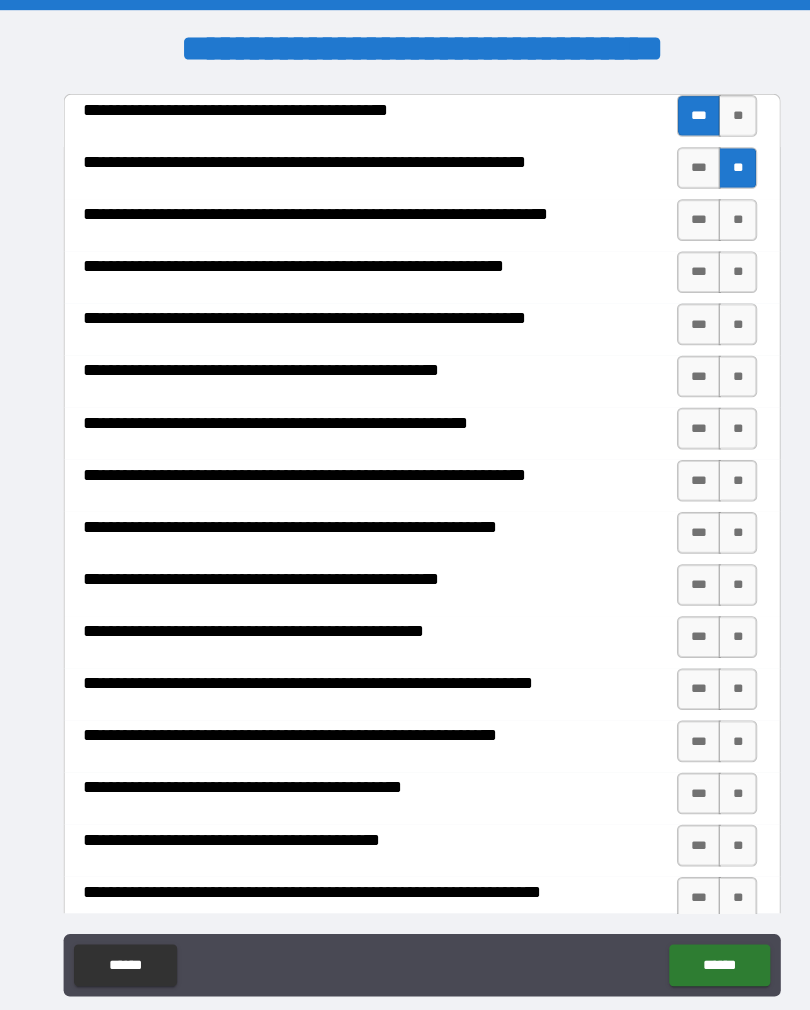 click on "**" at bounding box center (707, 211) 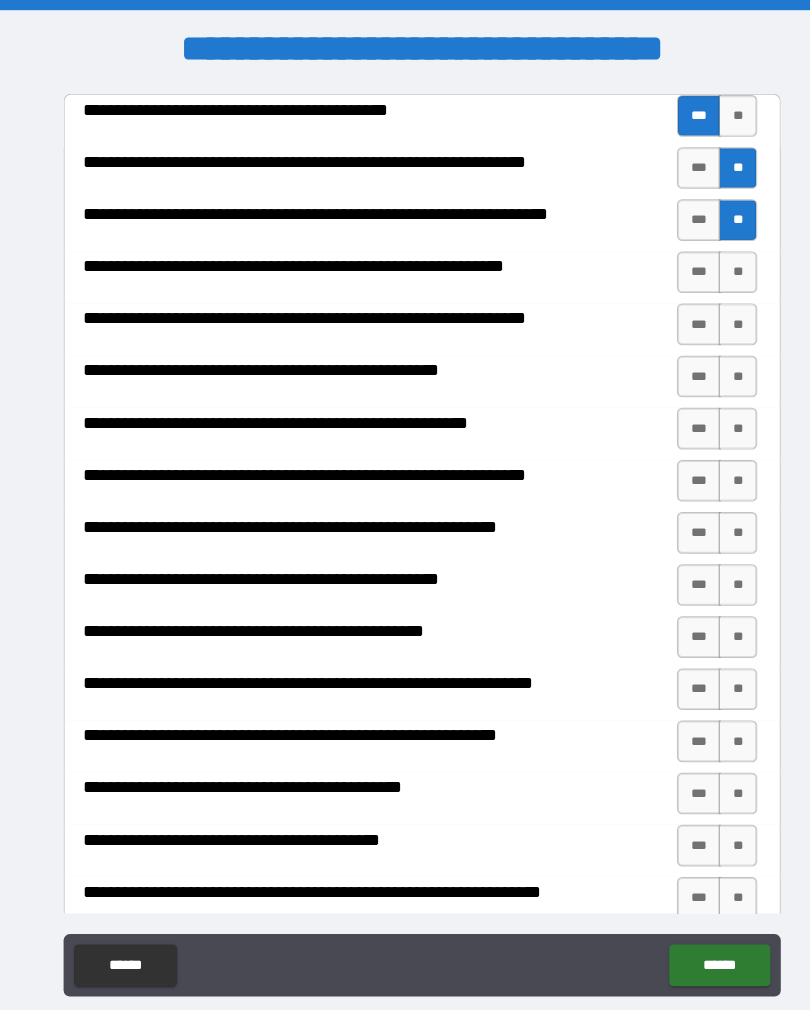 click on "**" at bounding box center [707, 261] 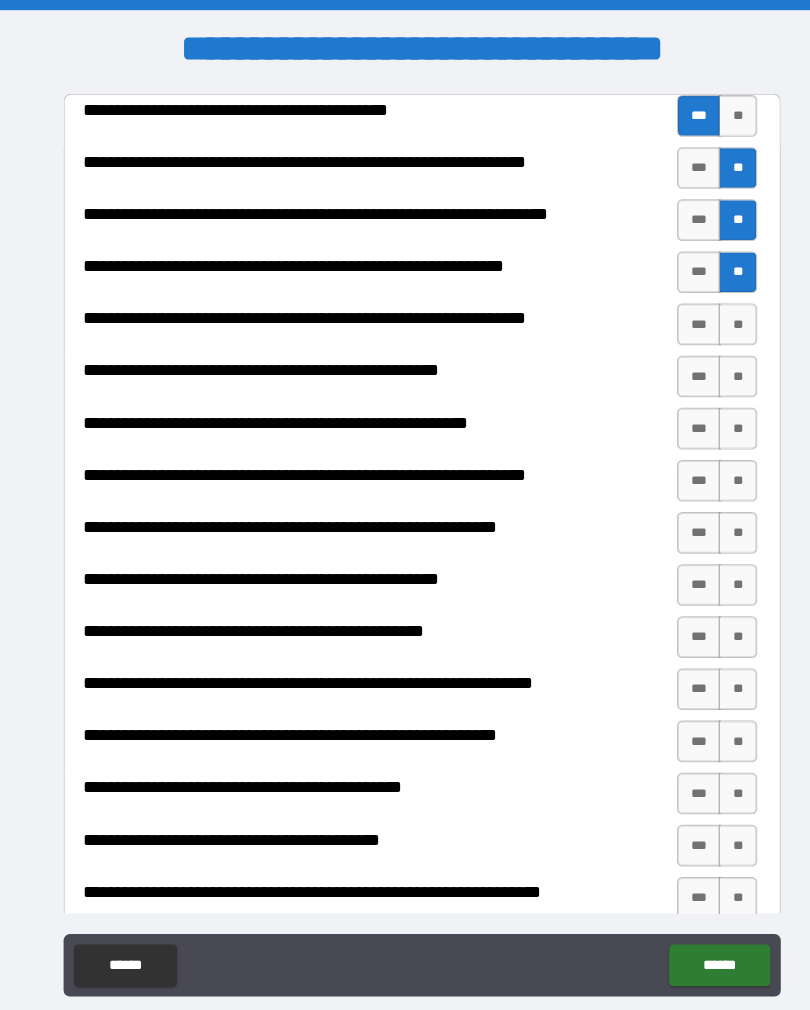 click on "**" at bounding box center [707, 311] 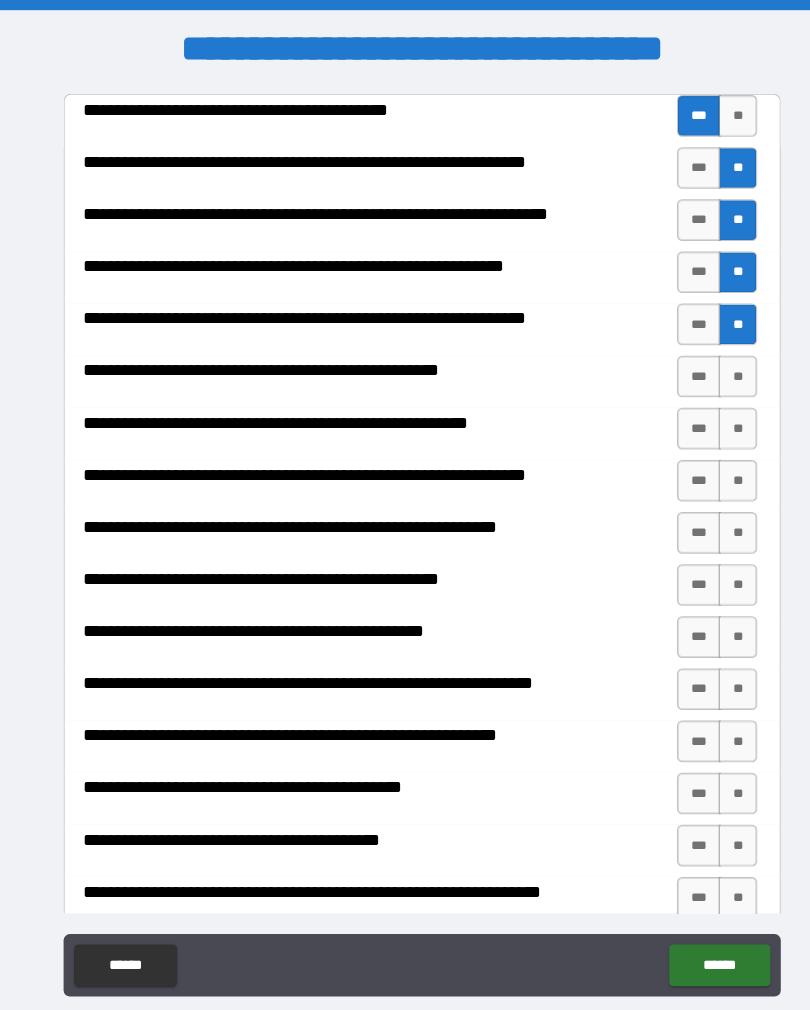 click on "**" at bounding box center (707, 361) 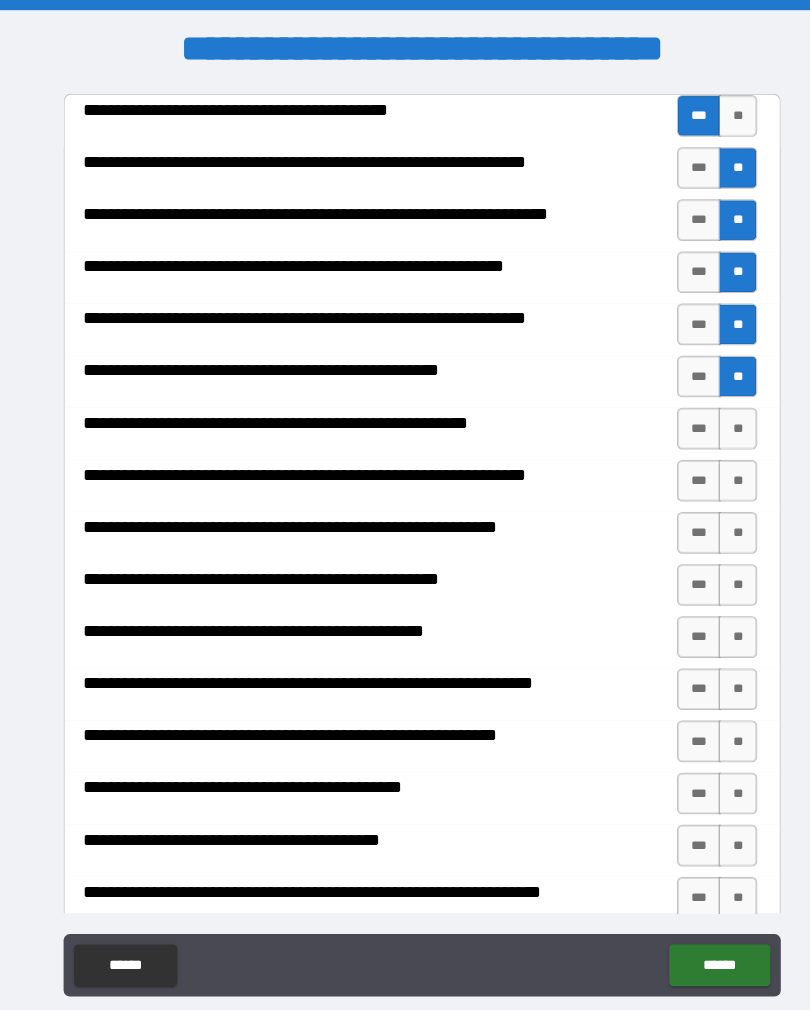 click on "**" at bounding box center (707, 411) 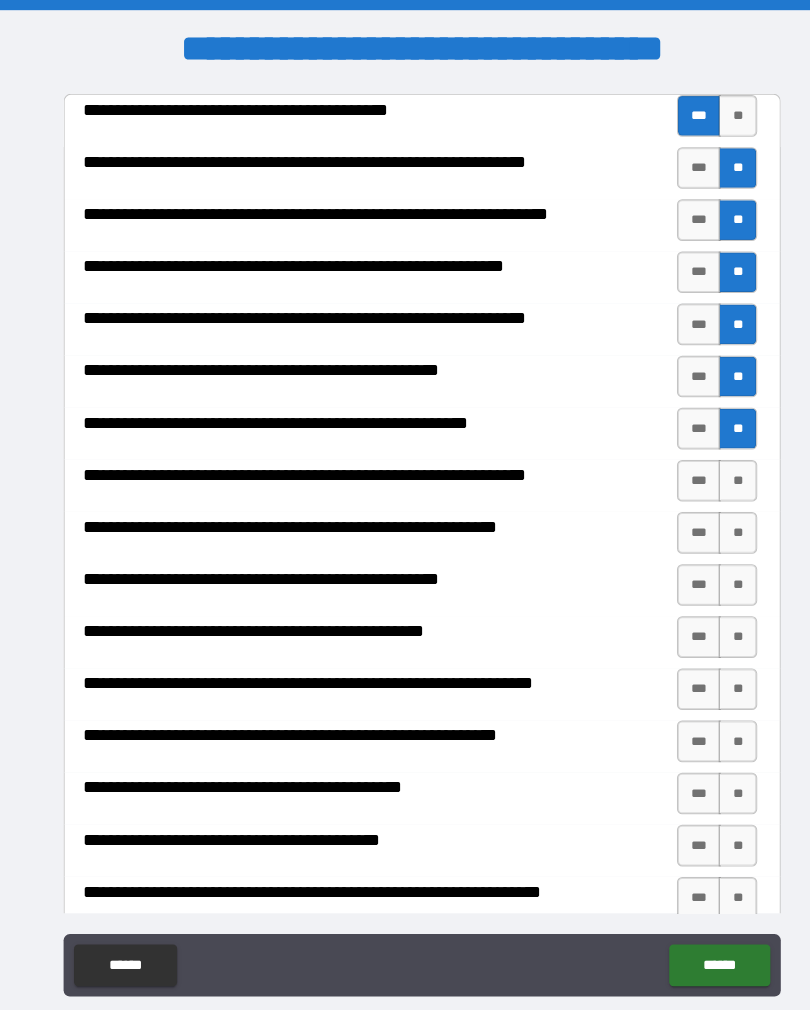 click on "**" at bounding box center (707, 461) 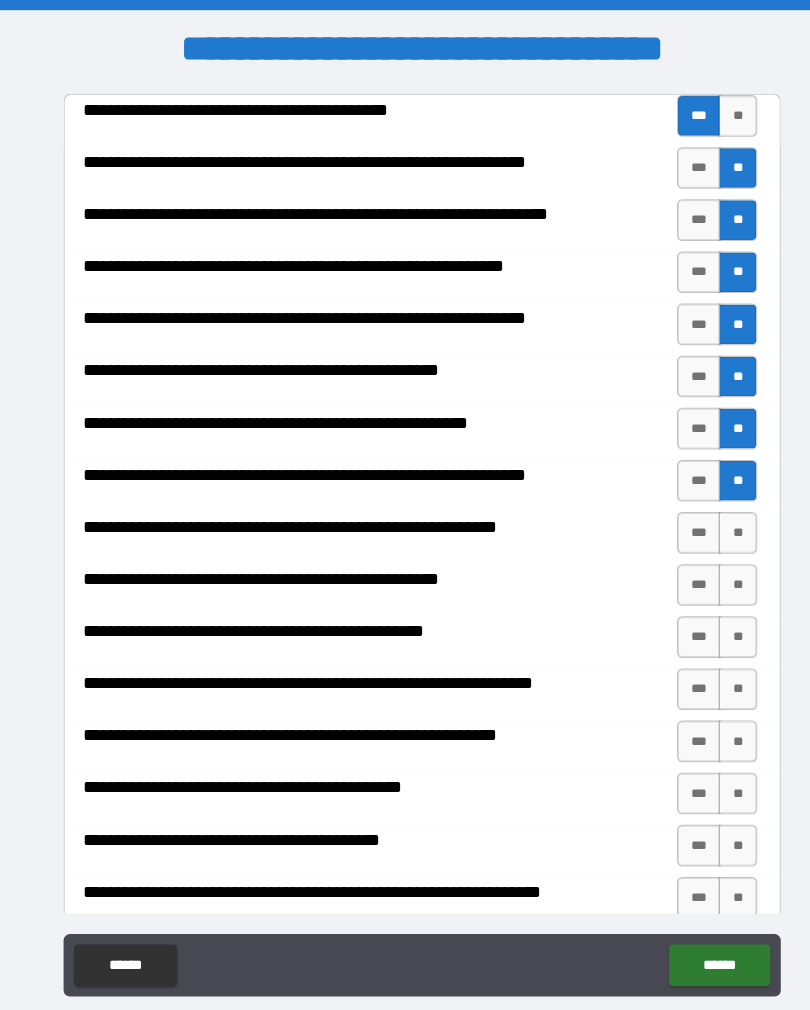 click on "*** **" at bounding box center (687, 461) 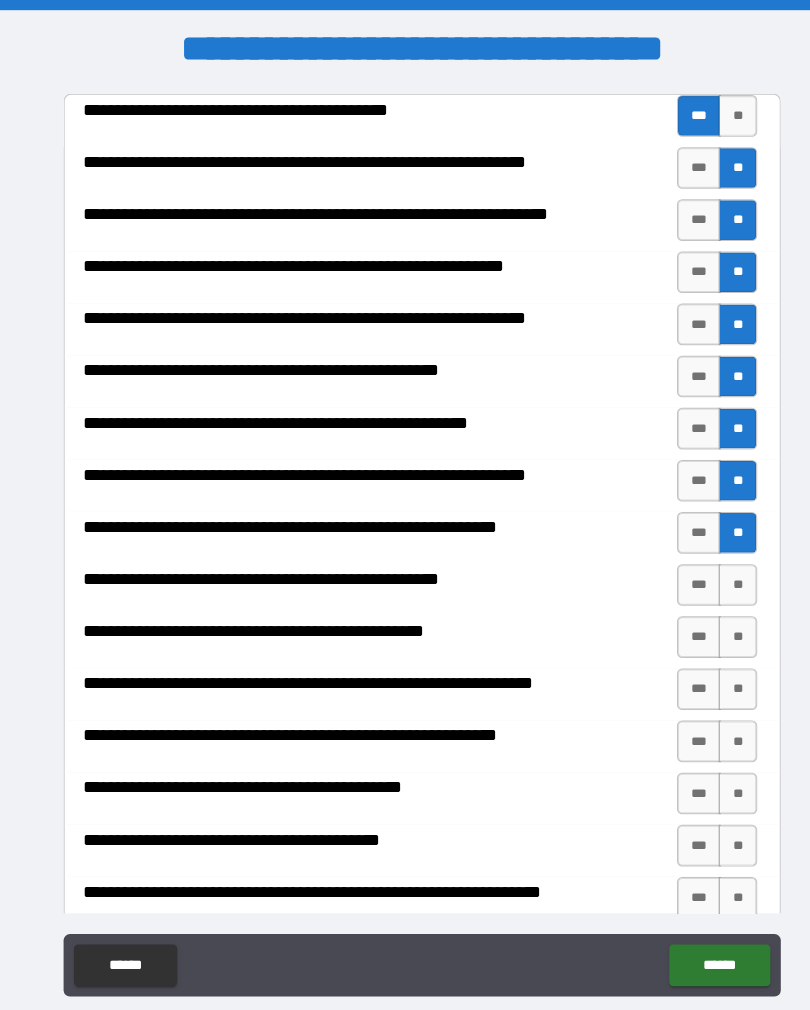 click on "**" at bounding box center [707, 561] 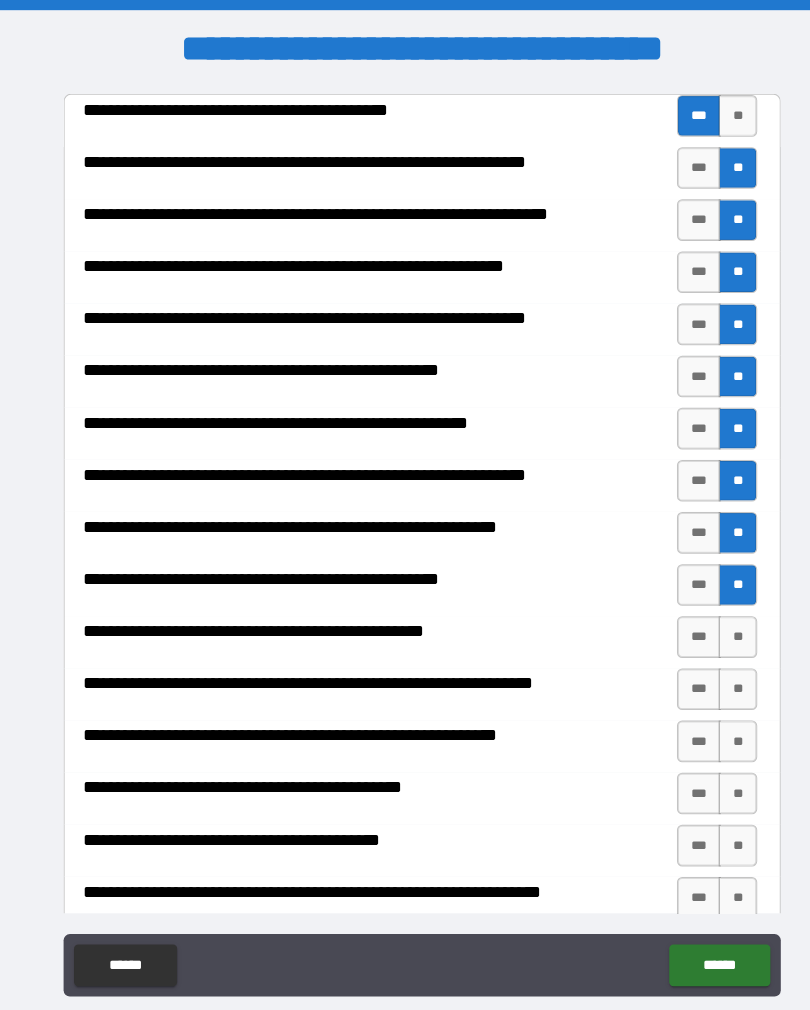 click on "**" at bounding box center [707, 611] 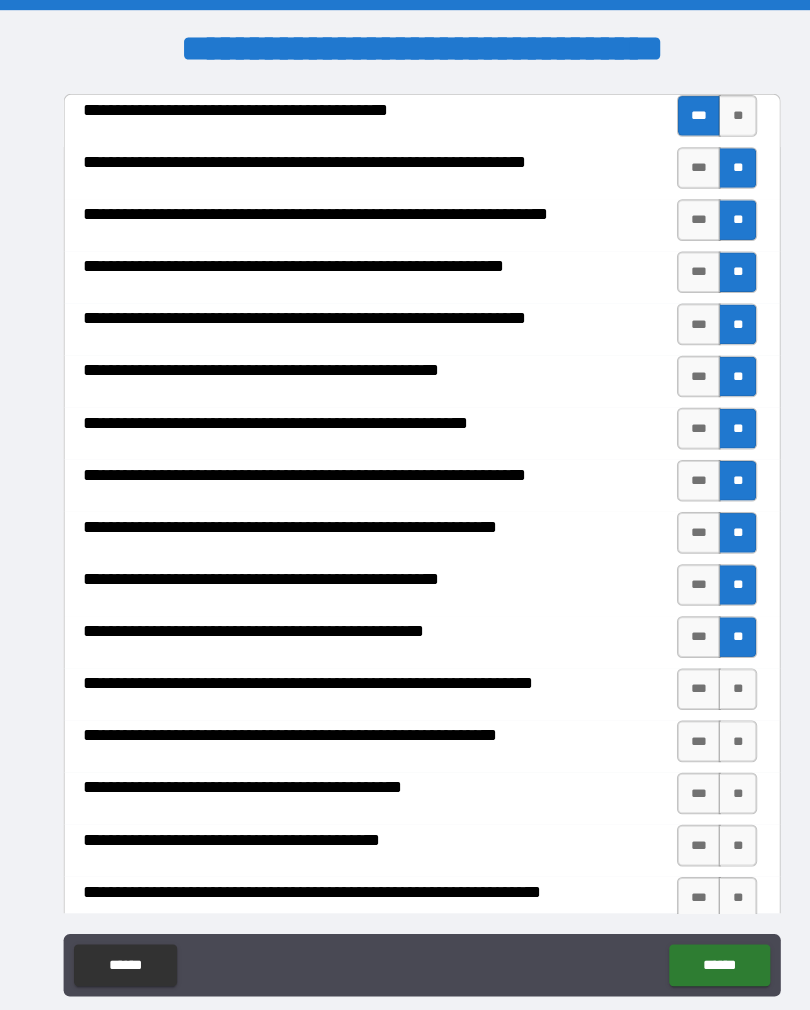 click on "**" at bounding box center [707, 661] 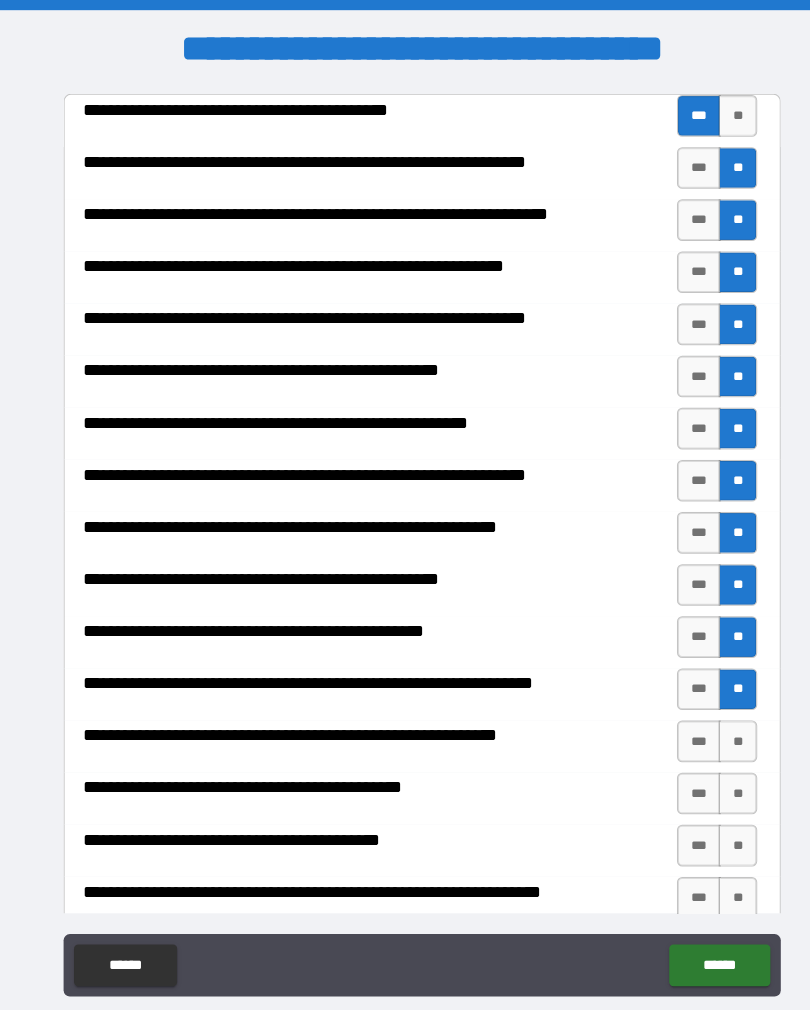 click on "**" at bounding box center [707, 711] 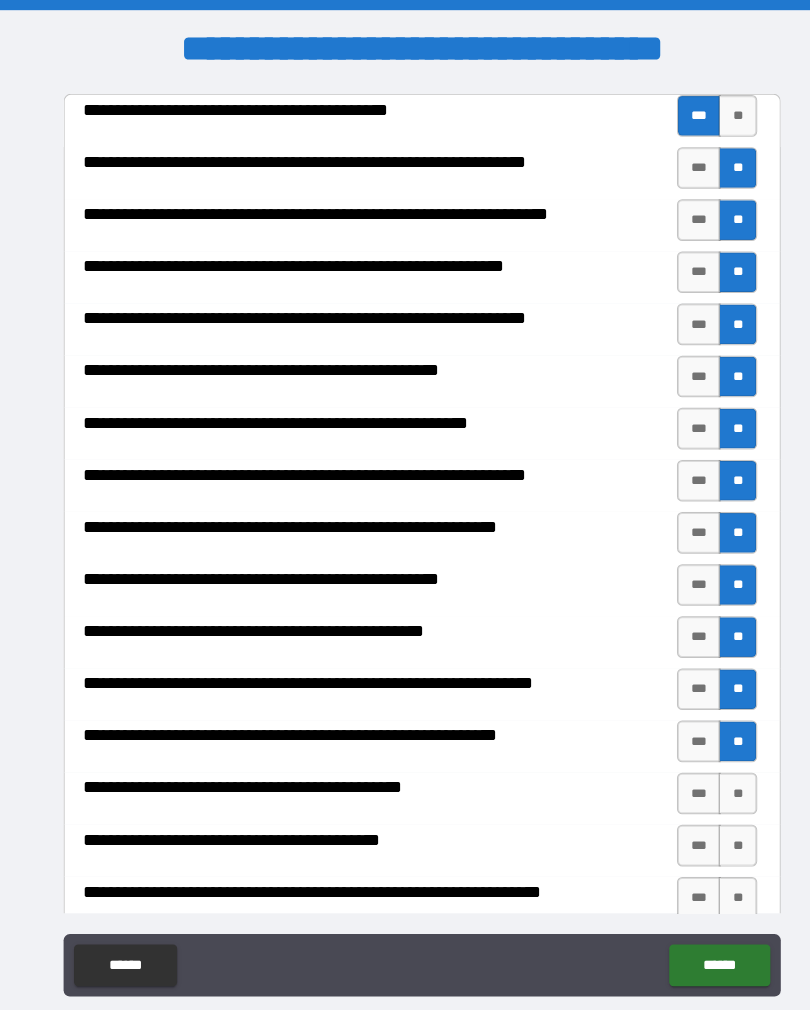 click on "**" at bounding box center [707, 761] 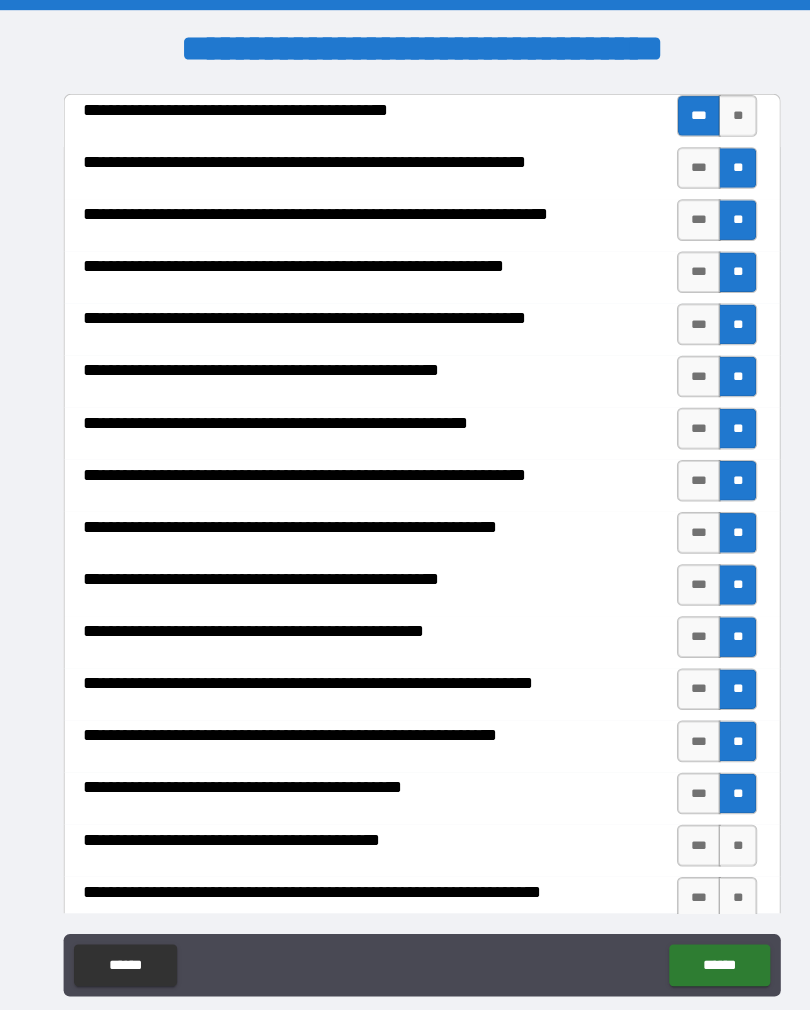 click on "**" at bounding box center [707, 811] 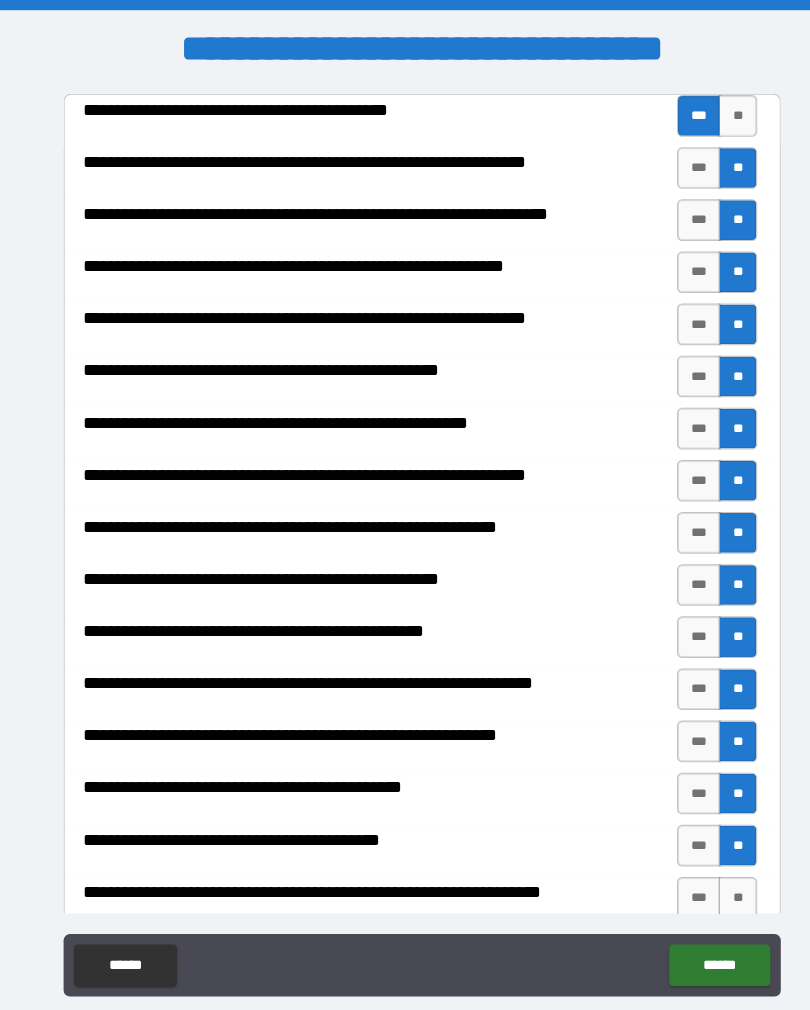 click on "**" at bounding box center (707, 861) 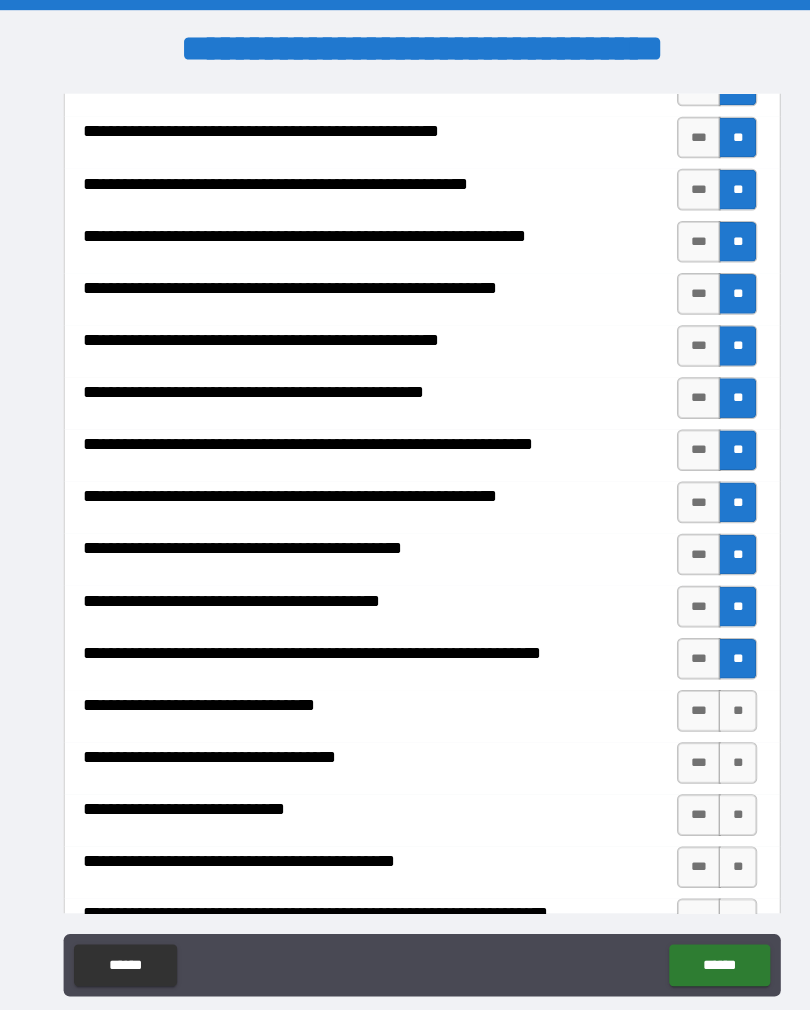 scroll, scrollTop: 261, scrollLeft: 0, axis: vertical 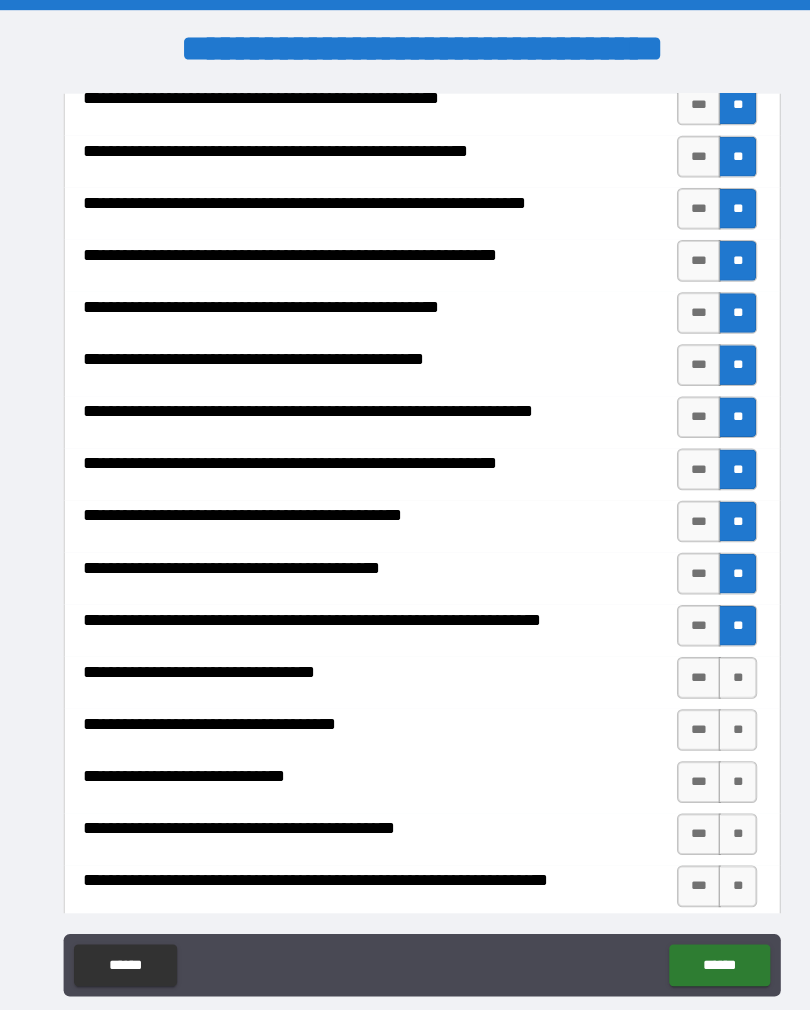 click on "**" at bounding box center [707, 650] 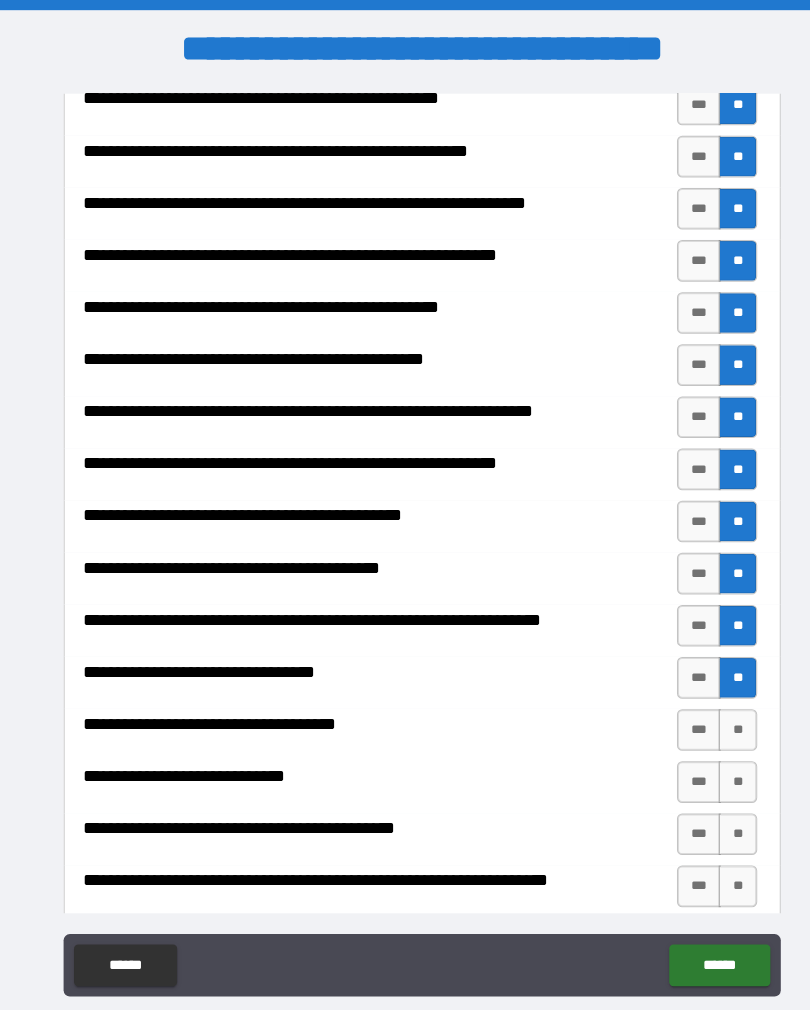click on "**" at bounding box center [707, 700] 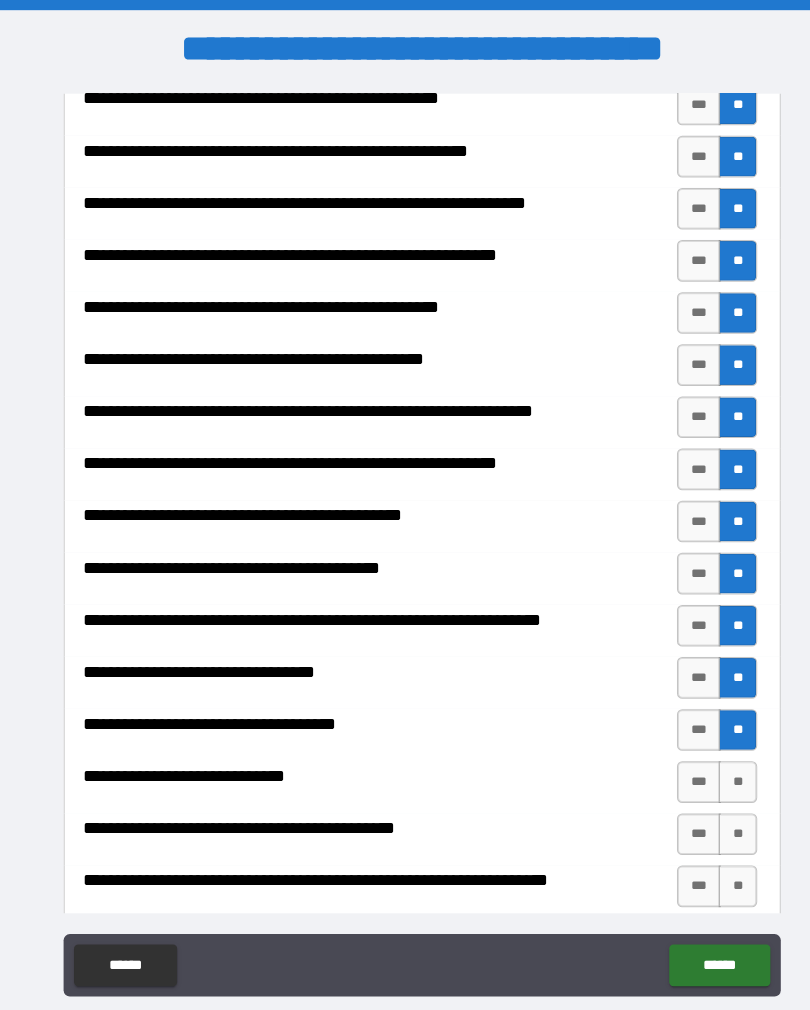 click on "**" at bounding box center (707, 750) 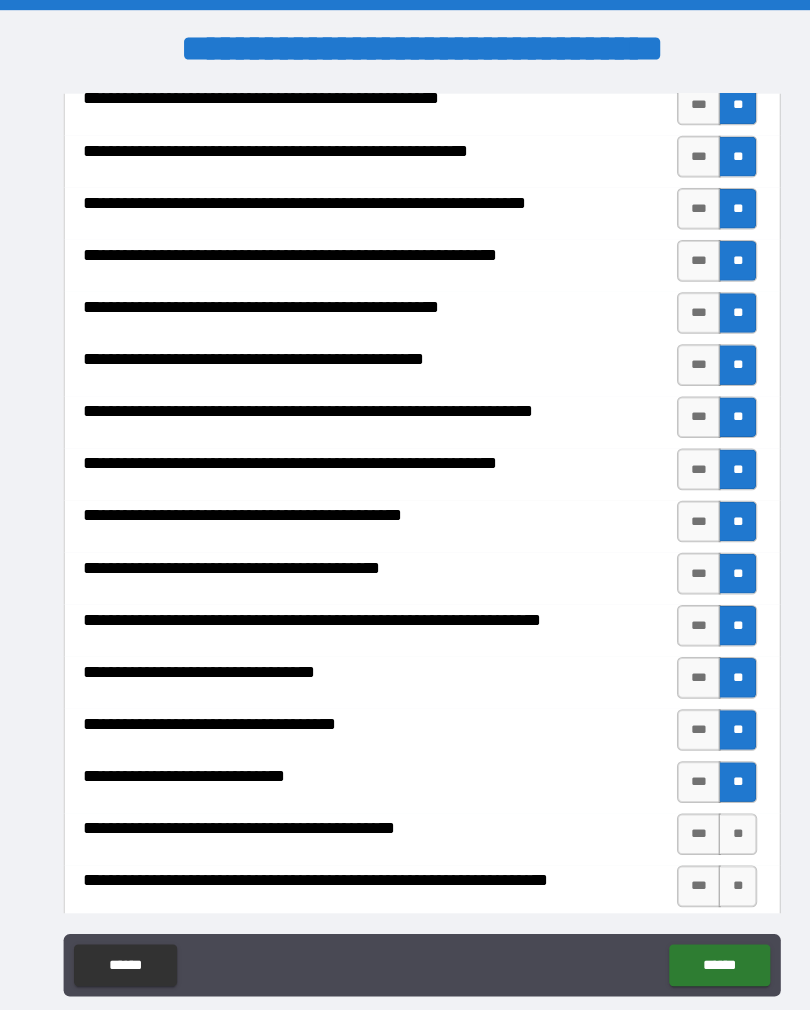 click on "**" at bounding box center (707, 800) 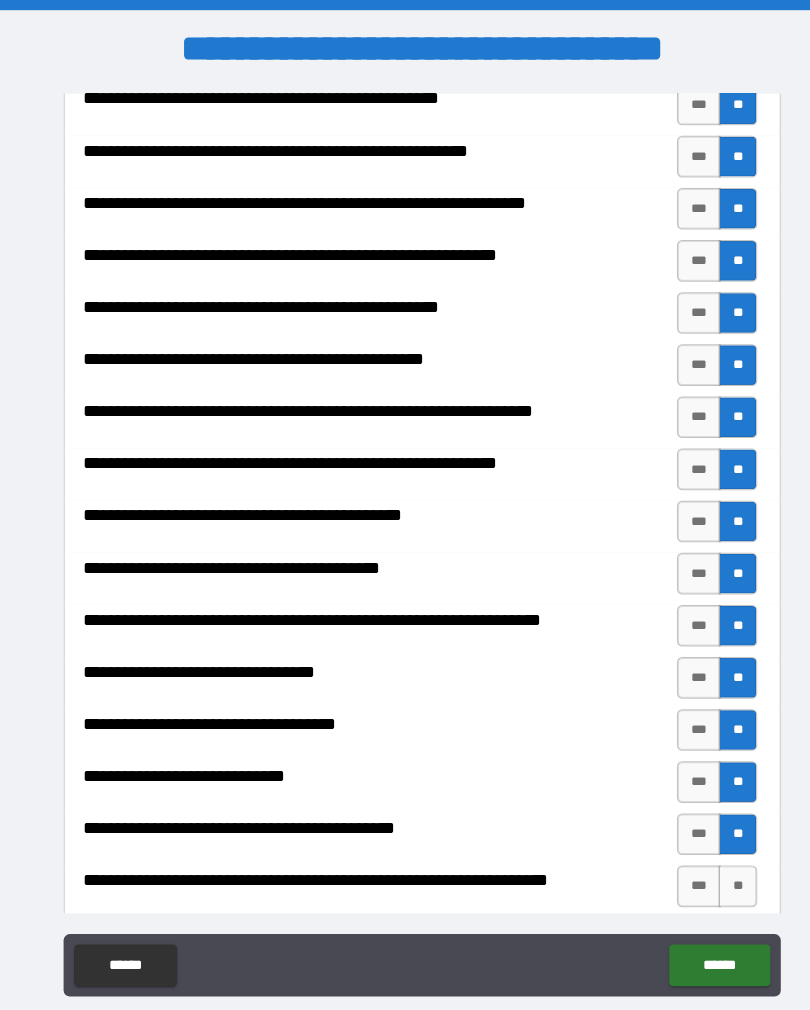 click on "**" at bounding box center [707, 850] 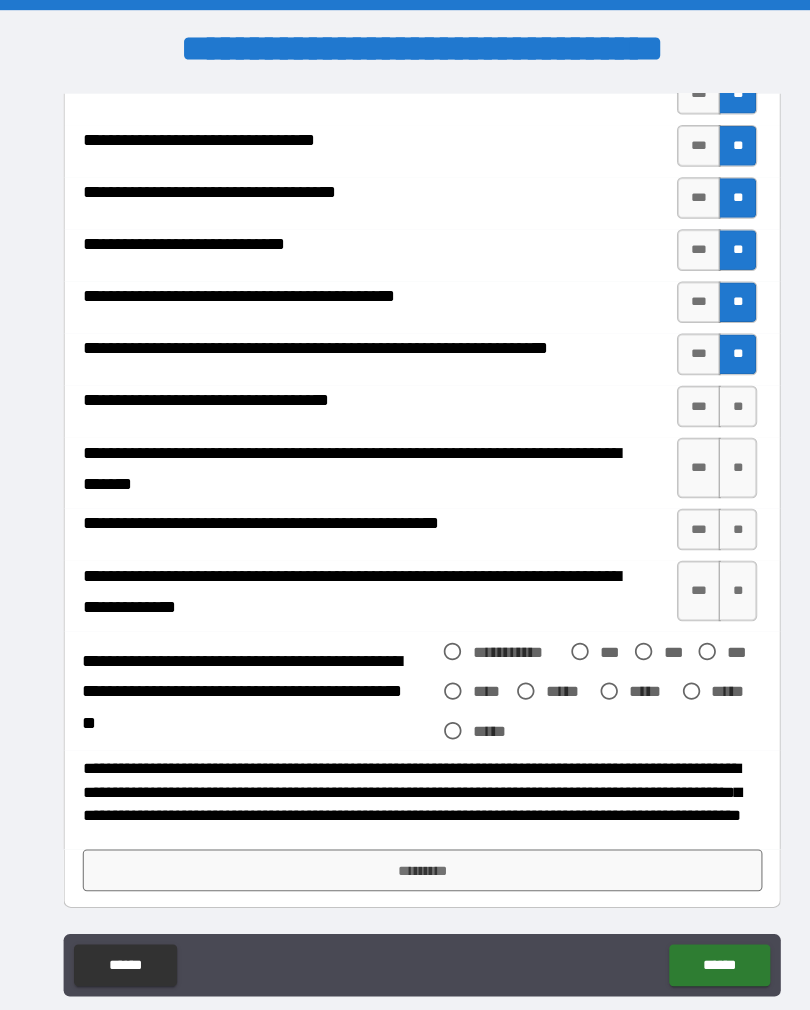 scroll, scrollTop: 770, scrollLeft: 0, axis: vertical 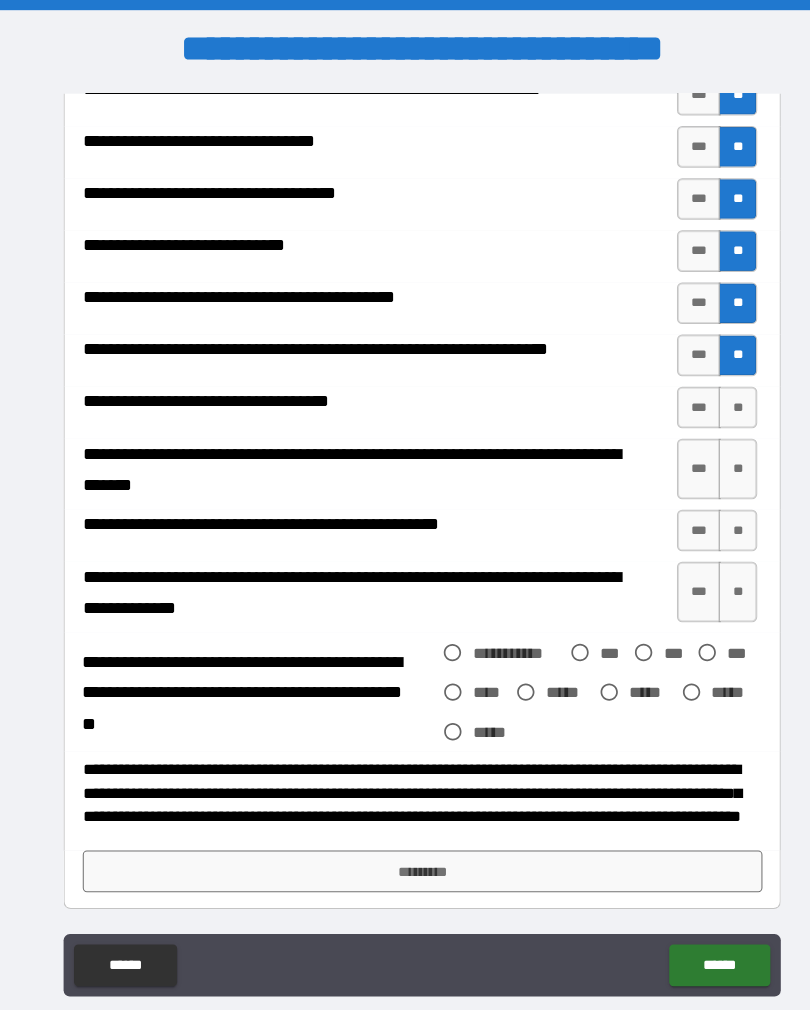 click on "**" at bounding box center [707, 391] 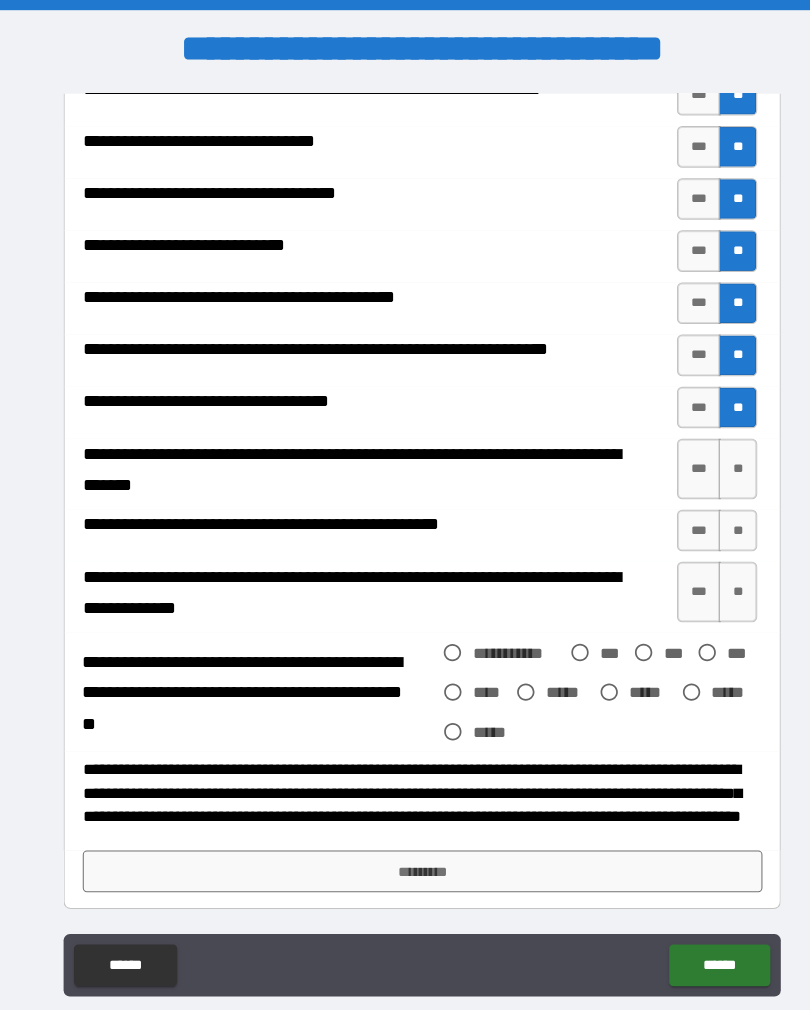 click on "**" at bounding box center (707, 450) 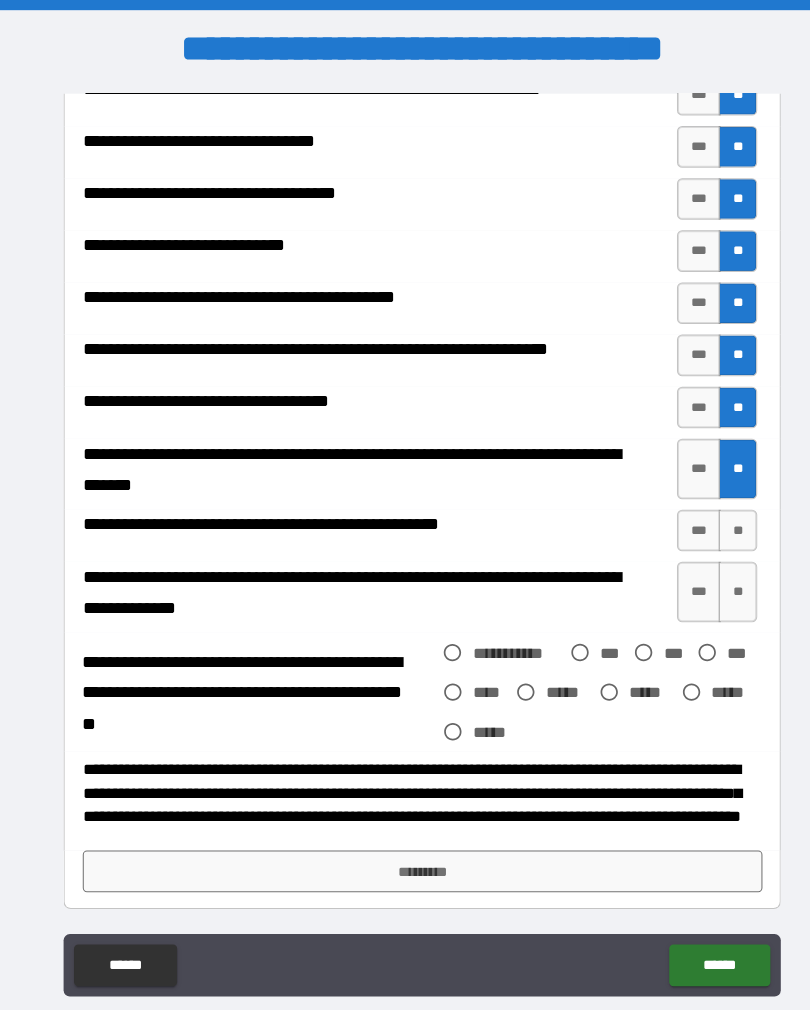 click on "**" at bounding box center (707, 509) 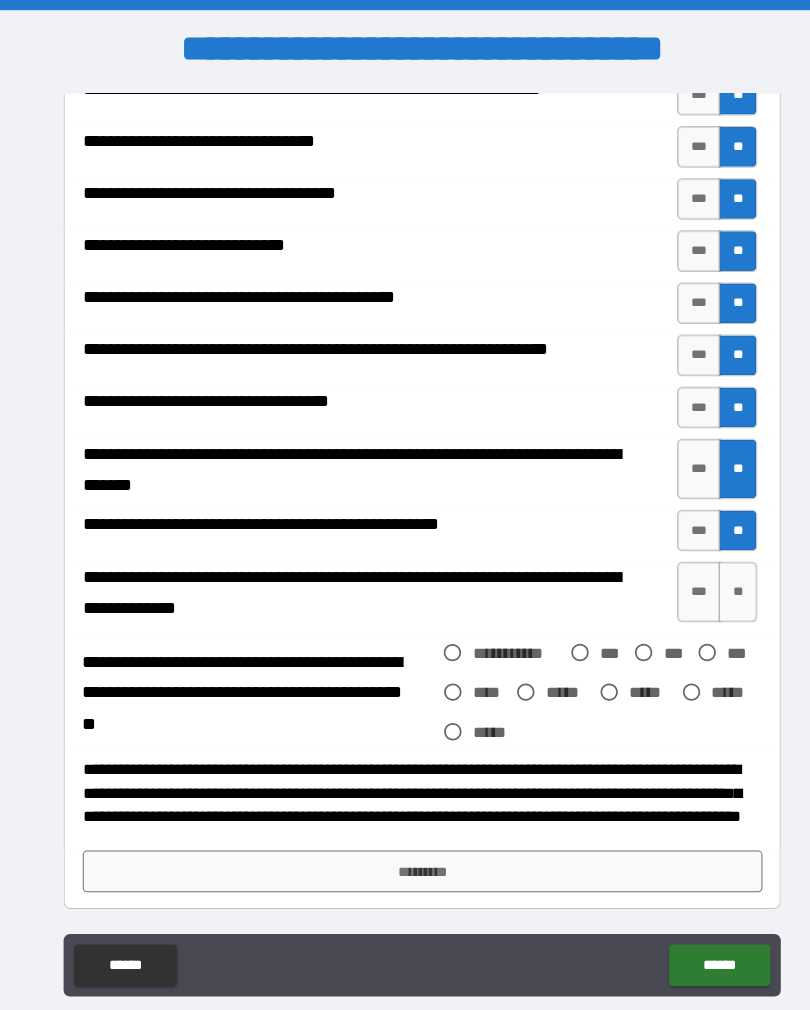click on "**" at bounding box center [707, 568] 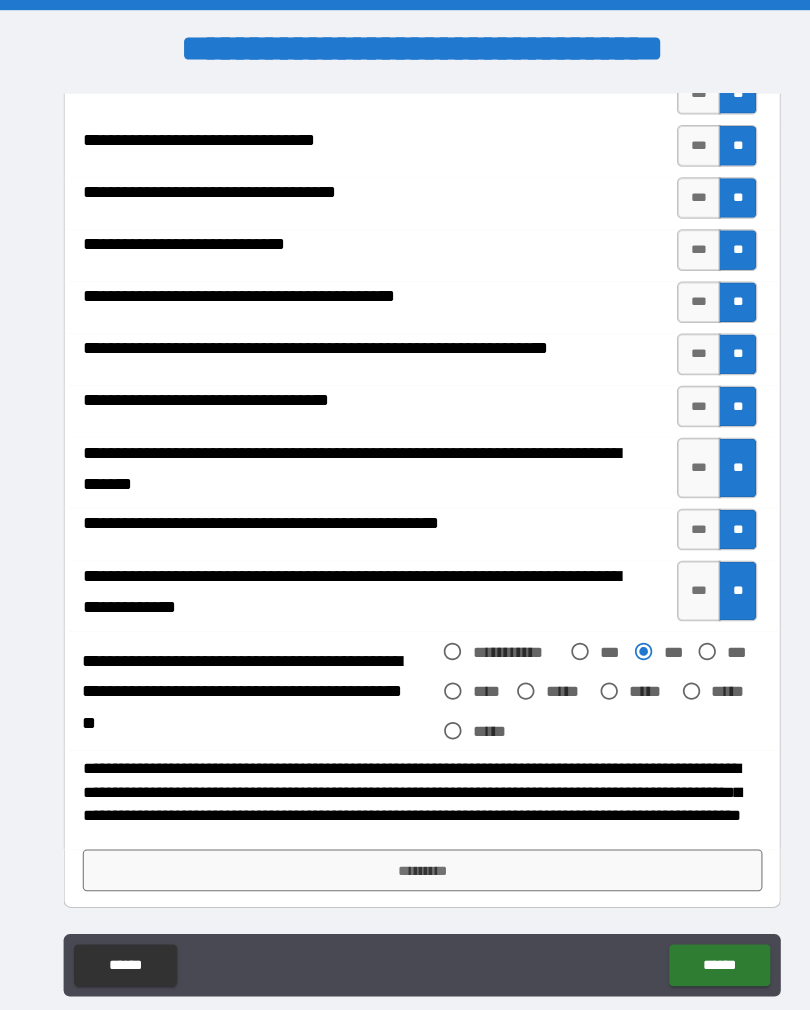 scroll, scrollTop: 771, scrollLeft: 0, axis: vertical 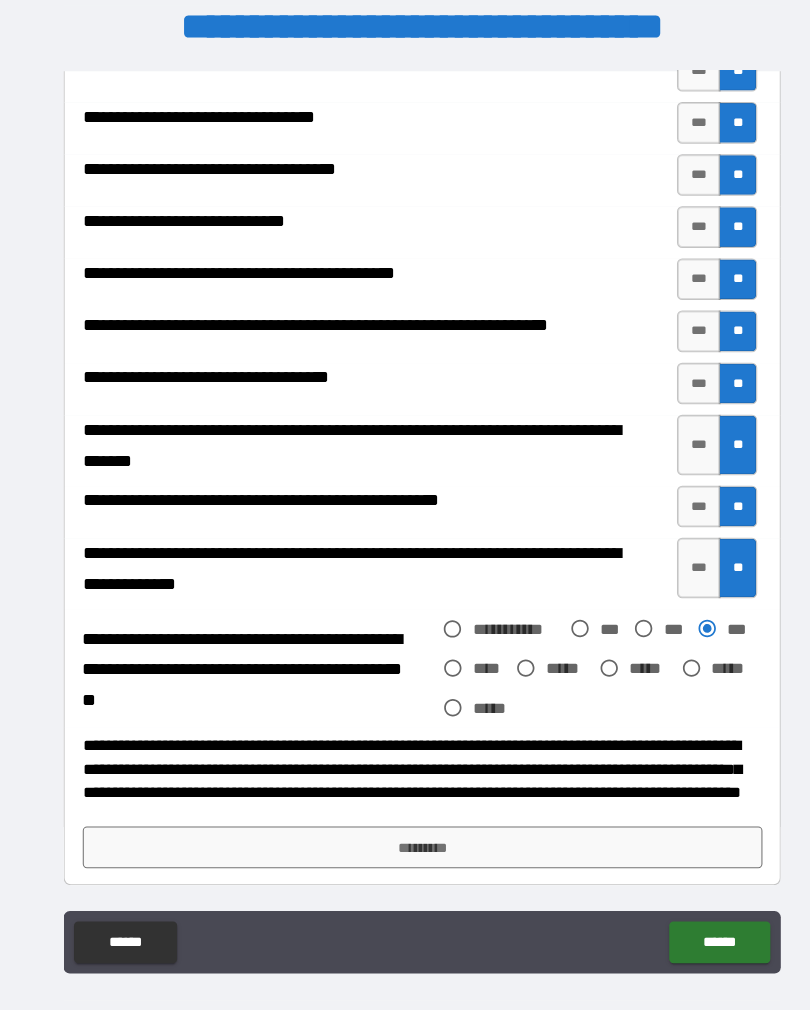 click on "*********" at bounding box center (405, 825) 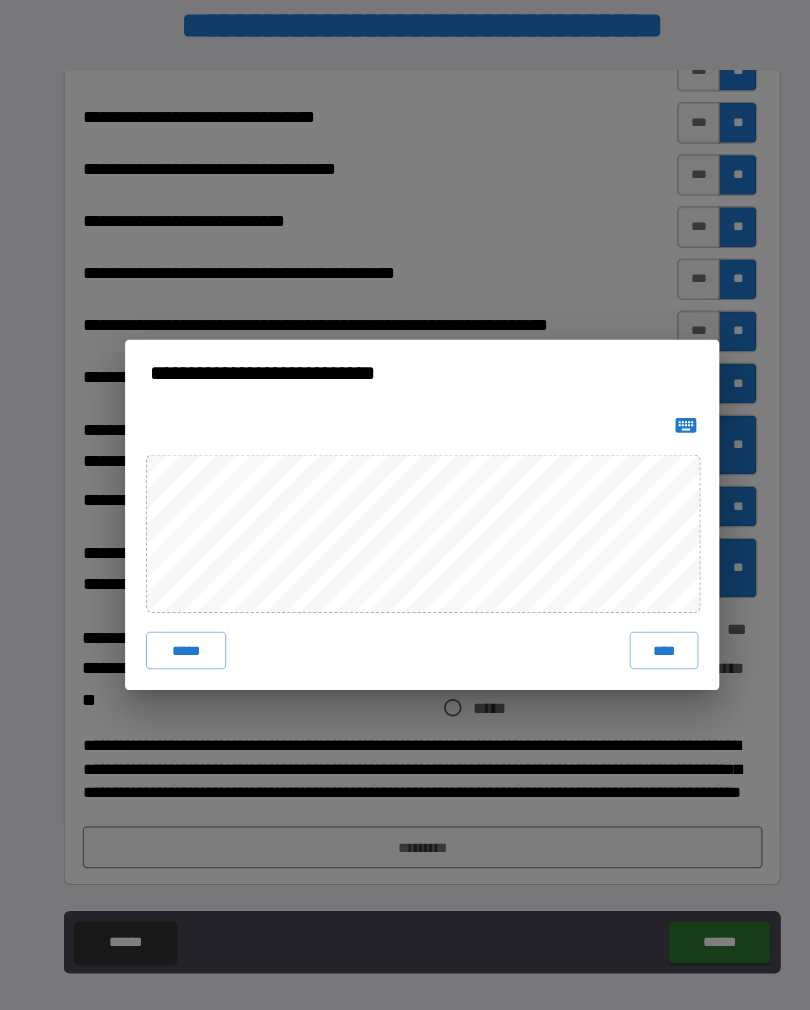 click on "****" at bounding box center [637, 635] 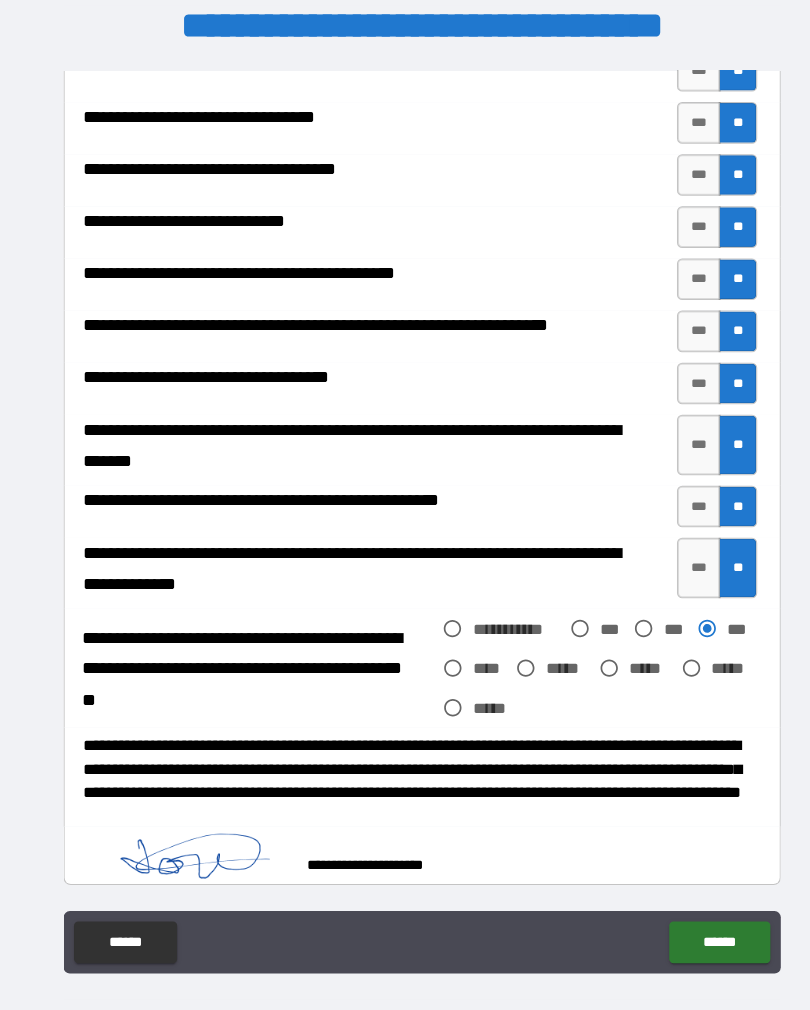 scroll, scrollTop: 761, scrollLeft: 0, axis: vertical 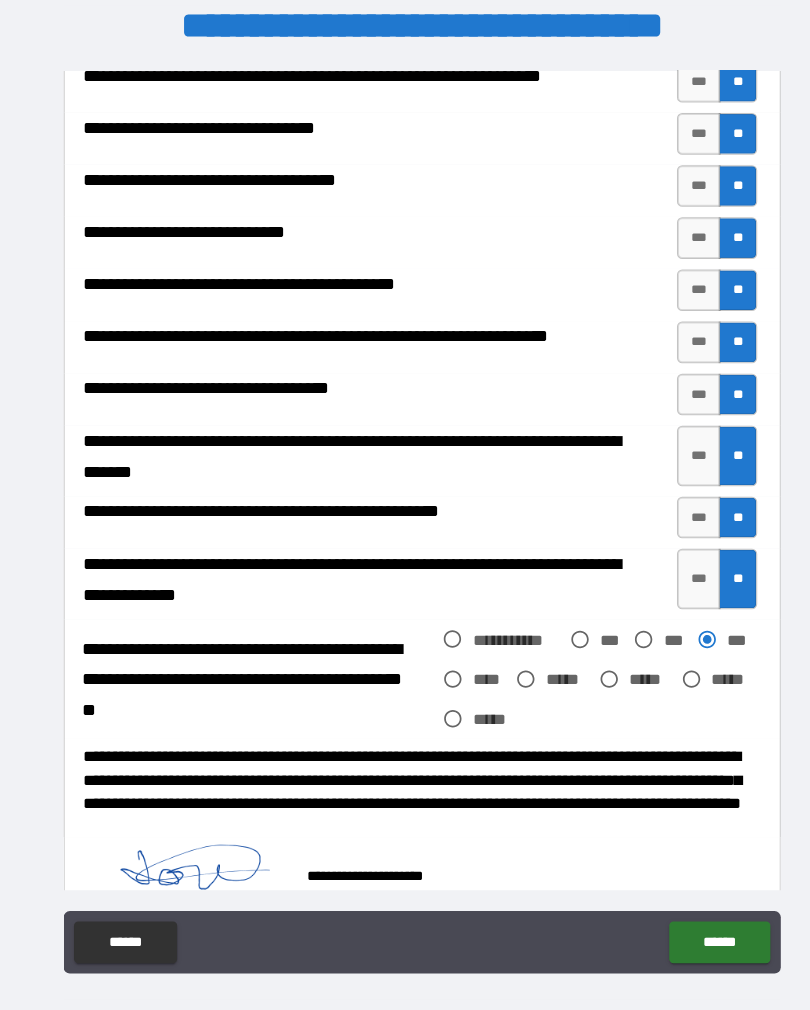 click on "******" at bounding box center [690, 915] 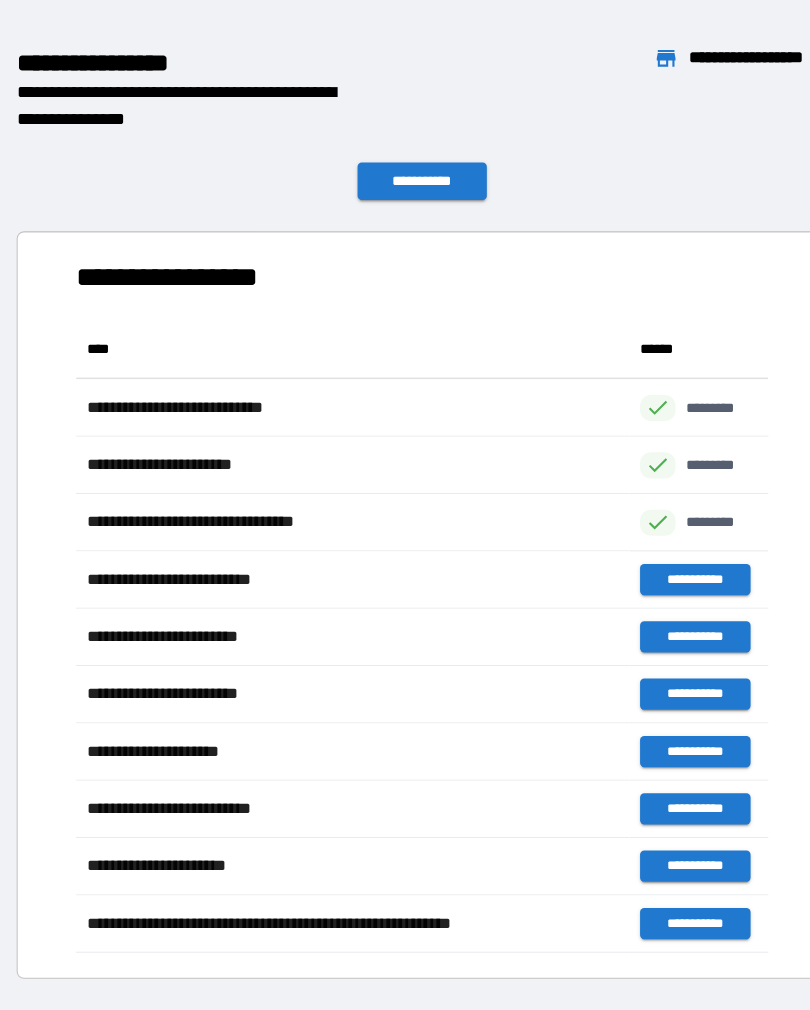 scroll, scrollTop: 606, scrollLeft: 664, axis: both 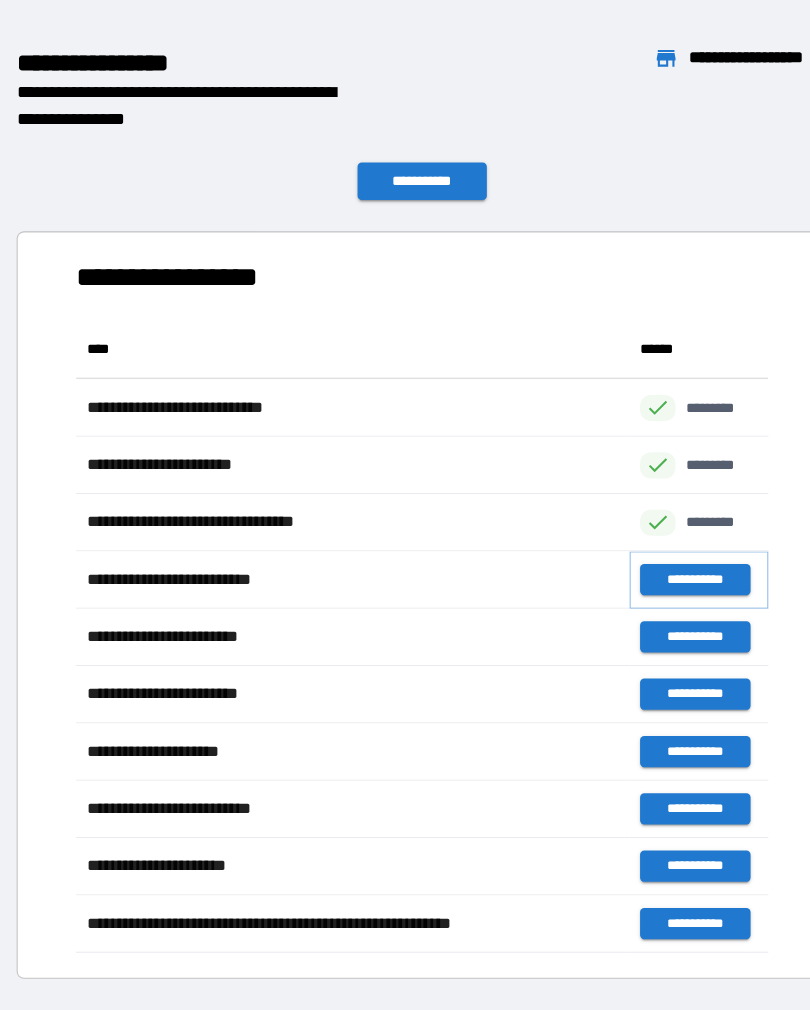 click on "**********" at bounding box center (666, 567) 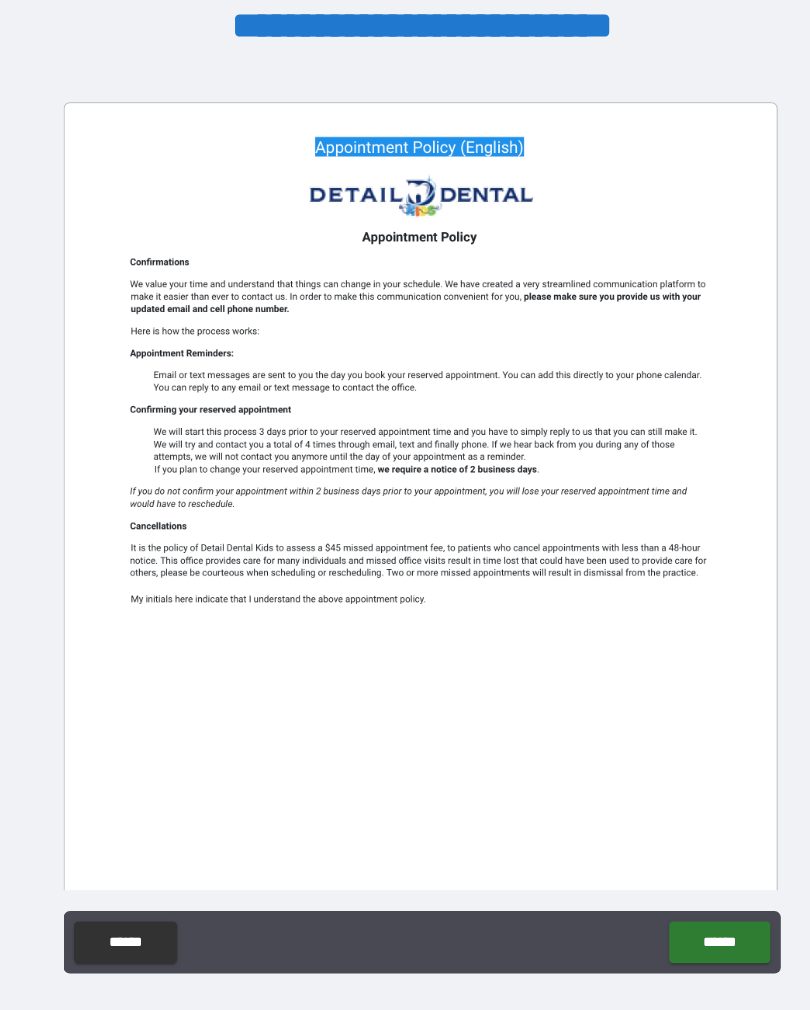click on "******" at bounding box center [690, 915] 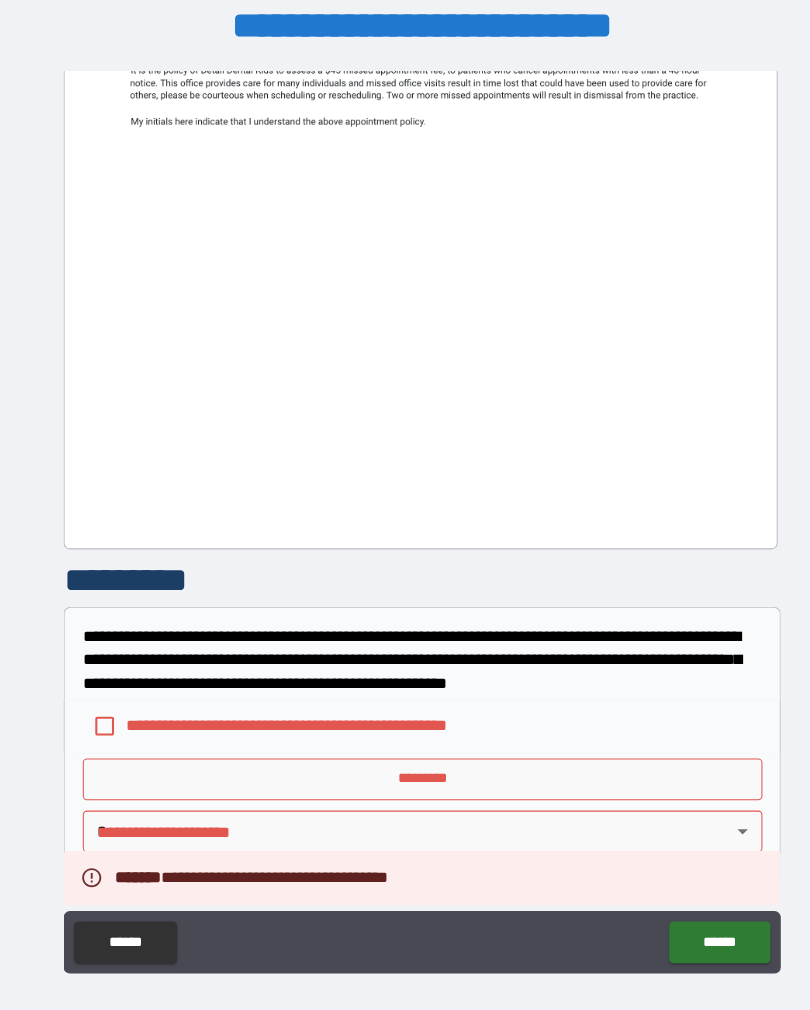 scroll, scrollTop: 458, scrollLeft: 0, axis: vertical 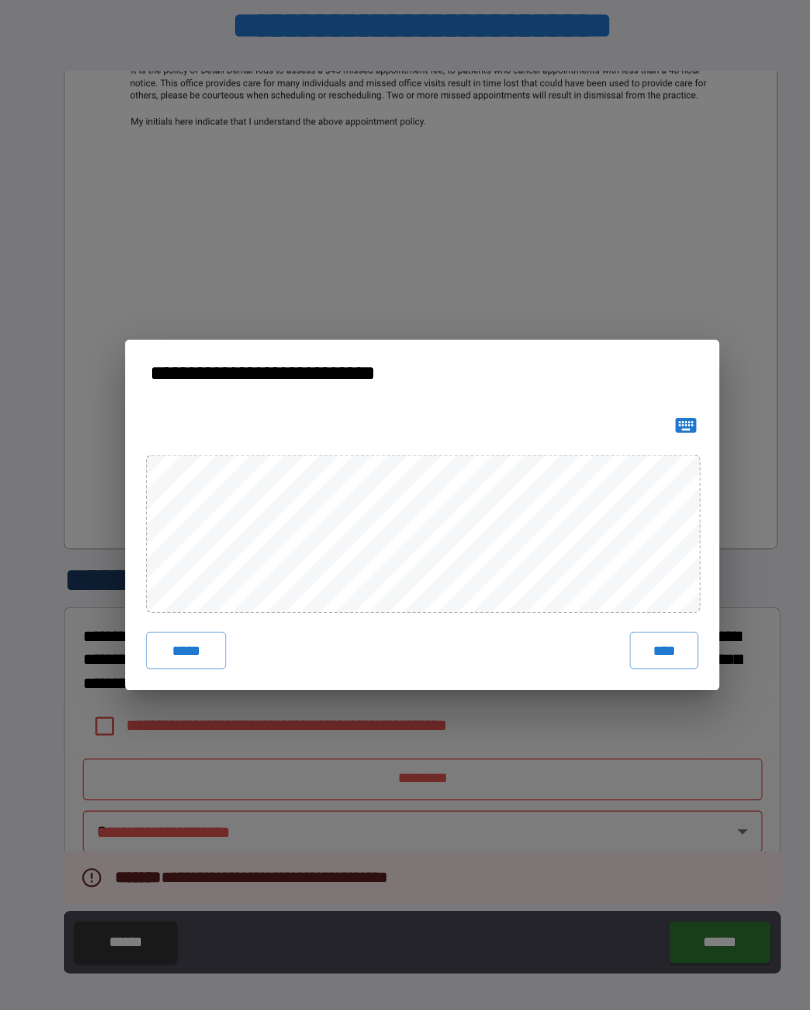 click on "**********" at bounding box center (405, 505) 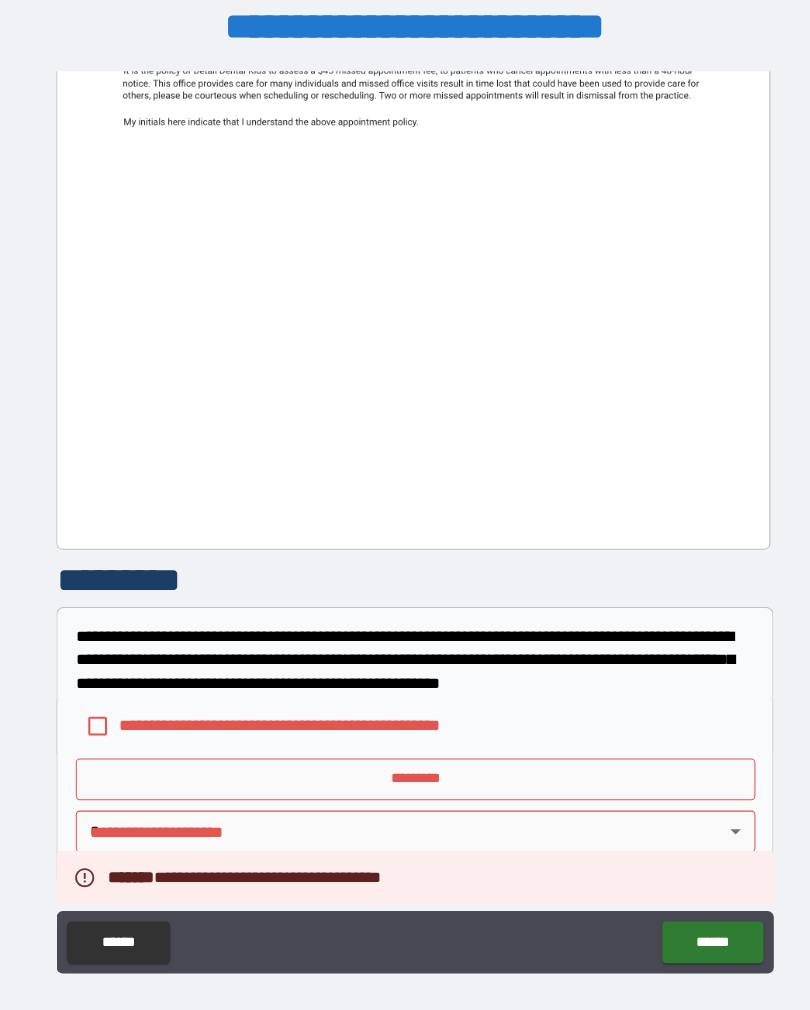 scroll, scrollTop: 11, scrollLeft: 0, axis: vertical 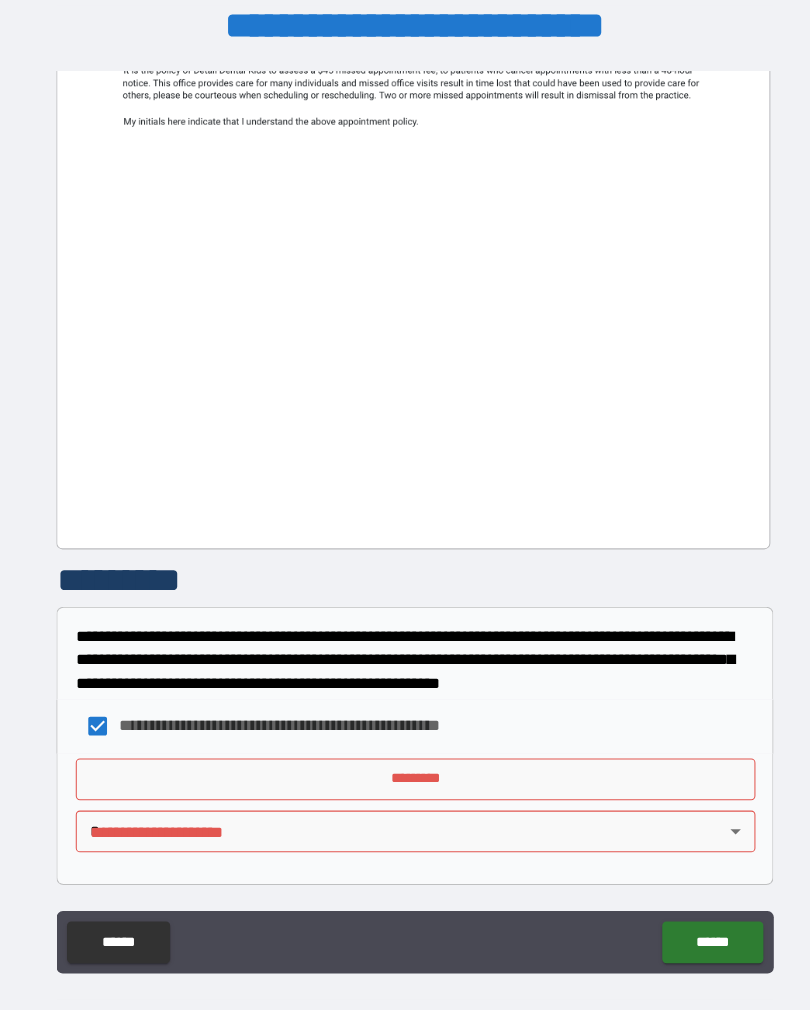 click on "*********" at bounding box center [405, 759] 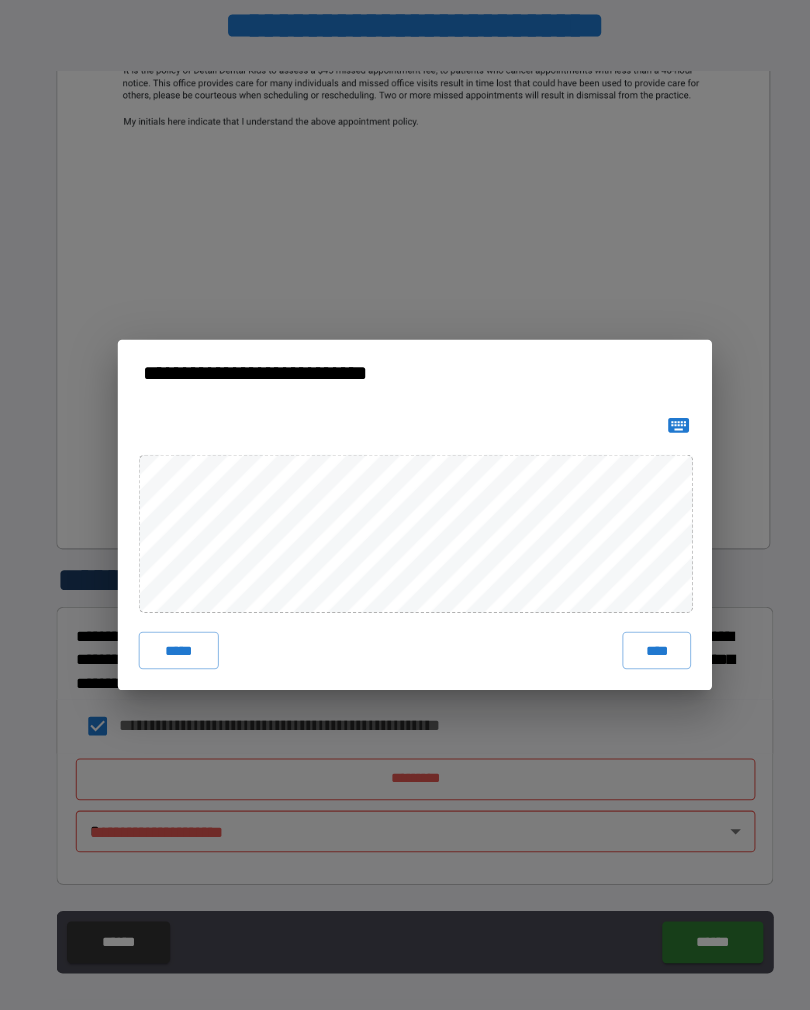 click on "****" at bounding box center [637, 635] 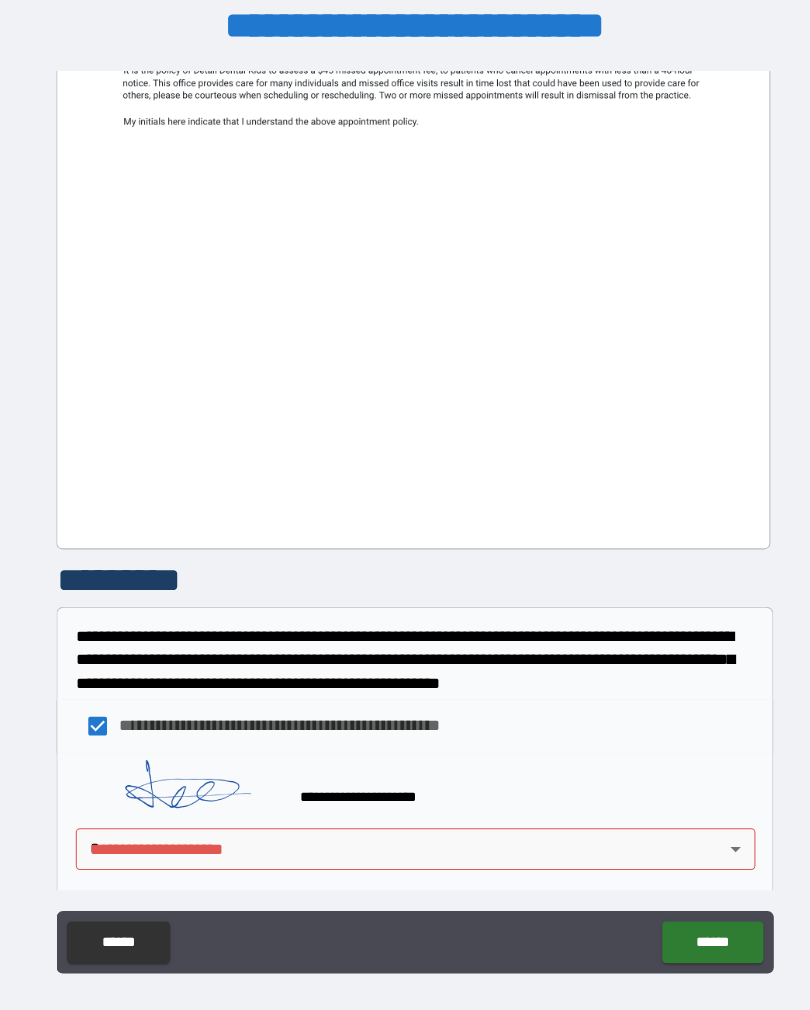 scroll, scrollTop: 448, scrollLeft: 0, axis: vertical 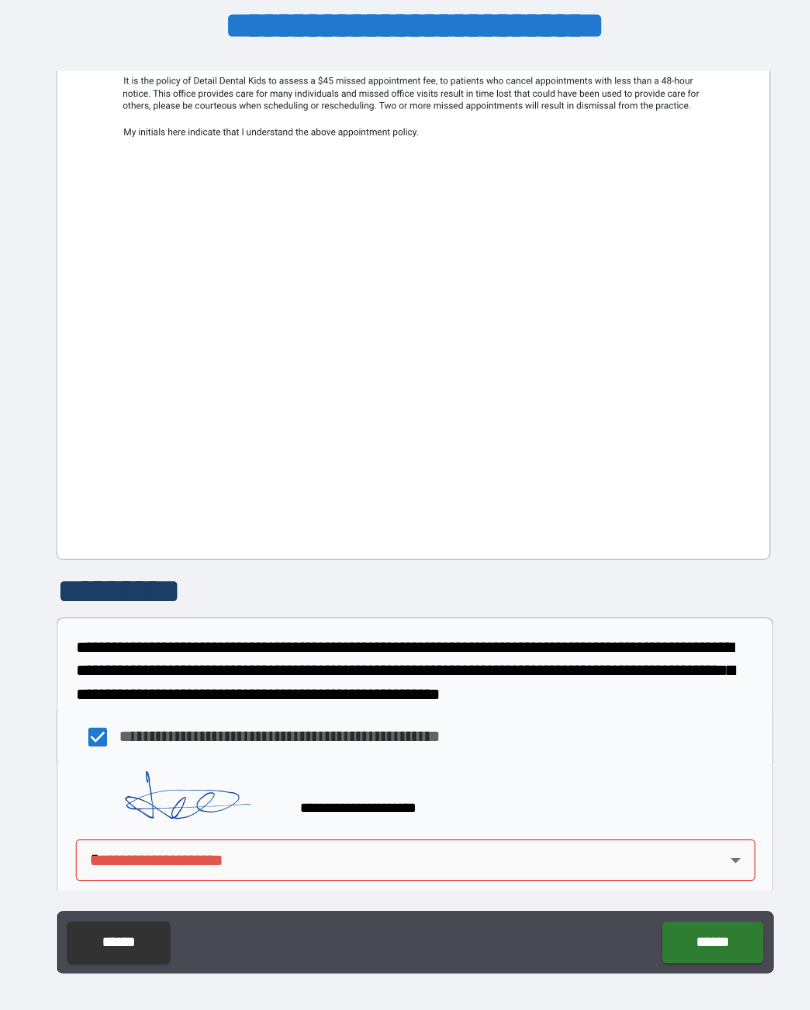 click on "**********" at bounding box center (405, 509) 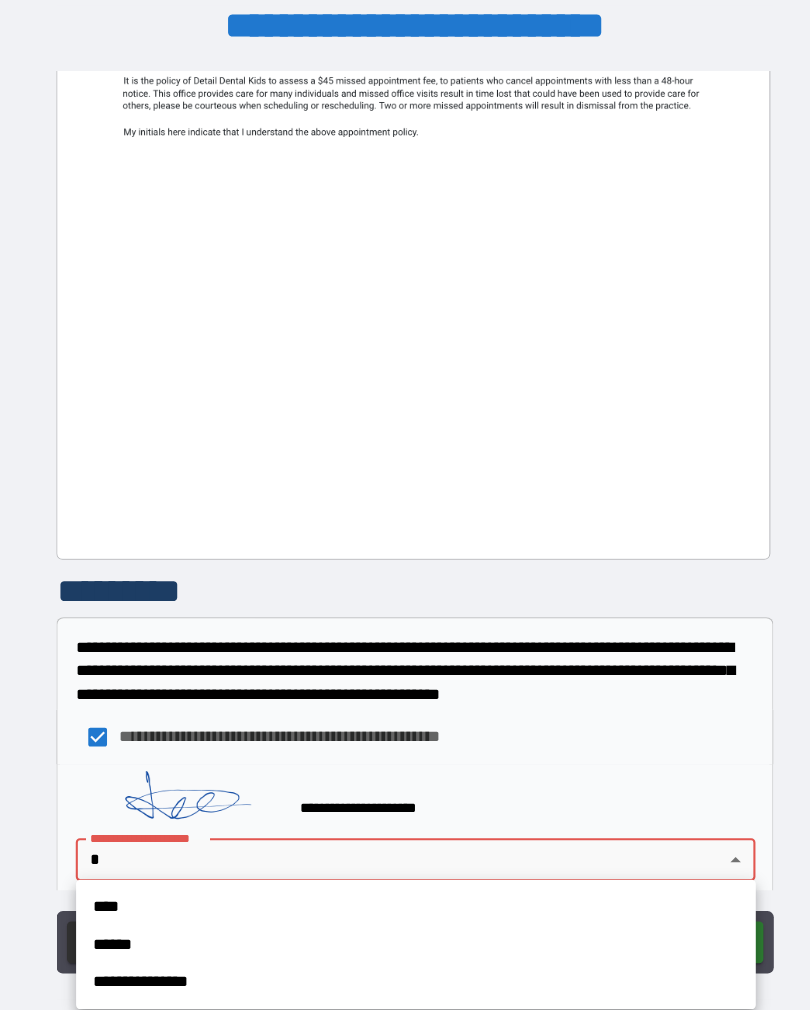 click on "**********" at bounding box center [406, 953] 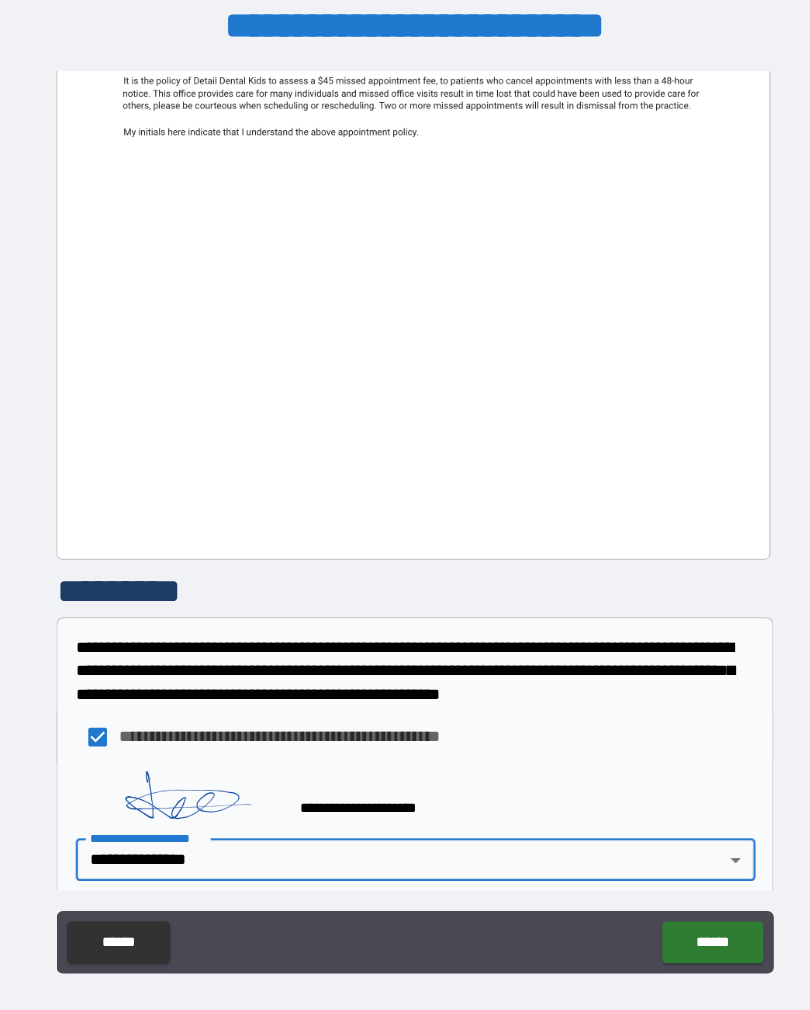 click on "******" at bounding box center [690, 915] 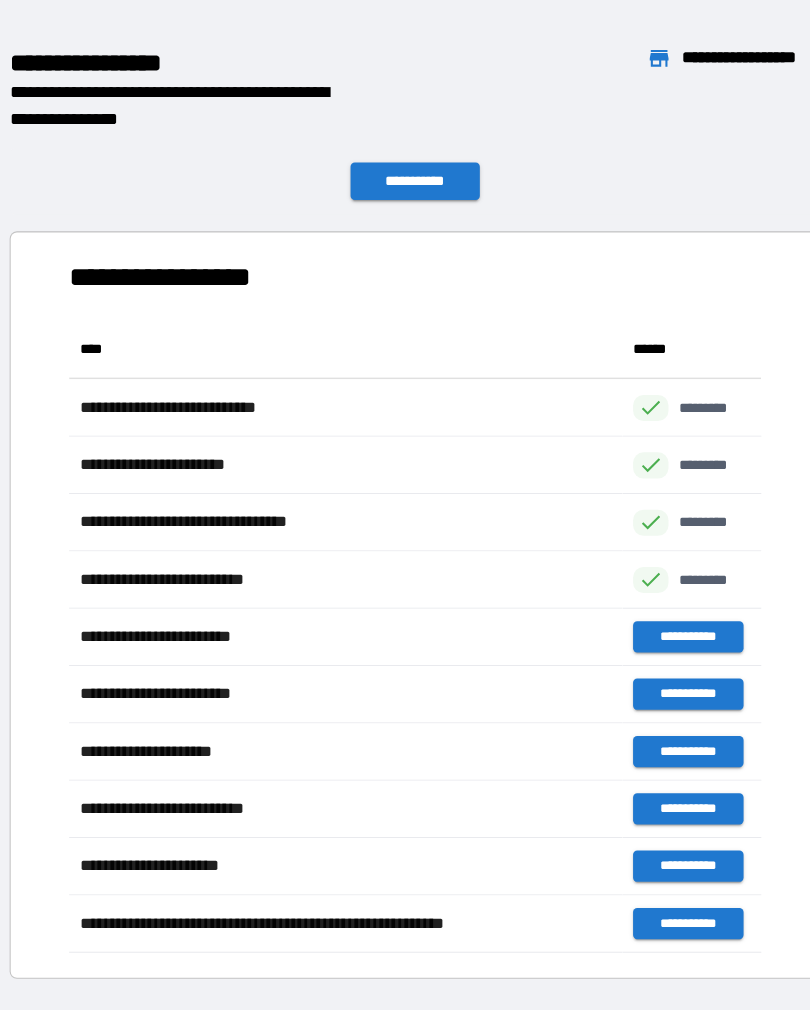 scroll, scrollTop: 1, scrollLeft: 1, axis: both 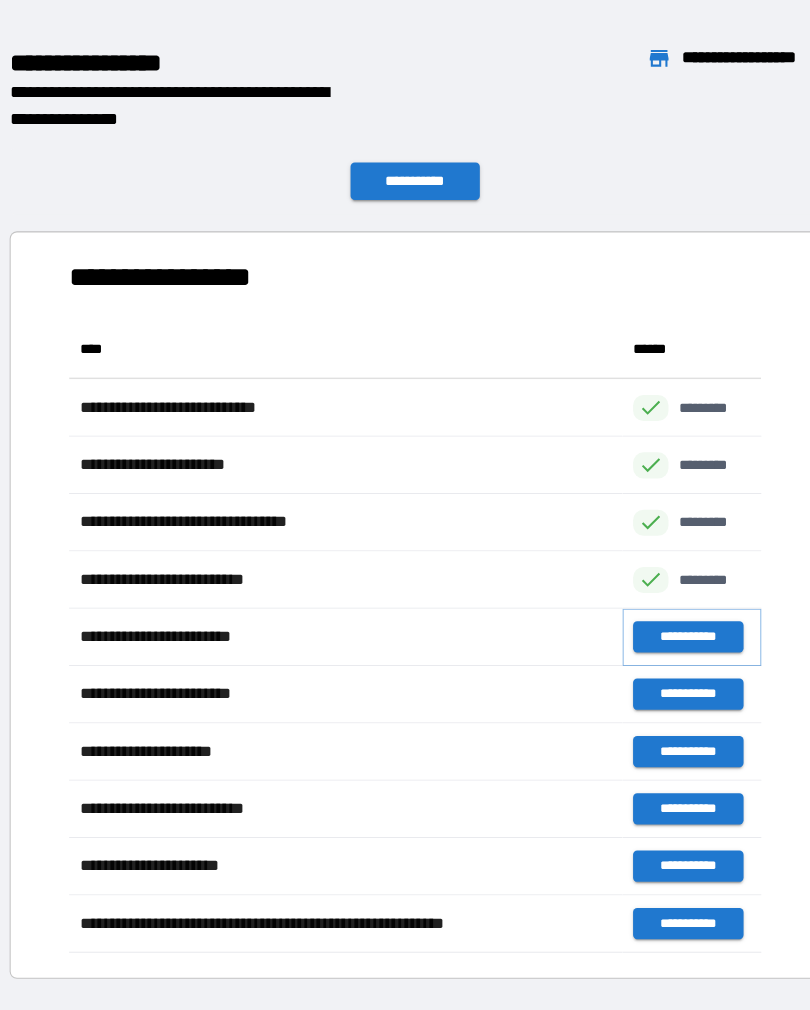 click on "**********" at bounding box center [666, 622] 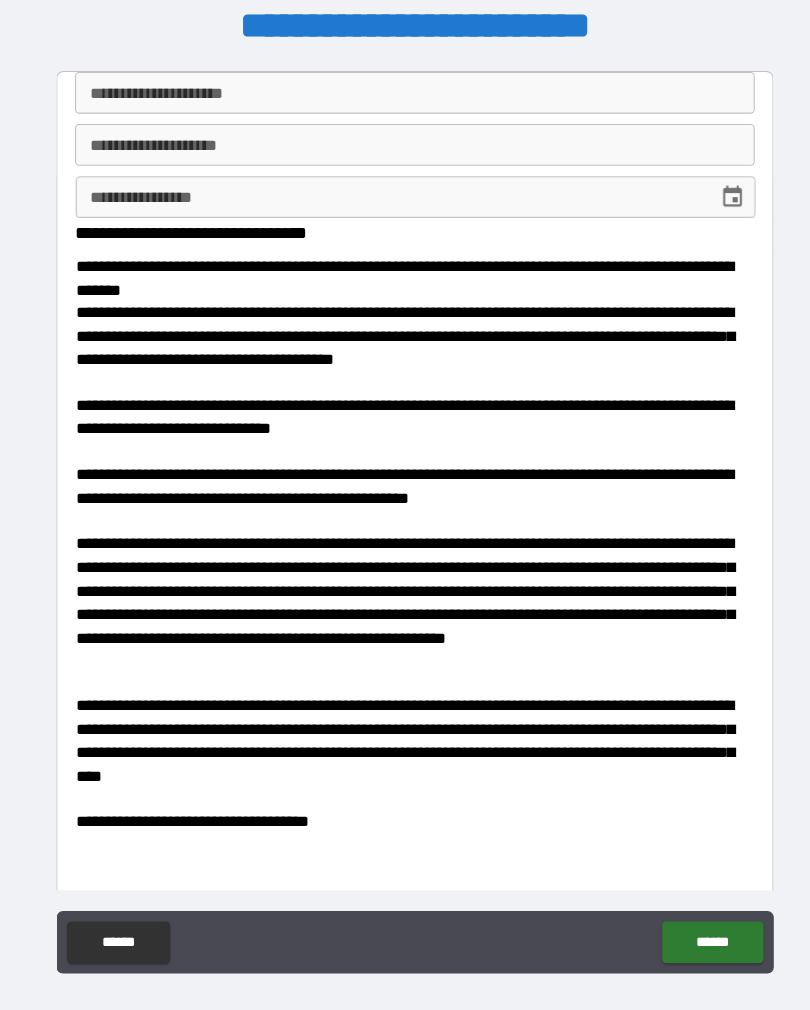 scroll, scrollTop: 0, scrollLeft: 0, axis: both 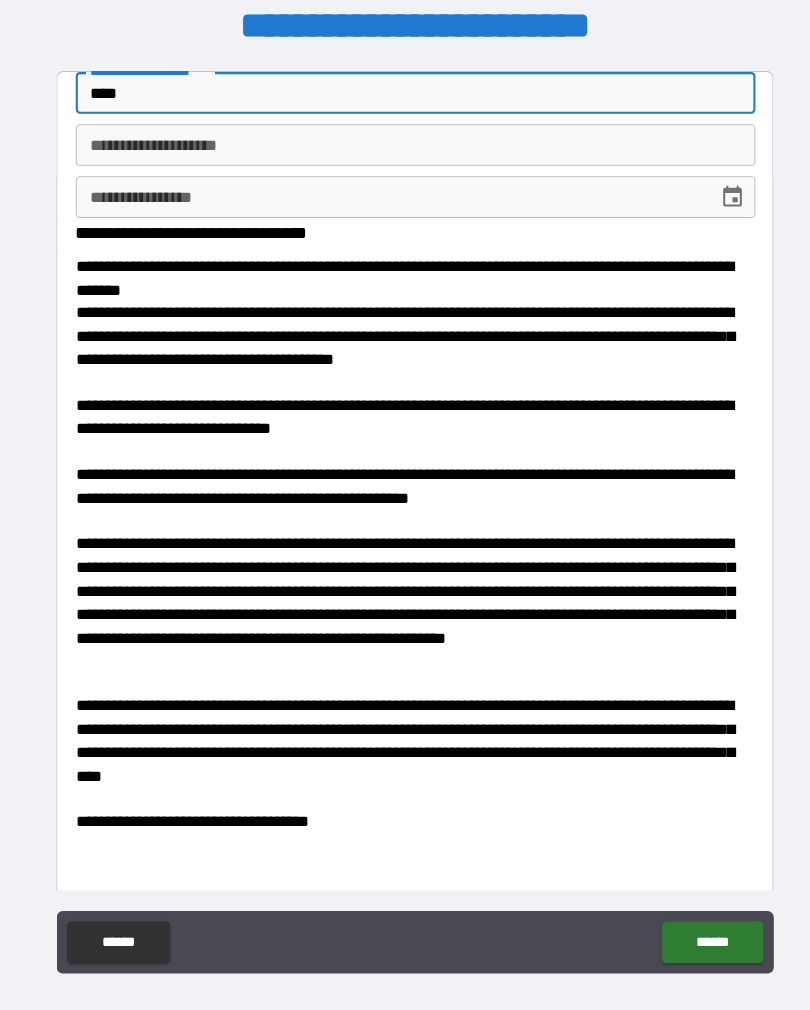 type on "****" 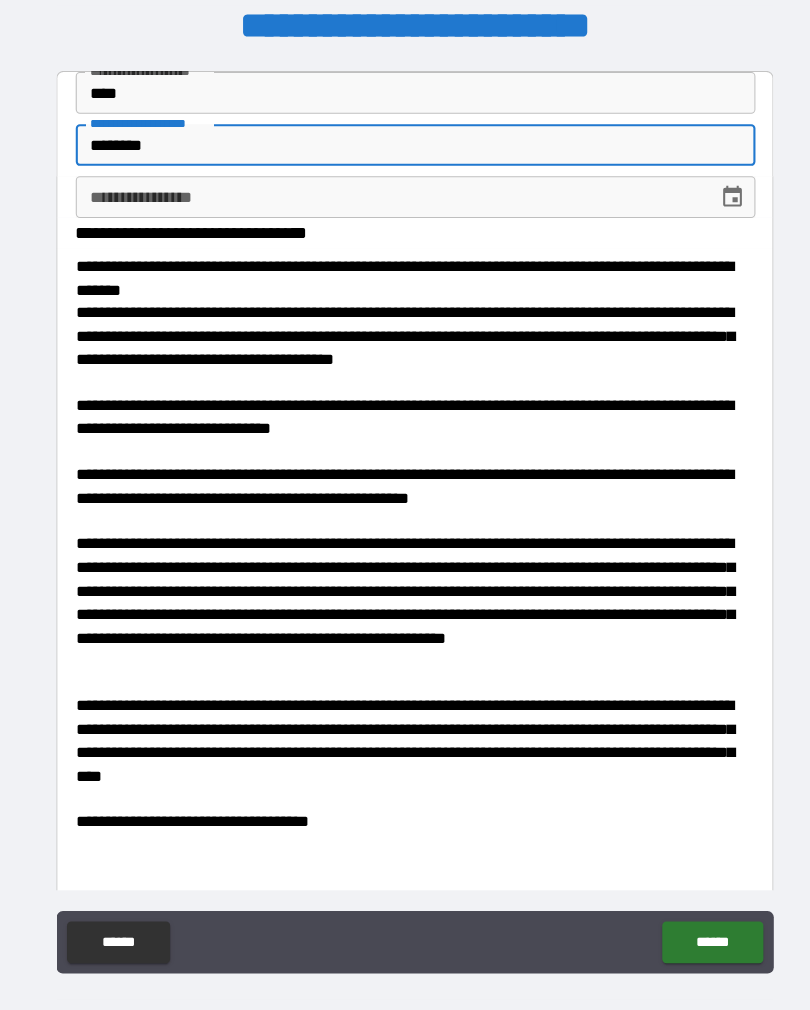 type on "********" 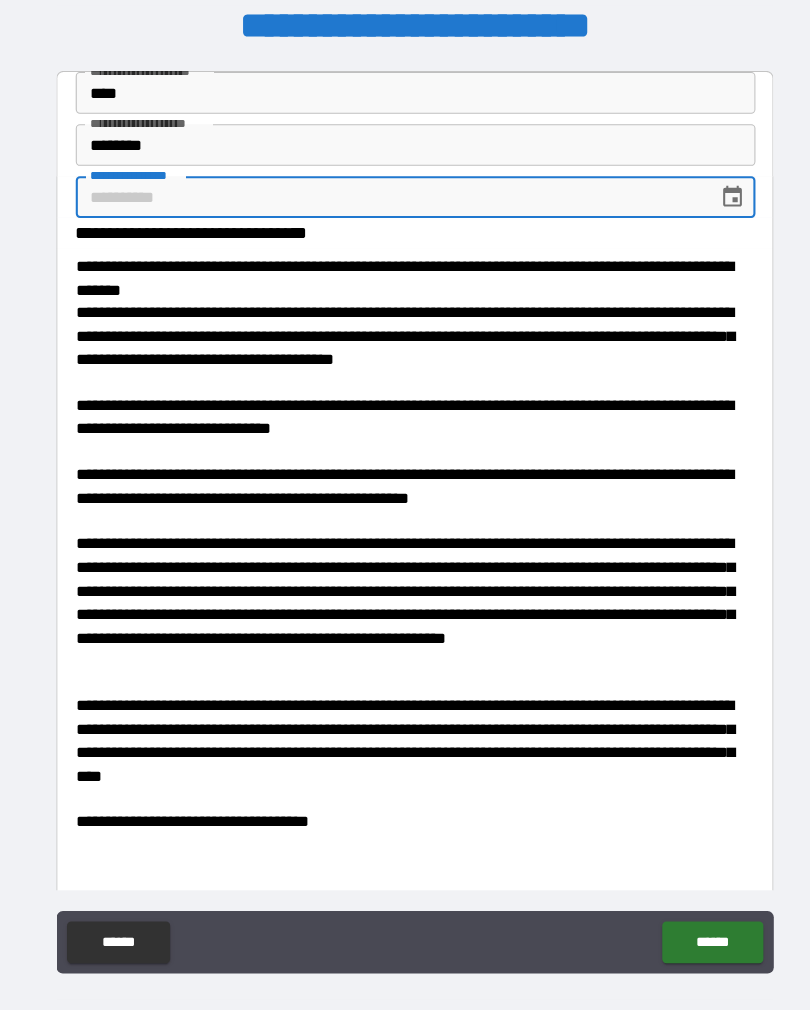 type on "*" 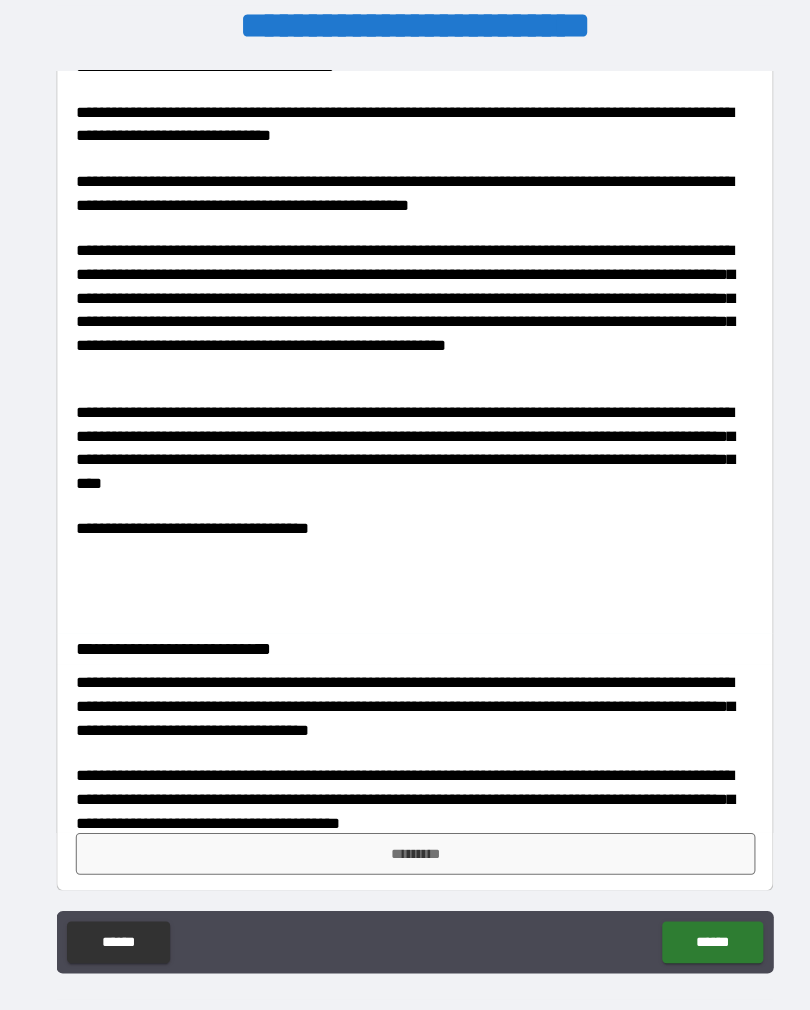 scroll, scrollTop: 280, scrollLeft: 0, axis: vertical 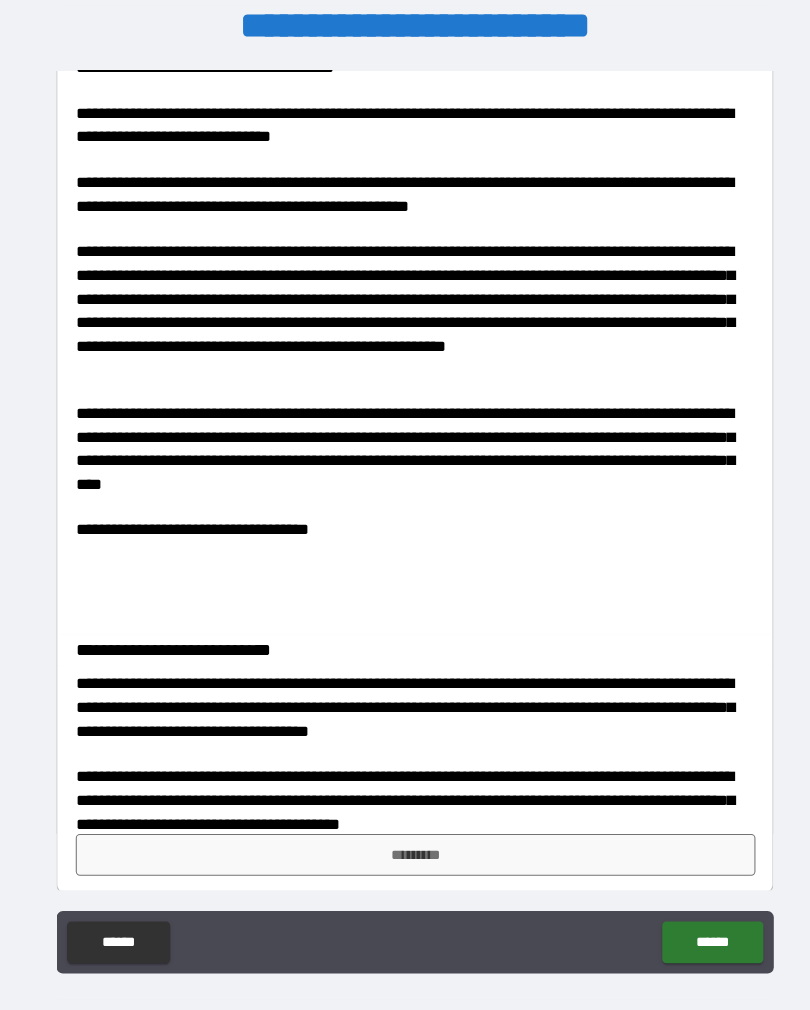 type on "**********" 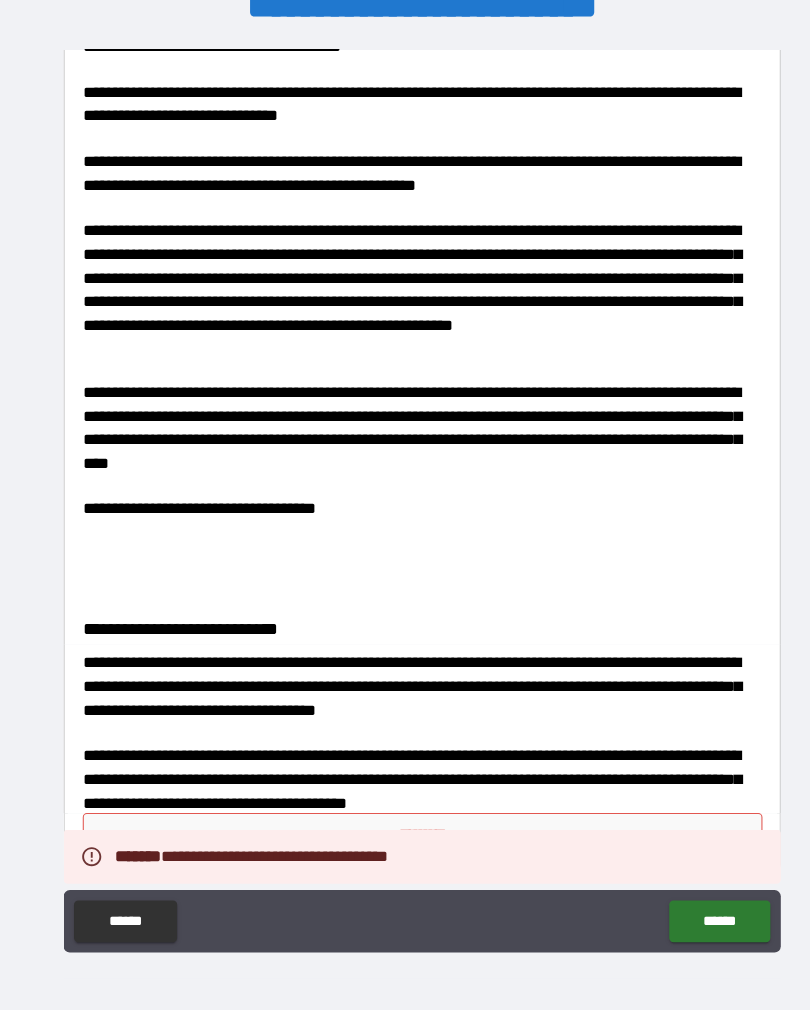 scroll, scrollTop: 31, scrollLeft: 0, axis: vertical 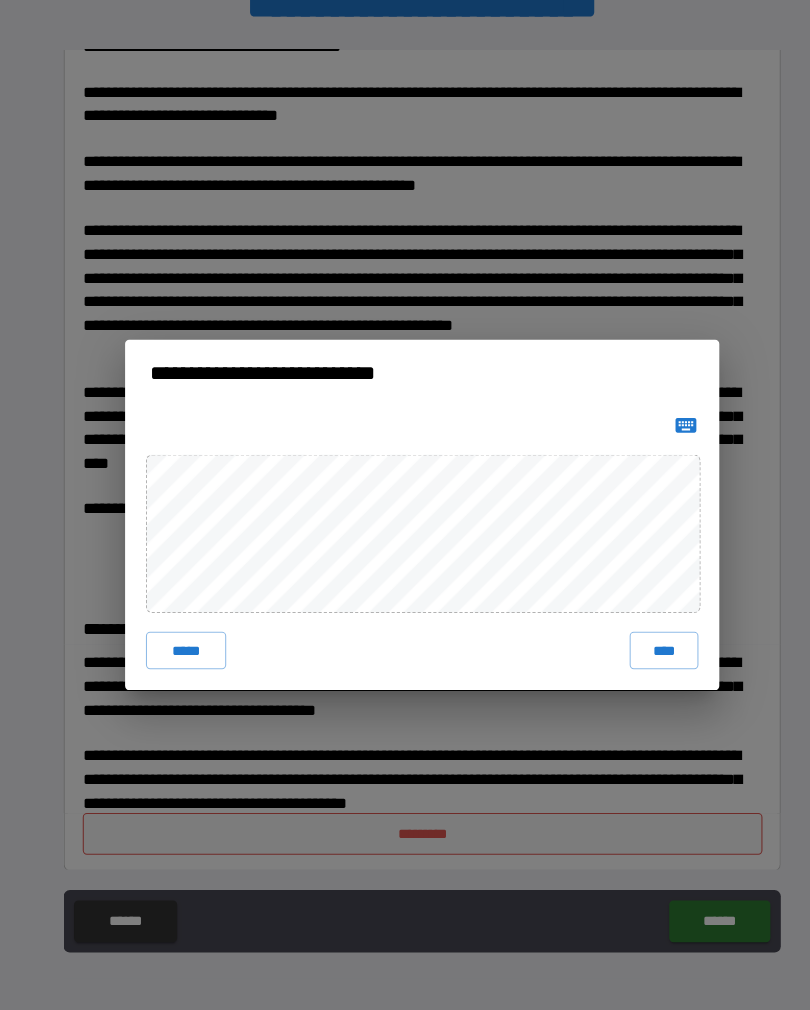 click on "*****" at bounding box center (178, 635) 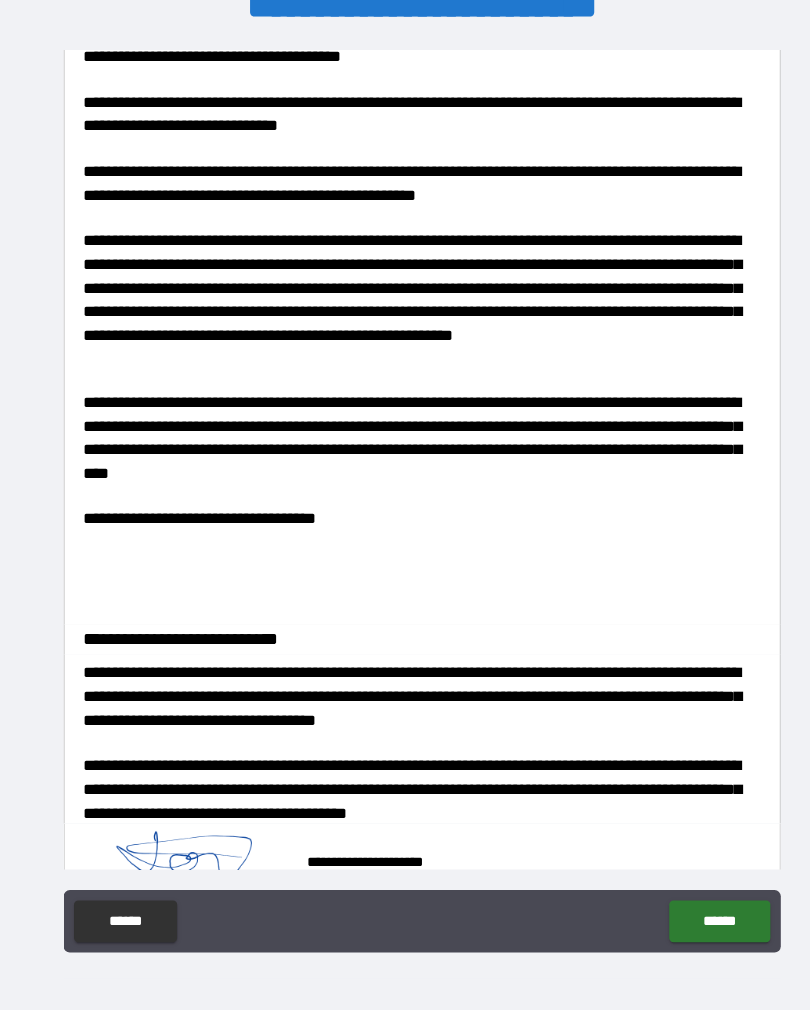 click on "******" at bounding box center [690, 895] 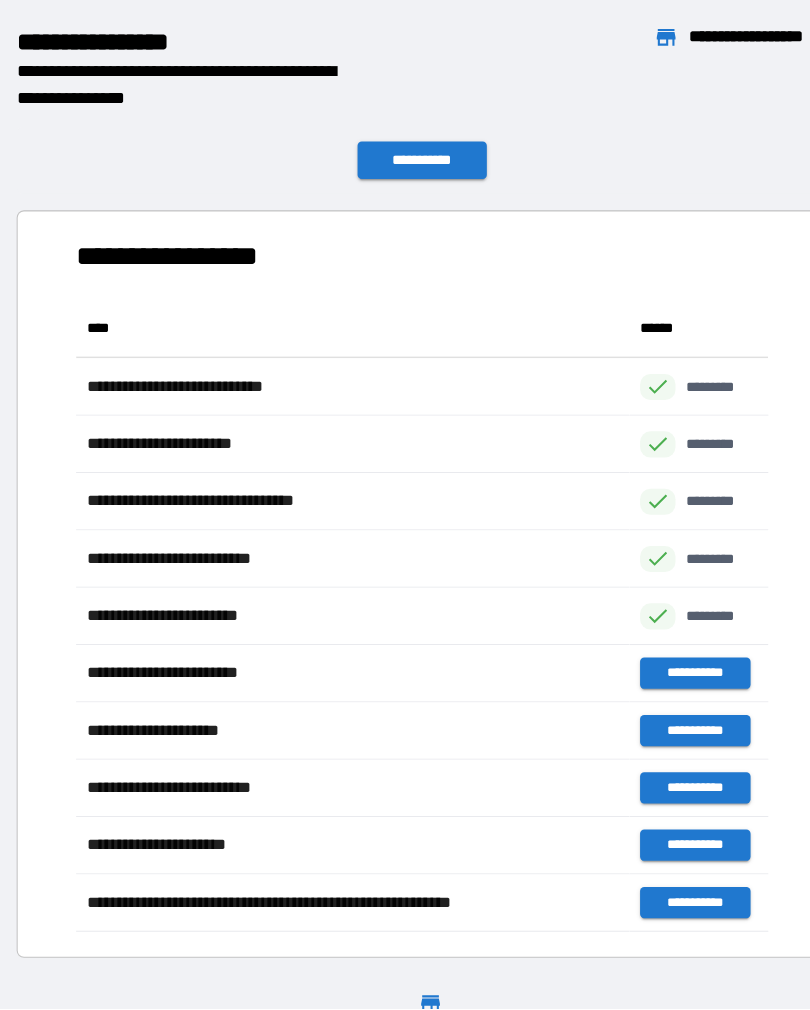 scroll, scrollTop: 1, scrollLeft: 1, axis: both 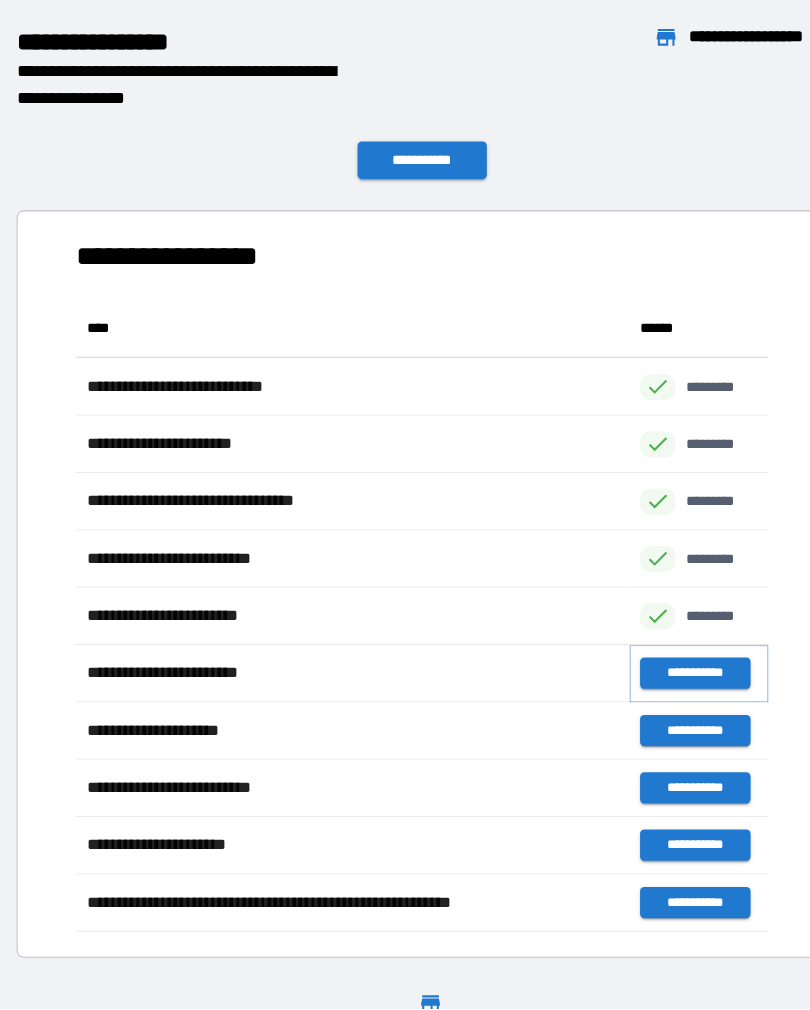 click on "**********" at bounding box center (666, 657) 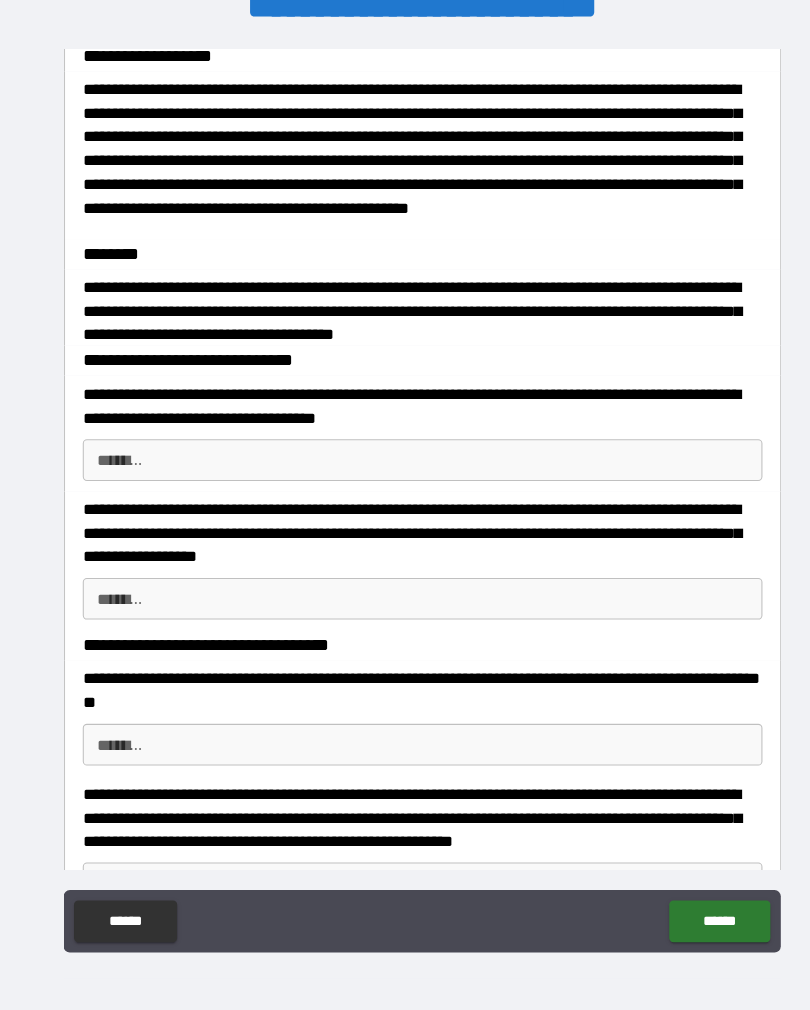scroll, scrollTop: 10, scrollLeft: 0, axis: vertical 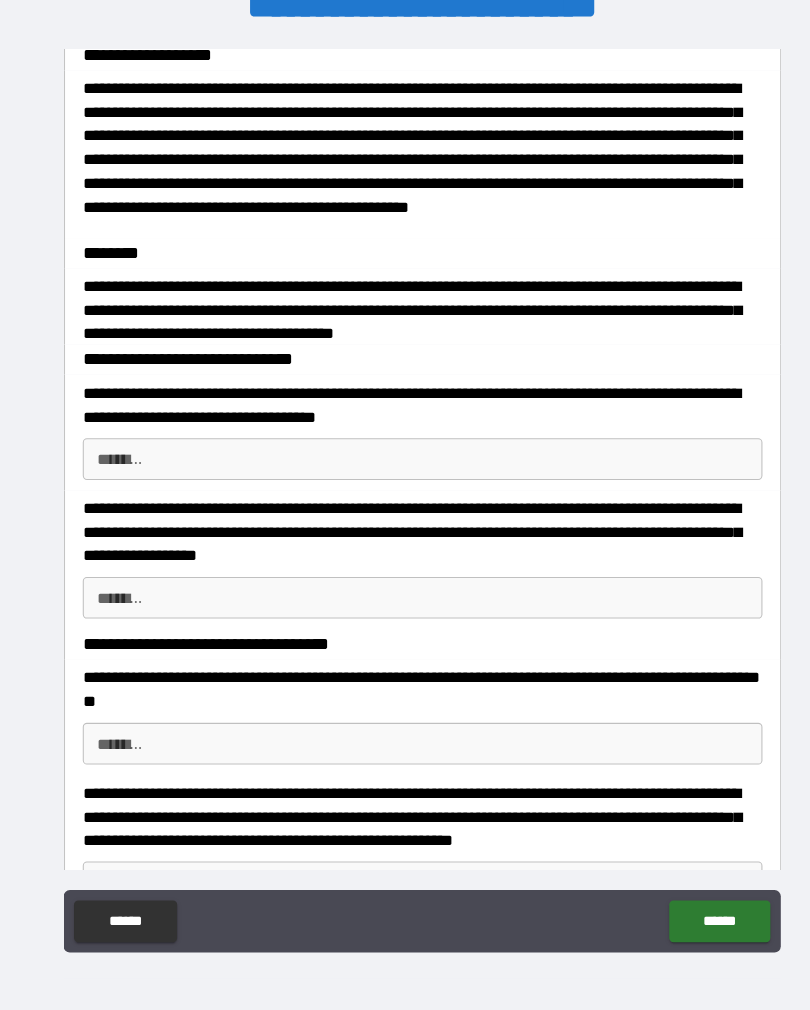 click on "********" at bounding box center [405, 452] 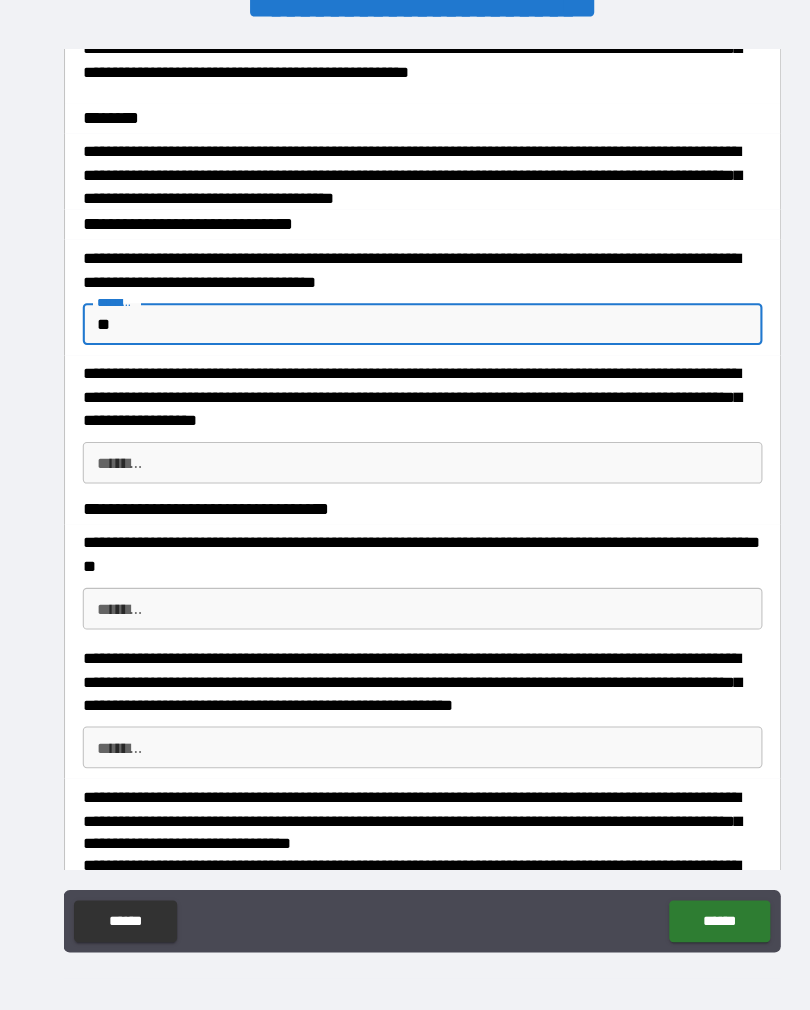 scroll, scrollTop: 154, scrollLeft: 0, axis: vertical 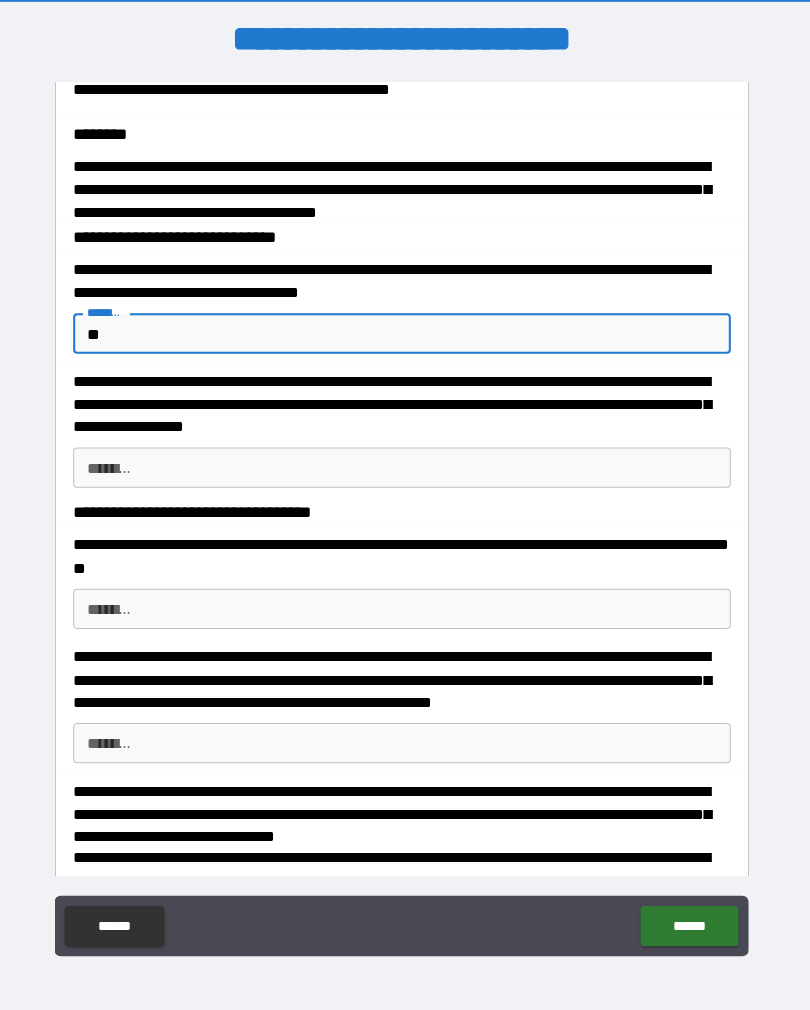 type on "**" 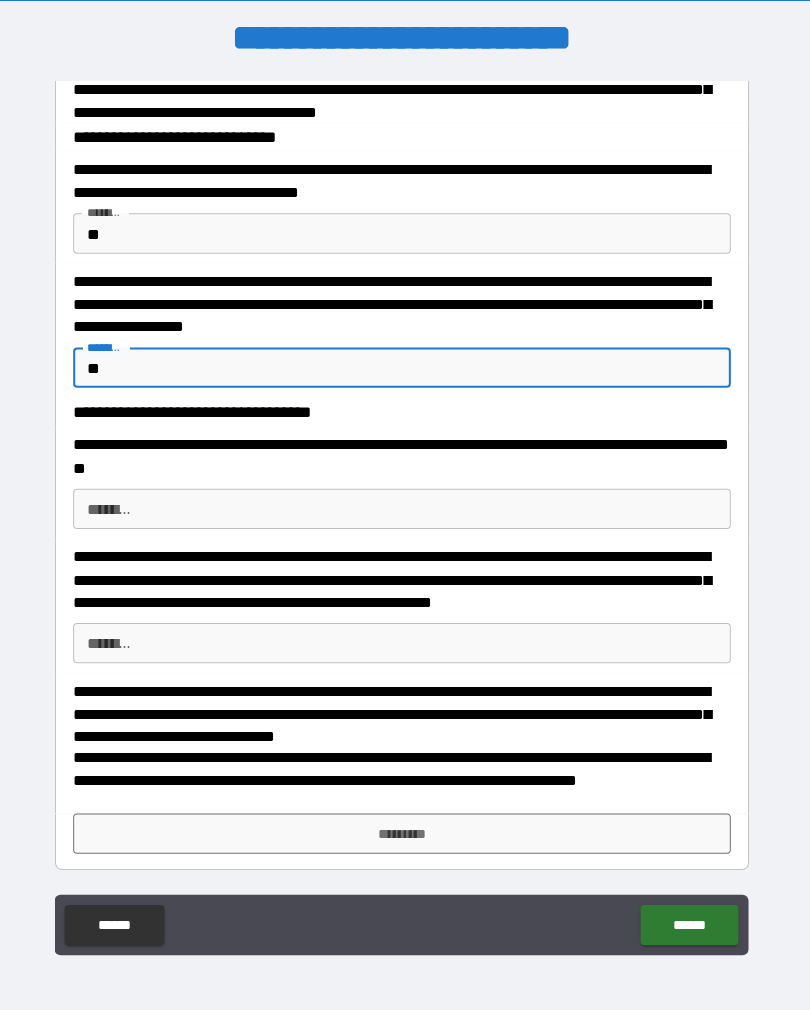 scroll, scrollTop: 253, scrollLeft: 0, axis: vertical 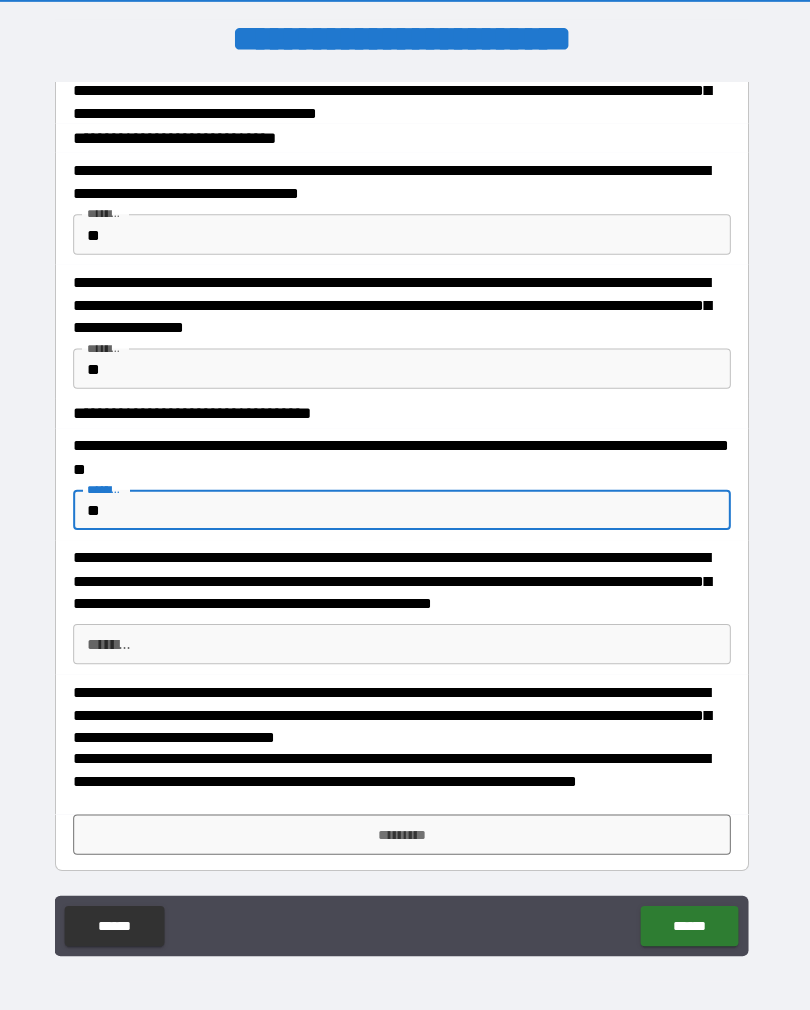 type on "**" 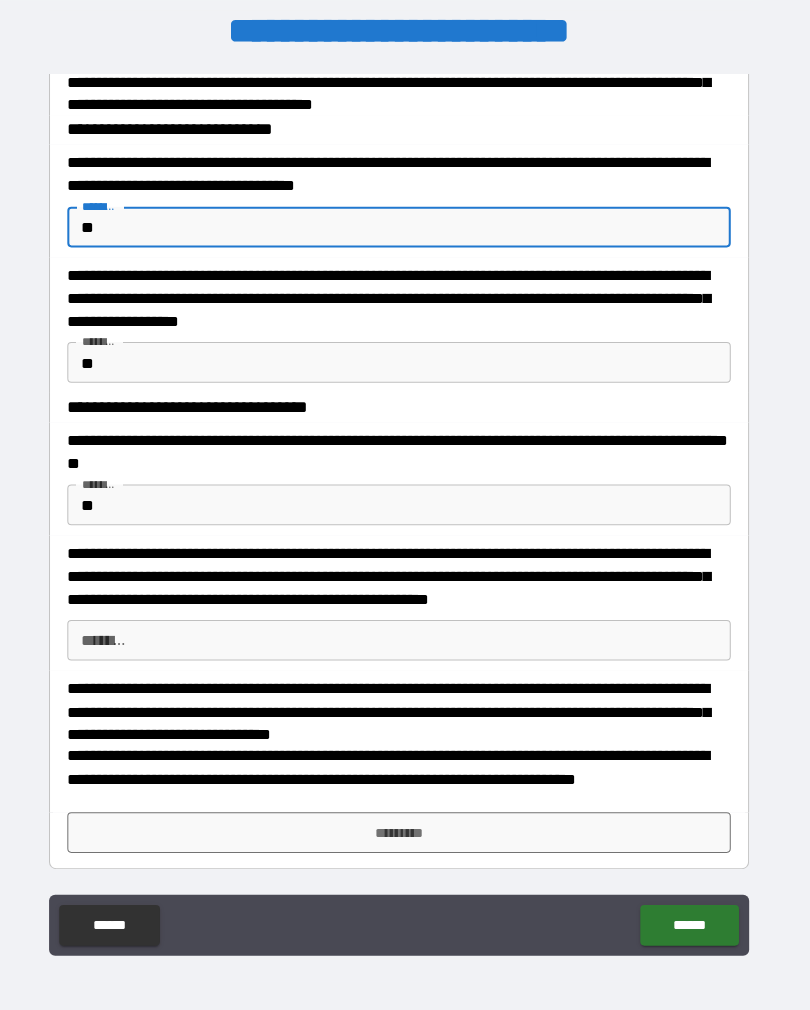 scroll, scrollTop: 18, scrollLeft: 0, axis: vertical 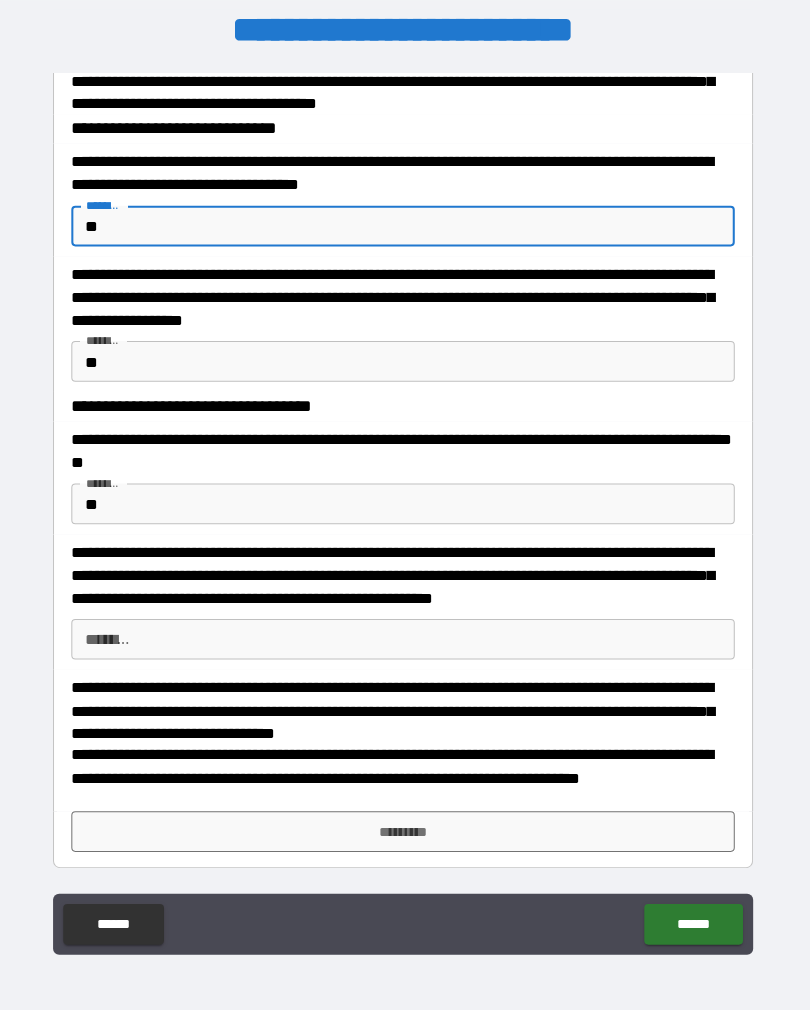 click on "******" at bounding box center [690, 908] 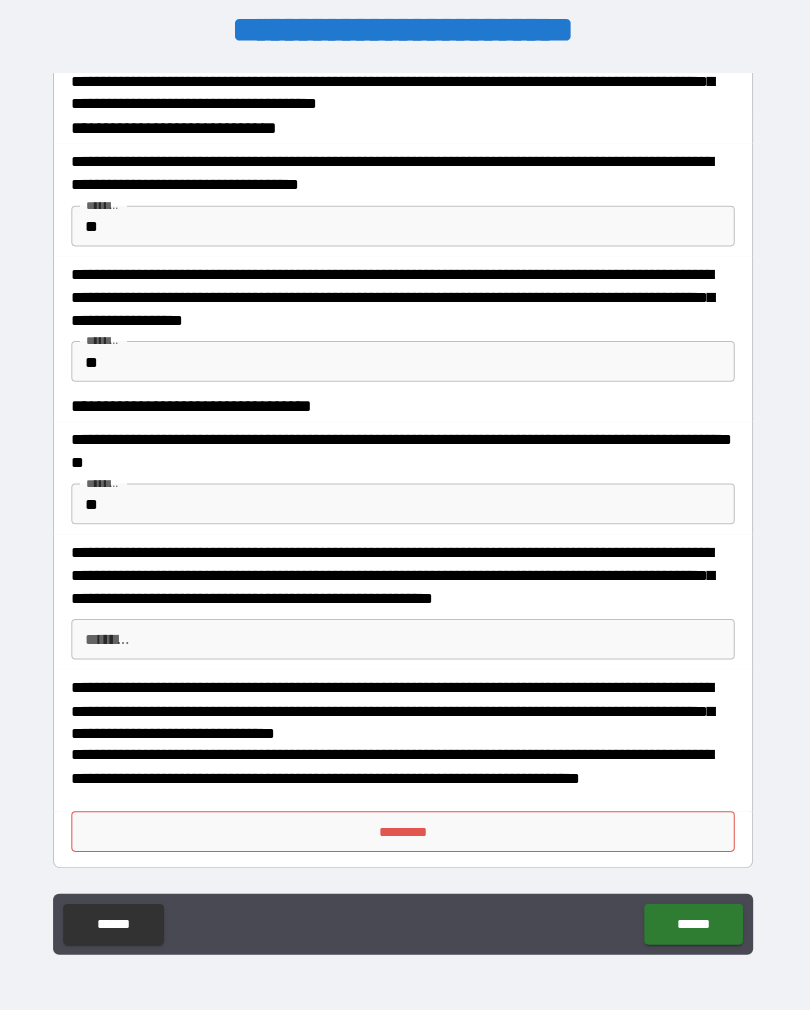scroll, scrollTop: 18, scrollLeft: 0, axis: vertical 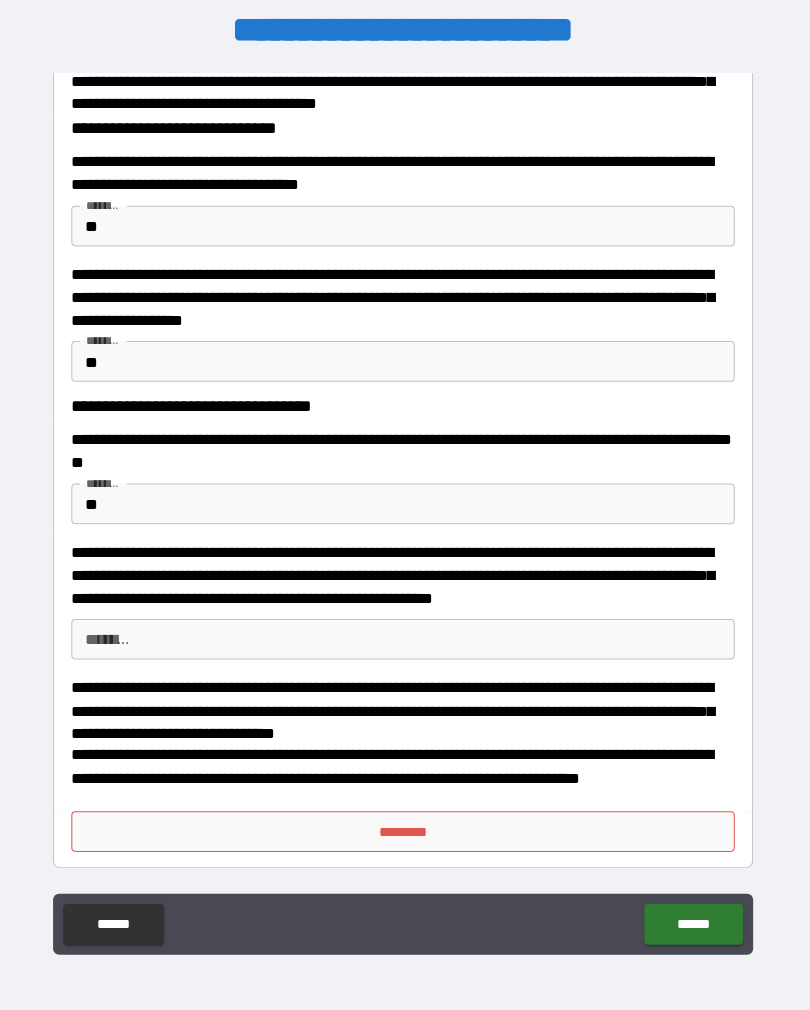 click on "**" at bounding box center [405, 355] 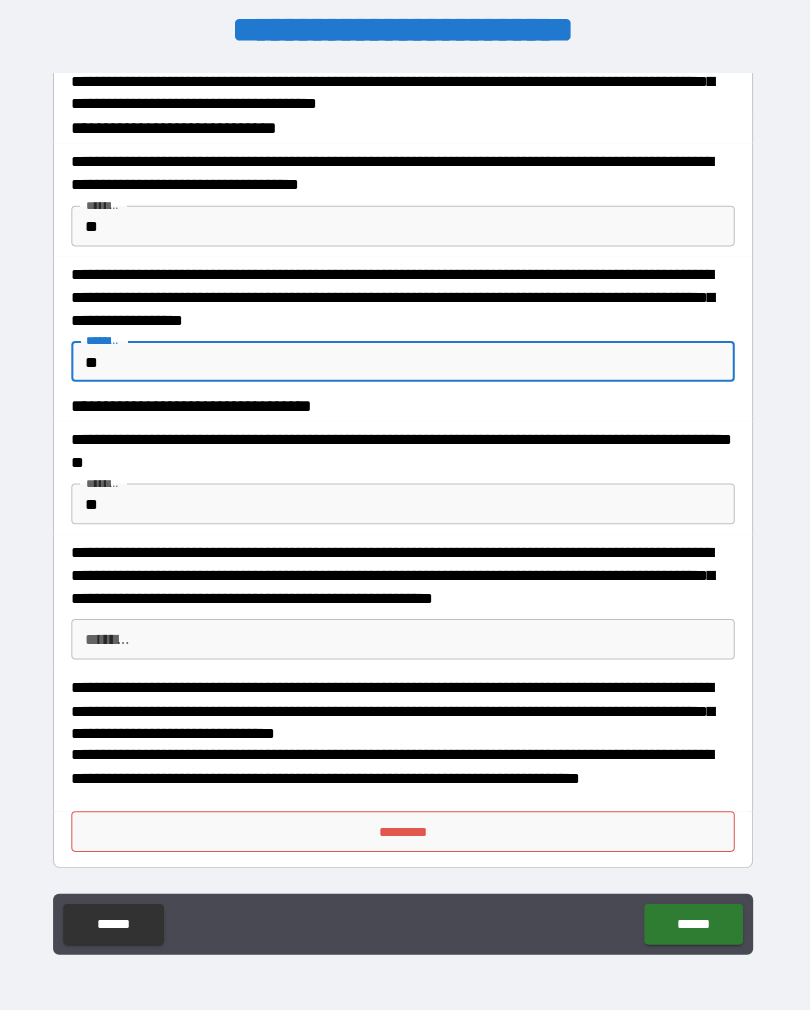 type on "*" 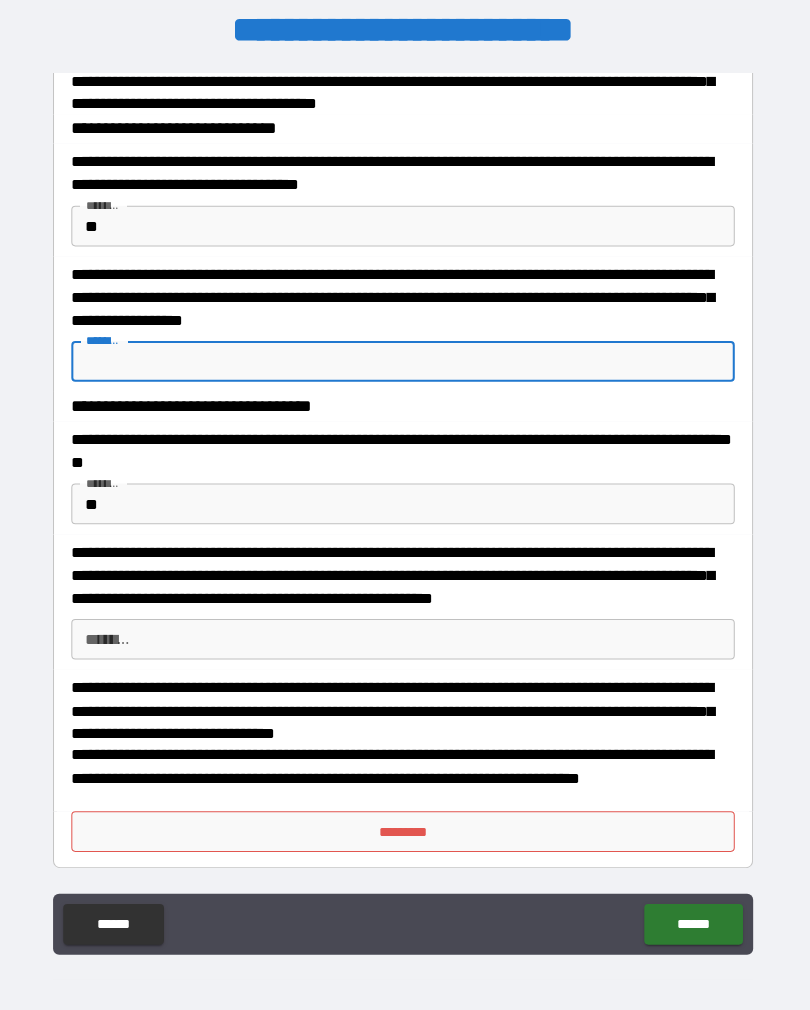 type 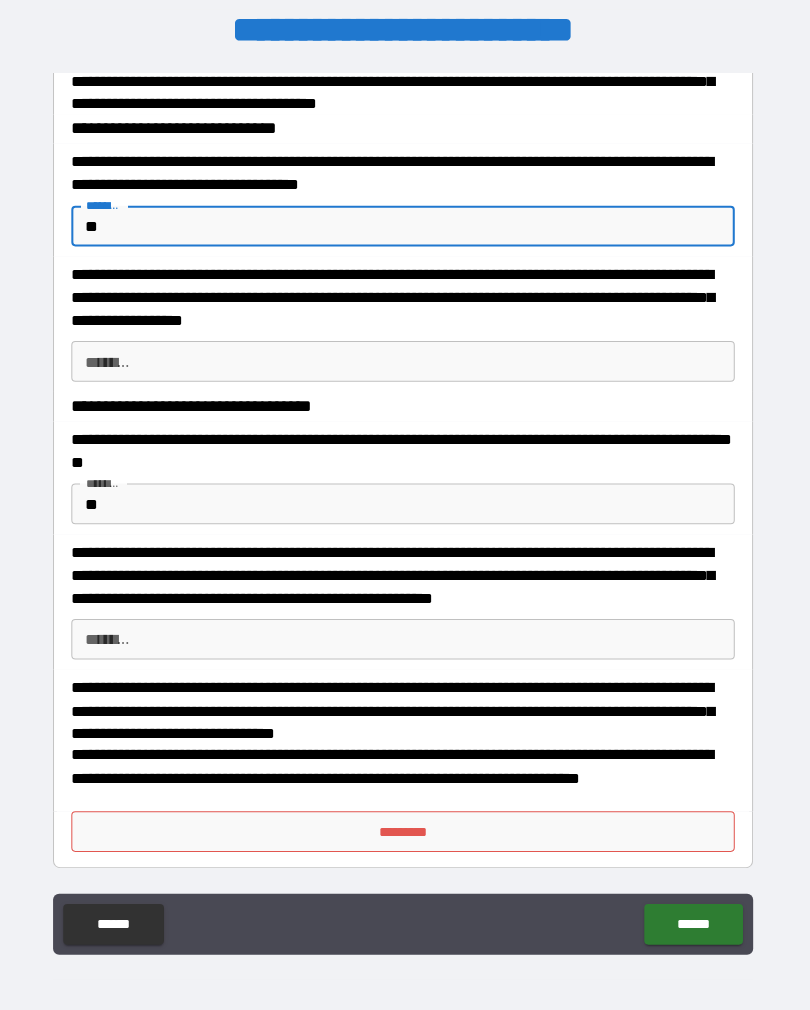 type on "*" 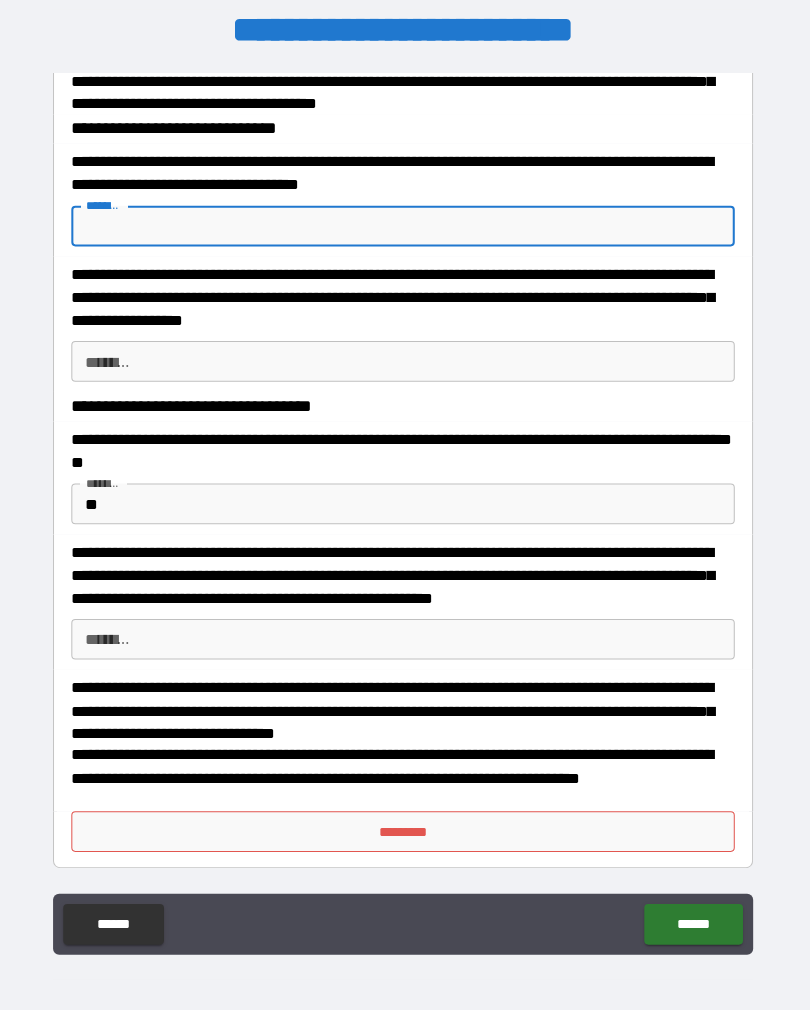 scroll, scrollTop: 253, scrollLeft: 0, axis: vertical 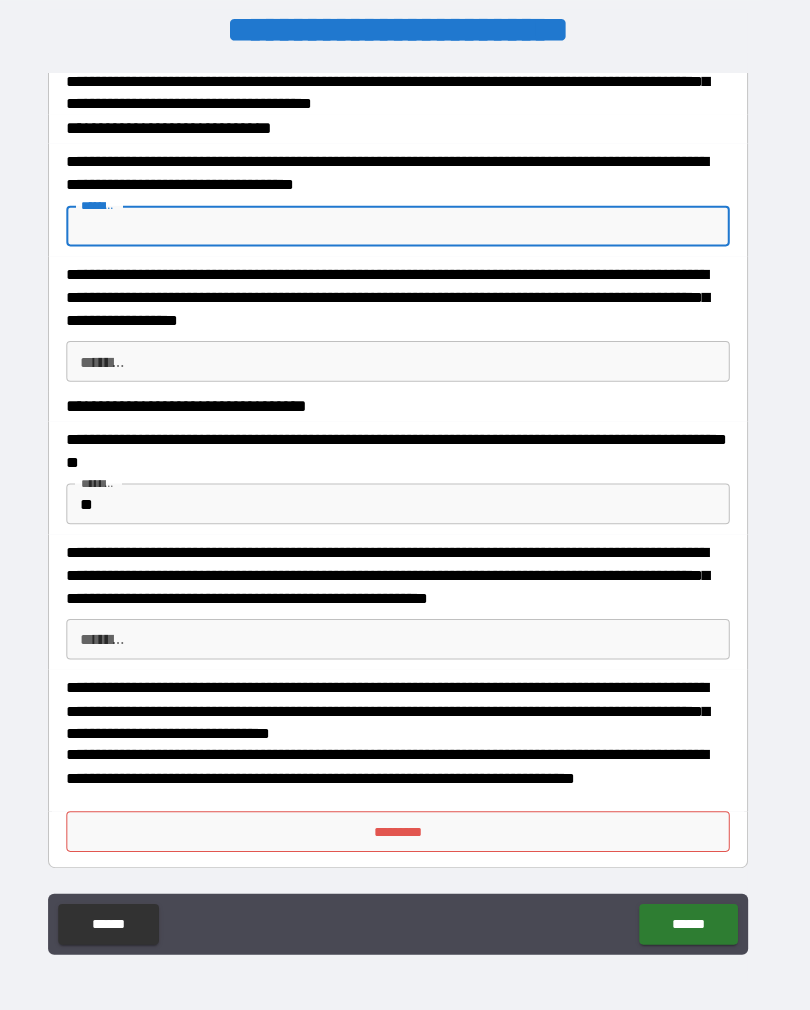 type 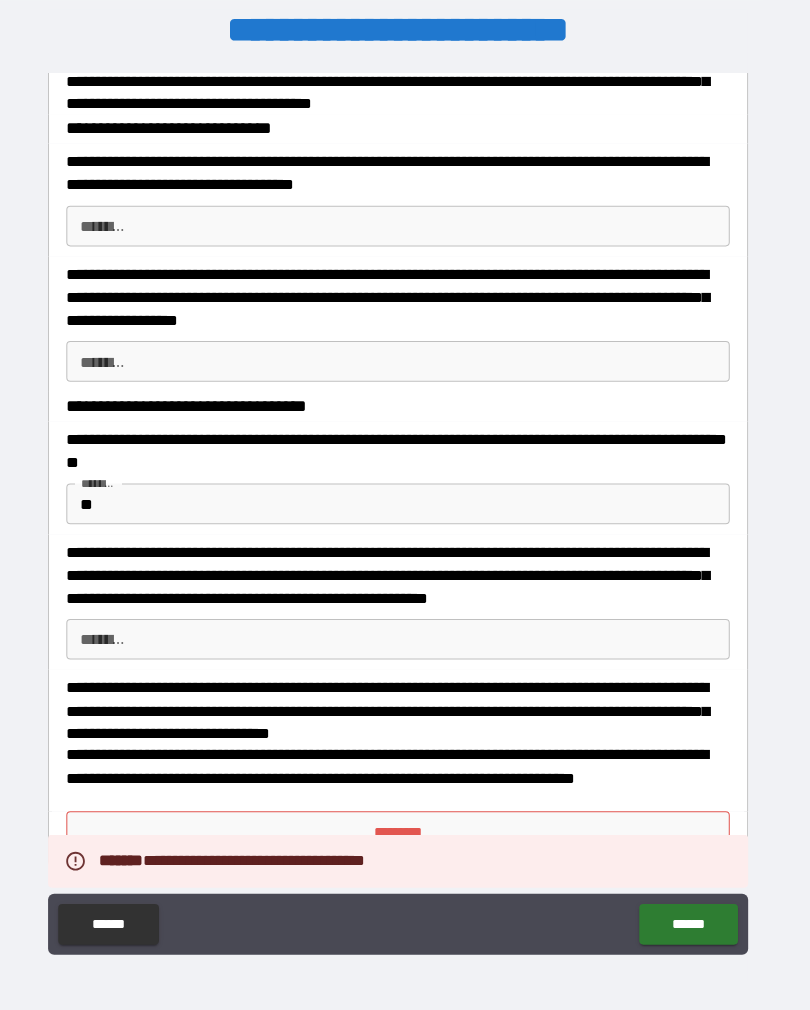 scroll, scrollTop: 18, scrollLeft: 0, axis: vertical 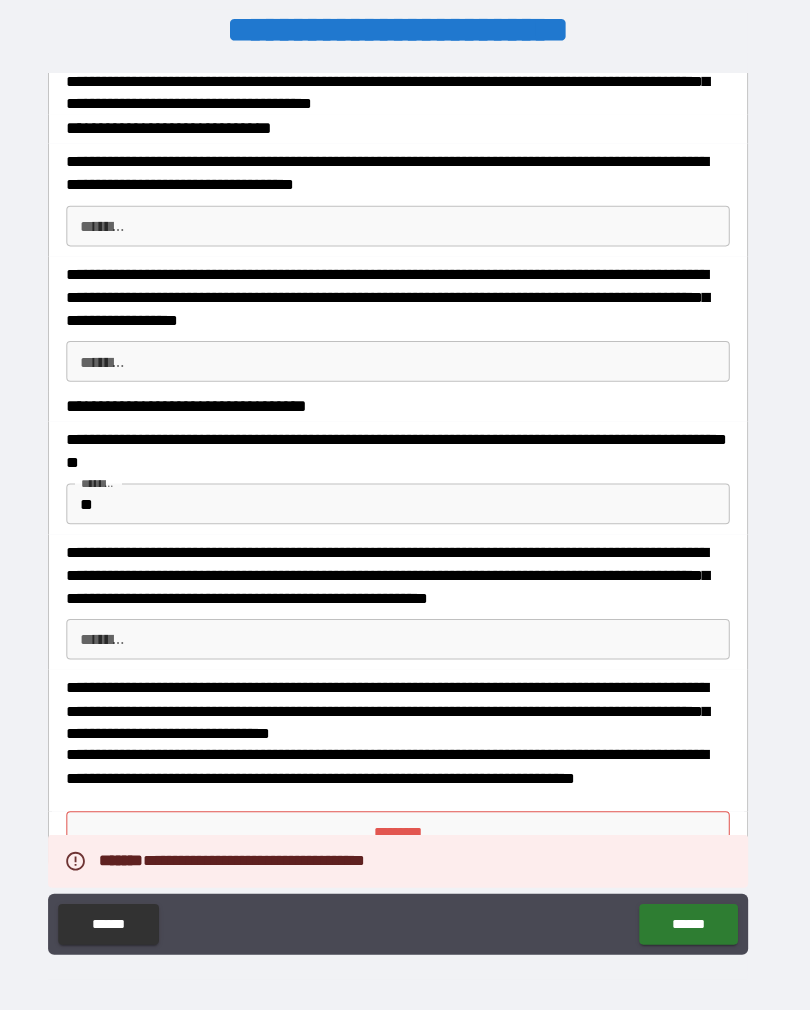 click on "*********" at bounding box center [405, 817] 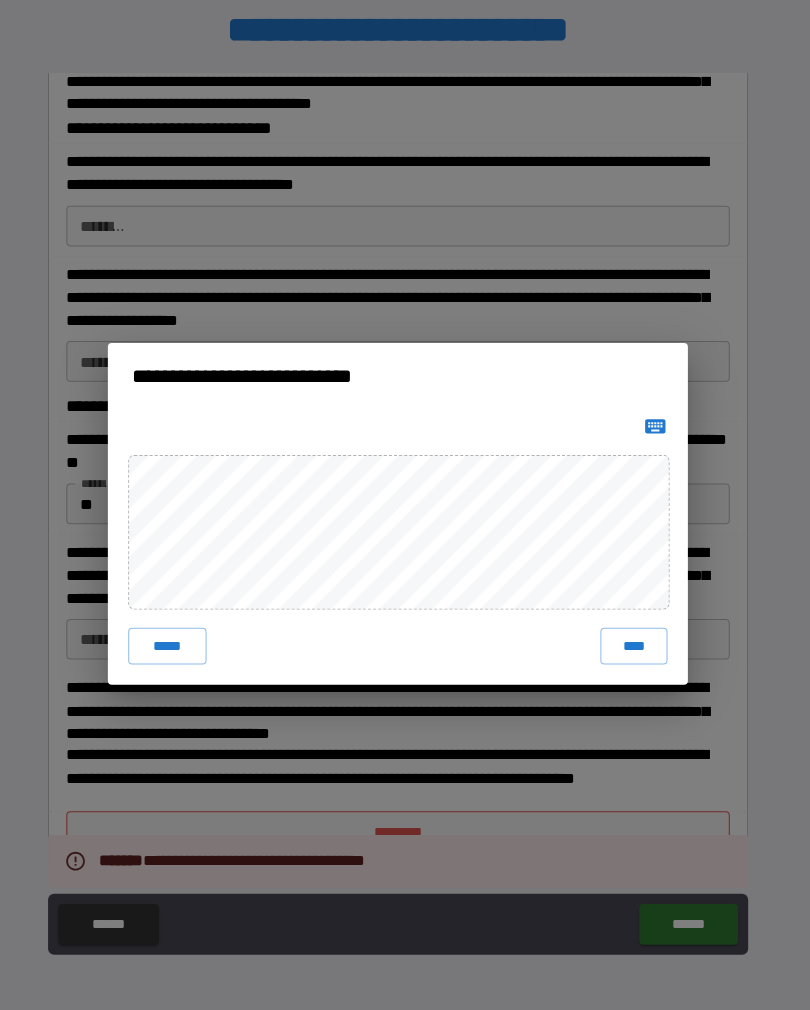 click on "****" at bounding box center (637, 635) 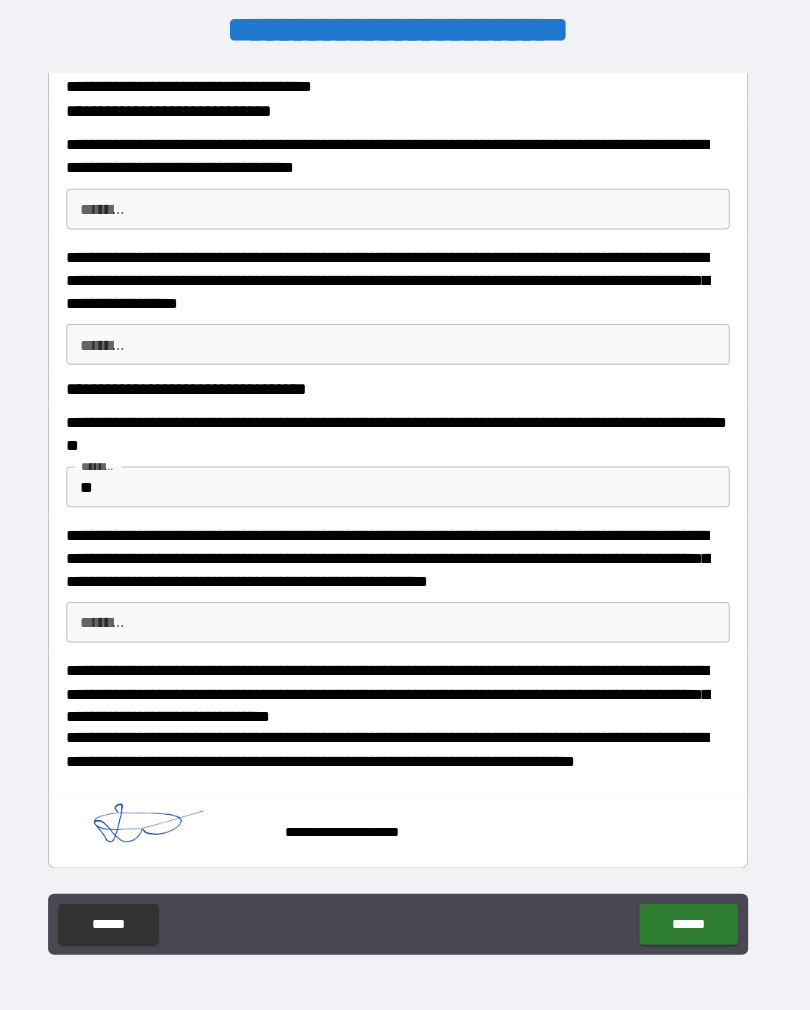 scroll, scrollTop: 270, scrollLeft: 0, axis: vertical 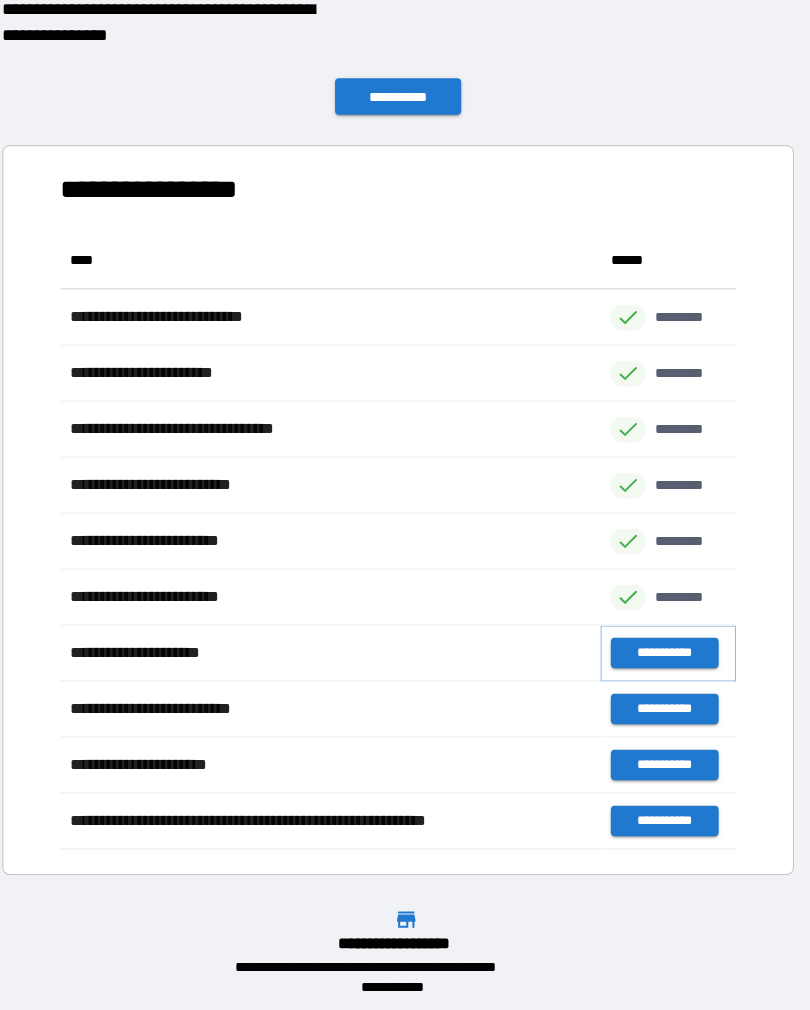 click on "**********" at bounding box center (666, 641) 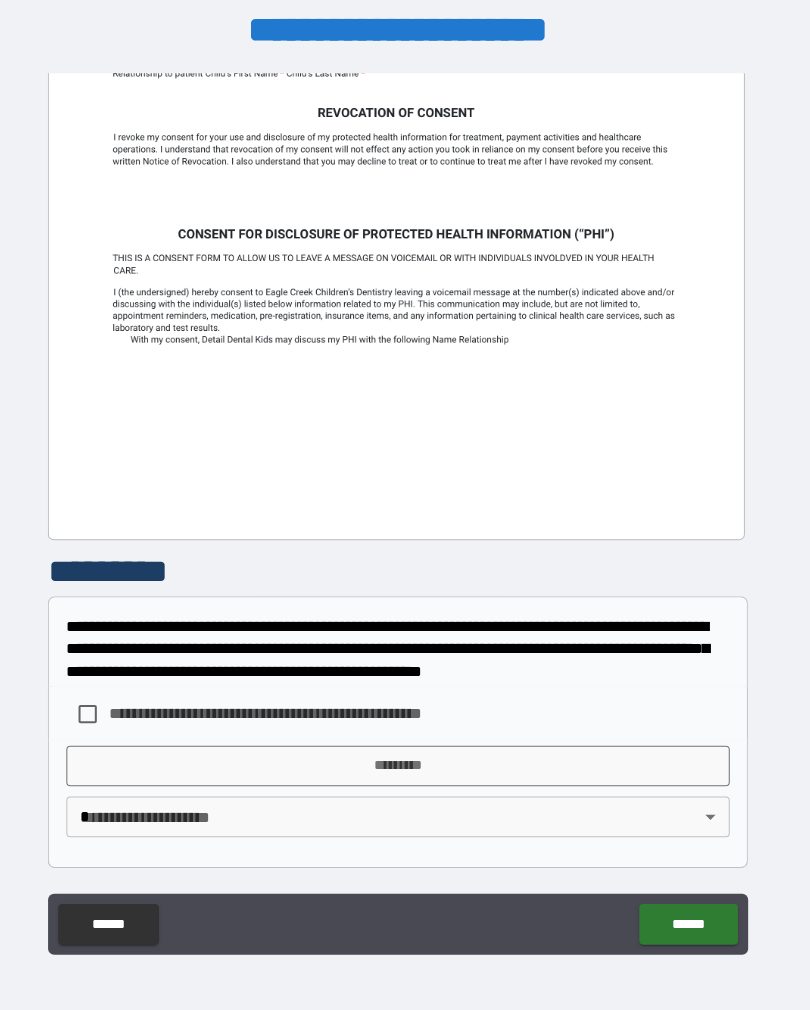 scroll, scrollTop: 458, scrollLeft: 0, axis: vertical 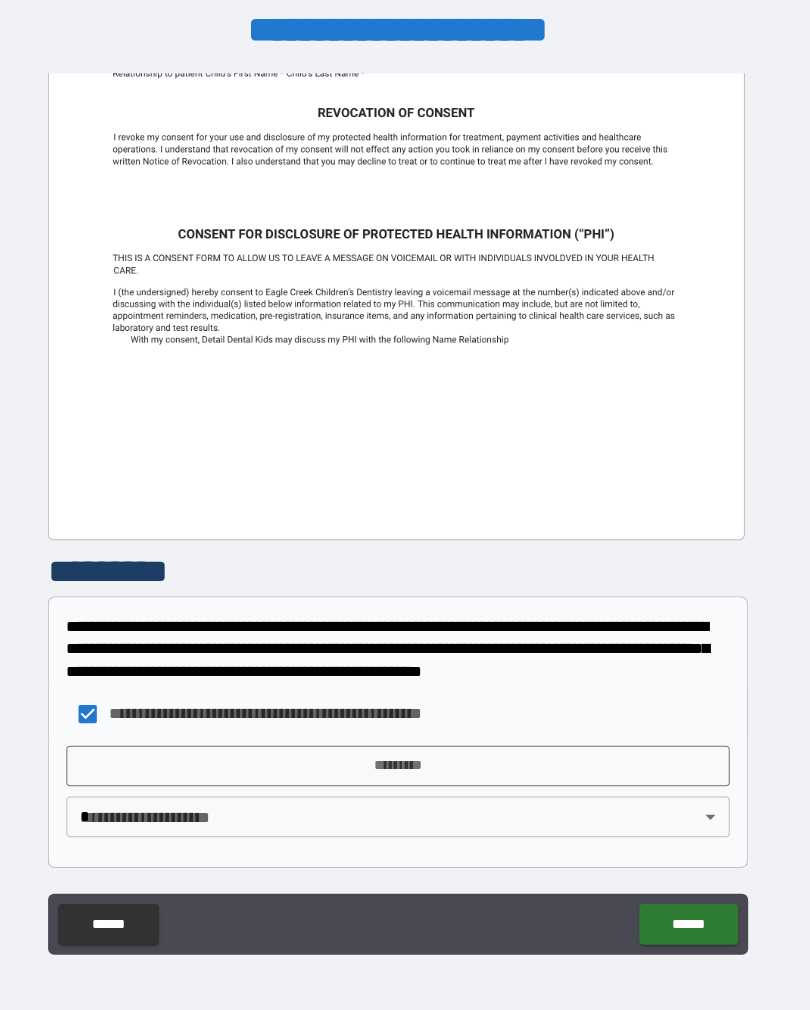 click on "*********" at bounding box center (405, 752) 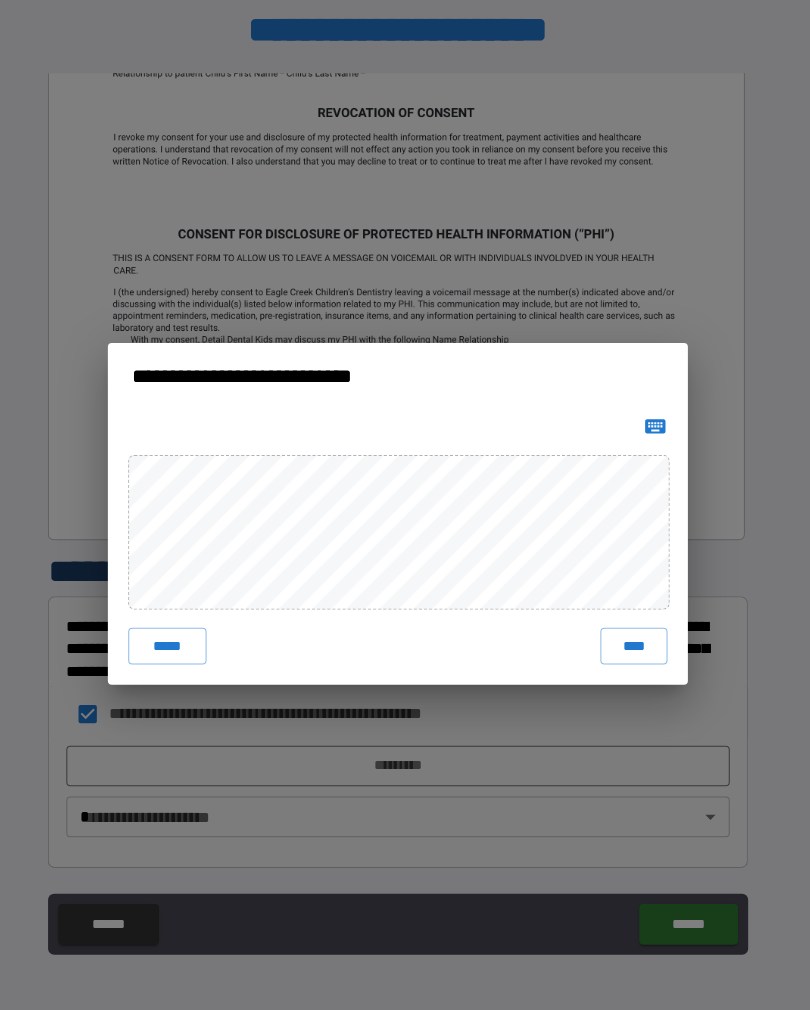click on "****" at bounding box center [637, 635] 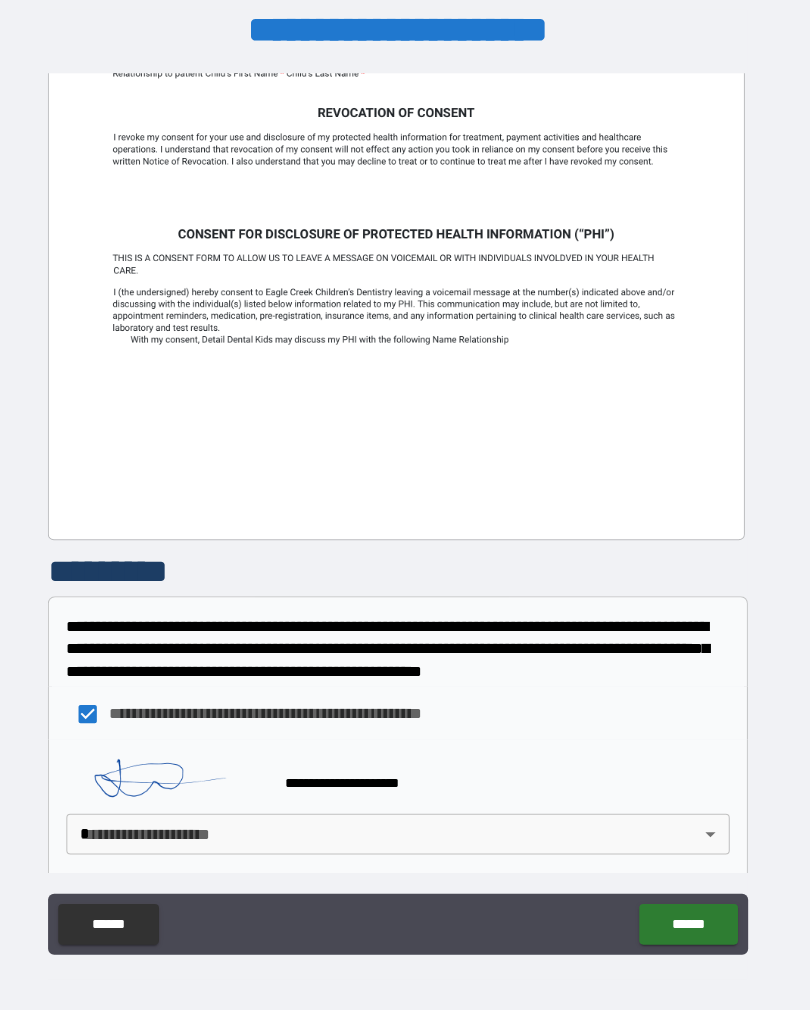 scroll, scrollTop: 448, scrollLeft: 0, axis: vertical 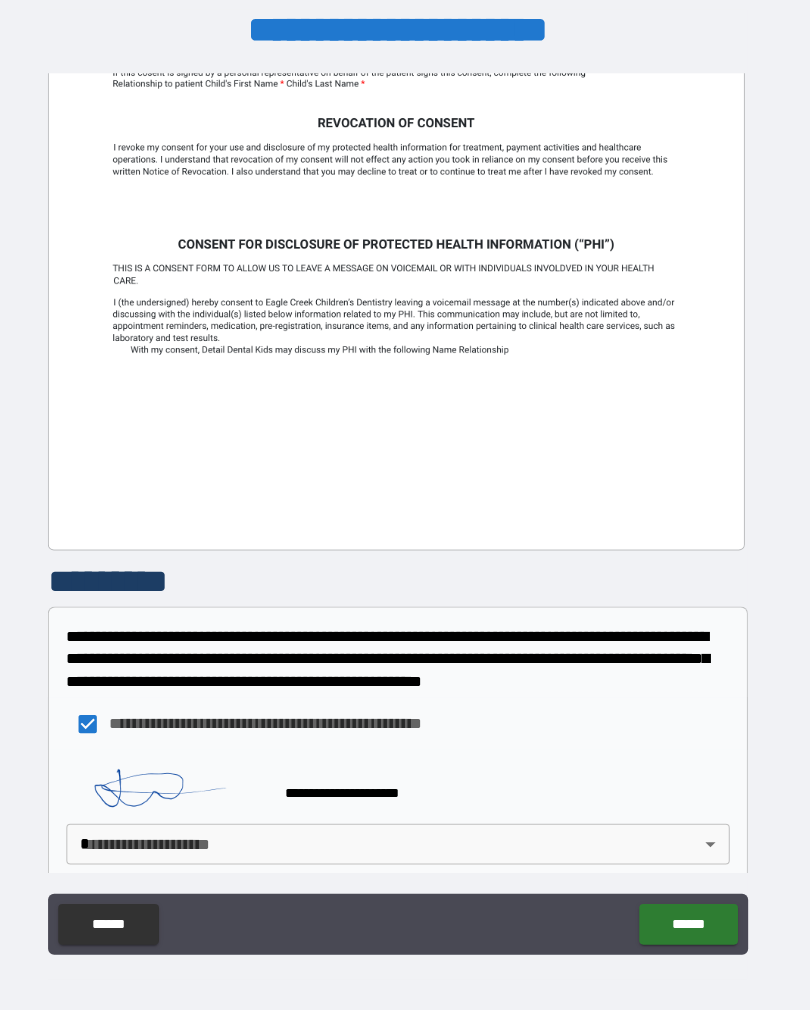 click on "**********" at bounding box center (405, 502) 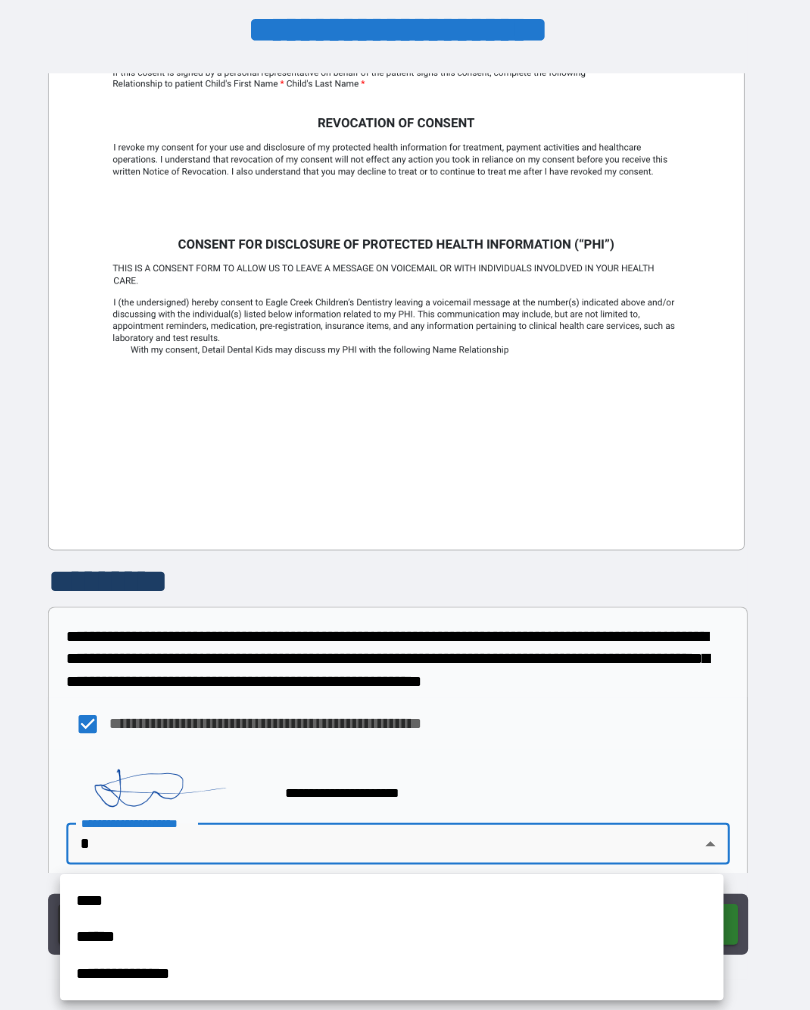 click on "**********" at bounding box center (399, 957) 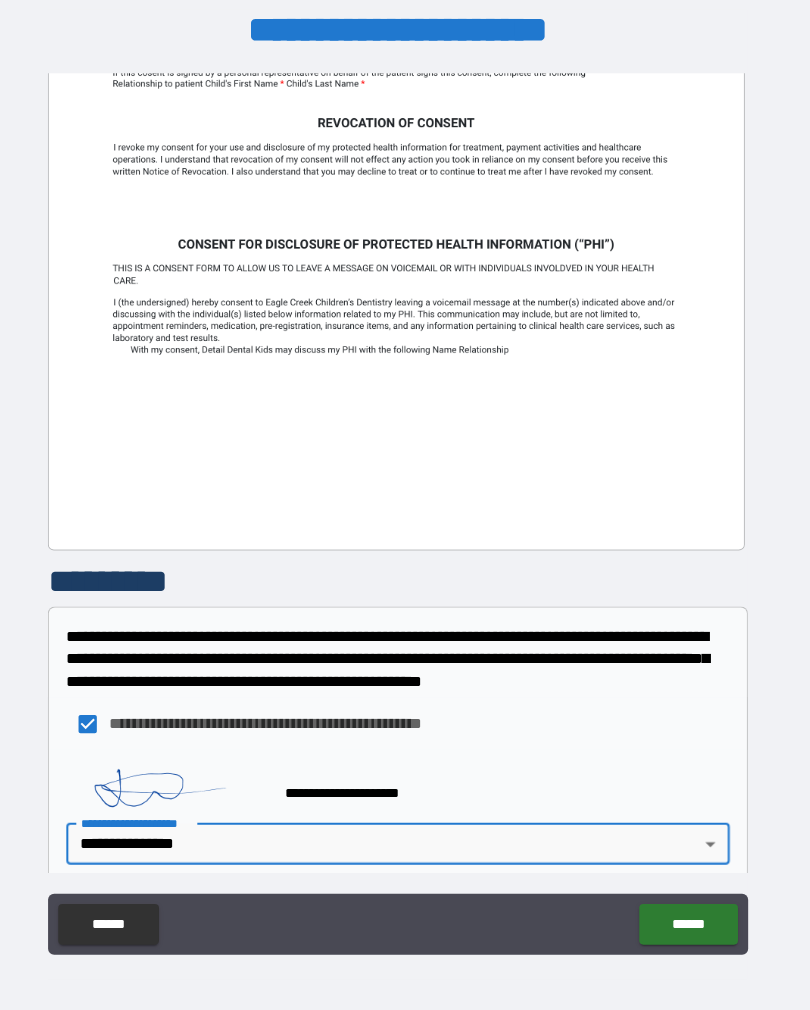 click on "******" at bounding box center [690, 908] 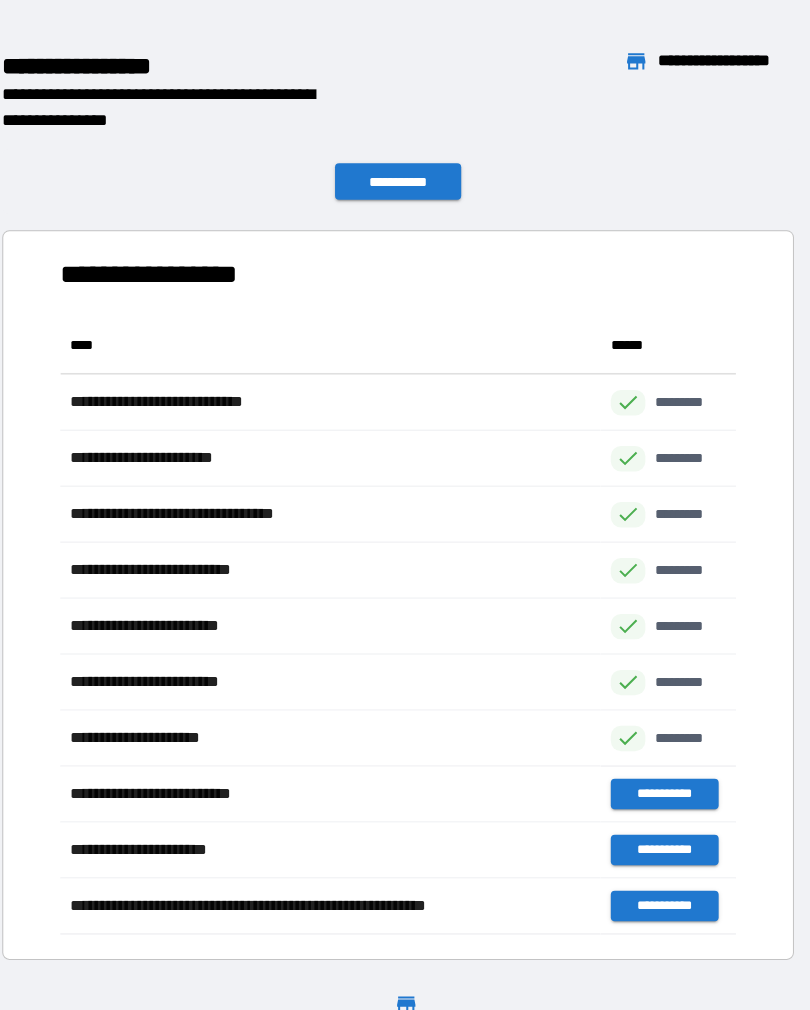 scroll, scrollTop: 1, scrollLeft: 1, axis: both 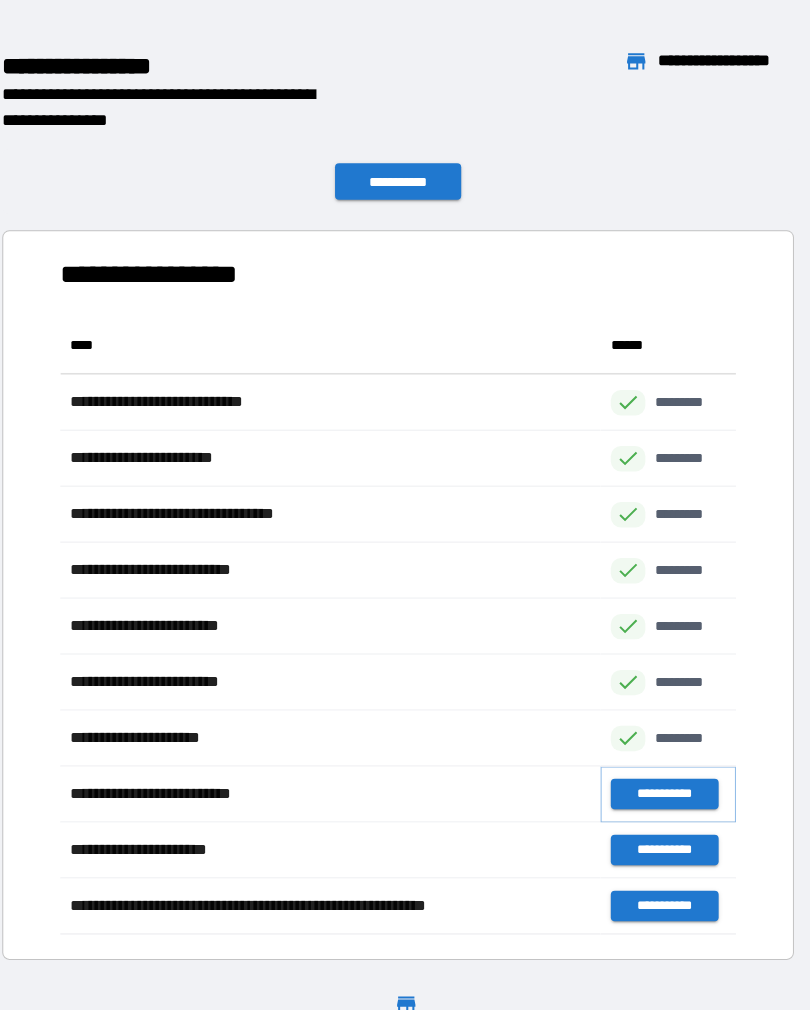 click on "**********" at bounding box center [666, 780] 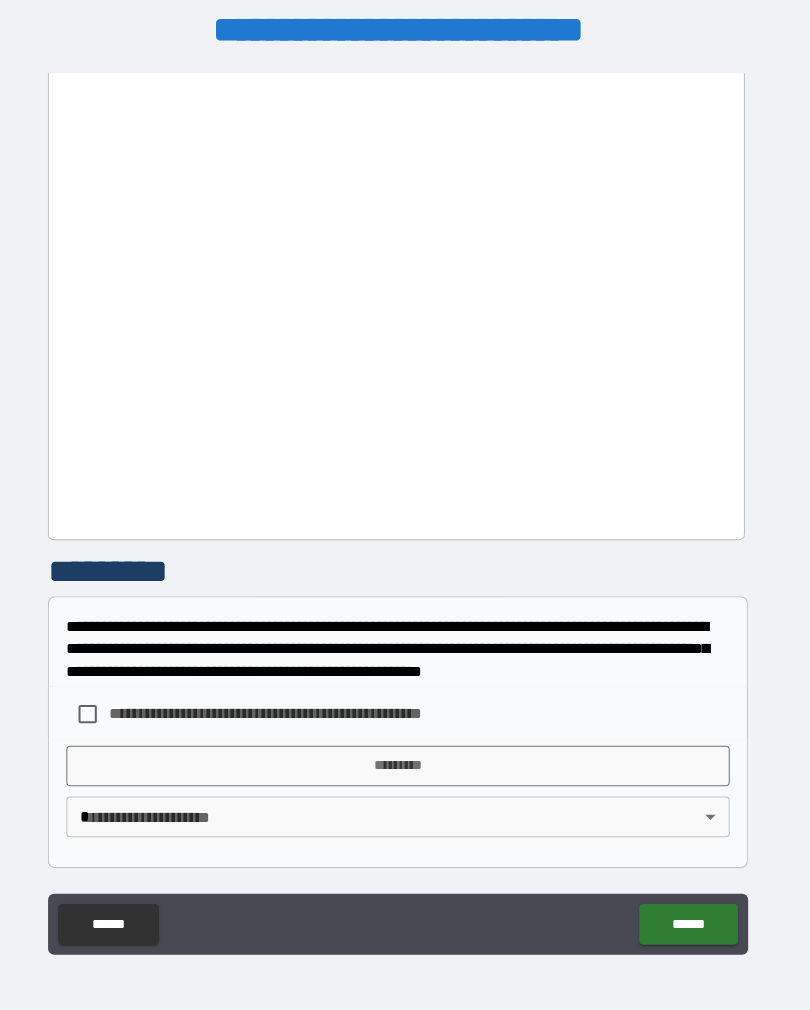 scroll, scrollTop: 458, scrollLeft: 0, axis: vertical 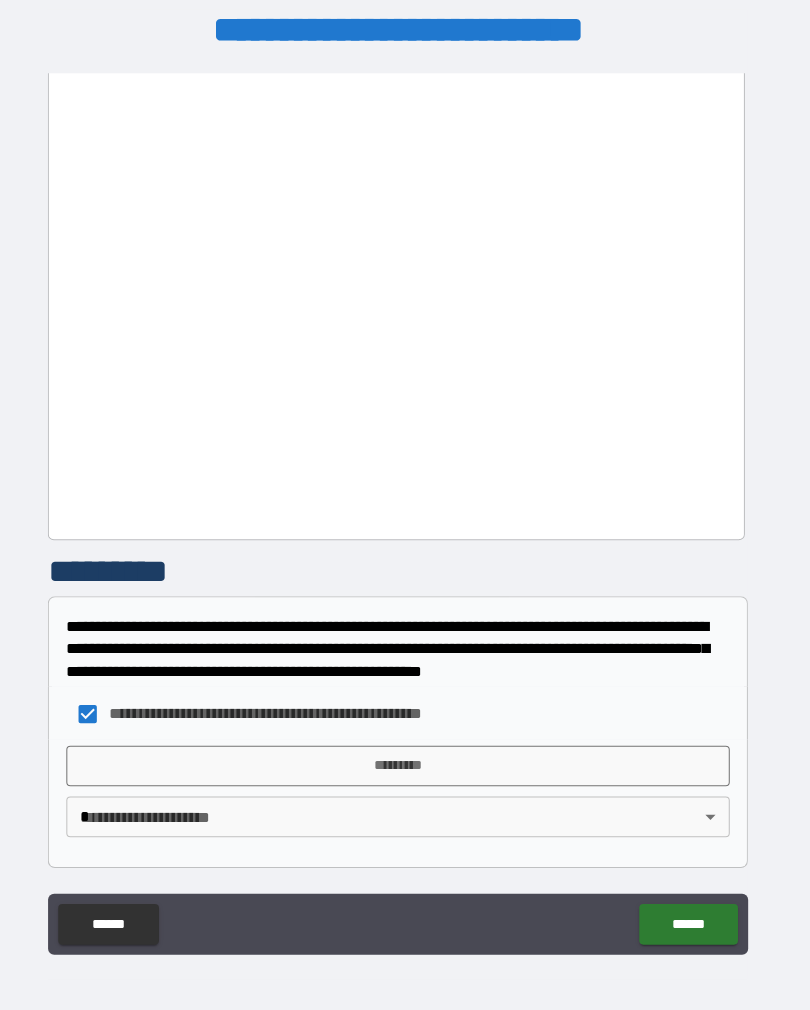 click on "*********" at bounding box center (405, 752) 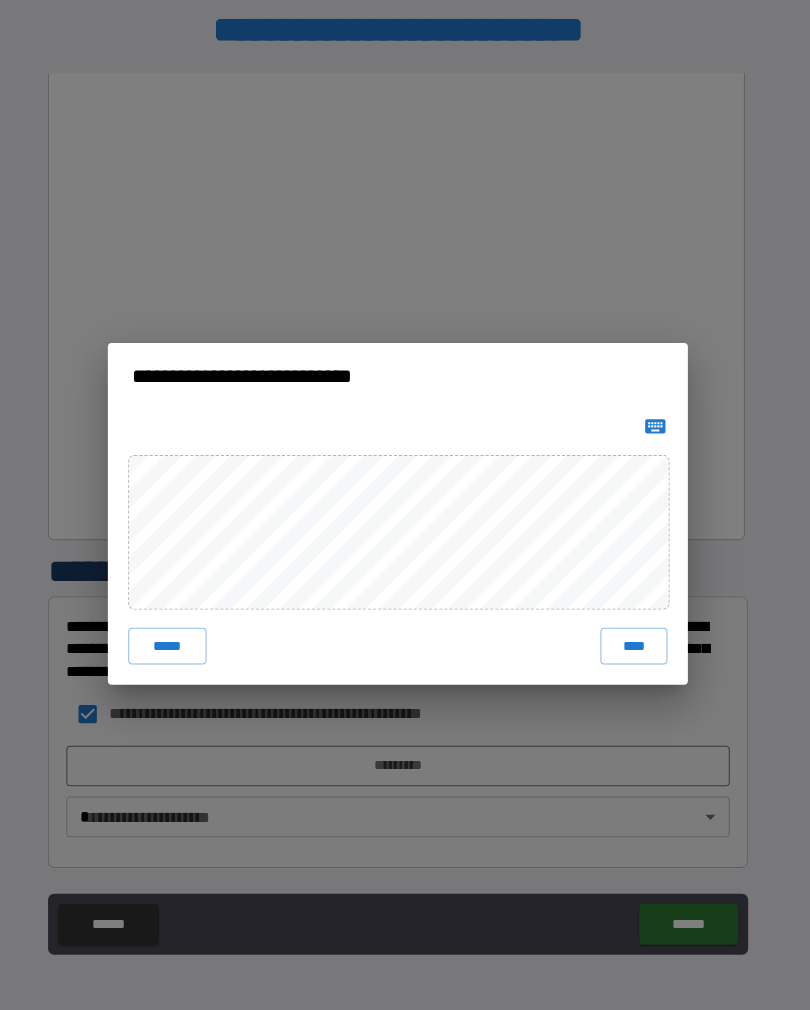 click on "****" at bounding box center [637, 635] 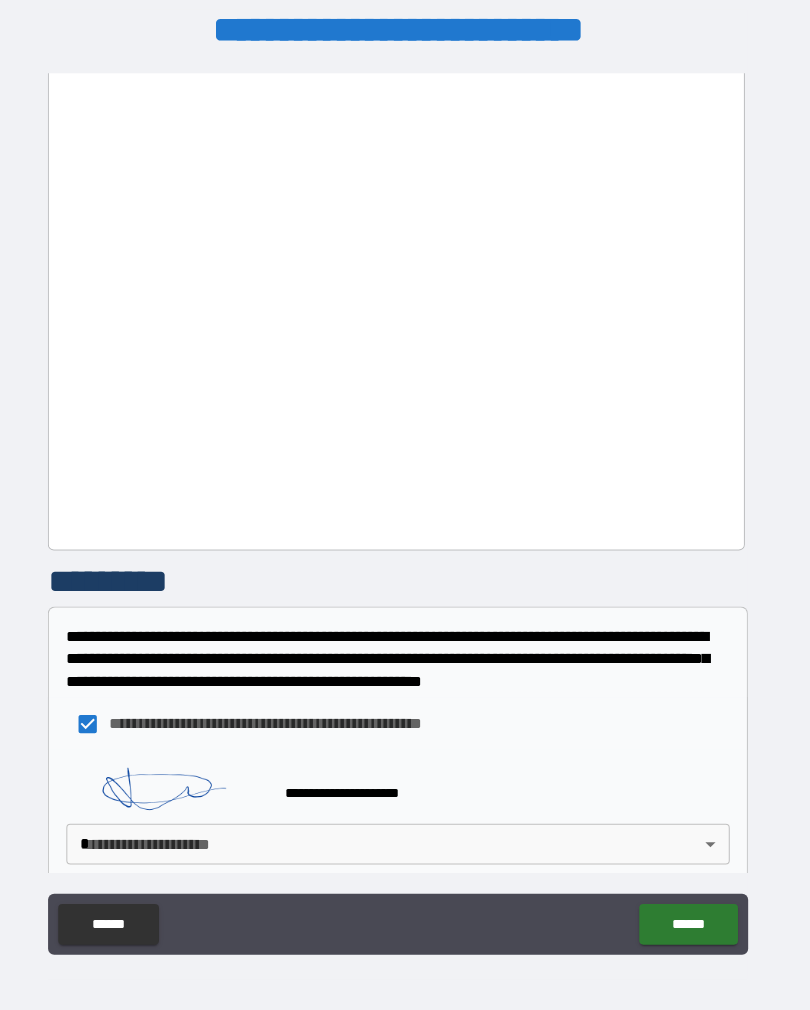 click on "**********" at bounding box center [405, 502] 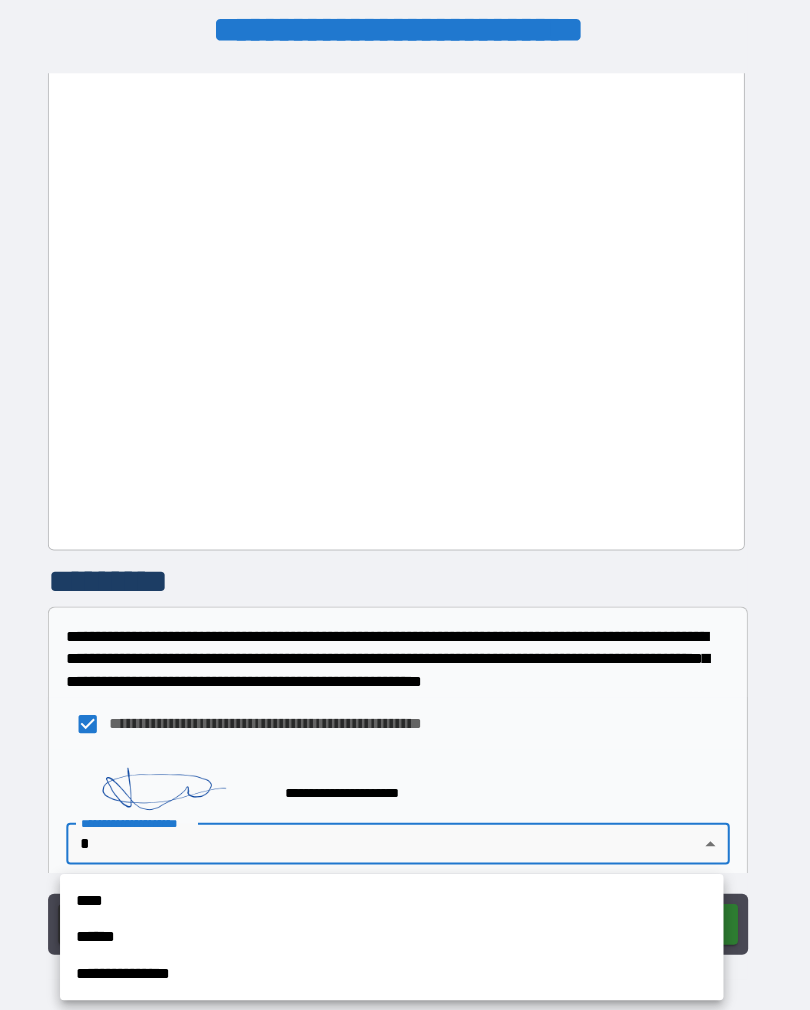 click on "**********" at bounding box center (399, 957) 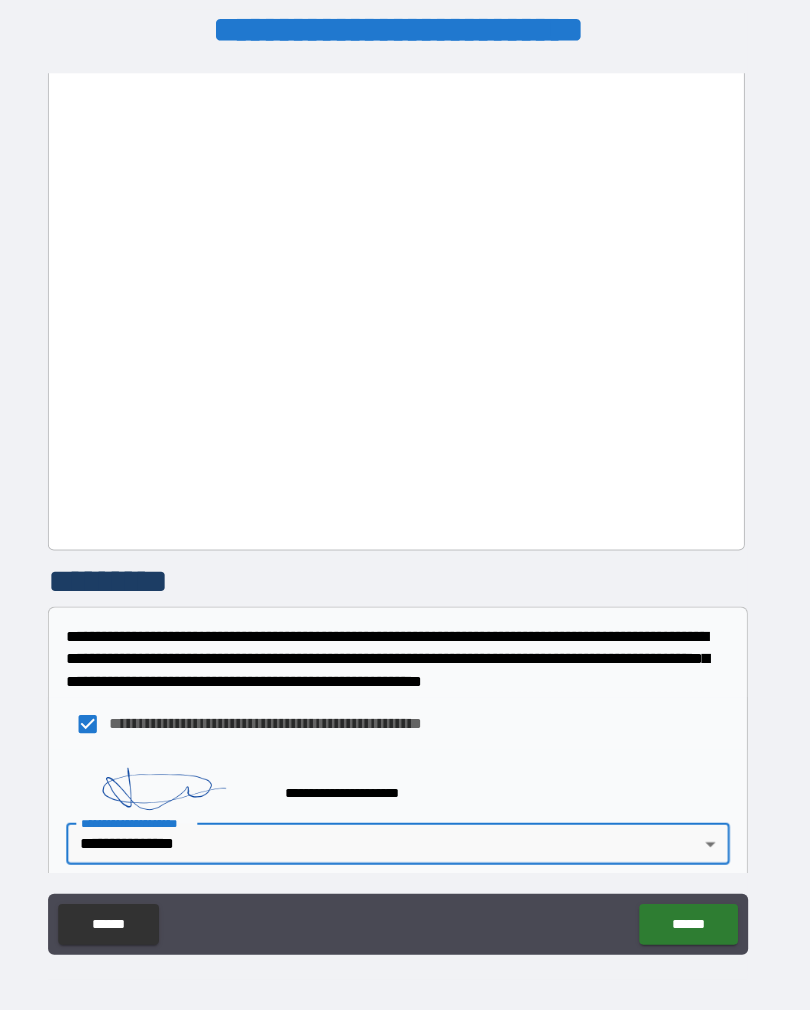 click on "******" at bounding box center (690, 908) 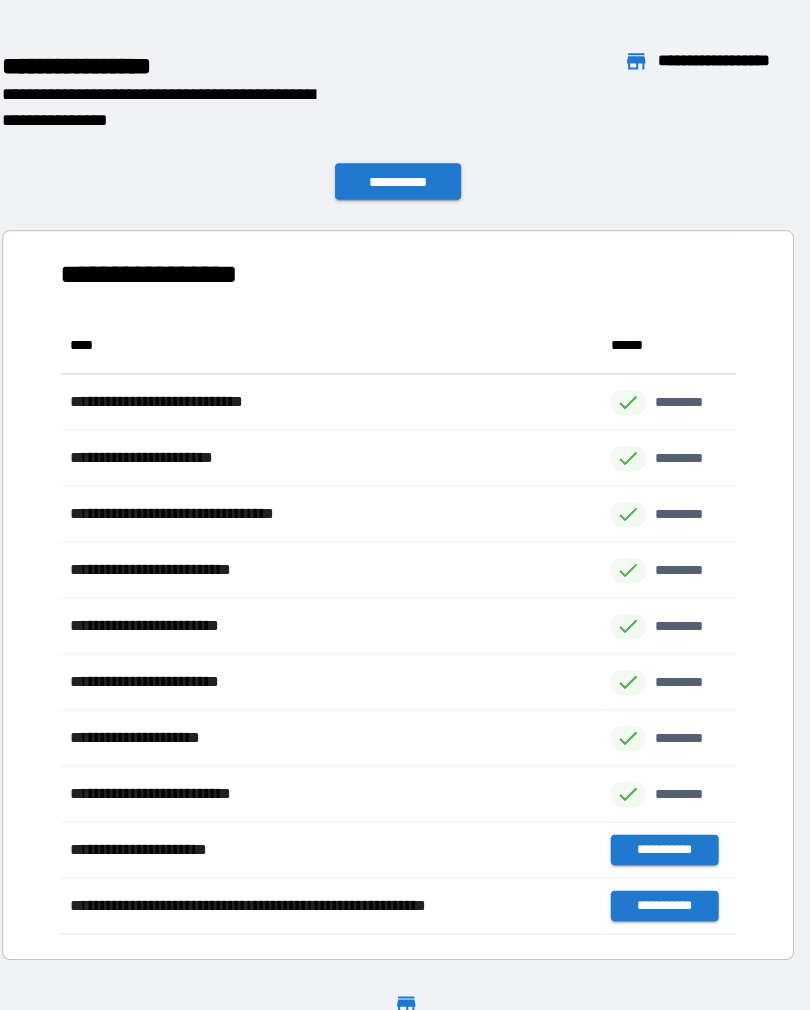 scroll, scrollTop: 1, scrollLeft: 1, axis: both 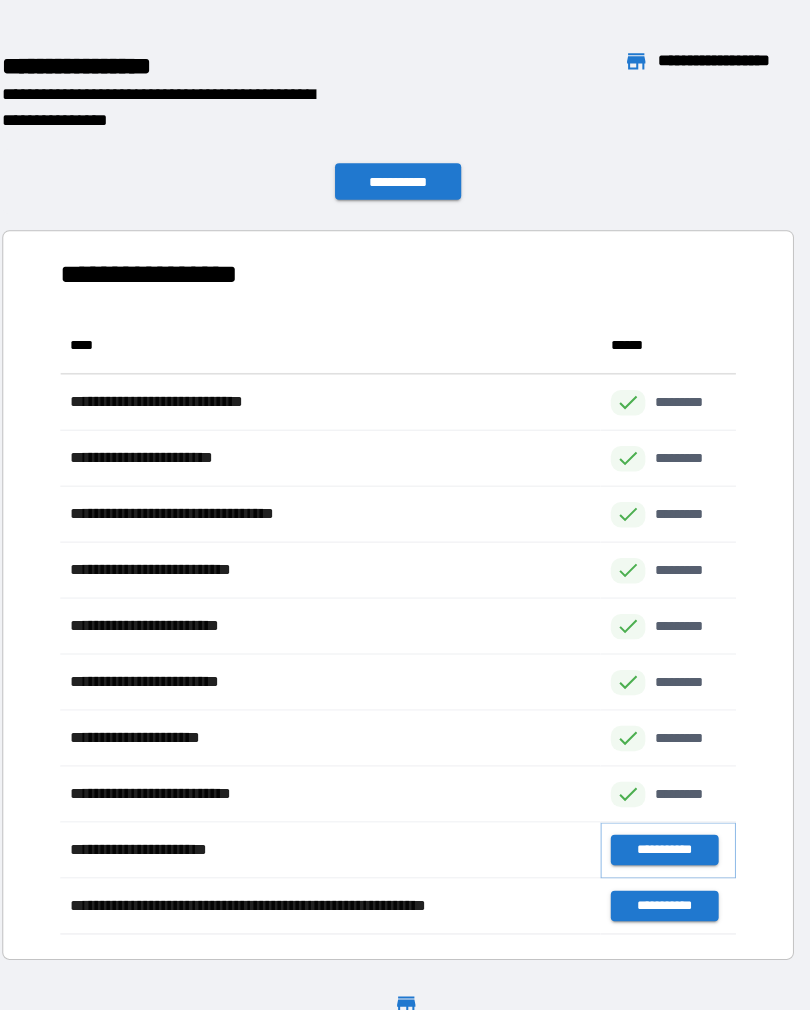click on "**********" at bounding box center [666, 835] 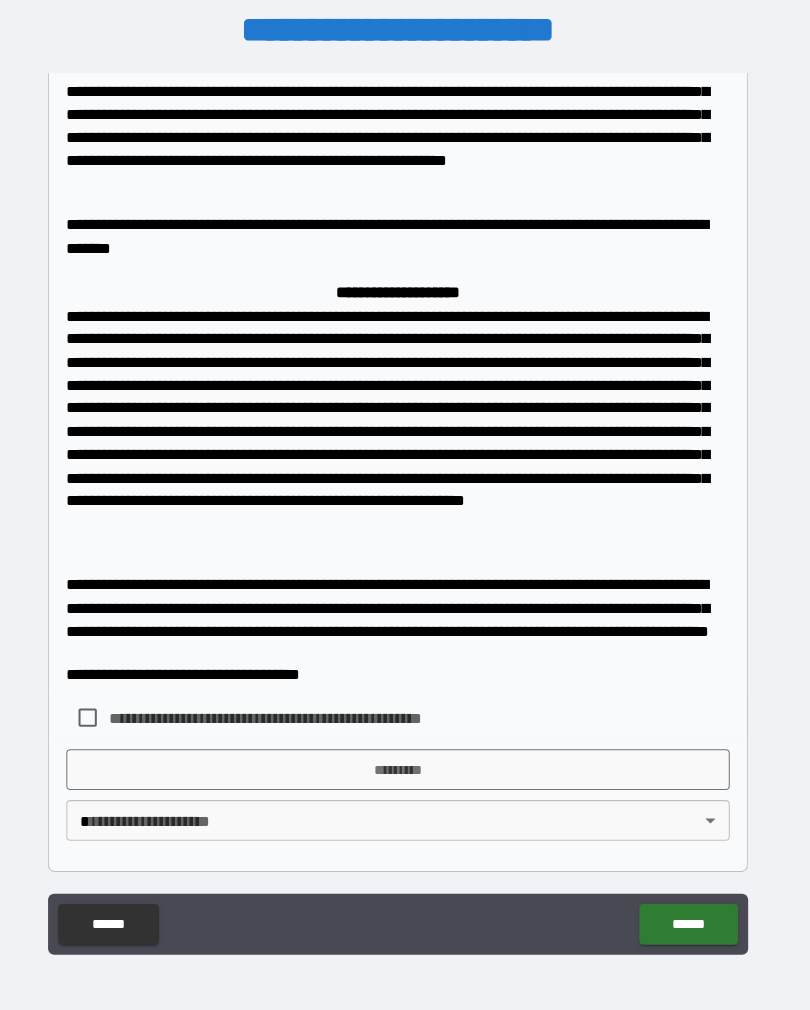 scroll, scrollTop: 1282, scrollLeft: 0, axis: vertical 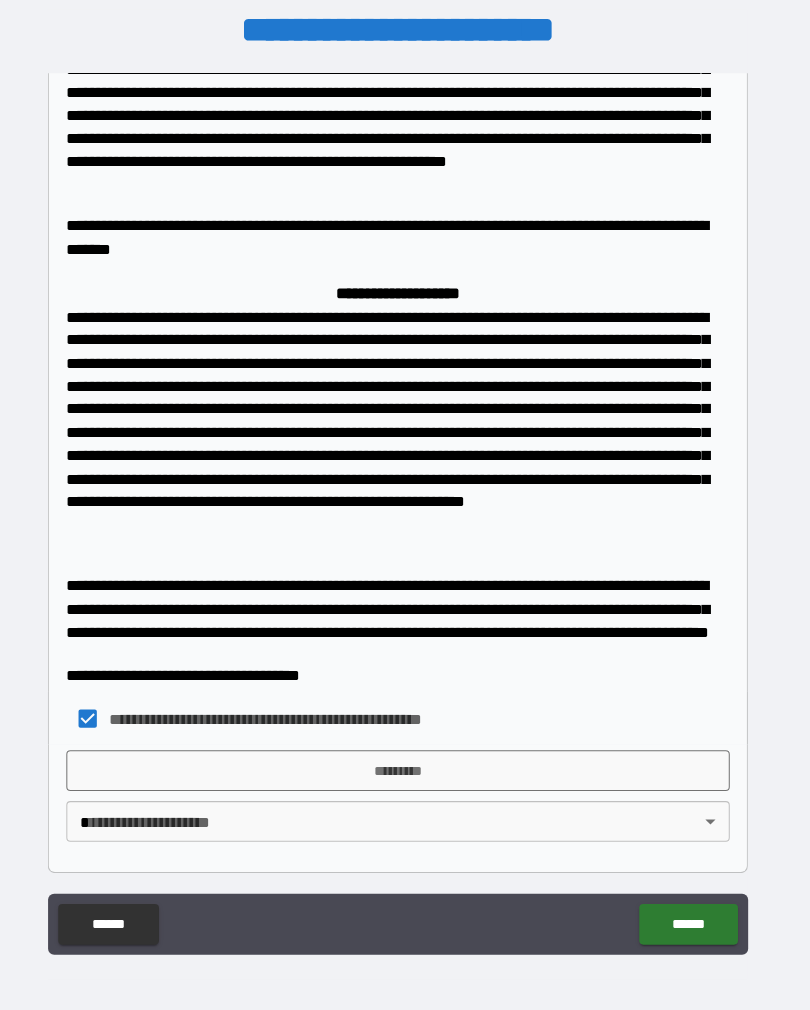 click on "*********" at bounding box center [405, 757] 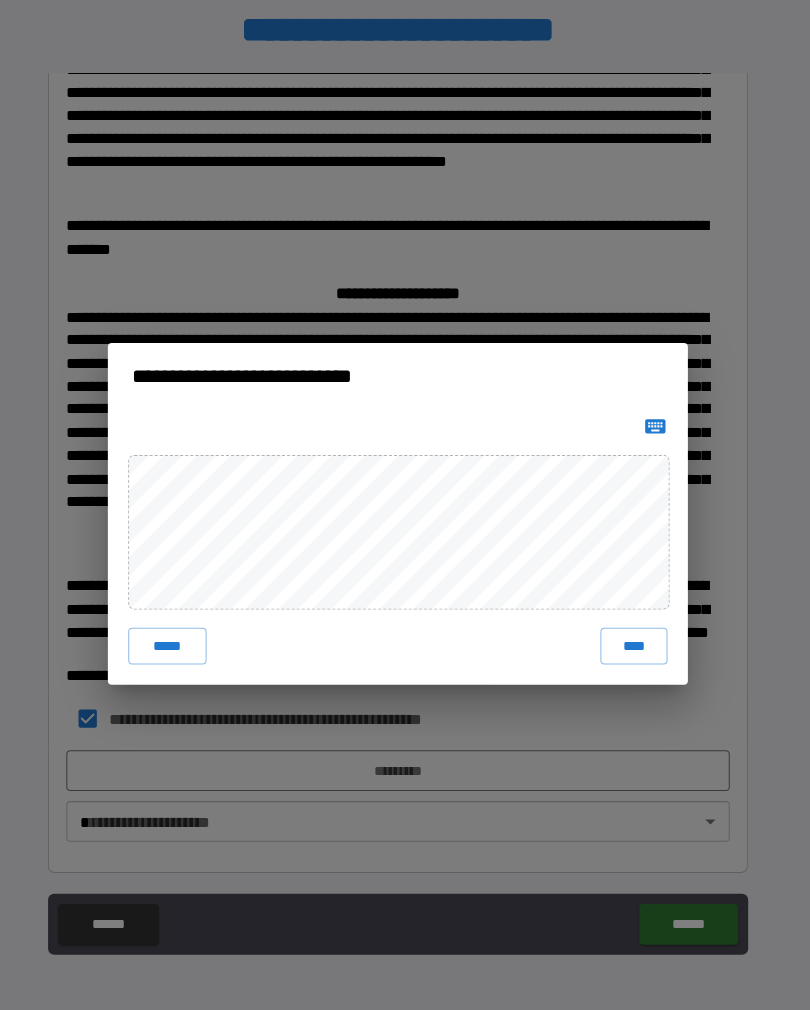 click on "****" at bounding box center [637, 635] 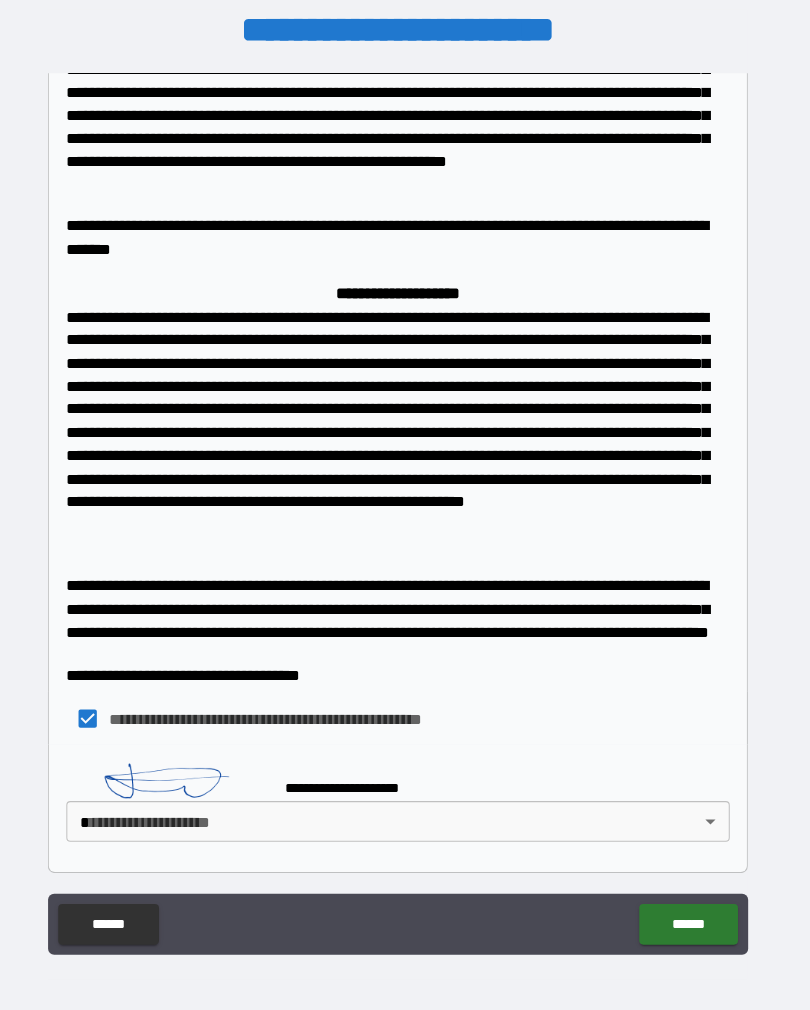 scroll, scrollTop: 1272, scrollLeft: 0, axis: vertical 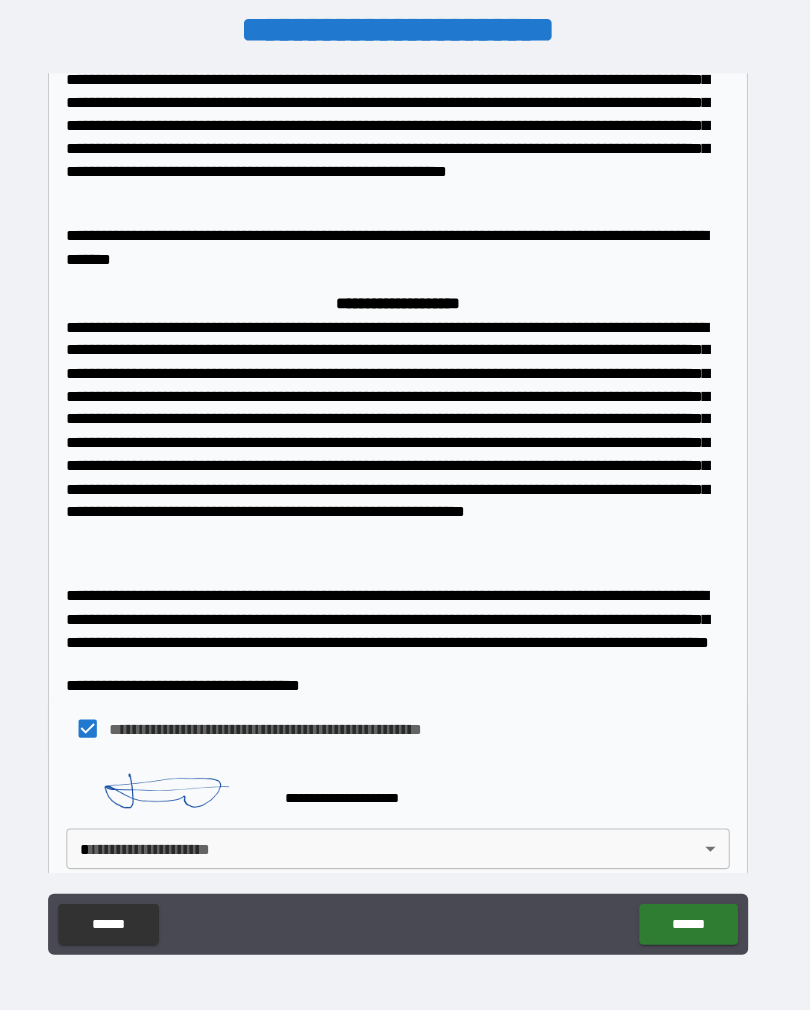 click on "**********" at bounding box center [405, 502] 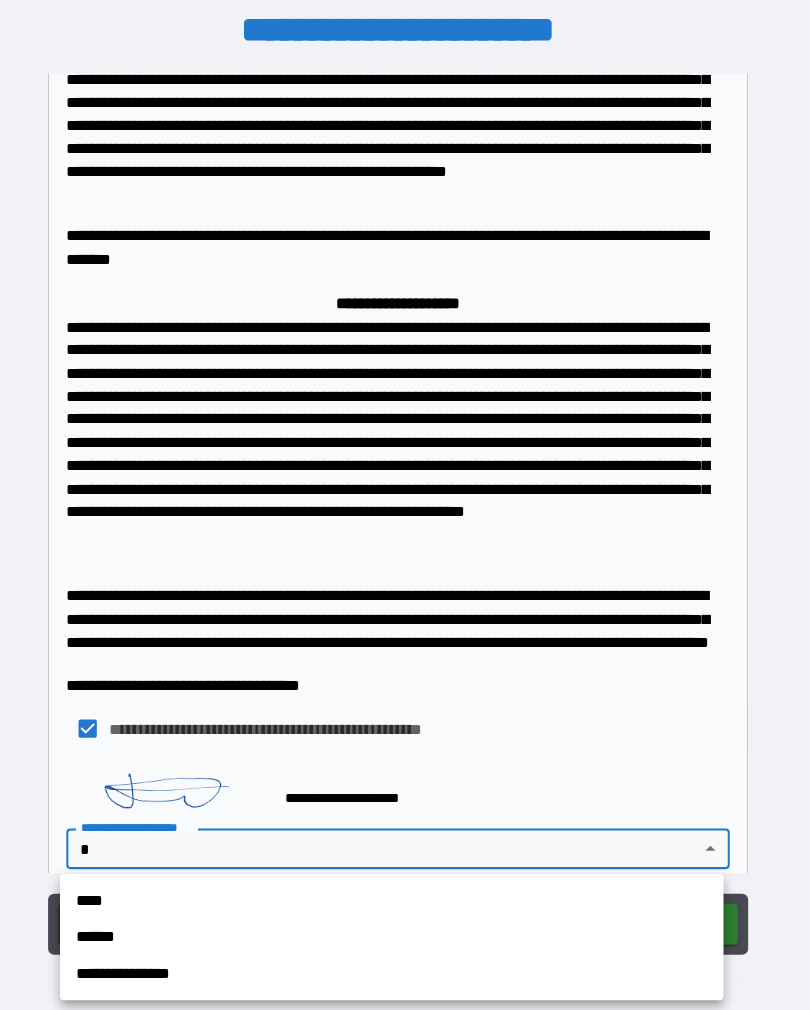 click on "**********" at bounding box center (399, 957) 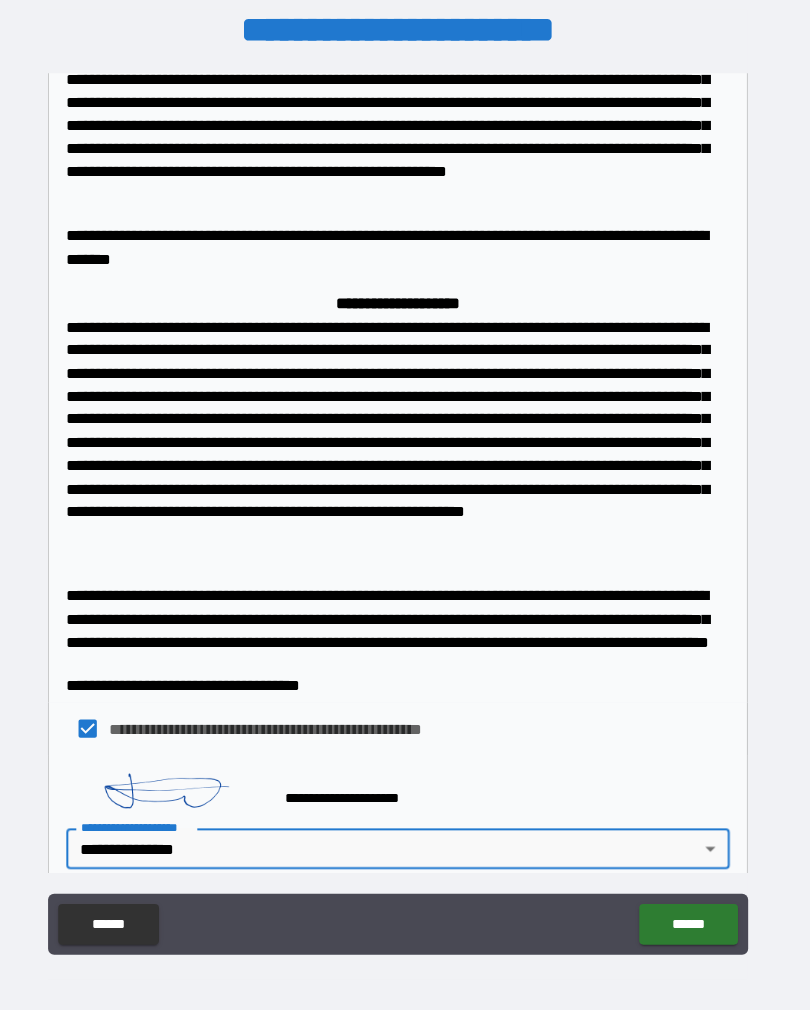 click on "******" at bounding box center (690, 908) 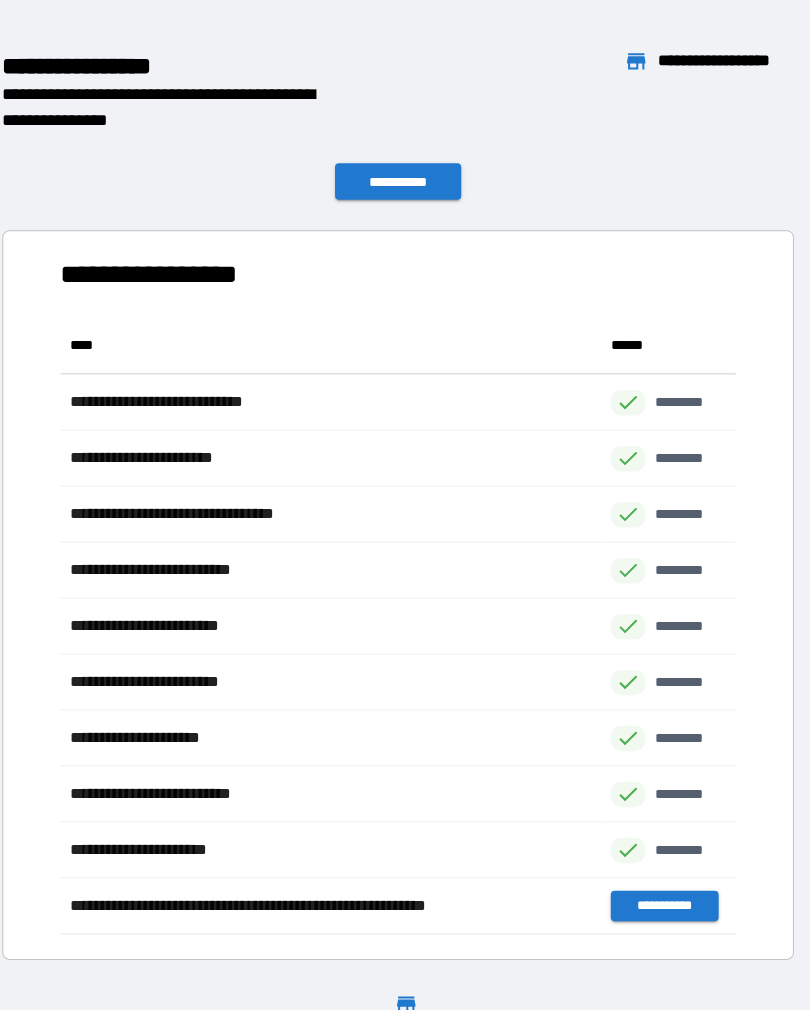 scroll, scrollTop: 606, scrollLeft: 664, axis: both 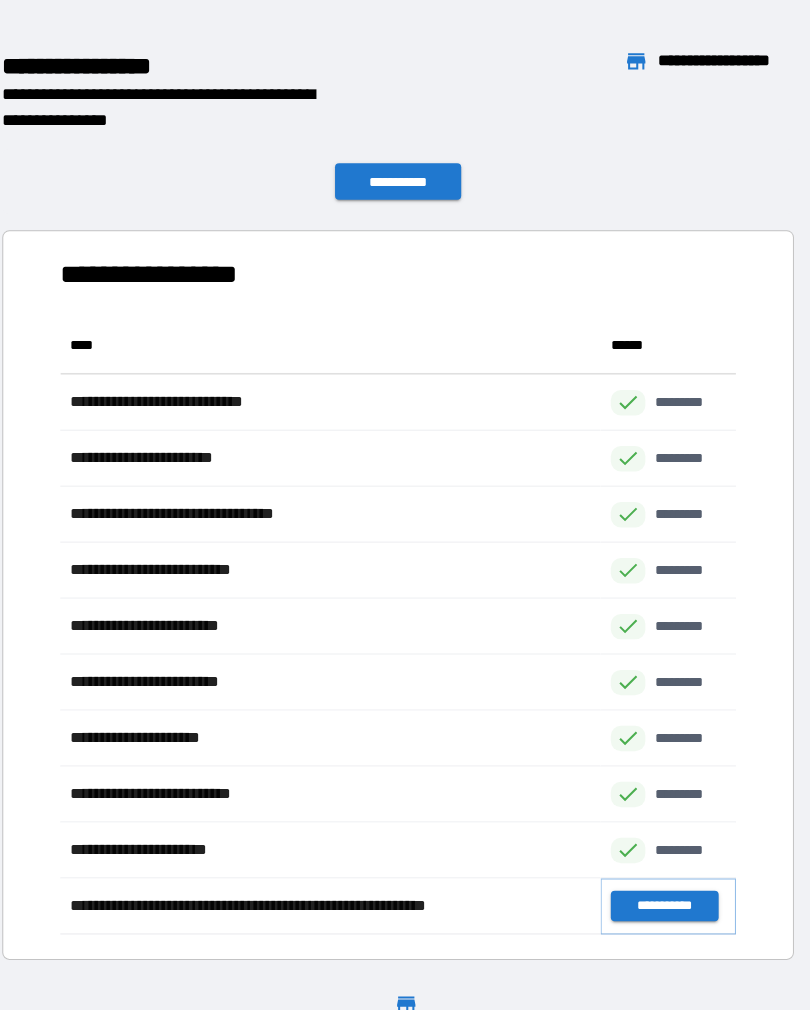 click on "**********" at bounding box center (666, 890) 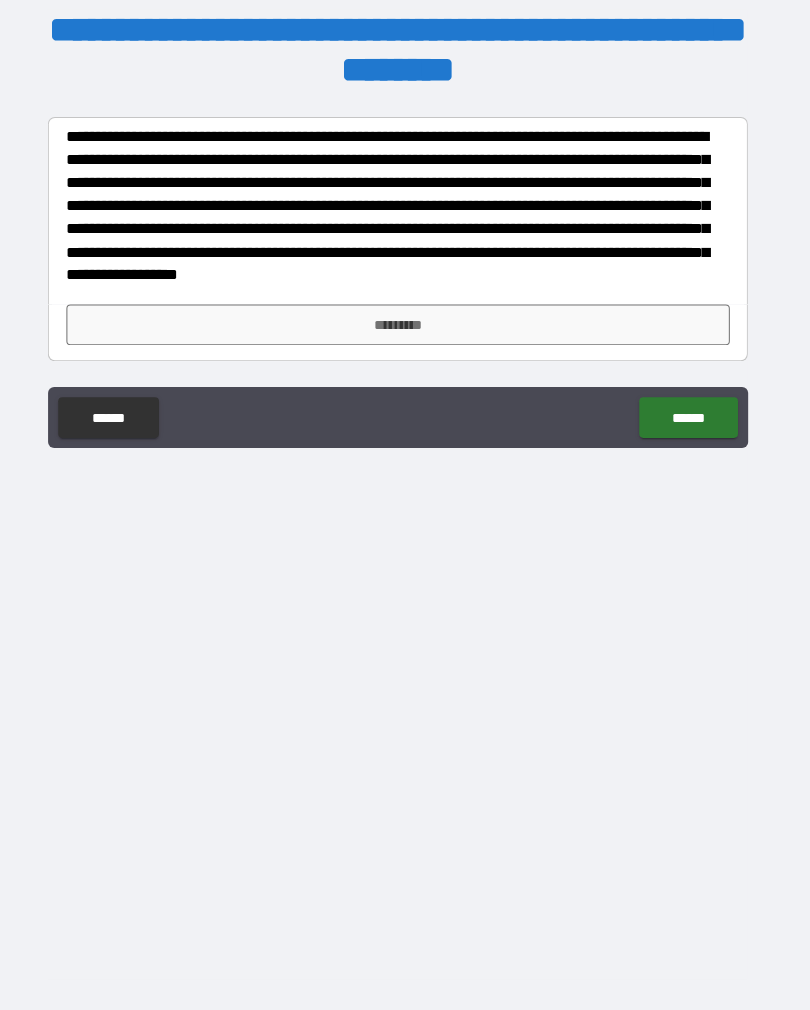 click on "*********" at bounding box center (405, 319) 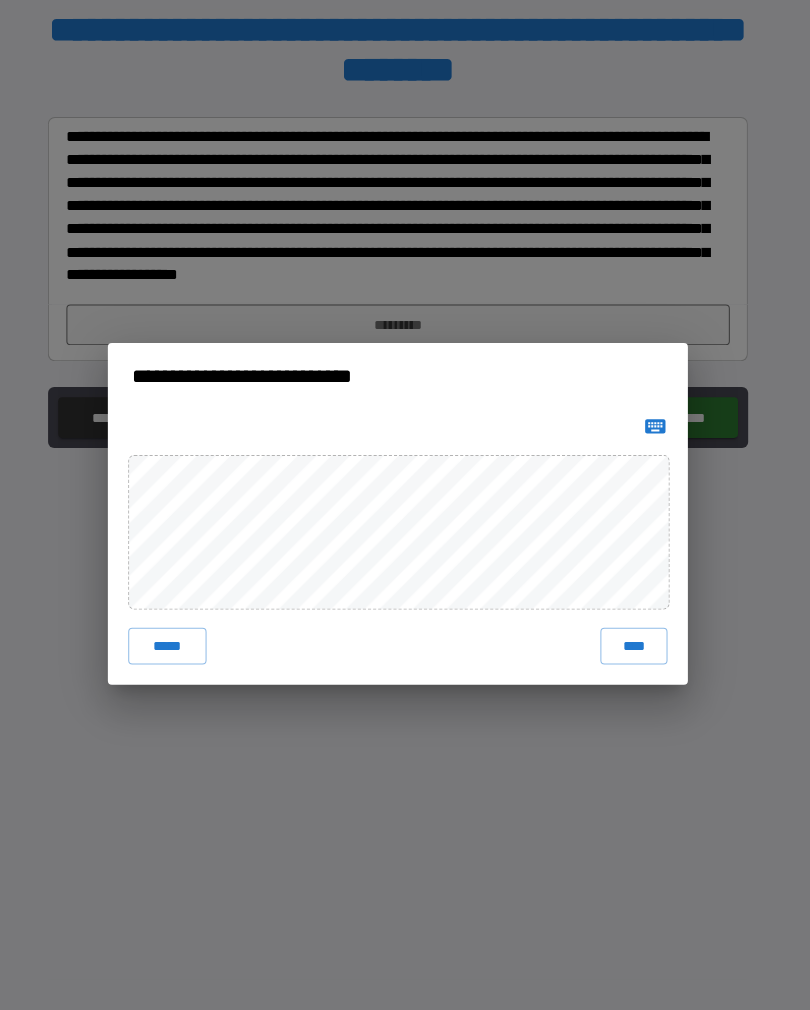 click on "****" at bounding box center [637, 635] 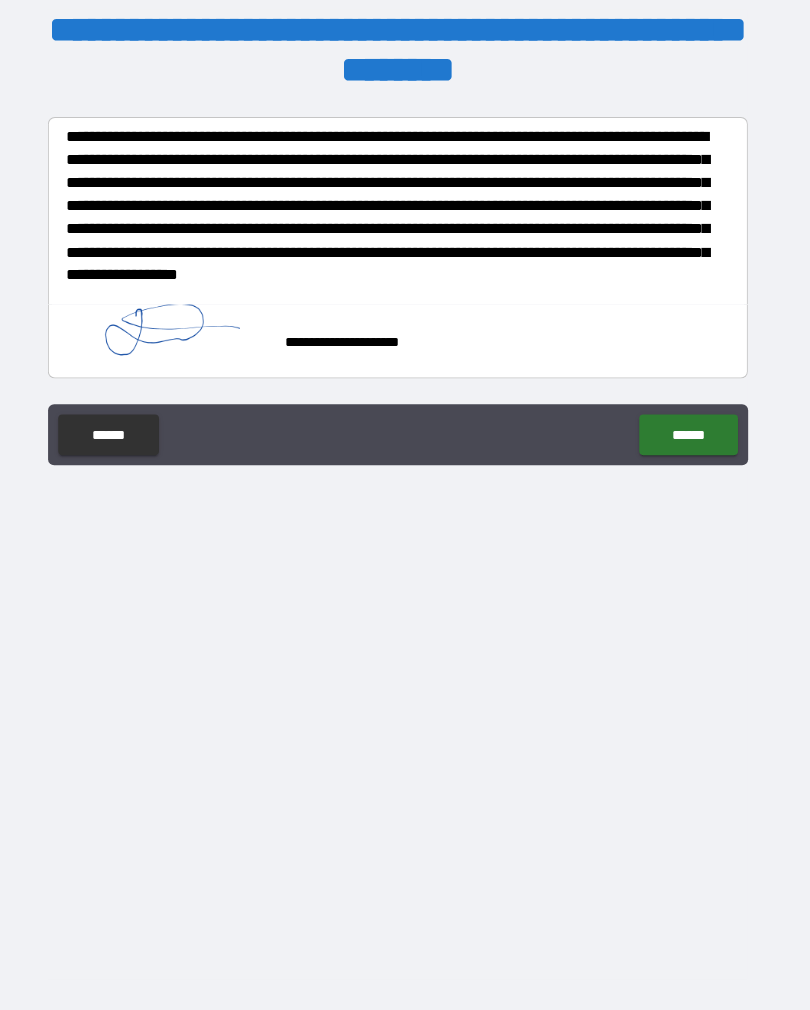 click on "******" at bounding box center [690, 427] 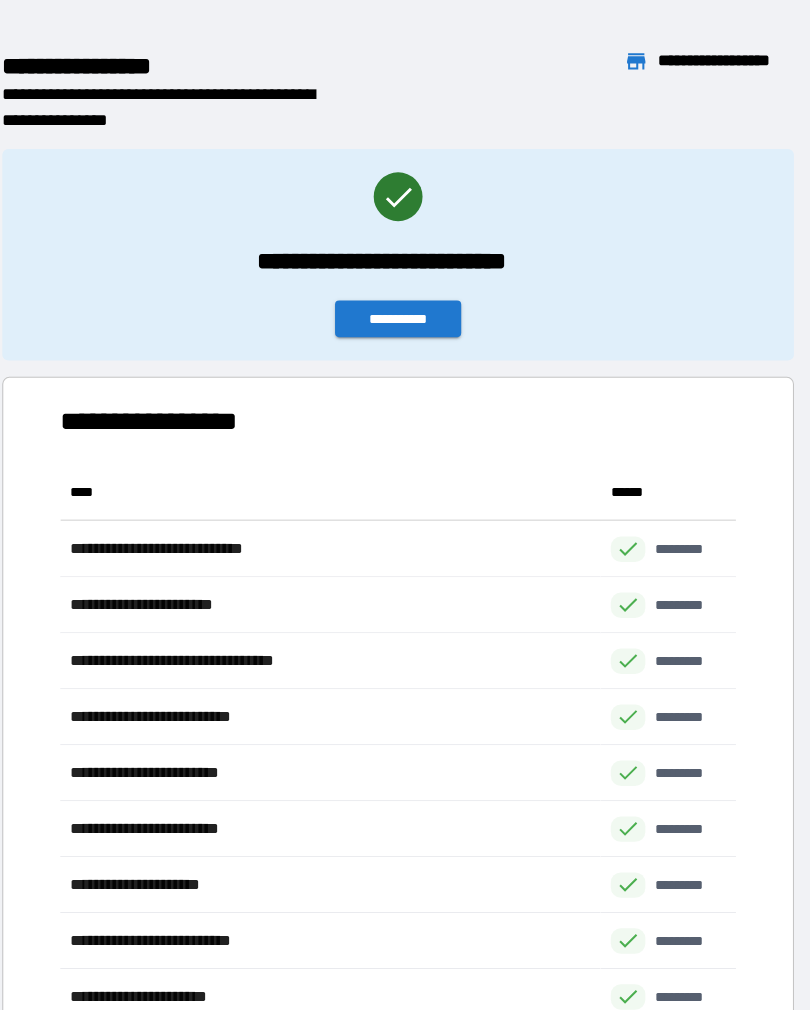 scroll, scrollTop: 1, scrollLeft: 1, axis: both 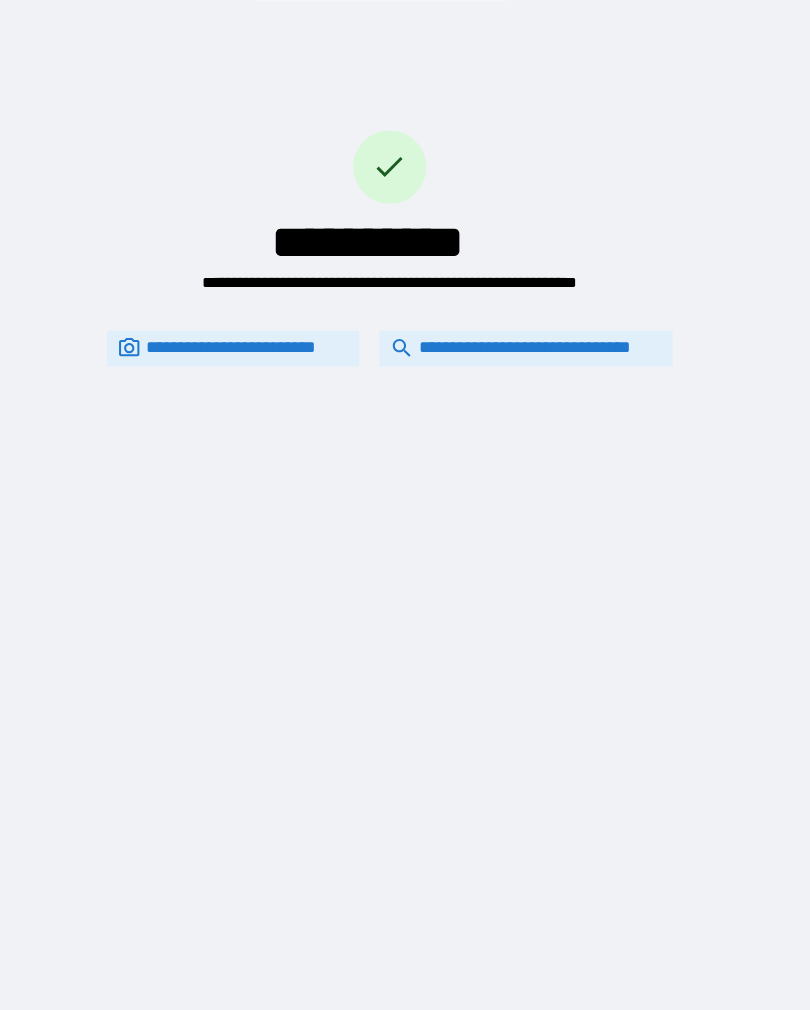 click on "**********" at bounding box center (531, 342) 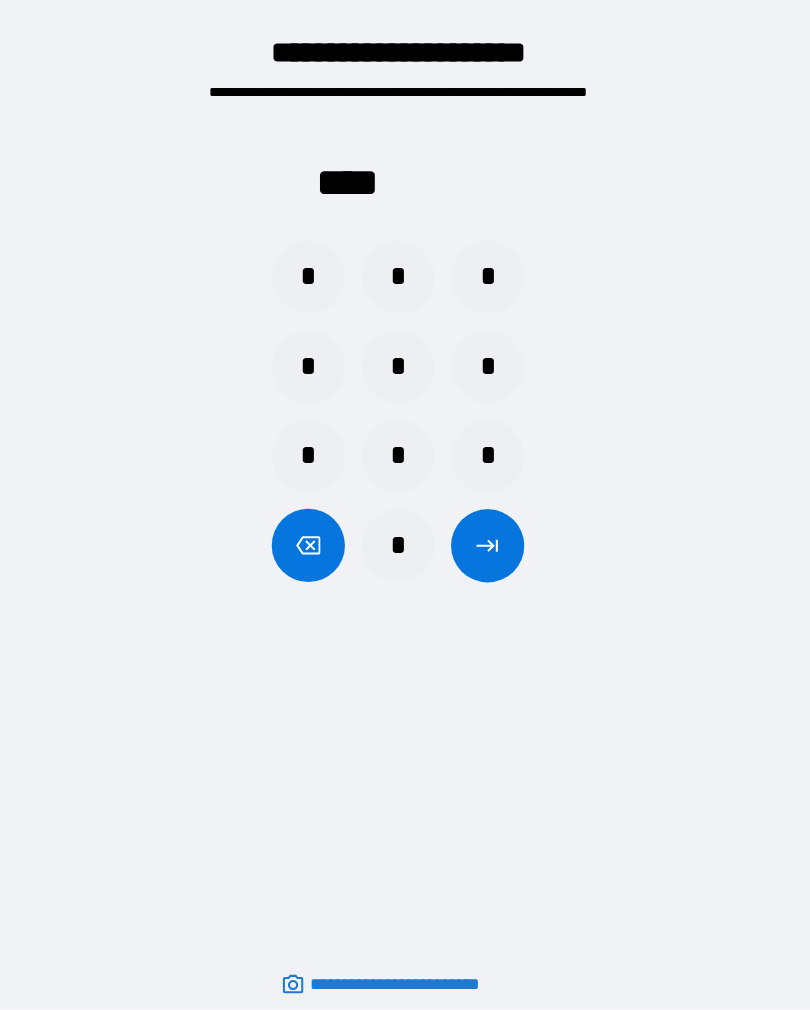 scroll, scrollTop: 0, scrollLeft: 0, axis: both 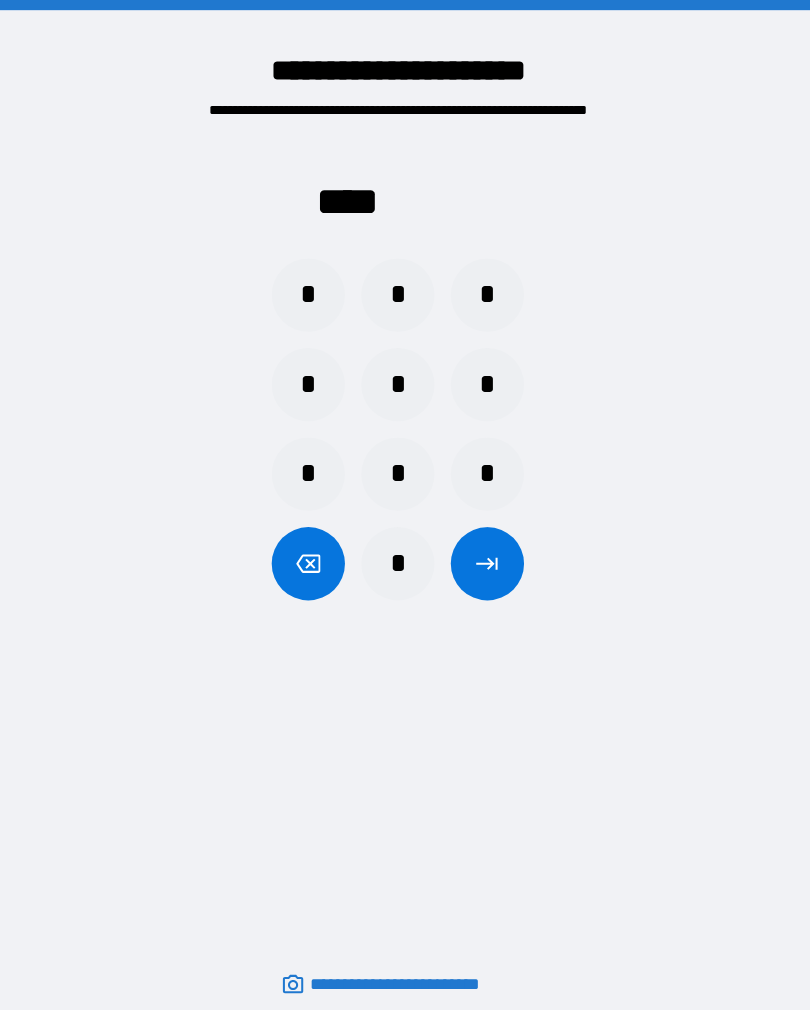 click on "*" at bounding box center (405, 554) 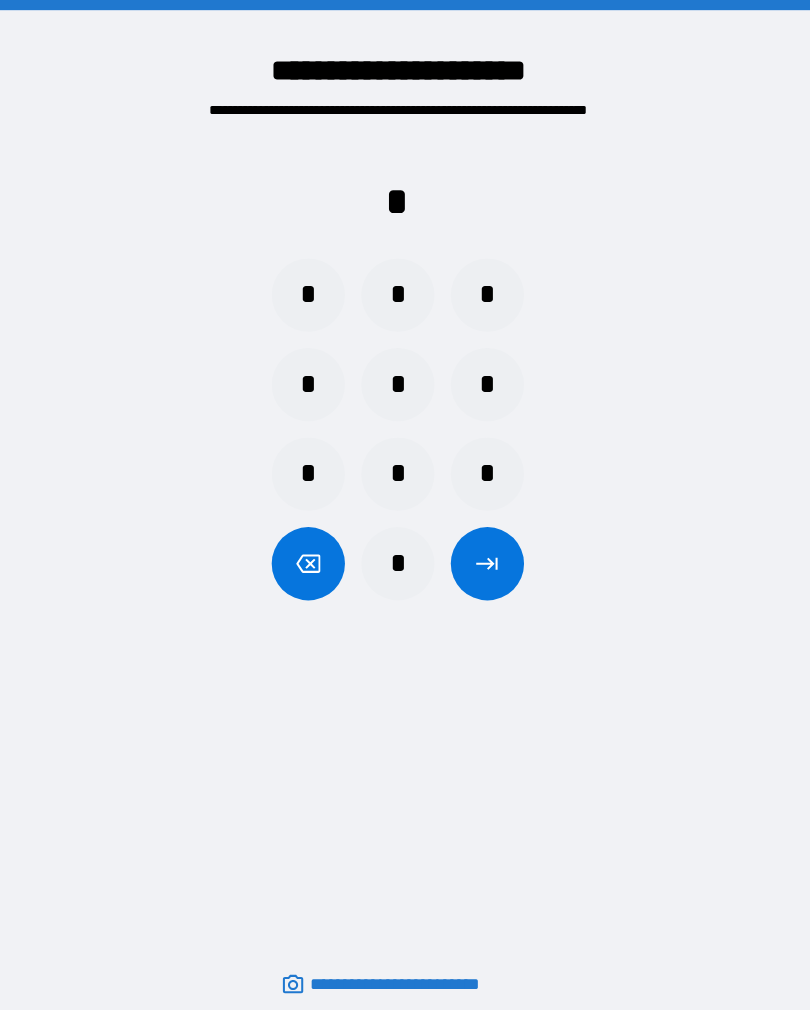 click on "*" at bounding box center (405, 554) 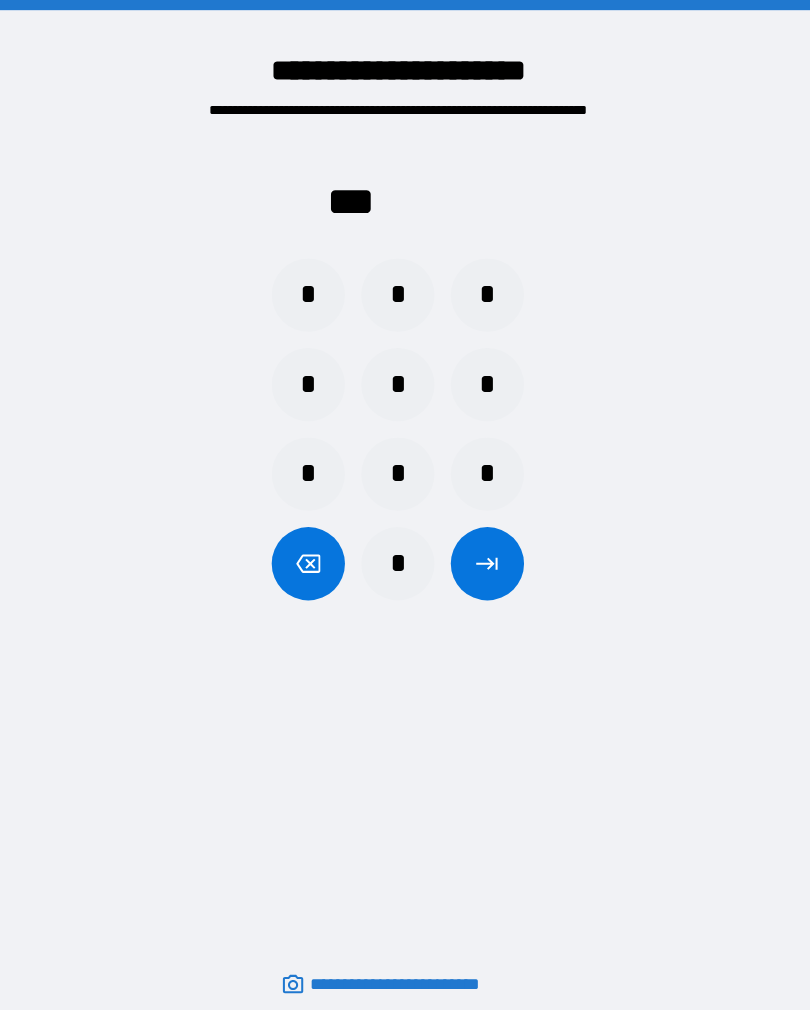 click on "*" at bounding box center [405, 554] 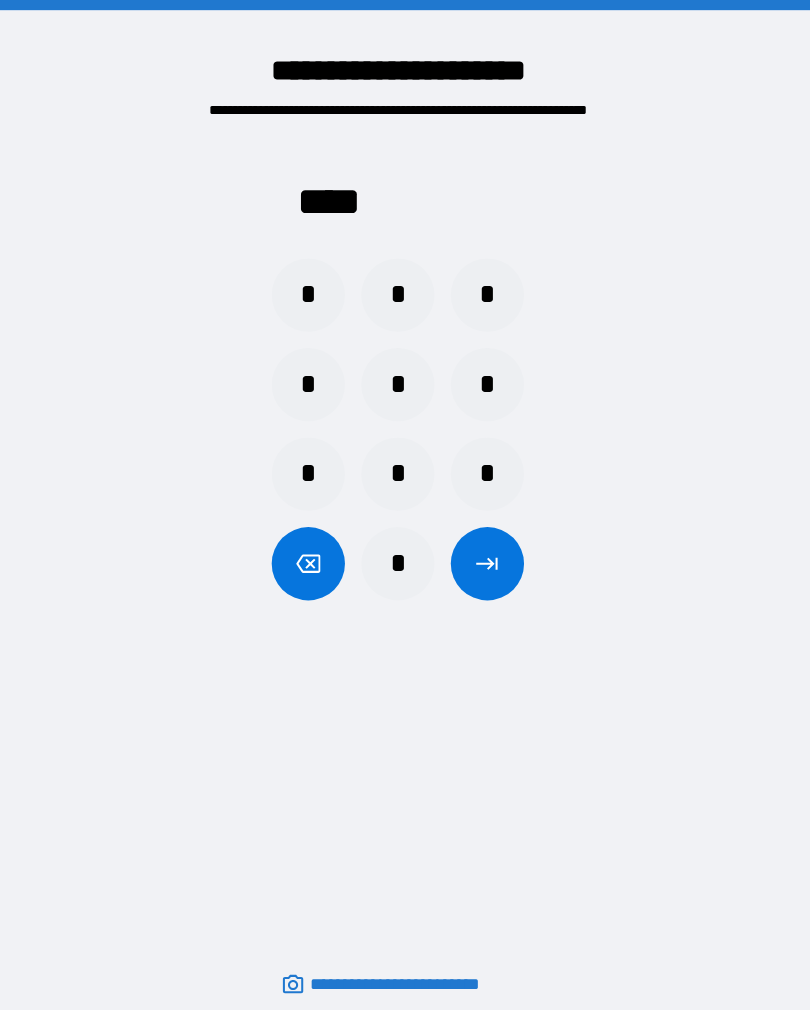click 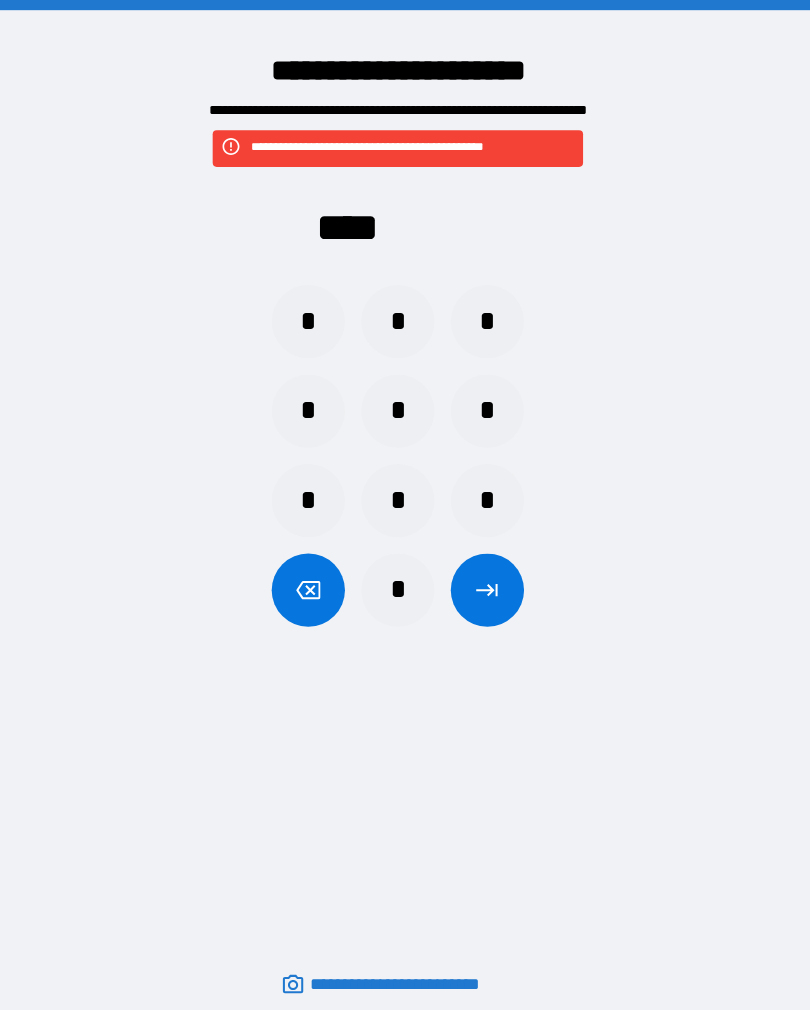 click on "*" at bounding box center (493, 404) 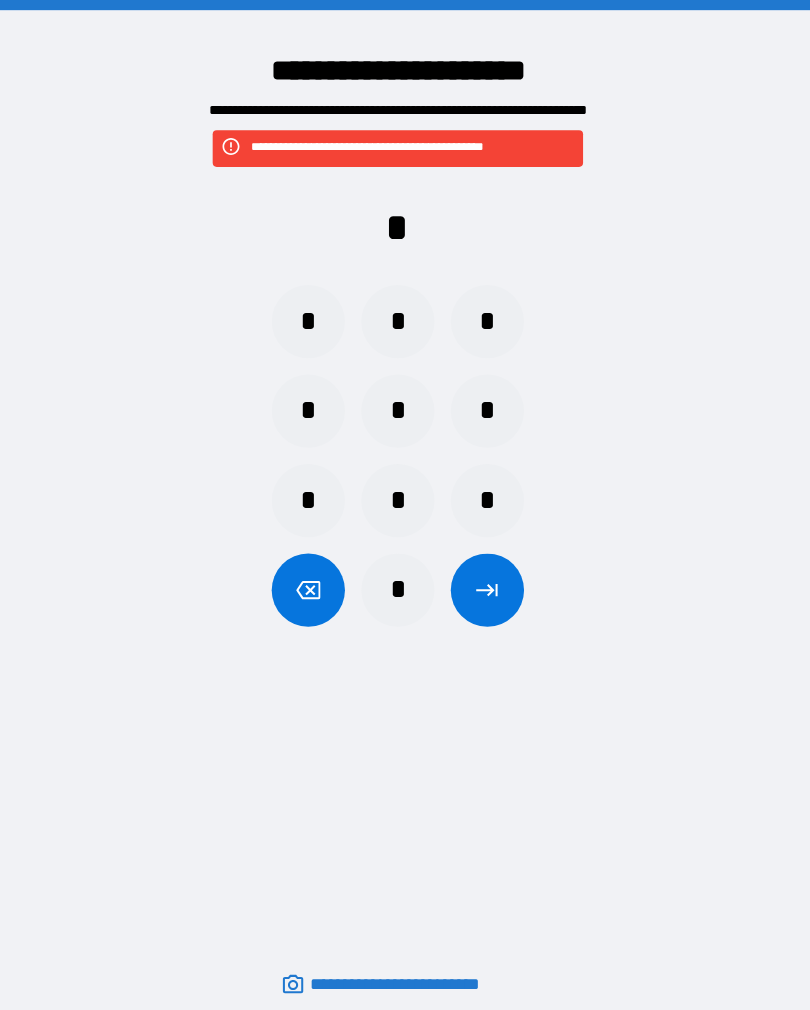 click on "*" at bounding box center (405, 492) 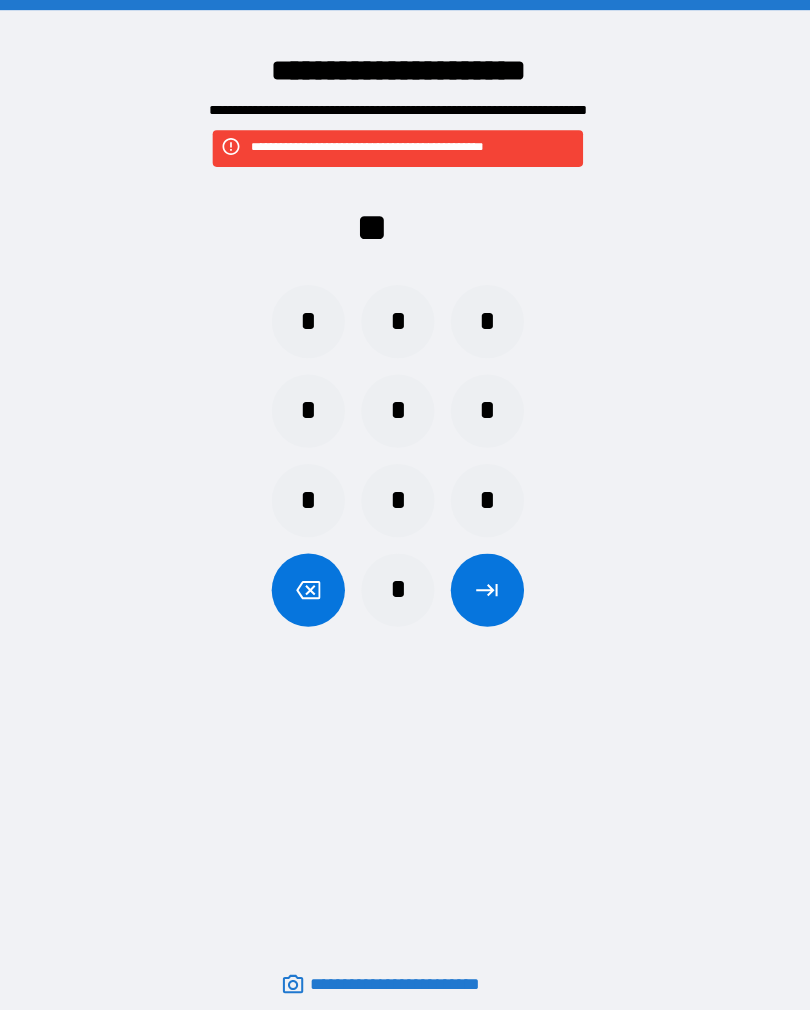 click on "*" at bounding box center [405, 316] 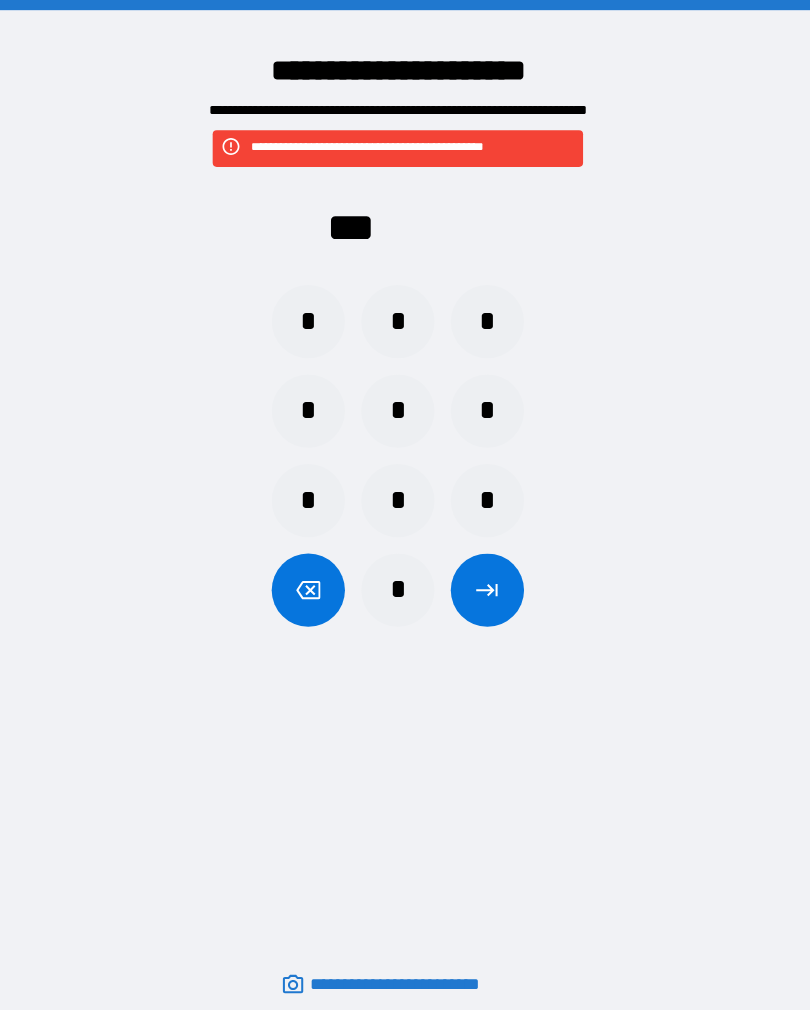 click on "*" at bounding box center [405, 580] 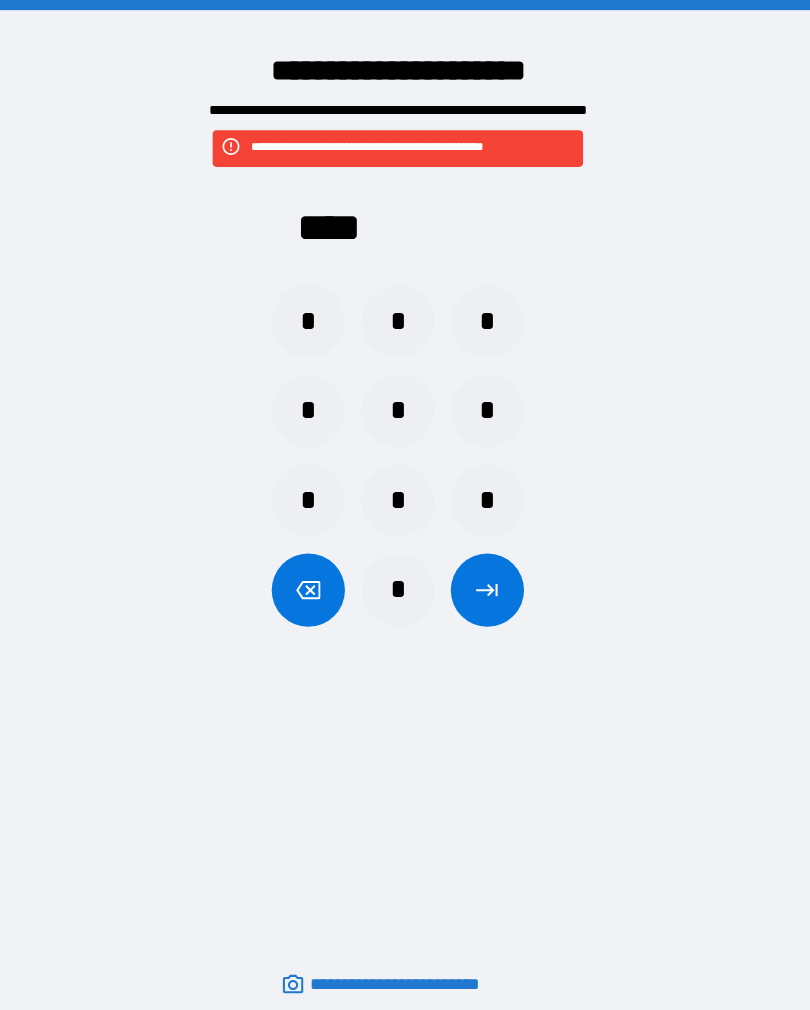 click 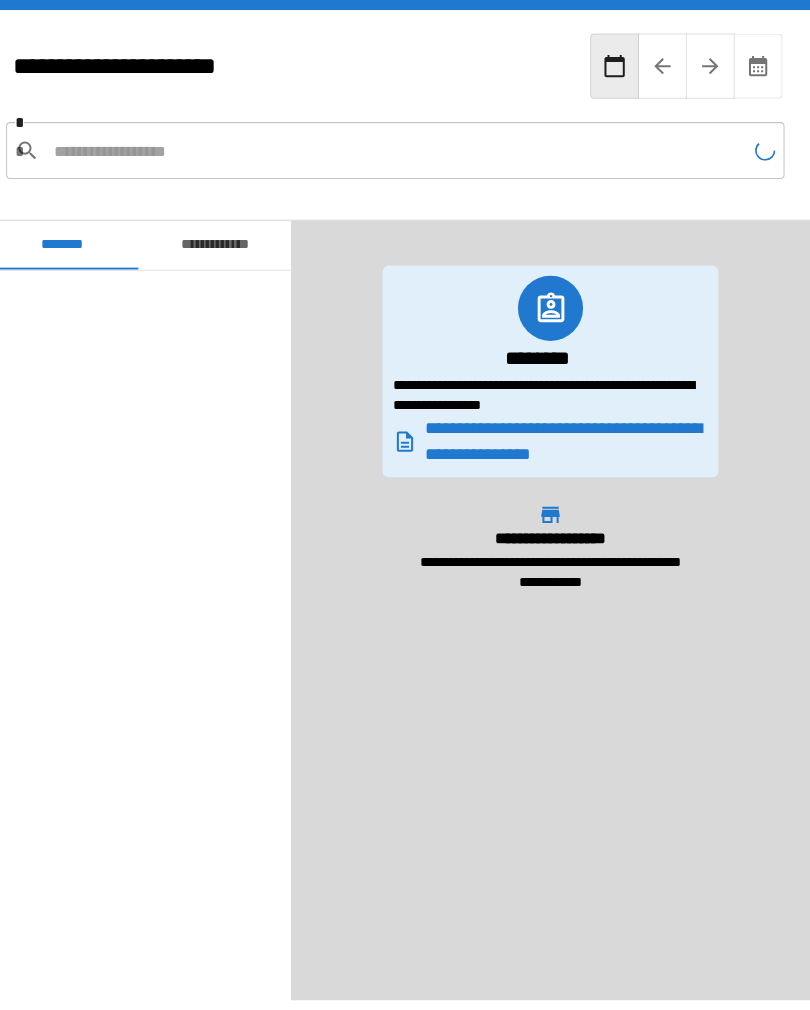 scroll, scrollTop: 1740, scrollLeft: 0, axis: vertical 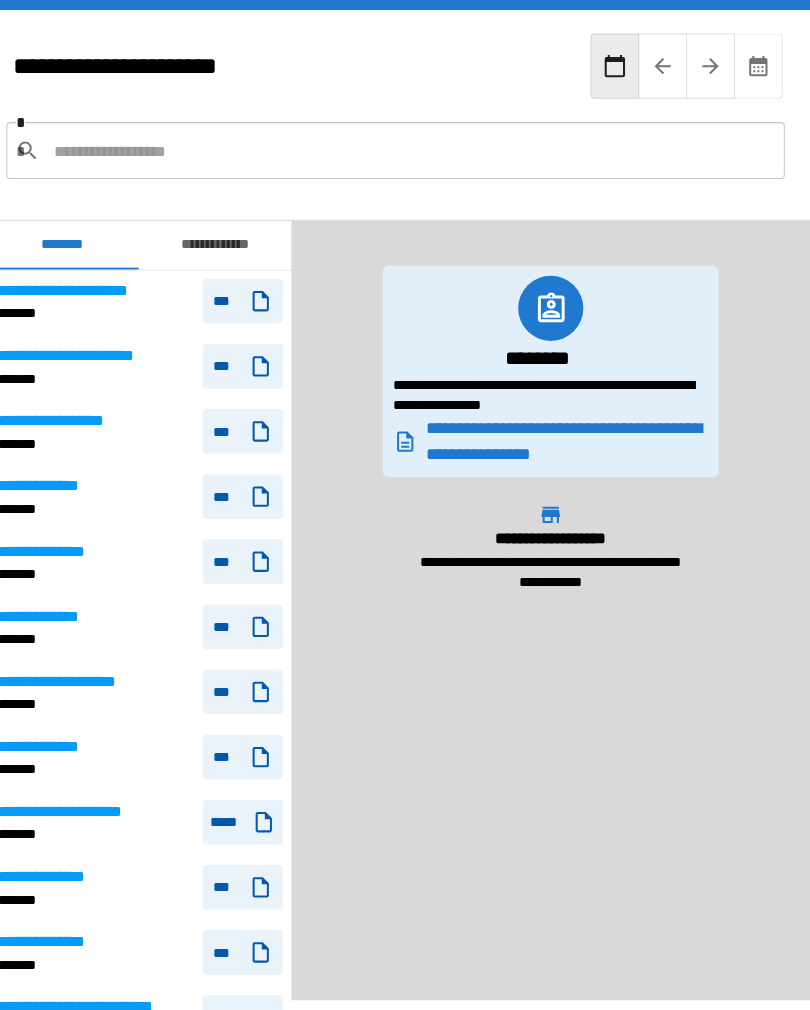 click on "**********" at bounding box center (225, 241) 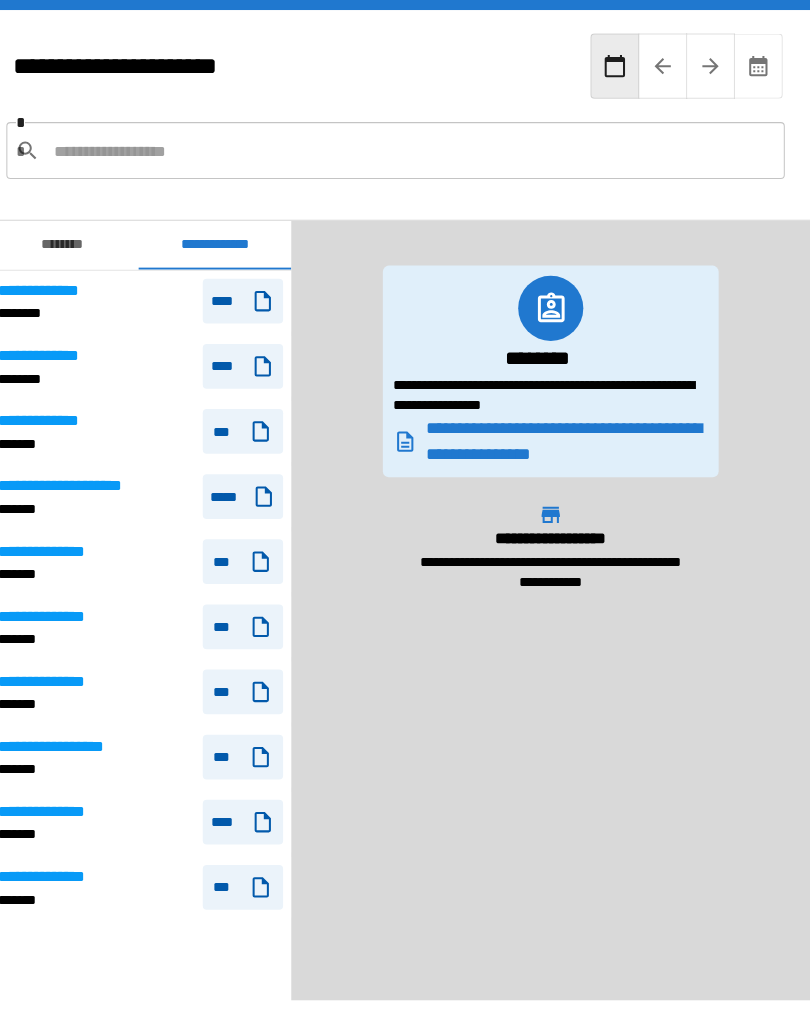 scroll, scrollTop: 0, scrollLeft: 0, axis: both 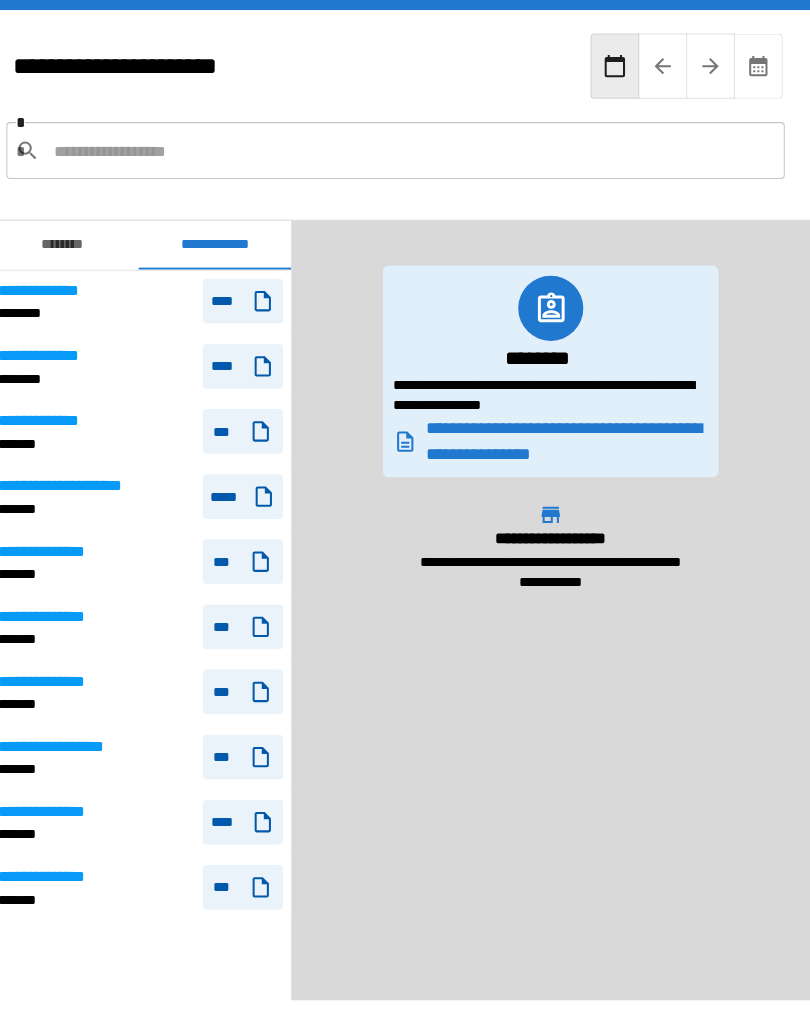 click on "********" at bounding box center (75, 241) 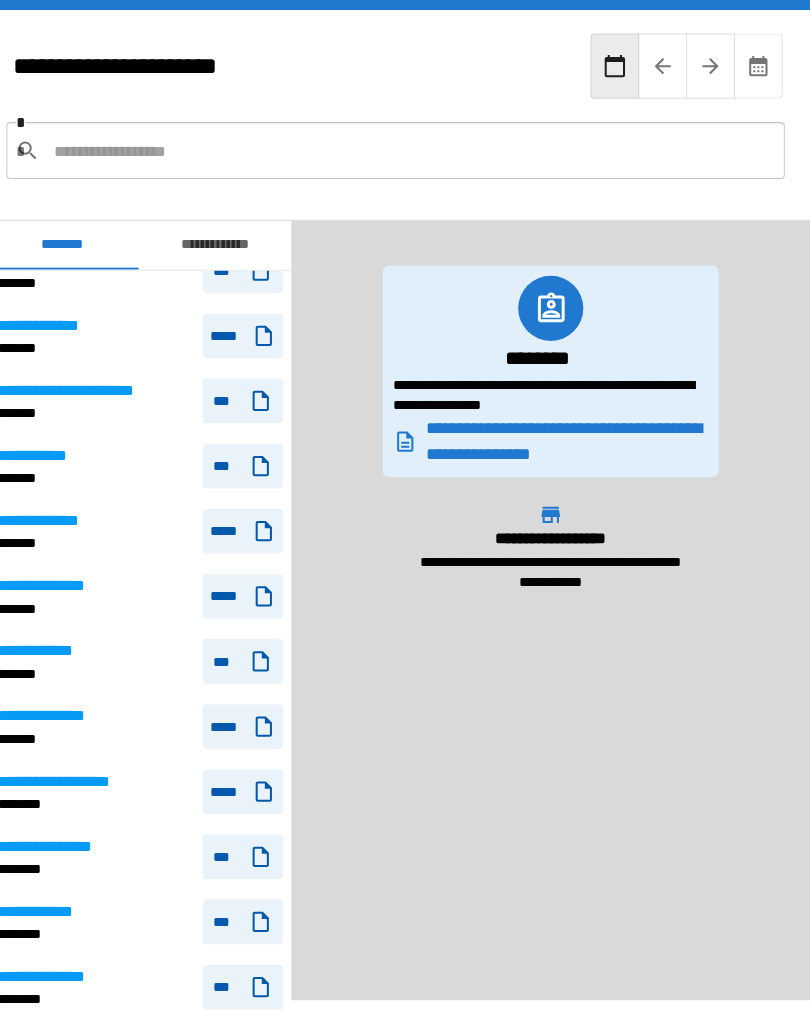 scroll, scrollTop: 29, scrollLeft: 0, axis: vertical 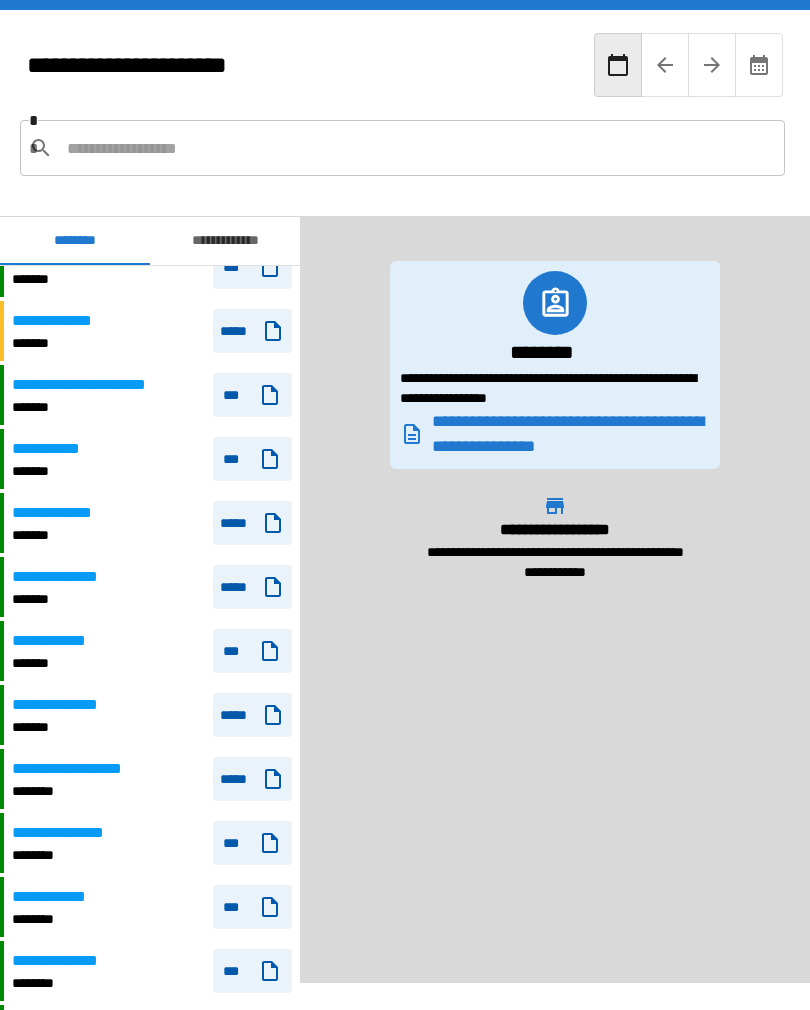 click on "**********" at bounding box center [225, 241] 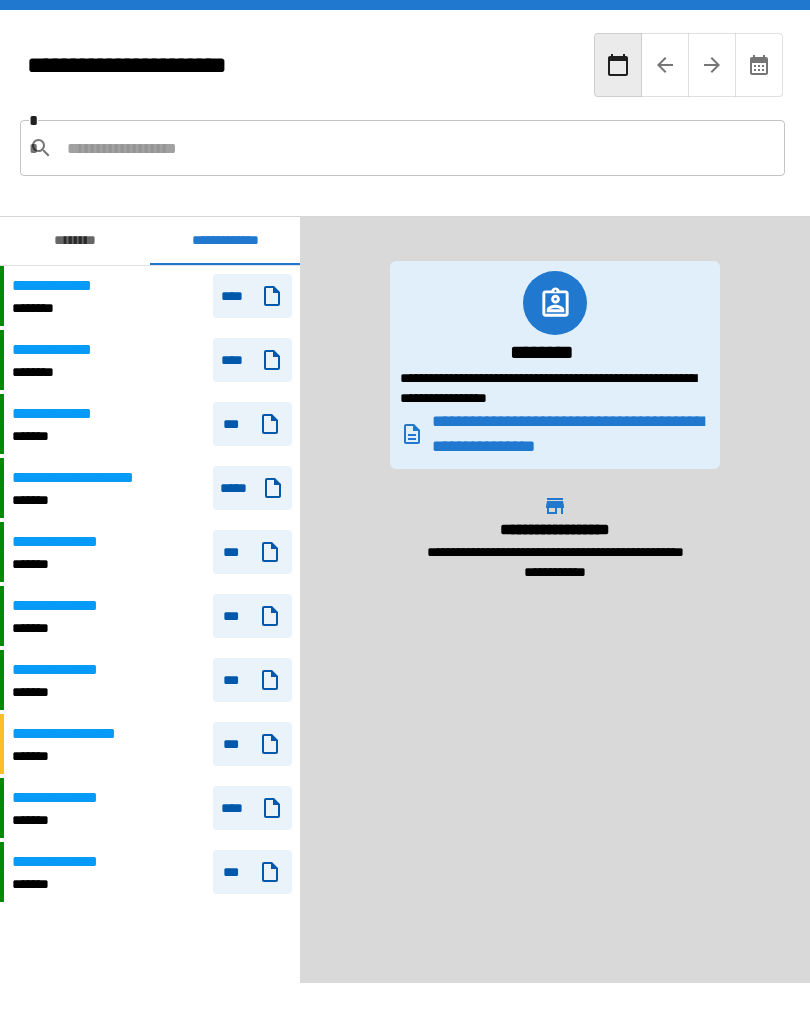click on "**********" at bounding box center (71, 286) 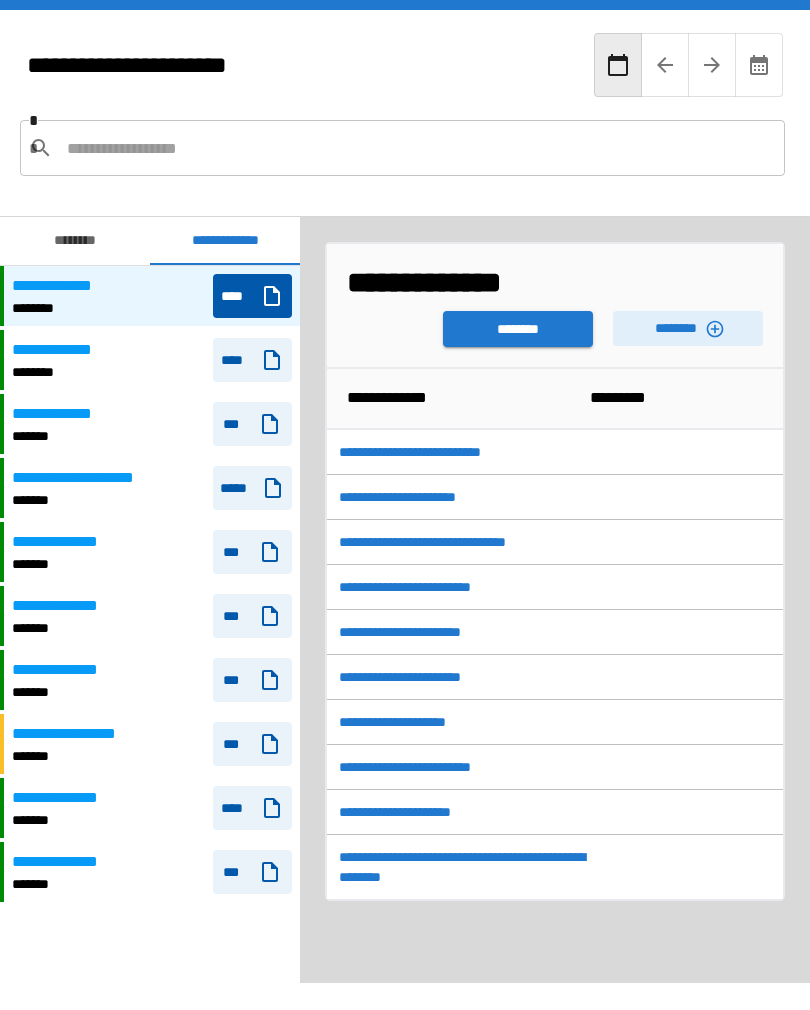 click on "********" at bounding box center [518, 329] 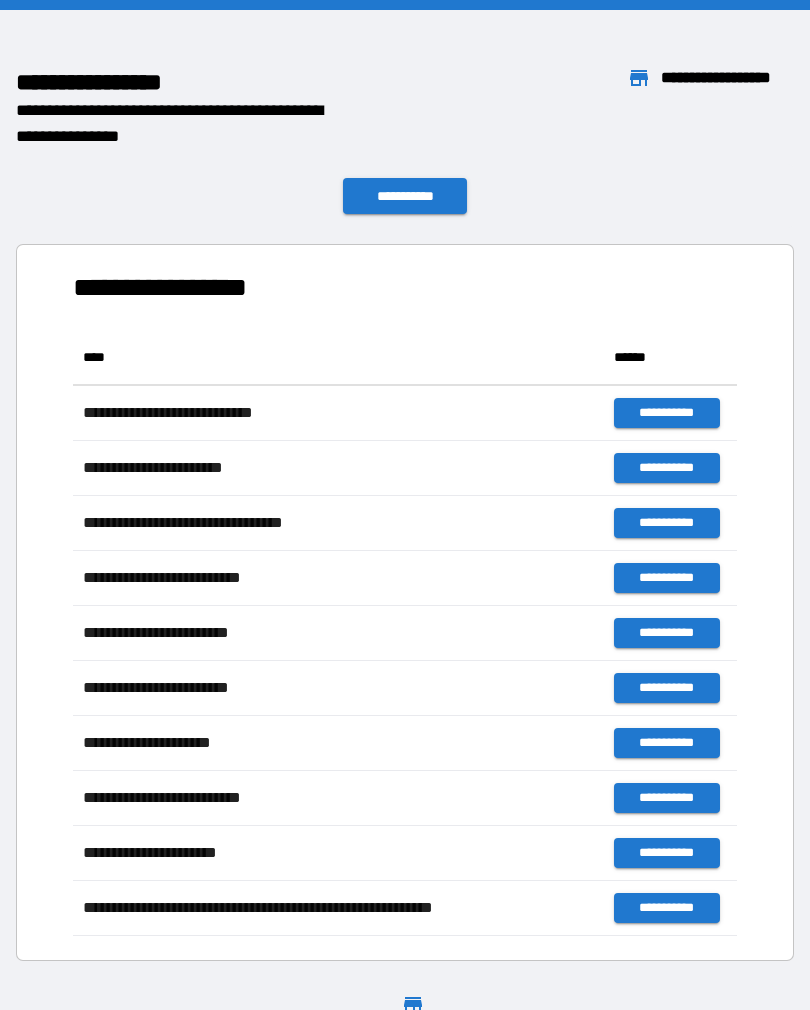scroll, scrollTop: 1, scrollLeft: 1, axis: both 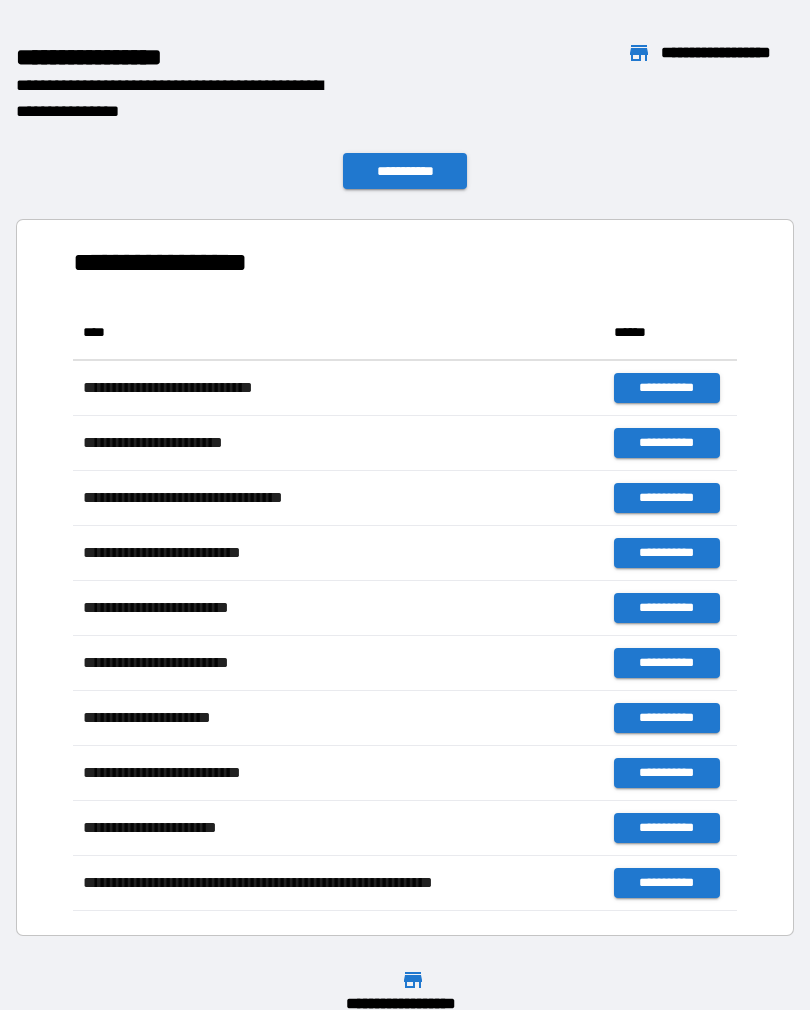 click on "**********" at bounding box center (405, 569) 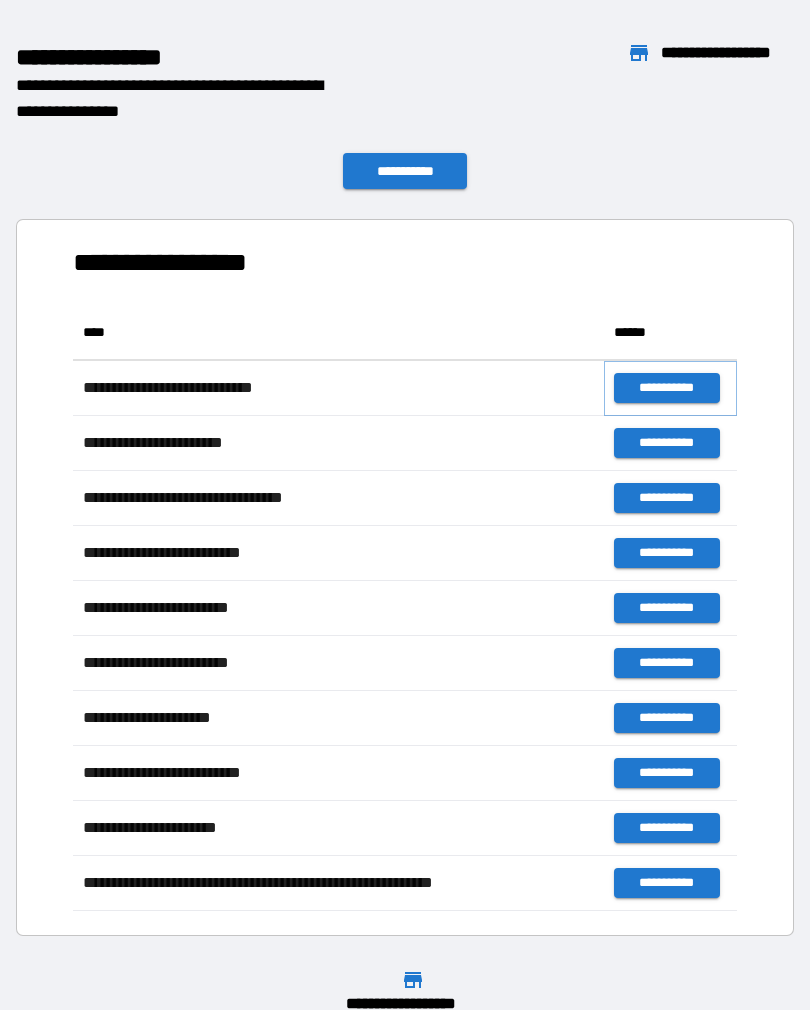 click on "**********" at bounding box center (666, 388) 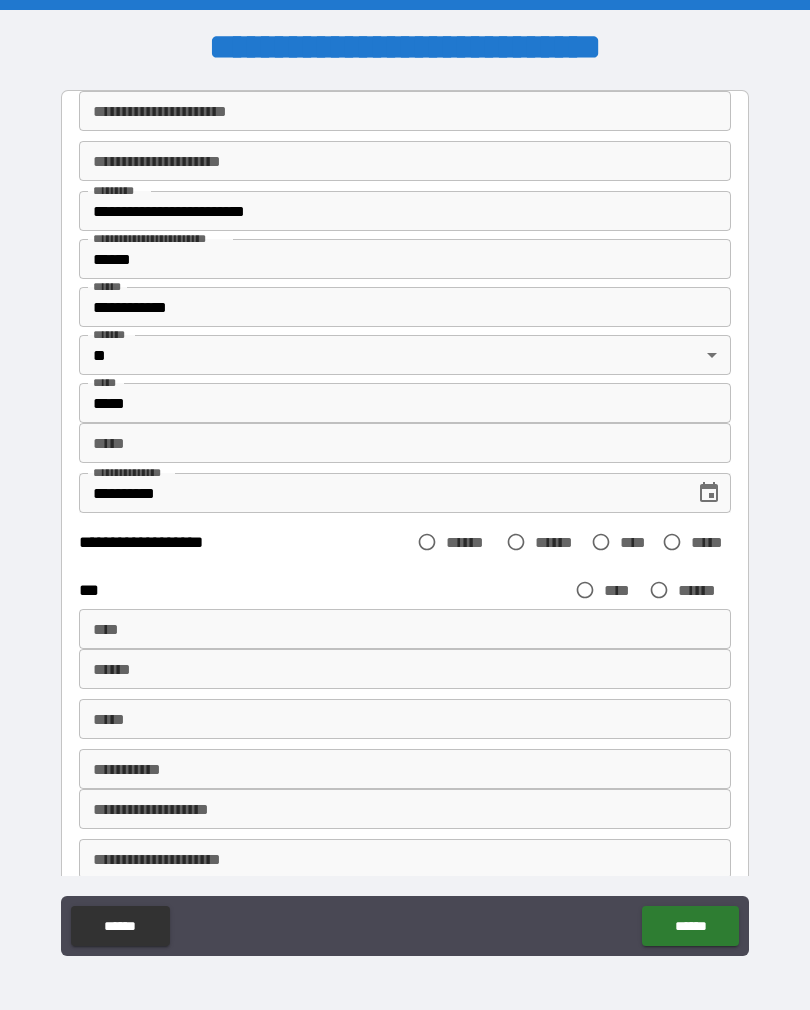 click on "**********" at bounding box center (405, 111) 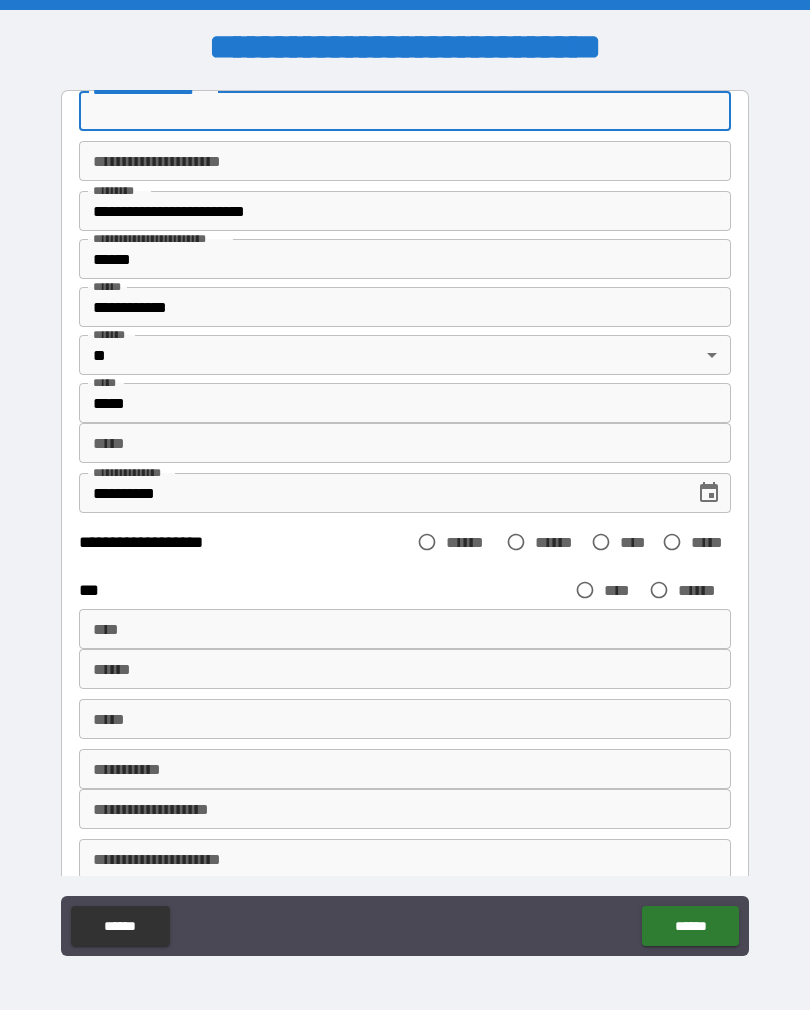 scroll, scrollTop: 0, scrollLeft: 0, axis: both 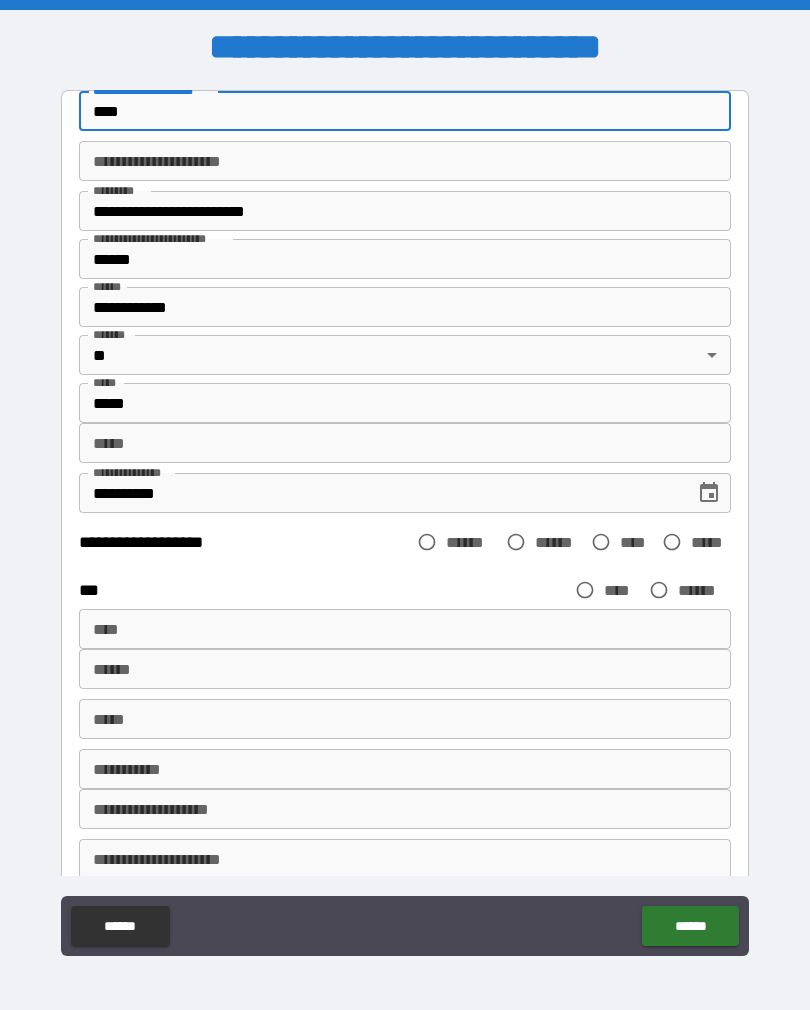 type on "****" 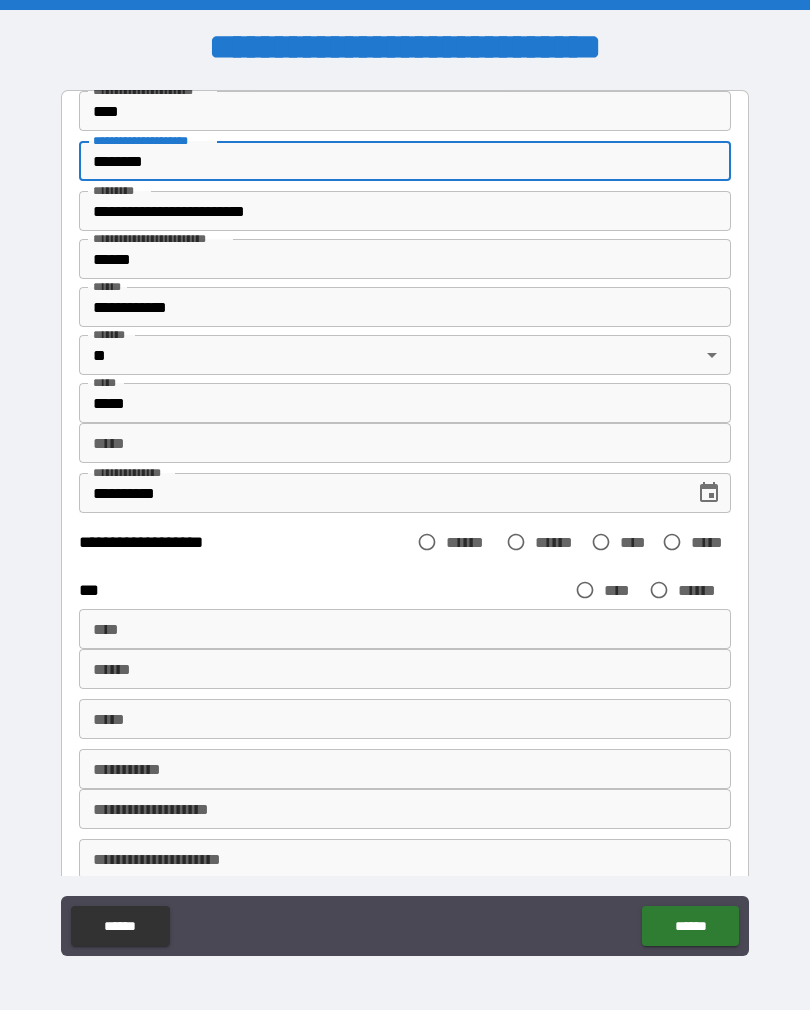 type on "********" 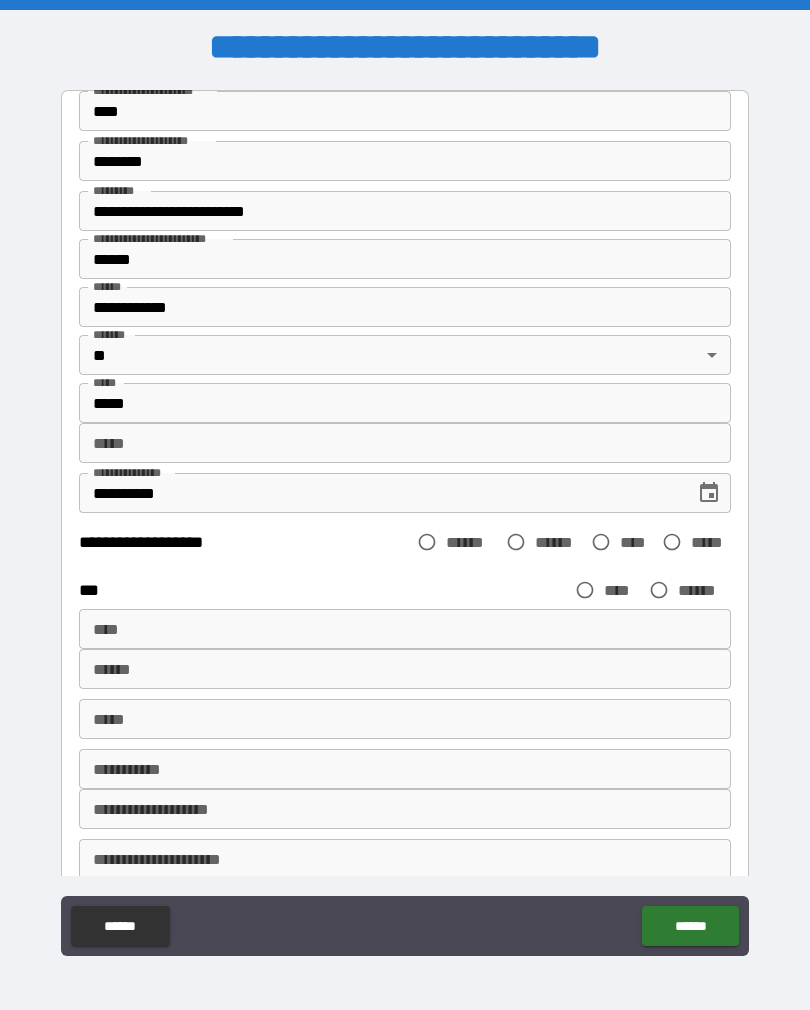 click on "**********" at bounding box center [405, 523] 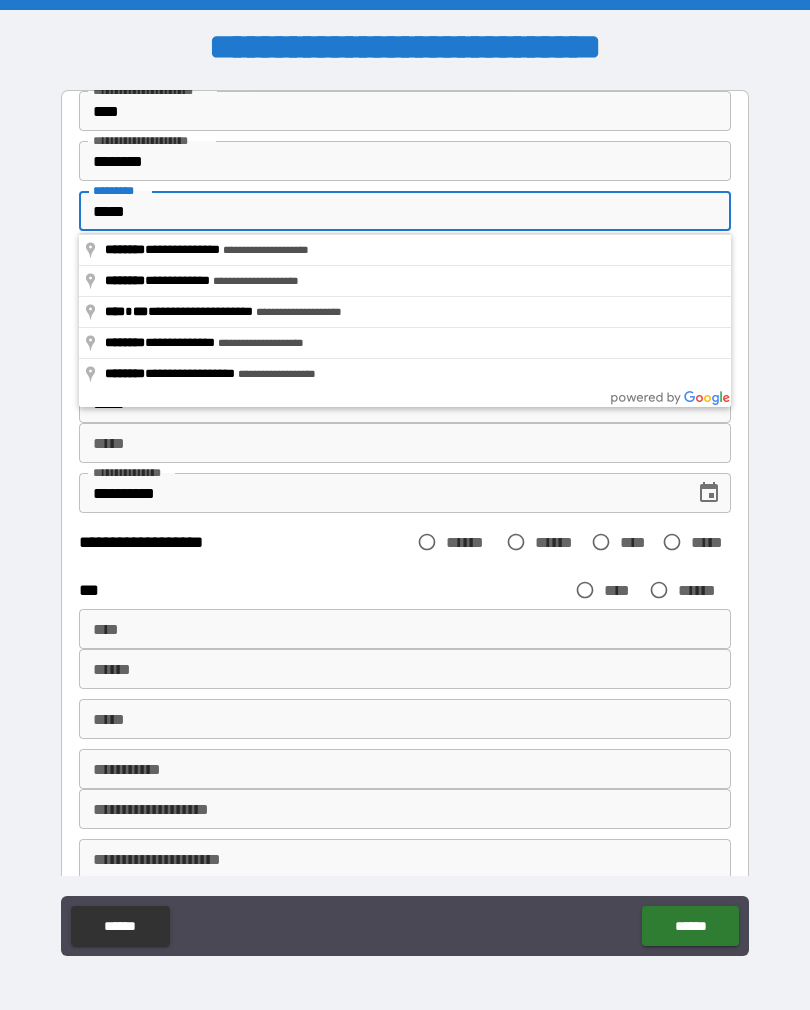 type on "****" 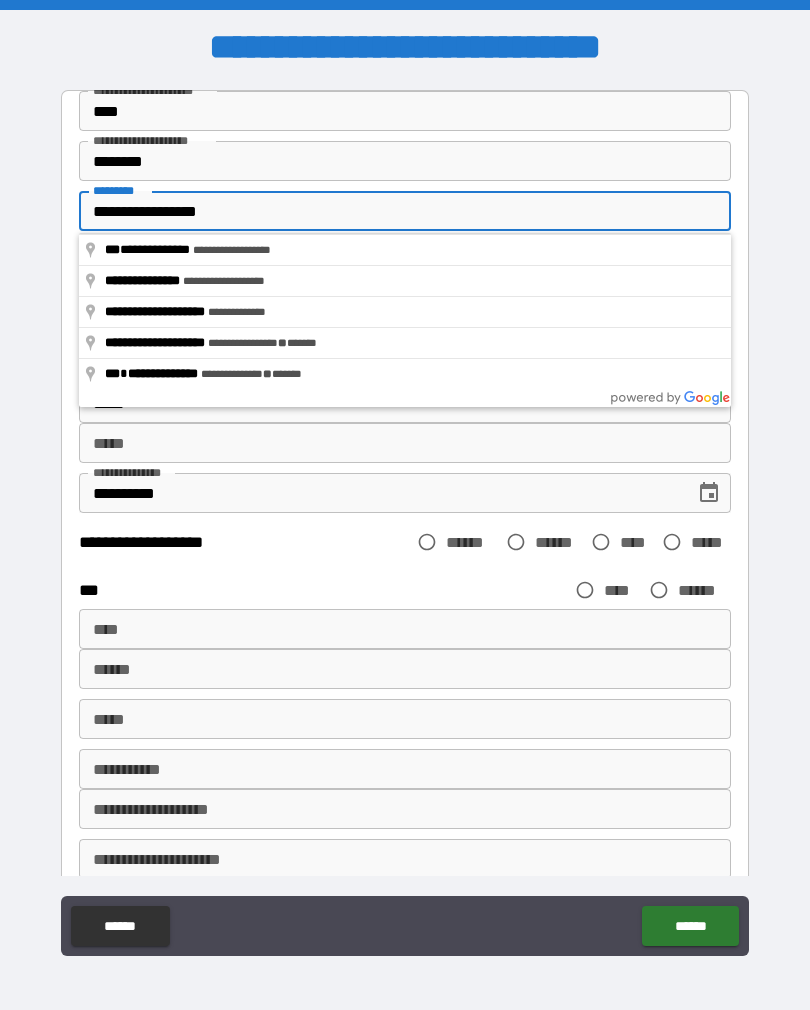 type on "**********" 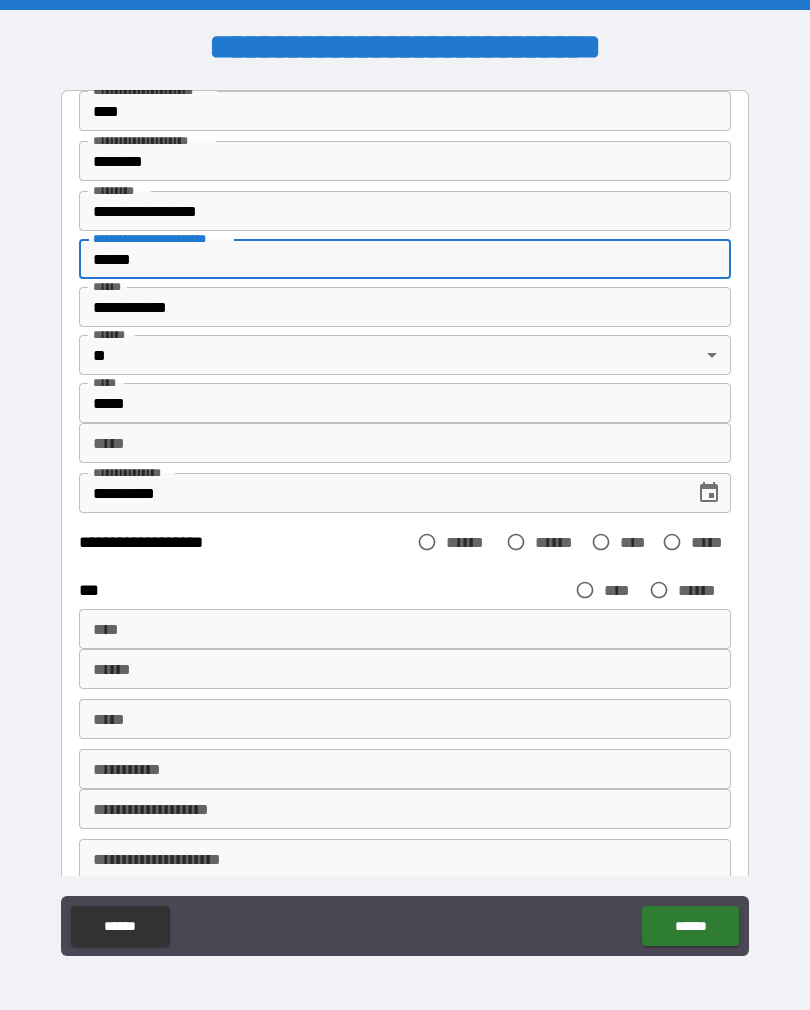 type on "**********" 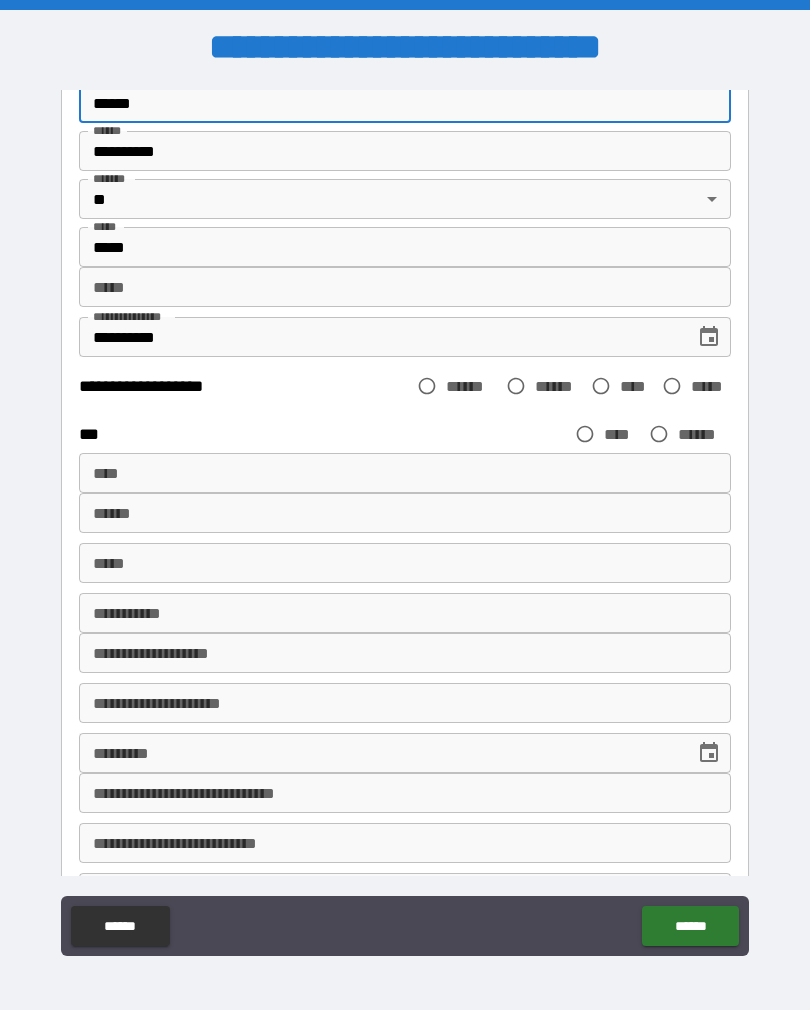scroll, scrollTop: 171, scrollLeft: 0, axis: vertical 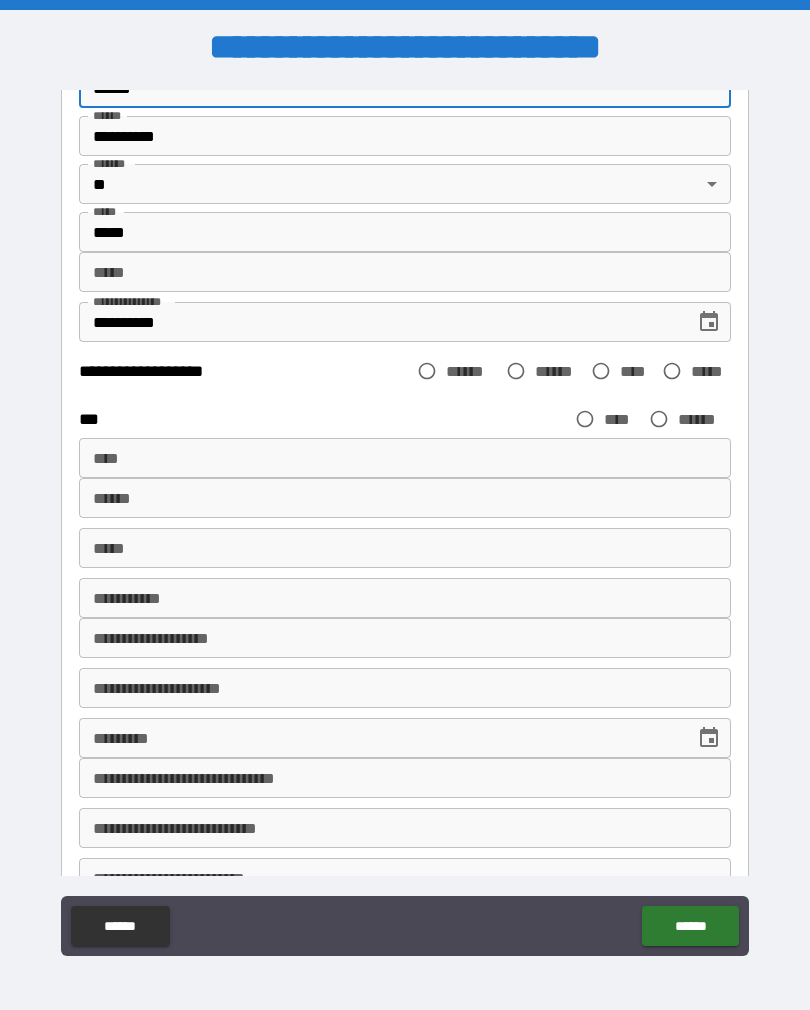 click on "***   *" at bounding box center [405, 272] 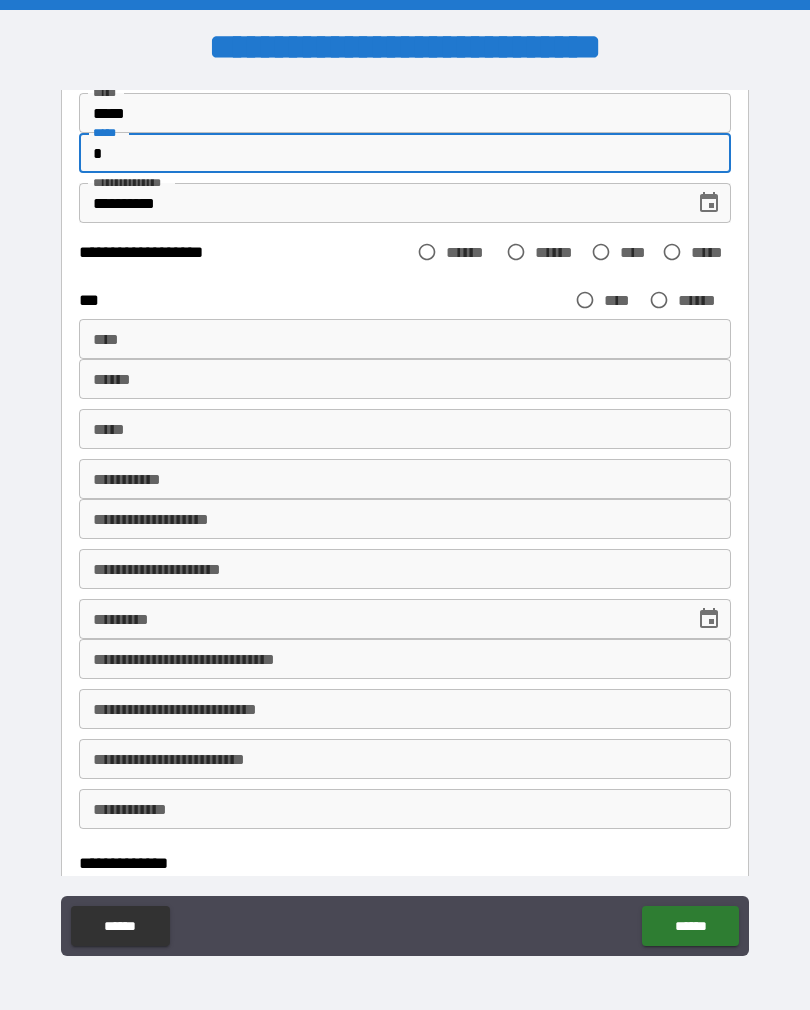 scroll, scrollTop: 292, scrollLeft: 0, axis: vertical 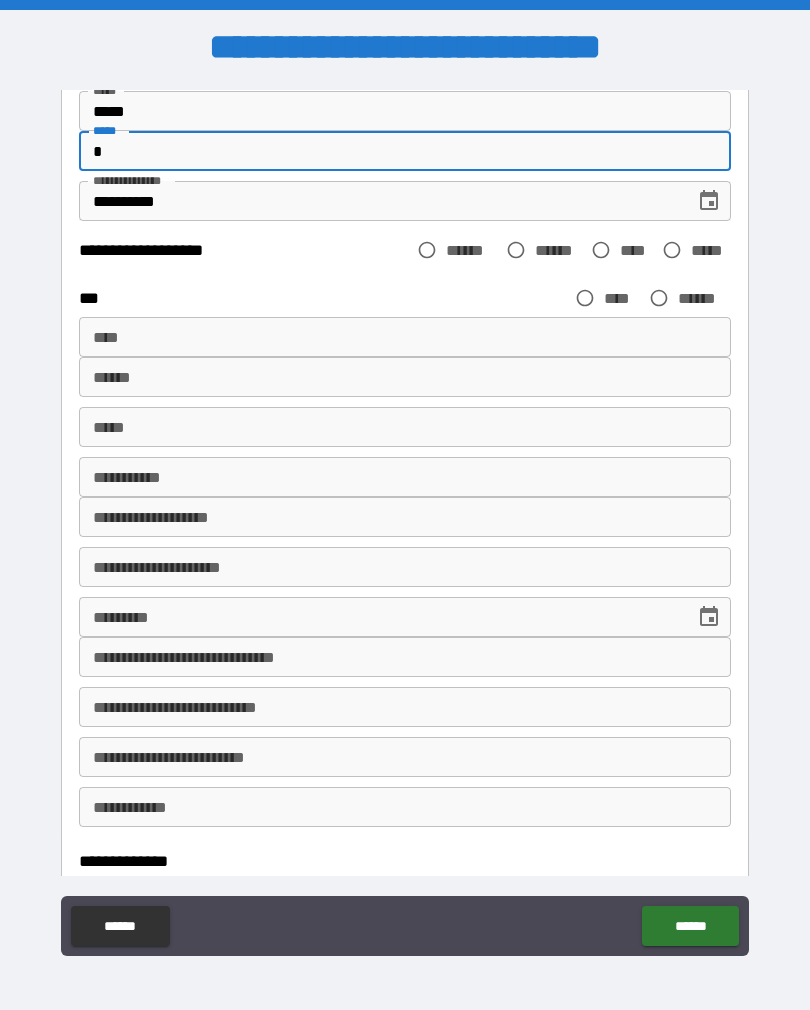 type on "*" 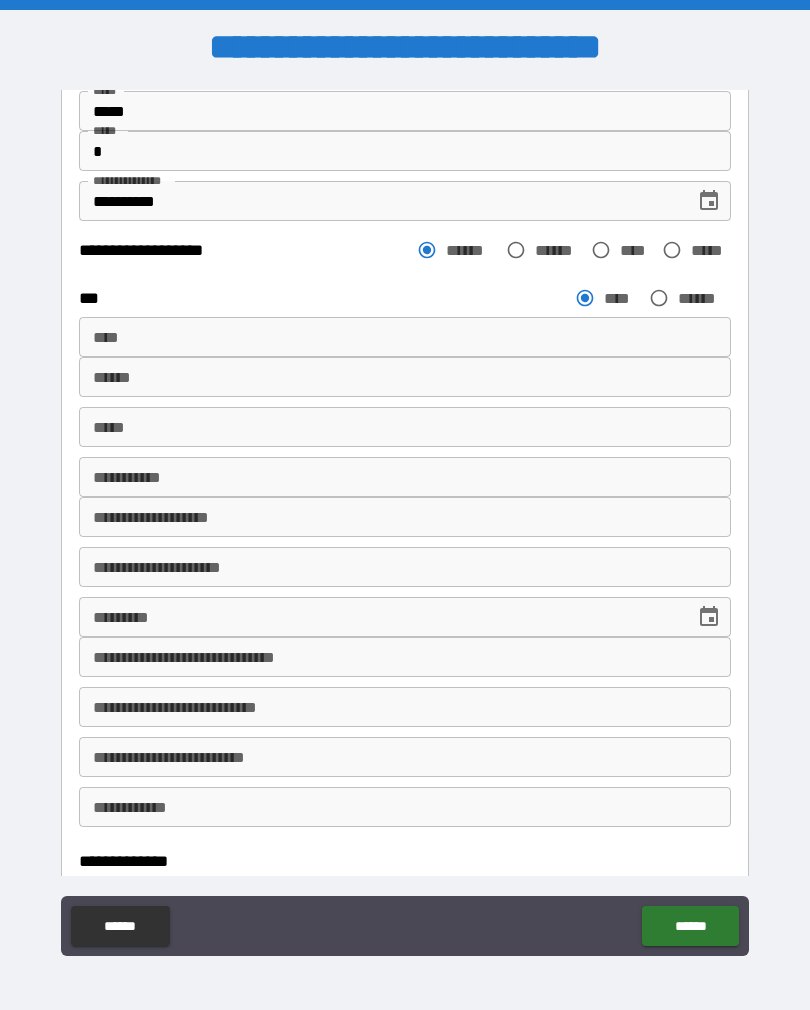 click on "****" at bounding box center (405, 337) 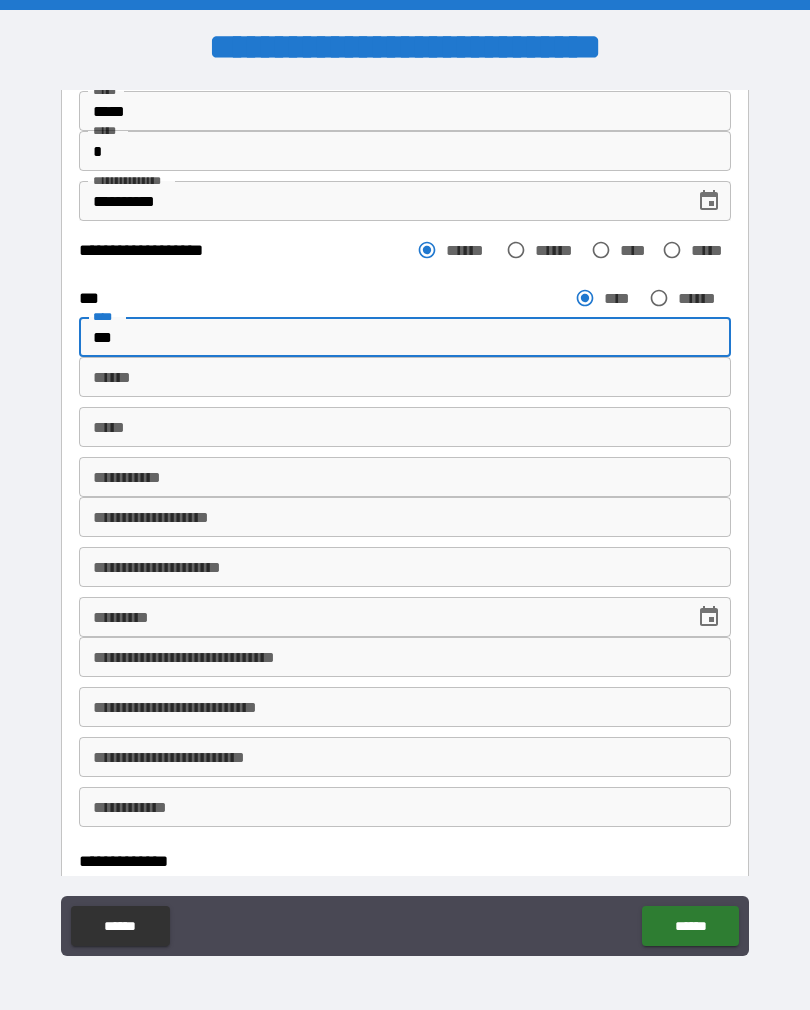 type on "*" 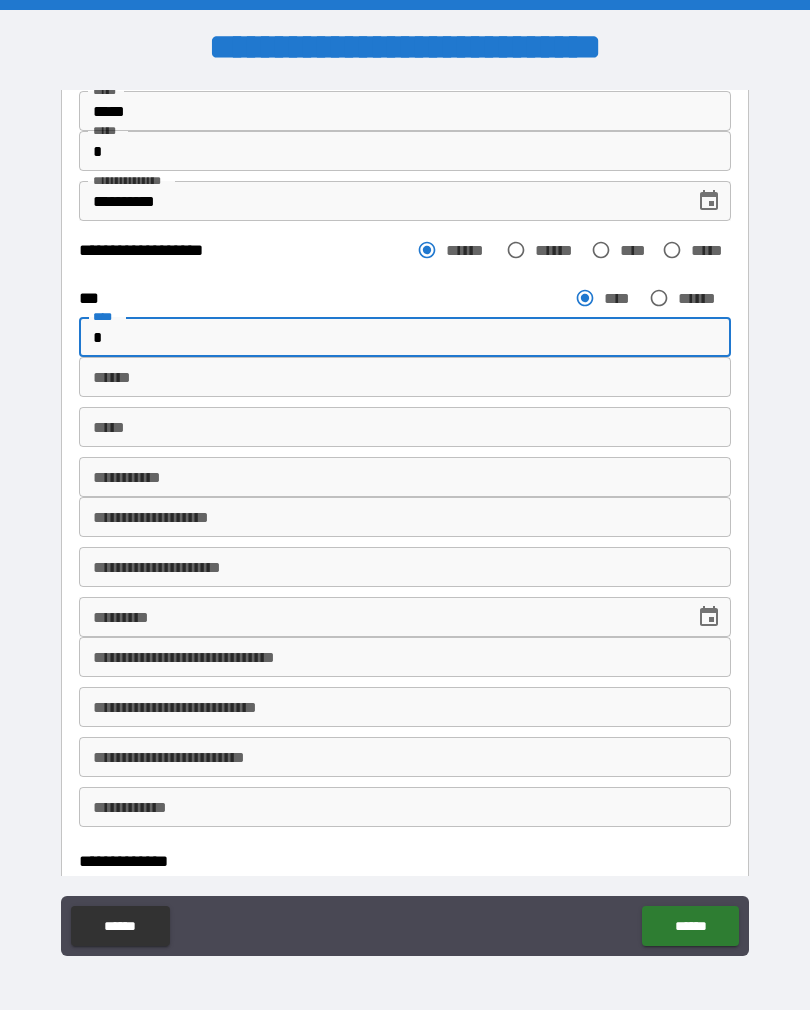 type on "*" 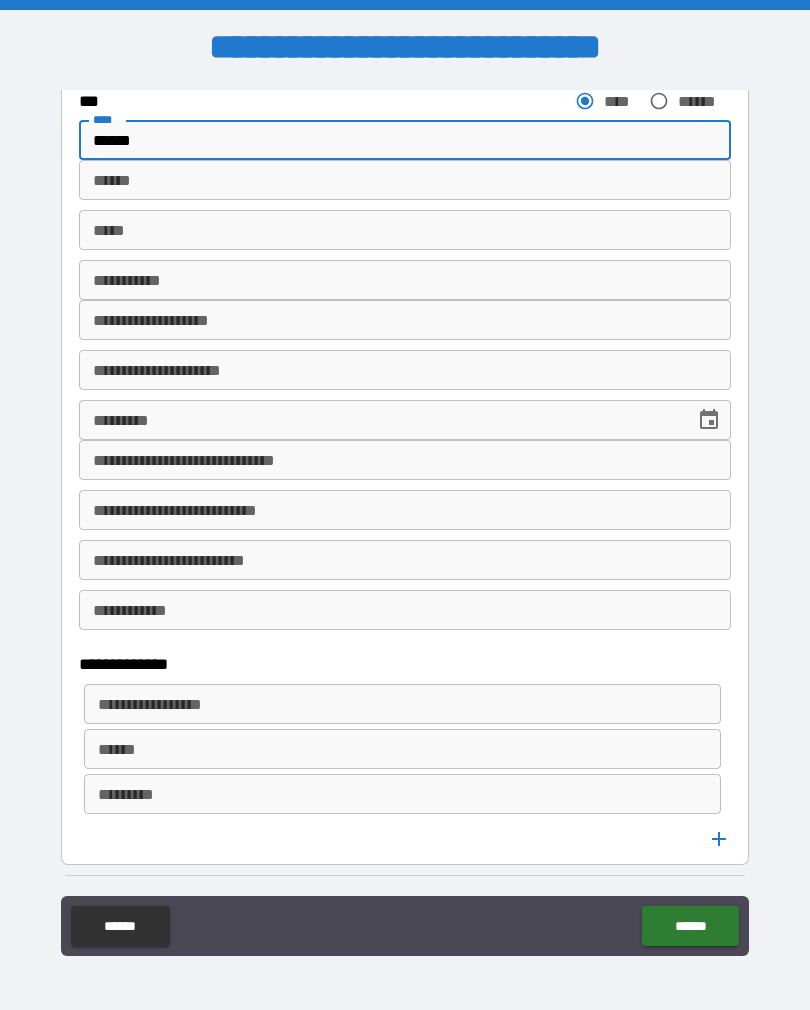 scroll, scrollTop: 497, scrollLeft: 0, axis: vertical 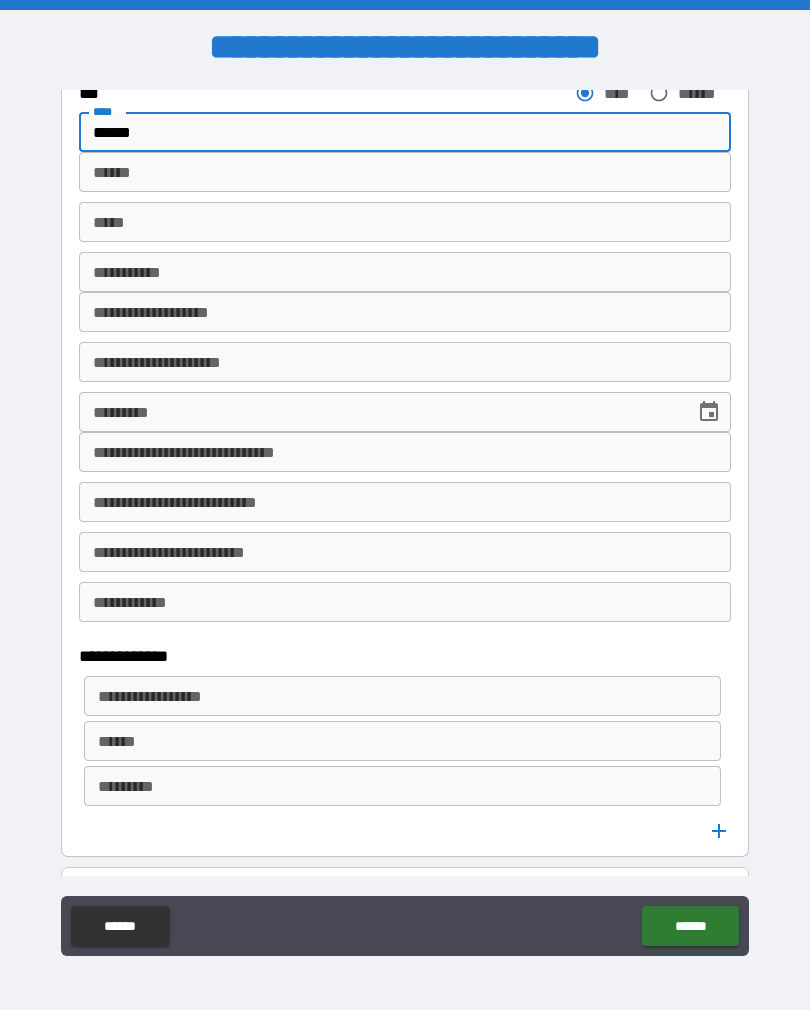 type on "*****" 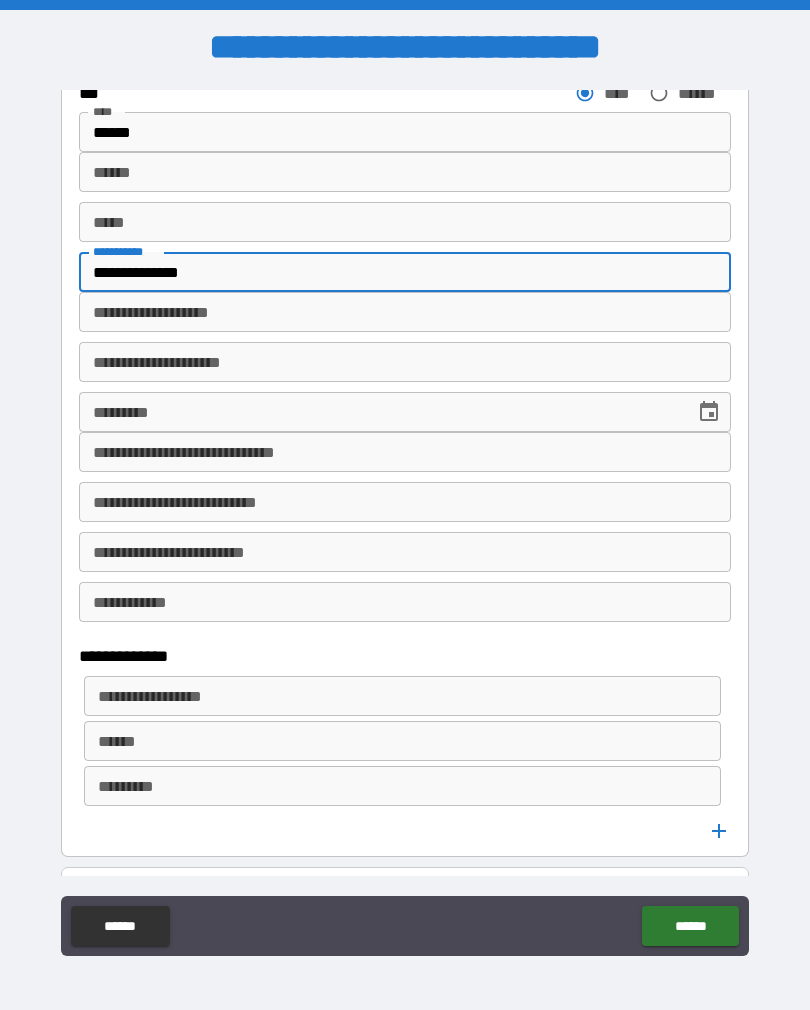 type on "**********" 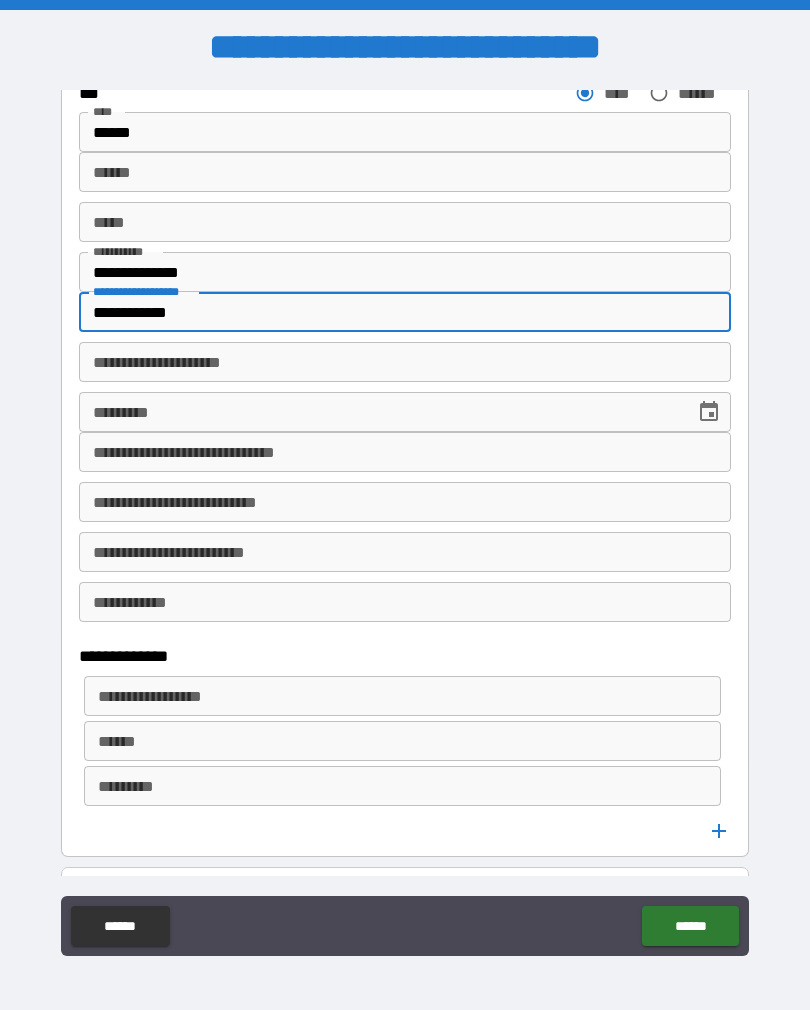 type on "**********" 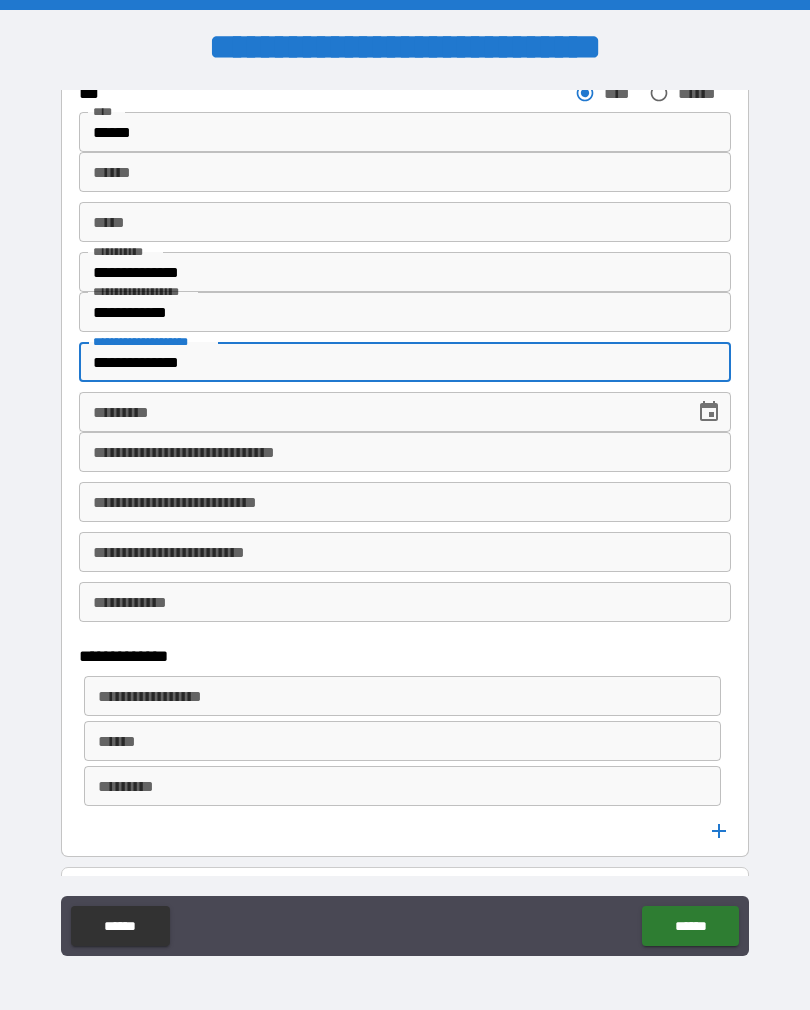 type on "**********" 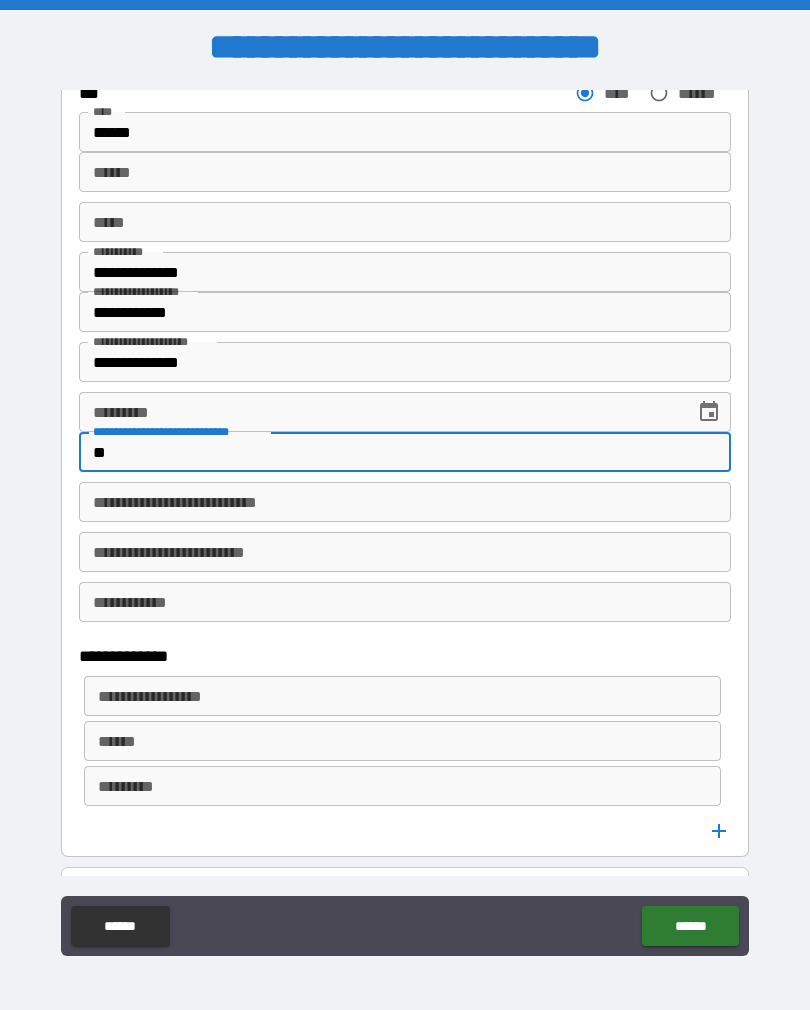 type on "*" 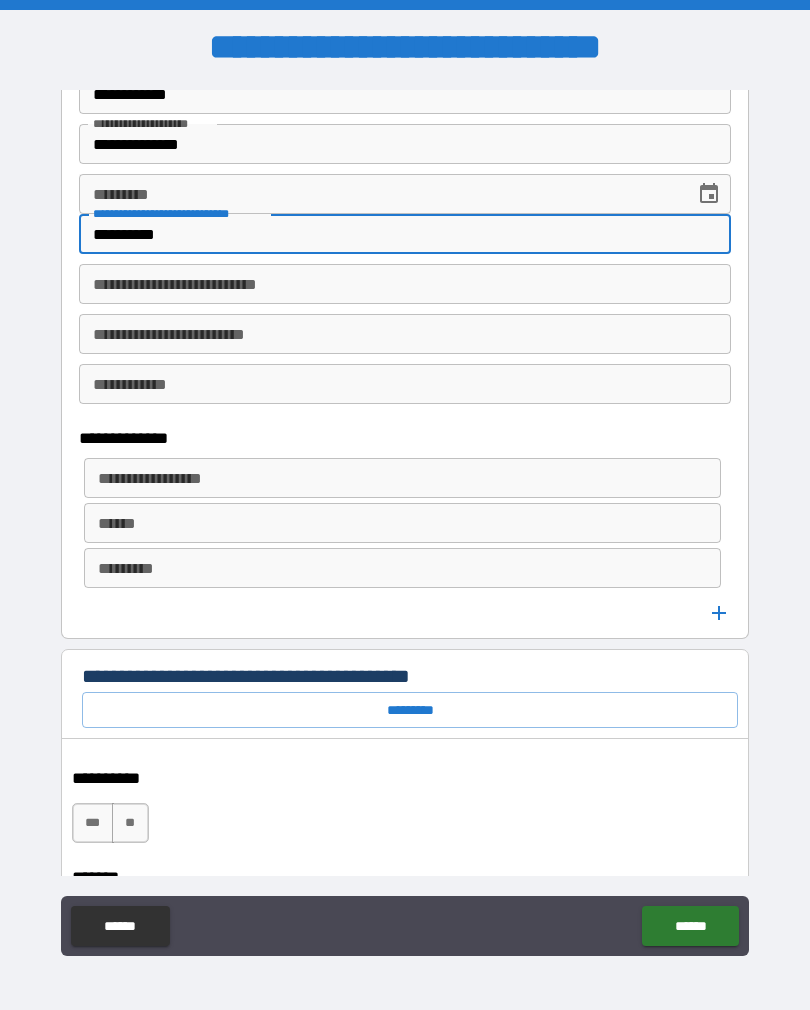 scroll, scrollTop: 737, scrollLeft: 0, axis: vertical 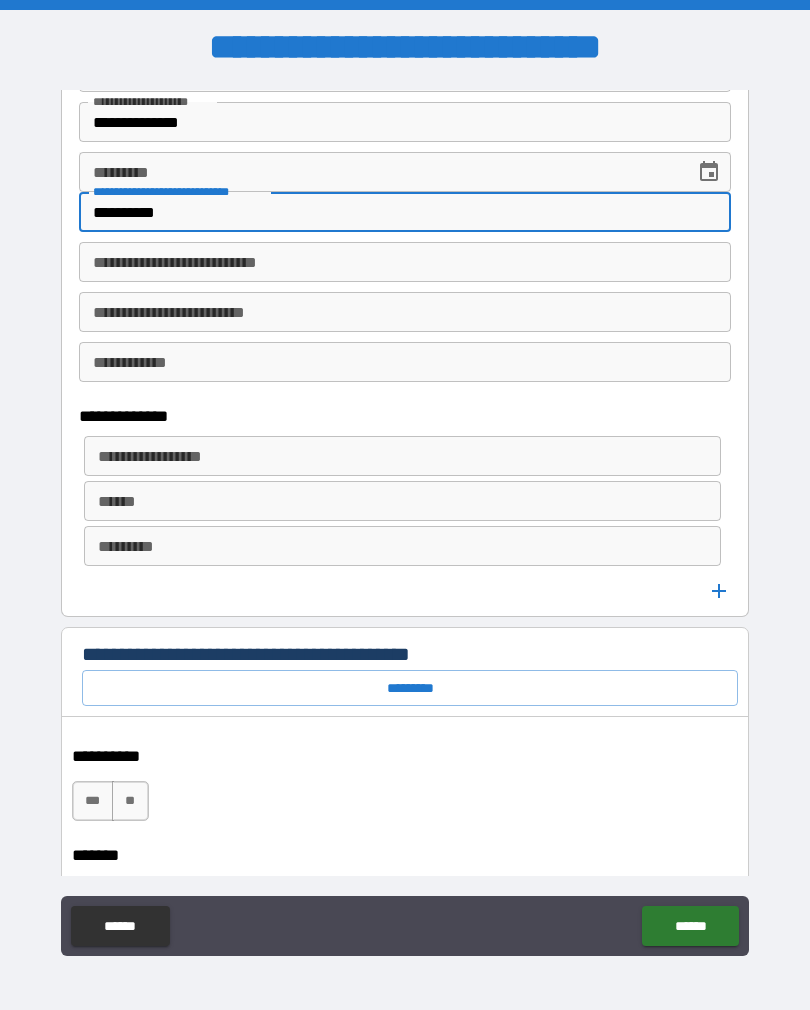 type on "**********" 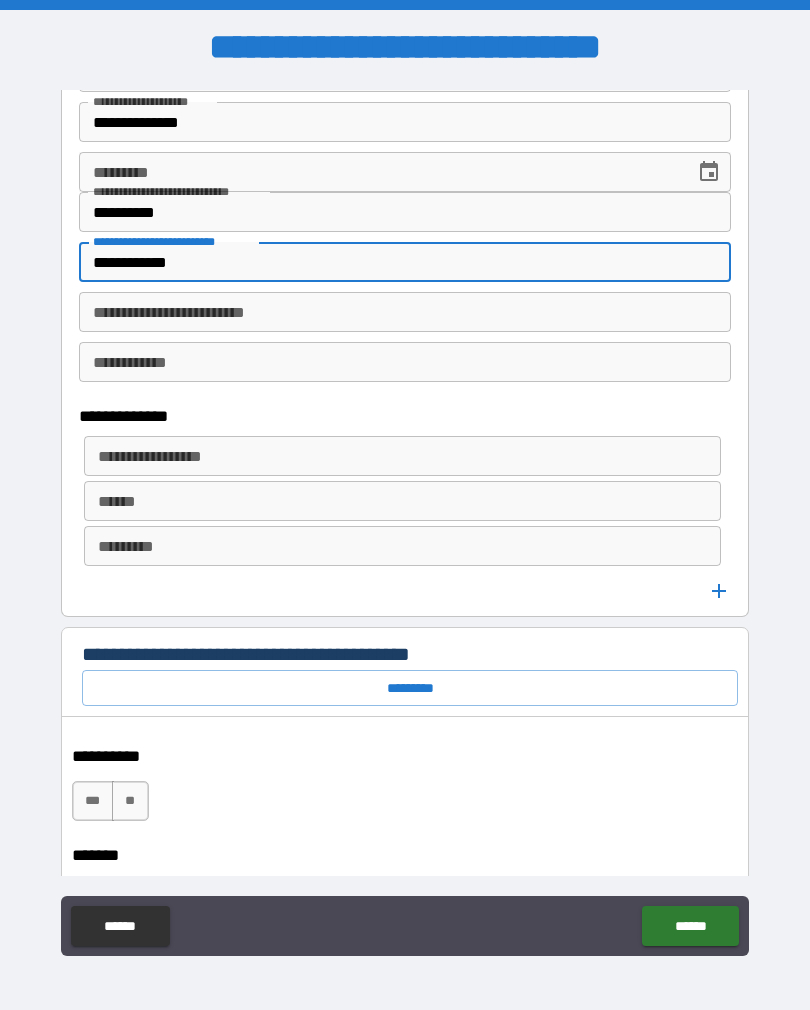type on "**********" 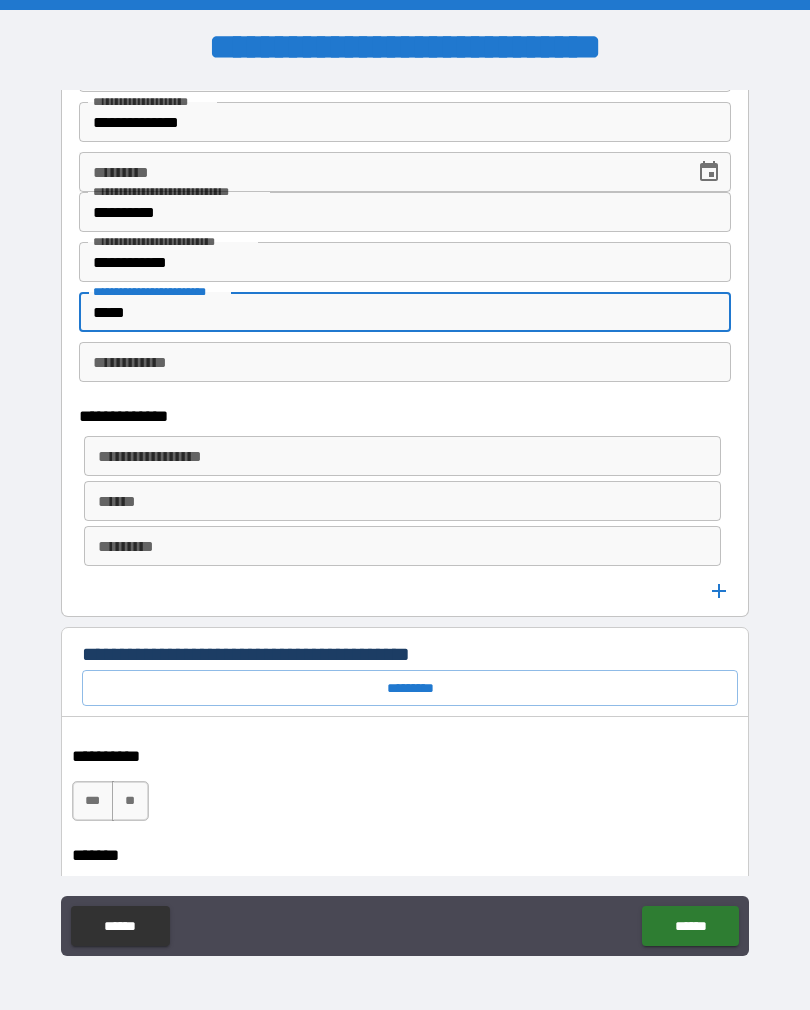 type on "*****" 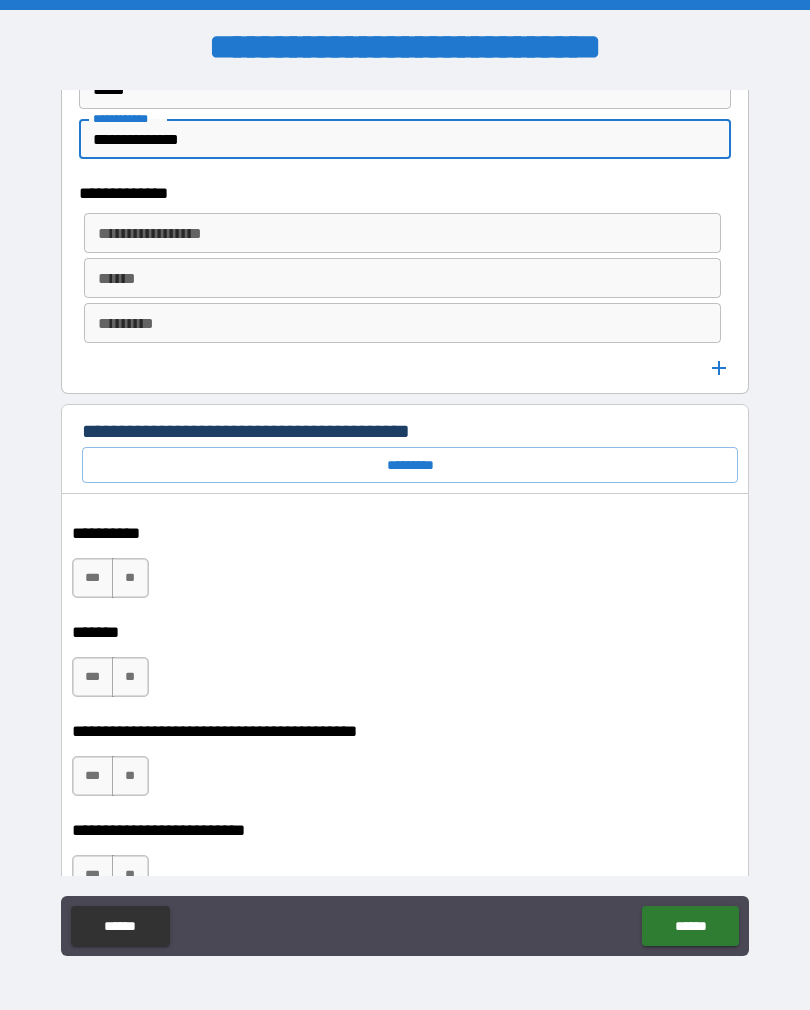 scroll, scrollTop: 968, scrollLeft: 0, axis: vertical 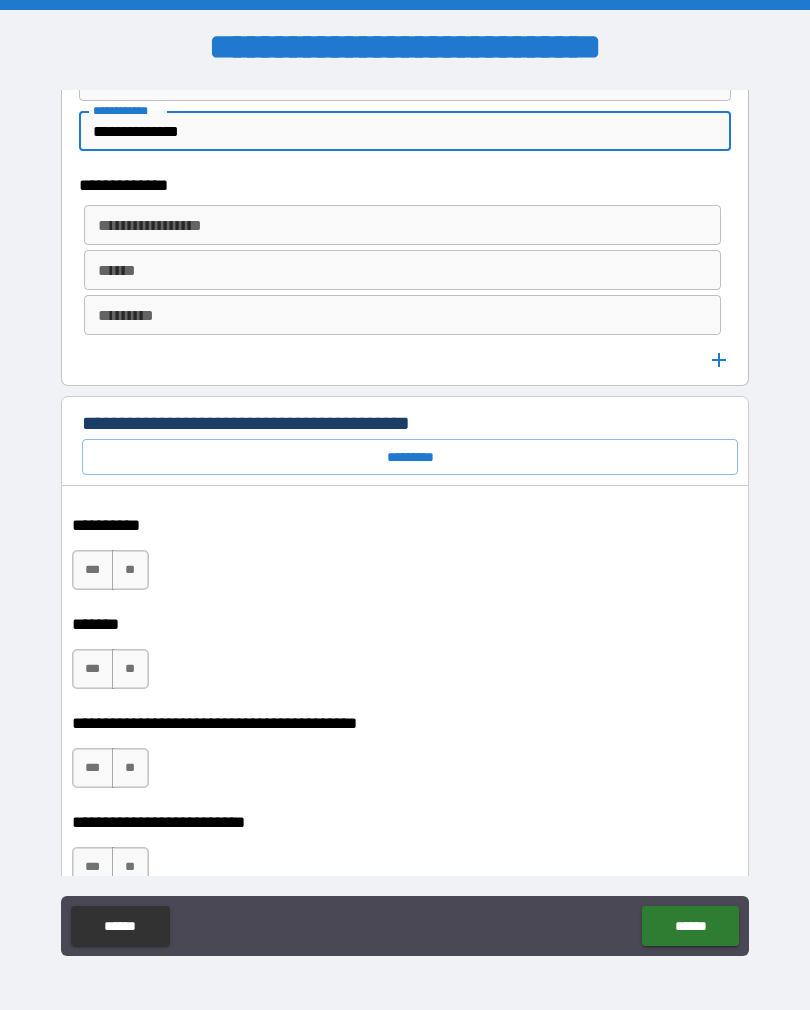 type on "**********" 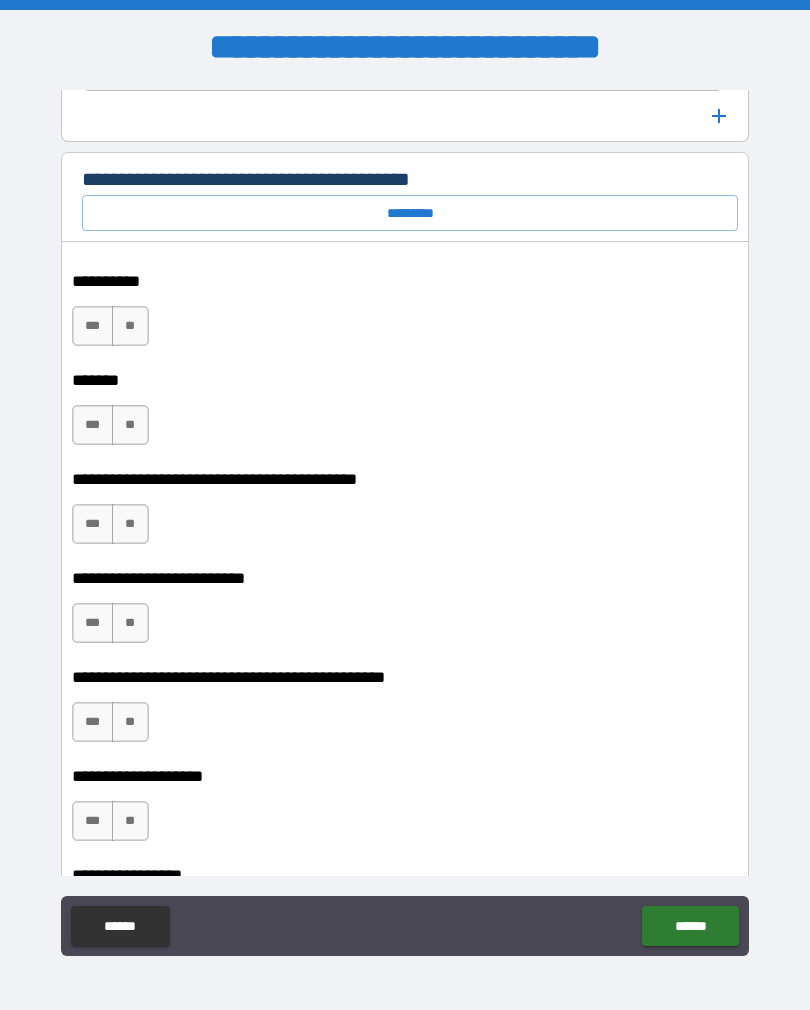 scroll, scrollTop: 1218, scrollLeft: 0, axis: vertical 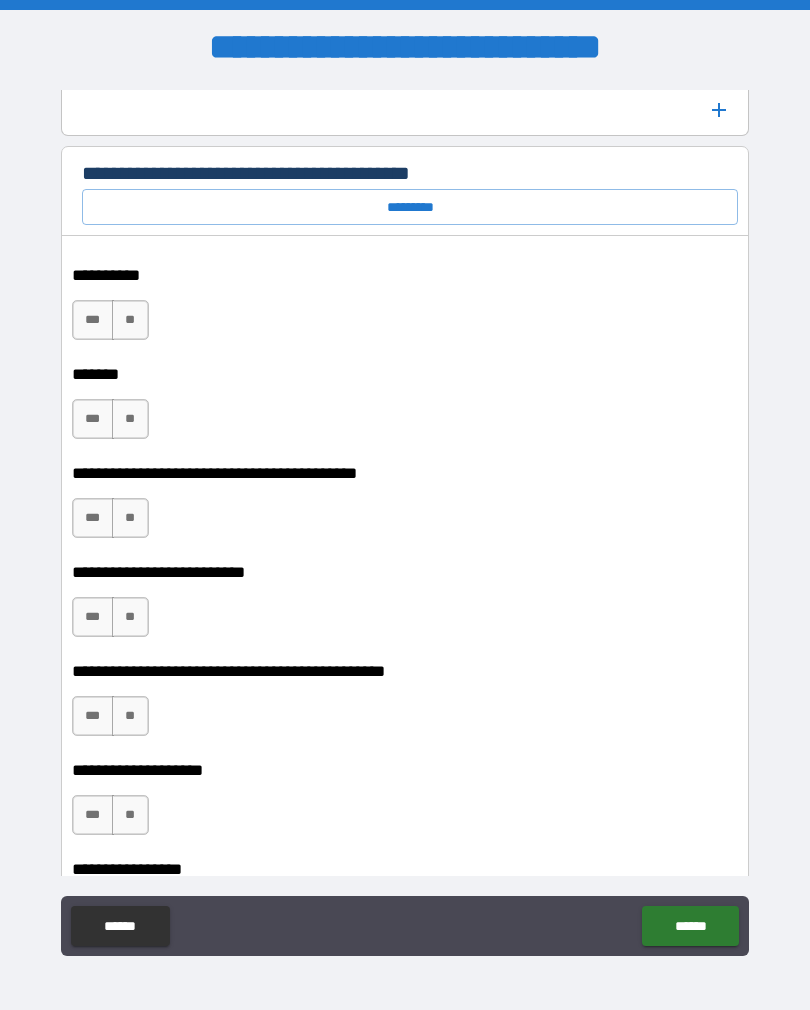 type on "****" 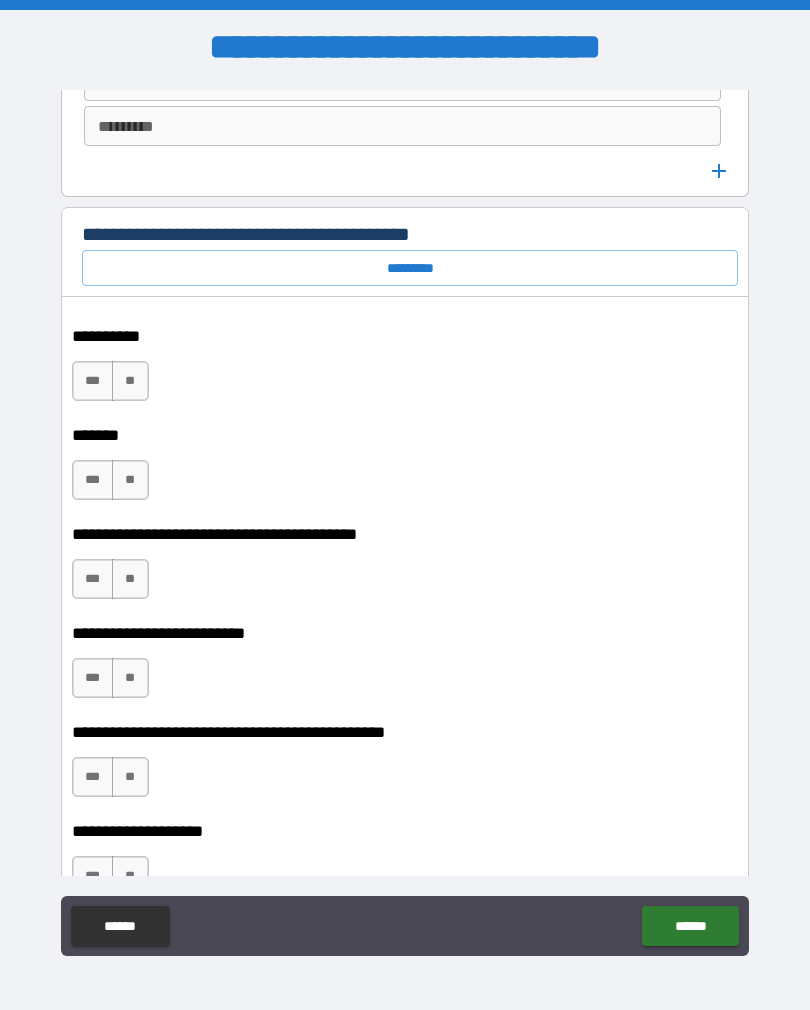 scroll, scrollTop: 1085, scrollLeft: 0, axis: vertical 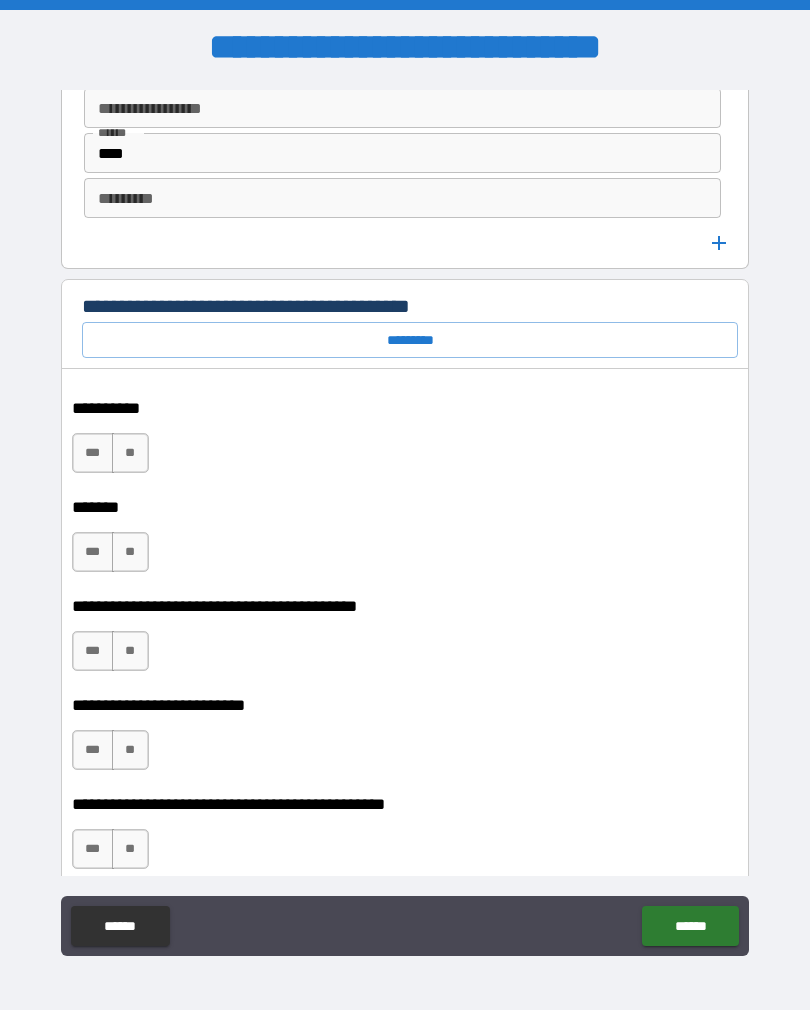 click on "*********" at bounding box center (410, 340) 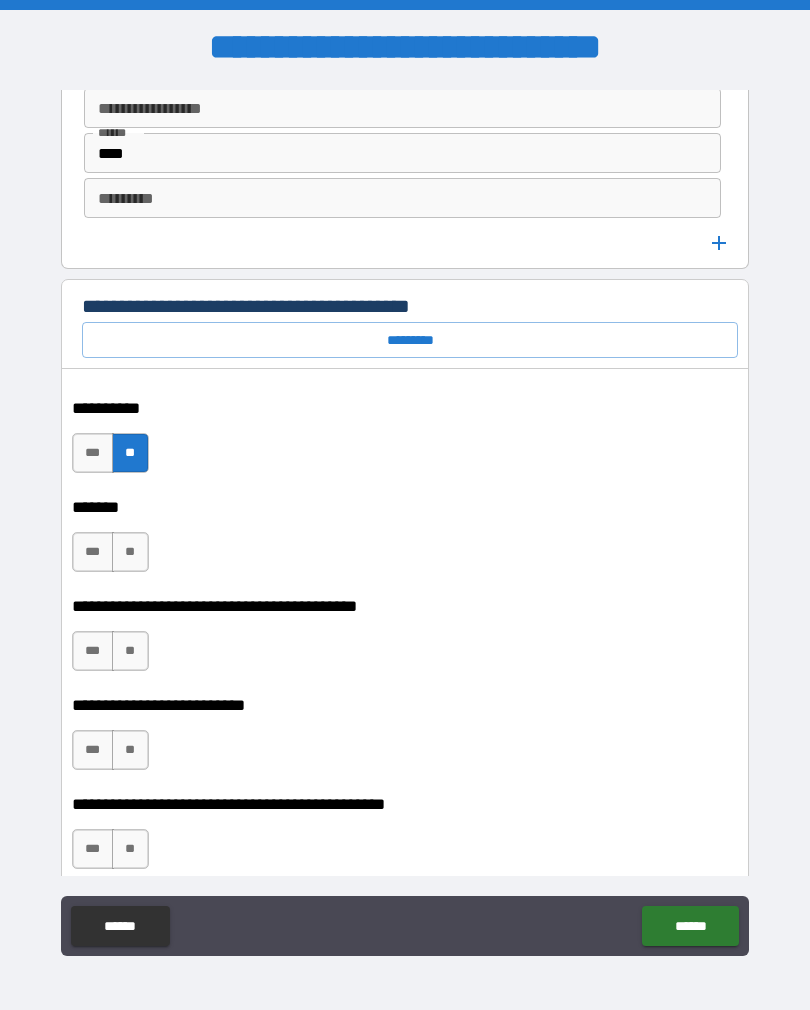 click on "*********" at bounding box center (410, 340) 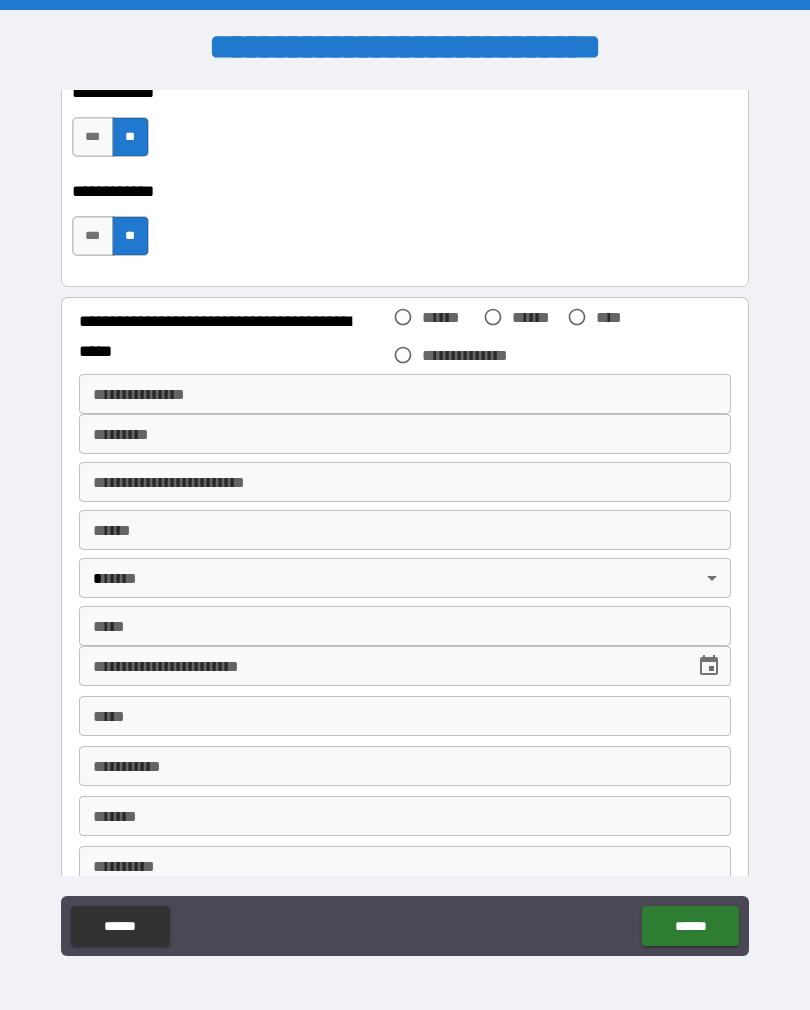 scroll, scrollTop: 2293, scrollLeft: 0, axis: vertical 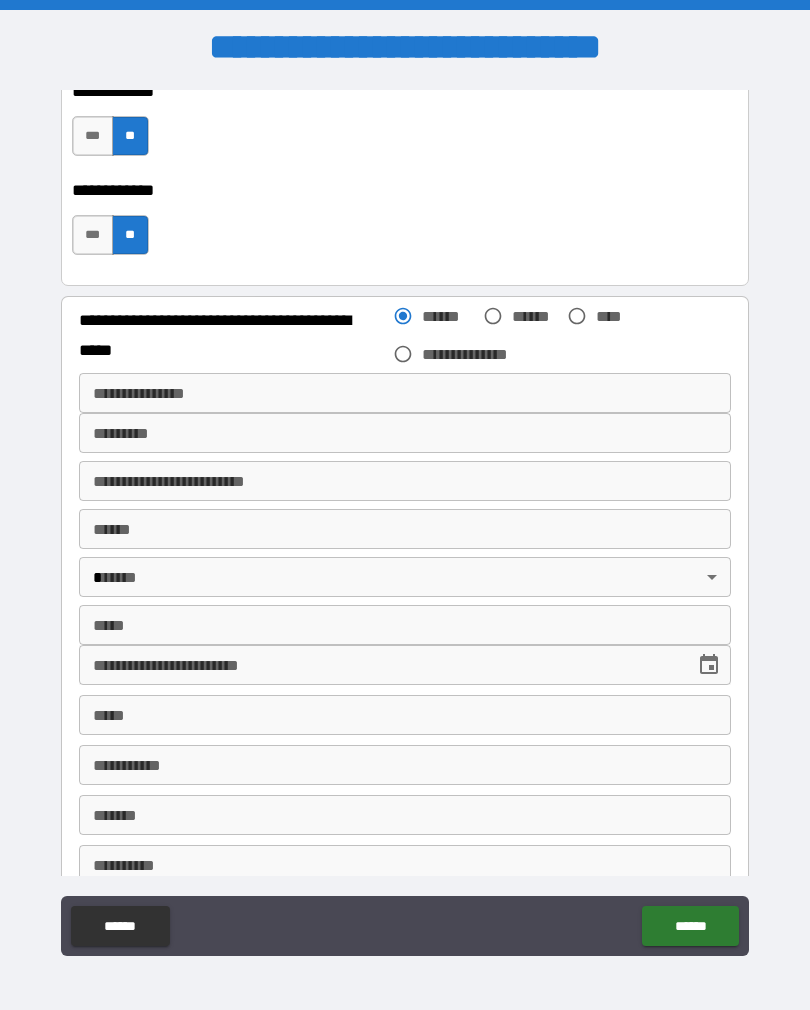 click on "*******   *" at bounding box center (405, 433) 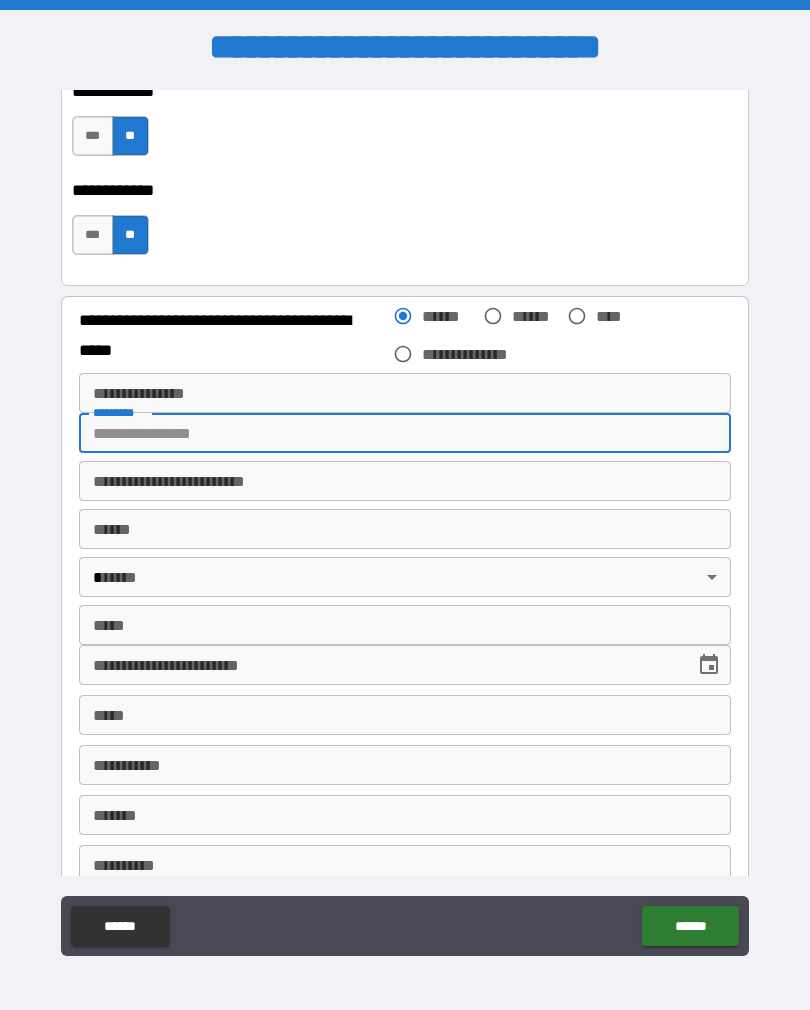 click on "**********" at bounding box center (405, 393) 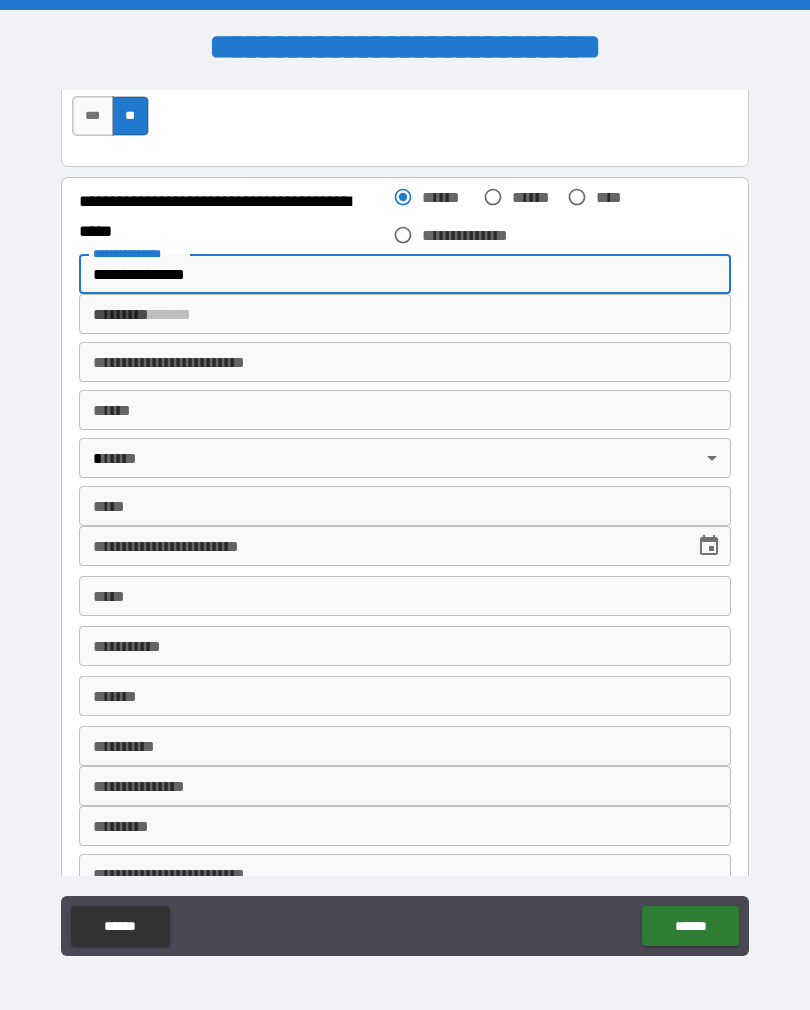 scroll, scrollTop: 2413, scrollLeft: 0, axis: vertical 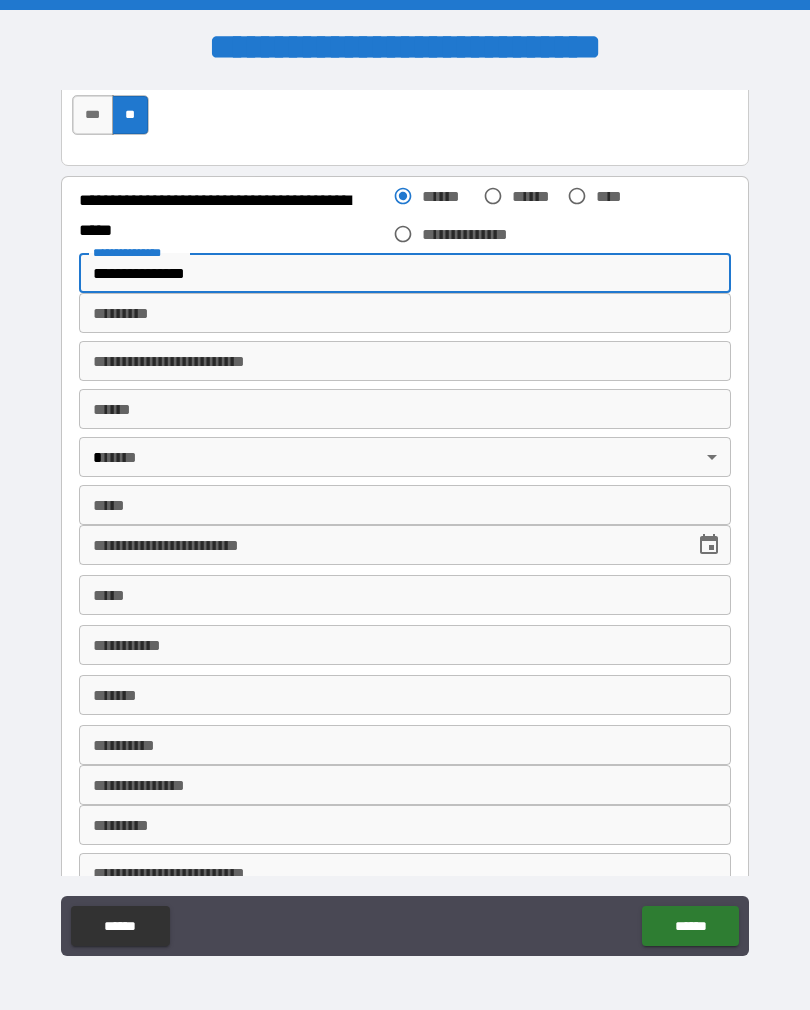 type on "**********" 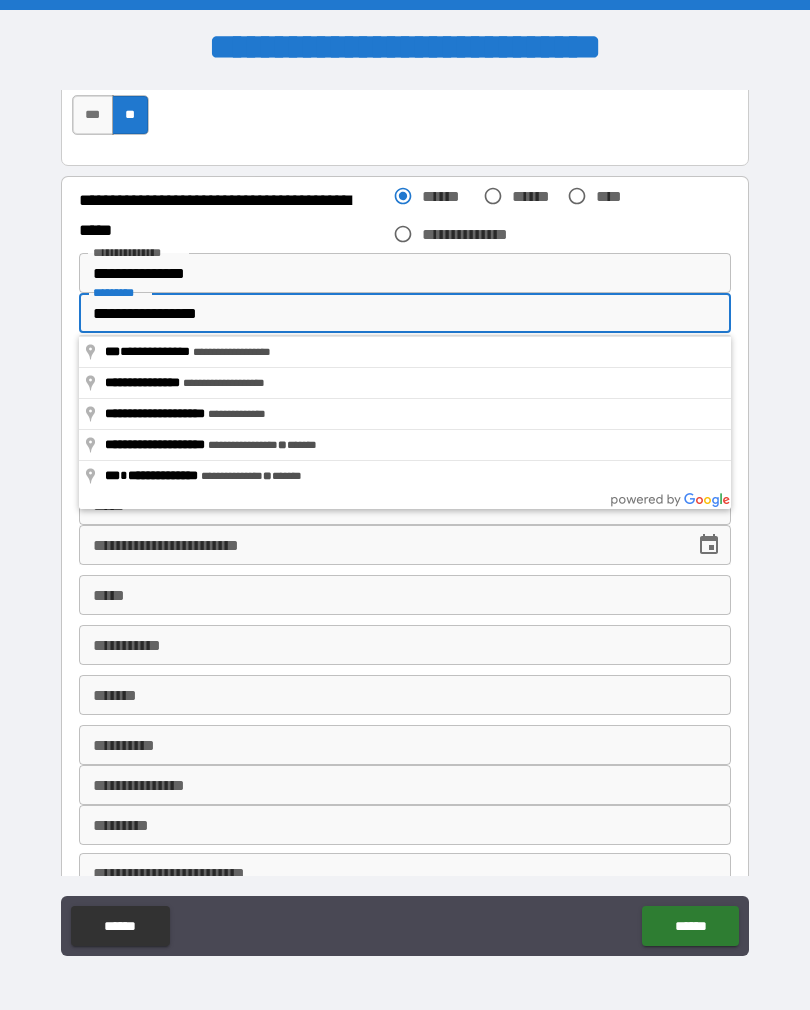 type on "**********" 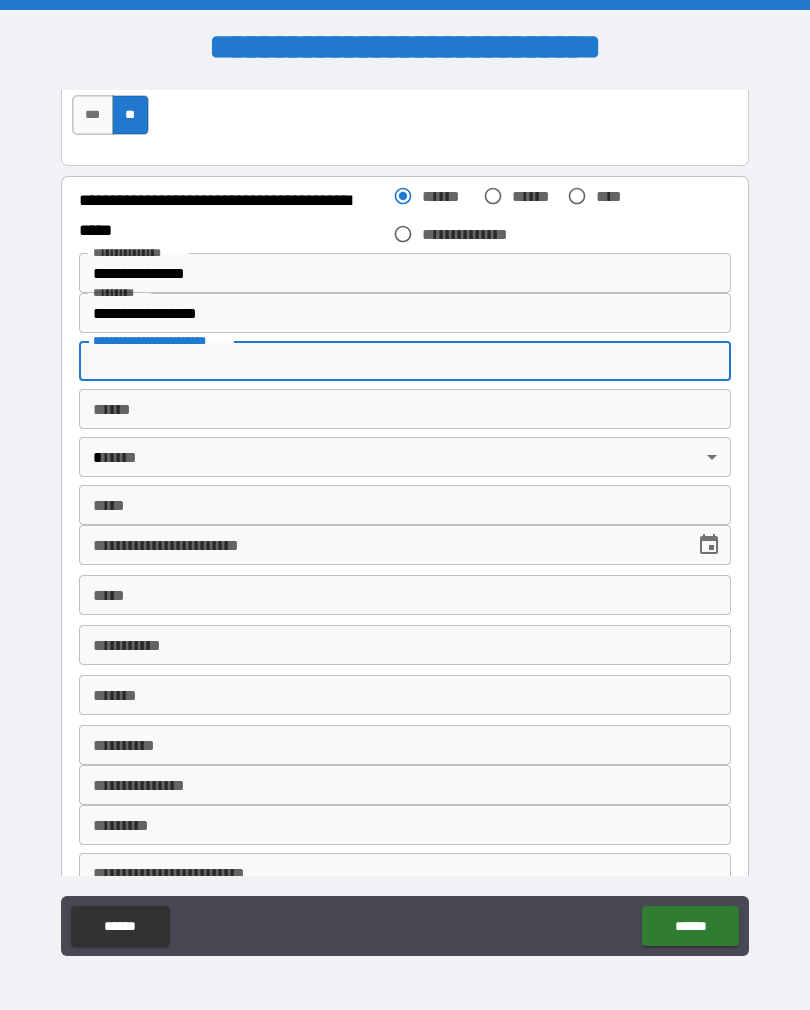type on "**********" 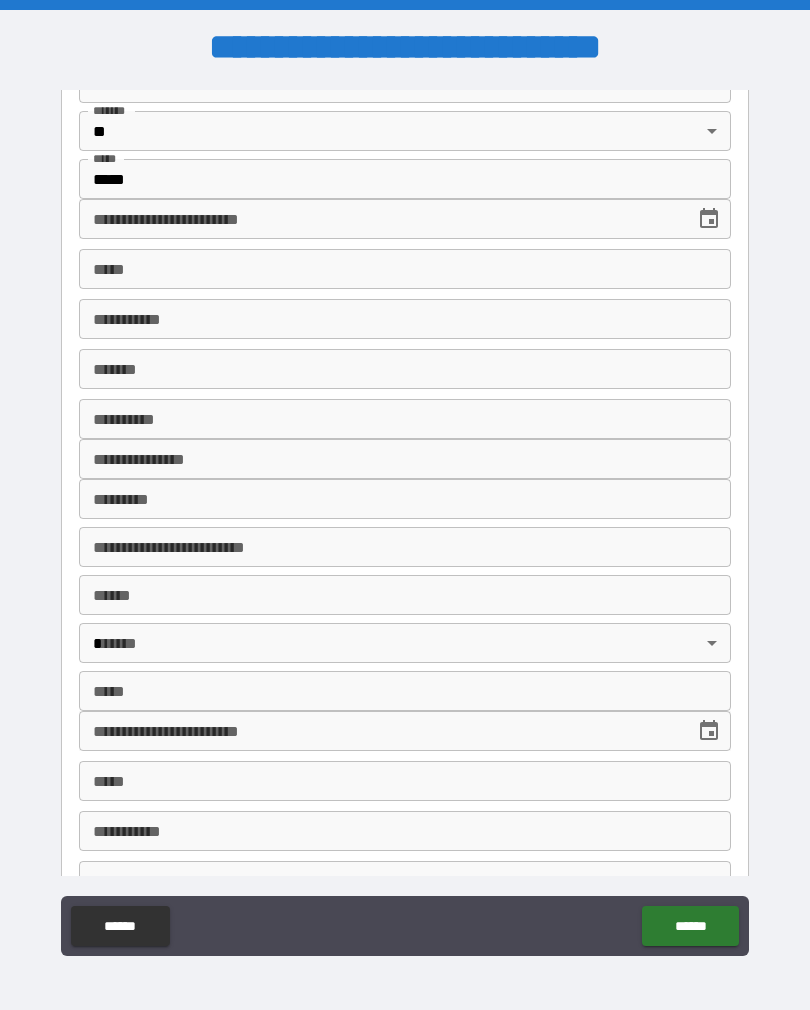 scroll, scrollTop: 2569, scrollLeft: 0, axis: vertical 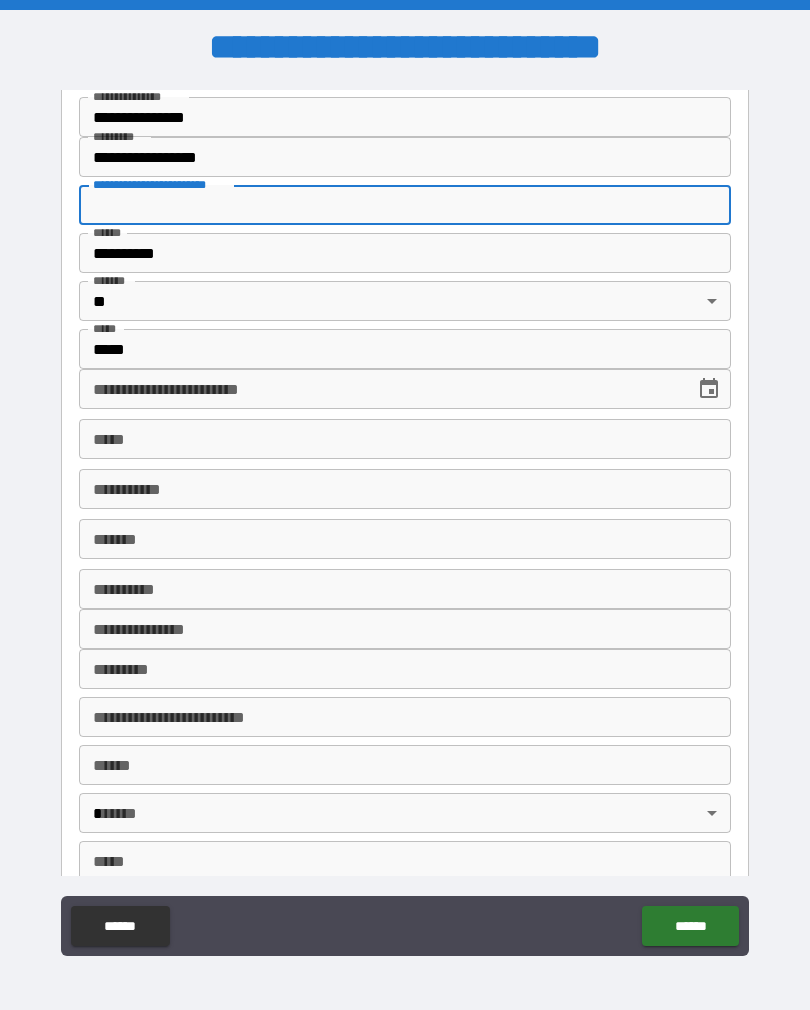 click on "**********" at bounding box center [380, 389] 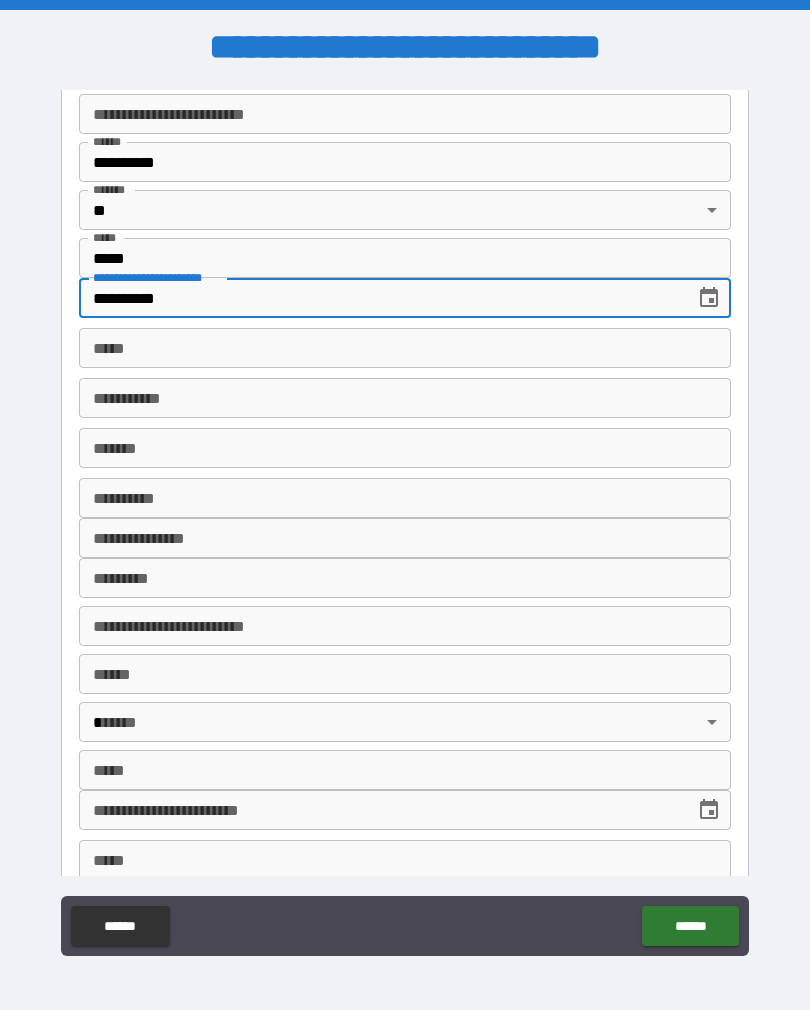 scroll, scrollTop: 2675, scrollLeft: 0, axis: vertical 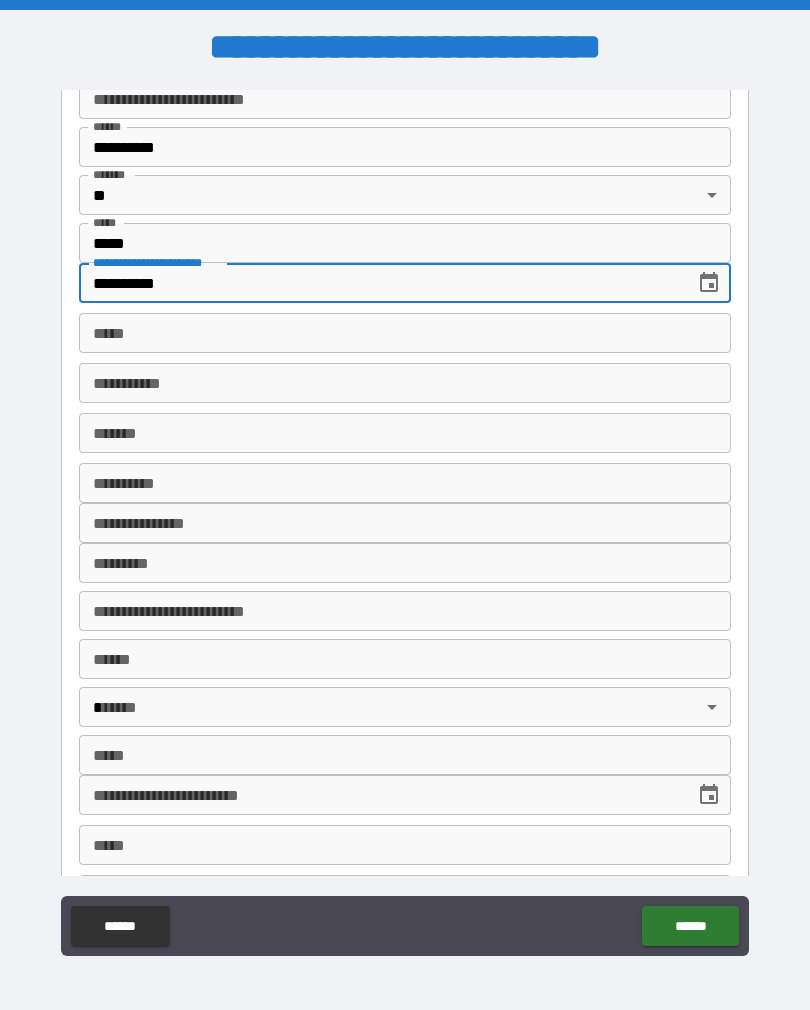 type on "**********" 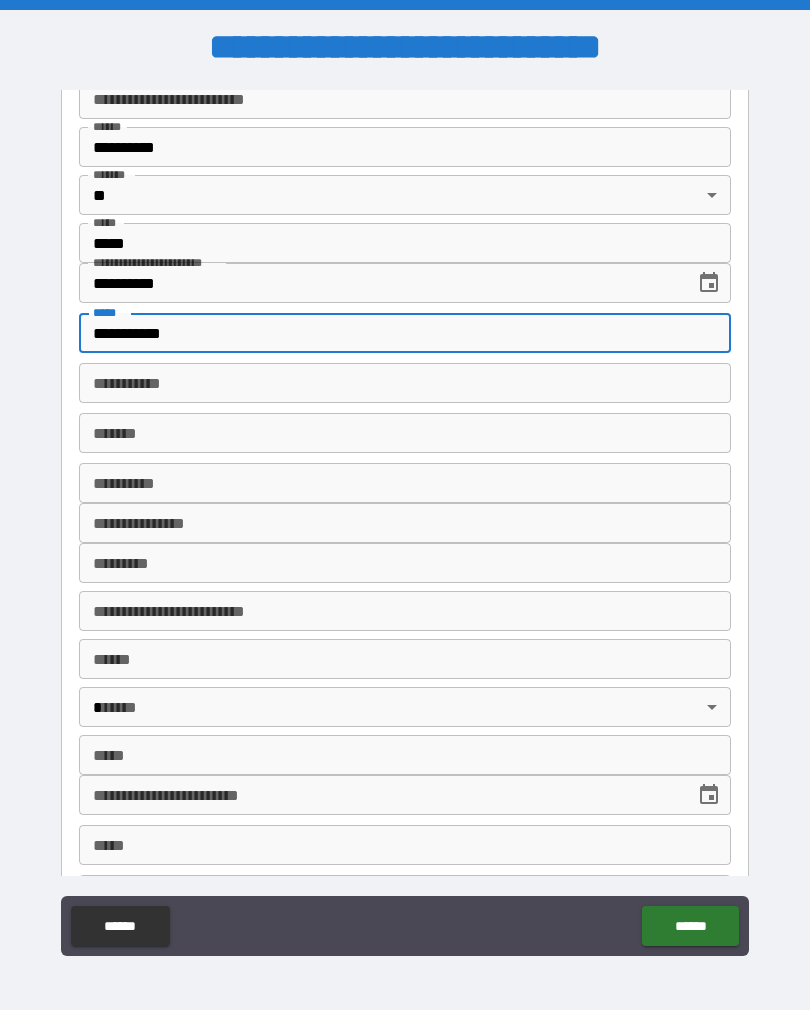 type on "**********" 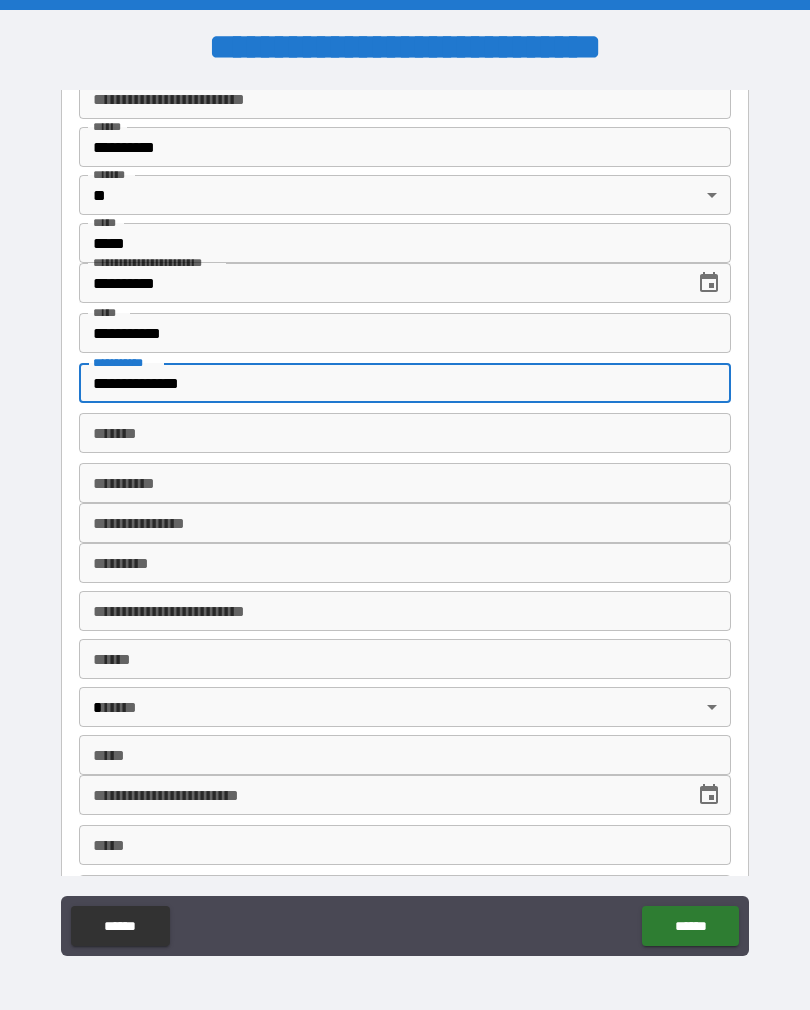 type on "**********" 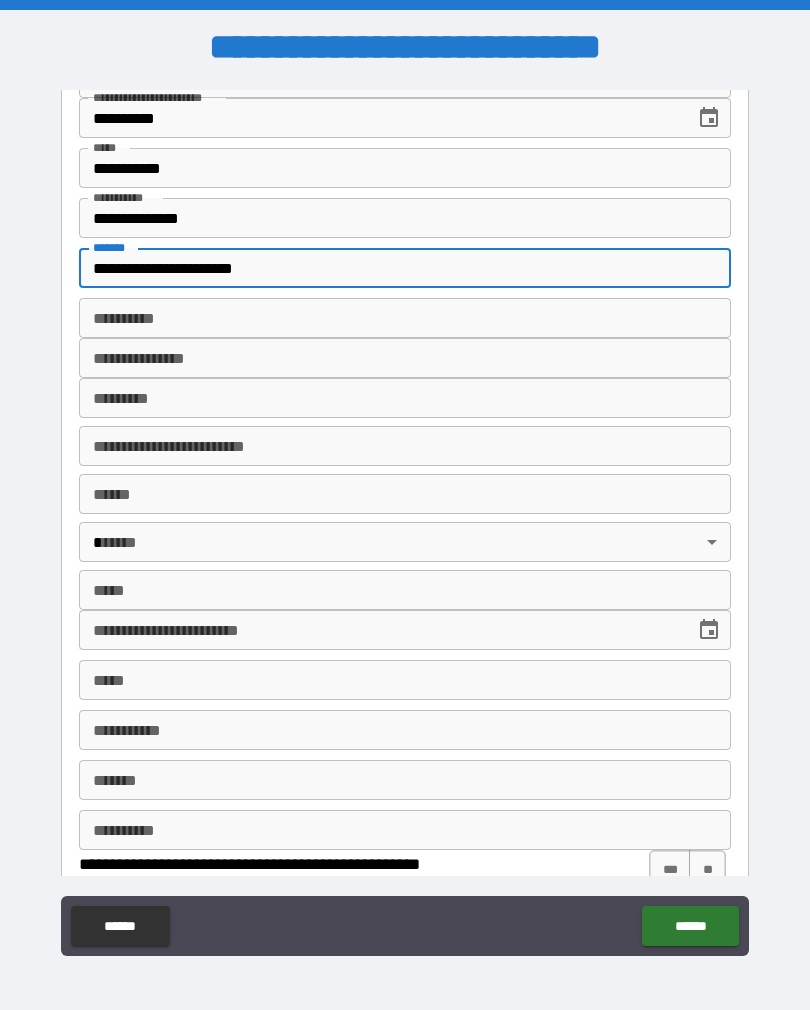 scroll, scrollTop: 3025, scrollLeft: 0, axis: vertical 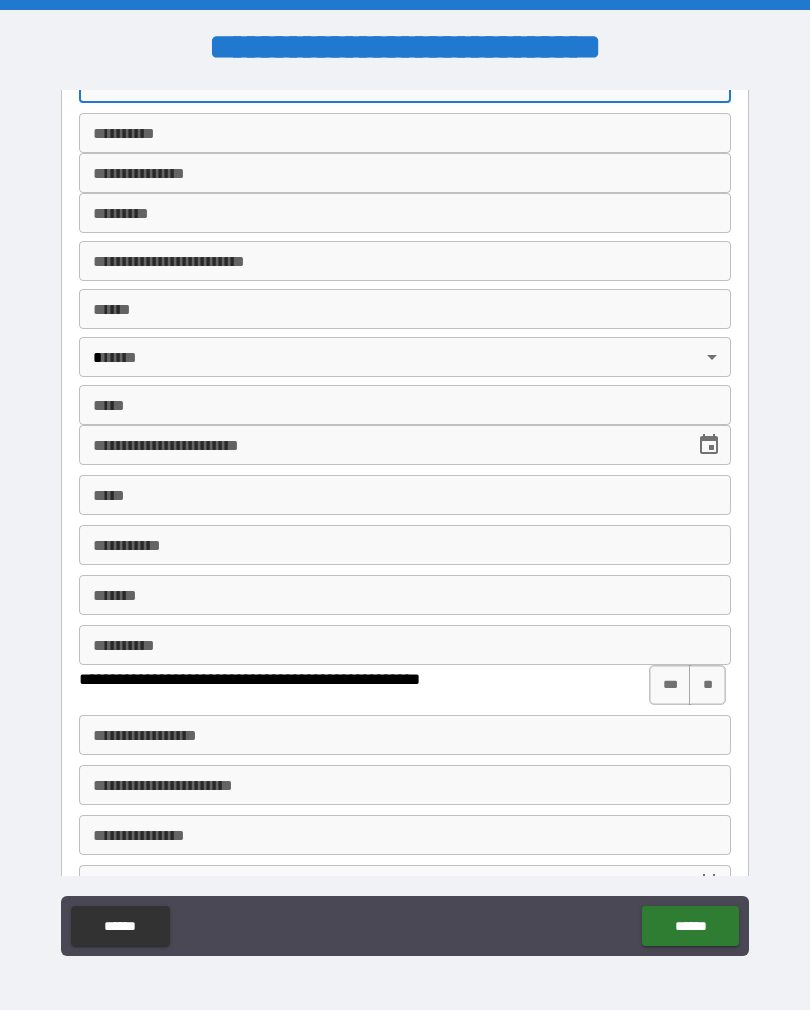type on "**********" 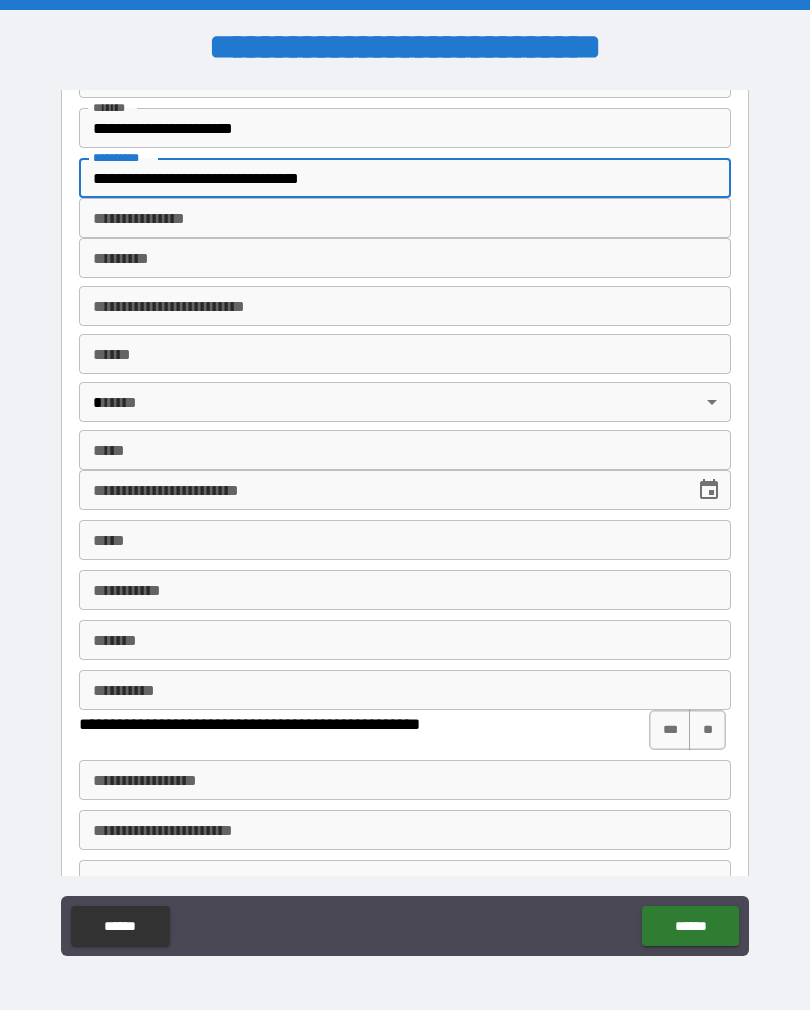 scroll, scrollTop: 2973, scrollLeft: 0, axis: vertical 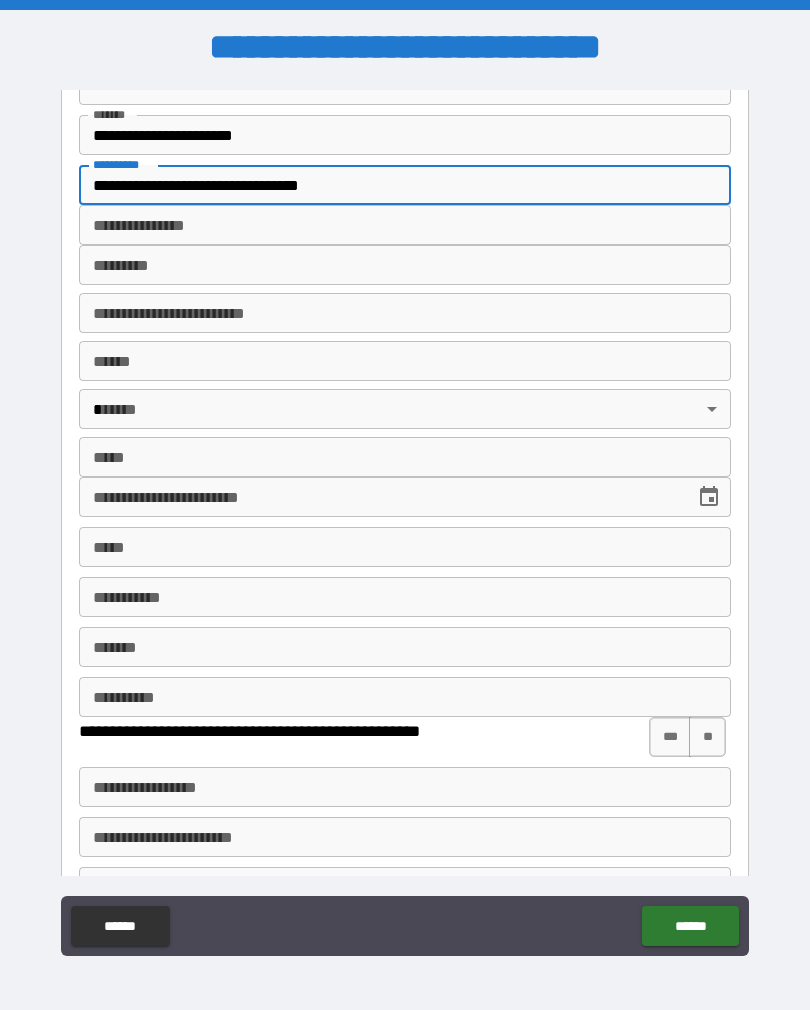 type on "**********" 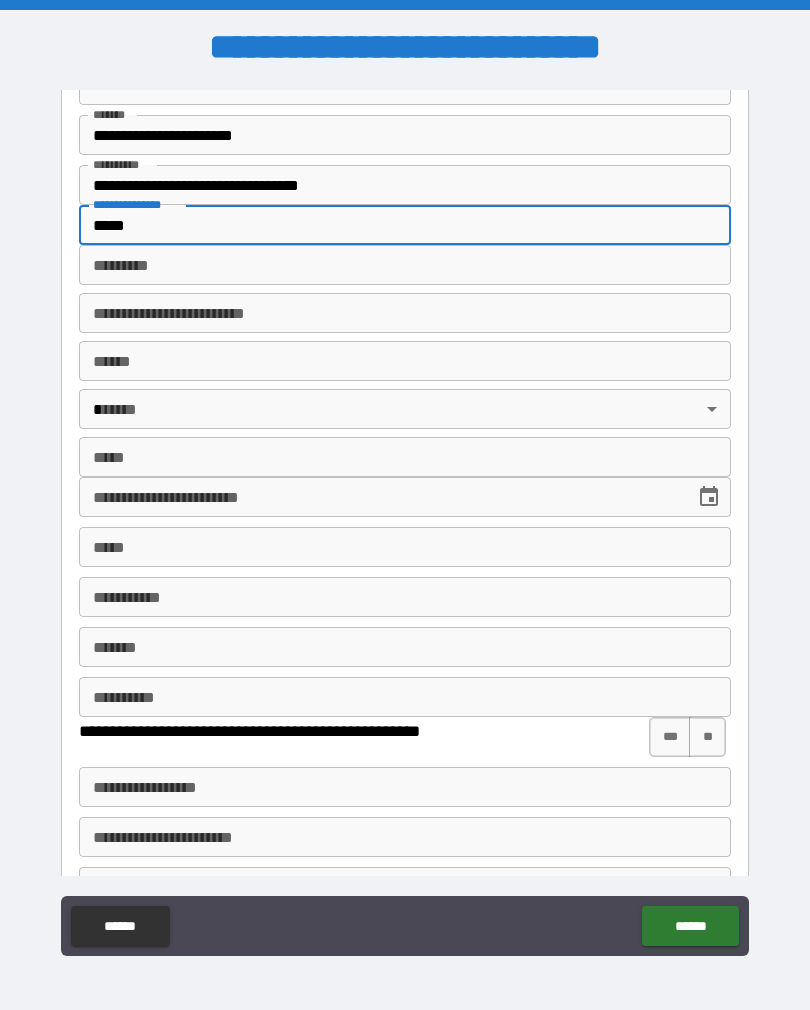 type on "*****" 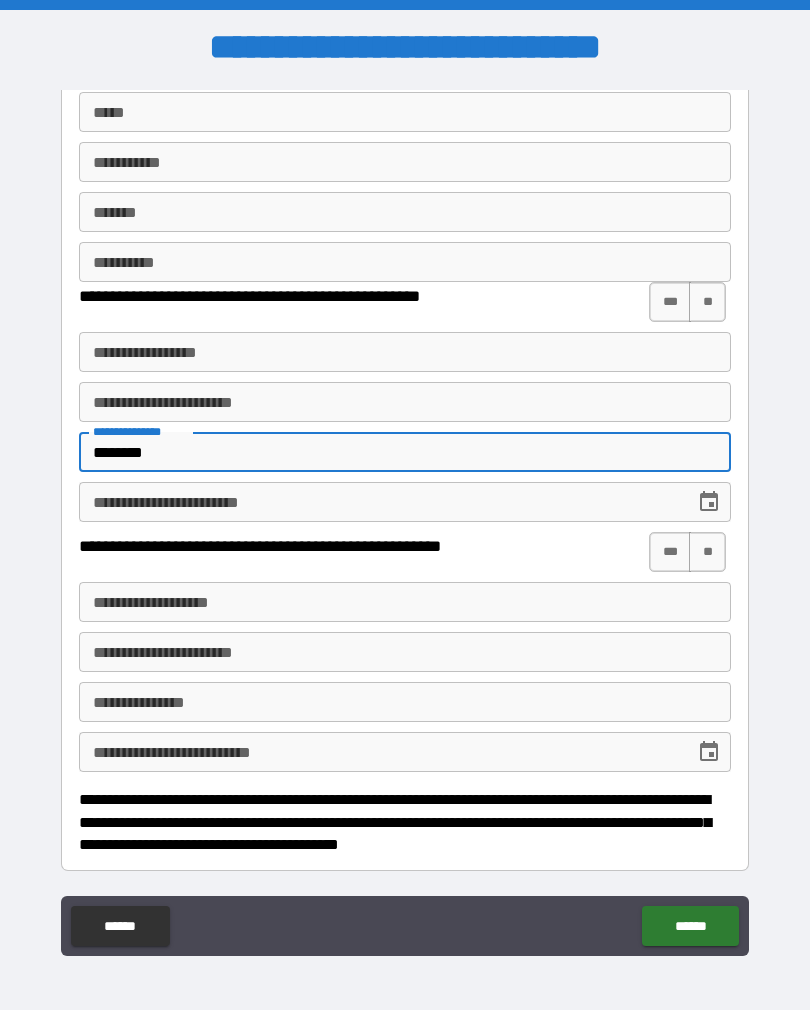 scroll, scrollTop: 3408, scrollLeft: 0, axis: vertical 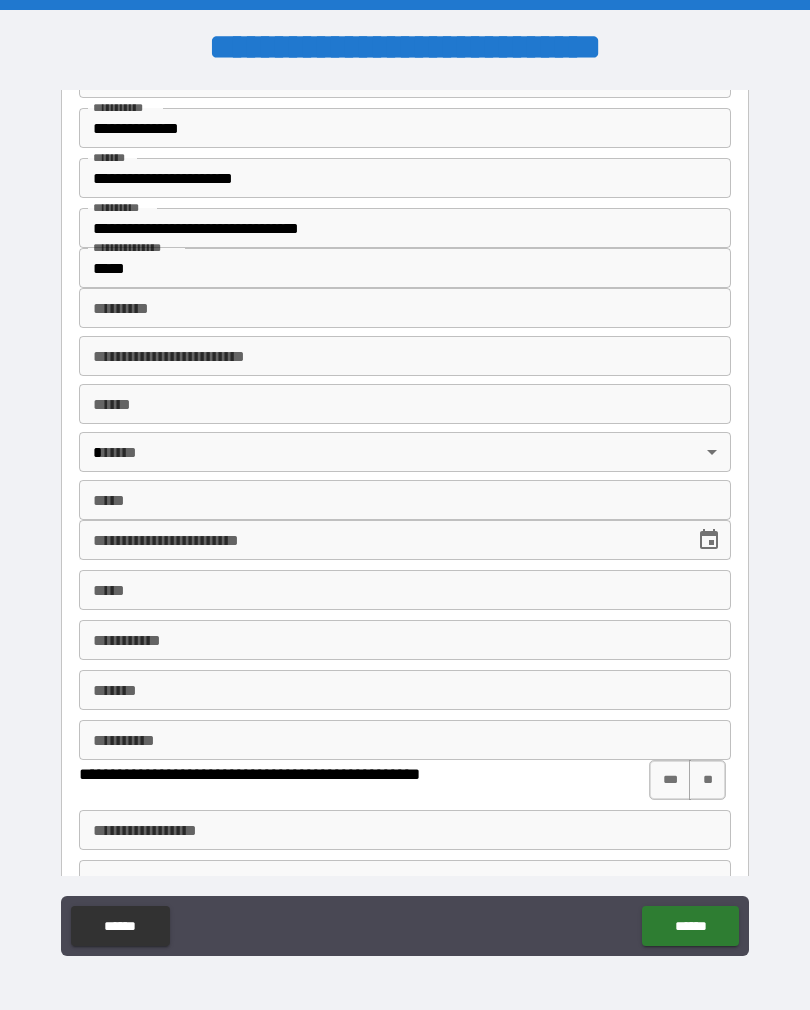click on "*******   *" at bounding box center [405, 308] 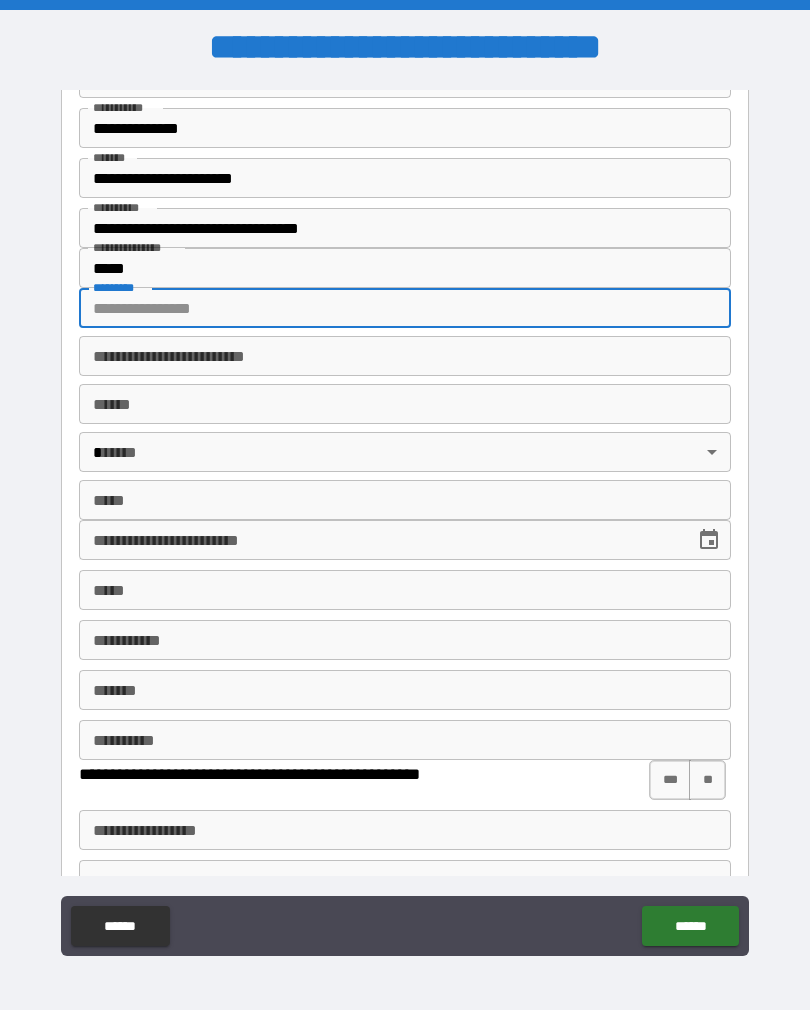 click on "*****" at bounding box center (405, 268) 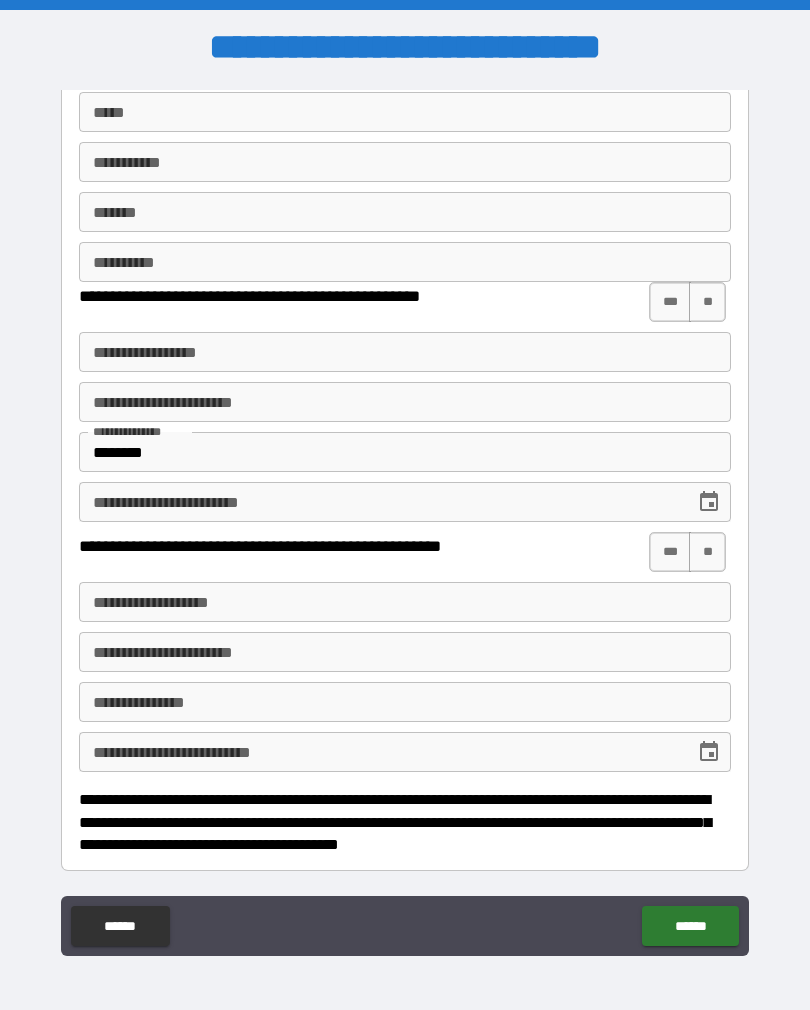 scroll, scrollTop: 3408, scrollLeft: 0, axis: vertical 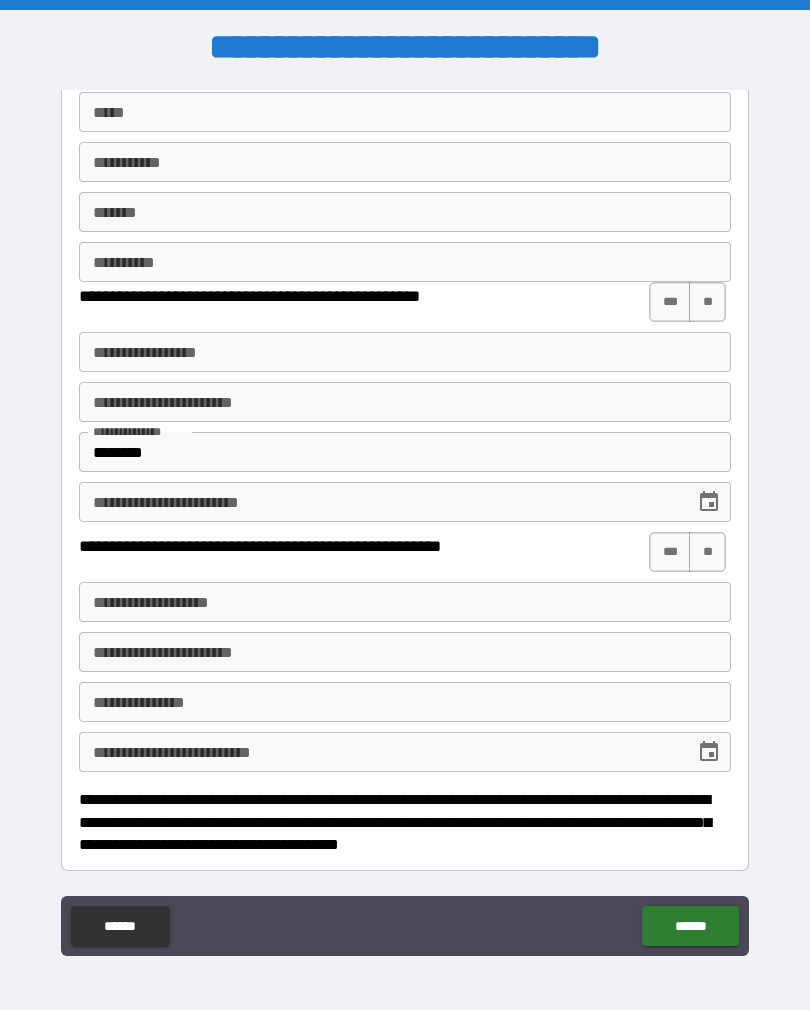 type on "**********" 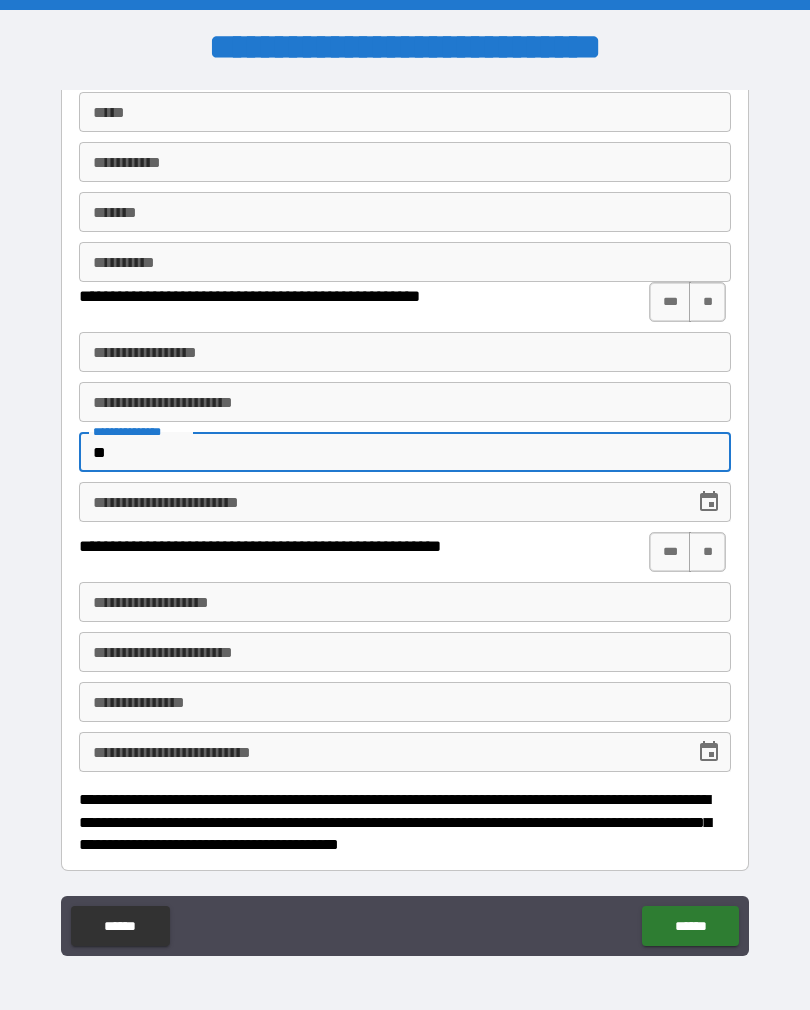 type on "*" 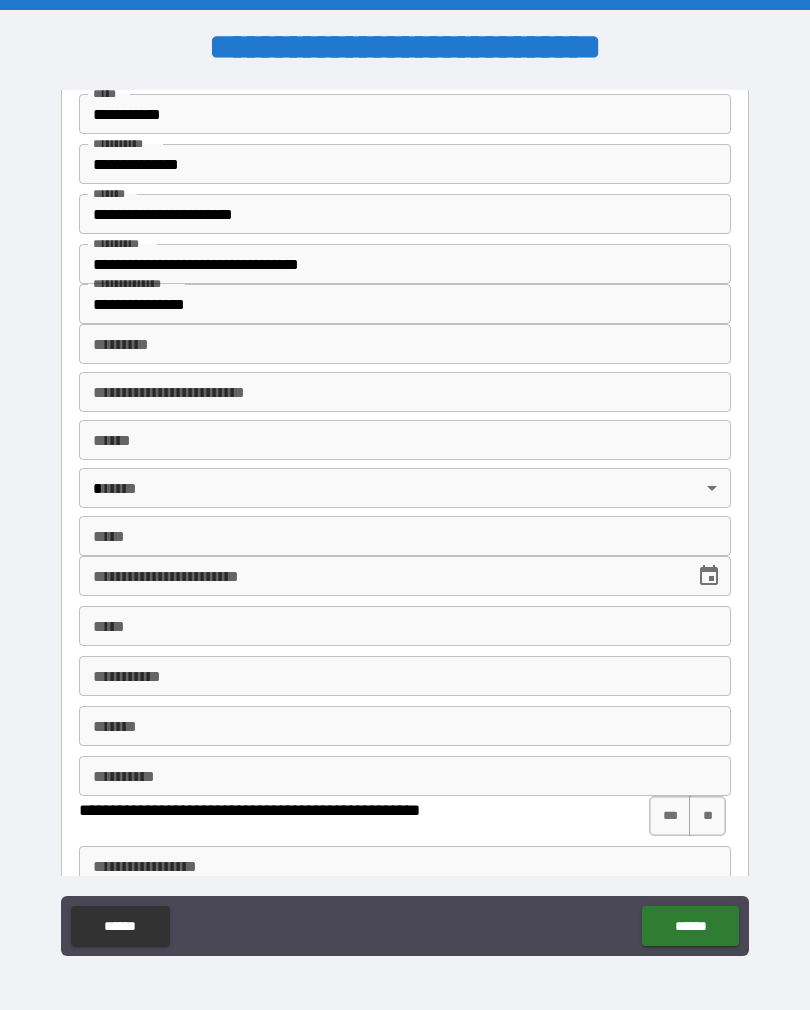 scroll, scrollTop: 2886, scrollLeft: 0, axis: vertical 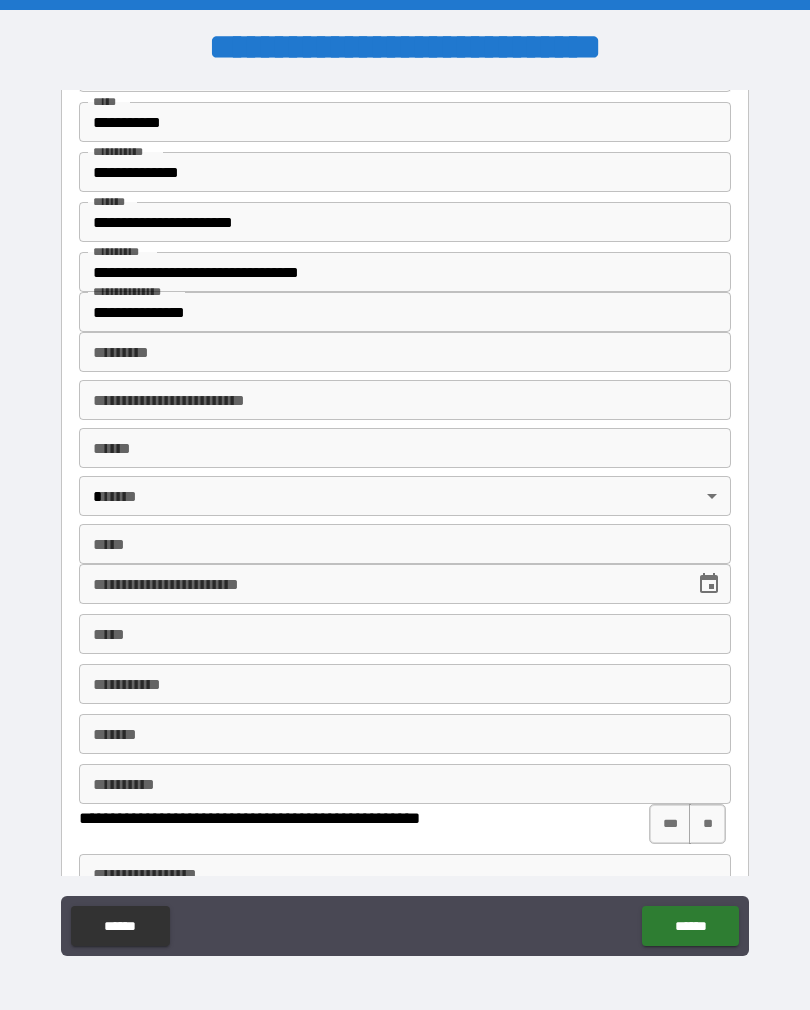type 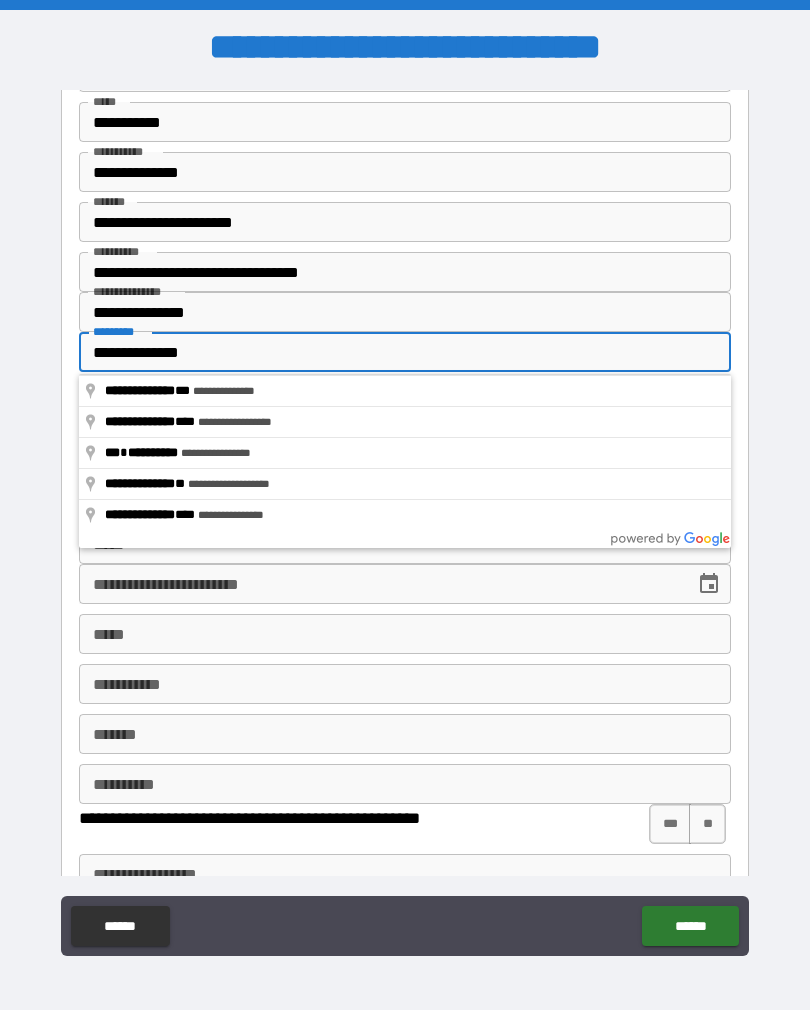 click on "**********" at bounding box center [405, 874] 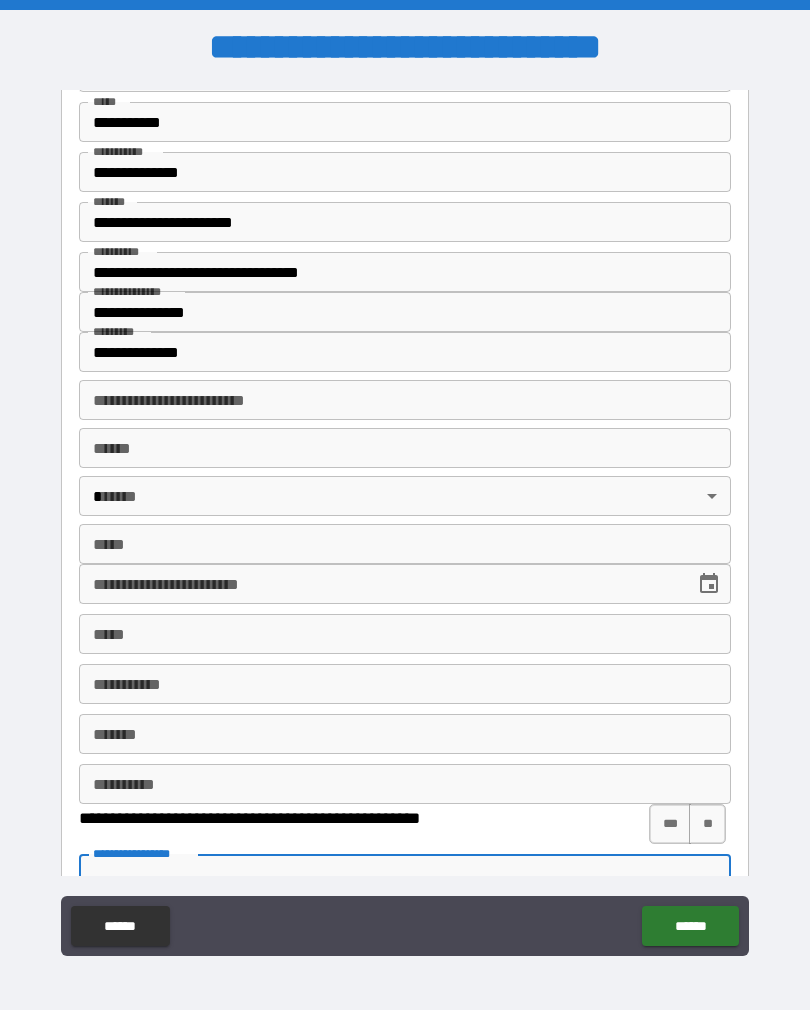 click on "**********" at bounding box center (405, 352) 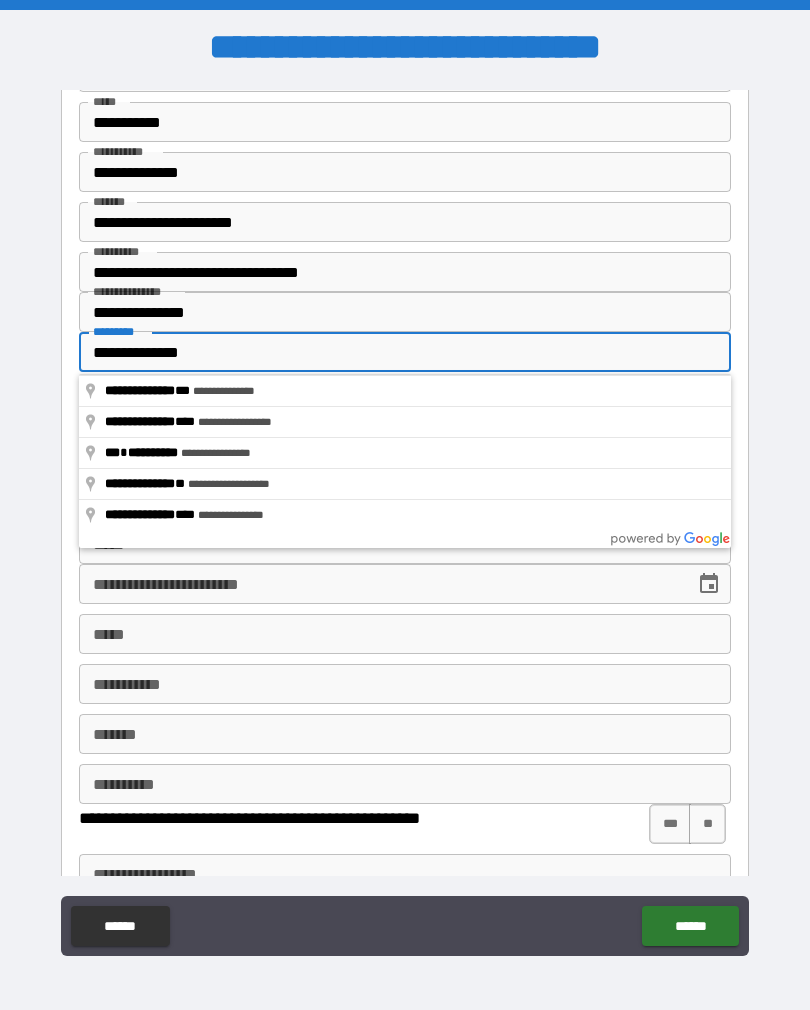 click on "**********" at bounding box center [405, 352] 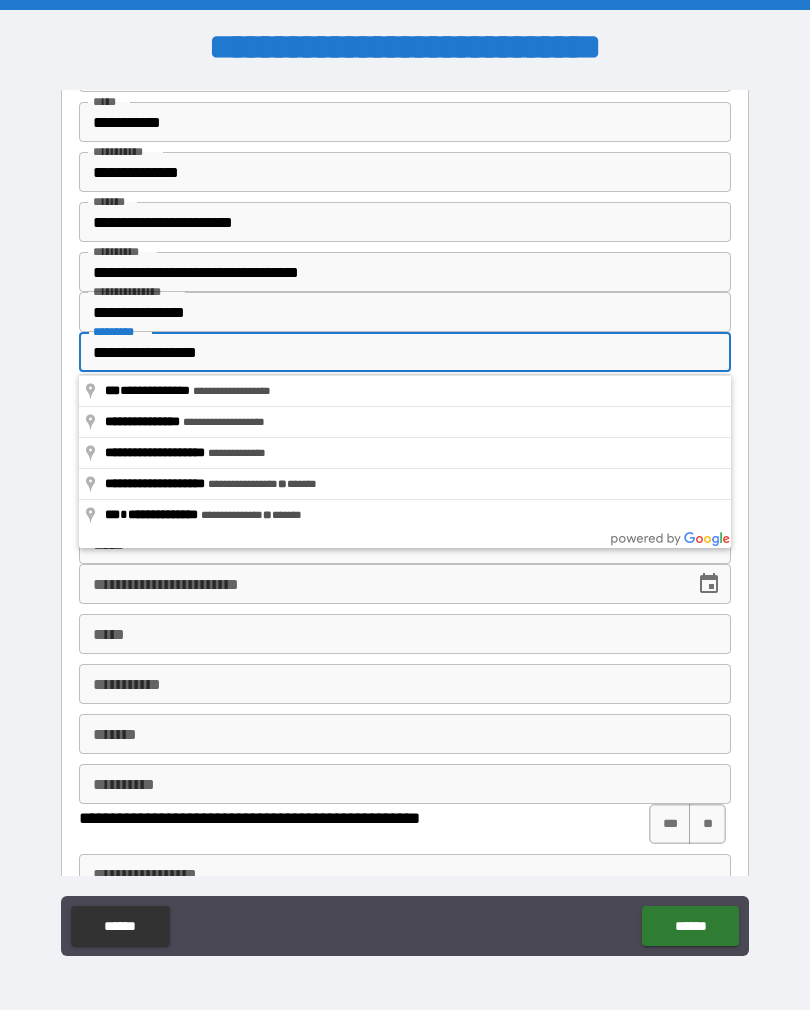 type on "**********" 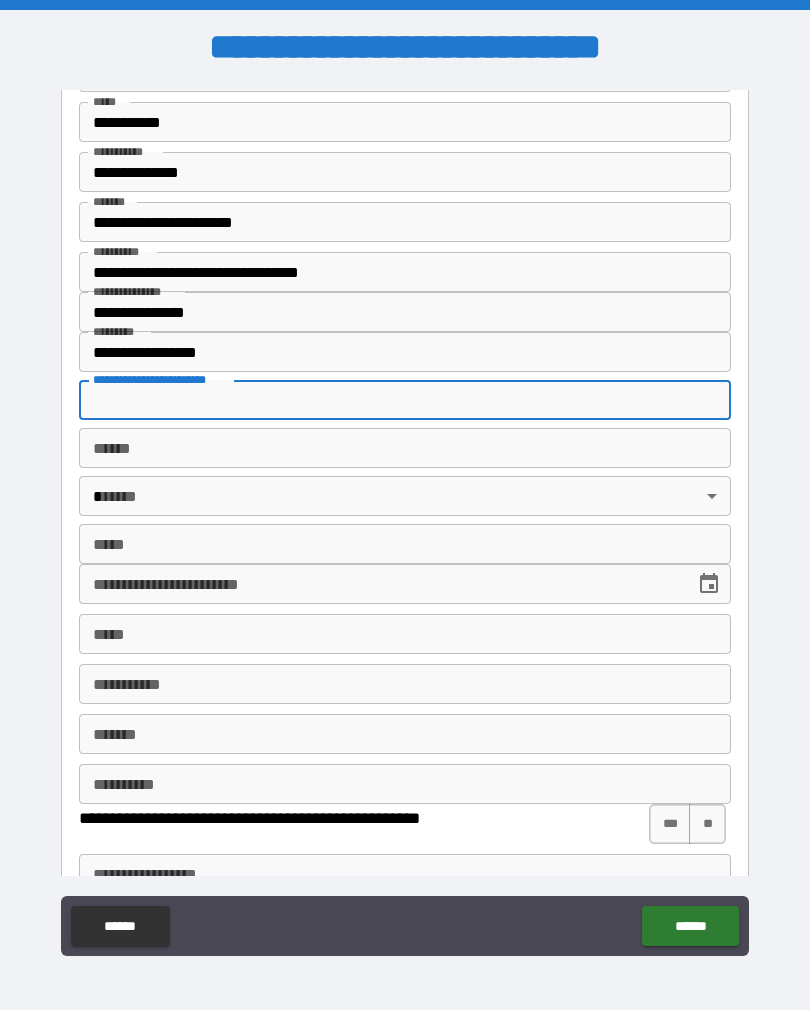 type on "**********" 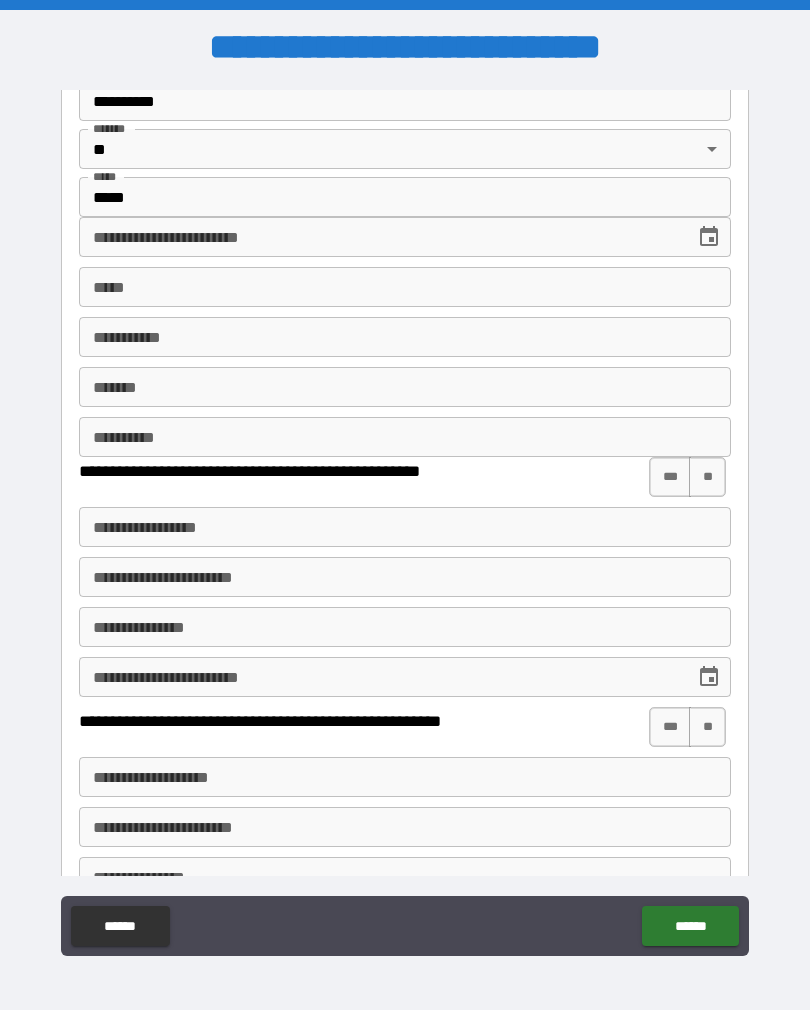 scroll, scrollTop: 3250, scrollLeft: 0, axis: vertical 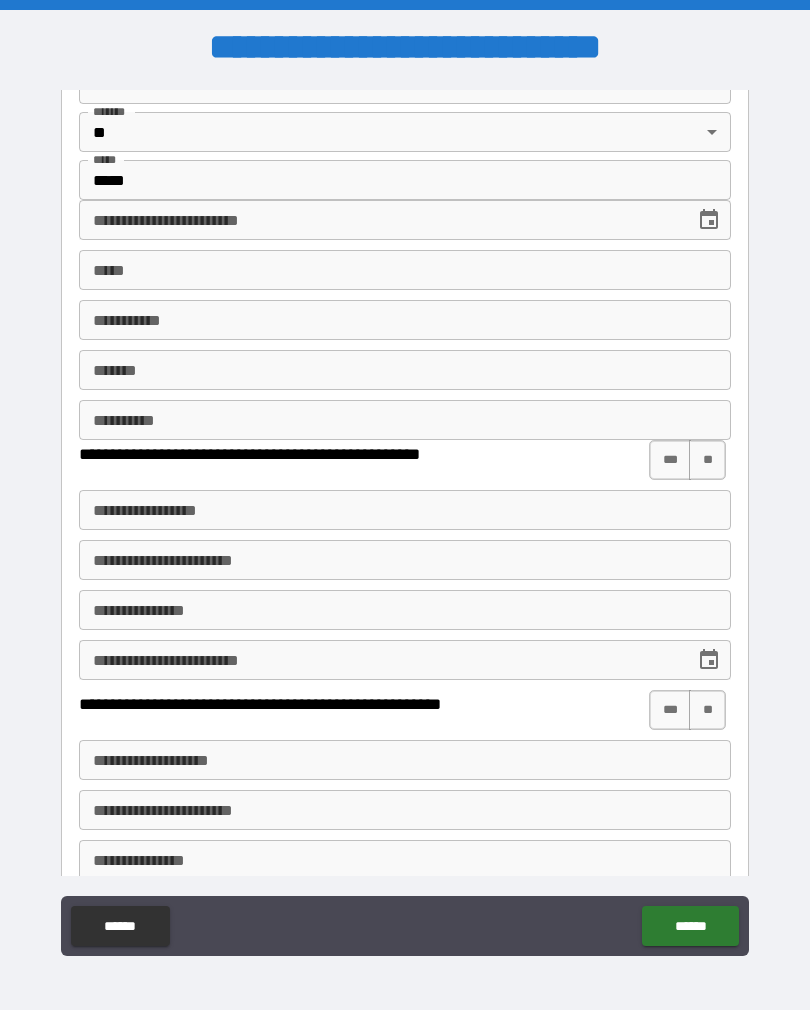 click on "**********" at bounding box center (380, 220) 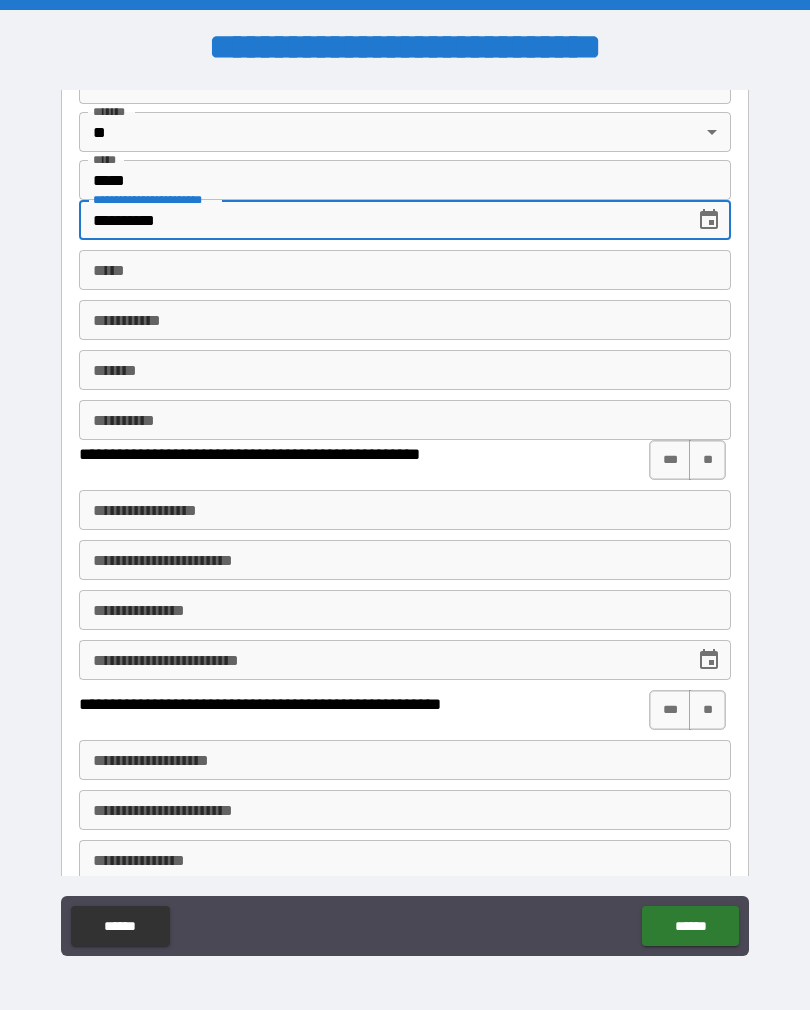 type on "**********" 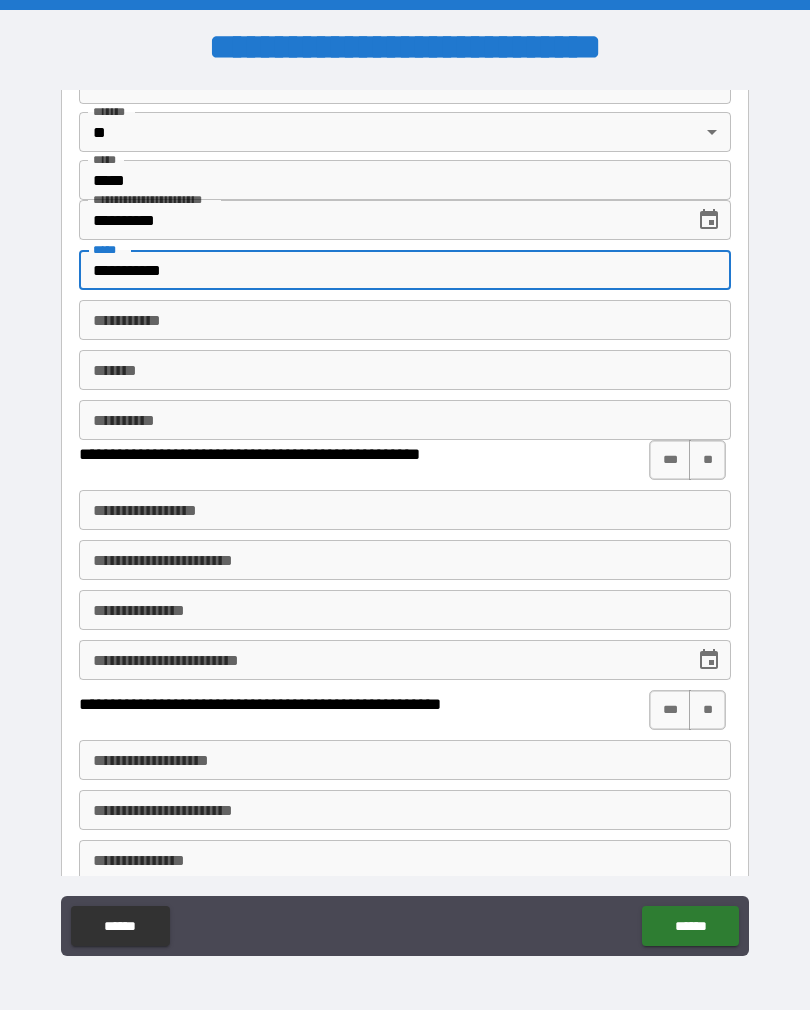 type on "**********" 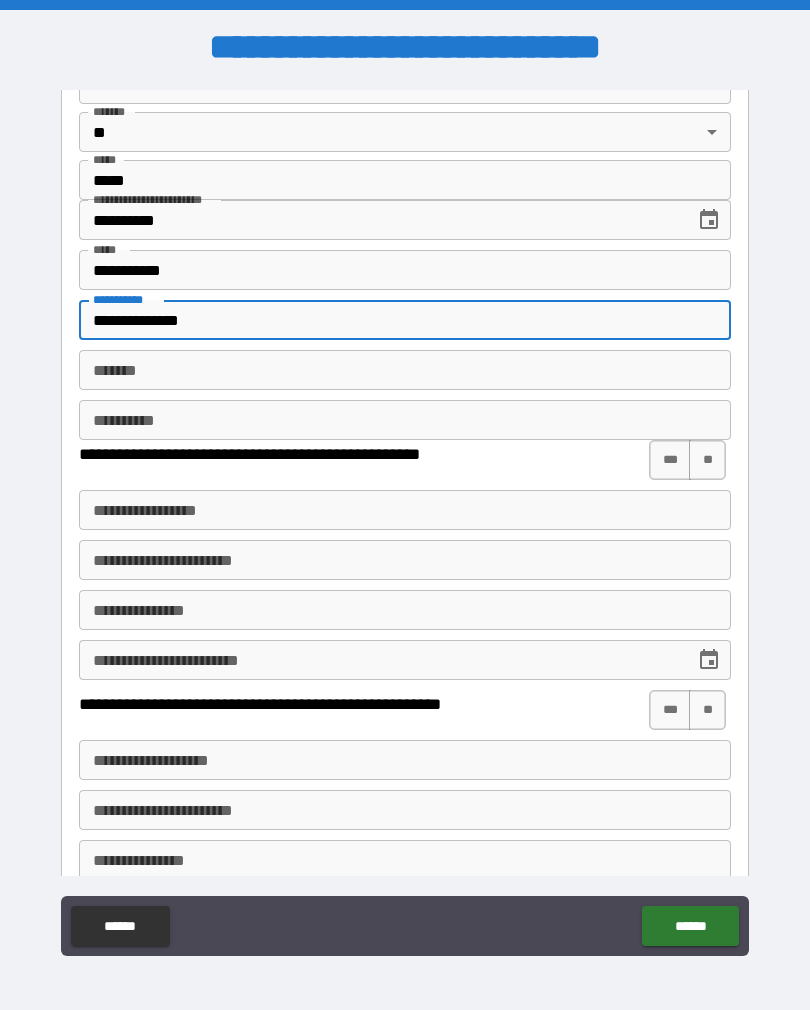 type on "**********" 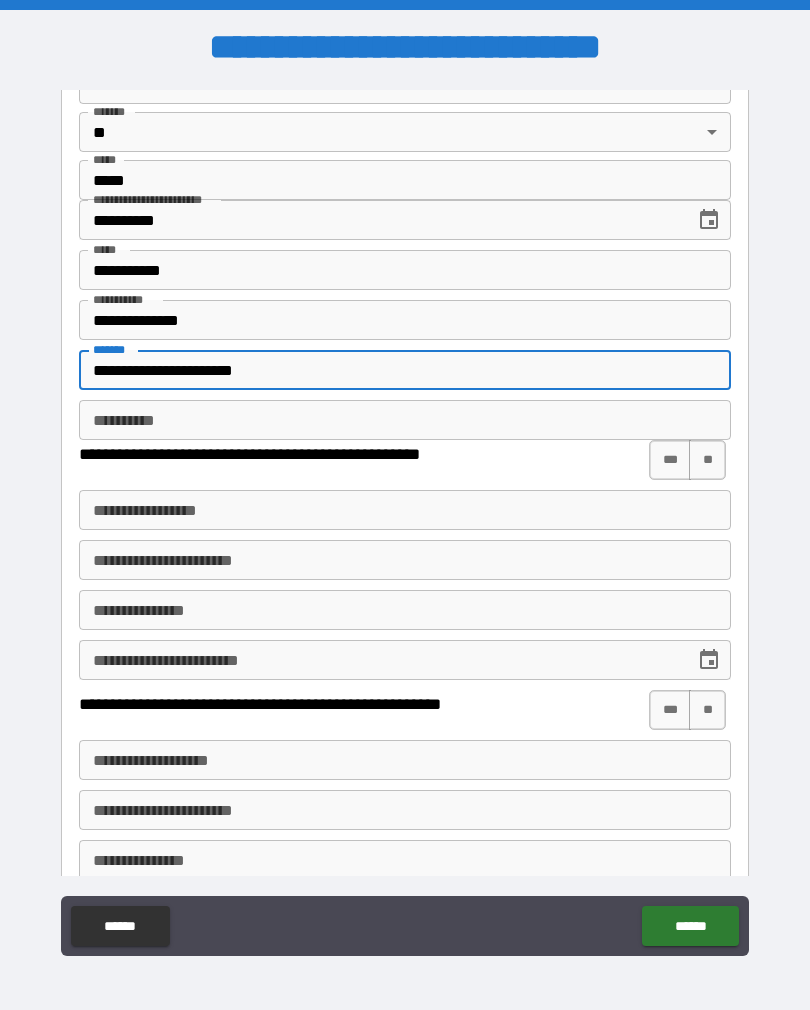 type on "**********" 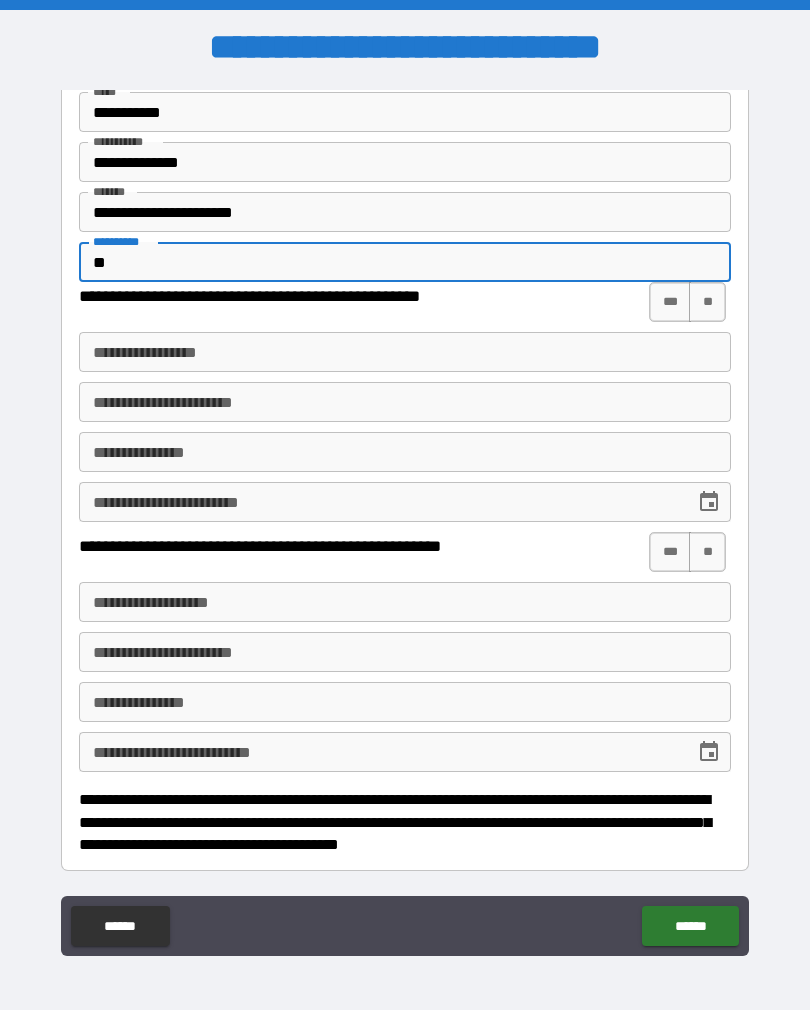 scroll, scrollTop: 3408, scrollLeft: 0, axis: vertical 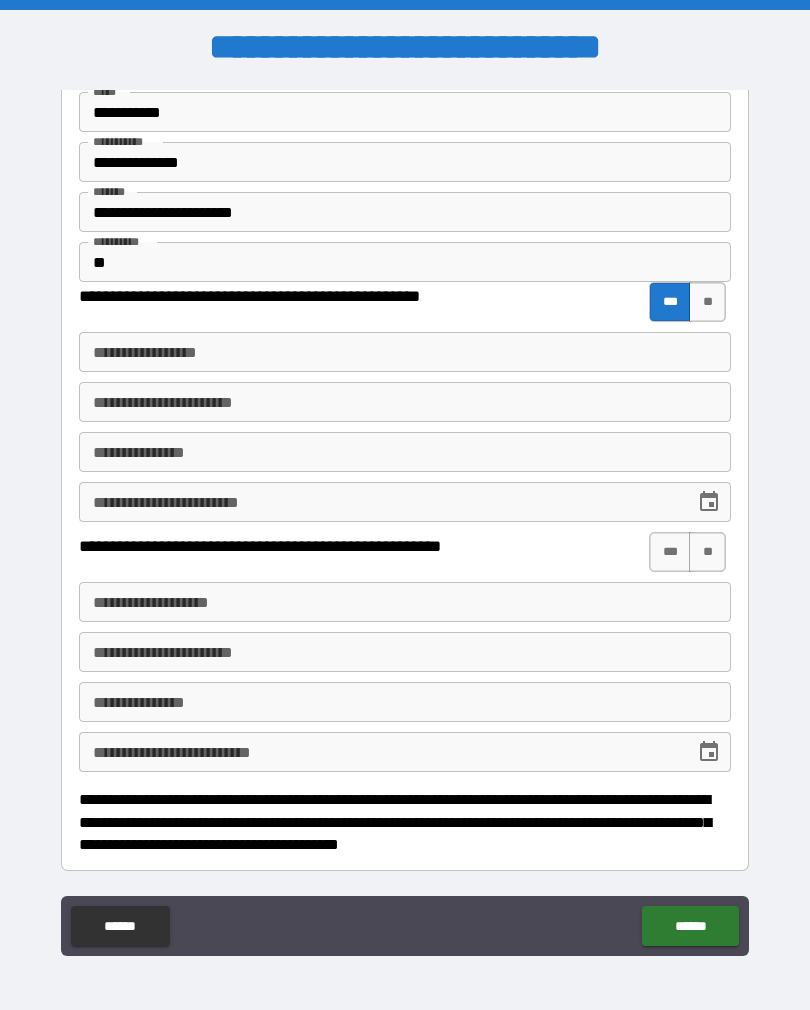 click on "**" at bounding box center [707, 552] 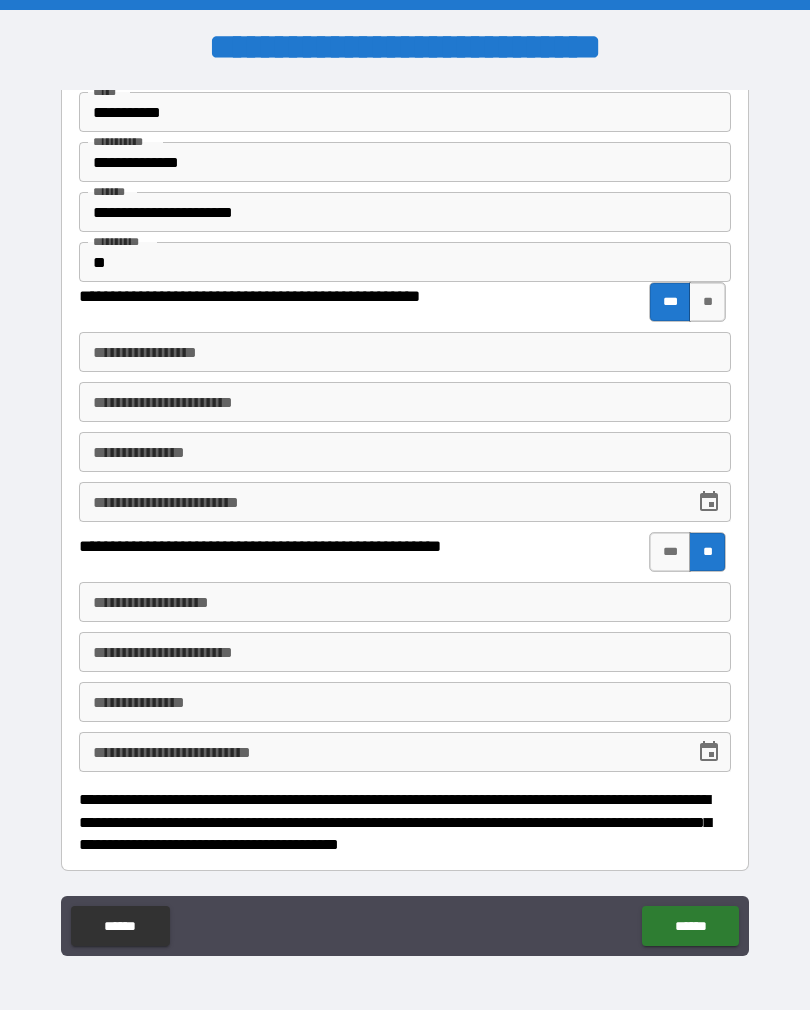 scroll, scrollTop: 3408, scrollLeft: 0, axis: vertical 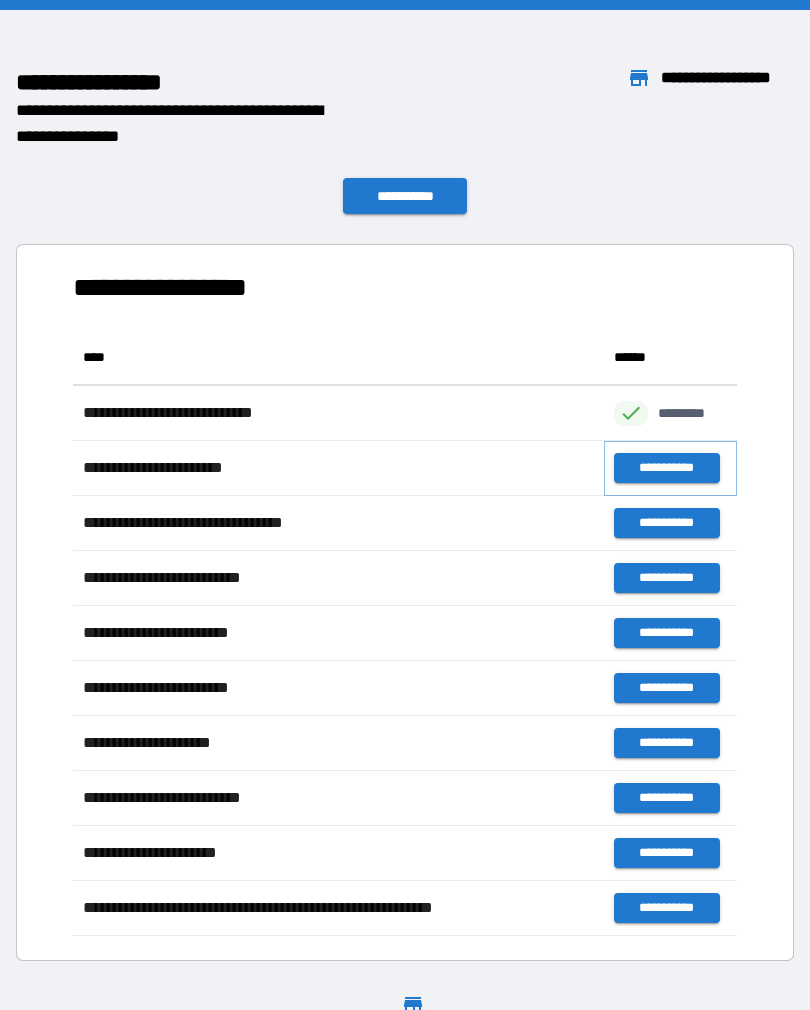 click on "**********" at bounding box center [666, 468] 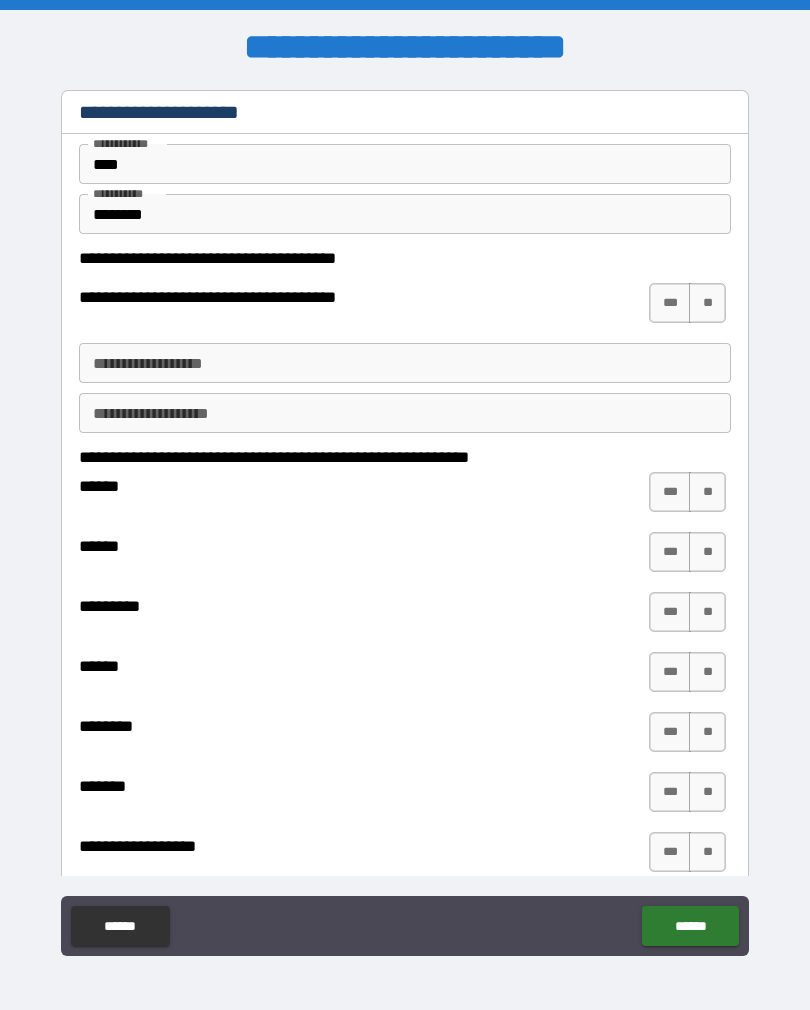 click on "**" at bounding box center (707, 303) 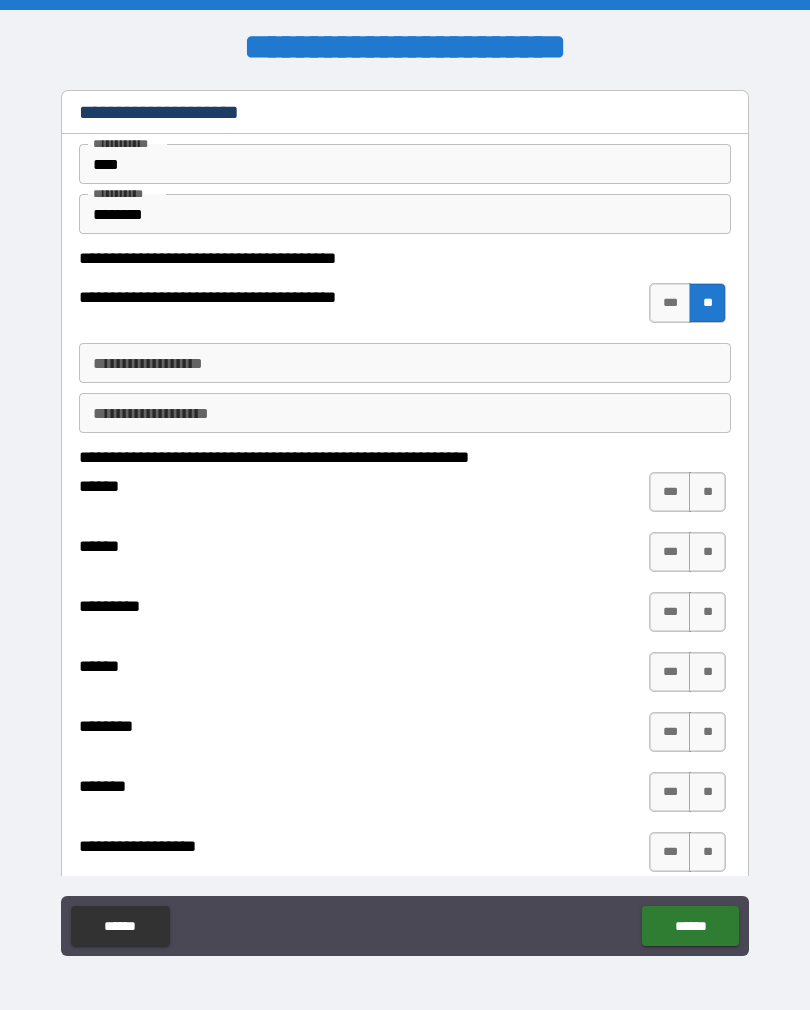 click on "**********" at bounding box center [405, 363] 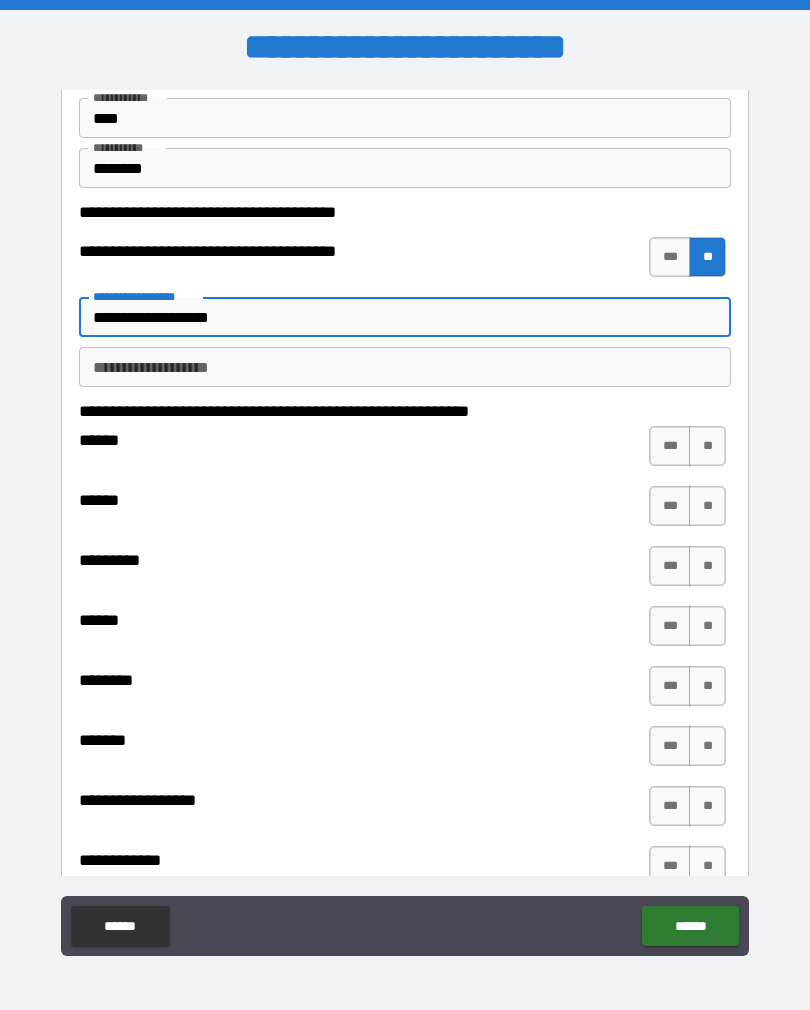 scroll, scrollTop: 89, scrollLeft: 0, axis: vertical 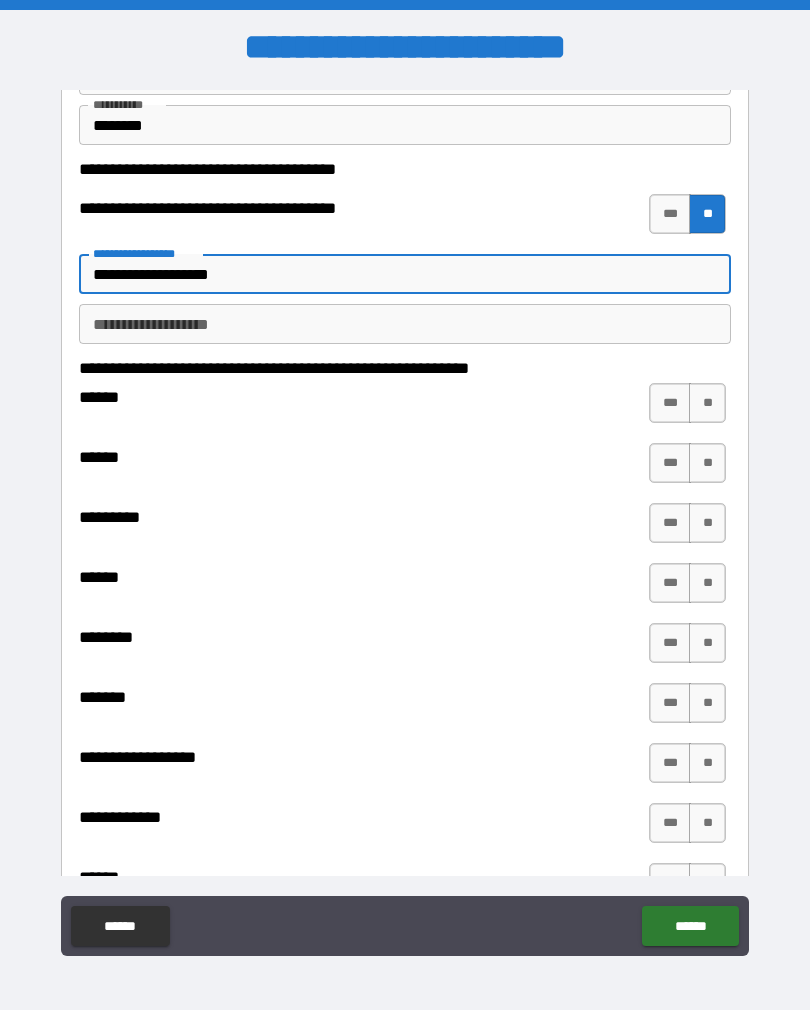 type on "**********" 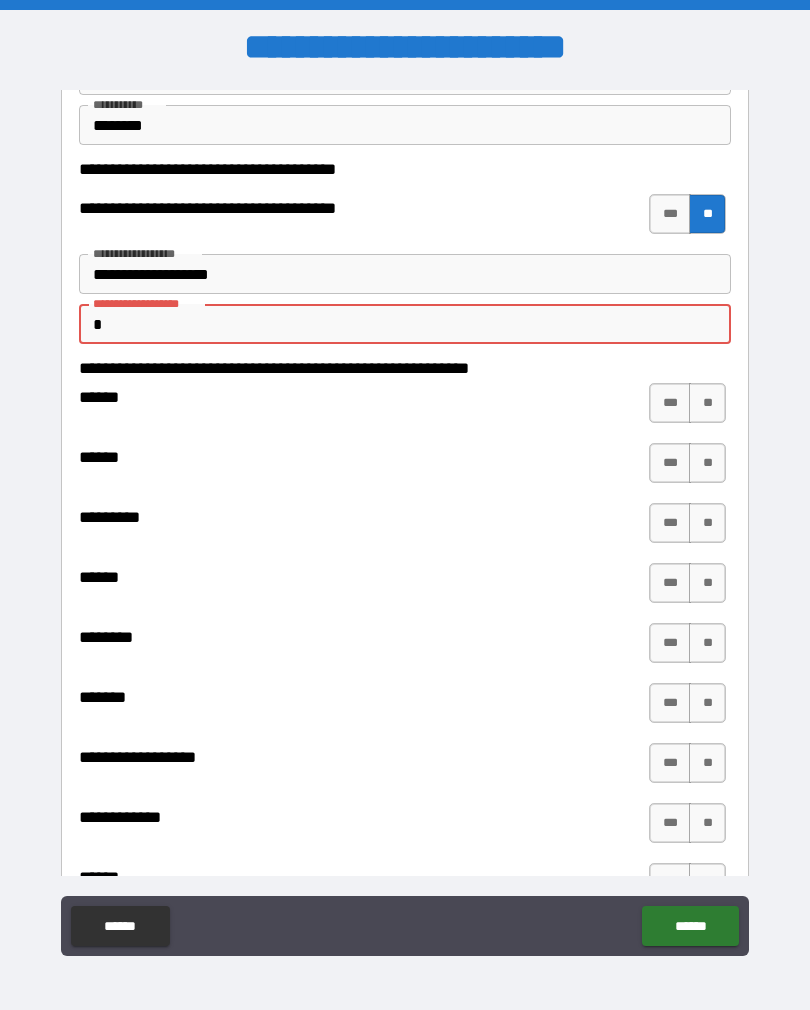 click on "**********" at bounding box center (405, 523) 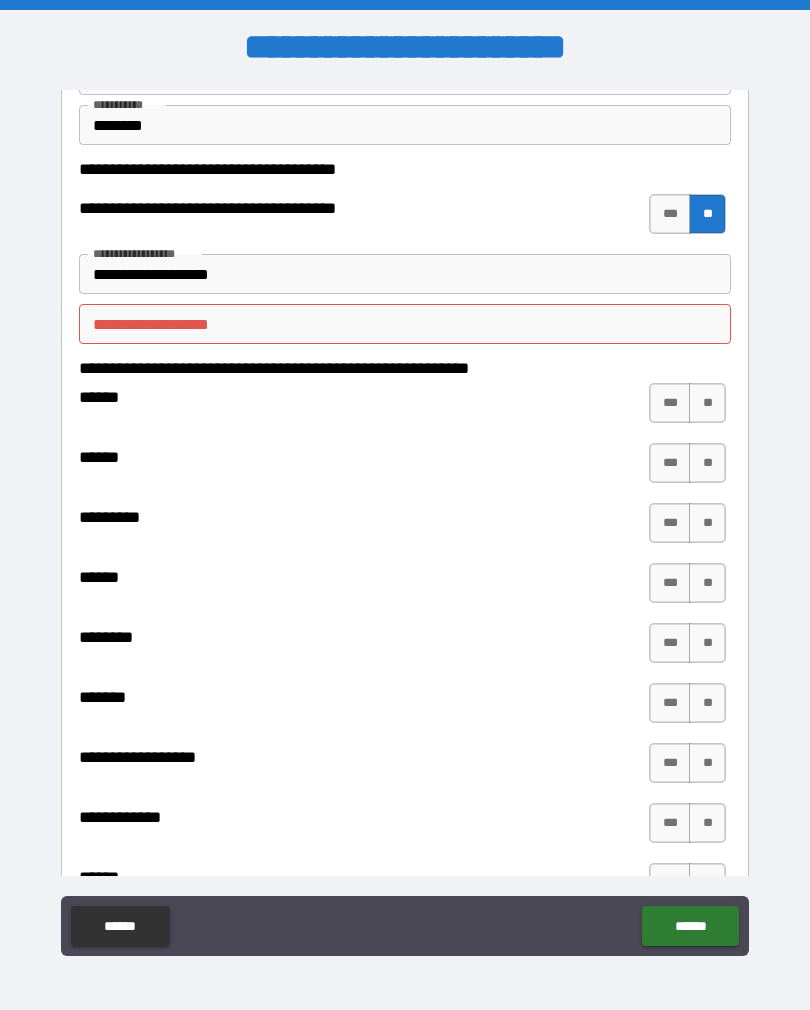 click on "**********" at bounding box center (405, 324) 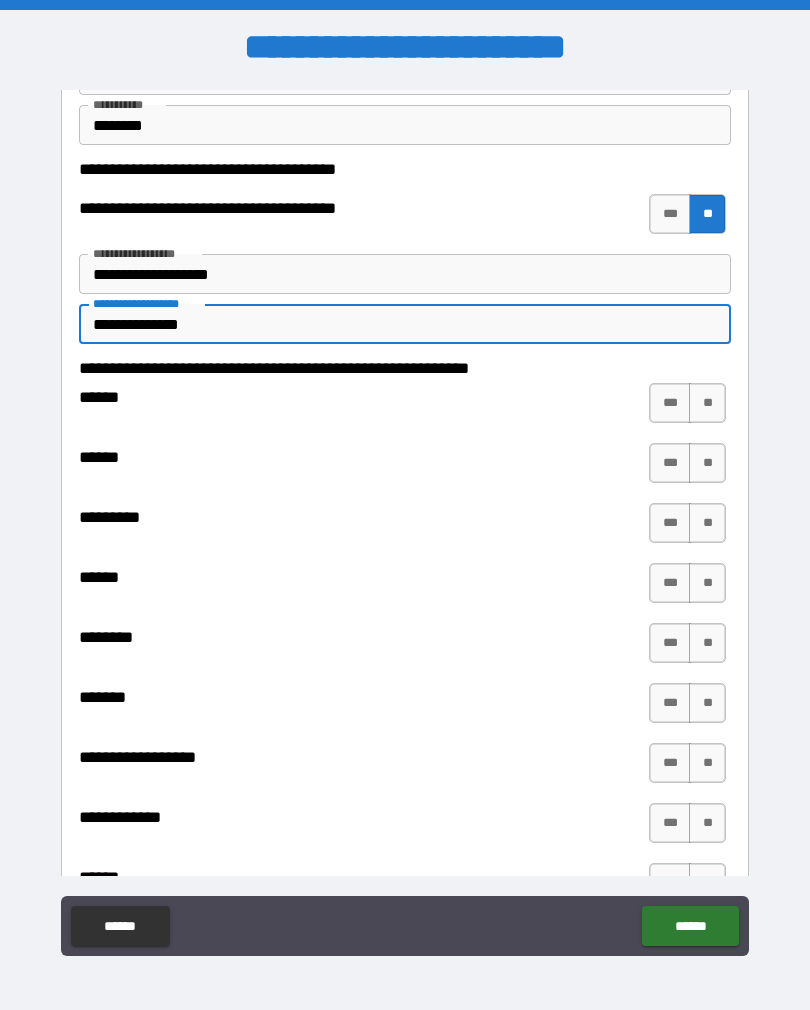 type on "**********" 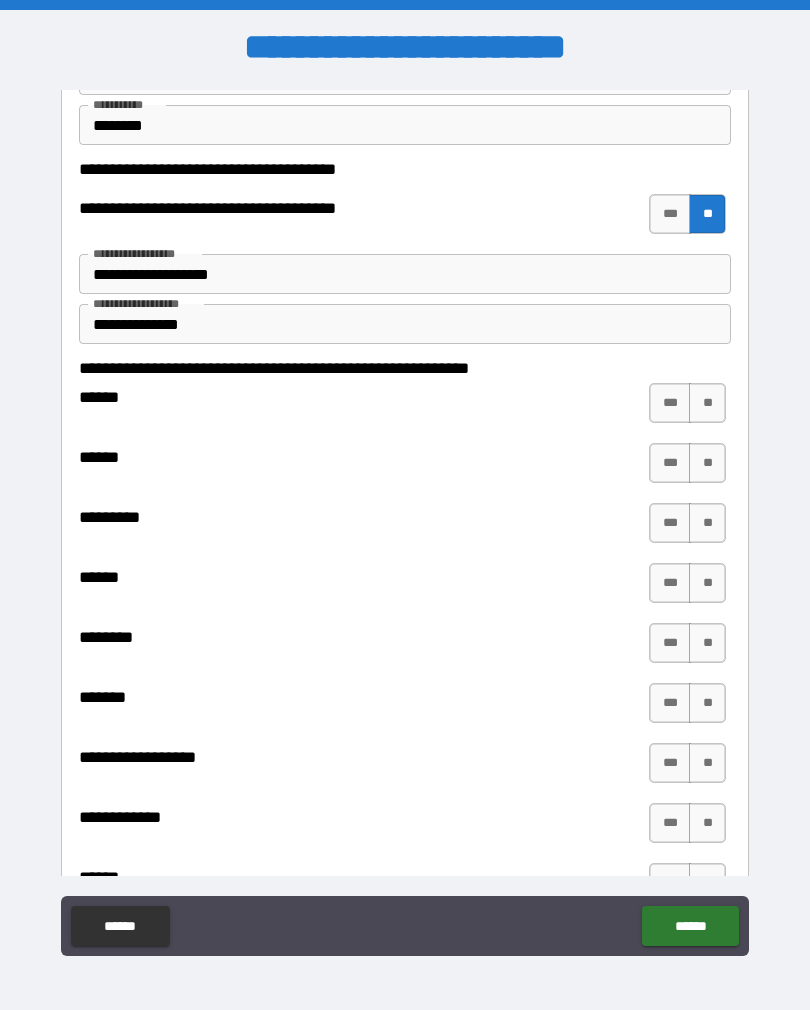 click on "**" at bounding box center [707, 403] 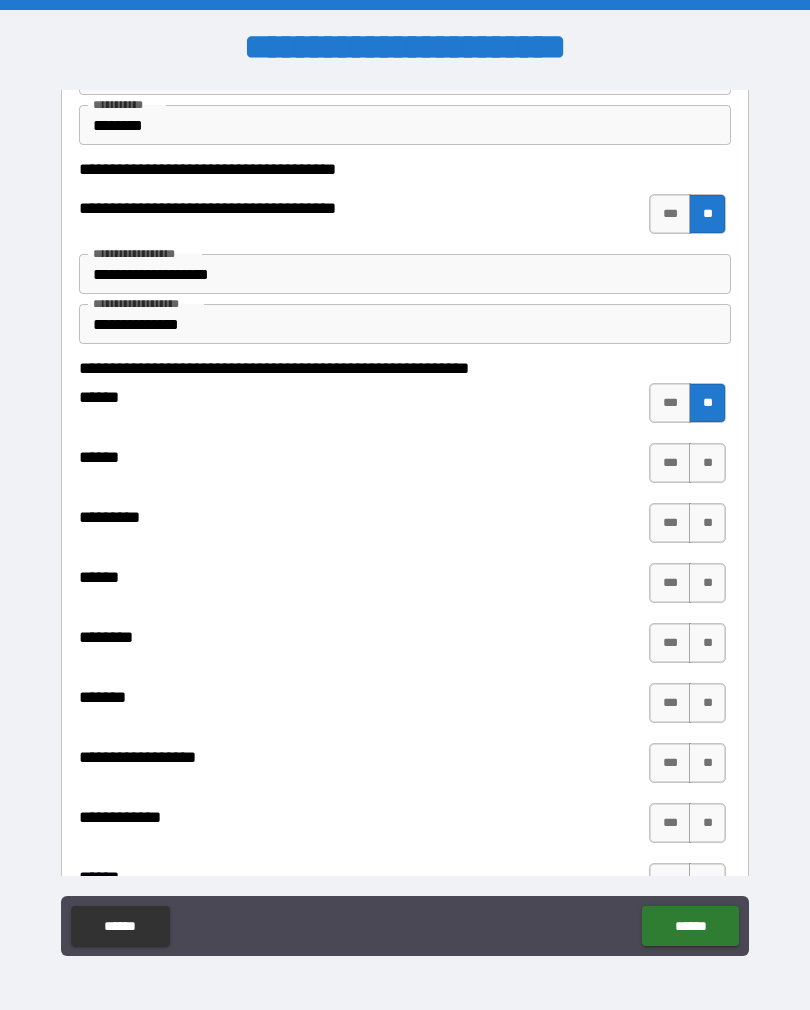 click on "**" at bounding box center (707, 463) 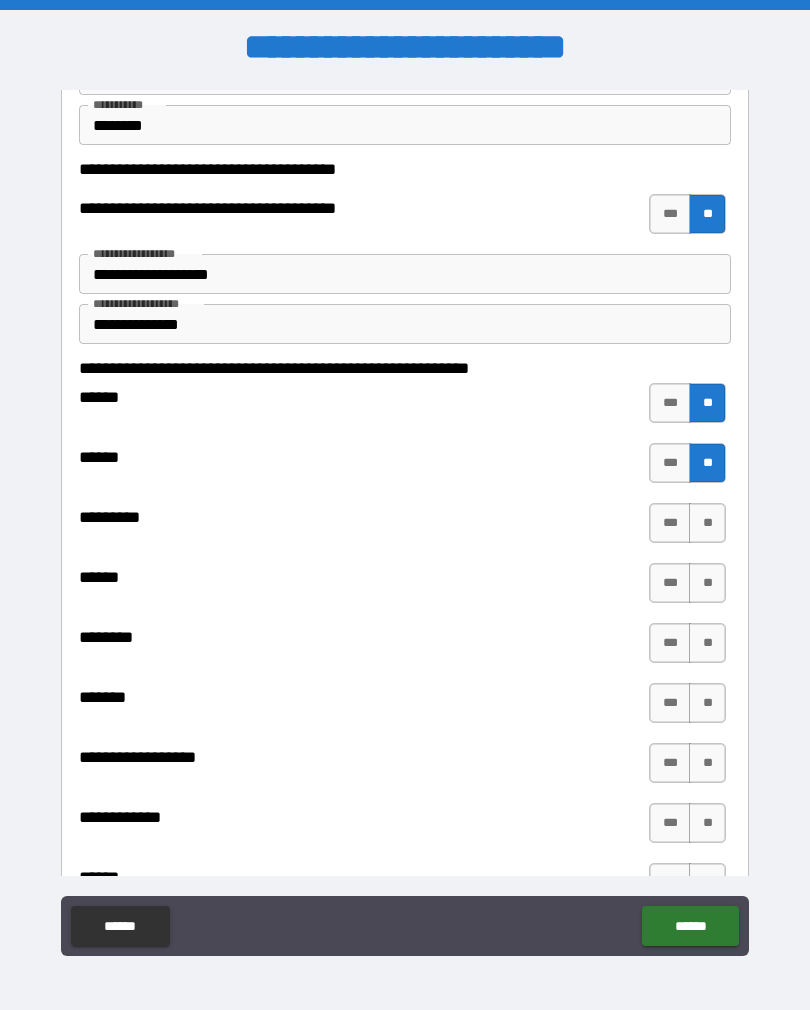 click on "**" at bounding box center [707, 523] 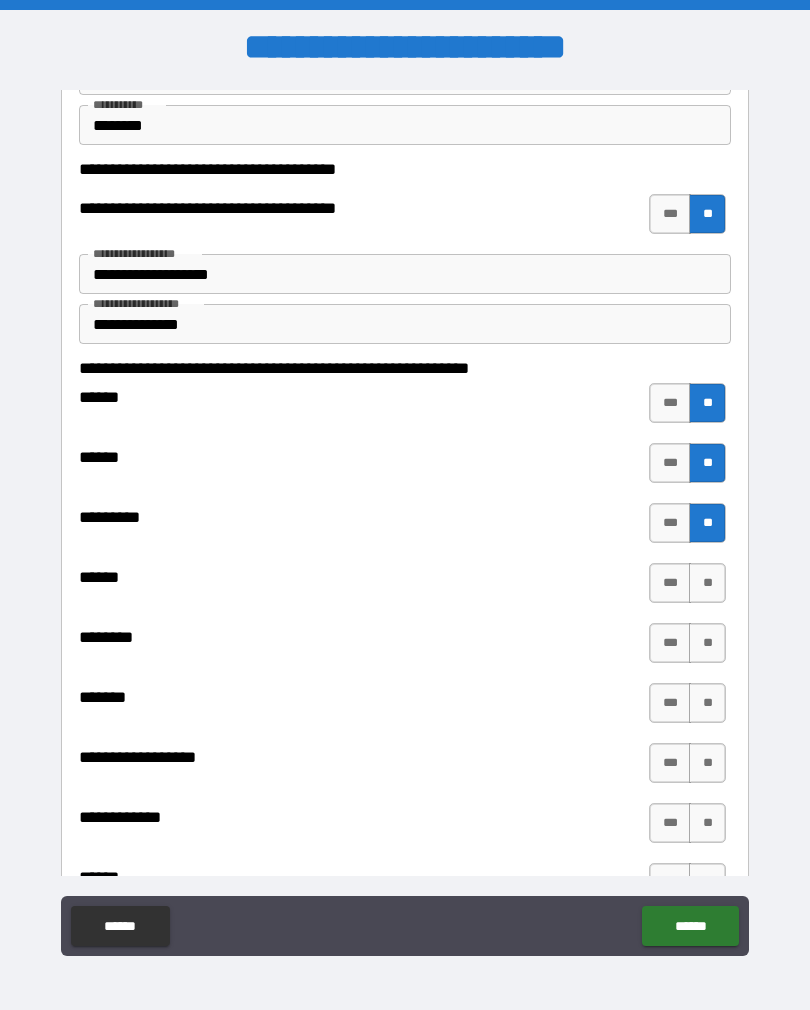 click on "**" at bounding box center (707, 583) 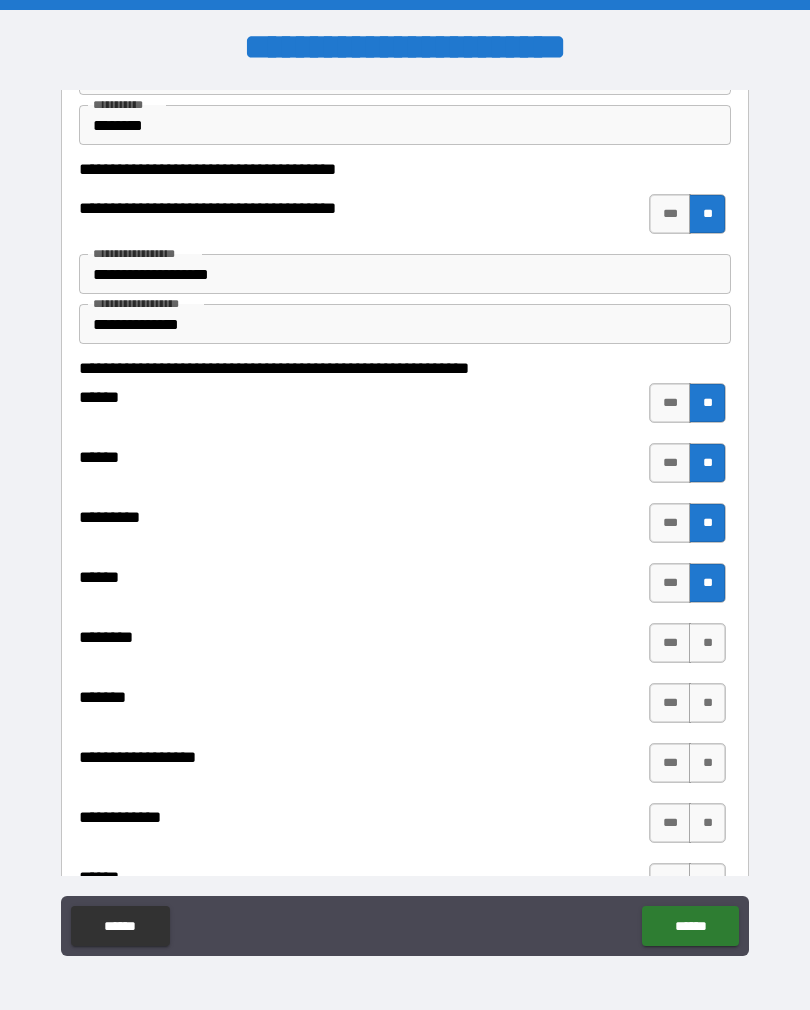 click on "**" at bounding box center [707, 643] 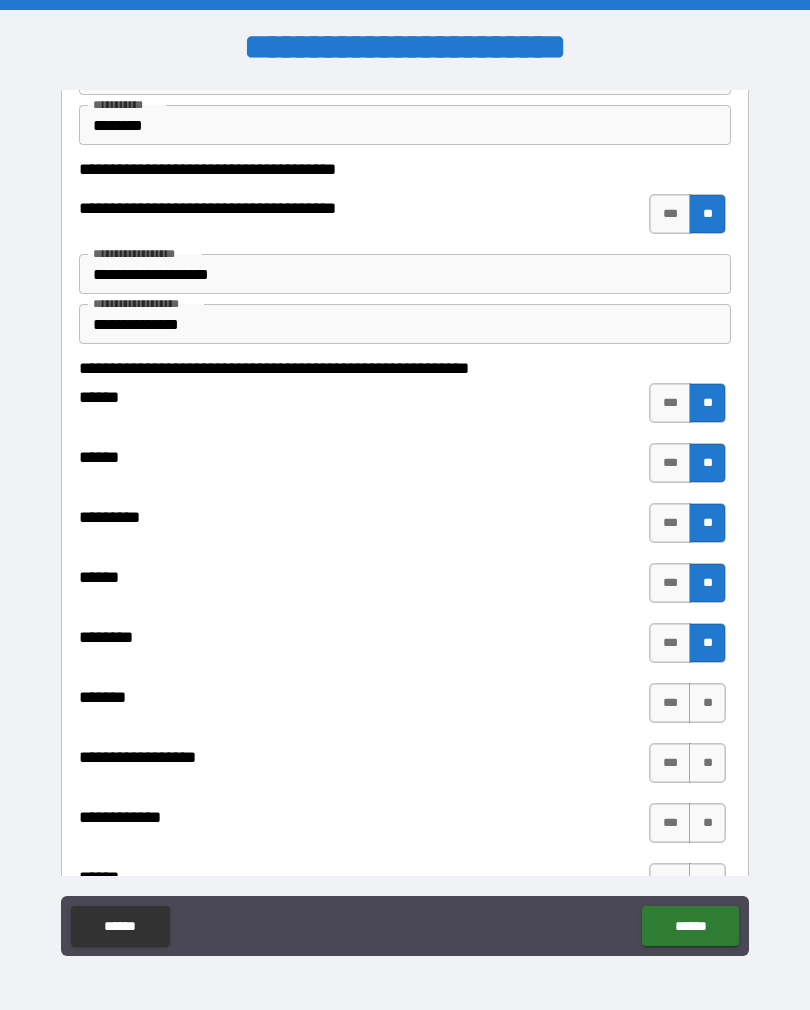 click on "**" at bounding box center (707, 703) 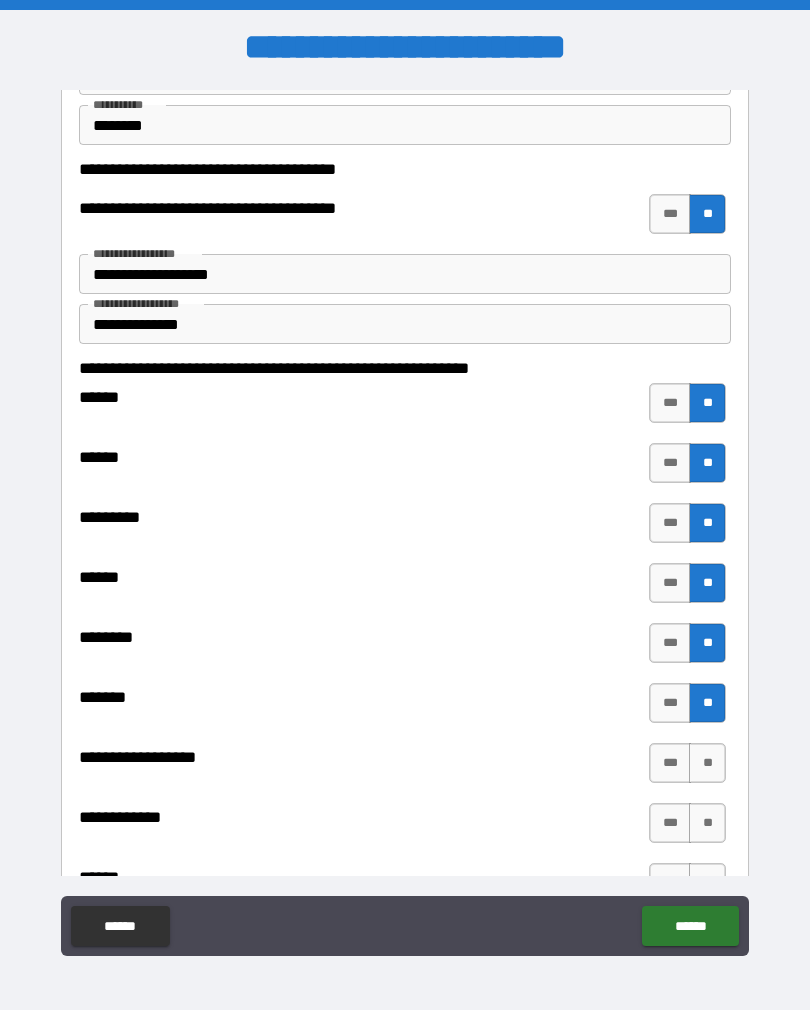 click on "**" at bounding box center [707, 763] 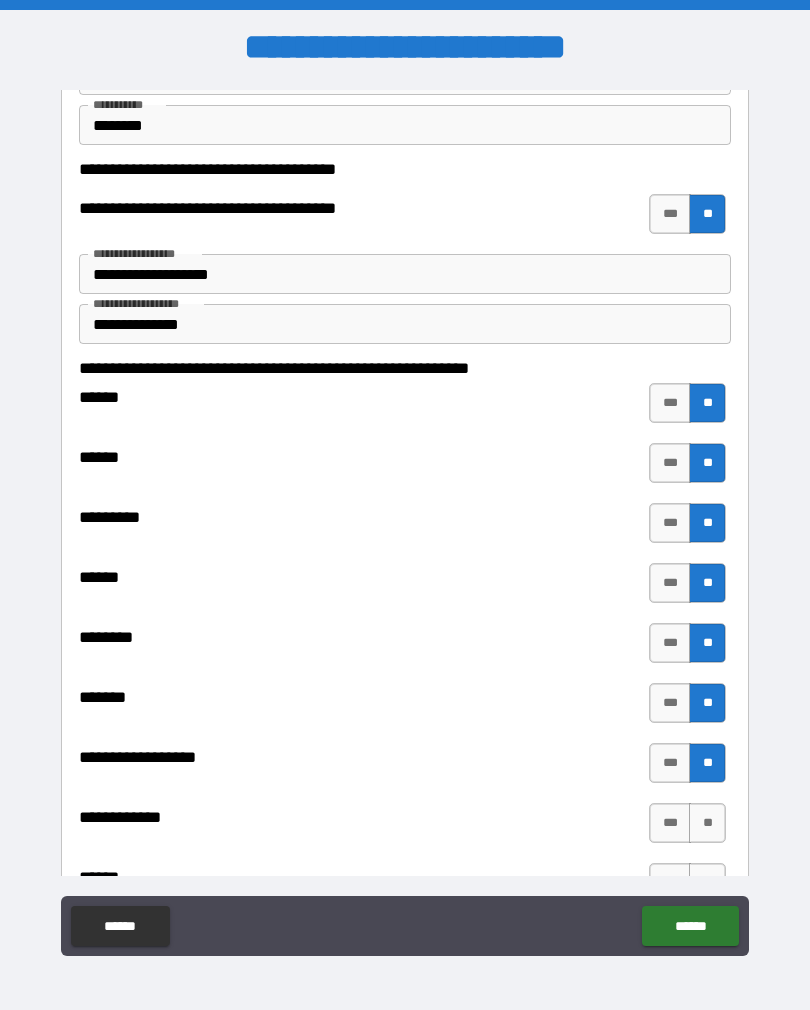 click on "**" at bounding box center [707, 823] 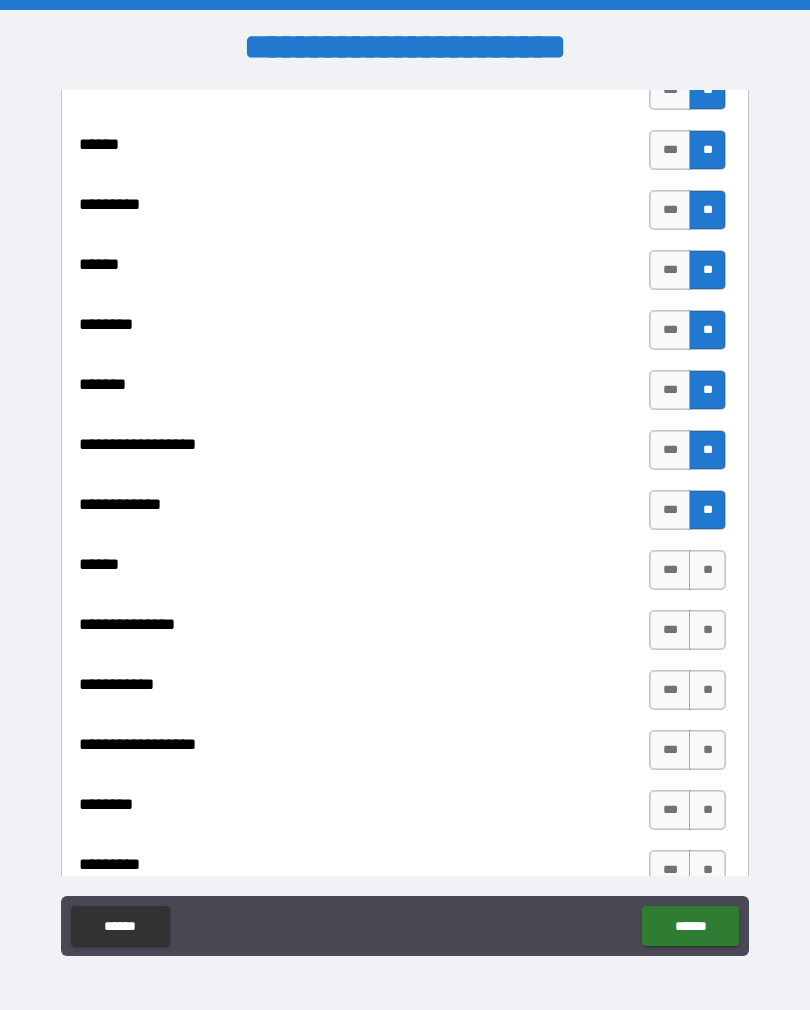 scroll, scrollTop: 407, scrollLeft: 0, axis: vertical 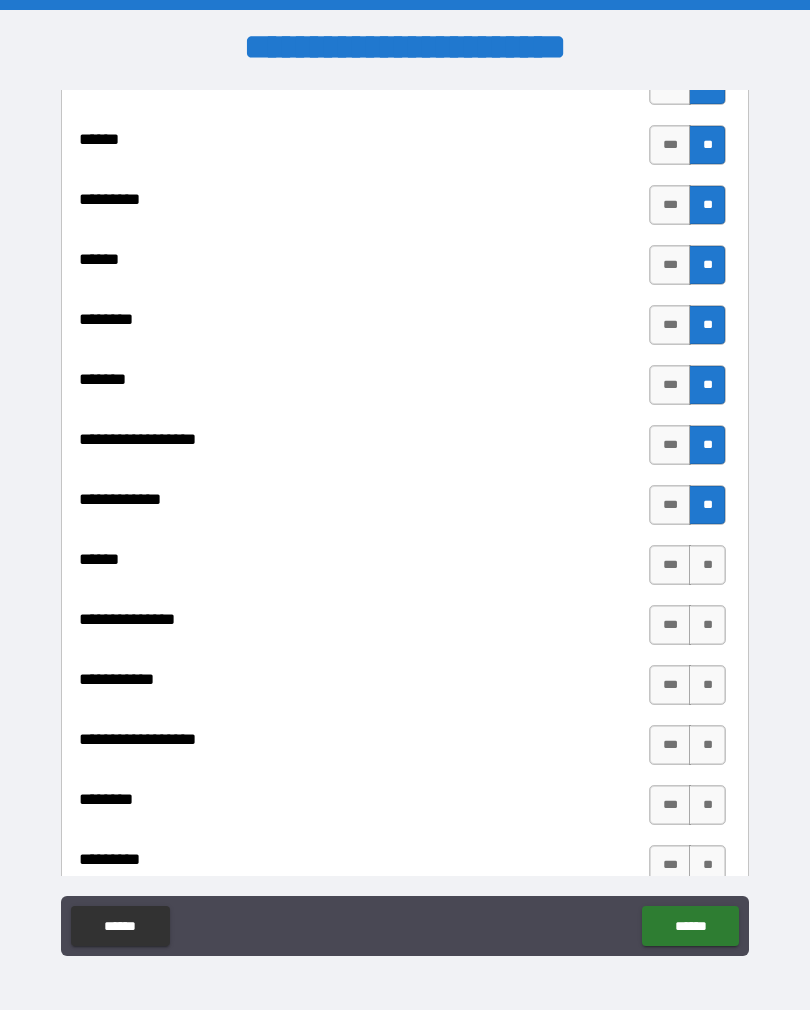 click on "**" at bounding box center (707, 565) 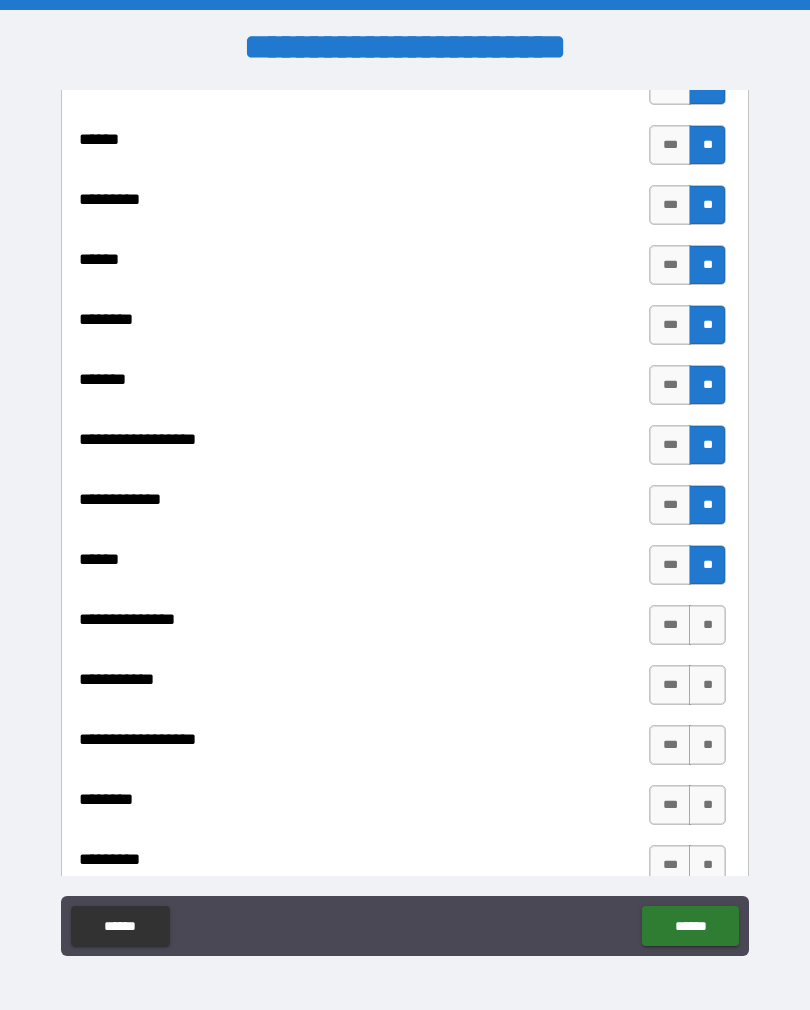 click on "**" at bounding box center [707, 625] 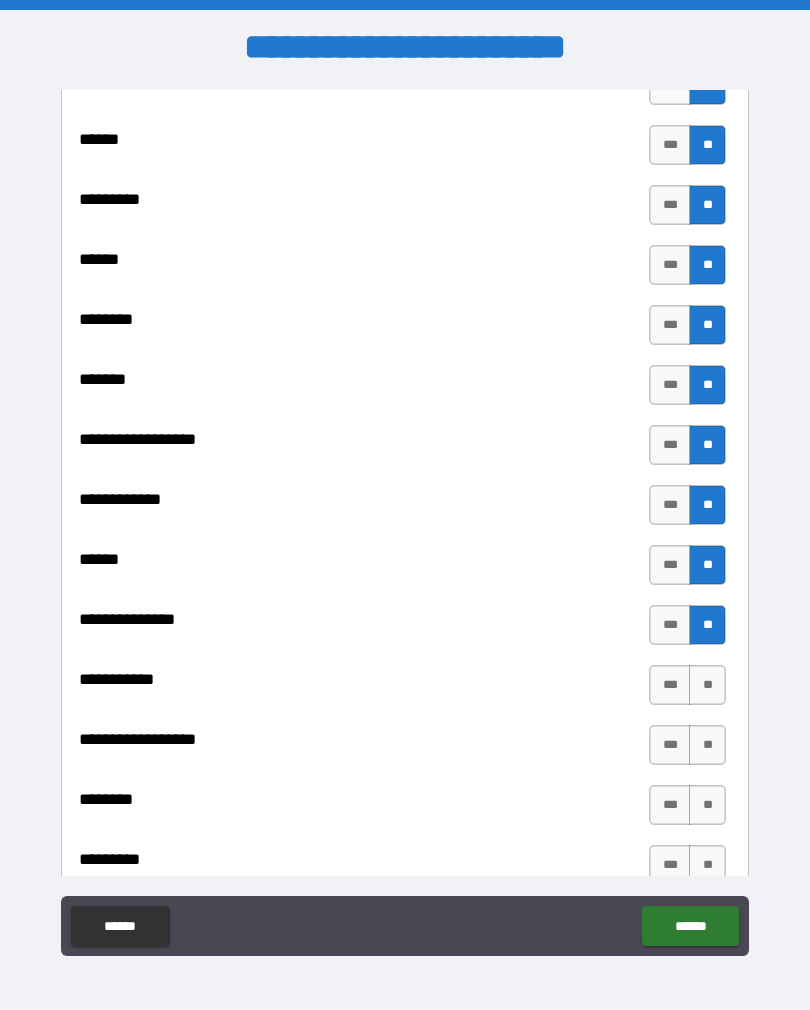 click on "**" at bounding box center [707, 685] 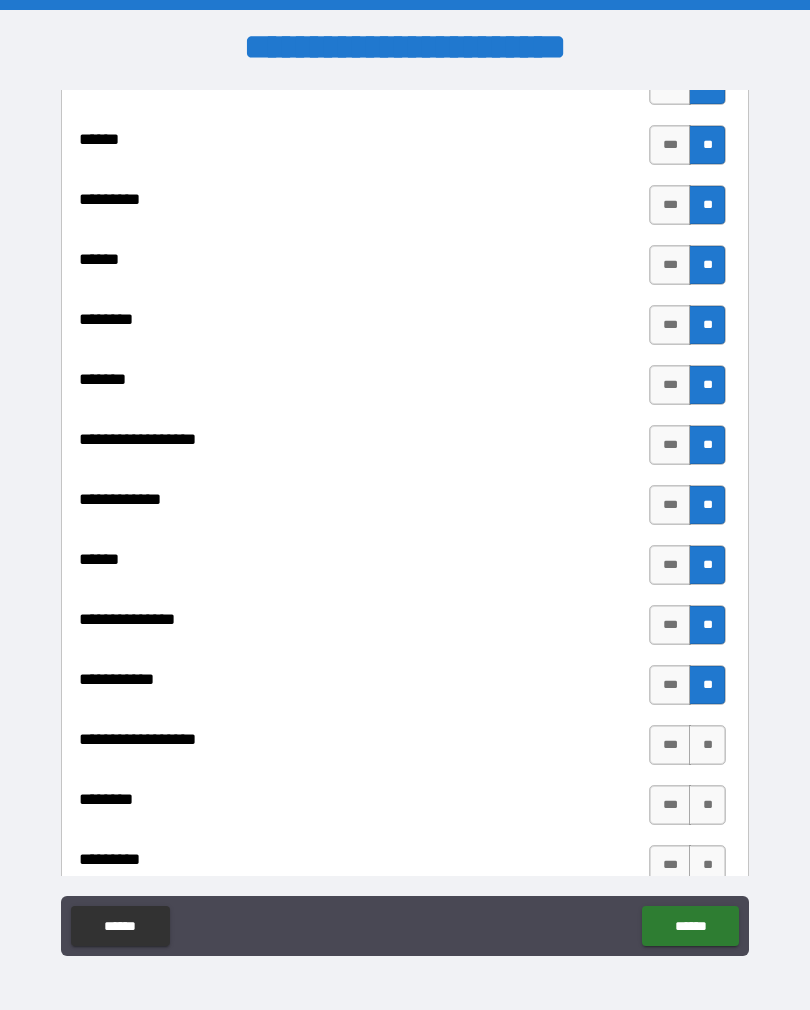 click on "**" at bounding box center (707, 745) 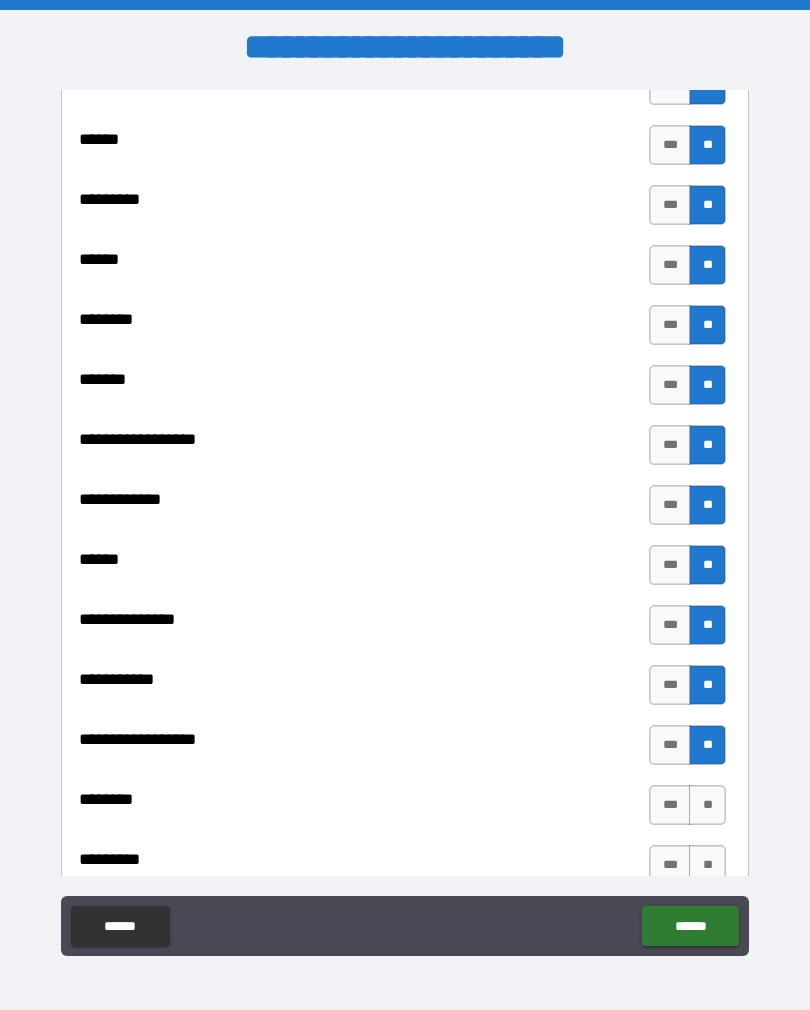 click on "**" at bounding box center [707, 805] 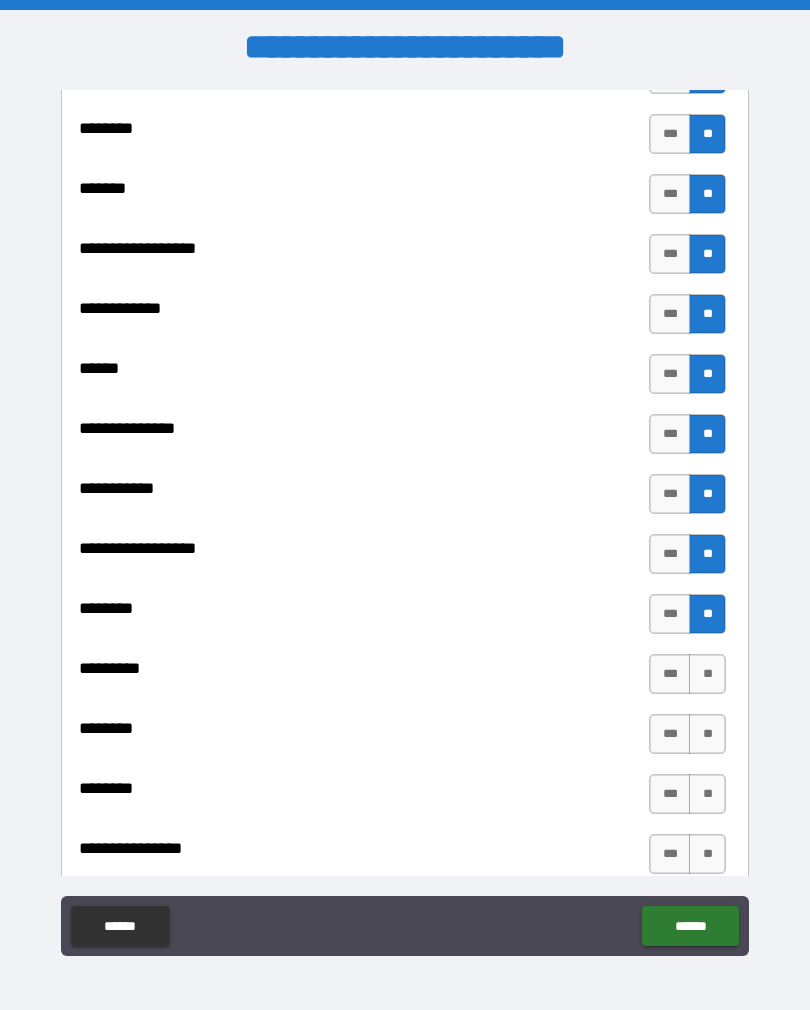 scroll, scrollTop: 606, scrollLeft: 0, axis: vertical 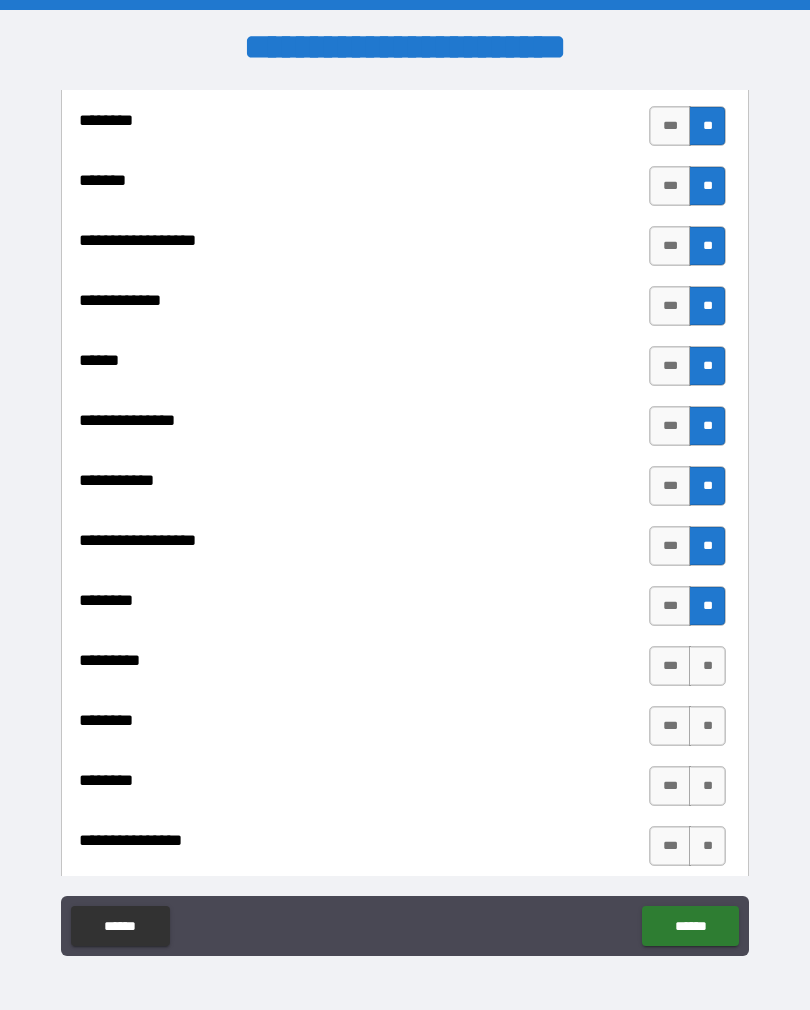 click on "**" at bounding box center (707, 666) 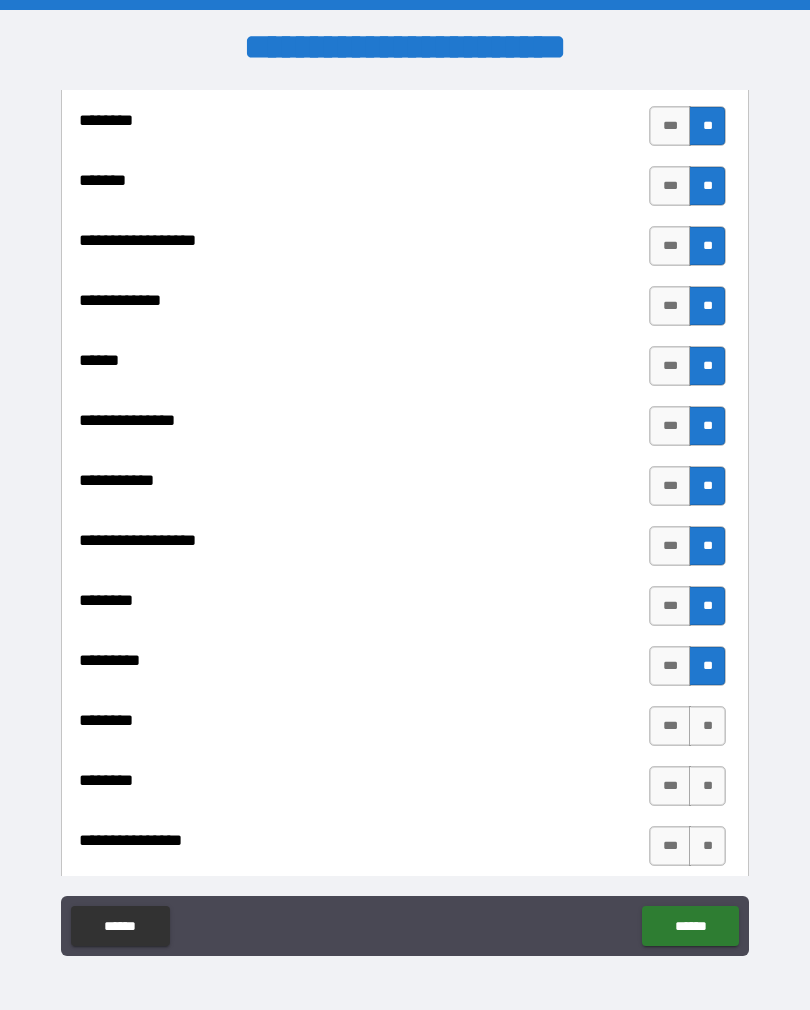 click on "**" at bounding box center (707, 726) 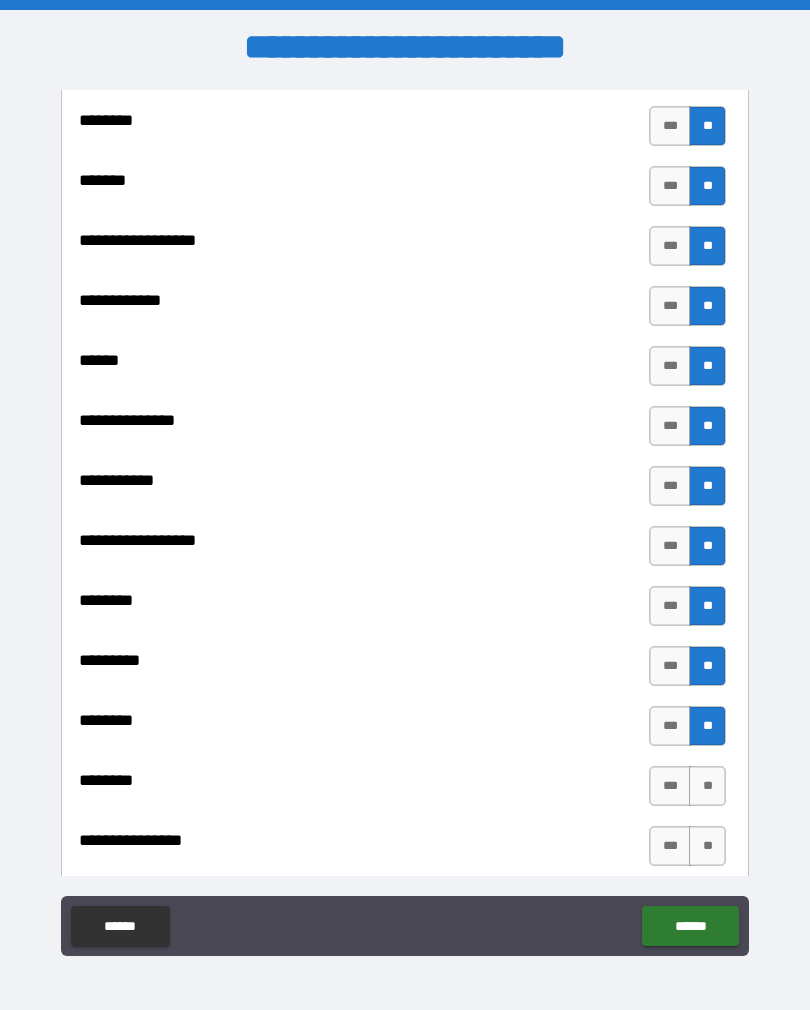 click on "**" at bounding box center (707, 786) 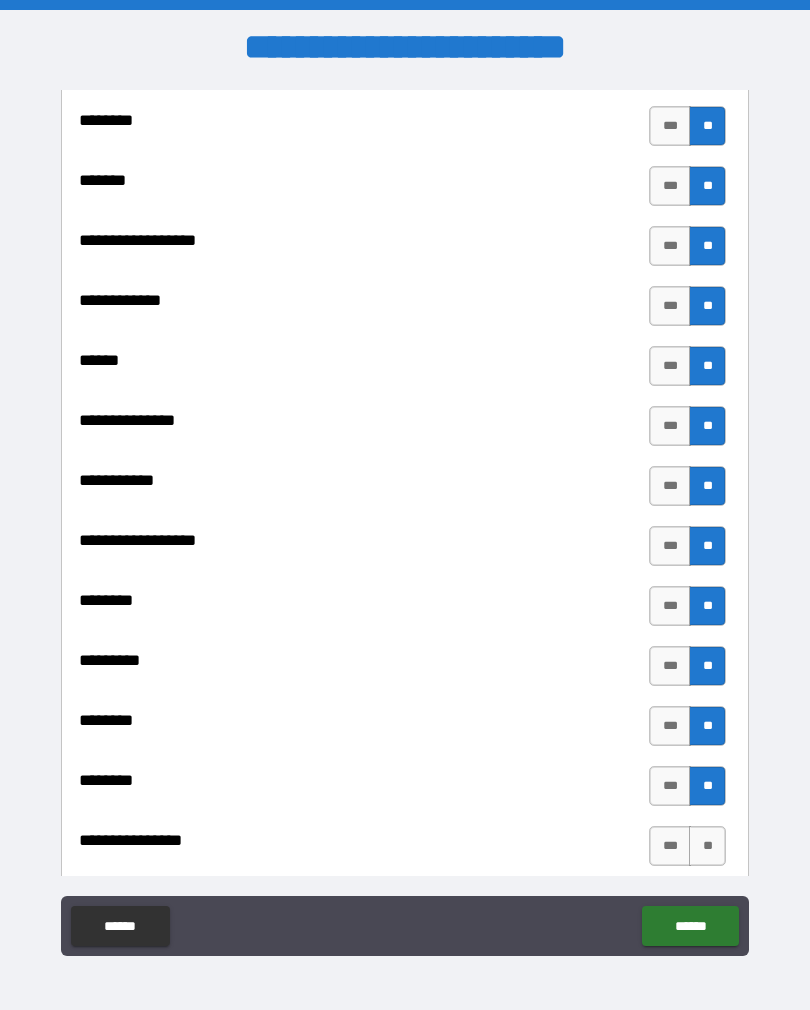 click on "**" at bounding box center (707, 846) 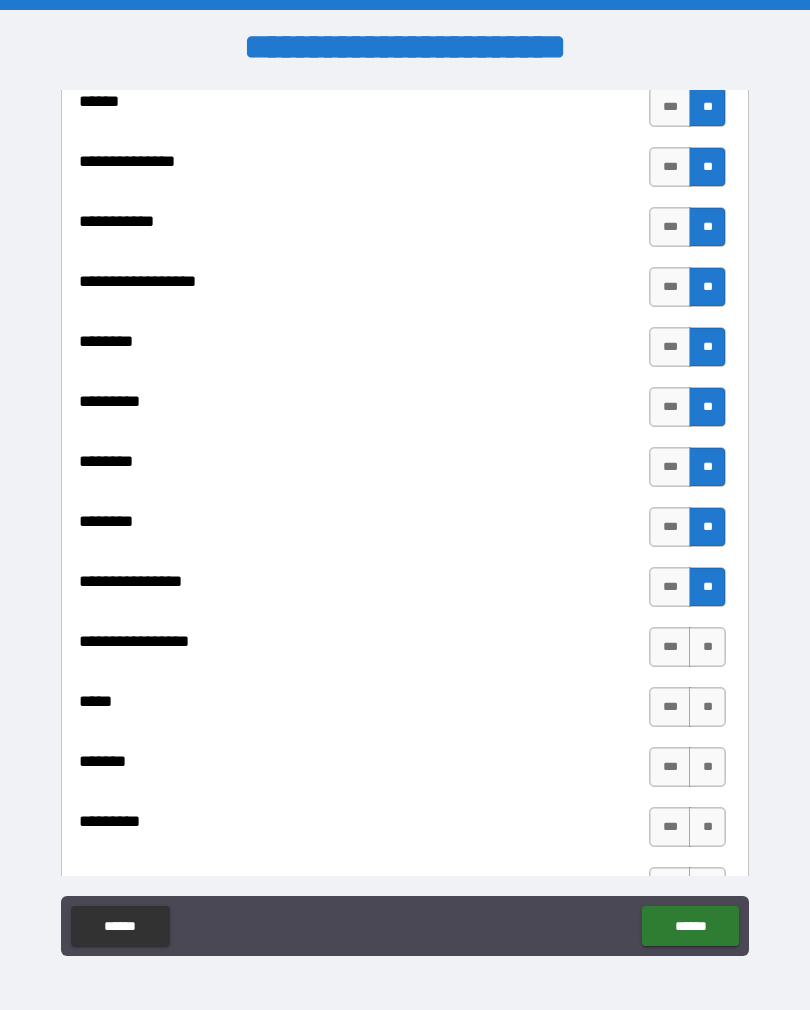 scroll, scrollTop: 896, scrollLeft: 0, axis: vertical 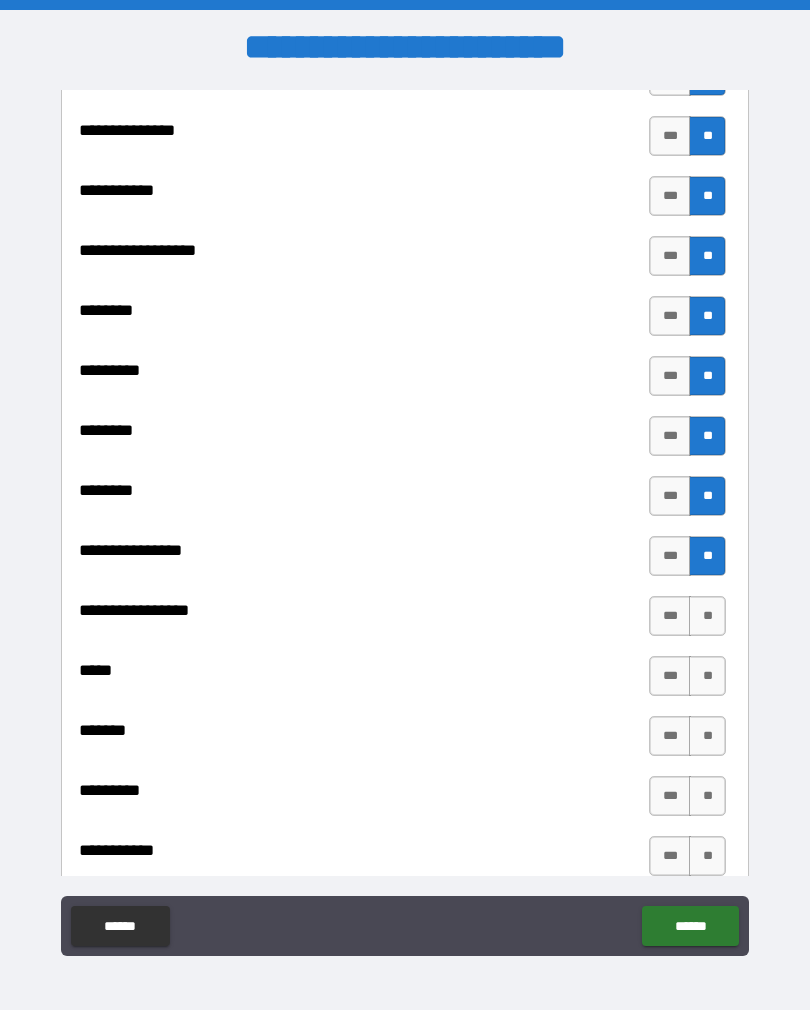 click on "**" at bounding box center (707, 616) 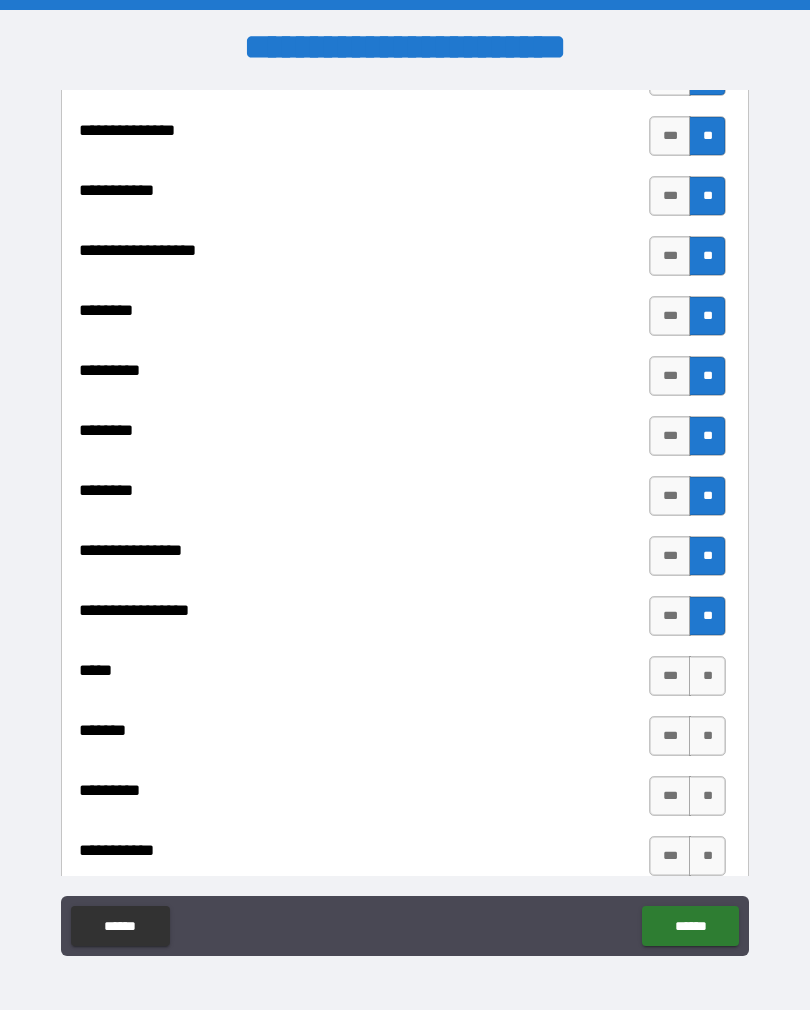 click on "**" at bounding box center [707, 676] 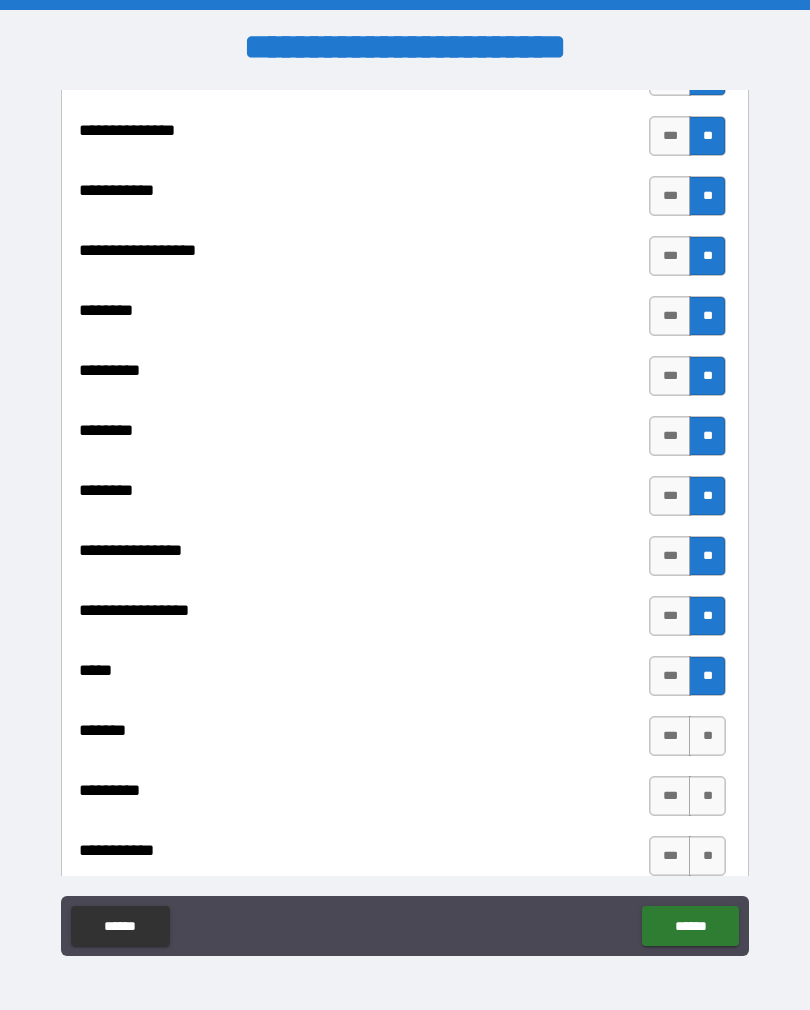 click on "**" at bounding box center [707, 736] 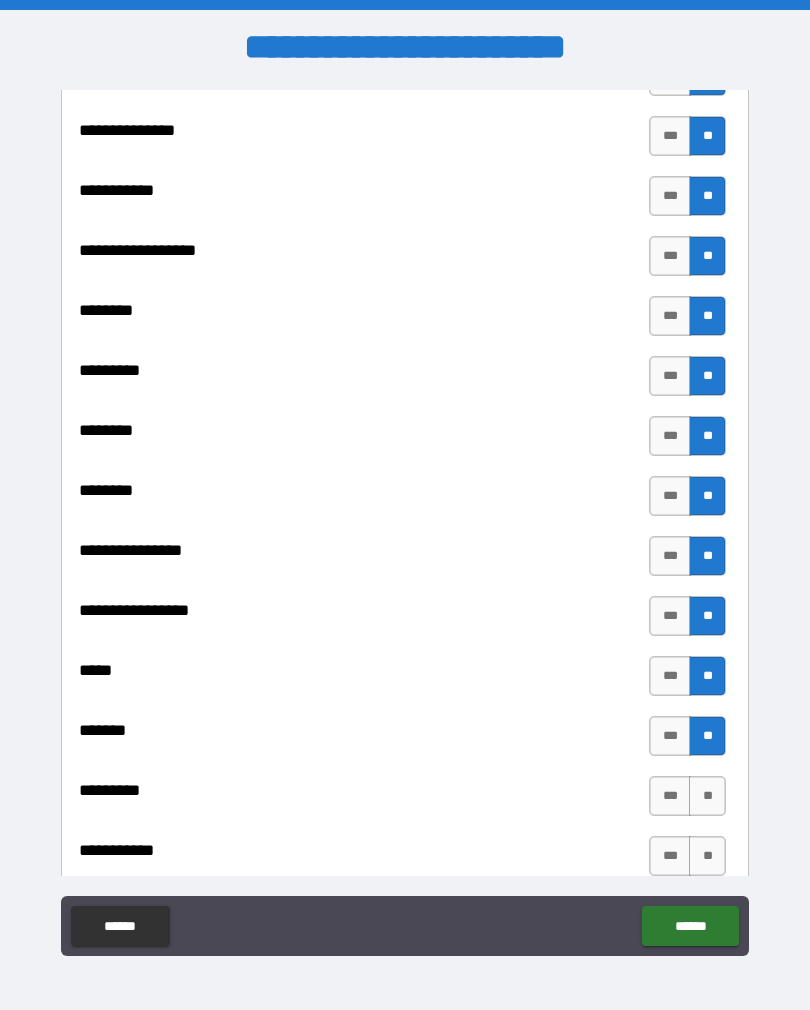 click on "**" at bounding box center [707, 796] 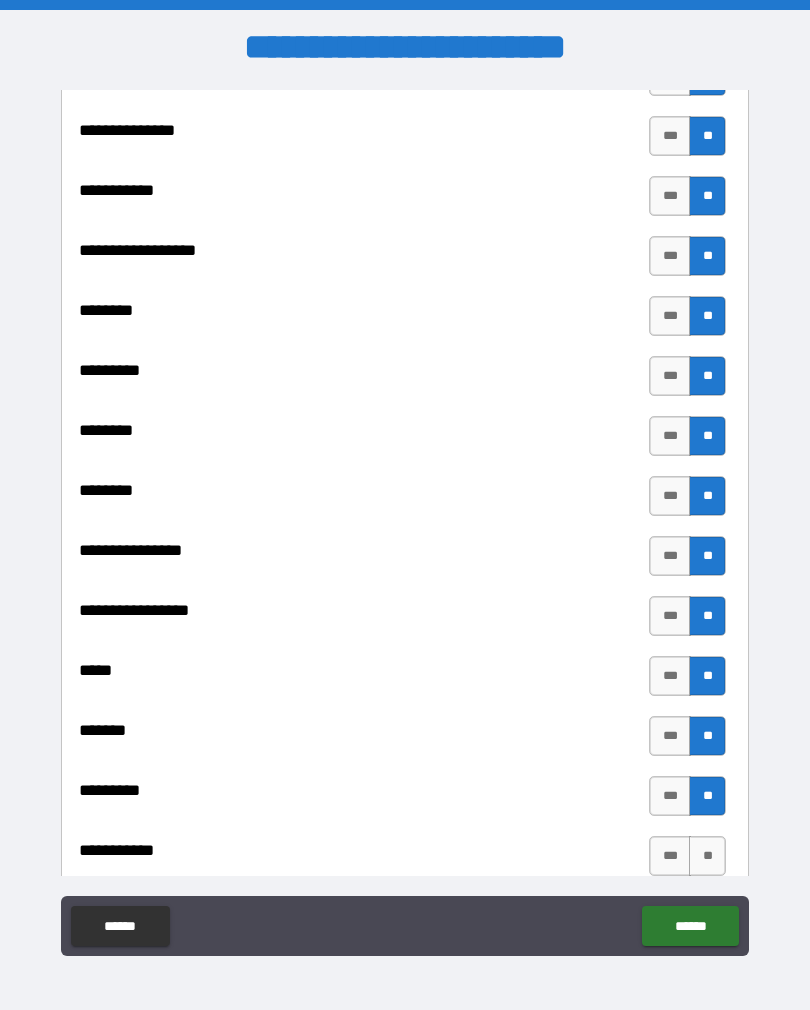 click on "**" at bounding box center (707, 856) 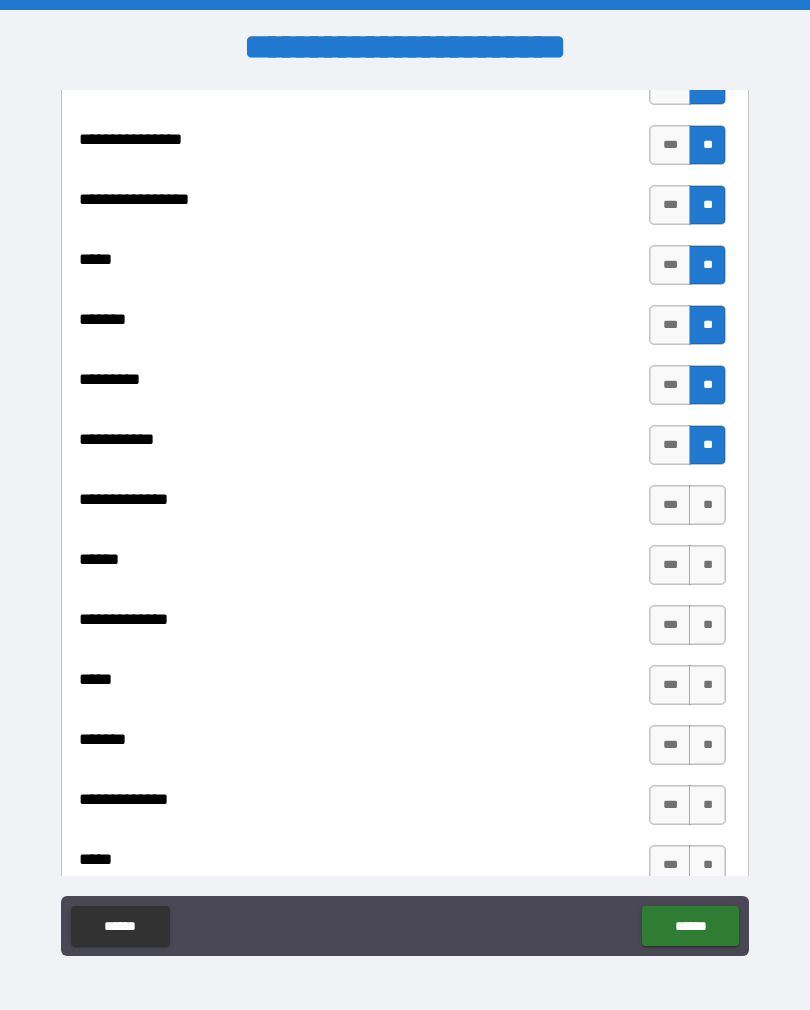 scroll, scrollTop: 1301, scrollLeft: 0, axis: vertical 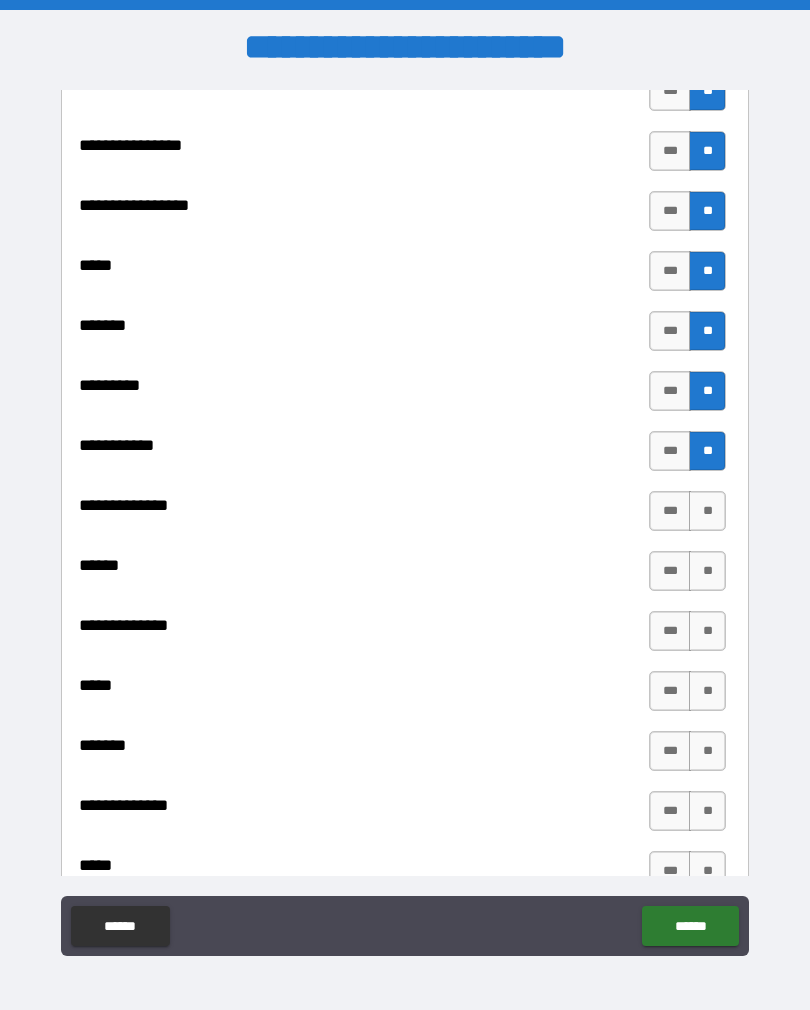 click on "**" at bounding box center [707, 511] 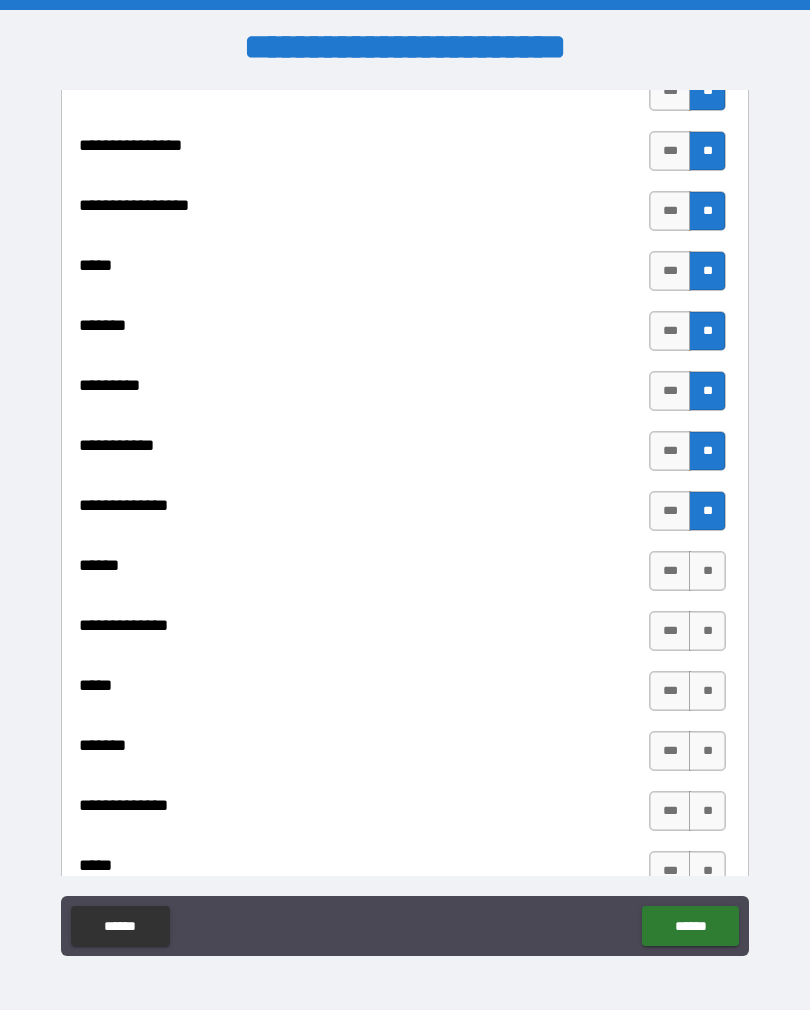 click on "**" at bounding box center (707, 571) 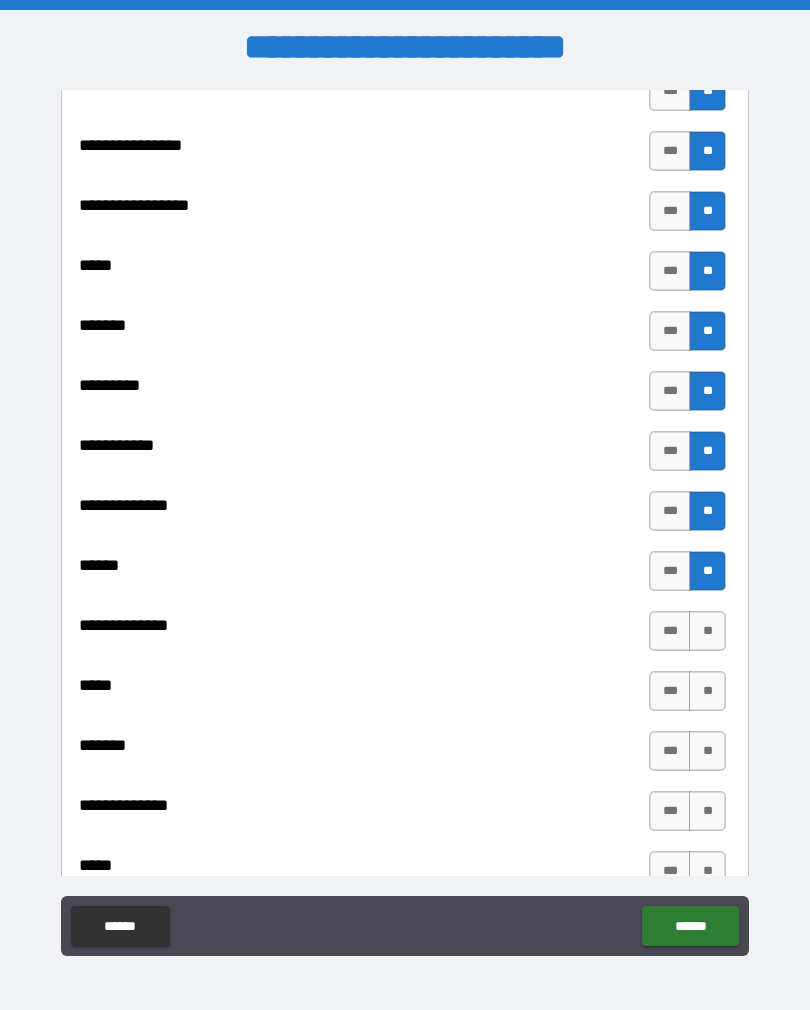 click on "**" at bounding box center [707, 631] 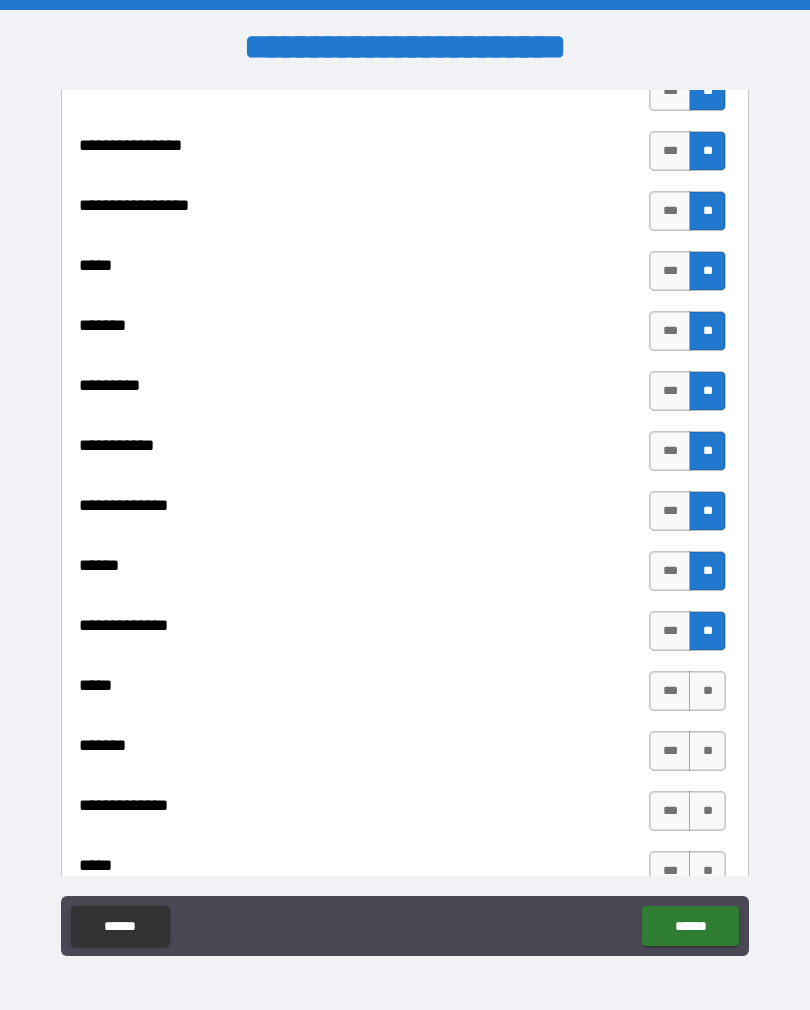 click on "**" at bounding box center [707, 691] 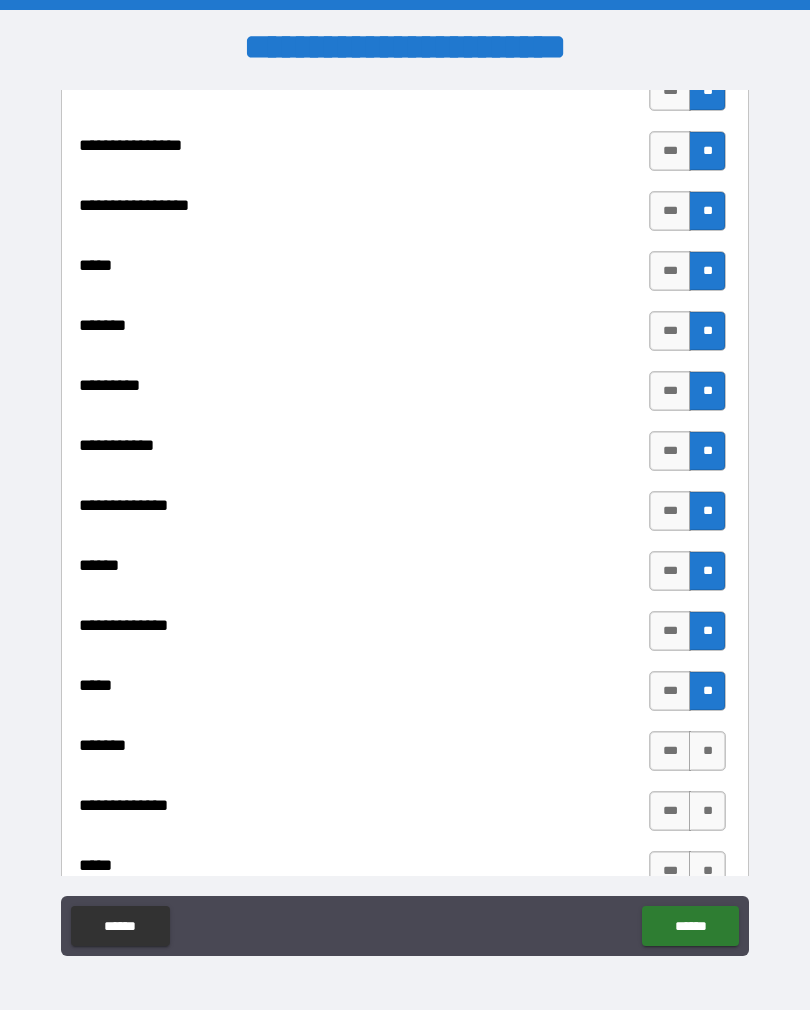 click on "**" at bounding box center (707, 751) 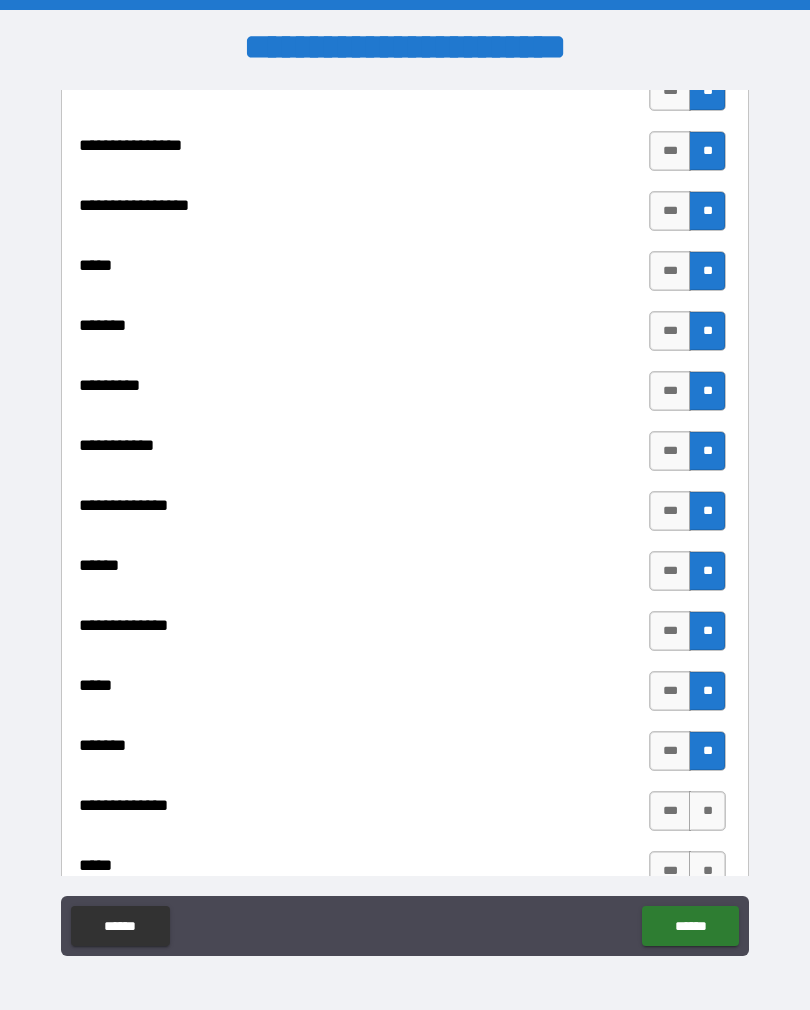 click on "**" at bounding box center (707, 811) 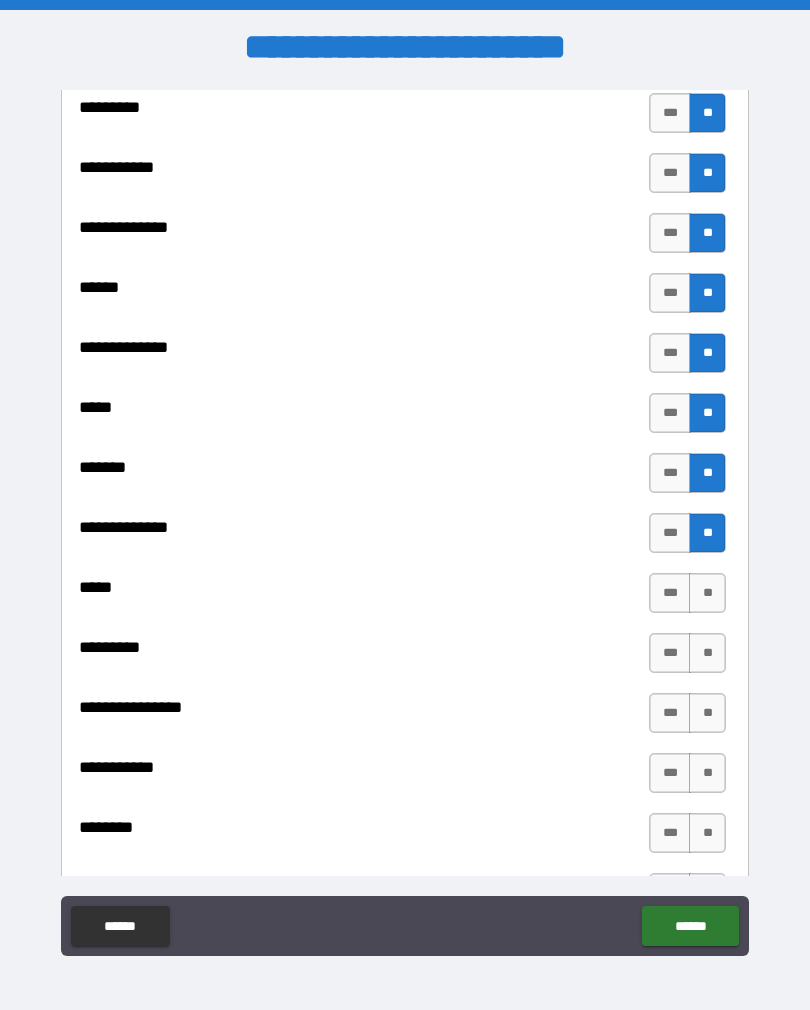 scroll, scrollTop: 1592, scrollLeft: 0, axis: vertical 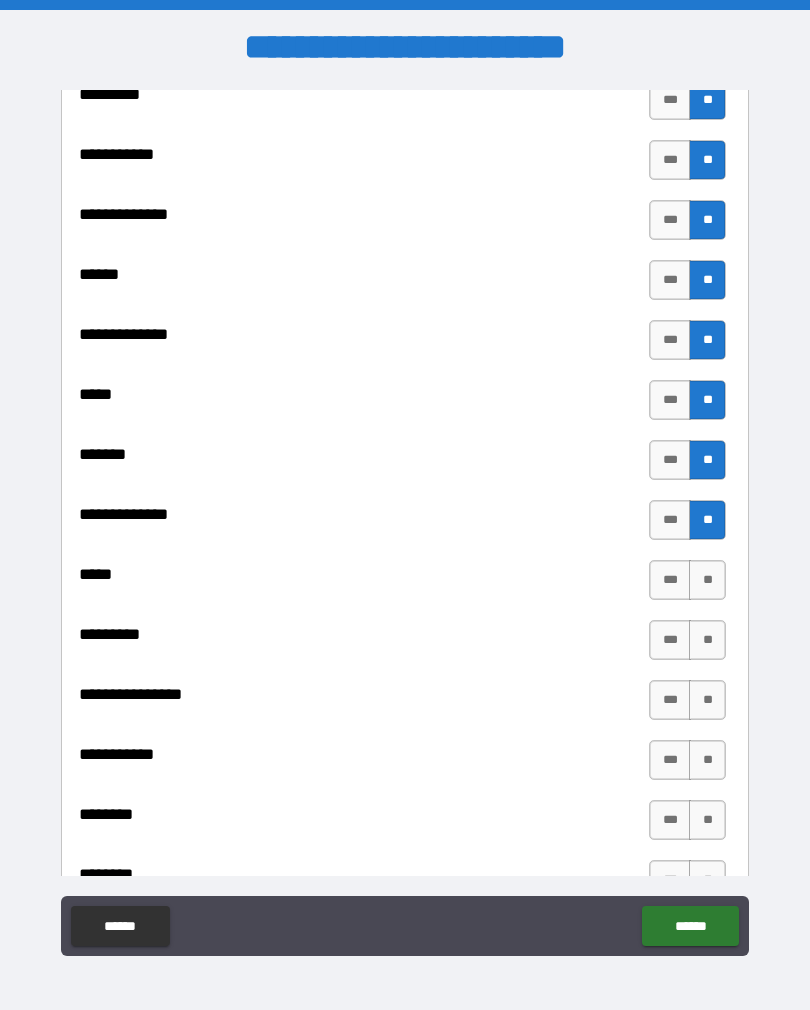 click on "**" at bounding box center (707, 580) 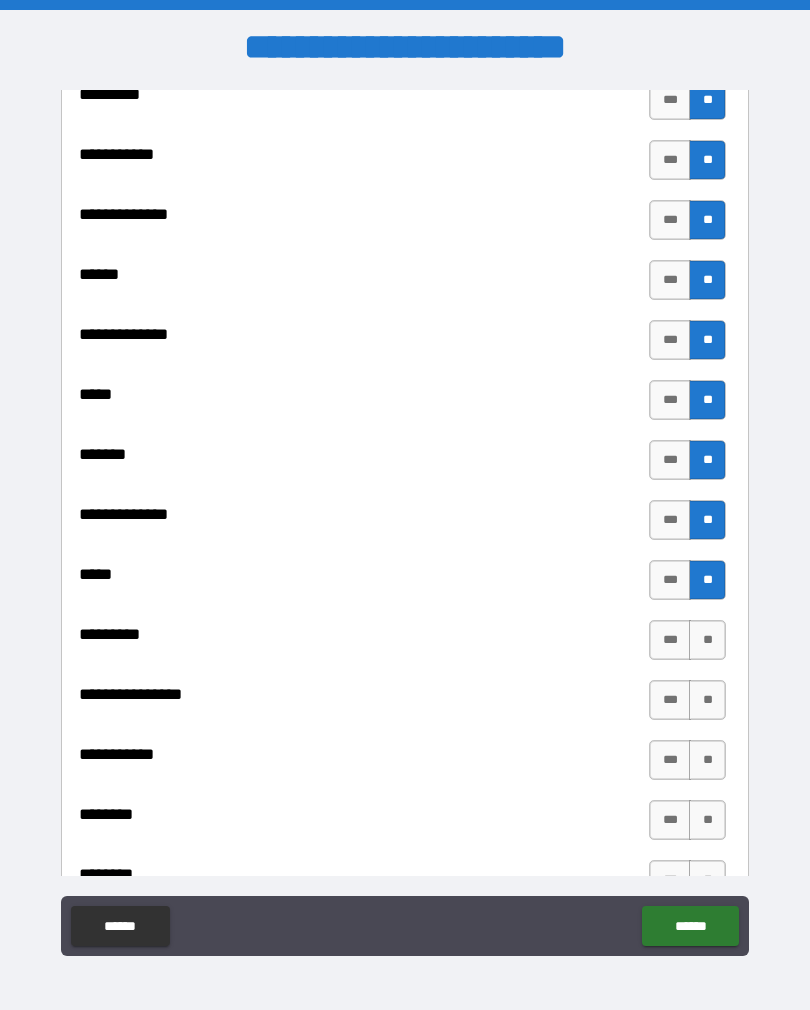 click on "**" at bounding box center [707, 640] 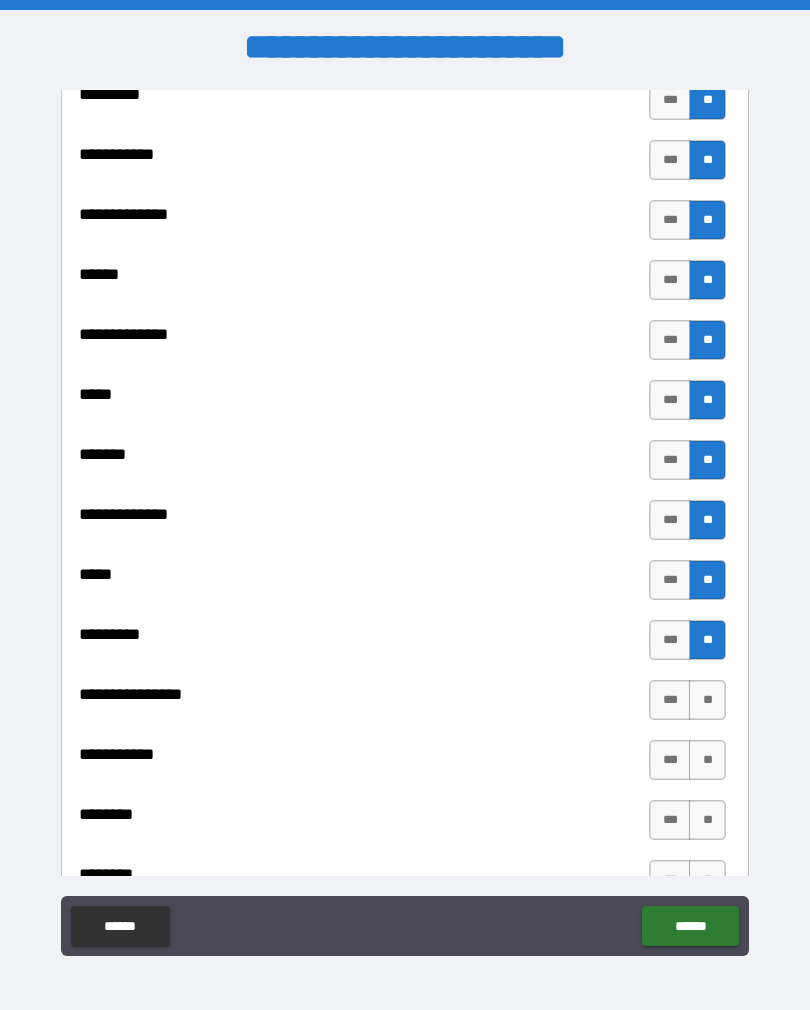 click on "**" at bounding box center (707, 700) 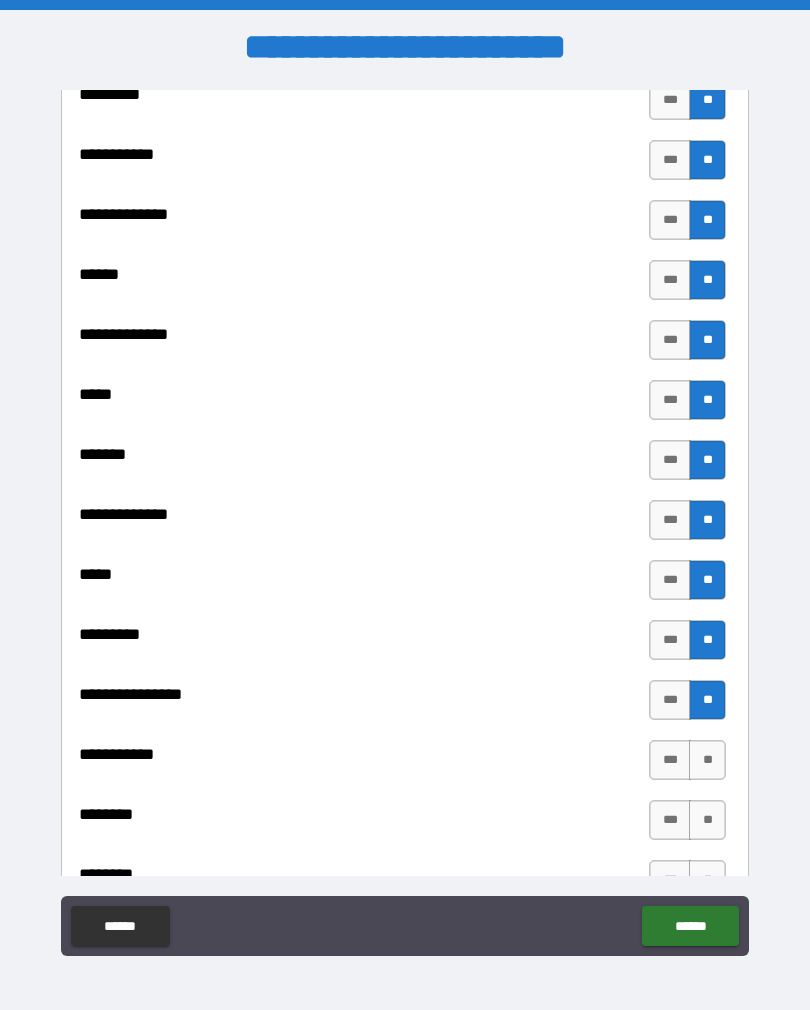 click on "**" at bounding box center (707, 760) 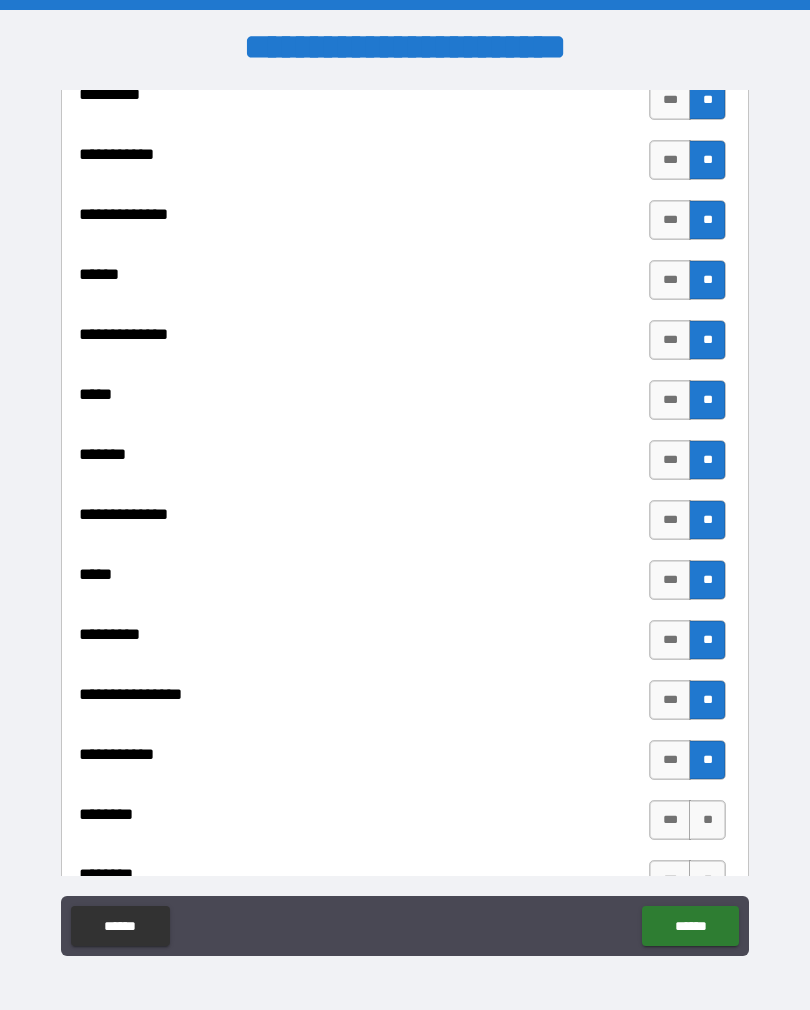 click on "**" at bounding box center [707, 820] 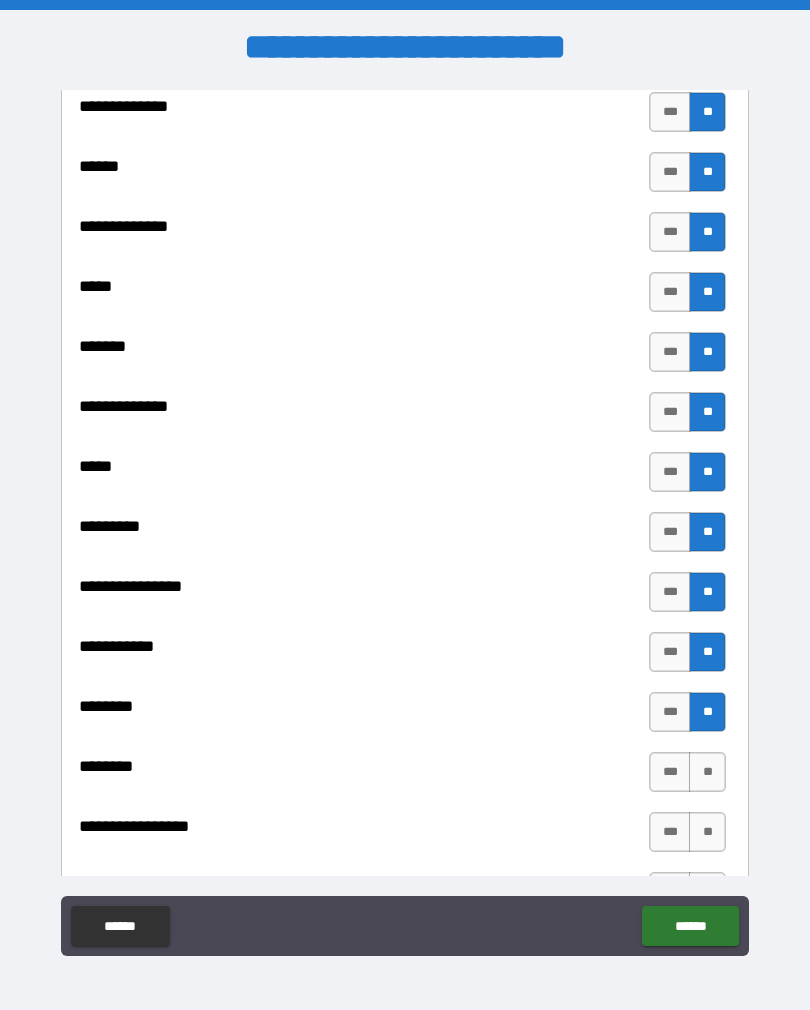 scroll, scrollTop: 1894, scrollLeft: 0, axis: vertical 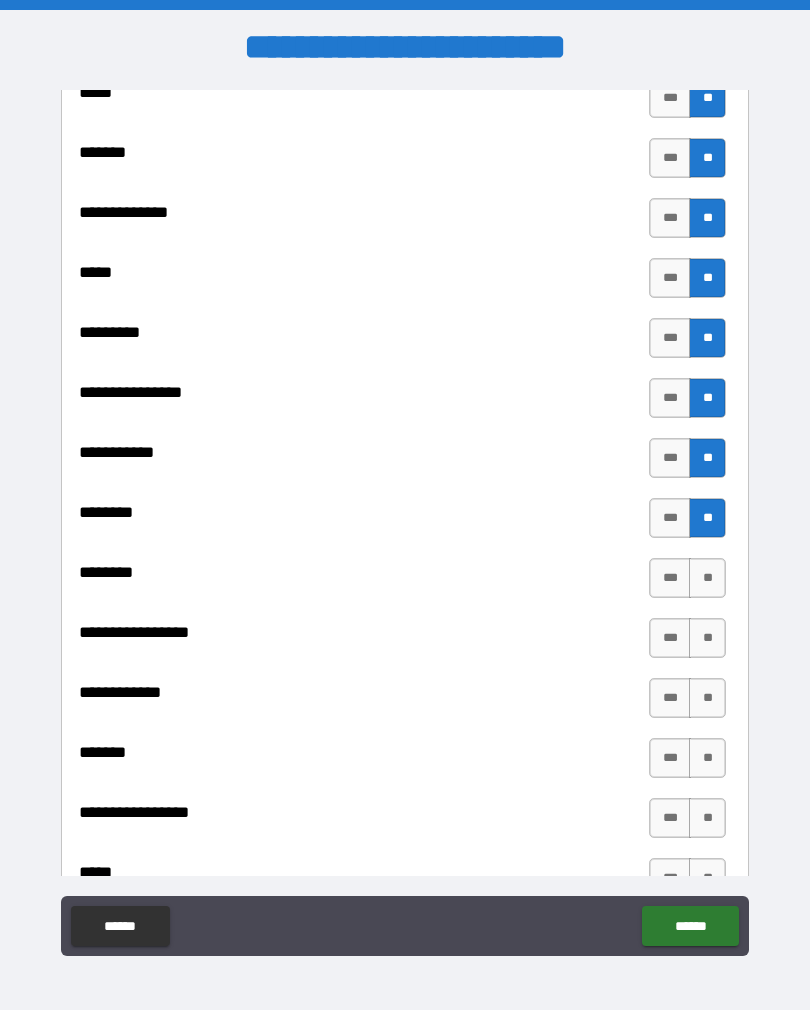 click on "**" at bounding box center (707, 578) 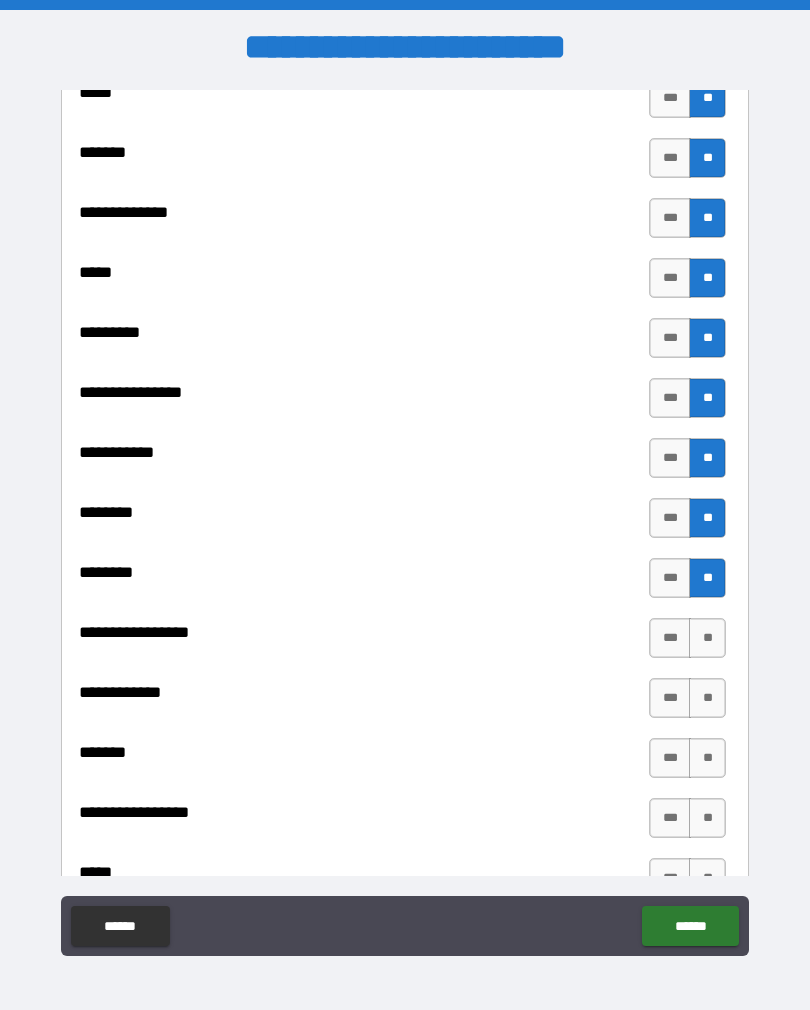 click on "**" at bounding box center (707, 638) 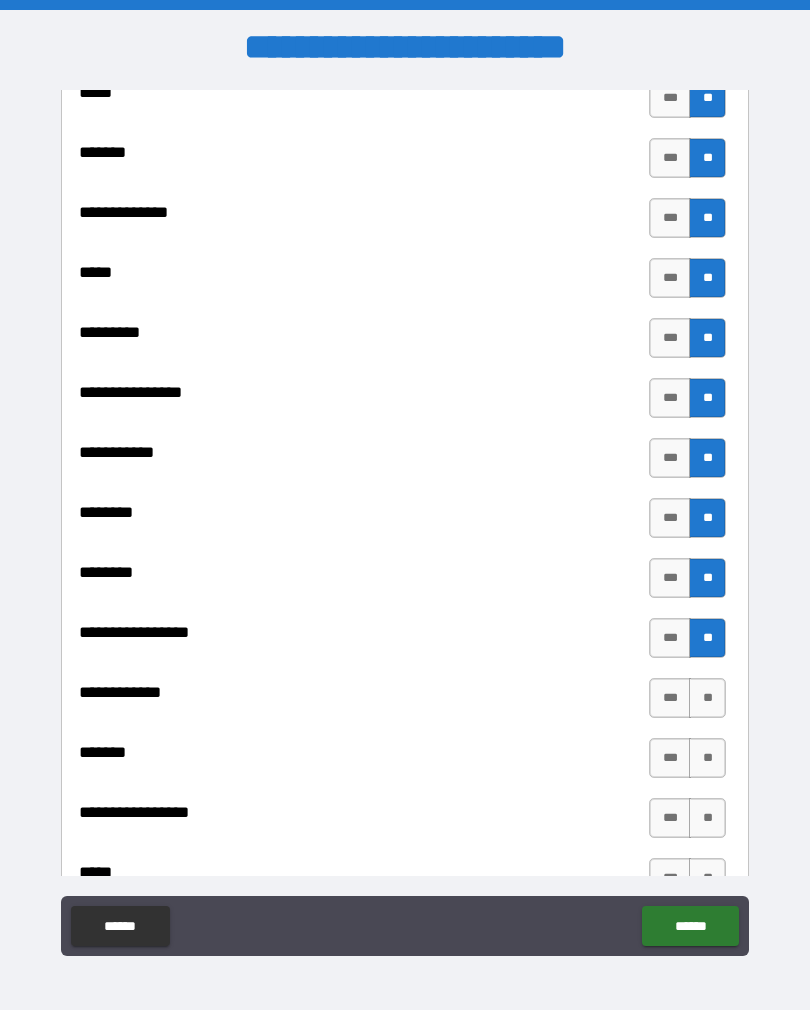 click on "**" at bounding box center (707, 698) 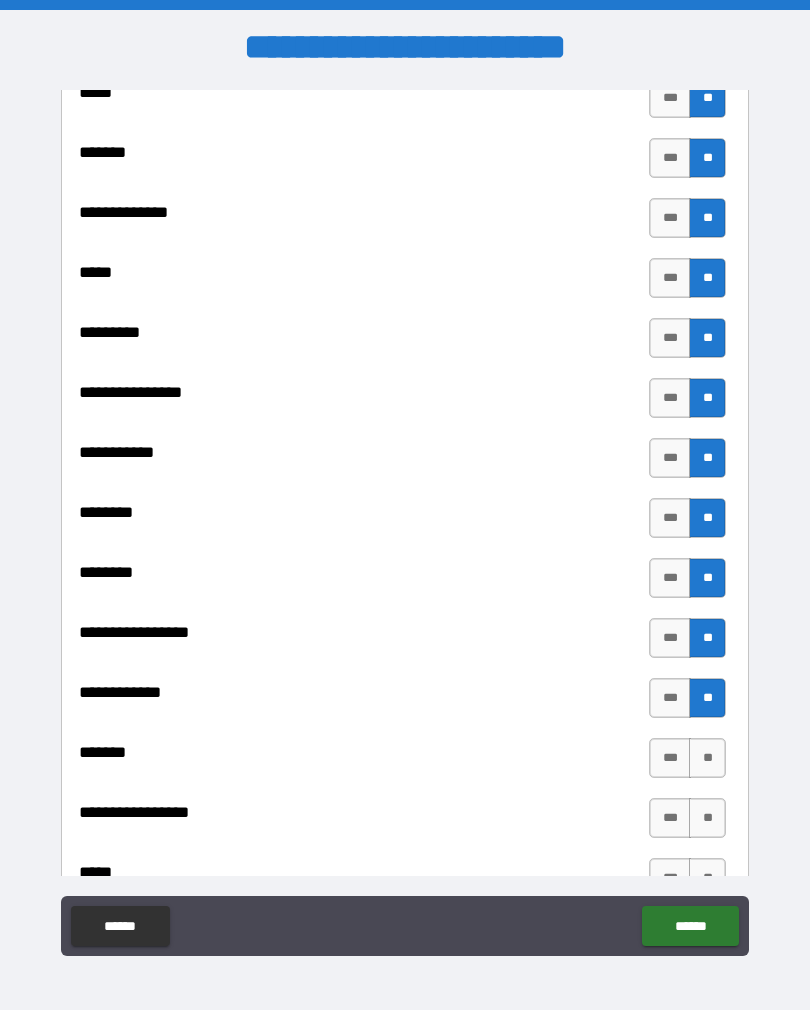 click on "**" at bounding box center [707, 758] 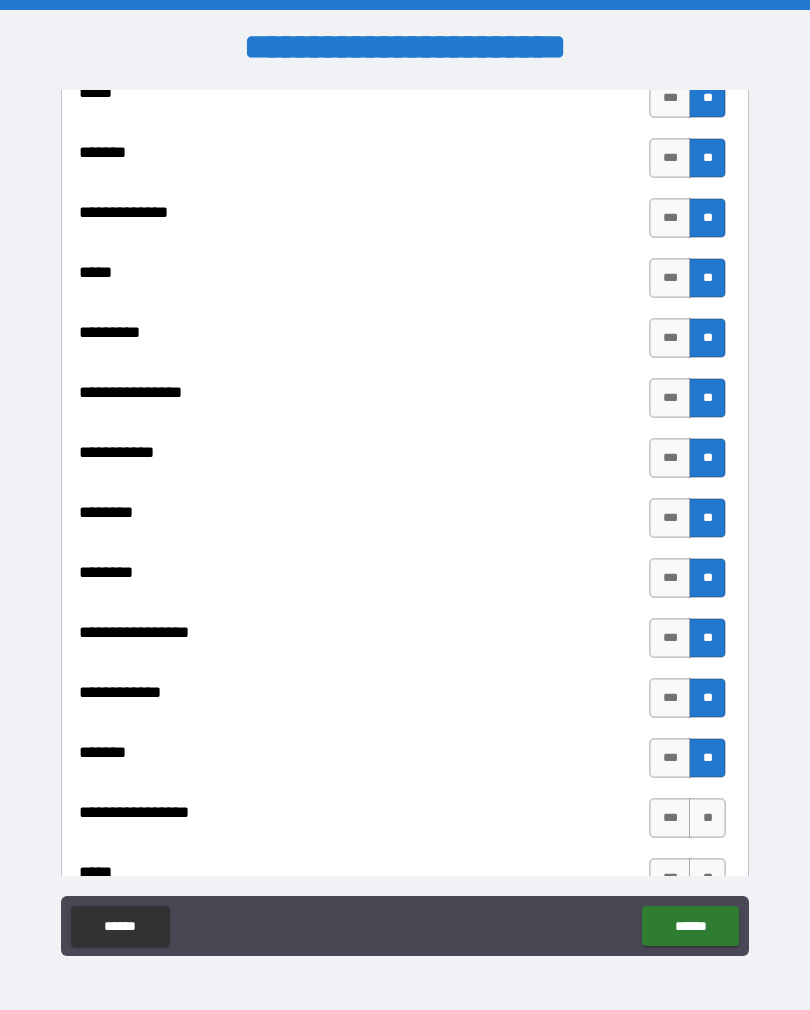 click on "**" at bounding box center [707, 818] 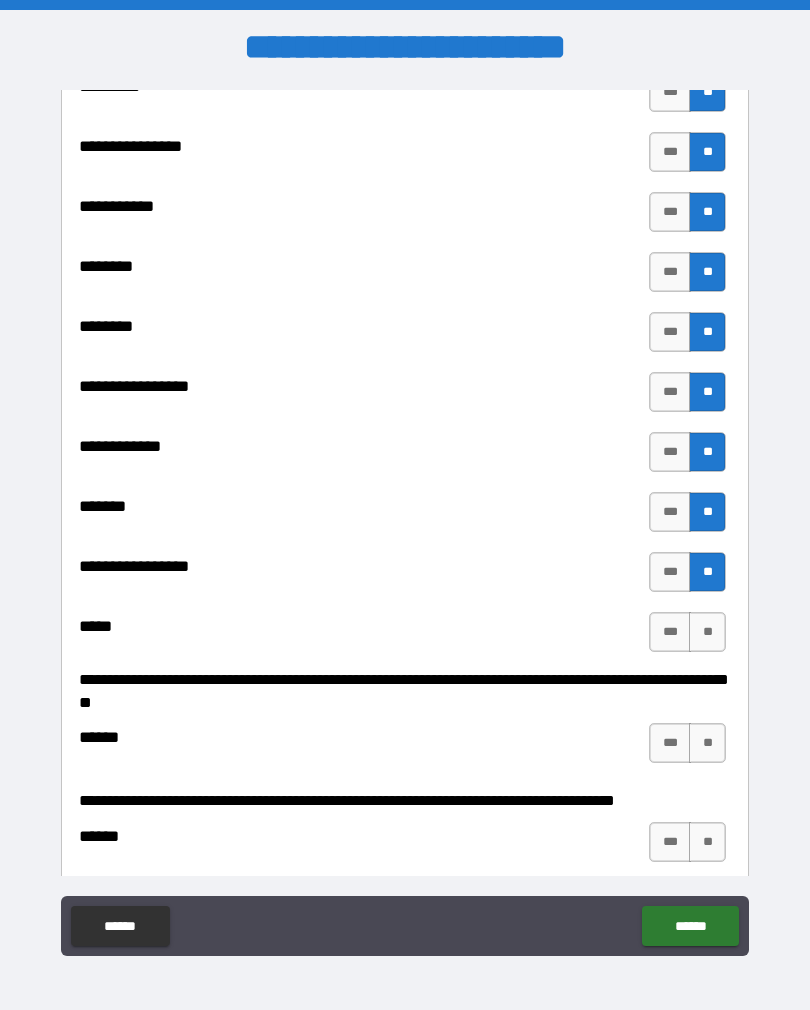 scroll, scrollTop: 2153, scrollLeft: 0, axis: vertical 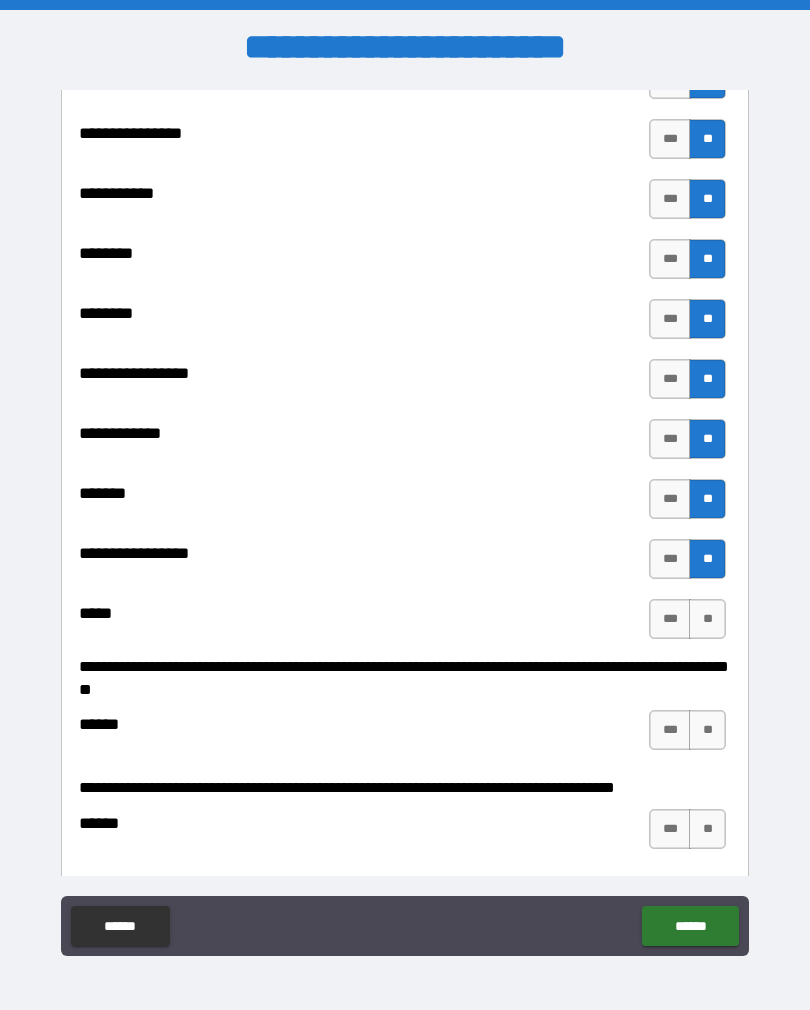 click on "**" at bounding box center (707, 619) 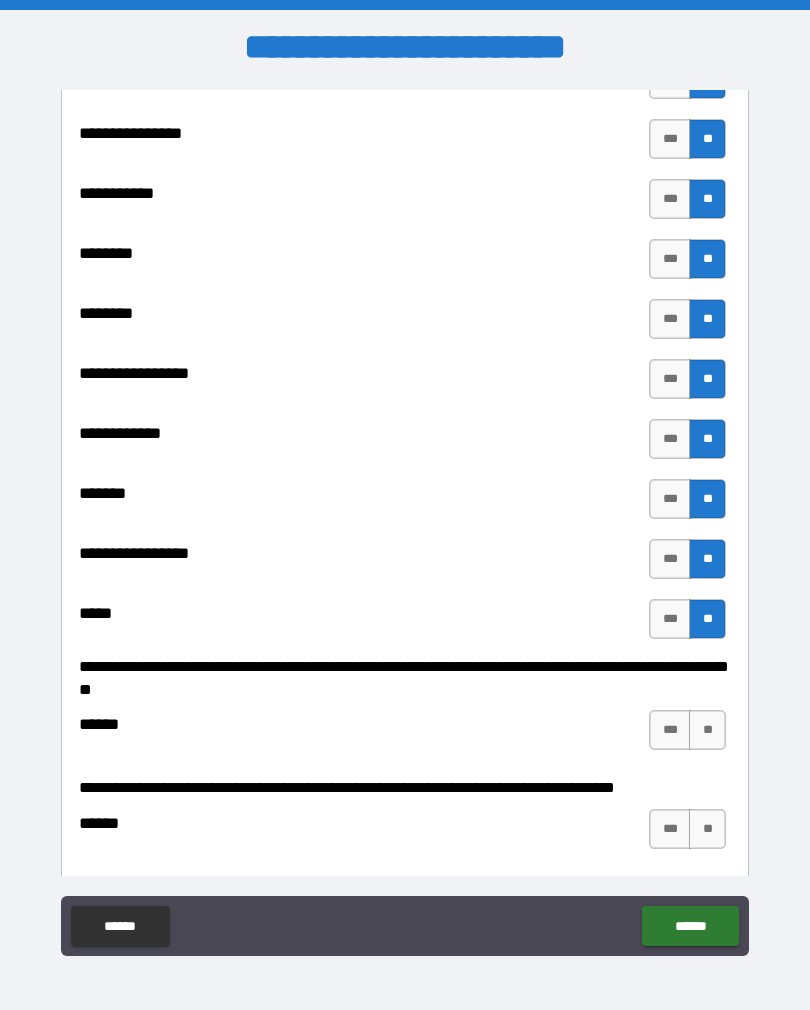 click on "**" at bounding box center (707, 730) 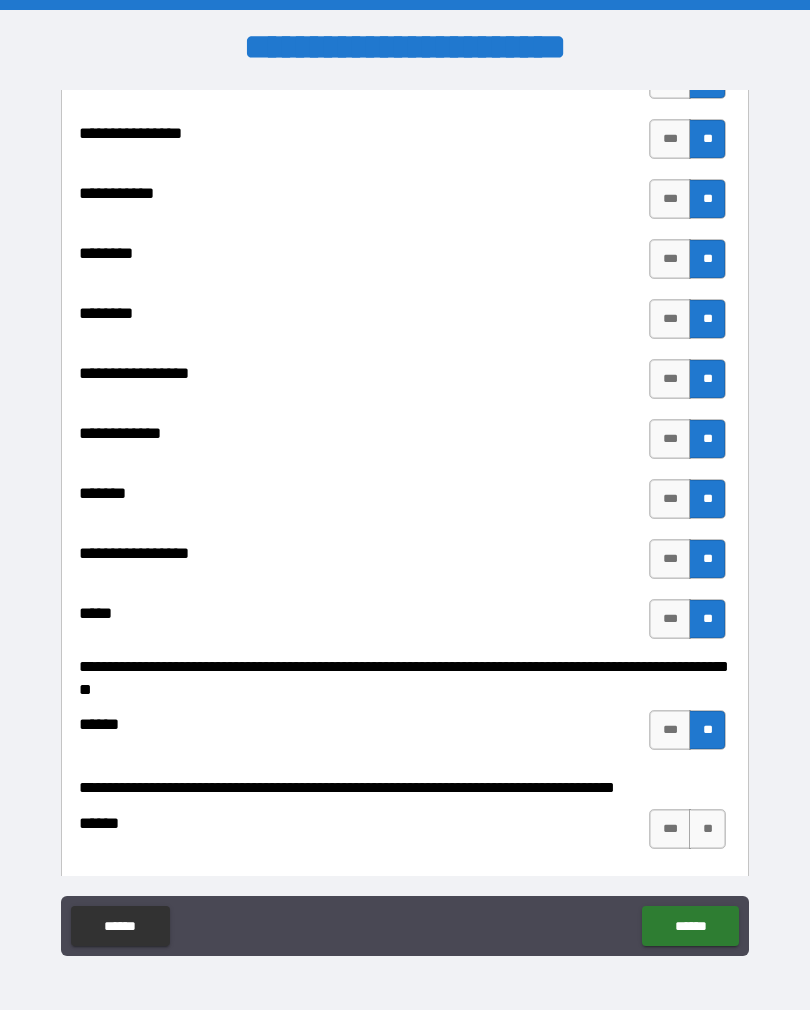 click on "**" at bounding box center (707, 829) 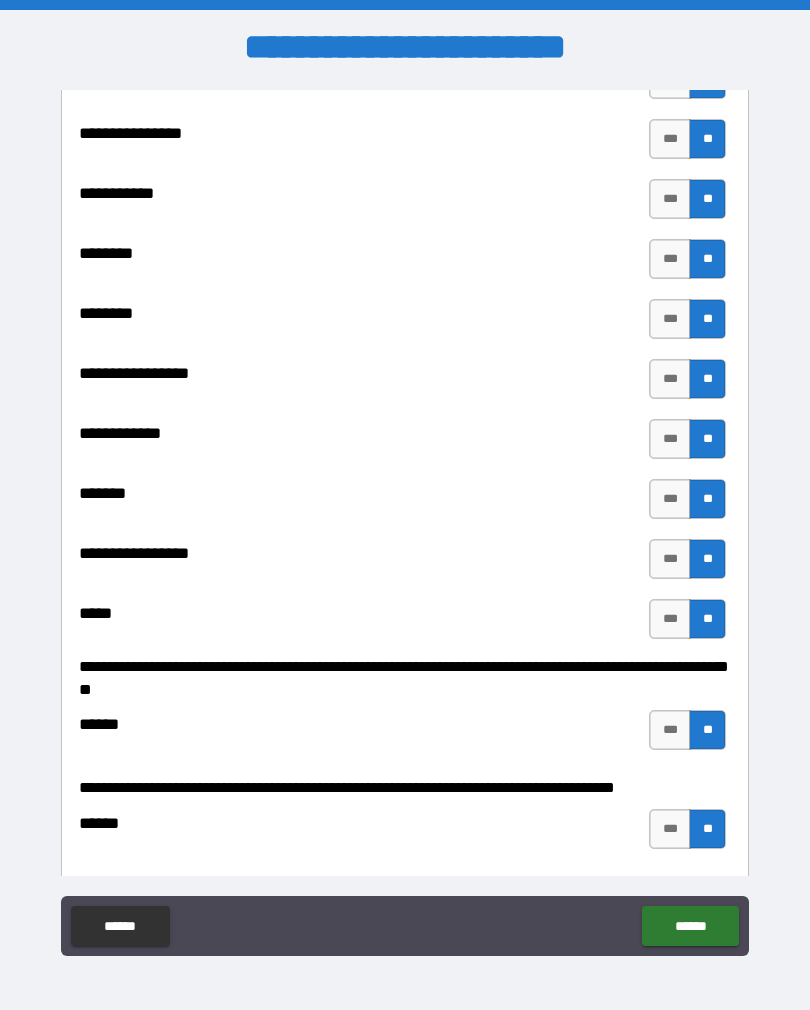 click on "******" at bounding box center (690, 926) 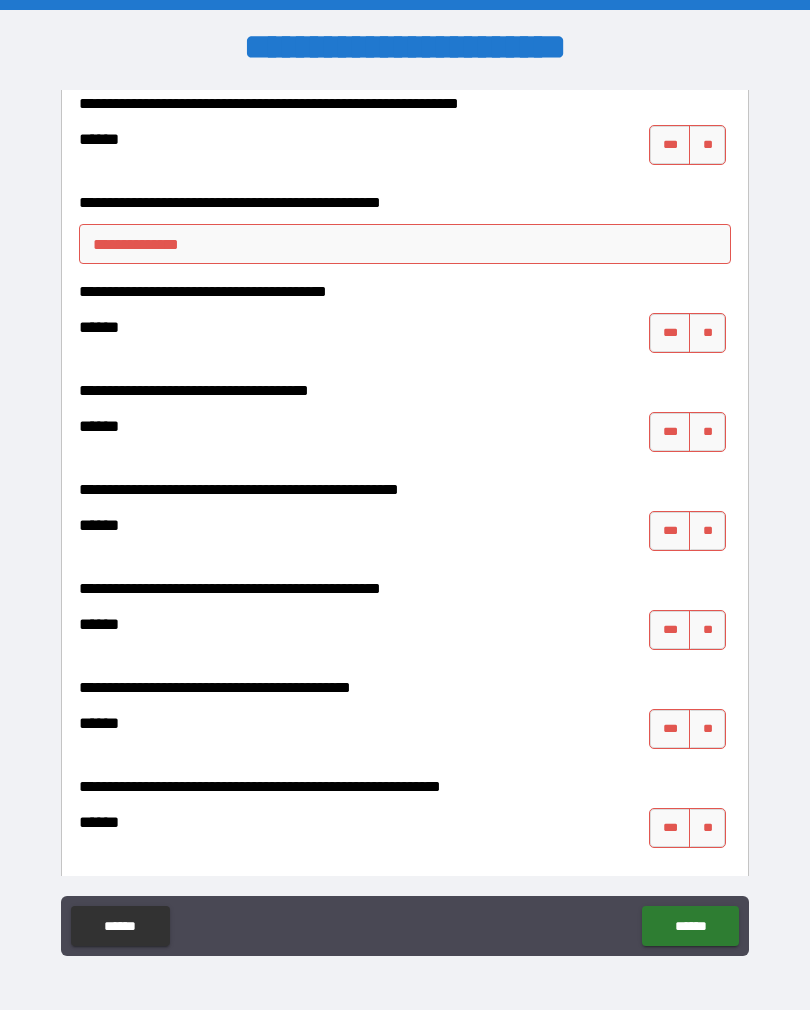 scroll, scrollTop: 2902, scrollLeft: 0, axis: vertical 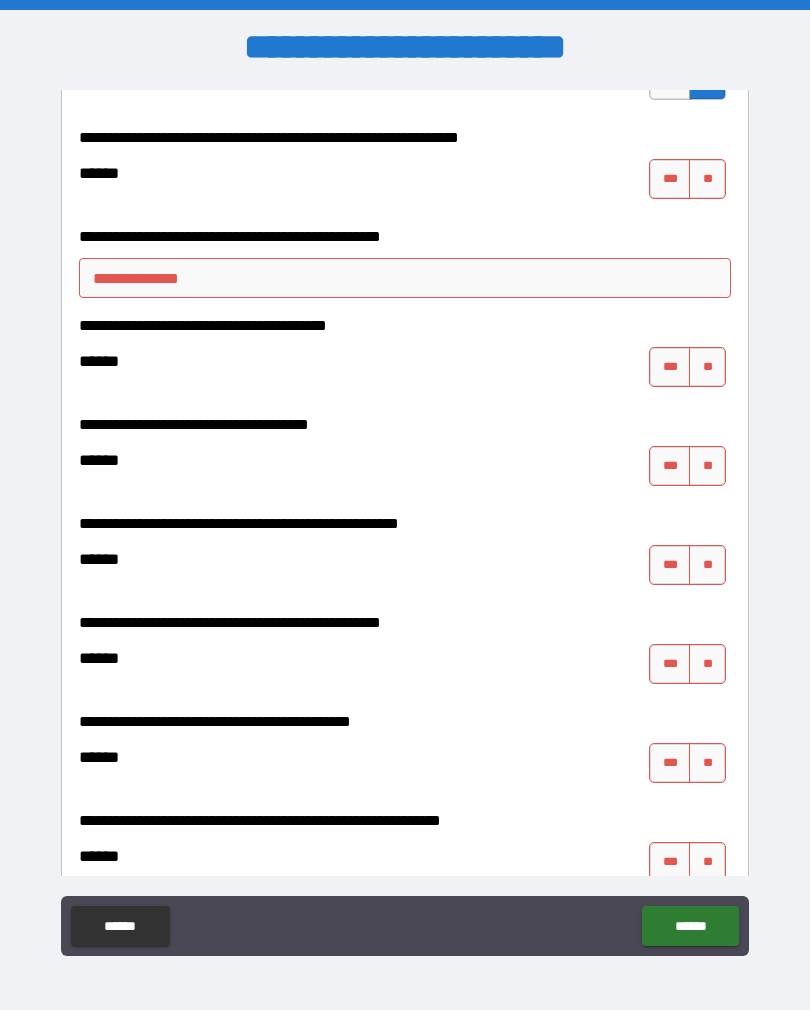click on "**********" at bounding box center (405, 278) 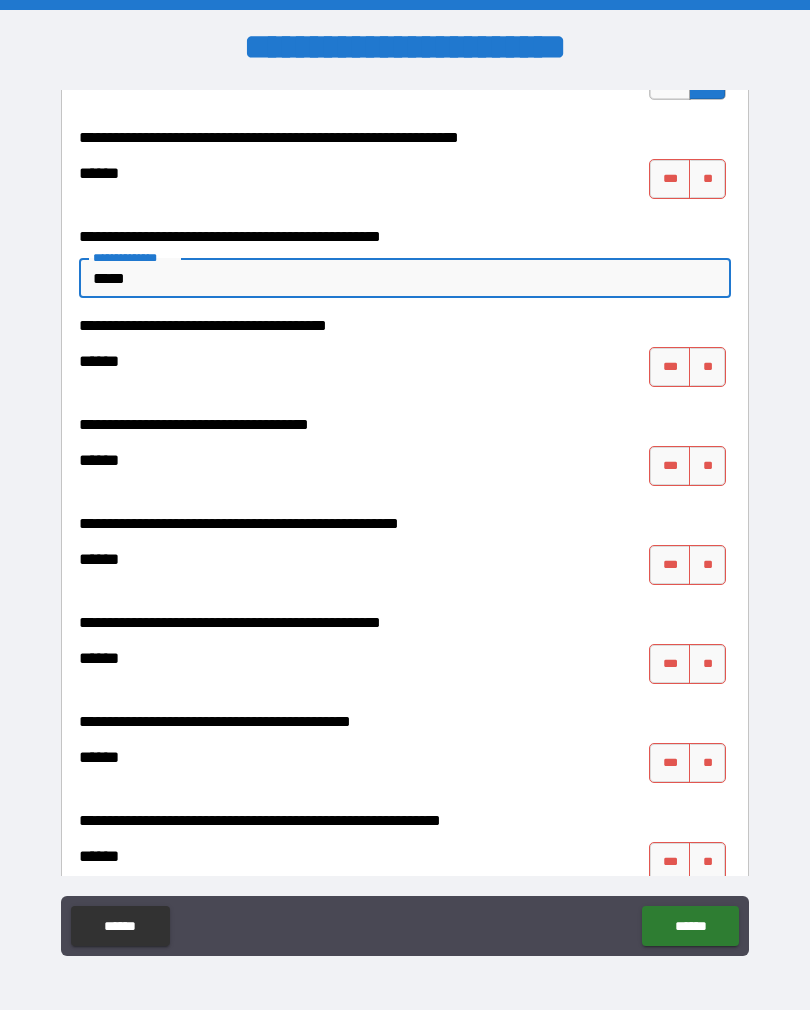 type on "*****" 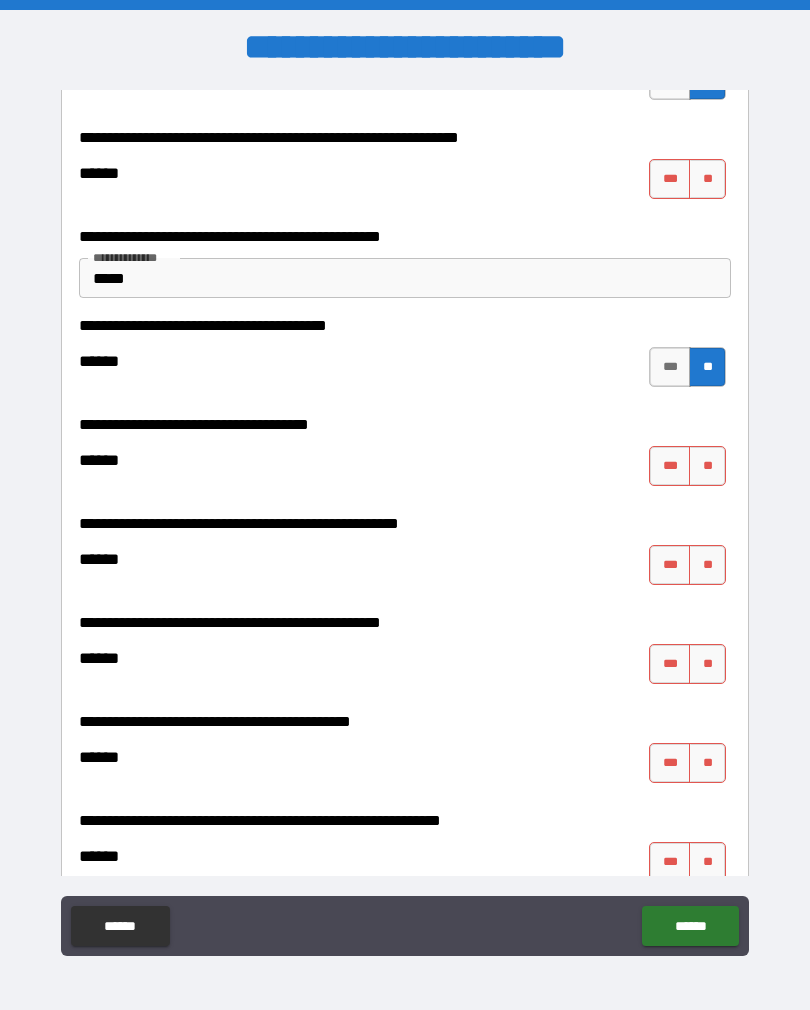 click on "**" at bounding box center [707, 179] 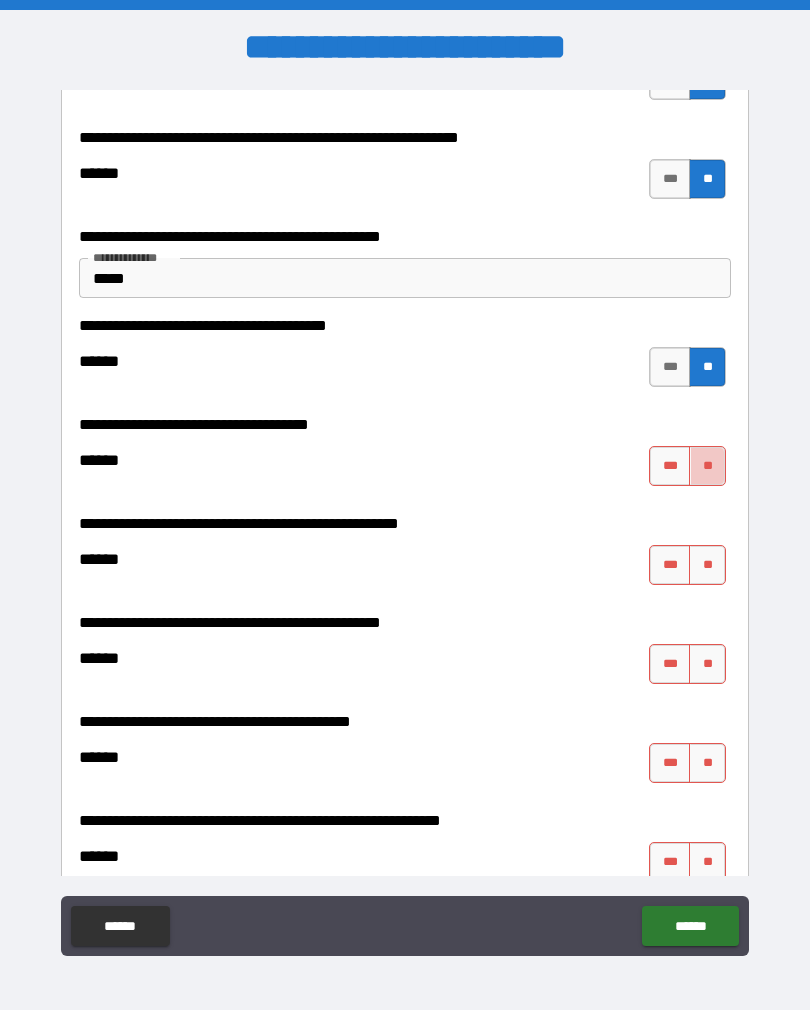 click on "**" at bounding box center (707, 466) 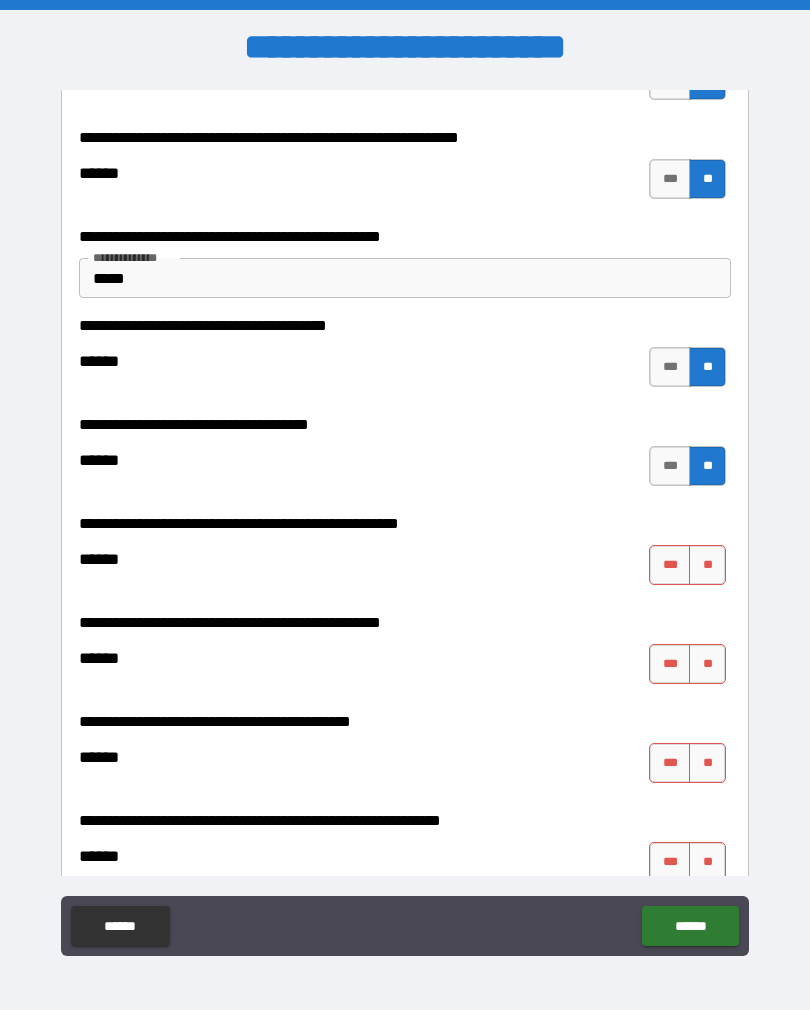 click on "**" at bounding box center [707, 565] 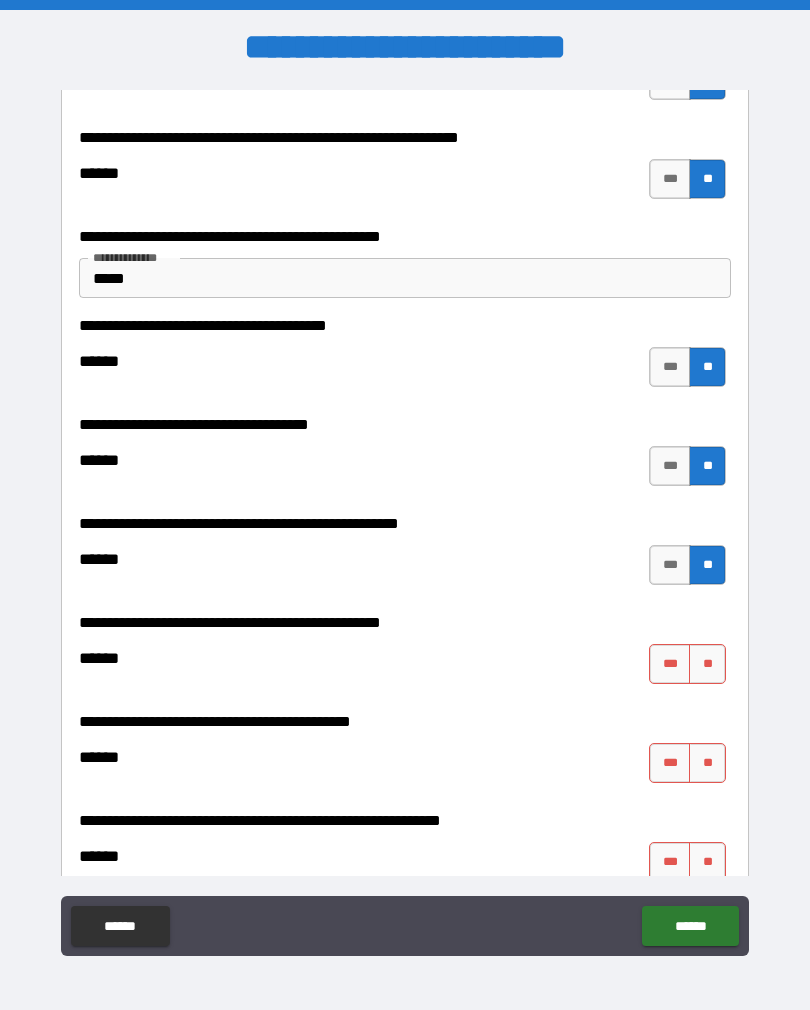 click on "**" at bounding box center (707, 664) 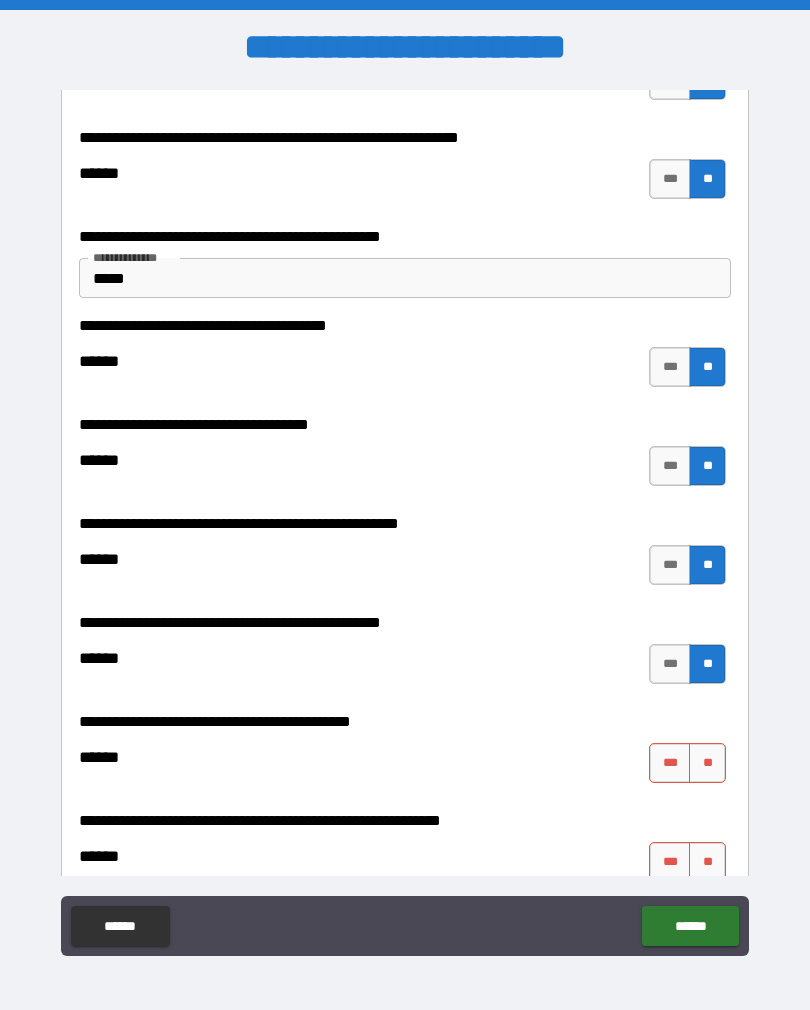 click on "**" at bounding box center (707, 763) 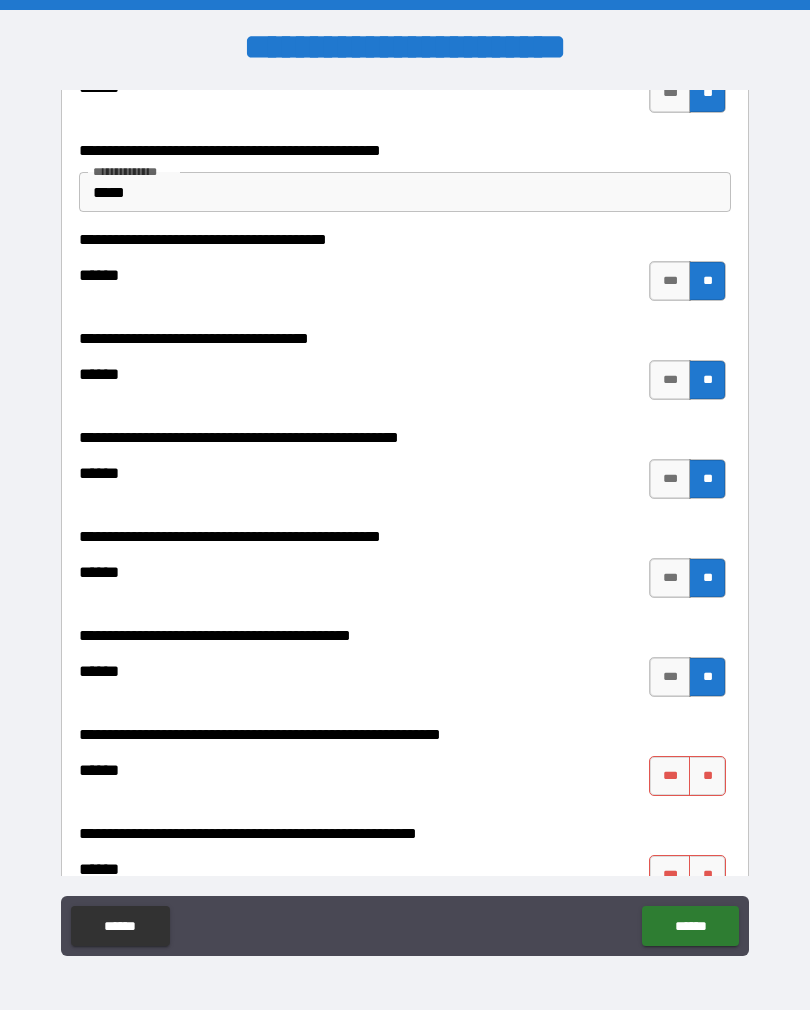 scroll, scrollTop: 3105, scrollLeft: 0, axis: vertical 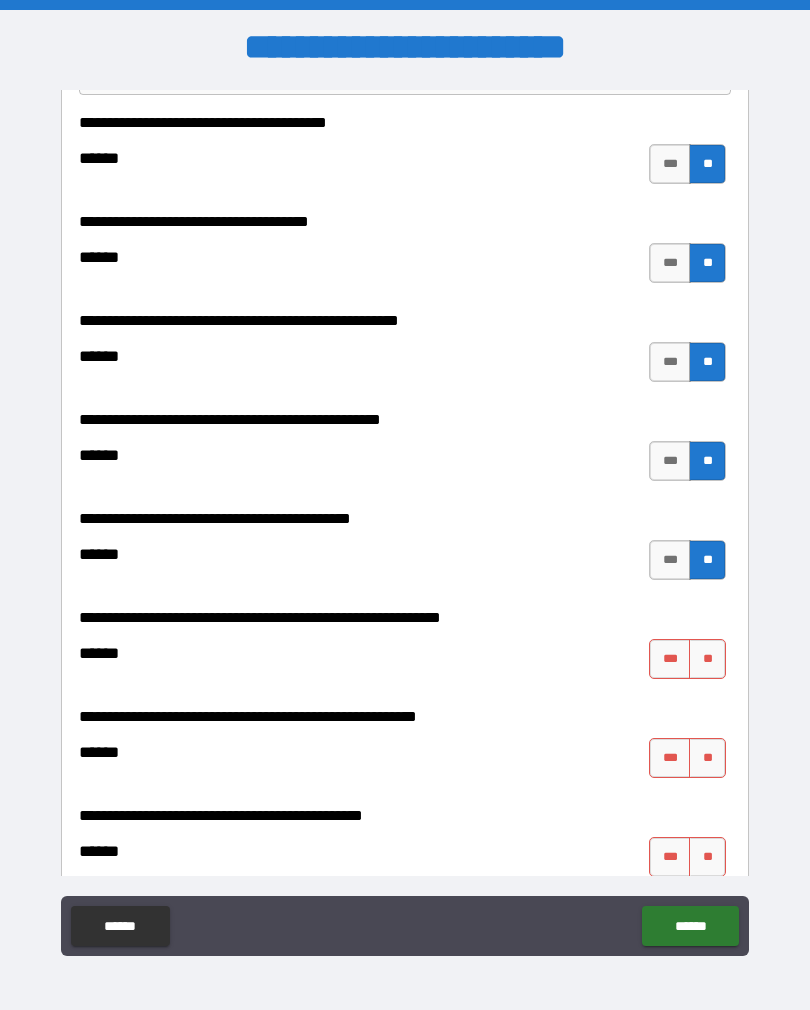click on "**" at bounding box center [707, 659] 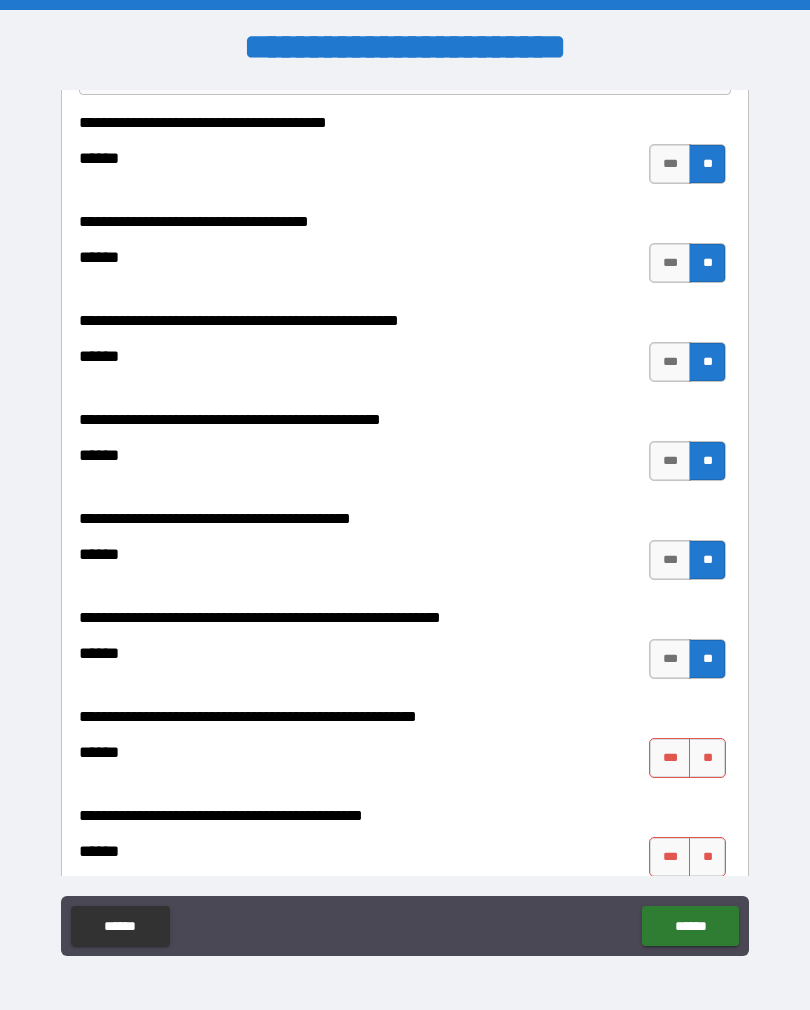 click on "**" at bounding box center [707, 758] 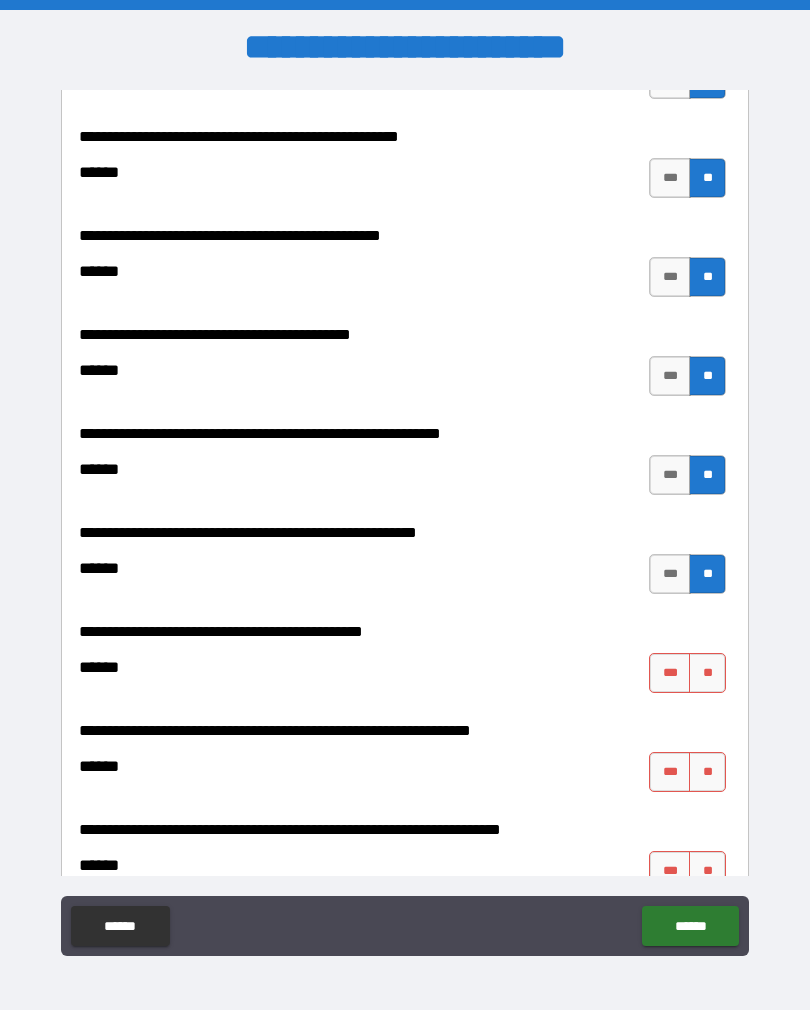 scroll, scrollTop: 3293, scrollLeft: 0, axis: vertical 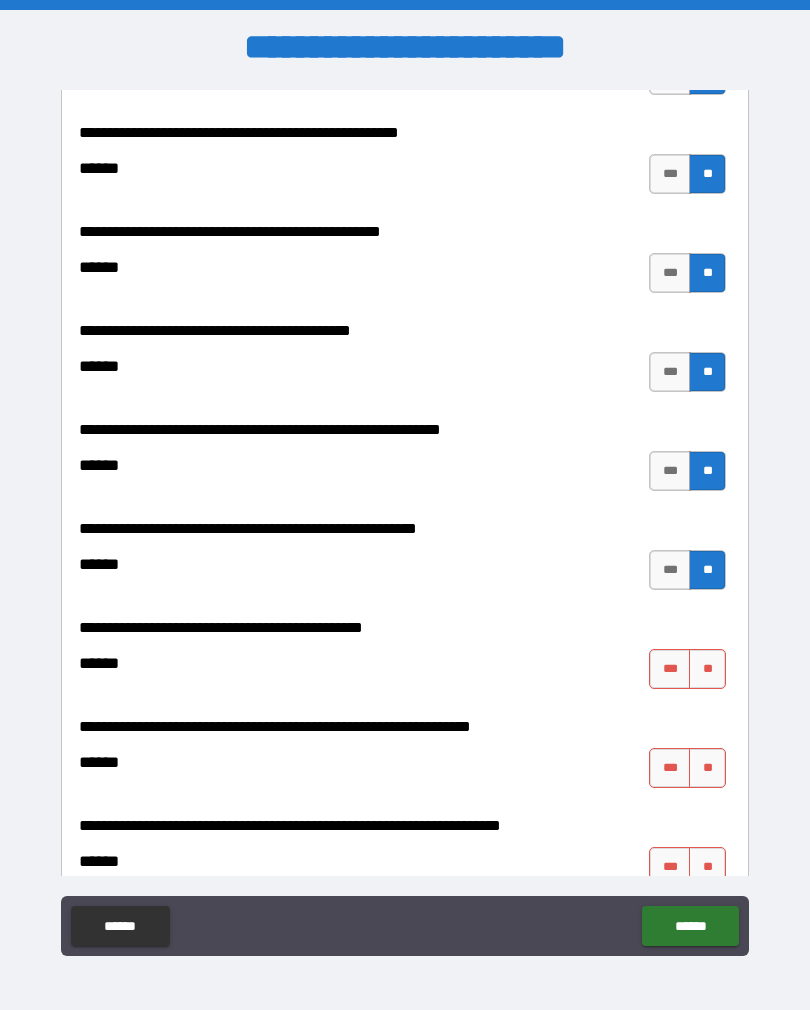 click on "**" at bounding box center [707, 669] 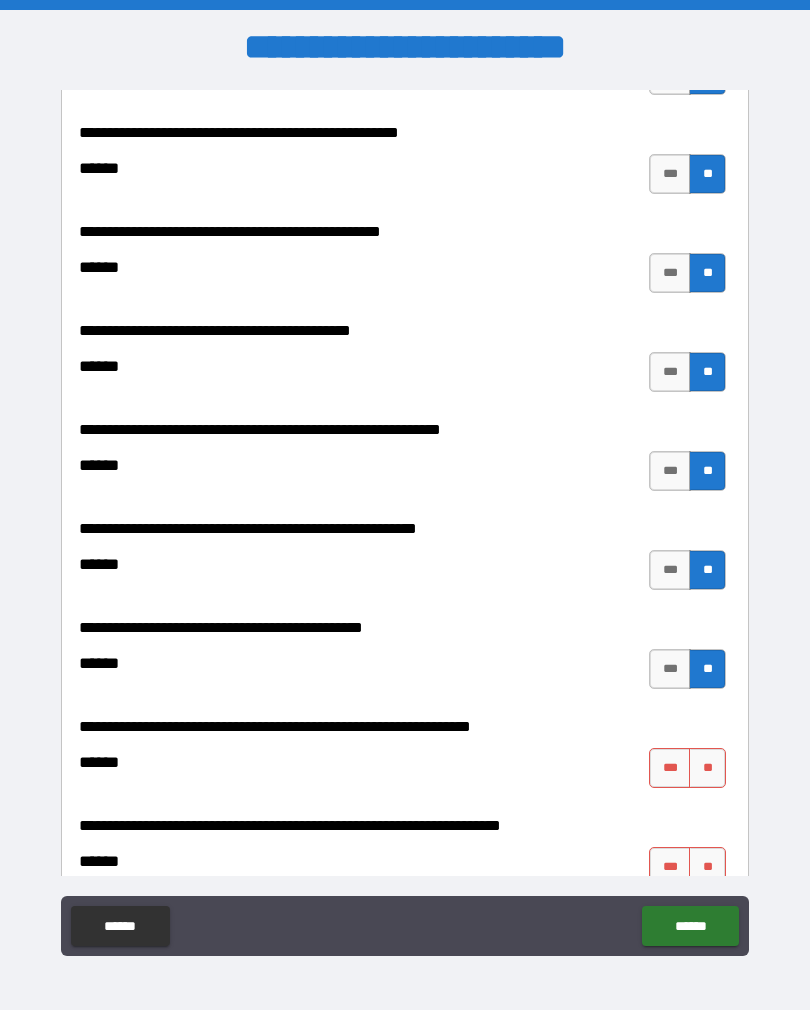 click on "**" at bounding box center [707, 768] 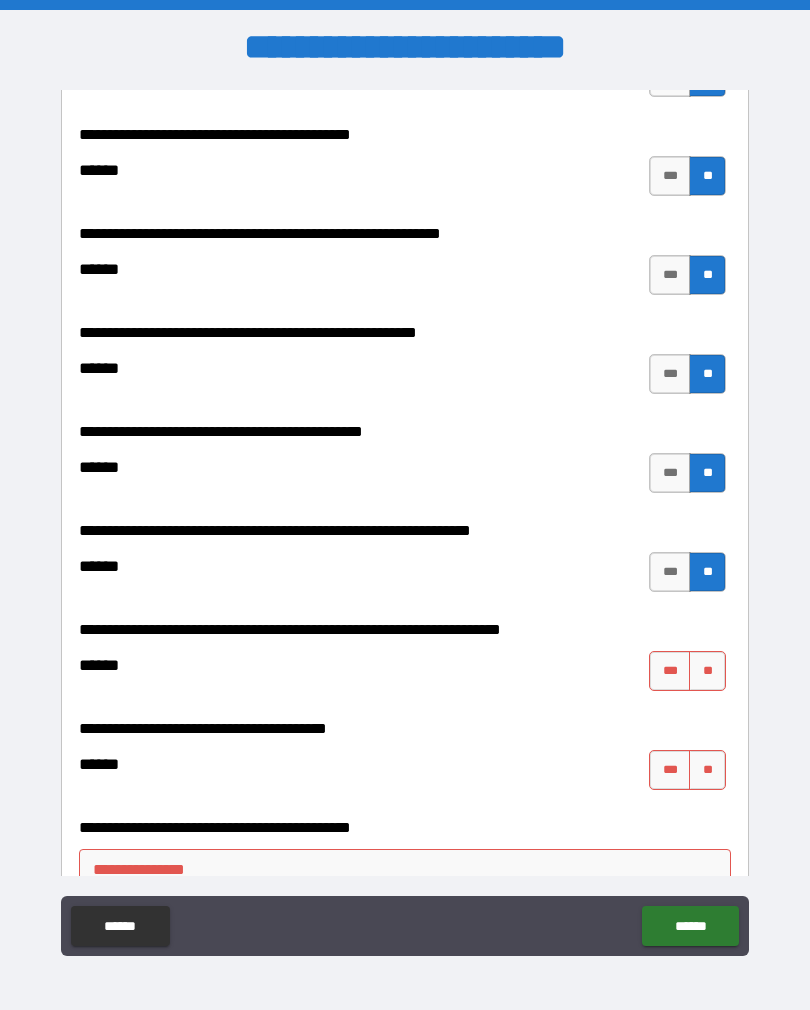 scroll, scrollTop: 3491, scrollLeft: 0, axis: vertical 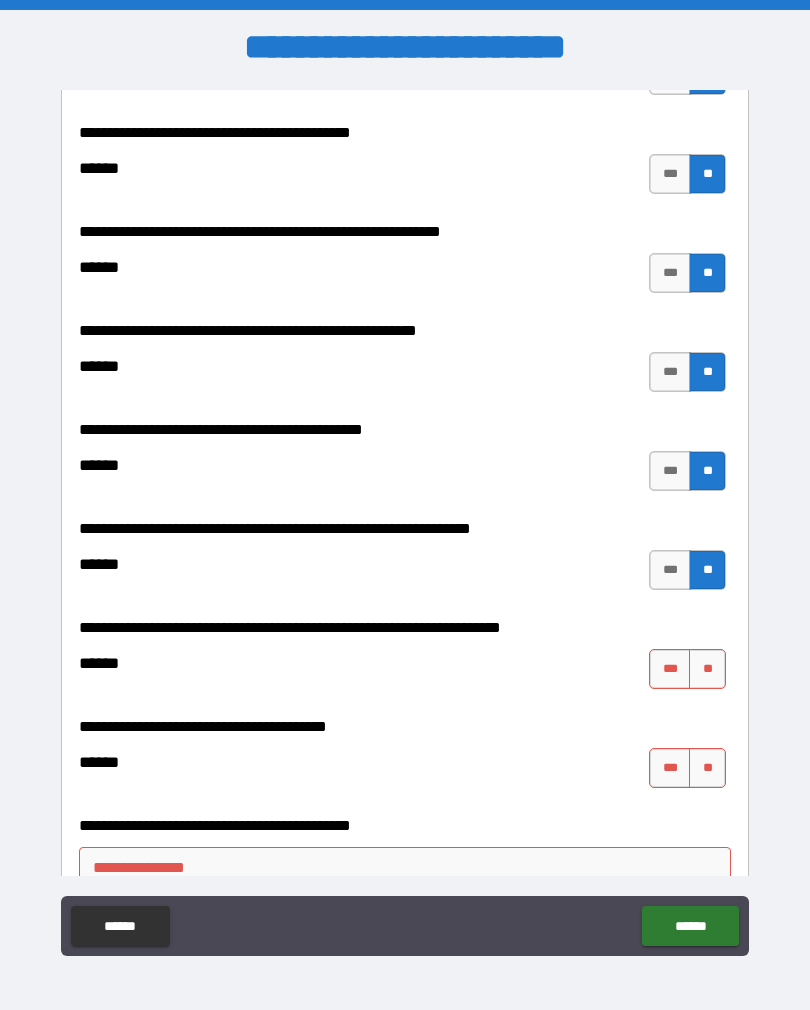 click on "**" at bounding box center (707, 669) 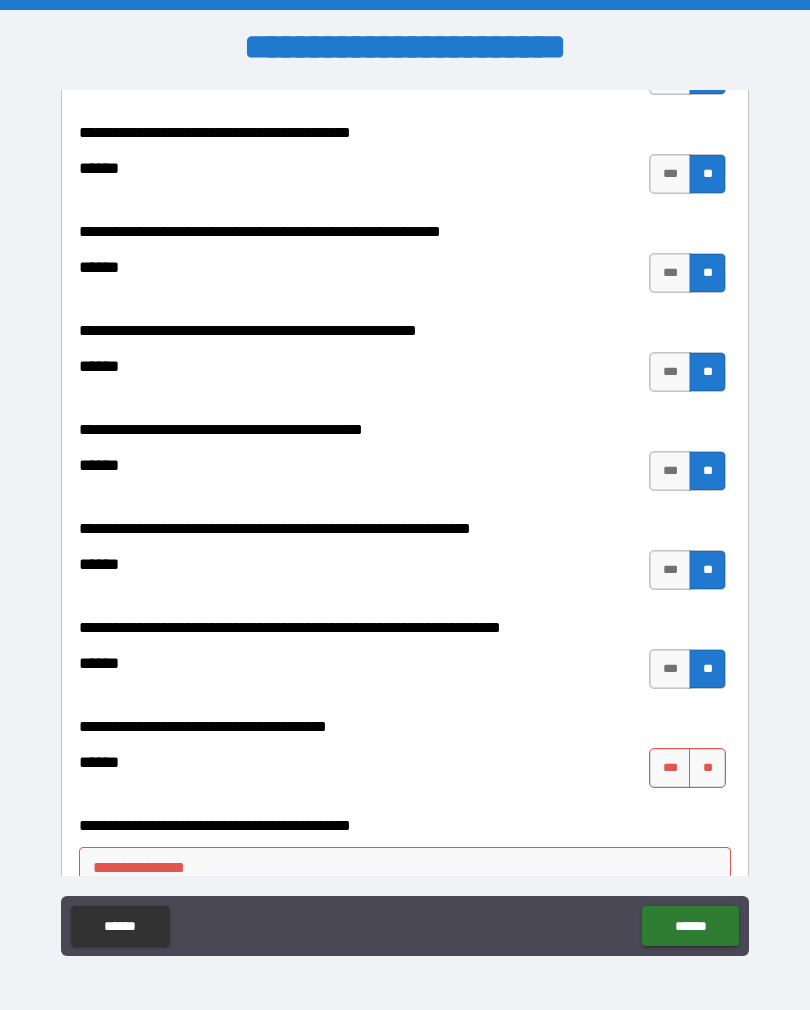 click on "**" at bounding box center [707, 768] 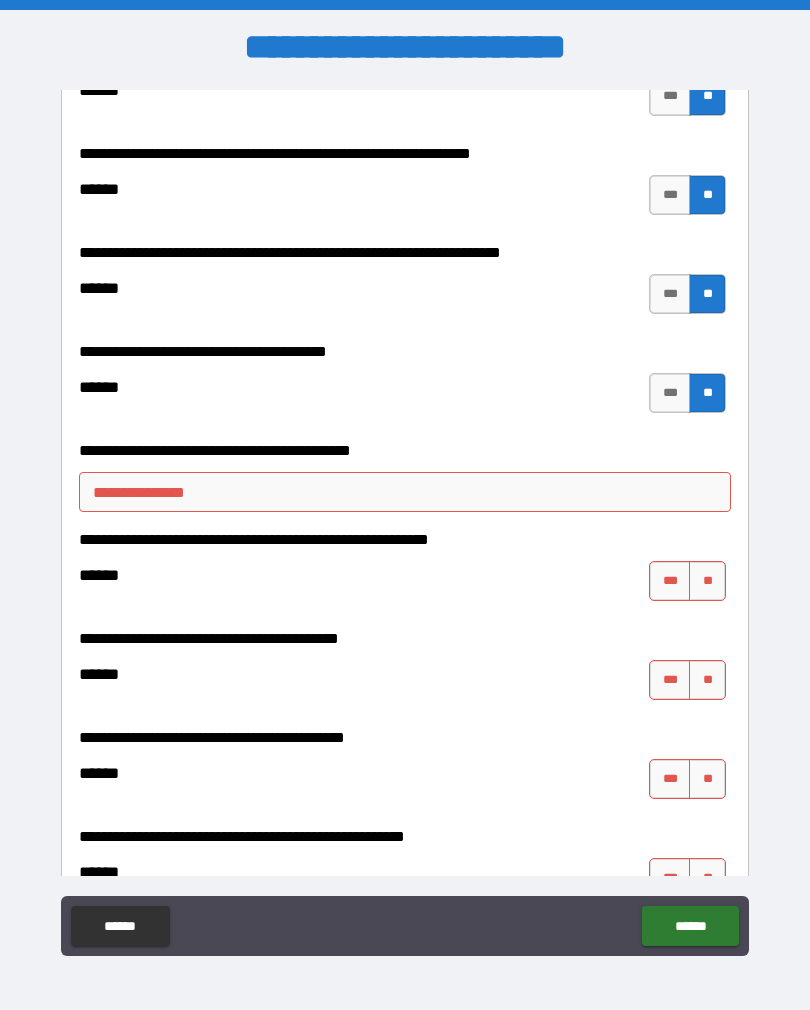 scroll, scrollTop: 3871, scrollLeft: 0, axis: vertical 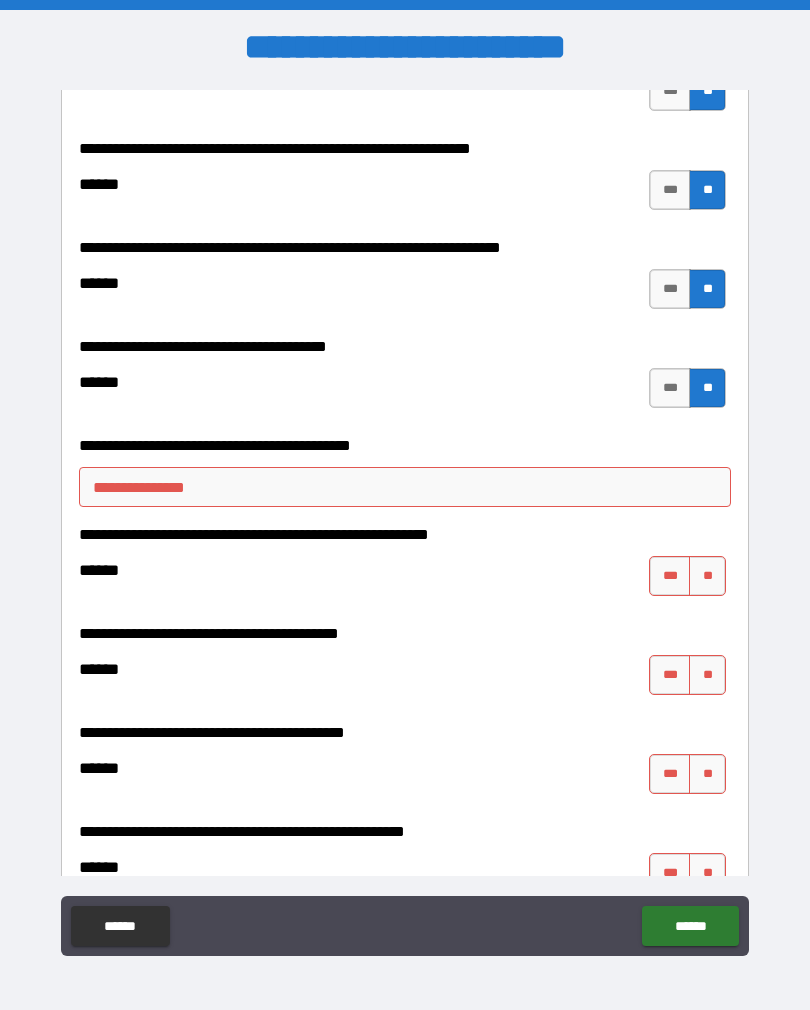 click on "**********" at bounding box center [405, 487] 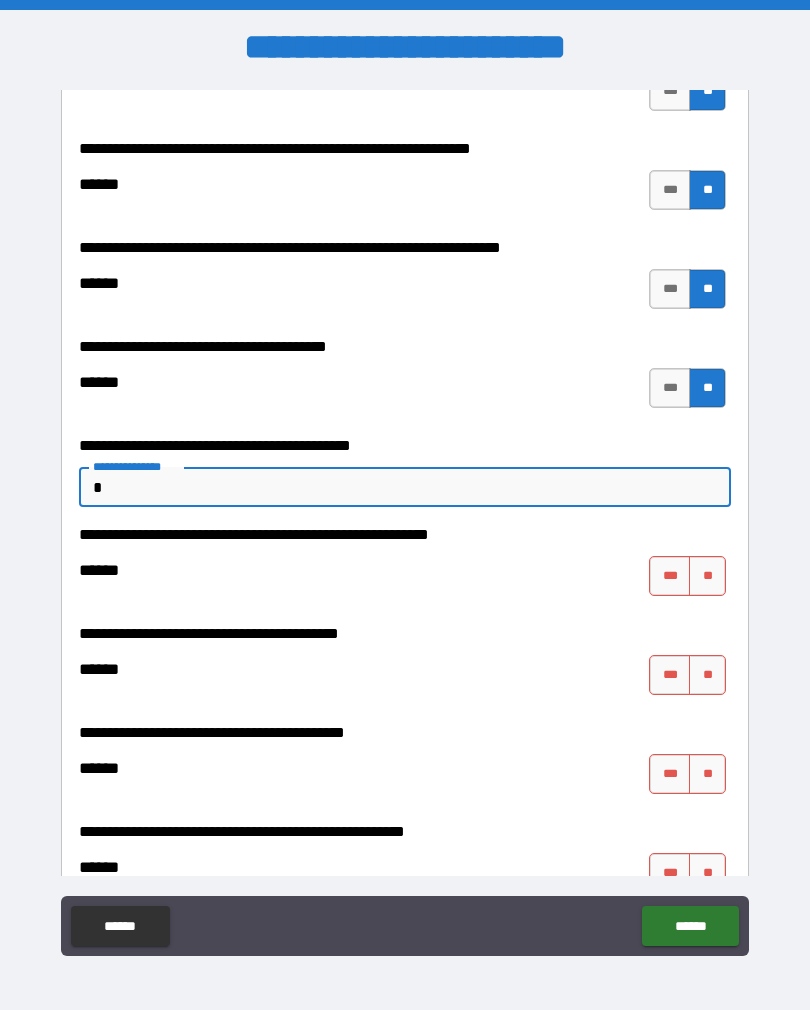 type on "*" 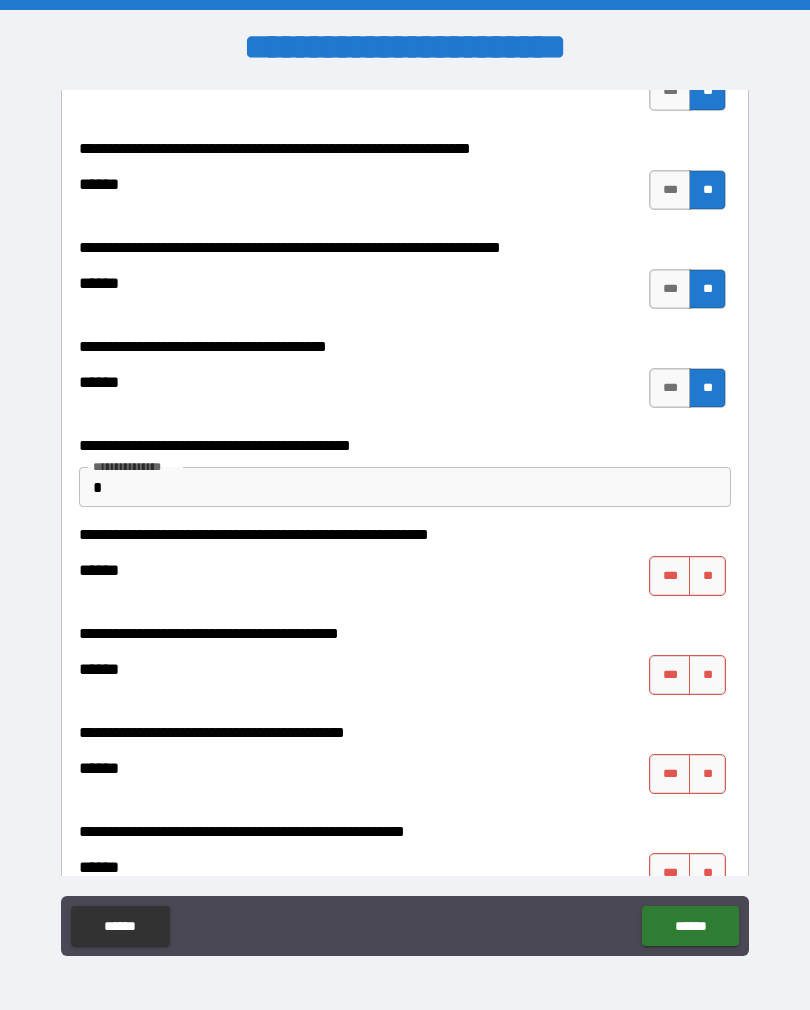 click on "**" at bounding box center (707, 576) 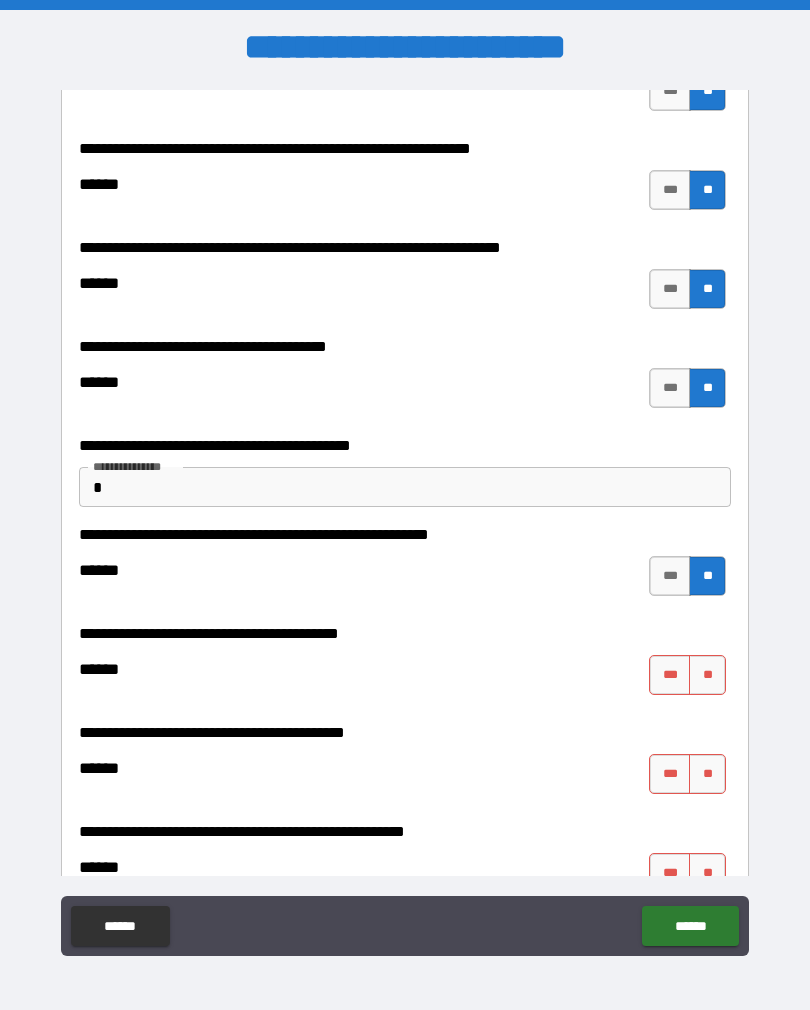 click on "**" at bounding box center [707, 675] 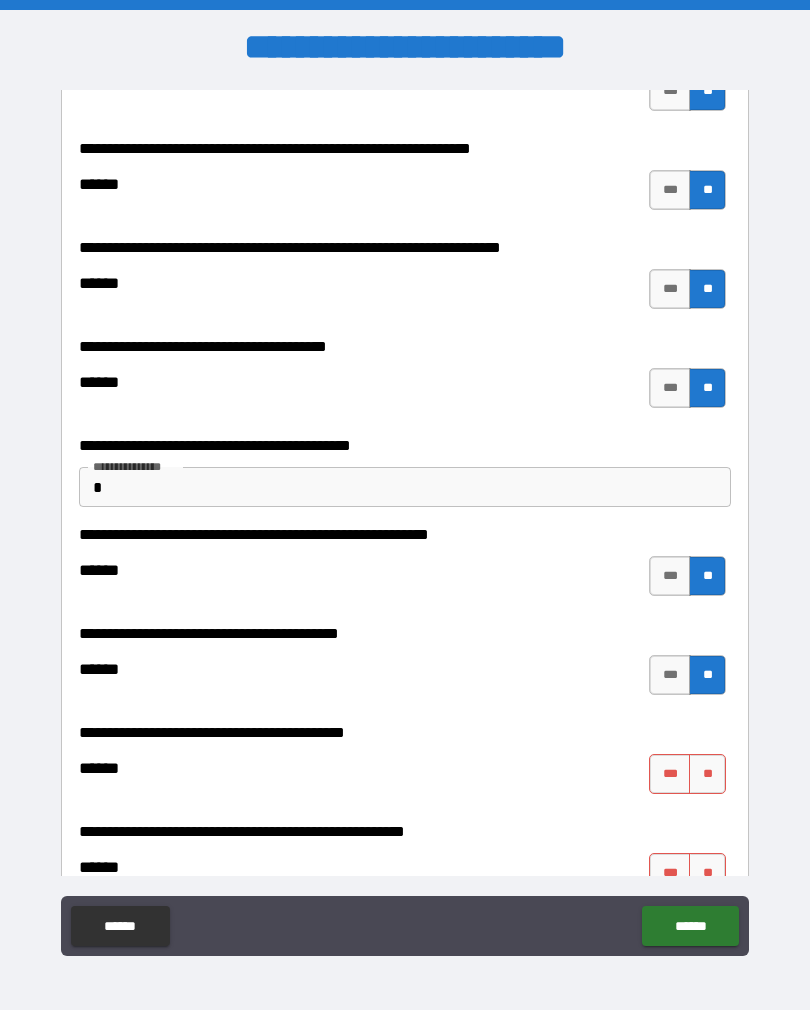 click on "**********" at bounding box center [405, 523] 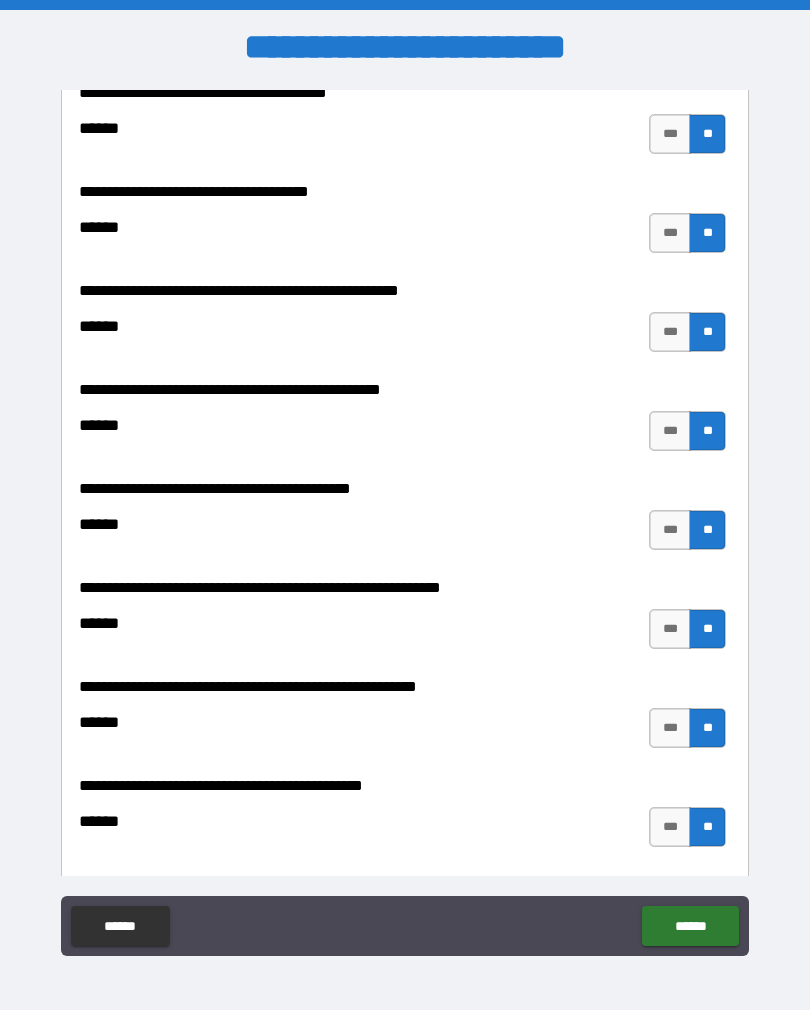 scroll, scrollTop: 3134, scrollLeft: 0, axis: vertical 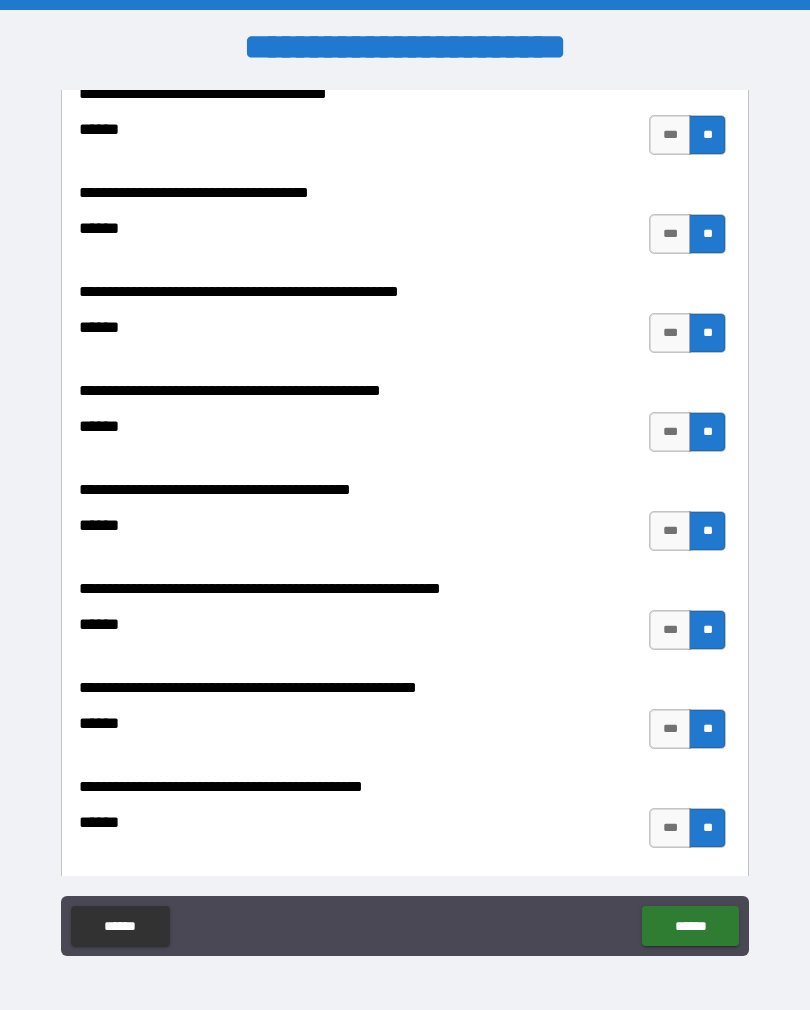 click on "******" at bounding box center [690, 926] 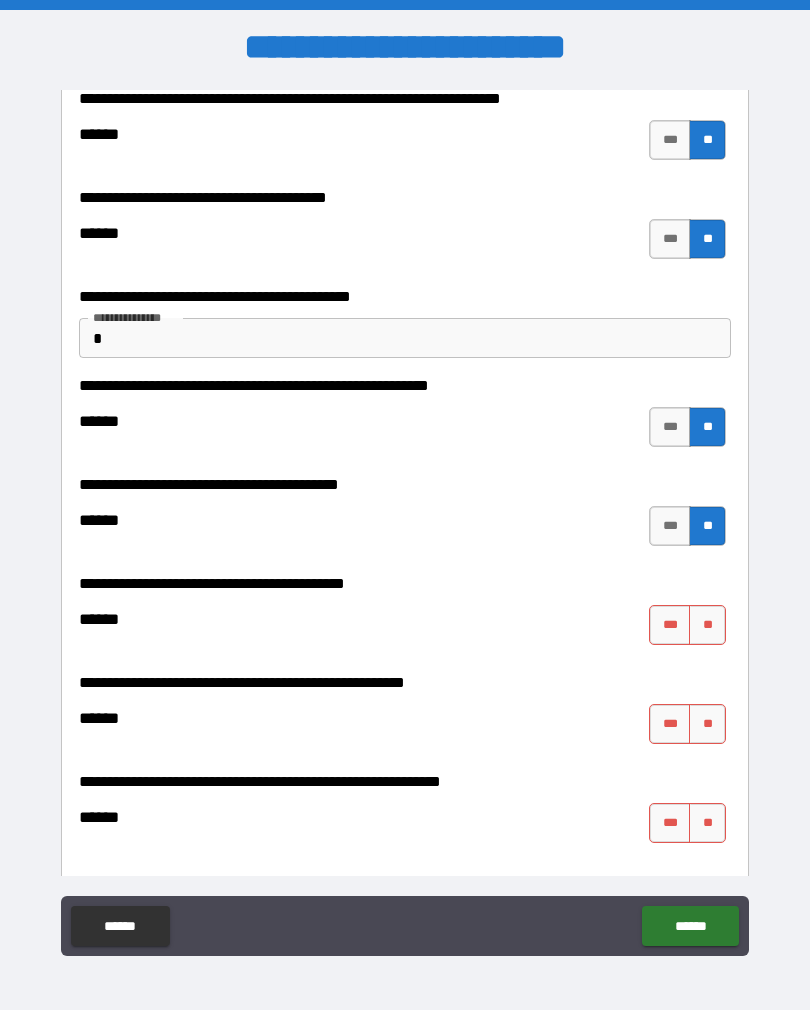 scroll, scrollTop: 4019, scrollLeft: 0, axis: vertical 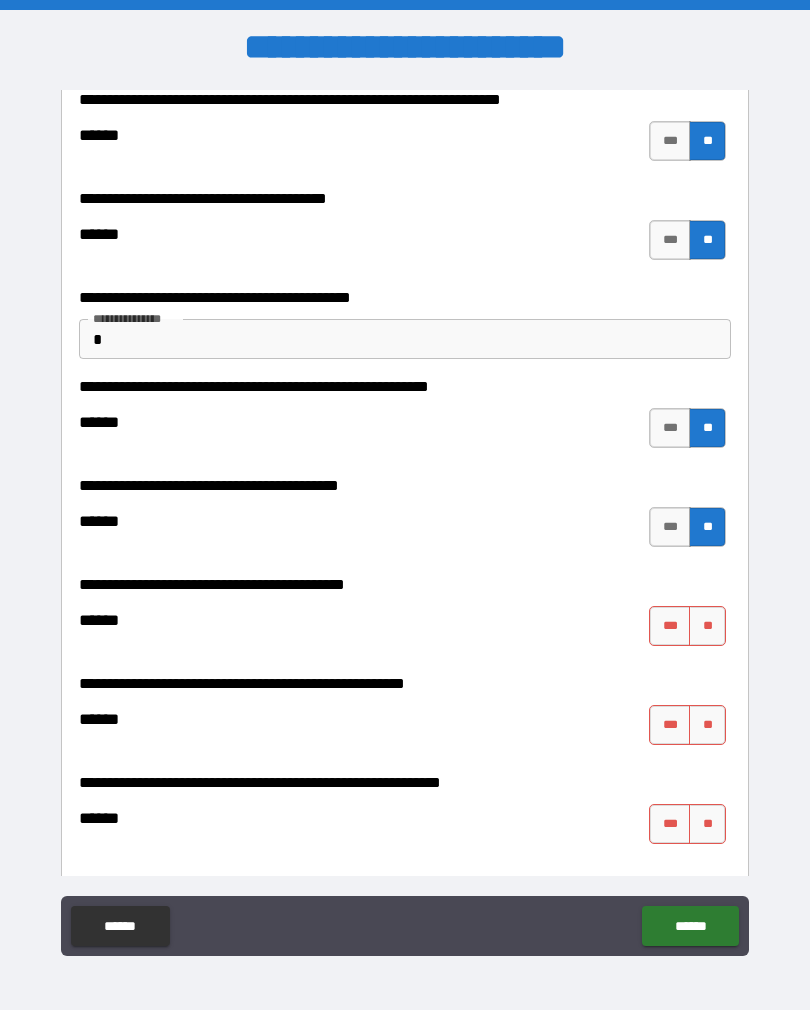 click on "**" at bounding box center (707, 626) 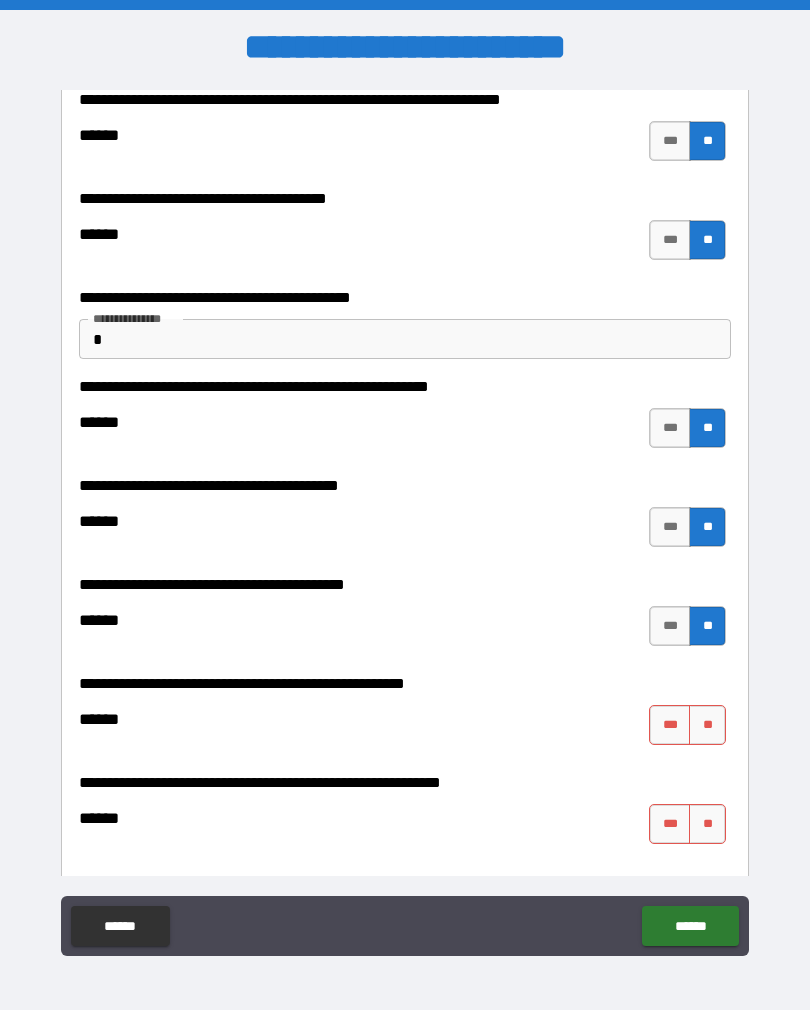 click on "**" at bounding box center (707, 725) 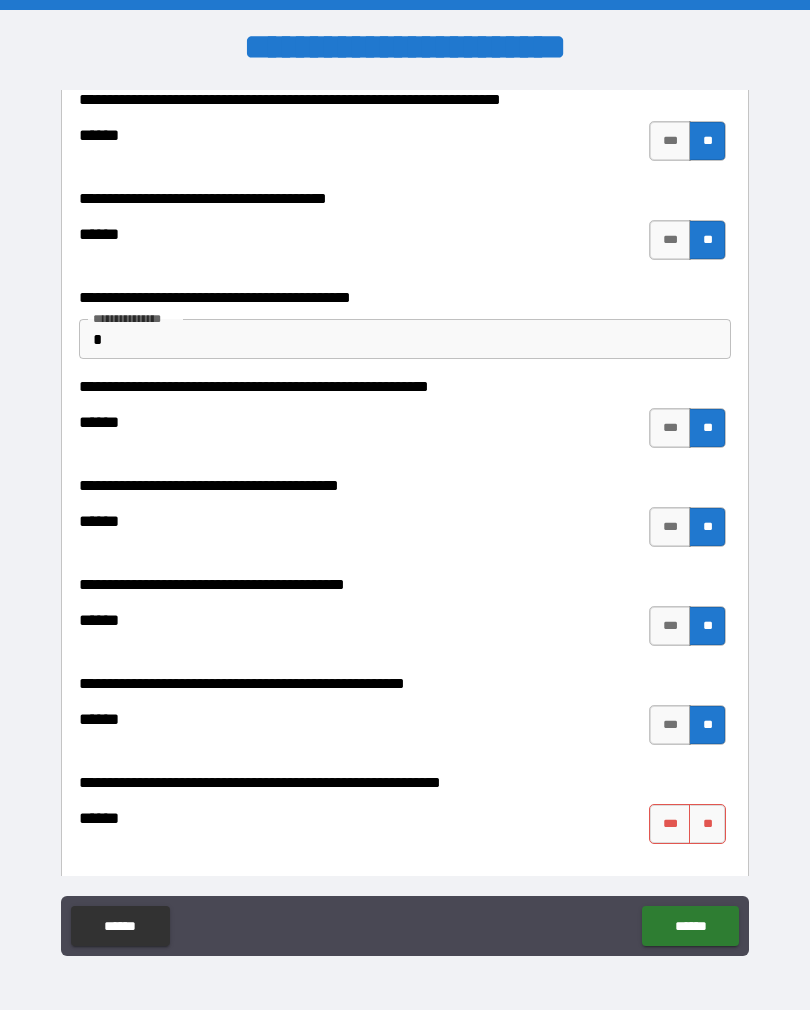 click on "**" at bounding box center [707, 824] 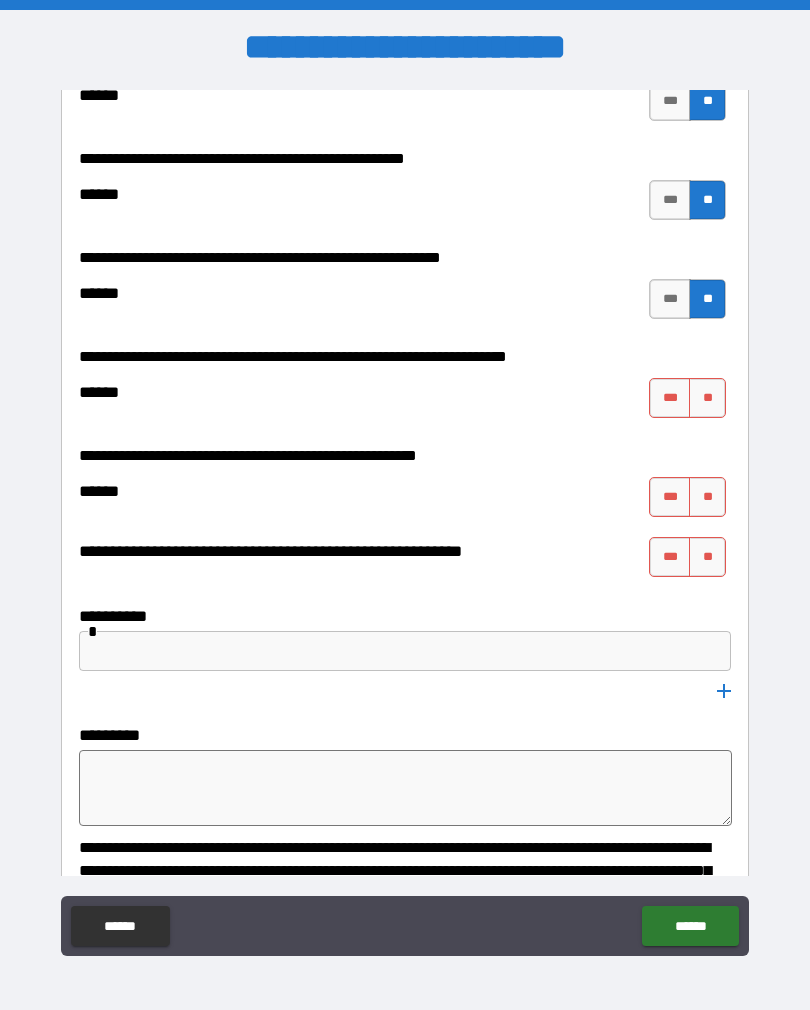 scroll, scrollTop: 4545, scrollLeft: 0, axis: vertical 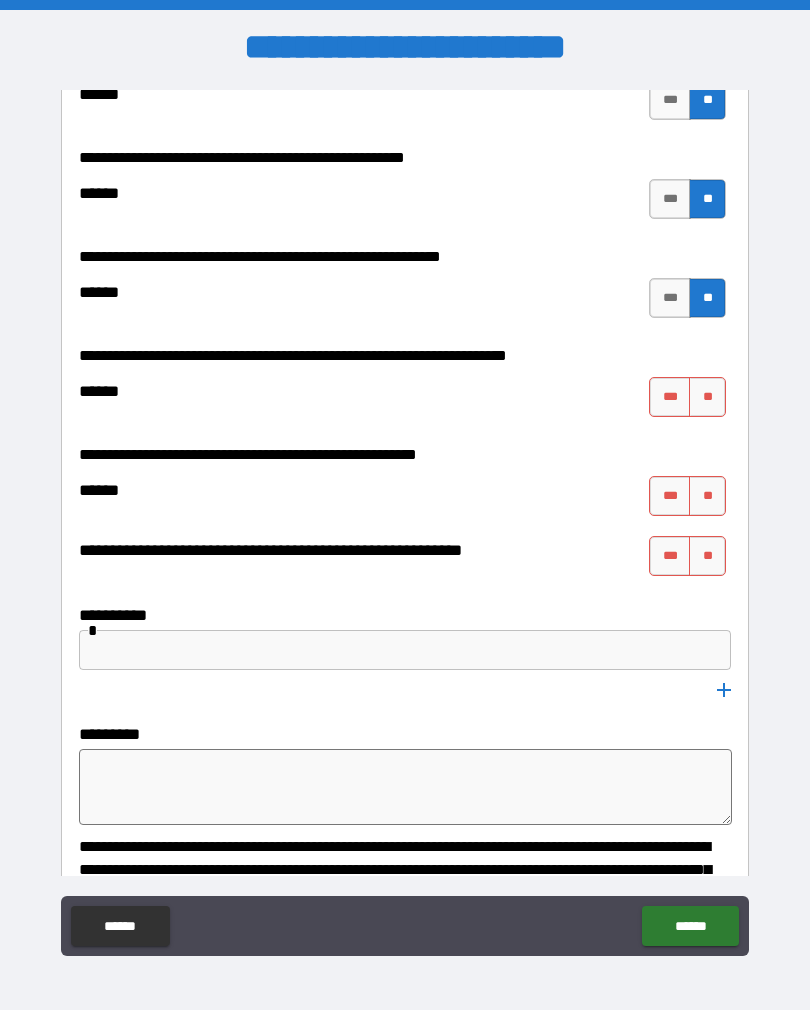 click on "**" at bounding box center [707, 397] 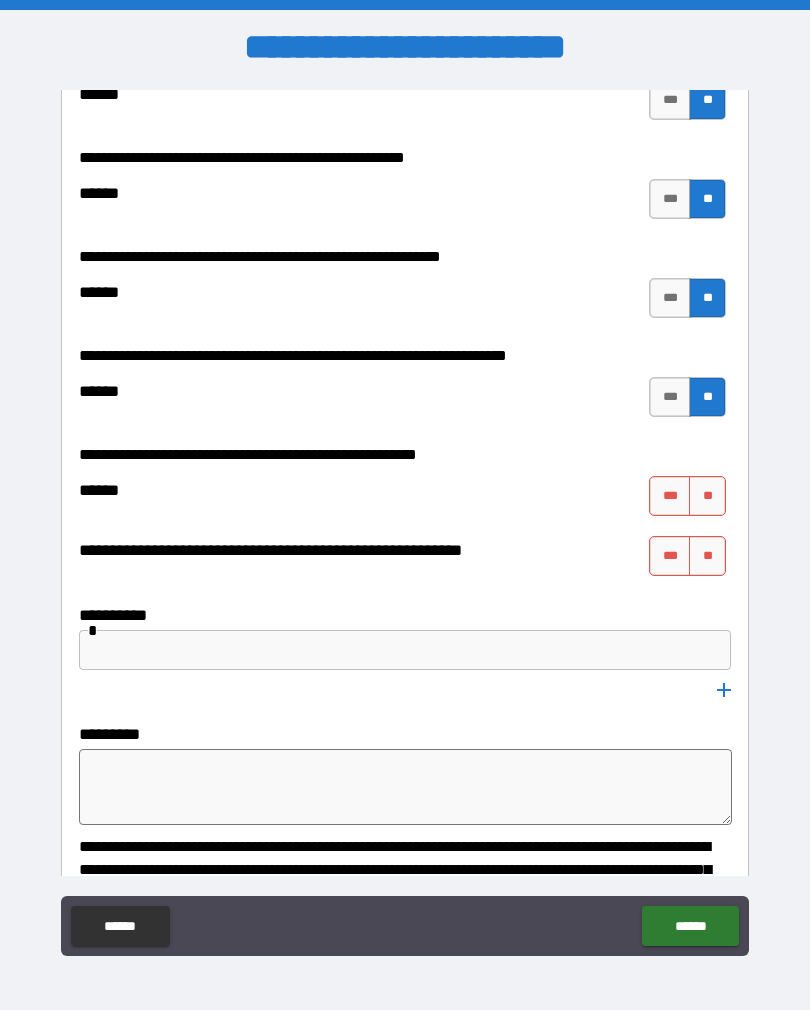 click on "**" at bounding box center (707, 496) 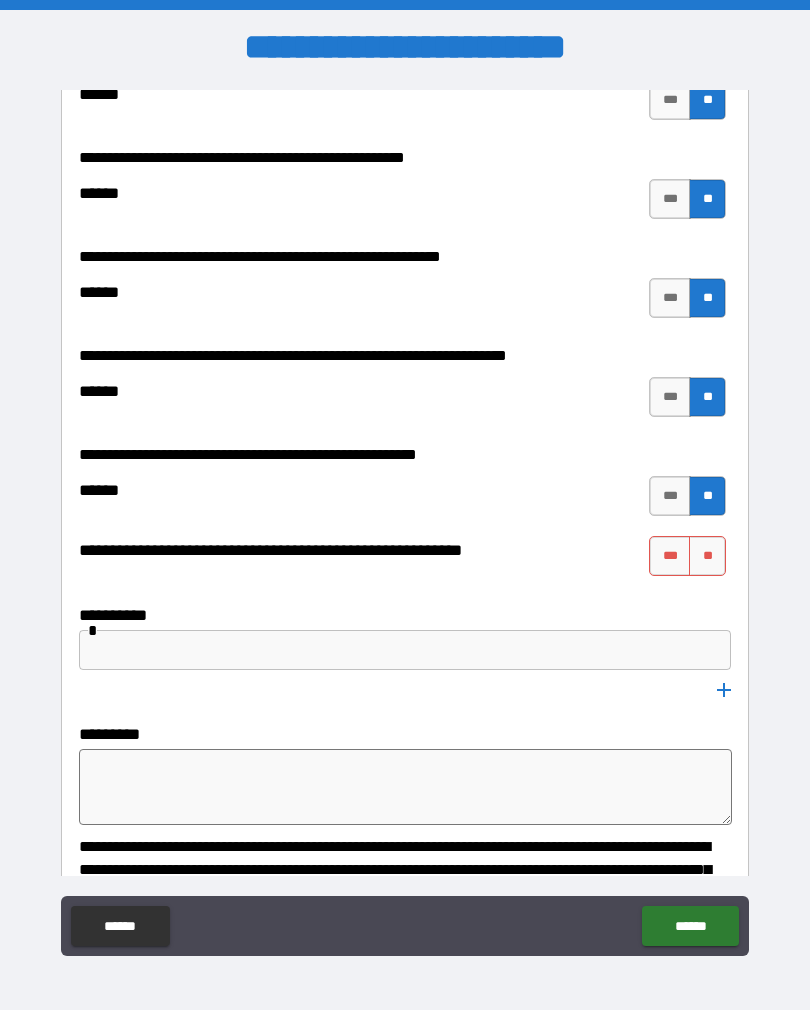 click on "**" at bounding box center (707, 556) 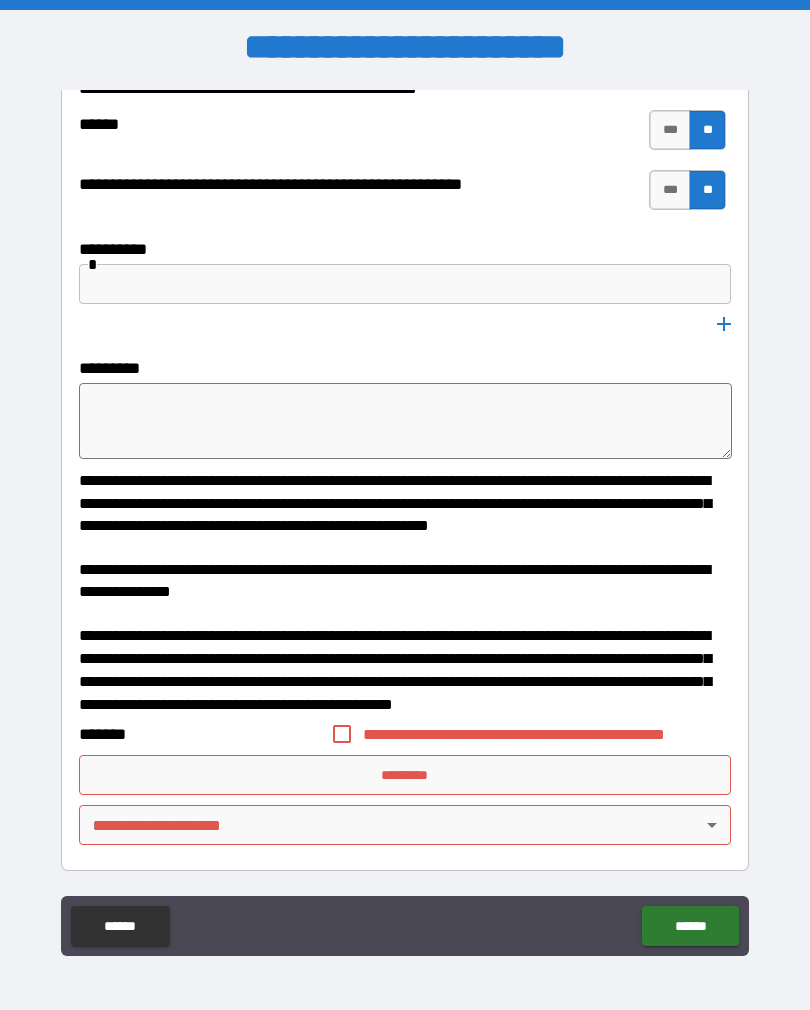 scroll, scrollTop: 4910, scrollLeft: 0, axis: vertical 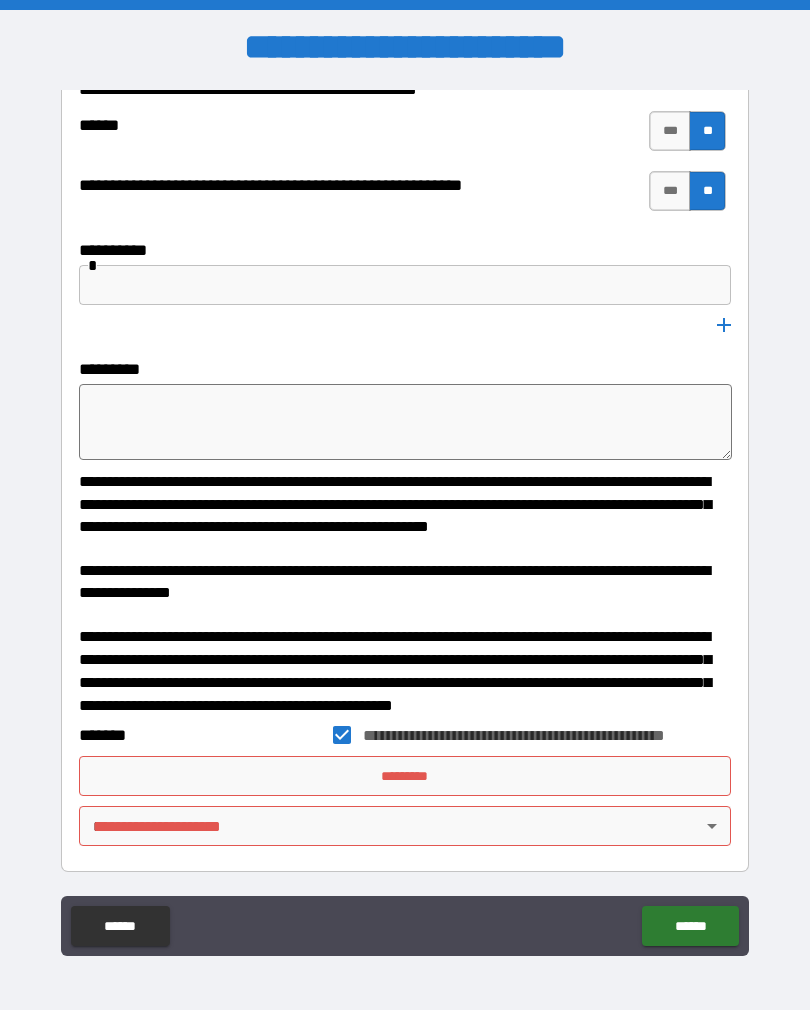 click on "*********" at bounding box center (405, 776) 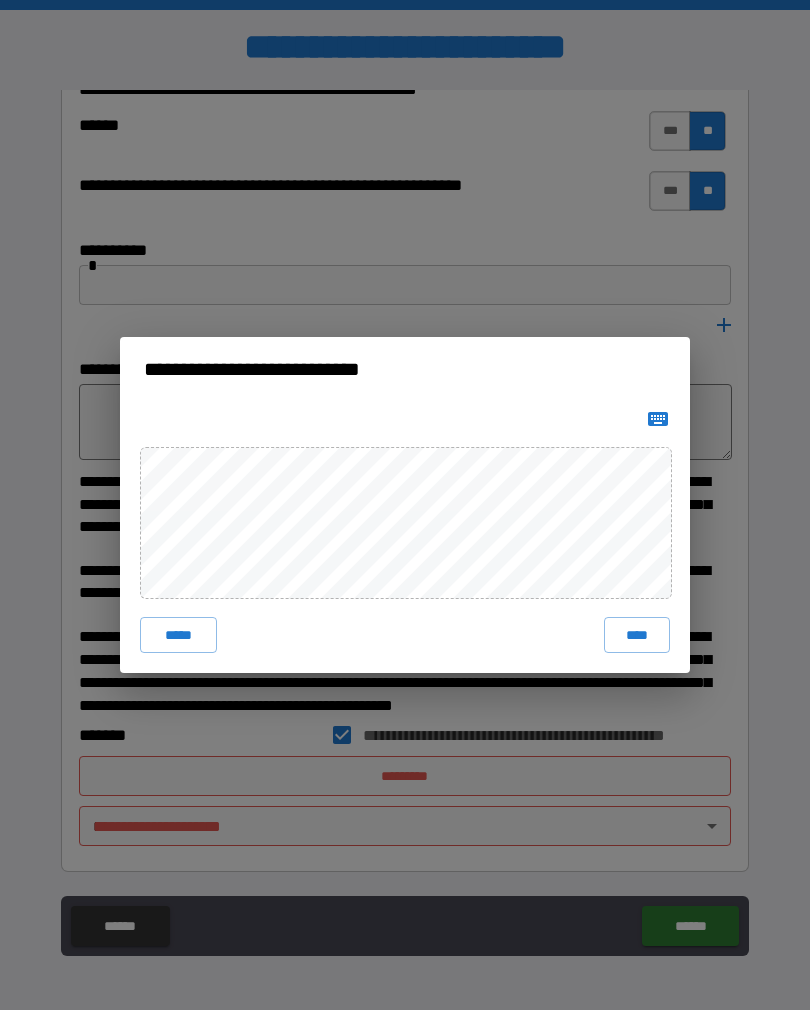 click on "****" at bounding box center [637, 635] 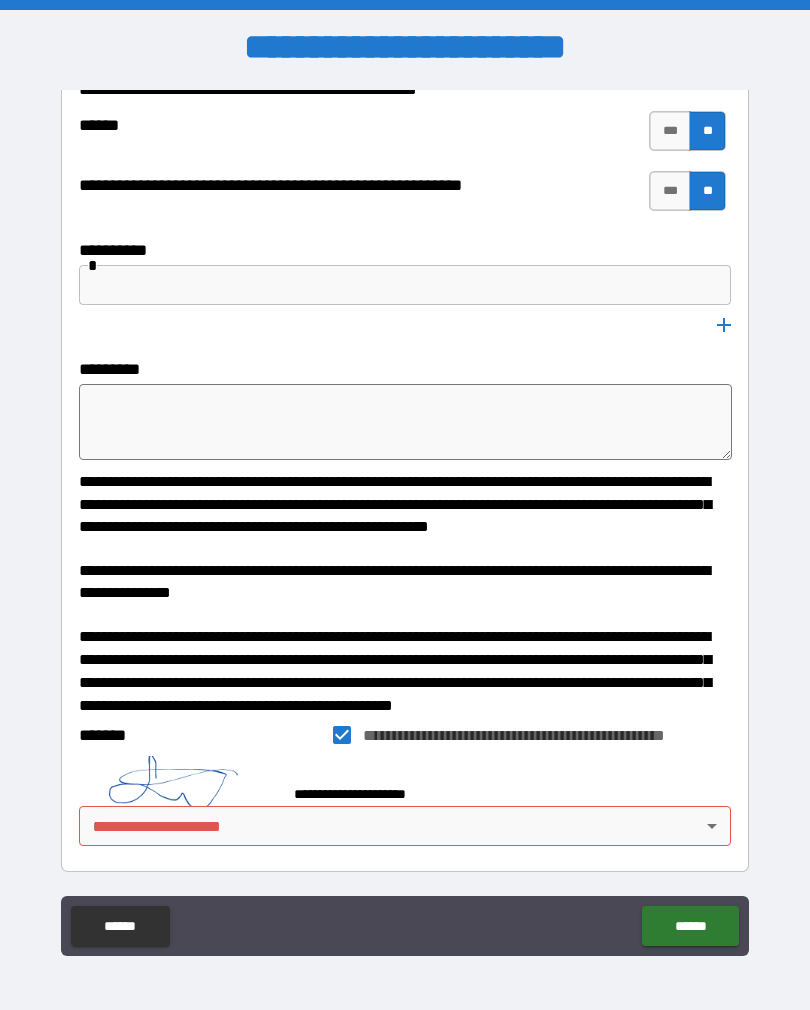 scroll, scrollTop: 4900, scrollLeft: 0, axis: vertical 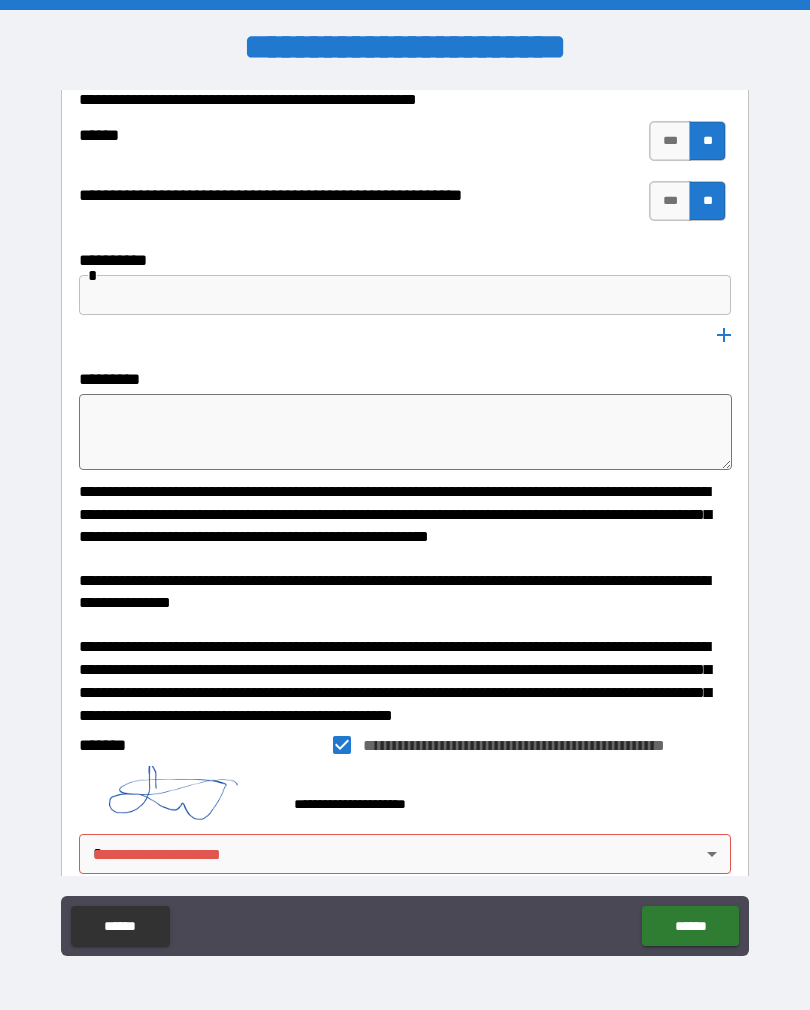 click on "**********" at bounding box center [405, 520] 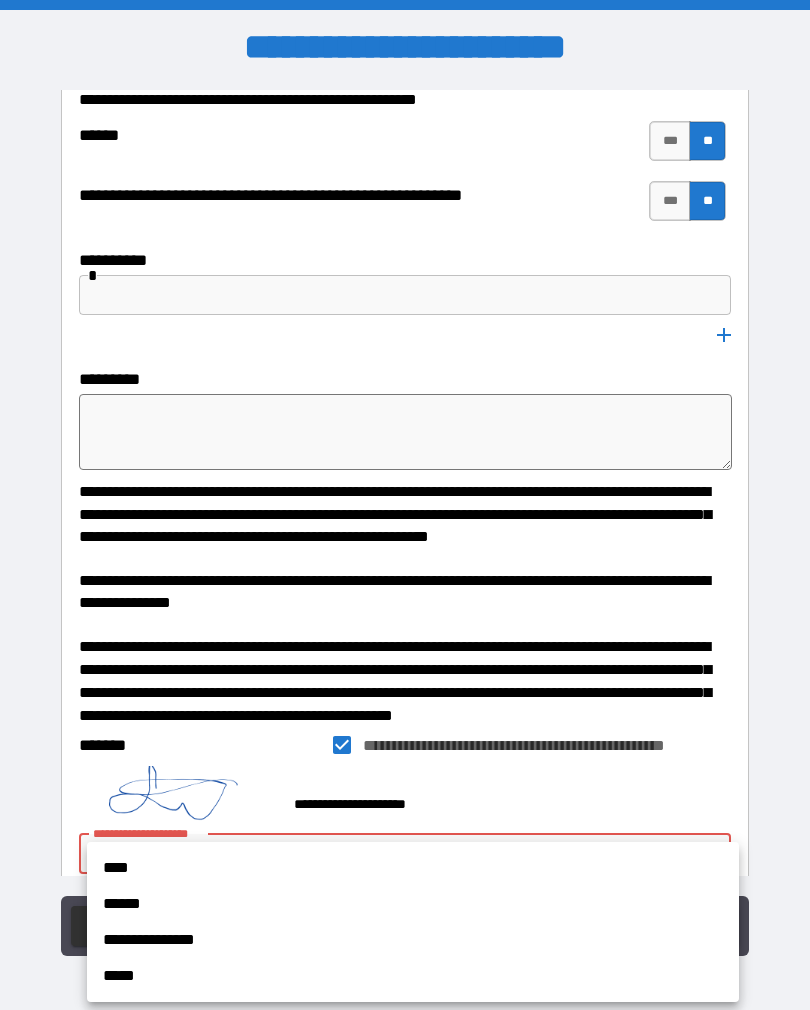 click on "**********" at bounding box center [413, 940] 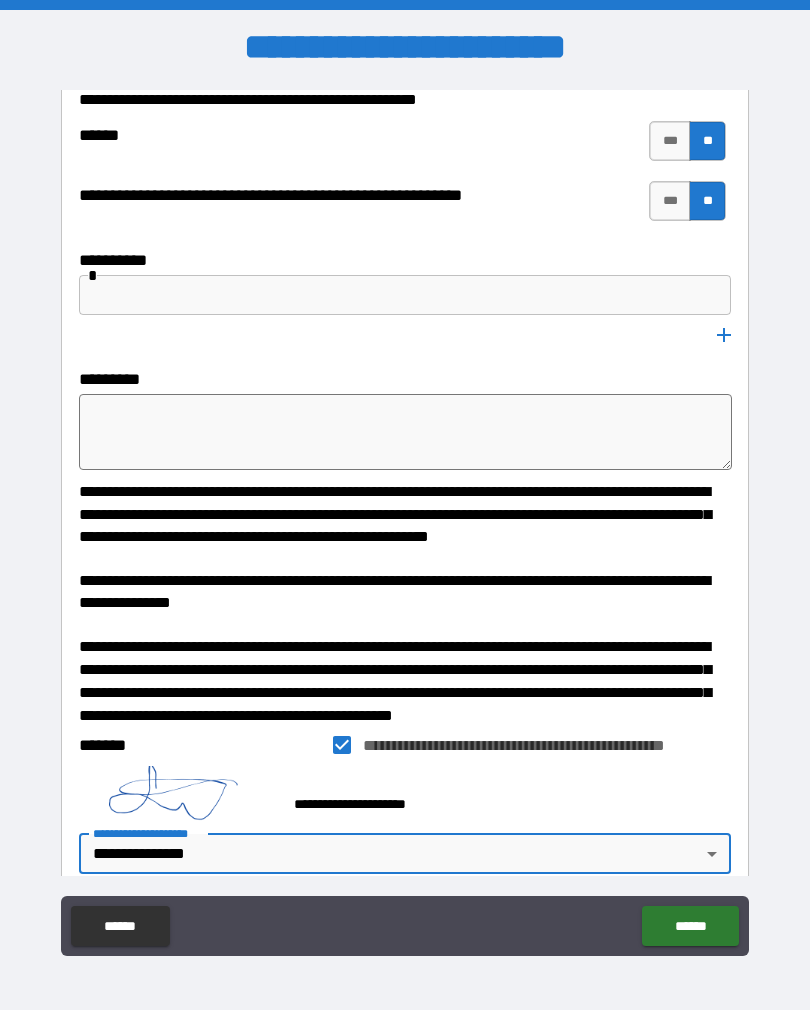 click on "******" at bounding box center [690, 926] 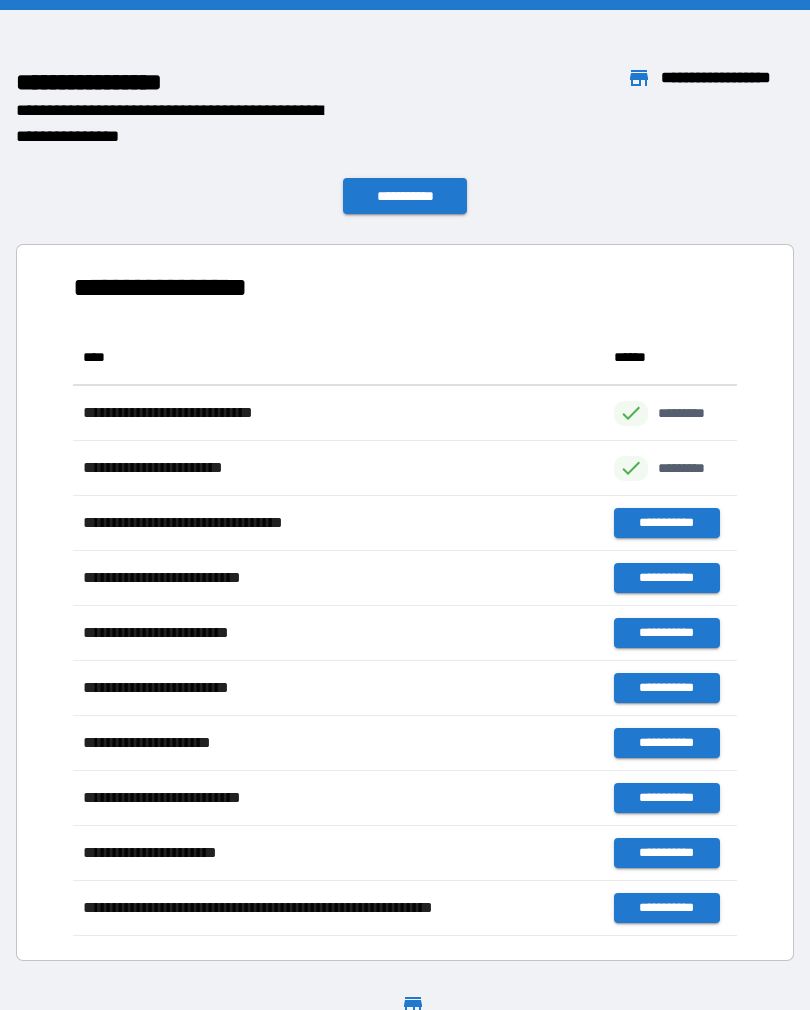 scroll, scrollTop: 1, scrollLeft: 1, axis: both 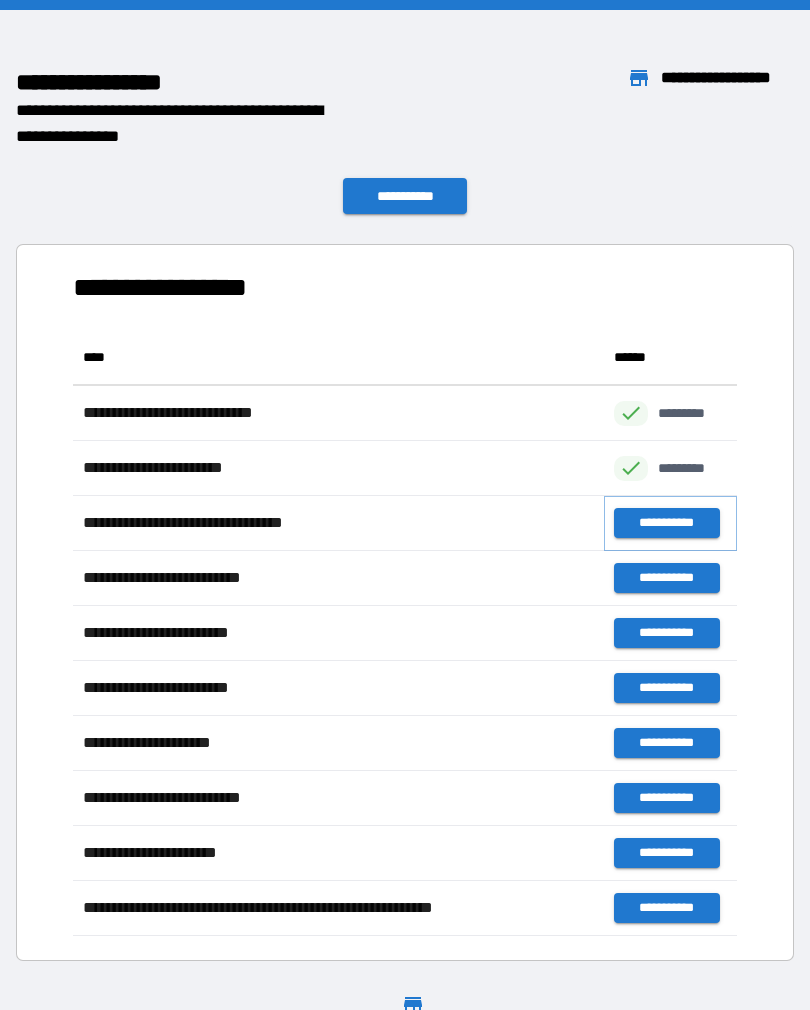 click on "**********" at bounding box center [666, 523] 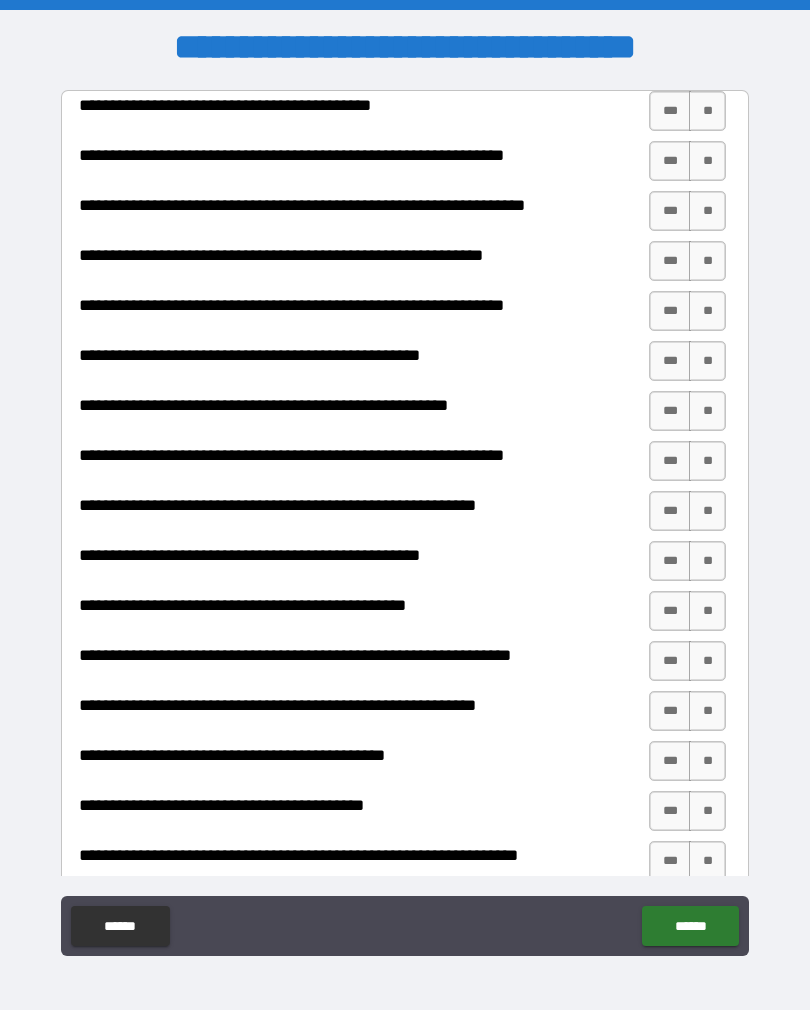 scroll, scrollTop: 0, scrollLeft: 0, axis: both 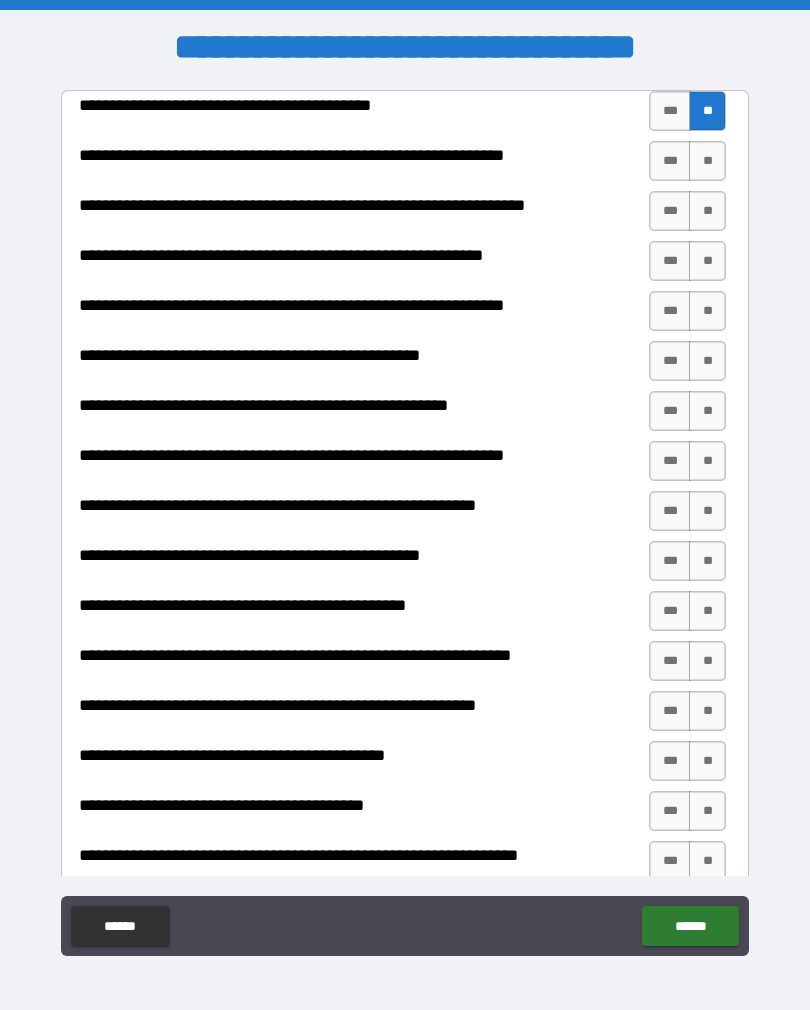 click on "**" at bounding box center [707, 161] 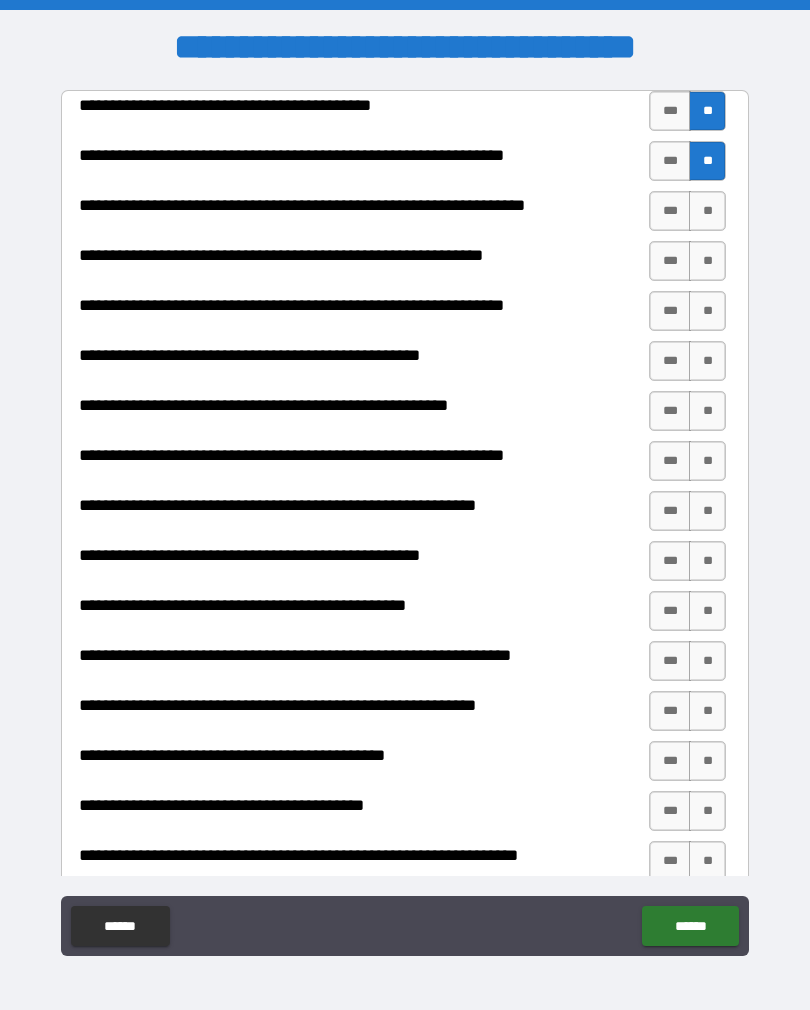 click on "**" at bounding box center (707, 211) 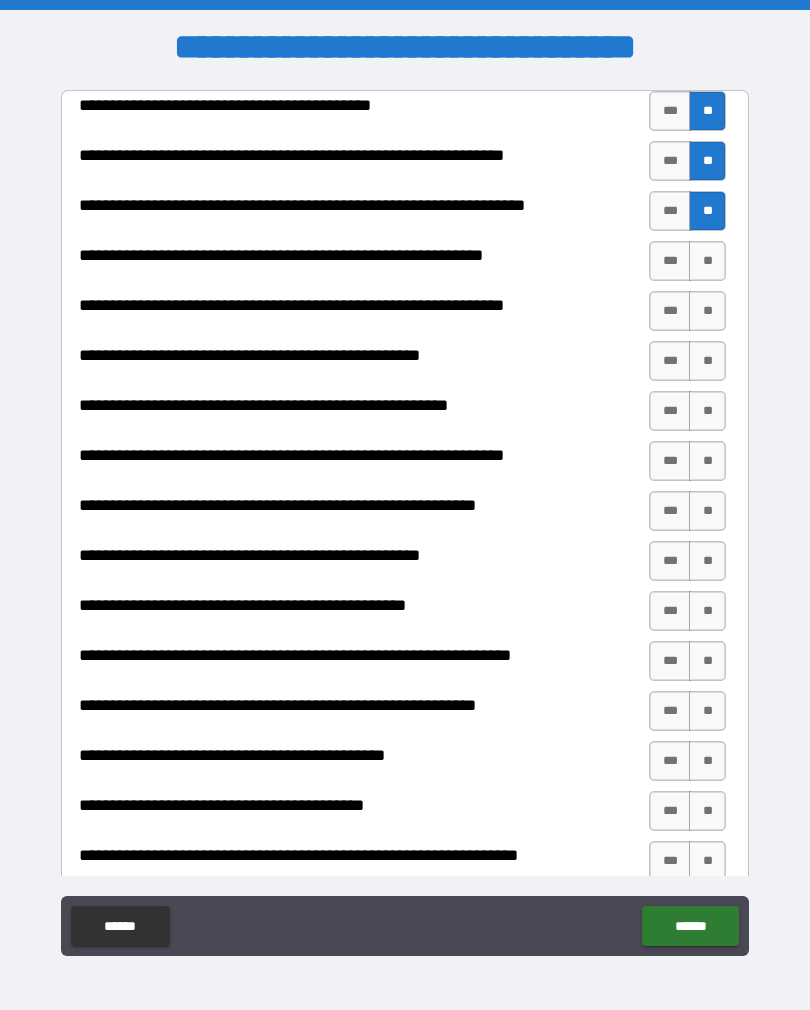 click on "**" at bounding box center [707, 261] 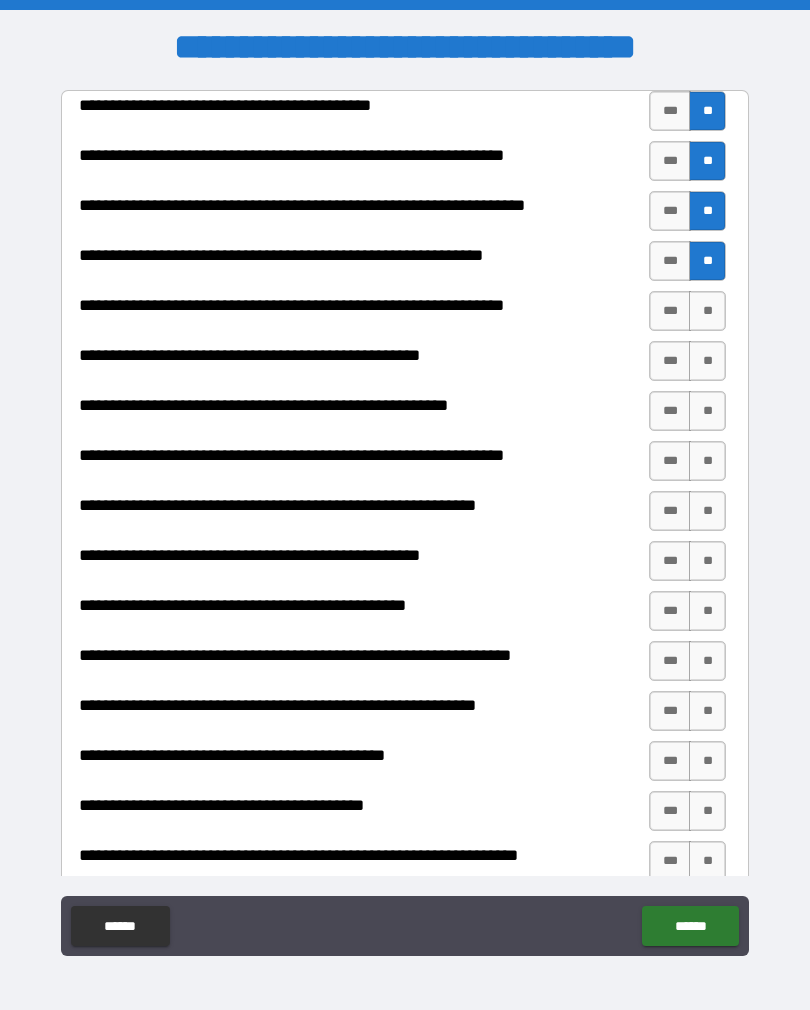 click on "**" at bounding box center (707, 311) 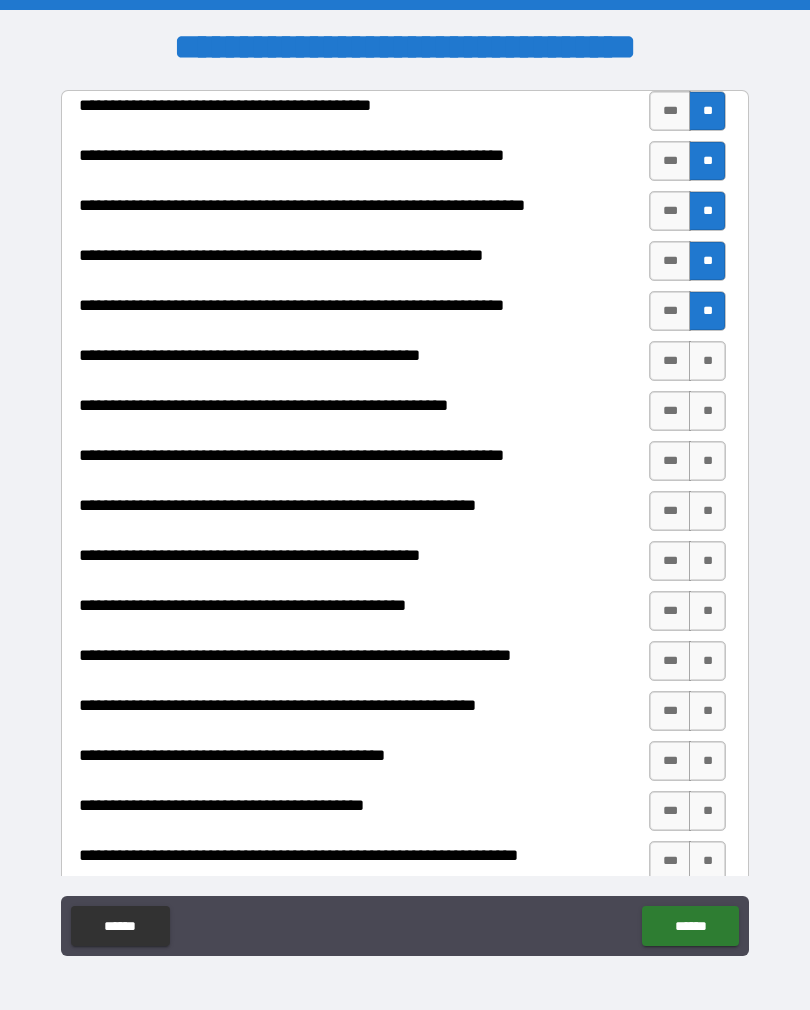 click on "**" at bounding box center [707, 361] 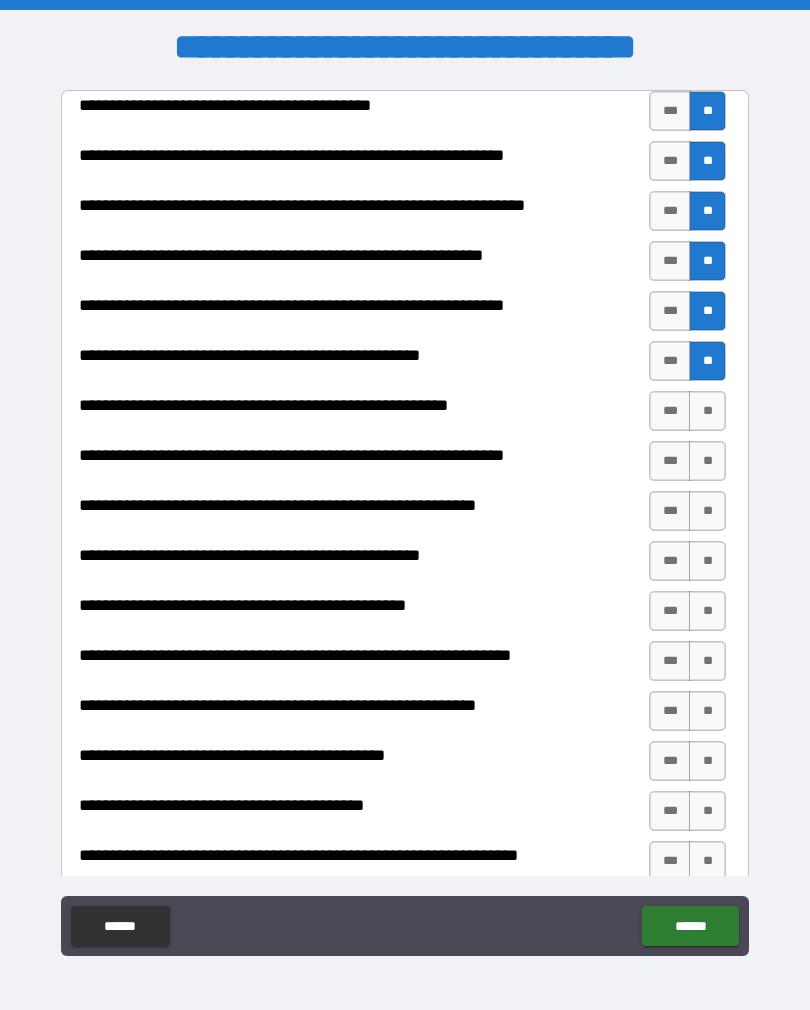 click on "**" at bounding box center (707, 411) 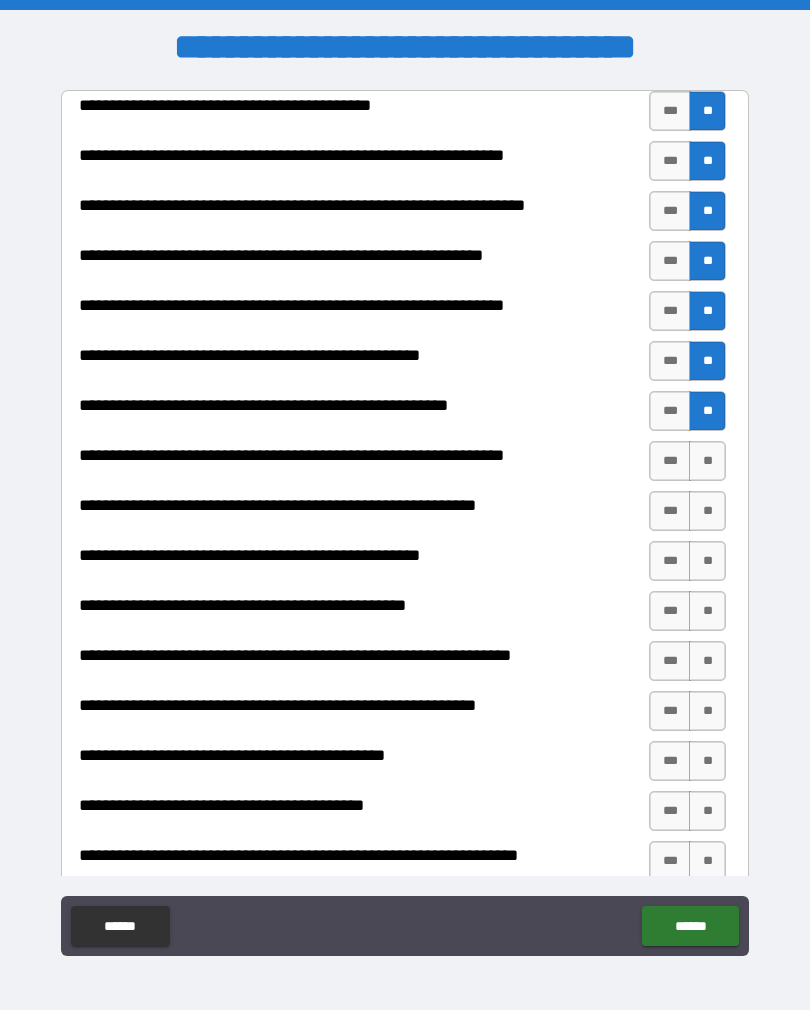 click on "**" at bounding box center [707, 461] 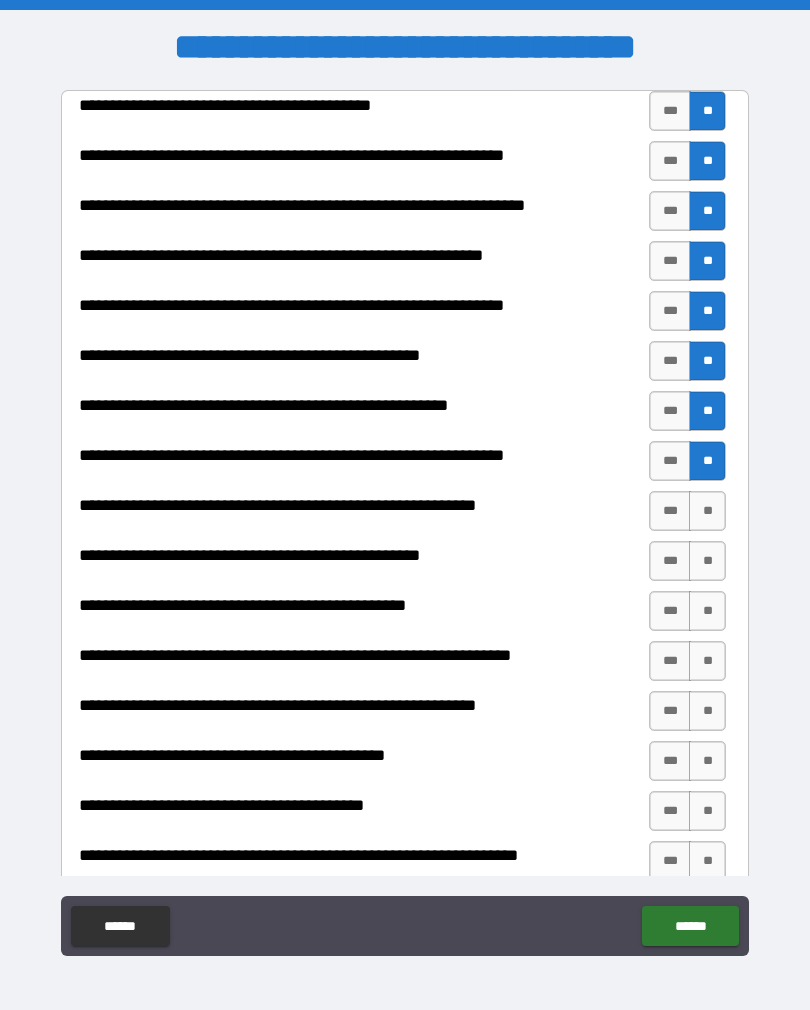 click on "**" at bounding box center [707, 511] 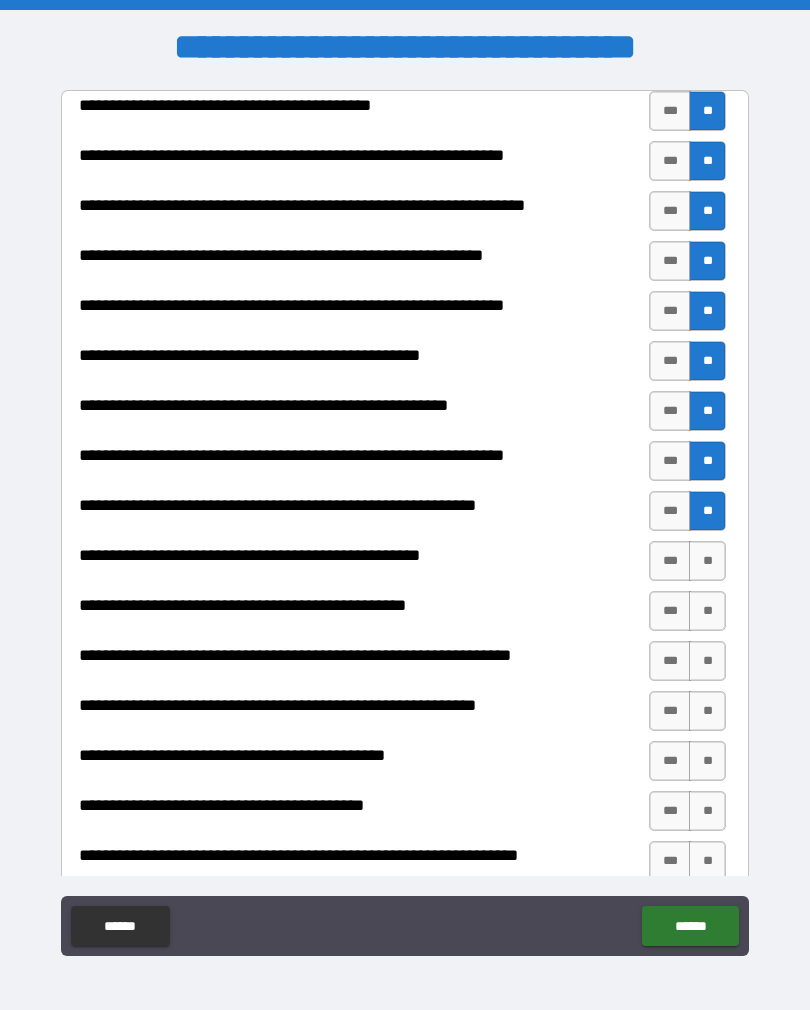 click on "**" at bounding box center [707, 561] 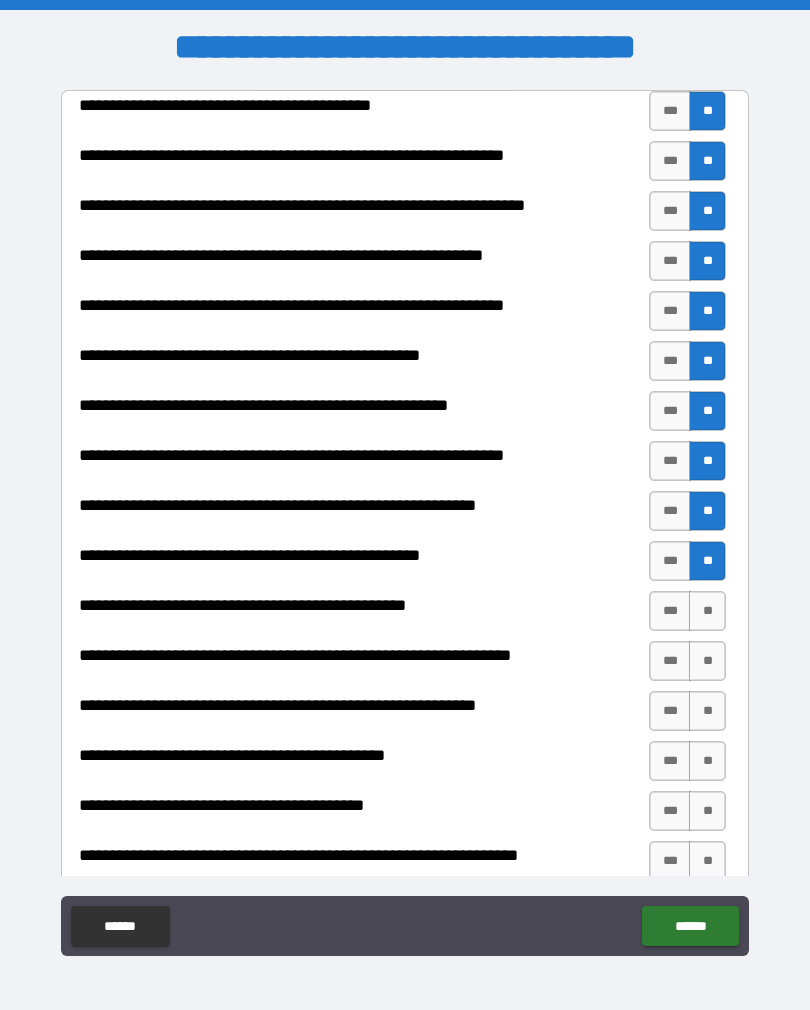 click on "**" at bounding box center [707, 611] 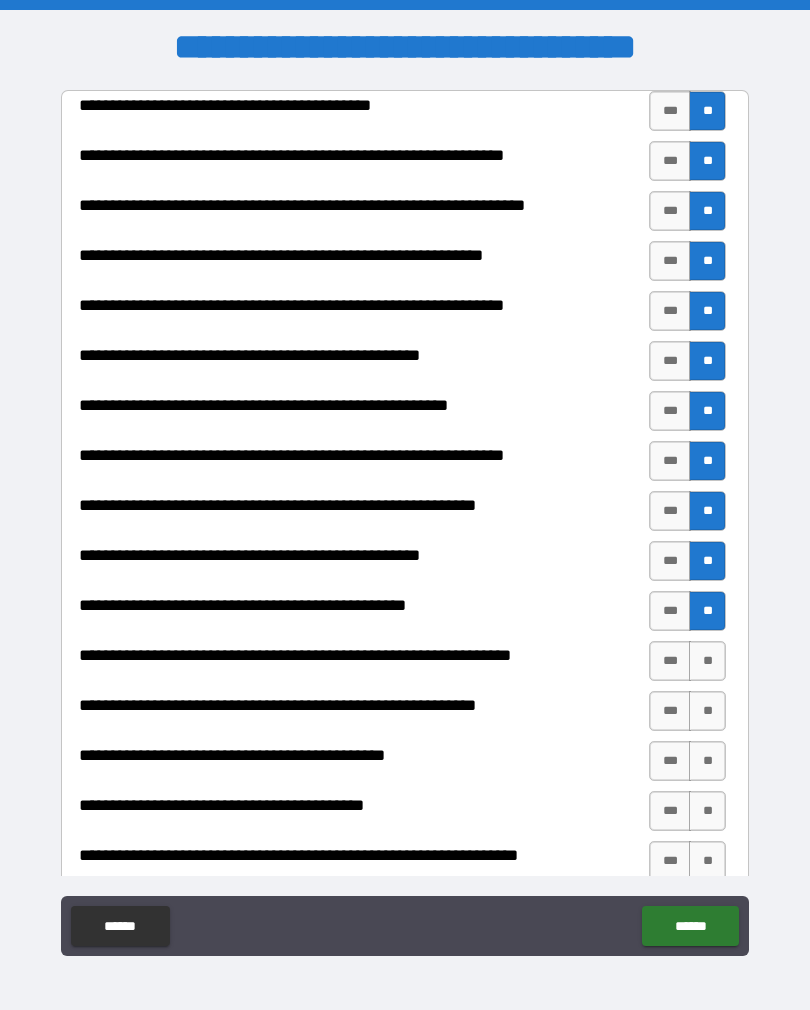 click on "**" at bounding box center [707, 661] 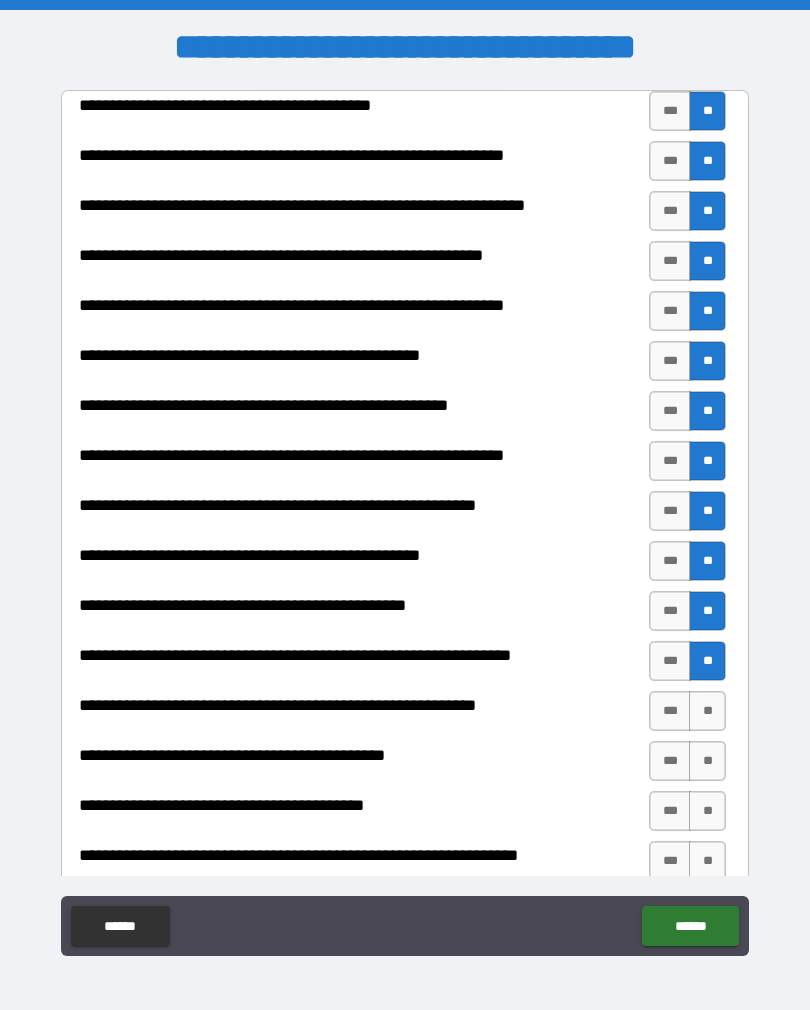 click on "**" at bounding box center (707, 711) 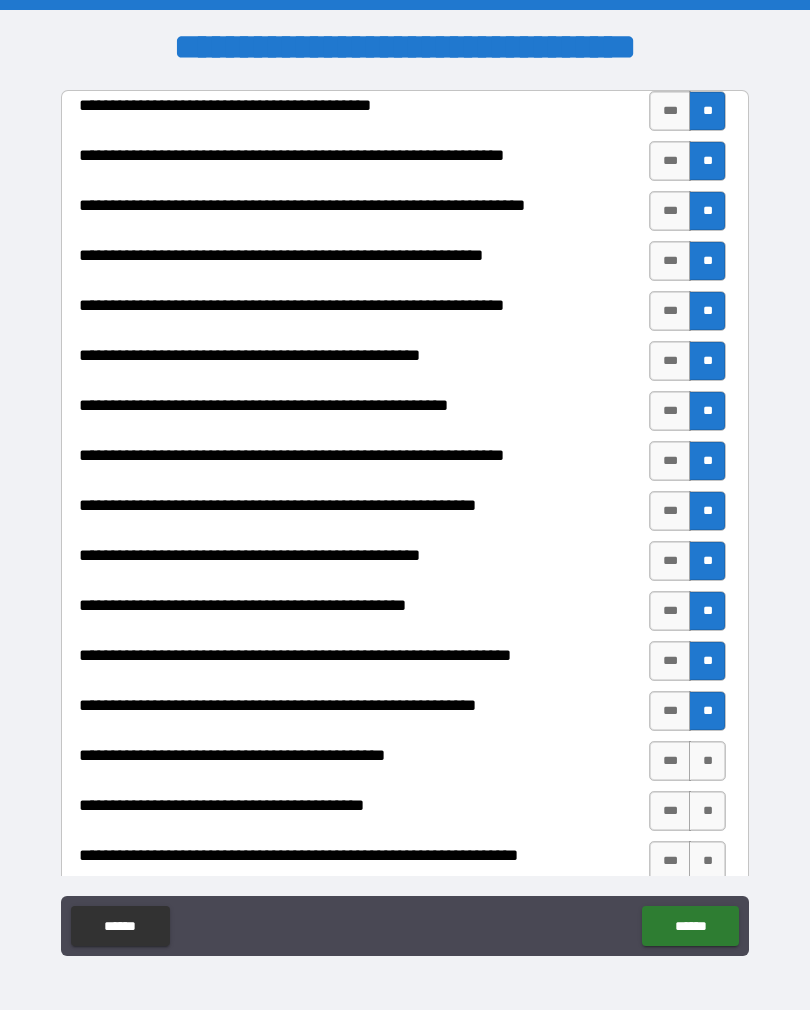 click on "**" at bounding box center (707, 761) 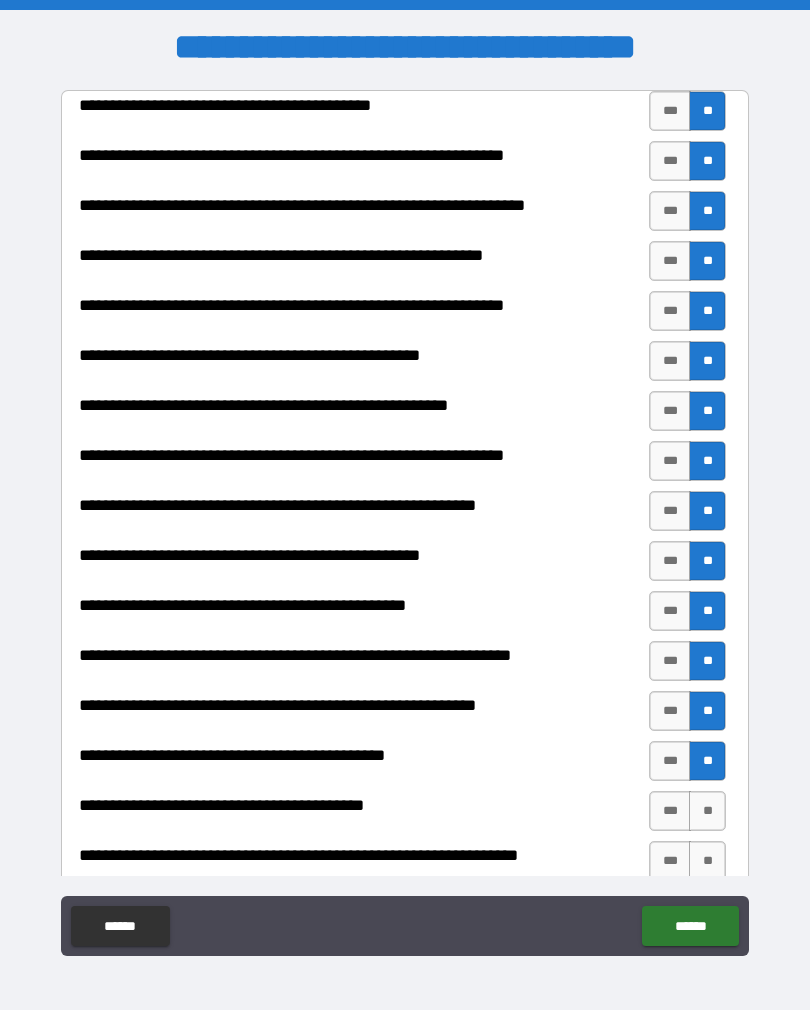 click on "**" at bounding box center [707, 811] 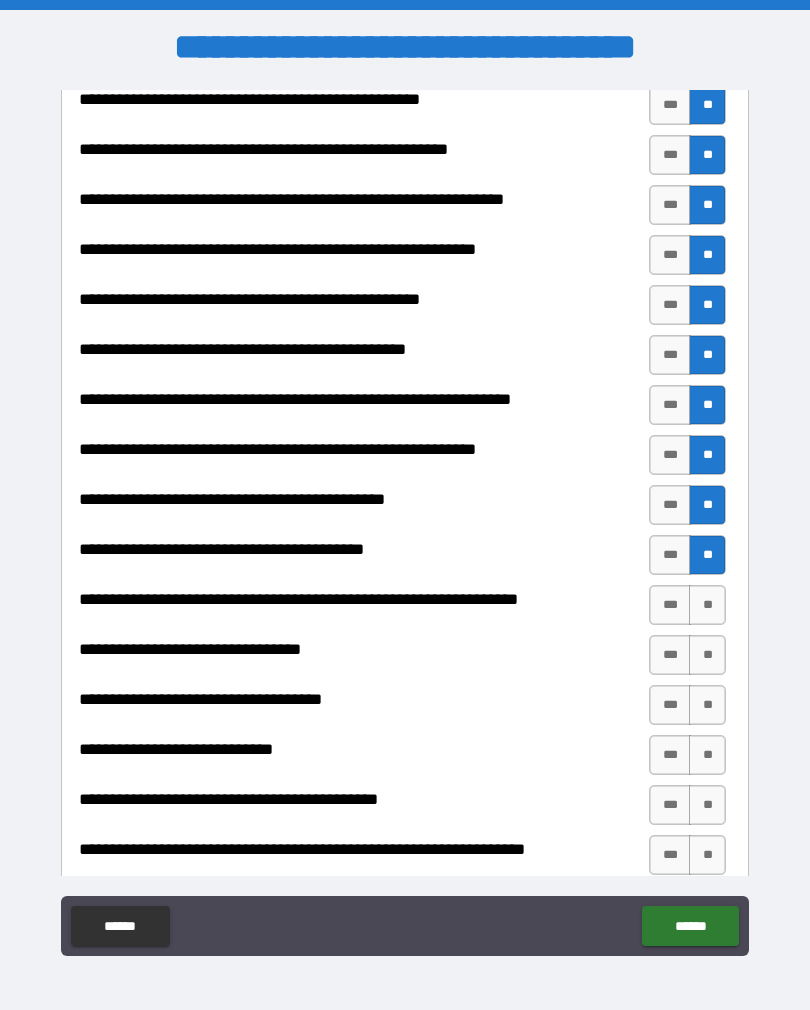 scroll, scrollTop: 292, scrollLeft: 0, axis: vertical 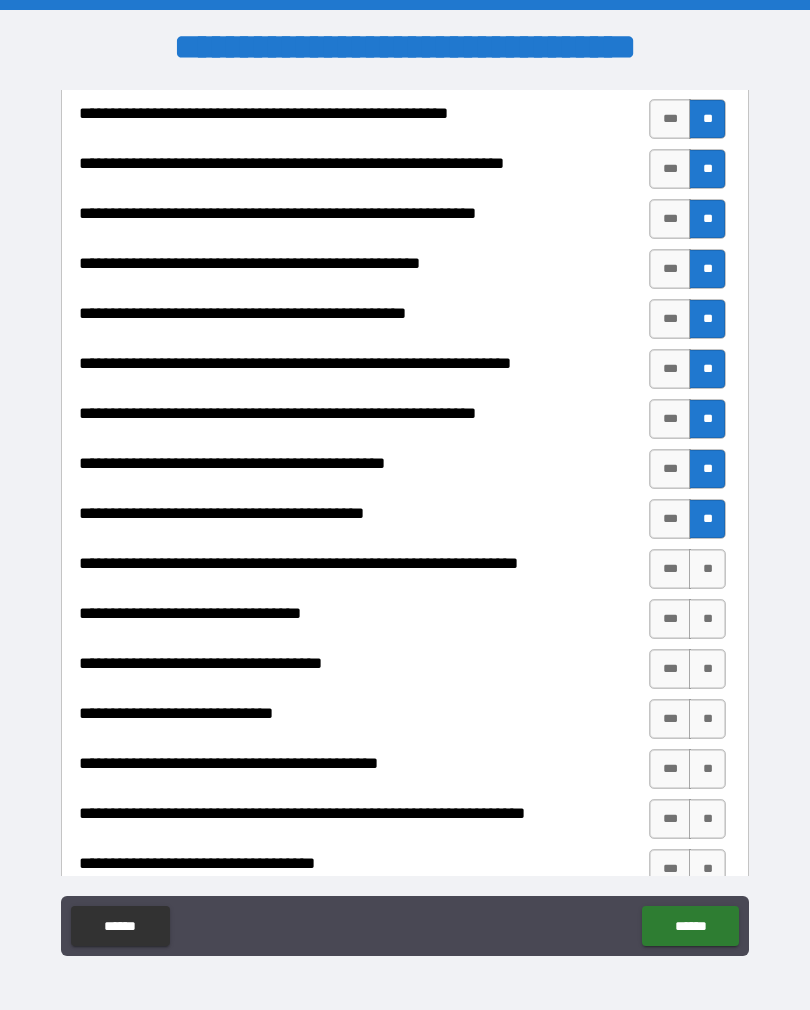 click on "**" at bounding box center (707, 569) 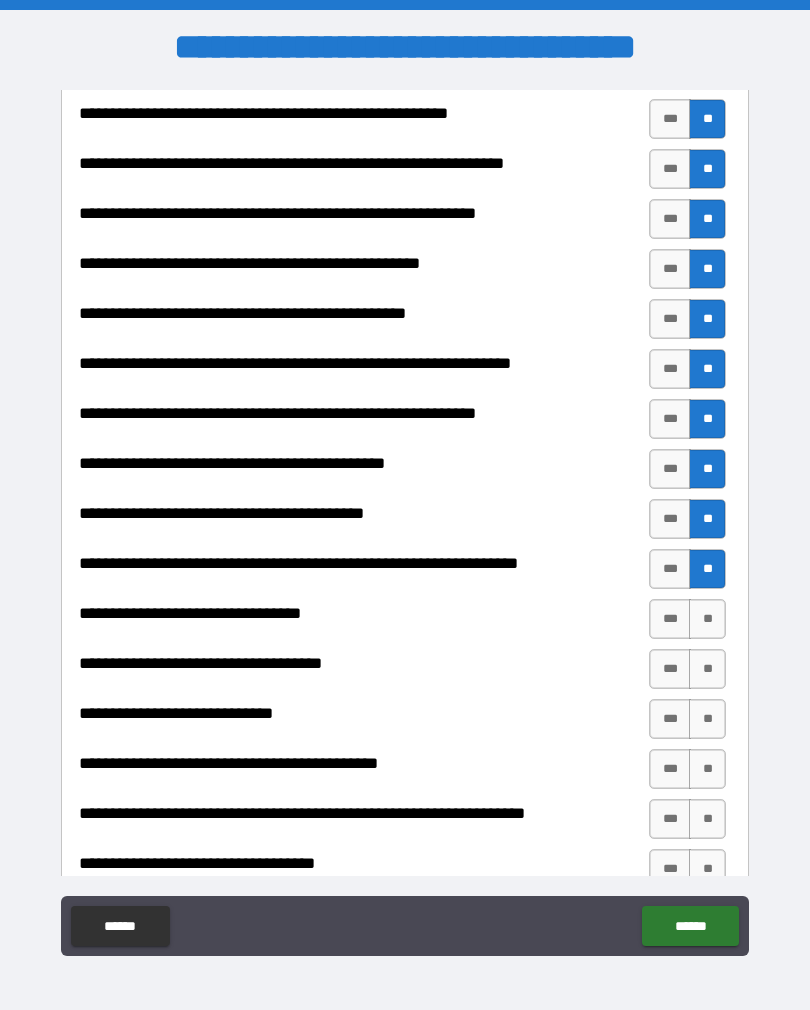 click on "**" at bounding box center (707, 569) 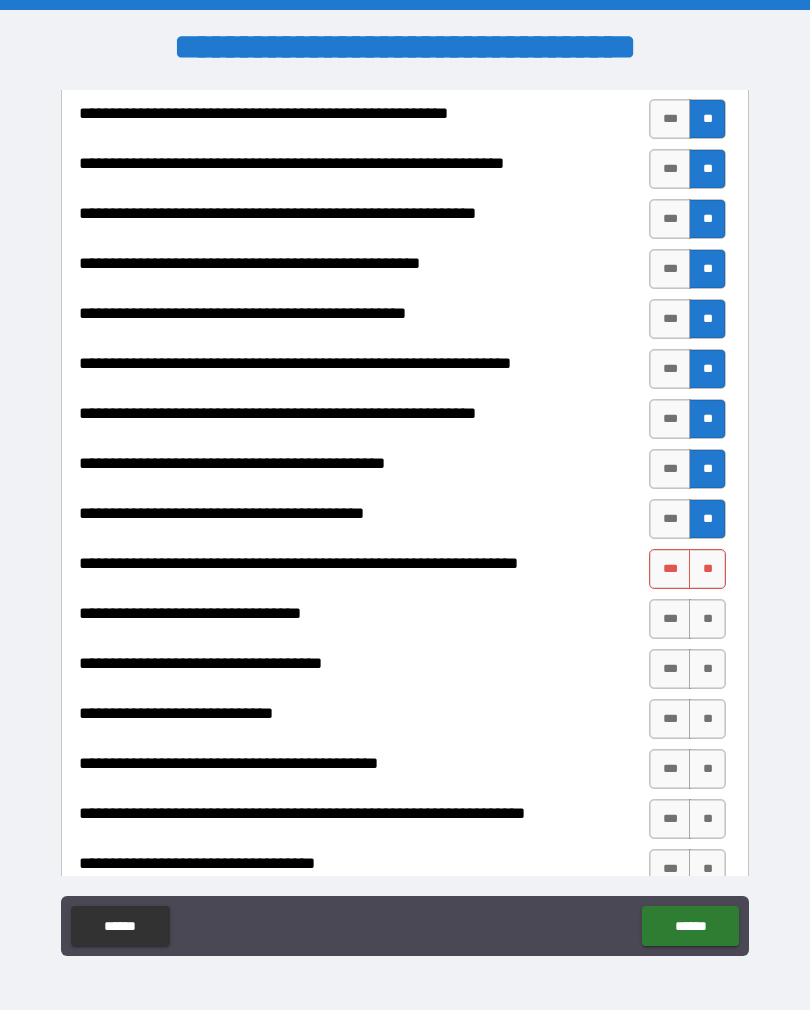 click on "**" at bounding box center (707, 569) 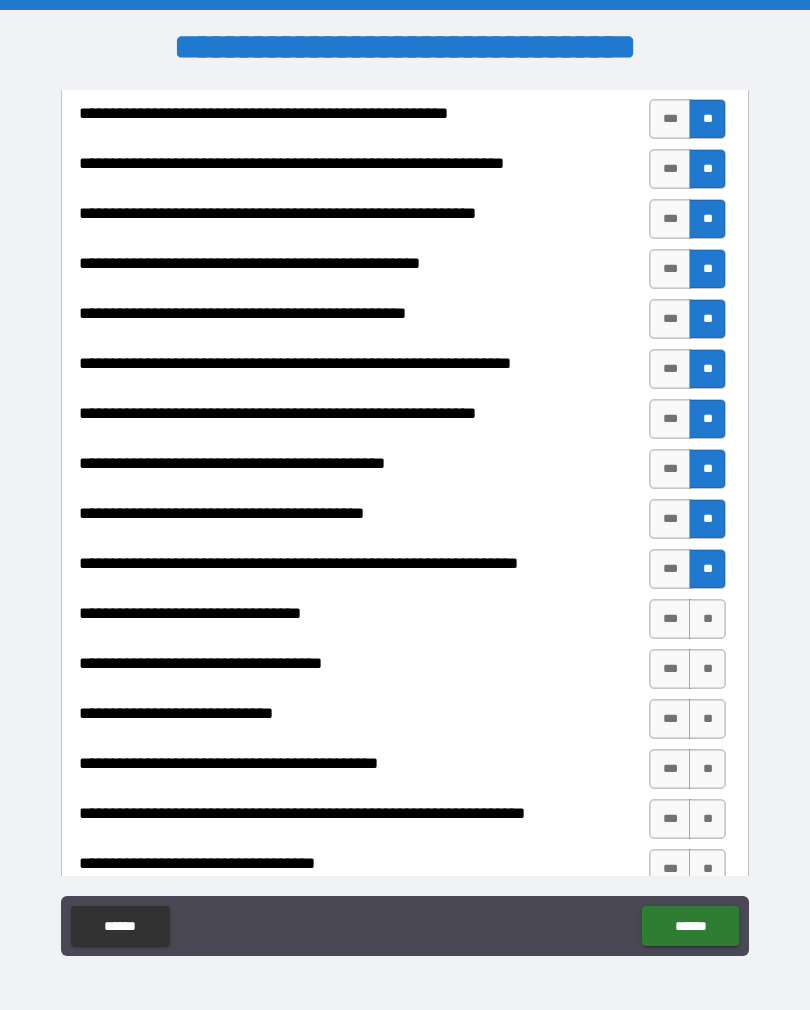 click on "**" at bounding box center (707, 619) 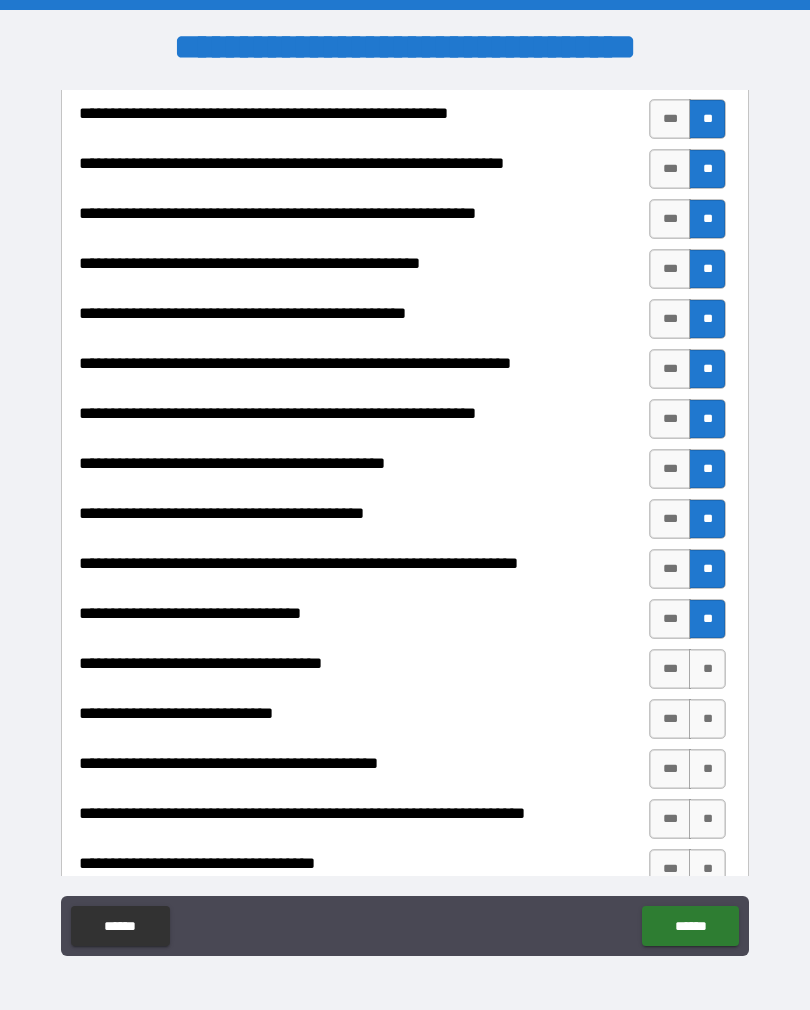 click on "**" at bounding box center [707, 669] 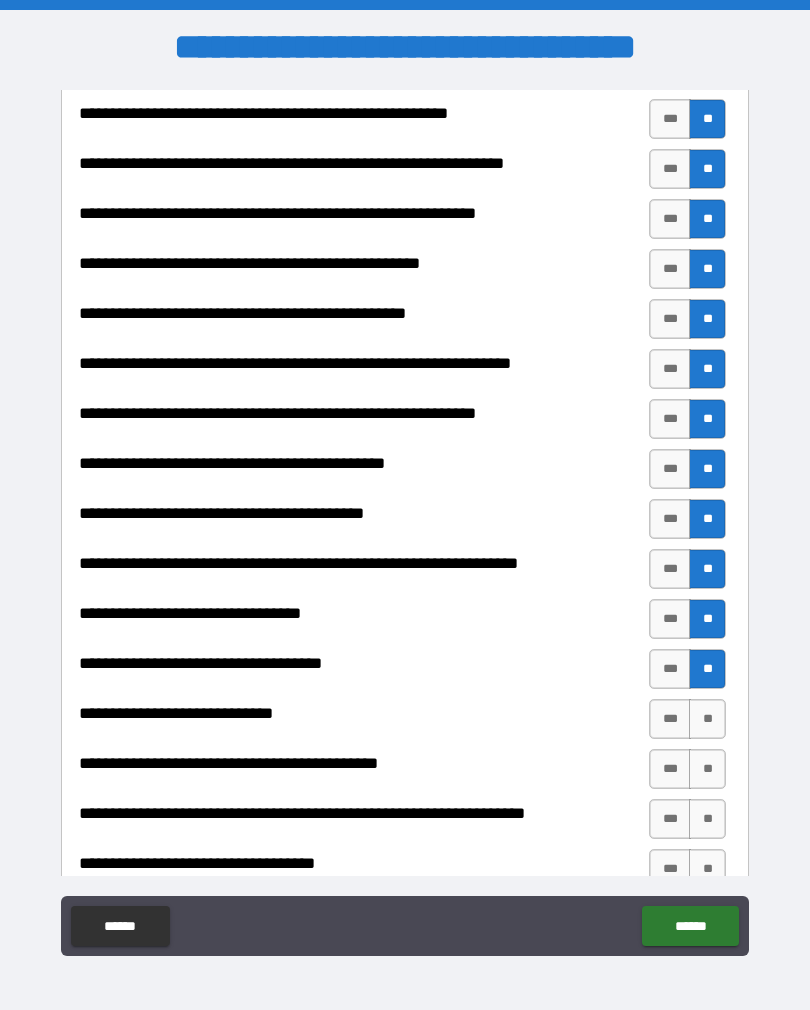 click on "**" at bounding box center [707, 719] 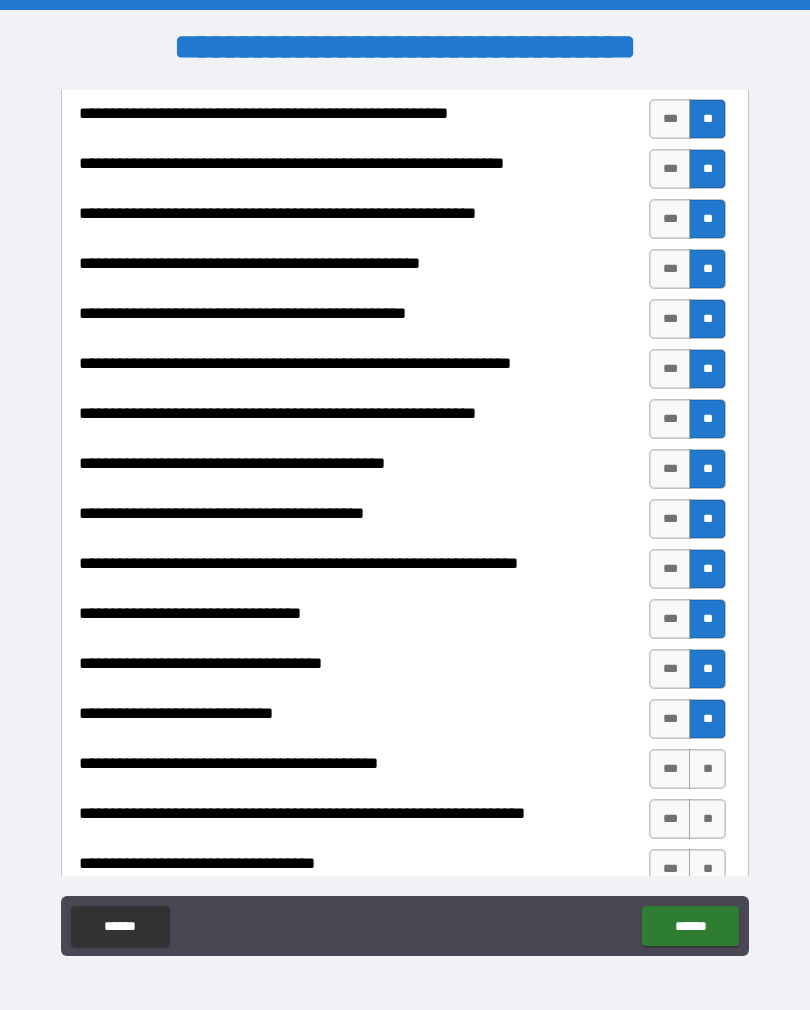 click on "**" at bounding box center [707, 769] 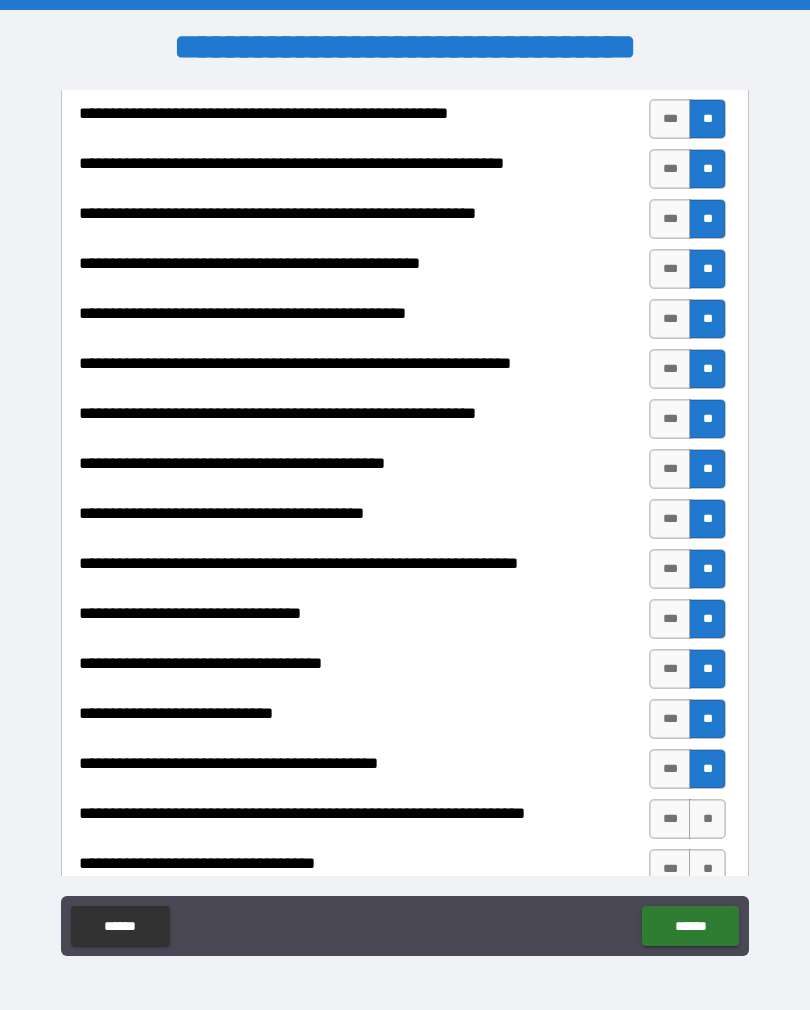 click on "**" at bounding box center [707, 769] 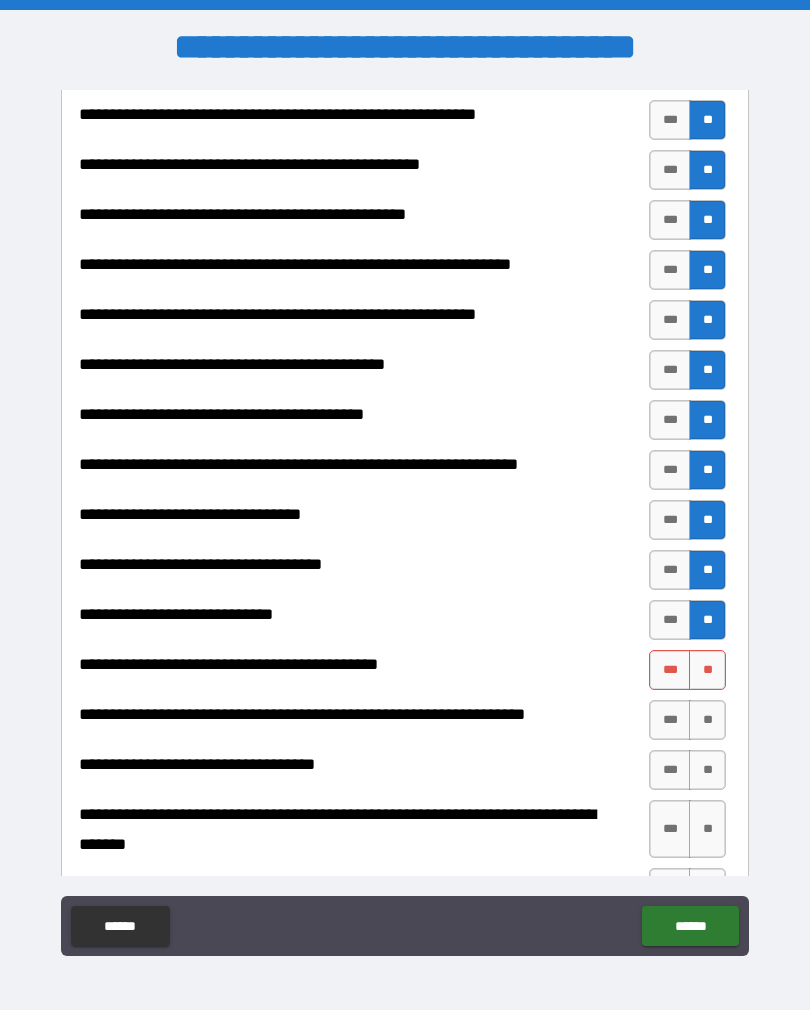 scroll, scrollTop: 504, scrollLeft: 0, axis: vertical 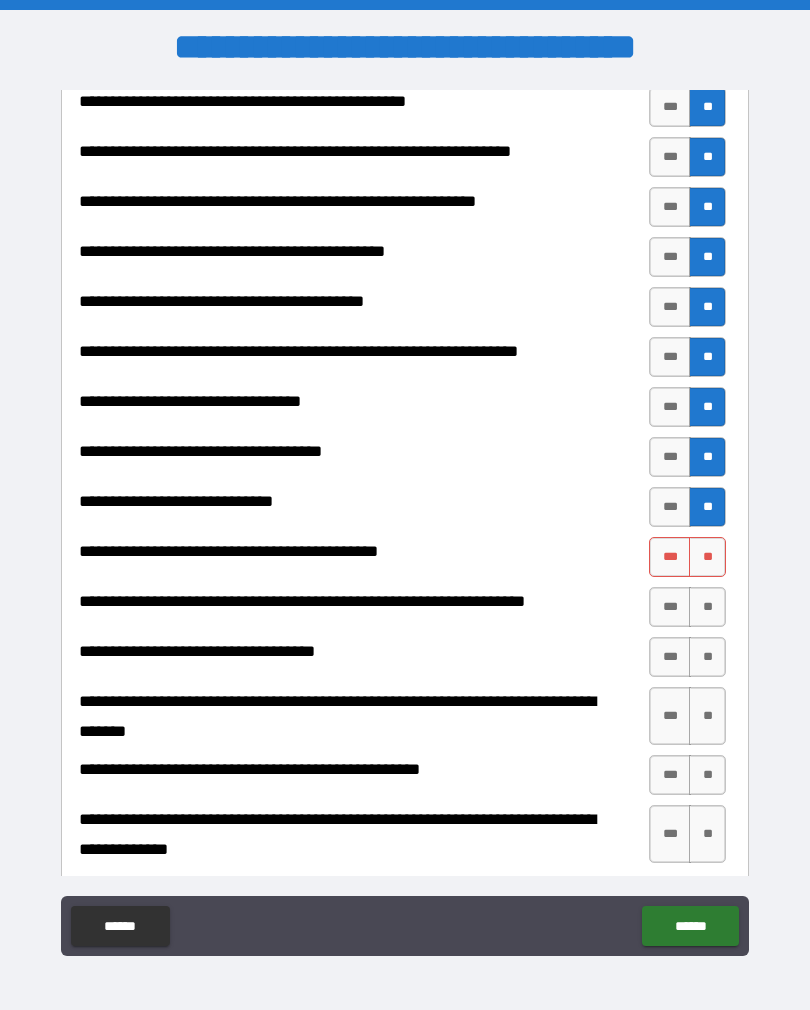 click on "**********" at bounding box center [405, 721] 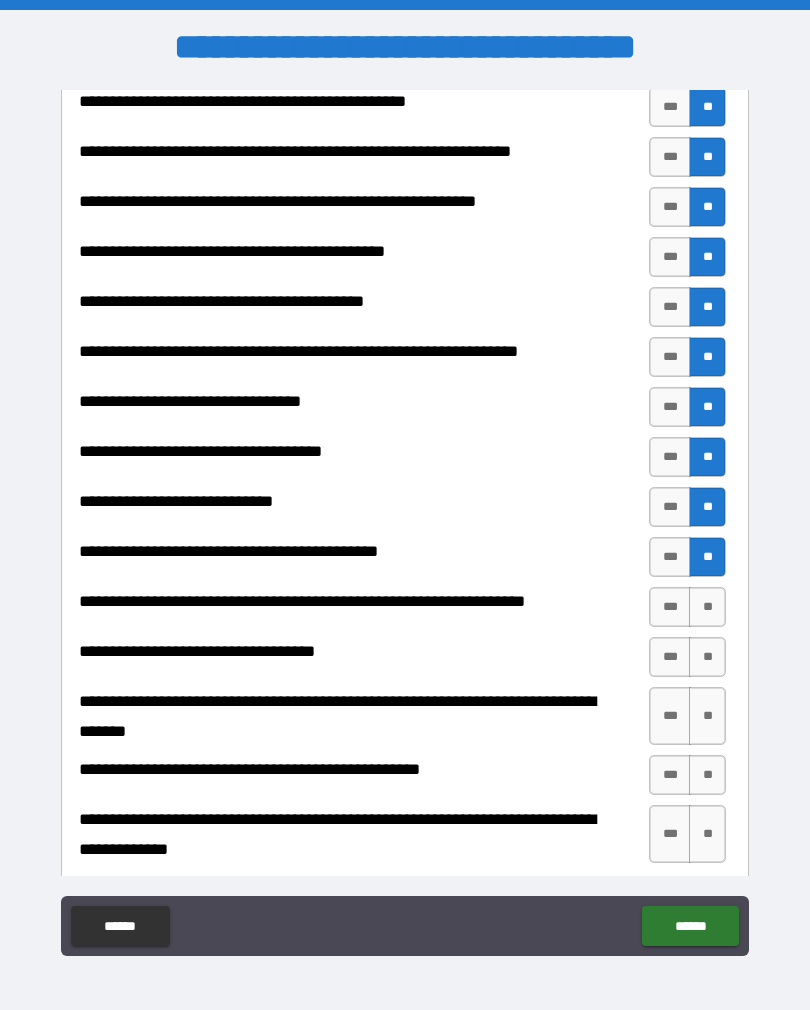 click on "**" at bounding box center (707, 607) 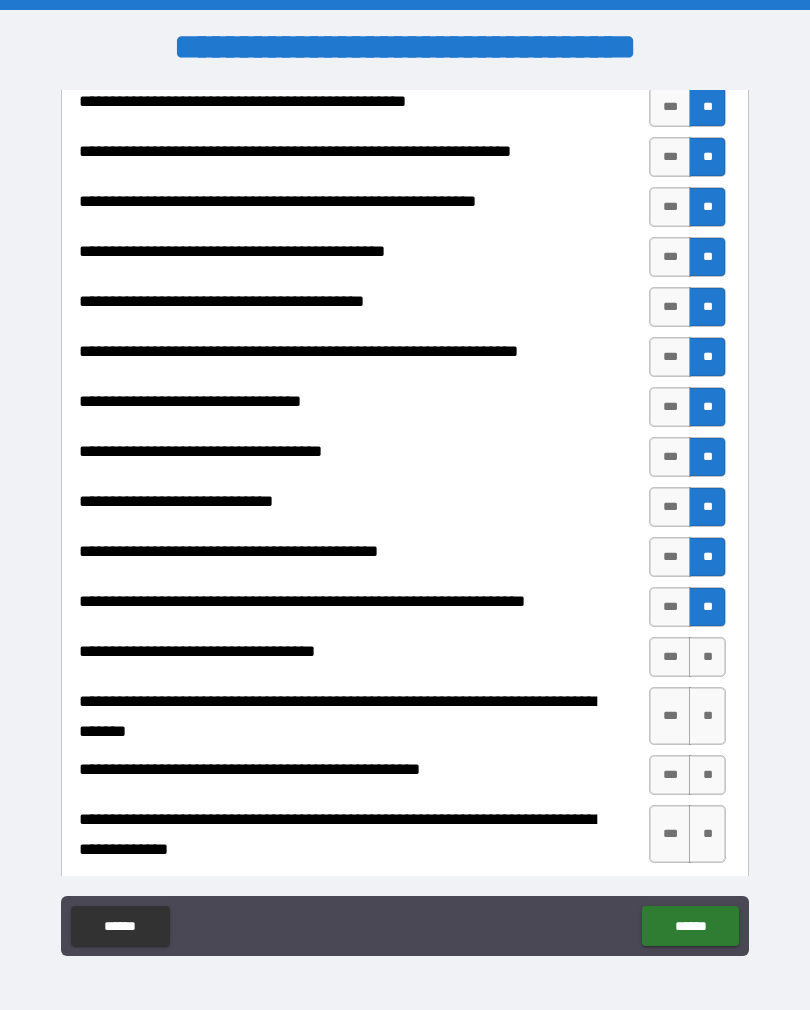 click on "**" at bounding box center [707, 657] 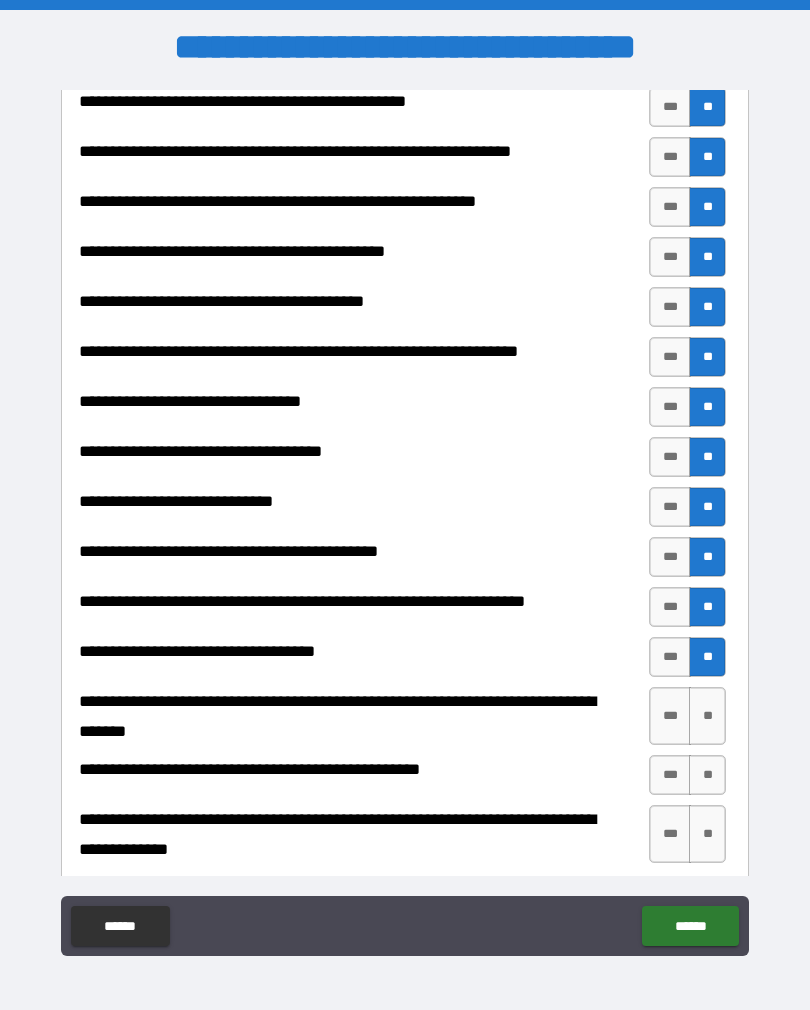 click on "**" at bounding box center (707, 716) 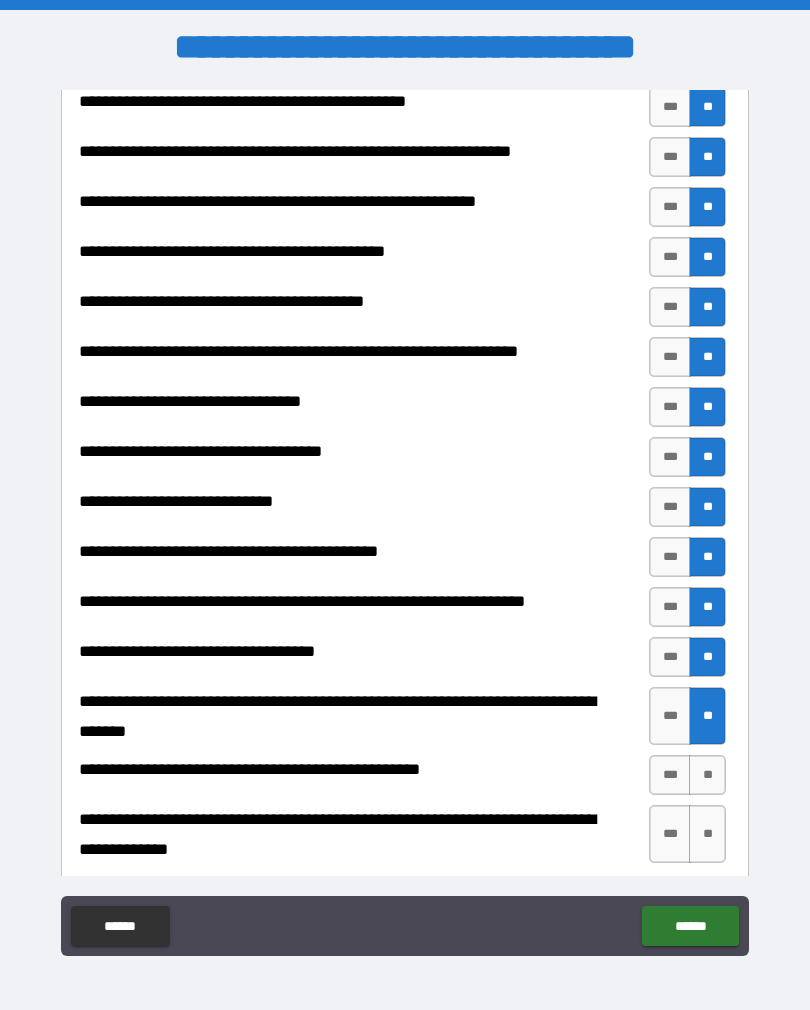 click on "**" at bounding box center [707, 775] 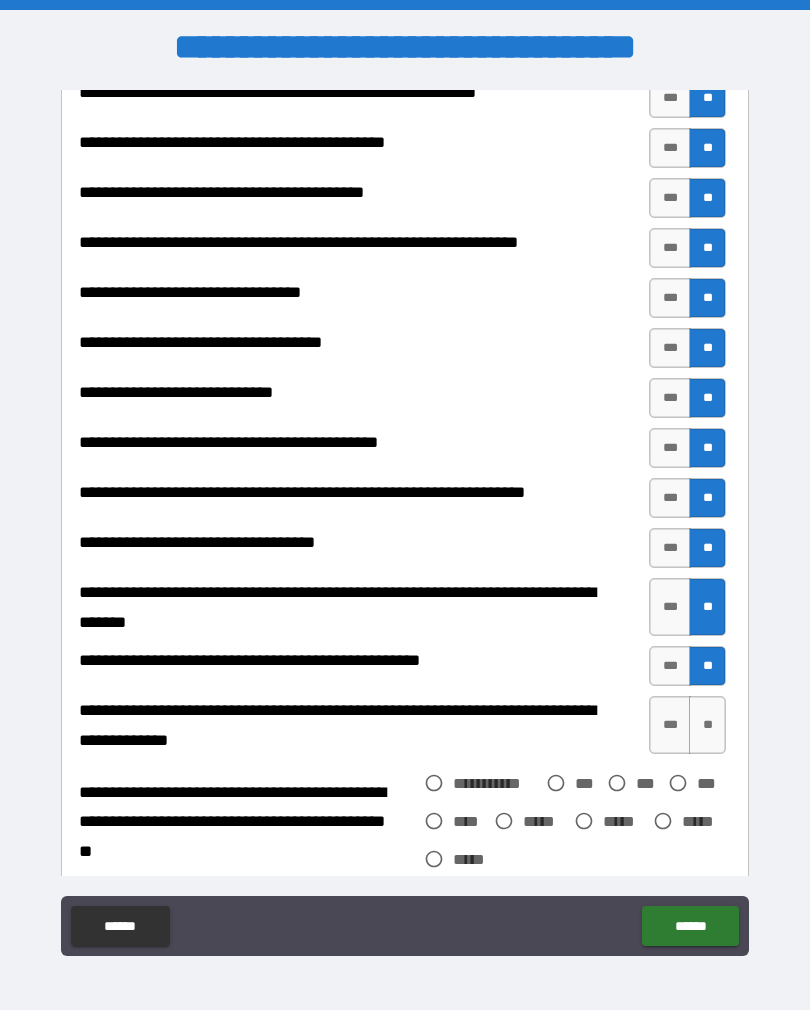 scroll, scrollTop: 615, scrollLeft: 0, axis: vertical 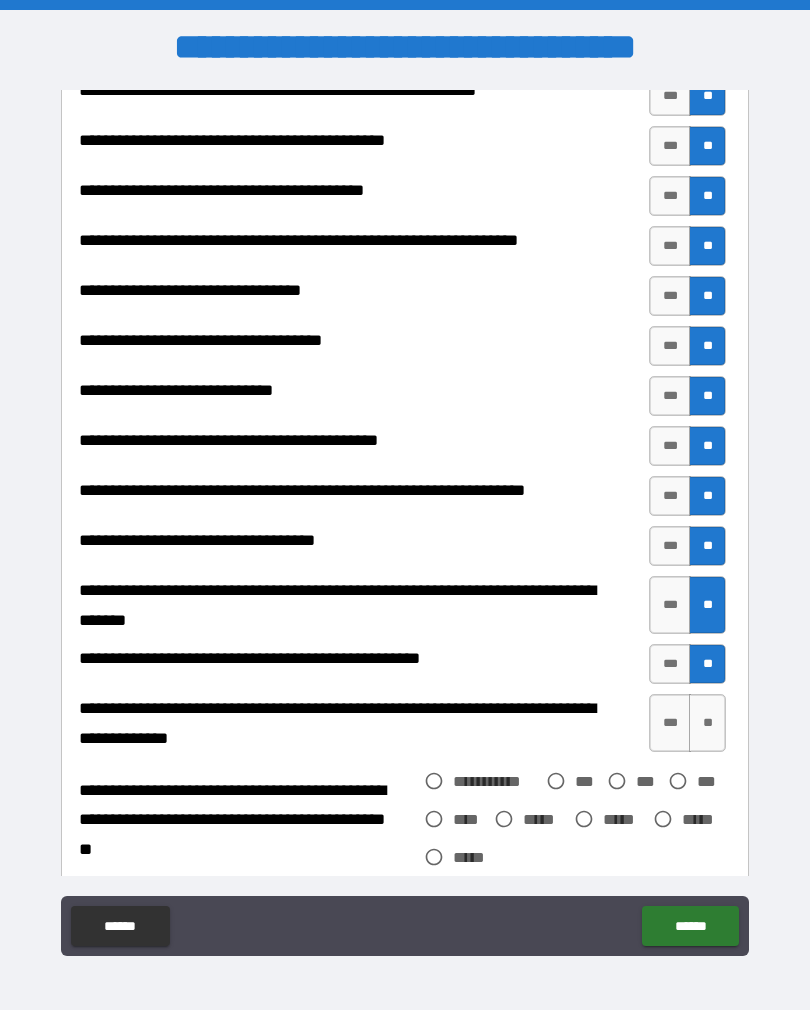 click on "**" at bounding box center (707, 723) 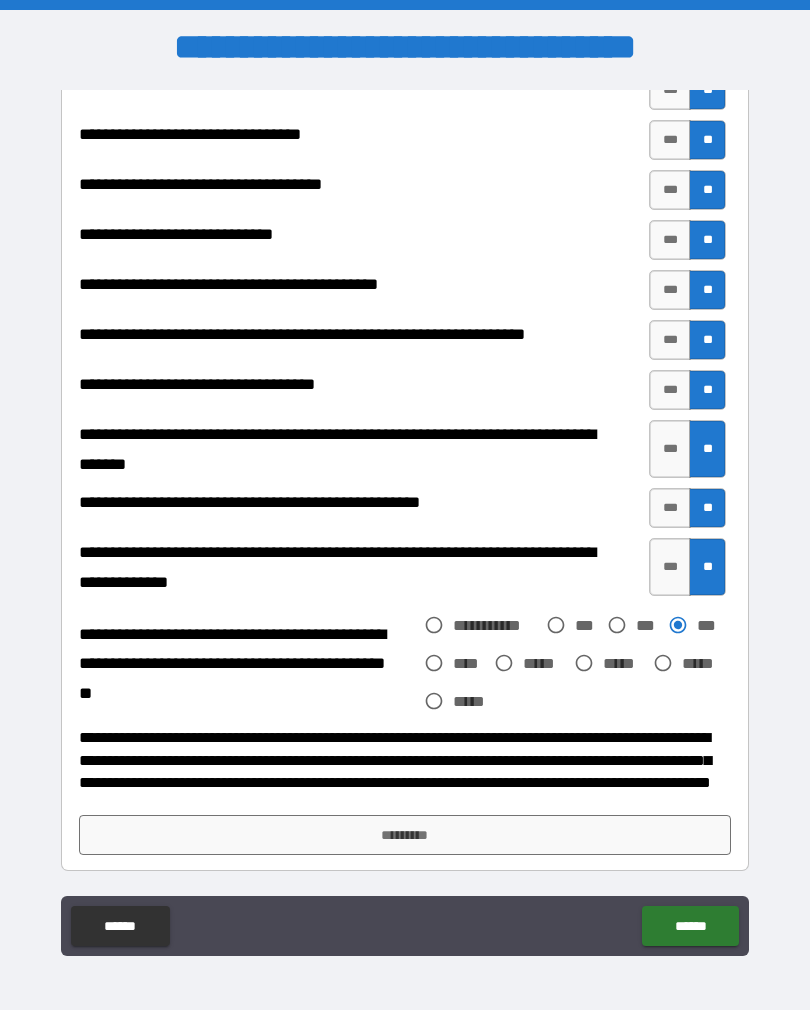 scroll, scrollTop: 771, scrollLeft: 0, axis: vertical 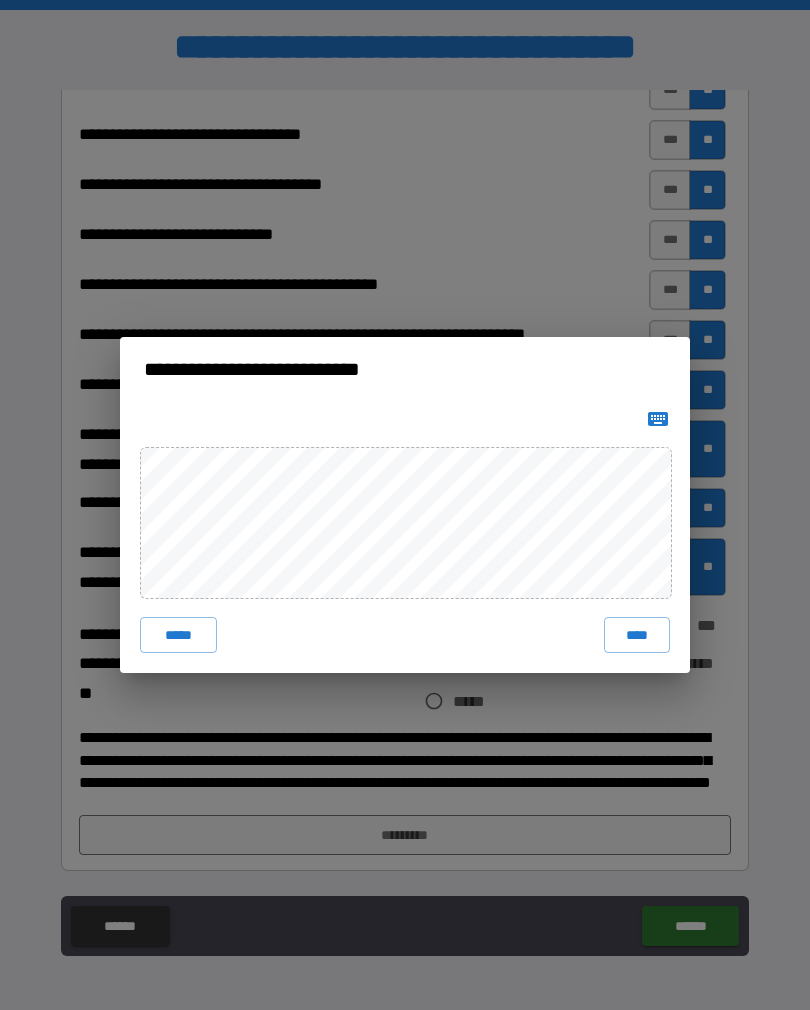 click on "****" at bounding box center [637, 635] 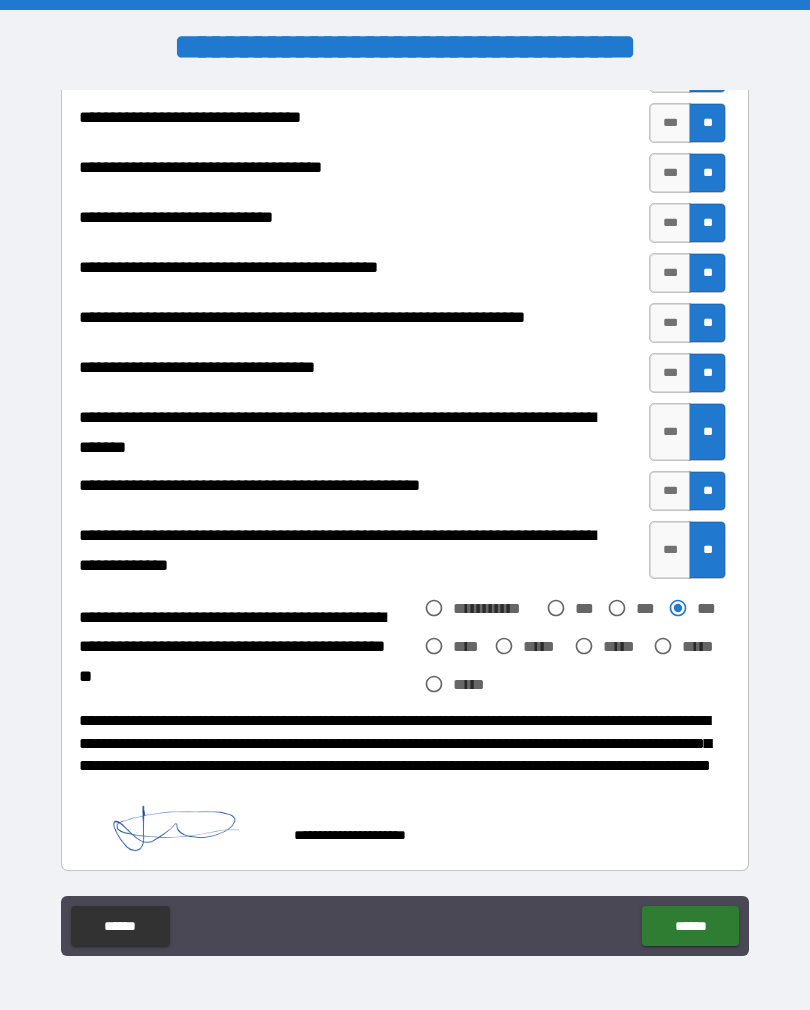 scroll, scrollTop: 789, scrollLeft: 0, axis: vertical 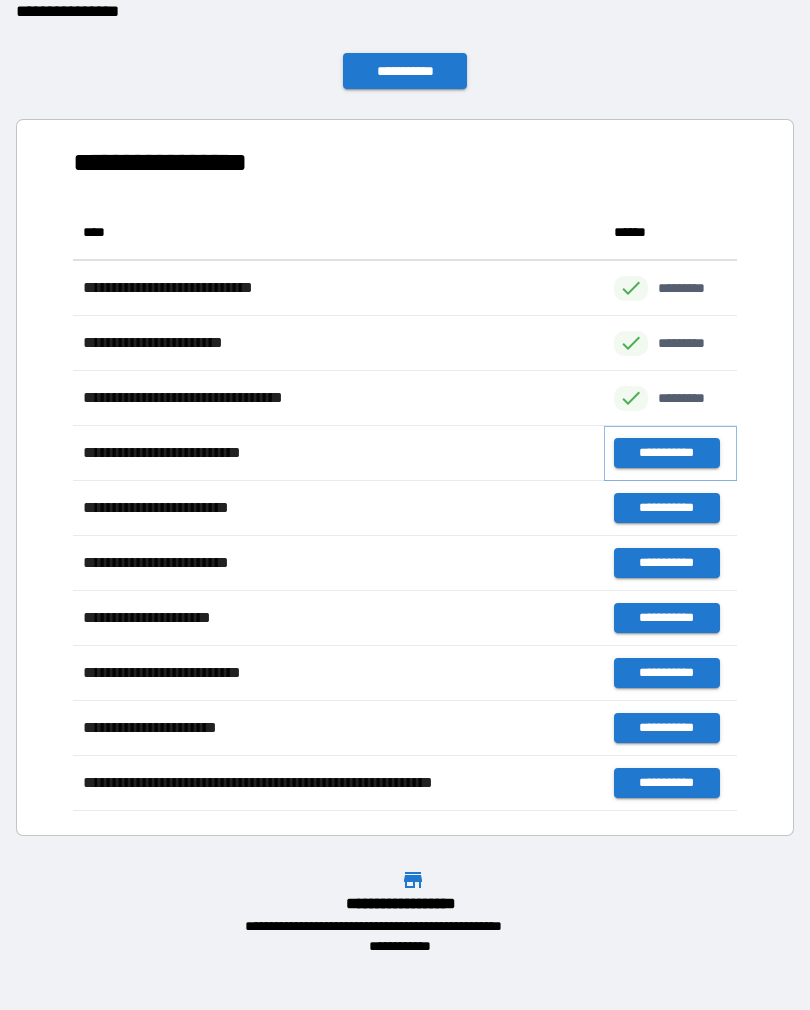 click on "**********" at bounding box center [666, 453] 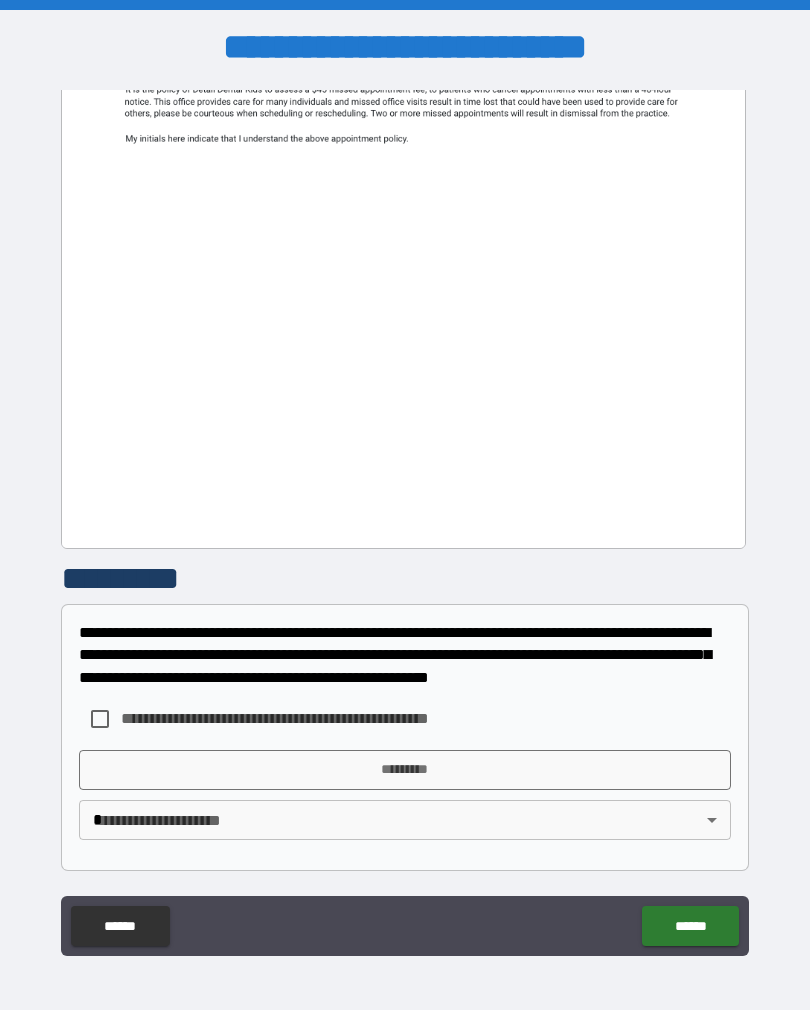 scroll, scrollTop: 458, scrollLeft: 0, axis: vertical 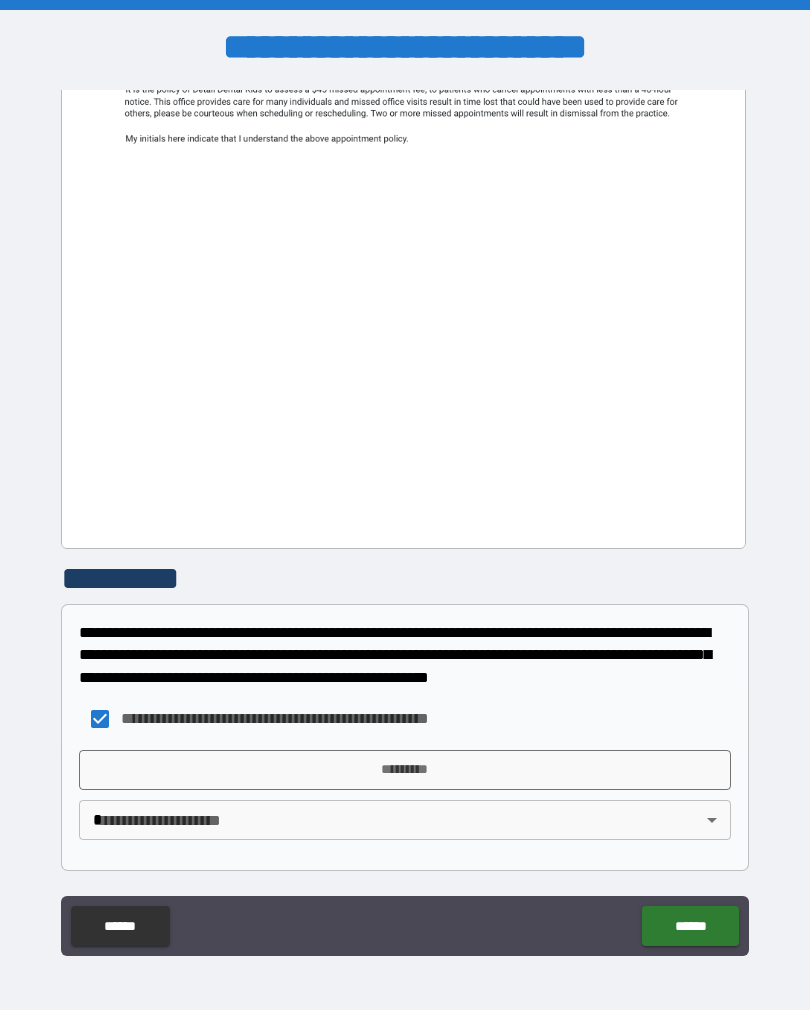 click on "*********" at bounding box center [405, 770] 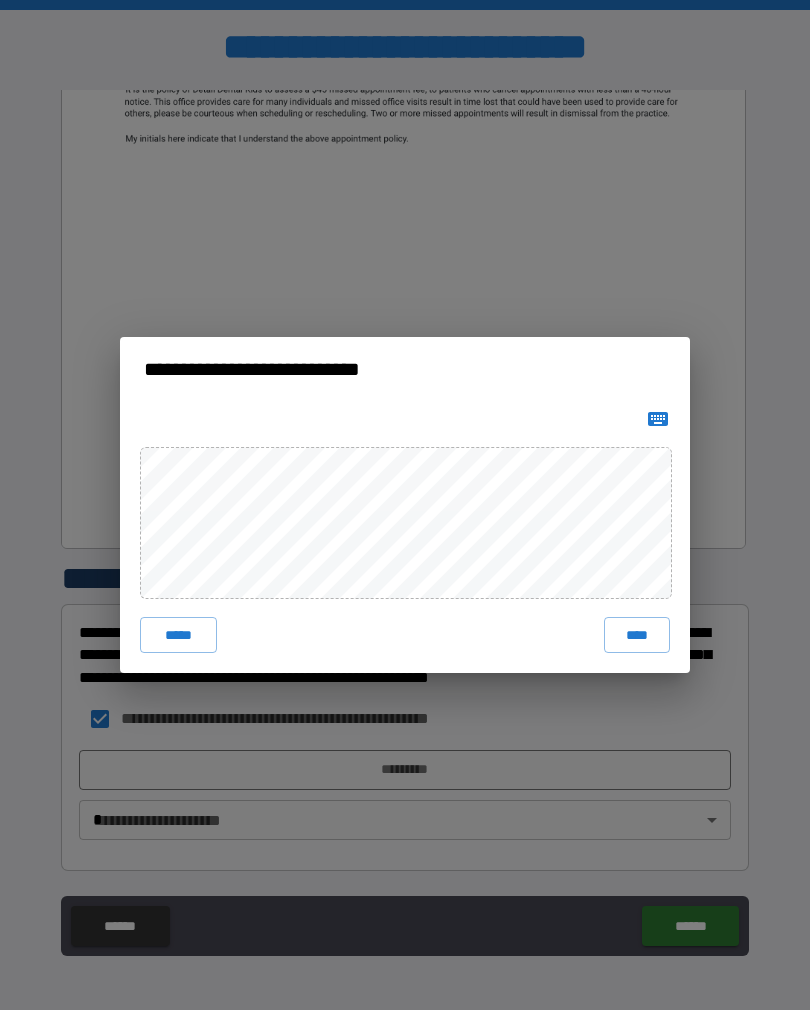 click on "****" at bounding box center (637, 635) 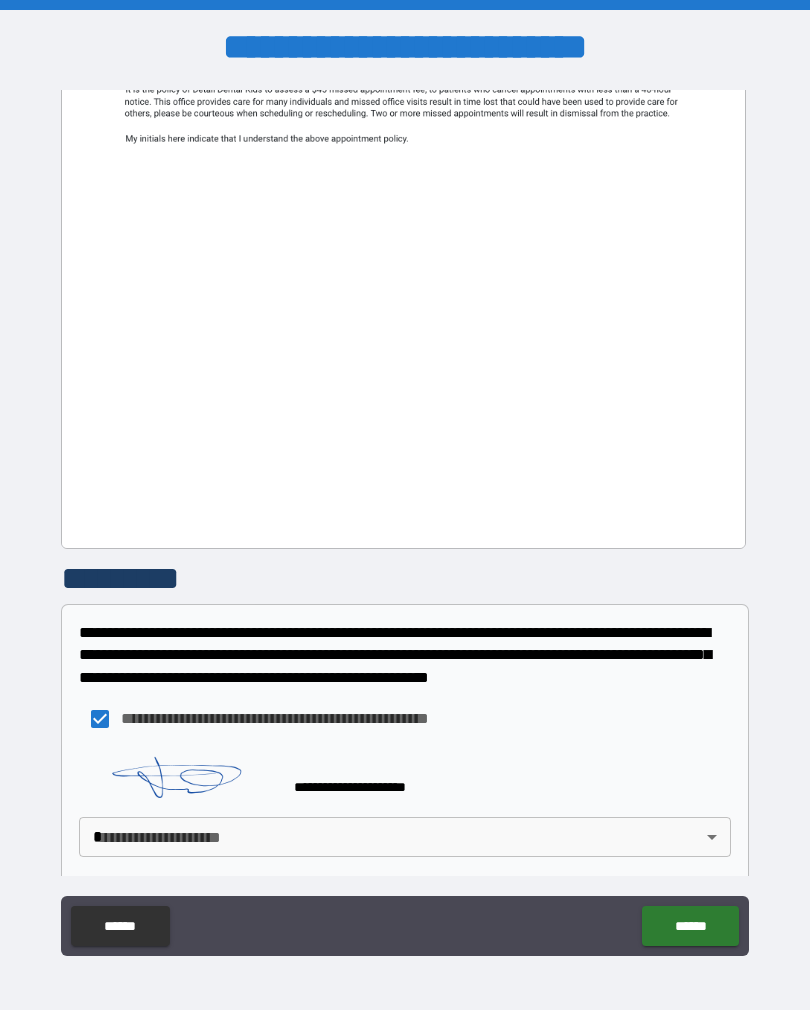 scroll, scrollTop: 448, scrollLeft: 0, axis: vertical 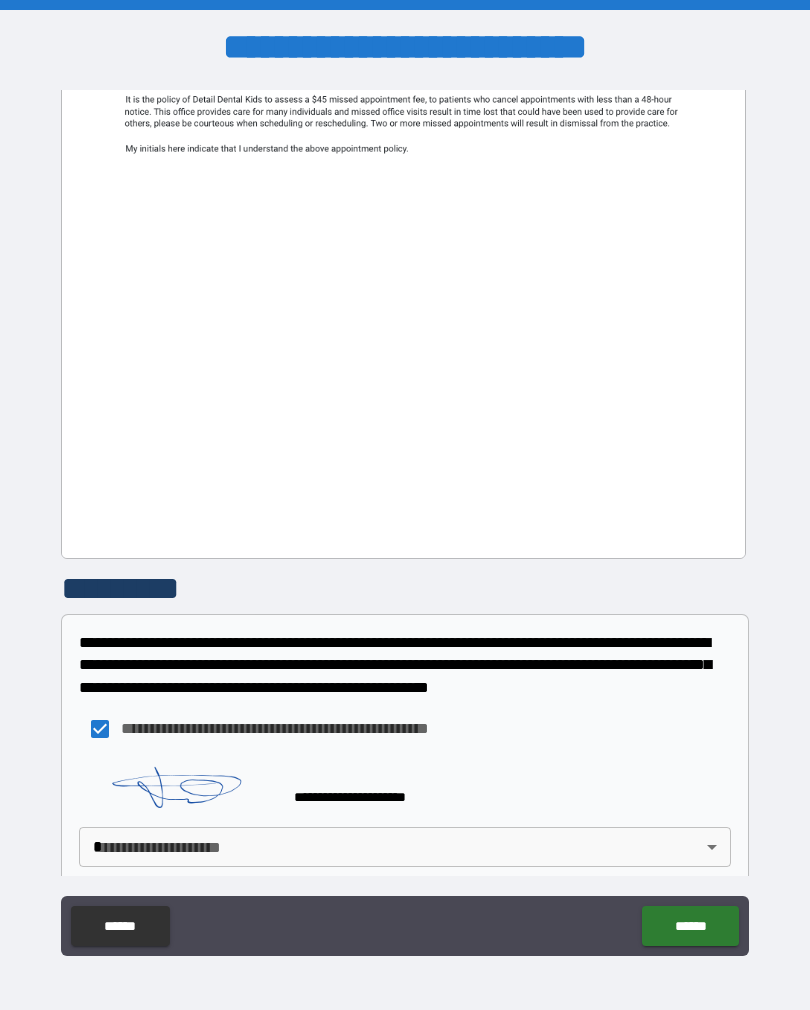 click on "**********" at bounding box center [405, 520] 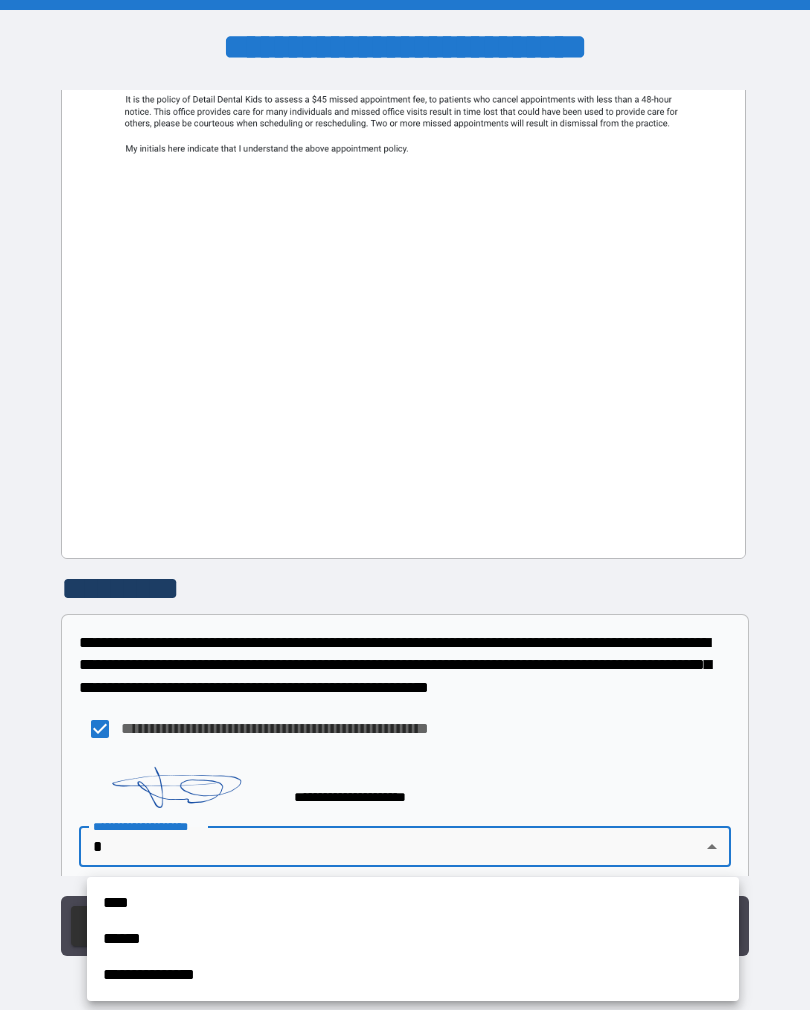 click on "**********" at bounding box center [413, 975] 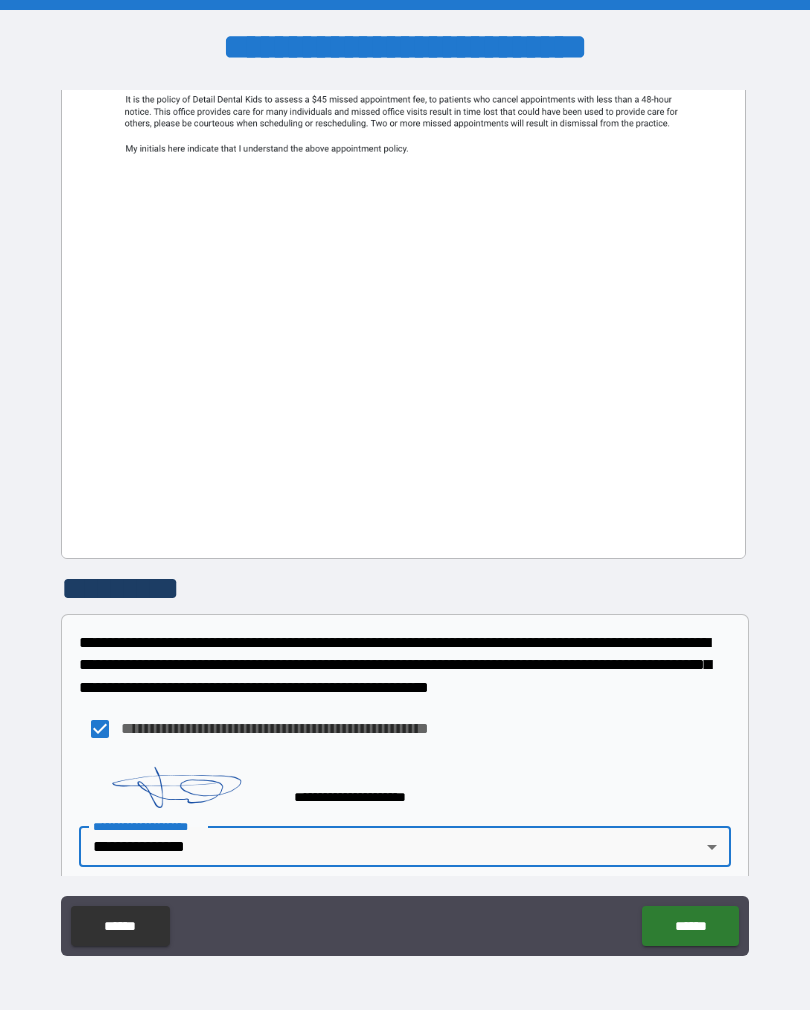 click on "******" at bounding box center [690, 926] 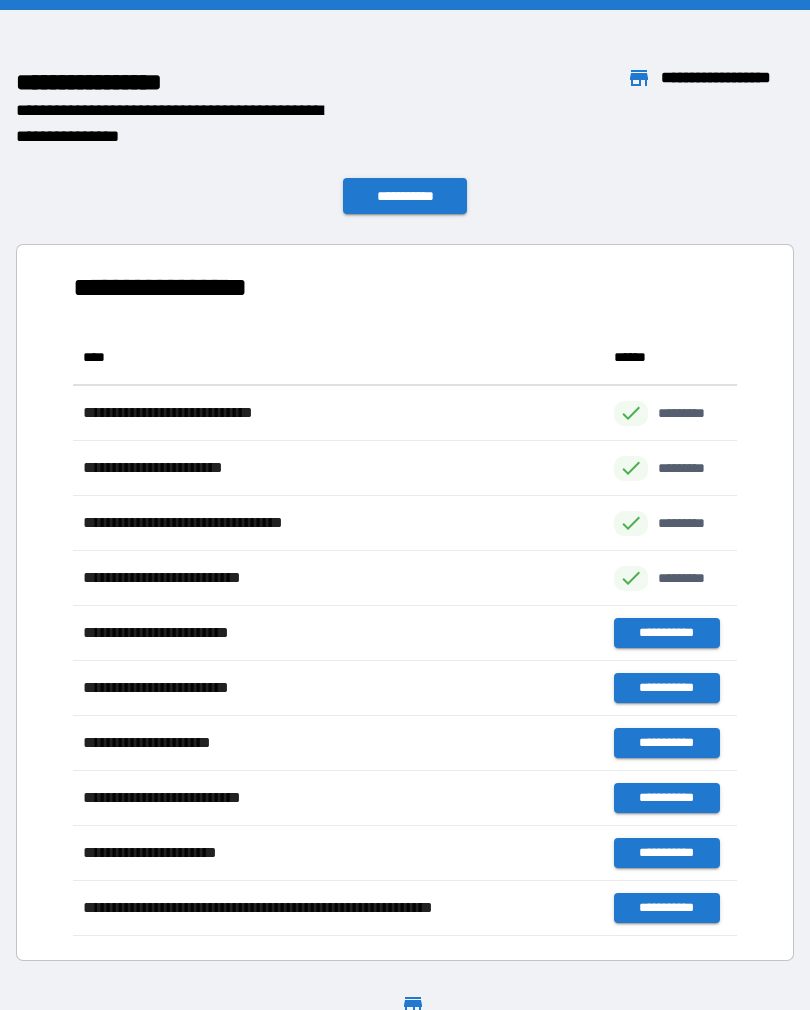 scroll, scrollTop: 606, scrollLeft: 664, axis: both 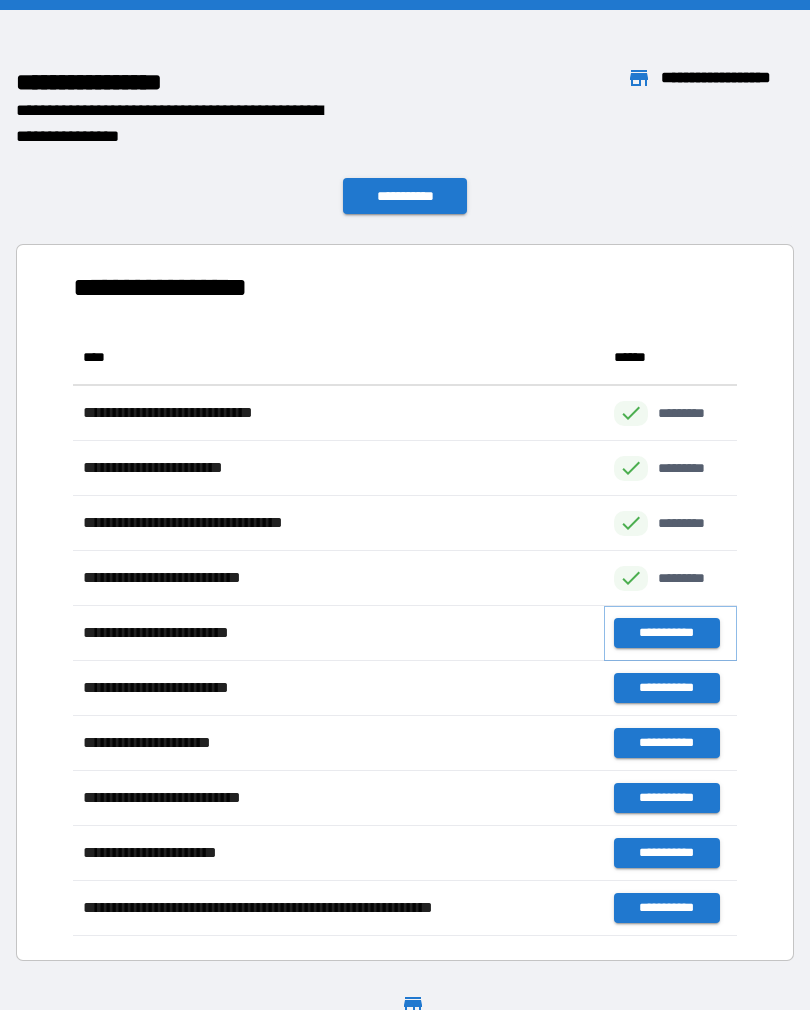 click on "**********" at bounding box center [666, 633] 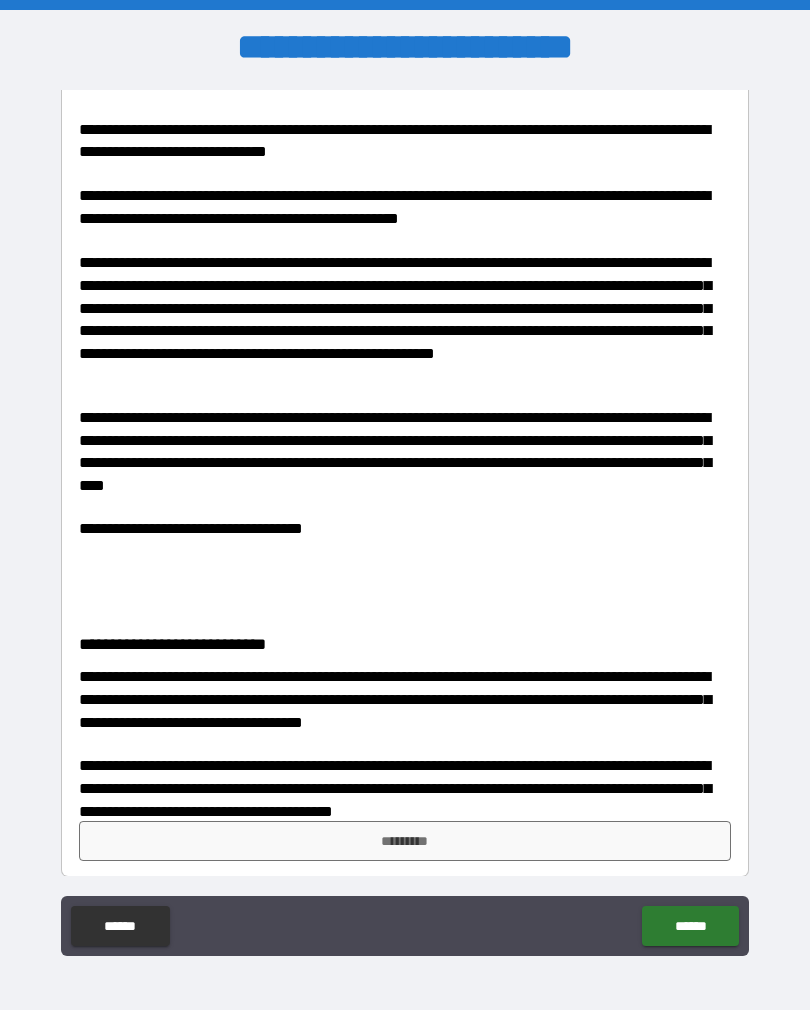 scroll, scrollTop: 280, scrollLeft: 0, axis: vertical 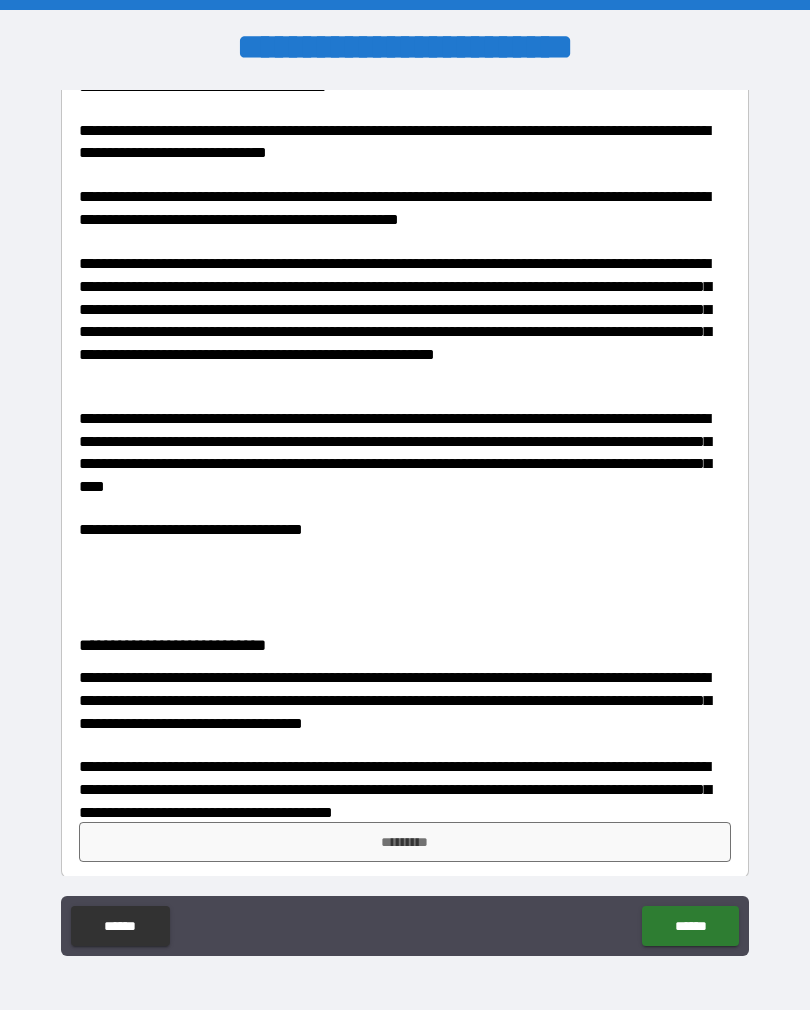 click on "*********" at bounding box center [405, 842] 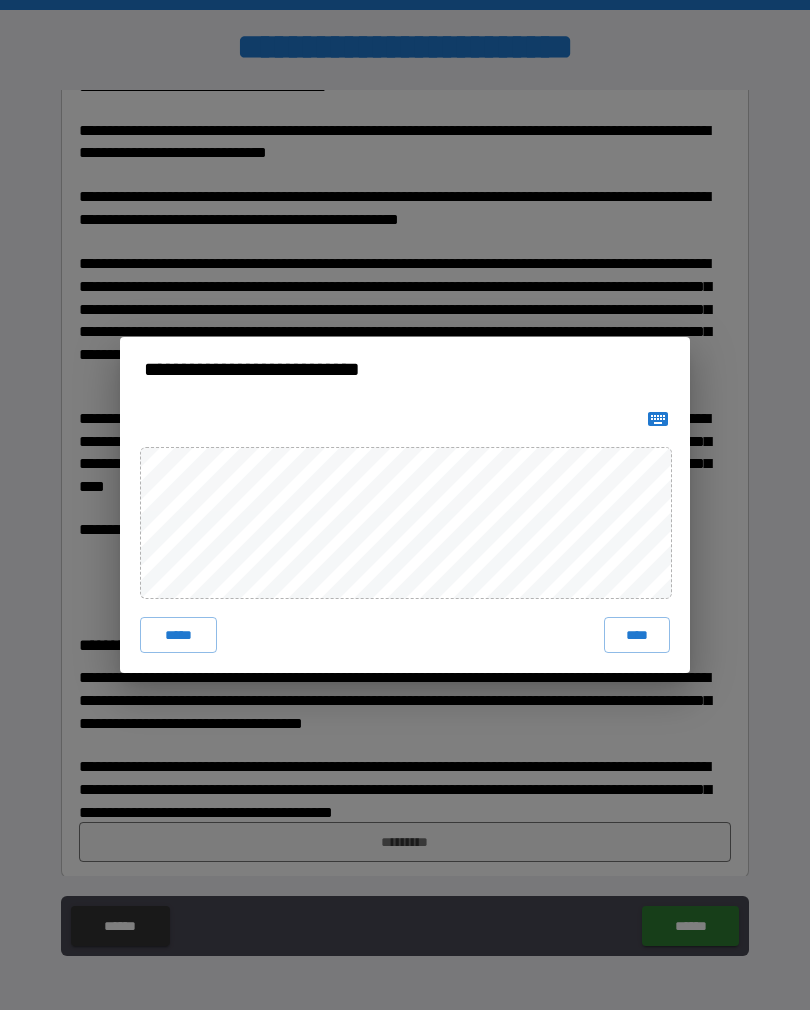 click on "****" at bounding box center (637, 635) 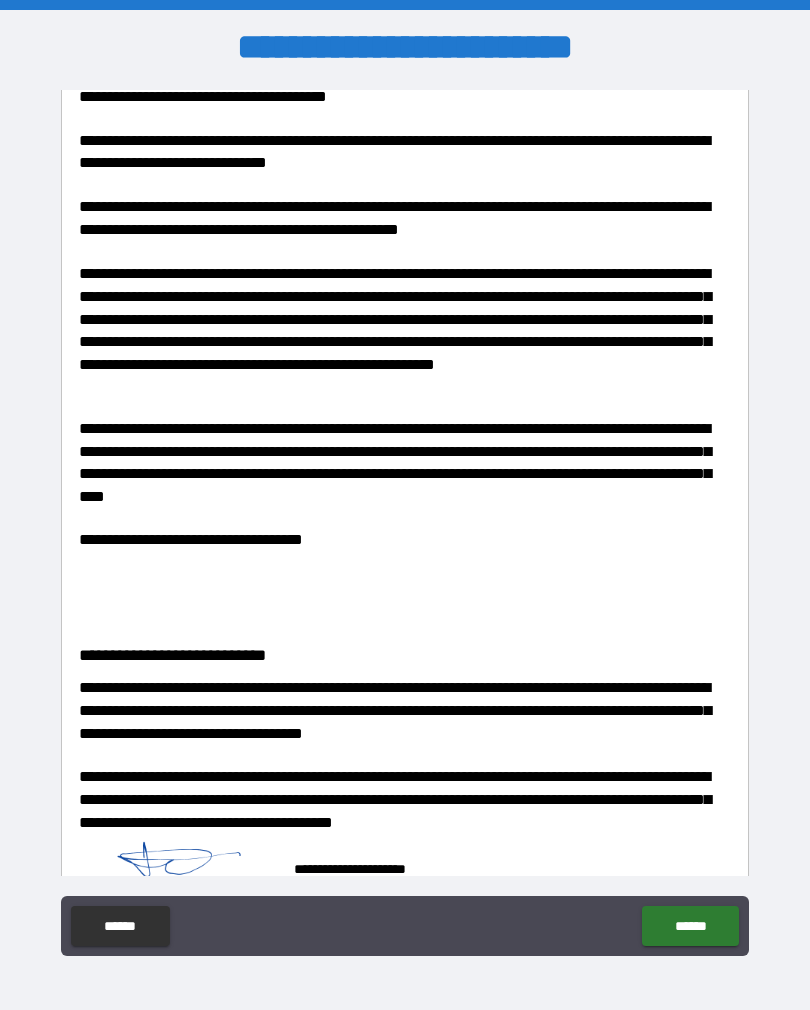 click on "******" at bounding box center [690, 926] 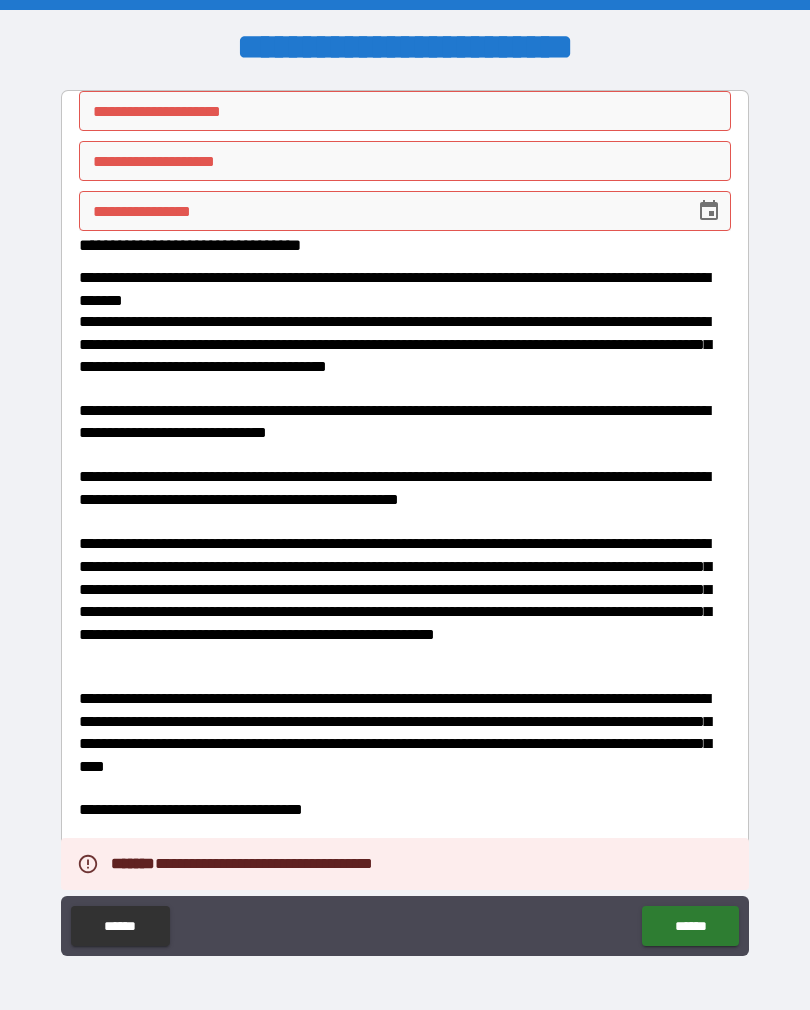 scroll, scrollTop: 0, scrollLeft: 0, axis: both 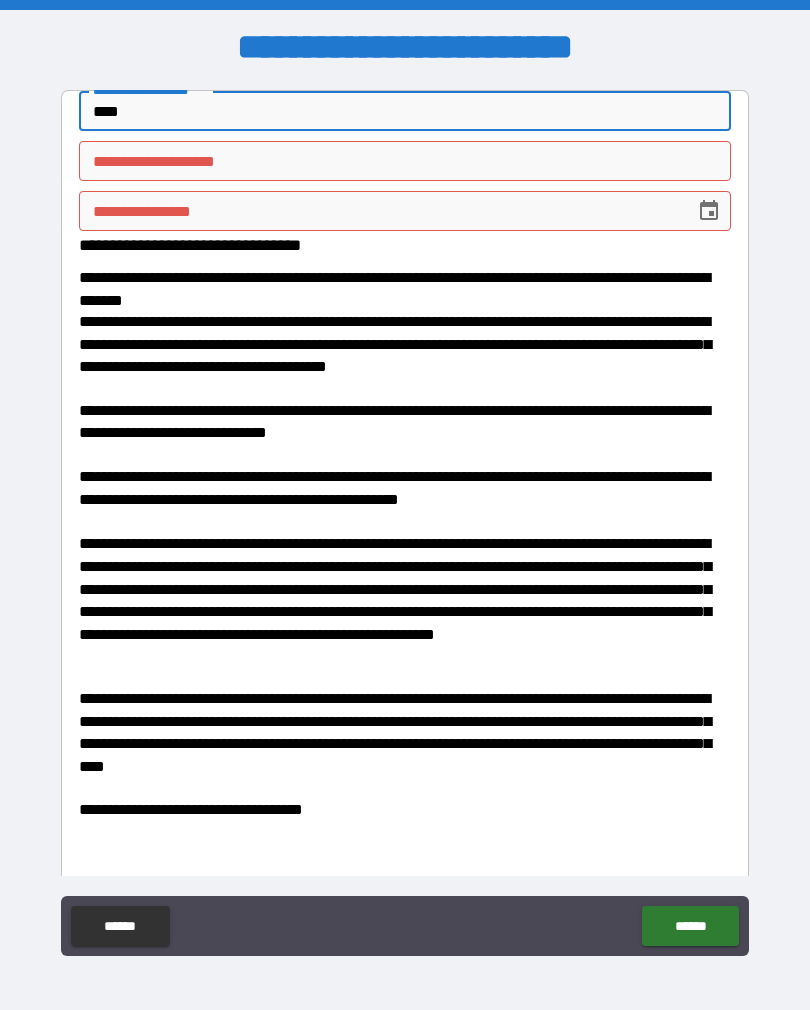 type on "****" 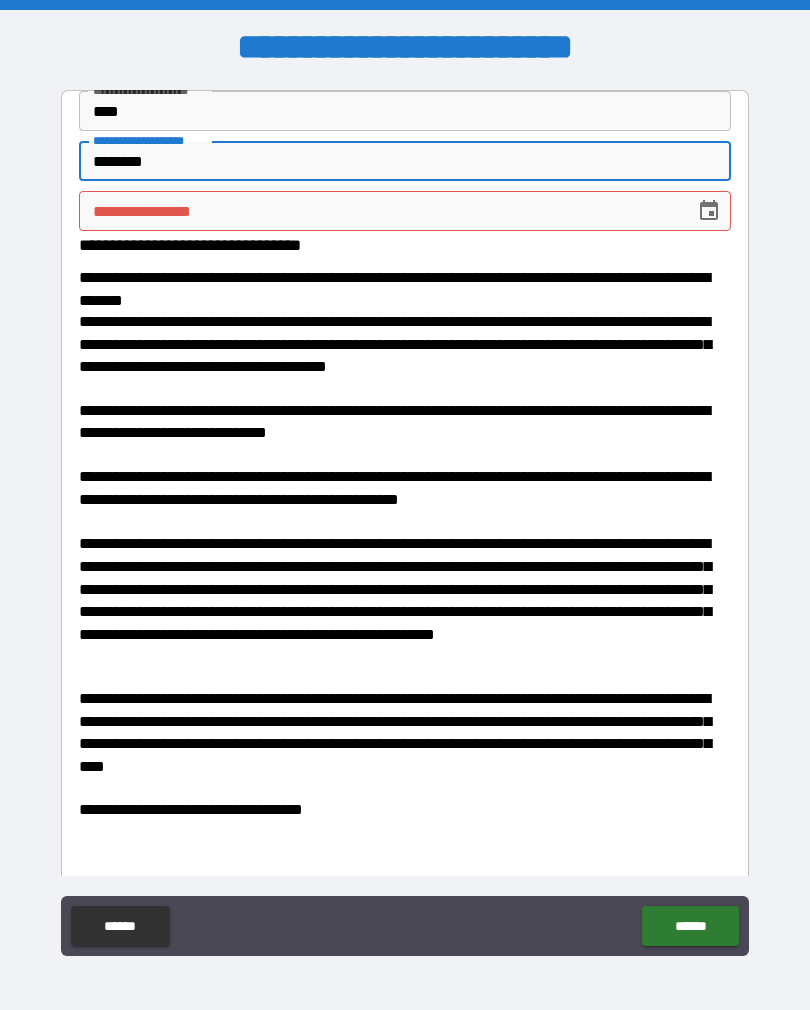 type on "********" 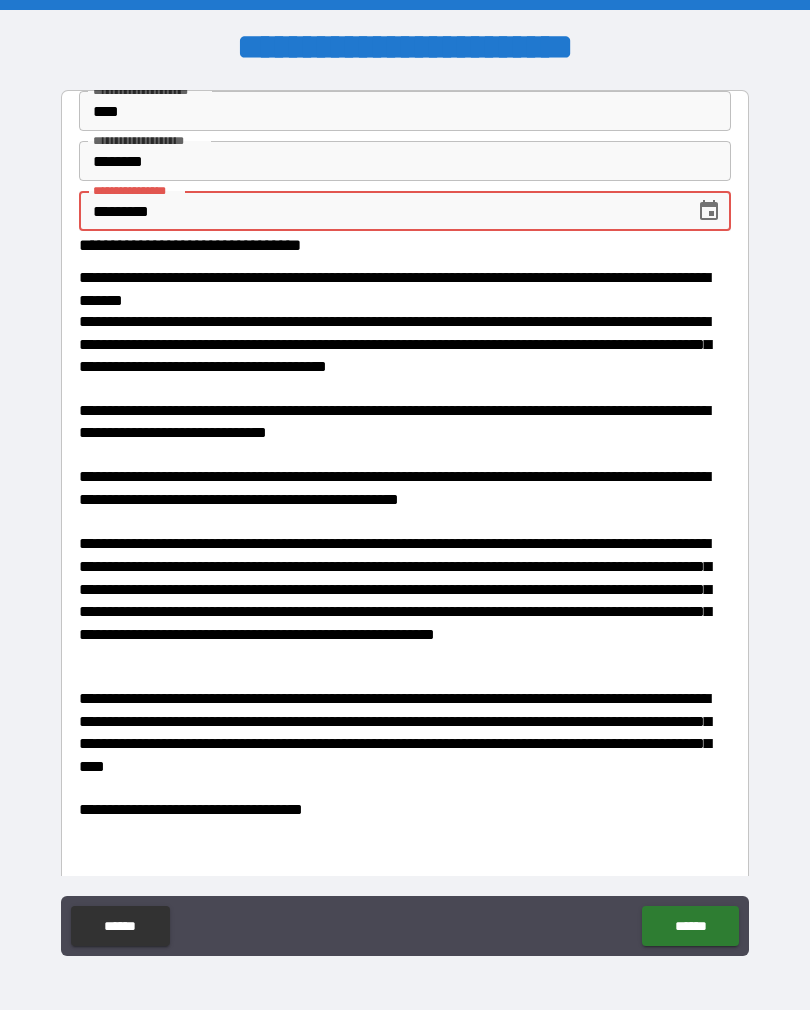 type on "**********" 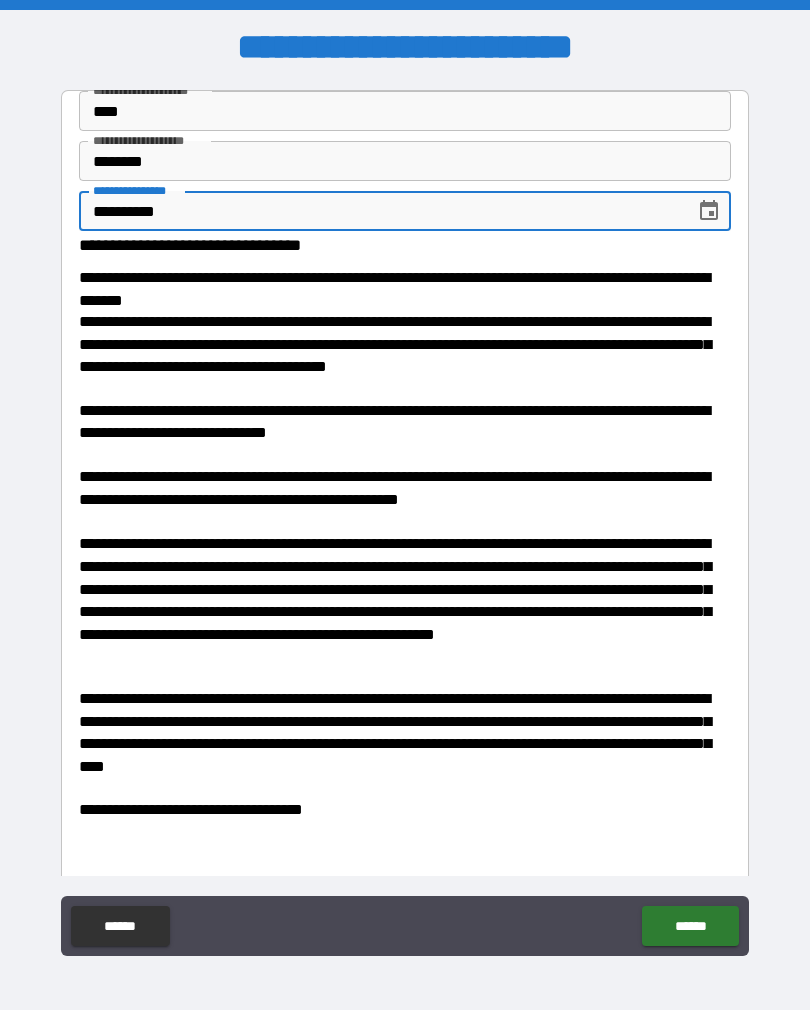 click on "******" at bounding box center (690, 926) 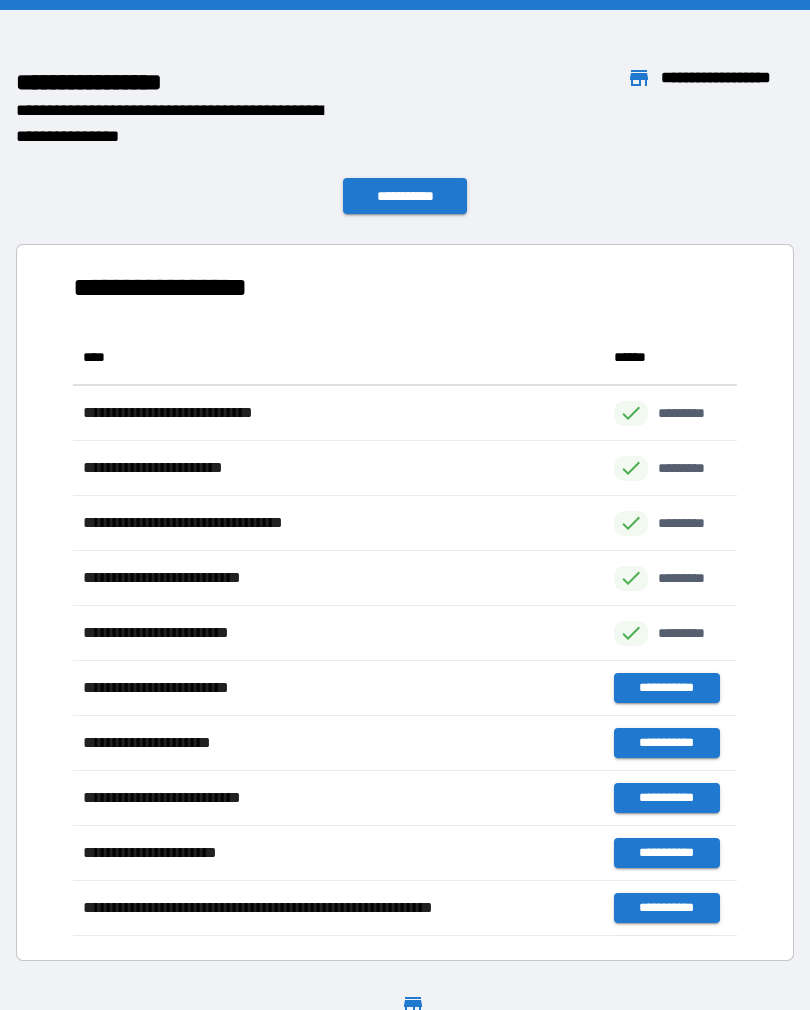scroll, scrollTop: 606, scrollLeft: 664, axis: both 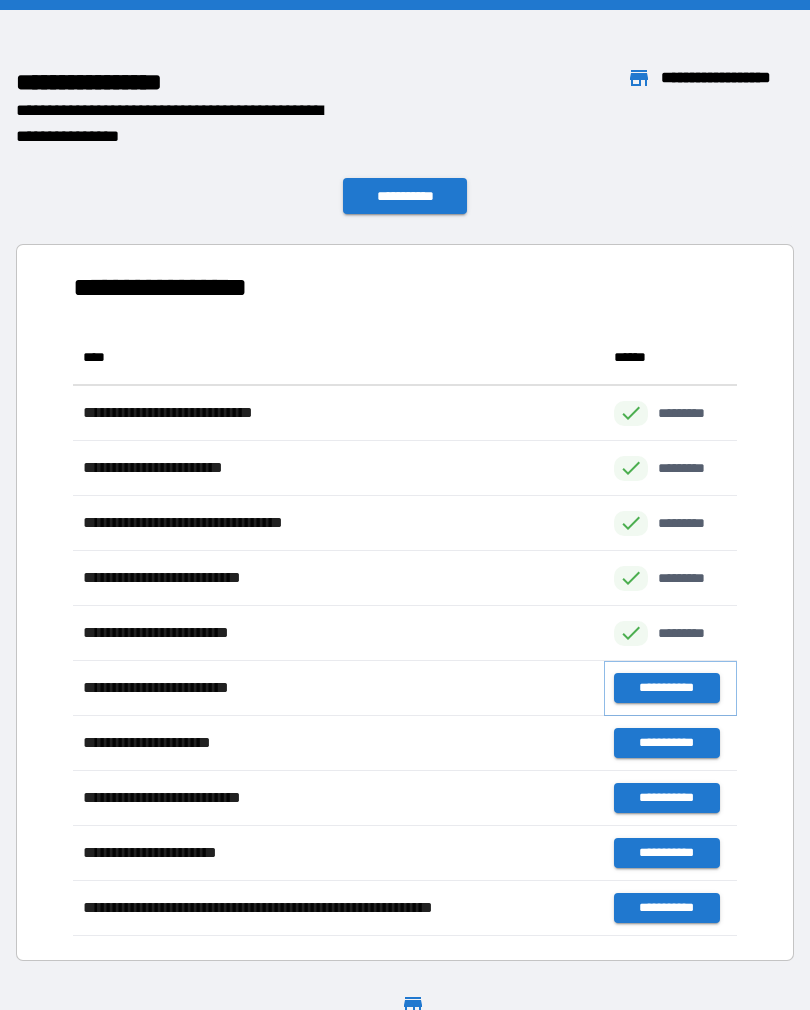 click on "**********" at bounding box center [666, 688] 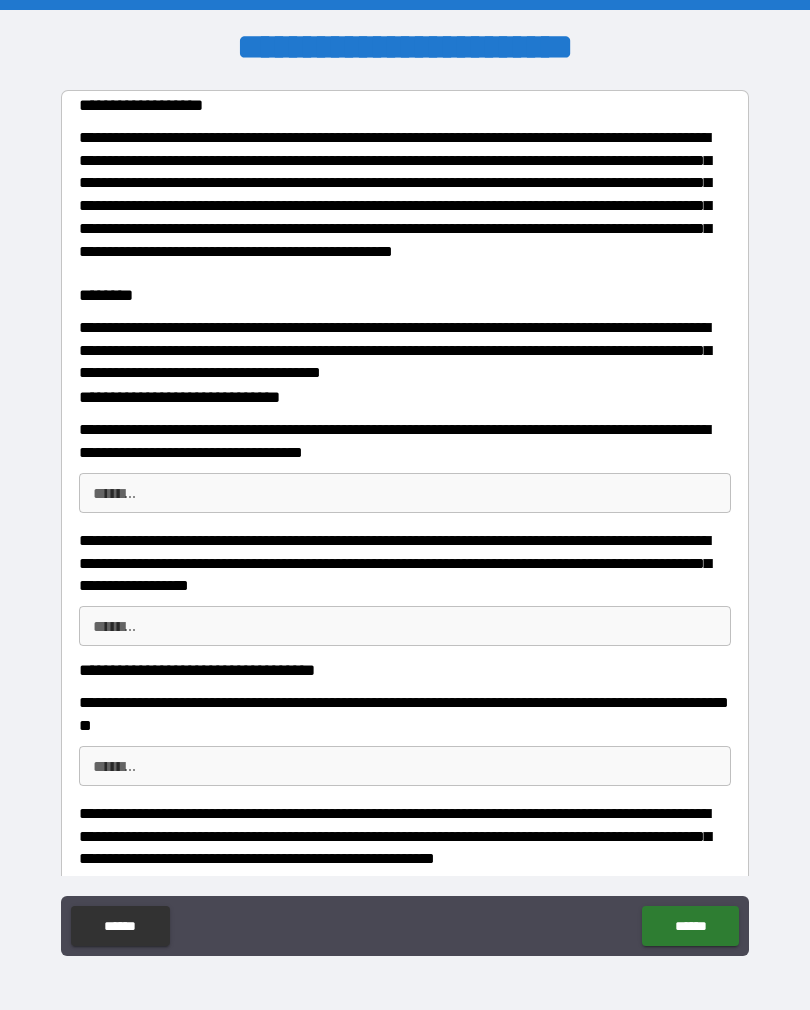 click on "********" at bounding box center [405, 766] 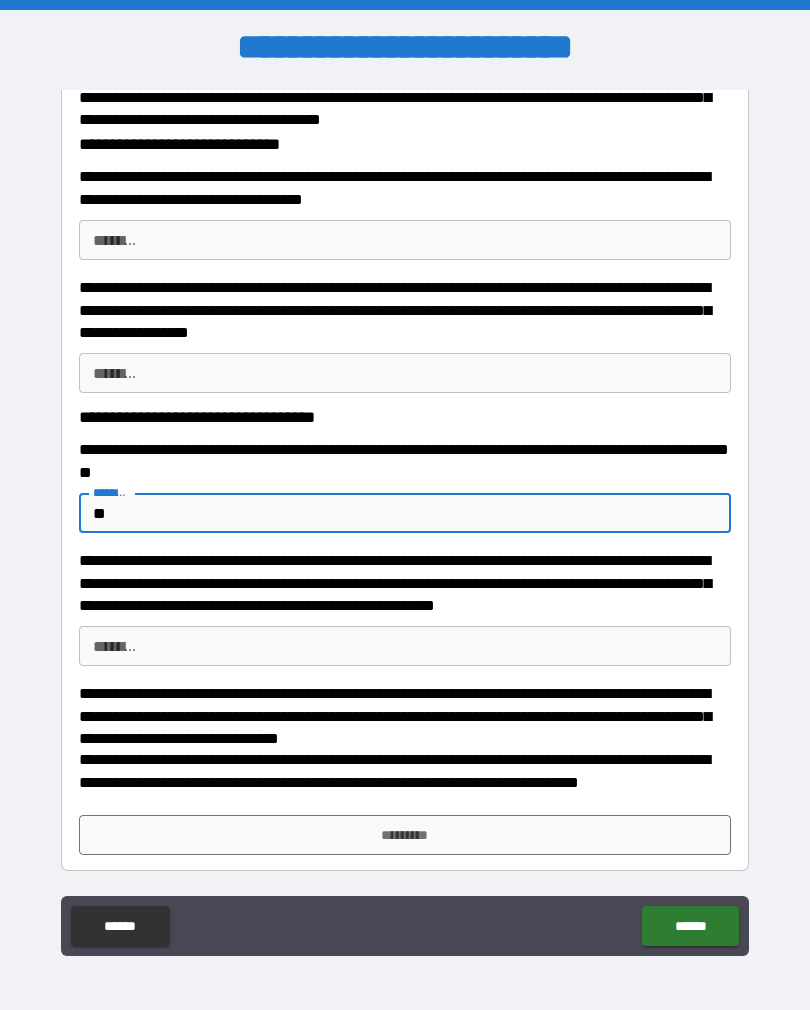 scroll, scrollTop: 253, scrollLeft: 0, axis: vertical 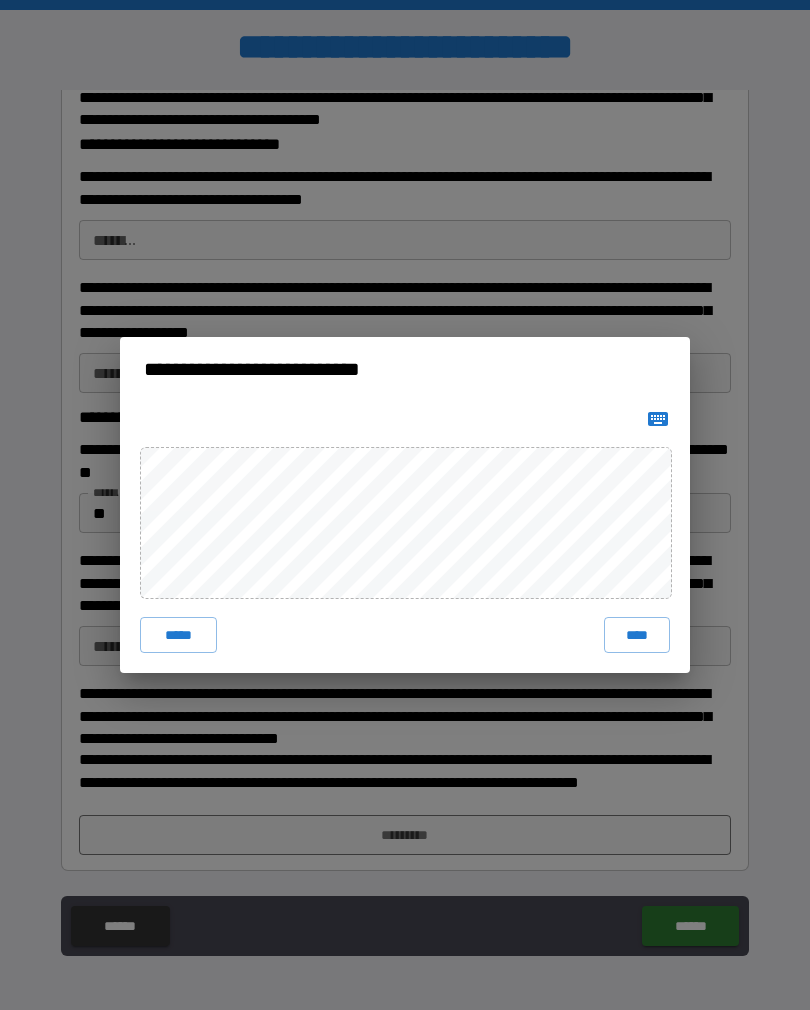 click on "****" at bounding box center (637, 635) 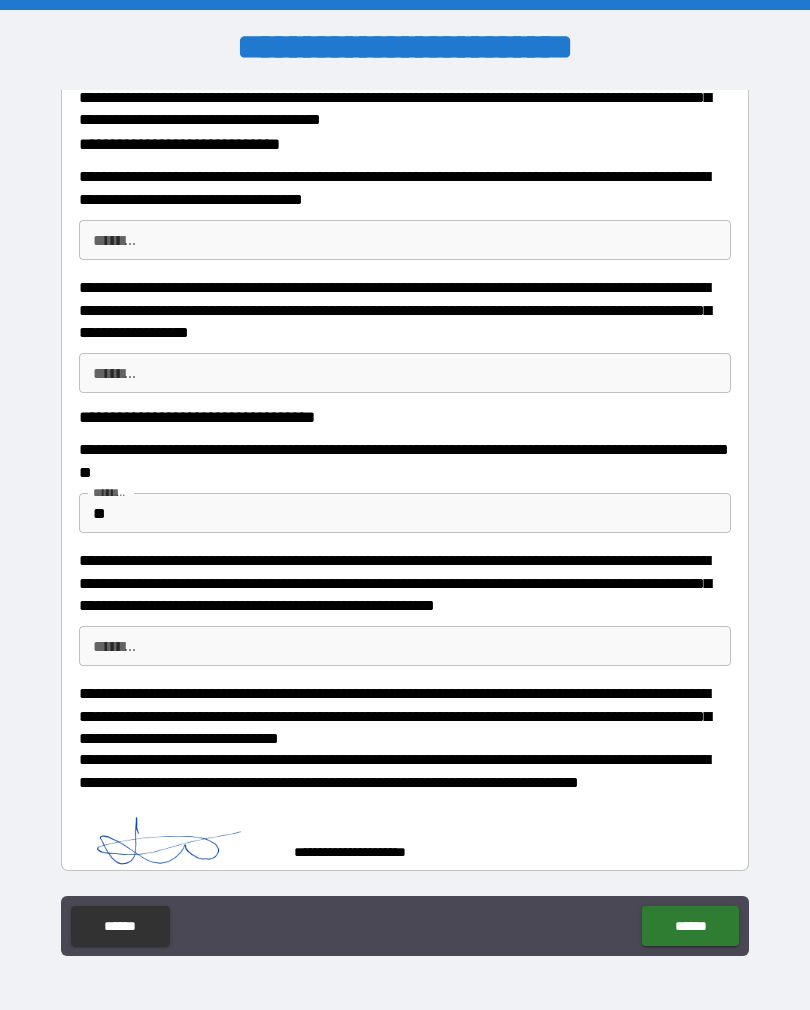 scroll, scrollTop: 243, scrollLeft: 0, axis: vertical 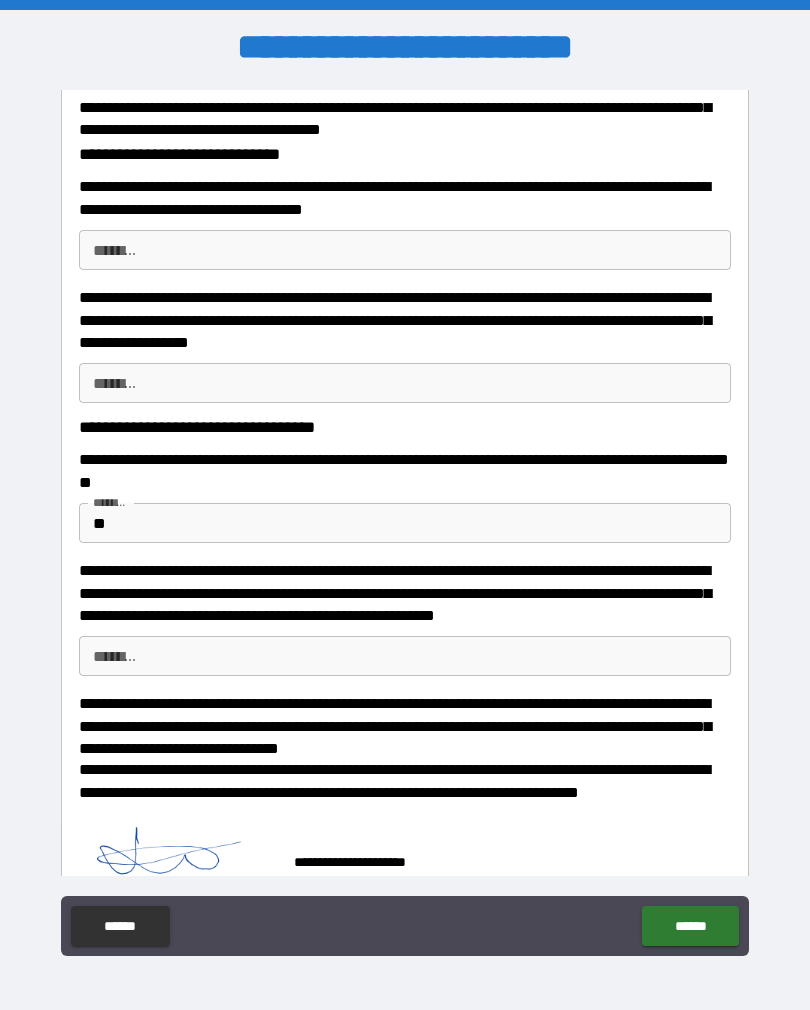 click on "******" at bounding box center [690, 926] 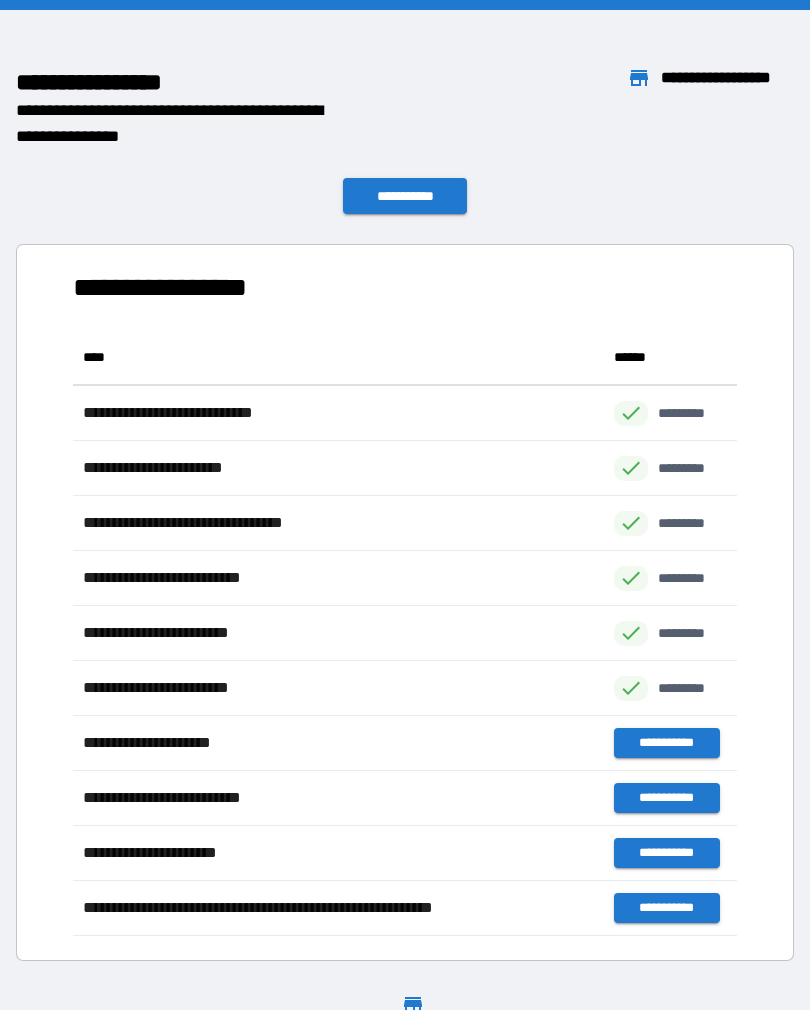 scroll, scrollTop: 1, scrollLeft: 1, axis: both 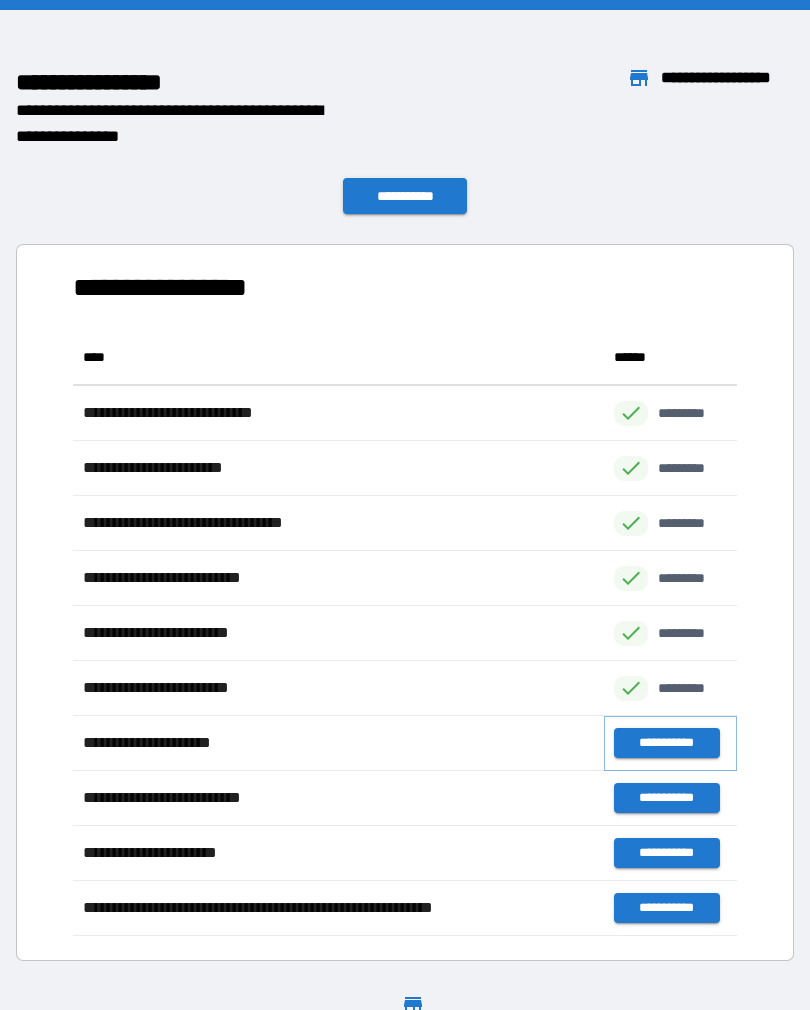 click on "**********" at bounding box center (666, 743) 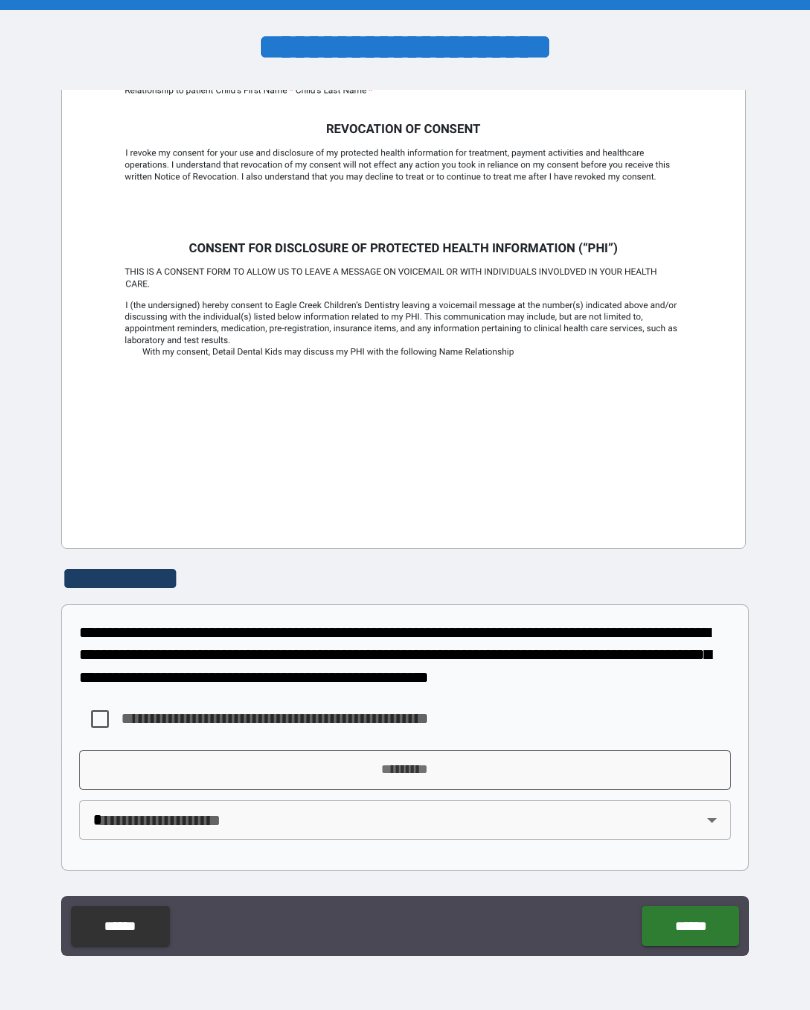 scroll, scrollTop: 458, scrollLeft: 0, axis: vertical 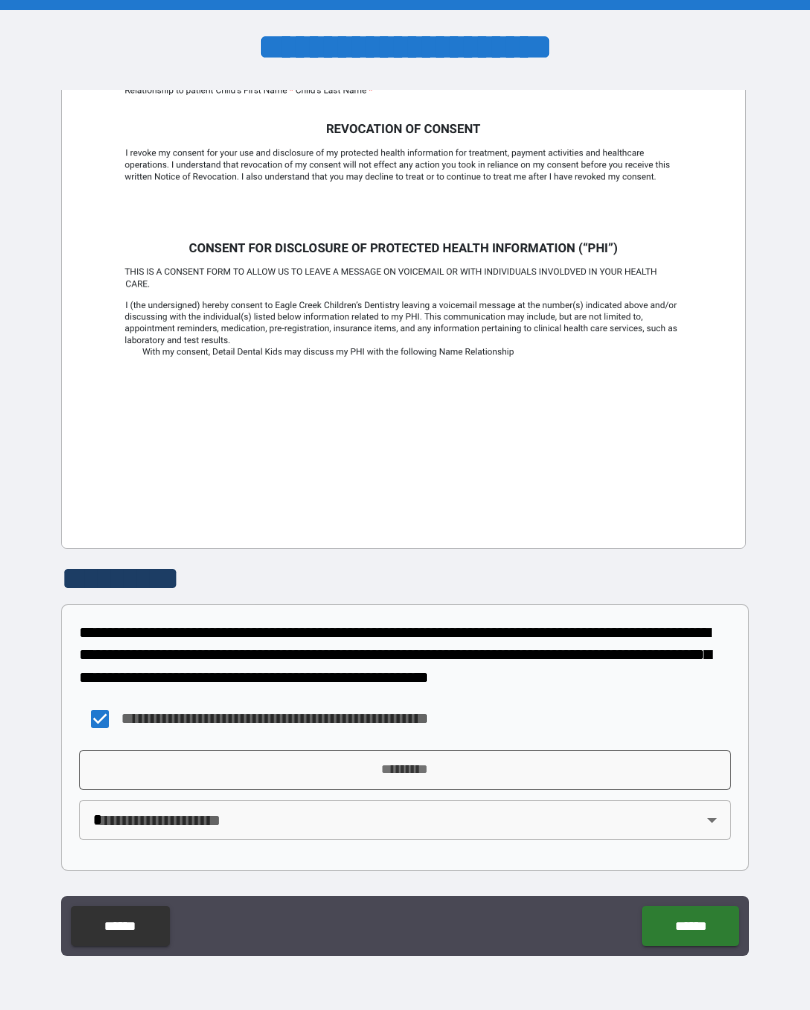 click on "*********" at bounding box center (405, 770) 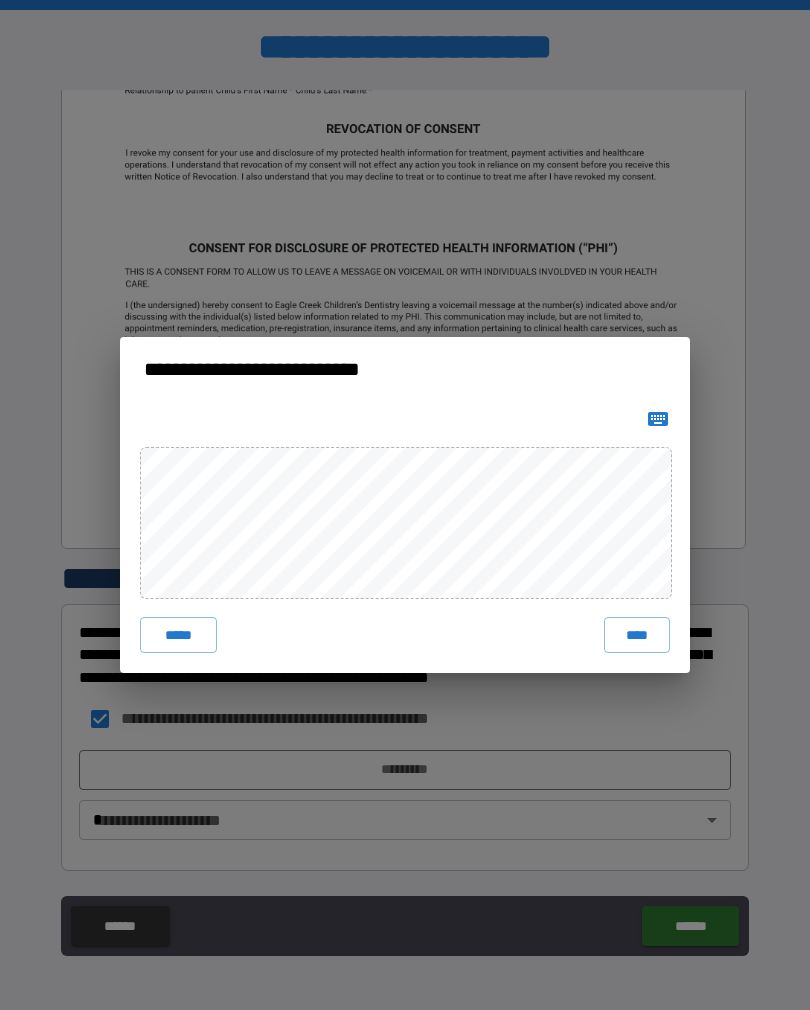 click on "****" at bounding box center (637, 635) 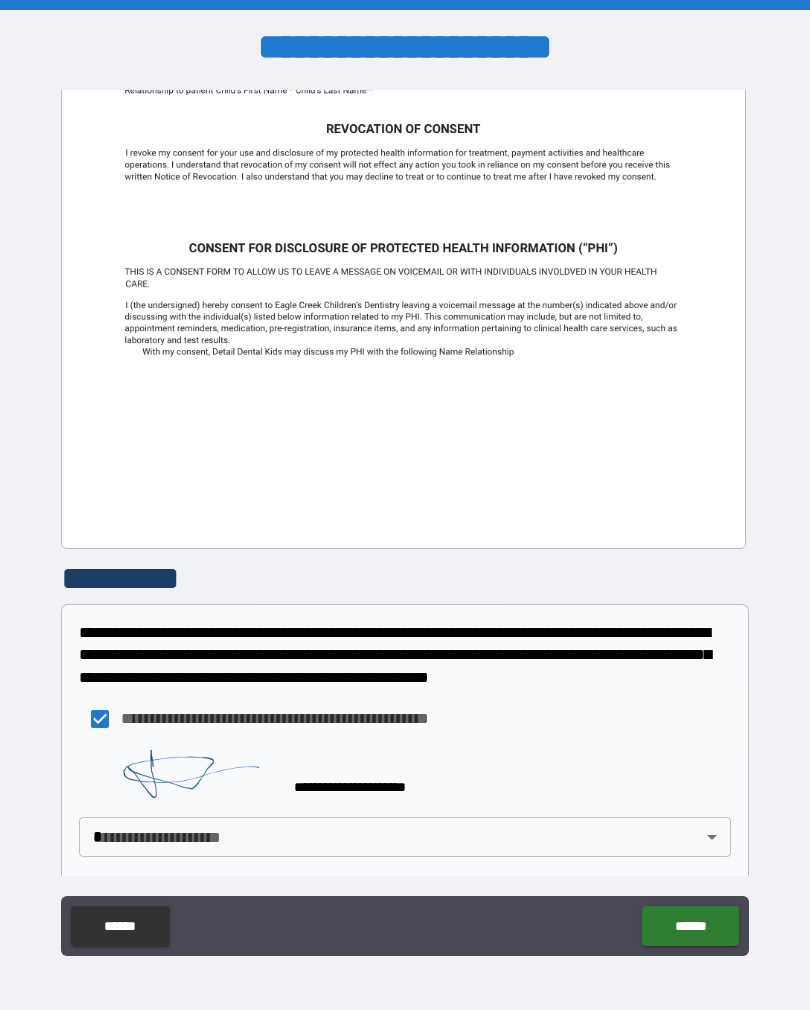 click on "******" at bounding box center (690, 926) 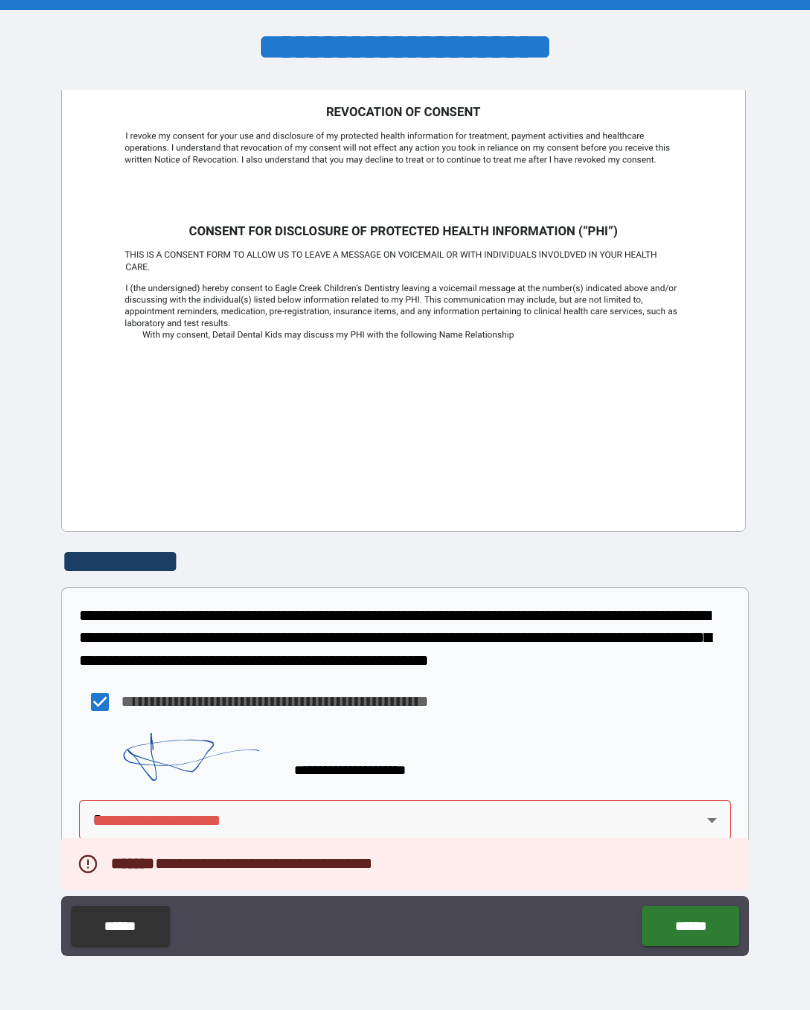 scroll, scrollTop: 475, scrollLeft: 0, axis: vertical 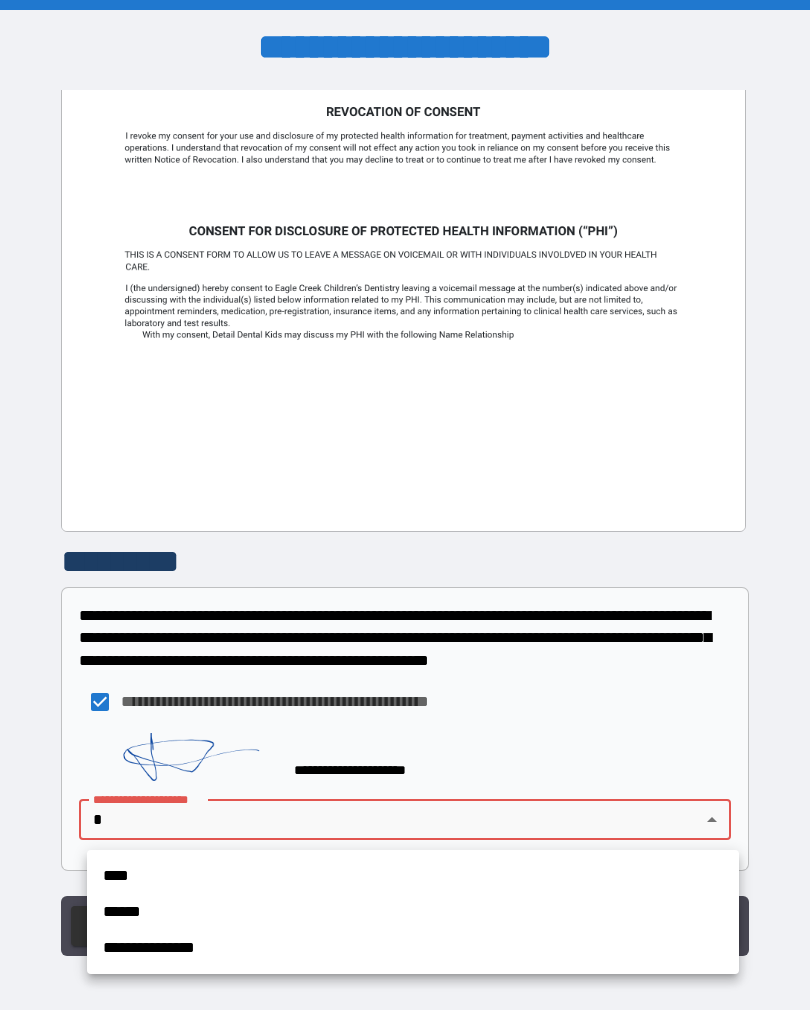 click on "**********" at bounding box center [413, 948] 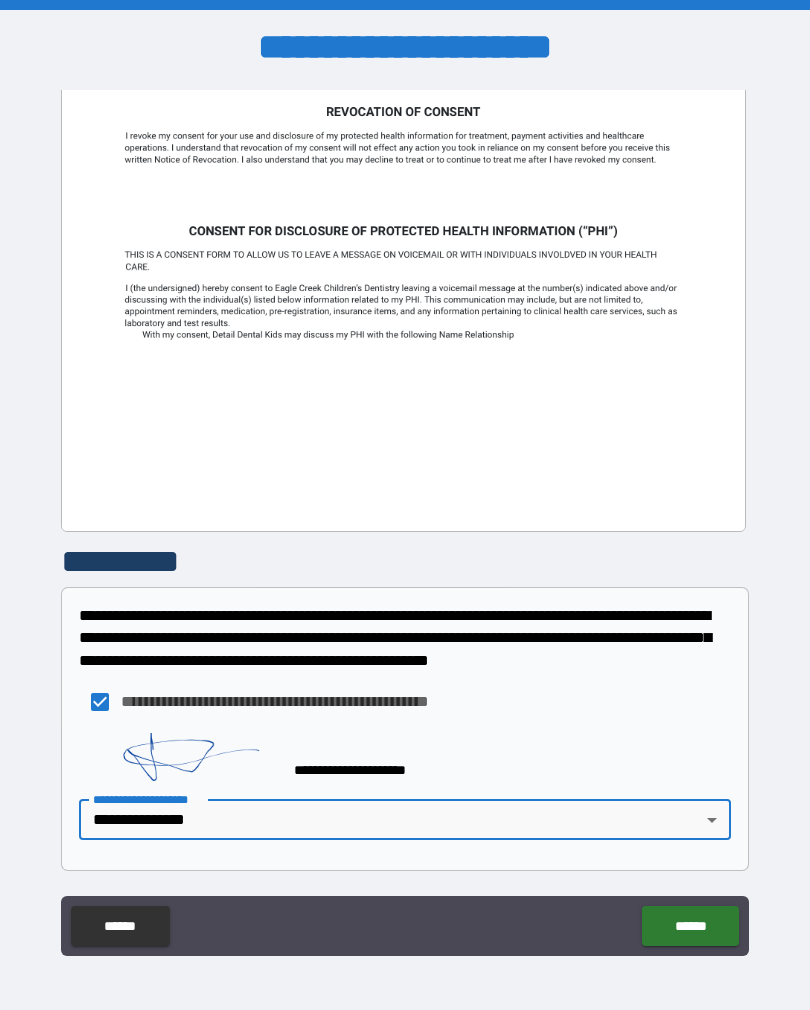 click on "******" at bounding box center (690, 926) 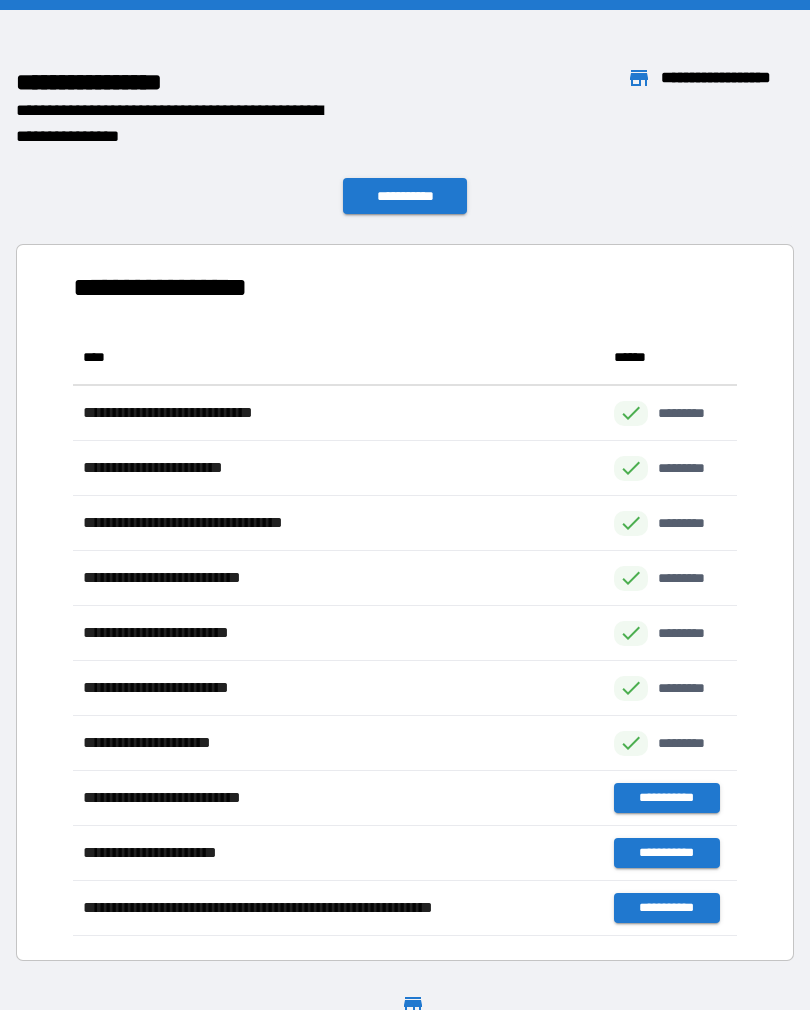 scroll, scrollTop: 1, scrollLeft: 1, axis: both 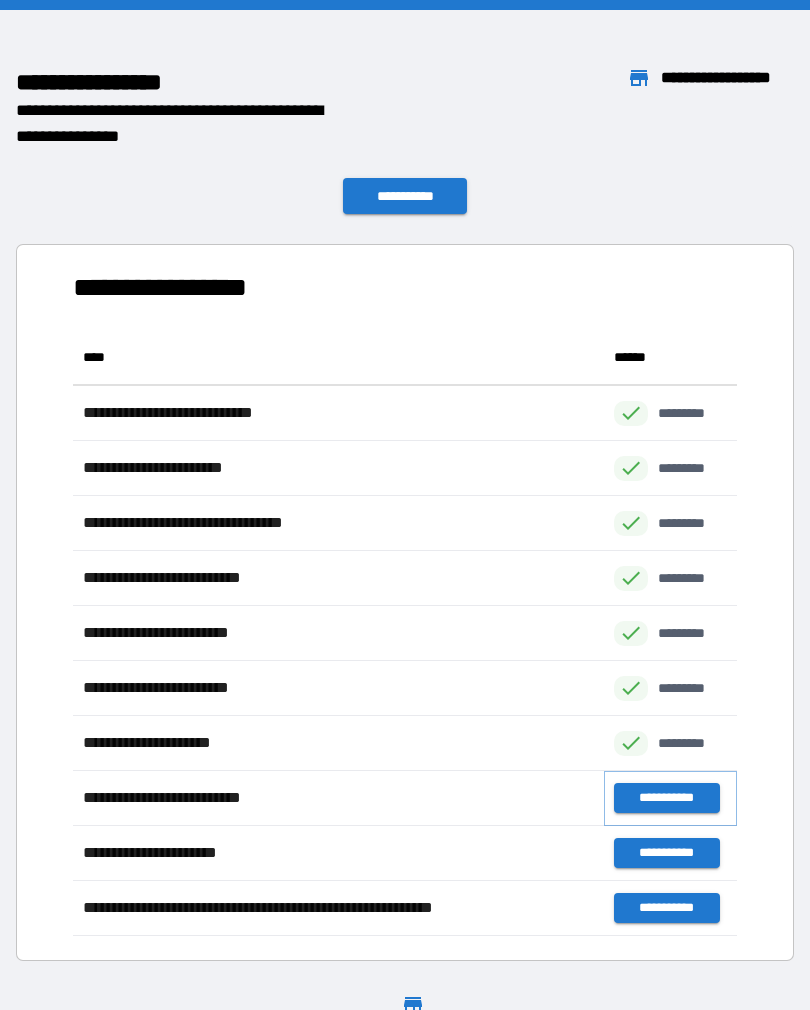 click on "**********" at bounding box center [666, 798] 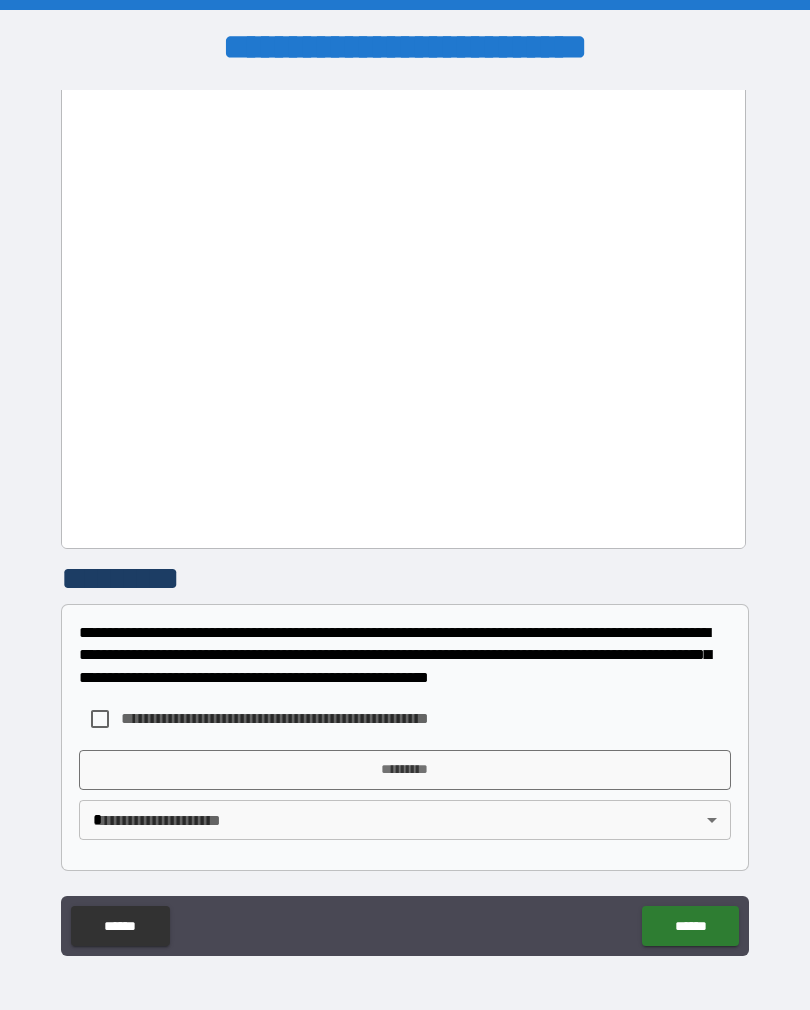 scroll, scrollTop: 458, scrollLeft: 0, axis: vertical 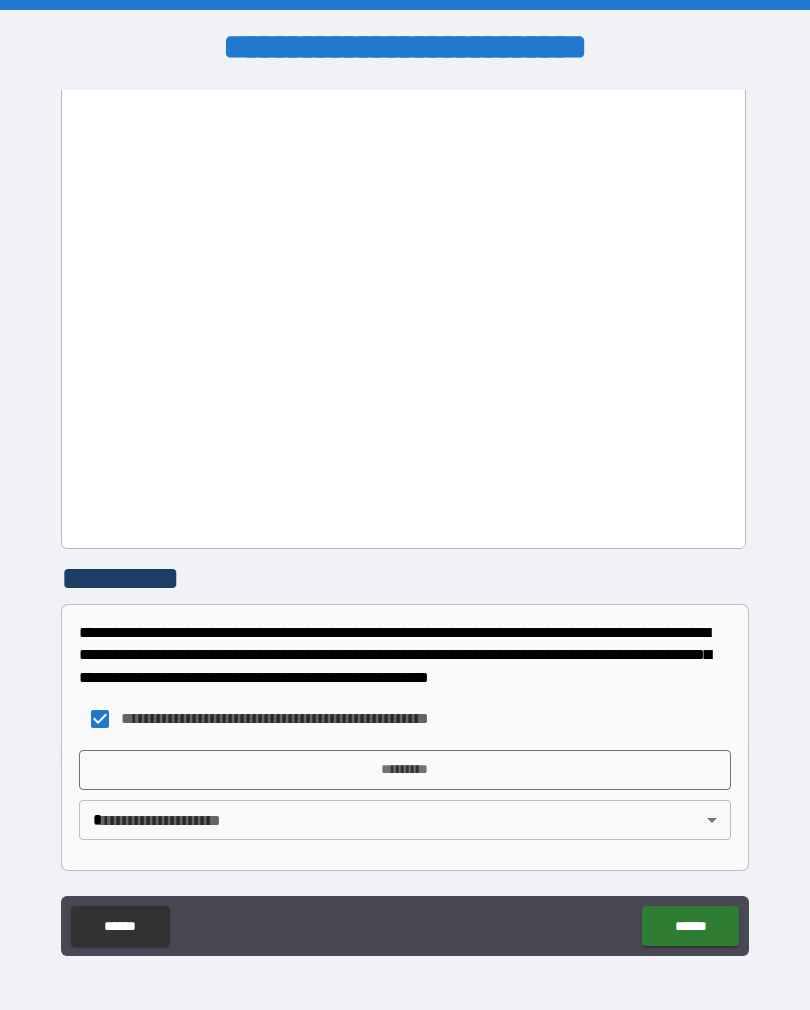 click on "*********" at bounding box center [405, 770] 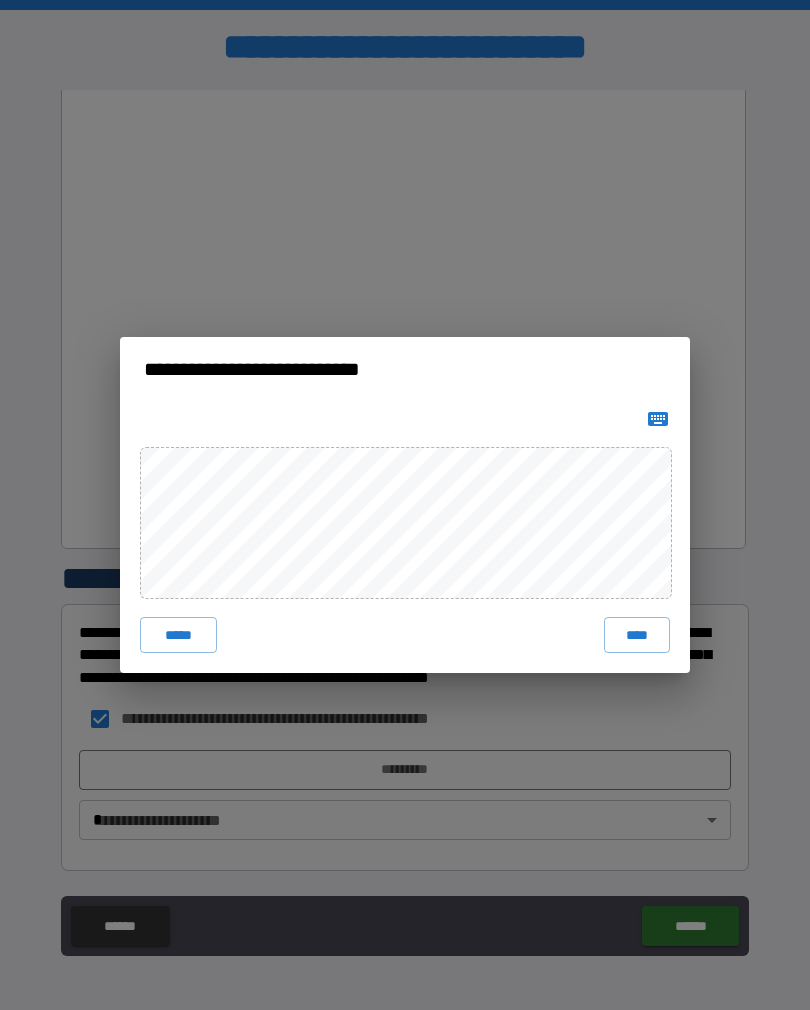 click on "****" at bounding box center (637, 635) 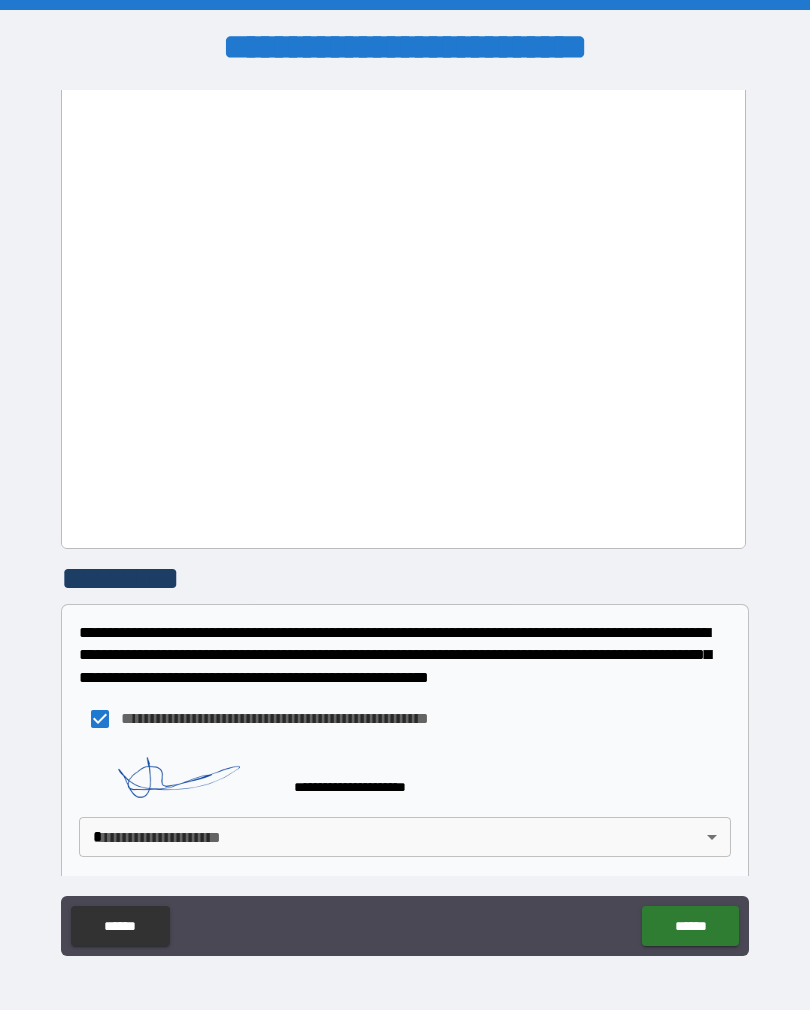 scroll, scrollTop: 448, scrollLeft: 0, axis: vertical 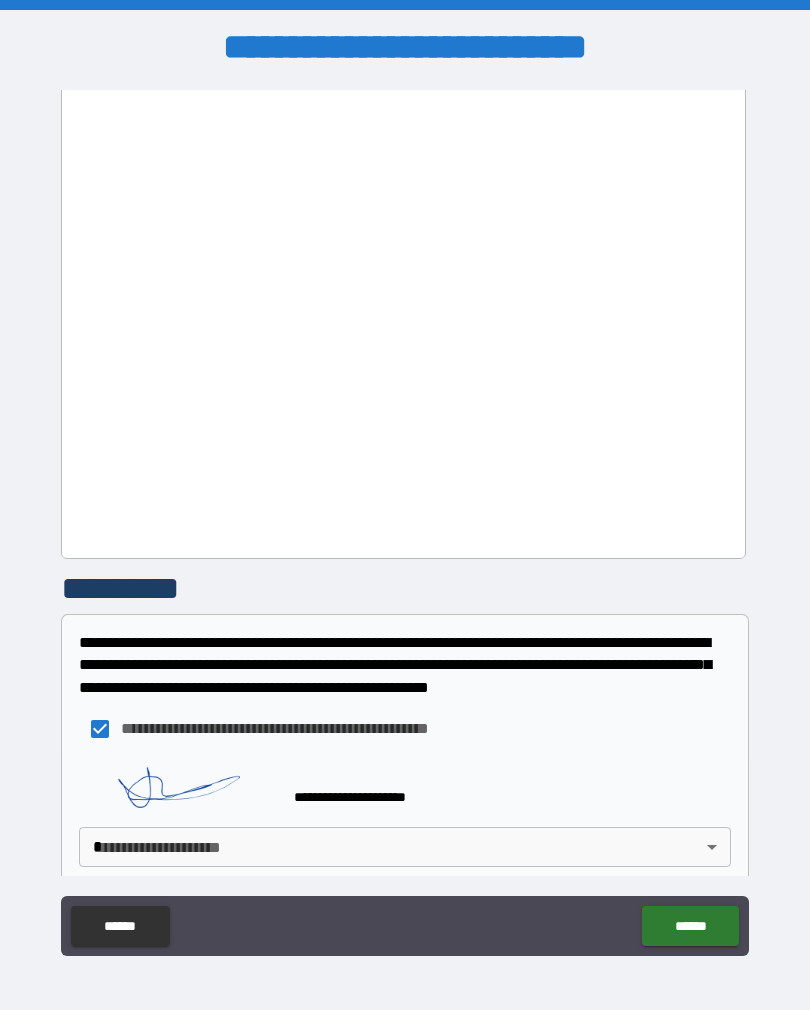 click on "**********" at bounding box center [405, 520] 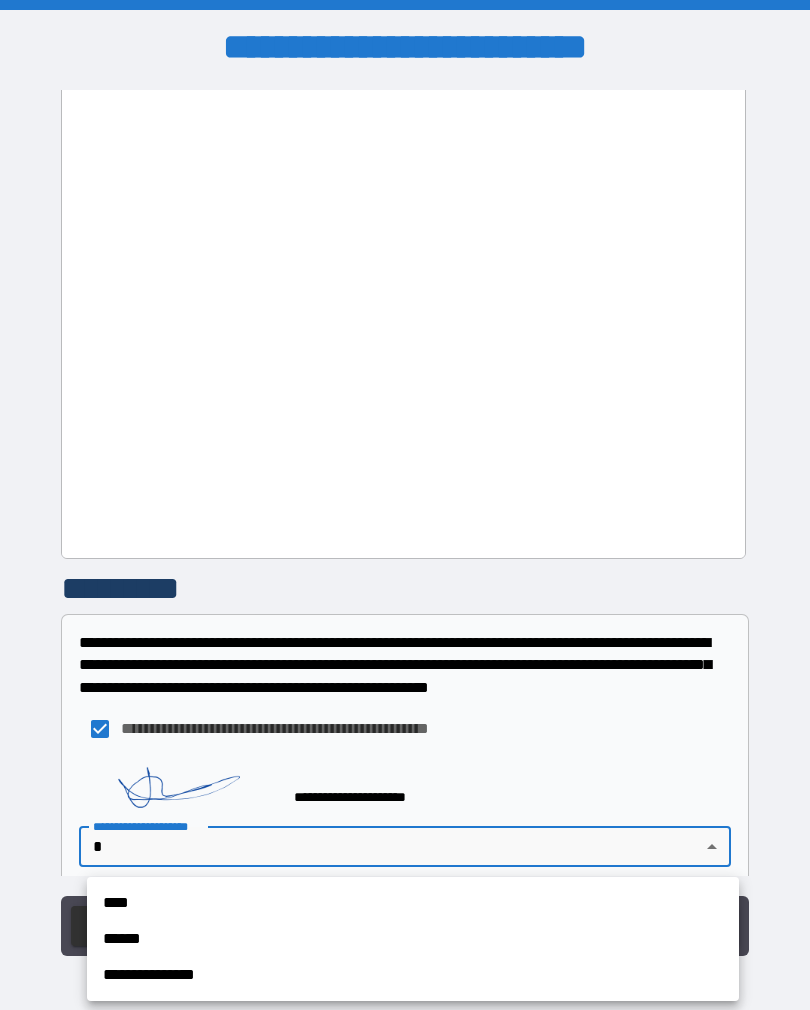 click on "**********" at bounding box center (413, 975) 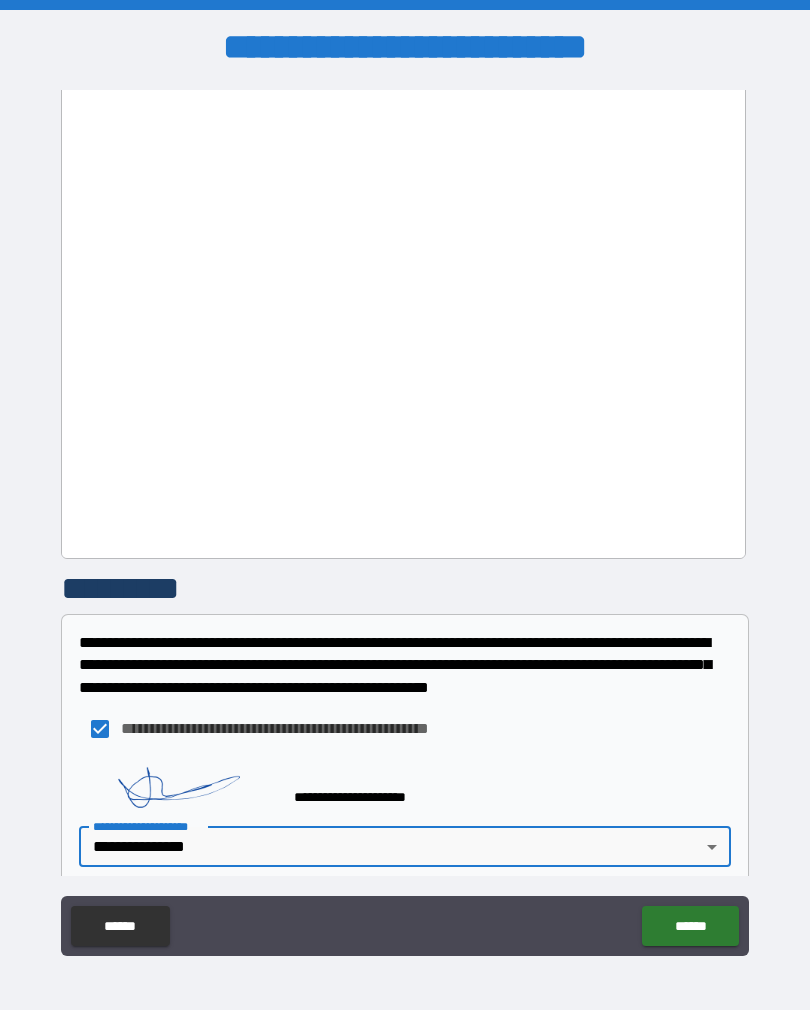 click on "******" at bounding box center [690, 926] 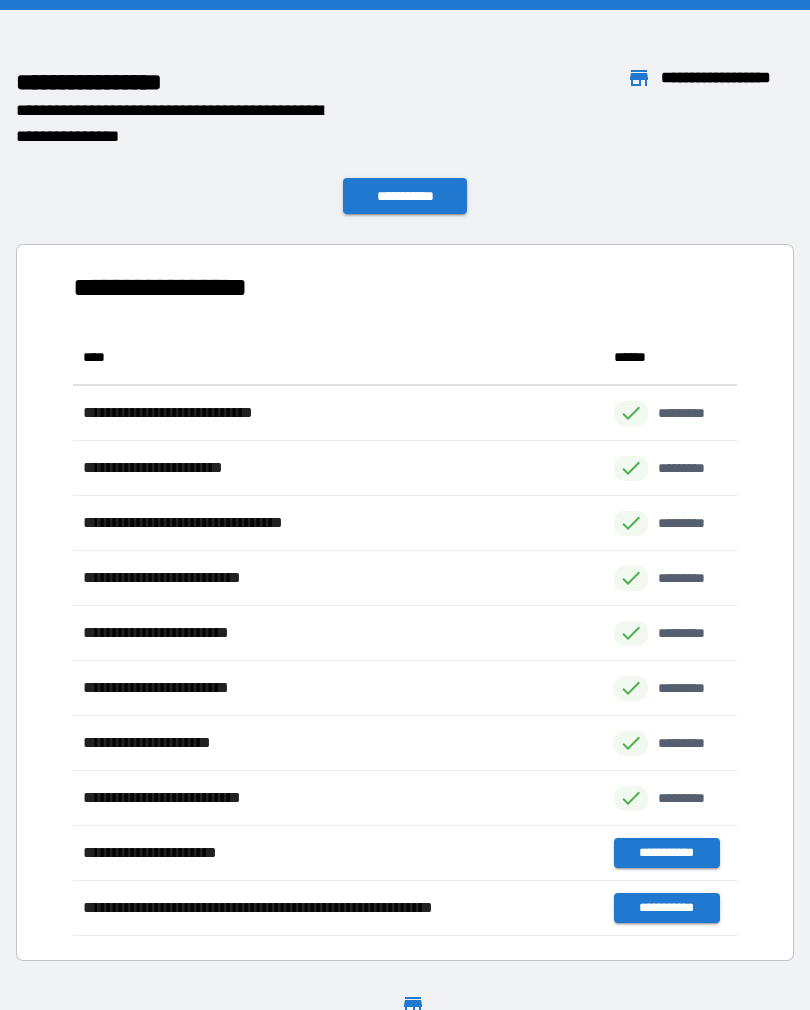 scroll, scrollTop: 606, scrollLeft: 664, axis: both 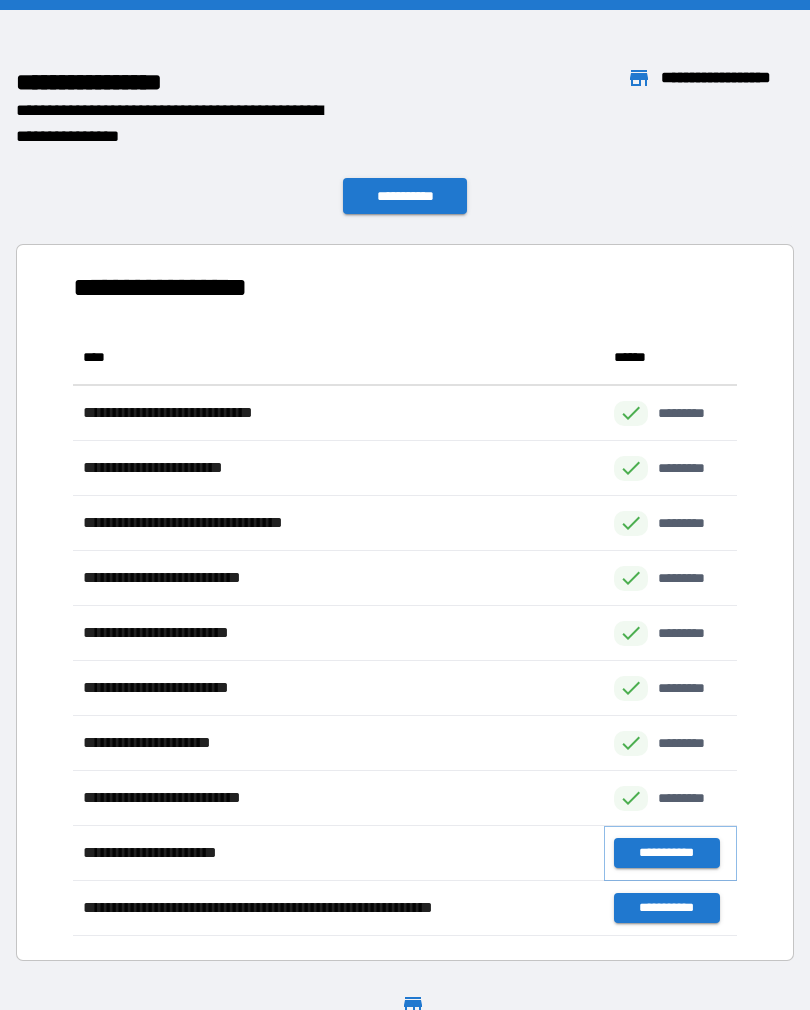 click on "**********" at bounding box center [666, 853] 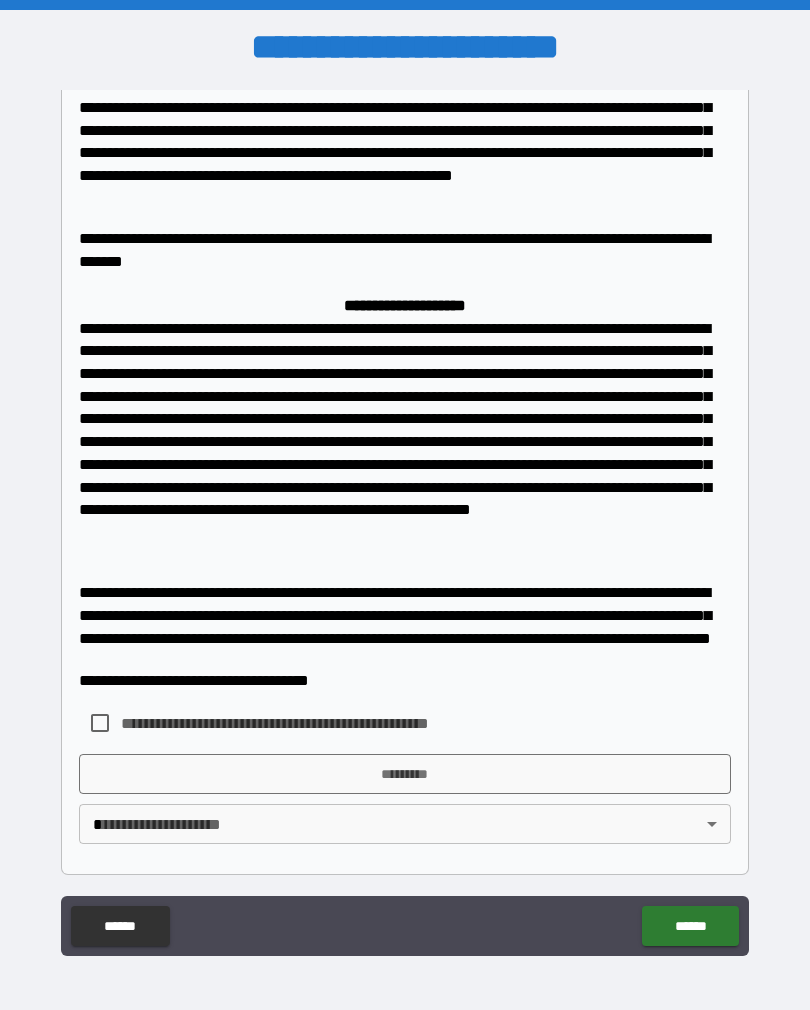 scroll, scrollTop: 1282, scrollLeft: 0, axis: vertical 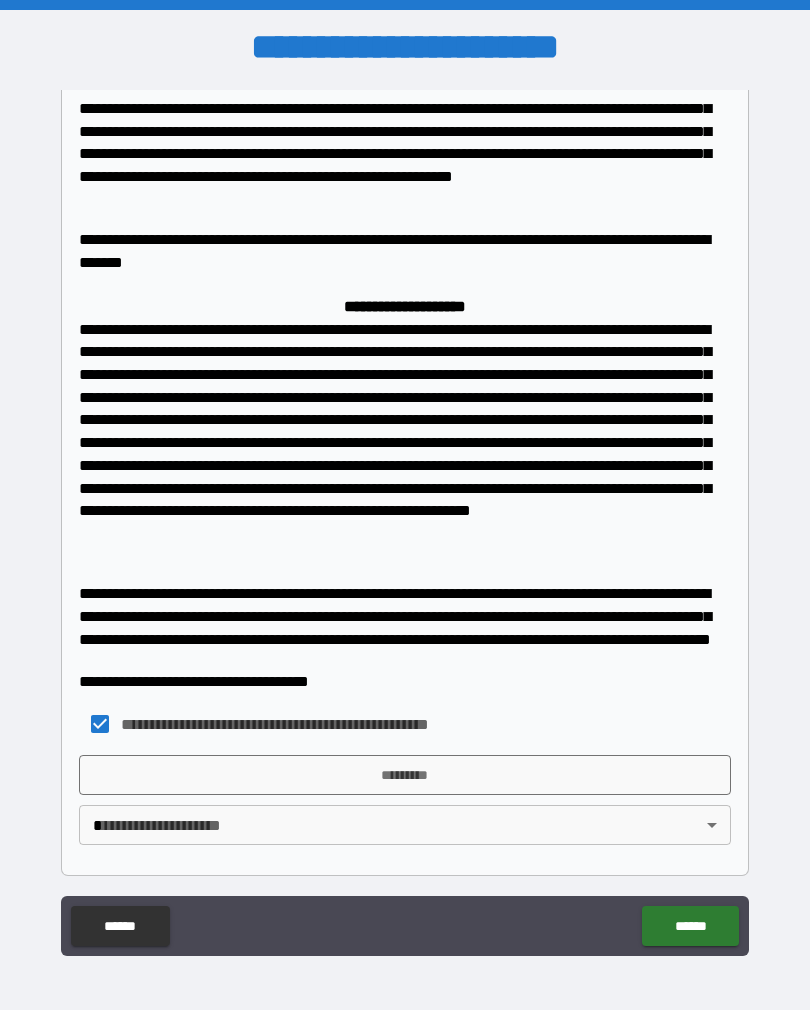 click on "*********" at bounding box center (405, 775) 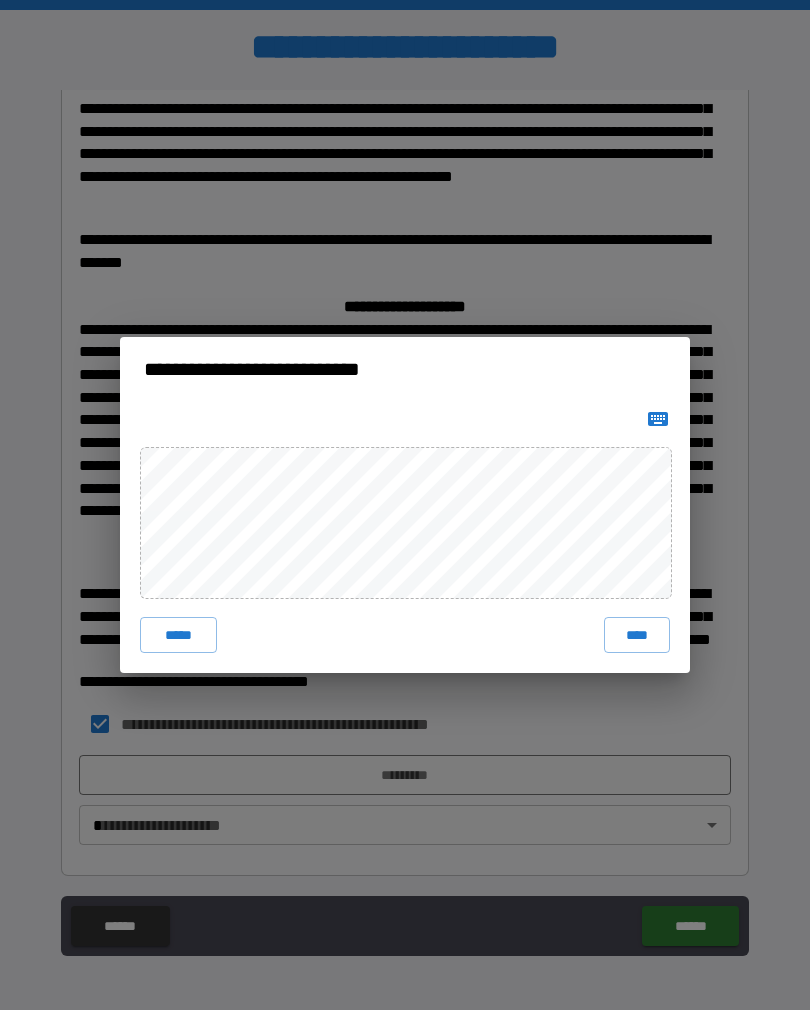 click on "****" at bounding box center (637, 635) 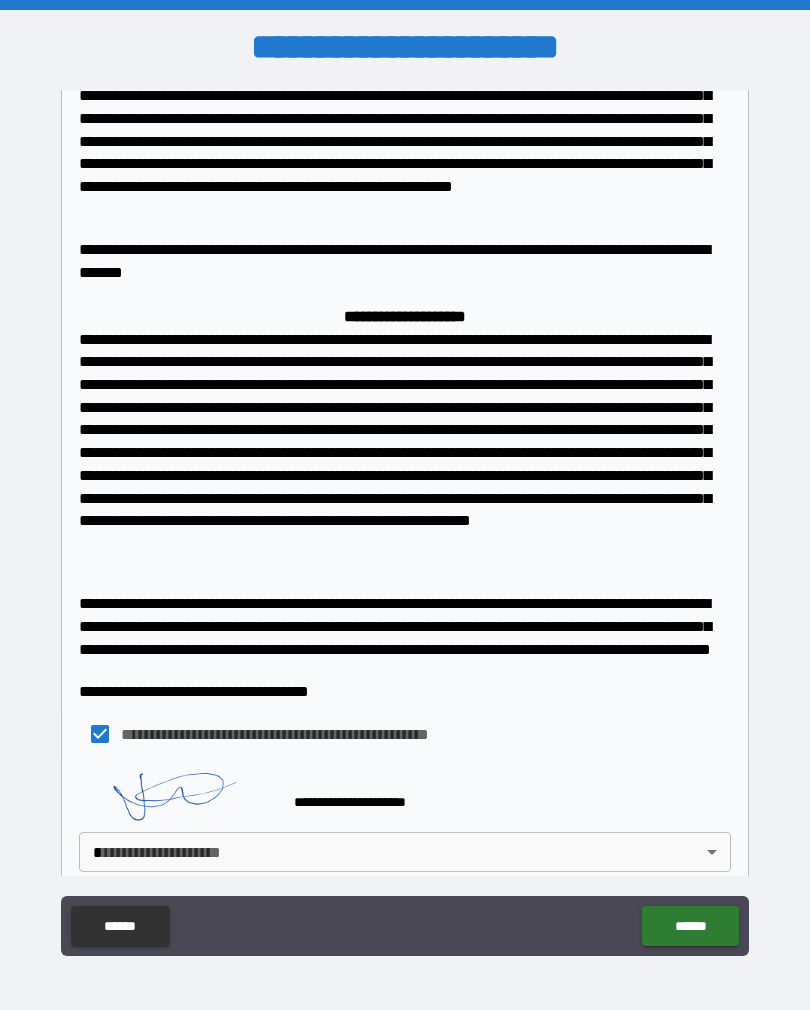 click on "**********" at bounding box center (405, 520) 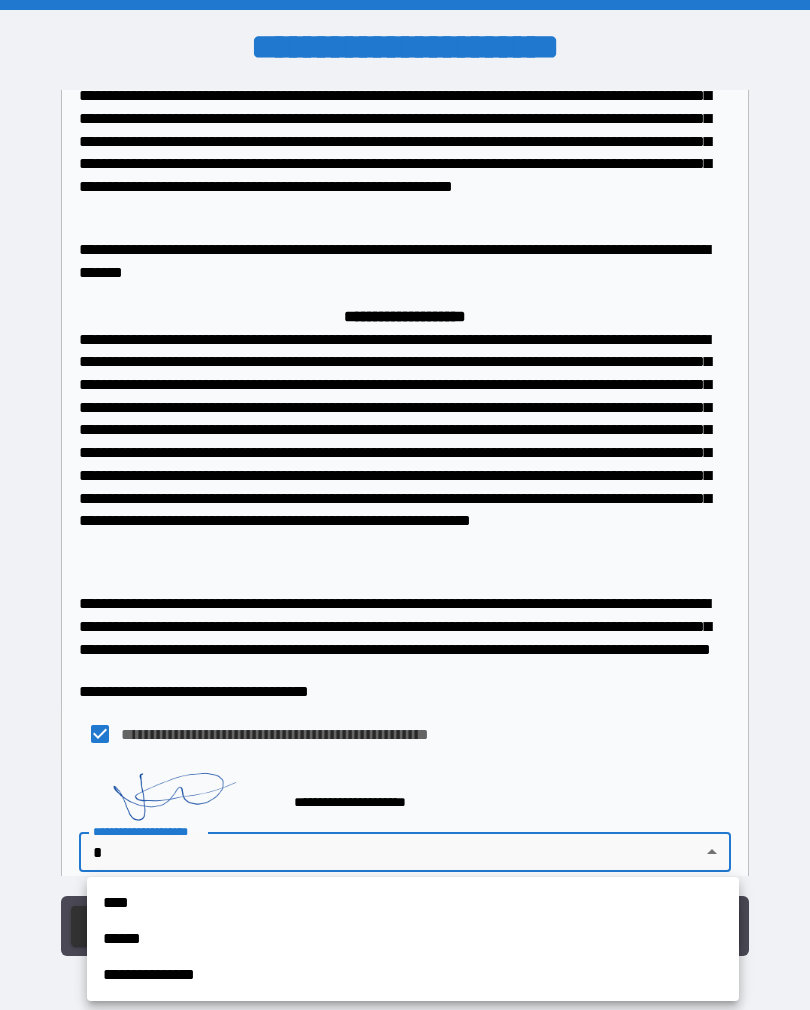click on "**********" at bounding box center (413, 975) 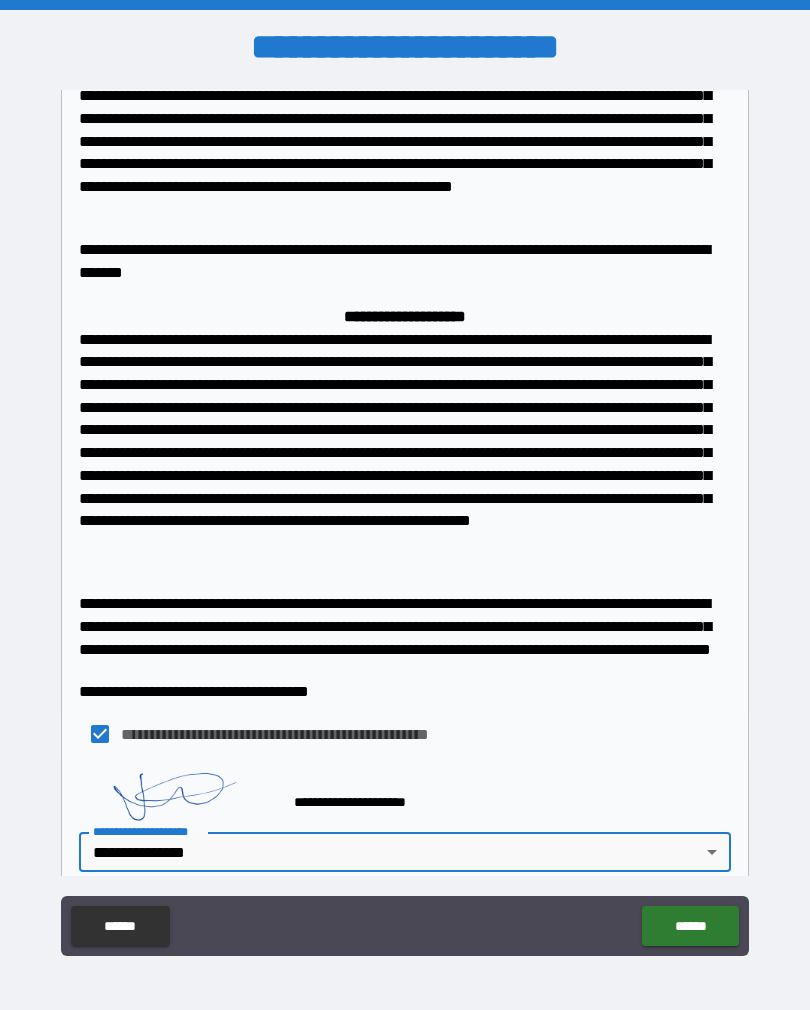 click on "******" at bounding box center (690, 926) 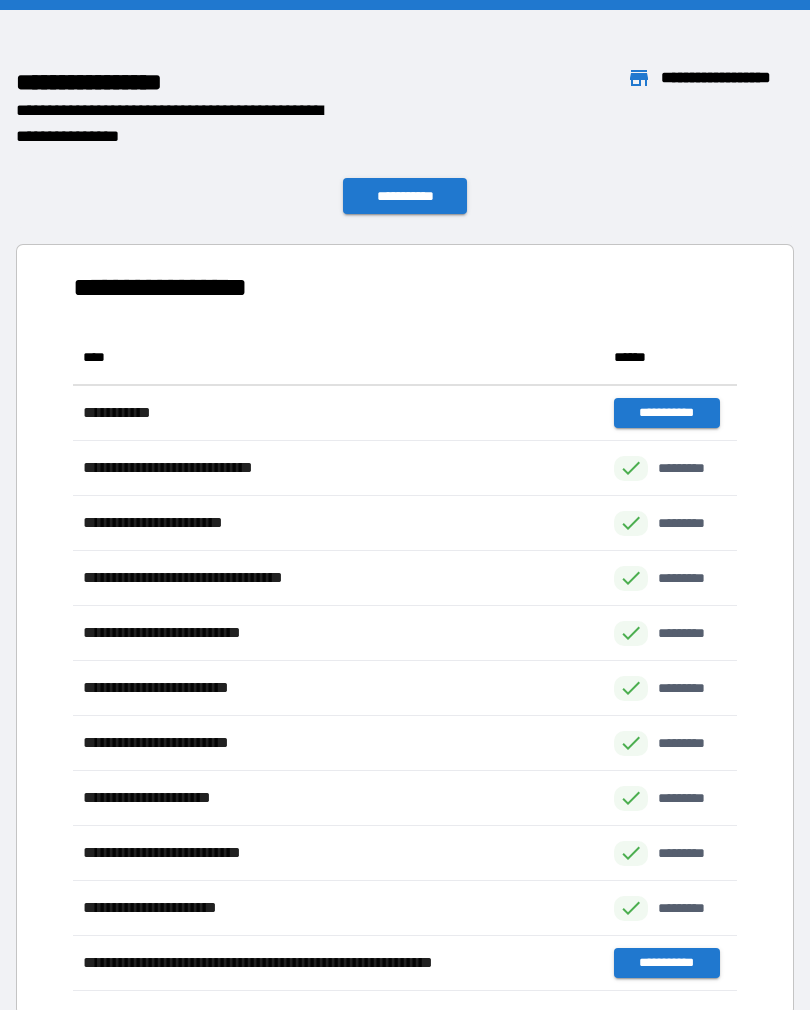 scroll, scrollTop: 1, scrollLeft: 1, axis: both 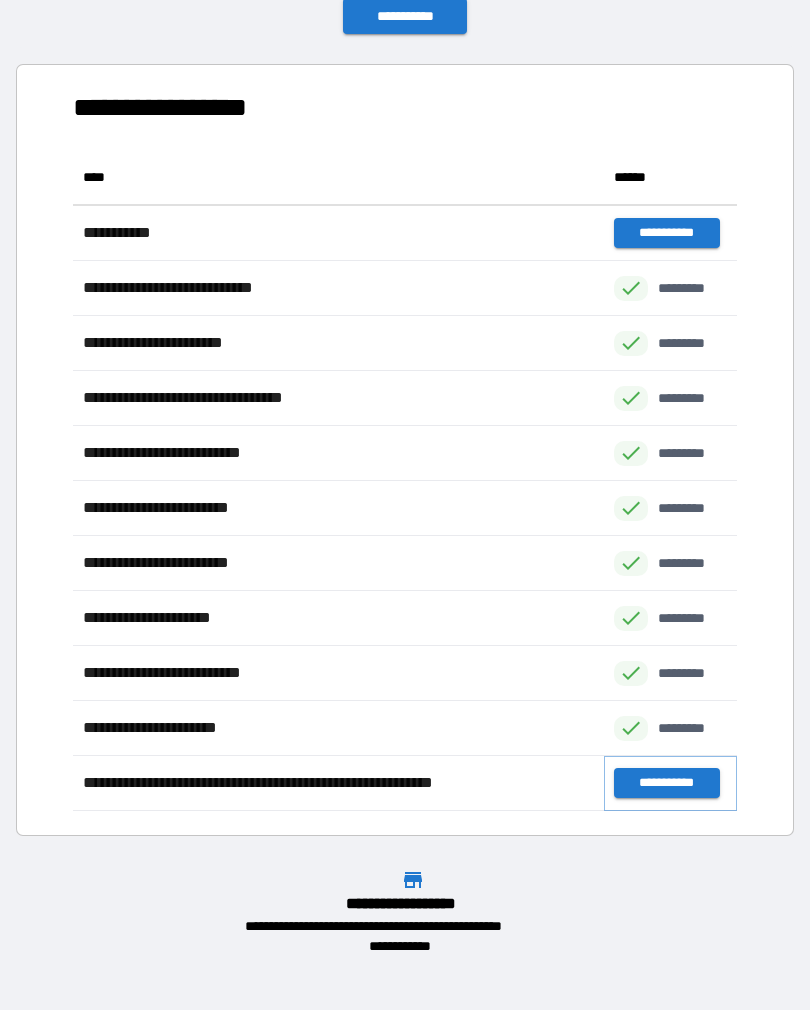 click on "**********" at bounding box center [666, 783] 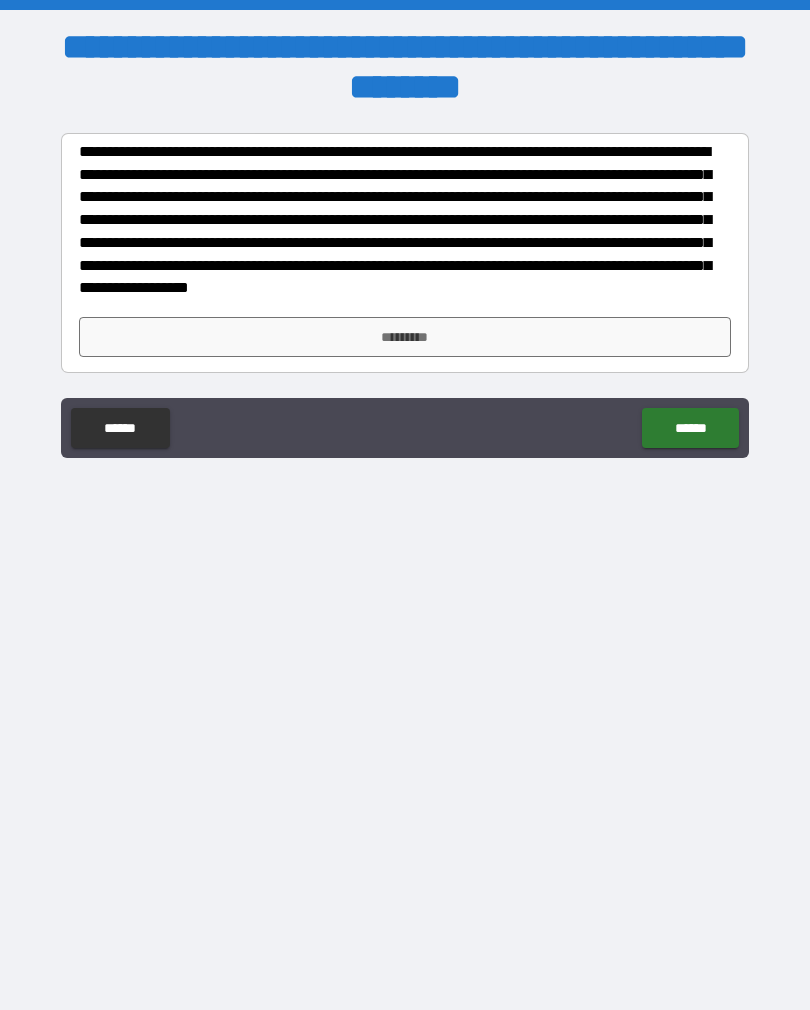 click on "*********" at bounding box center (405, 337) 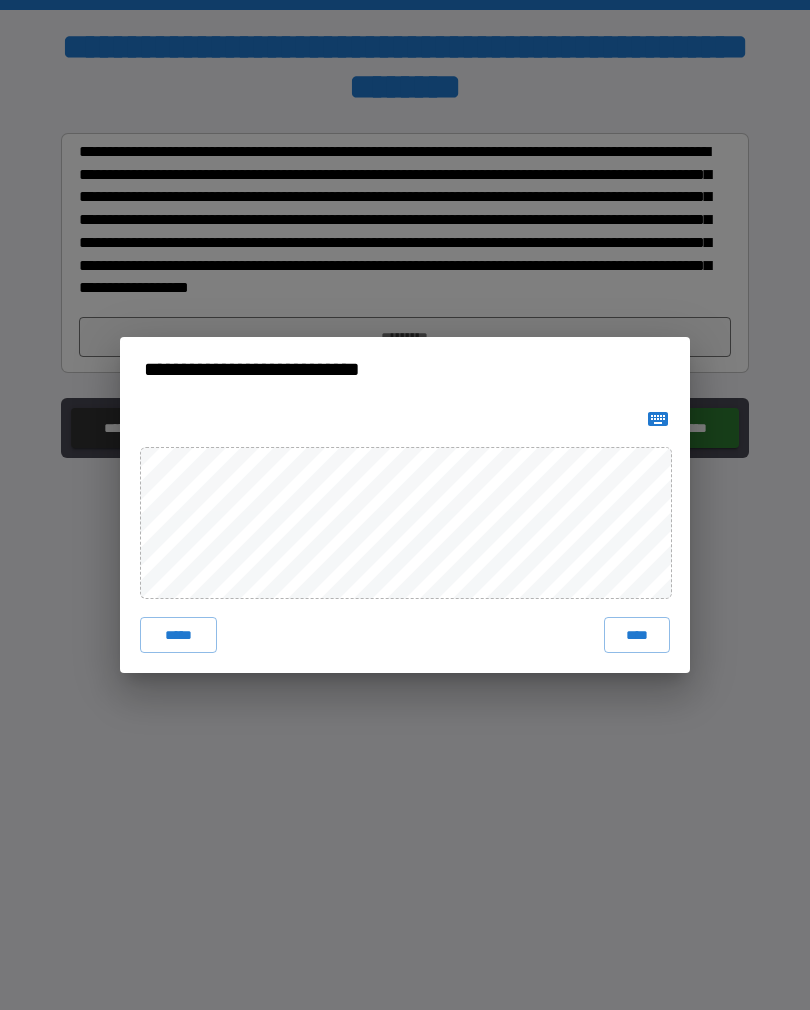 click on "****" at bounding box center [637, 635] 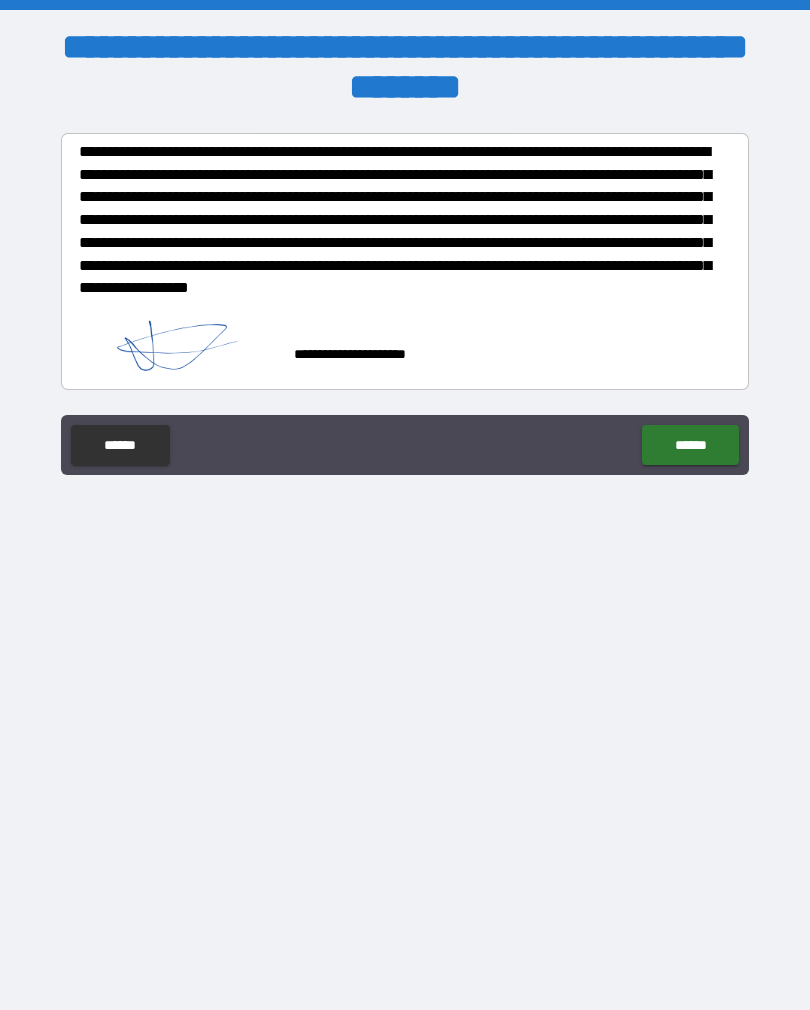 click on "******" at bounding box center [690, 445] 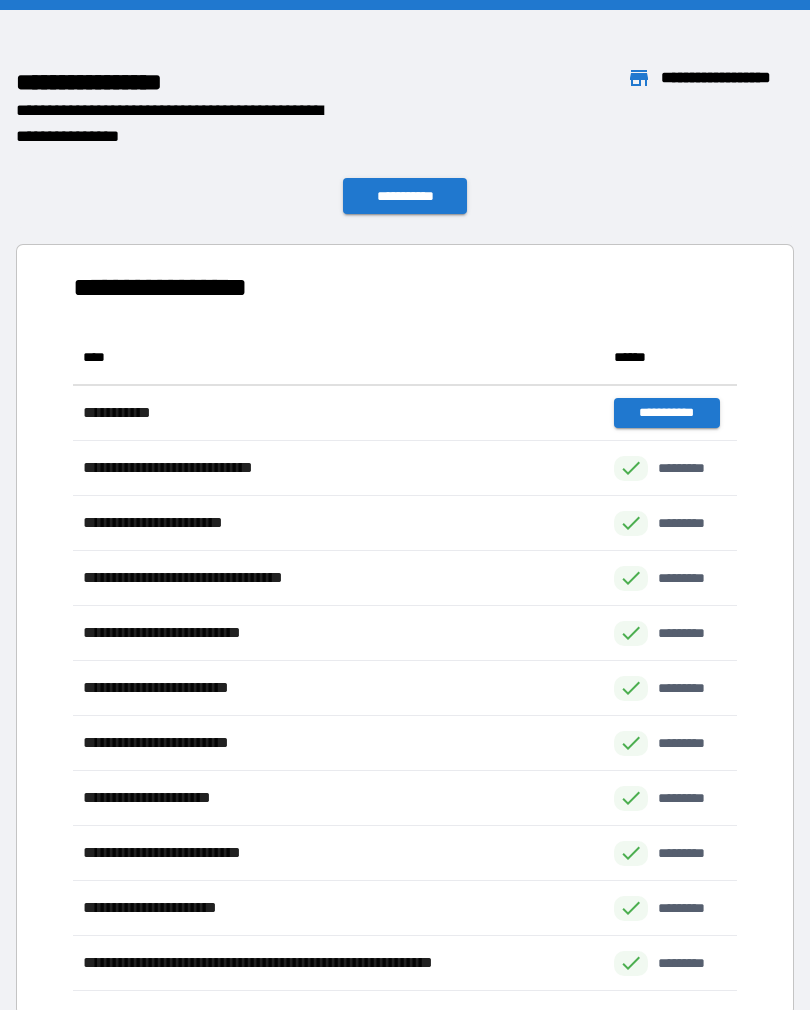 scroll, scrollTop: 1, scrollLeft: 1, axis: both 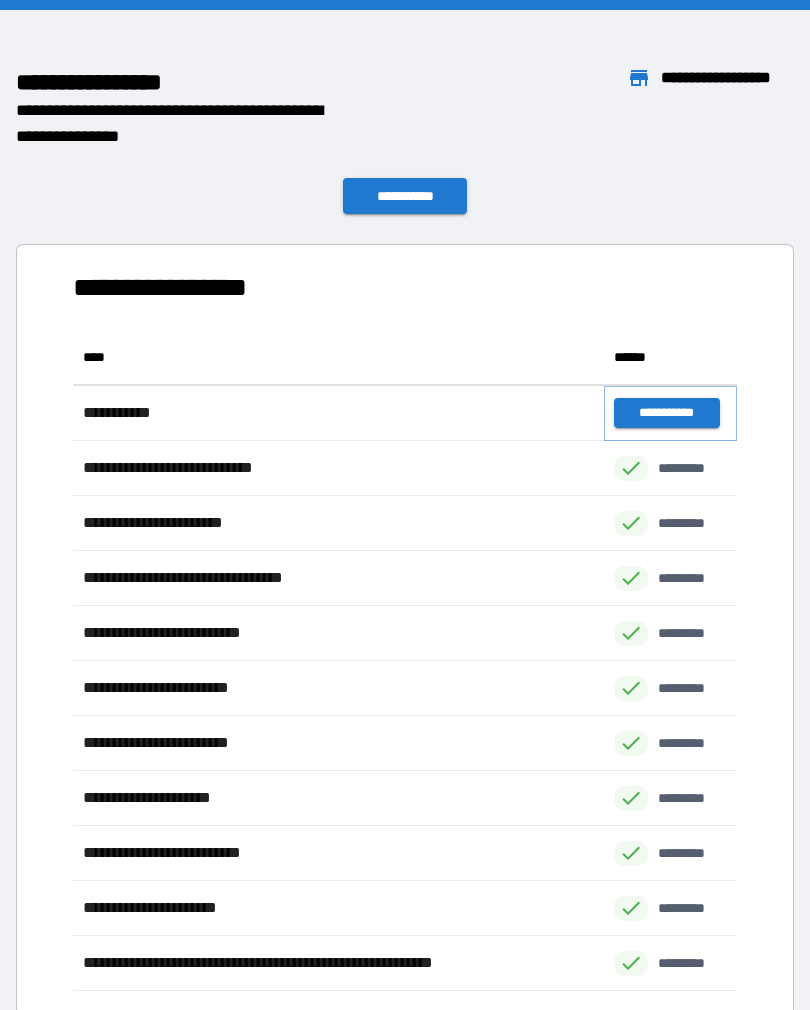 click on "**********" at bounding box center [666, 413] 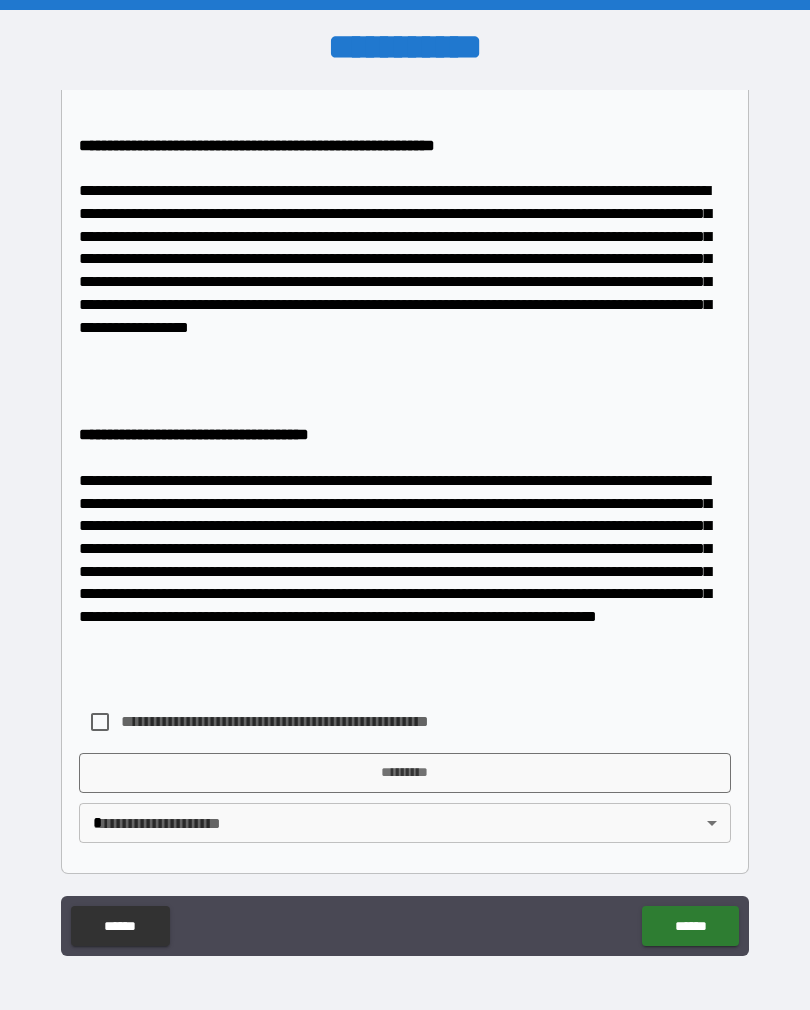 scroll, scrollTop: 1968, scrollLeft: 0, axis: vertical 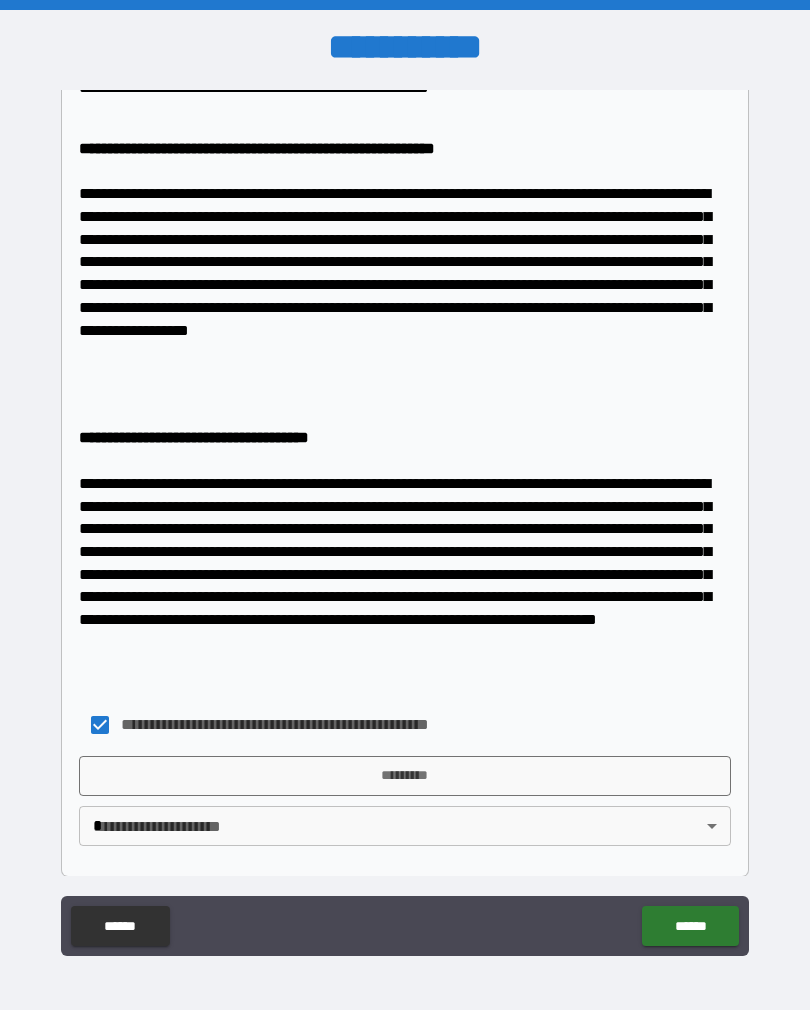 click on "*********" at bounding box center (405, 776) 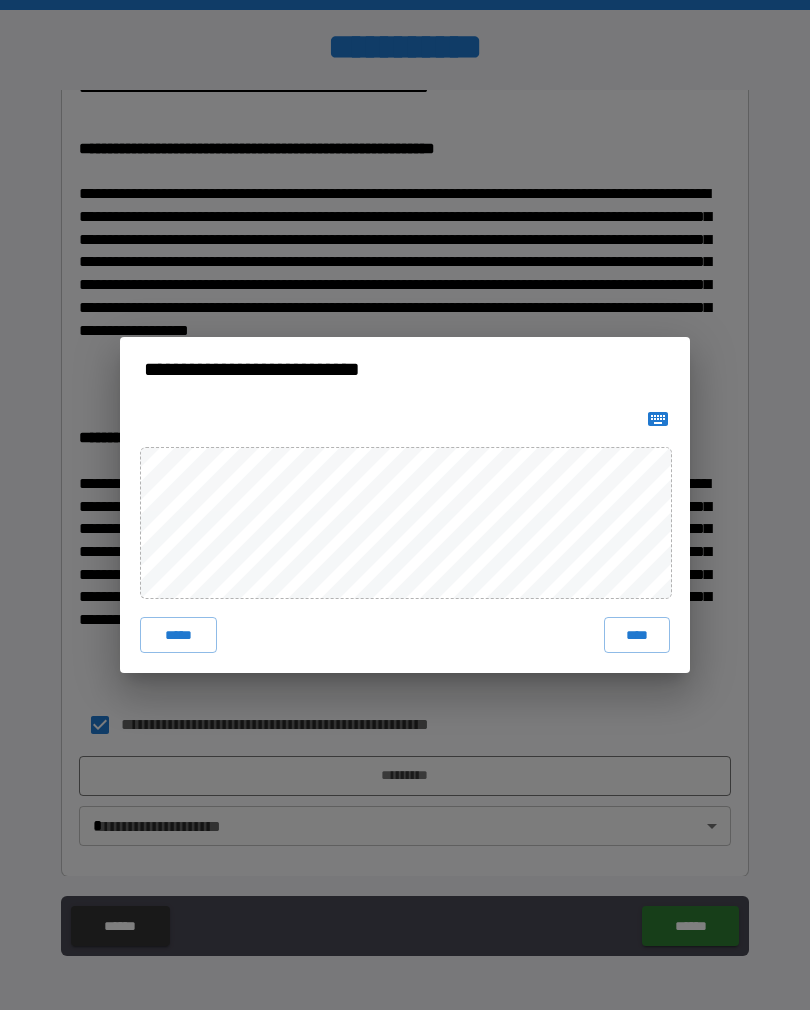 click on "****" at bounding box center [637, 635] 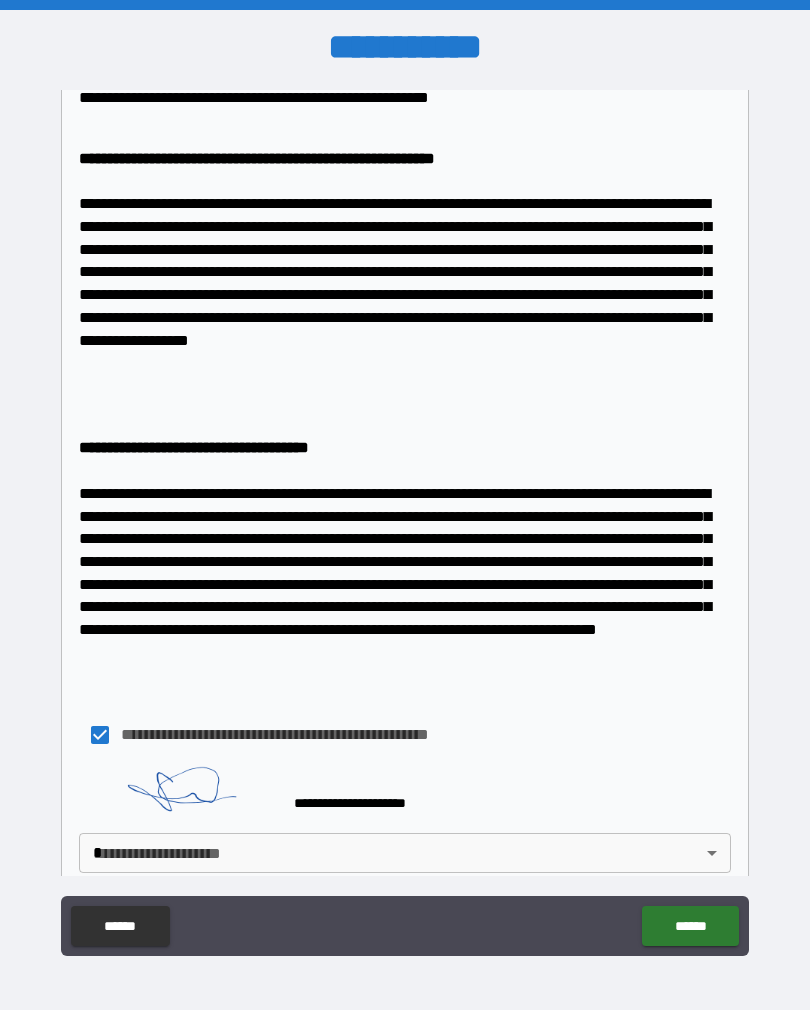 click on "**********" at bounding box center (405, 520) 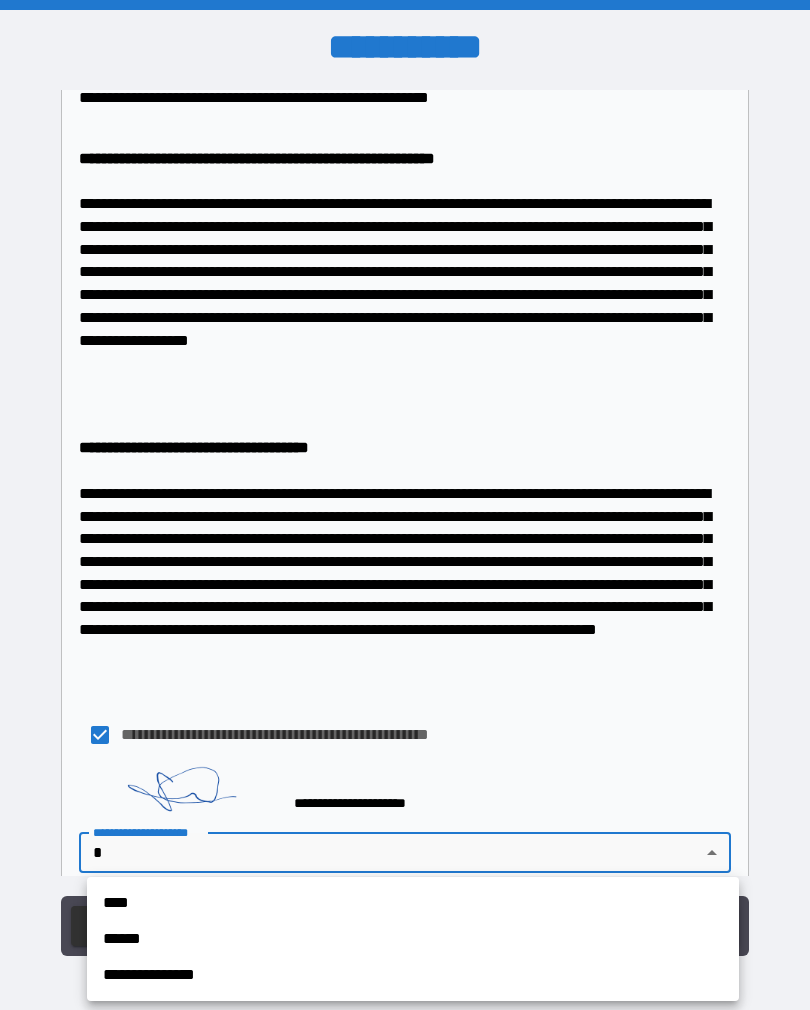 click on "**********" at bounding box center (413, 975) 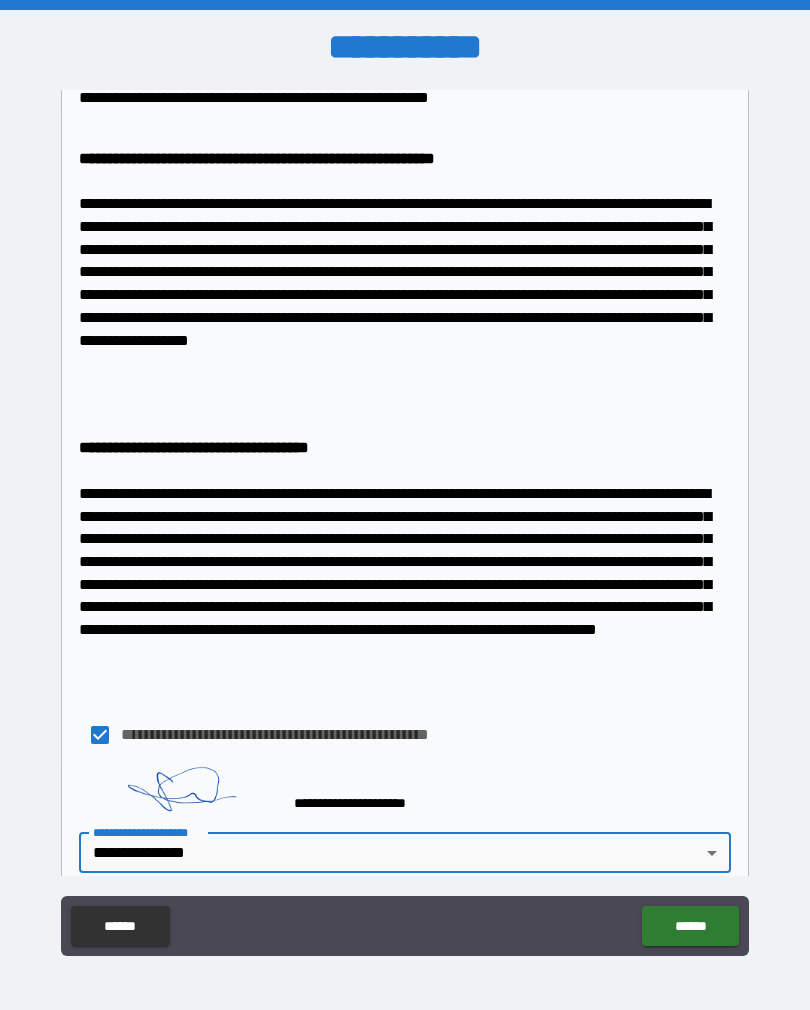 click on "******" at bounding box center (690, 926) 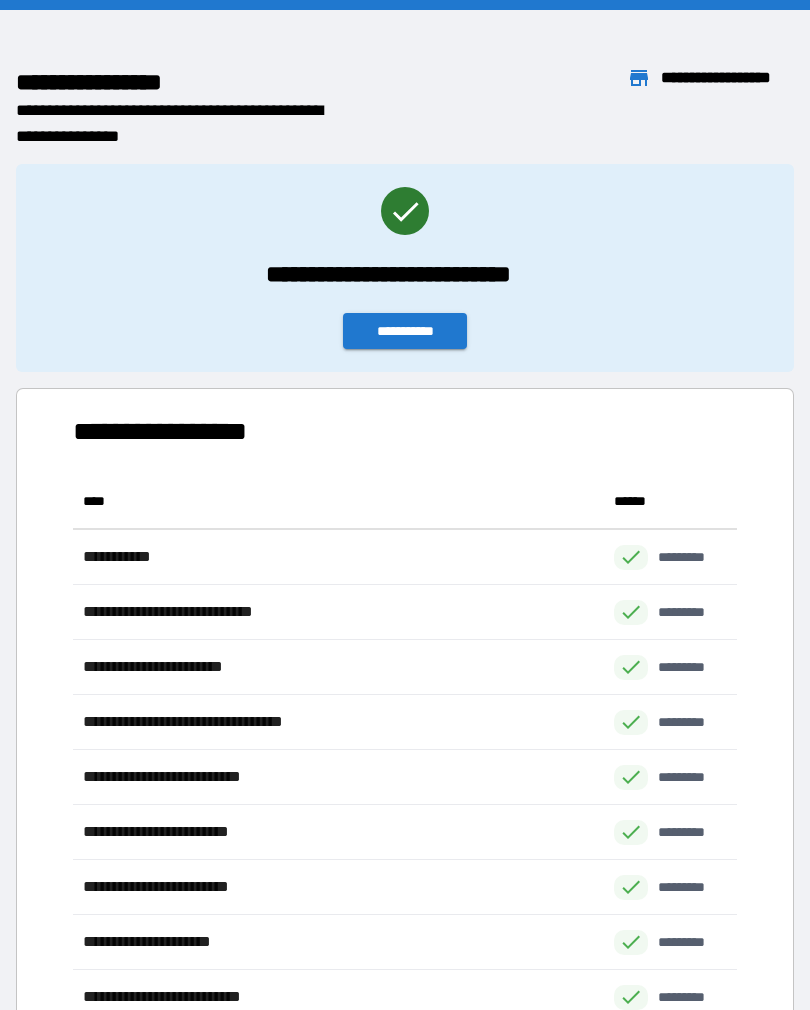 scroll, scrollTop: 1, scrollLeft: 1, axis: both 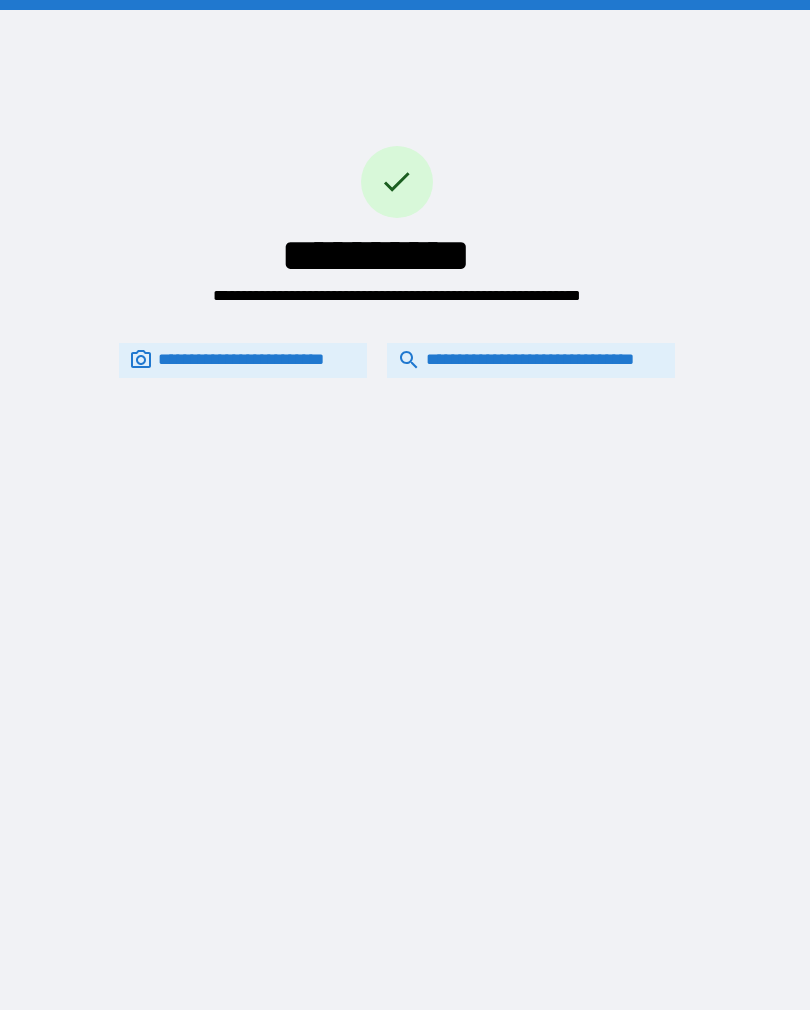 click on "**********" at bounding box center (531, 360) 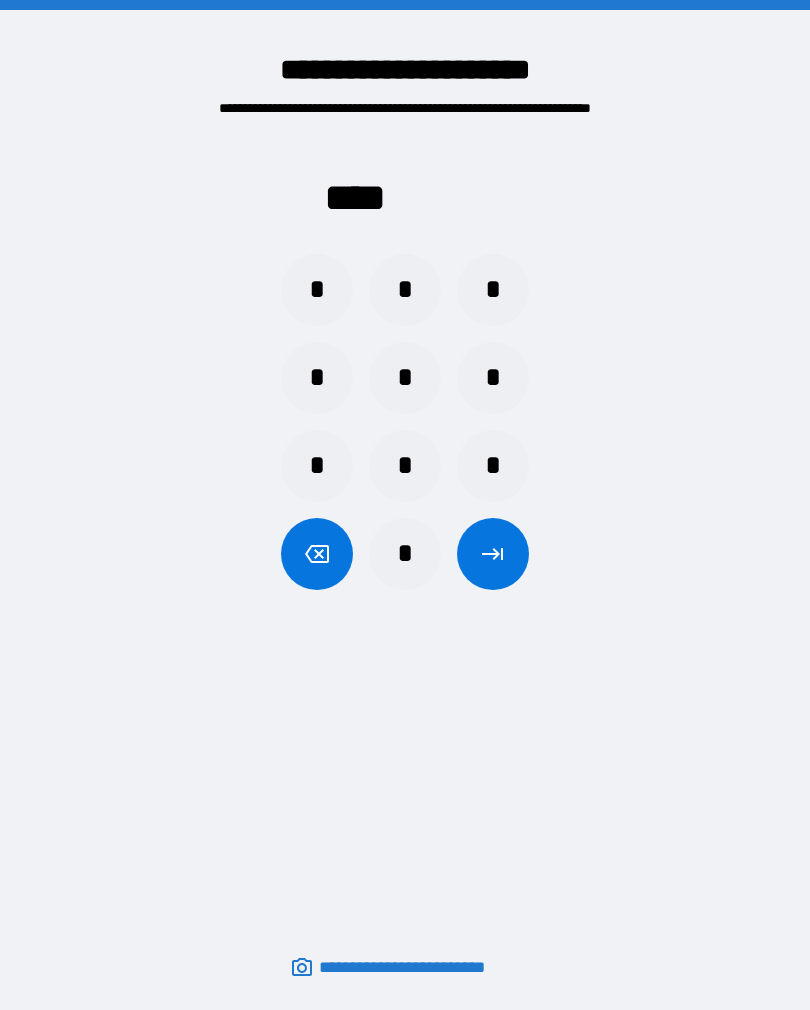 click on "*" at bounding box center (405, 554) 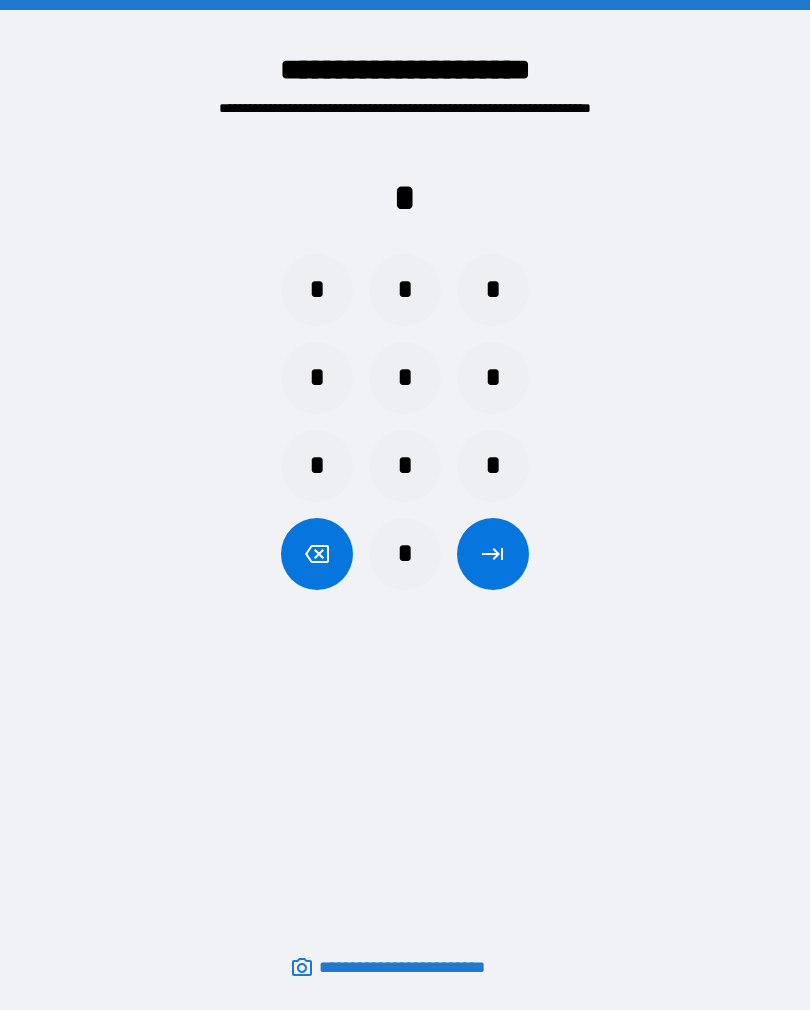click on "*" at bounding box center (405, 554) 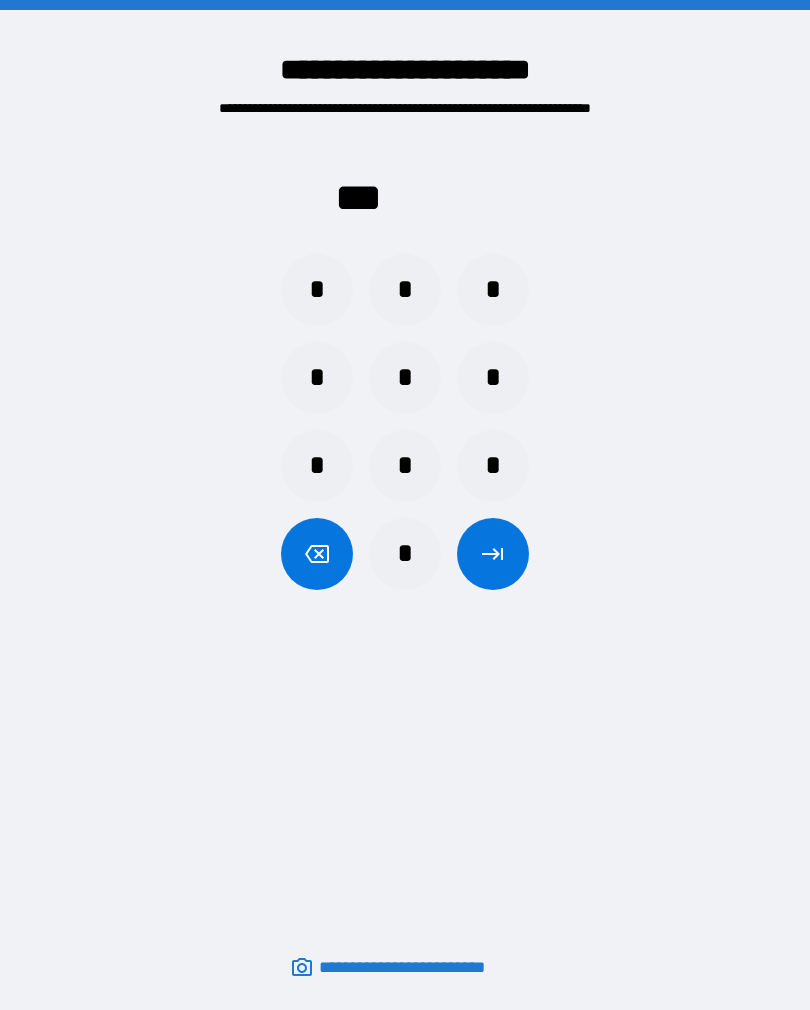 click on "*" at bounding box center [405, 554] 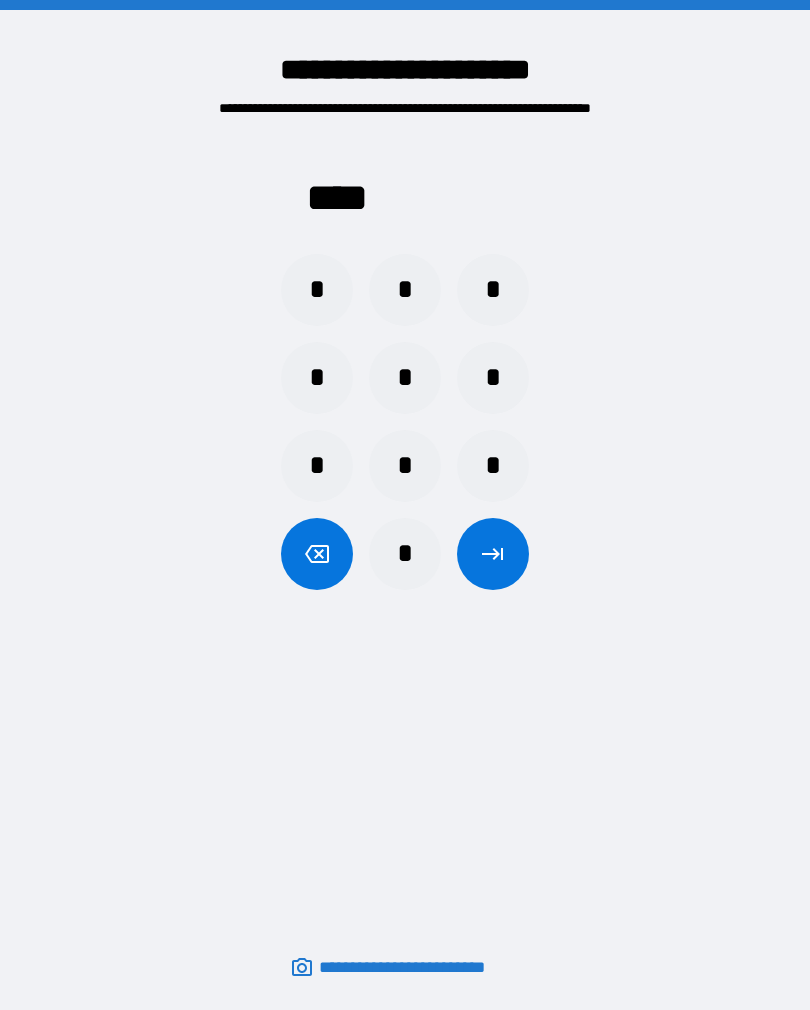 click 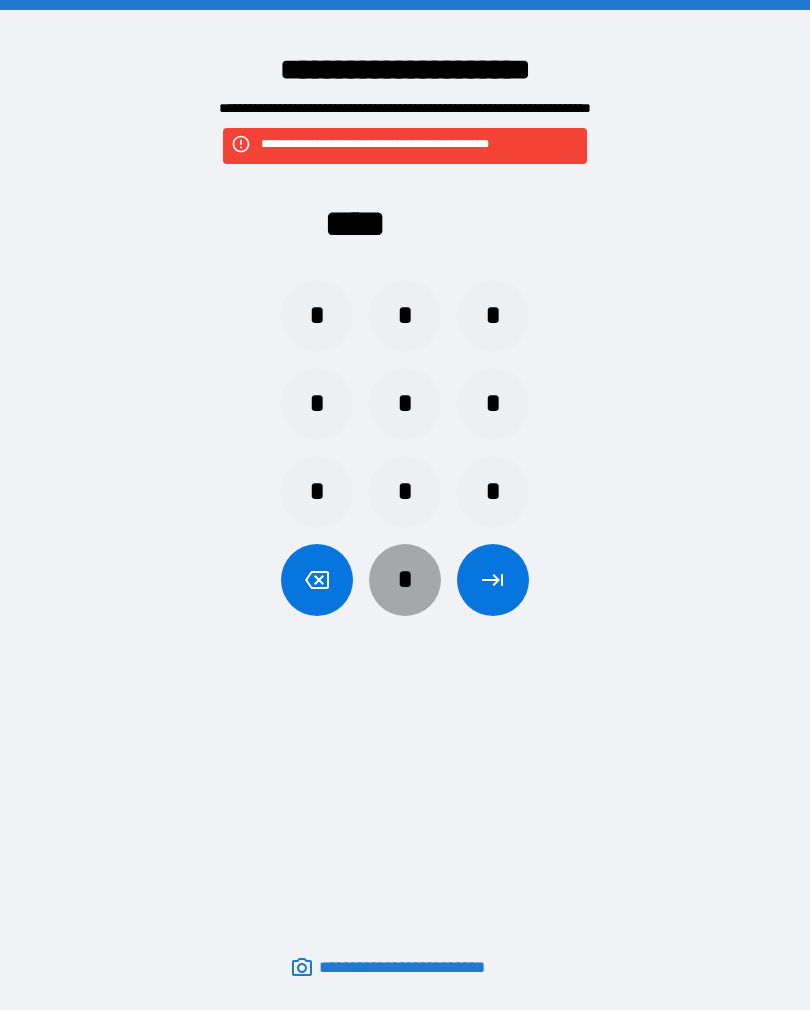 click on "*" at bounding box center (405, 580) 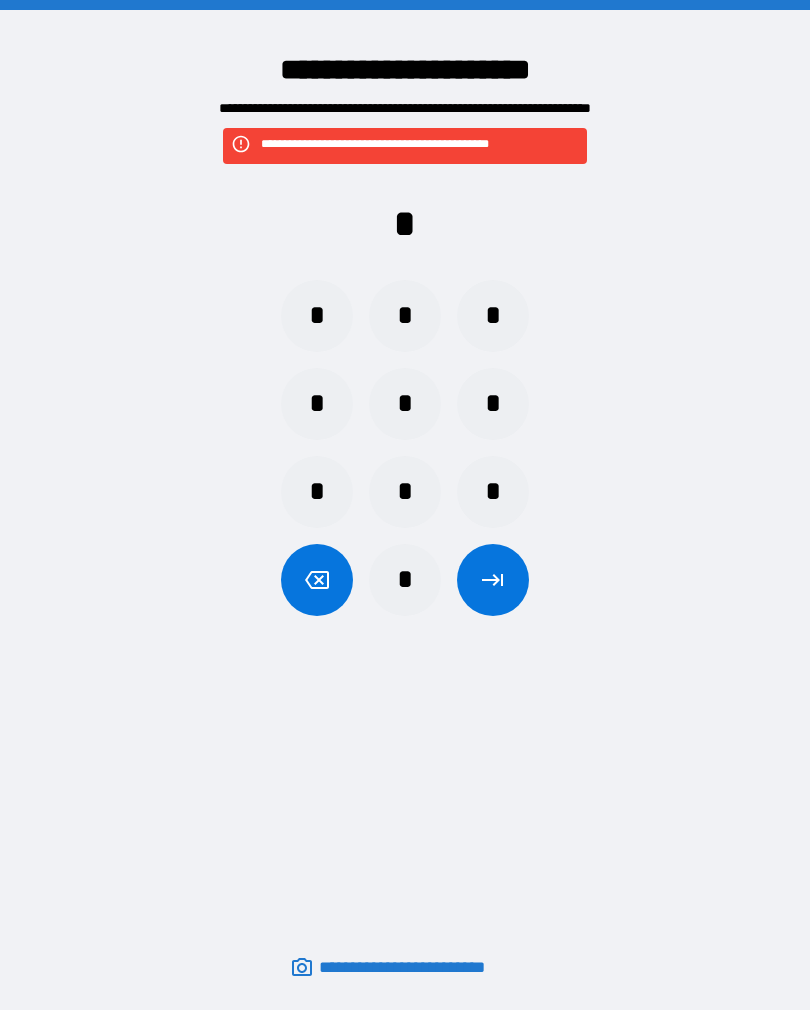 click on "*" at bounding box center (317, 316) 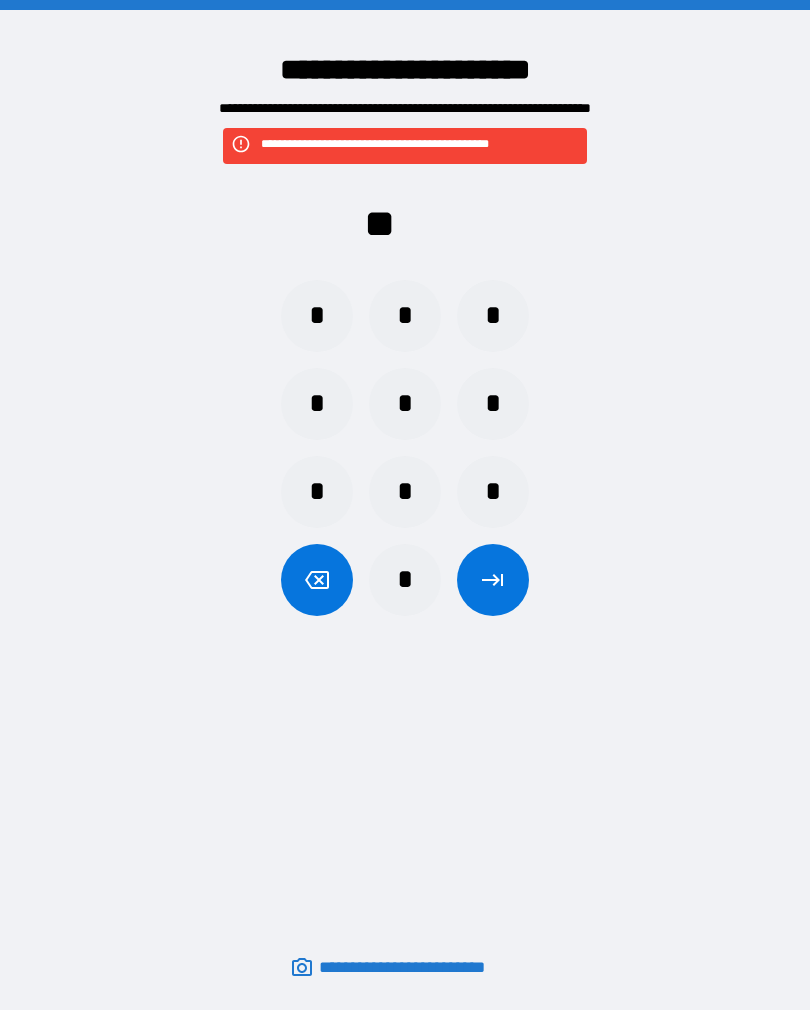 click on "*" at bounding box center [405, 316] 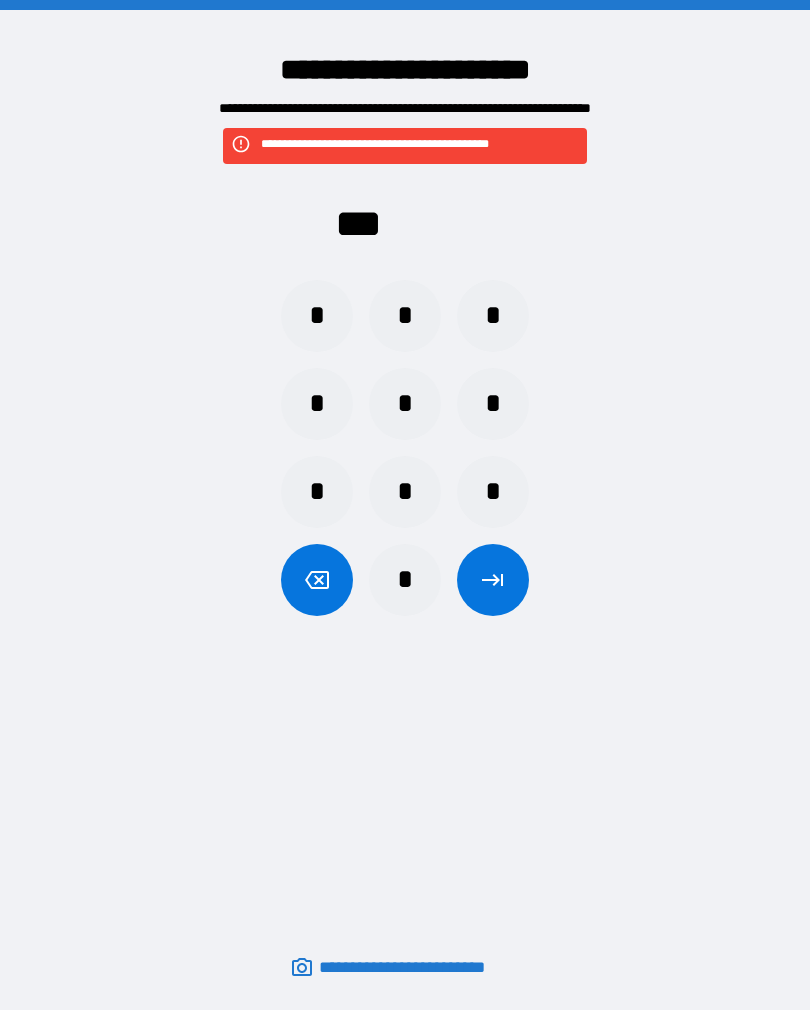 click on "* * *" at bounding box center [405, 316] 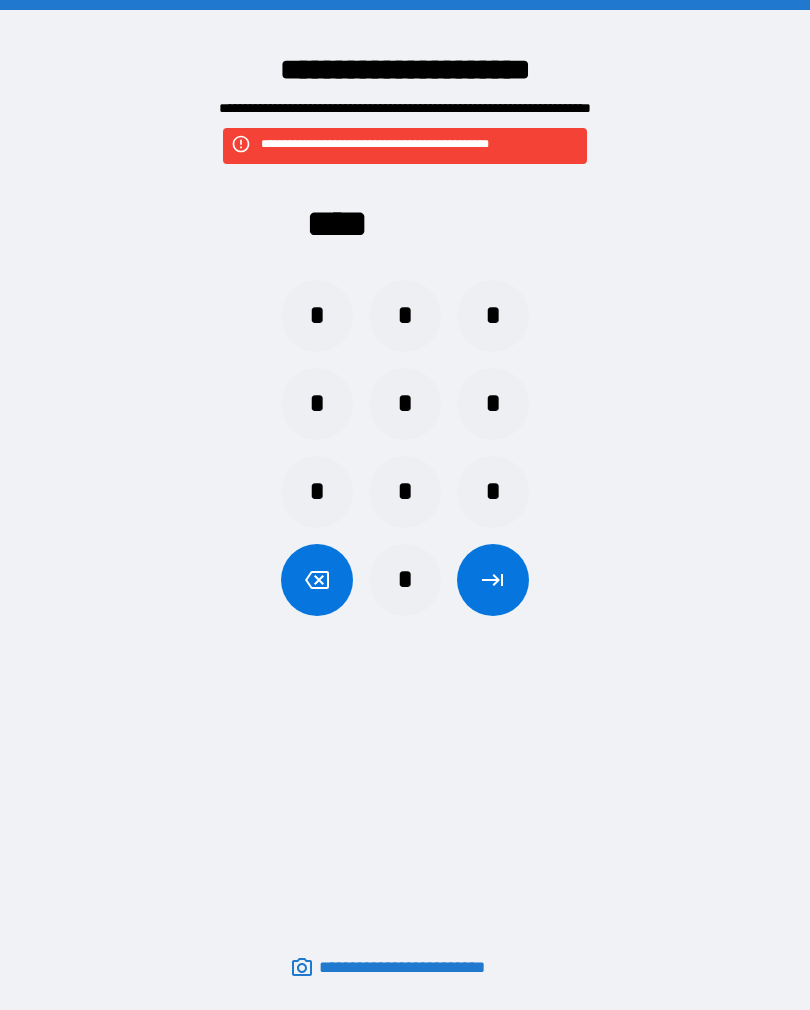 click on "**** * * * * * * * * * *" at bounding box center (405, 384) 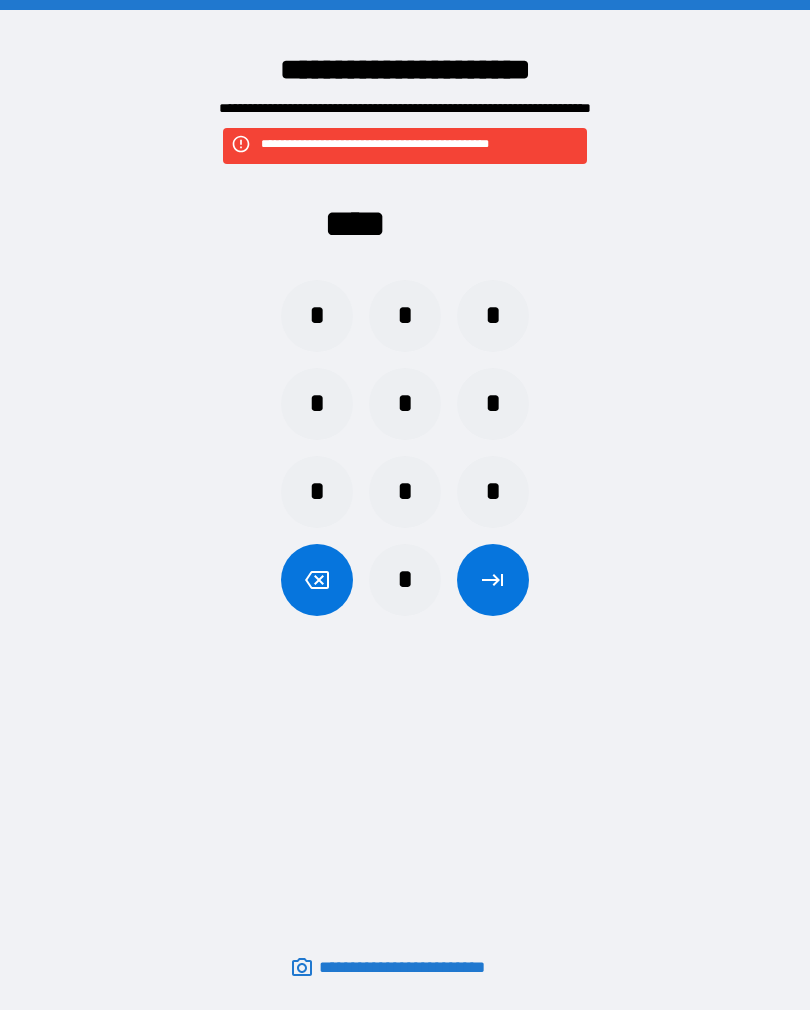 click on "*" at bounding box center (493, 404) 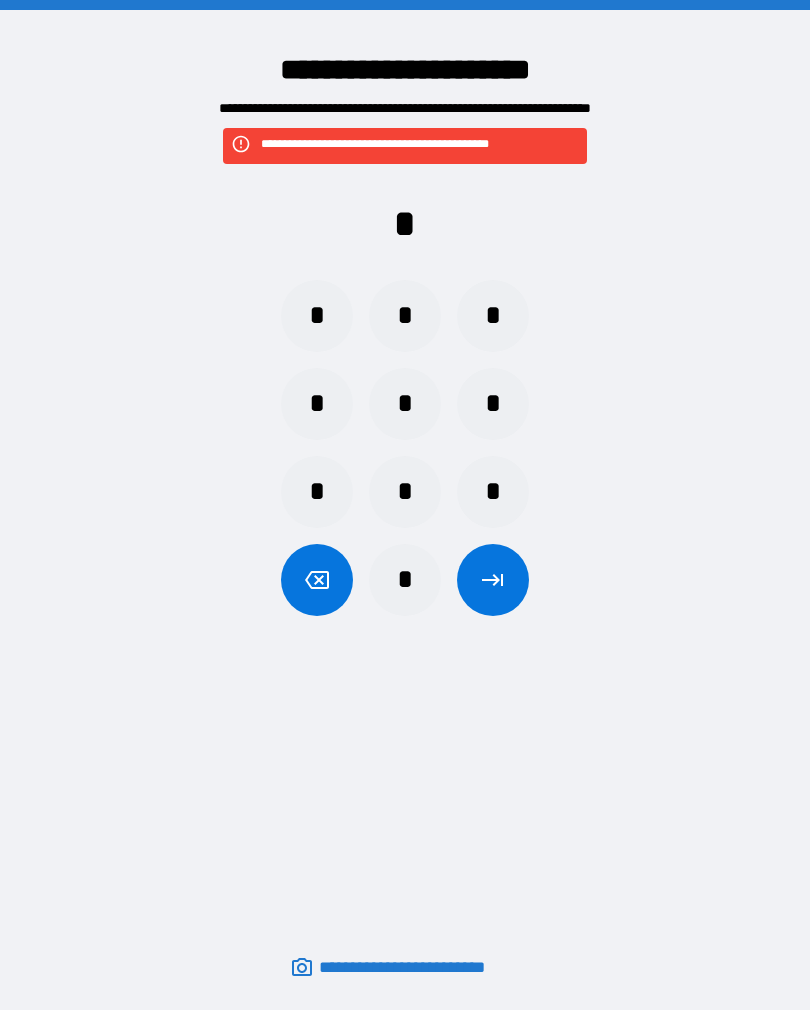 click on "*" at bounding box center [405, 492] 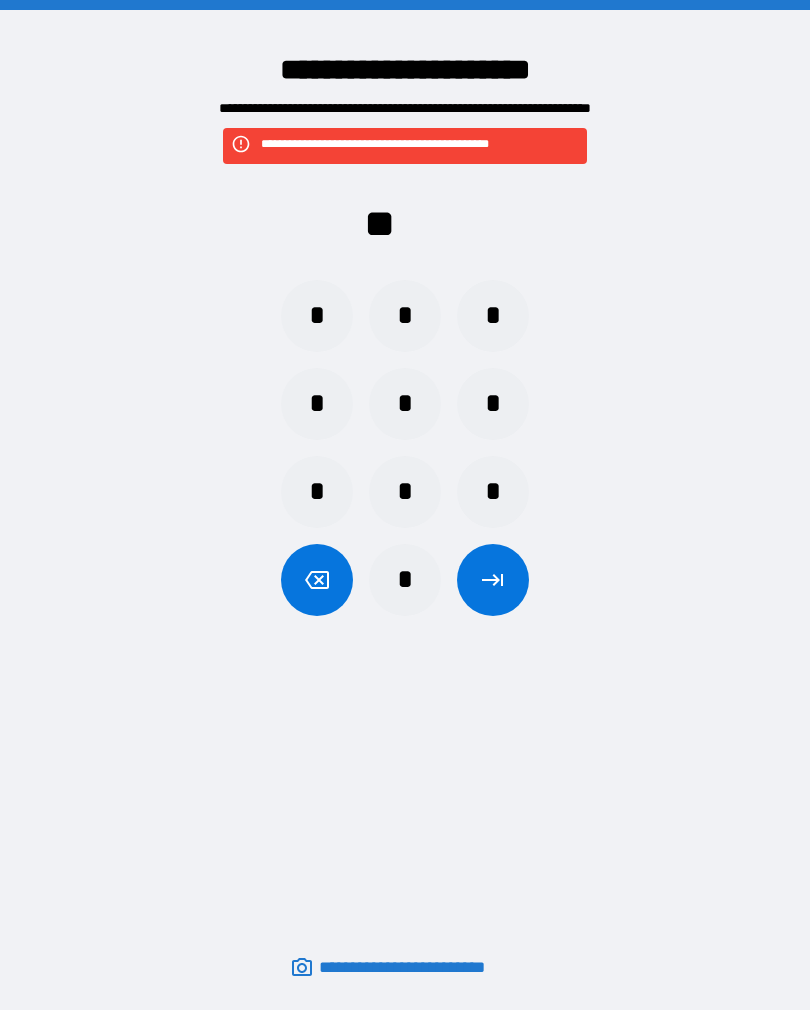 click on "*" at bounding box center (405, 316) 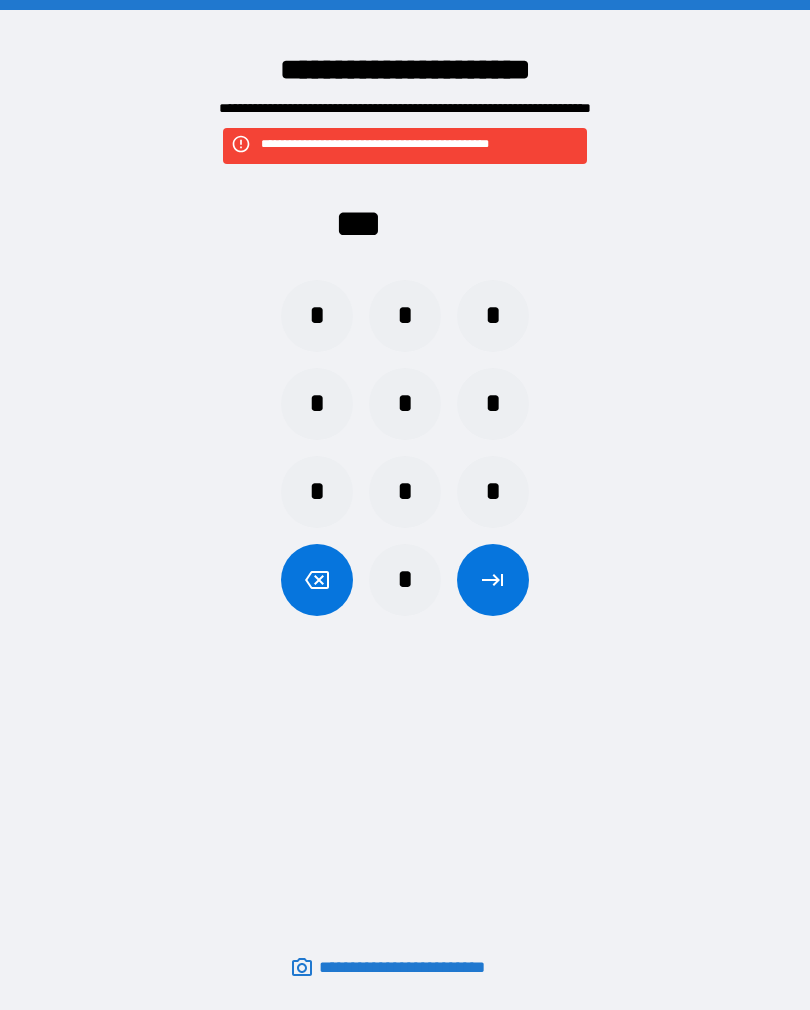 click on "*" at bounding box center [405, 580] 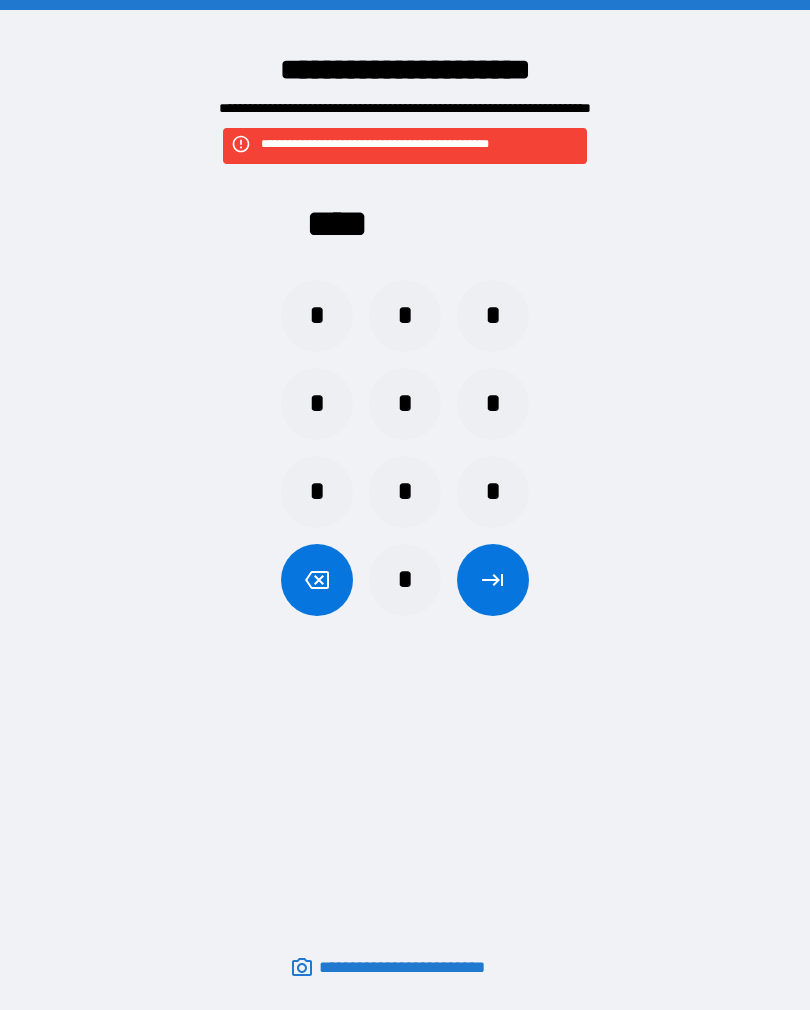 click at bounding box center (493, 580) 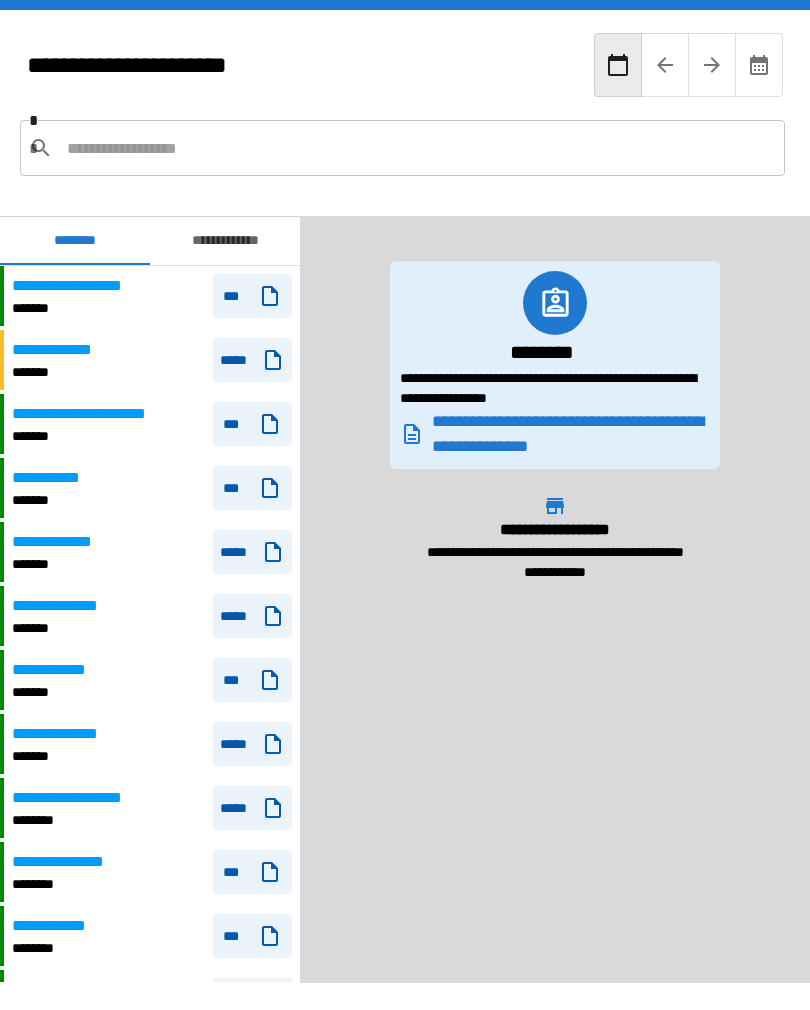 scroll, scrollTop: 1740, scrollLeft: 0, axis: vertical 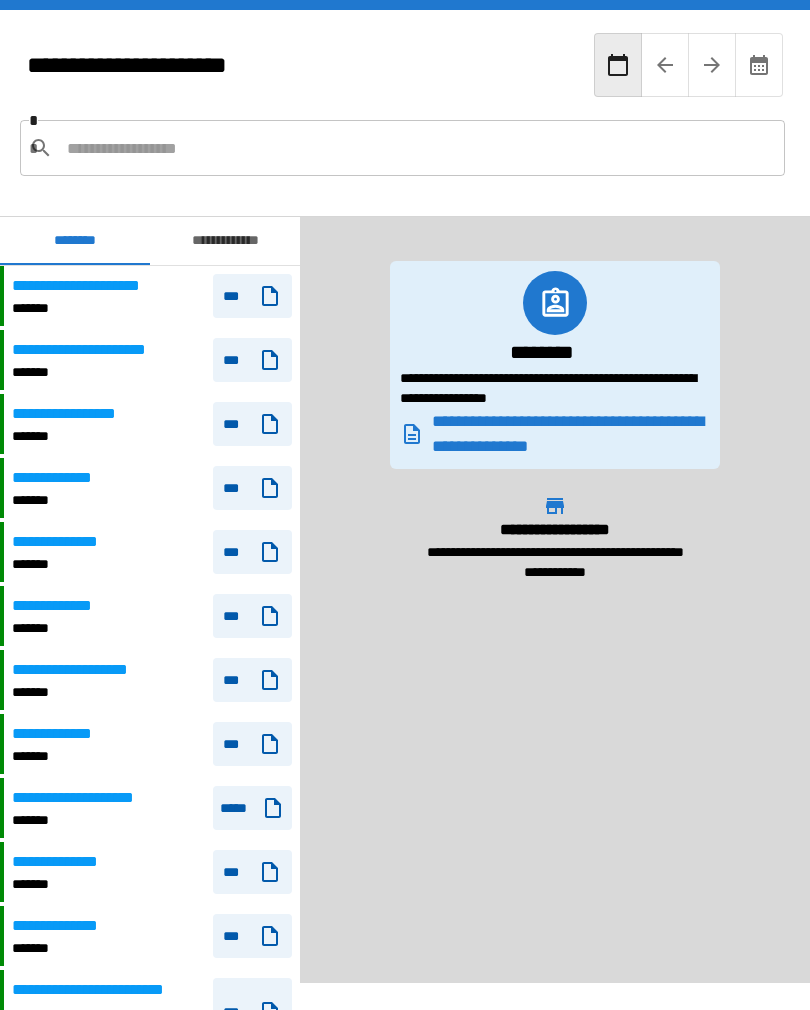 click on "**********" at bounding box center (225, 241) 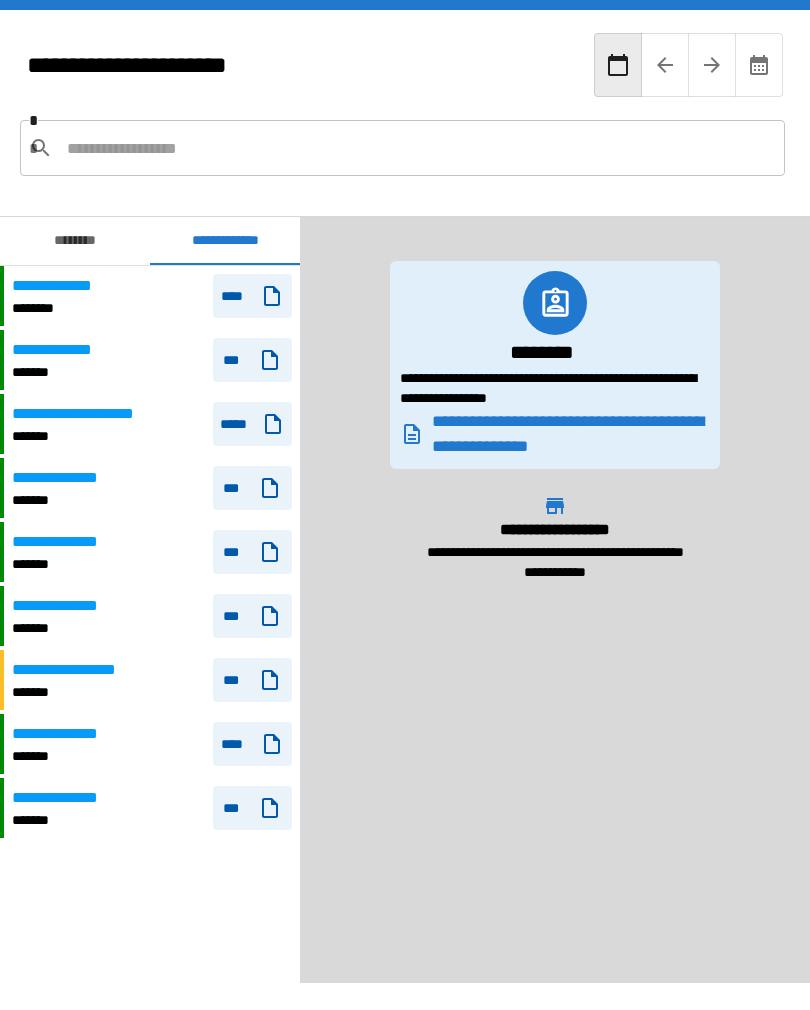 click on "**********" at bounding box center (152, 296) 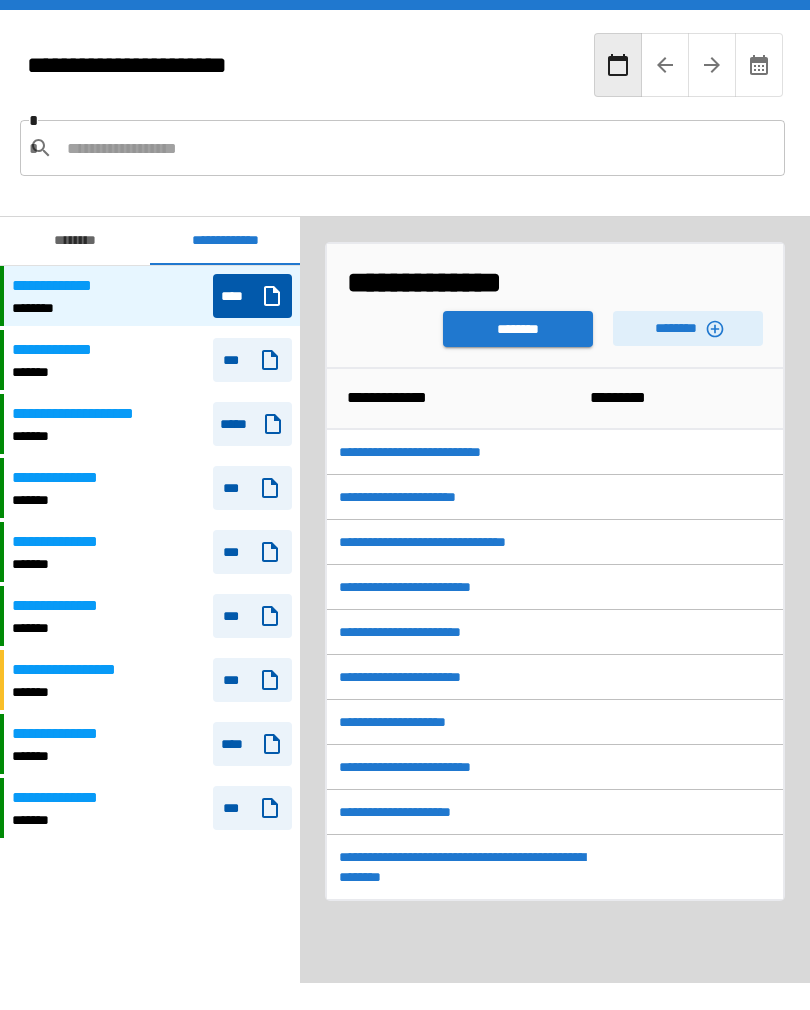 click on "********" at bounding box center [518, 329] 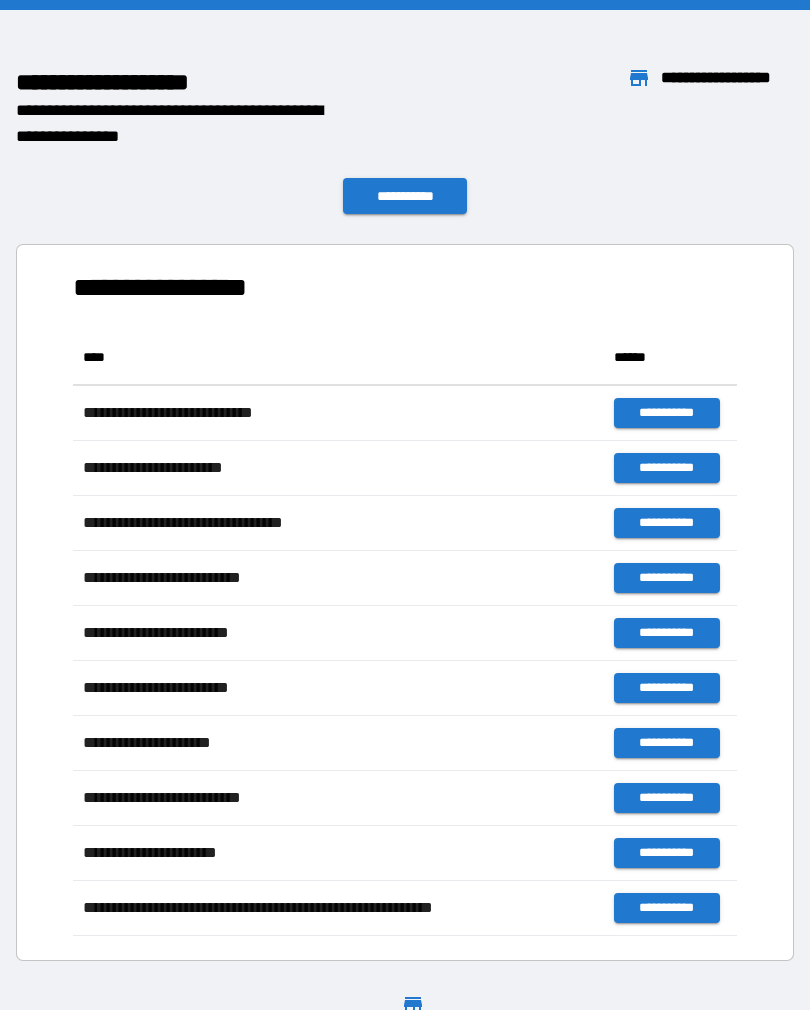 scroll, scrollTop: 1, scrollLeft: 1, axis: both 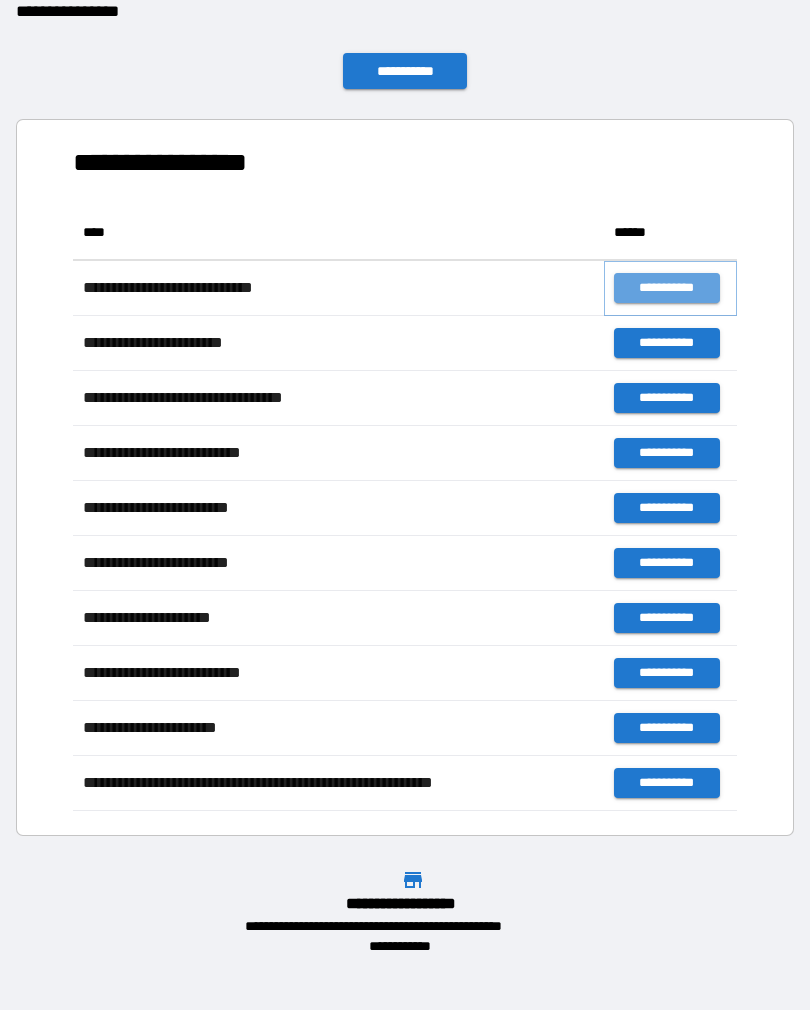 click on "**********" at bounding box center [666, 288] 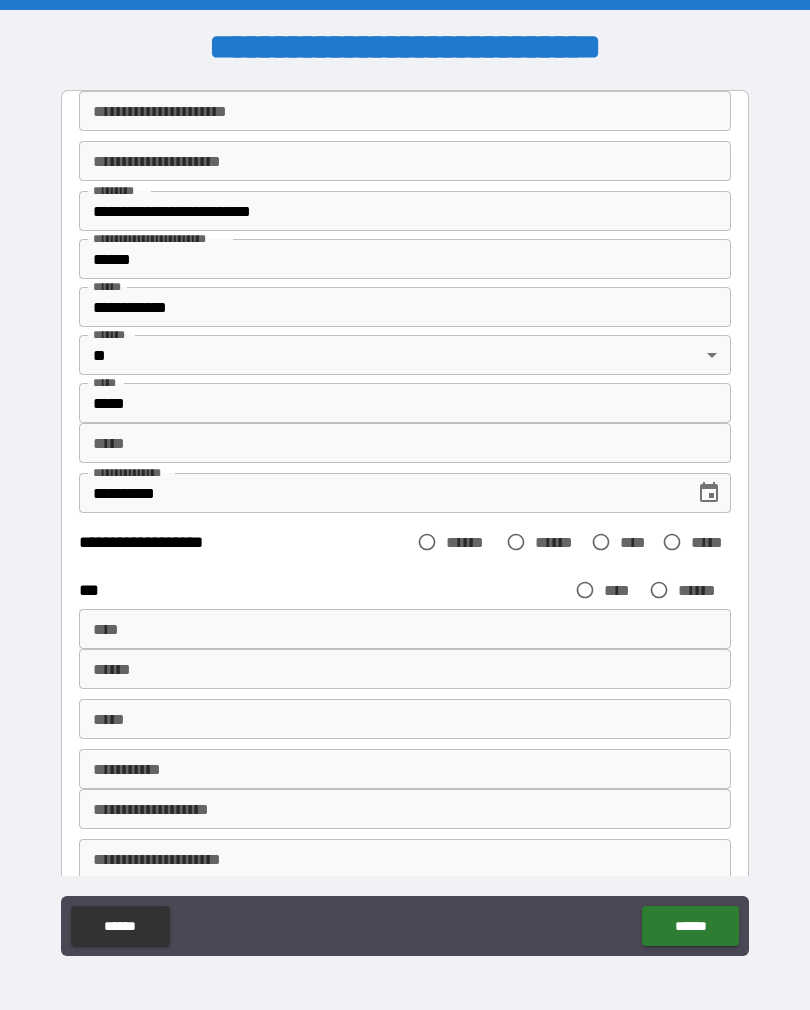 click on "**********" at bounding box center (405, 111) 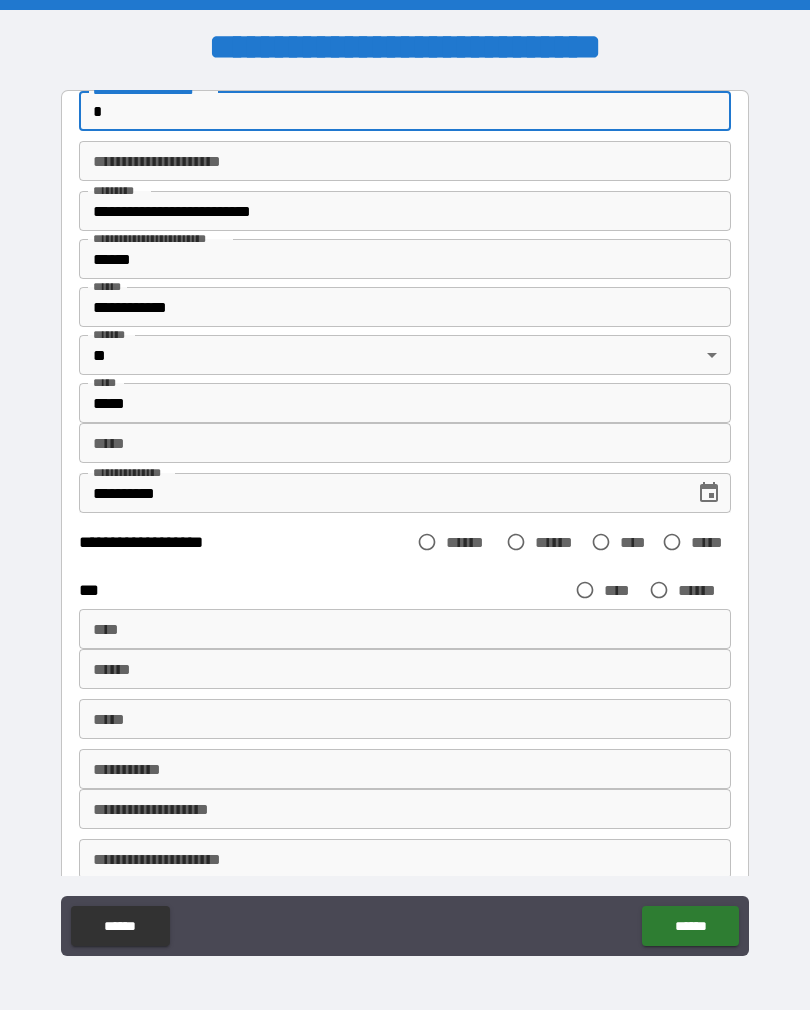 scroll, scrollTop: 0, scrollLeft: 0, axis: both 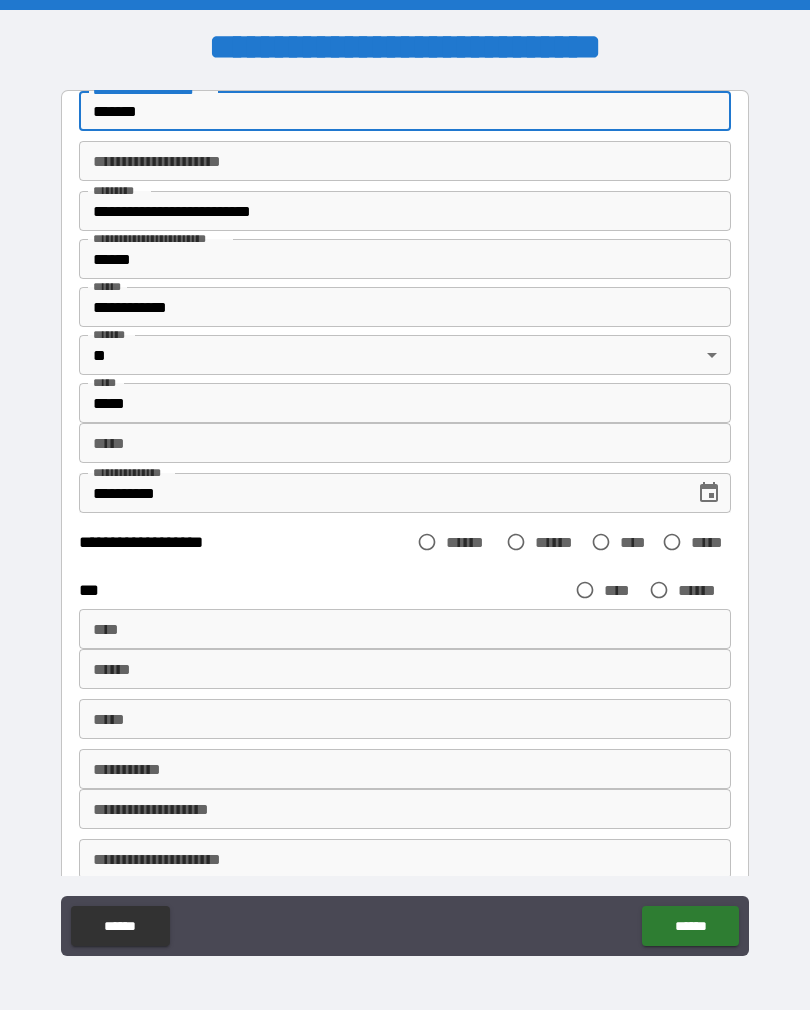 type on "*******" 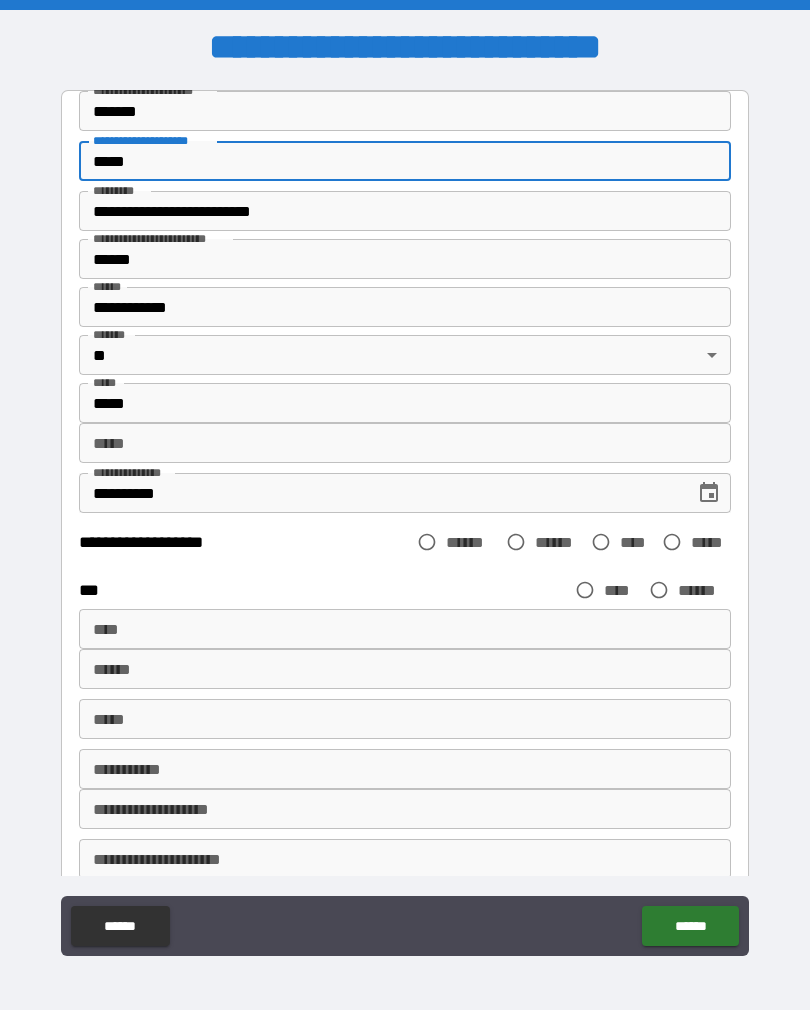 type on "*****" 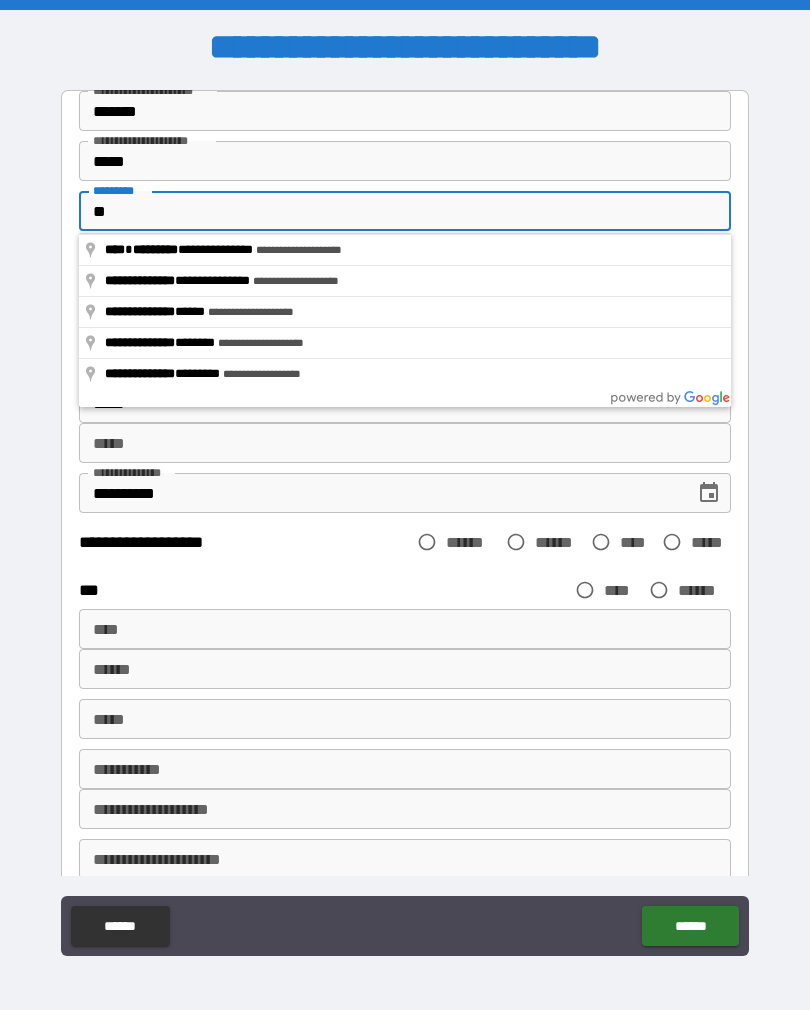 type on "*" 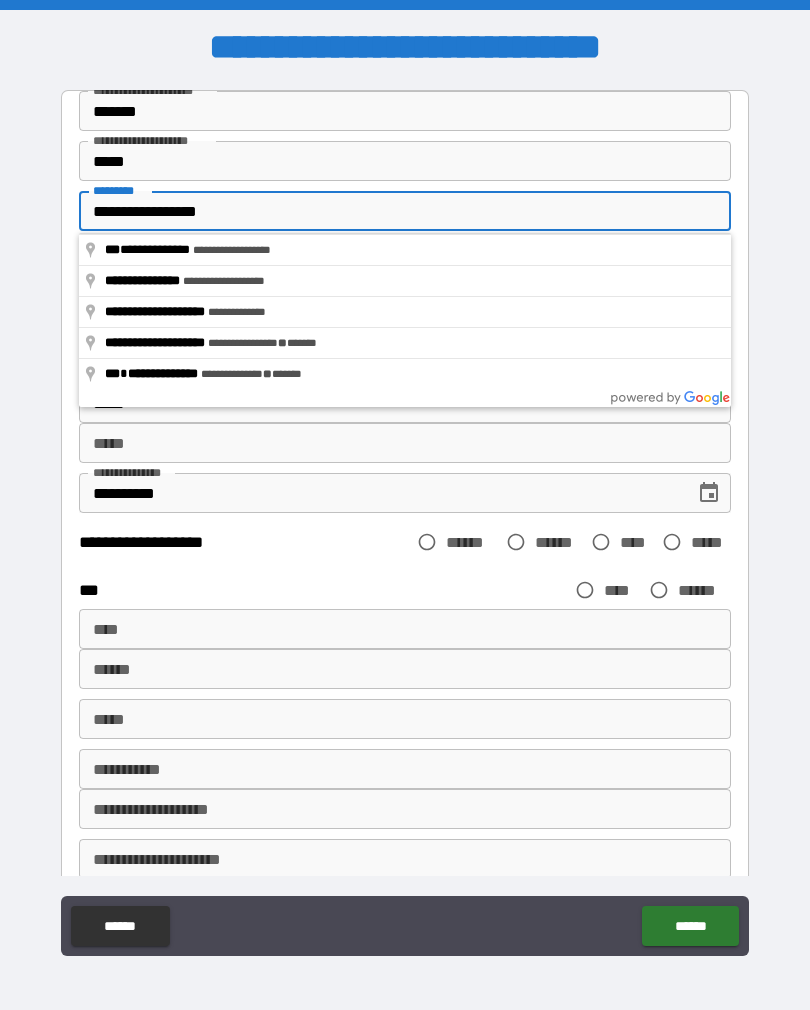 type on "**********" 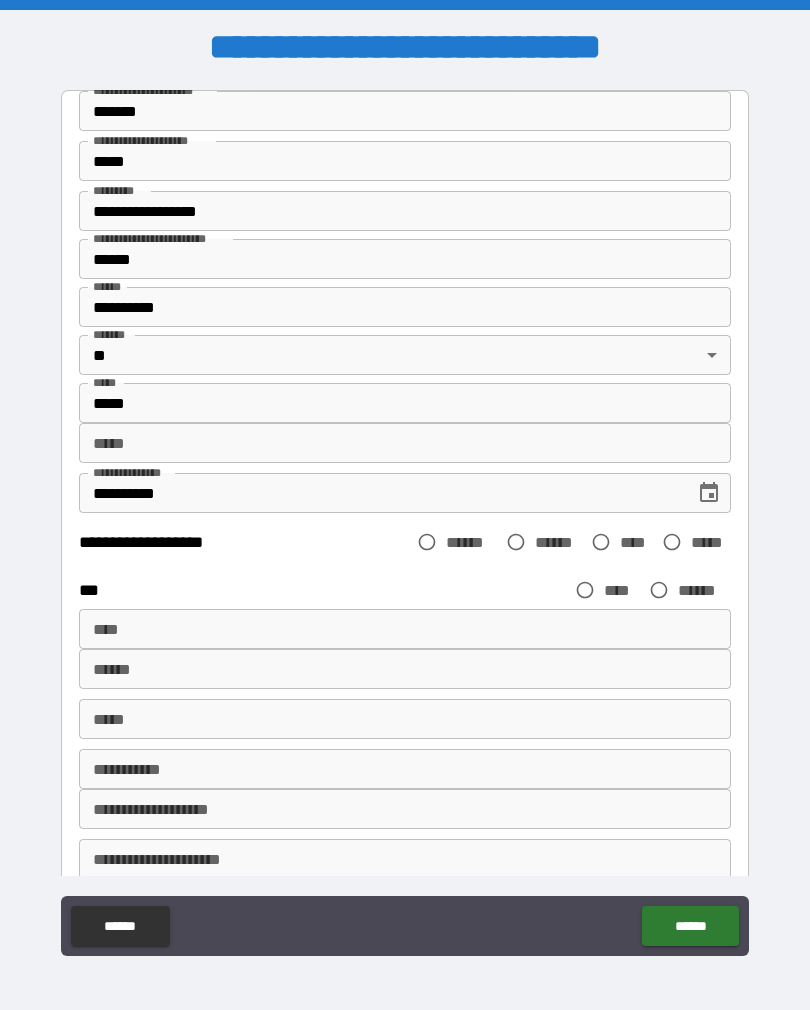 type on "**********" 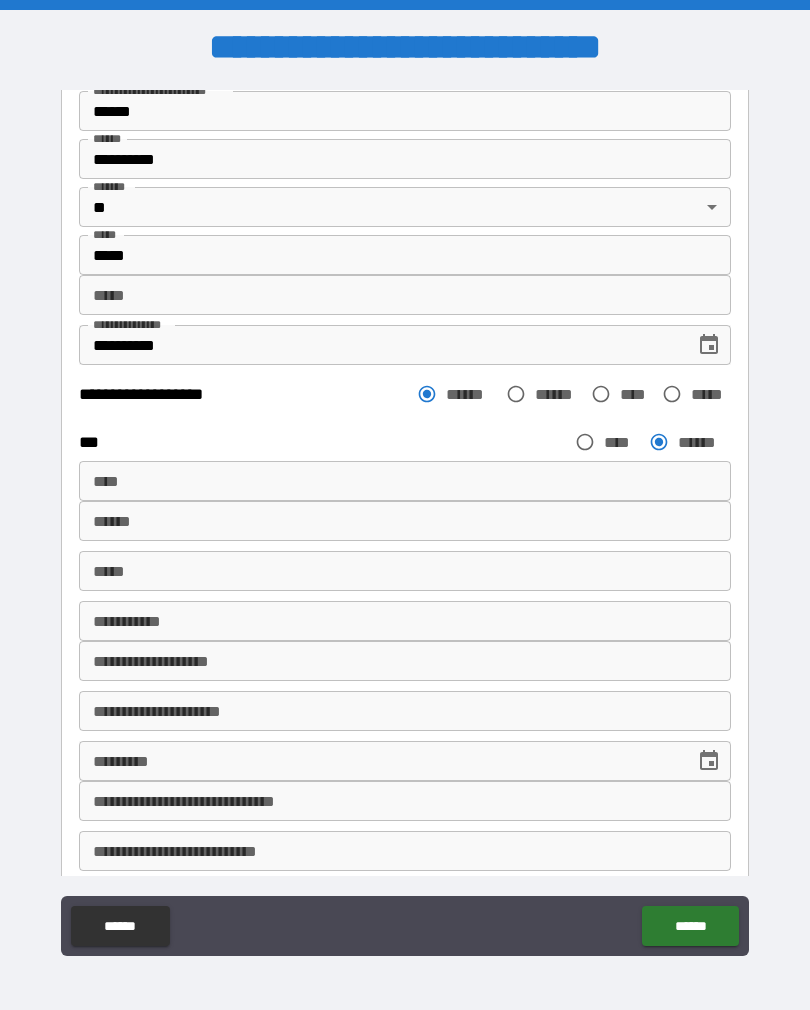 scroll, scrollTop: 257, scrollLeft: 0, axis: vertical 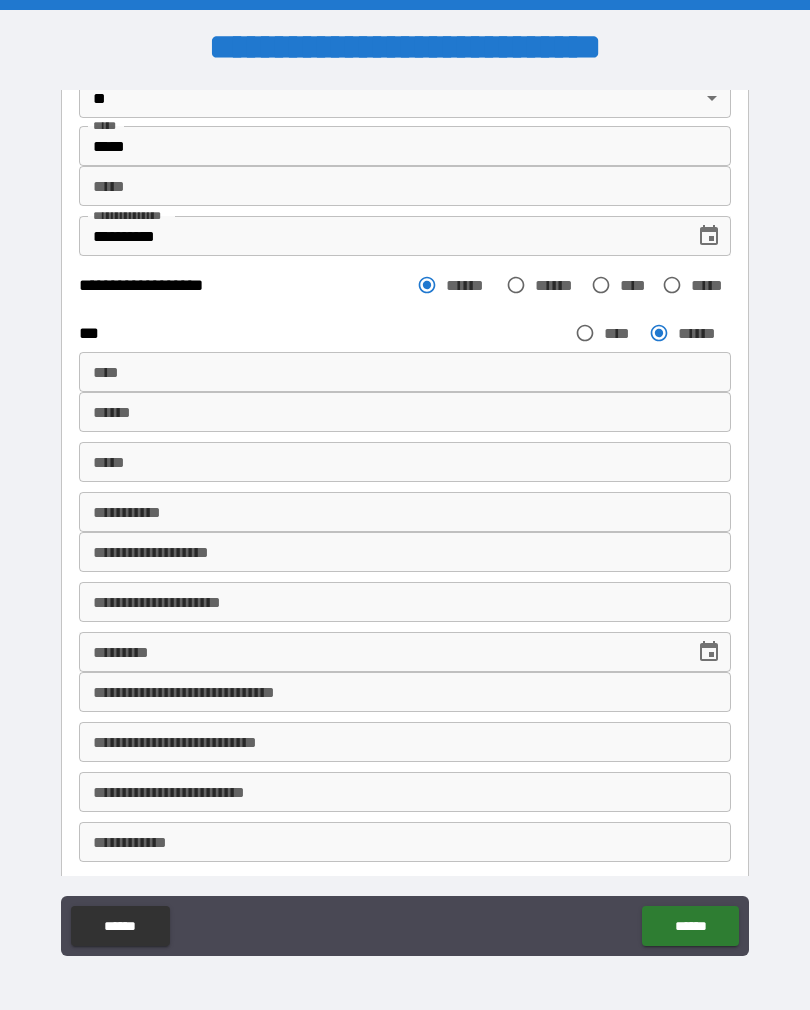 click on "**********" at bounding box center [405, 792] 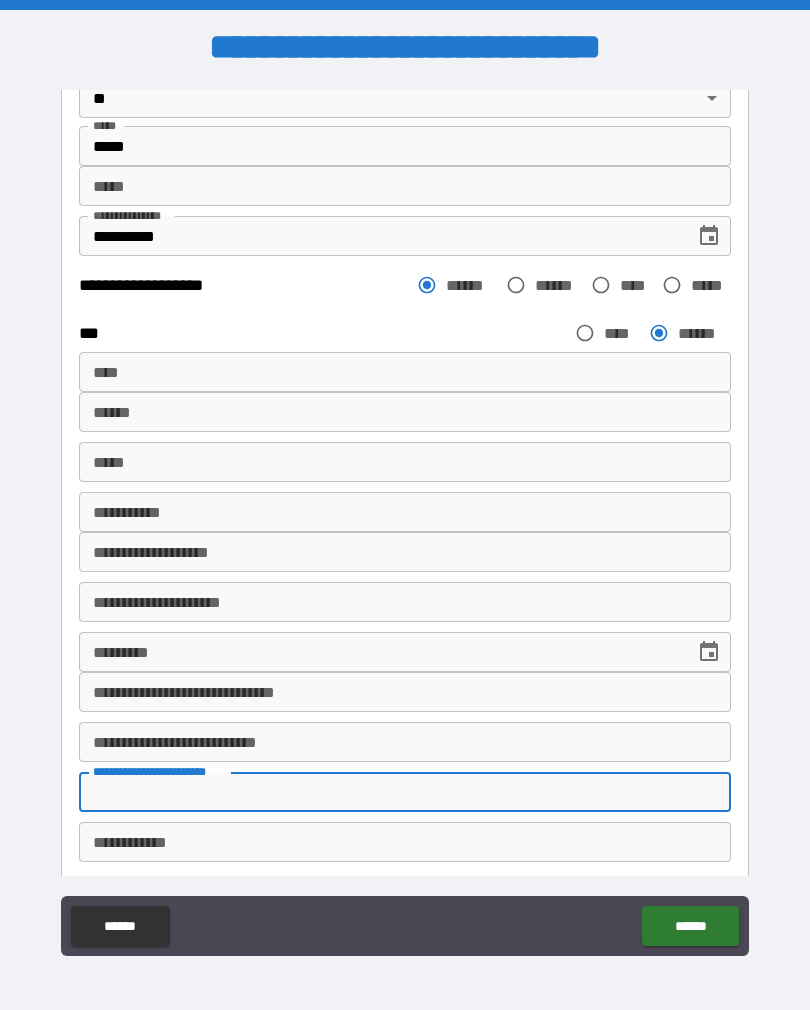 click on "*********   * *********   *" at bounding box center (405, 512) 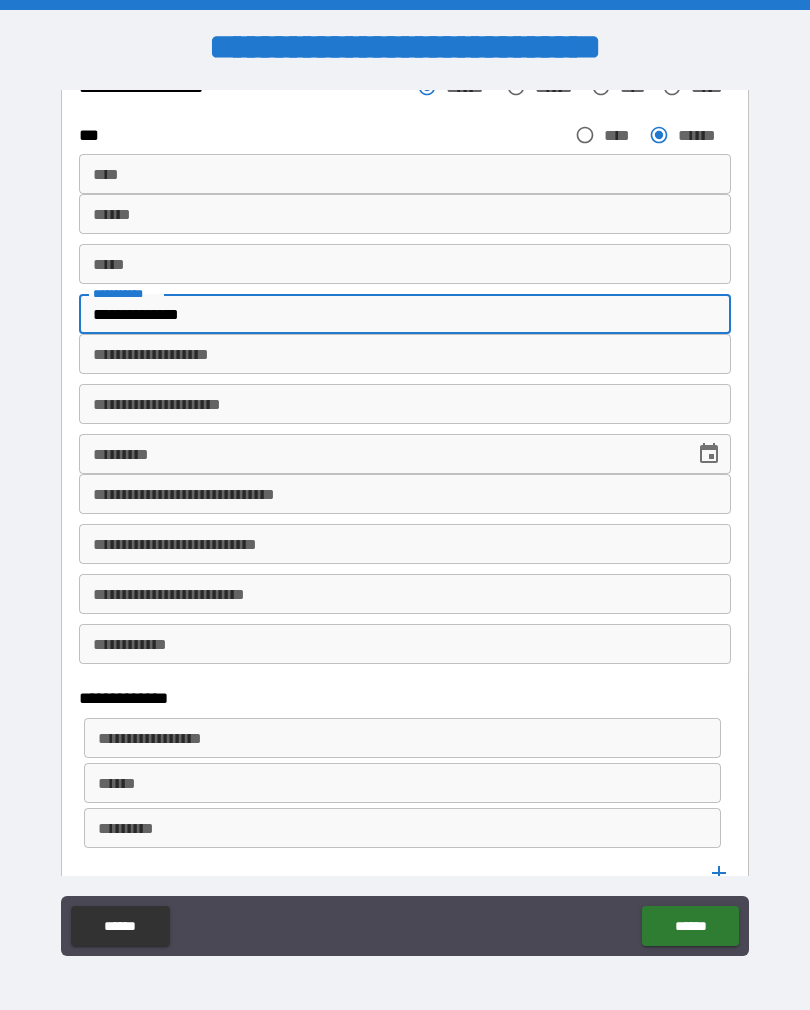 scroll, scrollTop: 454, scrollLeft: 0, axis: vertical 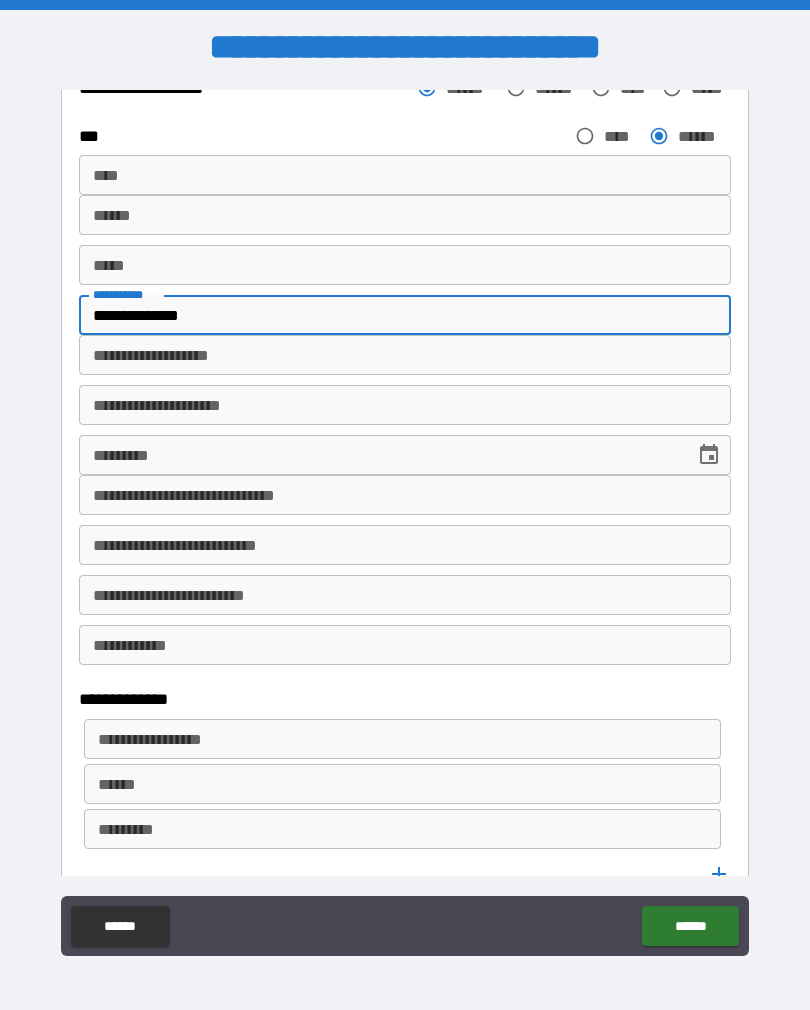 type on "**********" 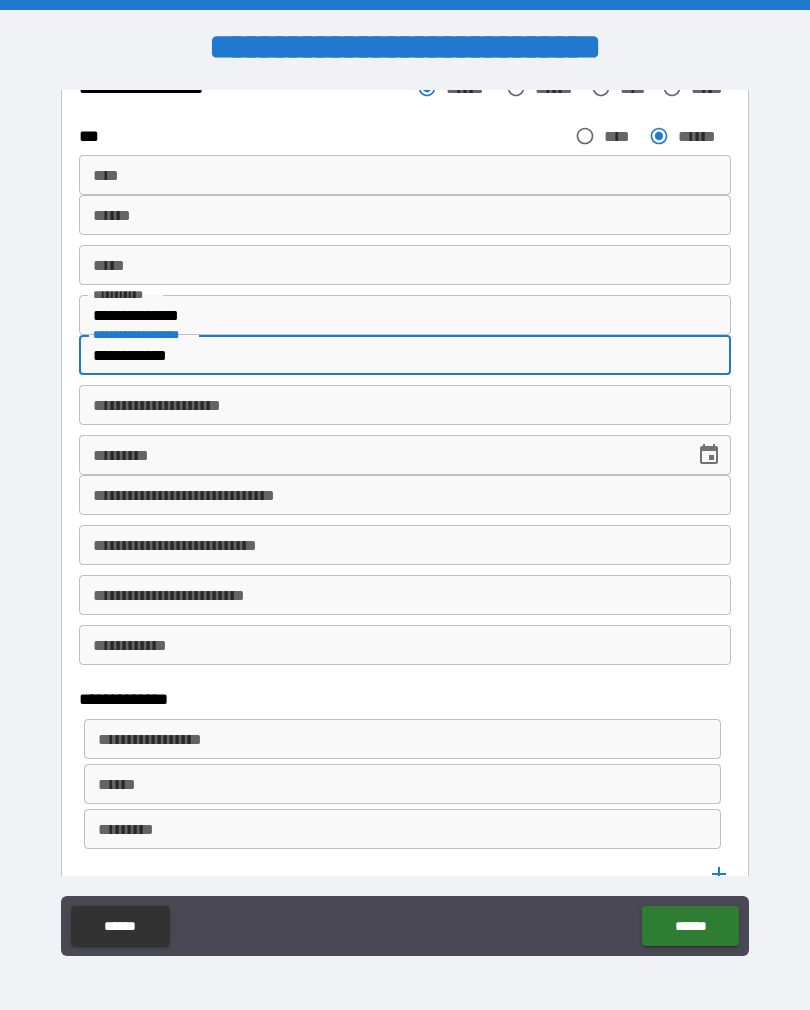 scroll, scrollTop: 468, scrollLeft: 0, axis: vertical 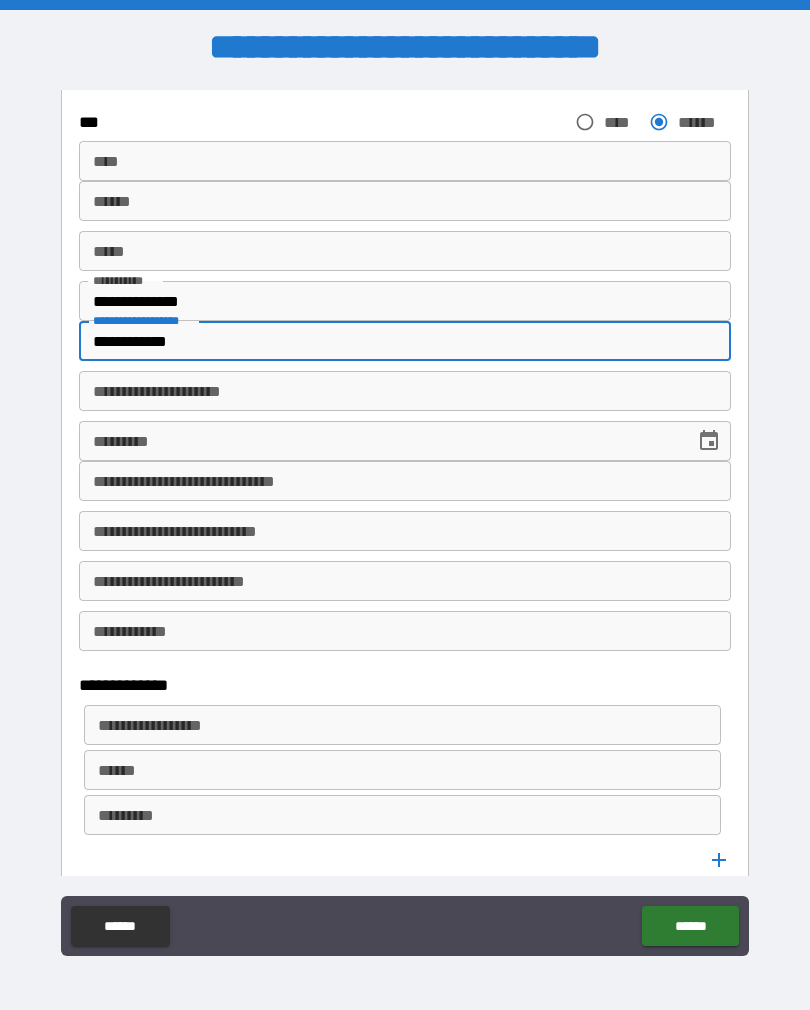 type on "**********" 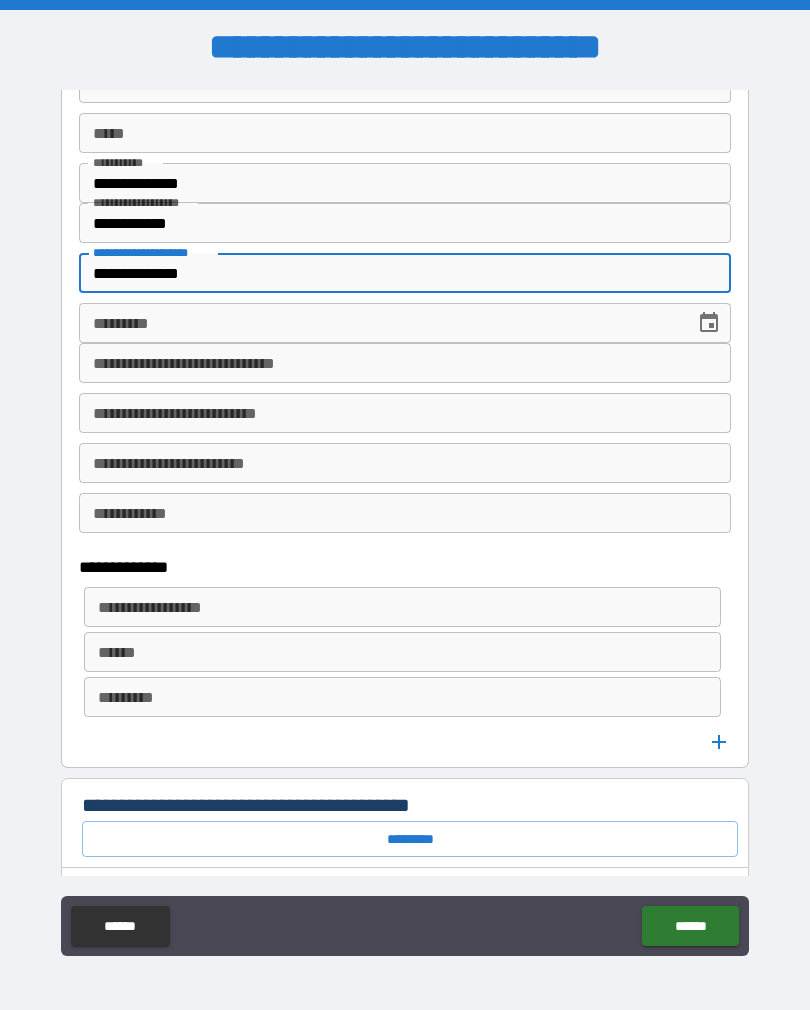 scroll, scrollTop: 617, scrollLeft: 0, axis: vertical 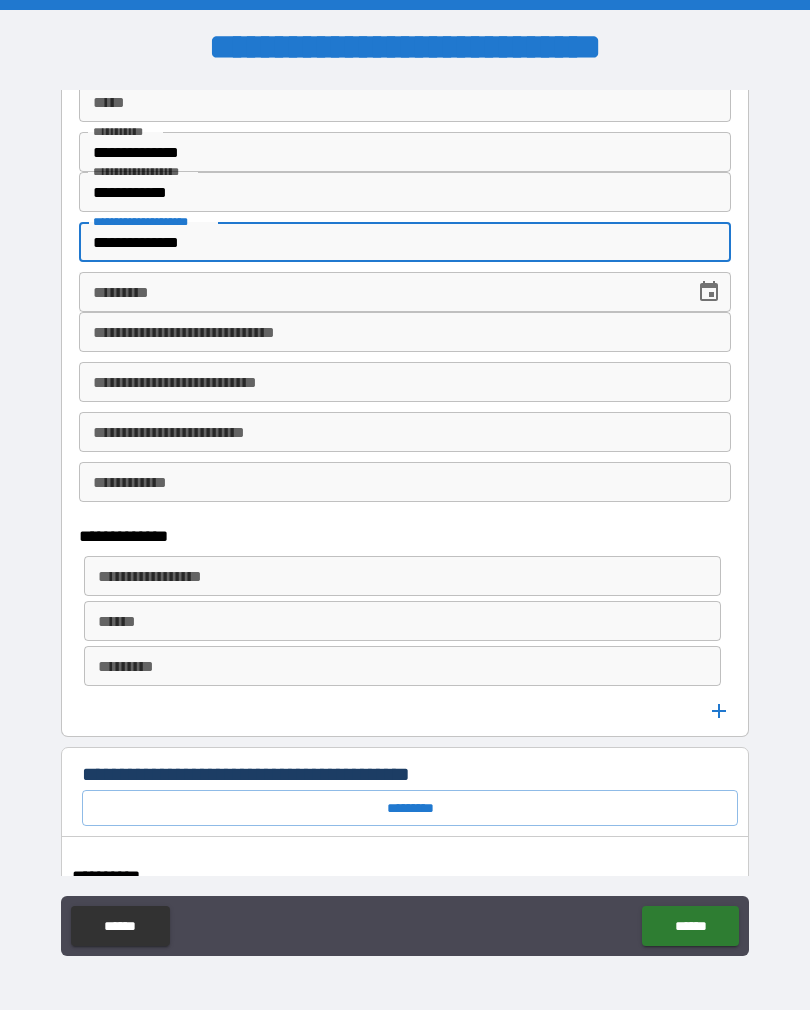 type on "**********" 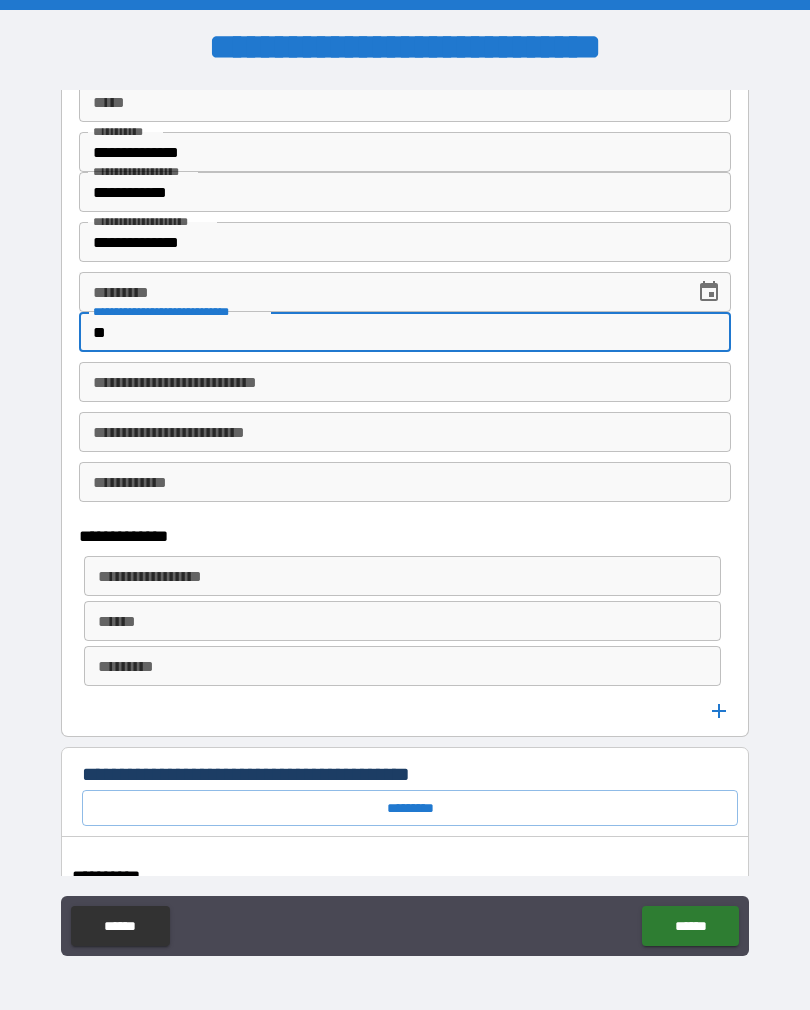 type on "*" 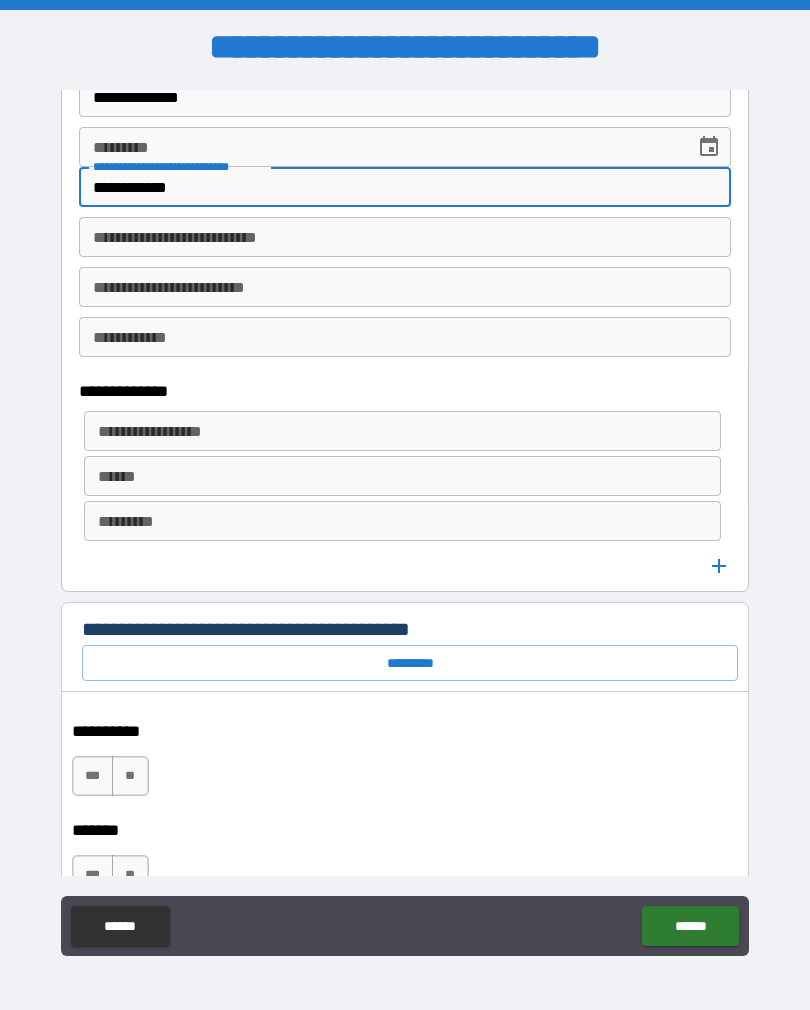 scroll, scrollTop: 825, scrollLeft: 0, axis: vertical 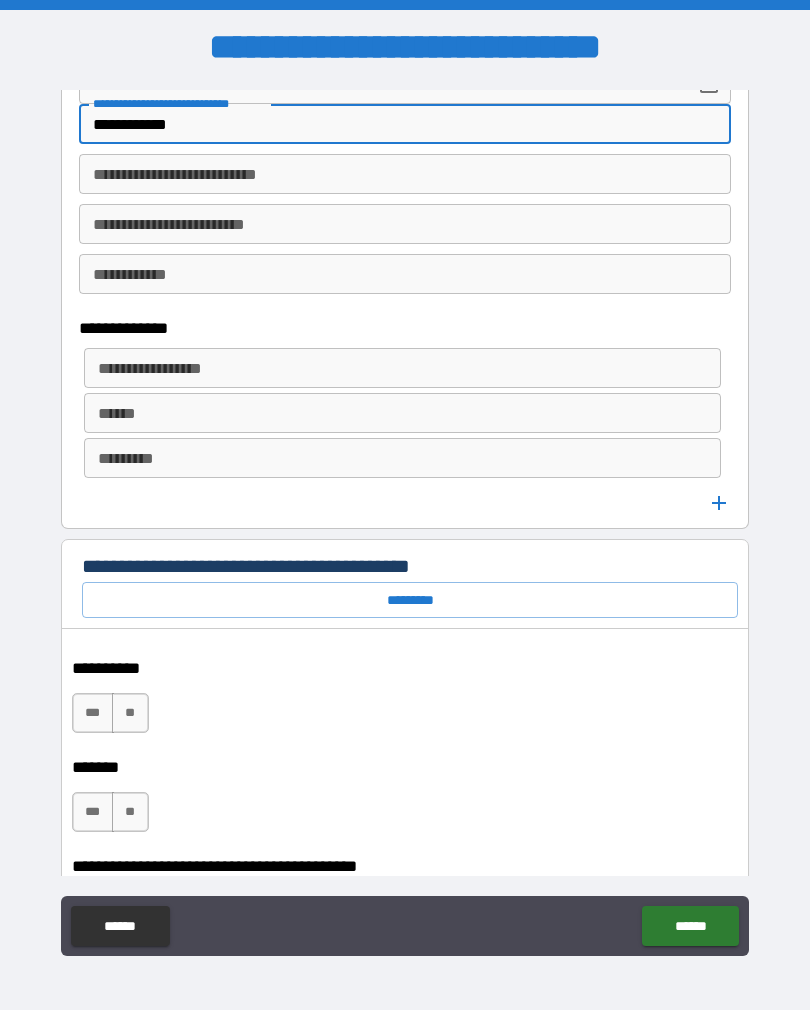 type on "**********" 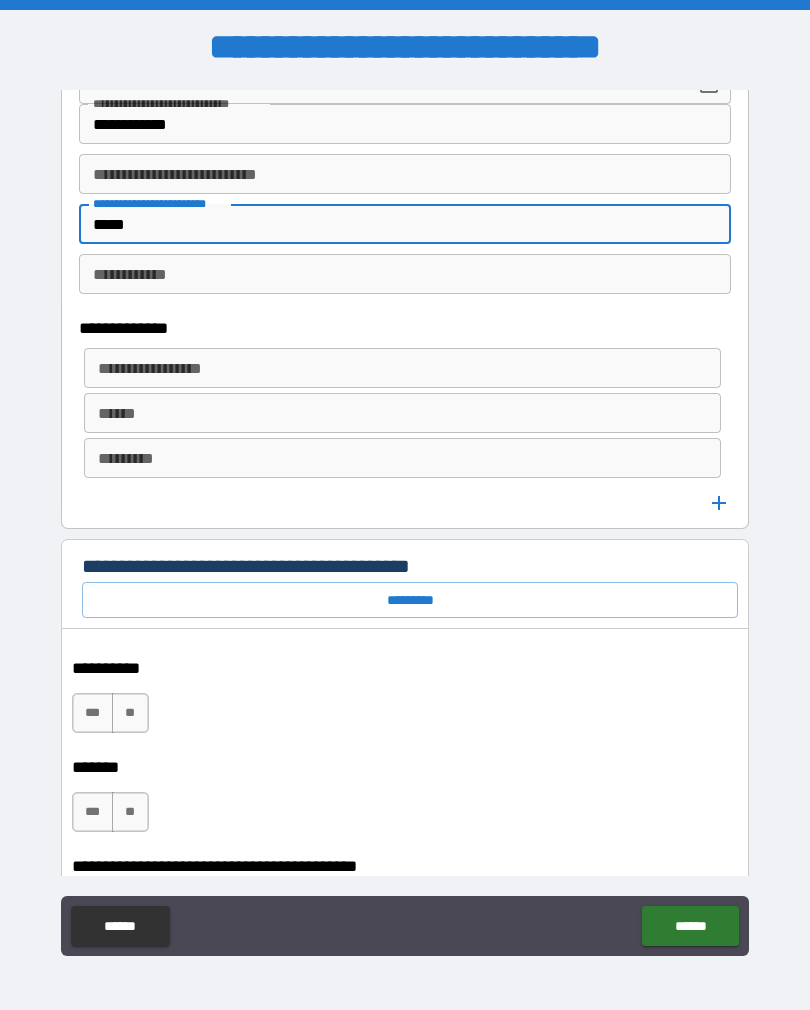 type on "*****" 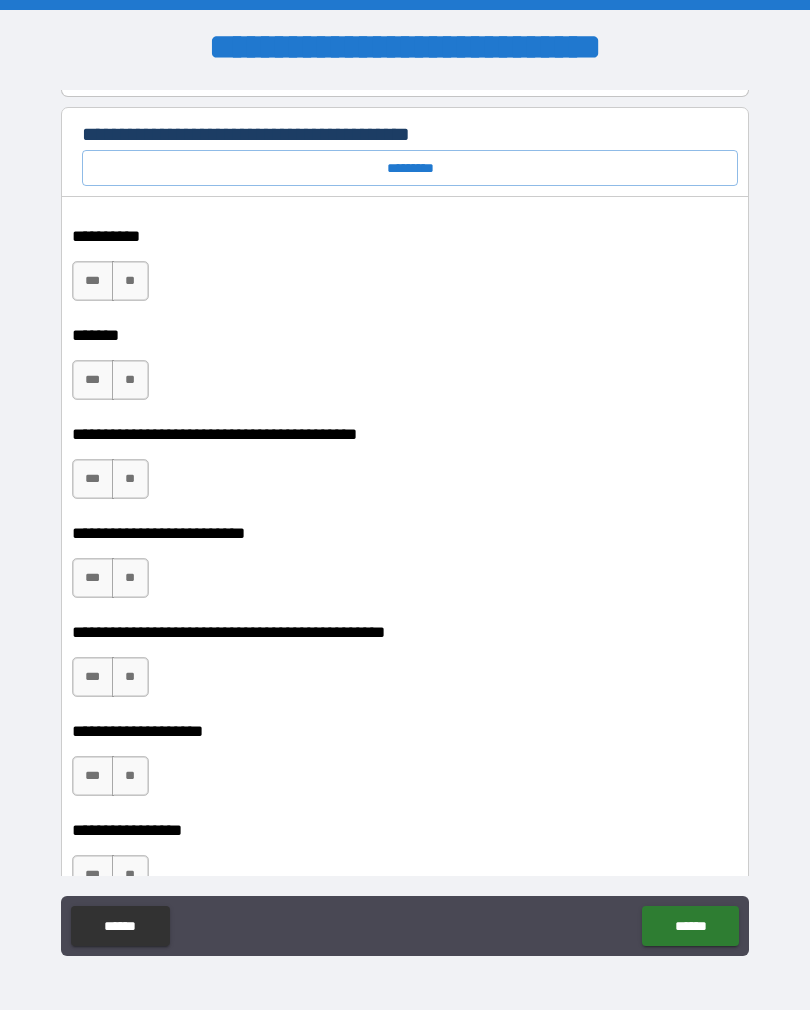 scroll, scrollTop: 1286, scrollLeft: 0, axis: vertical 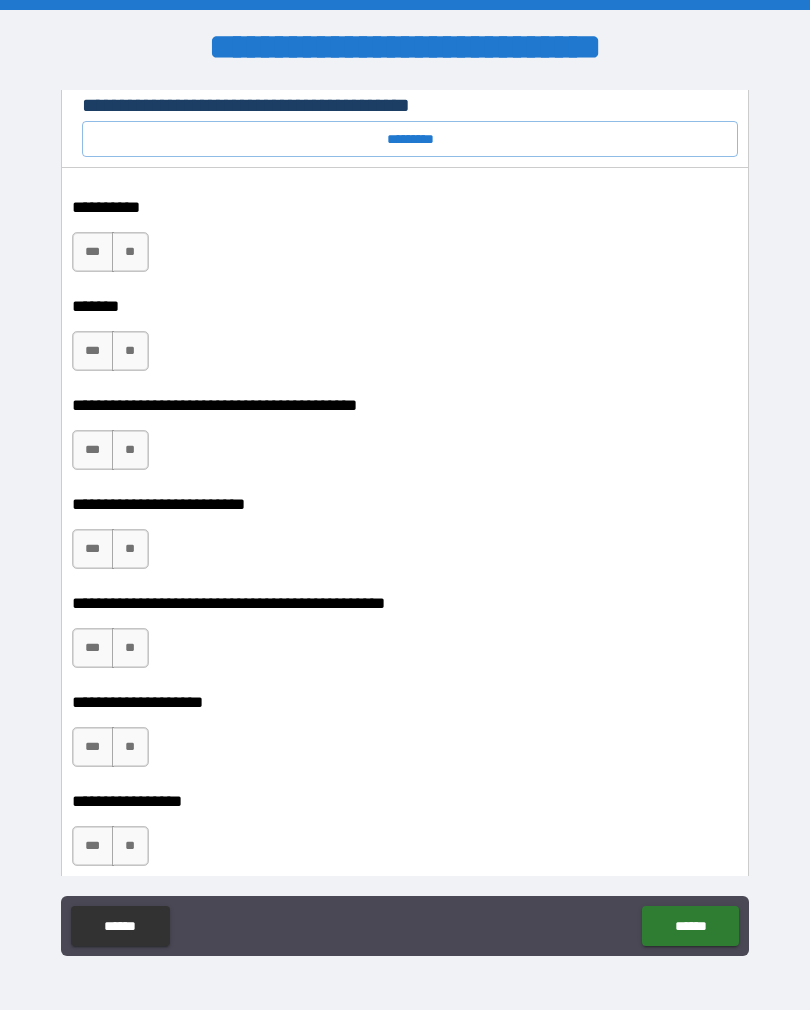 type on "**********" 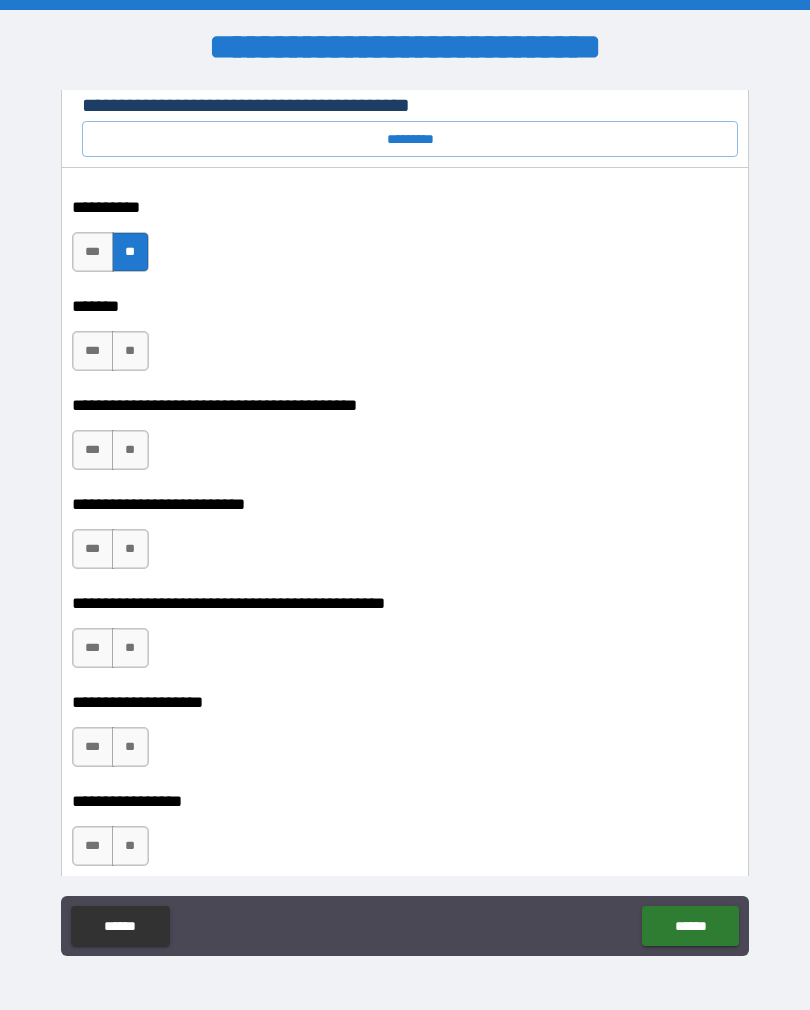click on "*********" at bounding box center (410, 139) 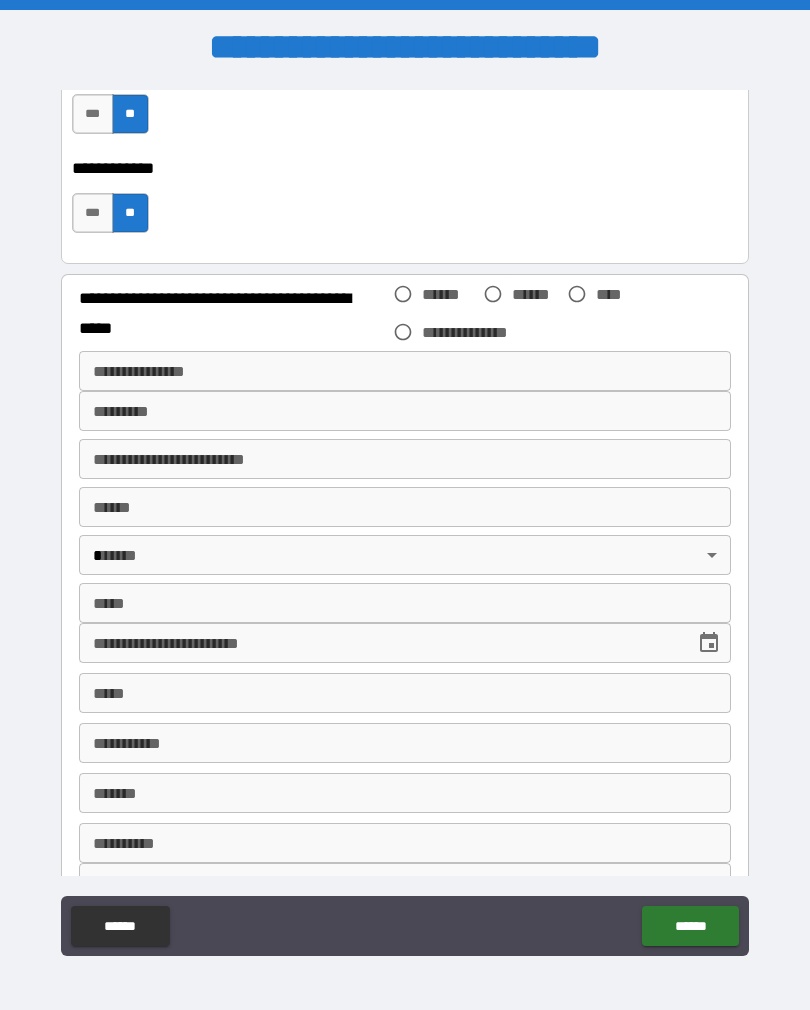 scroll, scrollTop: 2316, scrollLeft: 0, axis: vertical 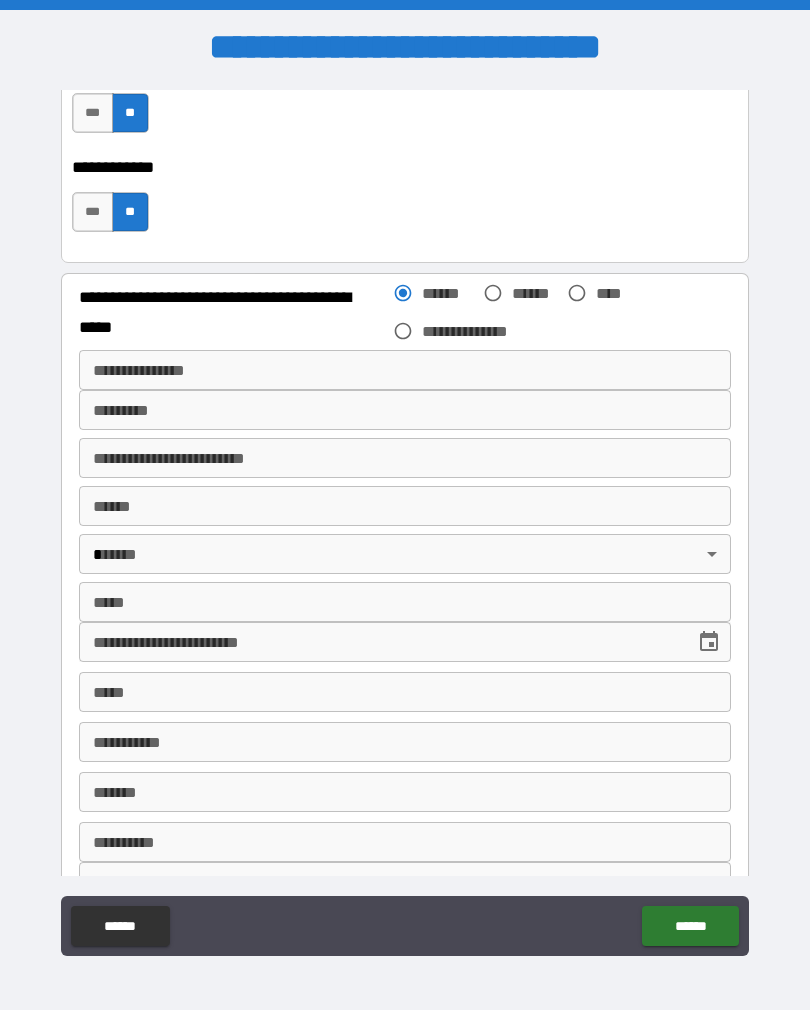click on "**********" at bounding box center [405, 370] 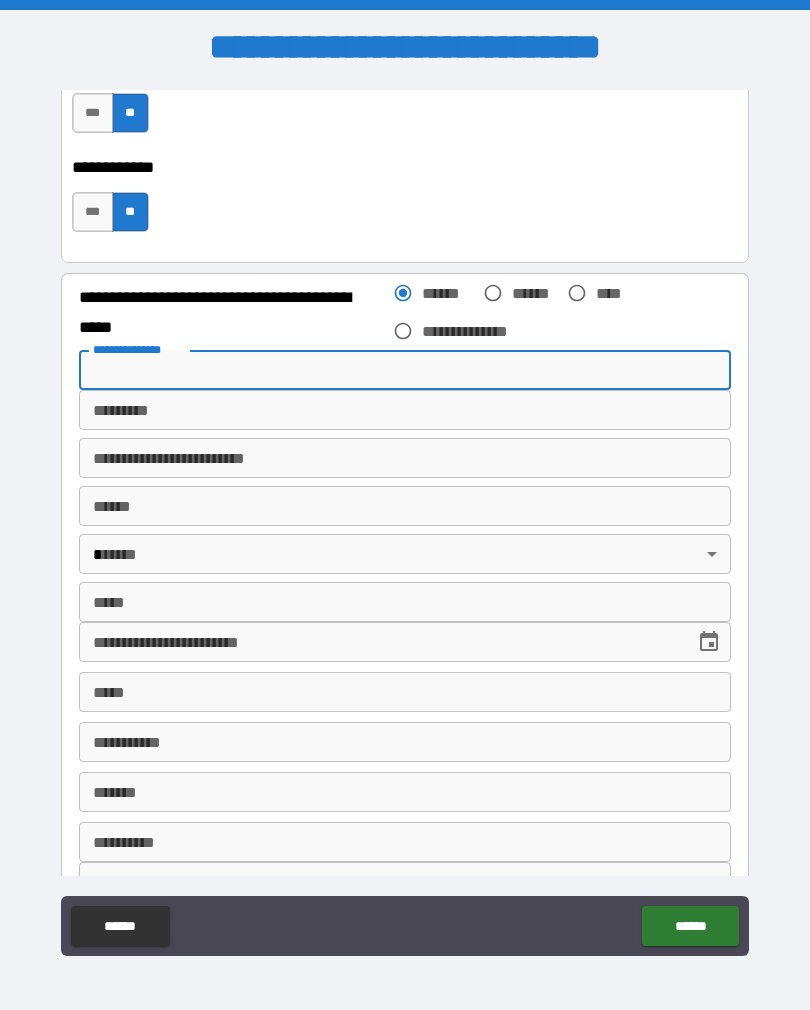 type on "*" 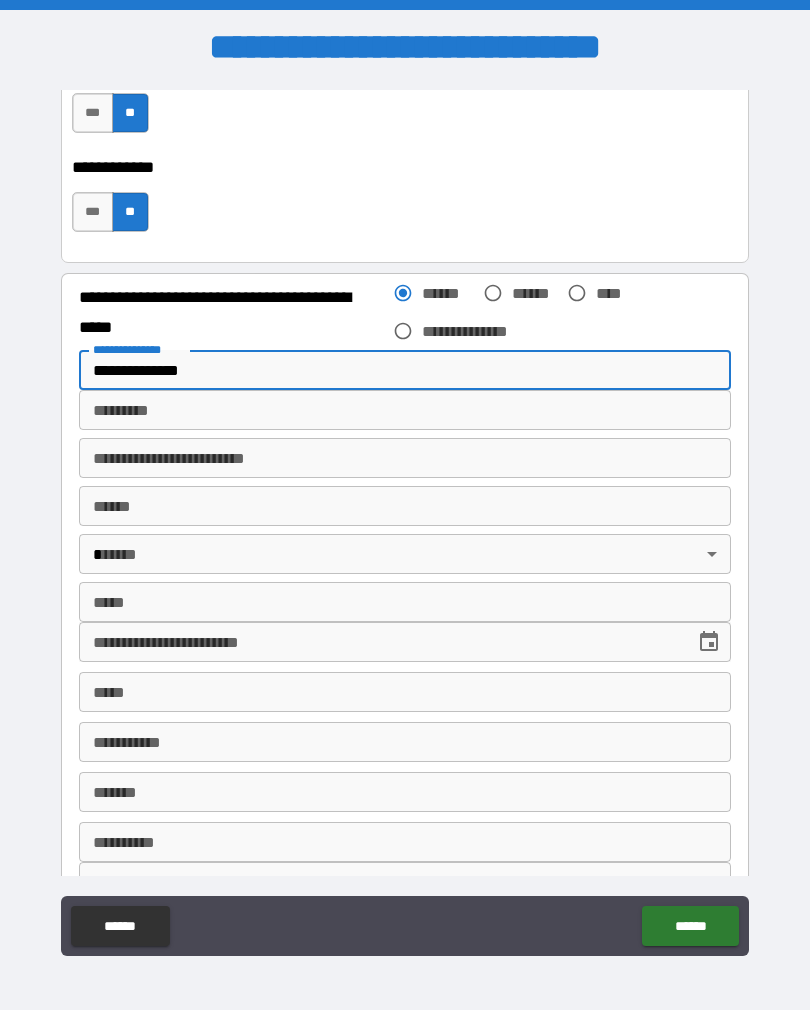 type on "**********" 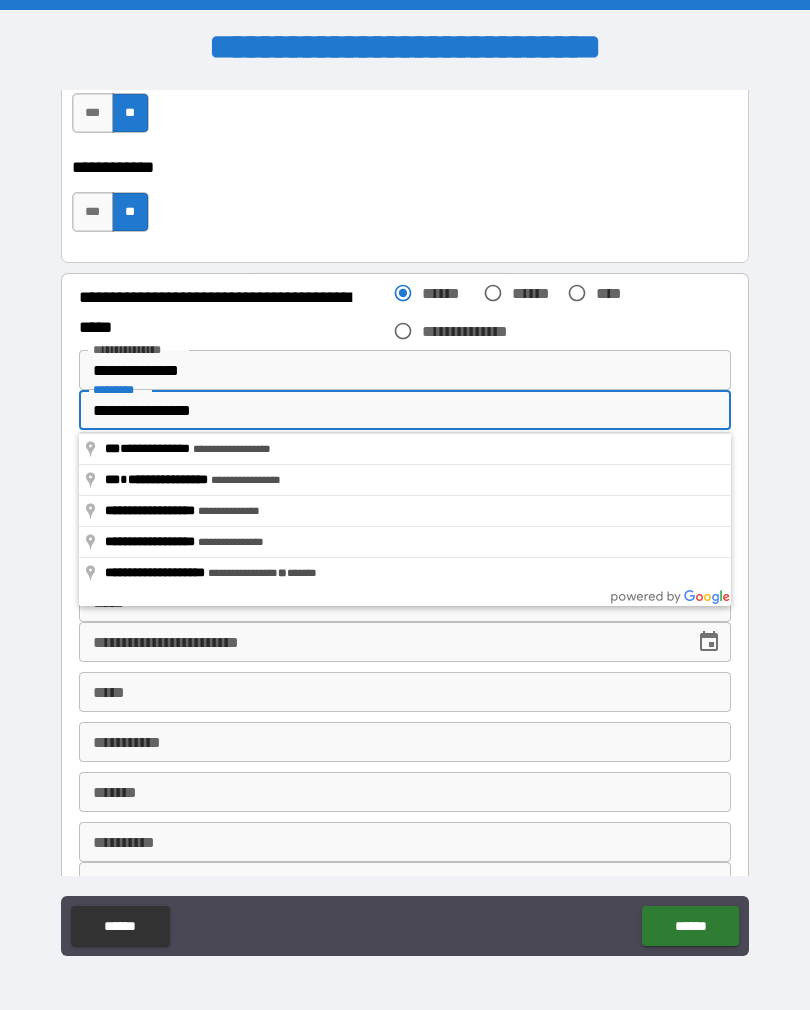 type on "**********" 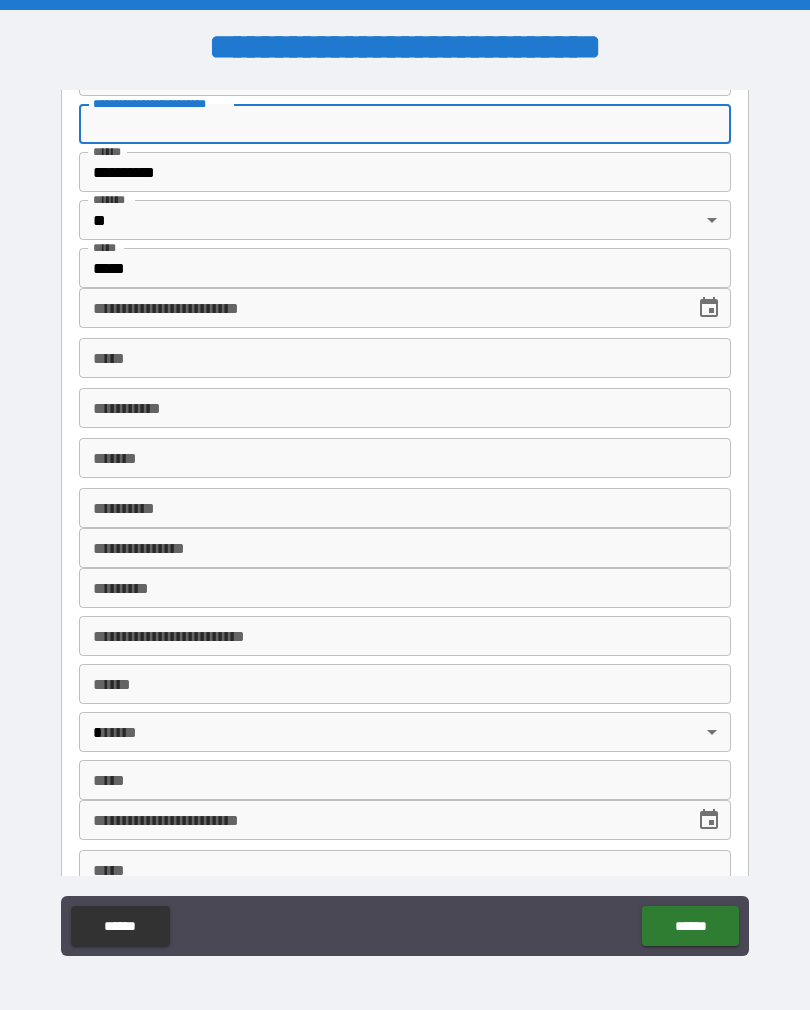 scroll, scrollTop: 2765, scrollLeft: 0, axis: vertical 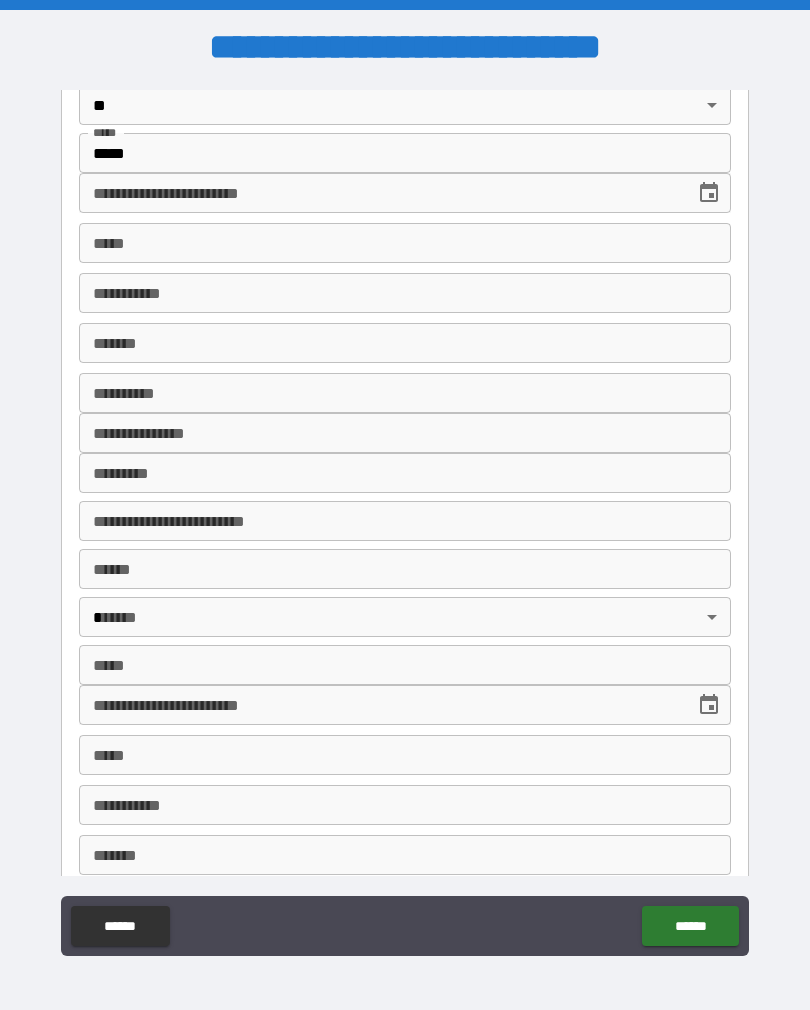 click on "**********" at bounding box center (380, 193) 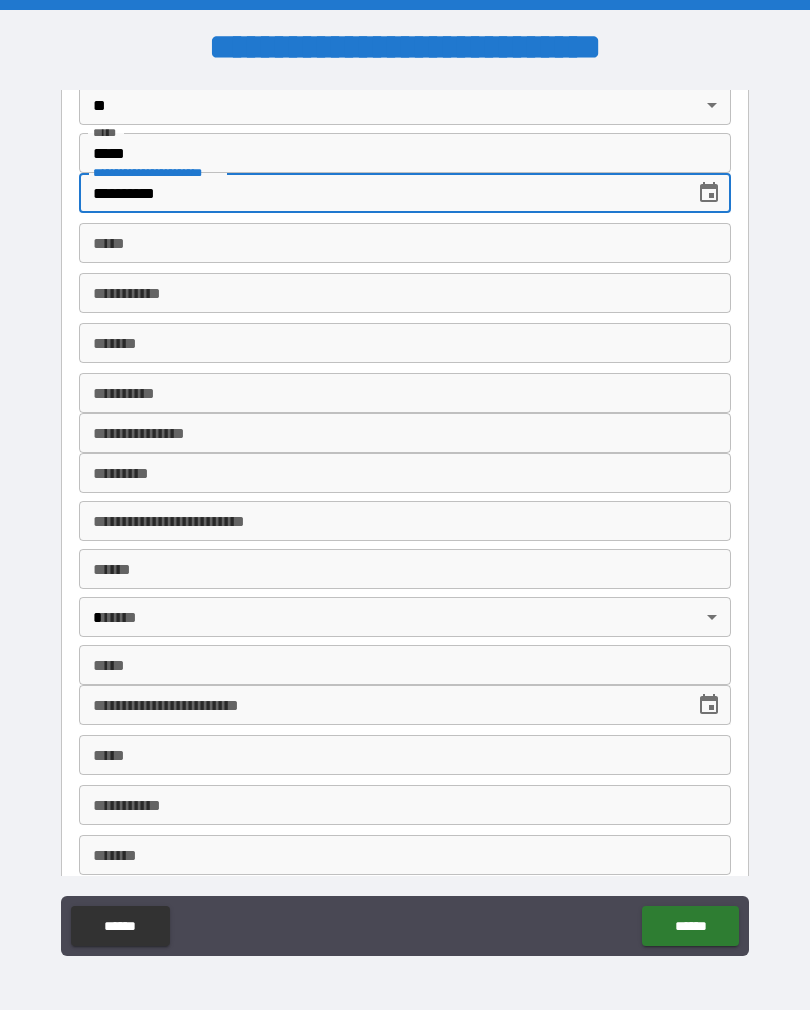 type on "**********" 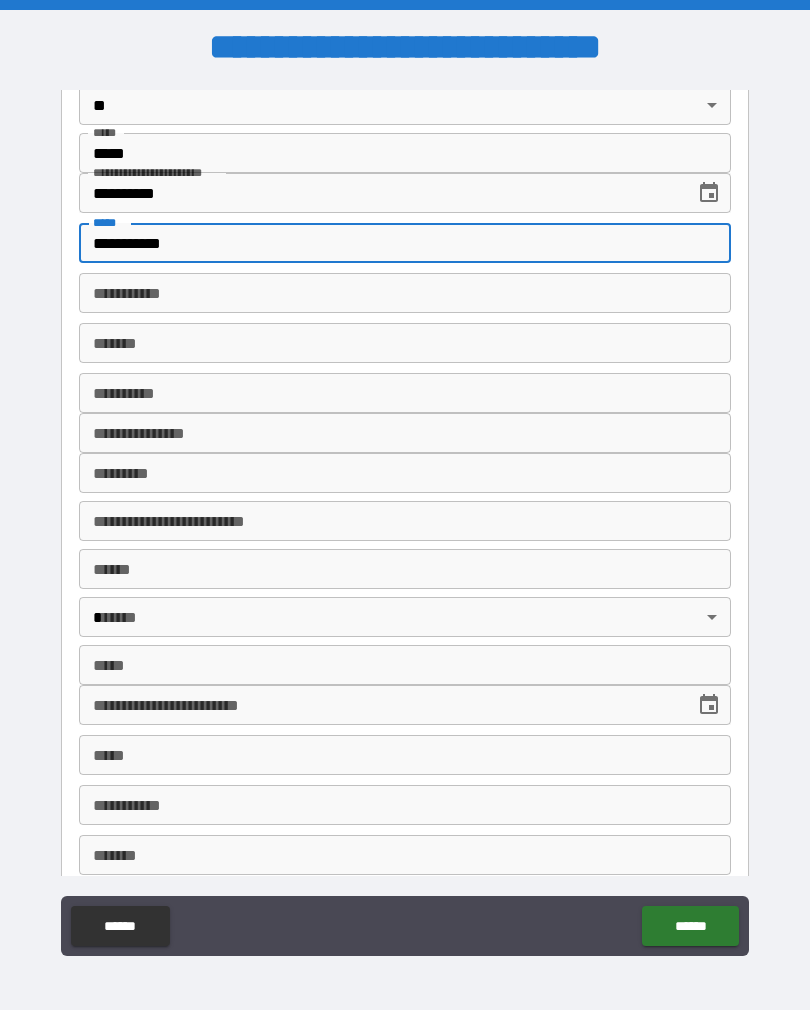 type on "**********" 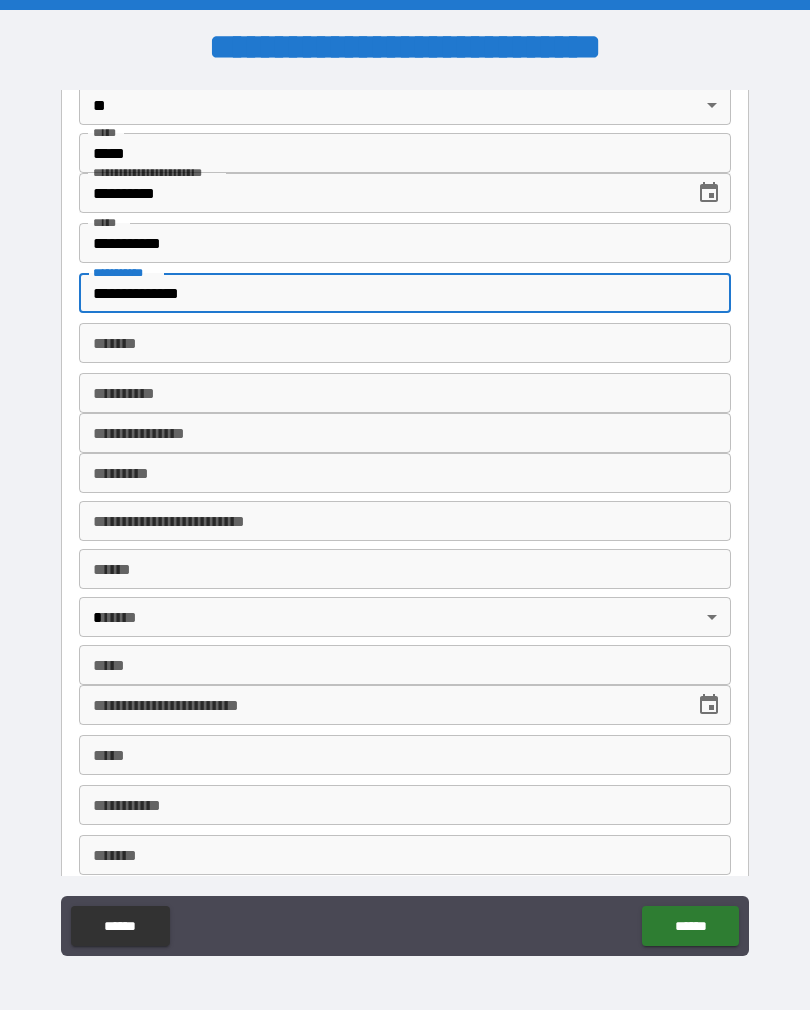 type on "**********" 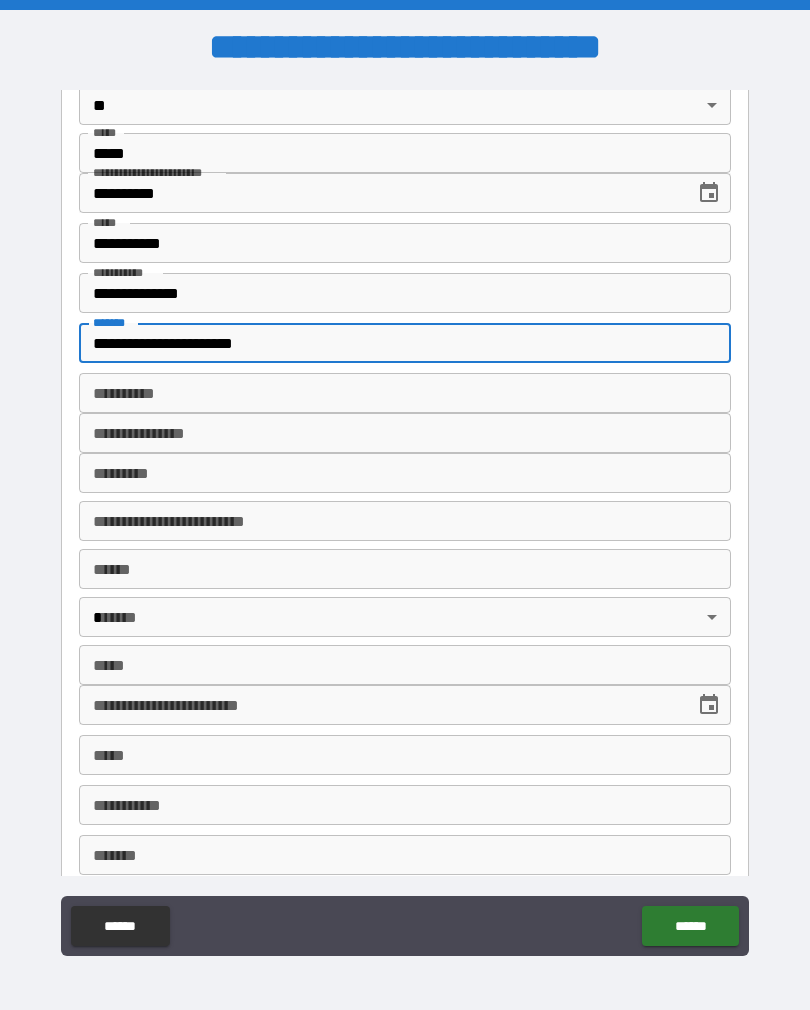type on "**********" 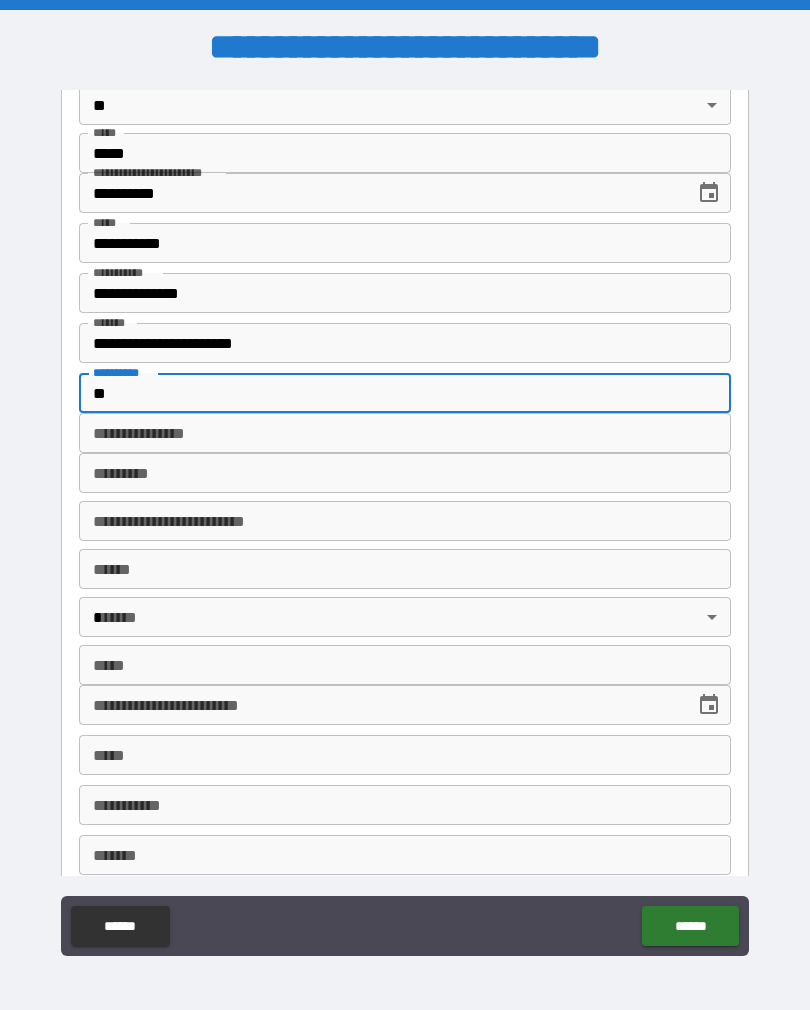 type on "**" 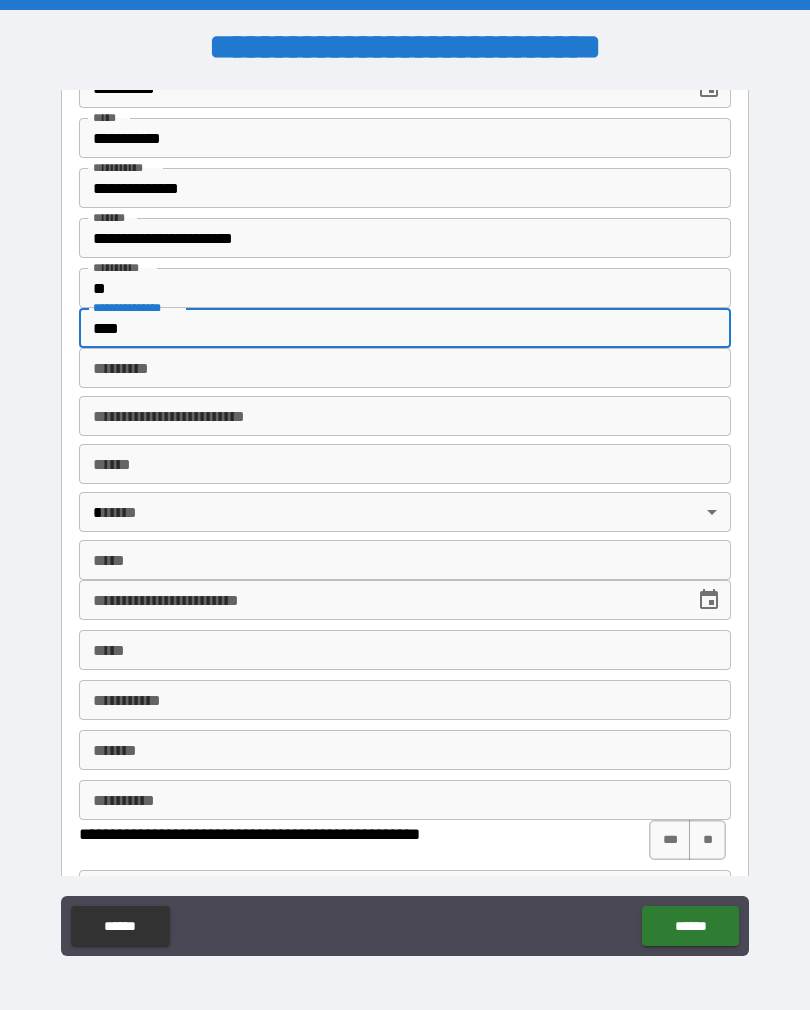 scroll, scrollTop: 2870, scrollLeft: 0, axis: vertical 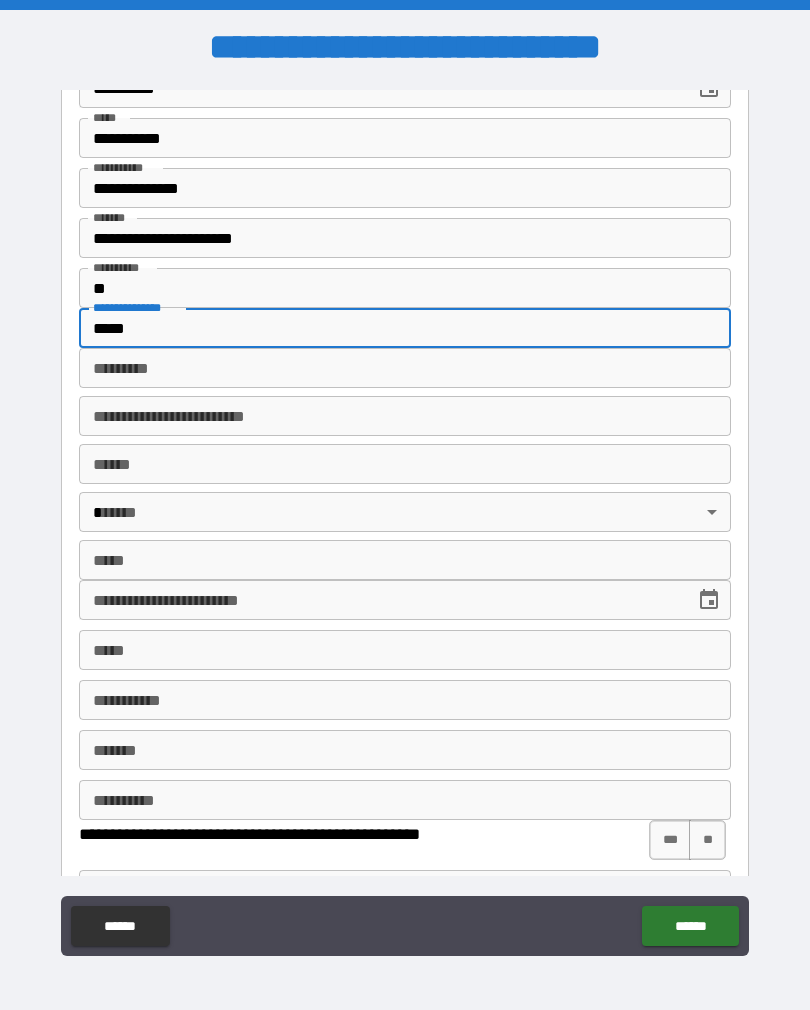 type on "*****" 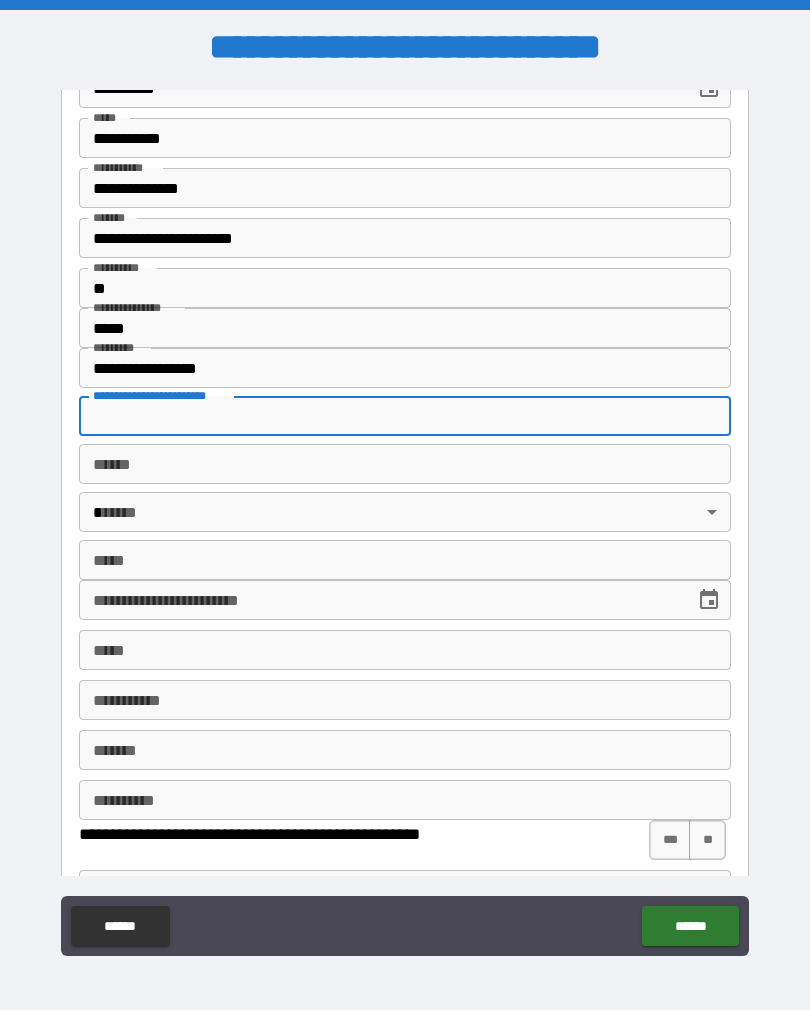 type on "**********" 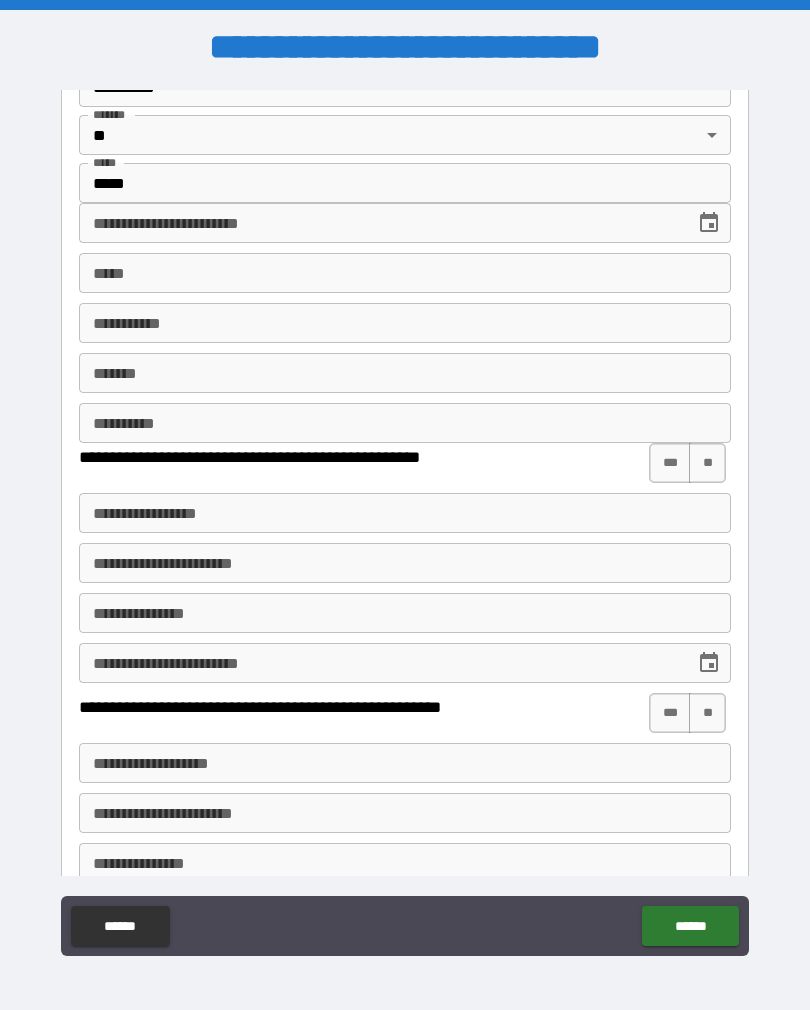 scroll, scrollTop: 3246, scrollLeft: 0, axis: vertical 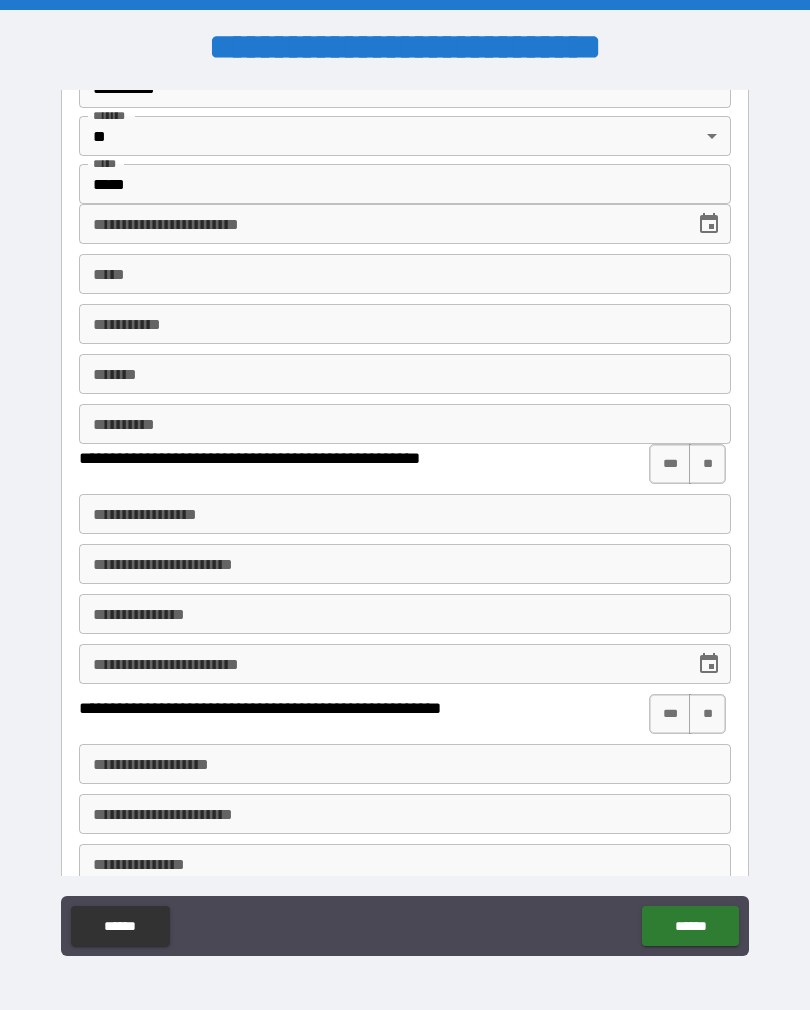 click on "**********" at bounding box center (380, 224) 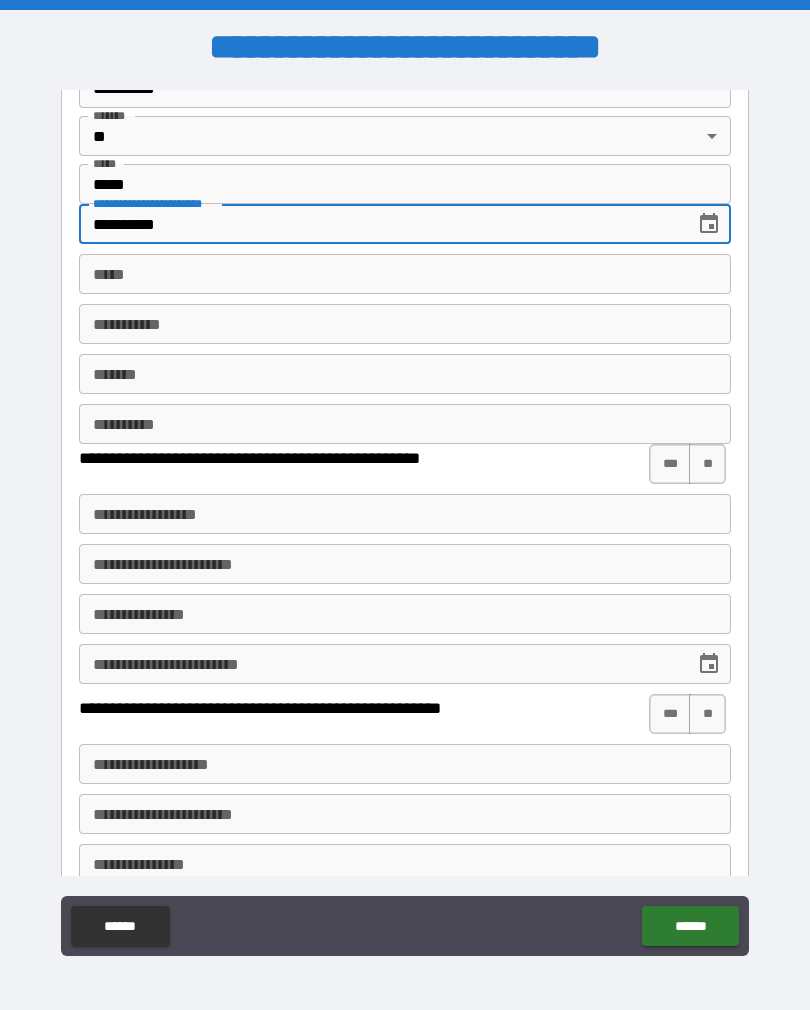 type on "**********" 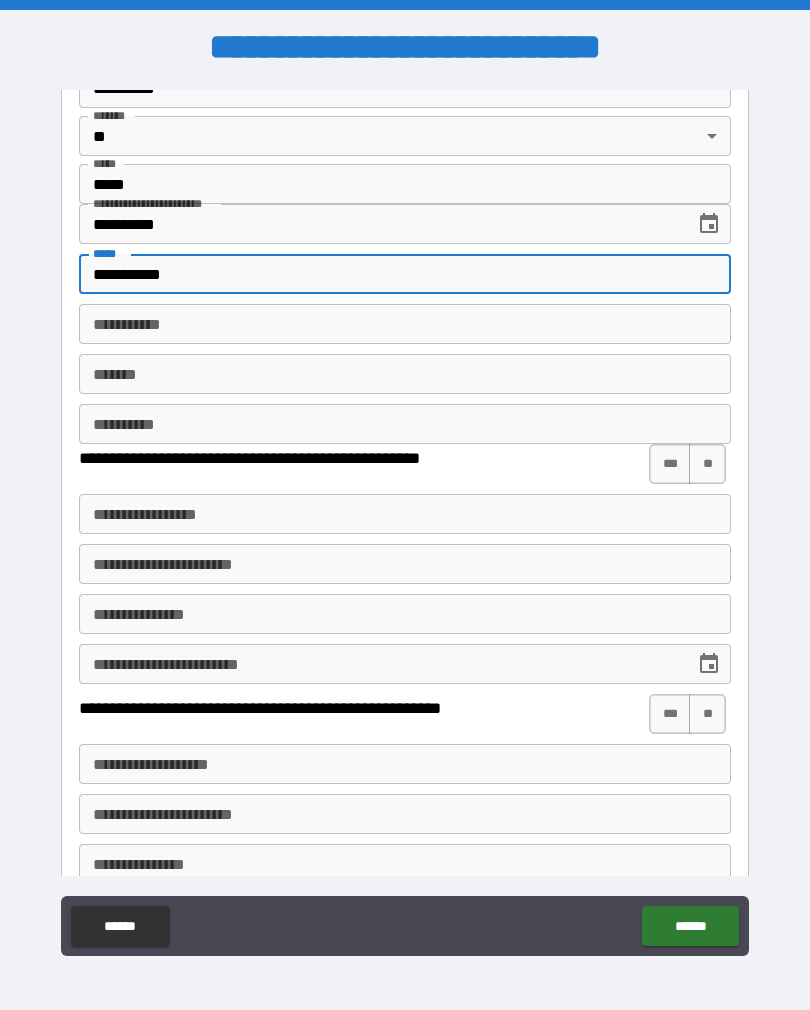 type on "**********" 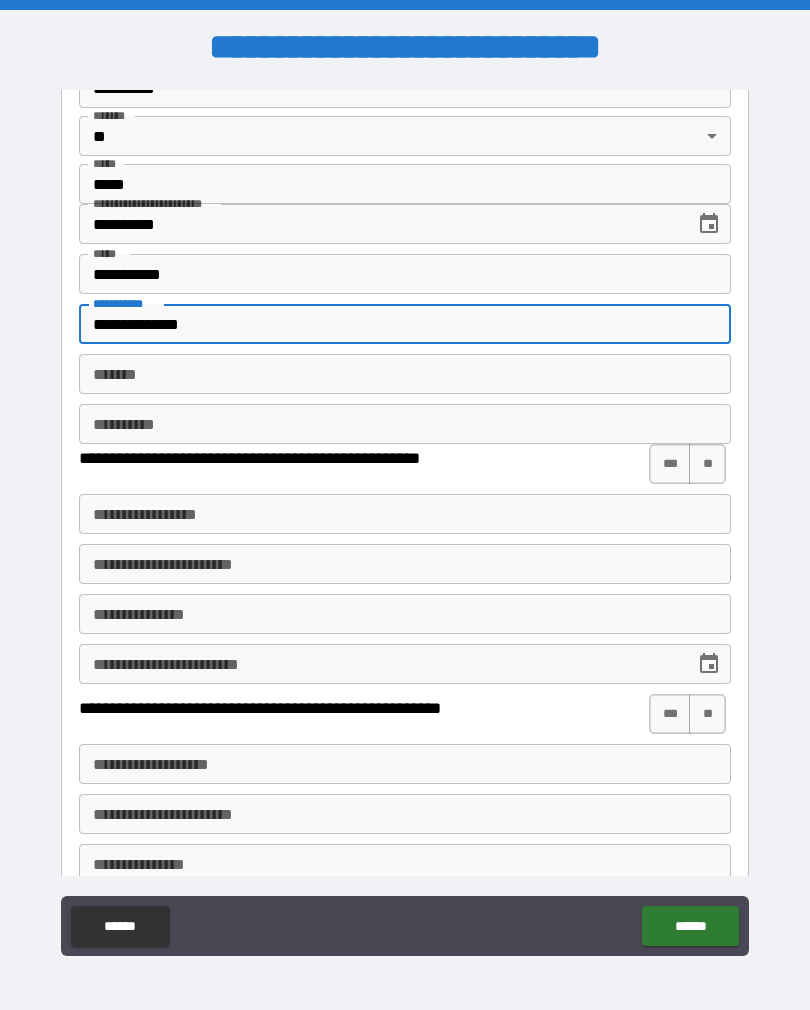 type on "**********" 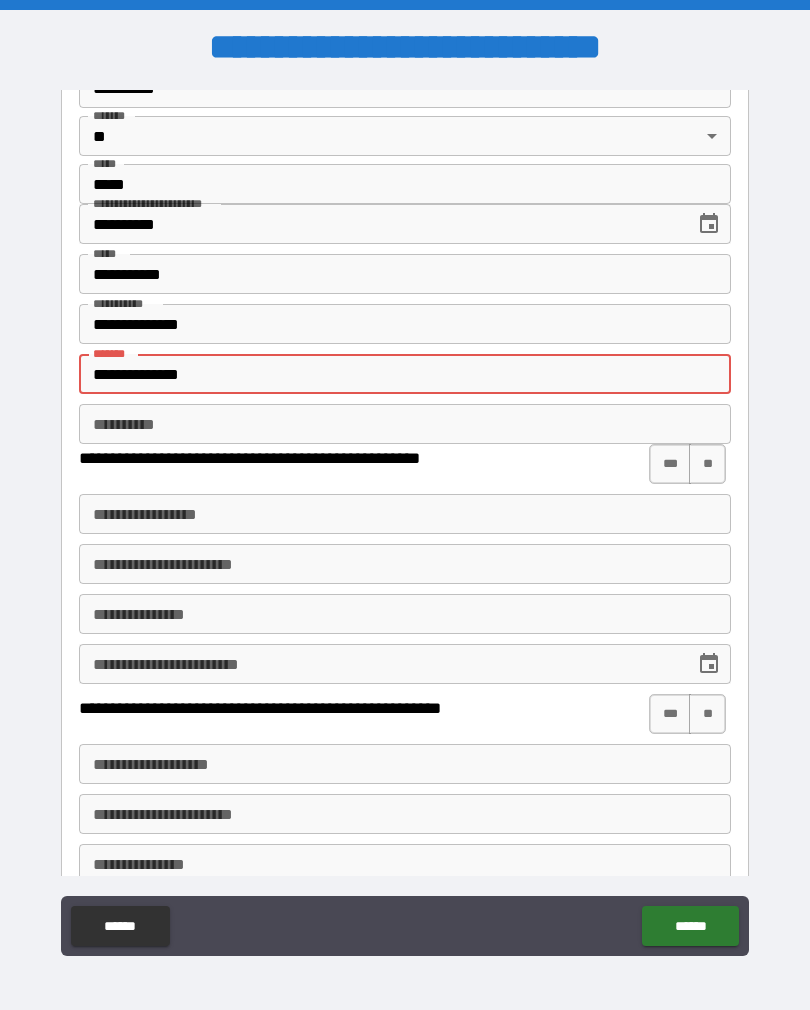click on "**********" at bounding box center (405, 523) 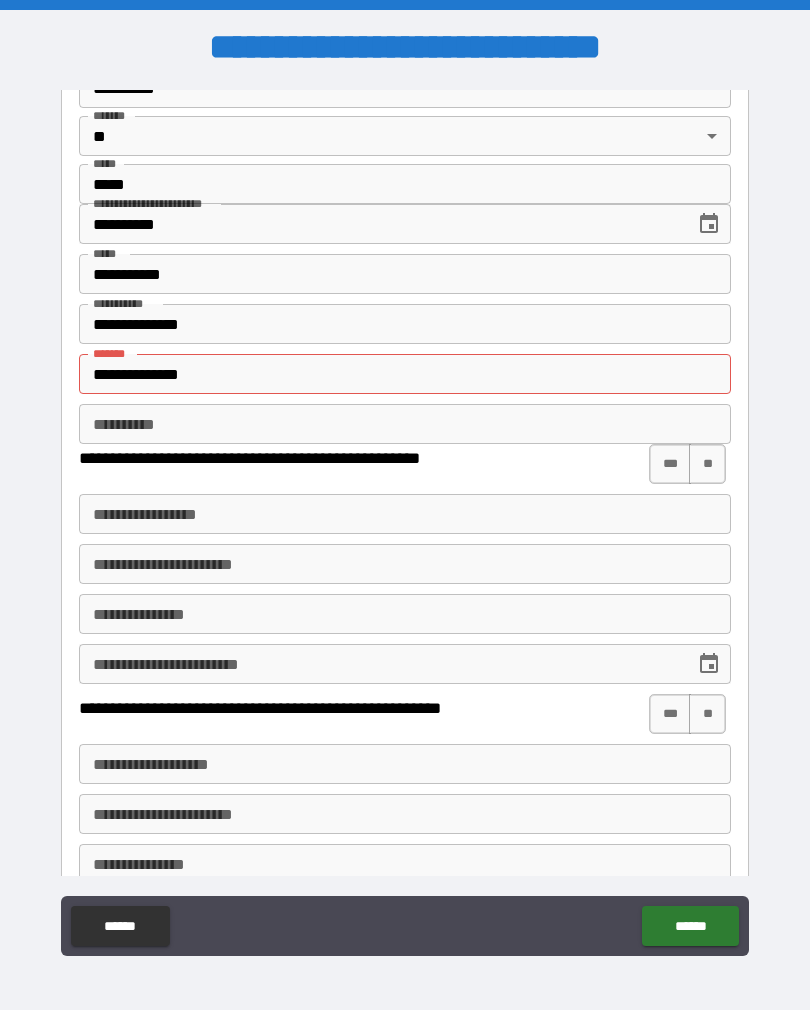 click on "**********" at bounding box center (405, 374) 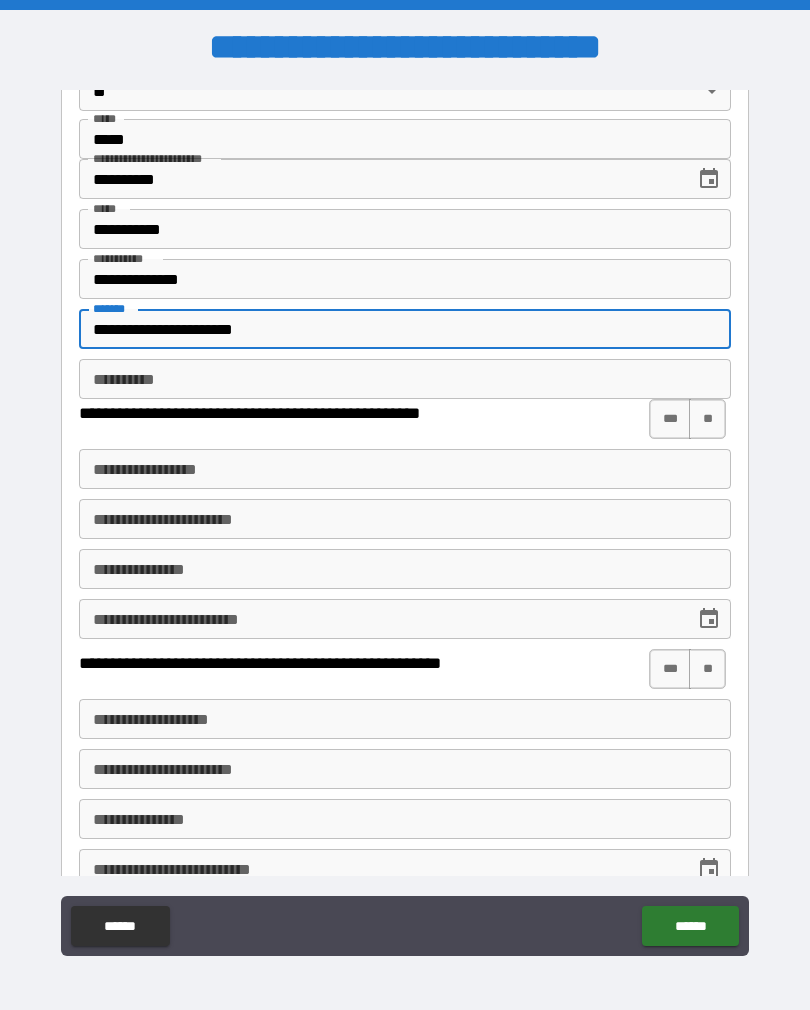 scroll, scrollTop: 3291, scrollLeft: 0, axis: vertical 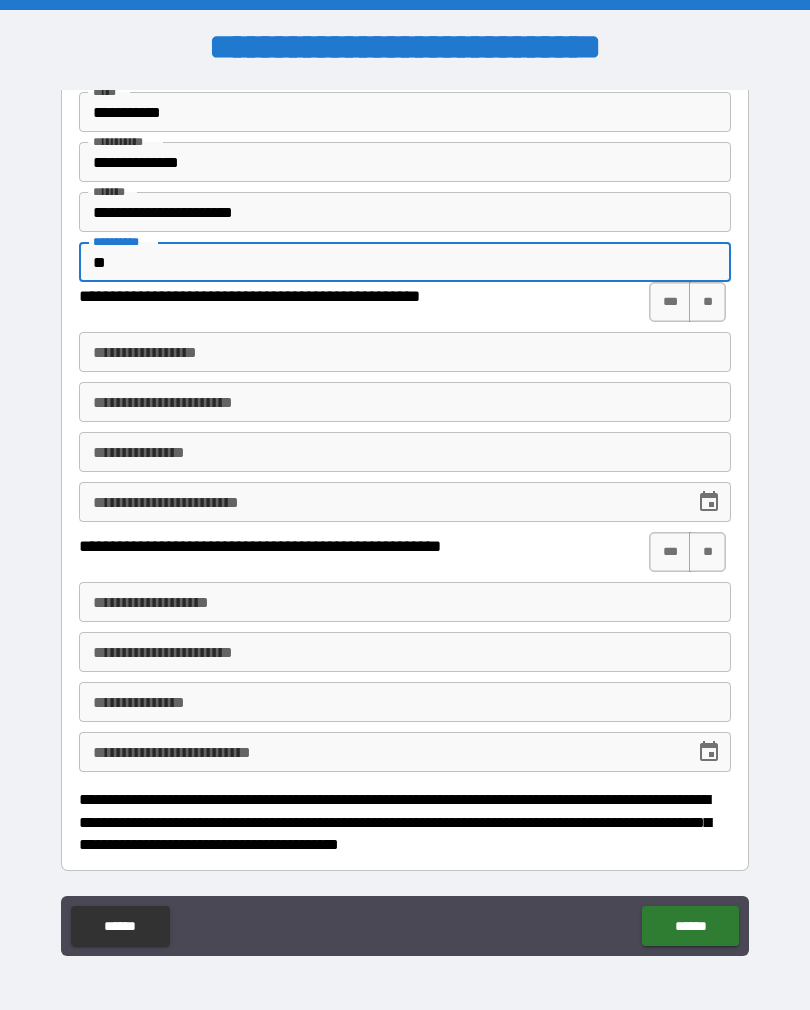 type on "**" 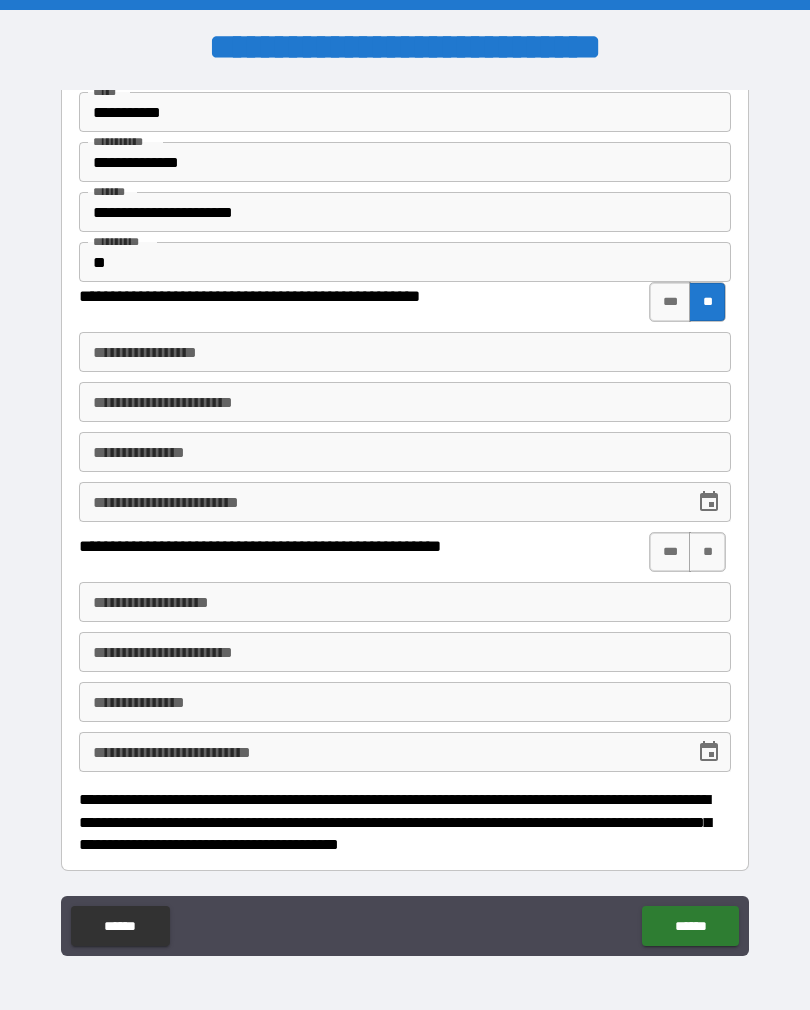scroll, scrollTop: 3408, scrollLeft: 0, axis: vertical 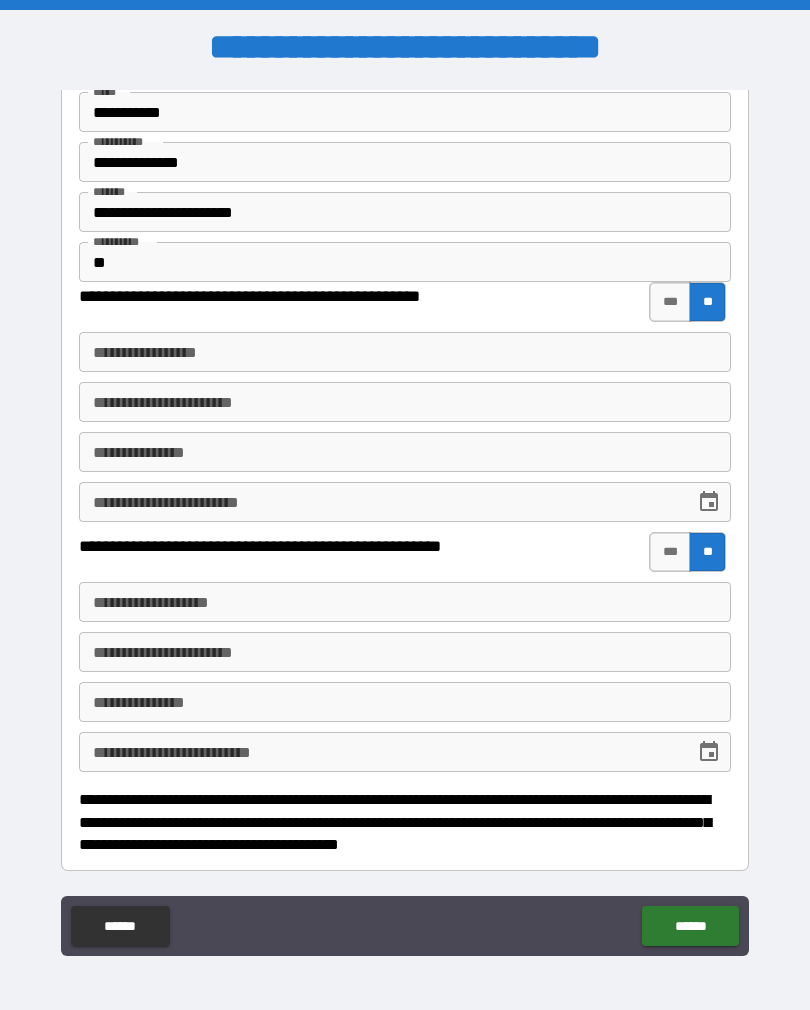 click on "***" at bounding box center (670, 302) 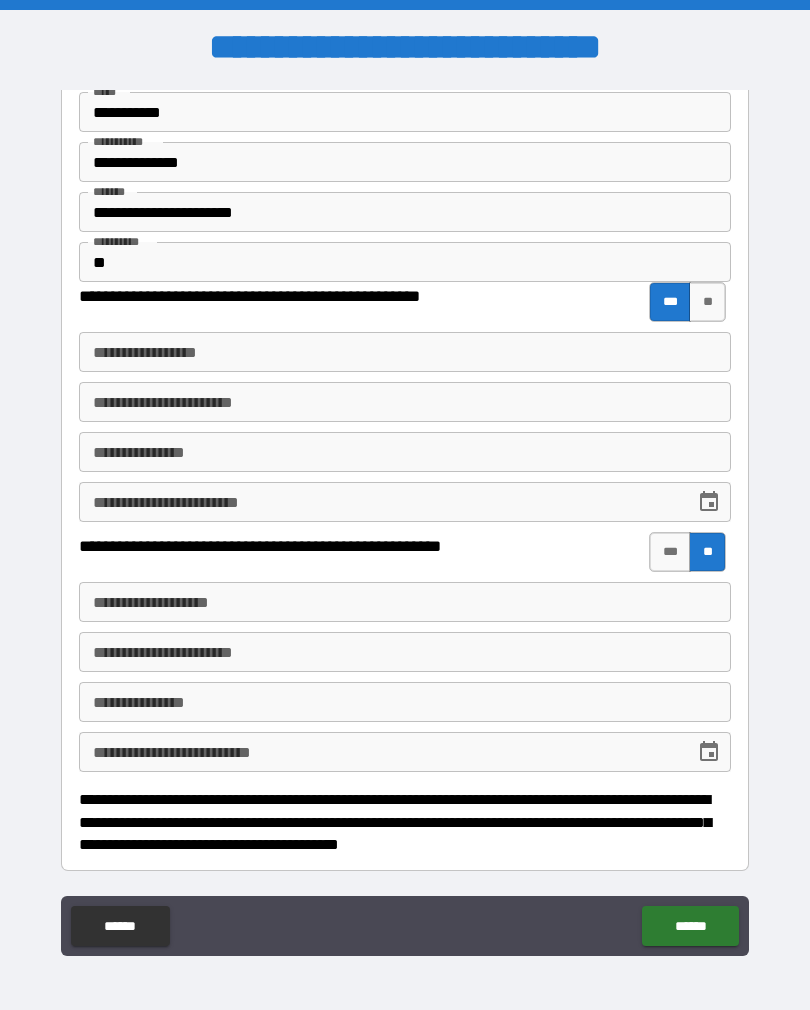 click on "**********" at bounding box center (405, 352) 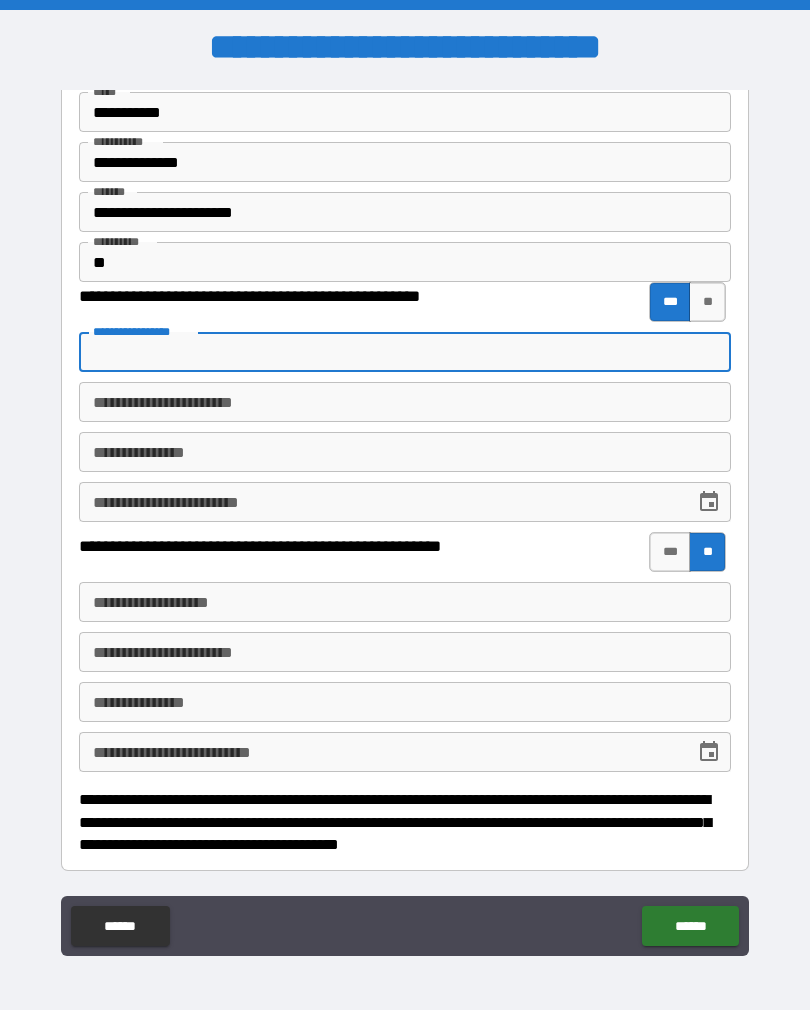 scroll, scrollTop: 3408, scrollLeft: 0, axis: vertical 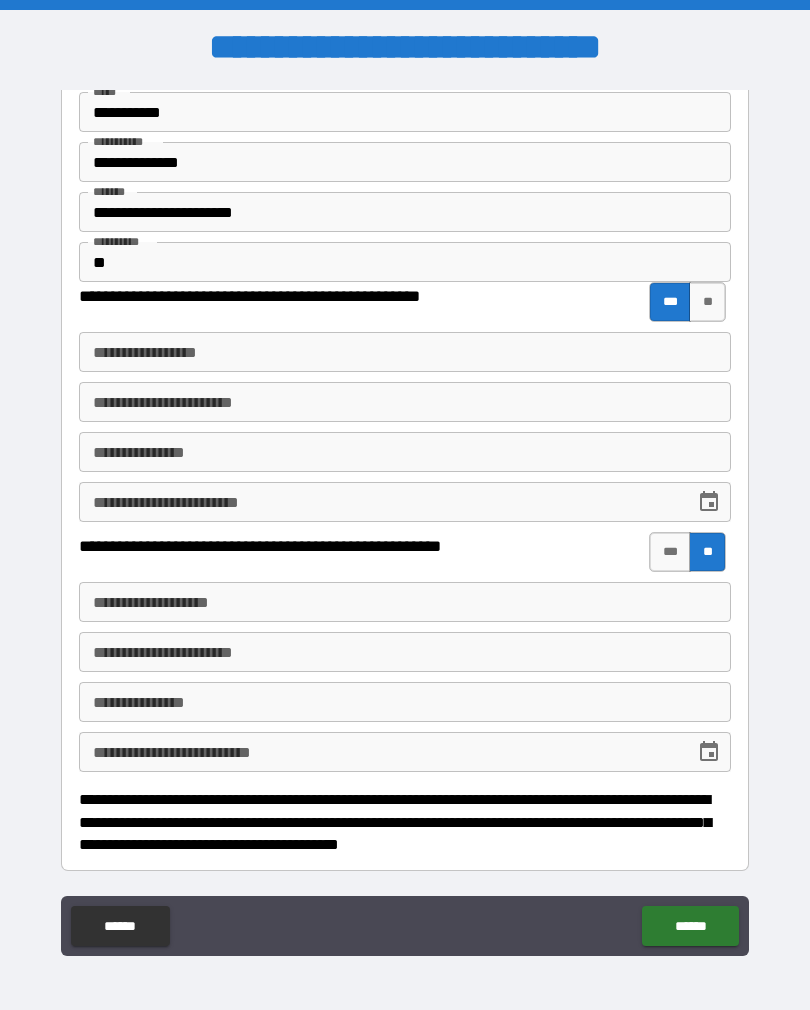 click on "******" at bounding box center (690, 926) 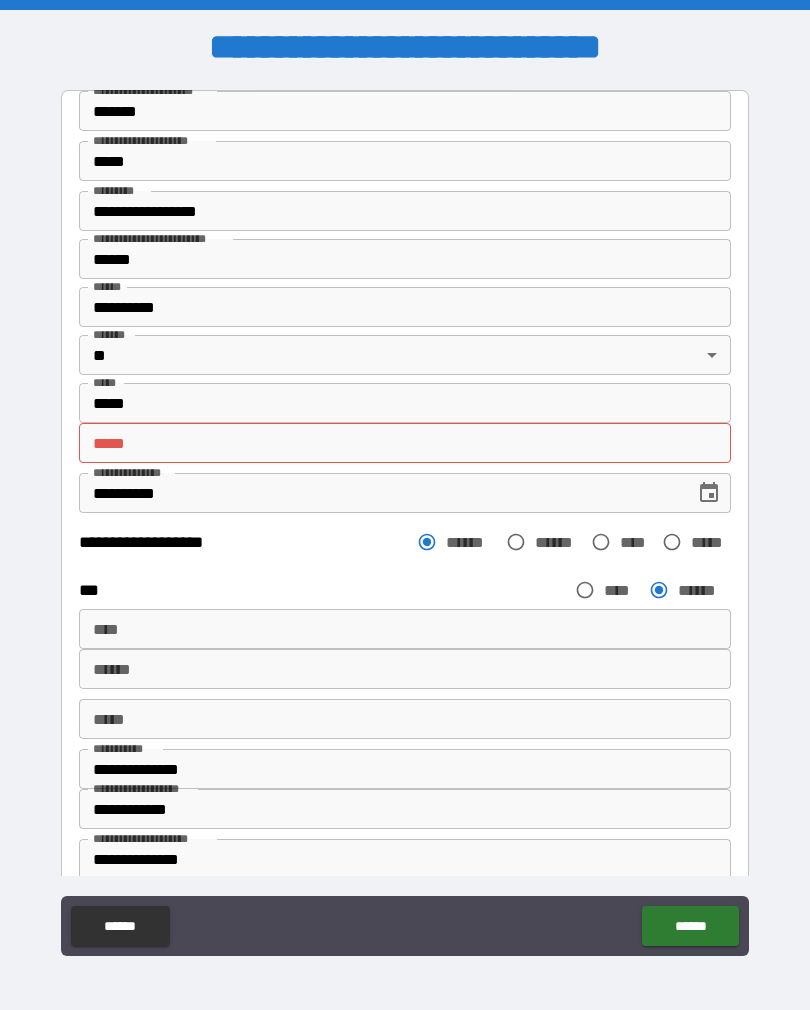 scroll, scrollTop: 0, scrollLeft: 0, axis: both 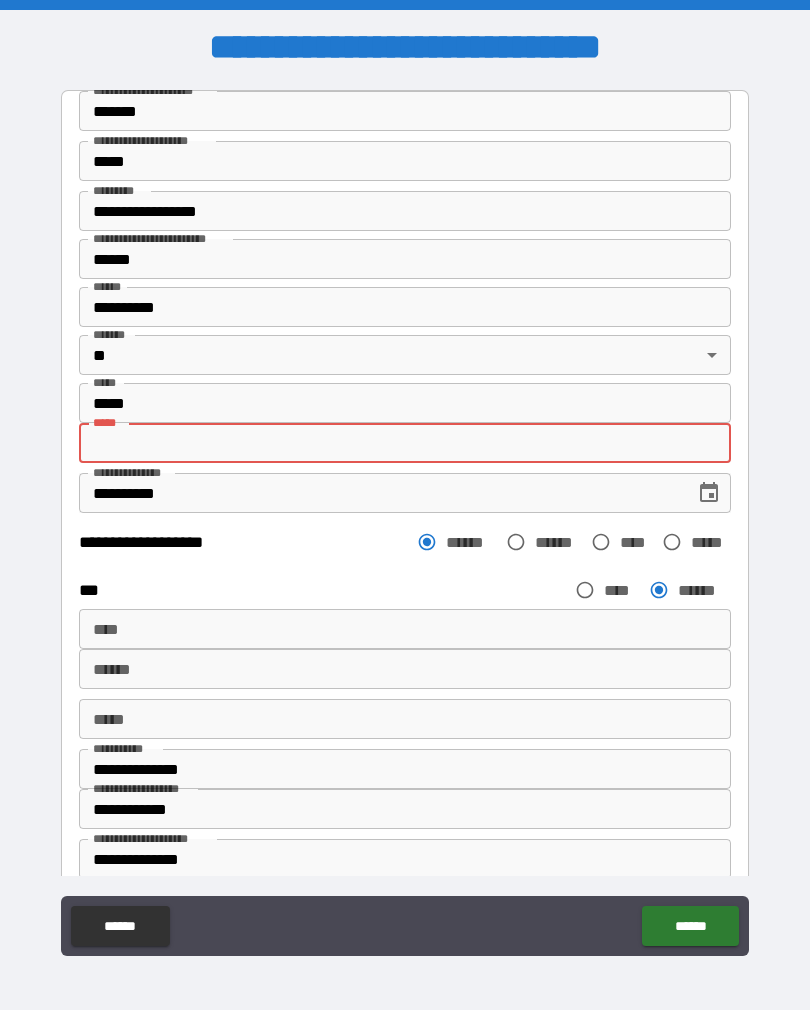 type on "*" 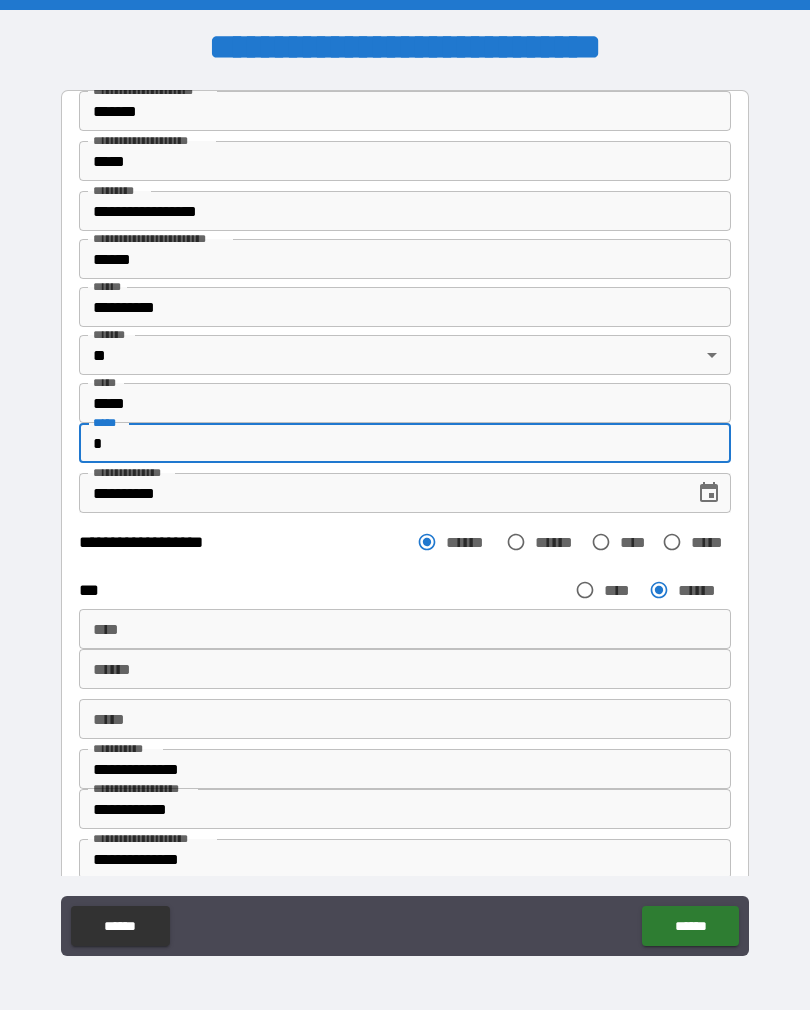 click on "******" at bounding box center [690, 926] 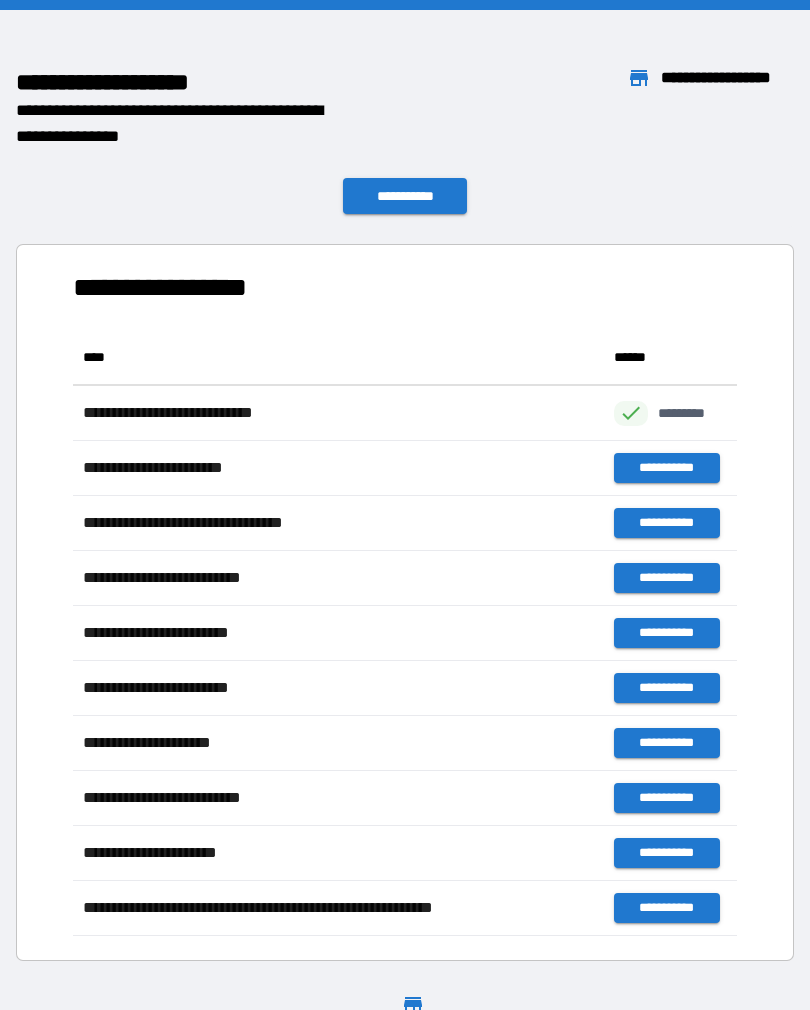 scroll, scrollTop: 606, scrollLeft: 664, axis: both 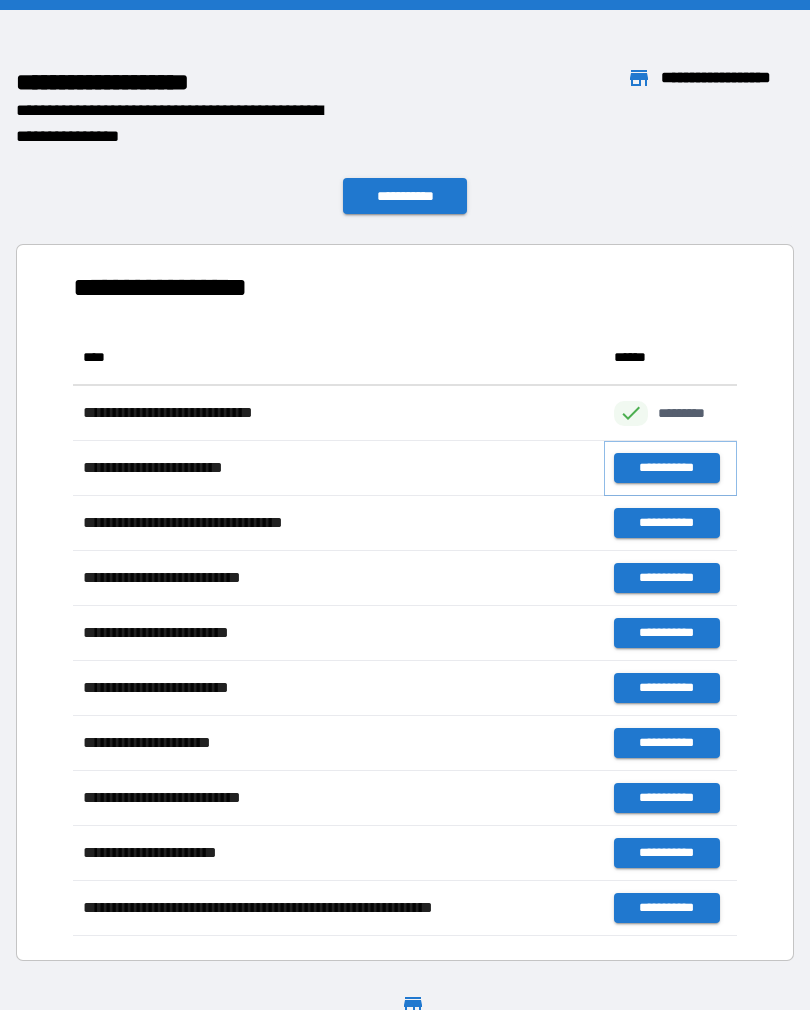 click on "**********" at bounding box center [666, 468] 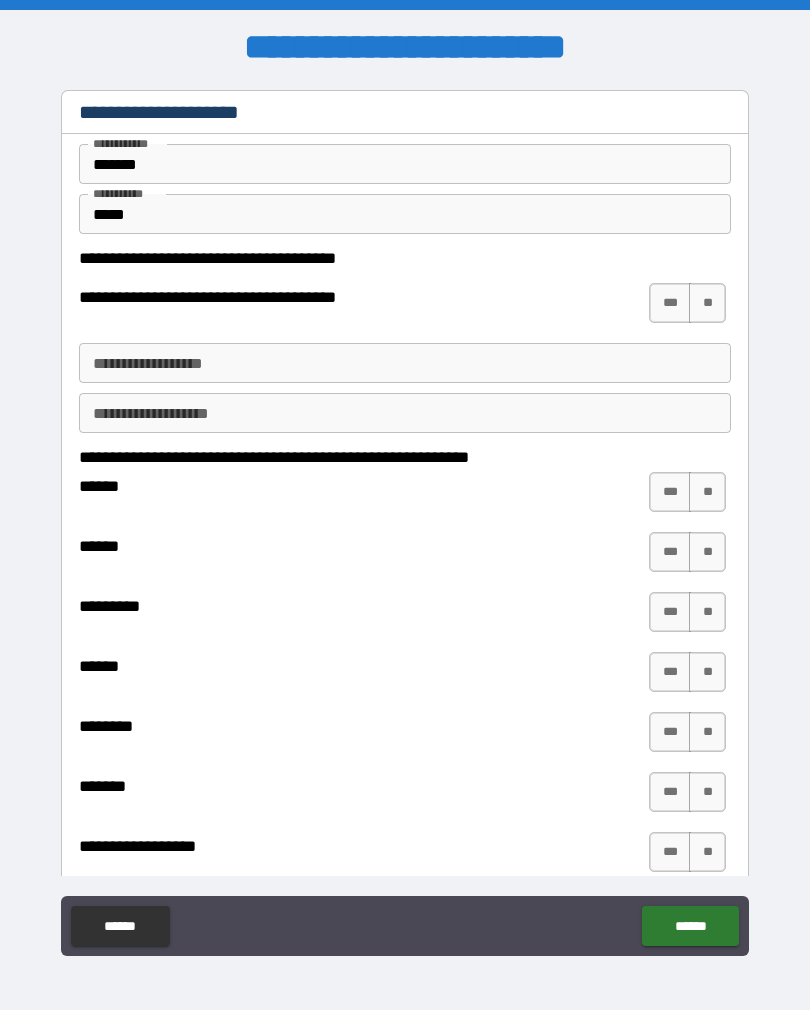 click on "**" at bounding box center [707, 303] 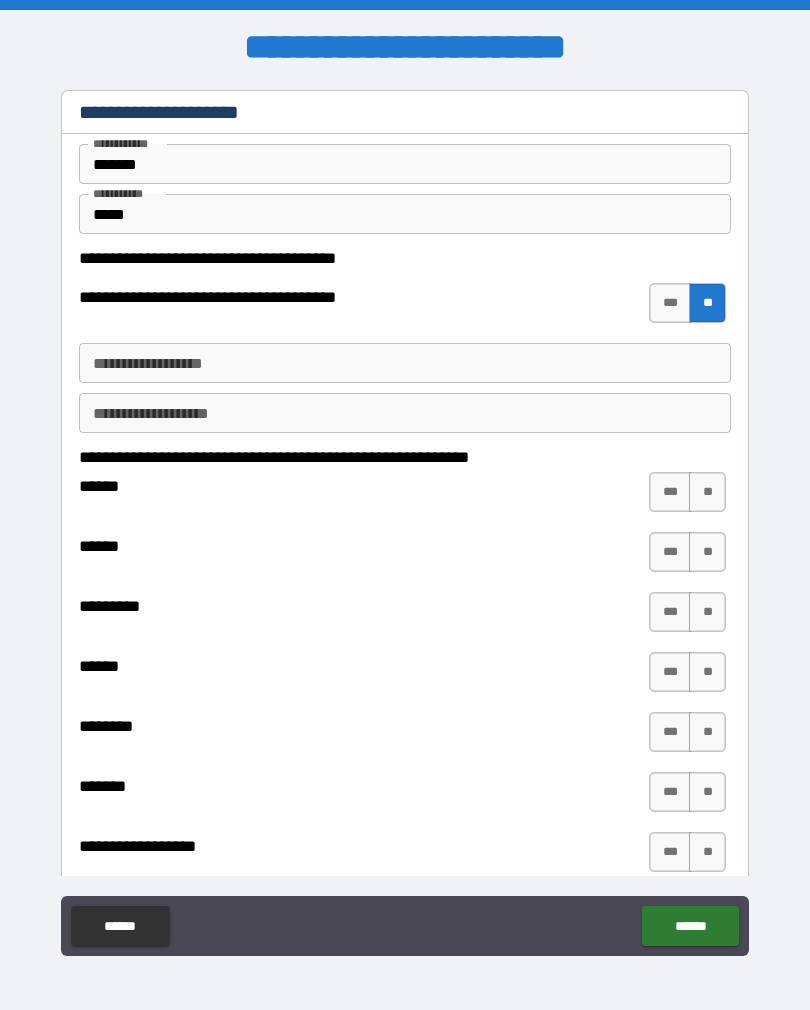 click on "**********" at bounding box center [405, 363] 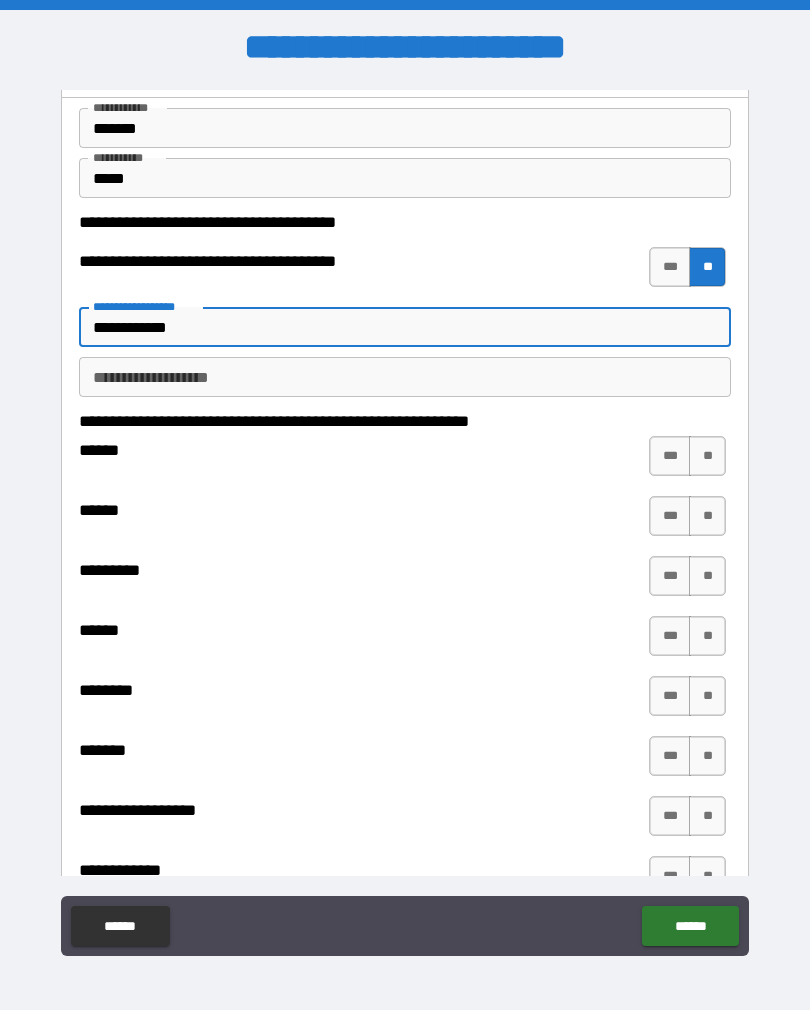 scroll, scrollTop: 46, scrollLeft: 0, axis: vertical 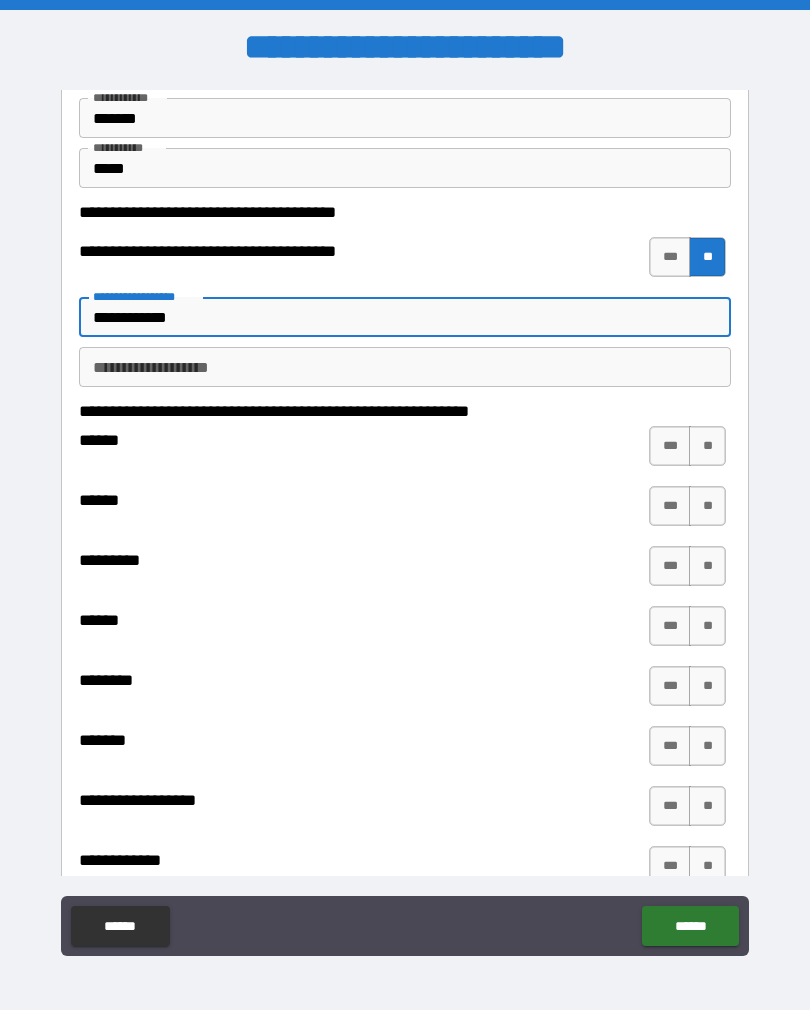 type on "**********" 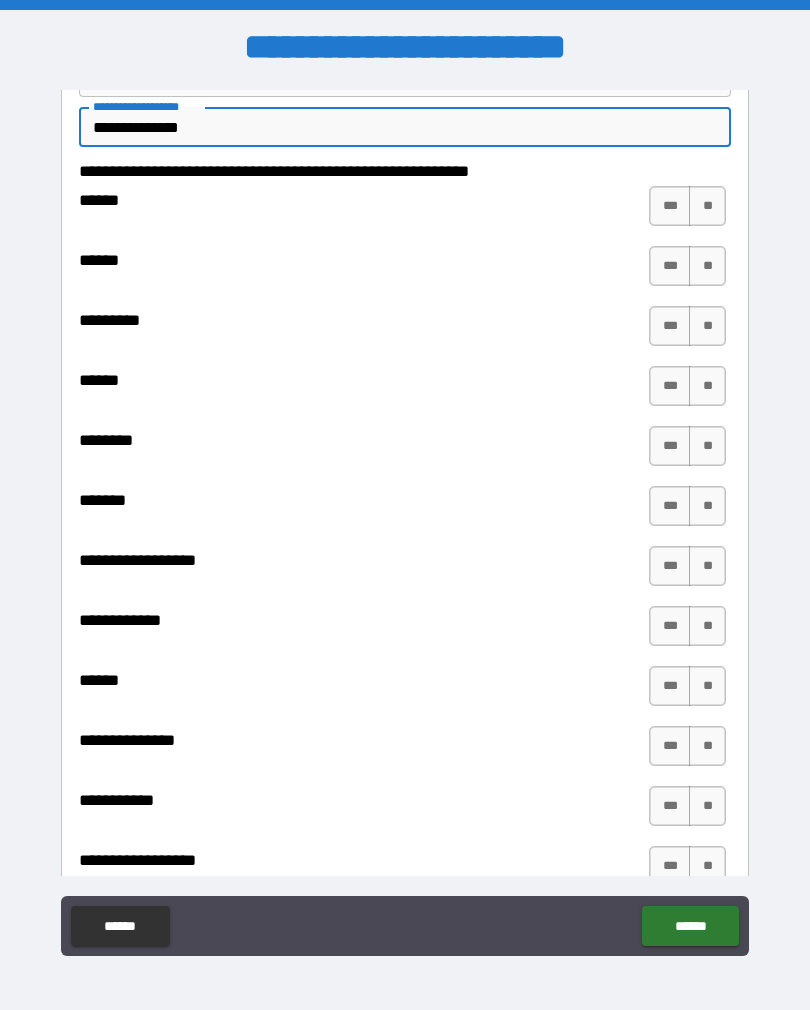 scroll, scrollTop: 316, scrollLeft: 0, axis: vertical 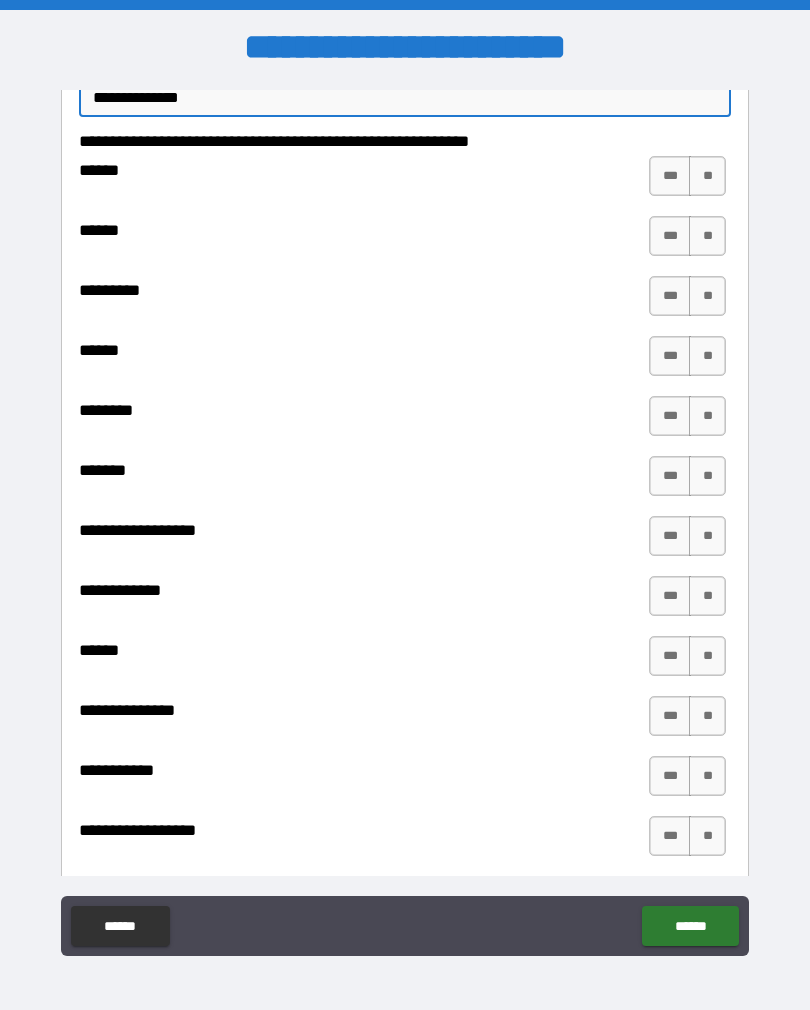 type on "**********" 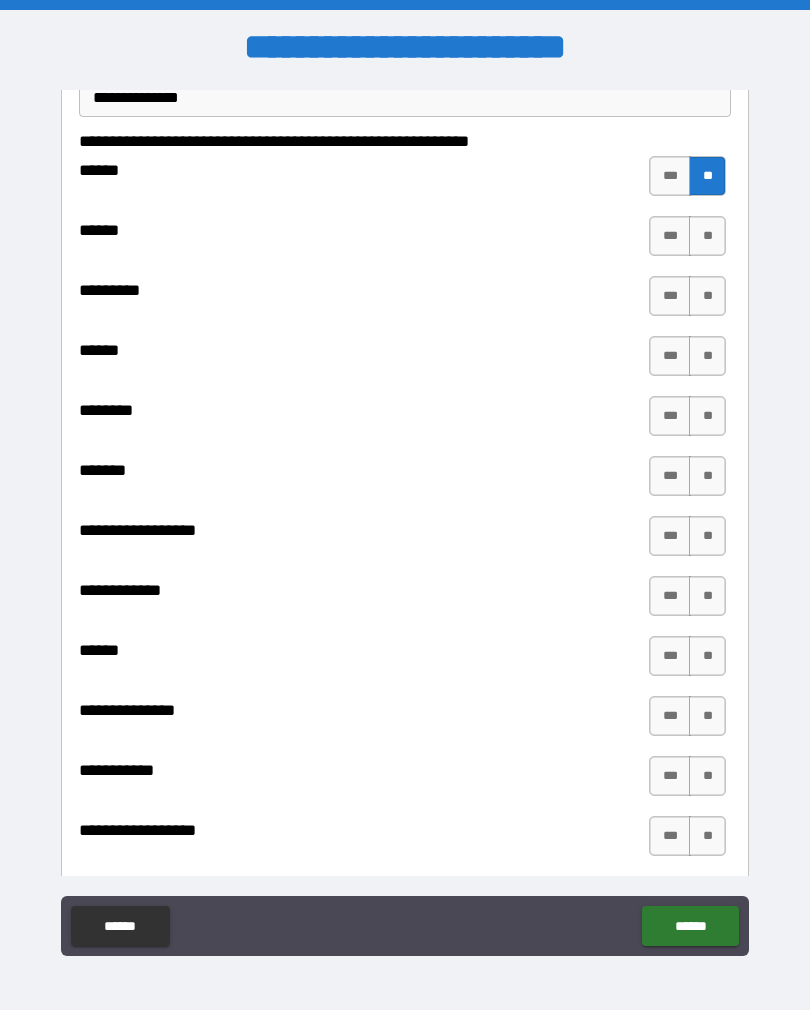 click on "**" at bounding box center [707, 236] 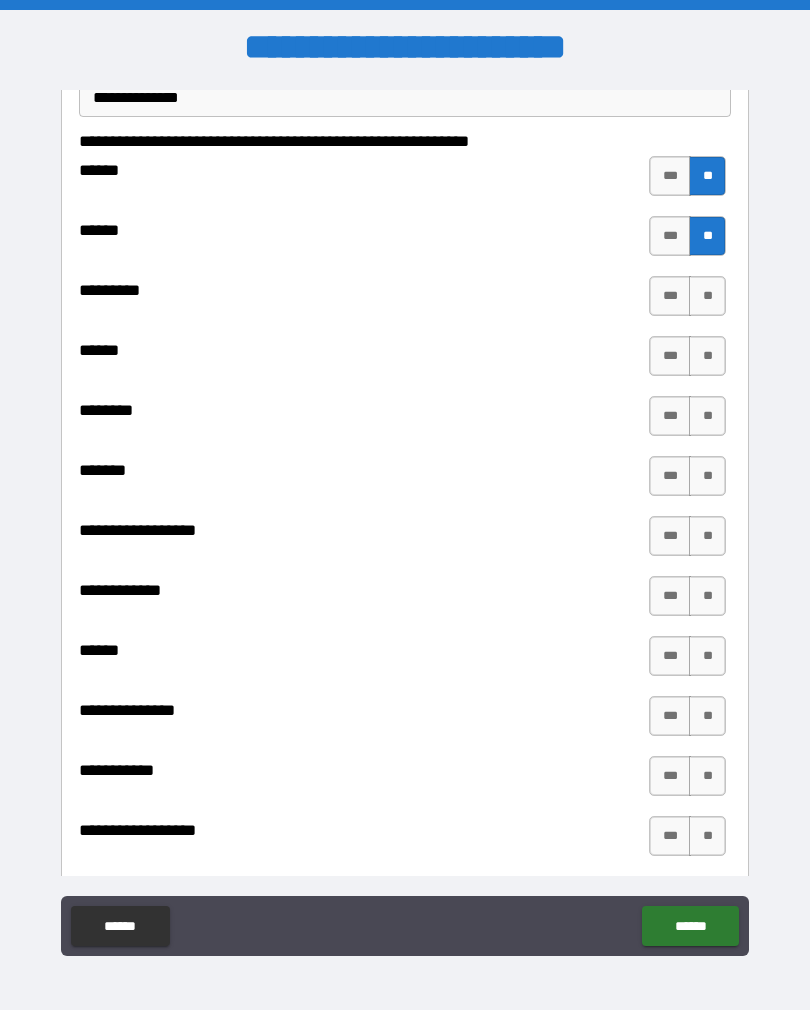 click on "**" at bounding box center [707, 296] 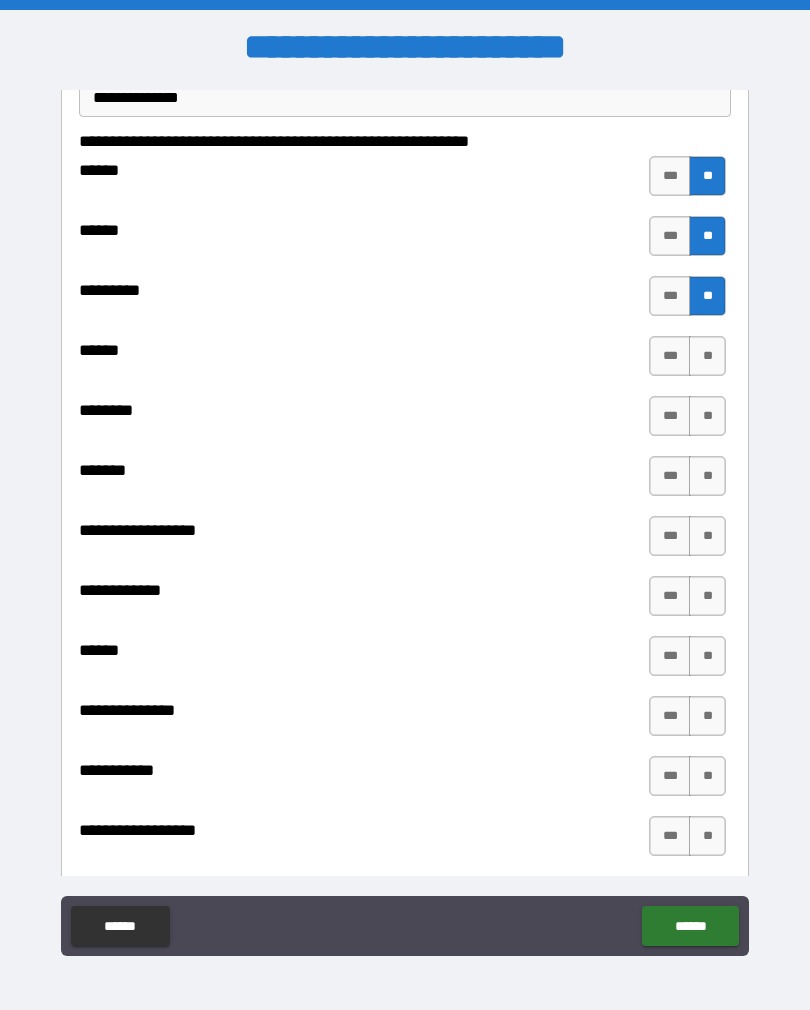 click on "**" at bounding box center (707, 356) 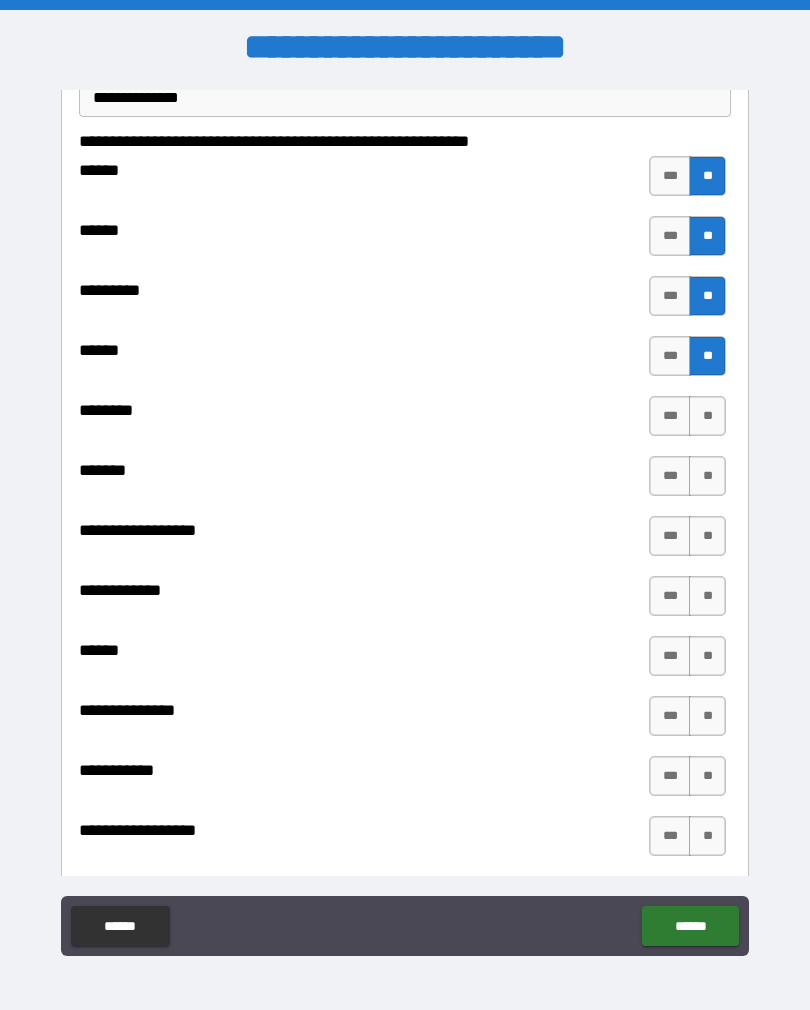 click on "**" at bounding box center (707, 416) 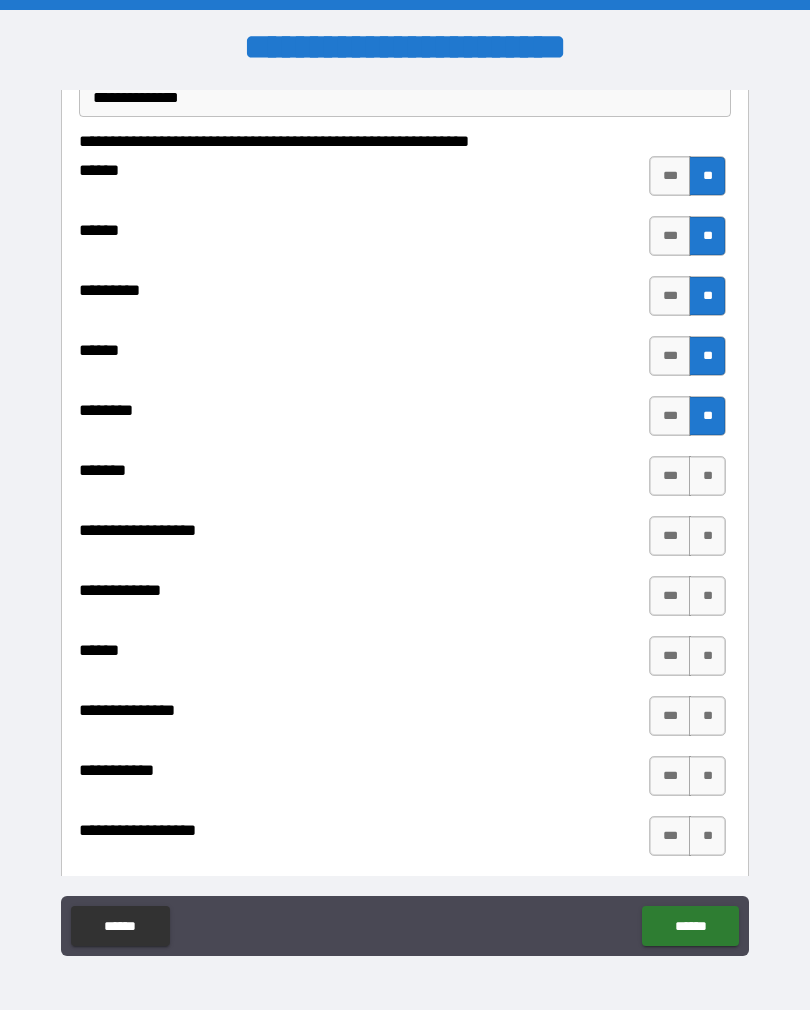 click on "**" at bounding box center [707, 476] 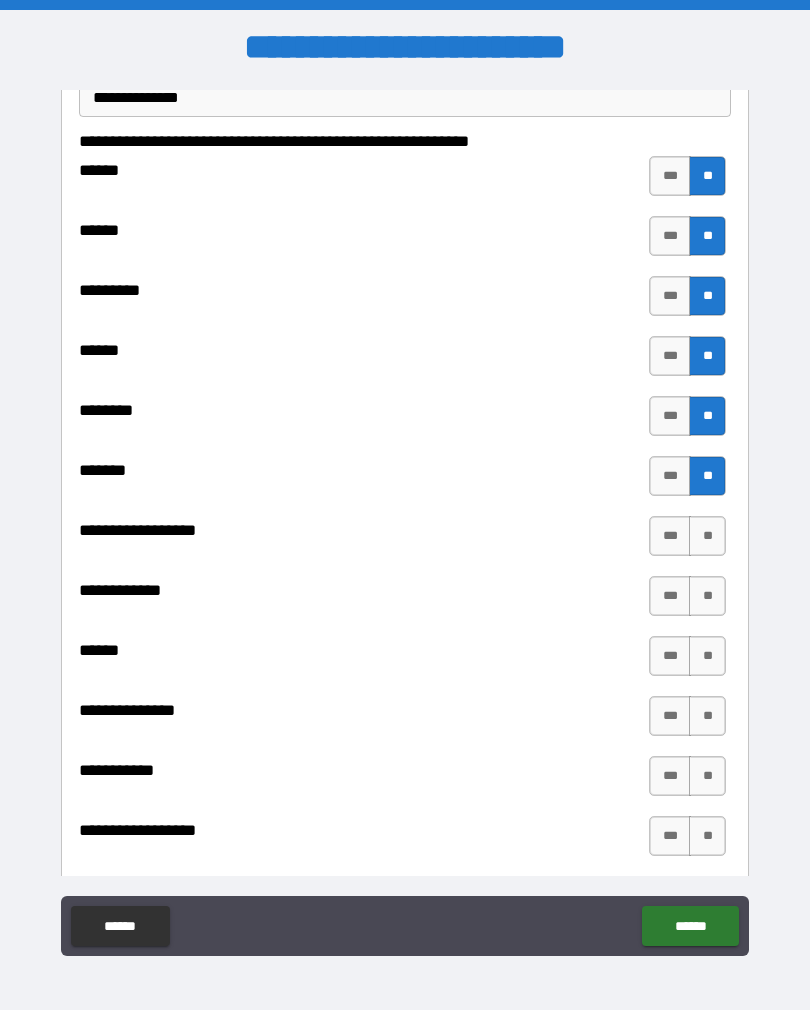 click on "**" at bounding box center [707, 536] 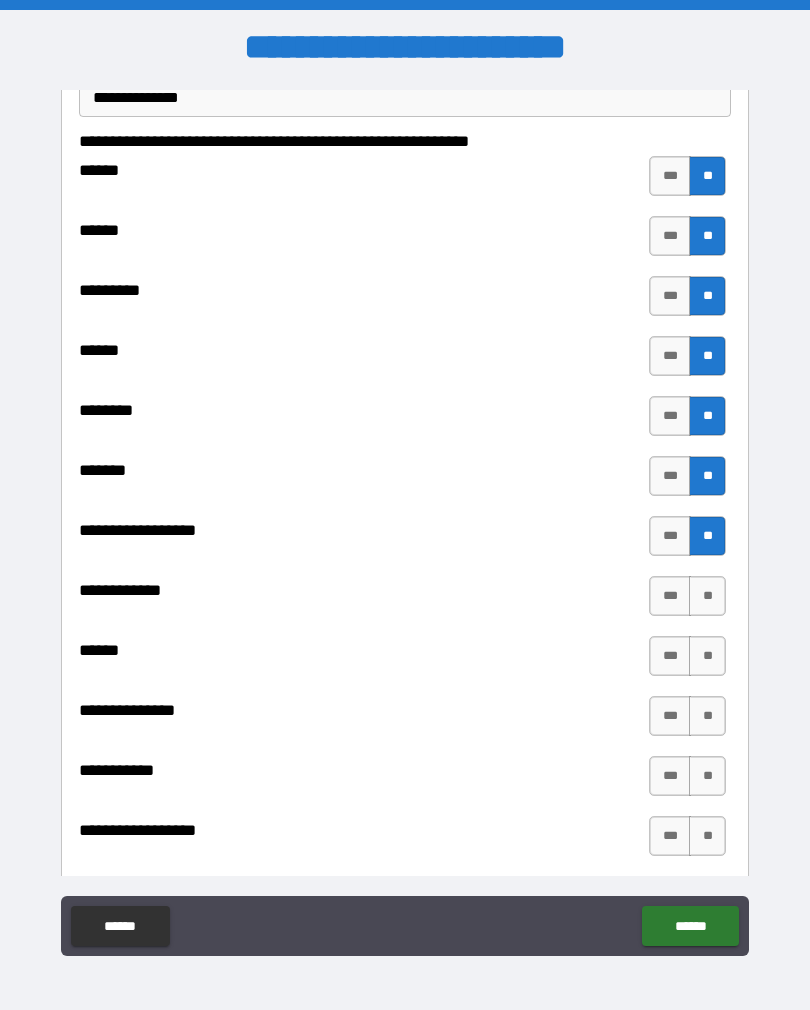 click on "**********" at bounding box center [405, 576] 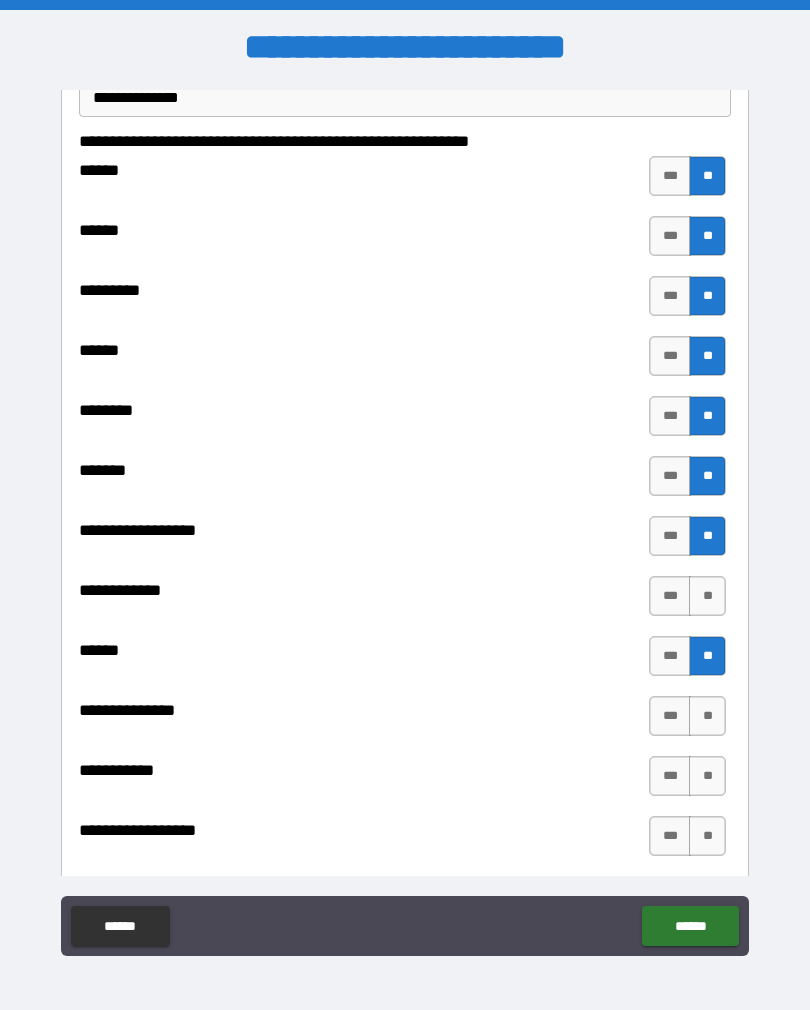 click on "**" at bounding box center [707, 596] 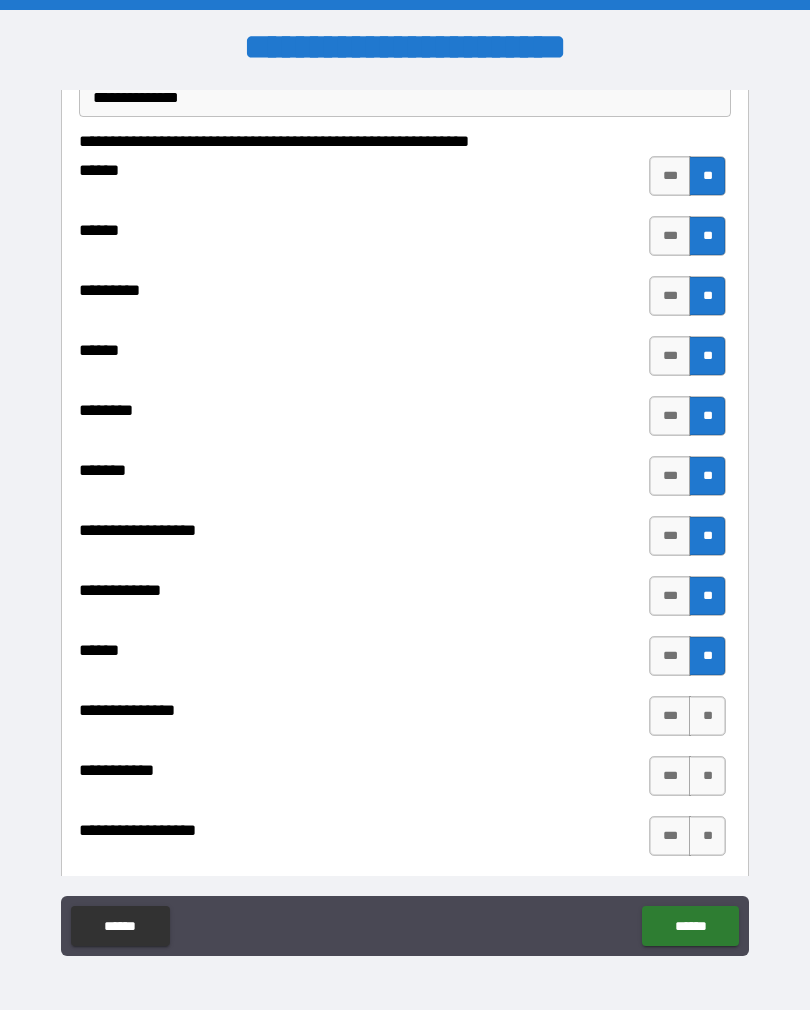 click on "**" at bounding box center (707, 716) 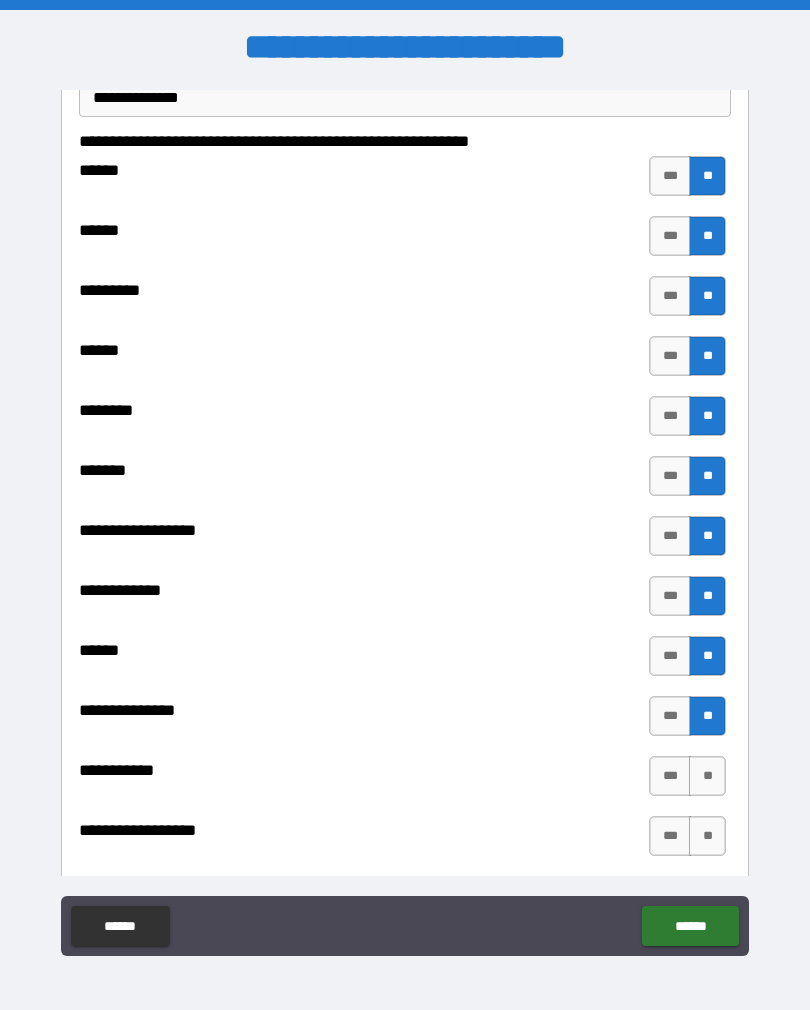 click on "**" at bounding box center [707, 776] 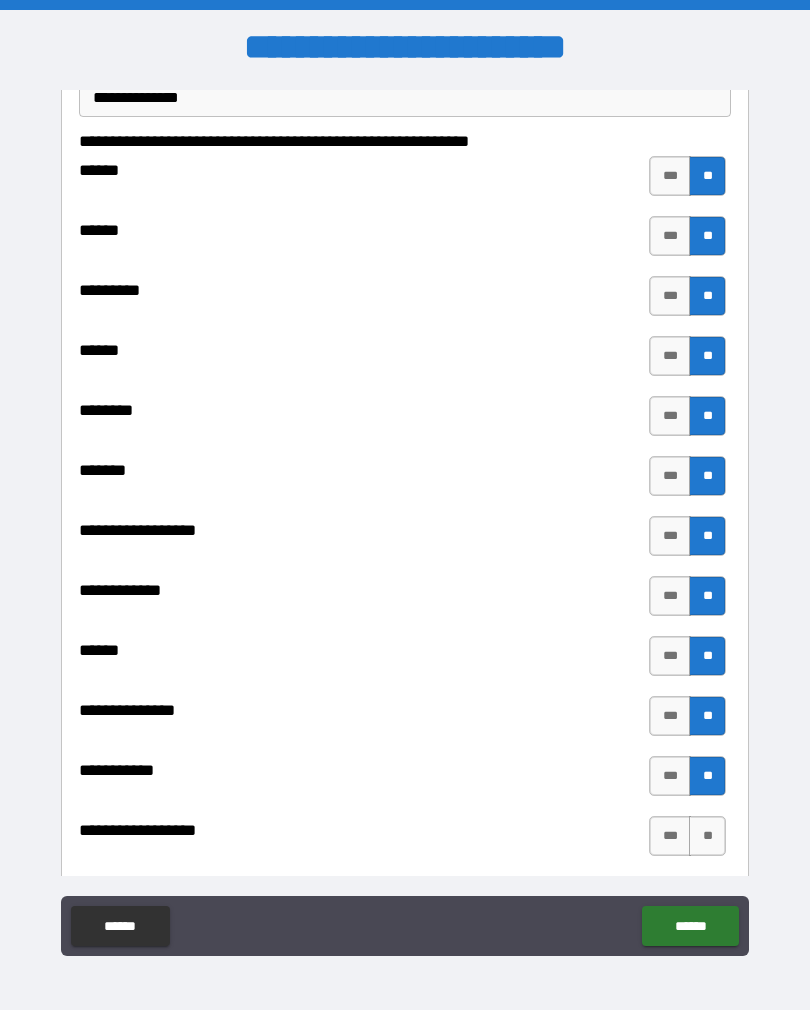 click on "**" at bounding box center [707, 836] 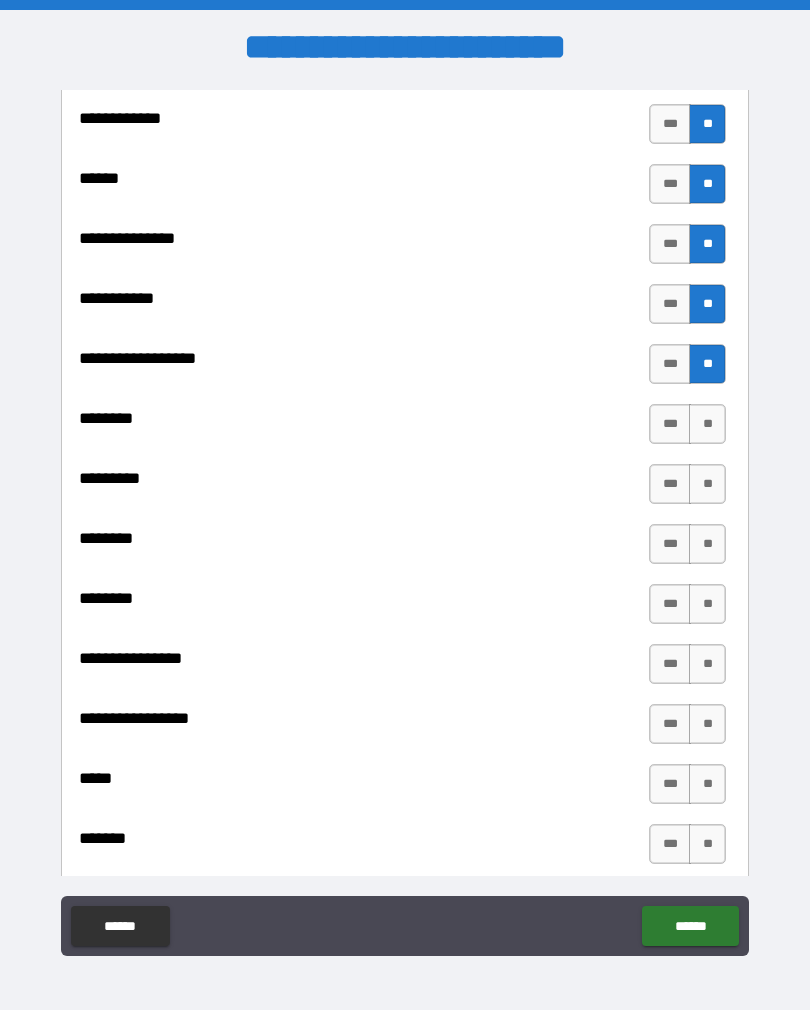 scroll, scrollTop: 792, scrollLeft: 0, axis: vertical 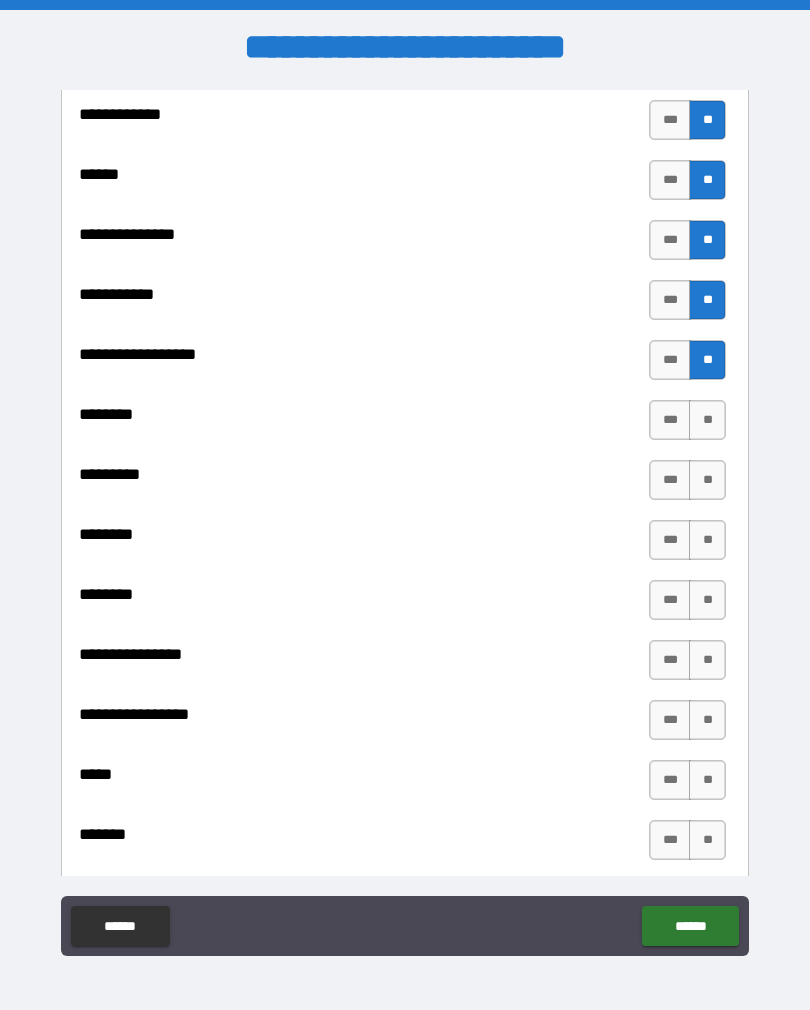 click on "**" at bounding box center [707, 420] 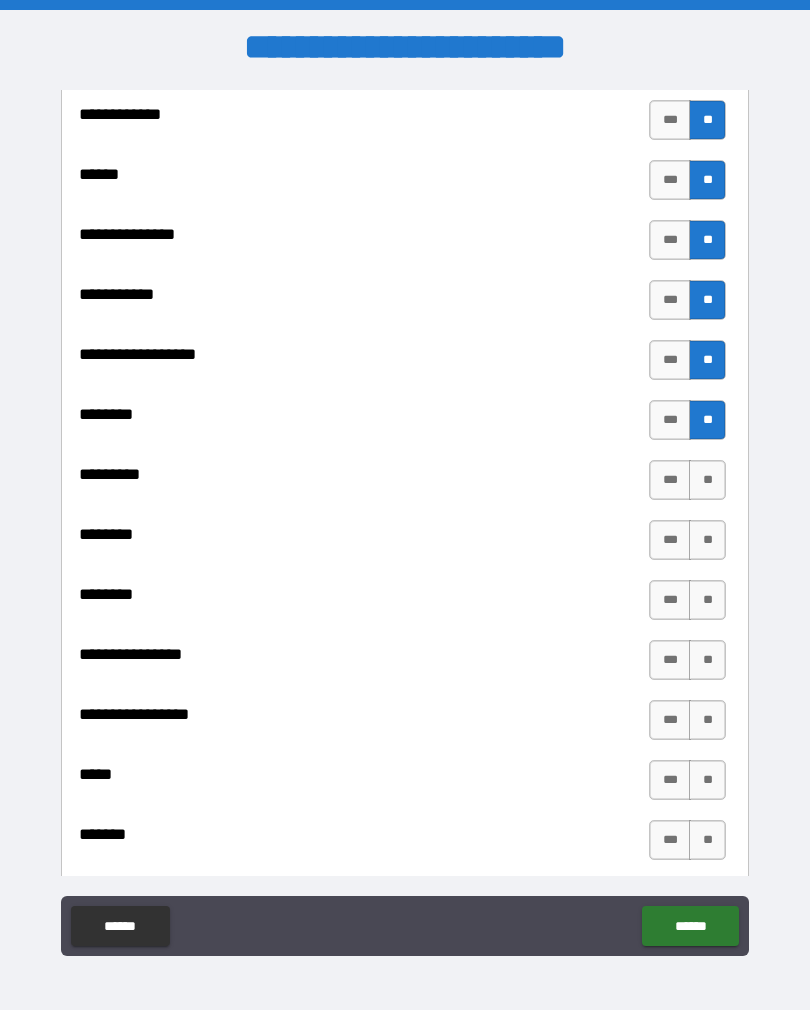click on "**" at bounding box center [707, 480] 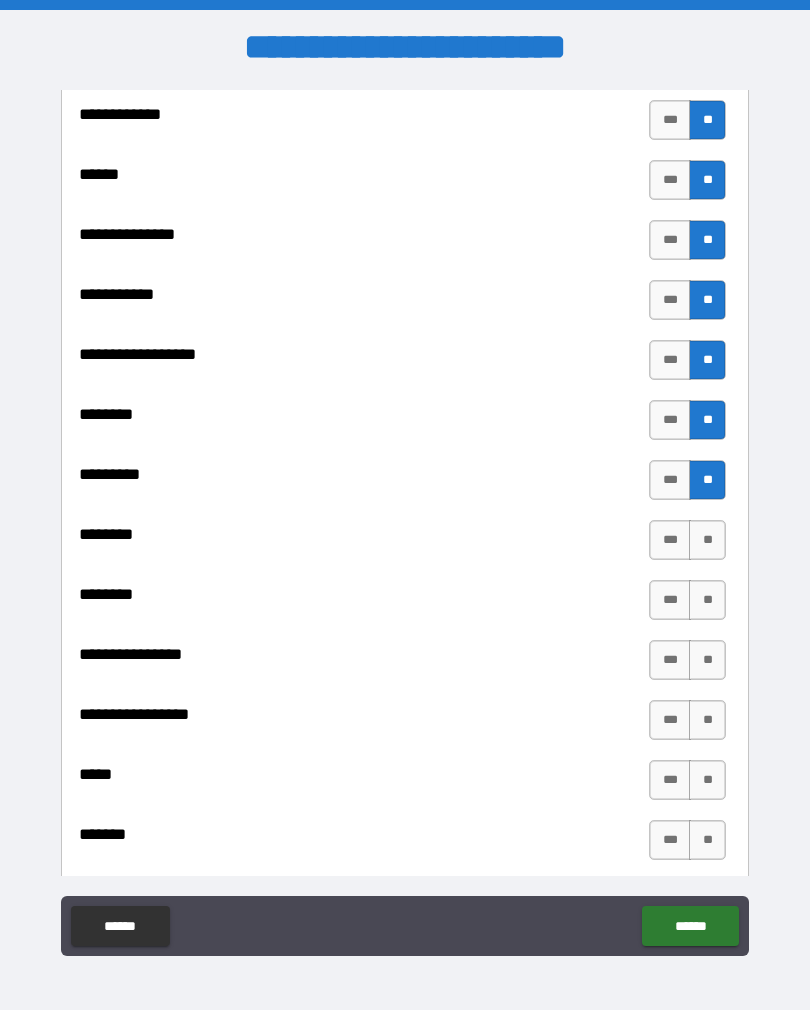 click on "**" at bounding box center (707, 540) 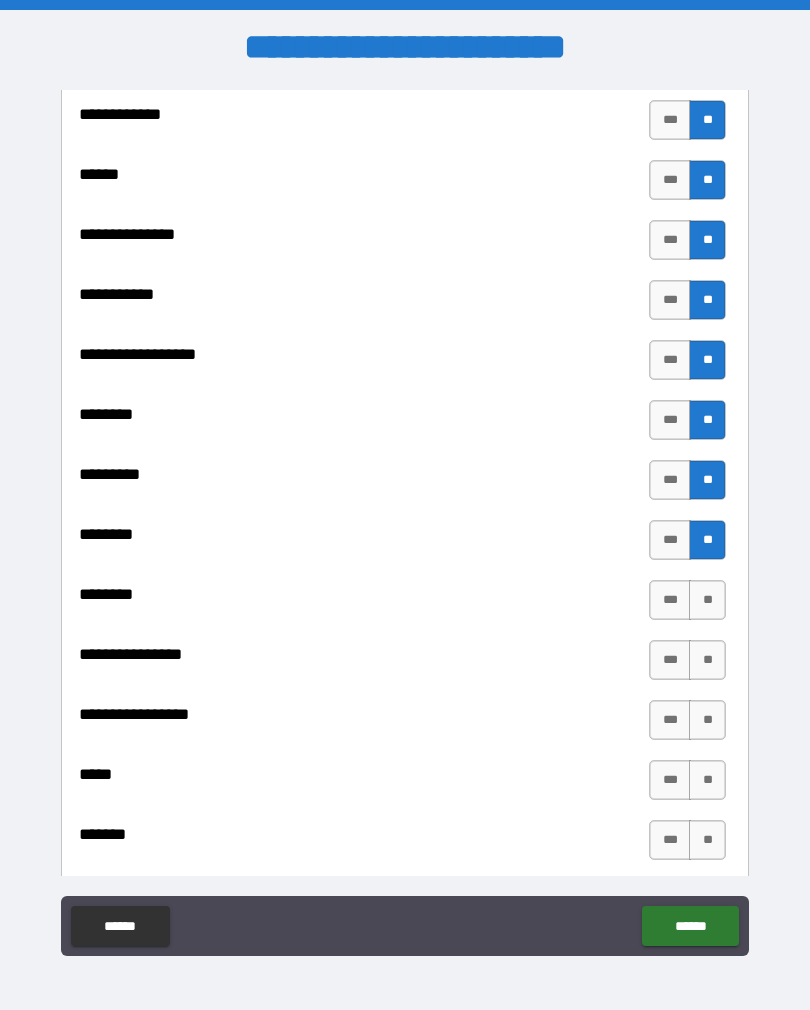 click on "**" at bounding box center (707, 600) 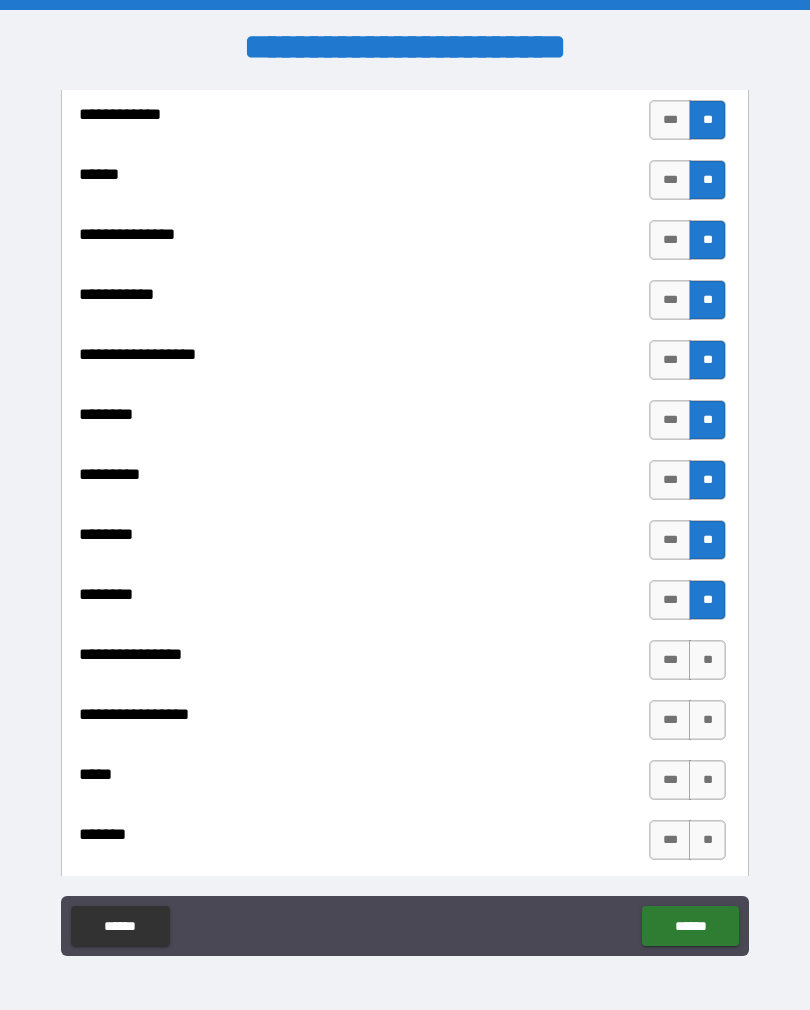 click on "**" at bounding box center [707, 660] 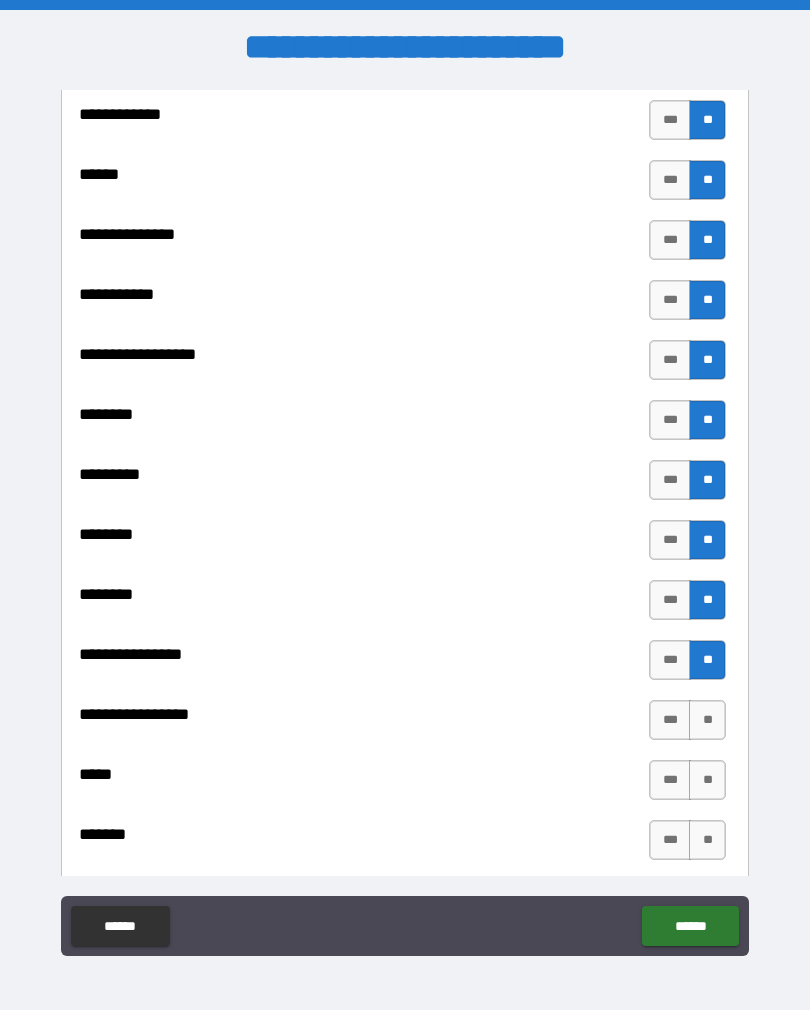 click on "**" at bounding box center (707, 720) 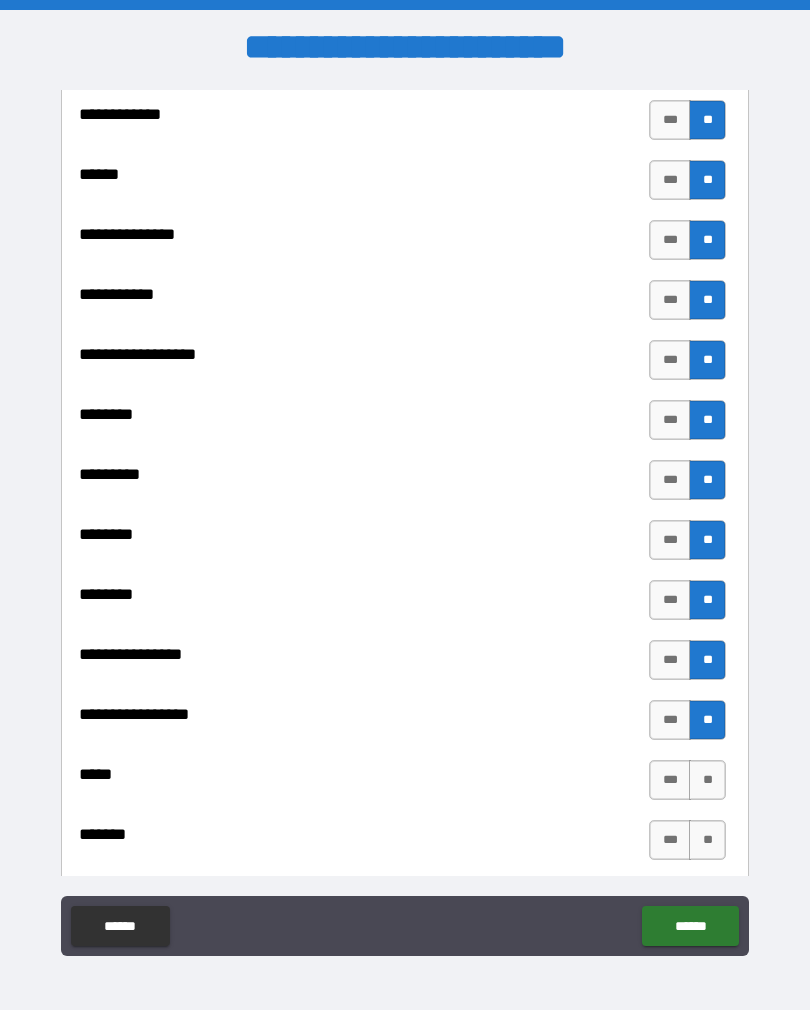 click on "**" at bounding box center (707, 780) 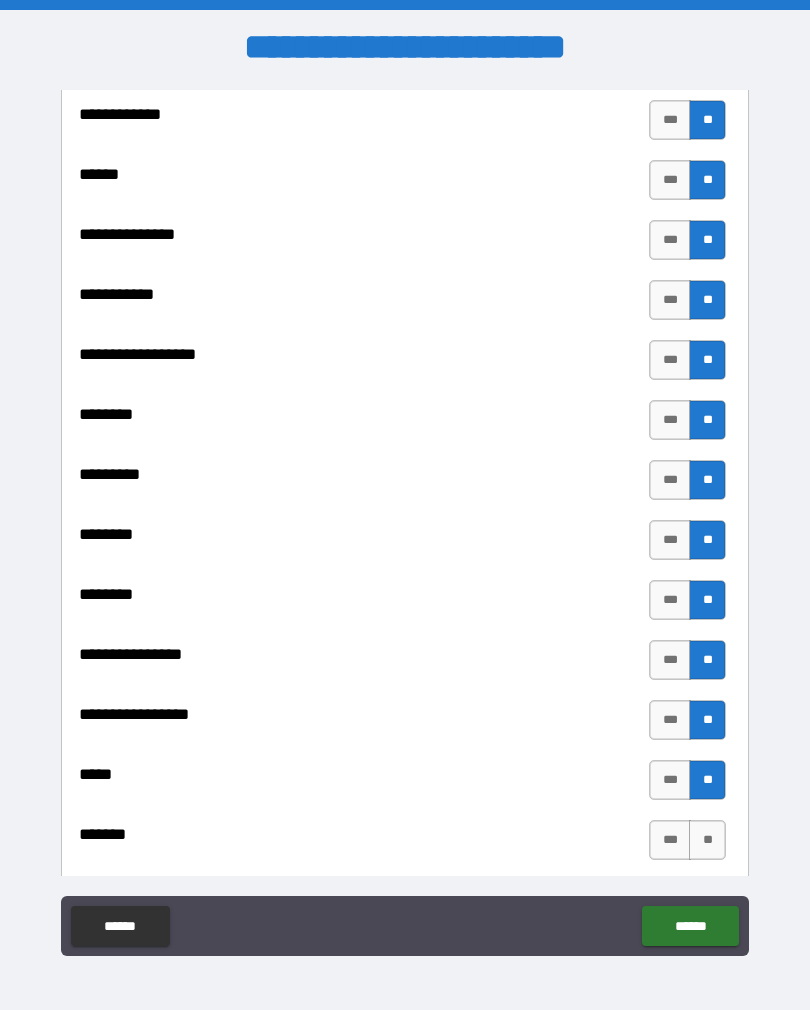 click on "**" at bounding box center [707, 840] 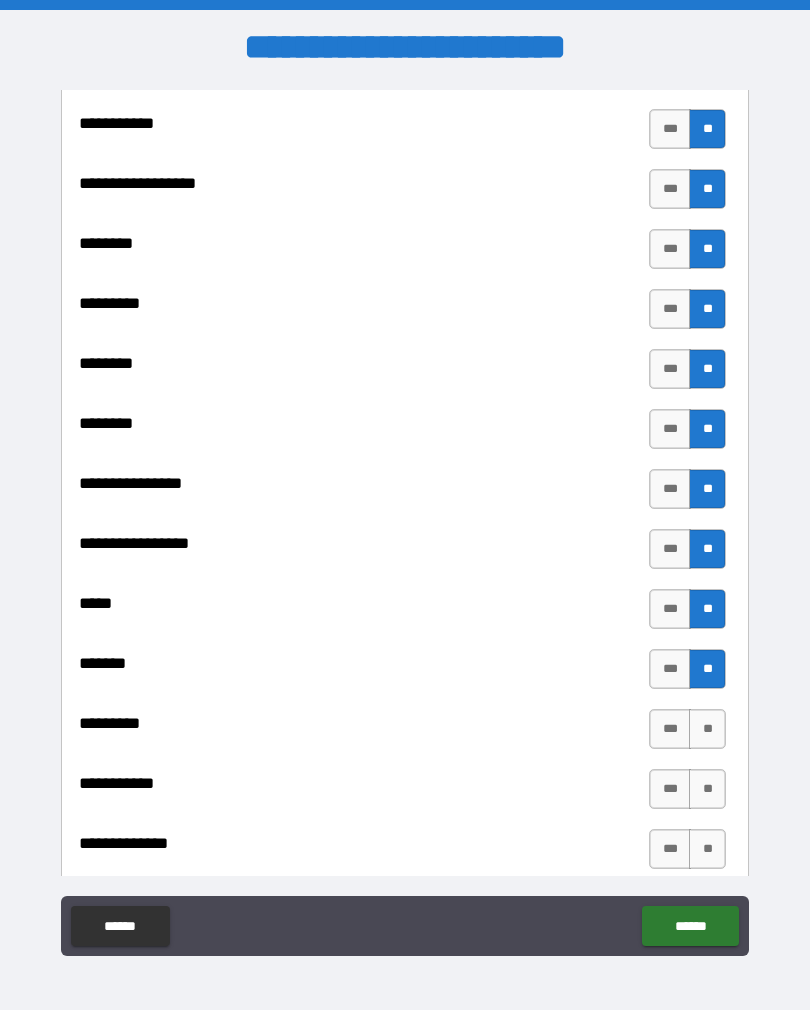 scroll, scrollTop: 990, scrollLeft: 0, axis: vertical 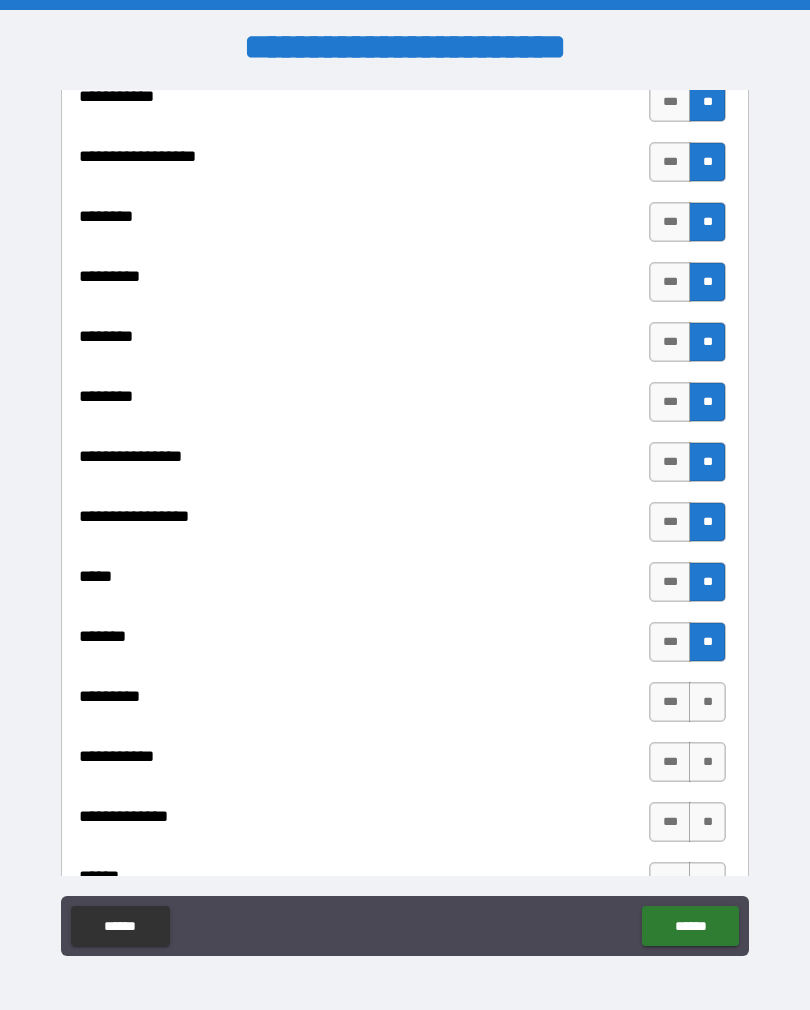 click on "**" at bounding box center [707, 702] 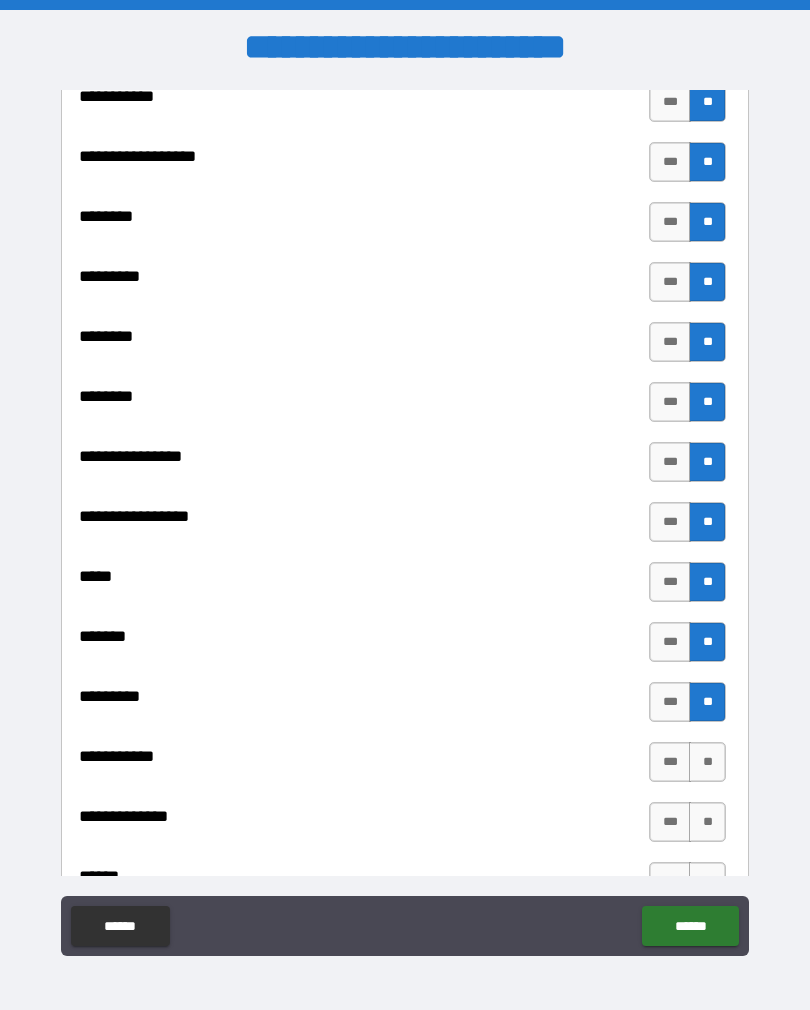 click on "**" at bounding box center (707, 762) 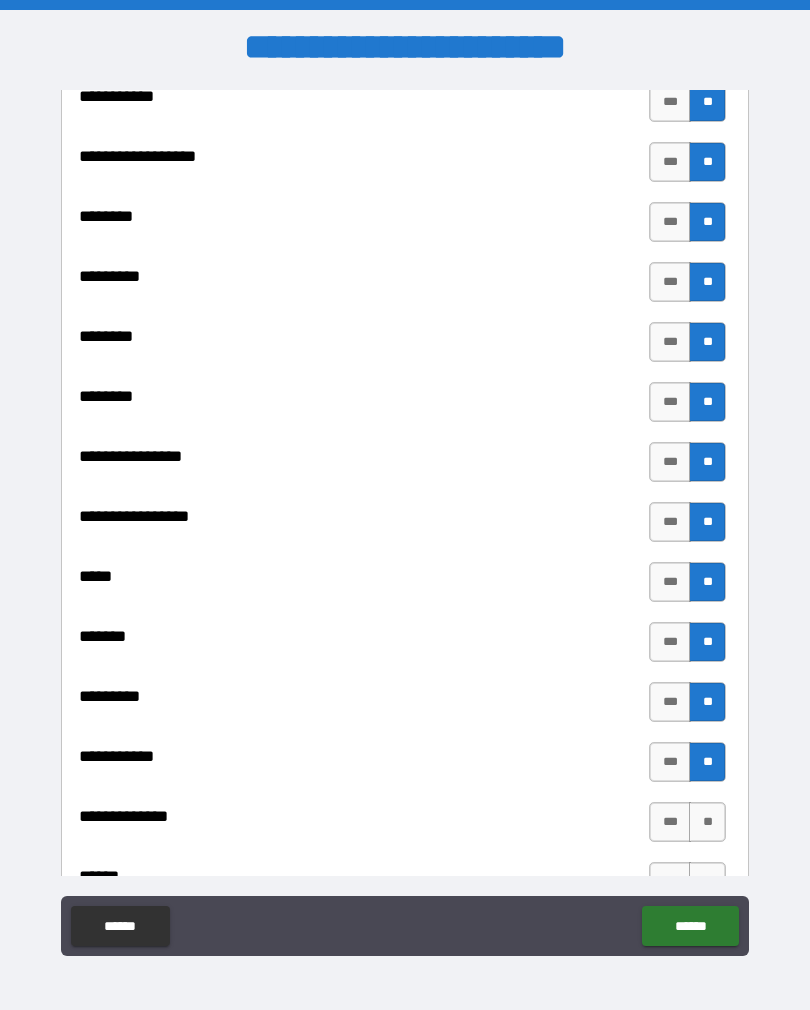 click on "**" at bounding box center (707, 822) 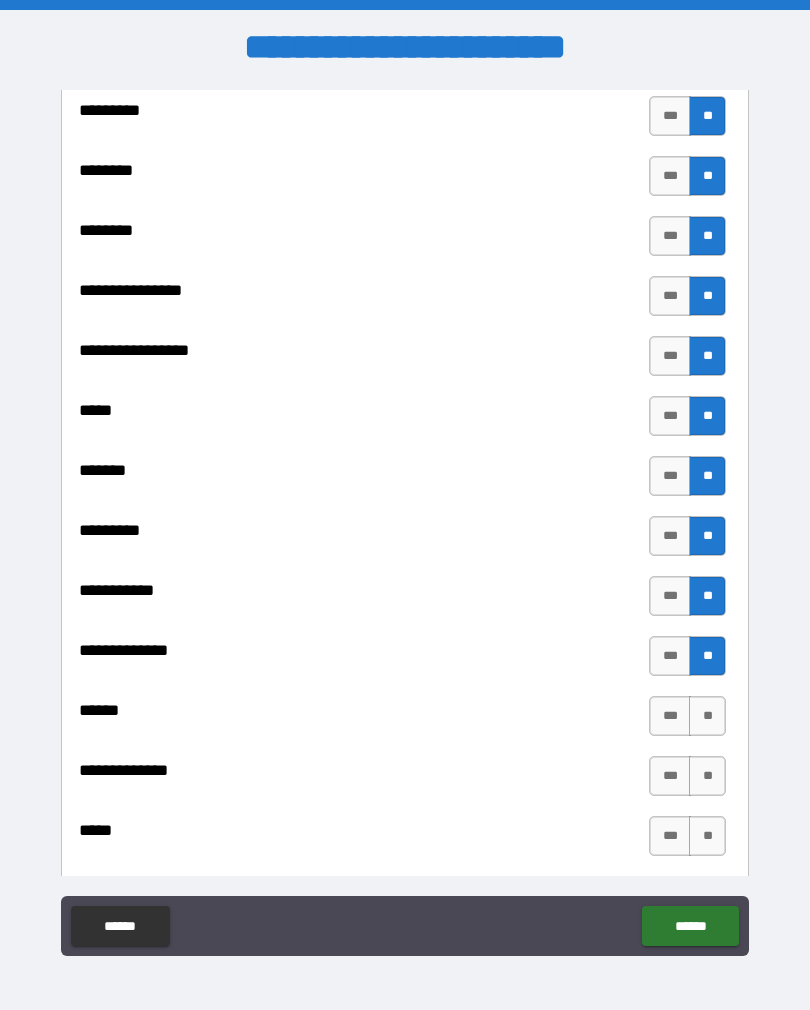 scroll, scrollTop: 1164, scrollLeft: 0, axis: vertical 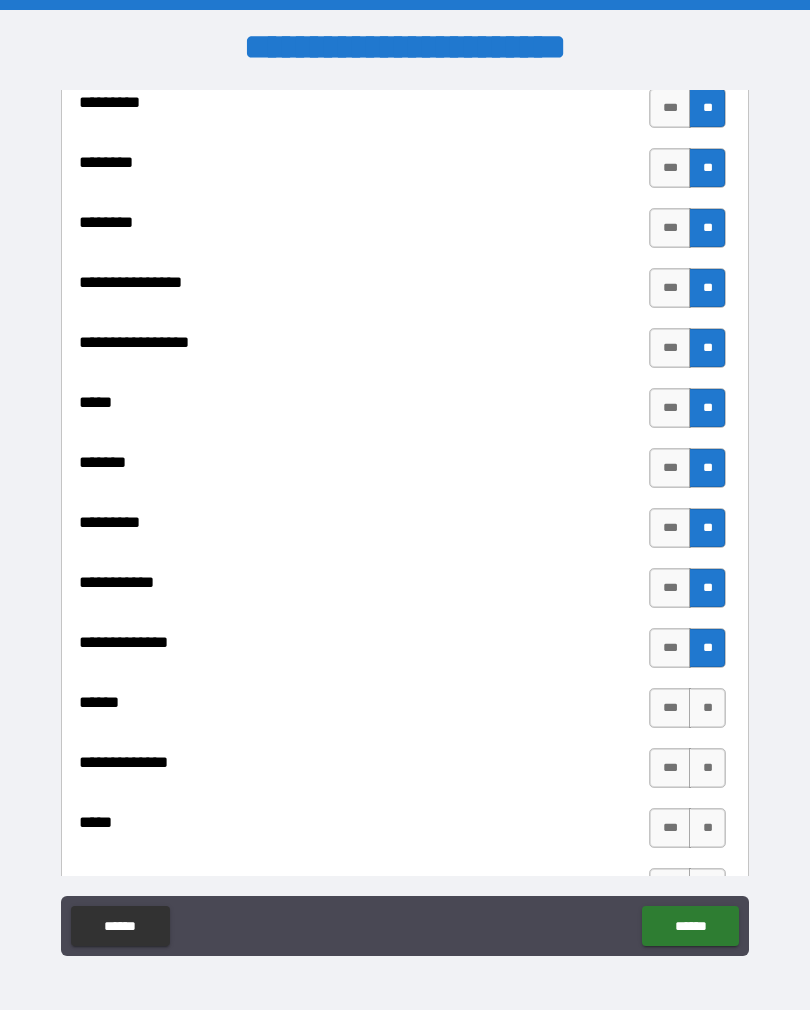 click on "**" at bounding box center [707, 708] 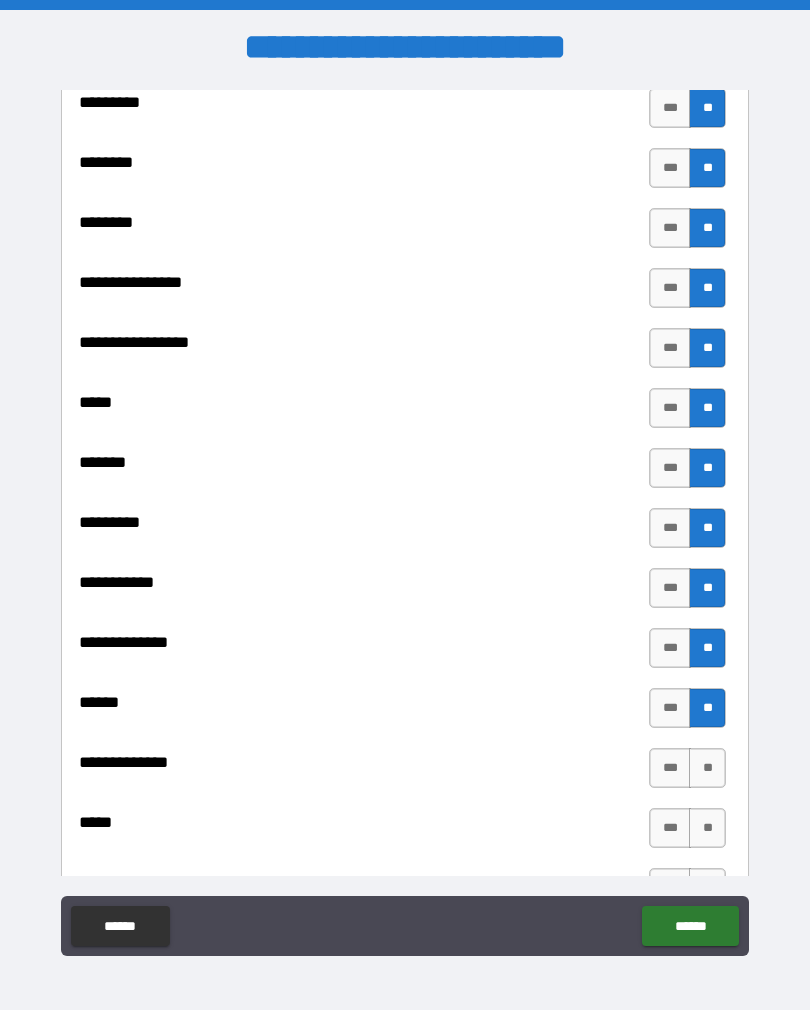 click on "**" at bounding box center (707, 768) 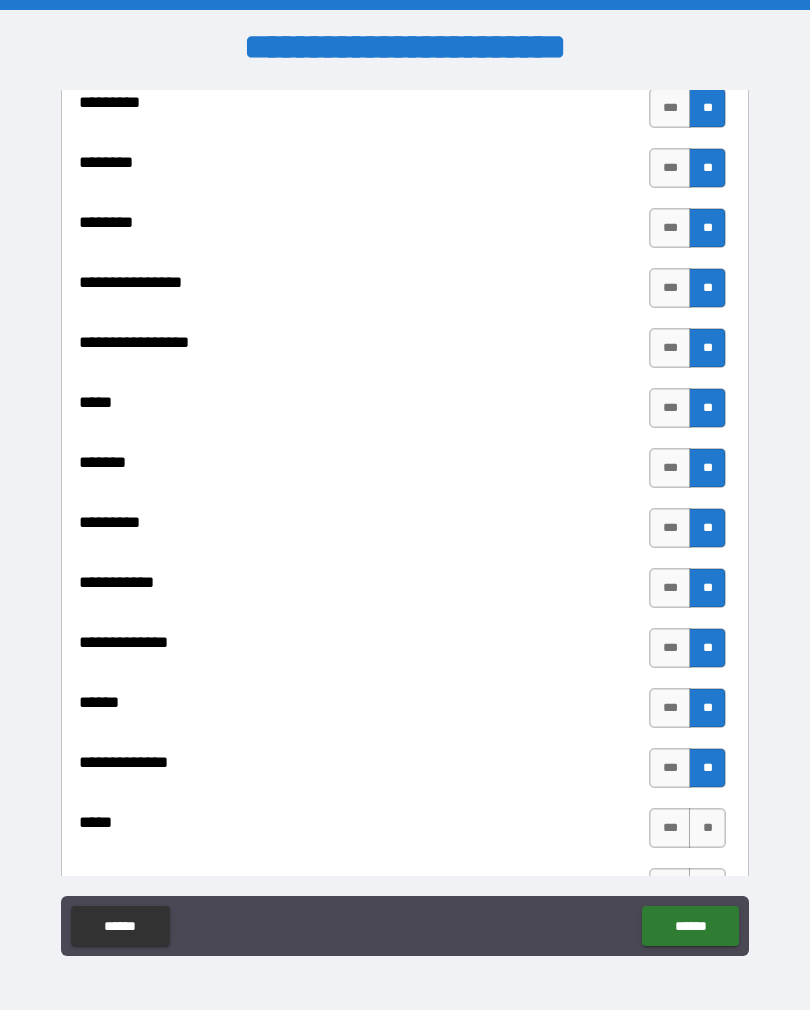 click on "**" at bounding box center [707, 828] 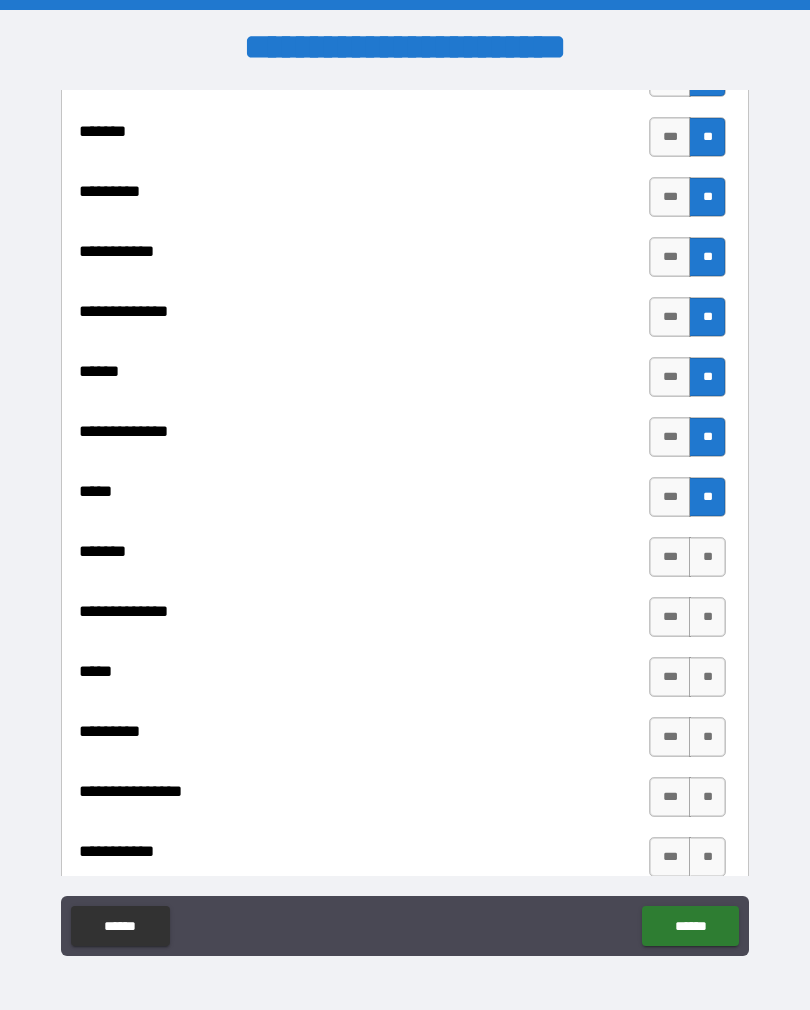 scroll, scrollTop: 1534, scrollLeft: 0, axis: vertical 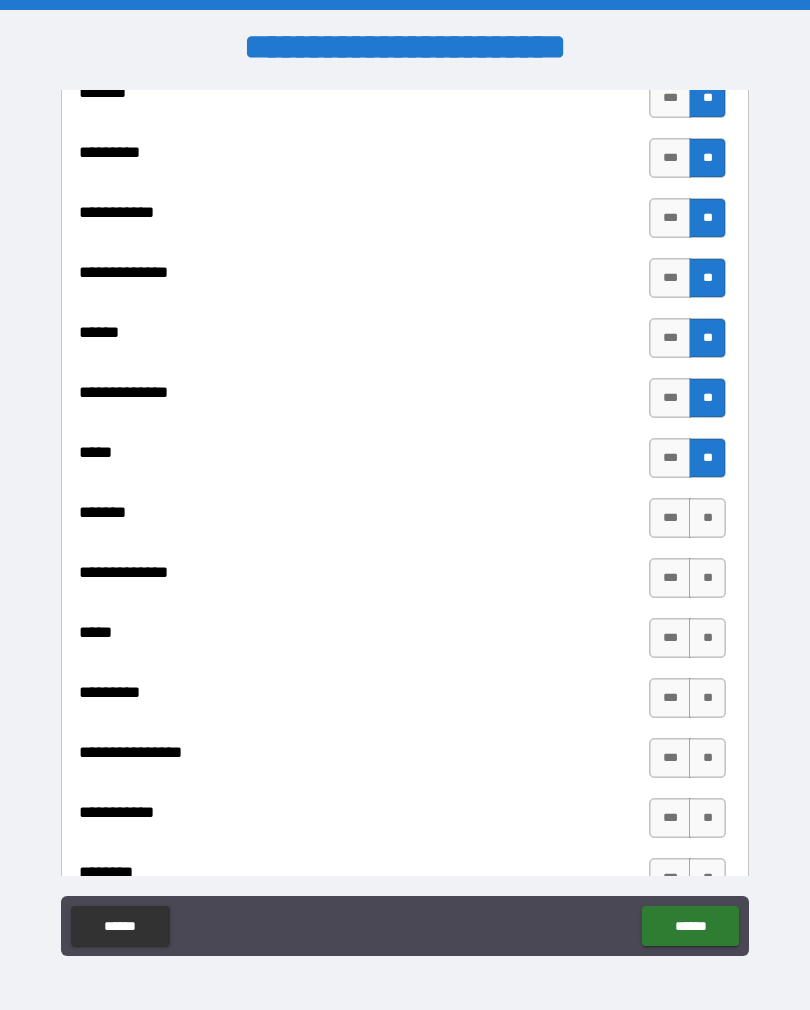 click on "**" at bounding box center [707, 518] 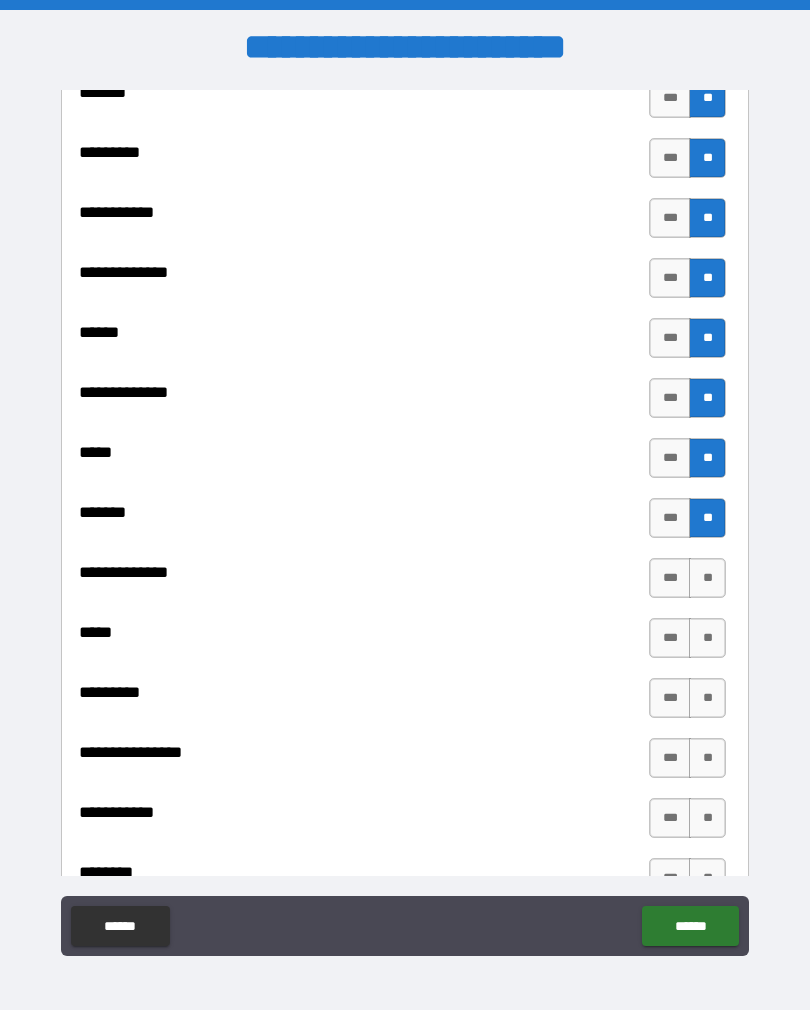 click on "**" at bounding box center (707, 578) 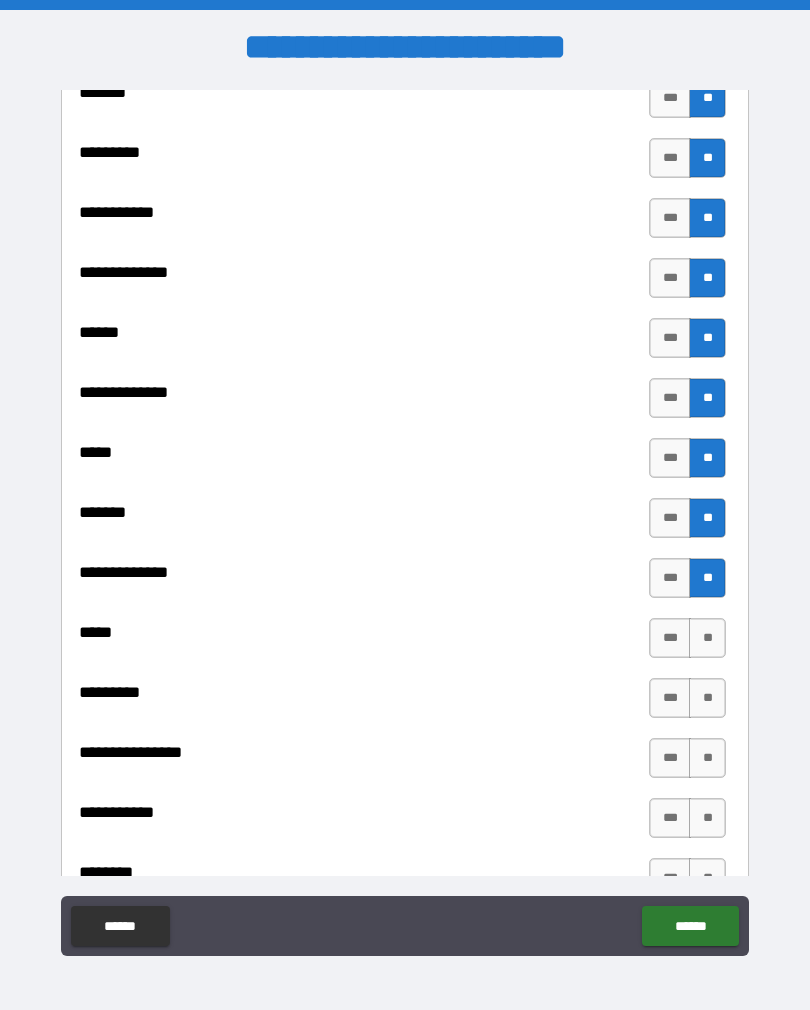 click on "**" at bounding box center [707, 638] 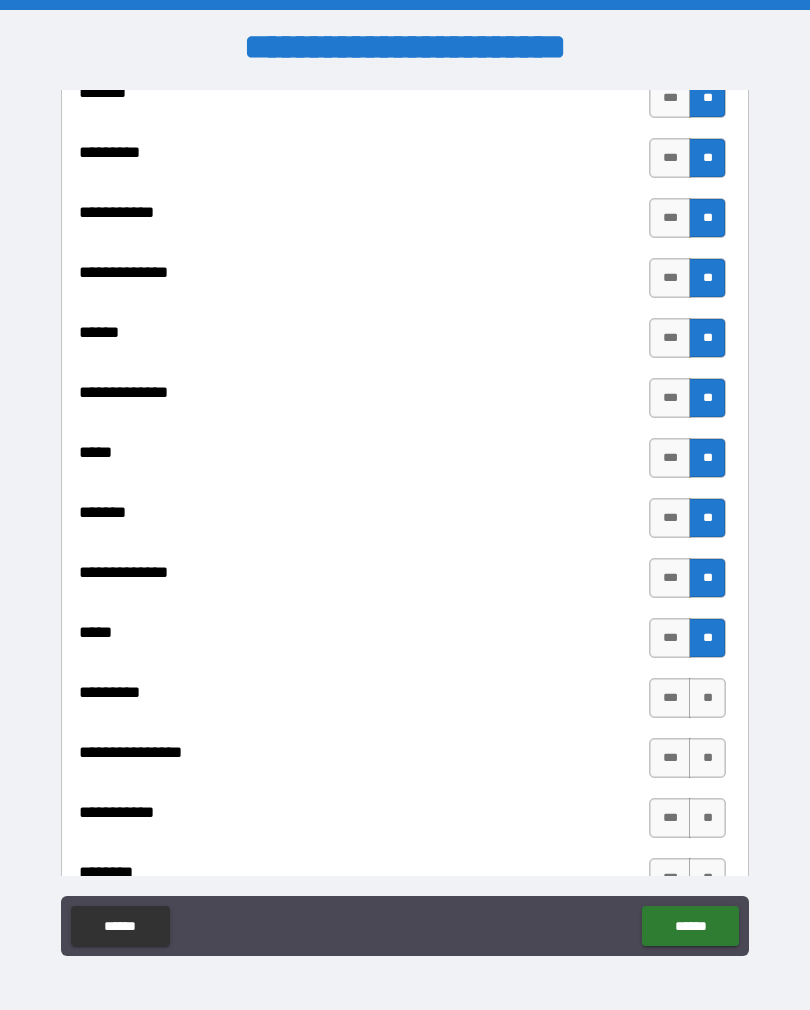 click on "**" at bounding box center (707, 698) 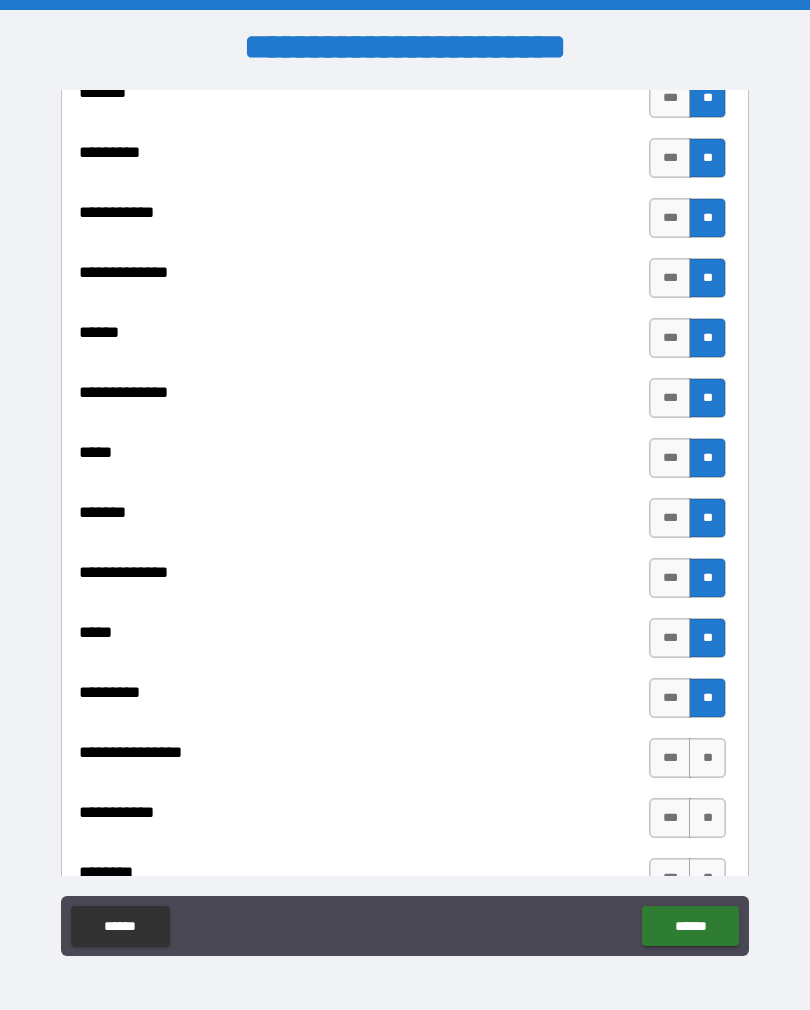 click on "**" at bounding box center (707, 758) 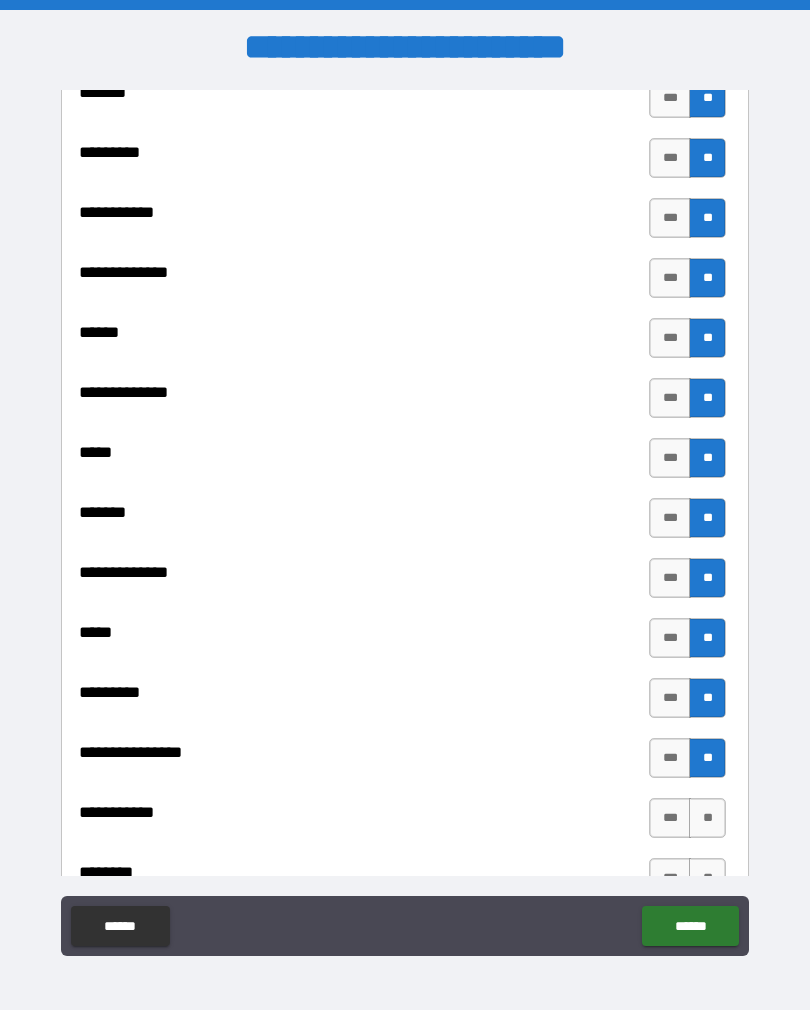 click on "**" at bounding box center [707, 818] 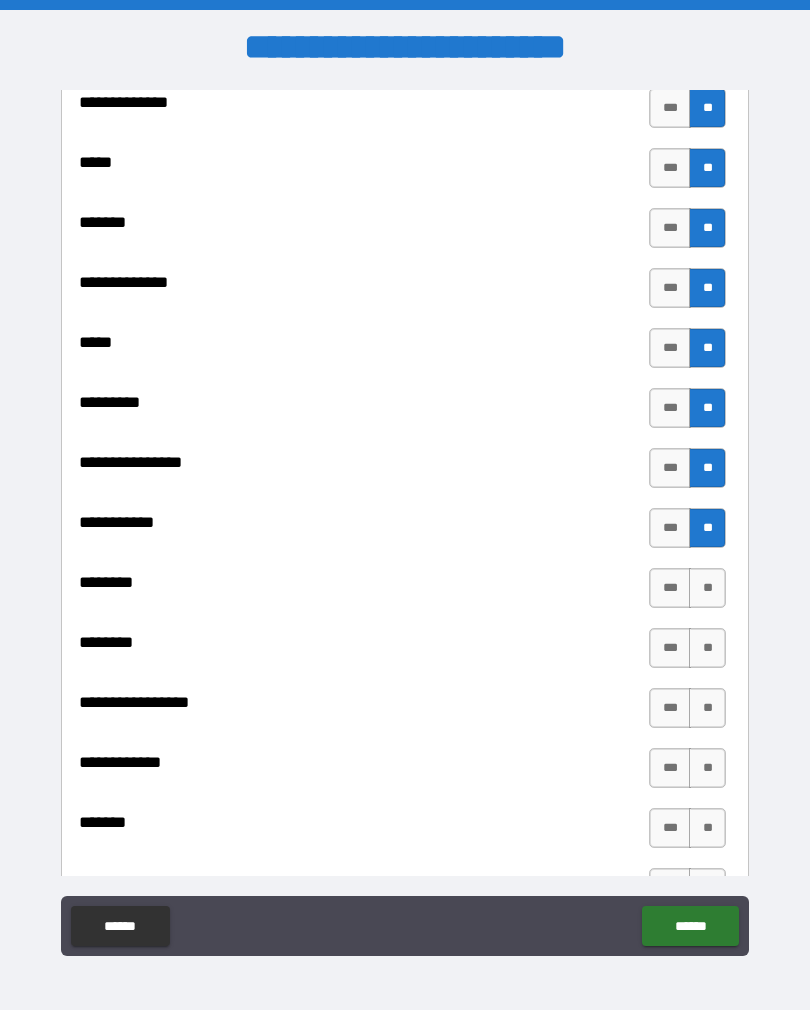 scroll, scrollTop: 1840, scrollLeft: 0, axis: vertical 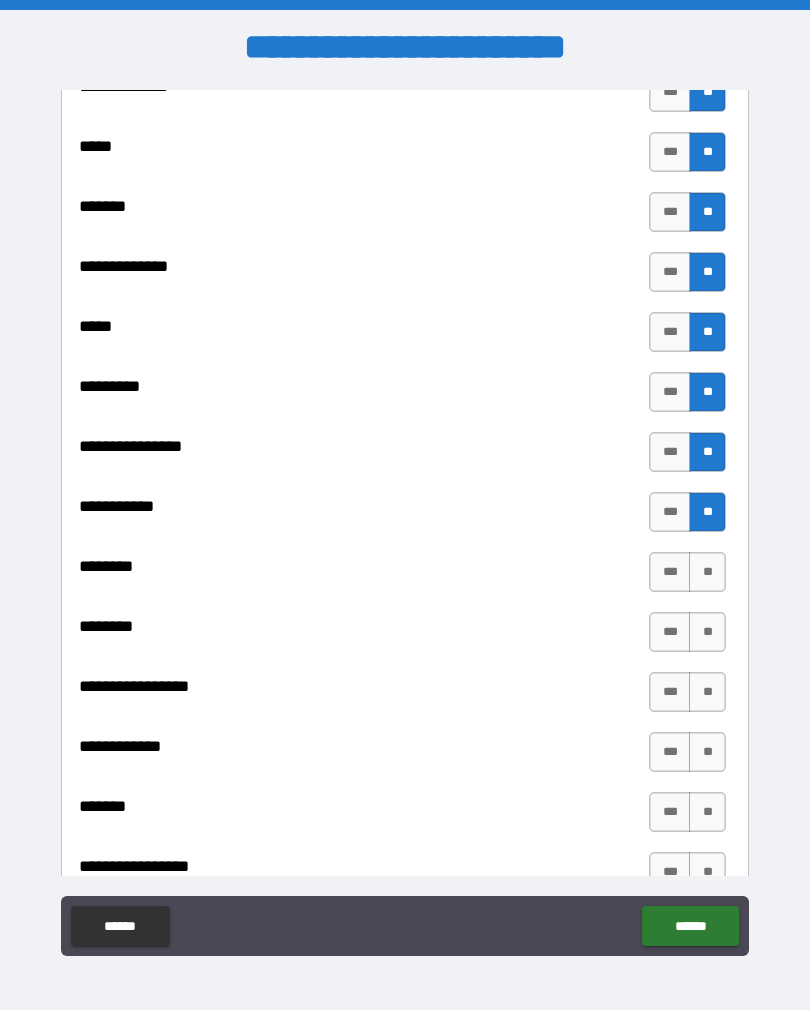 click on "**" at bounding box center [707, 572] 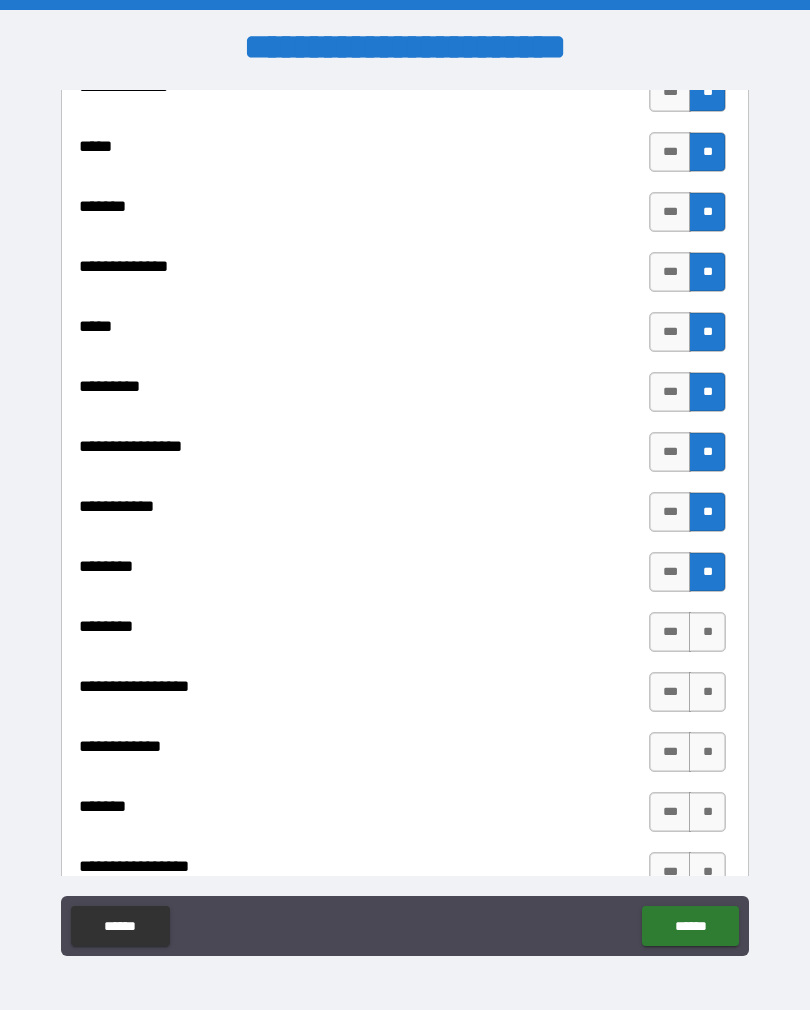 click on "**" at bounding box center [707, 632] 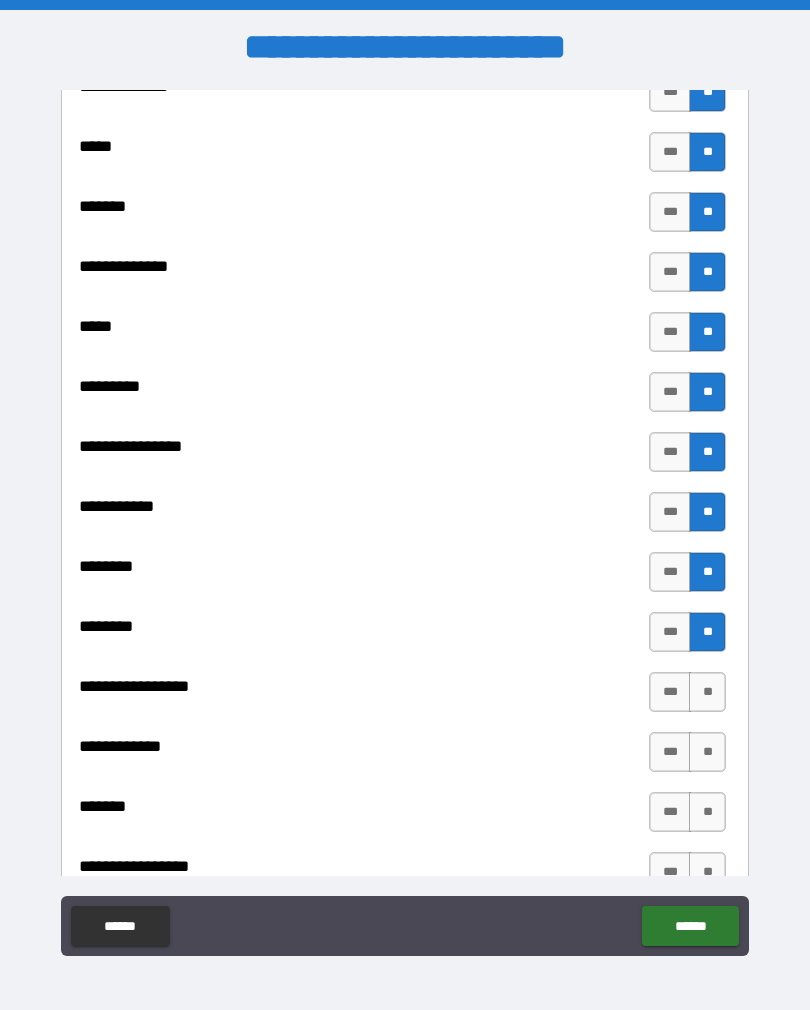 click on "**" at bounding box center (707, 692) 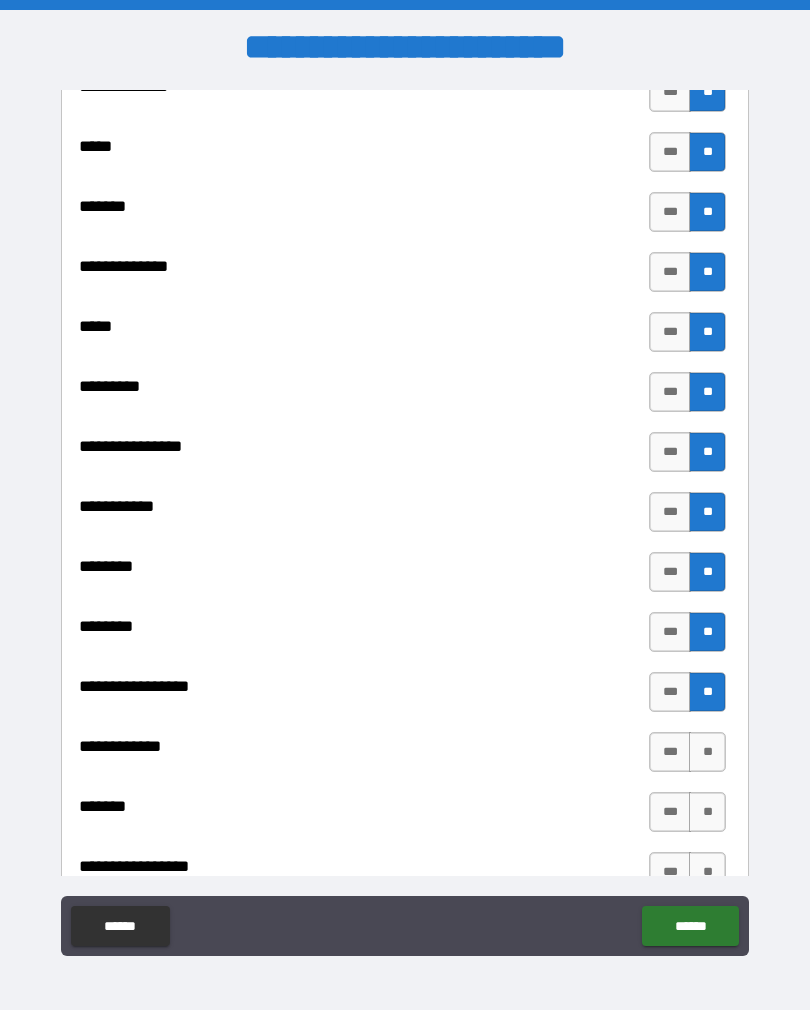 click on "**" at bounding box center (707, 752) 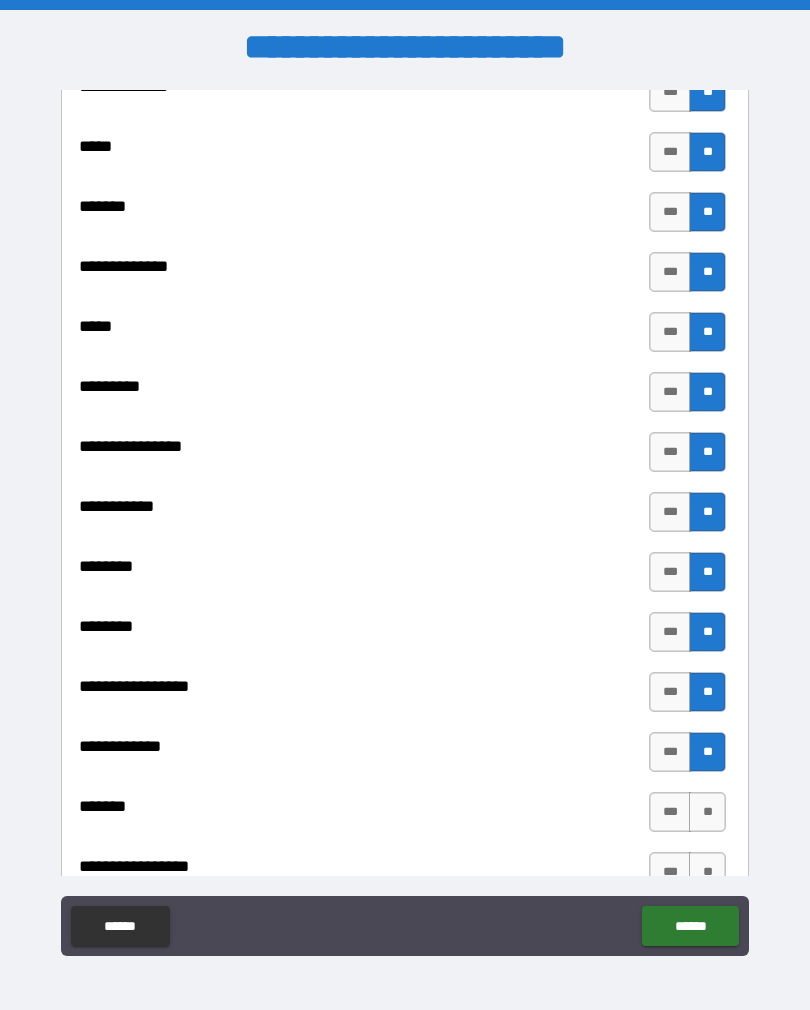click on "**" at bounding box center (707, 752) 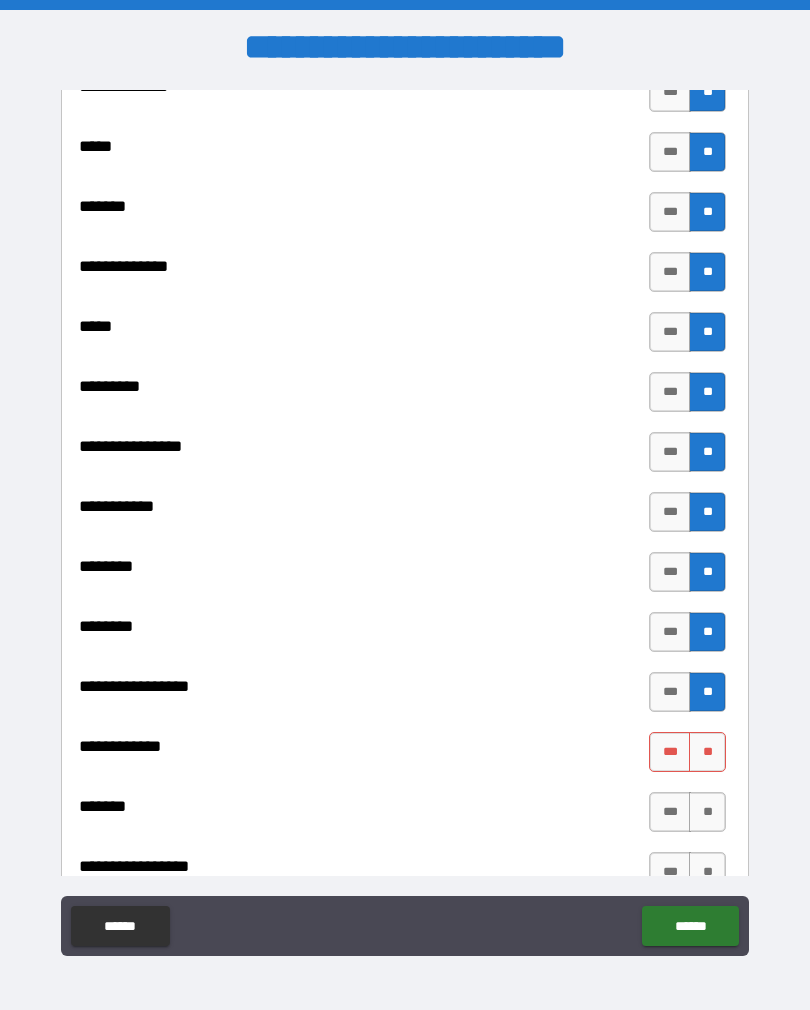 click on "**" at bounding box center (707, 872) 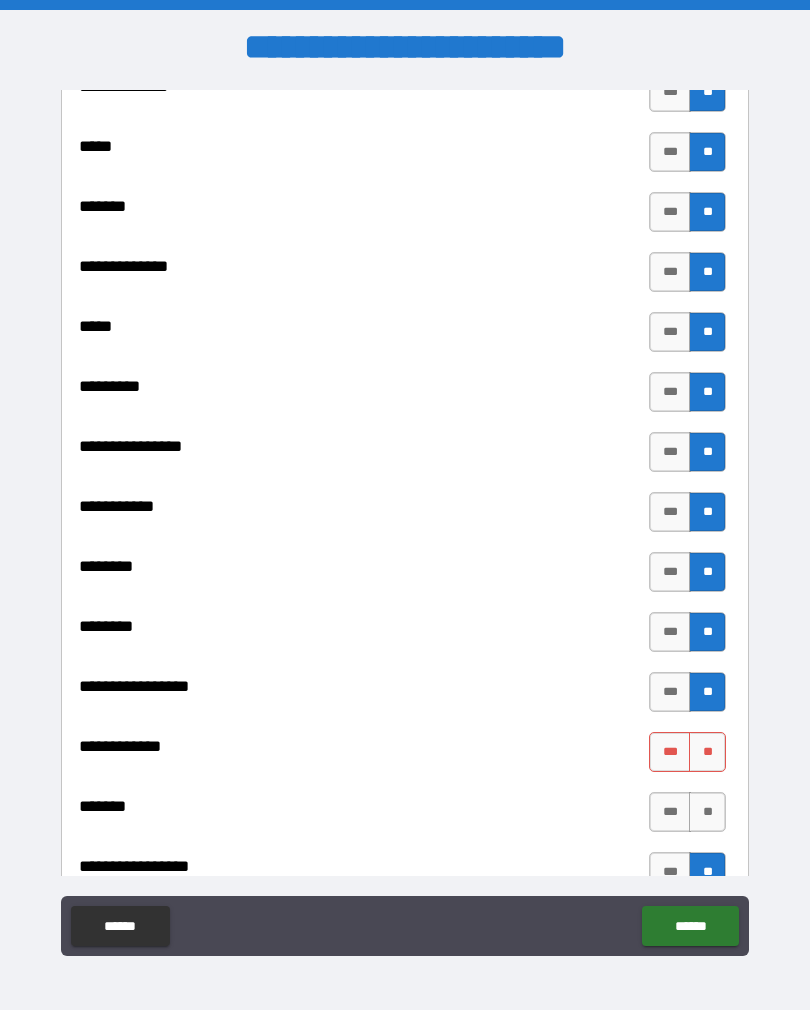 click on "**" at bounding box center (707, 752) 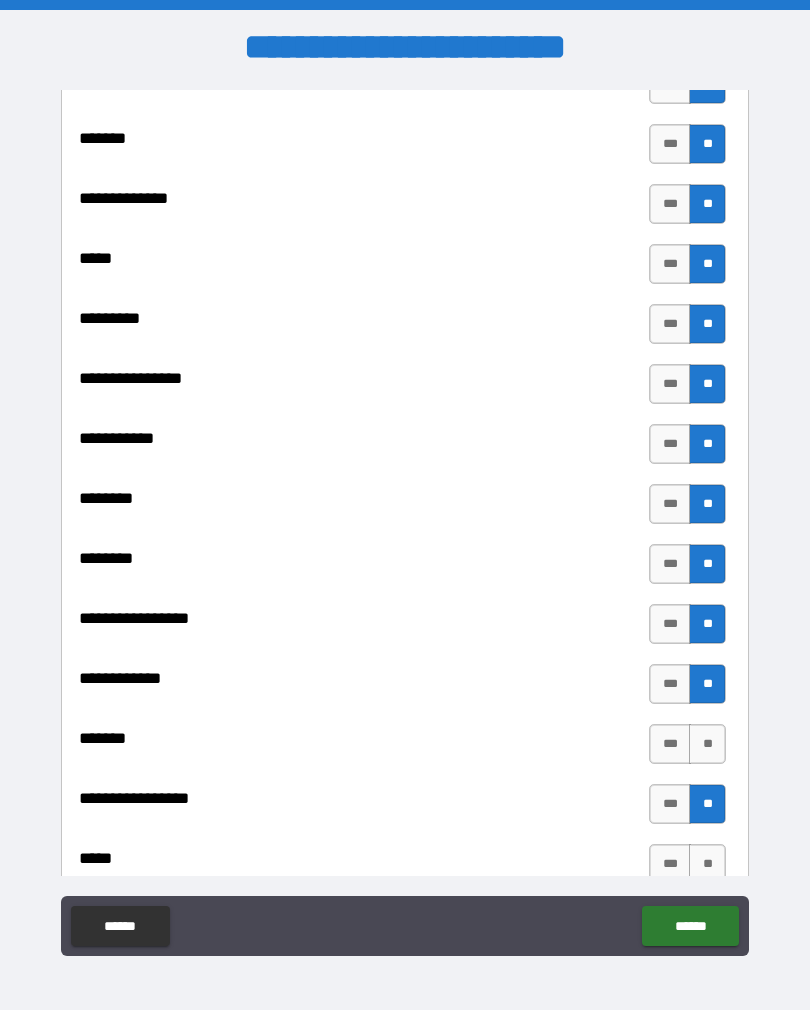 scroll, scrollTop: 1946, scrollLeft: 0, axis: vertical 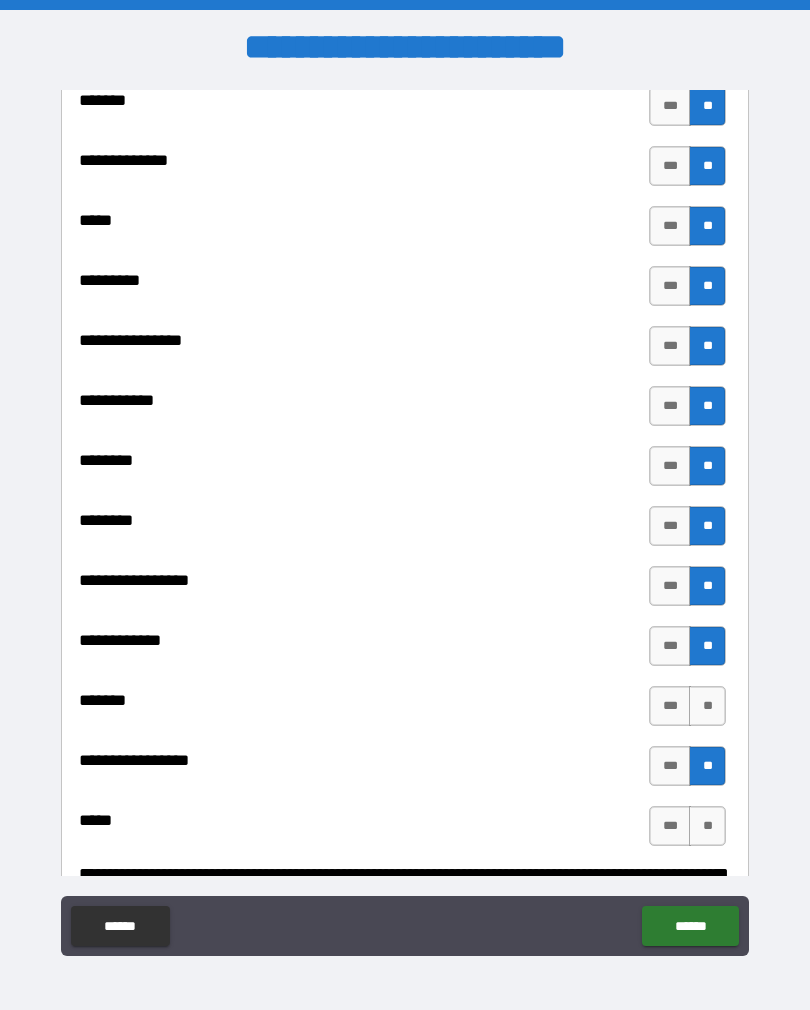 click on "**" at bounding box center (707, 706) 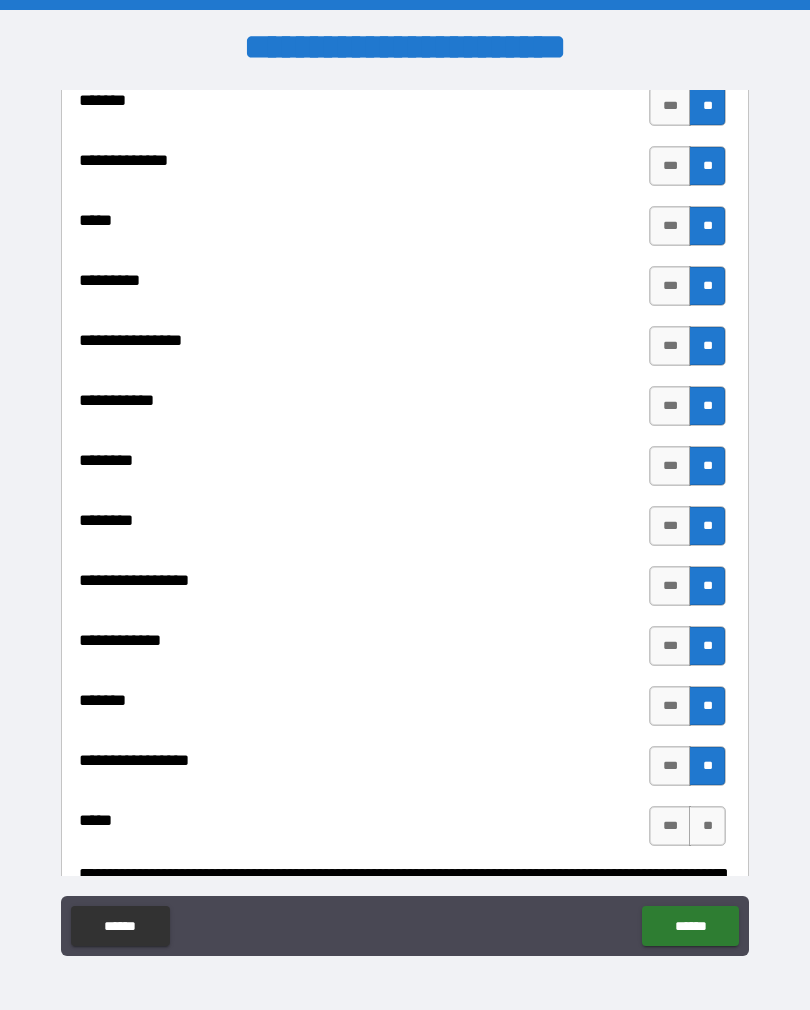 click on "**" at bounding box center (707, 826) 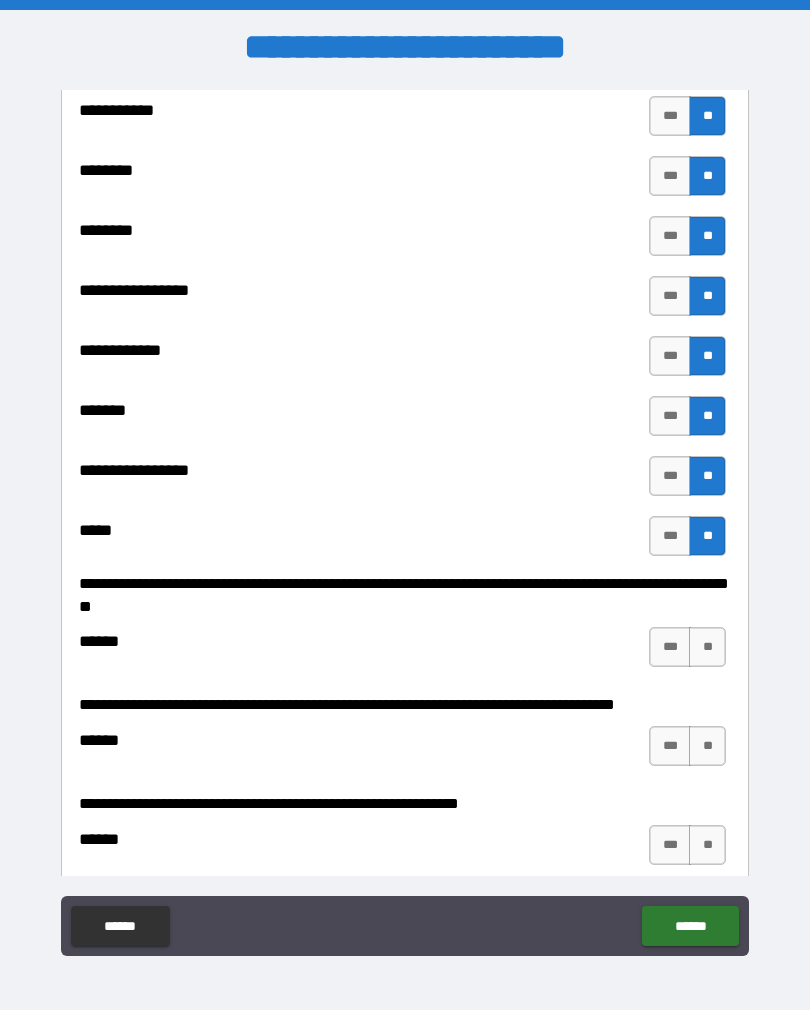scroll, scrollTop: 2250, scrollLeft: 0, axis: vertical 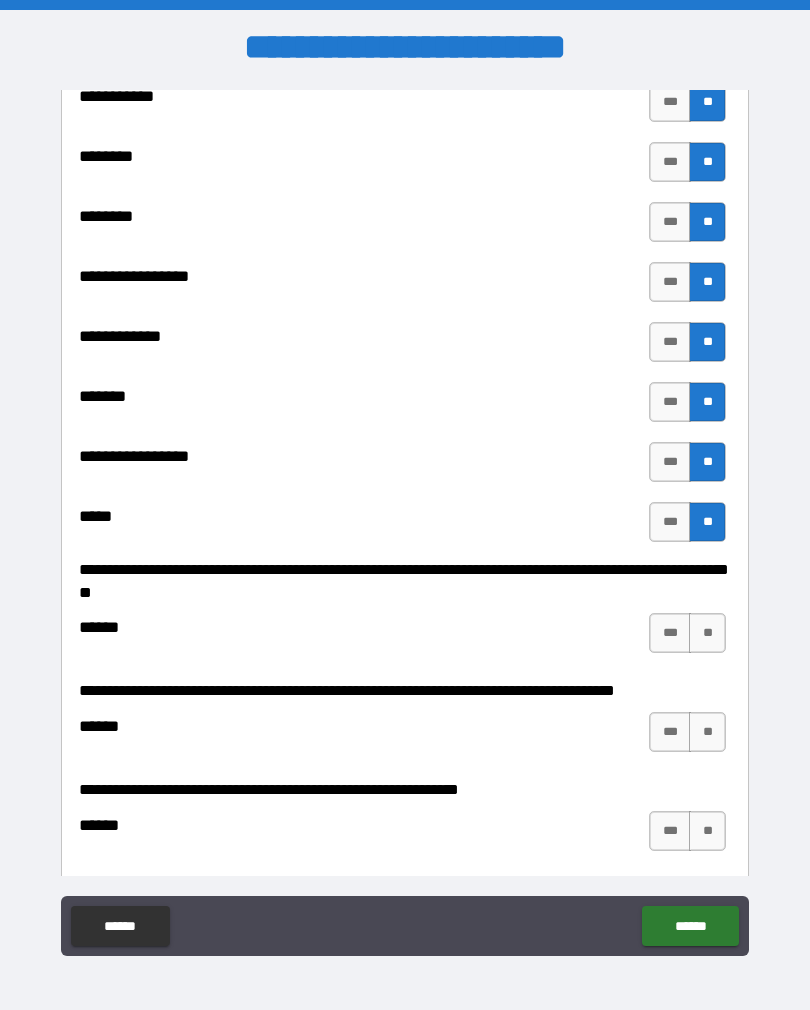 click on "**" at bounding box center [707, 633] 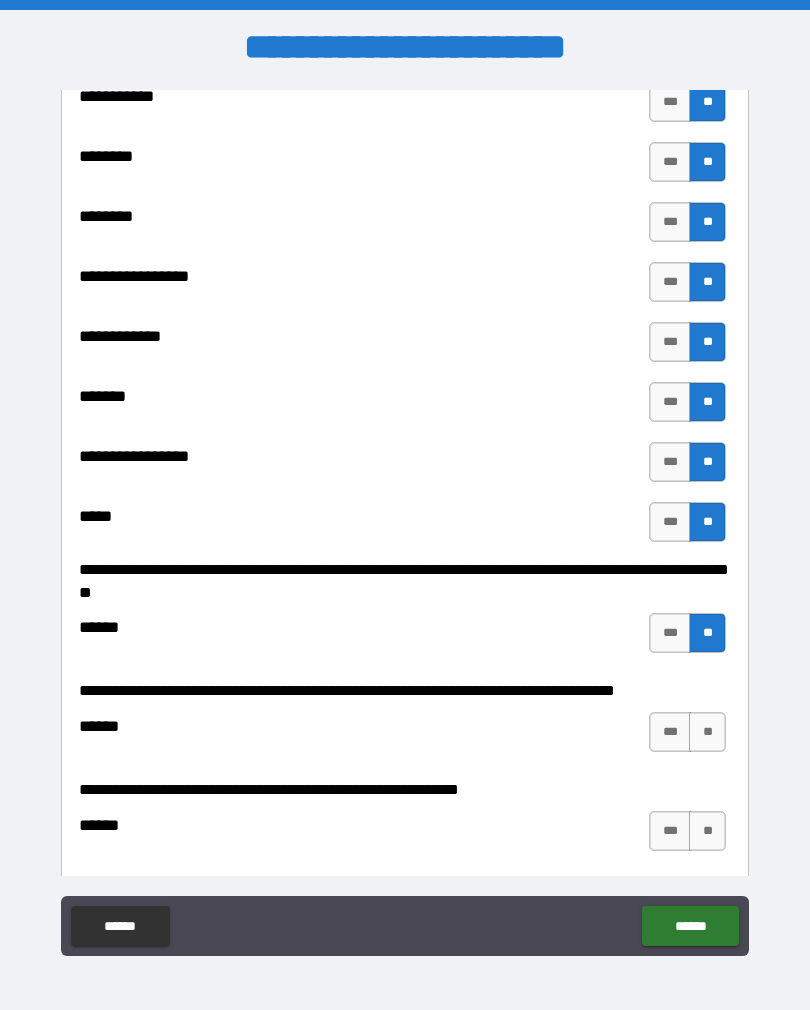 click on "**" at bounding box center (707, 732) 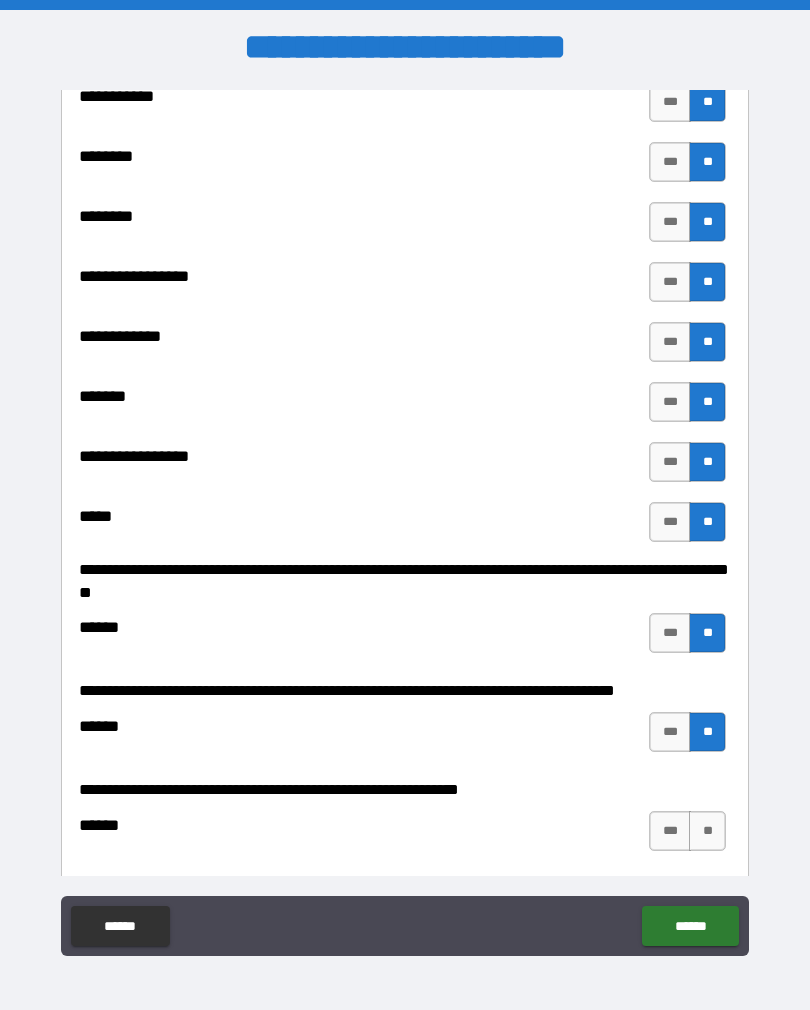 click on "**" at bounding box center [707, 831] 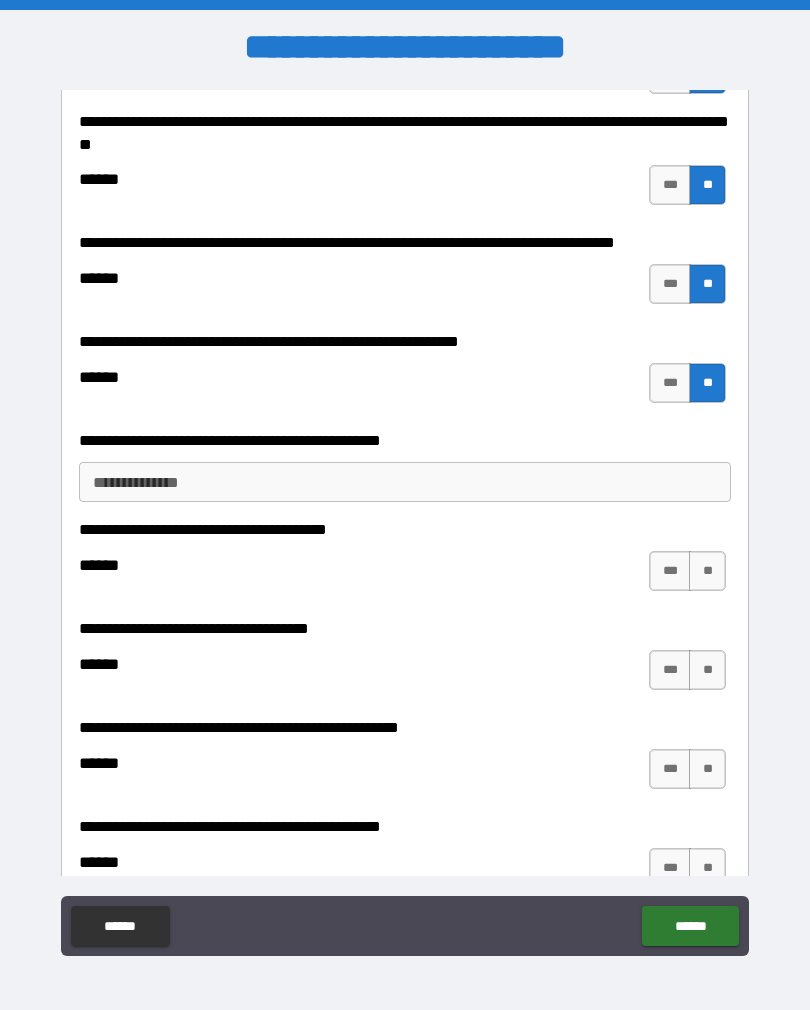 scroll, scrollTop: 2730, scrollLeft: 0, axis: vertical 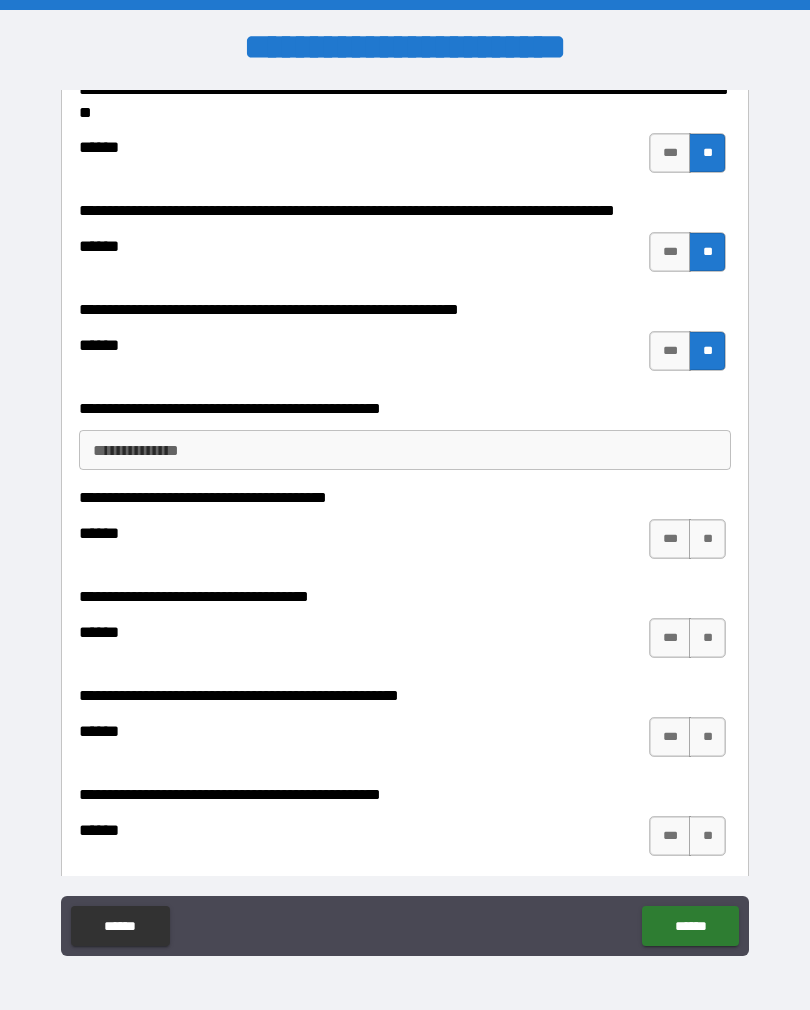 click on "**" at bounding box center [707, 539] 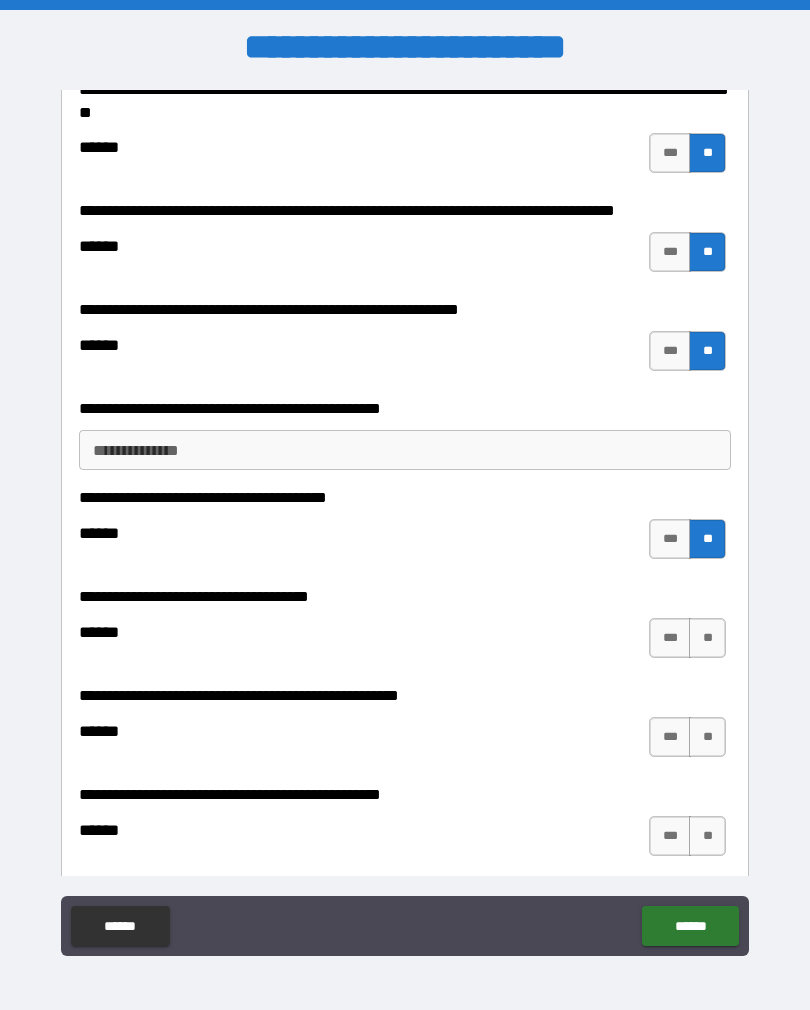 click on "**********" at bounding box center (405, 450) 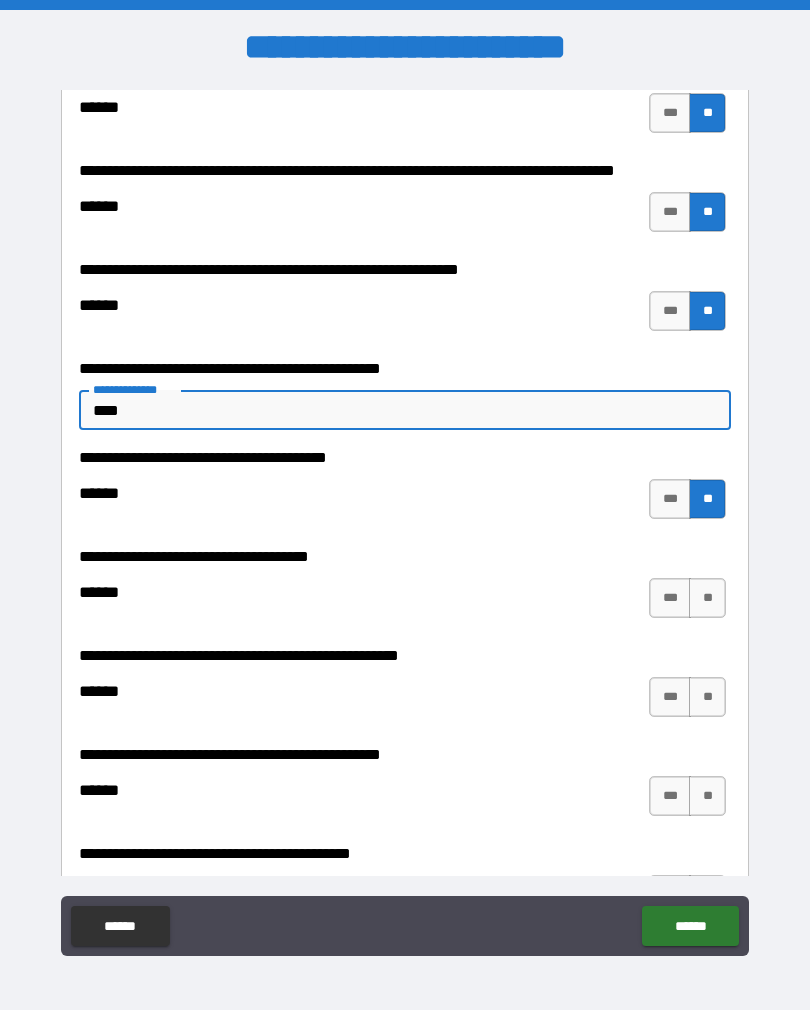 scroll, scrollTop: 2833, scrollLeft: 0, axis: vertical 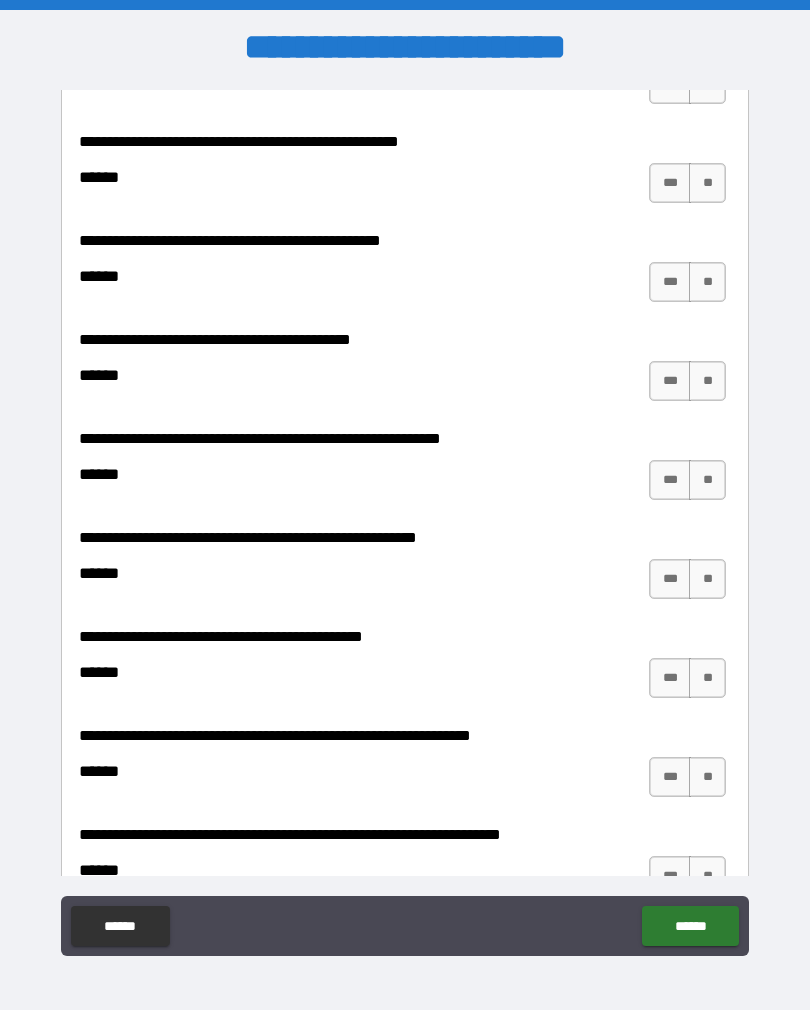 type on "****" 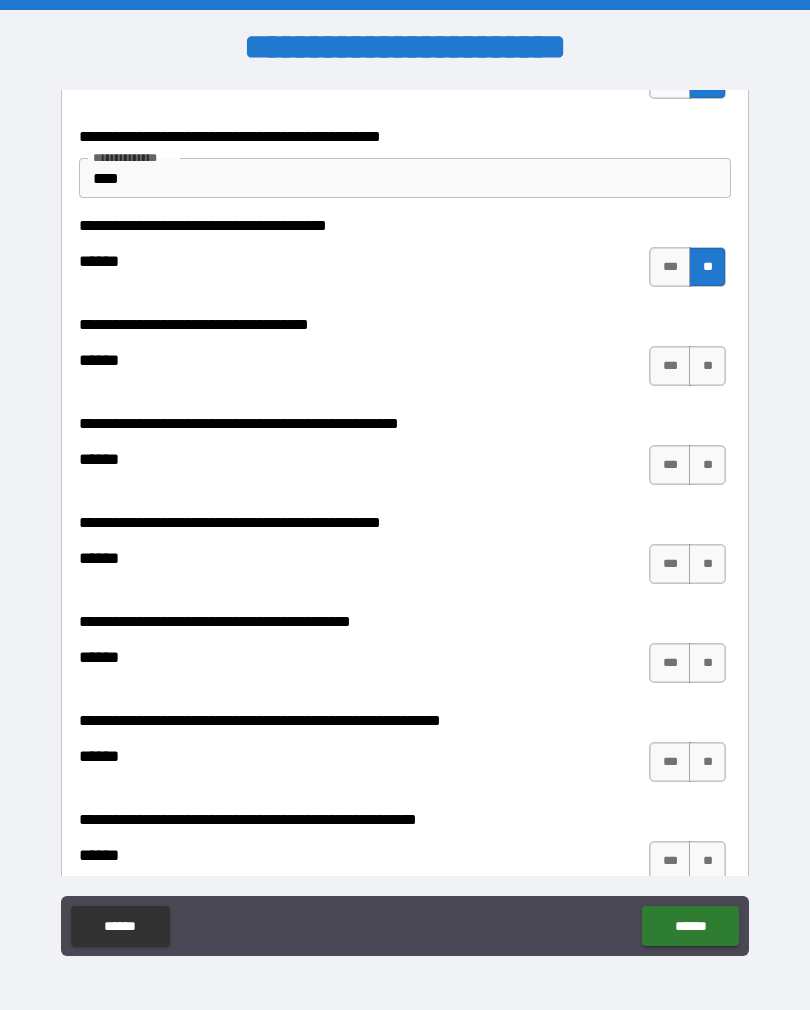 scroll, scrollTop: 3003, scrollLeft: 0, axis: vertical 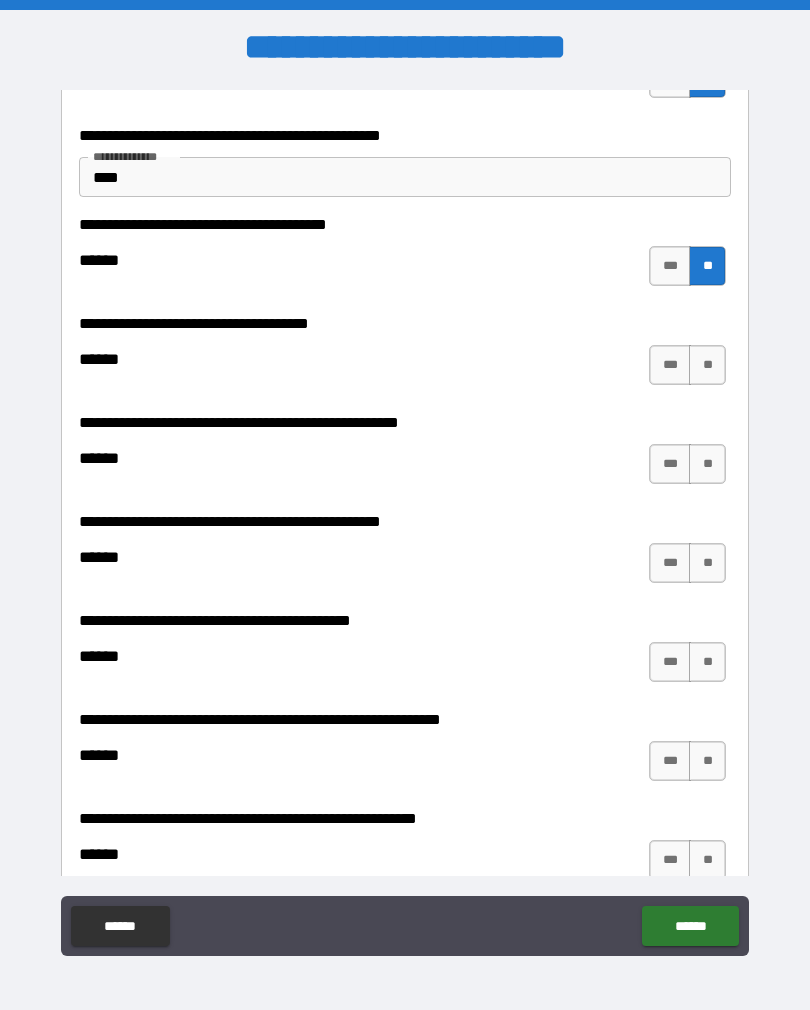 click on "**" at bounding box center (707, 365) 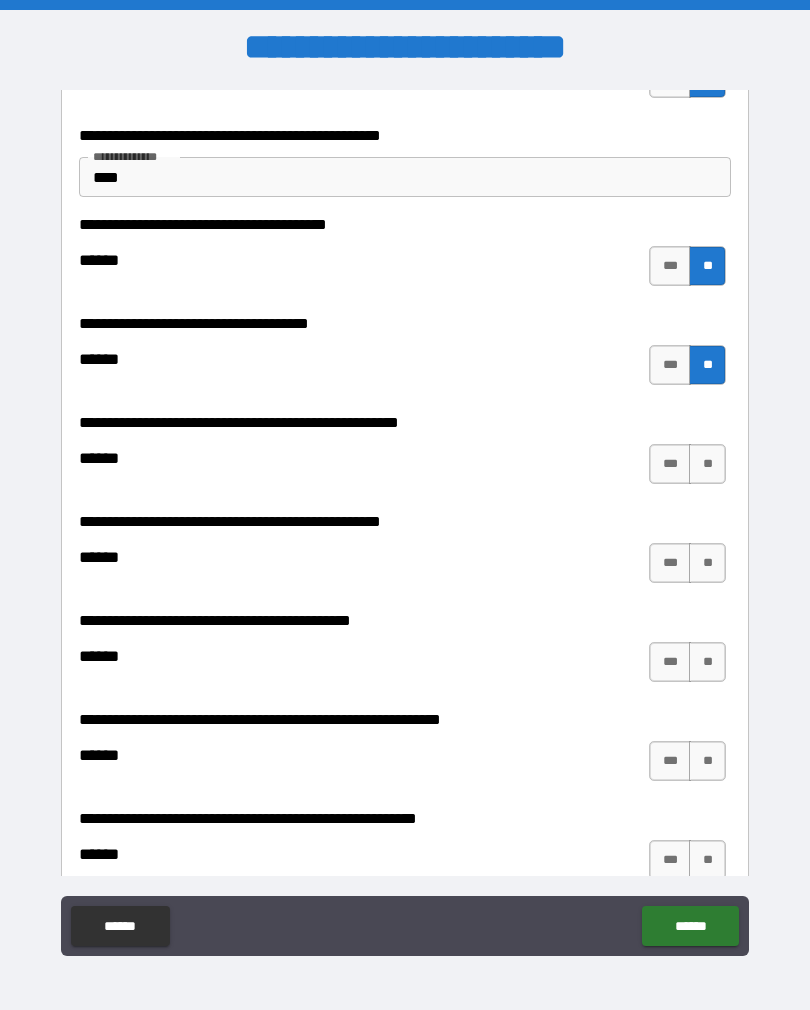 click on "**" at bounding box center (707, 464) 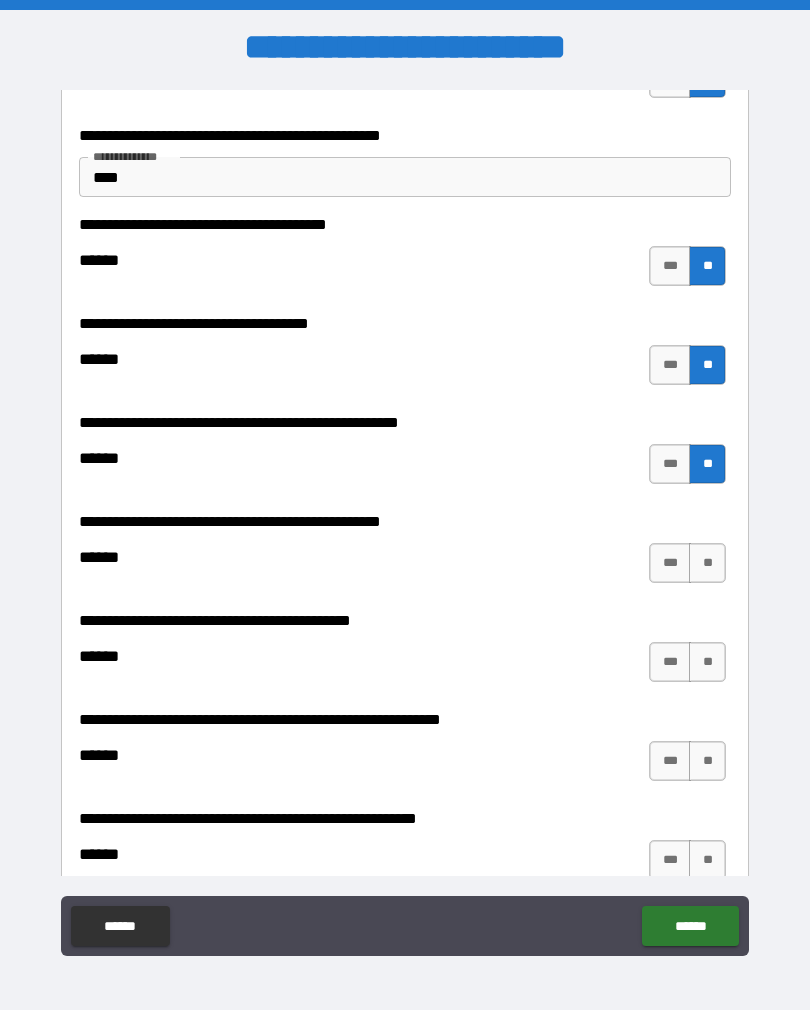 click on "**" at bounding box center (707, 563) 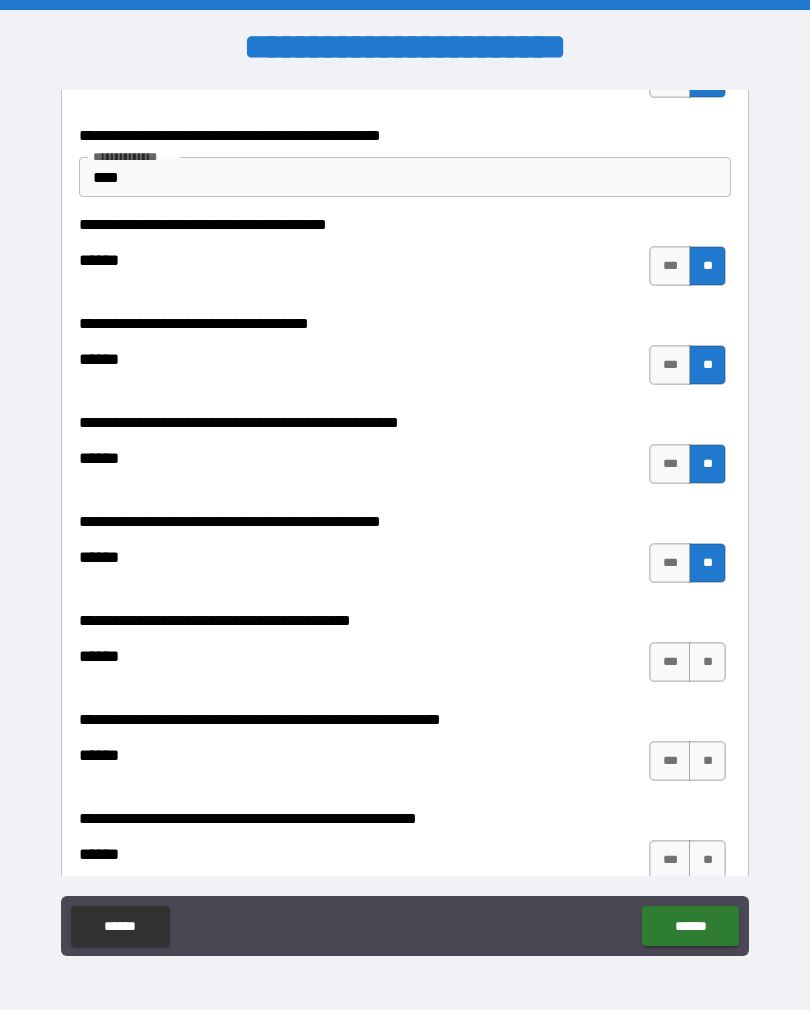 click on "**" at bounding box center (707, 662) 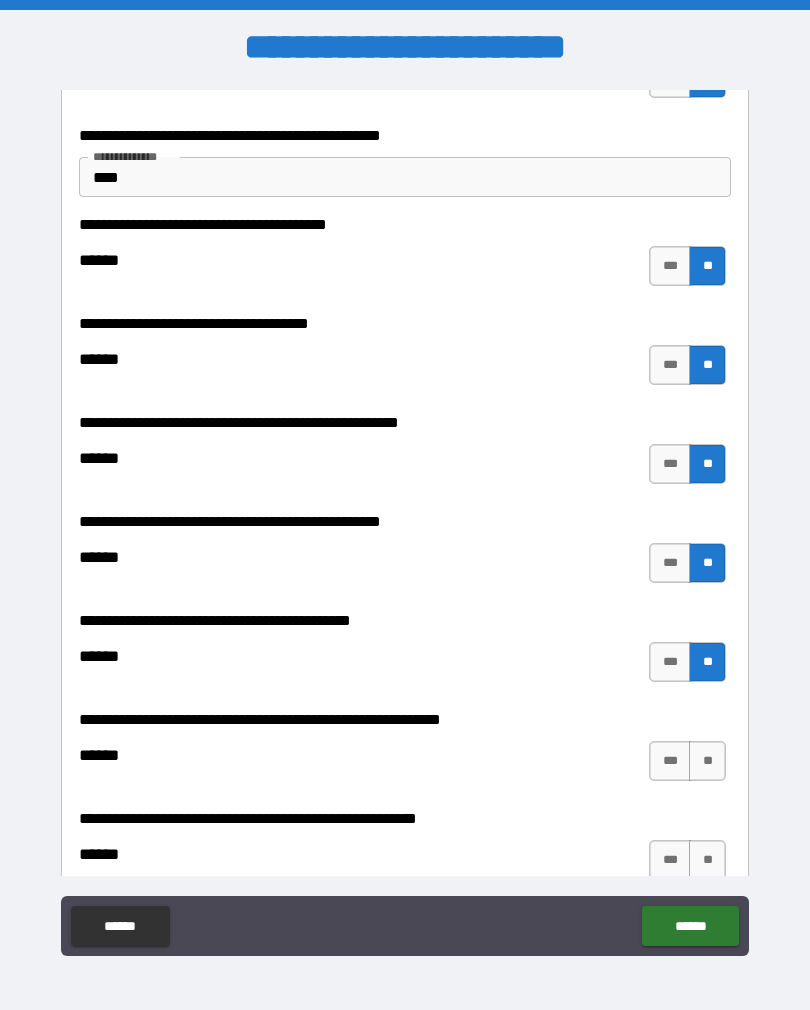 click on "**" at bounding box center [707, 761] 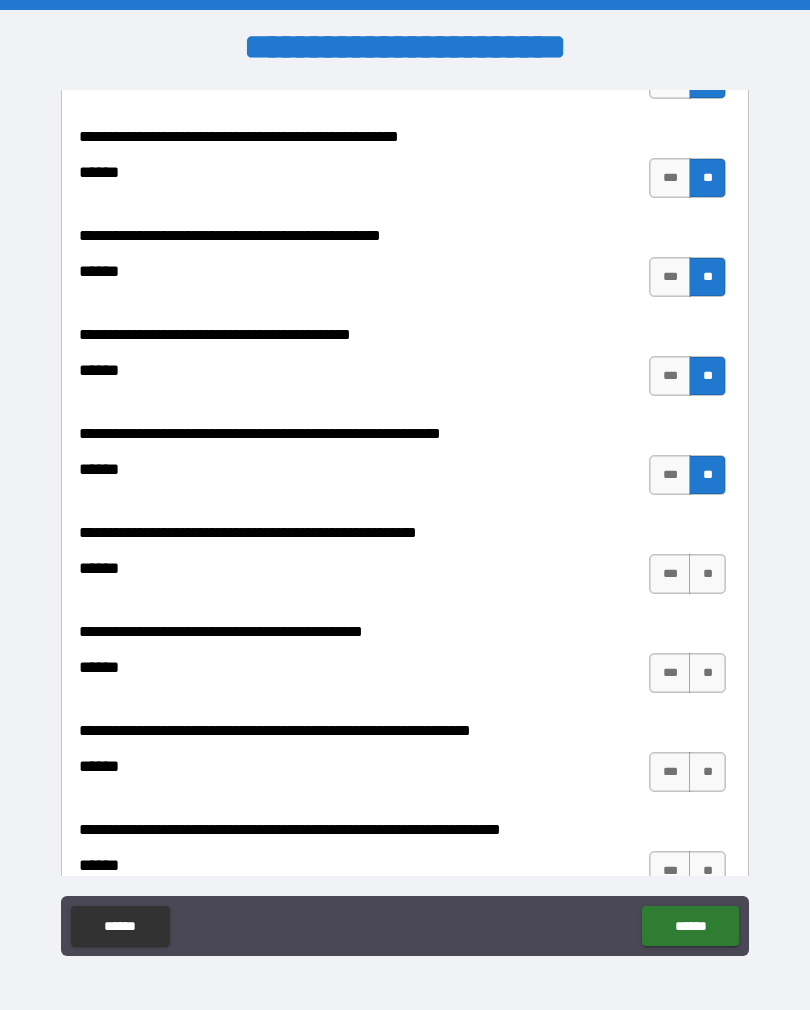 scroll, scrollTop: 3289, scrollLeft: 0, axis: vertical 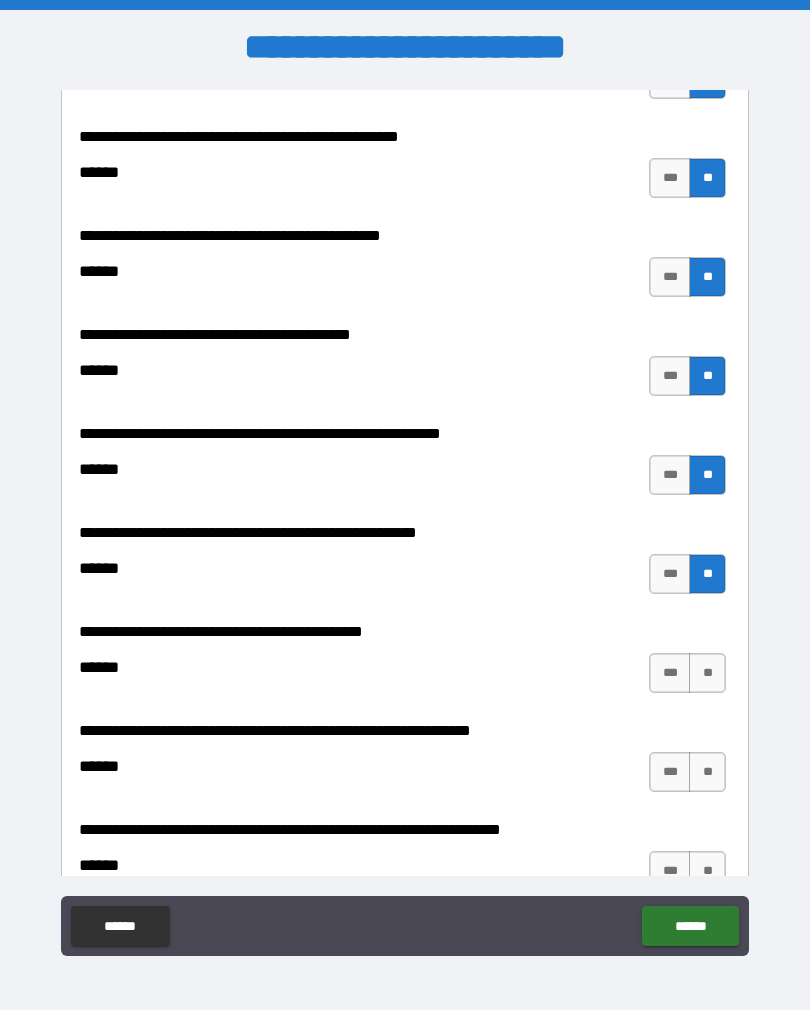 click on "**" at bounding box center [707, 673] 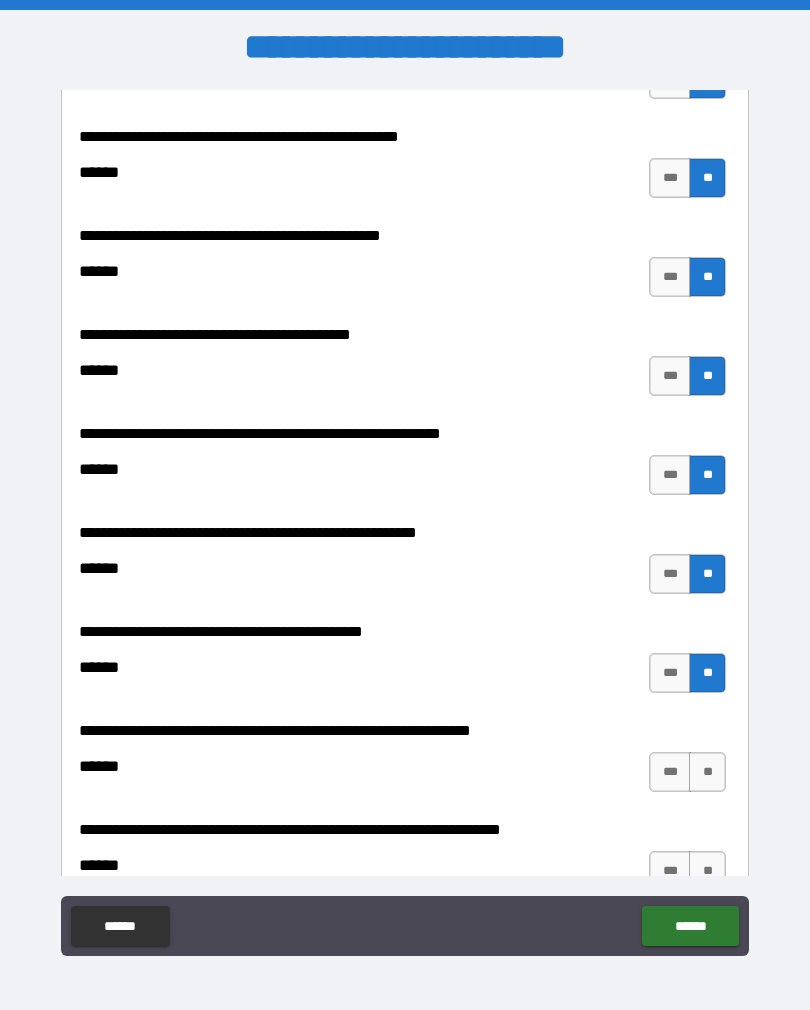 click on "**" at bounding box center (707, 772) 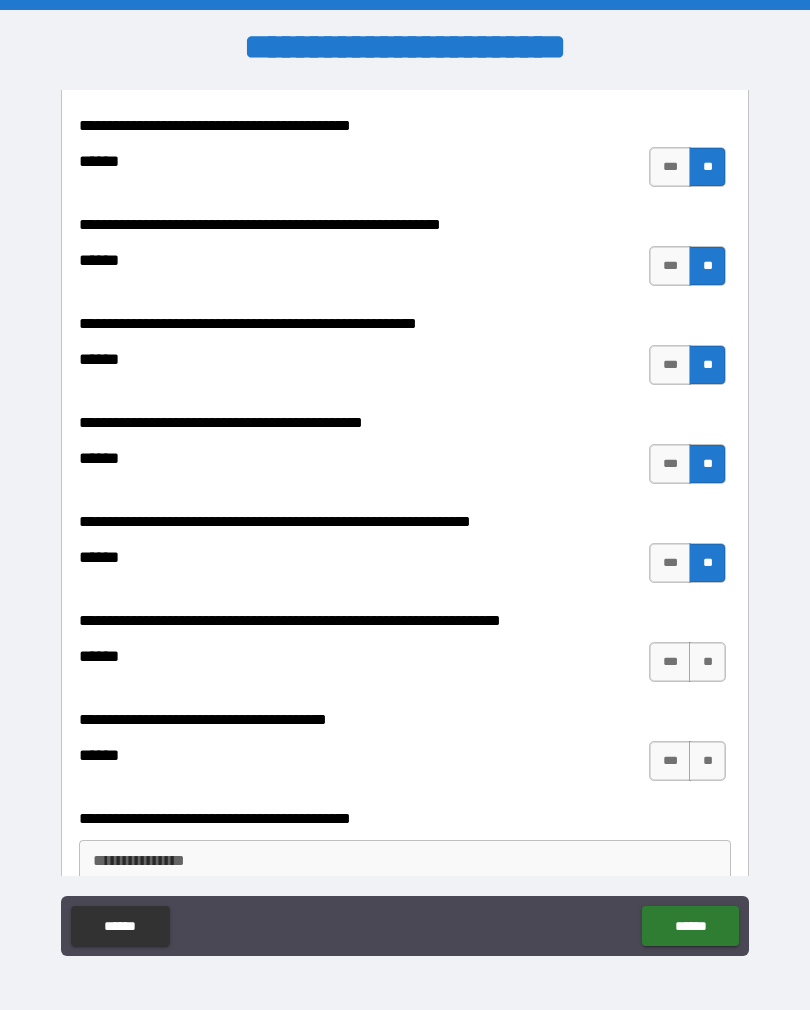 scroll, scrollTop: 3495, scrollLeft: 0, axis: vertical 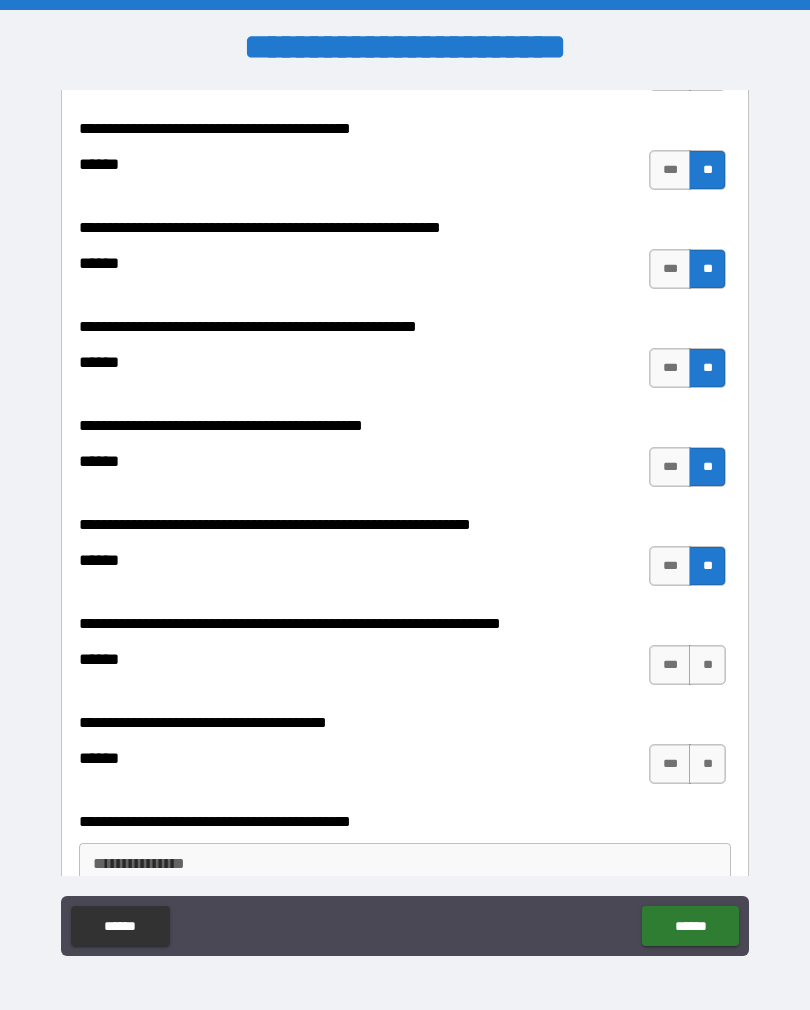 click on "**" at bounding box center (707, 665) 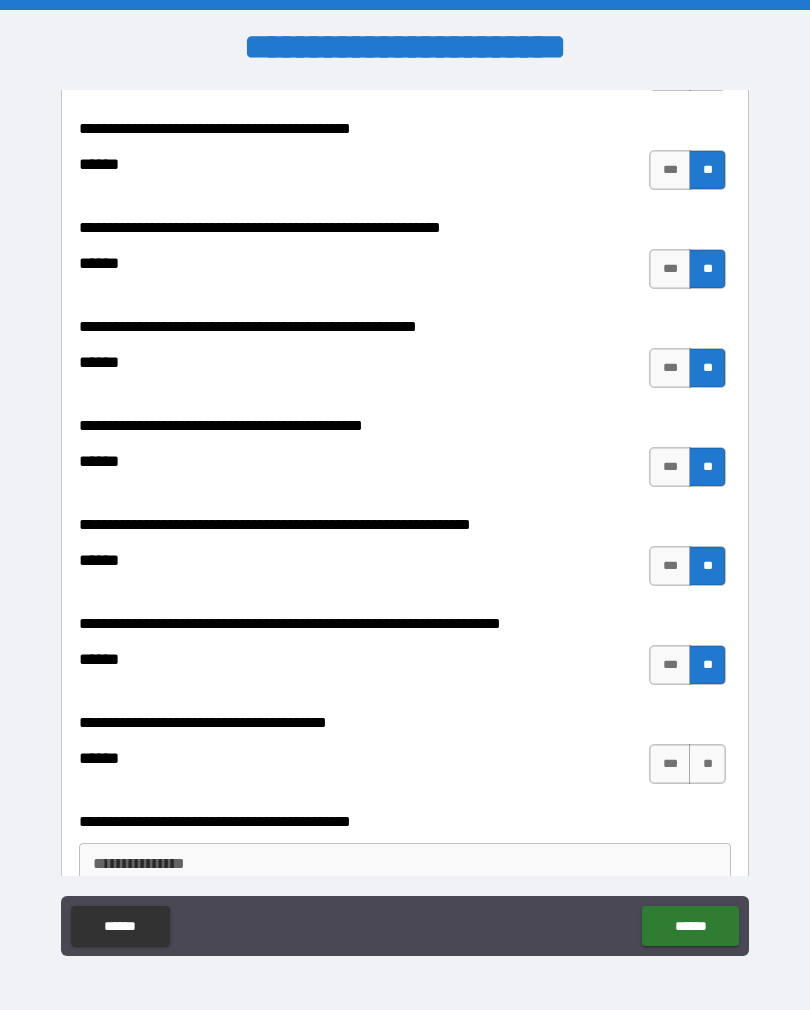 click on "**" at bounding box center [707, 764] 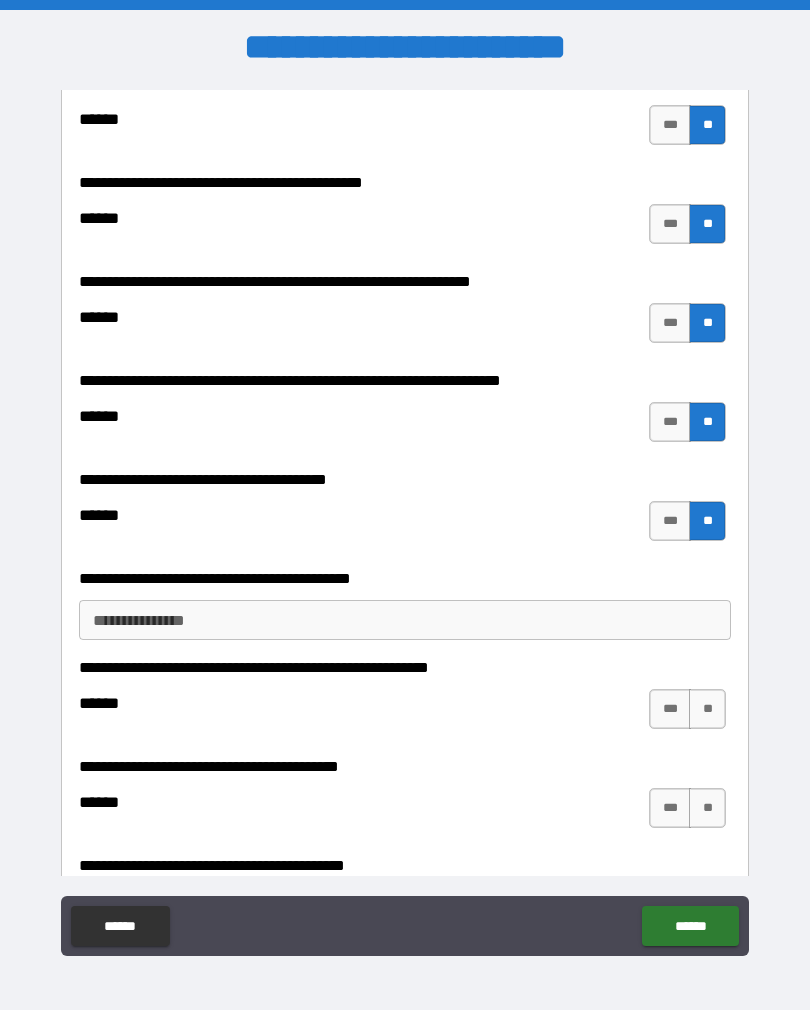 scroll, scrollTop: 3869, scrollLeft: 0, axis: vertical 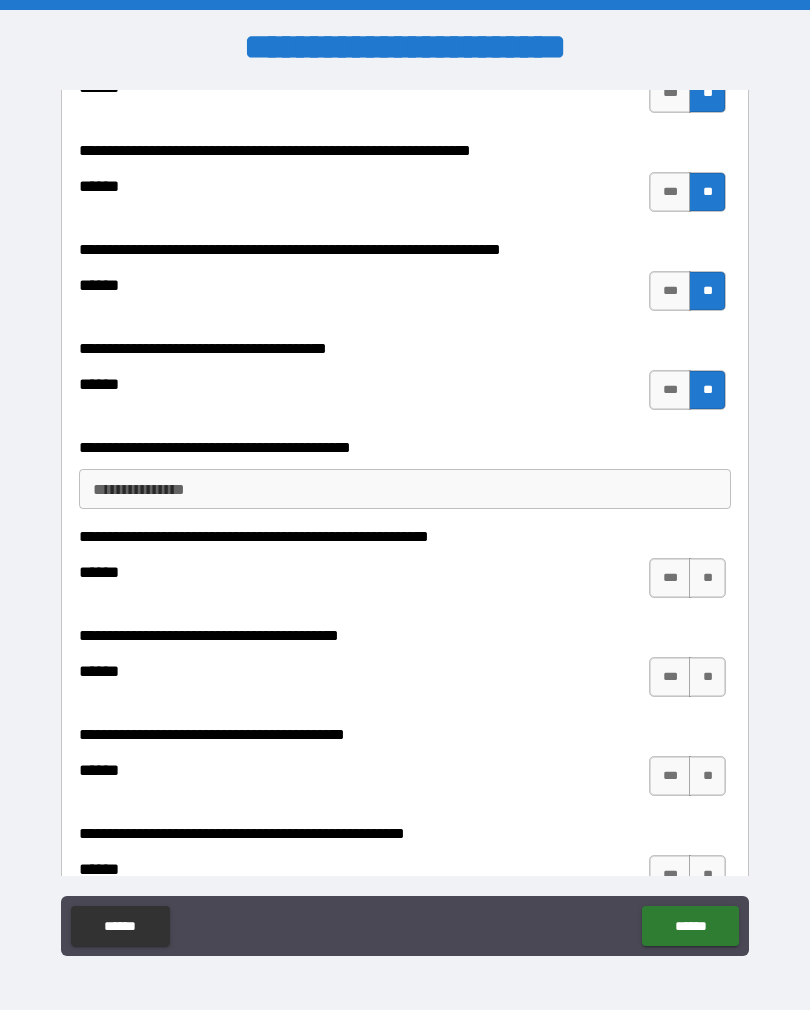 click on "**********" at bounding box center (405, 489) 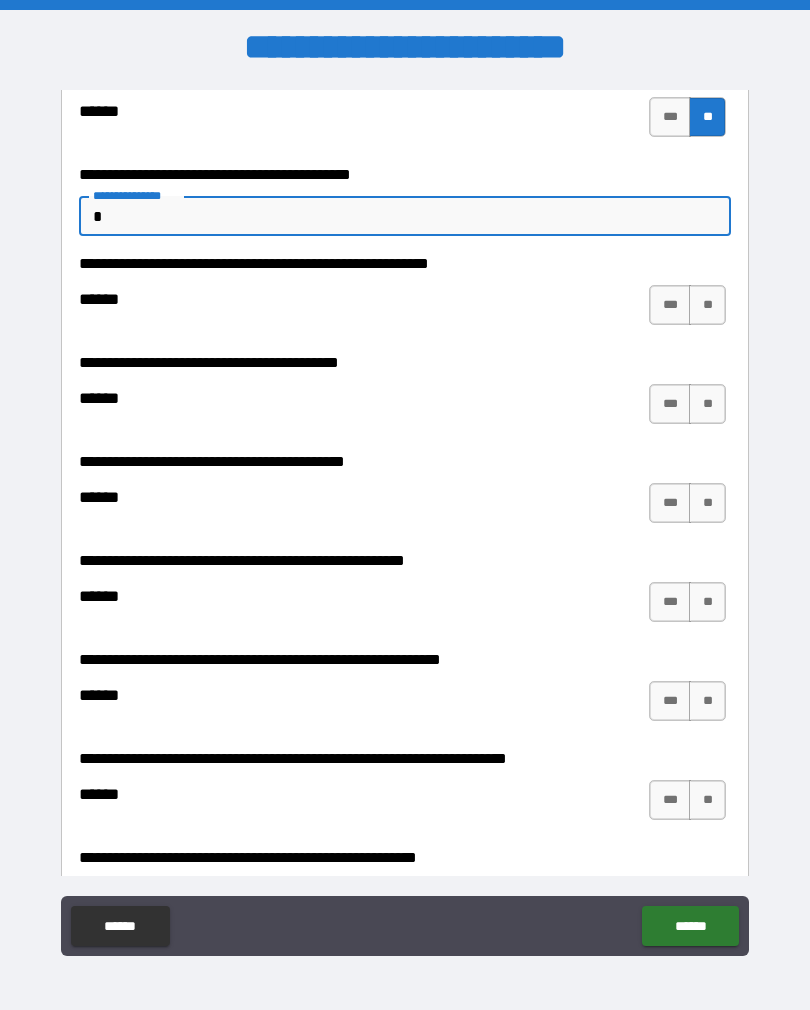 scroll, scrollTop: 4146, scrollLeft: 0, axis: vertical 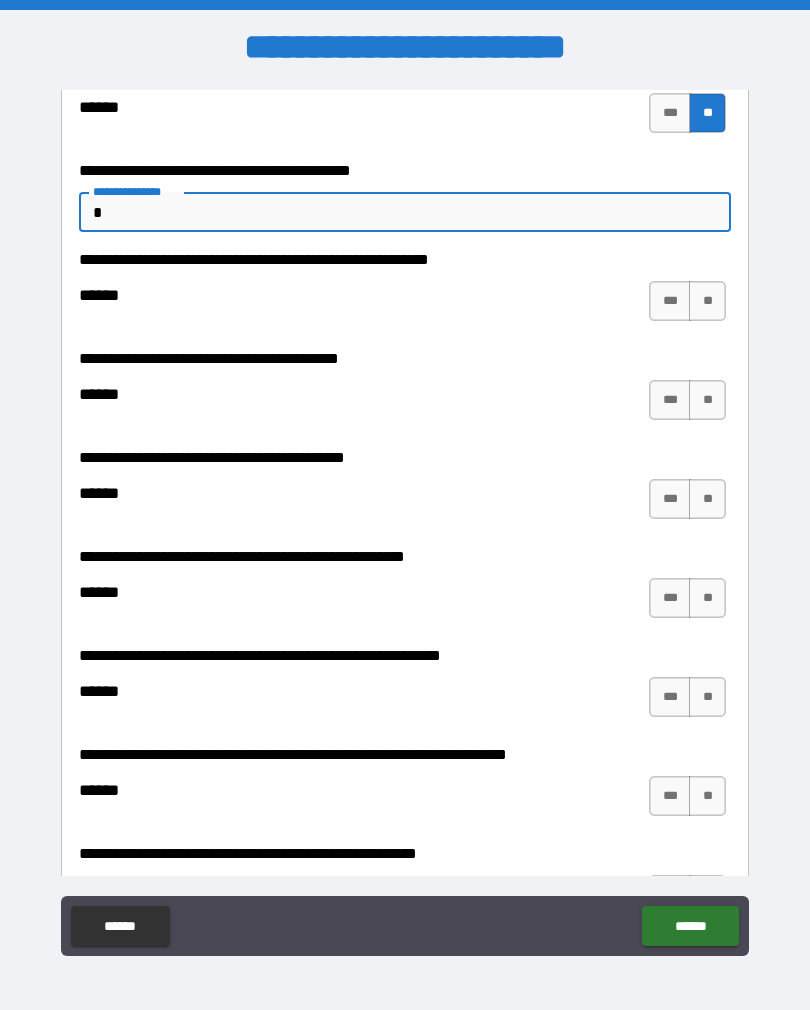 type on "*" 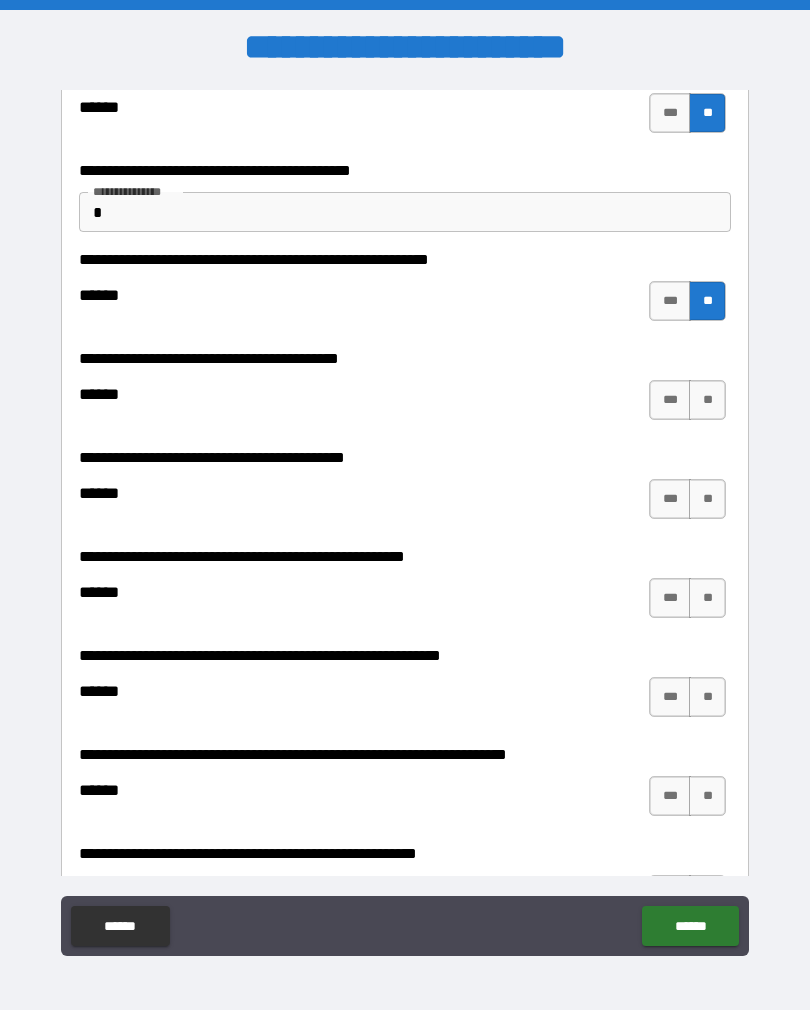 click on "**" at bounding box center [707, 400] 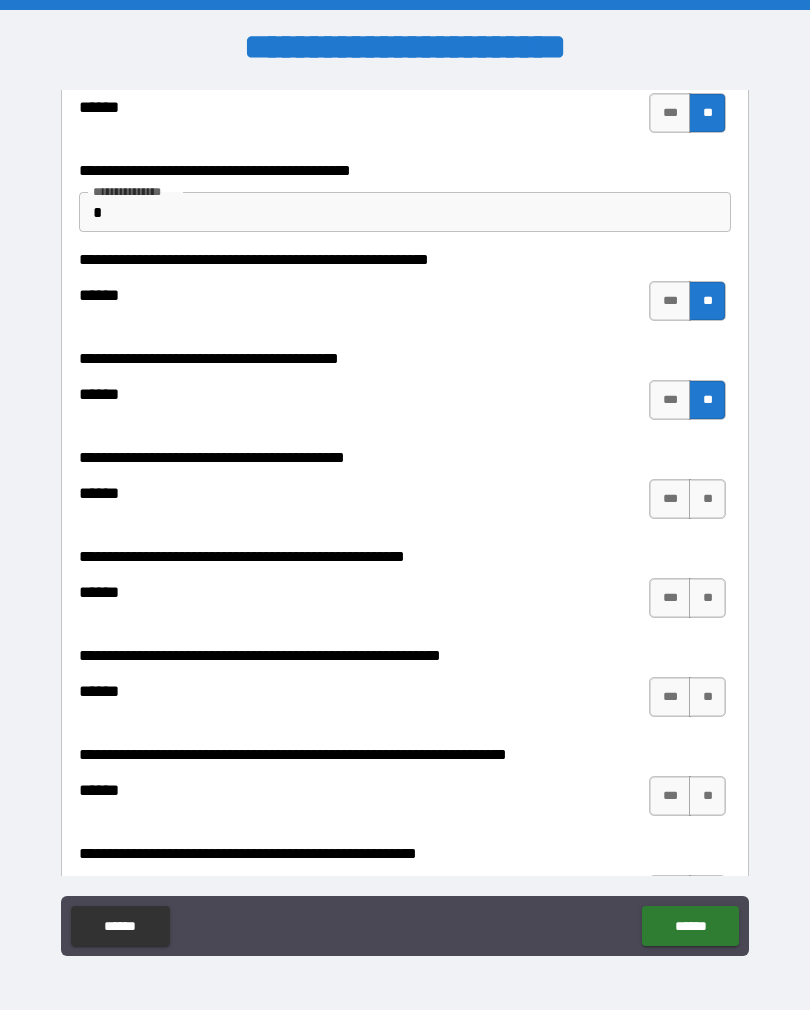 click on "**" at bounding box center (707, 499) 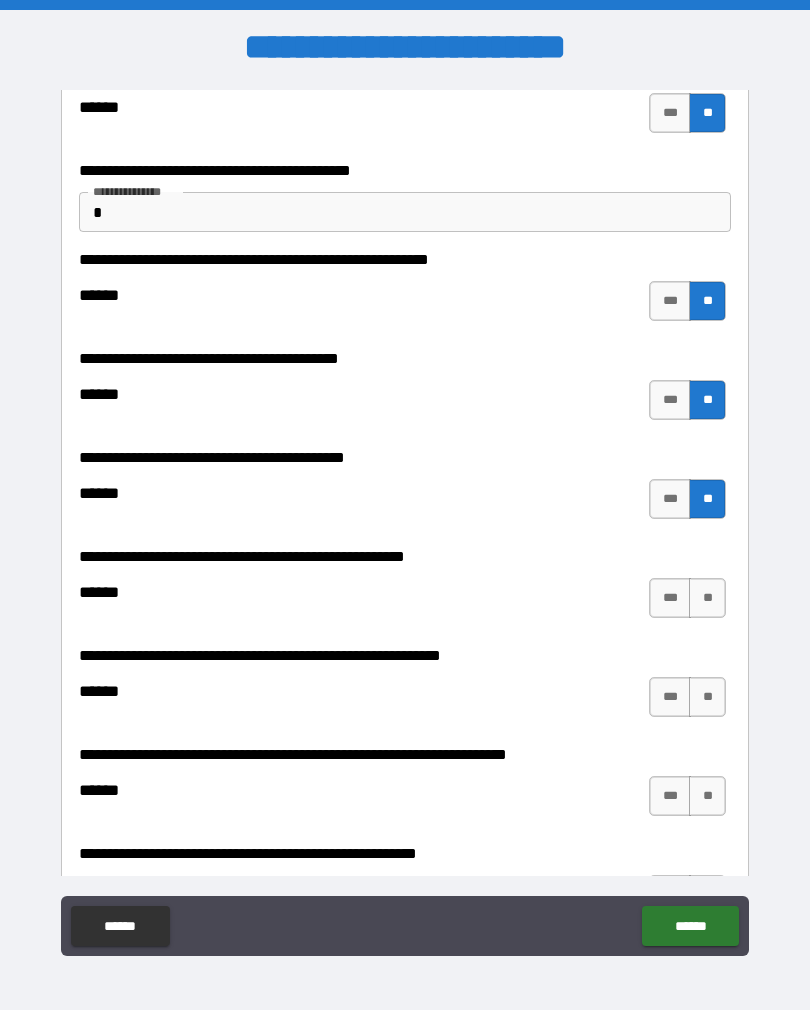 click on "**" at bounding box center (707, 598) 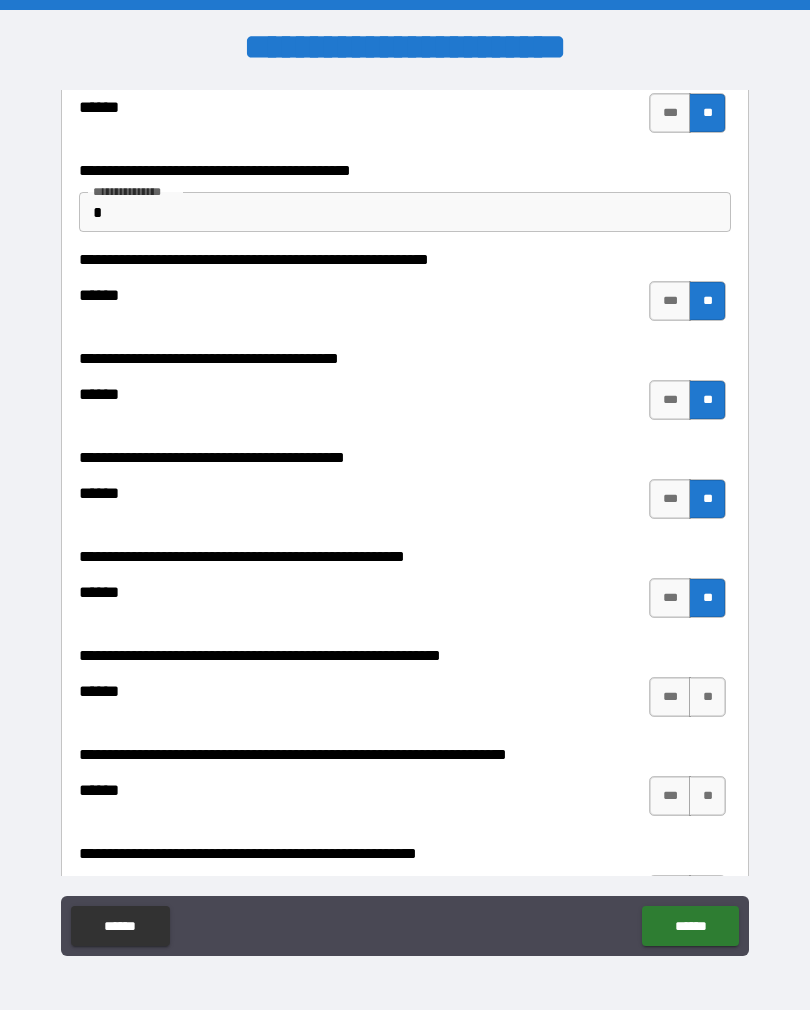 click on "**" at bounding box center [707, 697] 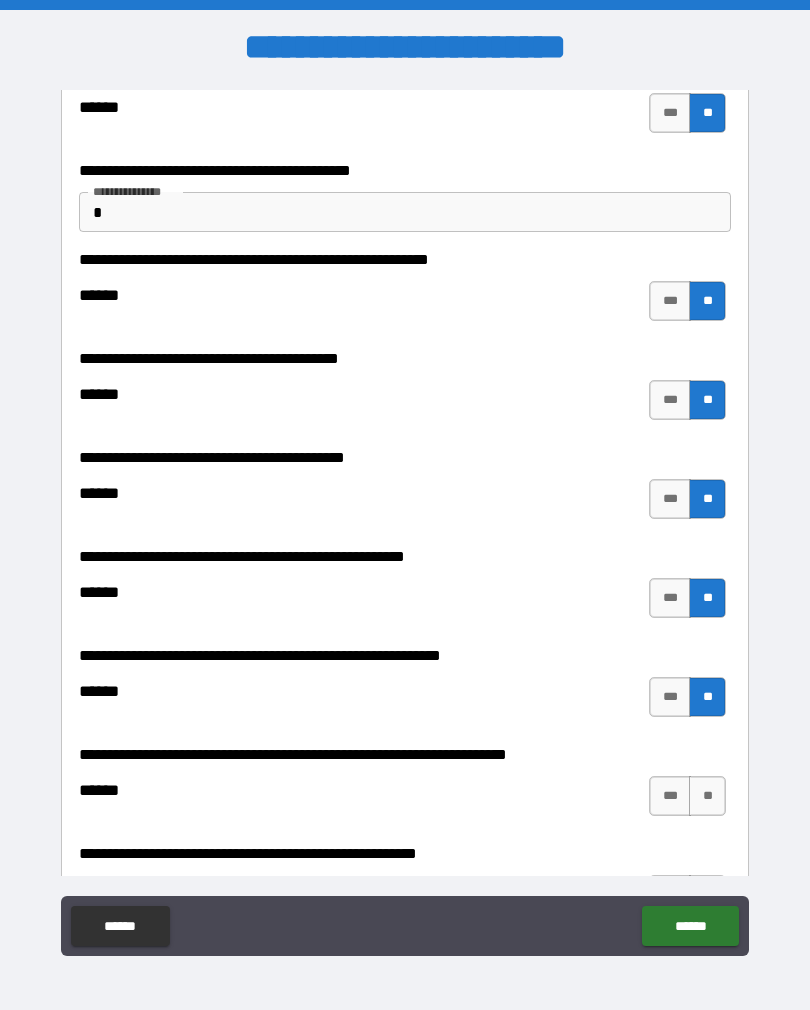 click on "**" at bounding box center [707, 796] 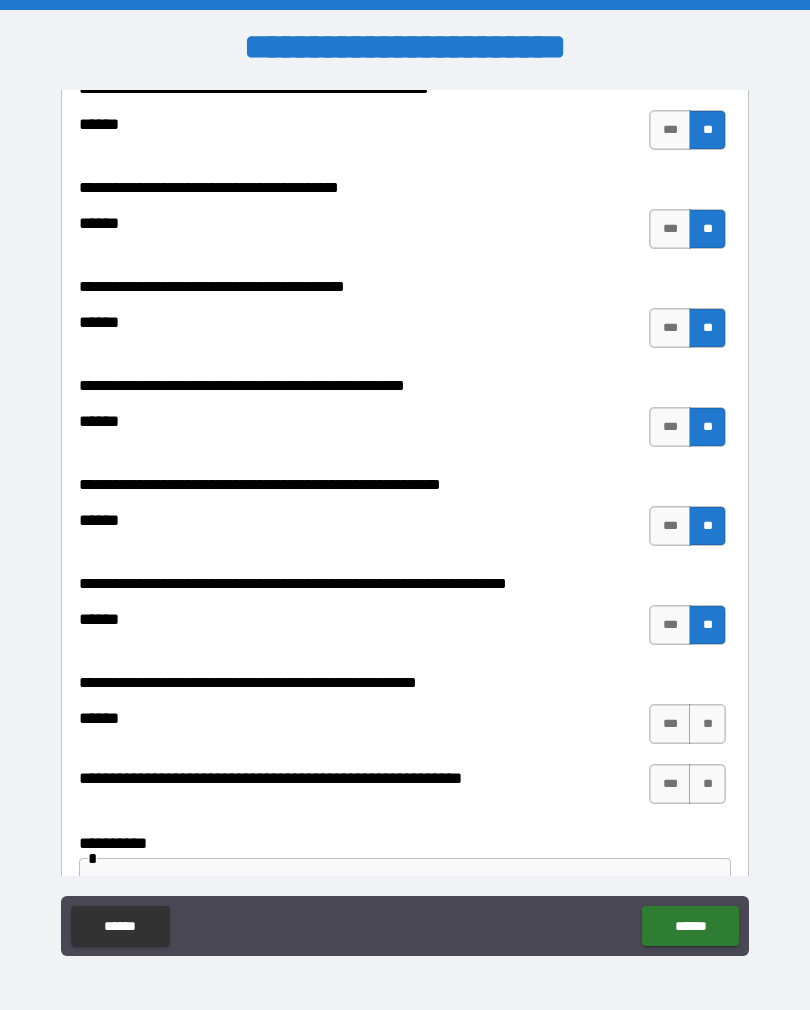 scroll, scrollTop: 4354, scrollLeft: 0, axis: vertical 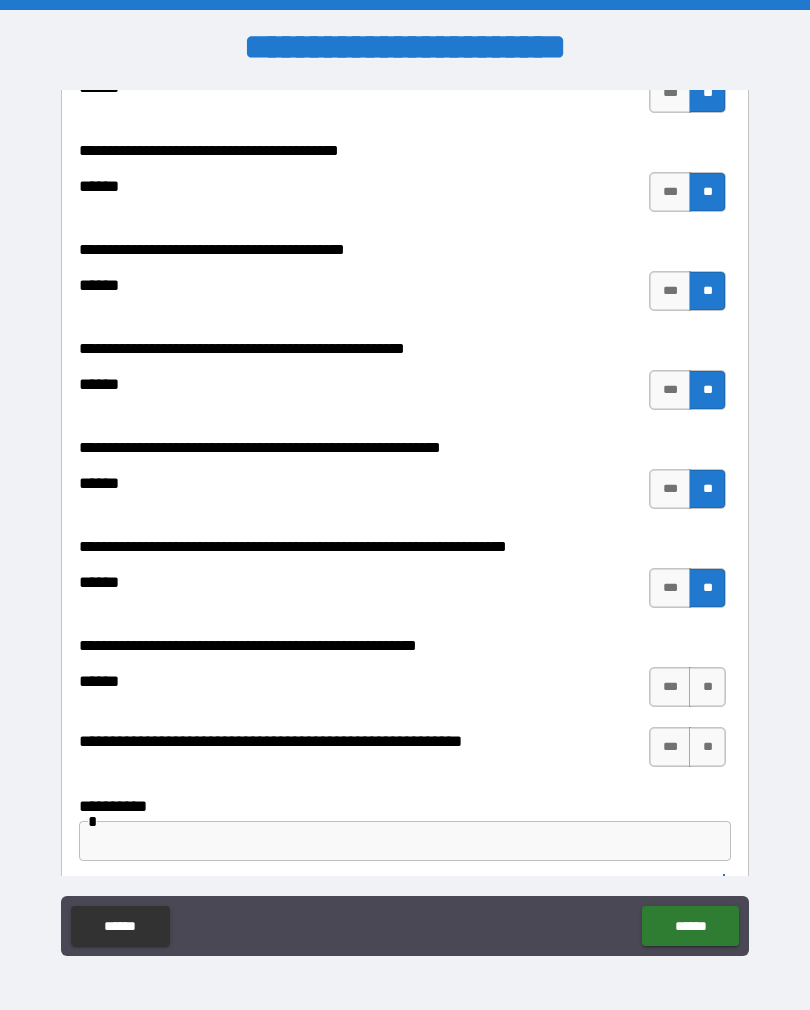 click on "**" at bounding box center (707, 687) 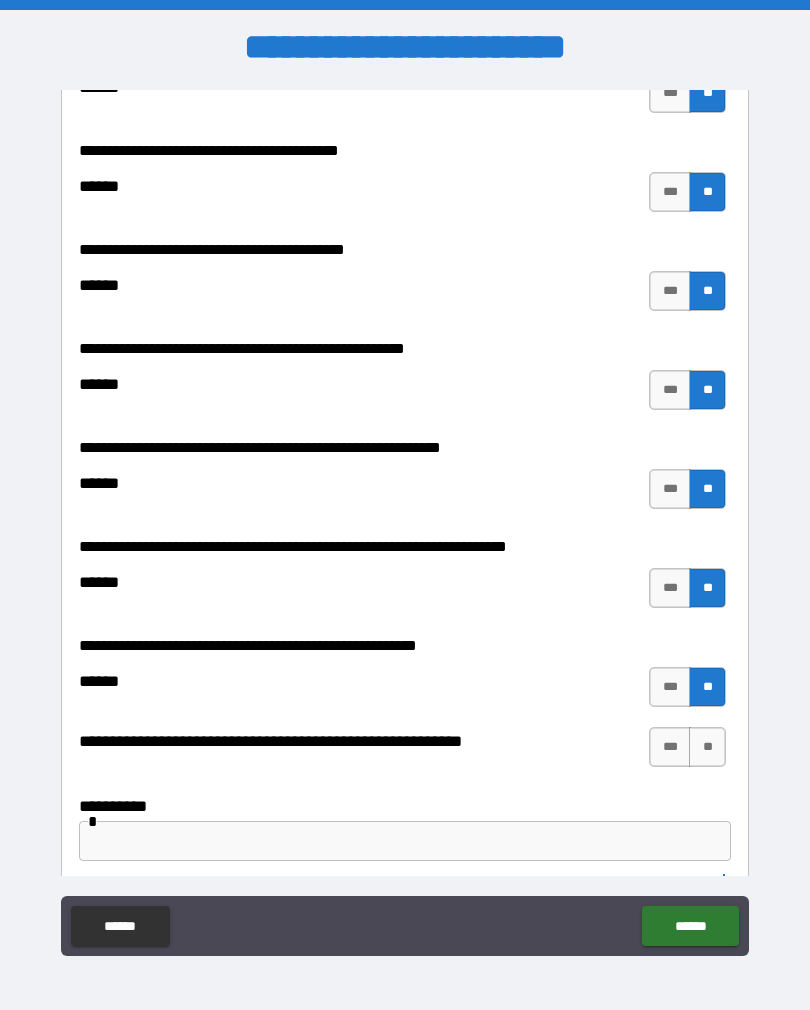 click on "**" at bounding box center (707, 747) 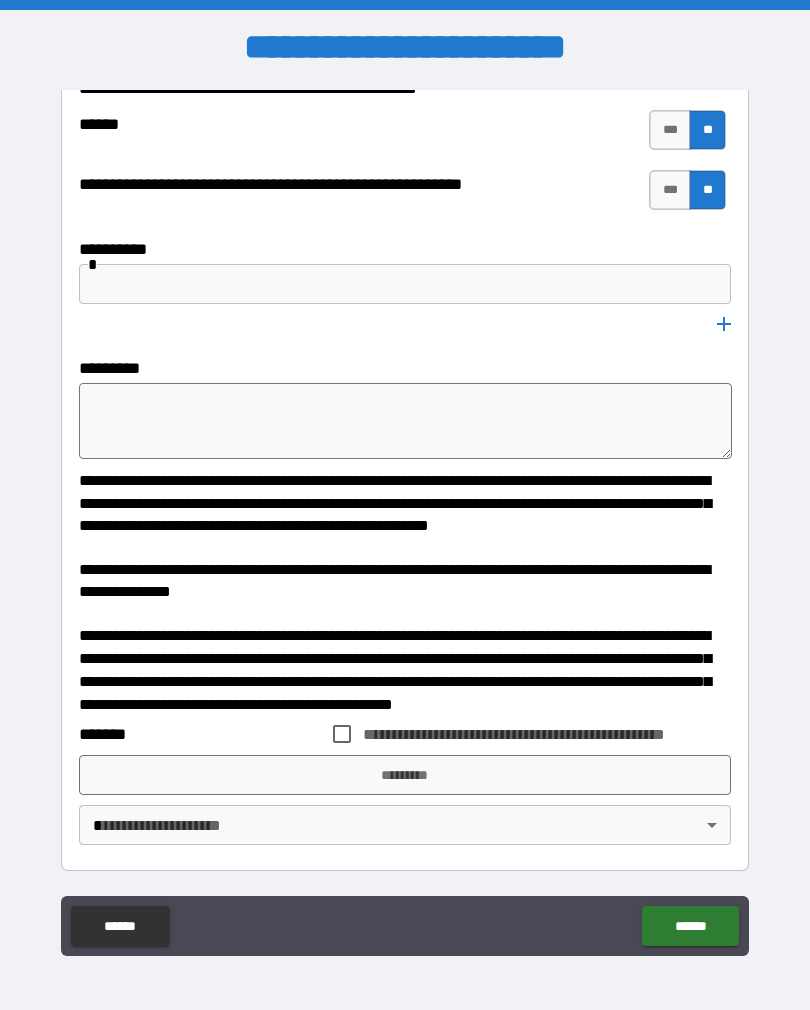 scroll, scrollTop: 4910, scrollLeft: 0, axis: vertical 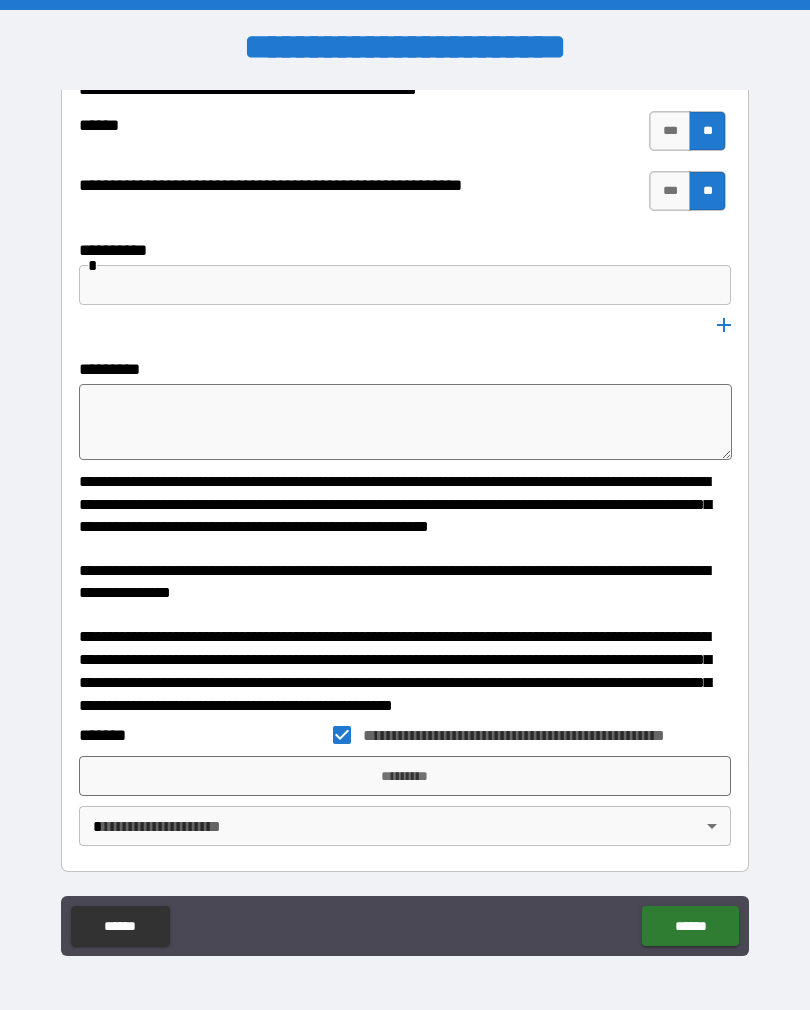 click on "*********" at bounding box center (405, 776) 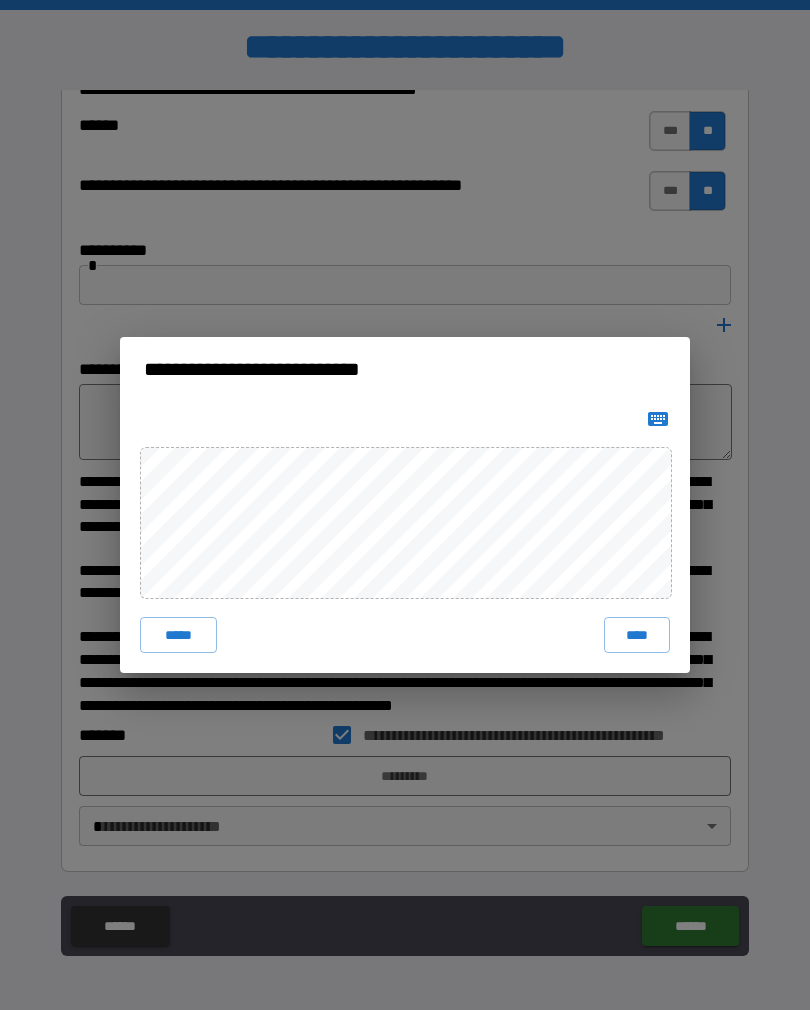 click on "****" at bounding box center (637, 635) 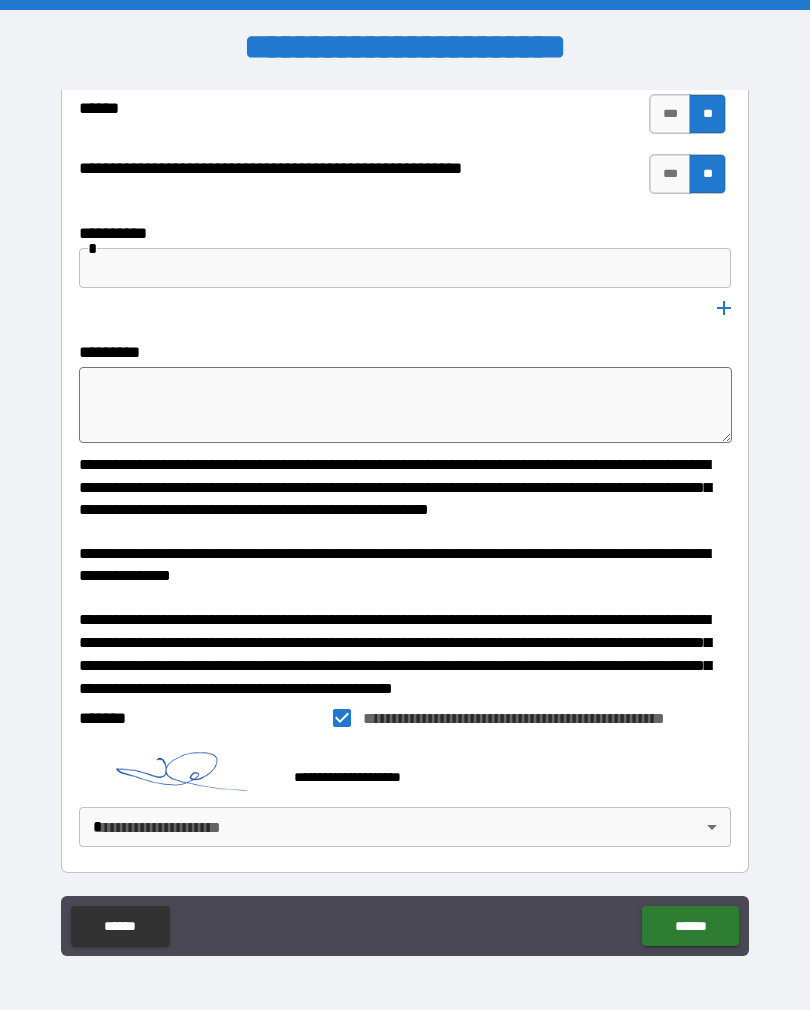 scroll, scrollTop: 4927, scrollLeft: 0, axis: vertical 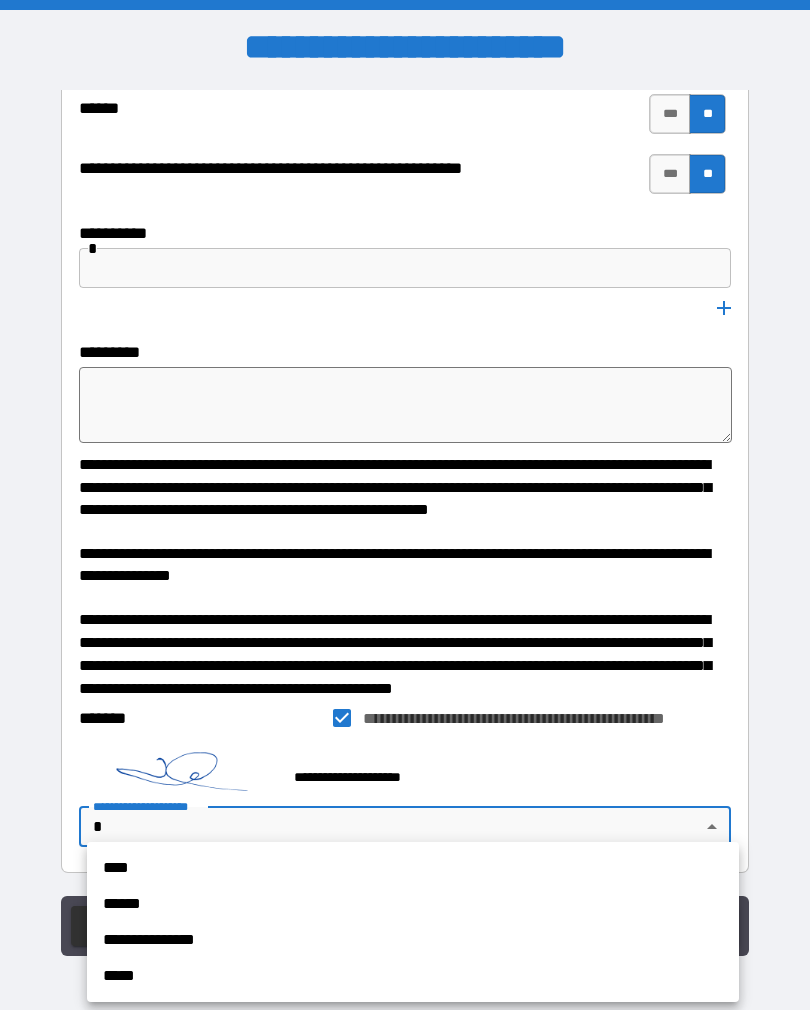 click on "**********" at bounding box center [413, 940] 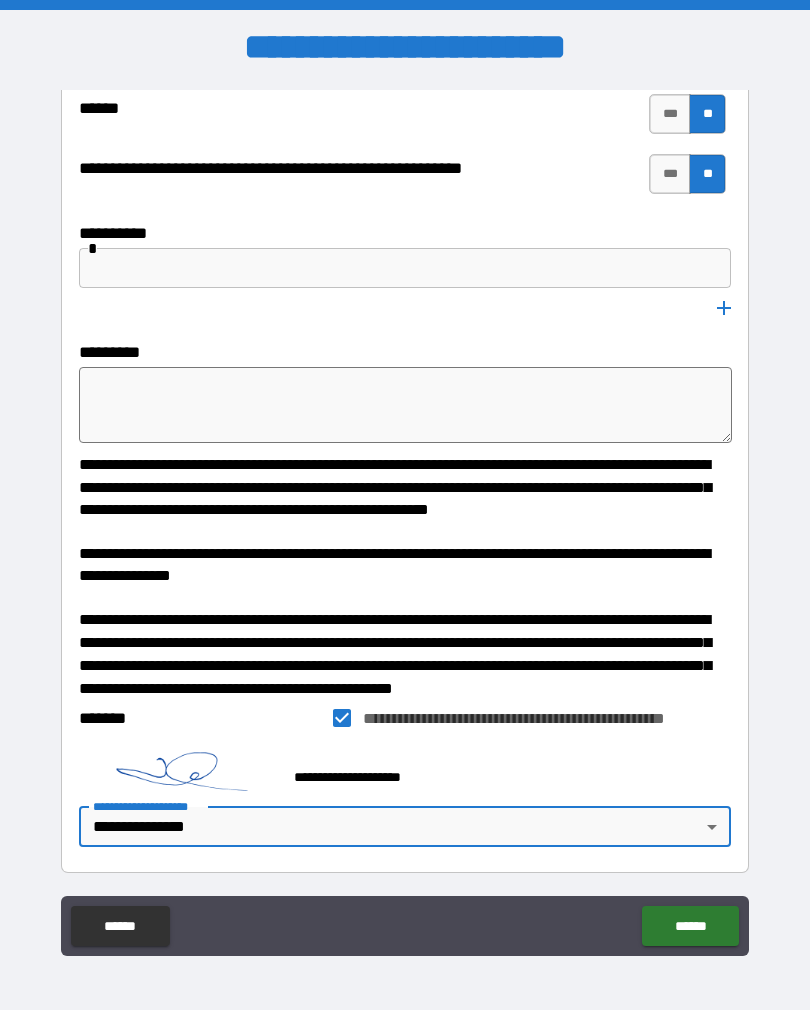 click on "******" at bounding box center (690, 926) 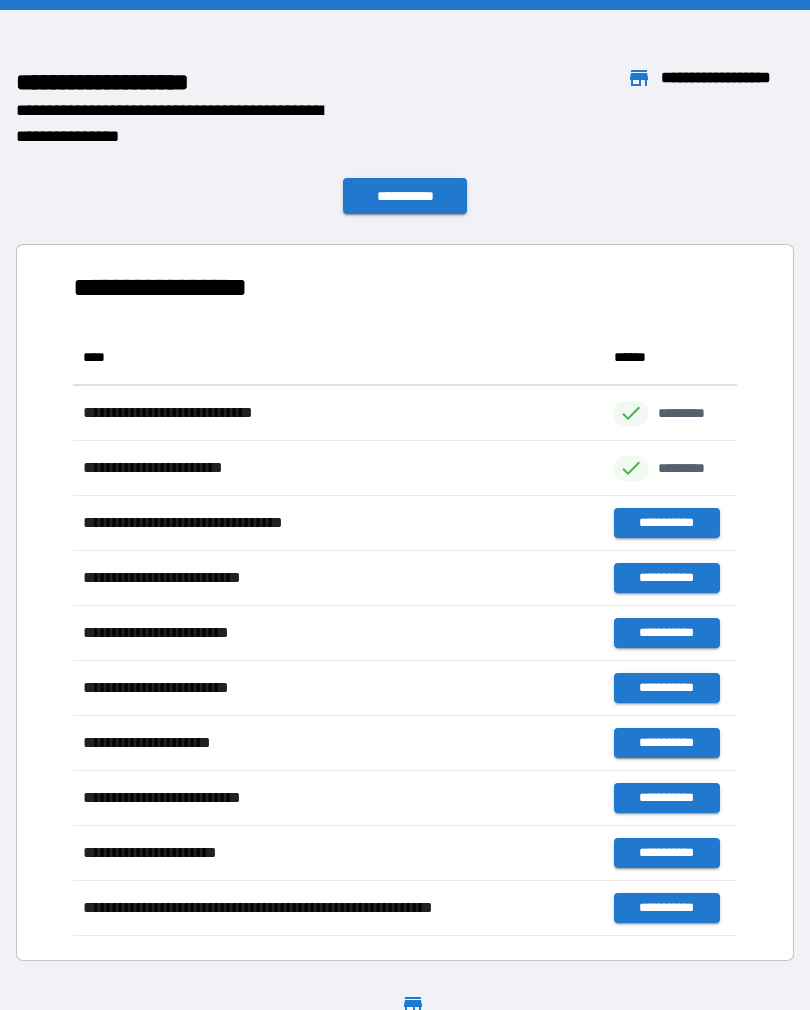 scroll, scrollTop: 1, scrollLeft: 1, axis: both 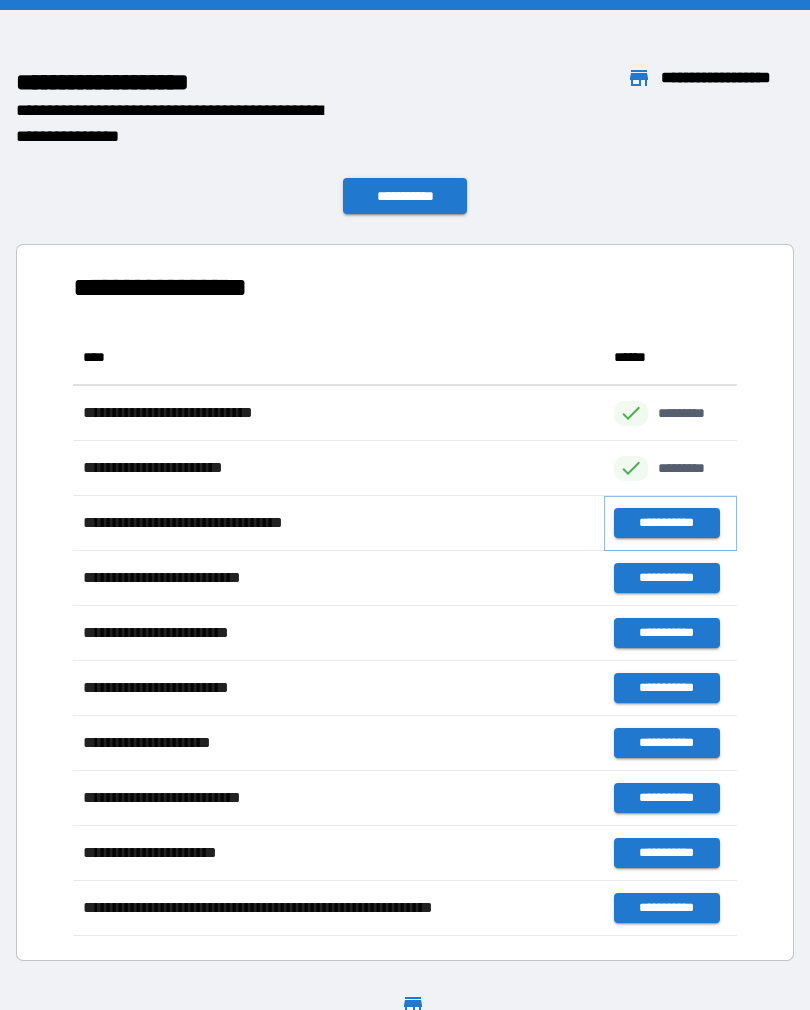 click on "**********" at bounding box center (666, 523) 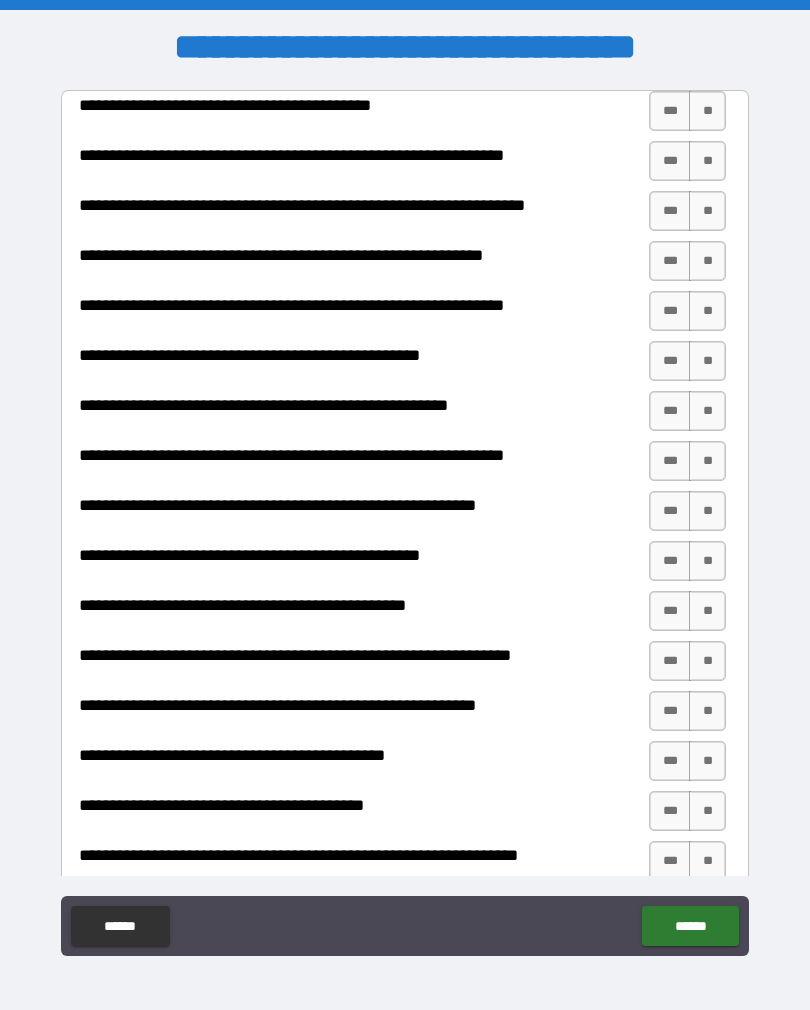 scroll, scrollTop: 0, scrollLeft: 0, axis: both 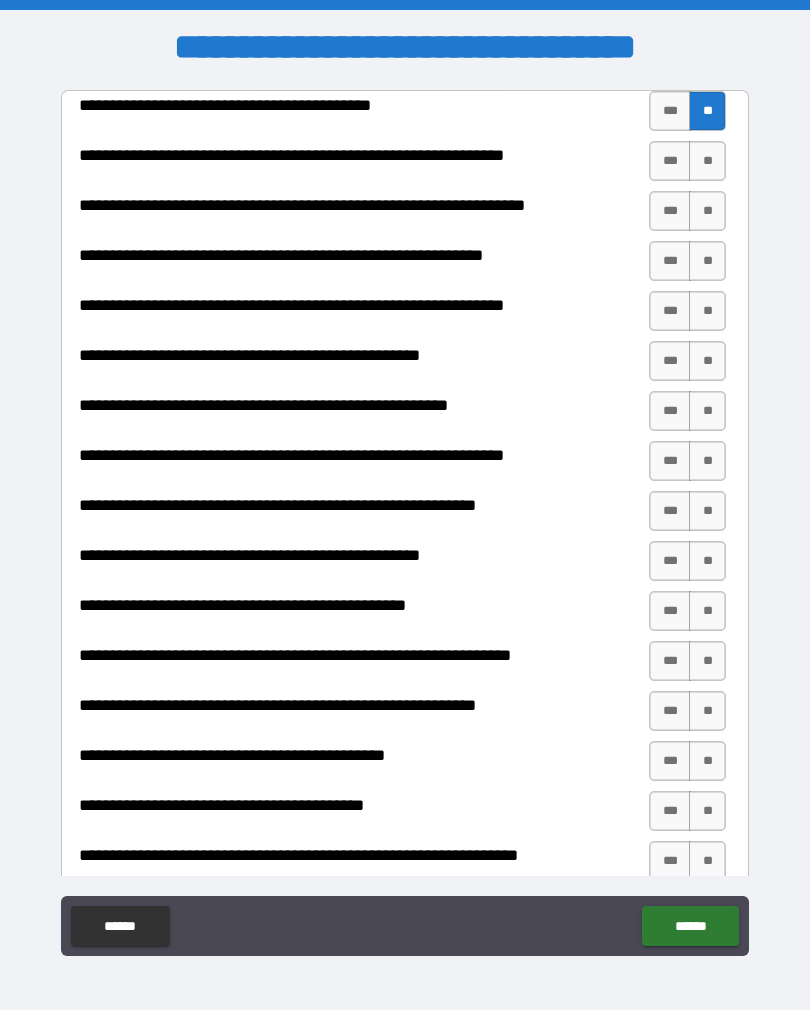click on "**" at bounding box center (707, 161) 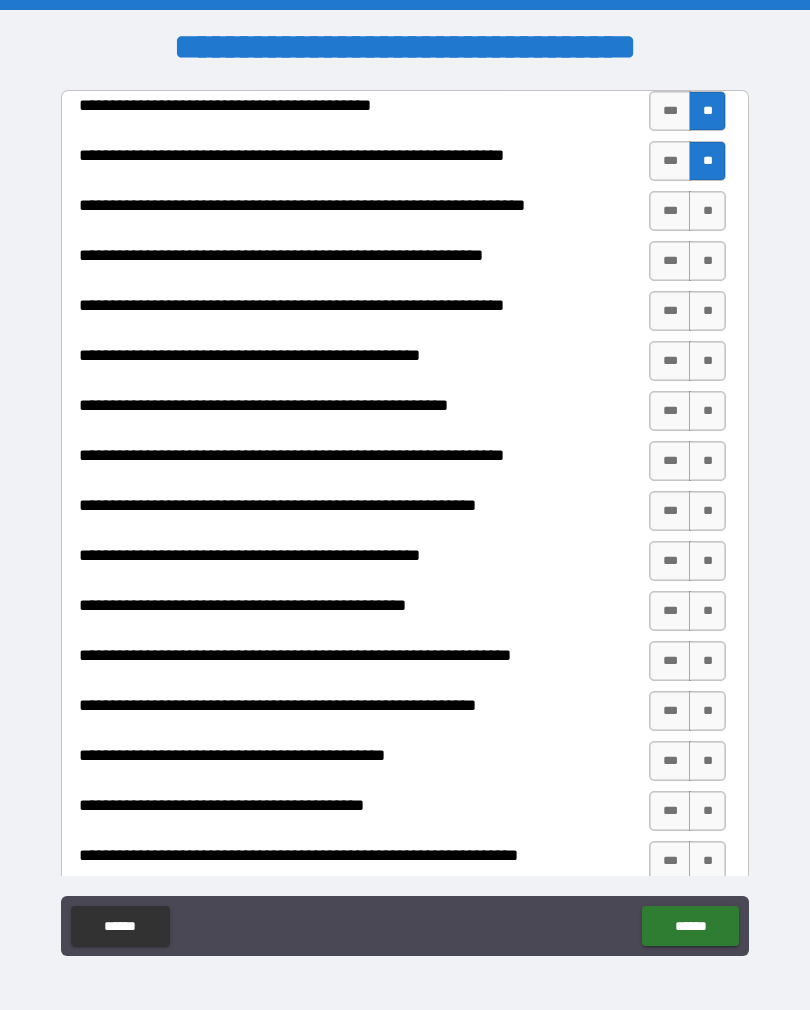 click on "**" at bounding box center [707, 211] 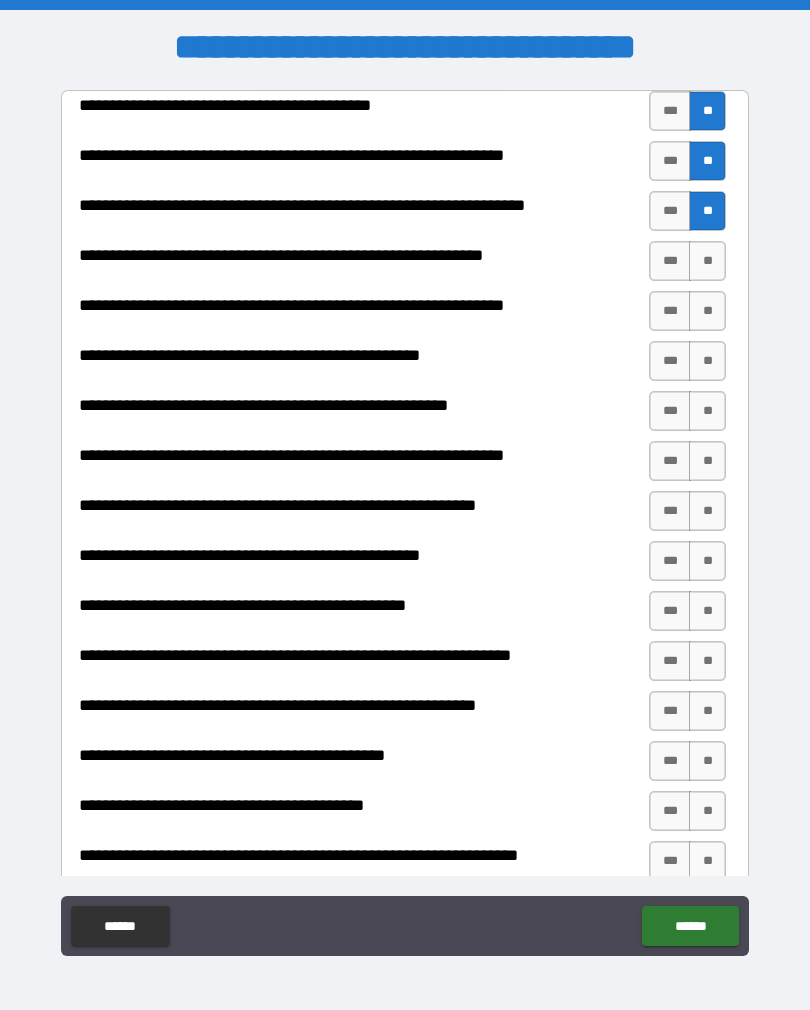 click on "**" at bounding box center (707, 261) 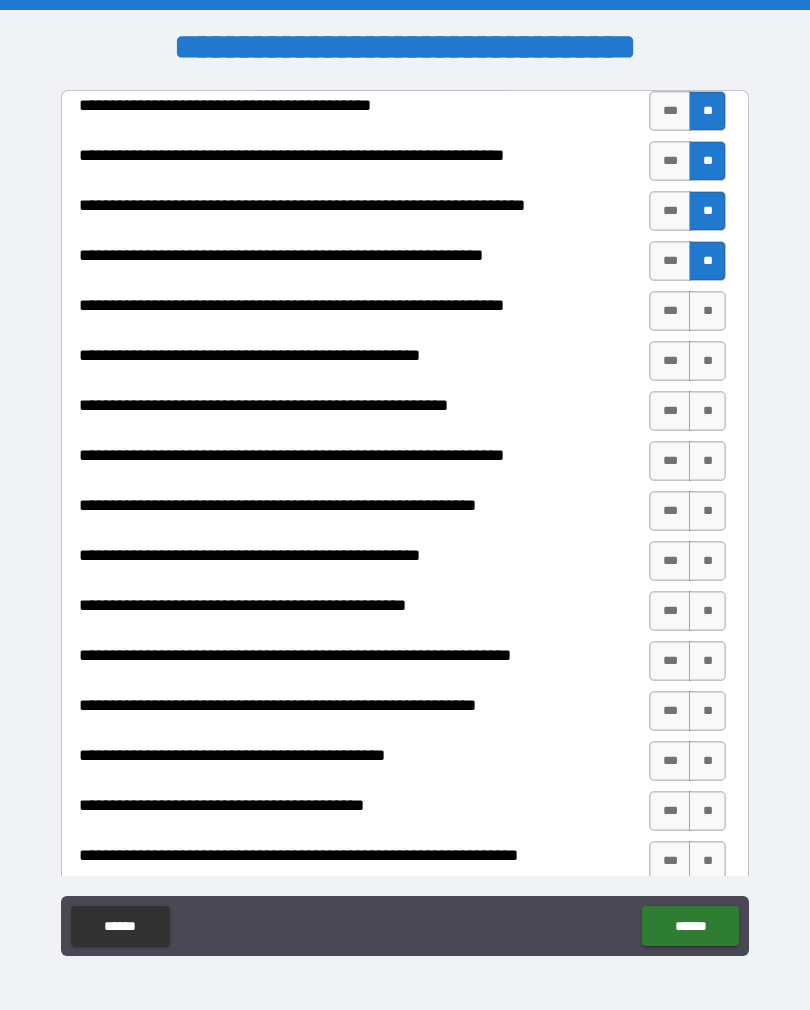 click on "**" at bounding box center [707, 311] 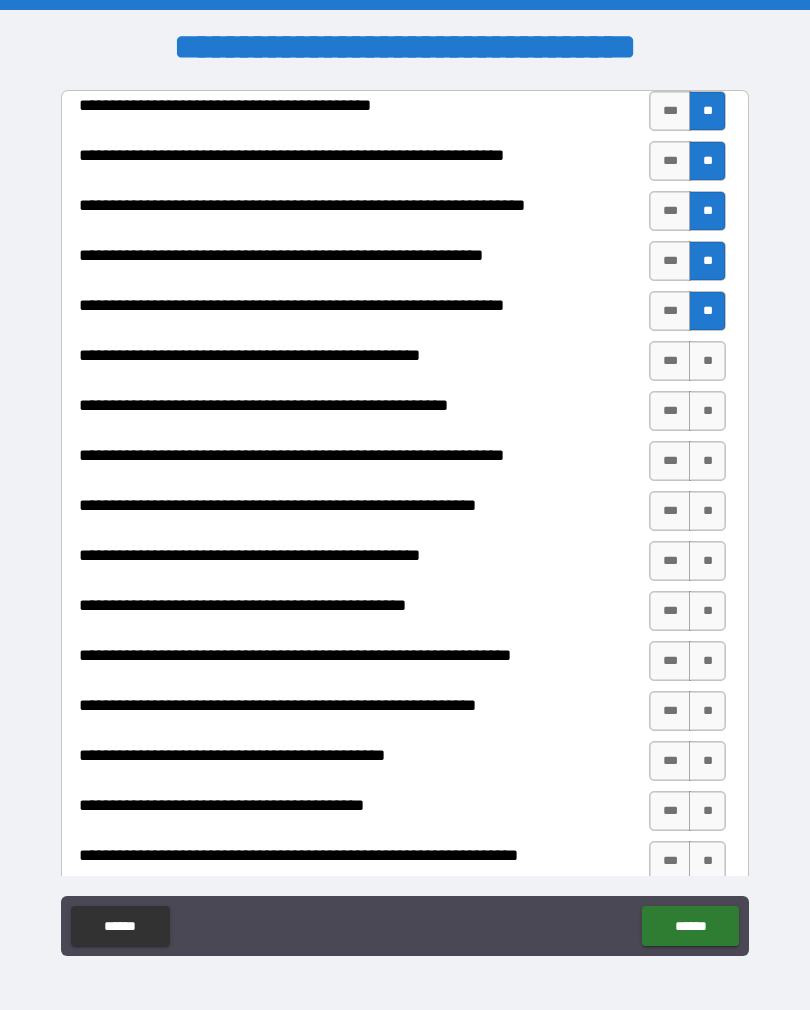 click on "**" at bounding box center [707, 361] 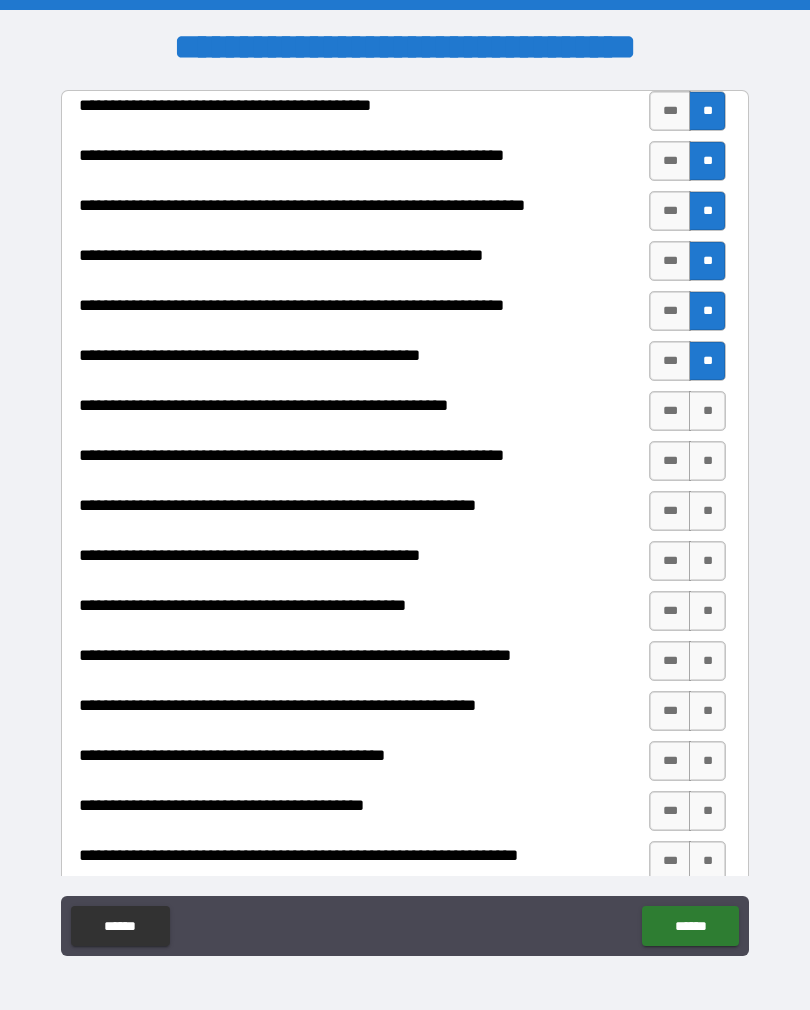 click on "**" at bounding box center [707, 411] 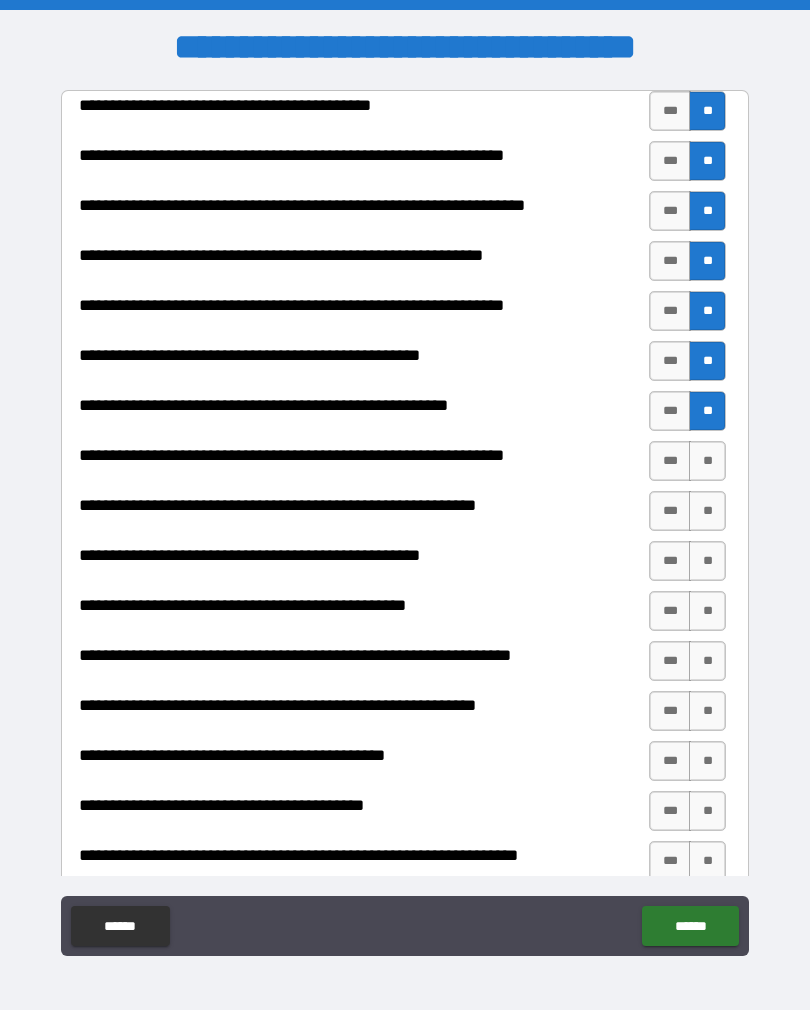 click on "**" at bounding box center [707, 461] 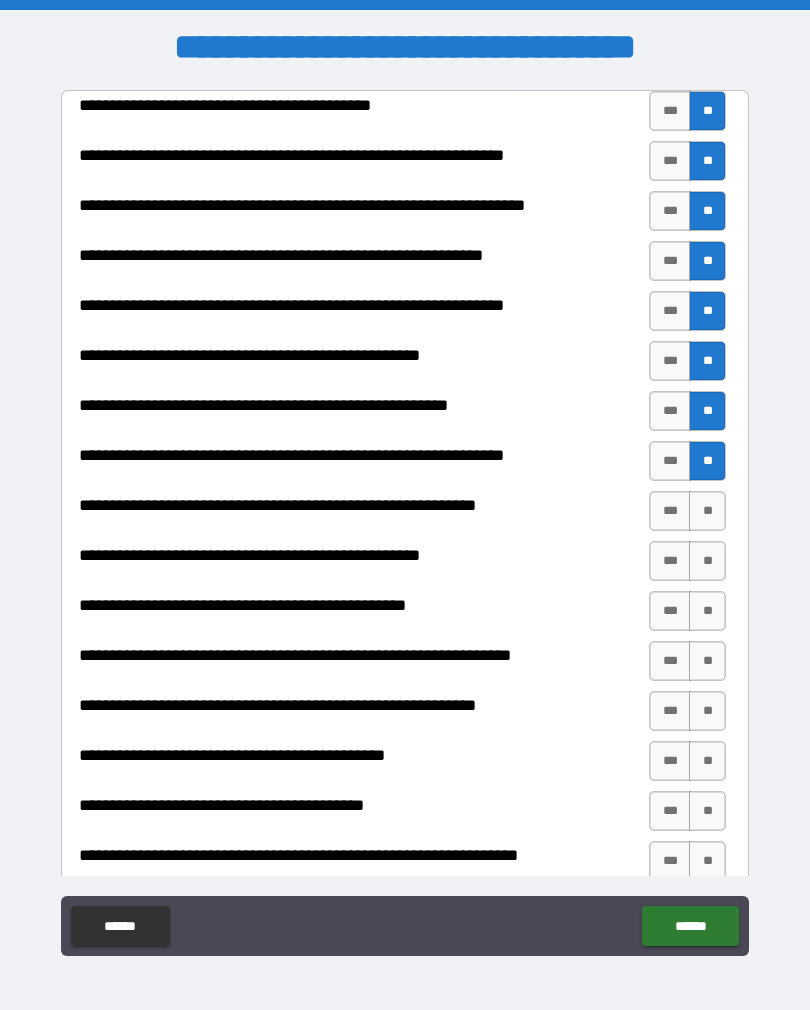 click on "**" at bounding box center [707, 511] 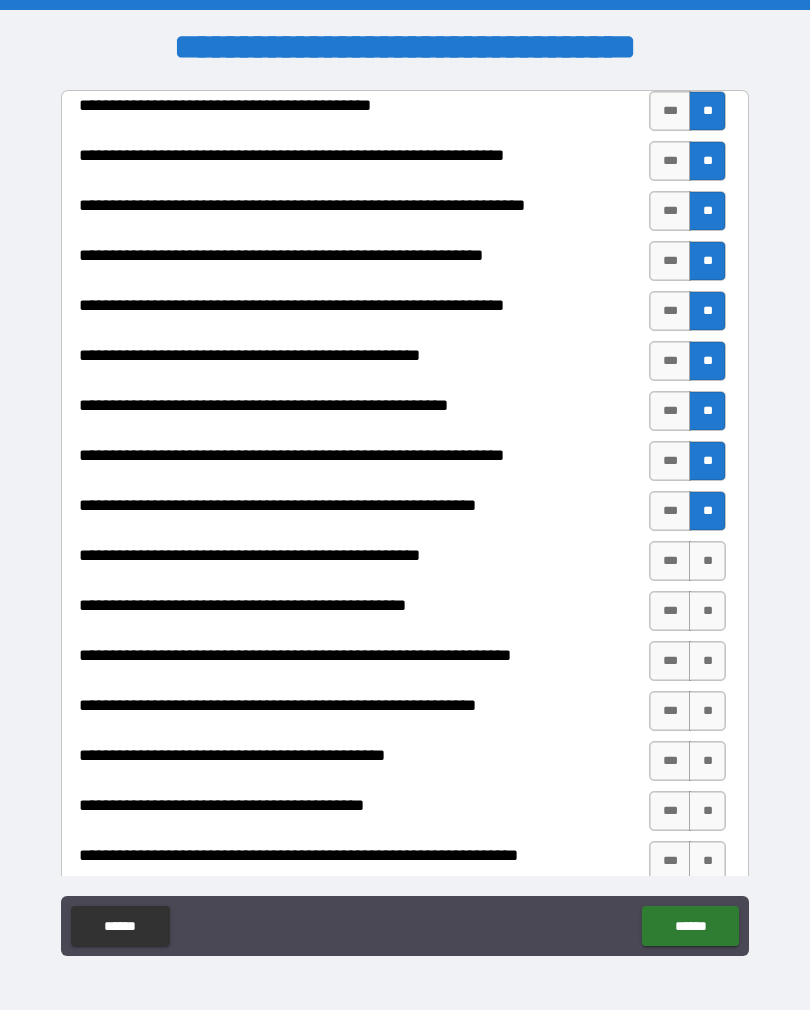 click on "**" at bounding box center (707, 561) 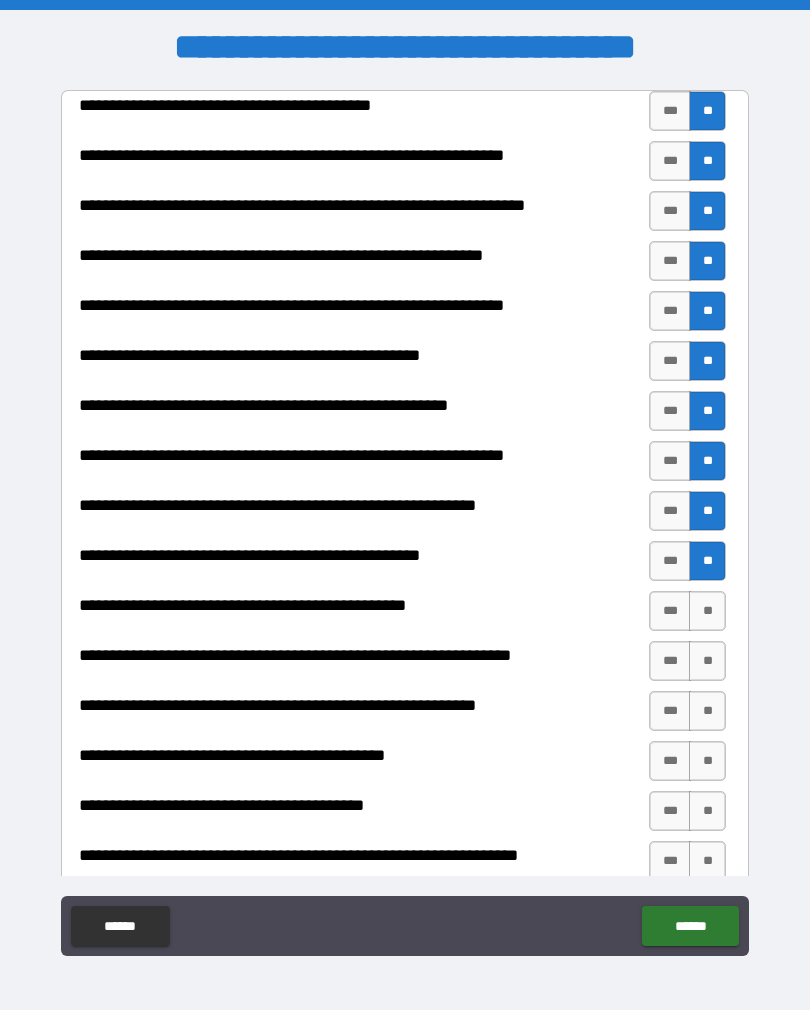 click on "**" at bounding box center (707, 611) 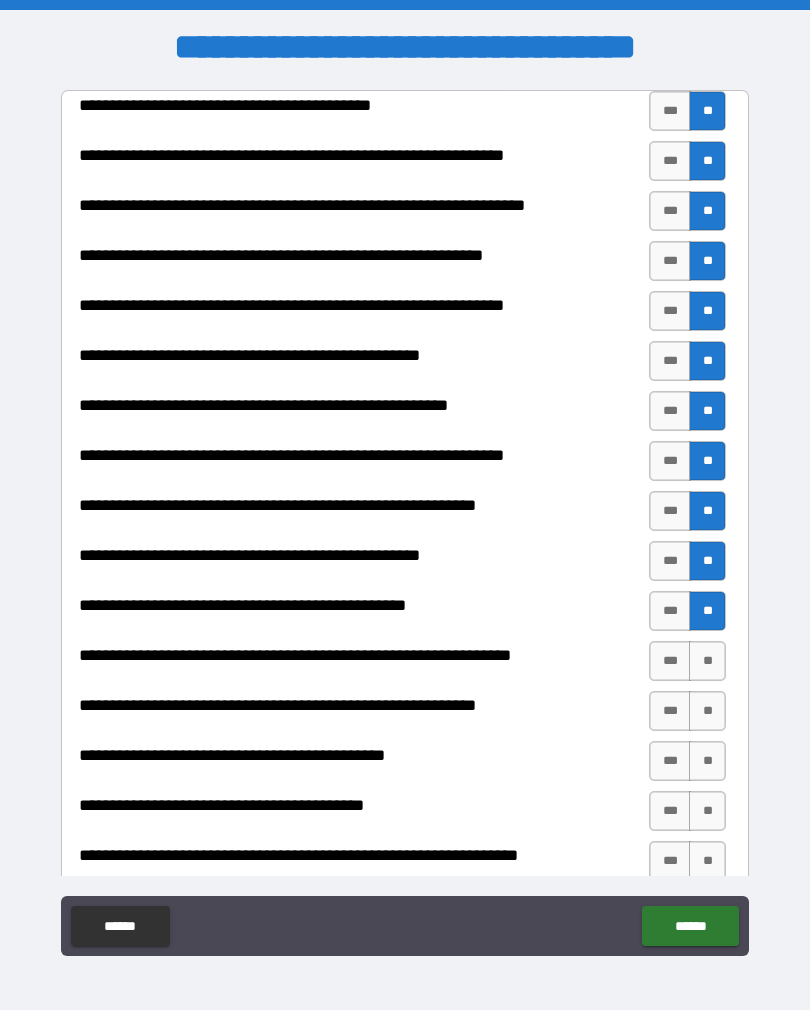click on "**" at bounding box center (707, 661) 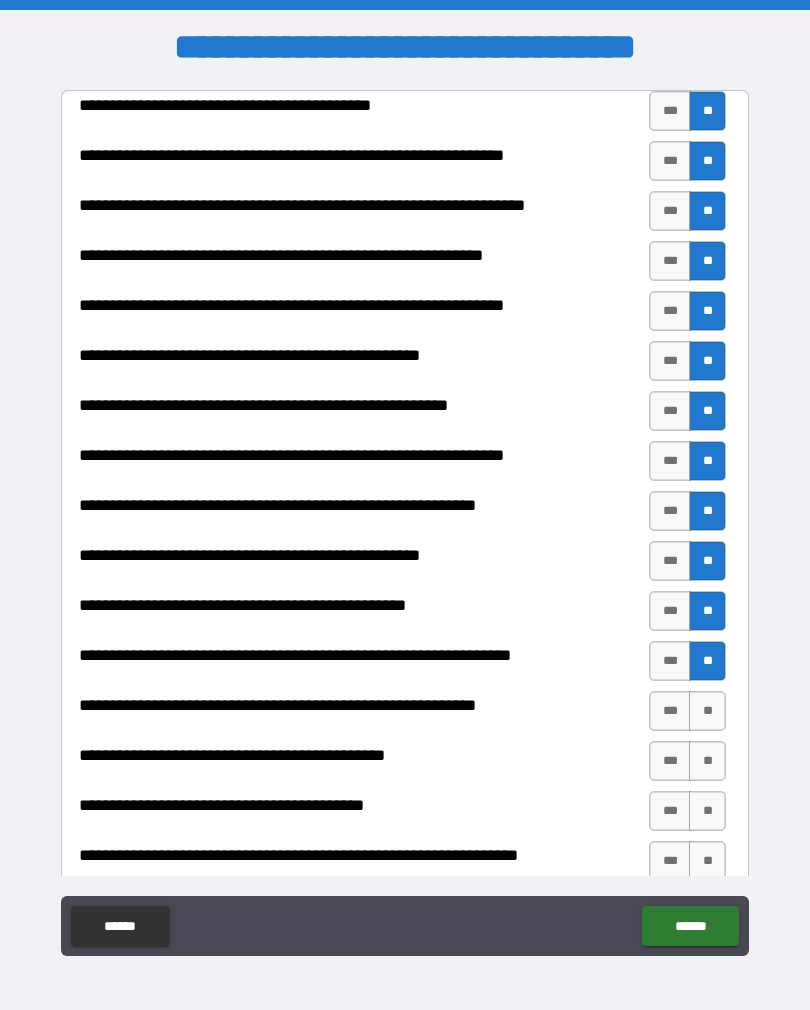 click on "**********" at bounding box center (405, 666) 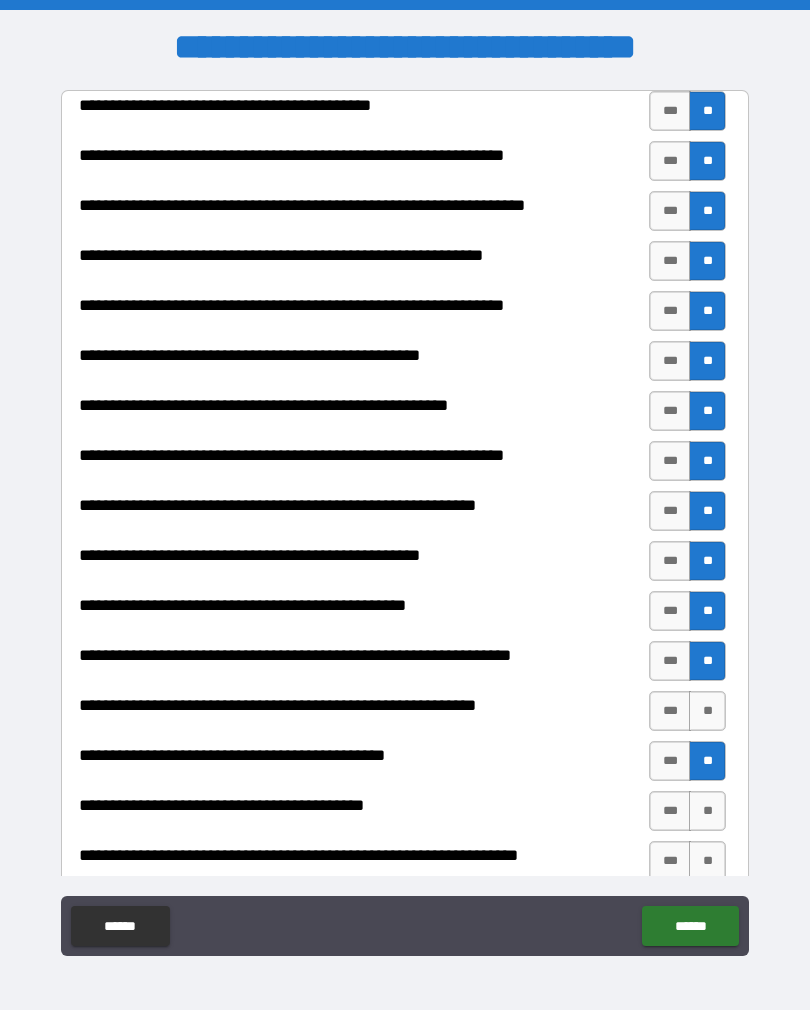 click on "**" at bounding box center (707, 811) 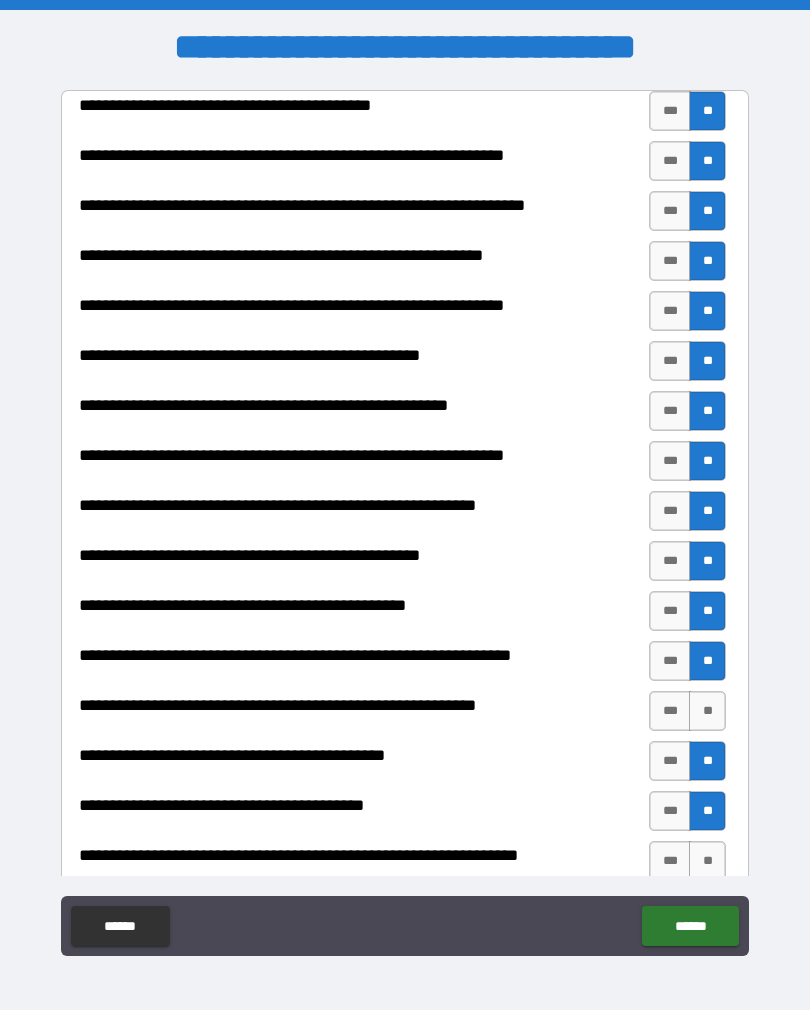 click on "**" at bounding box center (707, 711) 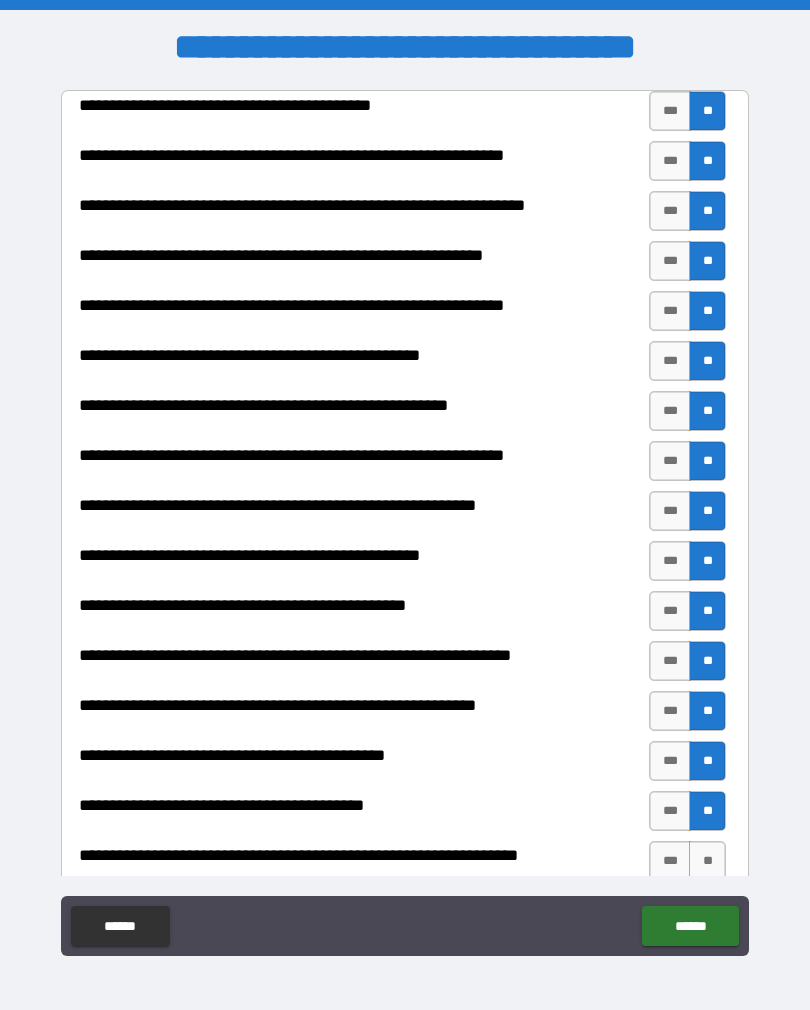 click on "**" at bounding box center [707, 861] 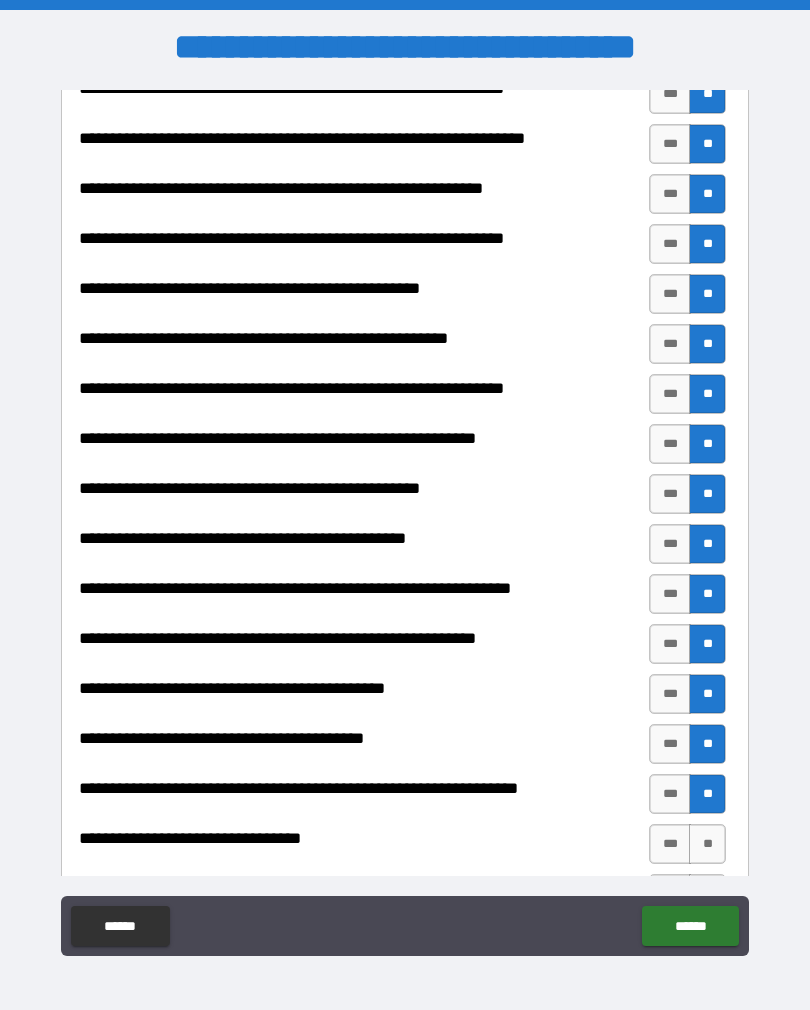 scroll, scrollTop: 118, scrollLeft: 0, axis: vertical 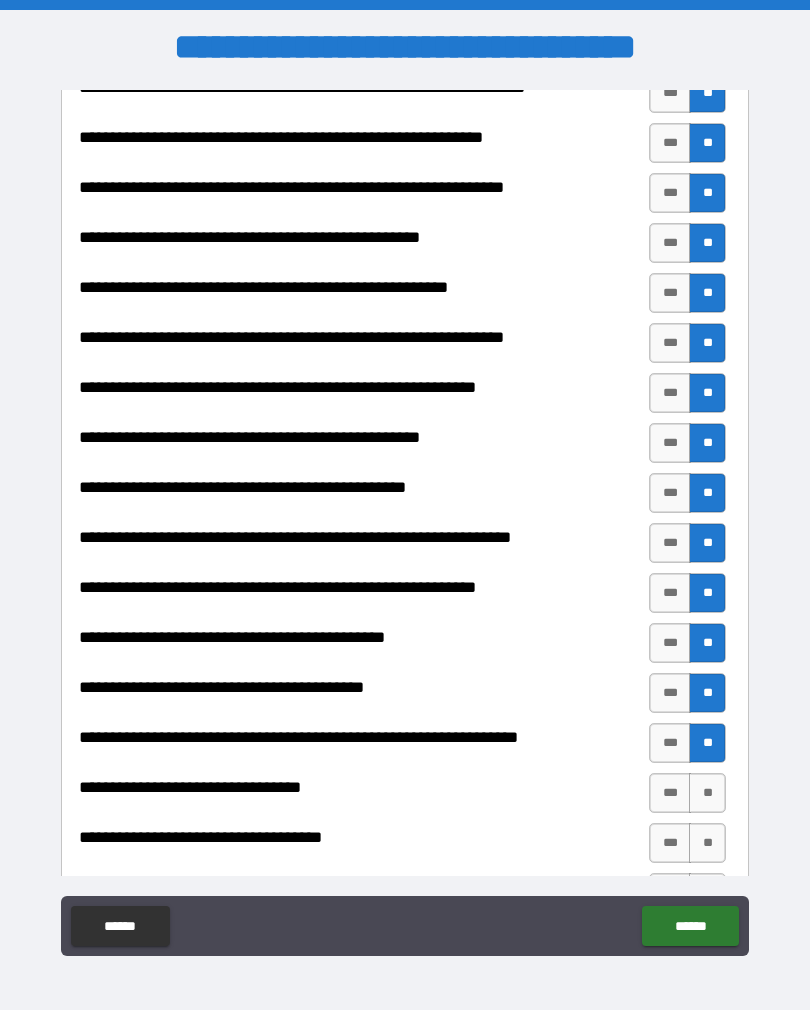click on "**" at bounding box center (707, 793) 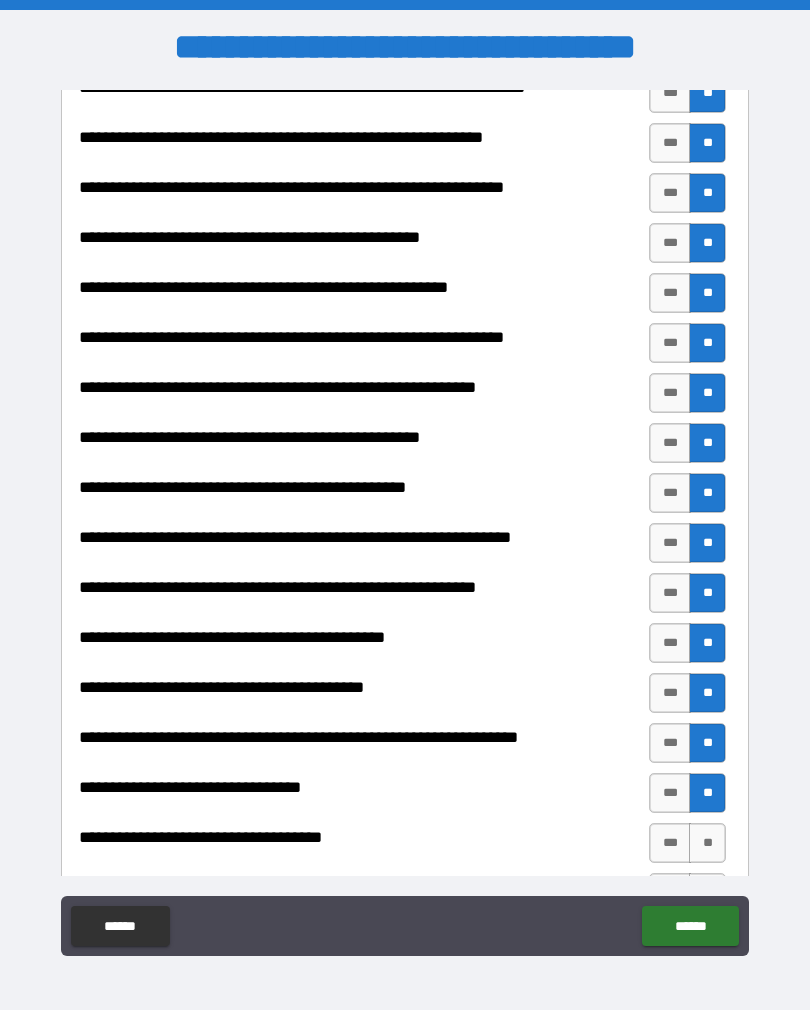 click on "**" at bounding box center [707, 843] 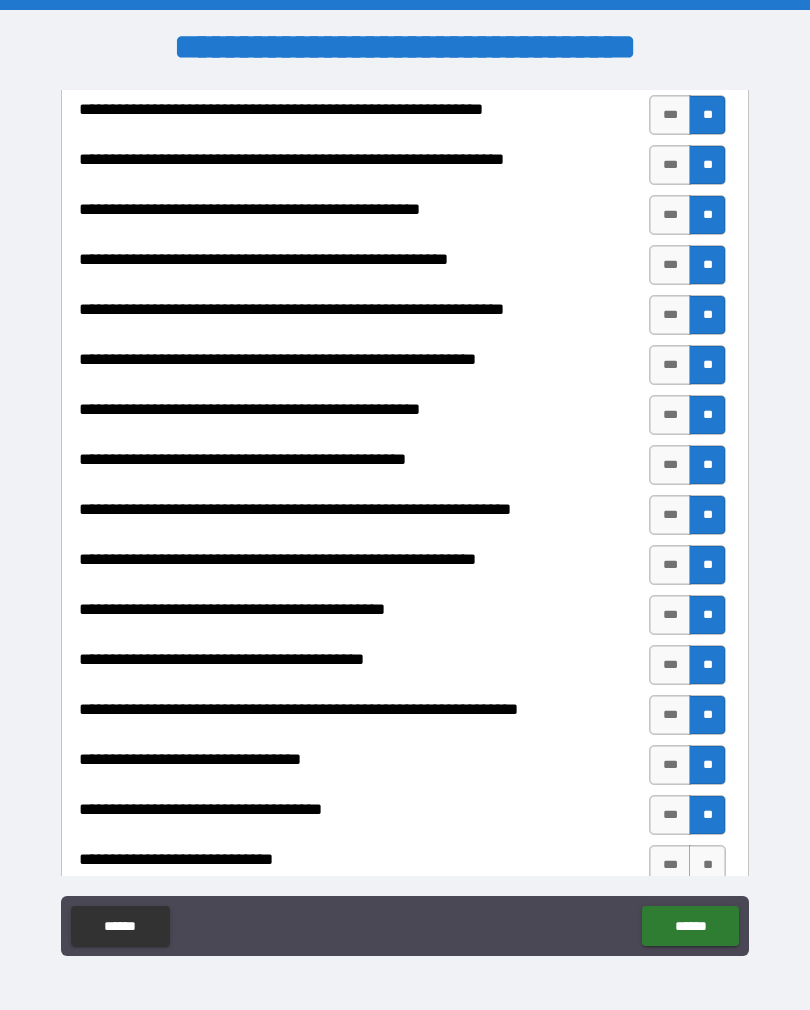 scroll, scrollTop: 173, scrollLeft: 0, axis: vertical 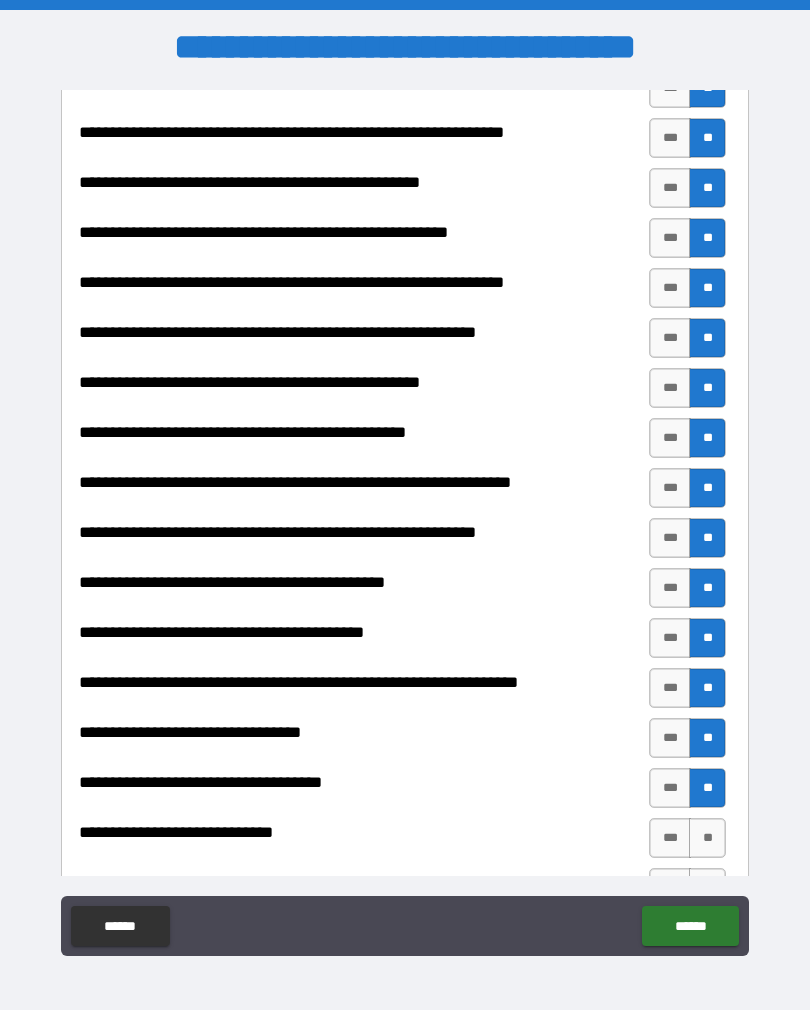 click on "**" at bounding box center (707, 838) 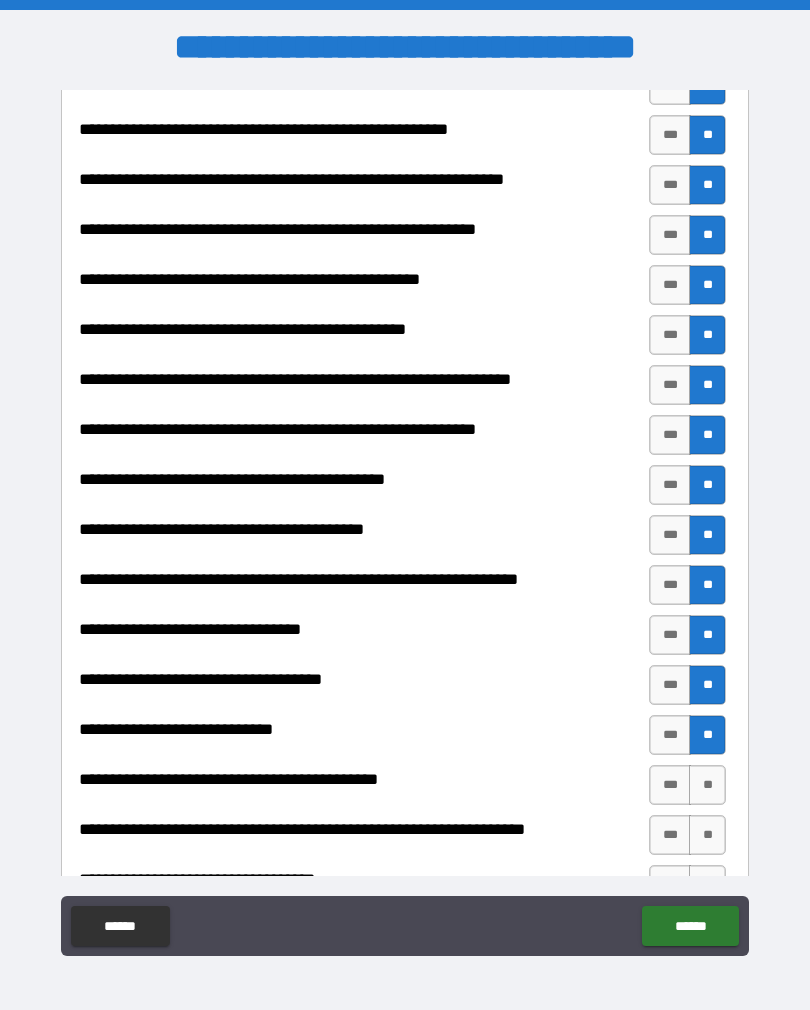 scroll, scrollTop: 279, scrollLeft: 0, axis: vertical 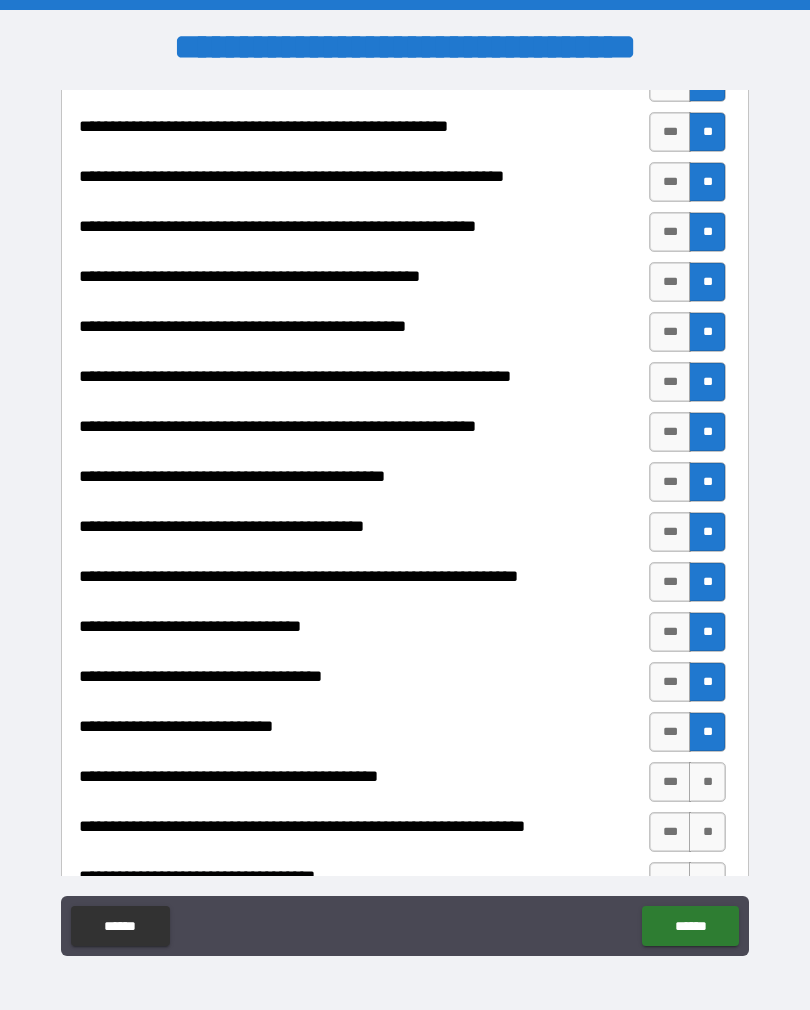 click on "**" at bounding box center (707, 782) 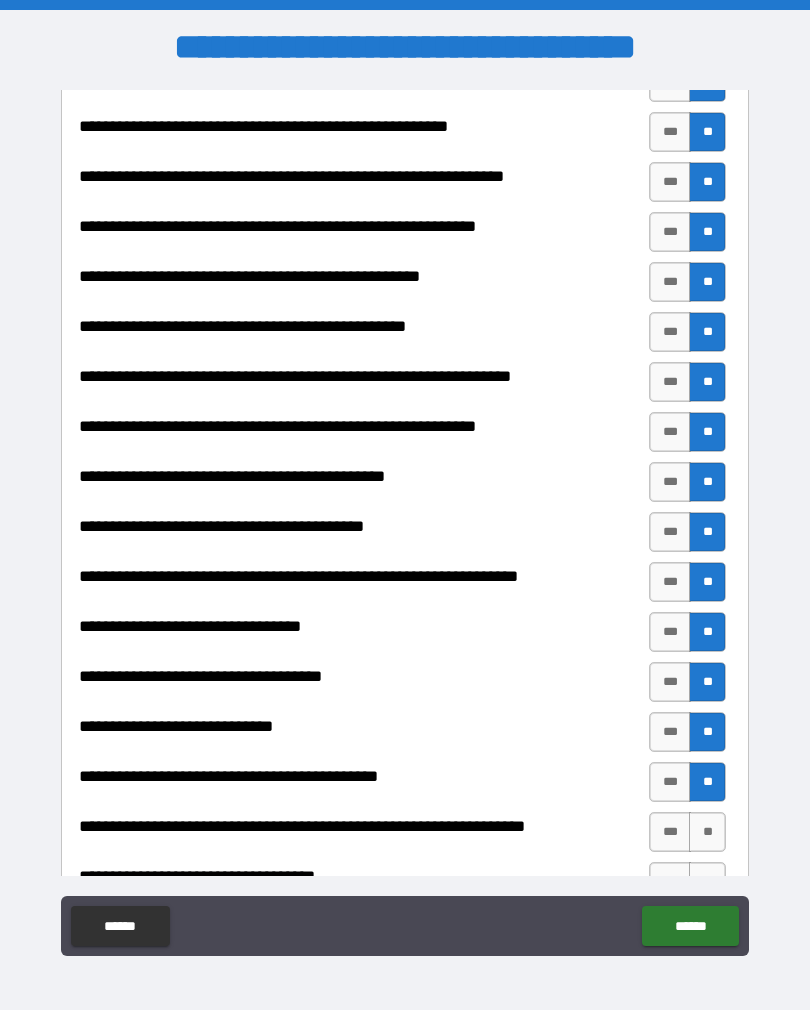 click on "**" at bounding box center (707, 782) 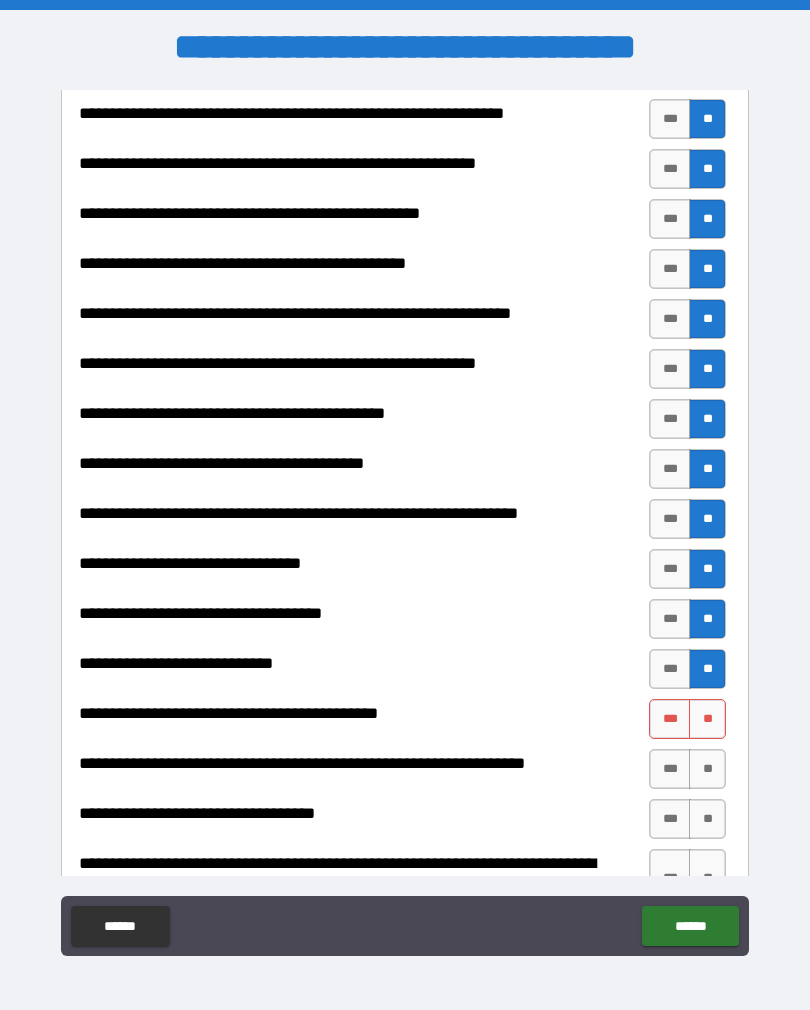 scroll, scrollTop: 364, scrollLeft: 0, axis: vertical 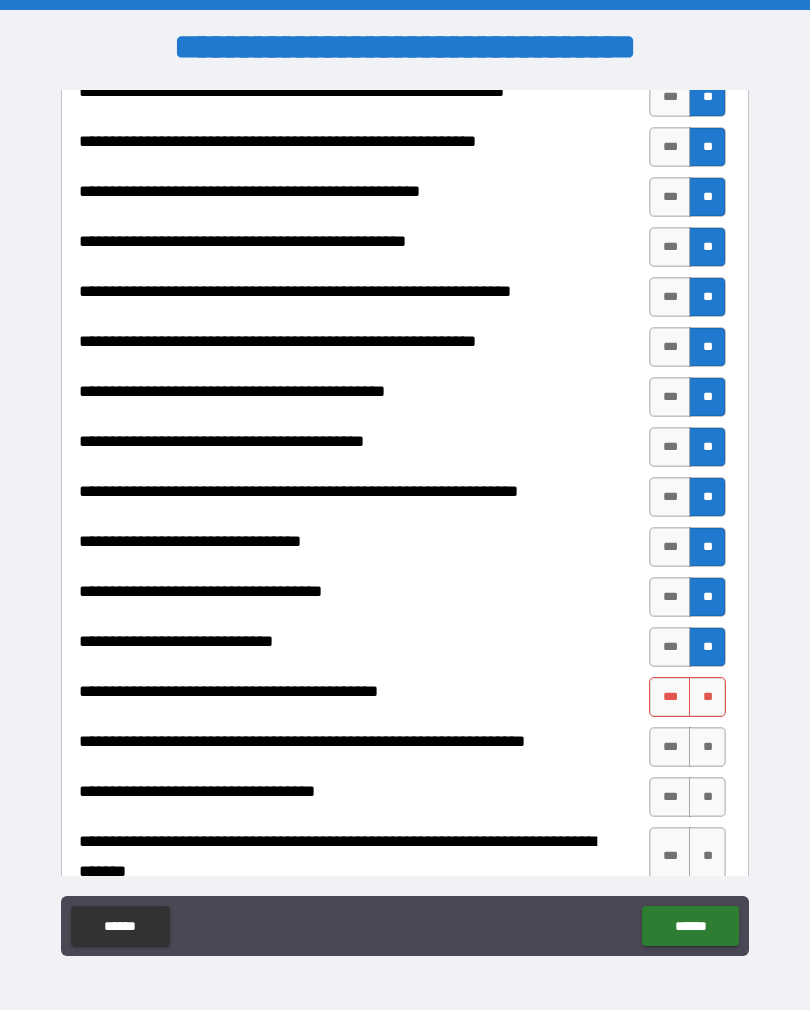 click on "**" at bounding box center (707, 697) 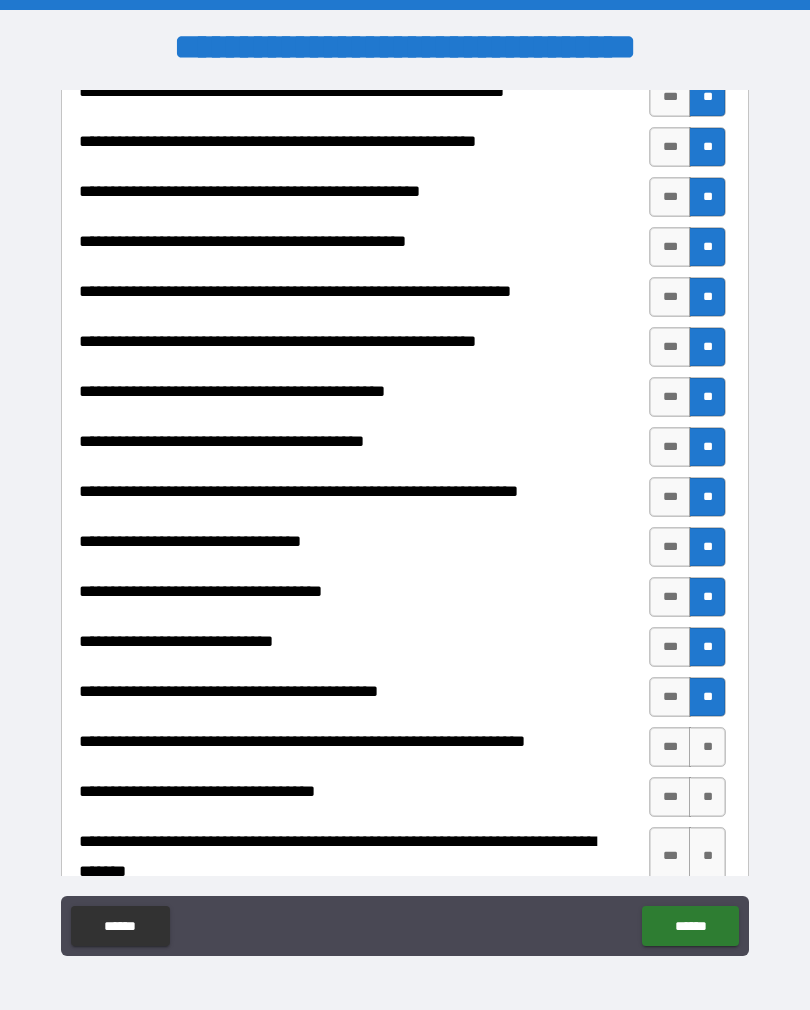 click on "**" at bounding box center (707, 797) 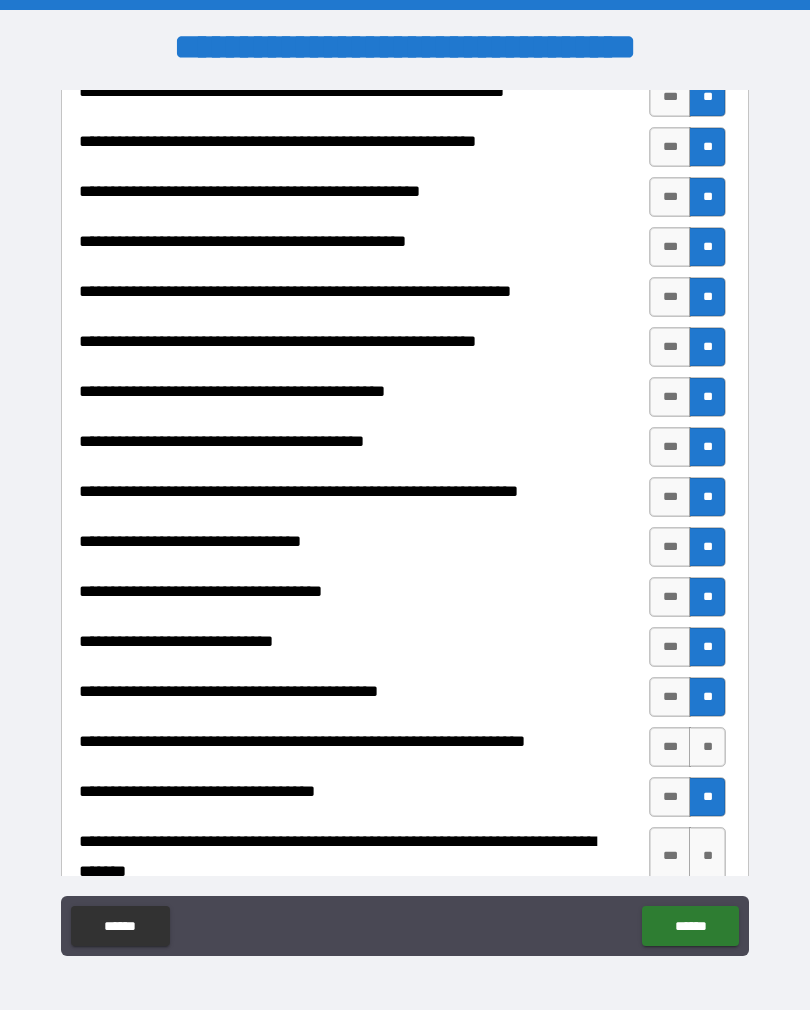 click on "**" at bounding box center [707, 747] 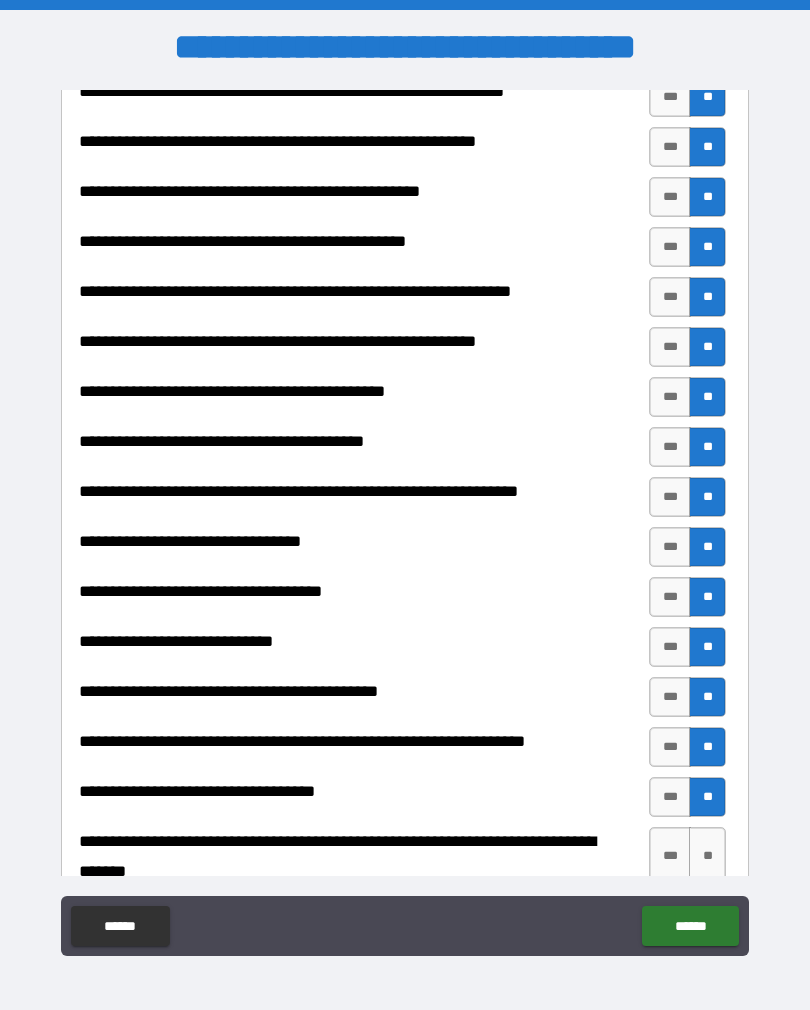 click on "**" at bounding box center [707, 856] 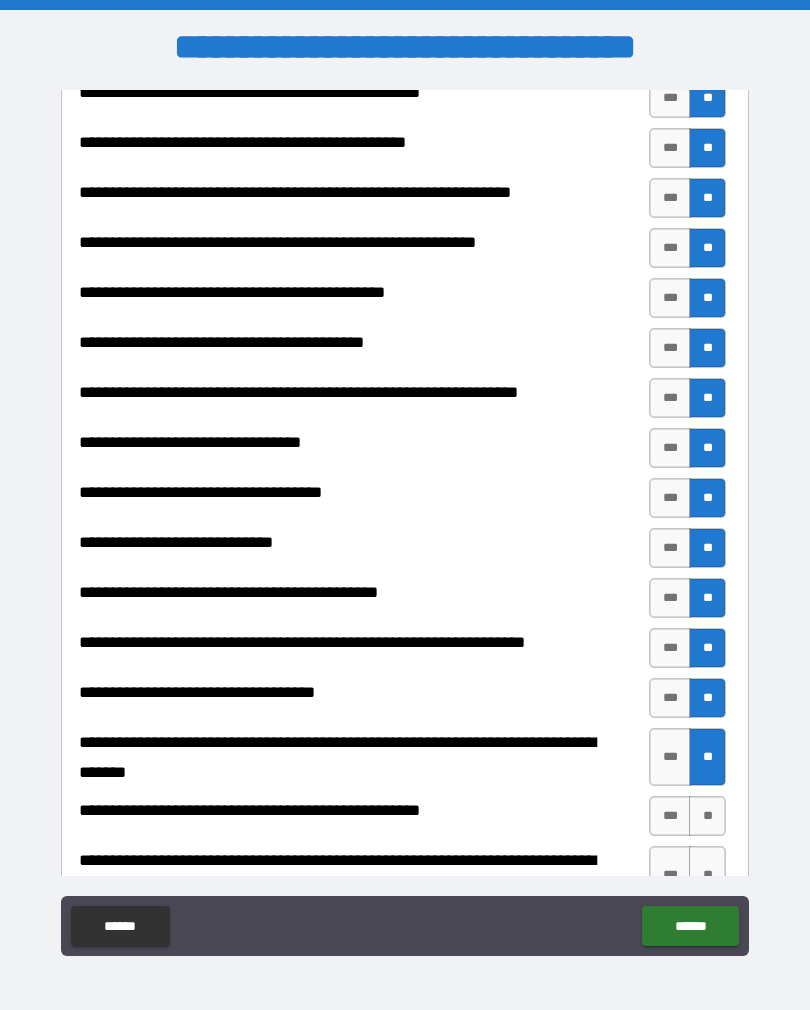 scroll, scrollTop: 470, scrollLeft: 0, axis: vertical 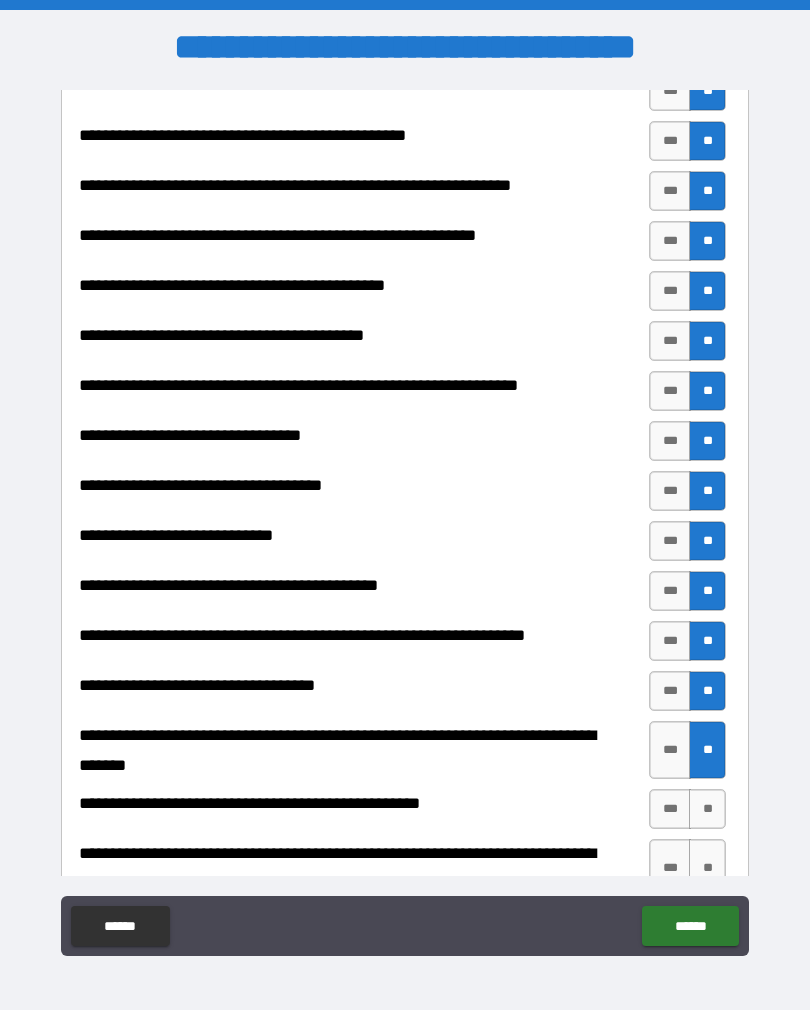 click on "**" at bounding box center (707, 809) 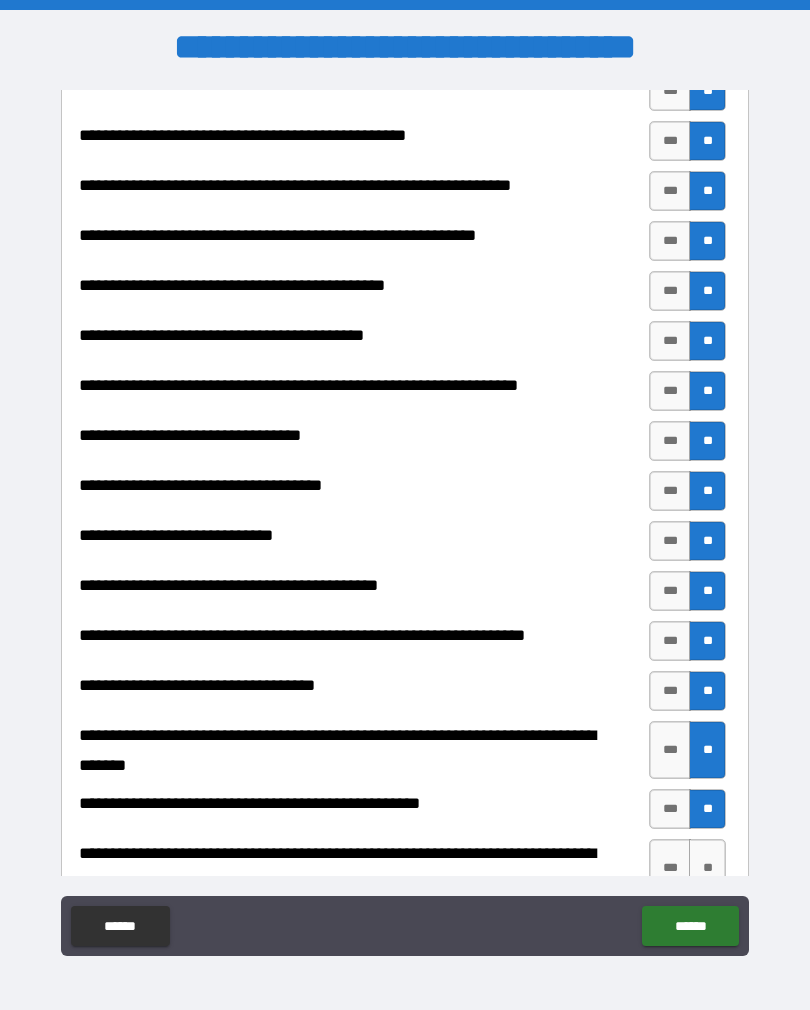 click on "**" at bounding box center (707, 809) 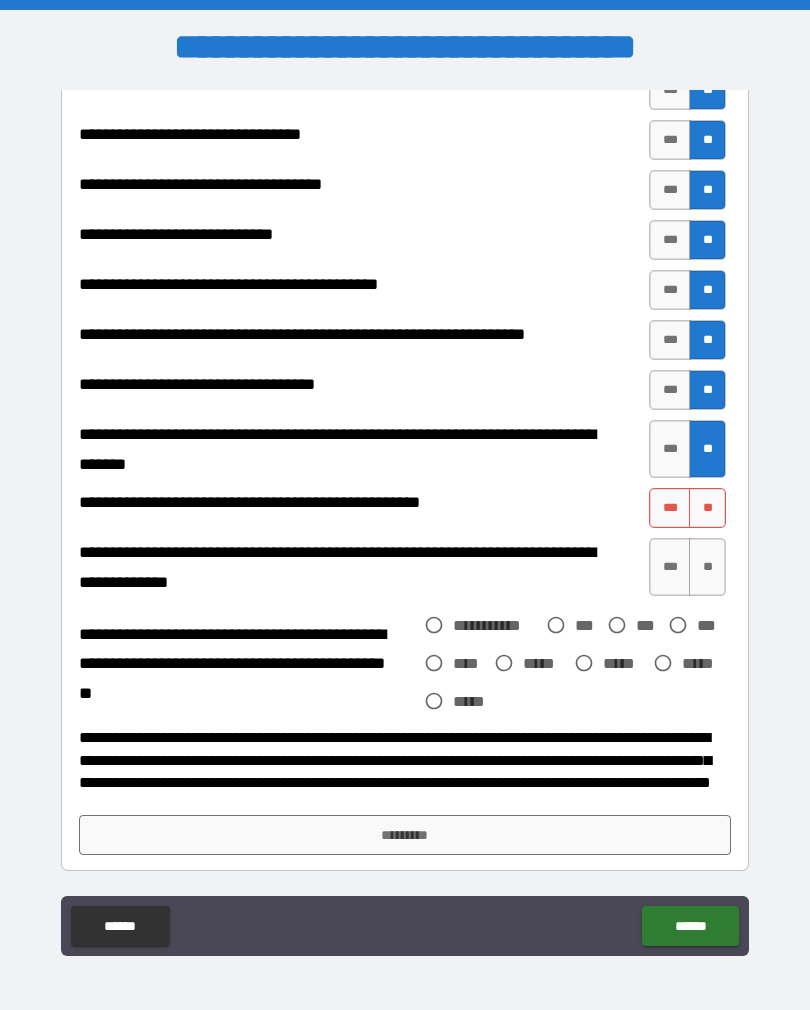 scroll, scrollTop: 771, scrollLeft: 0, axis: vertical 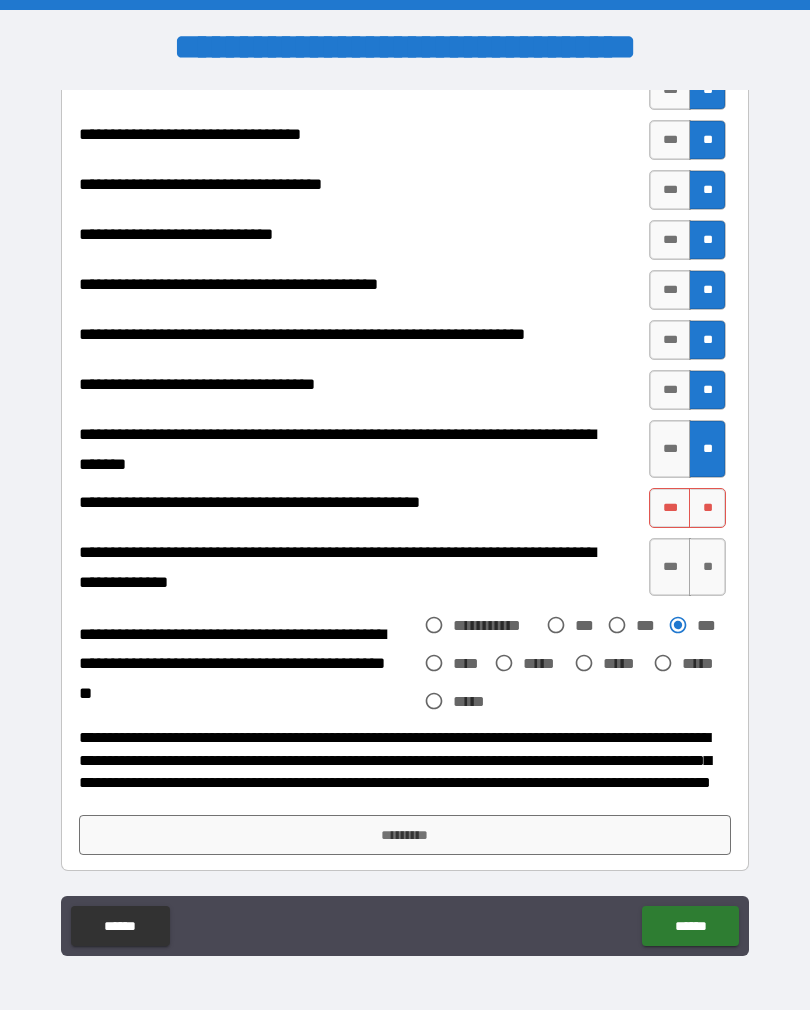 click on "**" at bounding box center [707, 567] 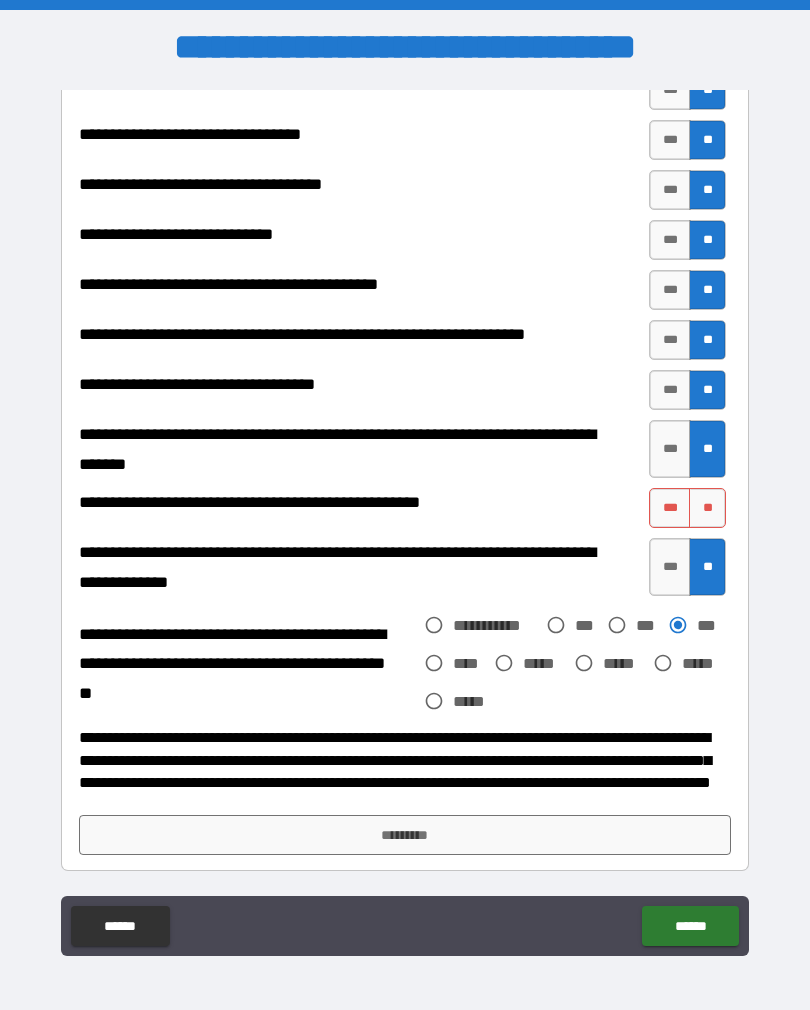 click on "**" at bounding box center (707, 508) 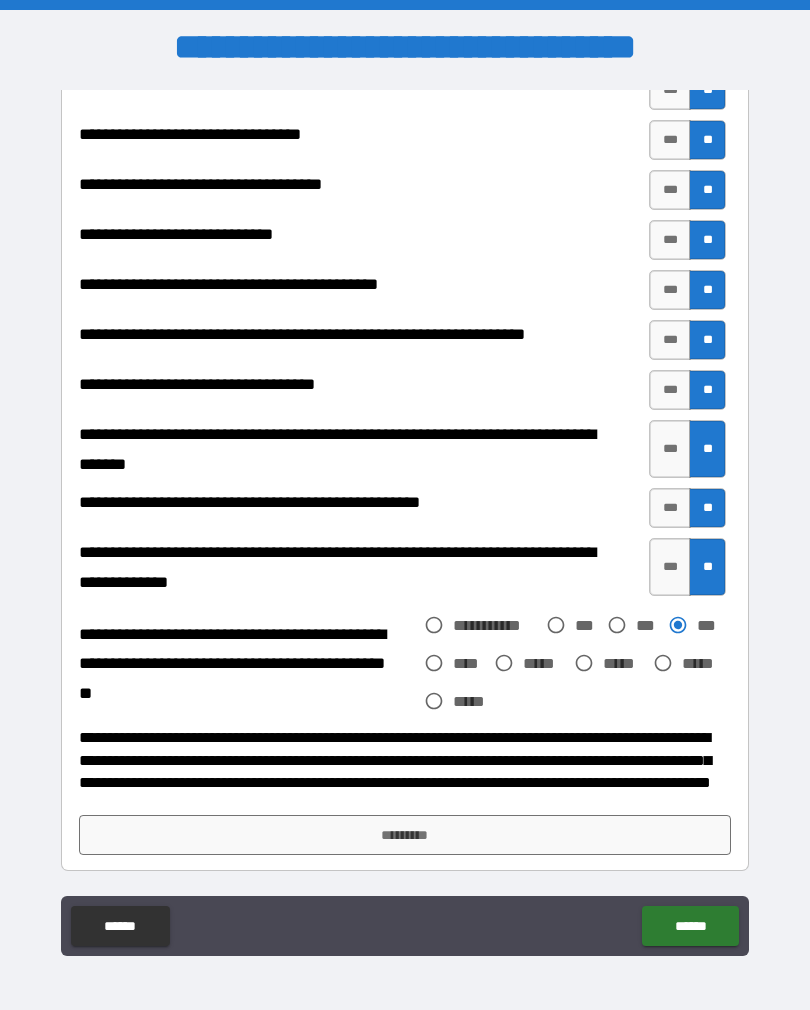 click on "*********" at bounding box center (405, 835) 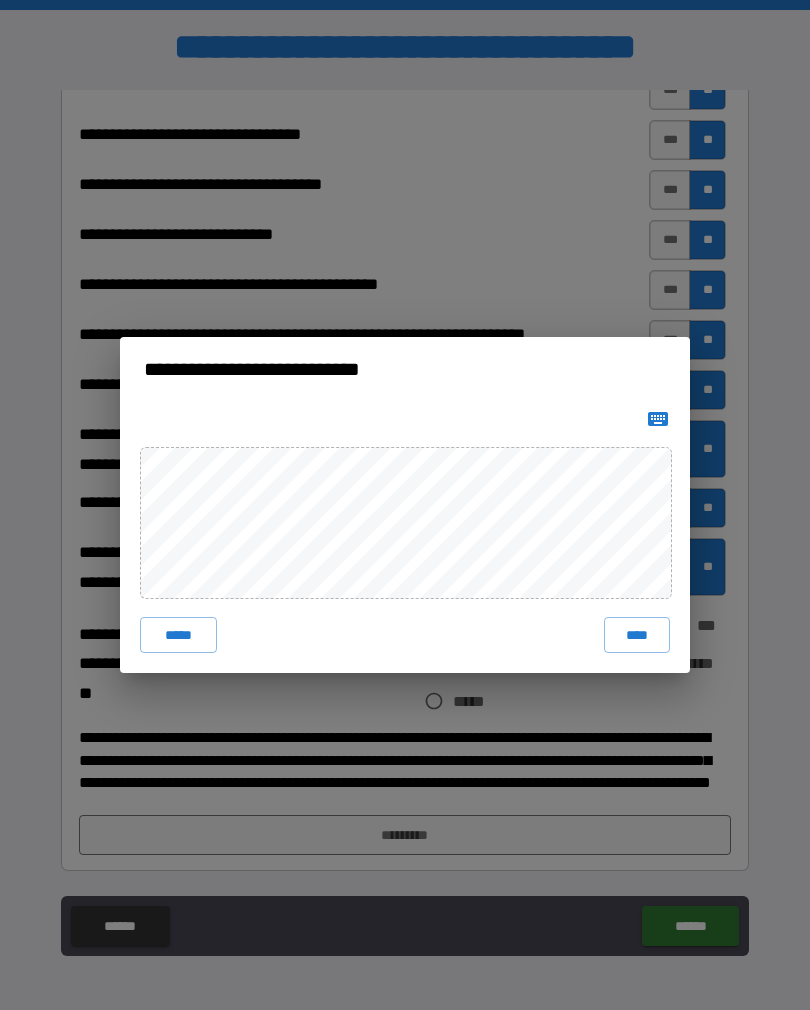 click on "****" at bounding box center (637, 635) 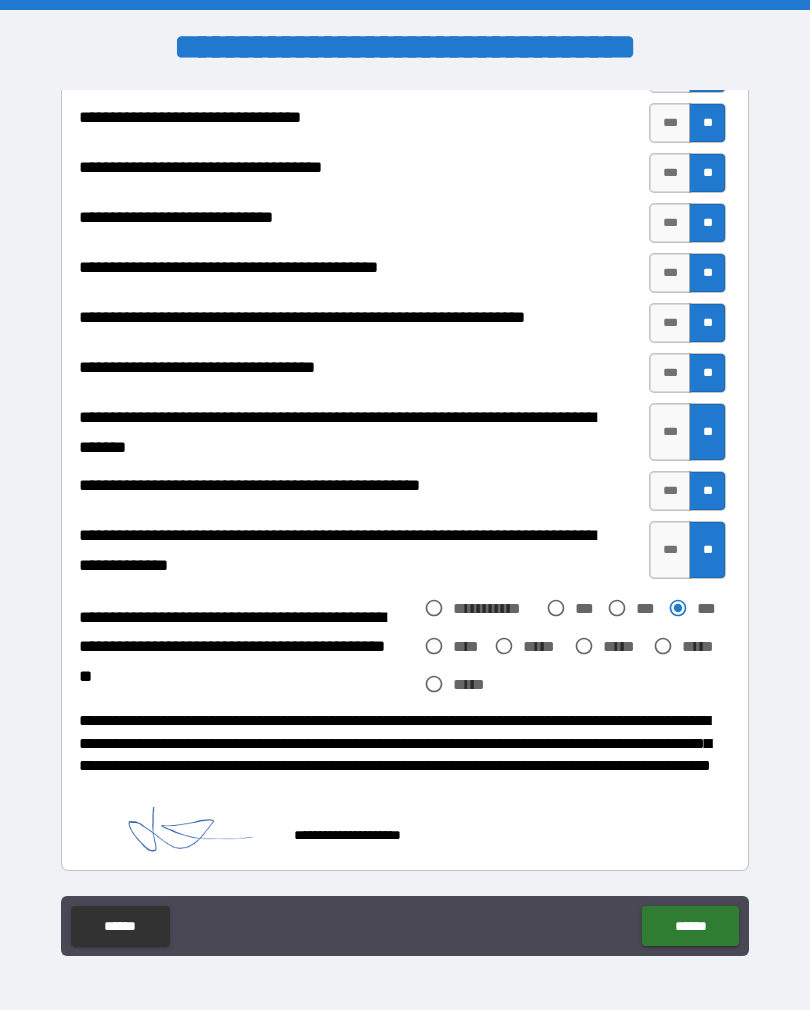 scroll, scrollTop: 789, scrollLeft: 0, axis: vertical 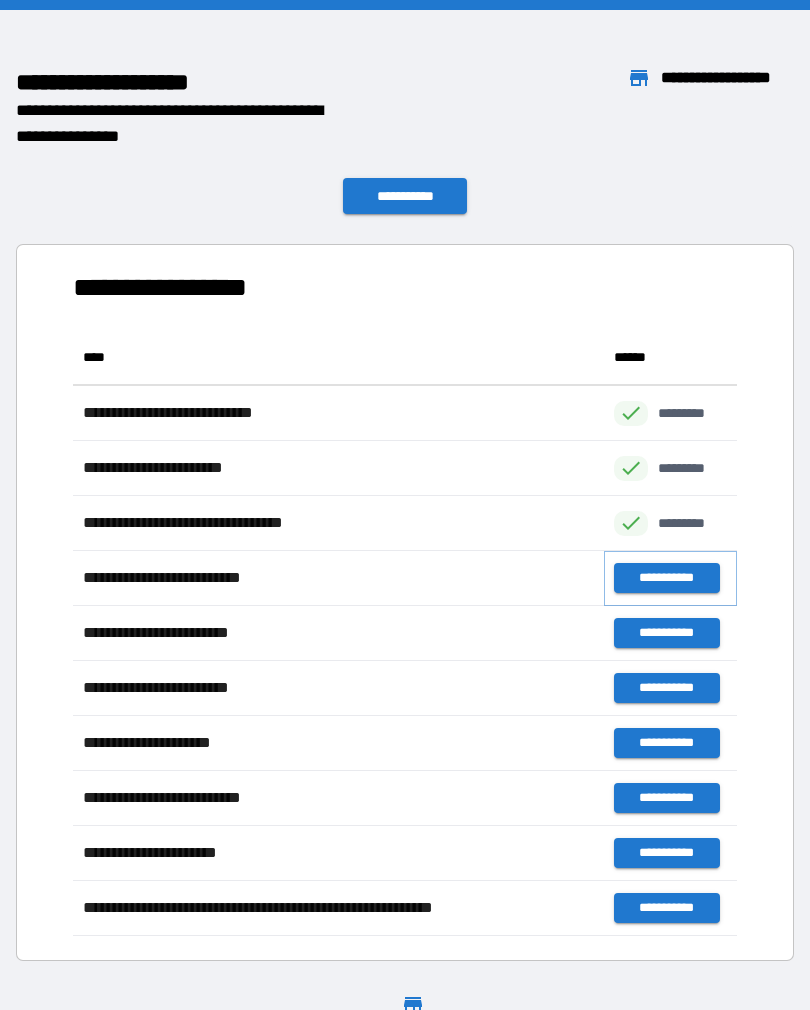 click on "**********" at bounding box center (666, 578) 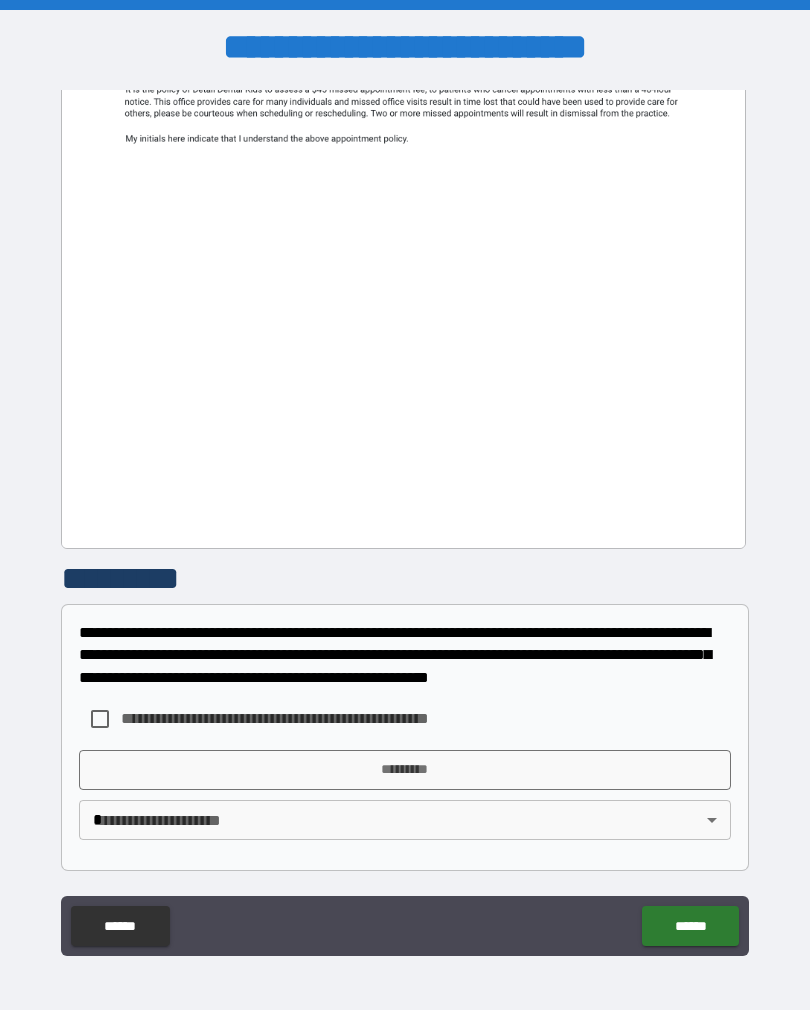 scroll, scrollTop: 458, scrollLeft: 0, axis: vertical 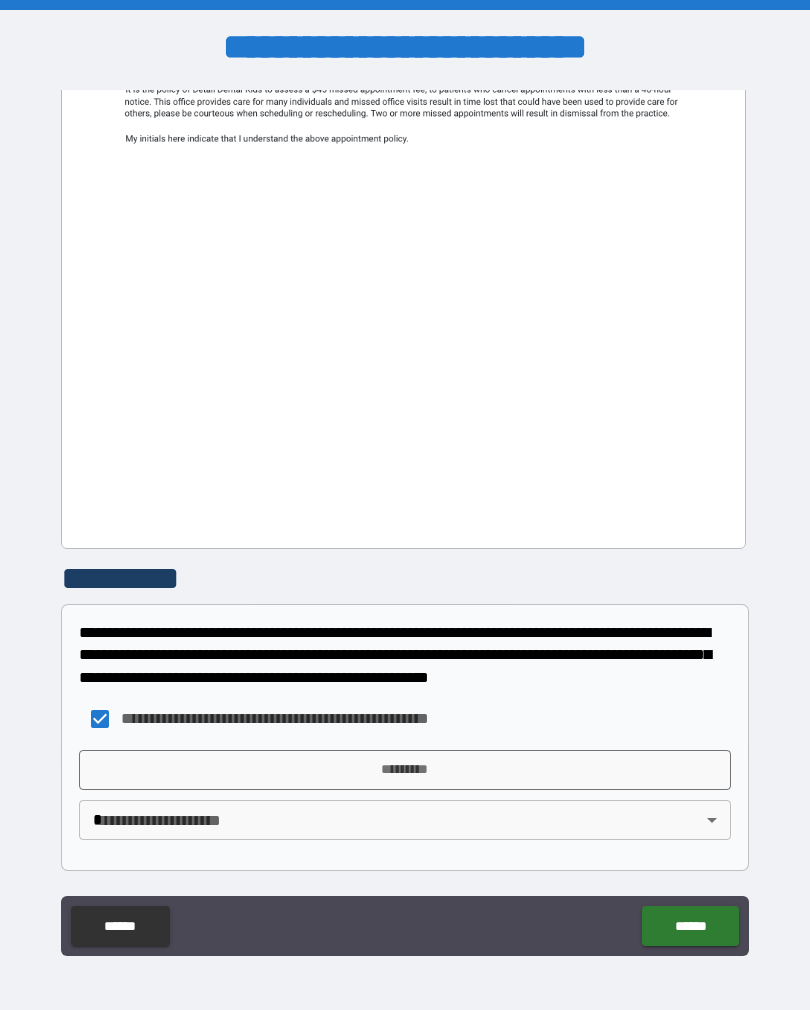 click on "*********" at bounding box center [405, 770] 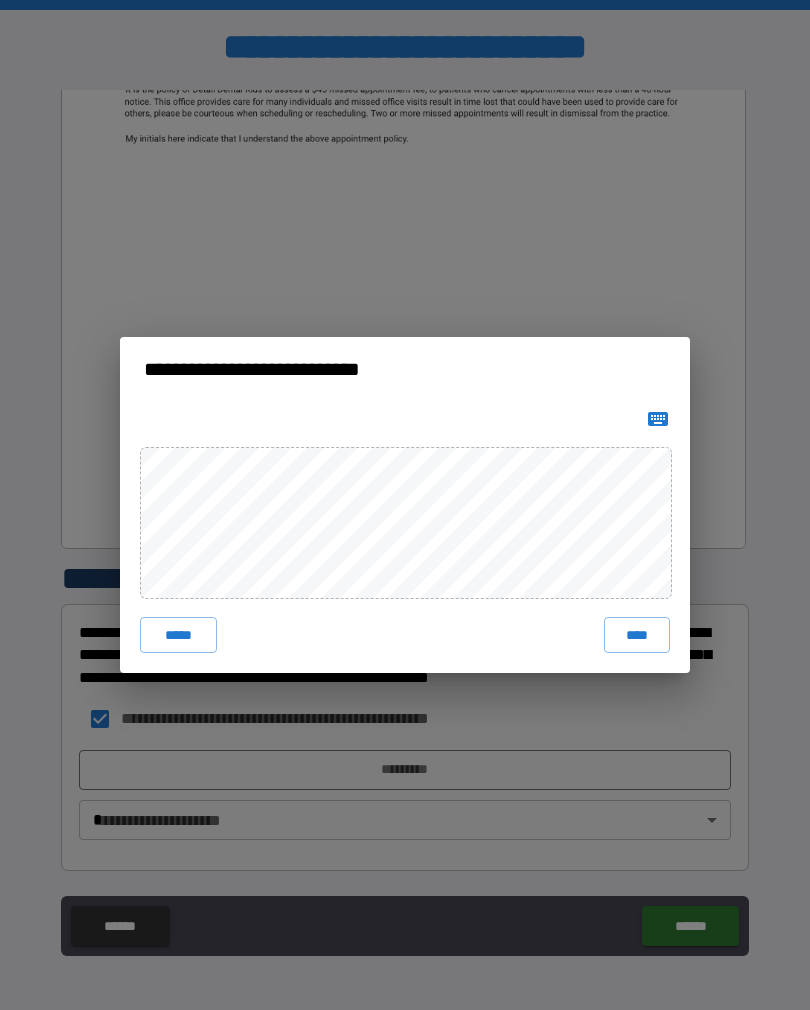 click on "****" at bounding box center (637, 635) 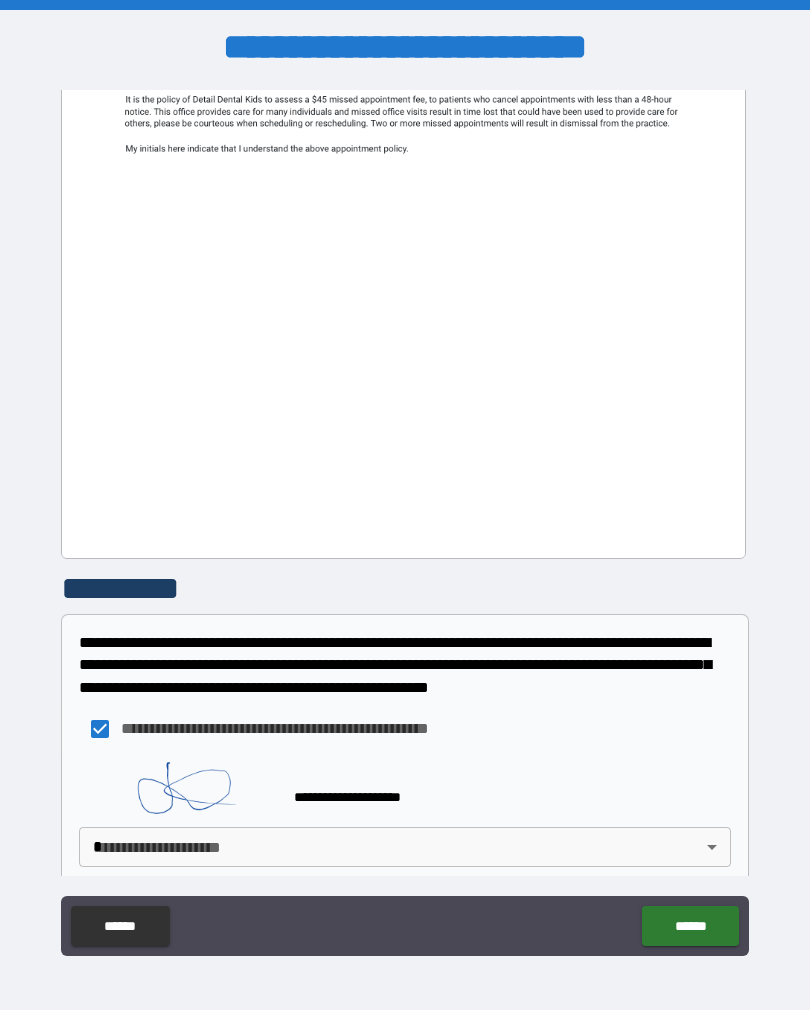 click on "**********" at bounding box center [405, 520] 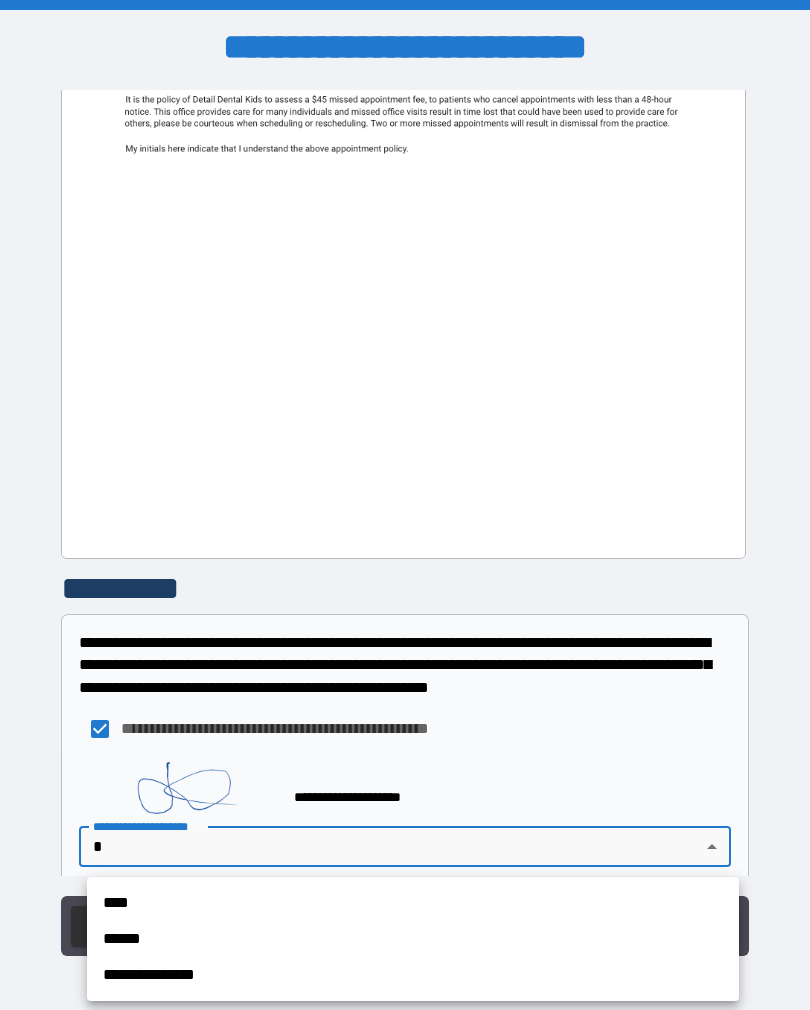 click on "**********" at bounding box center (413, 975) 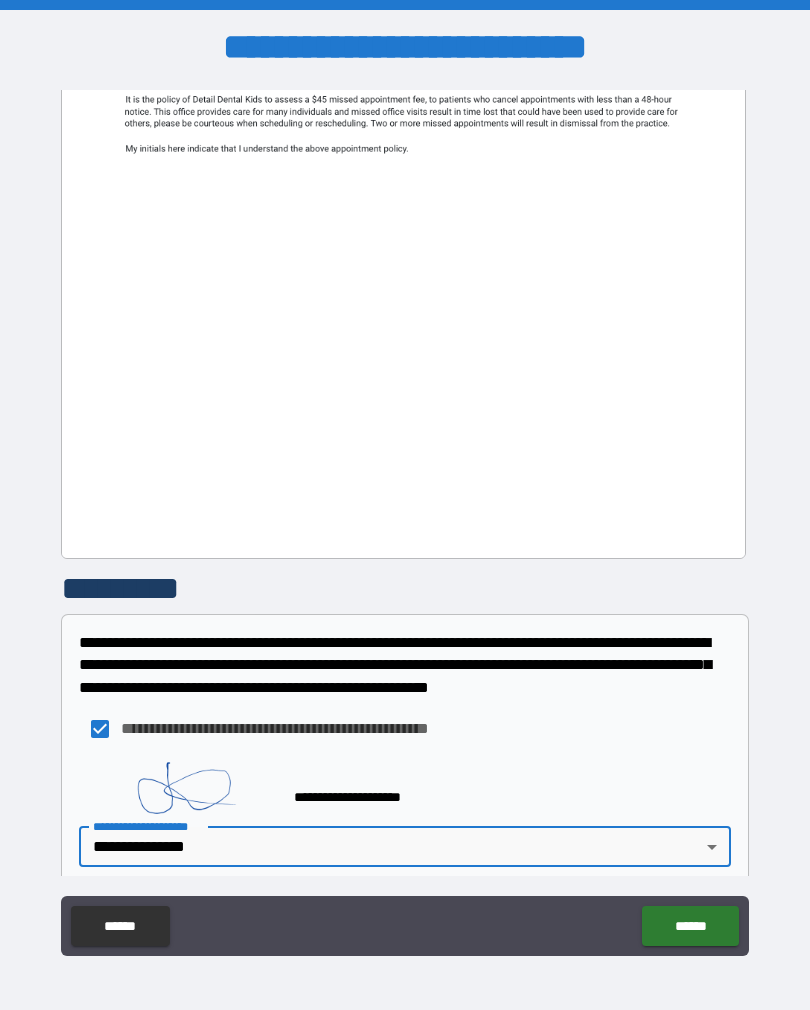 click on "******" at bounding box center (690, 926) 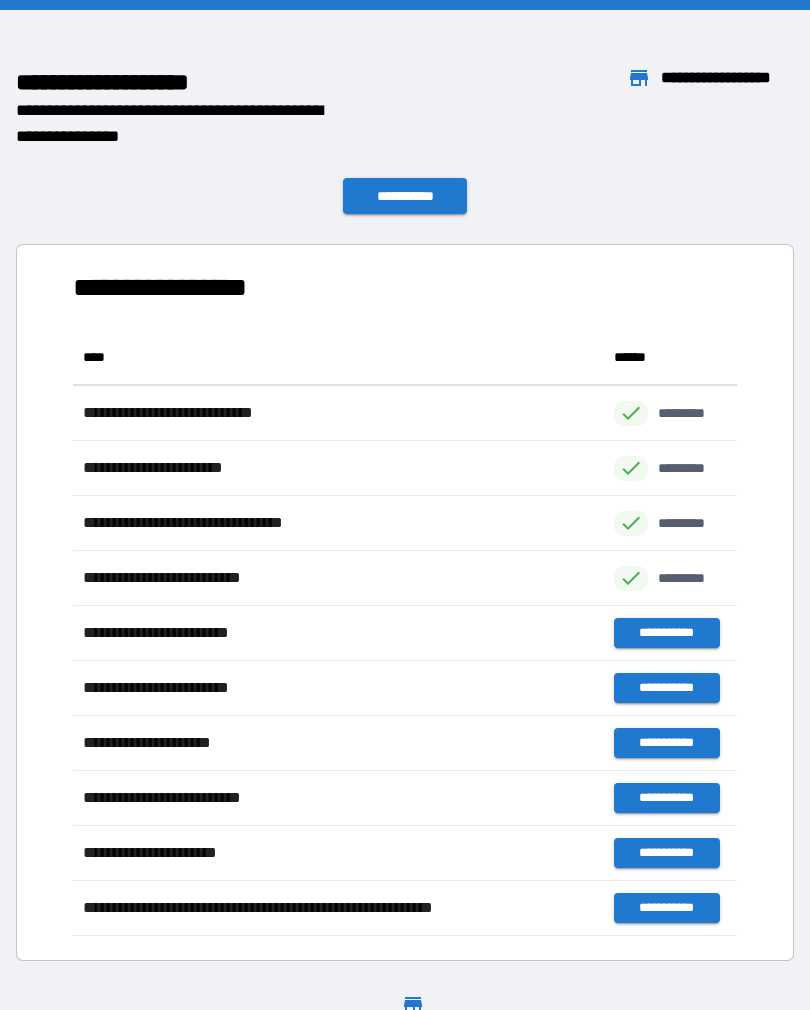 scroll, scrollTop: 1, scrollLeft: 1, axis: both 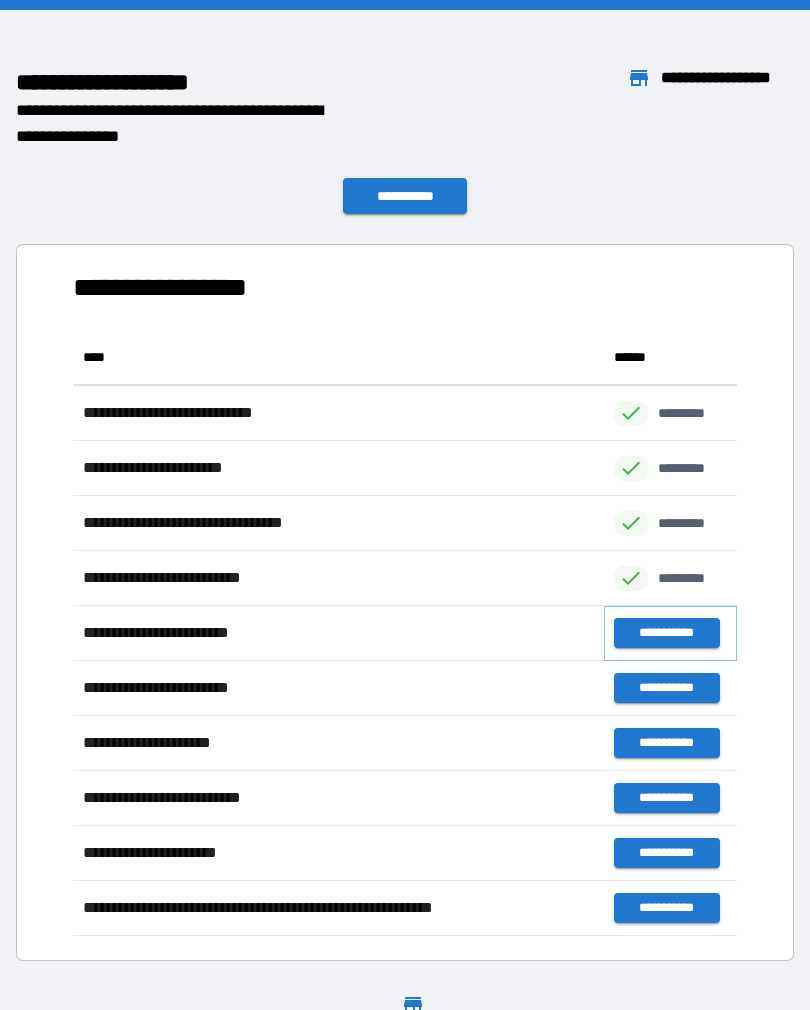 click on "**********" at bounding box center [666, 633] 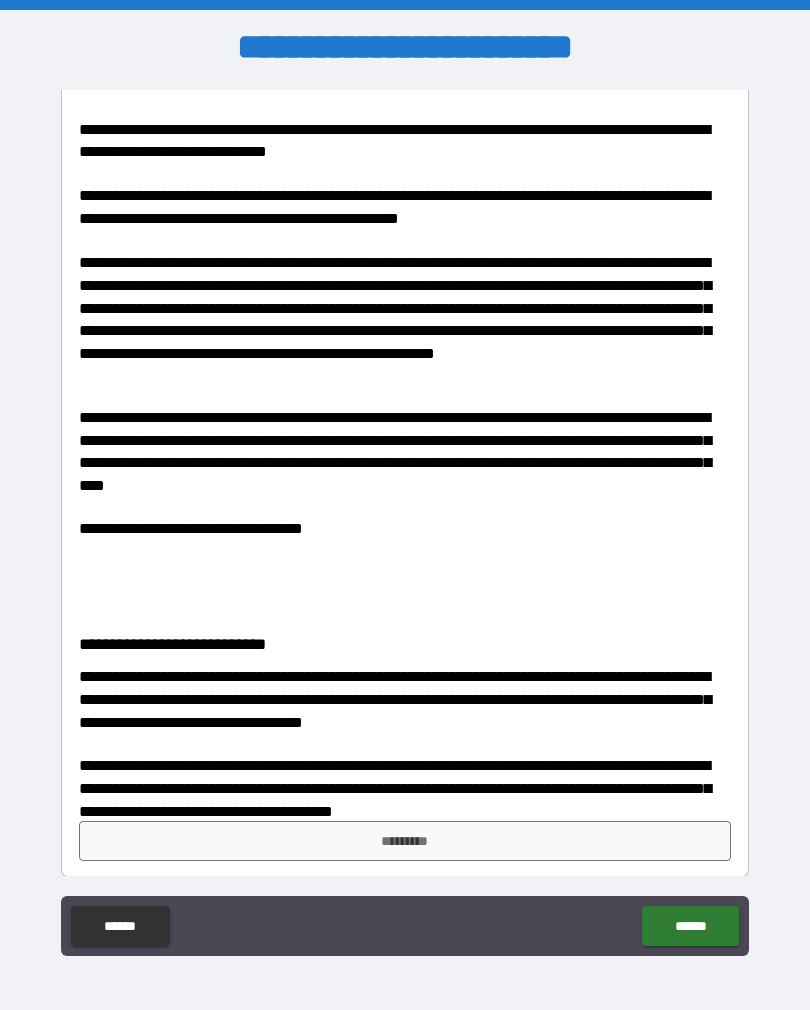 scroll, scrollTop: 280, scrollLeft: 0, axis: vertical 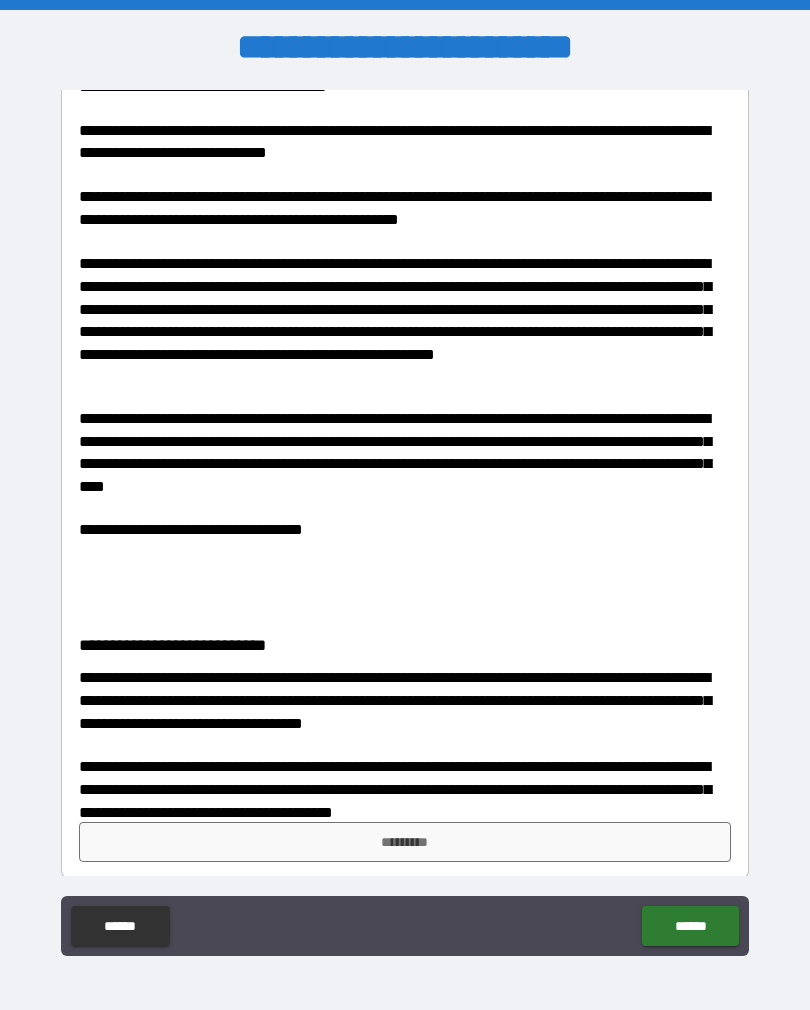 click on "*********" at bounding box center (405, 842) 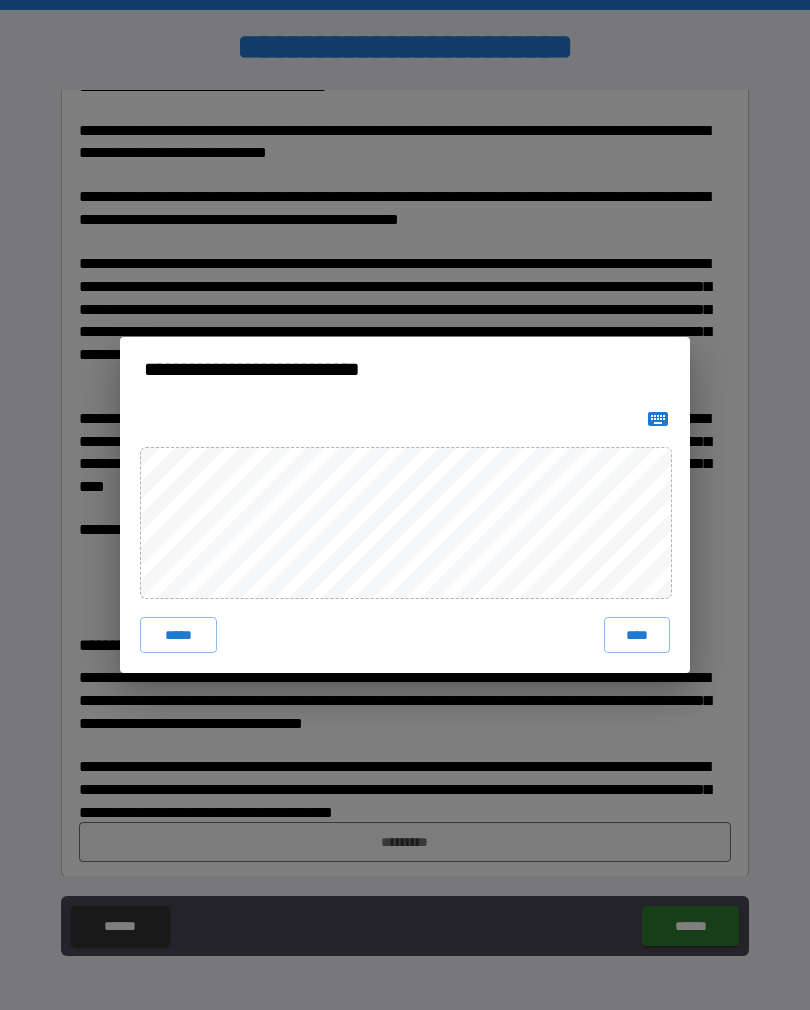 click on "****" at bounding box center [637, 635] 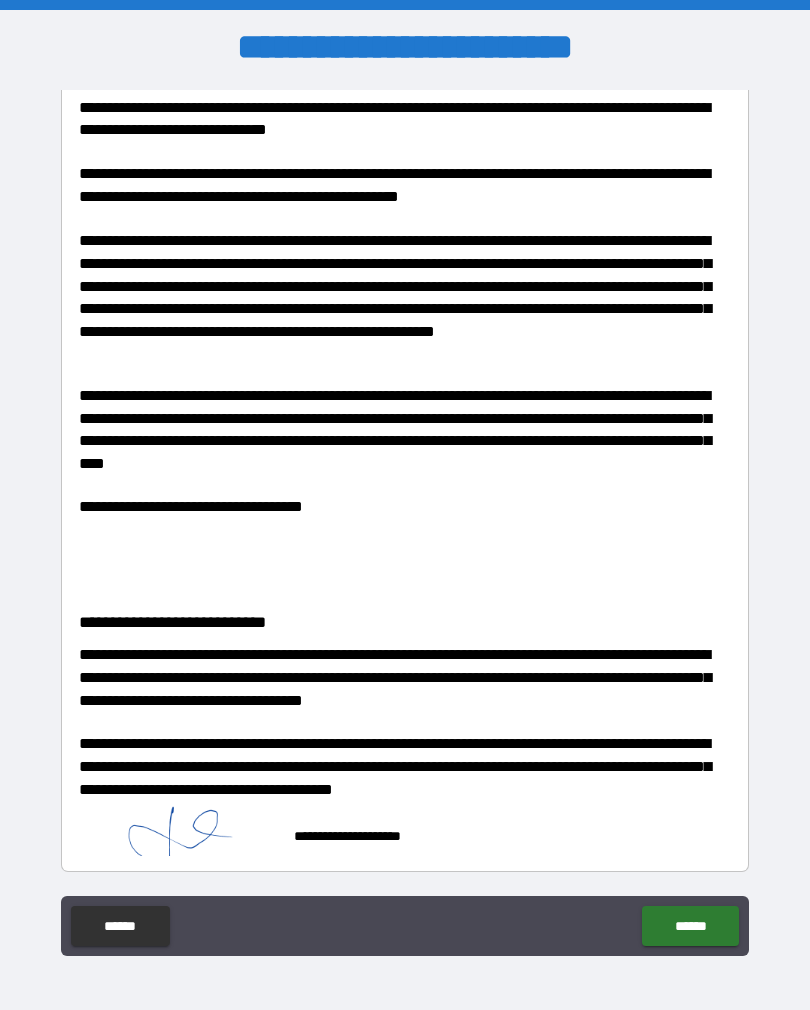 click on "******" at bounding box center (690, 926) 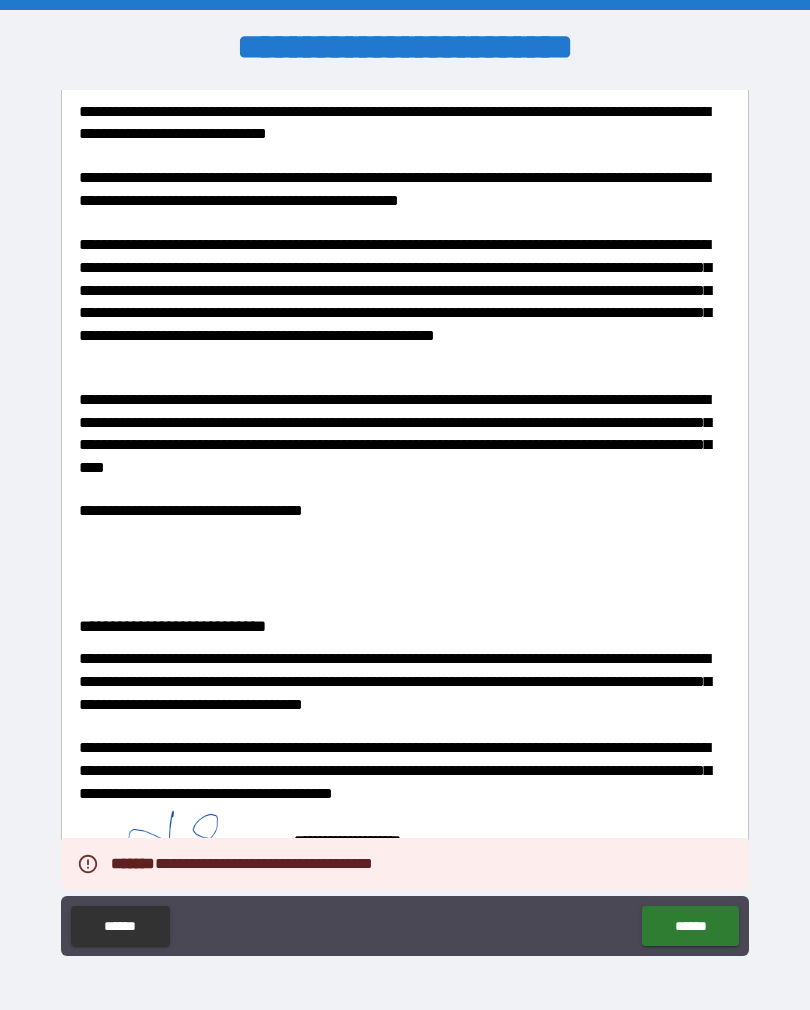 scroll, scrollTop: 297, scrollLeft: 0, axis: vertical 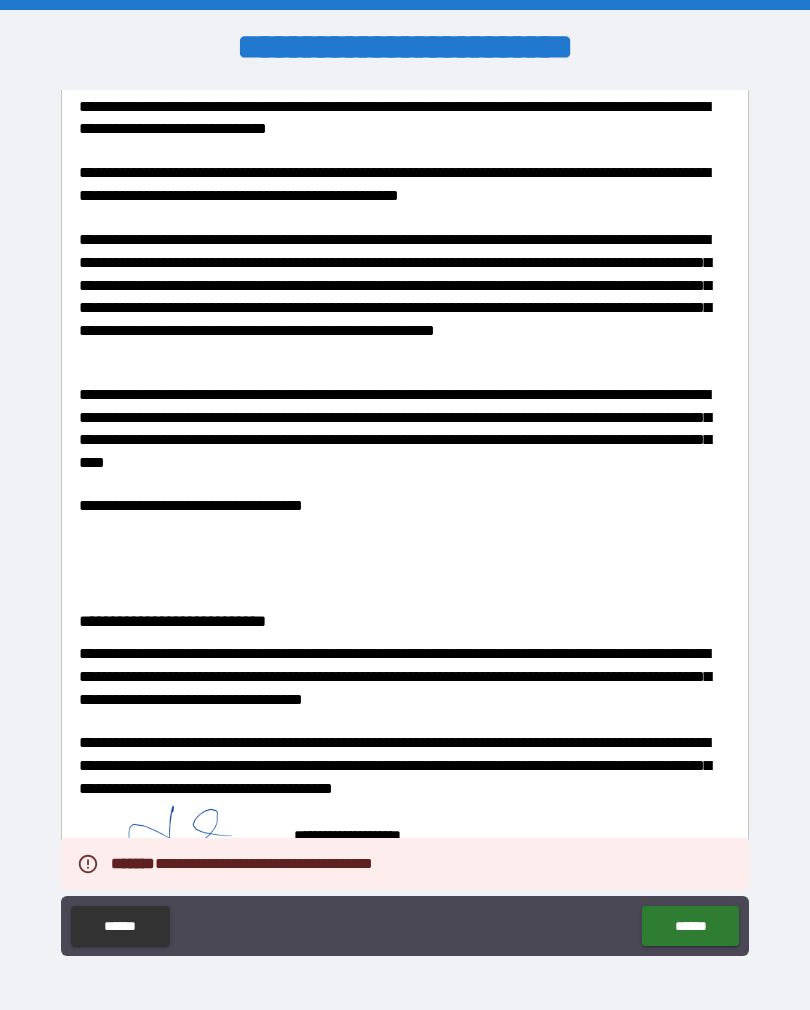 click on "**********" at bounding box center (405, 523) 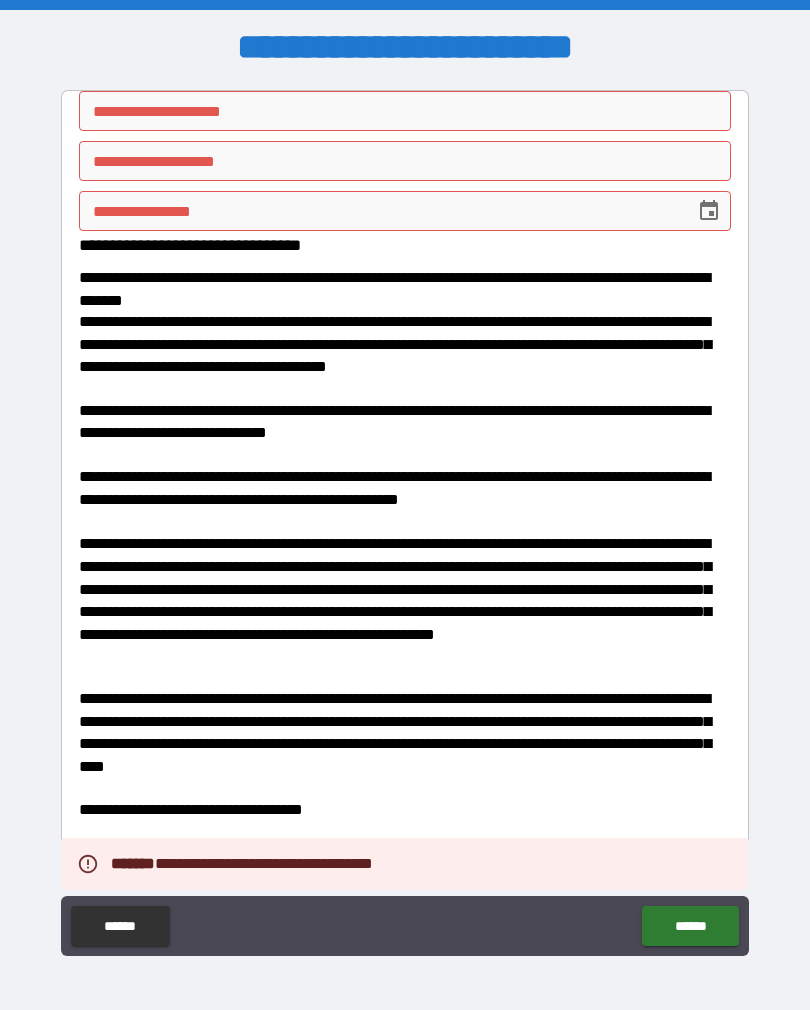 scroll, scrollTop: 0, scrollLeft: 0, axis: both 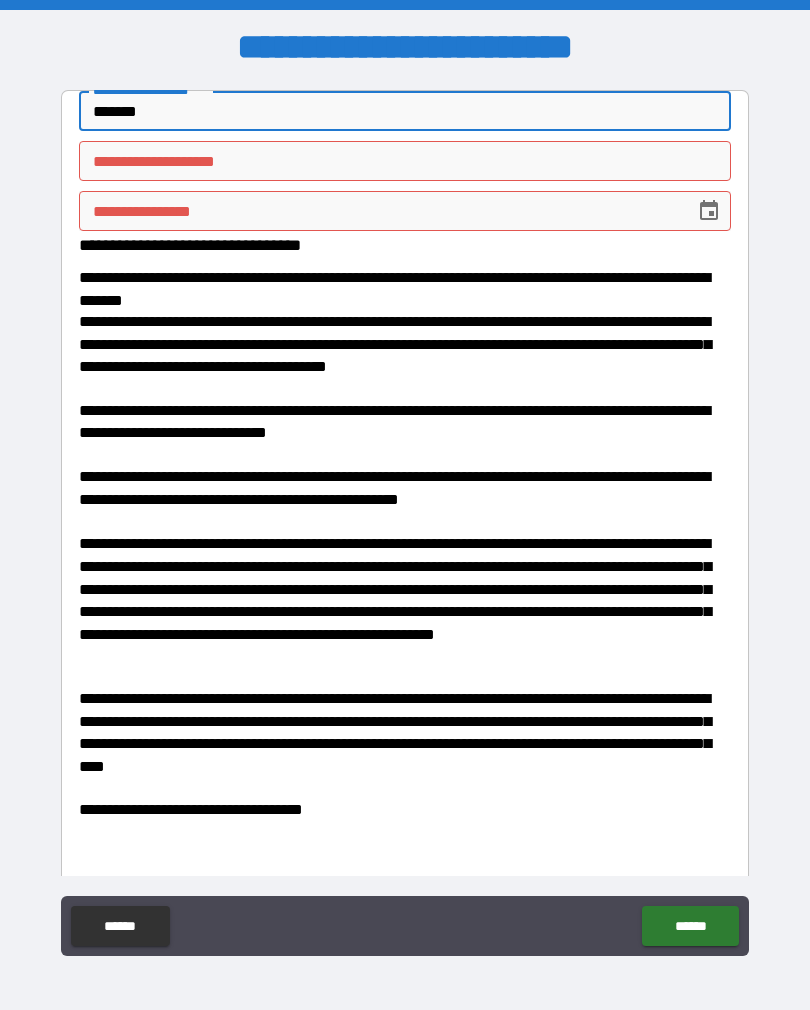 type on "*******" 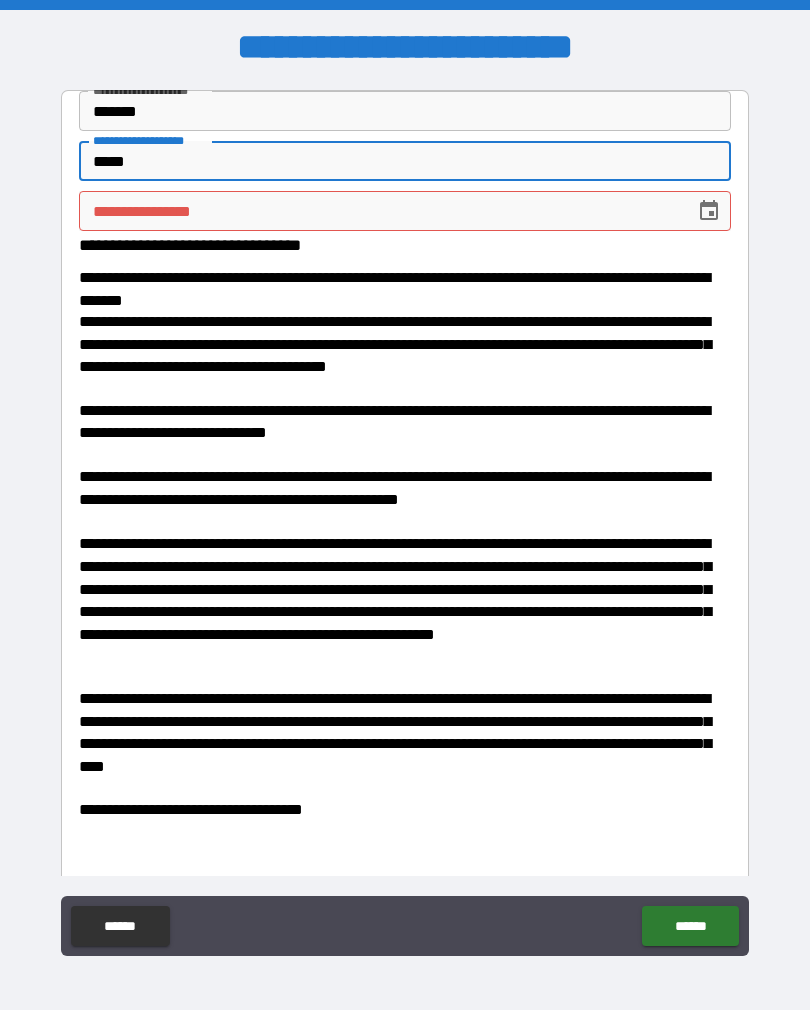 type on "*****" 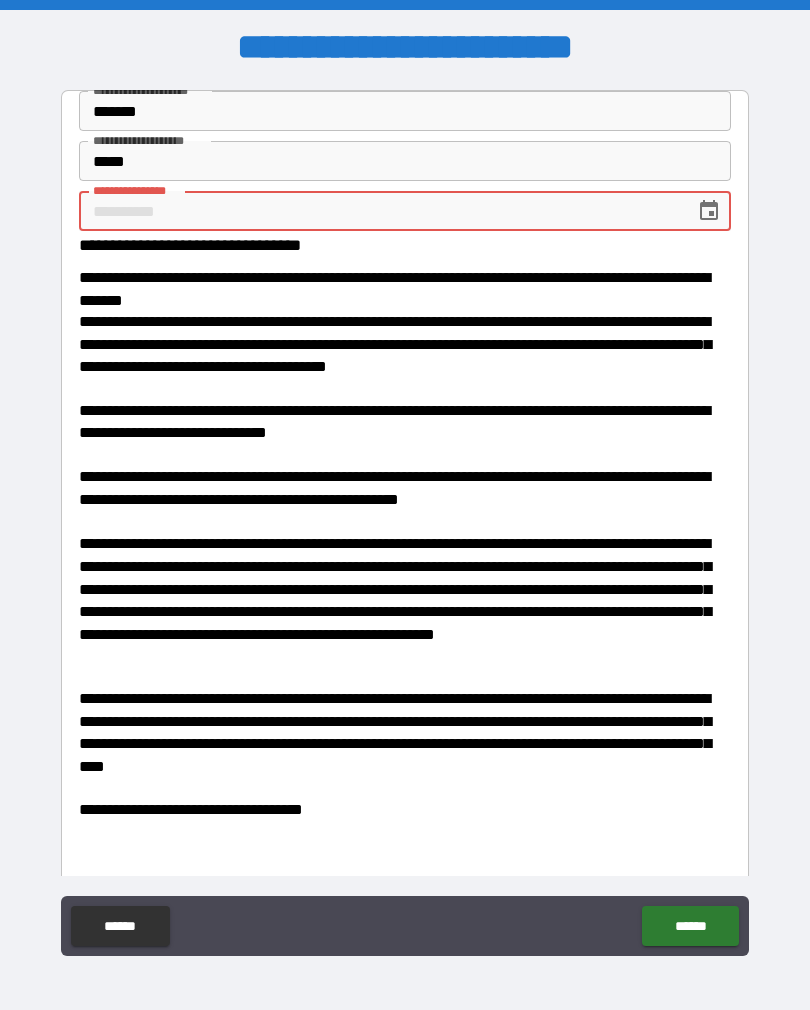 click on "*****" at bounding box center (405, 161) 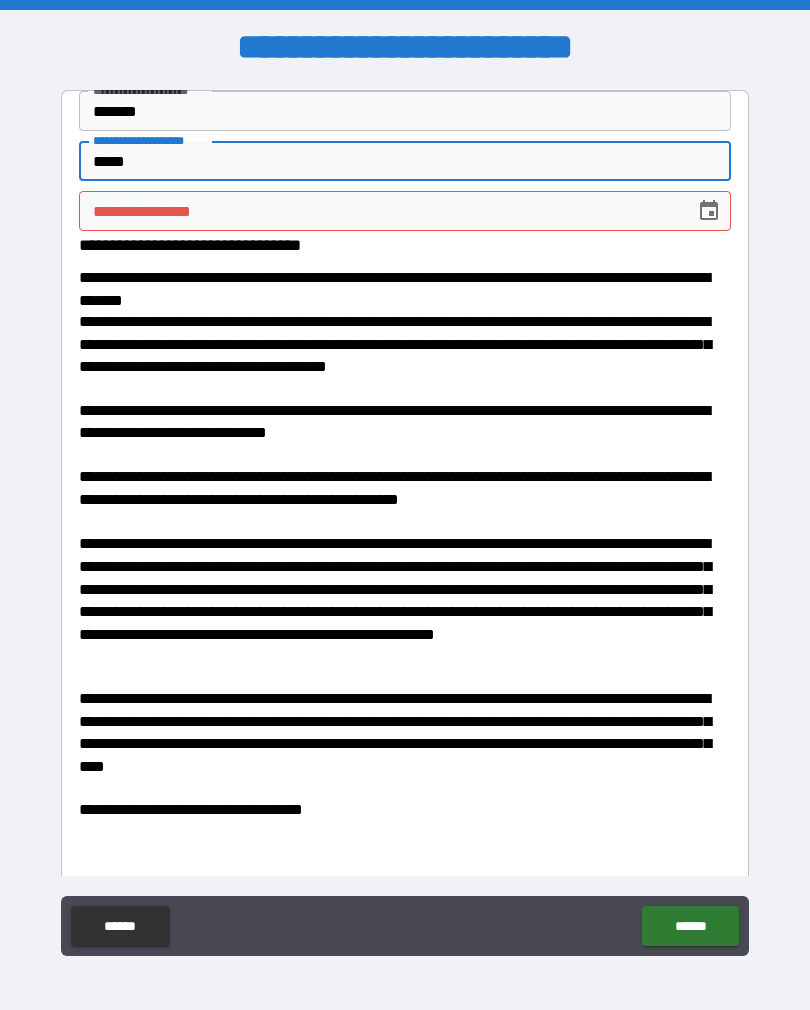 click on "**********" at bounding box center (380, 211) 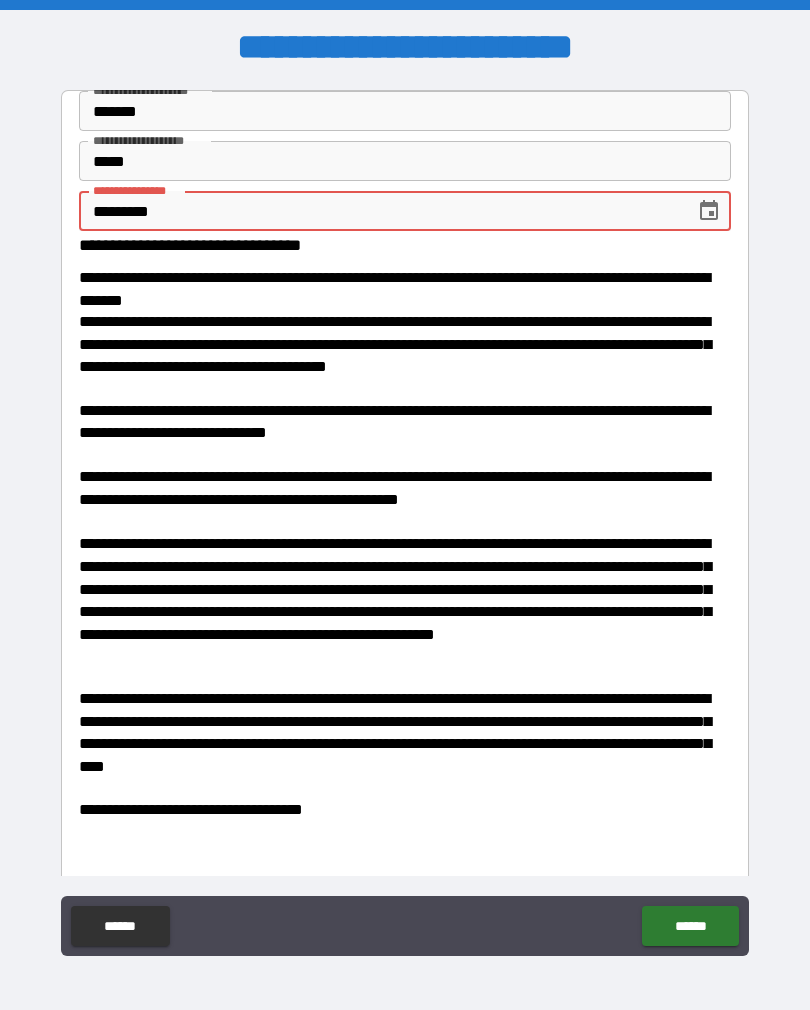 type on "**********" 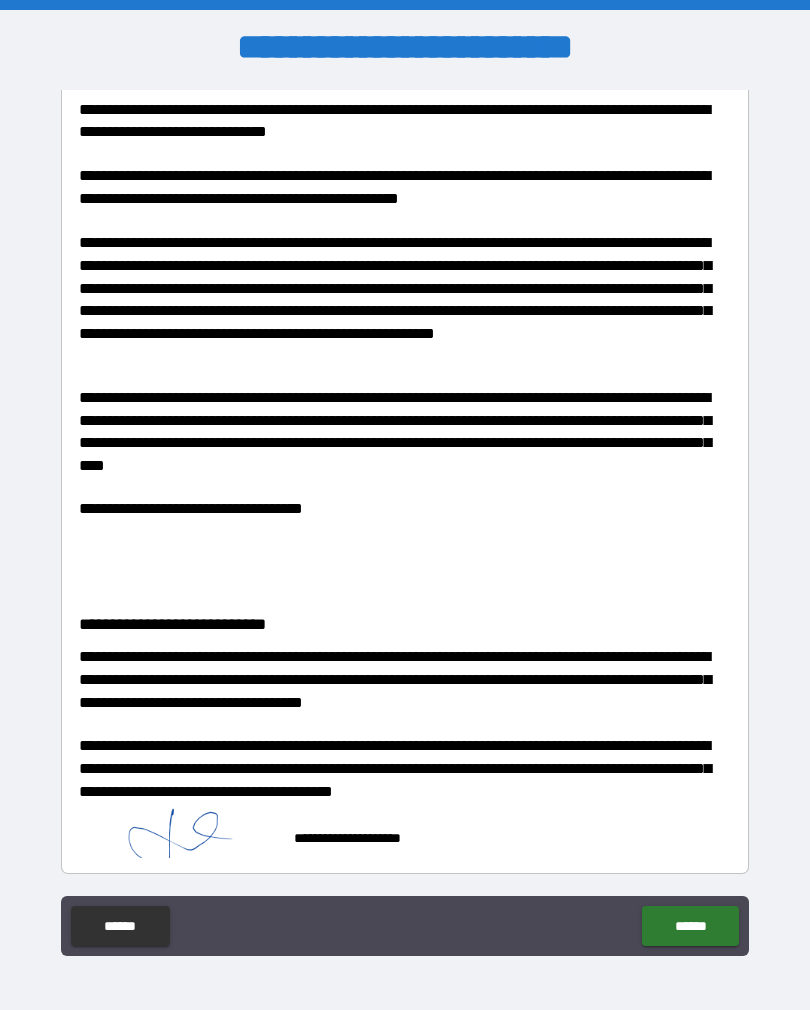 scroll, scrollTop: 299, scrollLeft: 0, axis: vertical 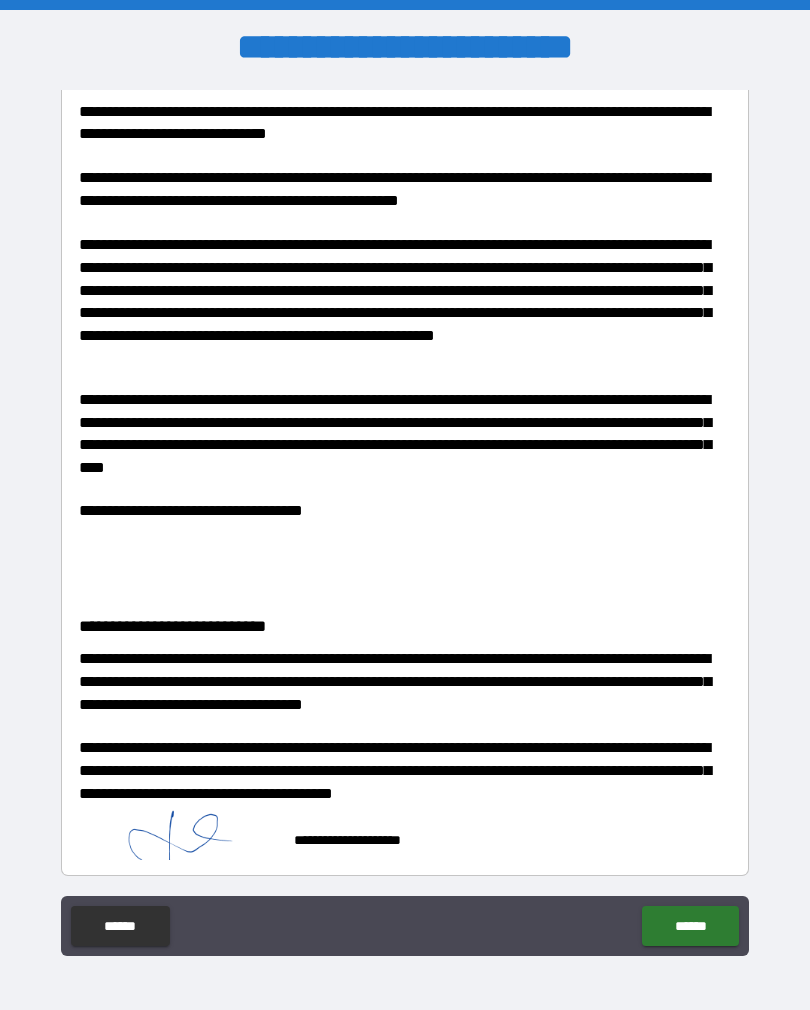 click on "******" at bounding box center [690, 926] 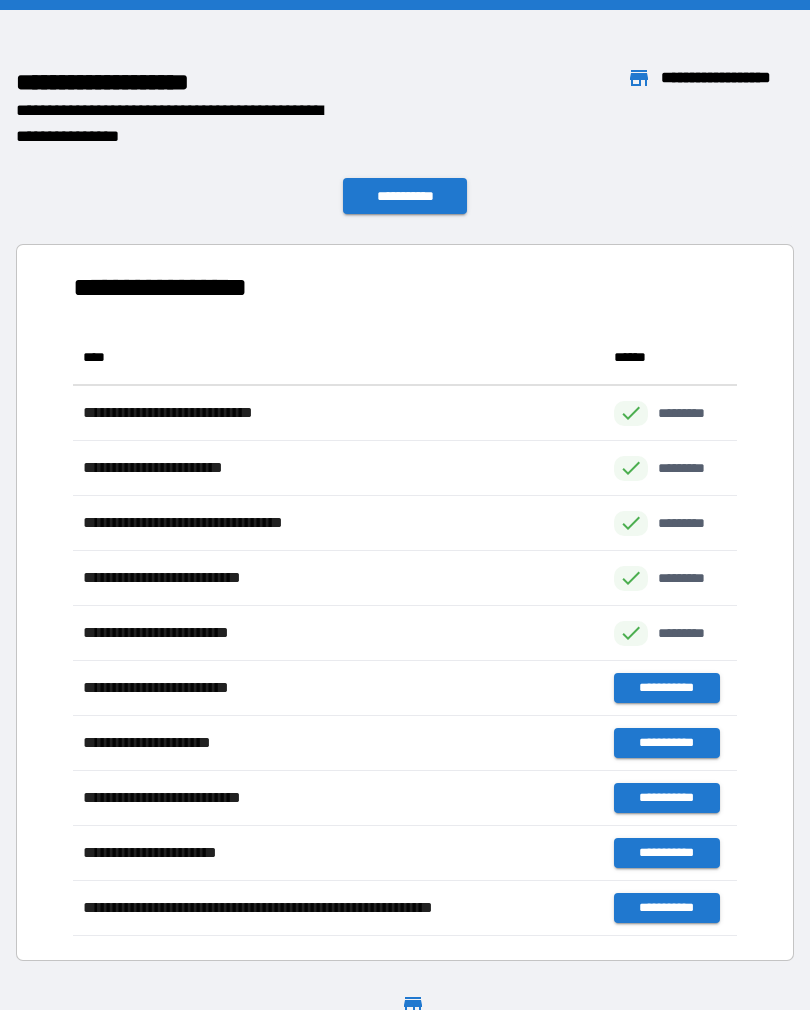 scroll, scrollTop: 1, scrollLeft: 1, axis: both 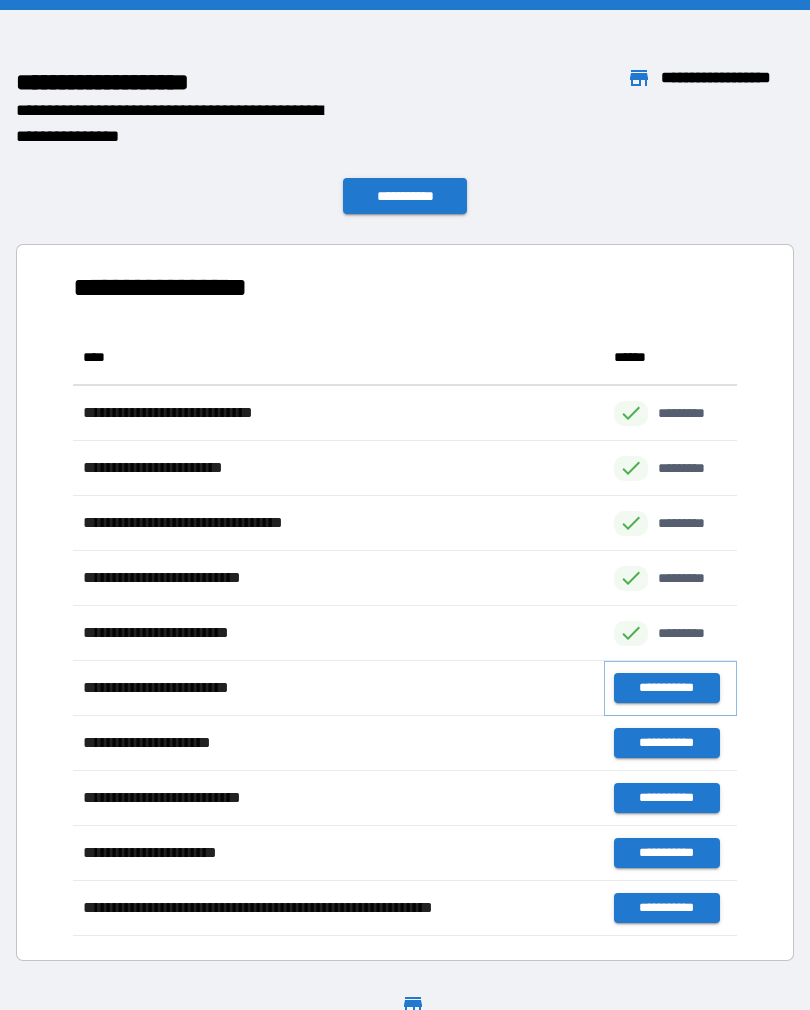 click on "**********" at bounding box center [666, 688] 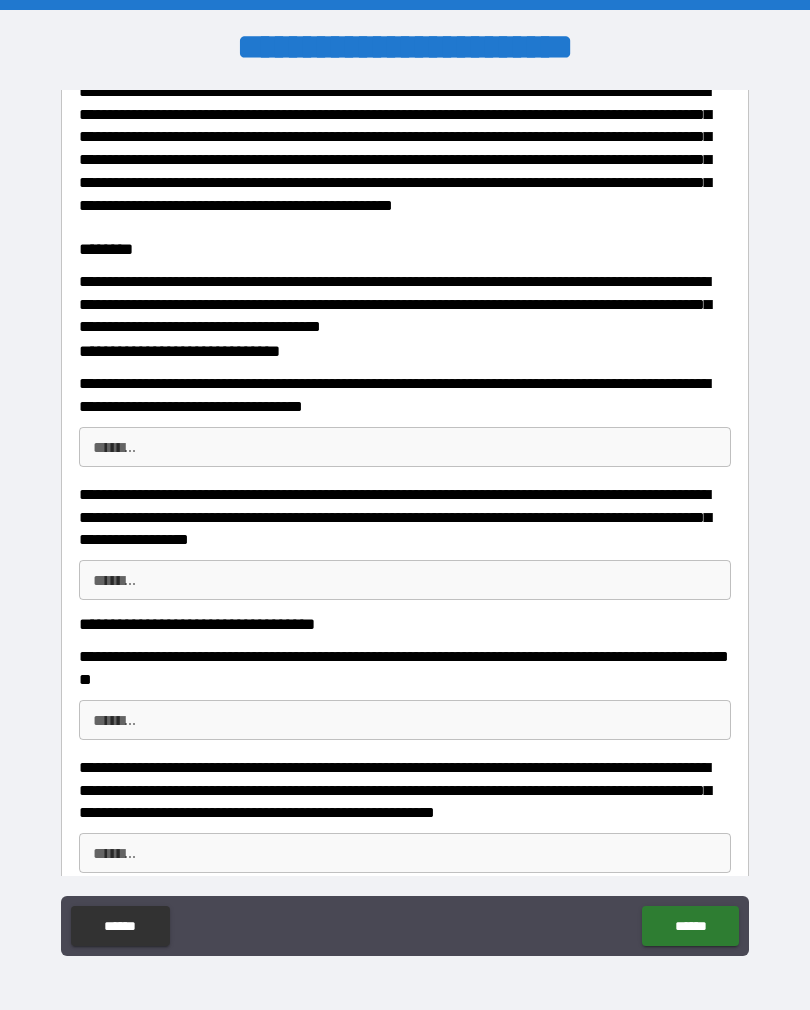 scroll, scrollTop: 49, scrollLeft: 0, axis: vertical 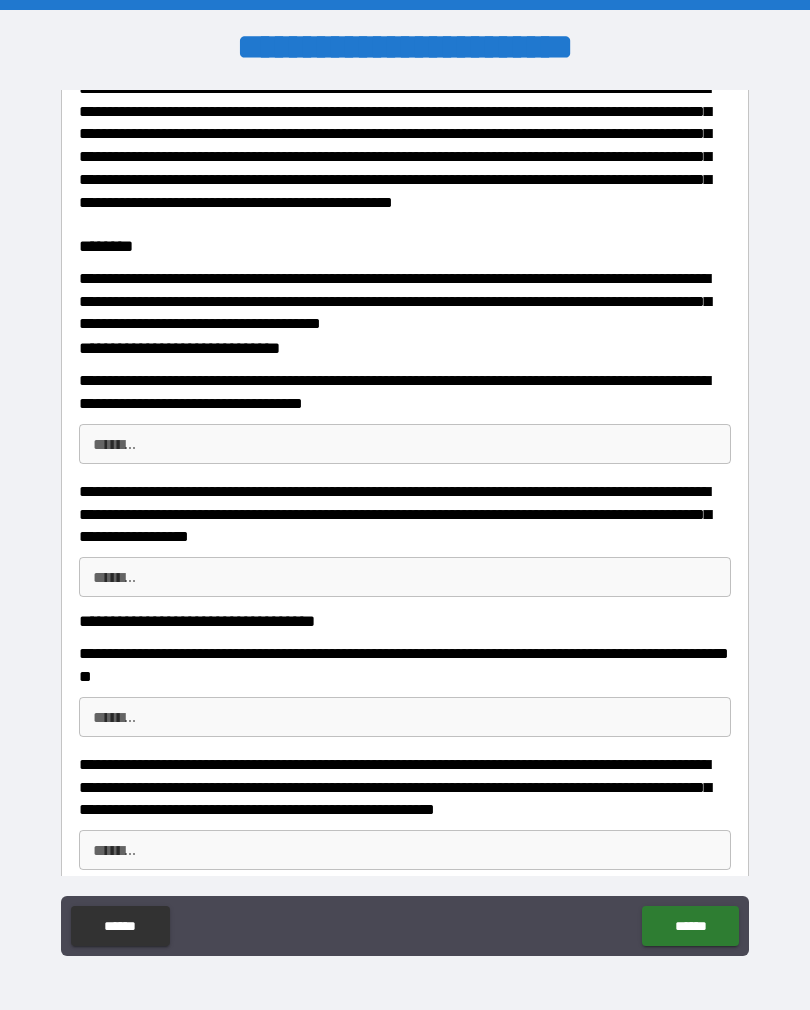 click on "********" at bounding box center [405, 717] 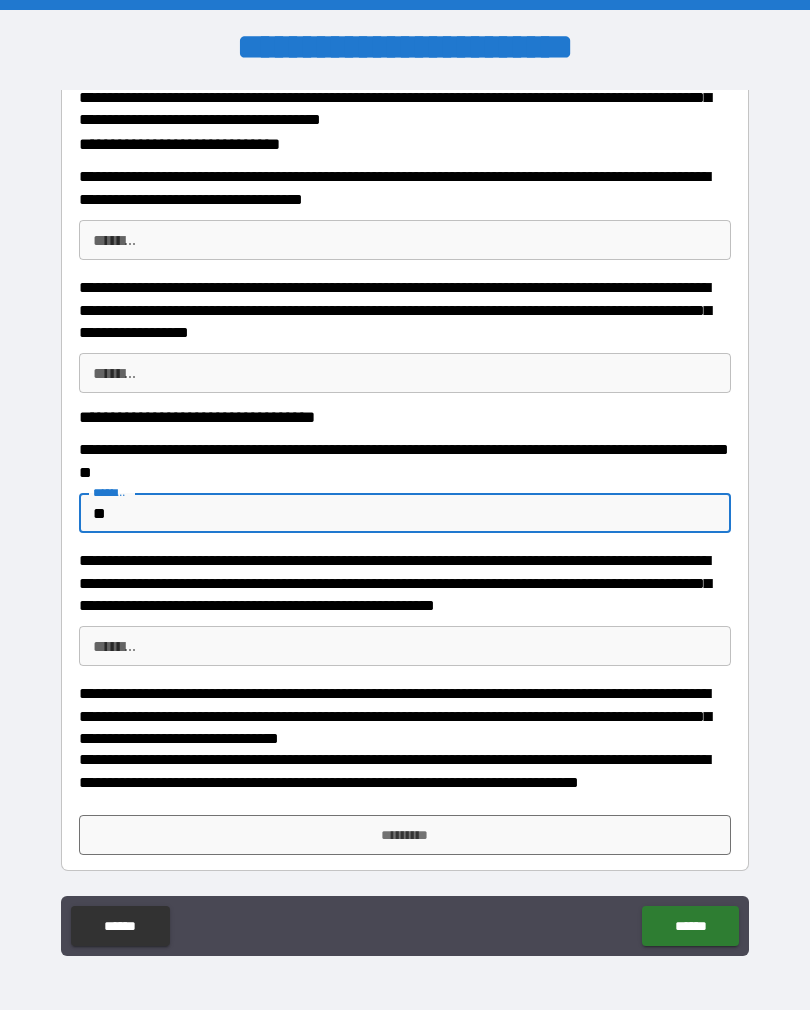 scroll, scrollTop: 253, scrollLeft: 0, axis: vertical 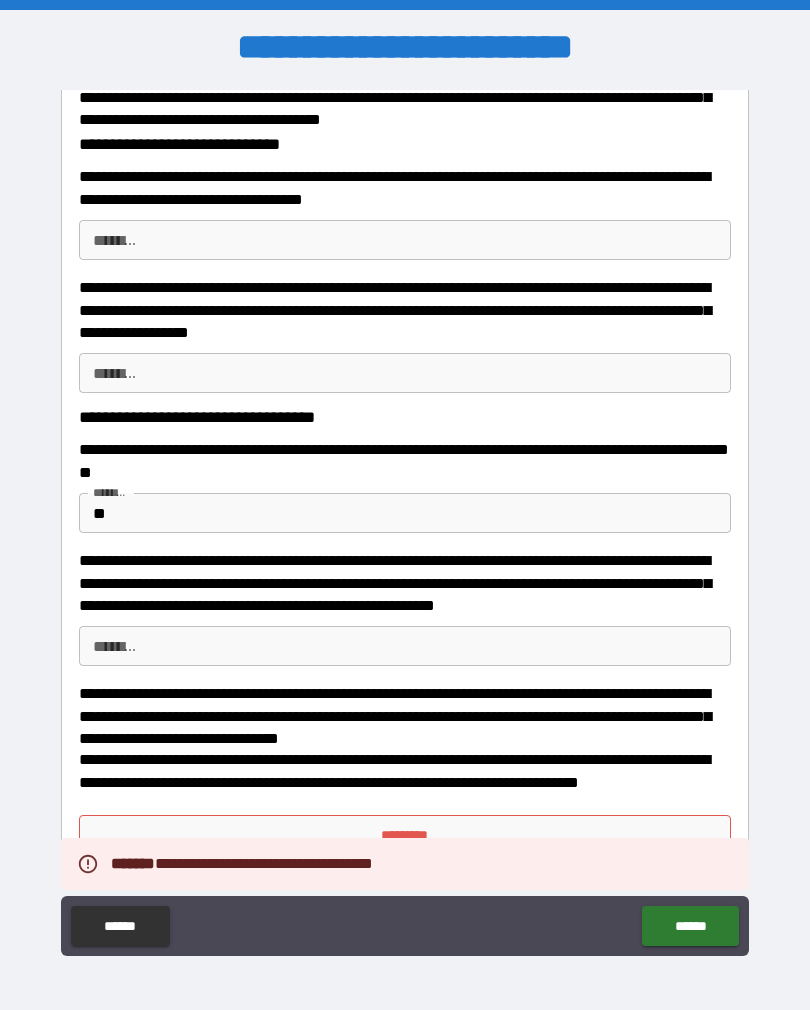 click on "*********" at bounding box center (405, 835) 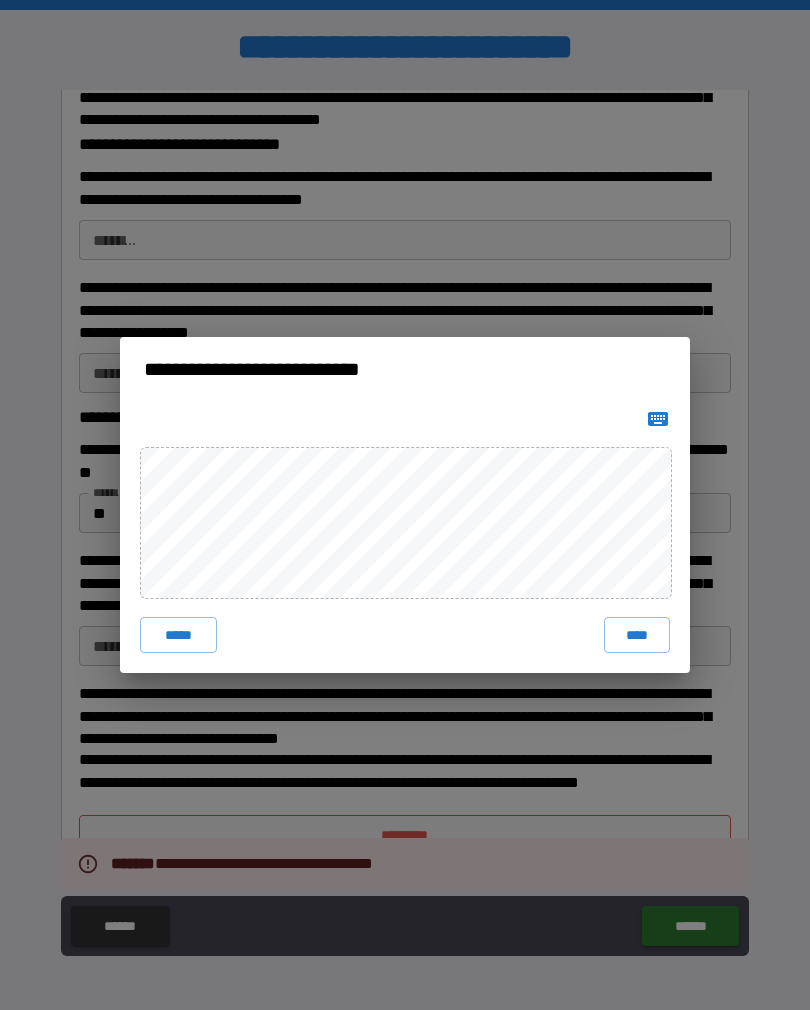 click on "****" at bounding box center (637, 635) 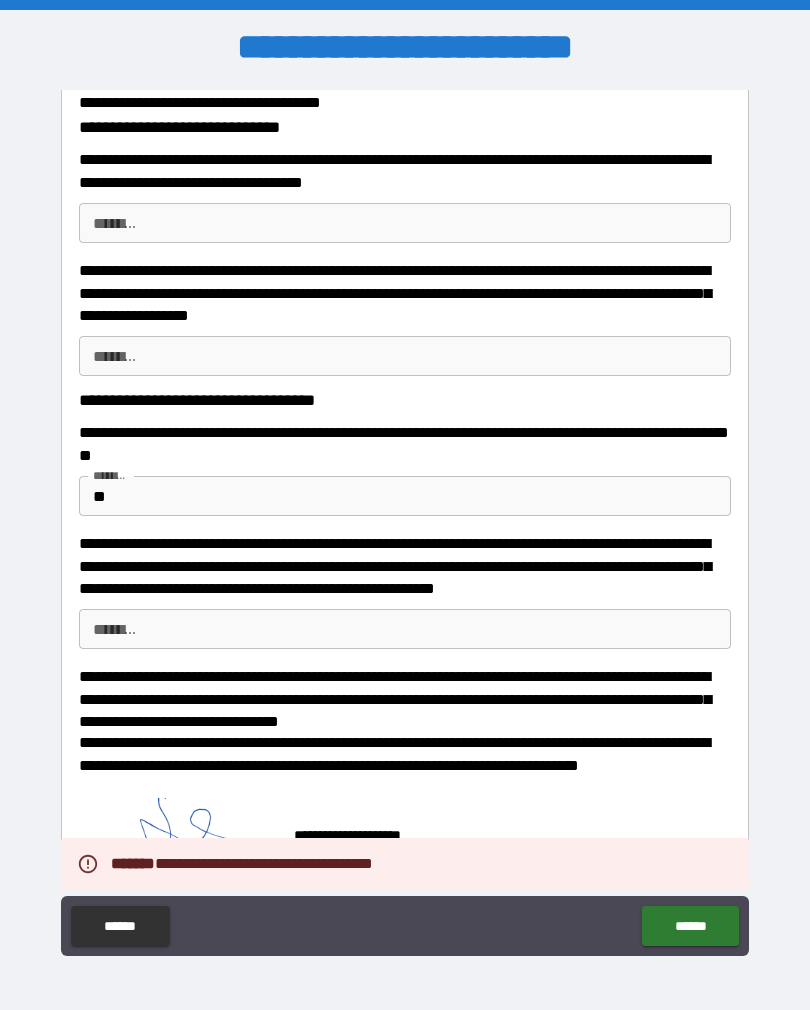 scroll, scrollTop: 0, scrollLeft: 0, axis: both 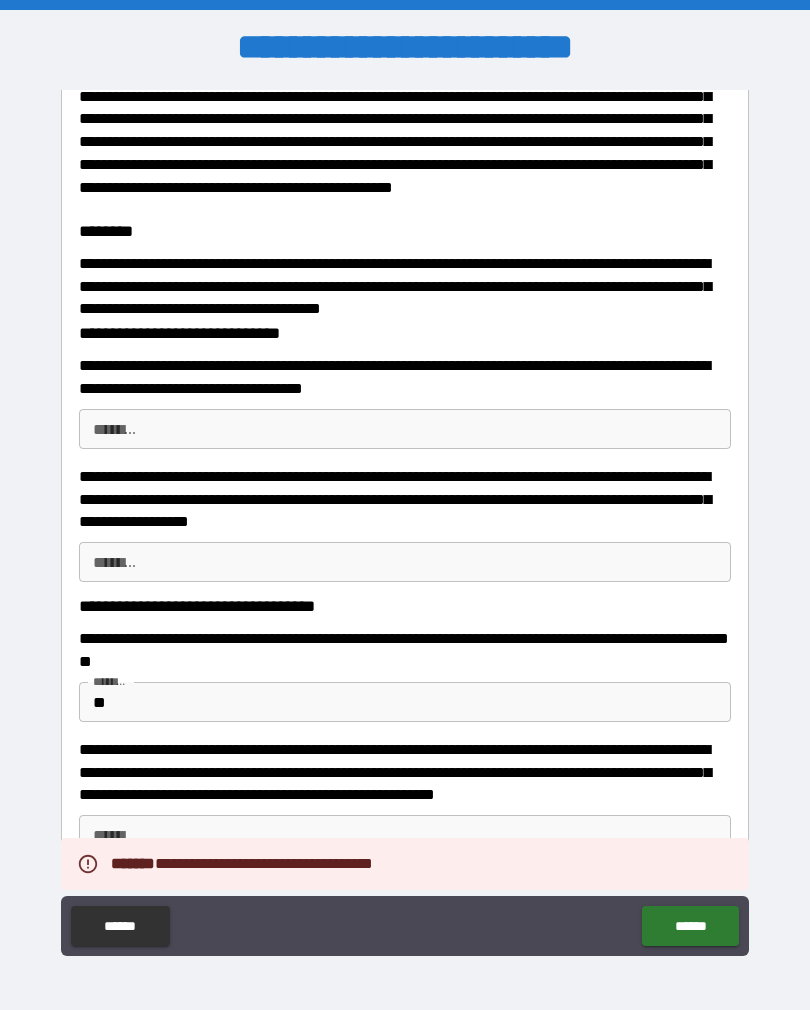click on "******" at bounding box center [690, 926] 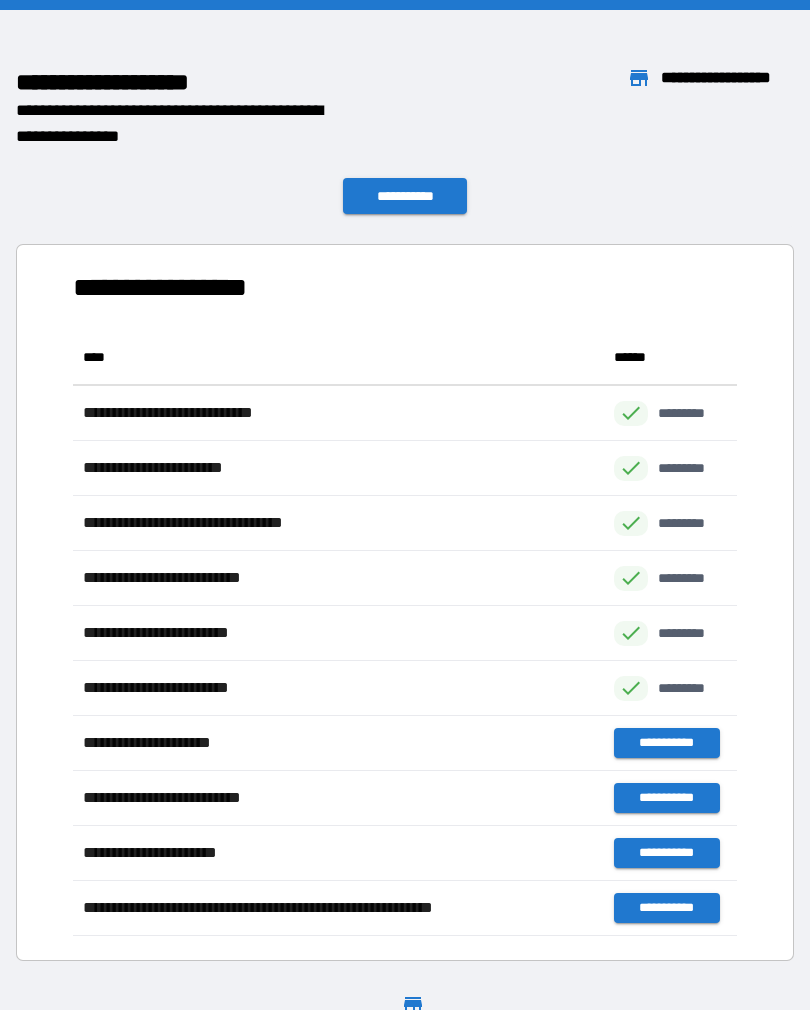 scroll, scrollTop: 1, scrollLeft: 1, axis: both 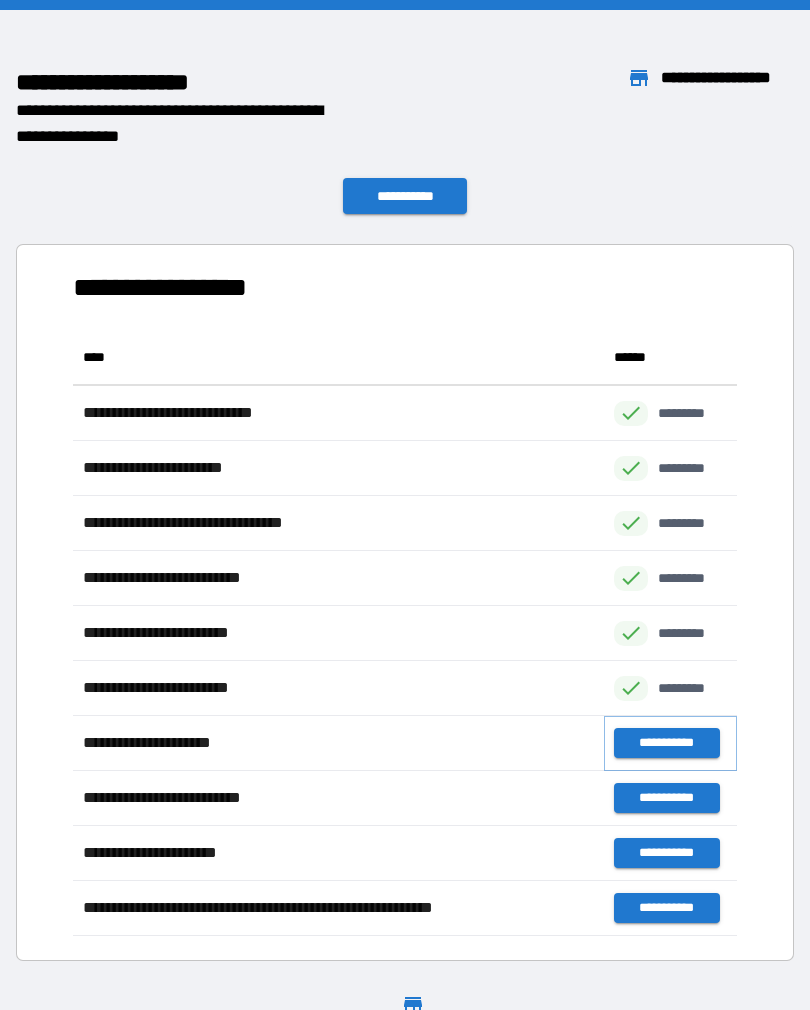 click on "**********" at bounding box center [666, 743] 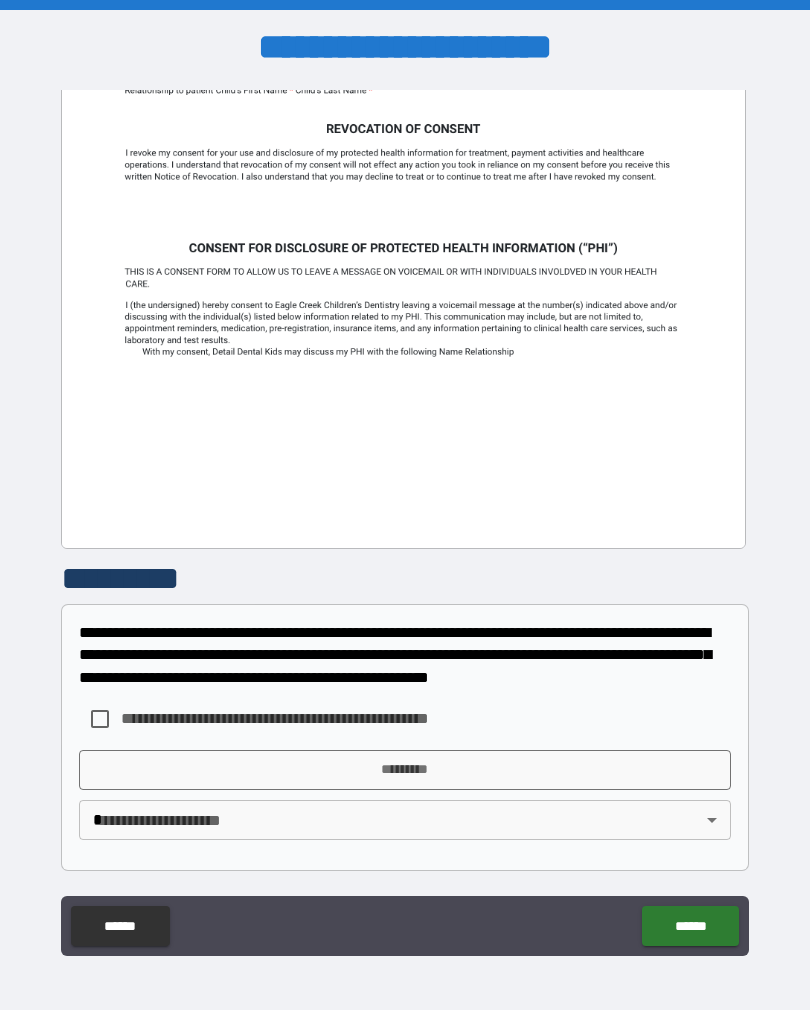 scroll, scrollTop: 458, scrollLeft: 0, axis: vertical 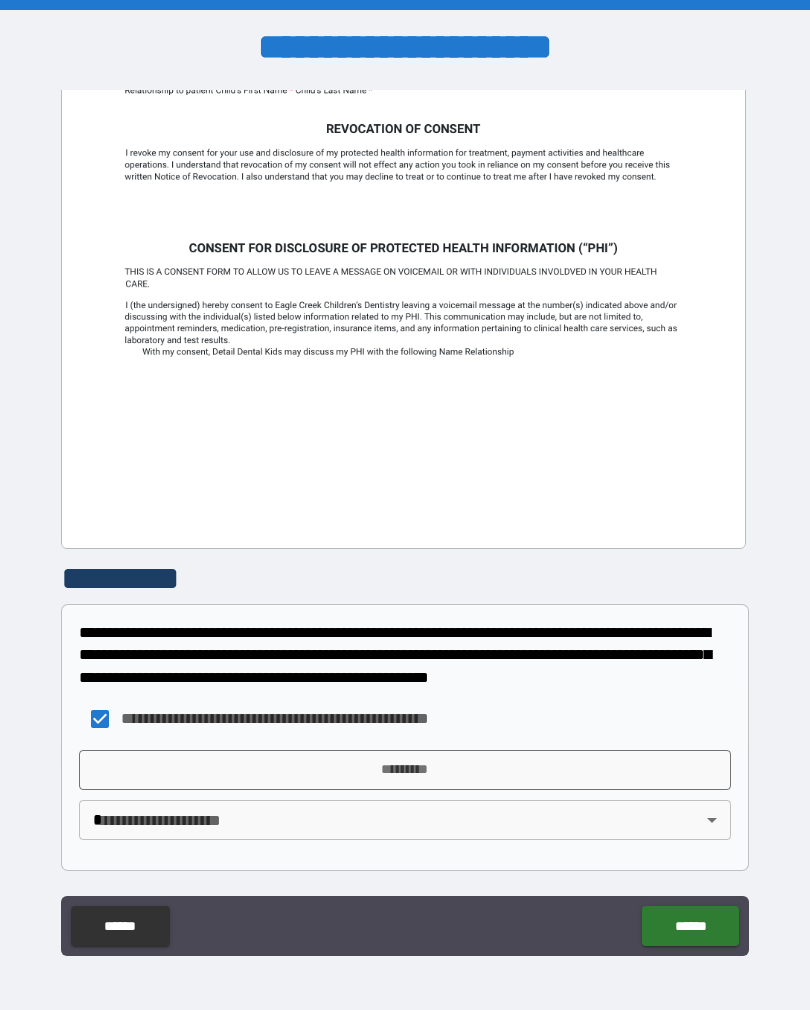 click on "**********" at bounding box center (405, 520) 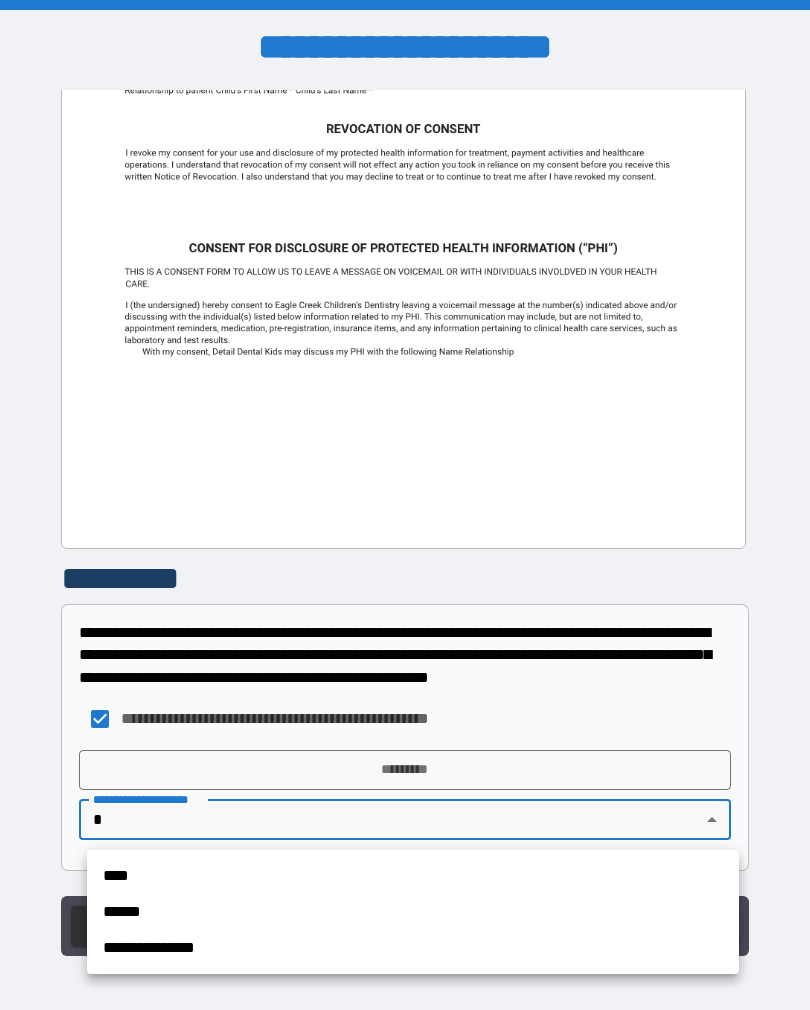click on "**********" at bounding box center (413, 948) 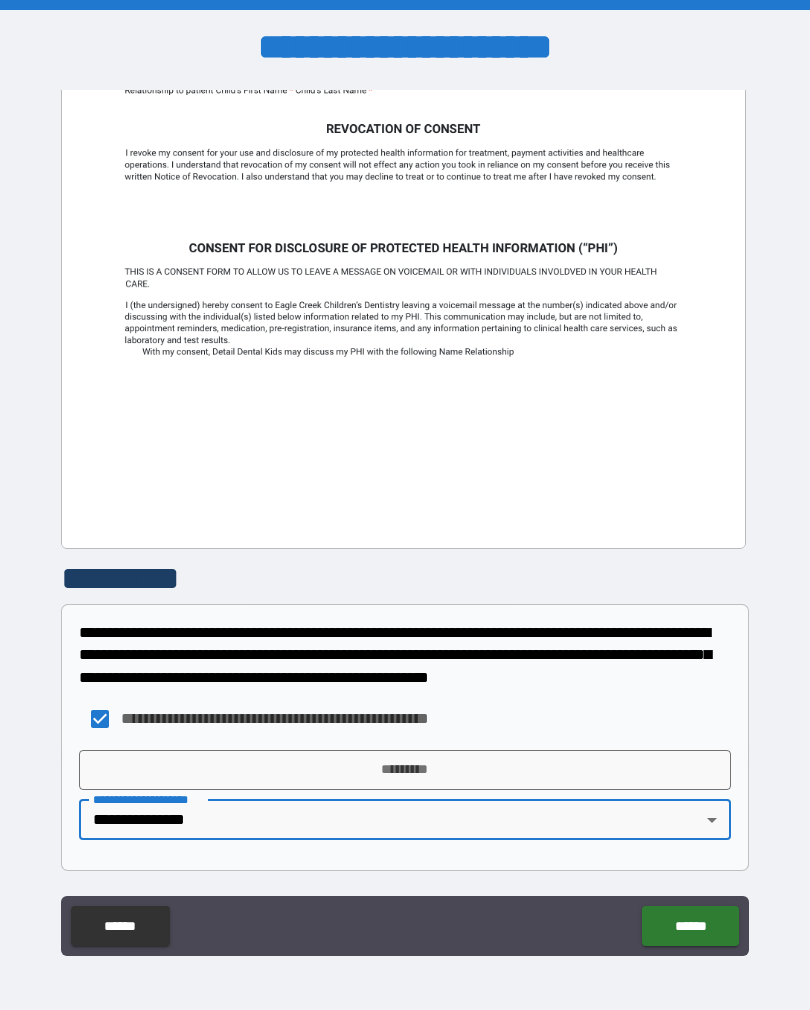 click on "*********" at bounding box center (405, 770) 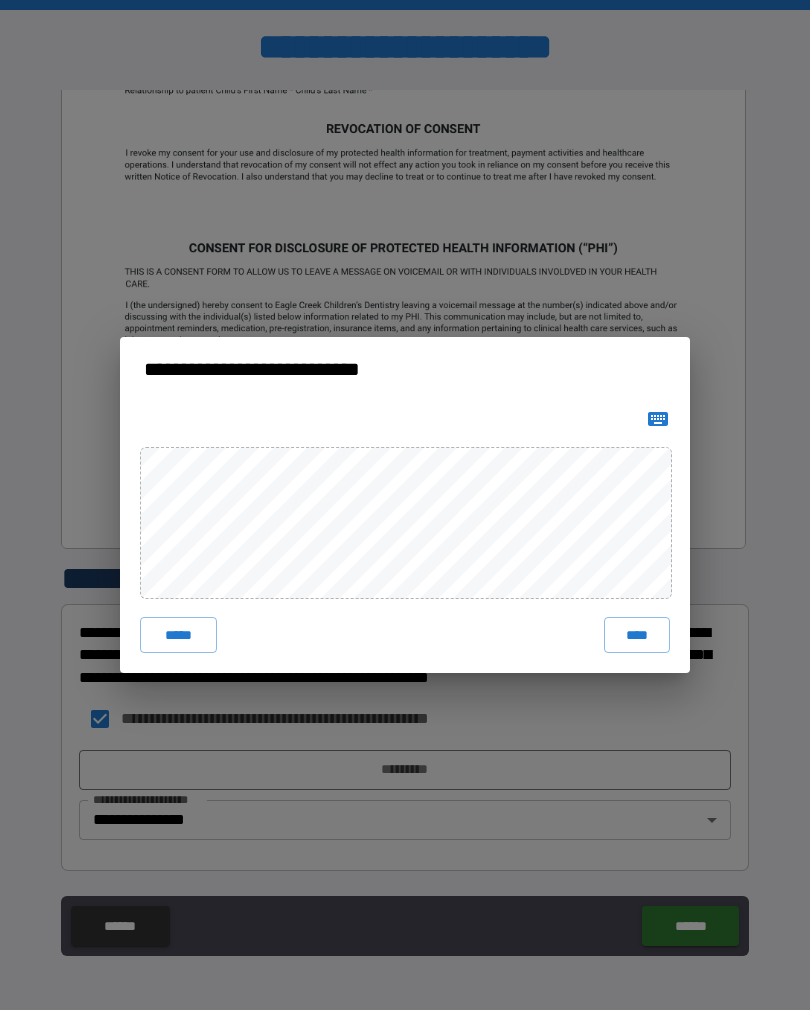 click on "****" at bounding box center [637, 635] 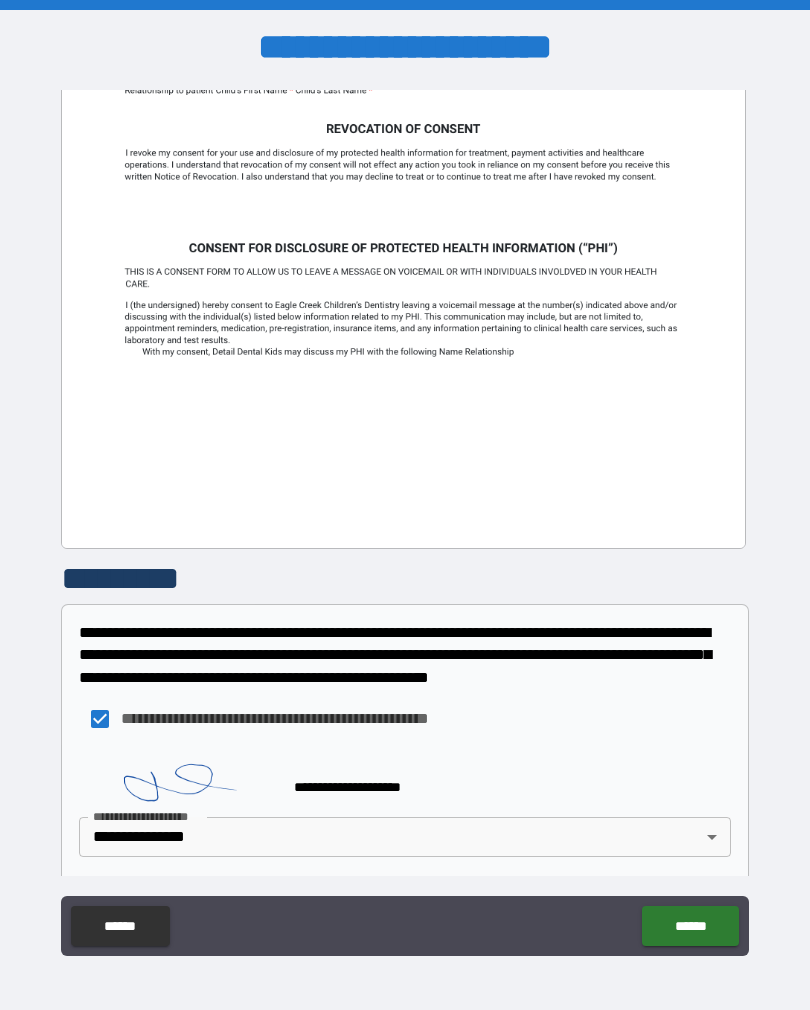 scroll, scrollTop: 448, scrollLeft: 0, axis: vertical 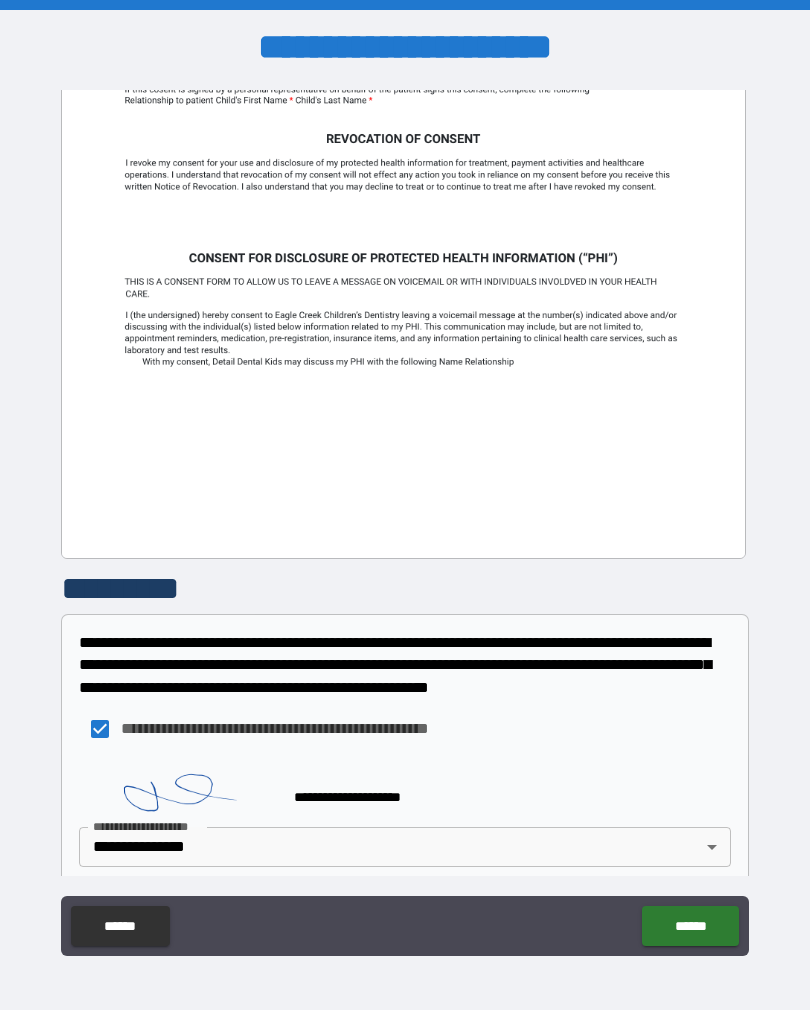 click on "******" at bounding box center [690, 926] 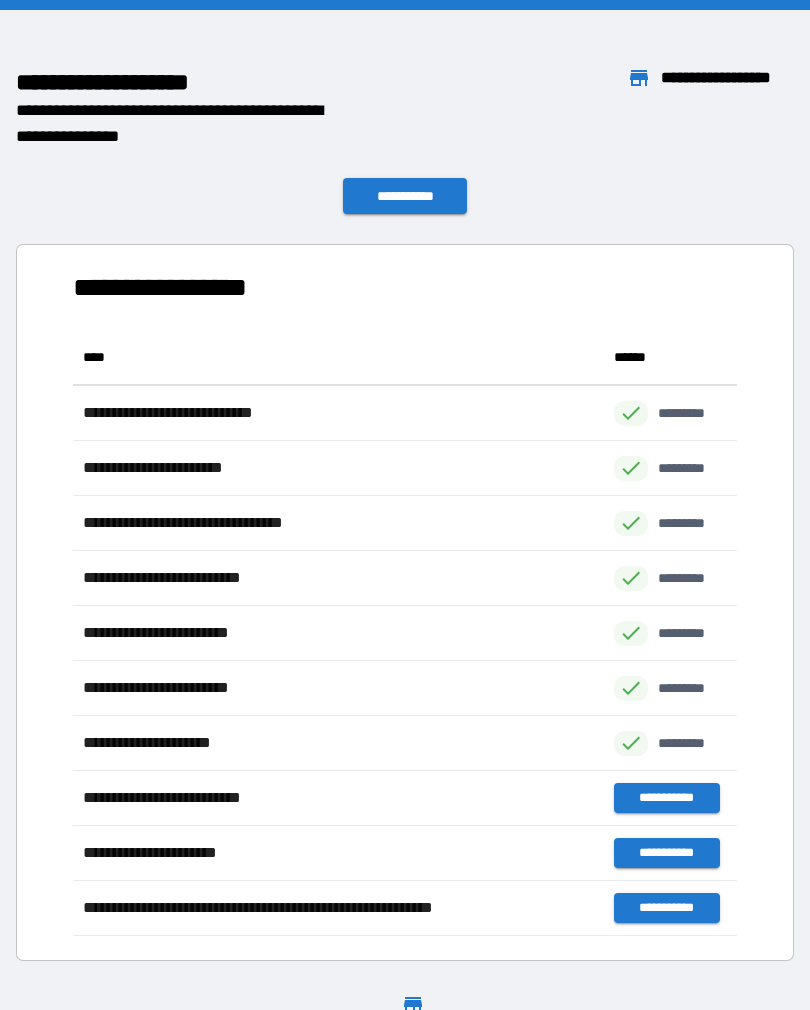 scroll, scrollTop: 1, scrollLeft: 1, axis: both 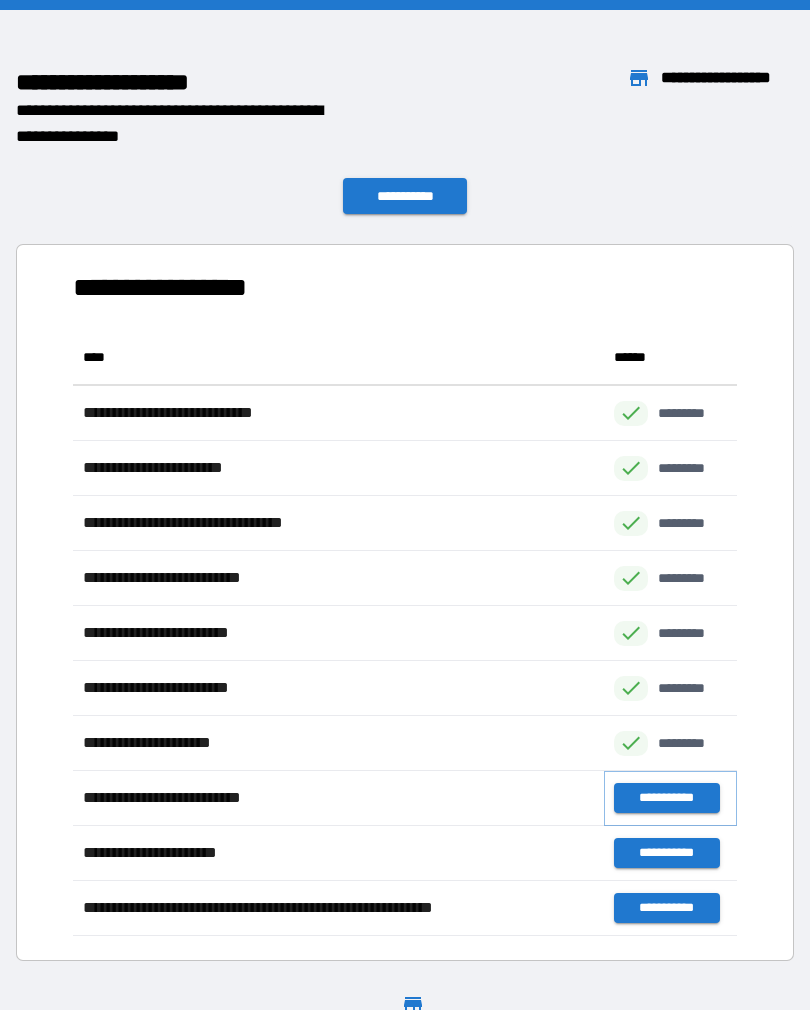 click on "**********" at bounding box center [666, 798] 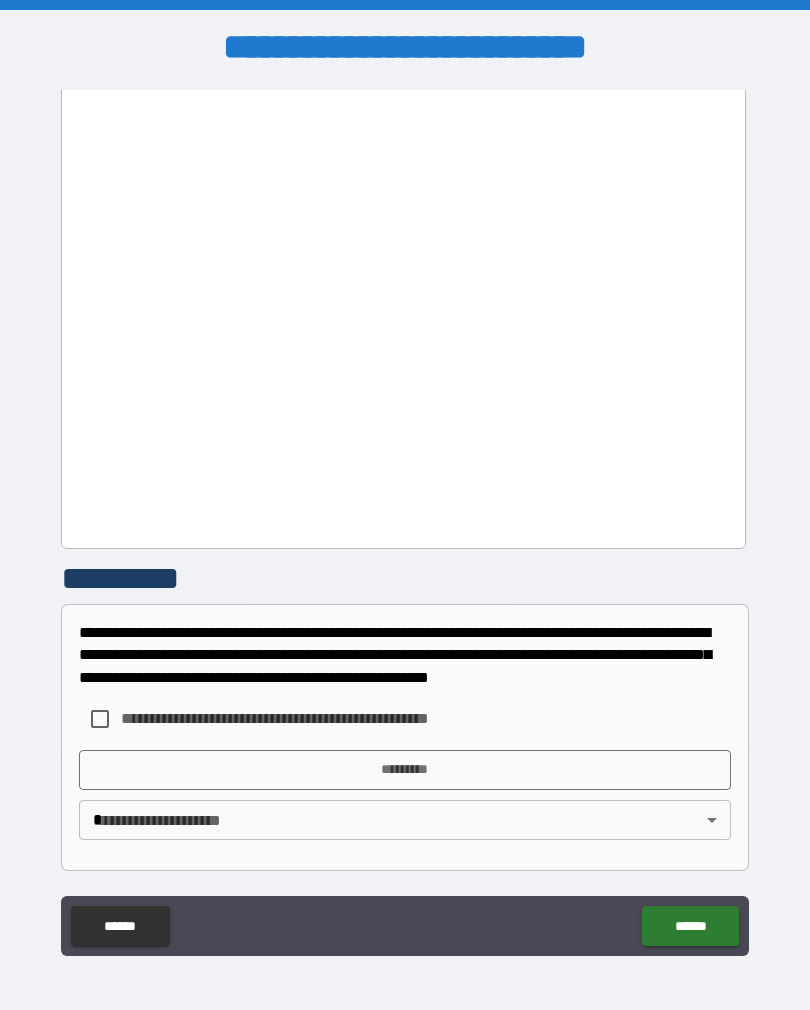 scroll, scrollTop: 458, scrollLeft: 0, axis: vertical 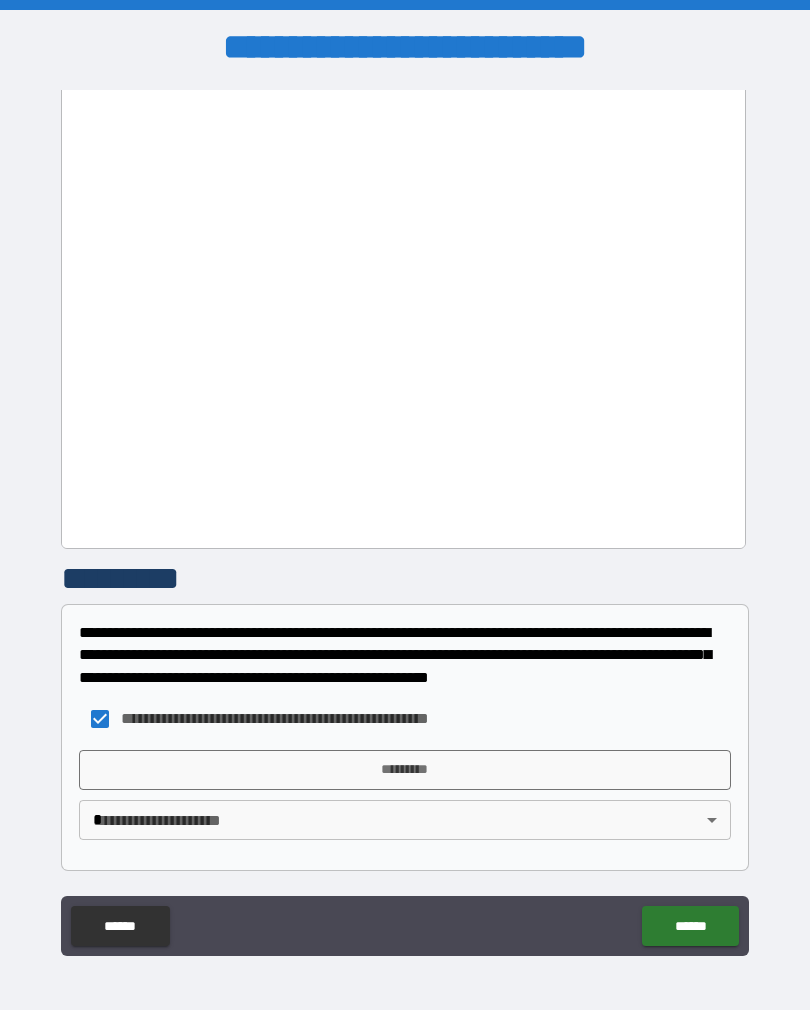 click on "*********" at bounding box center (405, 770) 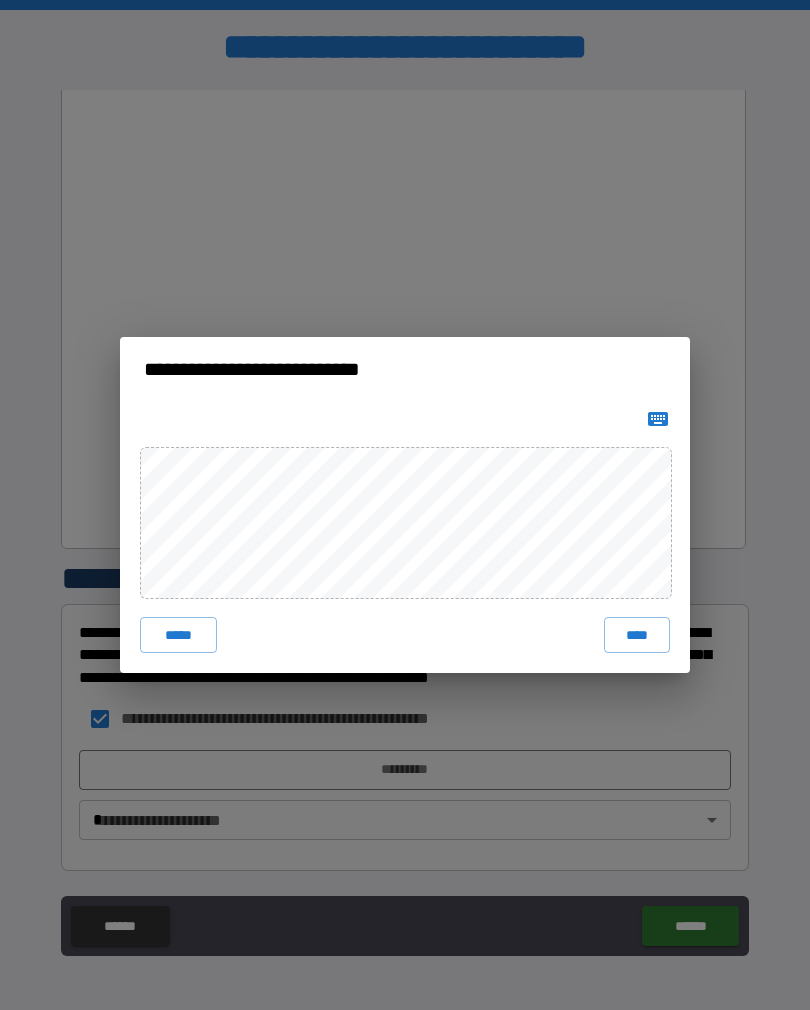 click on "****" at bounding box center (637, 635) 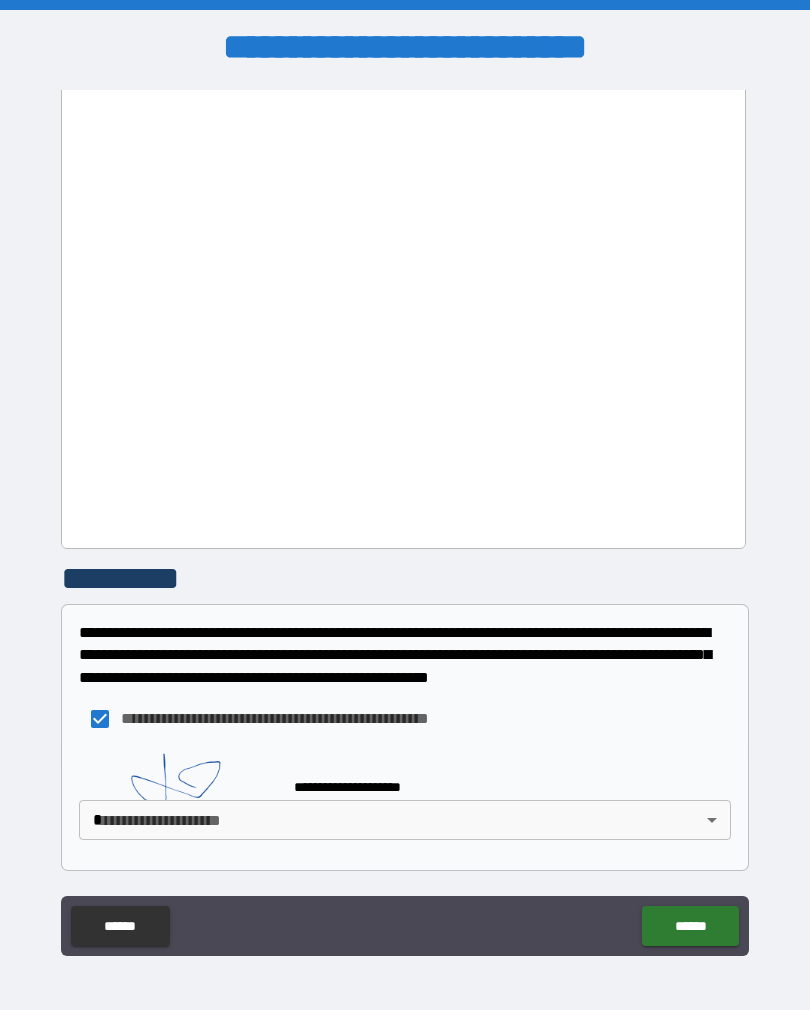 scroll, scrollTop: 448, scrollLeft: 0, axis: vertical 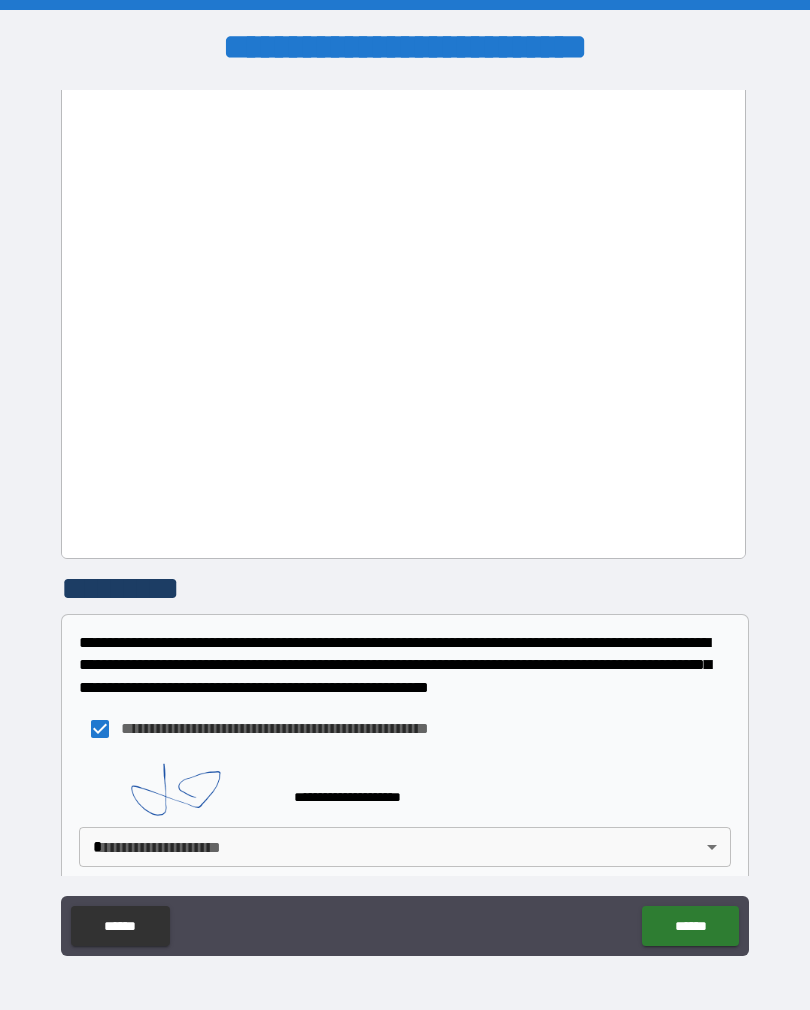 click on "**********" at bounding box center (405, 520) 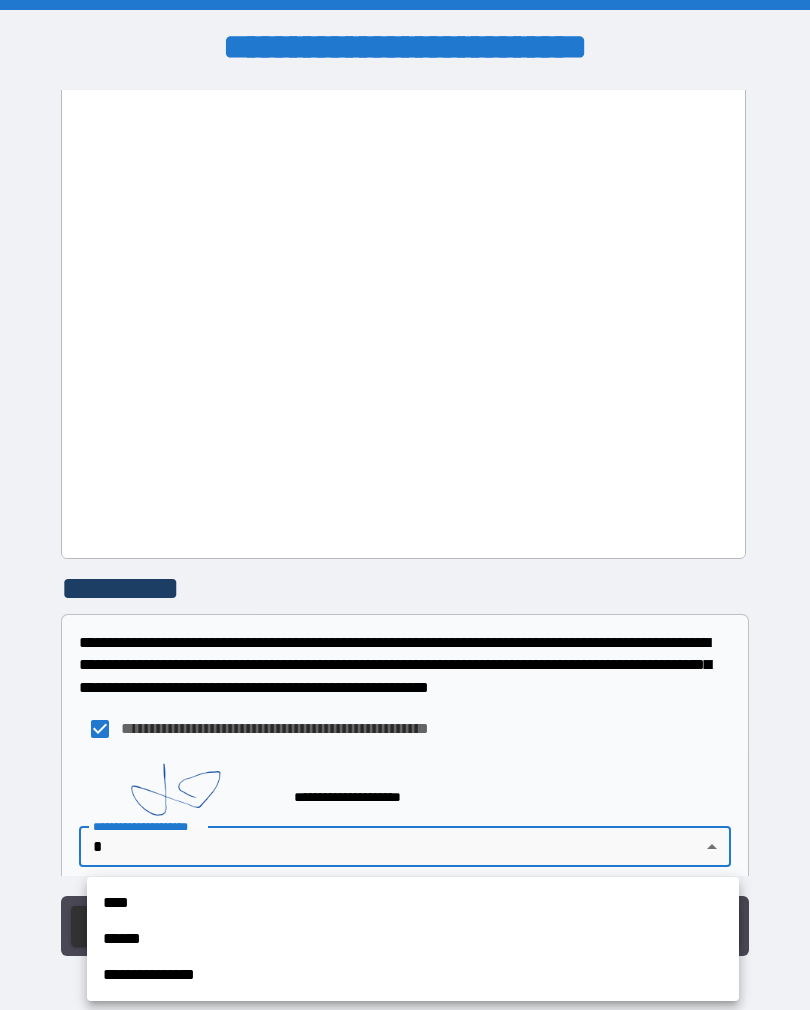 click on "**********" at bounding box center (413, 975) 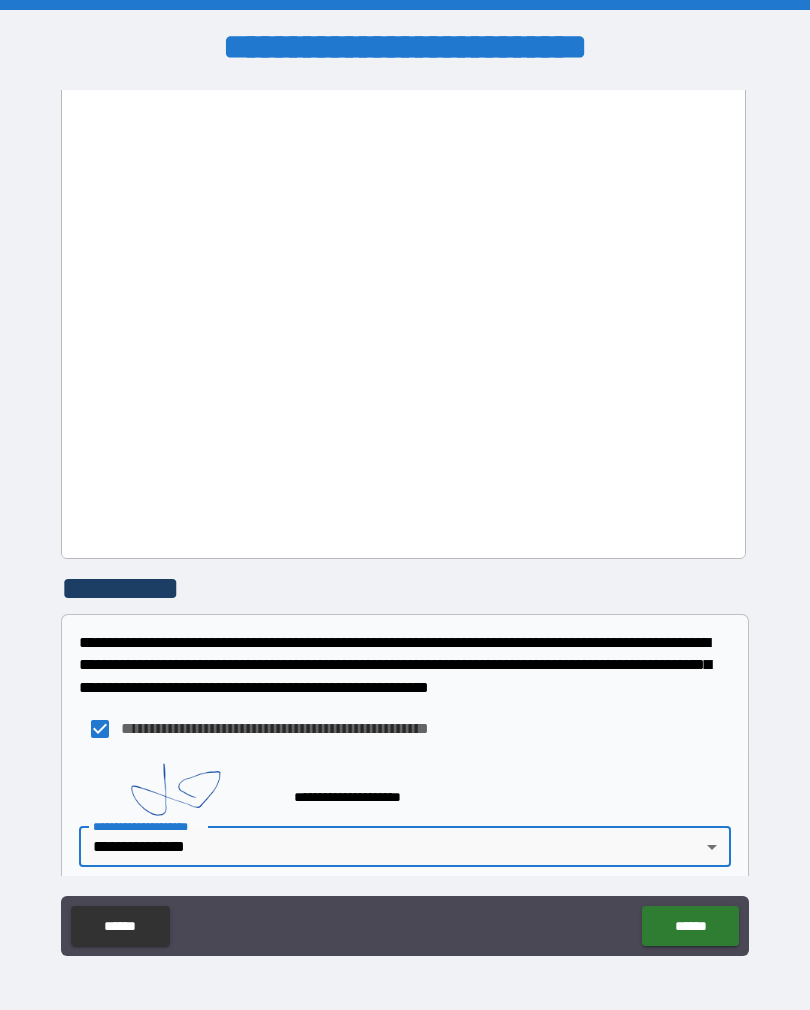 click on "******" at bounding box center (690, 926) 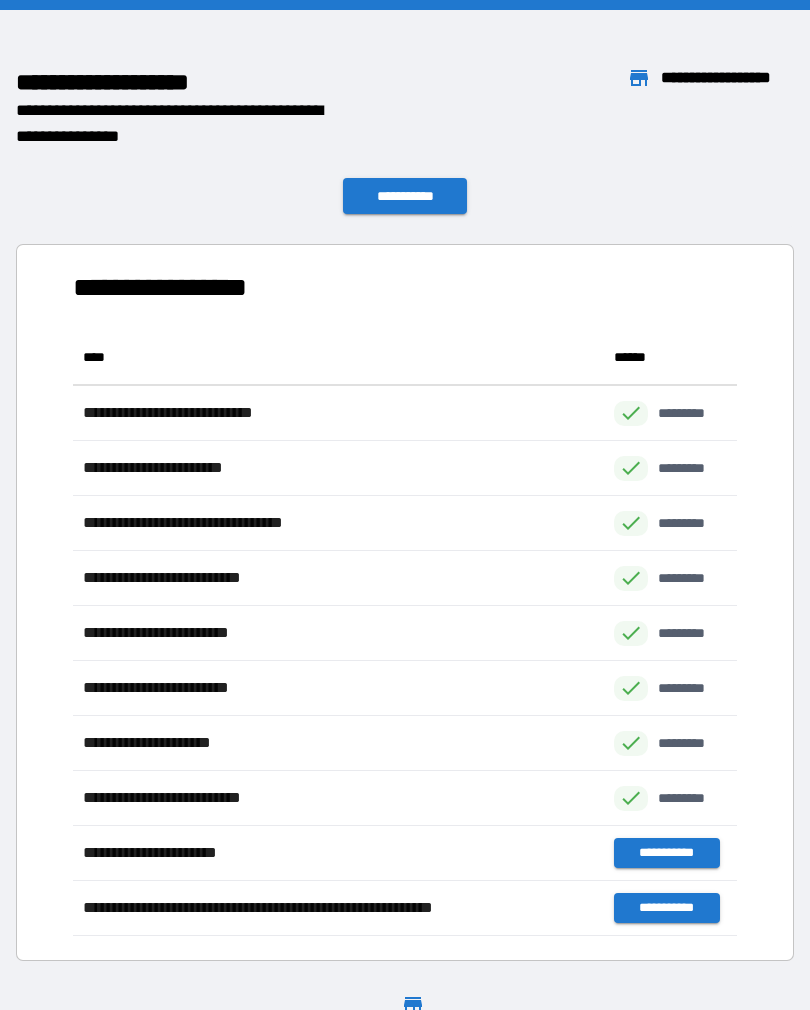 scroll, scrollTop: 1, scrollLeft: 1, axis: both 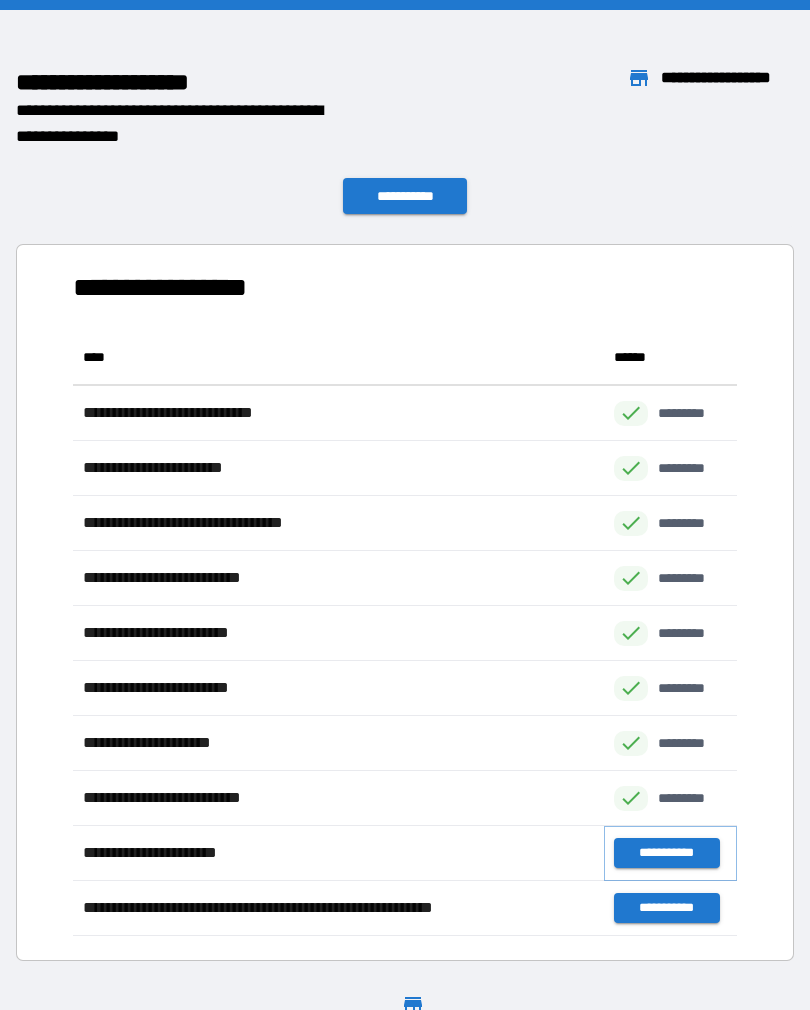click on "**********" at bounding box center (666, 853) 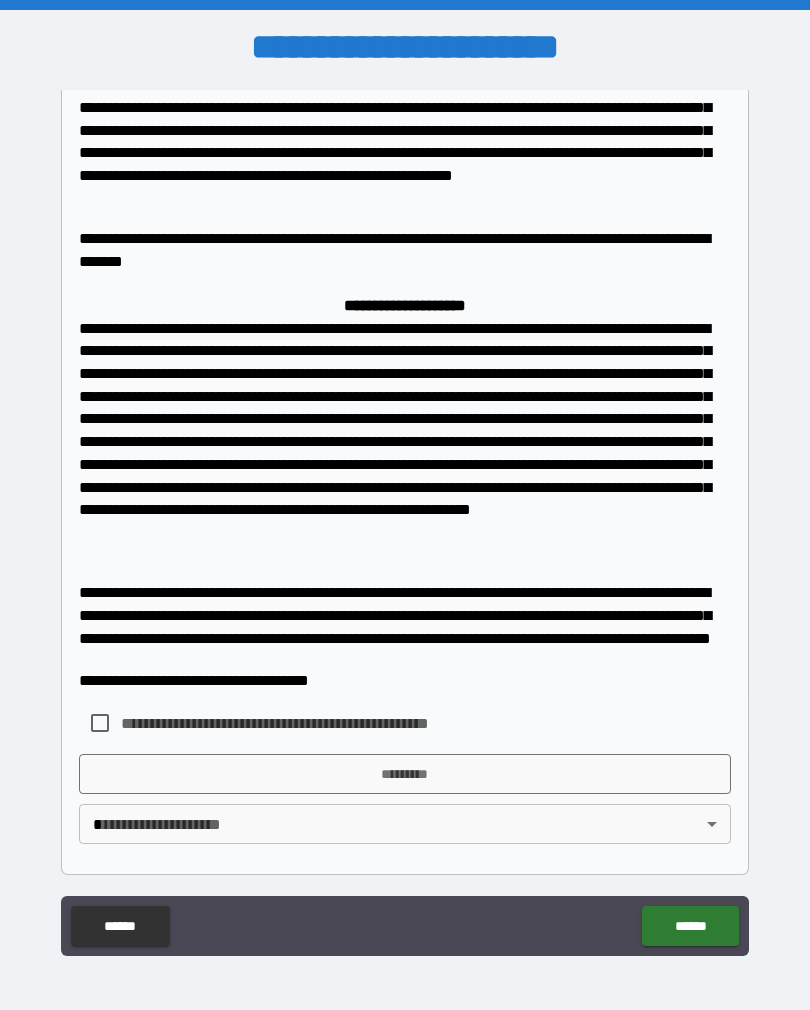 scroll, scrollTop: 1282, scrollLeft: 0, axis: vertical 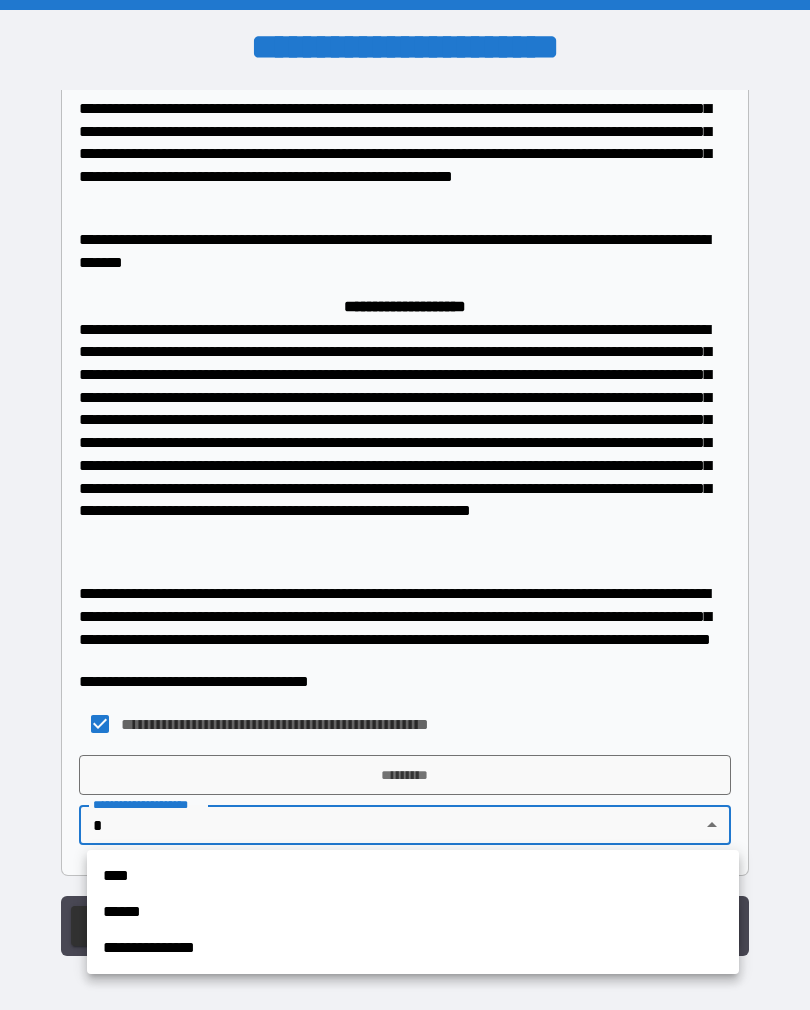 click on "**********" at bounding box center (413, 948) 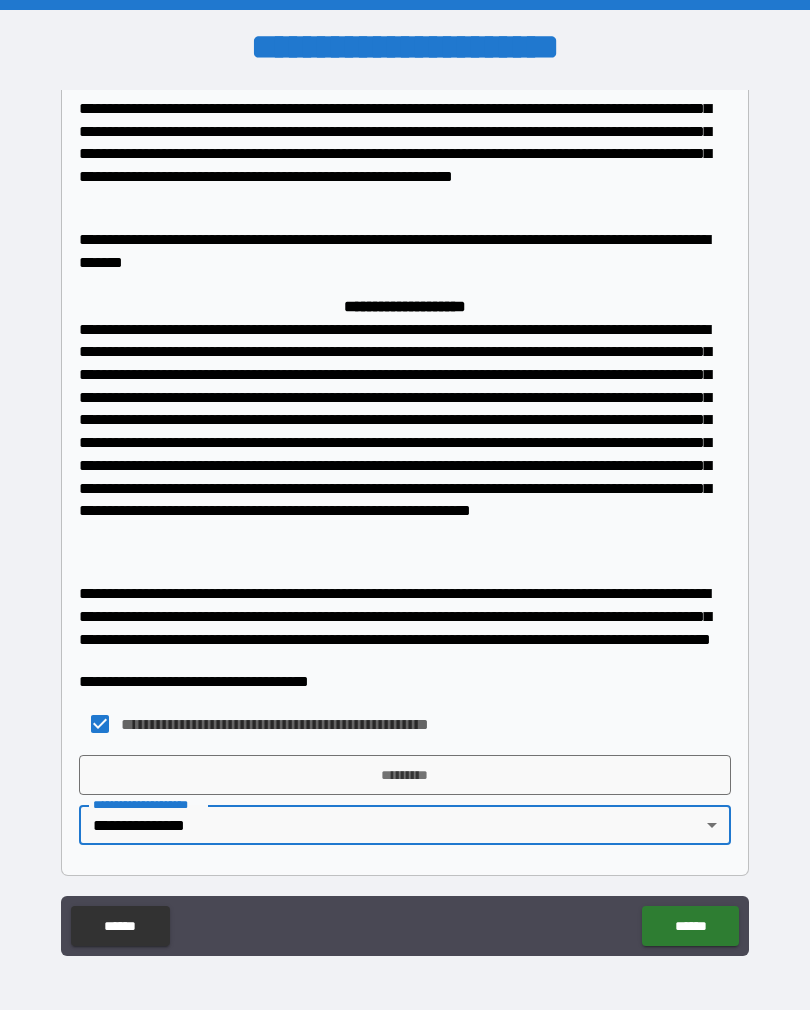 click on "*********" at bounding box center [405, 775] 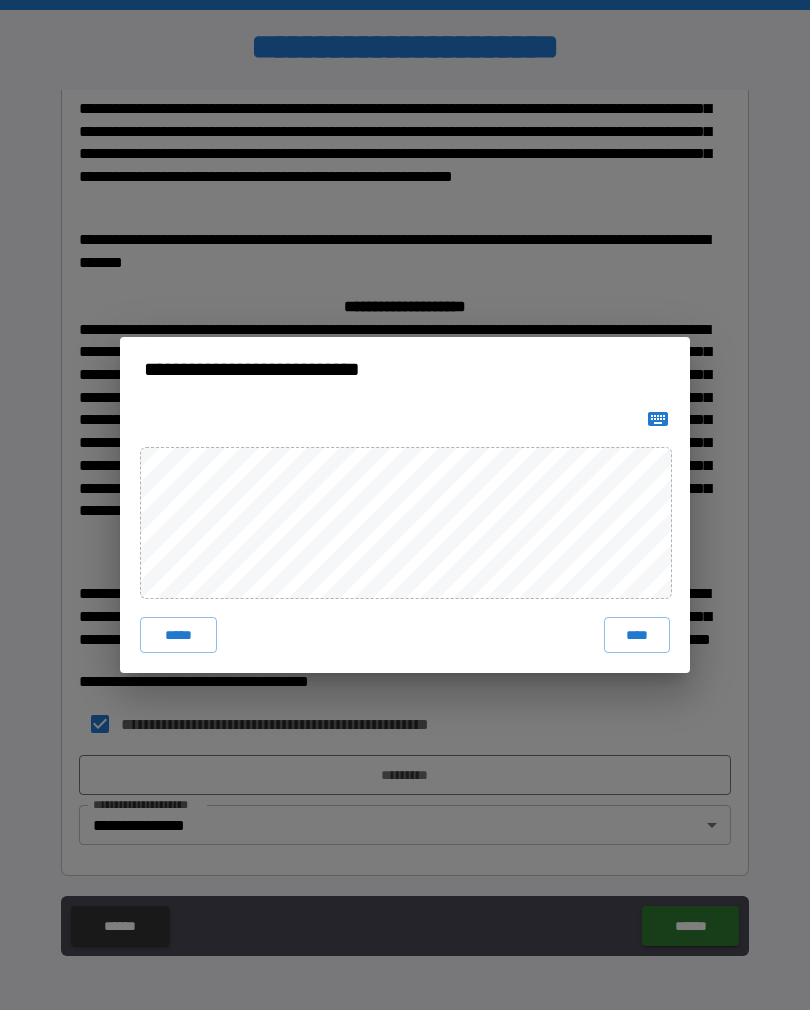 click on "****" at bounding box center [637, 635] 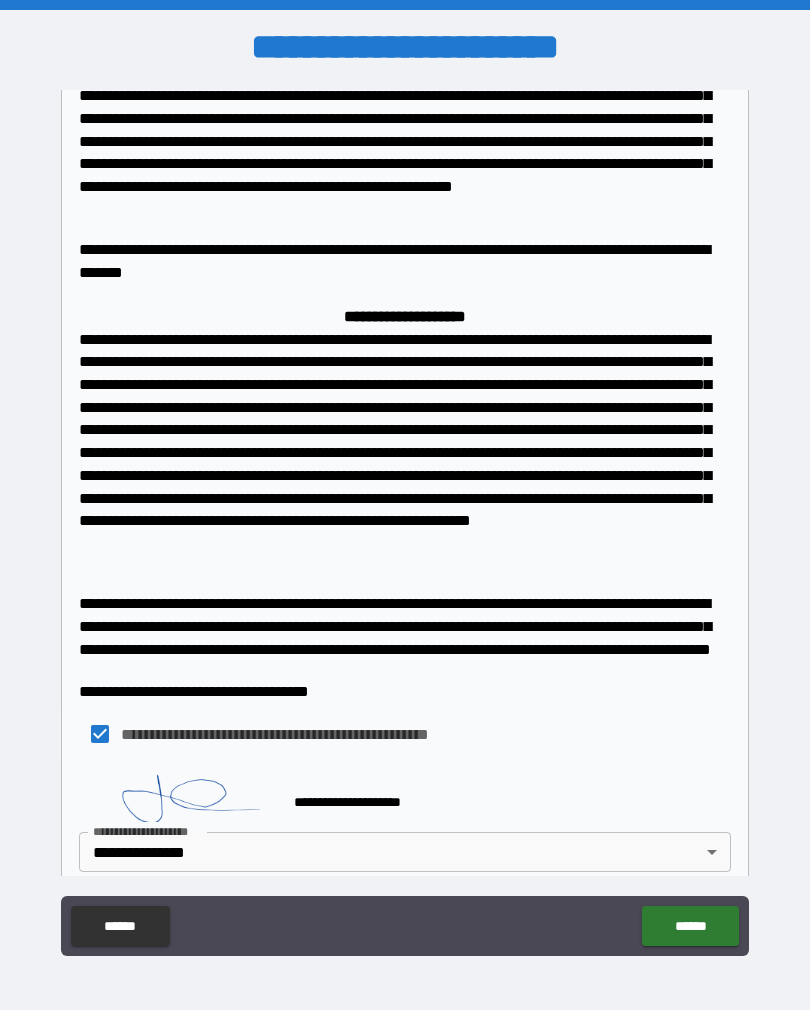 click on "******" at bounding box center (690, 926) 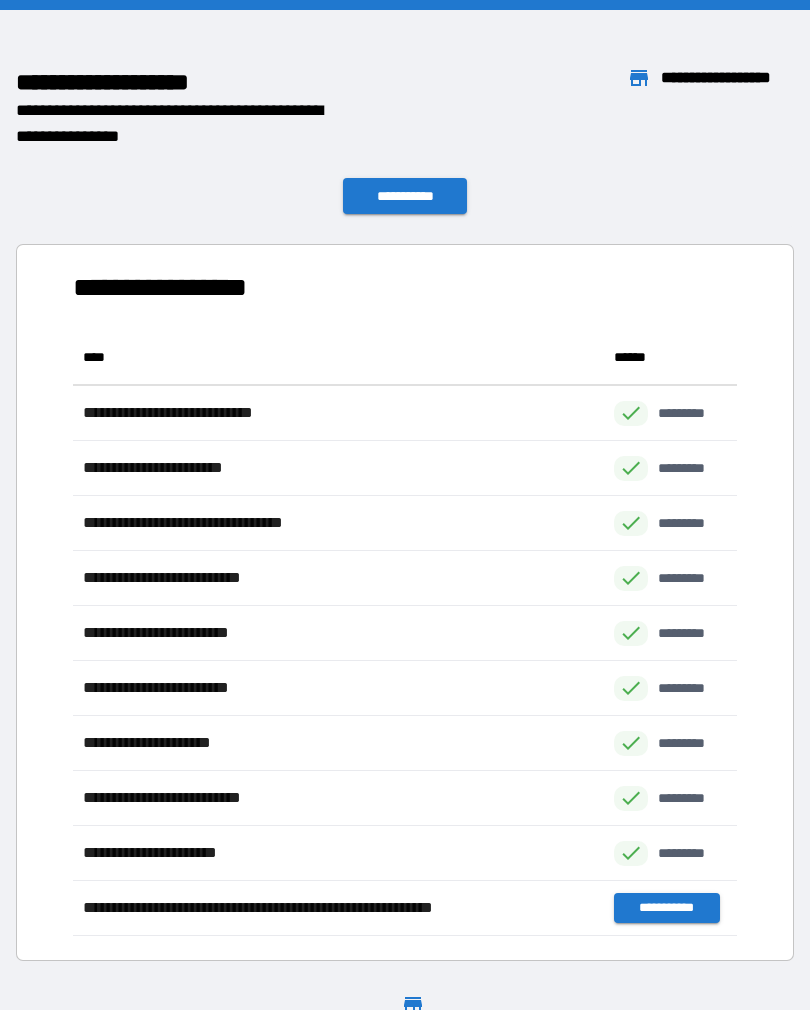 scroll, scrollTop: 1, scrollLeft: 1, axis: both 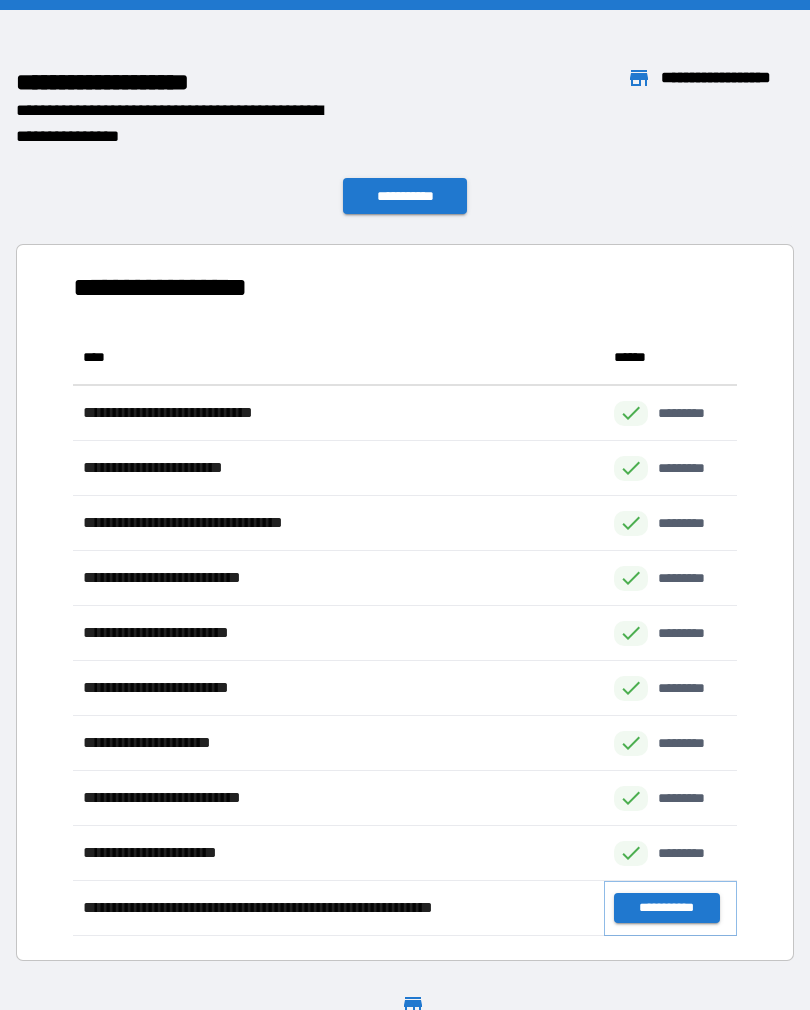 click on "**********" at bounding box center (666, 908) 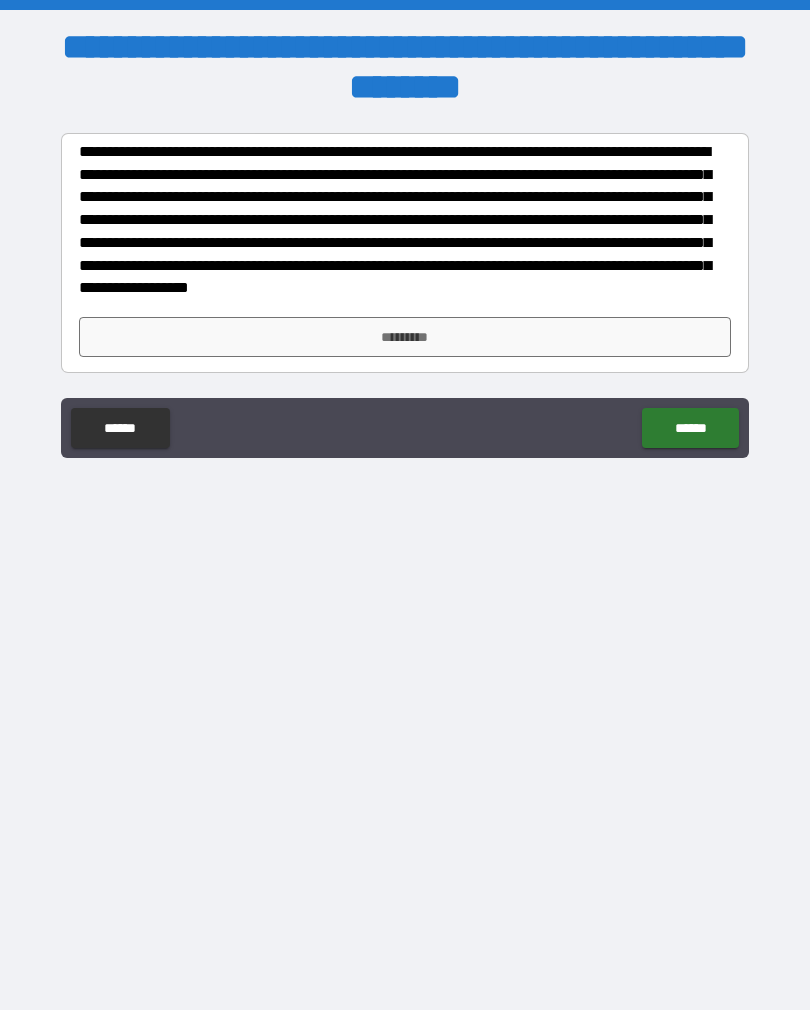 click on "*********" at bounding box center (405, 337) 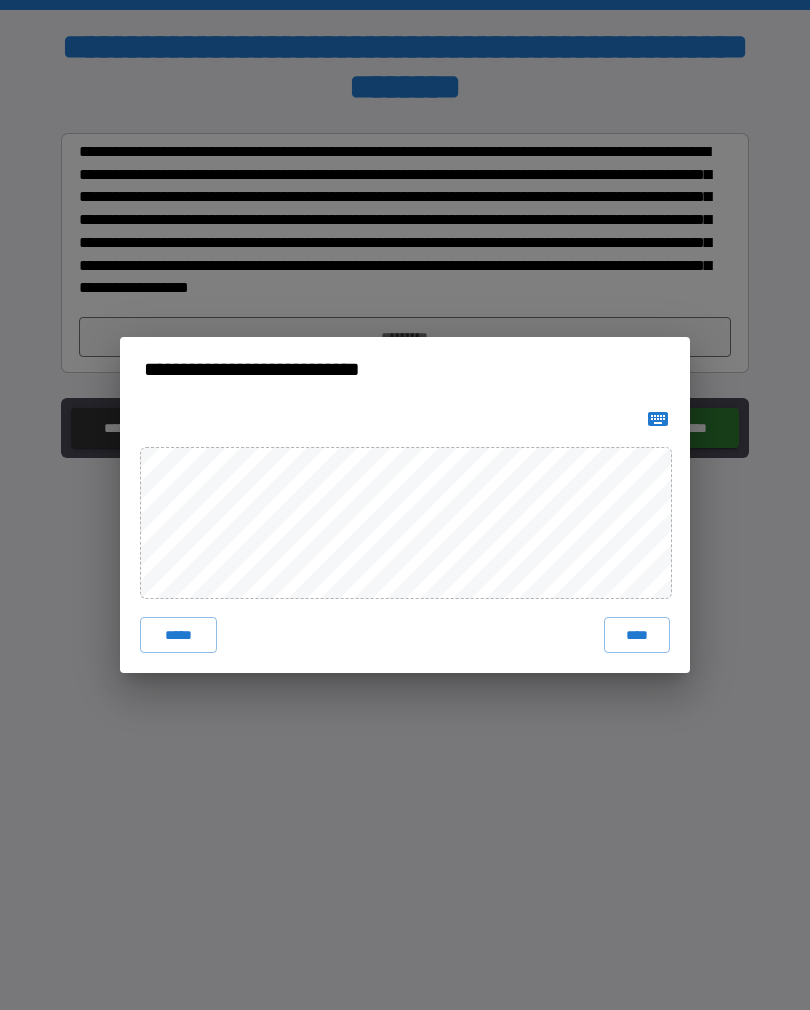 click on "****" at bounding box center (637, 635) 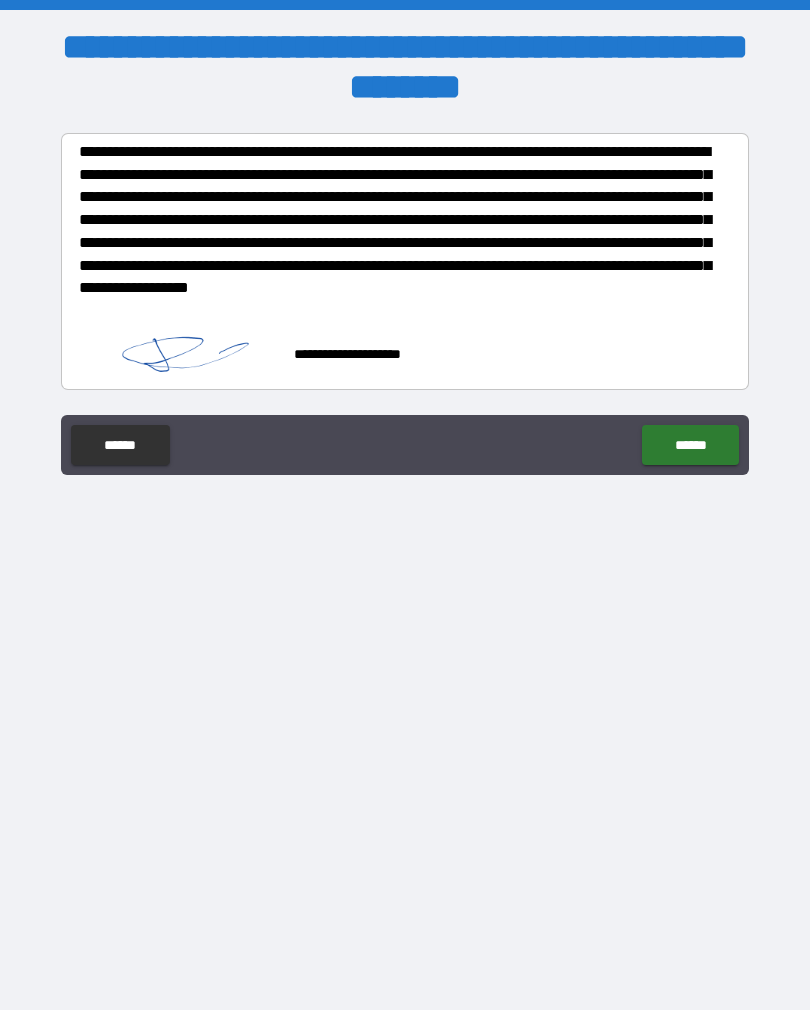 click on "******" at bounding box center [690, 445] 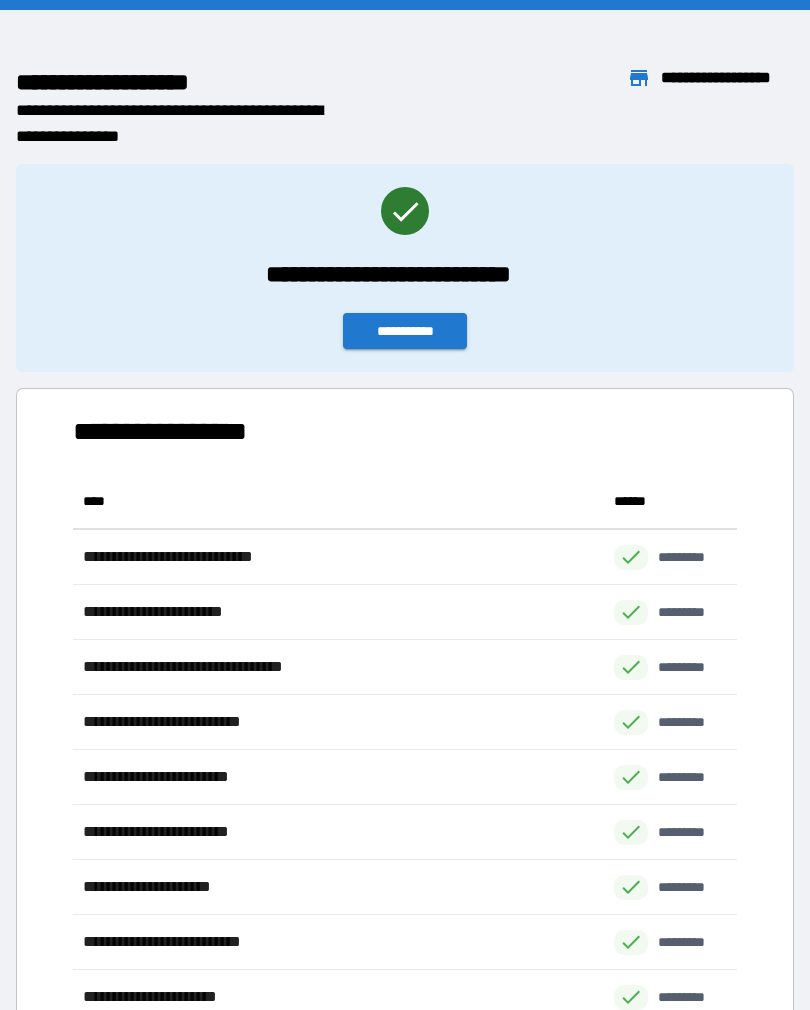 scroll, scrollTop: 606, scrollLeft: 664, axis: both 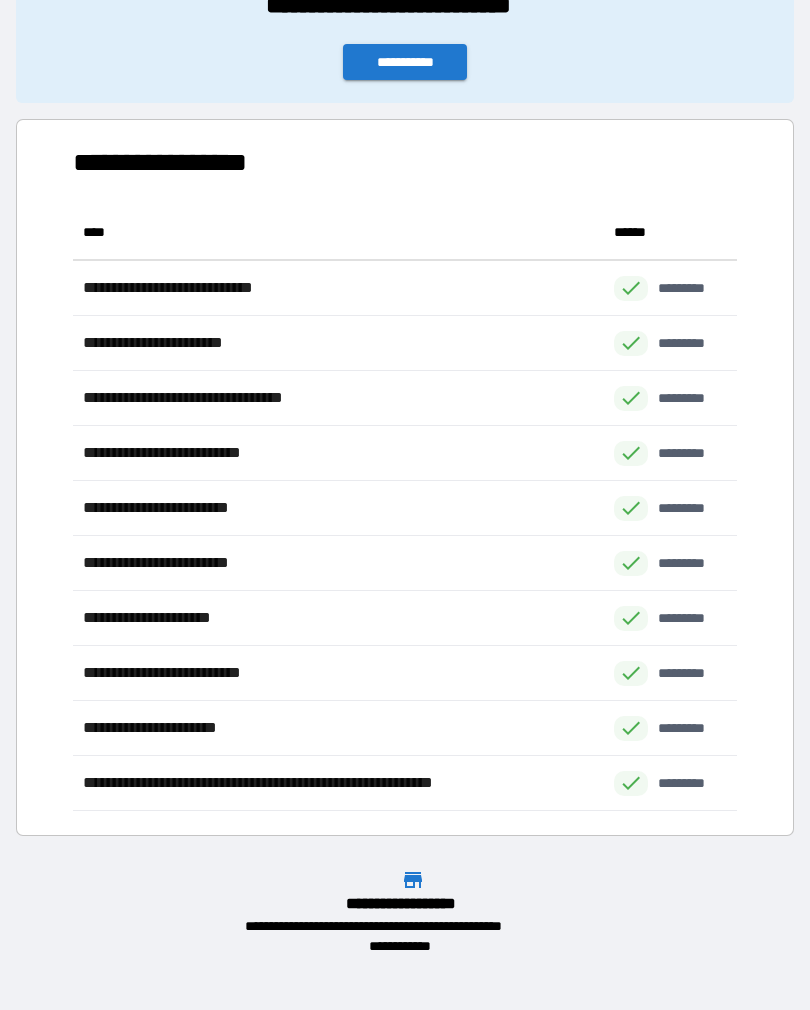 click on "**********" at bounding box center [405, 62] 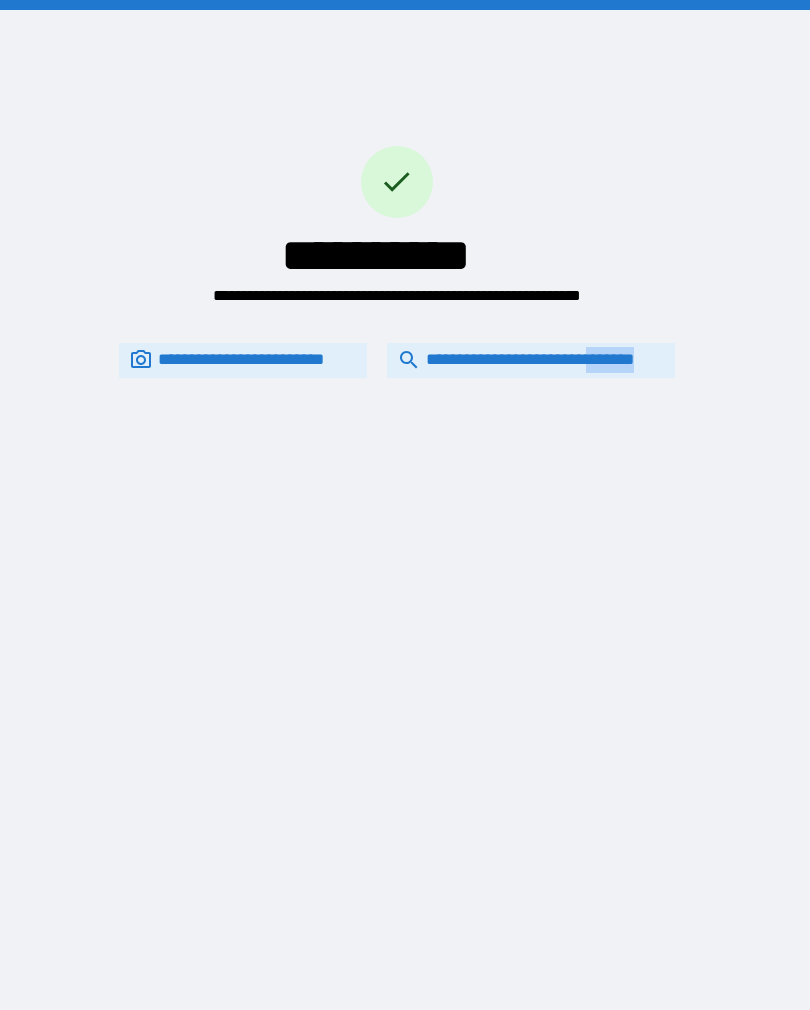 click on "**********" at bounding box center (405, 520) 